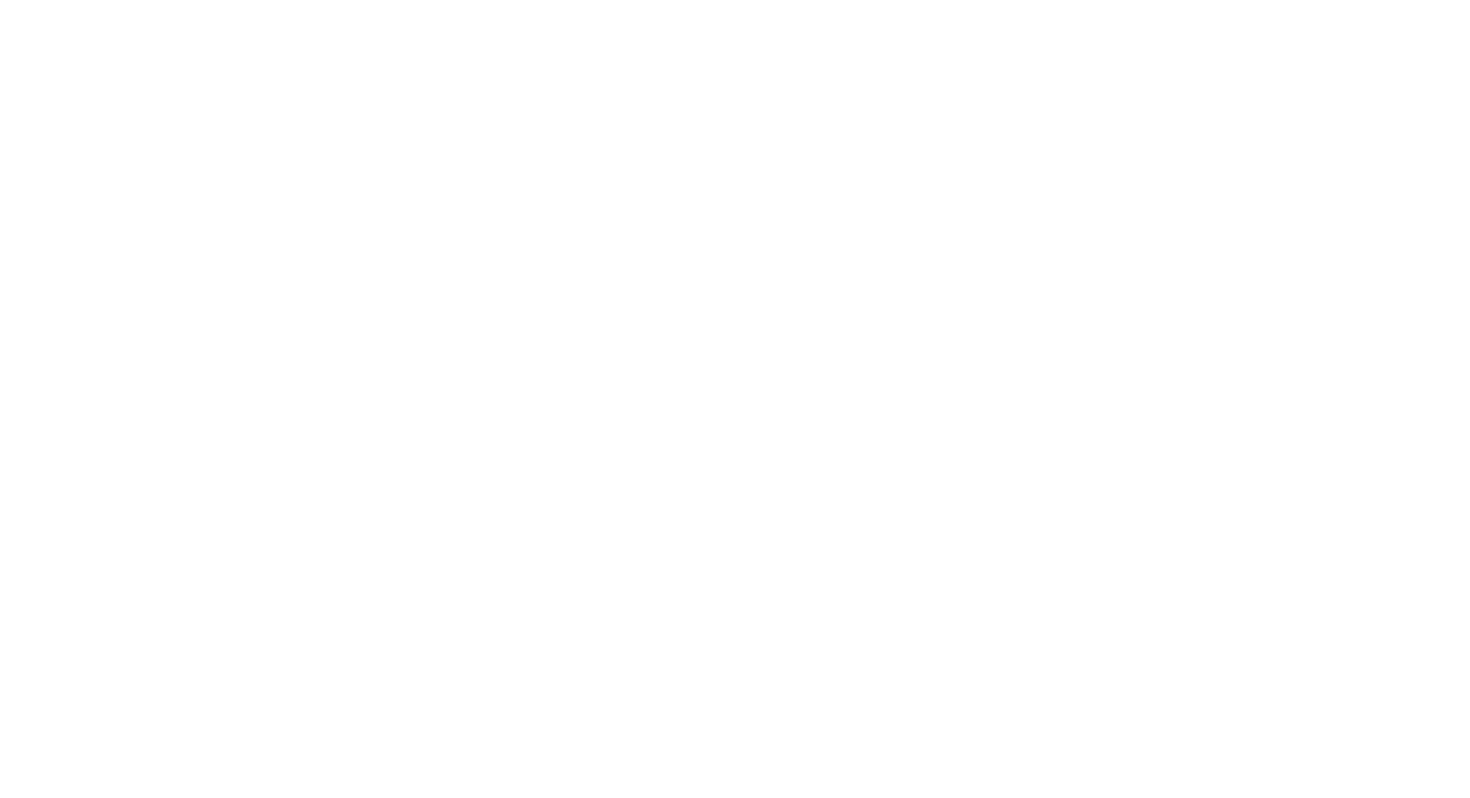 scroll, scrollTop: 0, scrollLeft: 0, axis: both 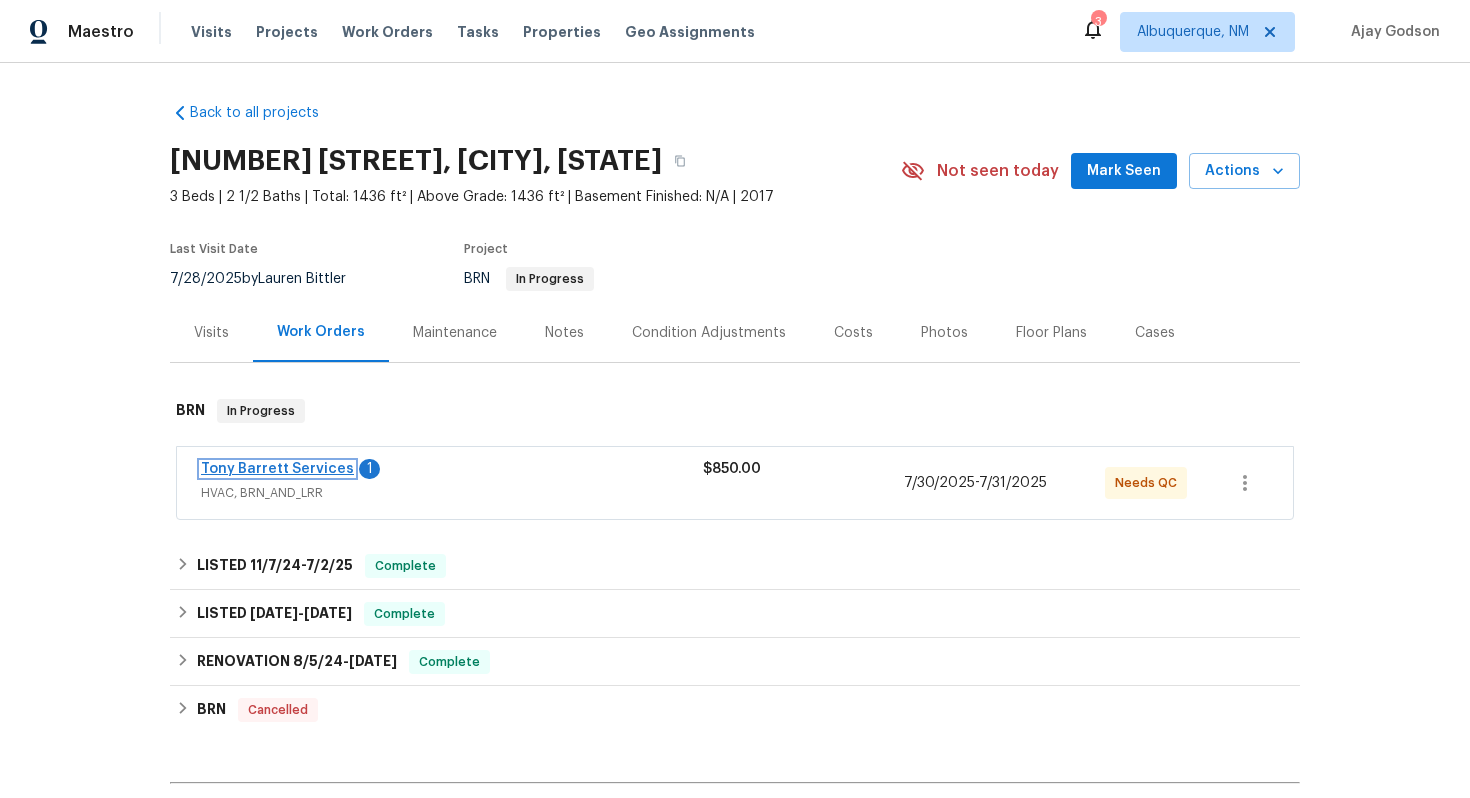 click on "Tony Barrett Services" at bounding box center [277, 469] 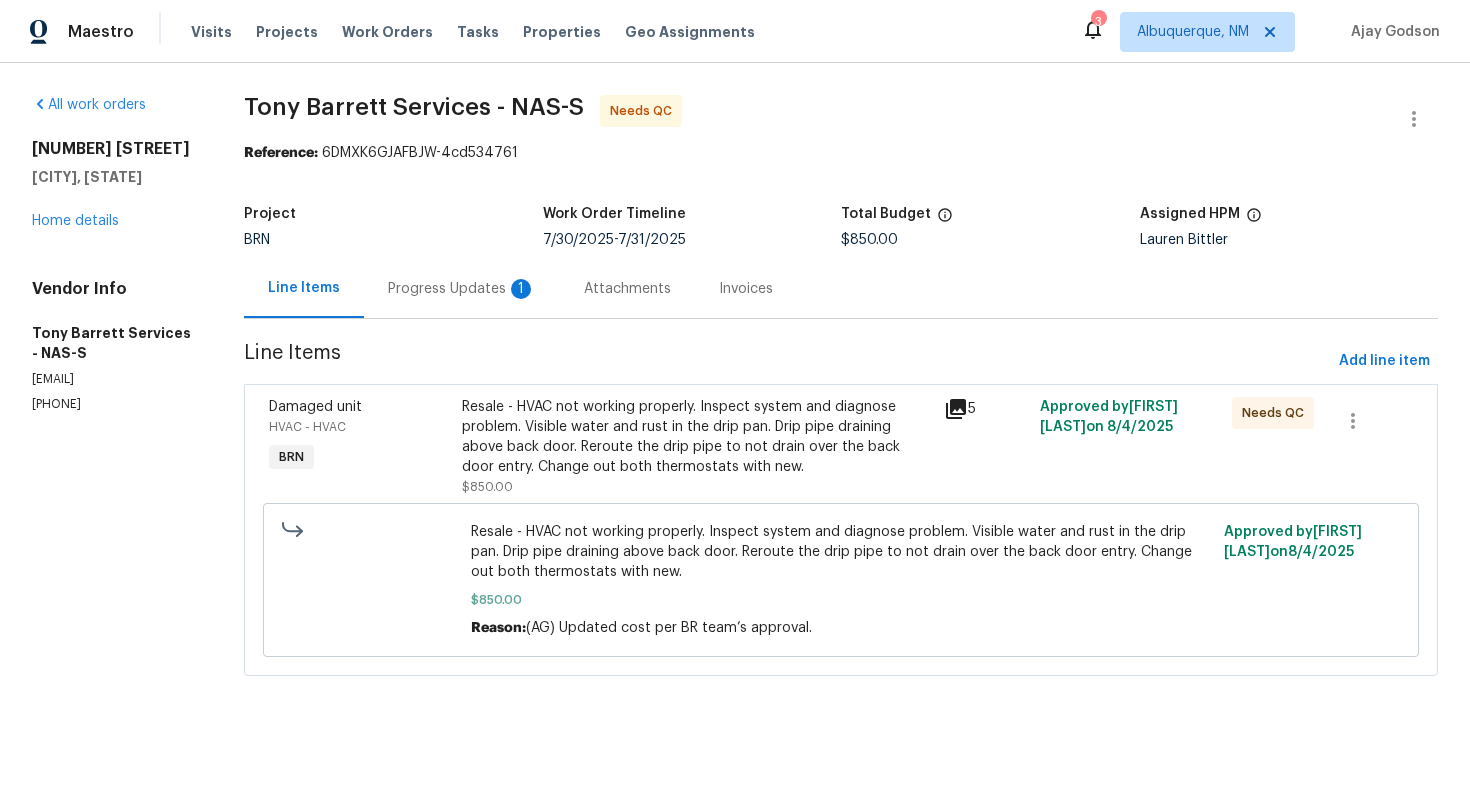 click on "Progress Updates 1" at bounding box center (462, 288) 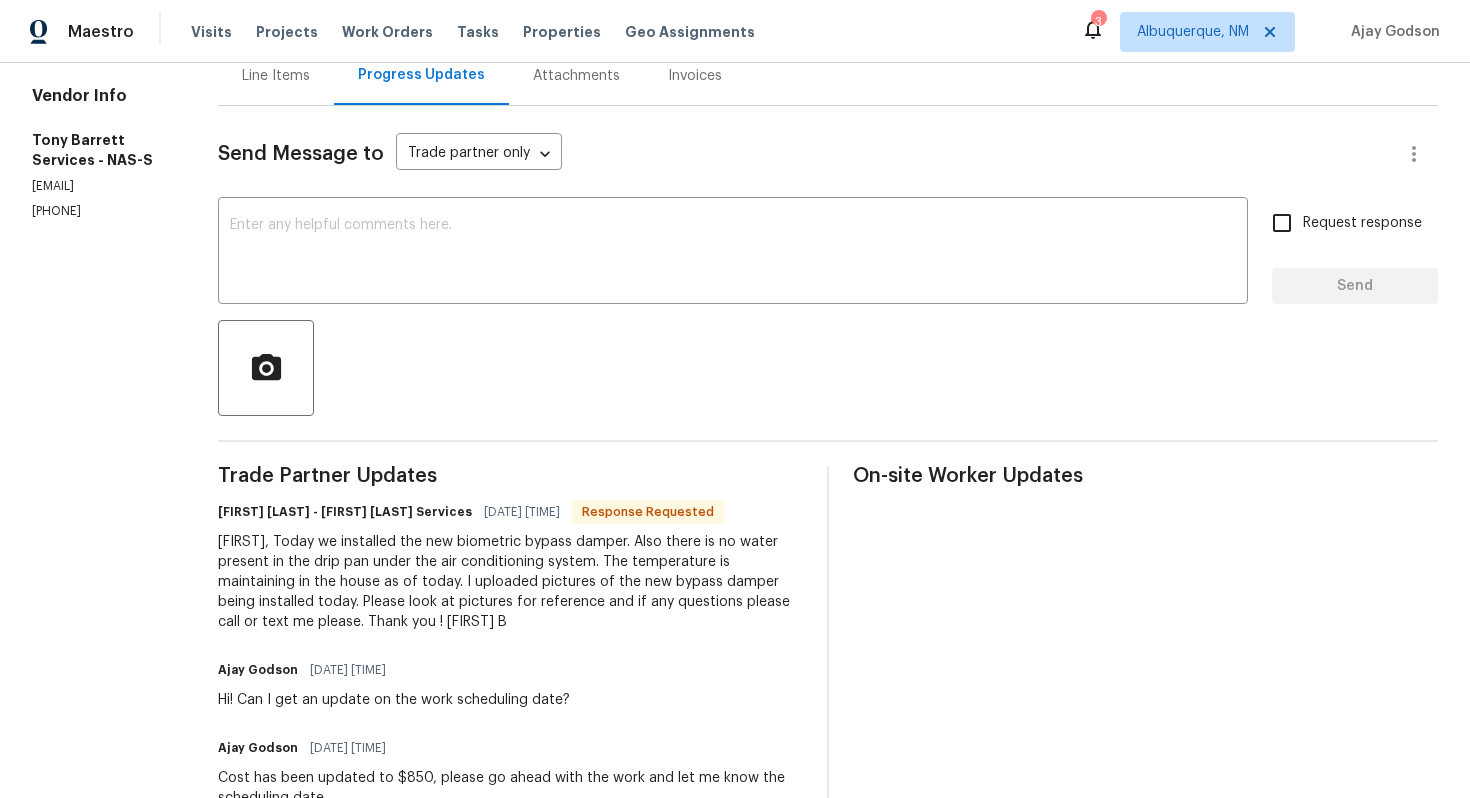 scroll, scrollTop: 0, scrollLeft: 0, axis: both 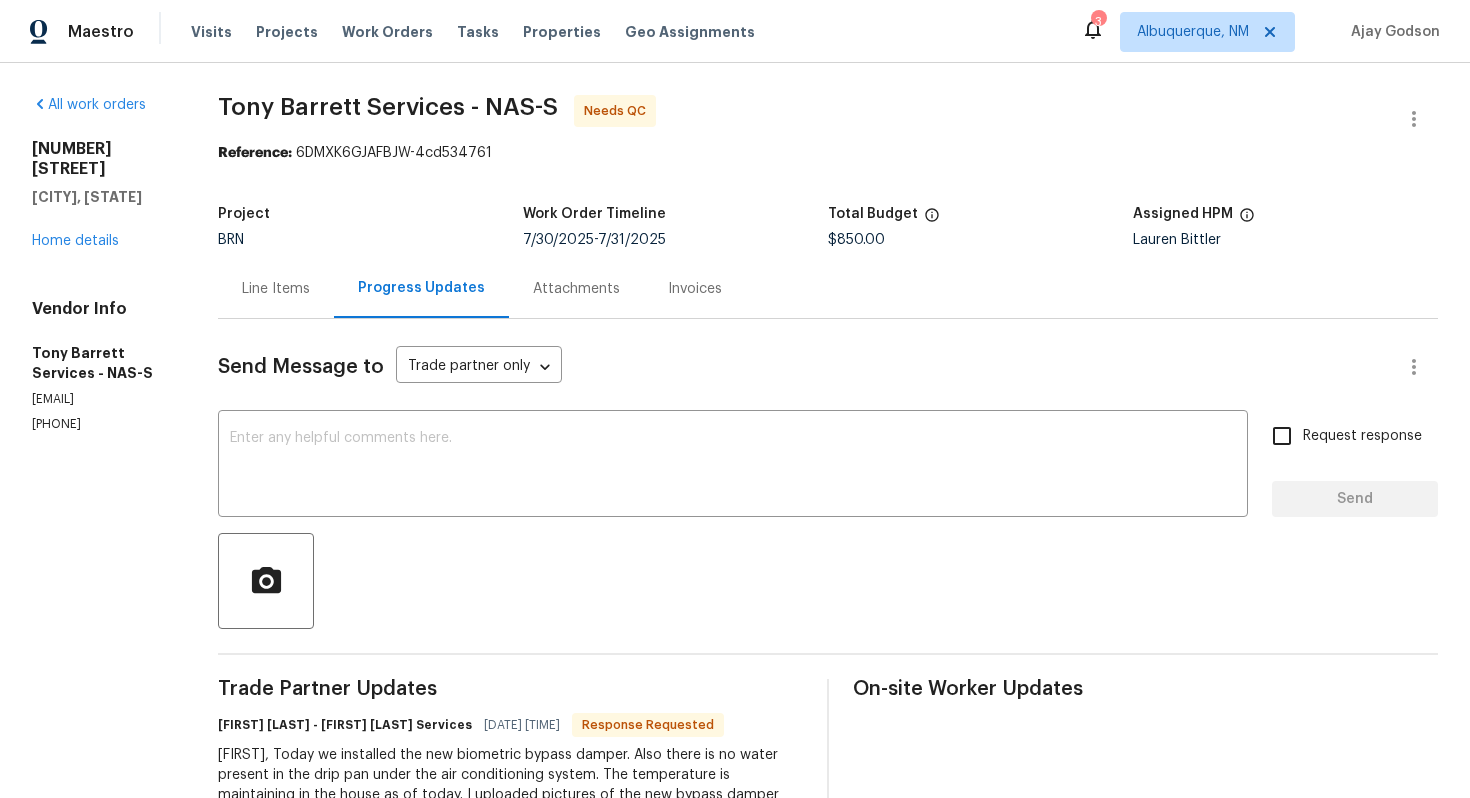 click on "Line Items" at bounding box center (276, 288) 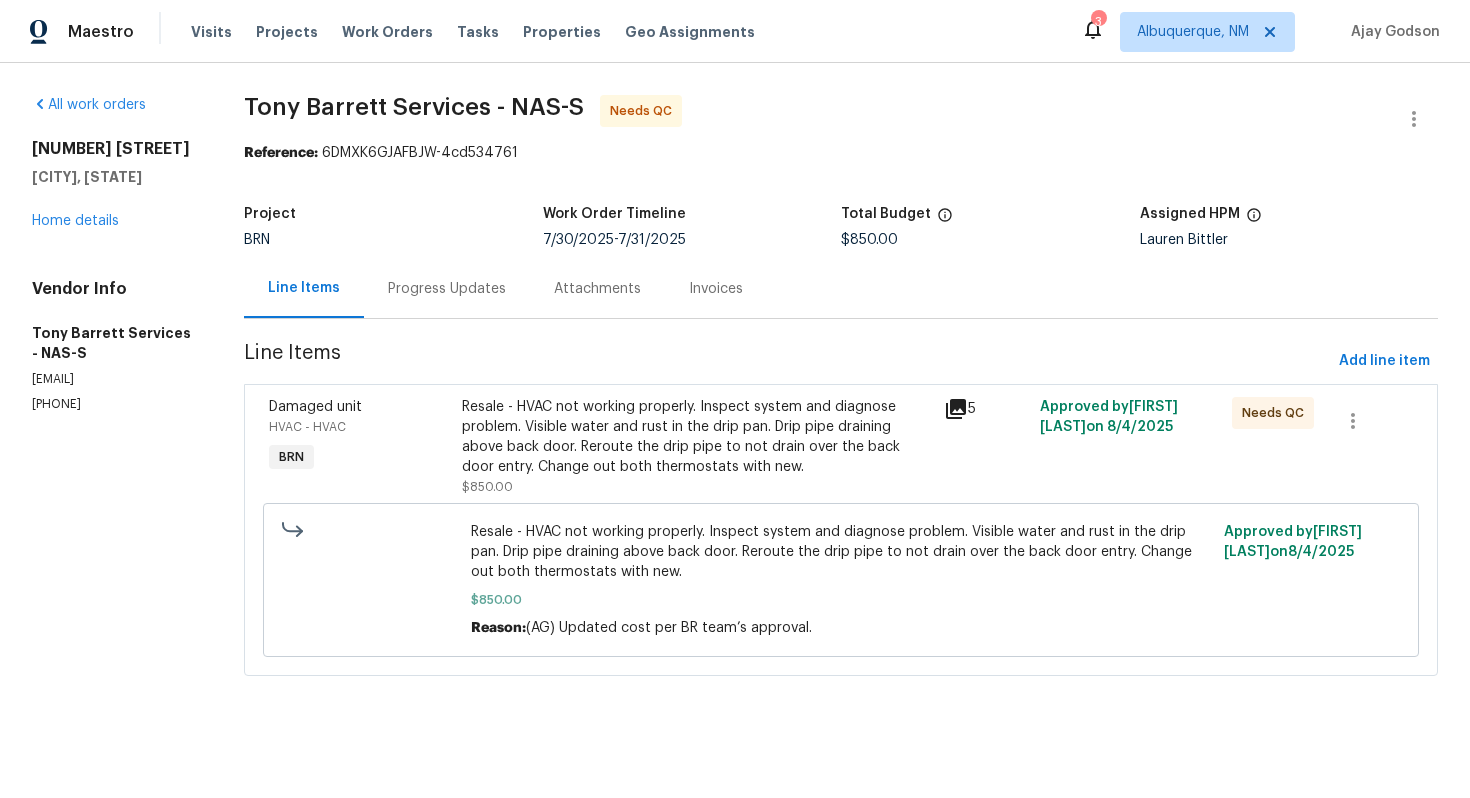 click on "Resale - HVAC not working properly. Inspect system and diagnose problem. Visible water and rust in the drip pan. Drip pipe draining above back door. Reroute the drip pipe to not drain over the back door entry. Change out both thermostats with new." at bounding box center [696, 437] 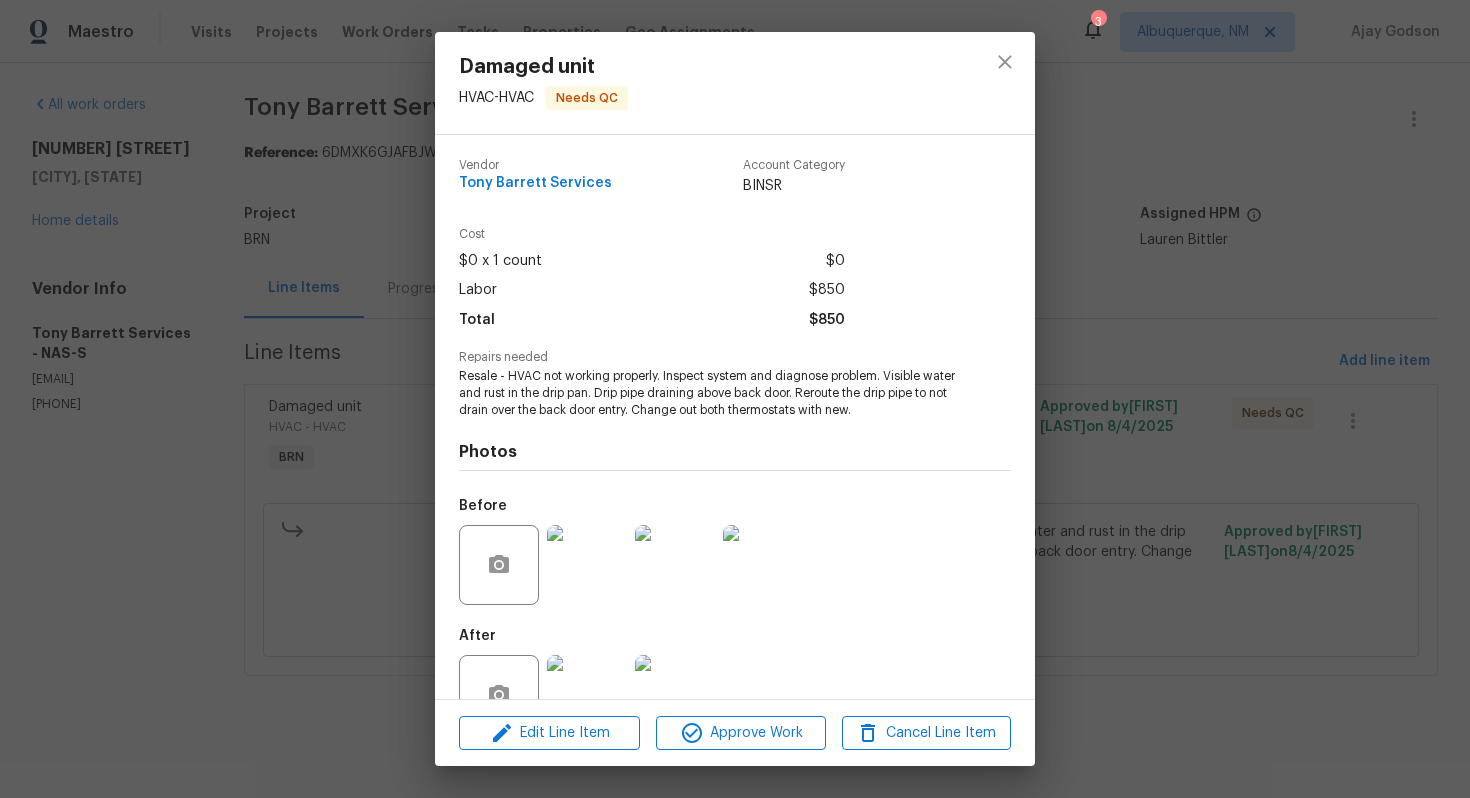 scroll, scrollTop: 57, scrollLeft: 0, axis: vertical 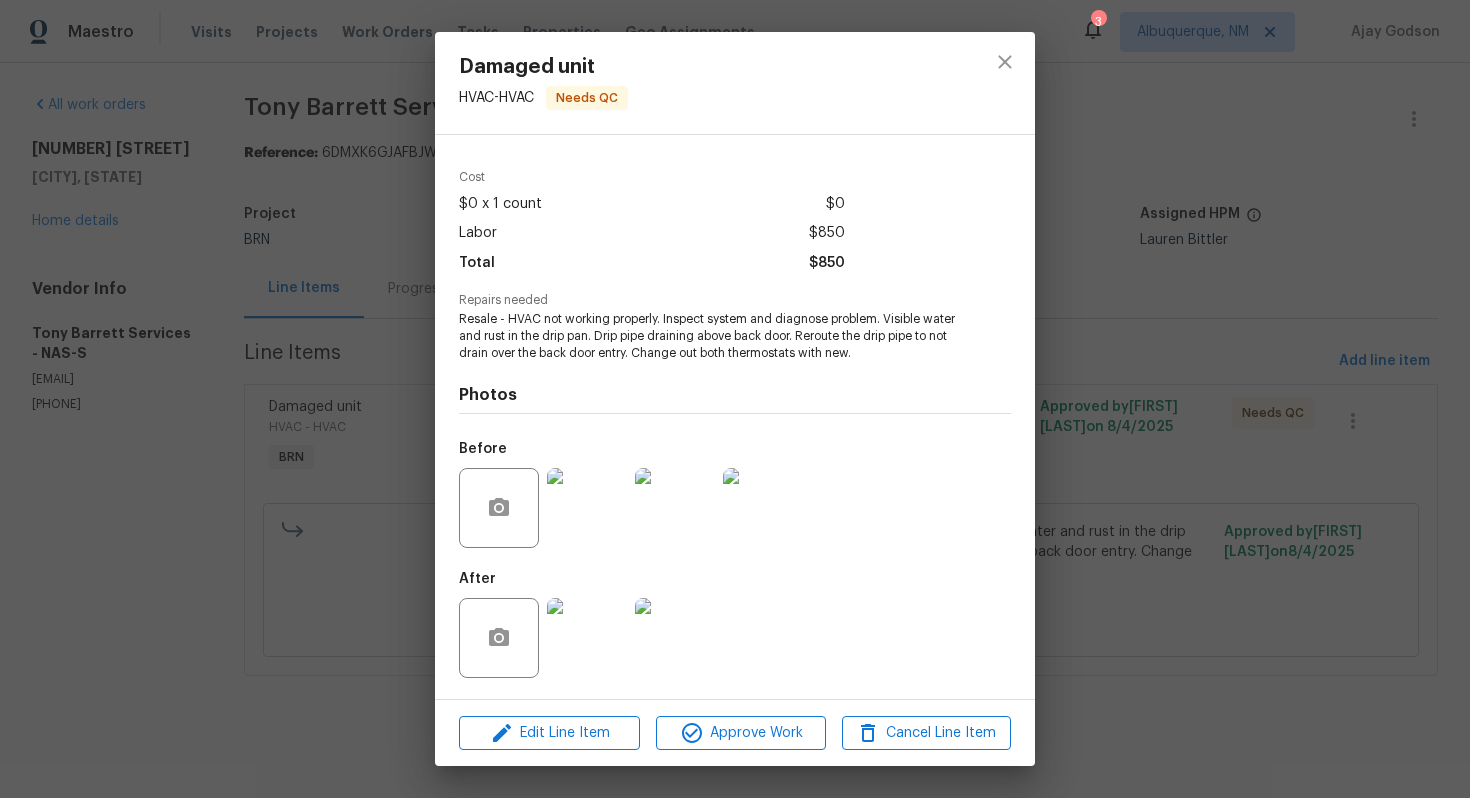 click at bounding box center (587, 638) 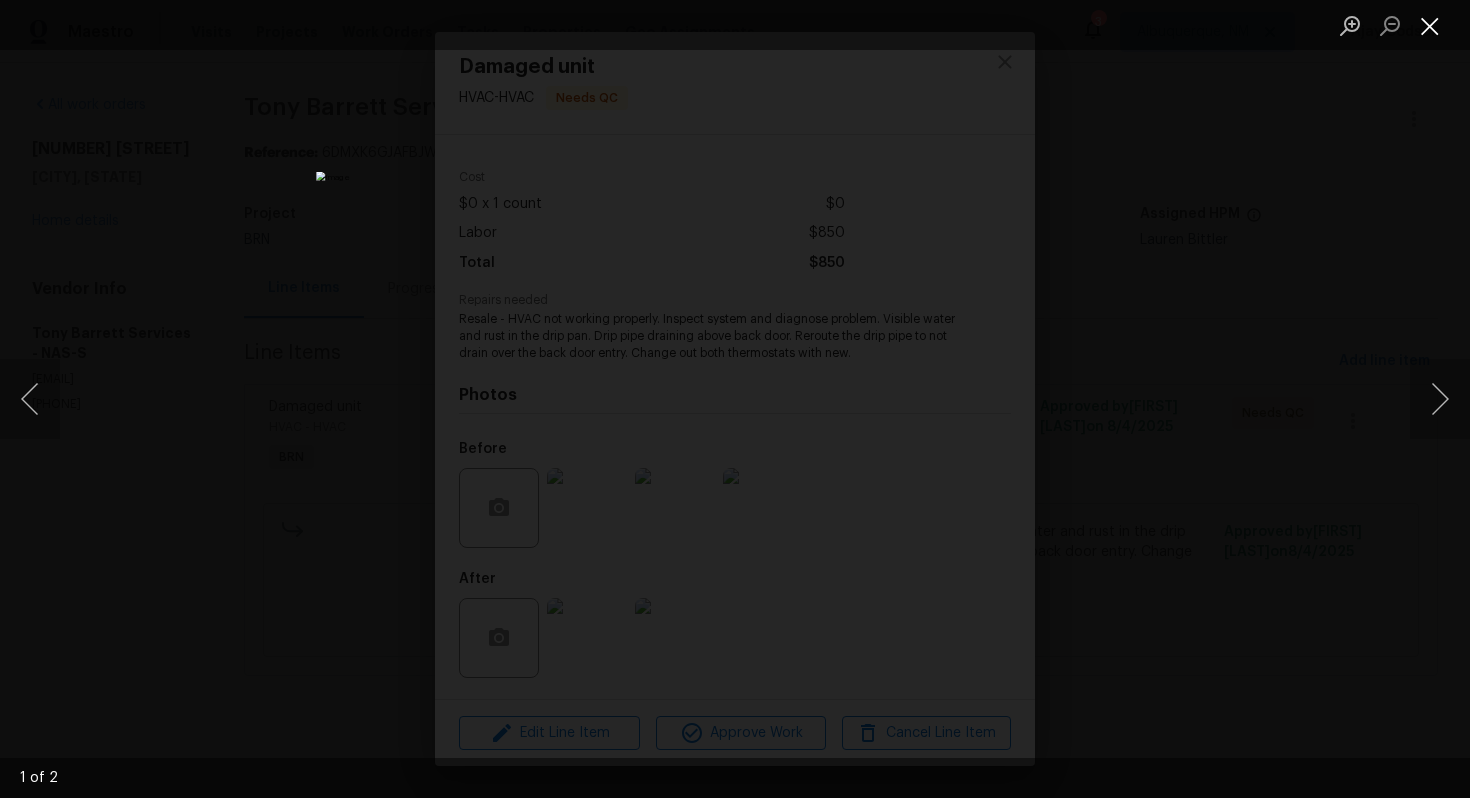 click at bounding box center [1430, 25] 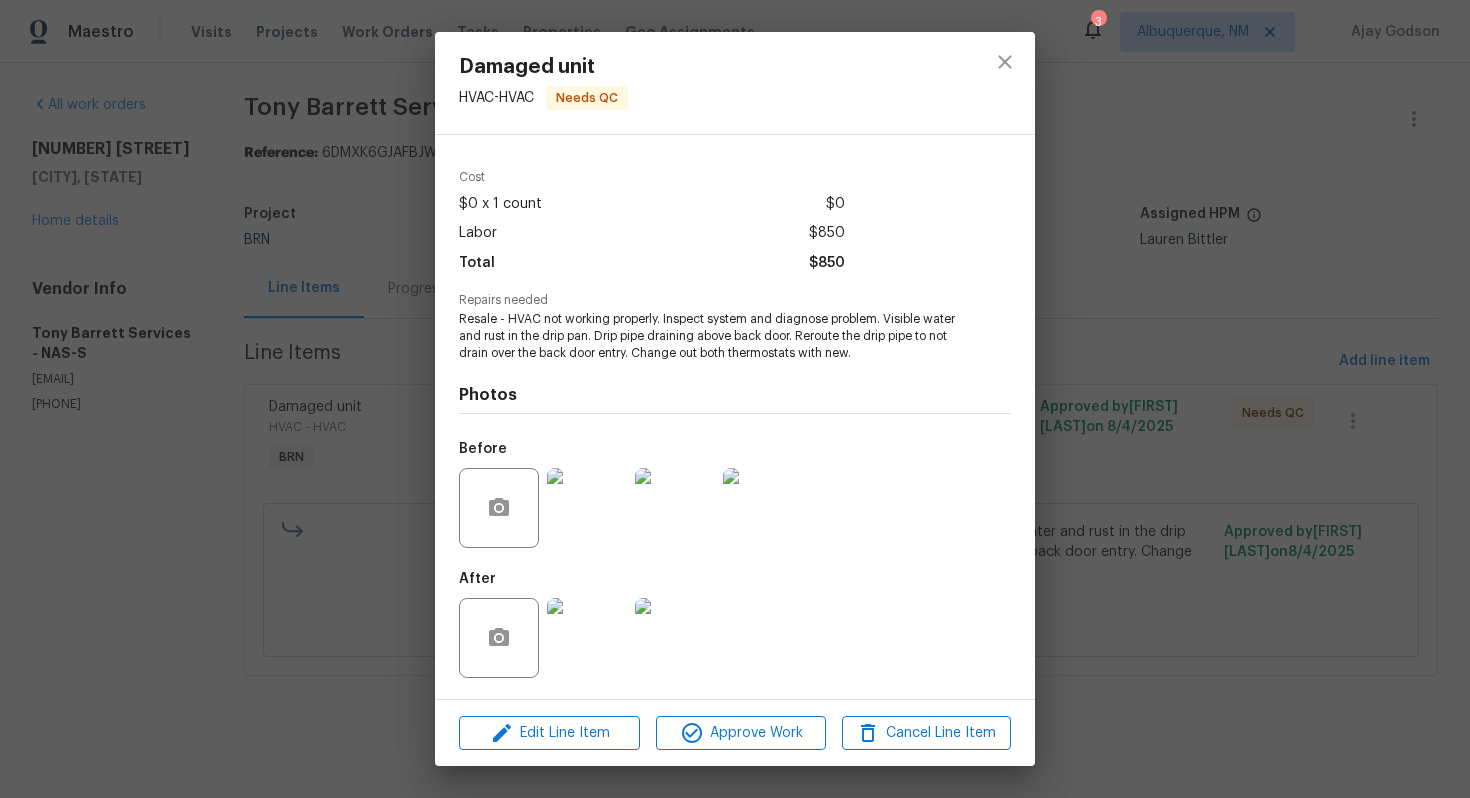 click at bounding box center [587, 508] 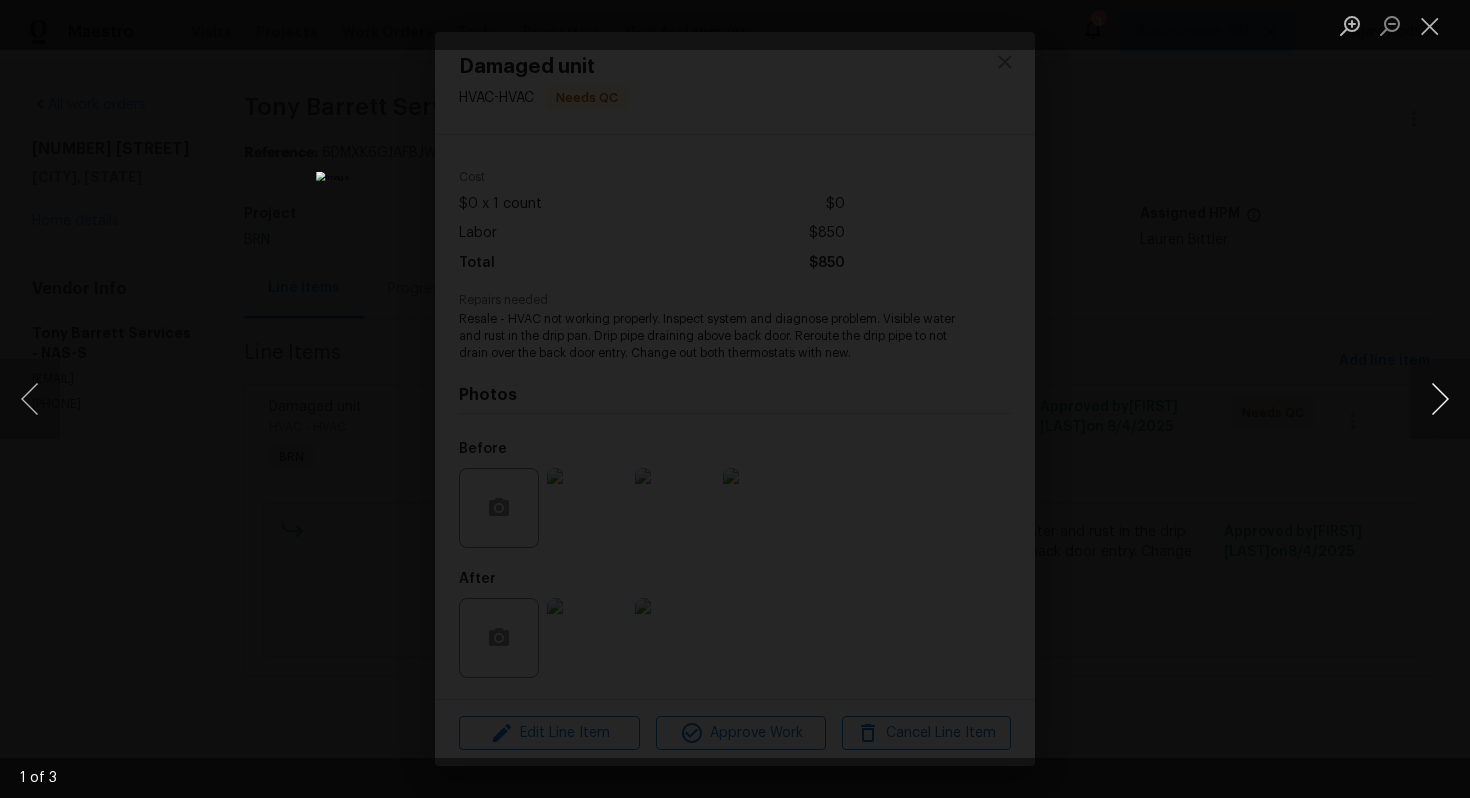 click at bounding box center [1440, 399] 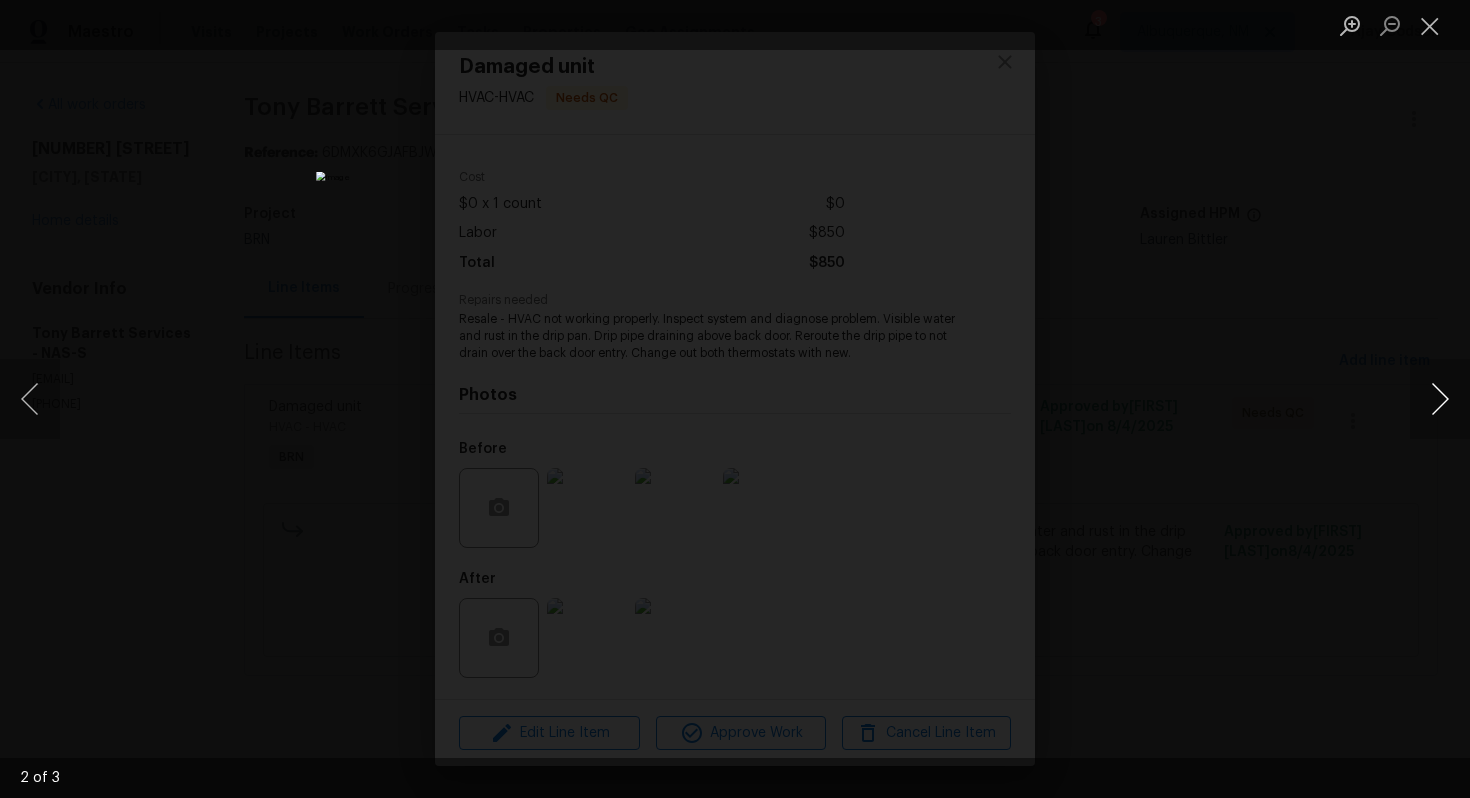 click at bounding box center (1440, 399) 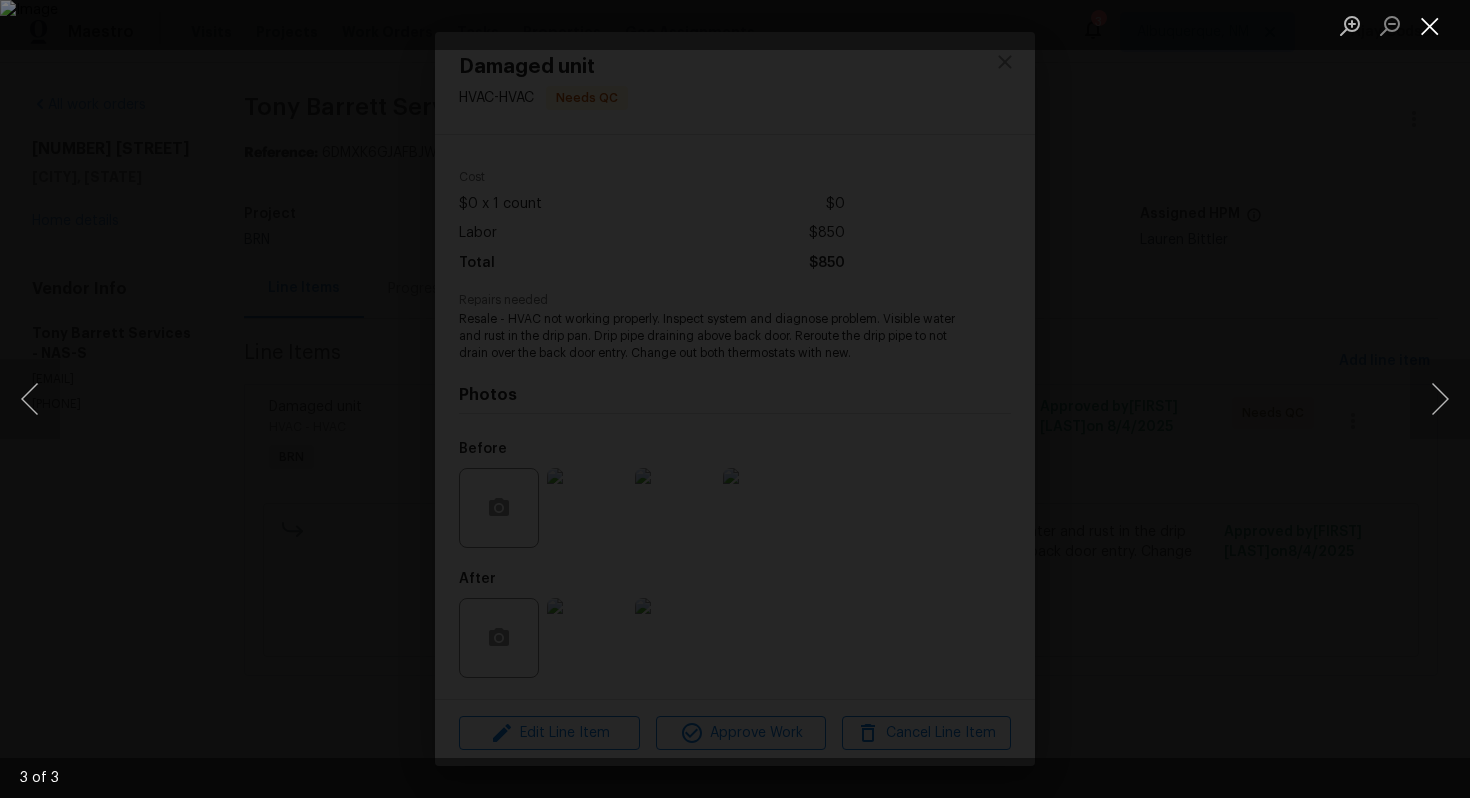 click at bounding box center (1430, 25) 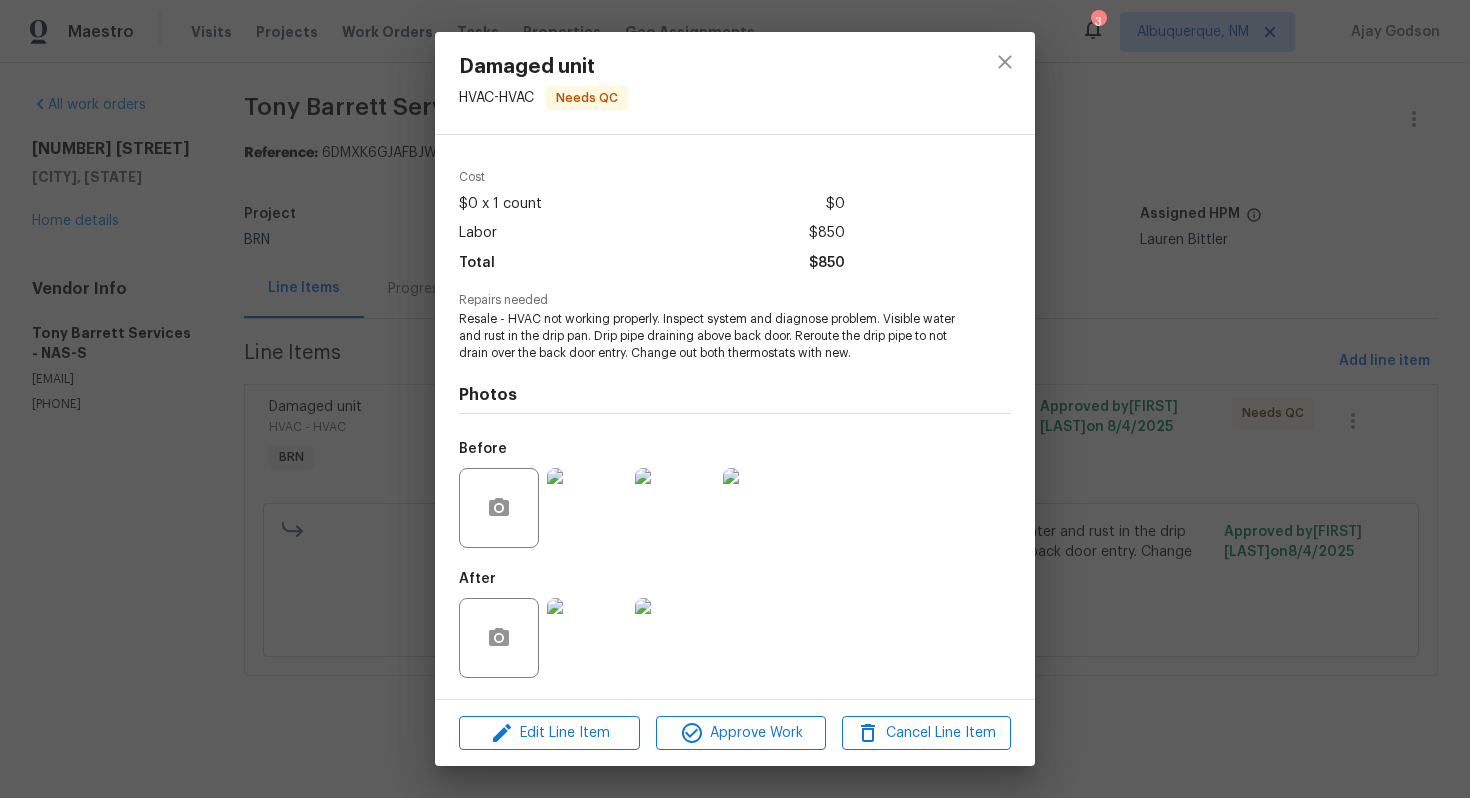 click at bounding box center [587, 638] 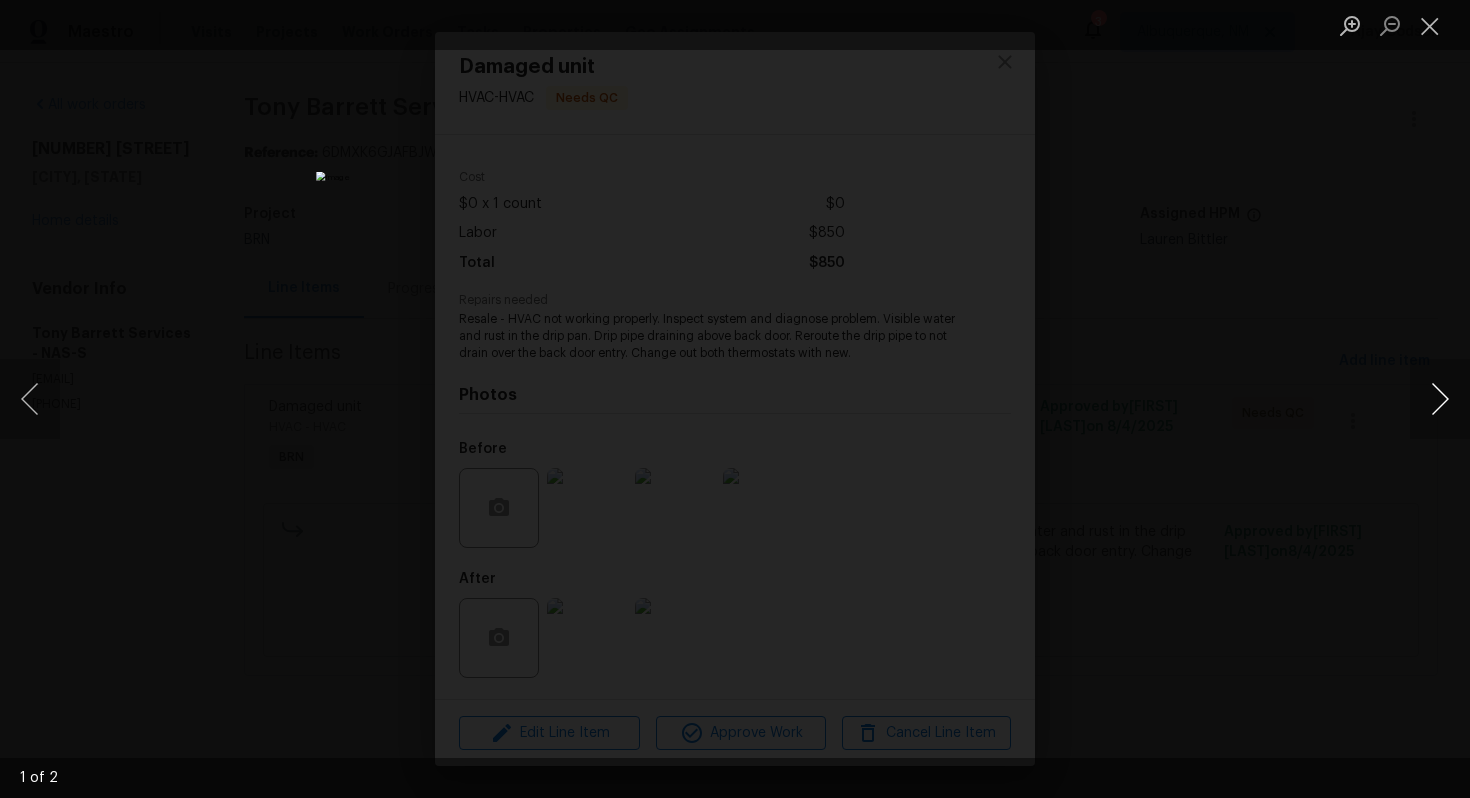 click at bounding box center (1440, 399) 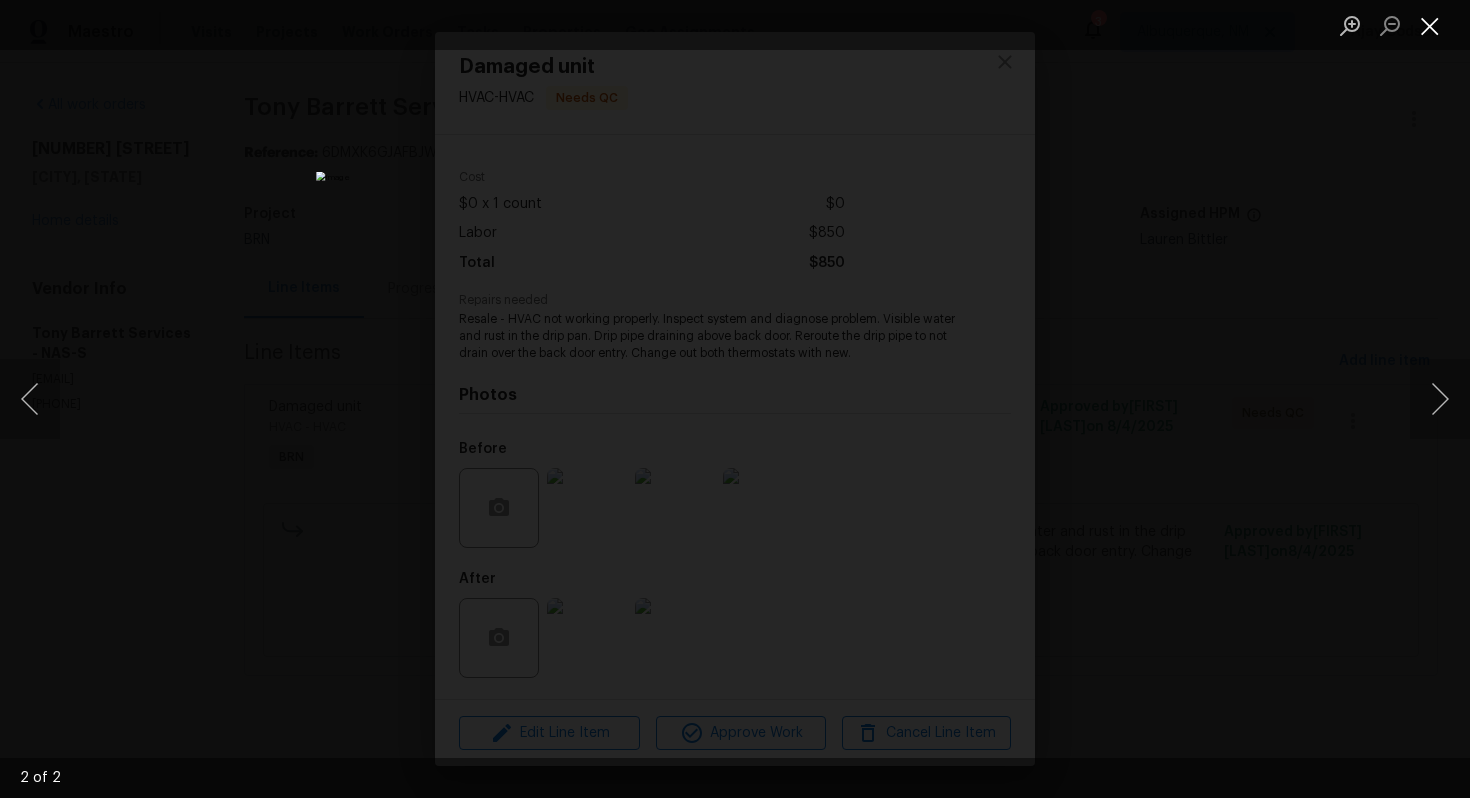 click at bounding box center (1430, 25) 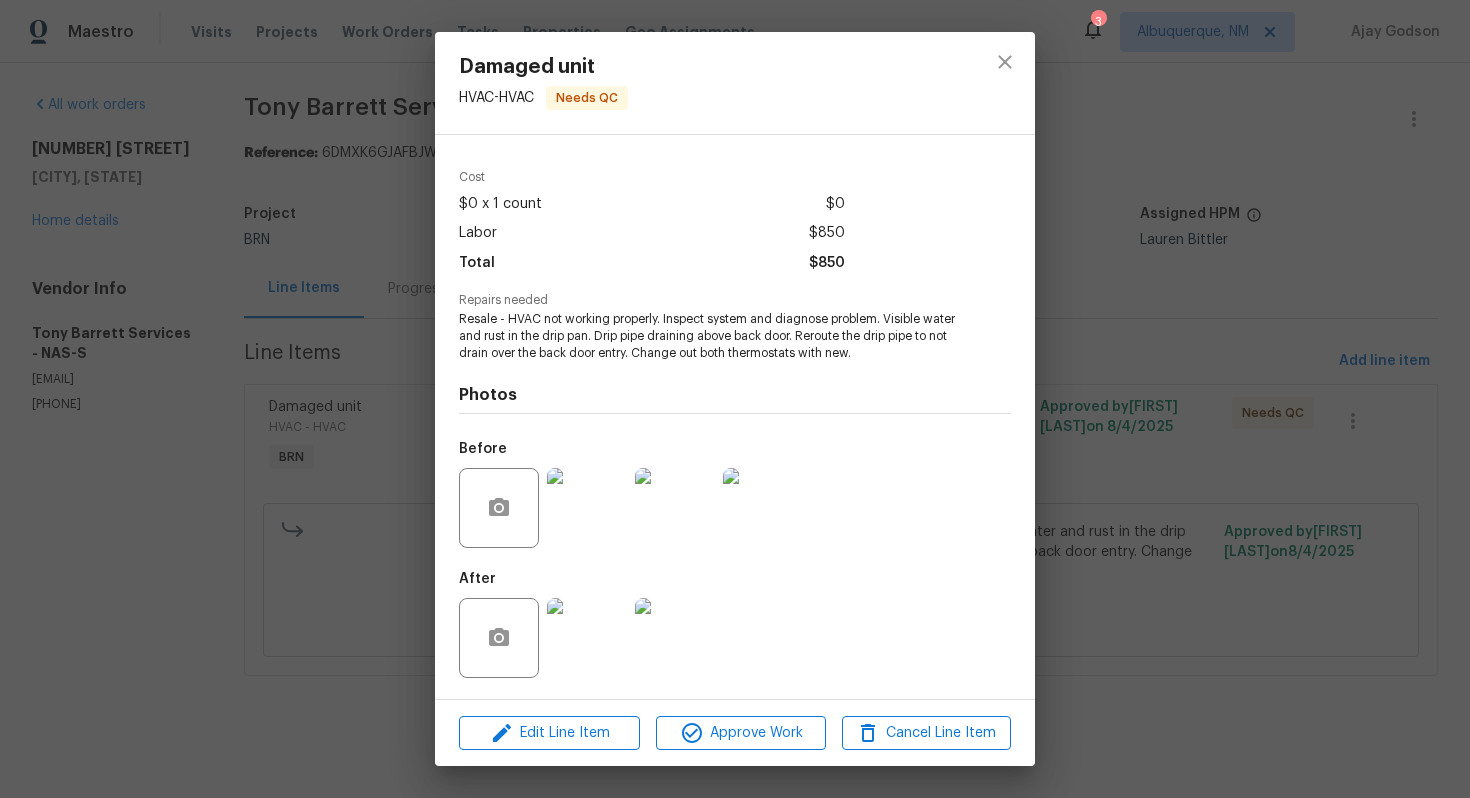 click on "Resale - HVAC not working properly. Inspect system and diagnose problem. Visible water and rust in the drip pan. Drip pipe draining above back door. Reroute the drip pipe to not drain over the back door entry. Change out both thermostats with new." at bounding box center [707, 336] 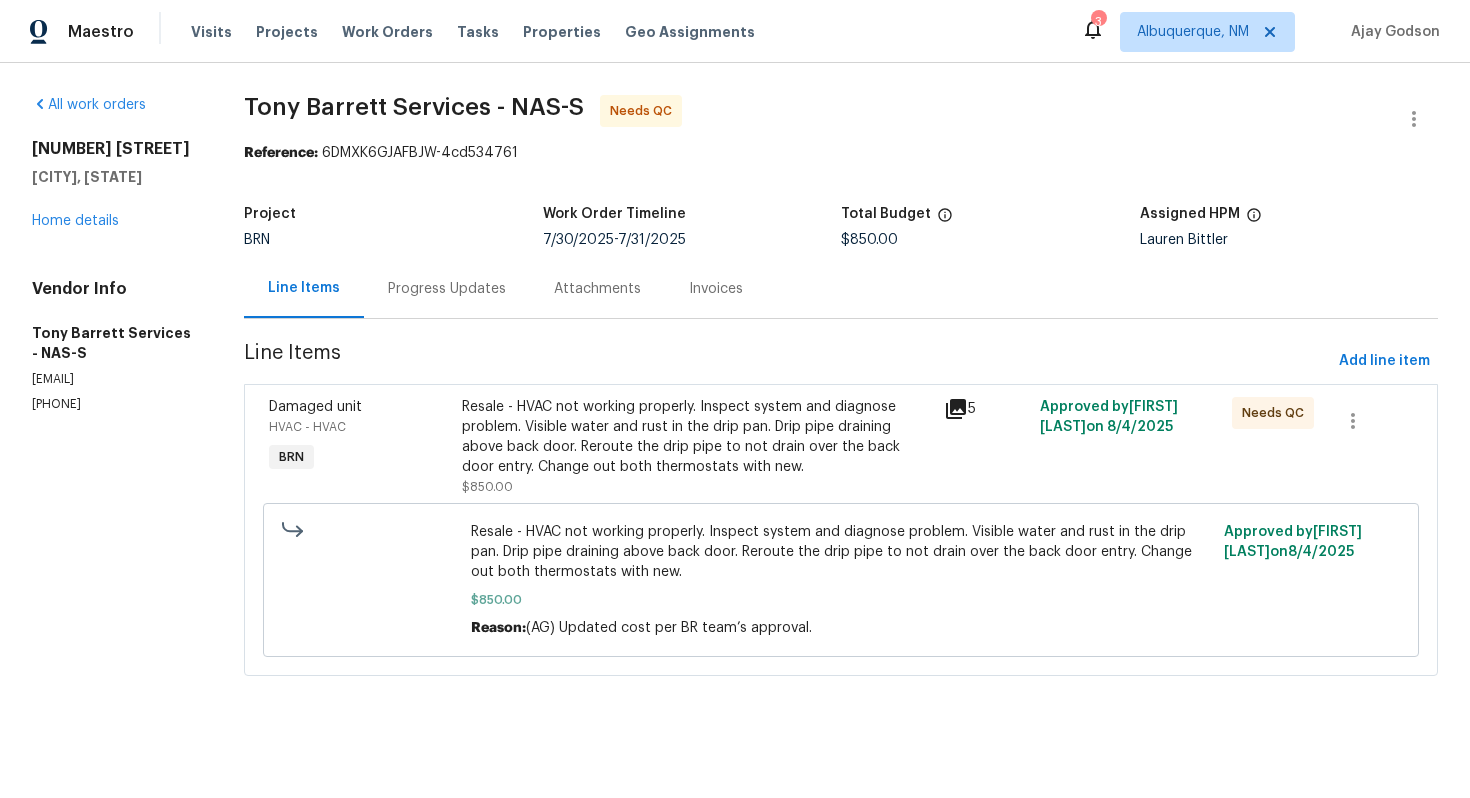click on "Tony Barrett Services - NAS-S Needs QC Reference:   6DMXK6GJAFBJW-4cd534761 Project BRN   Work Order Timeline 7/30/2025  -  7/31/2025 Total Budget $850.00 Assigned HPM Lauren Bittler Line Items Progress Updates Attachments Invoices Line Items Add line item Damaged unit HVAC - HVAC BRN Resale - HVAC not working properly. Inspect system and diagnose problem. Visible water and rust in the drip pan. Drip pipe draining above back door. Reroute the drip pipe to not drain over the back door entry. Change out both thermostats with new. $850.00   5 Approved by  Roushan Kumar  on   8/4/2025 Needs QC Resale - HVAC not working properly. Inspect system and diagnose problem. Visible water and rust in the drip pan. Drip pipe draining above back door. Reroute the drip pipe to not drain over the back door entry. Change out both thermostats with new. $850.00 Reason:  (AG) Updated cost per BR team’s approval. Approved by  Roushan Kumar  on  8/4/2025" at bounding box center [841, 397] 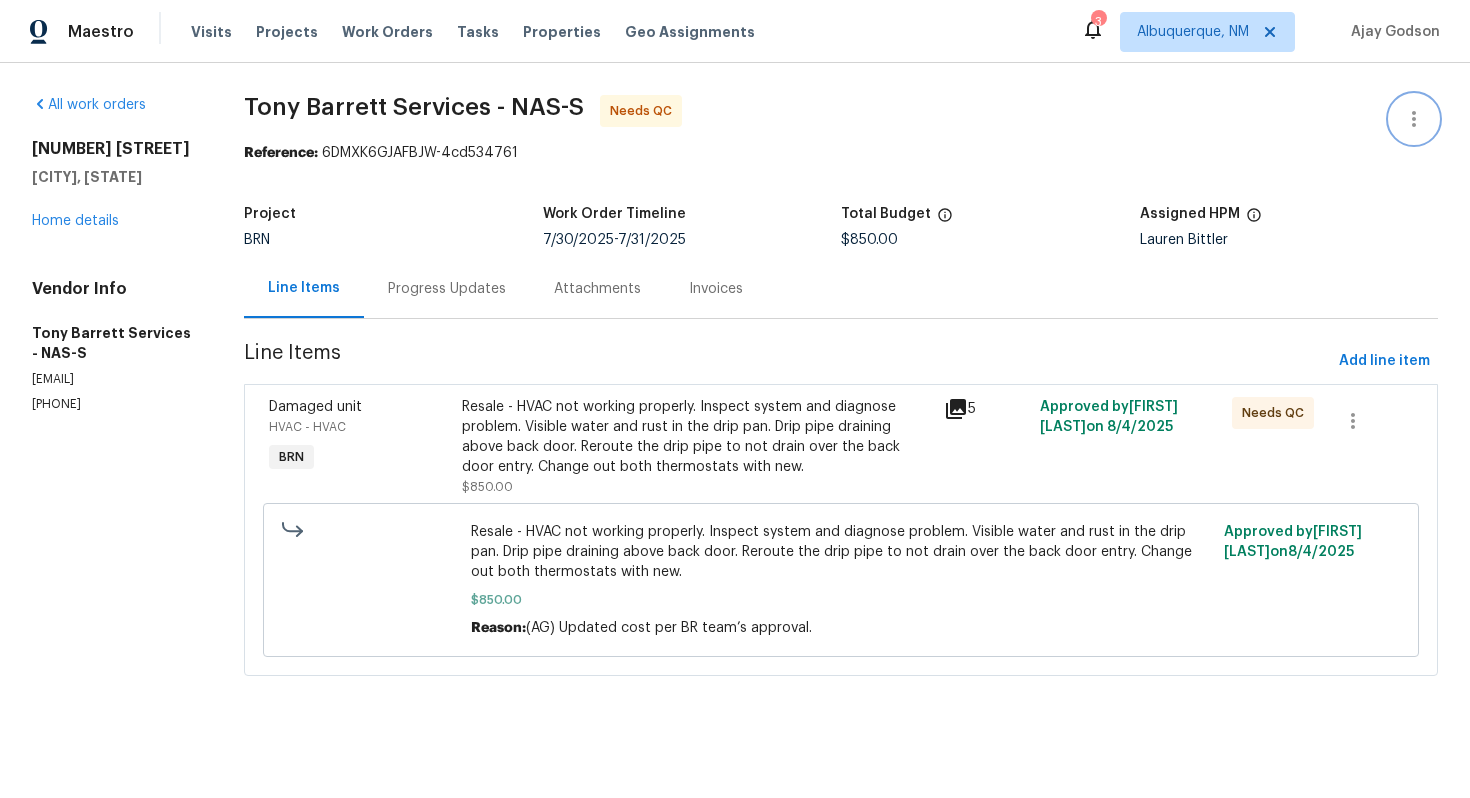 click 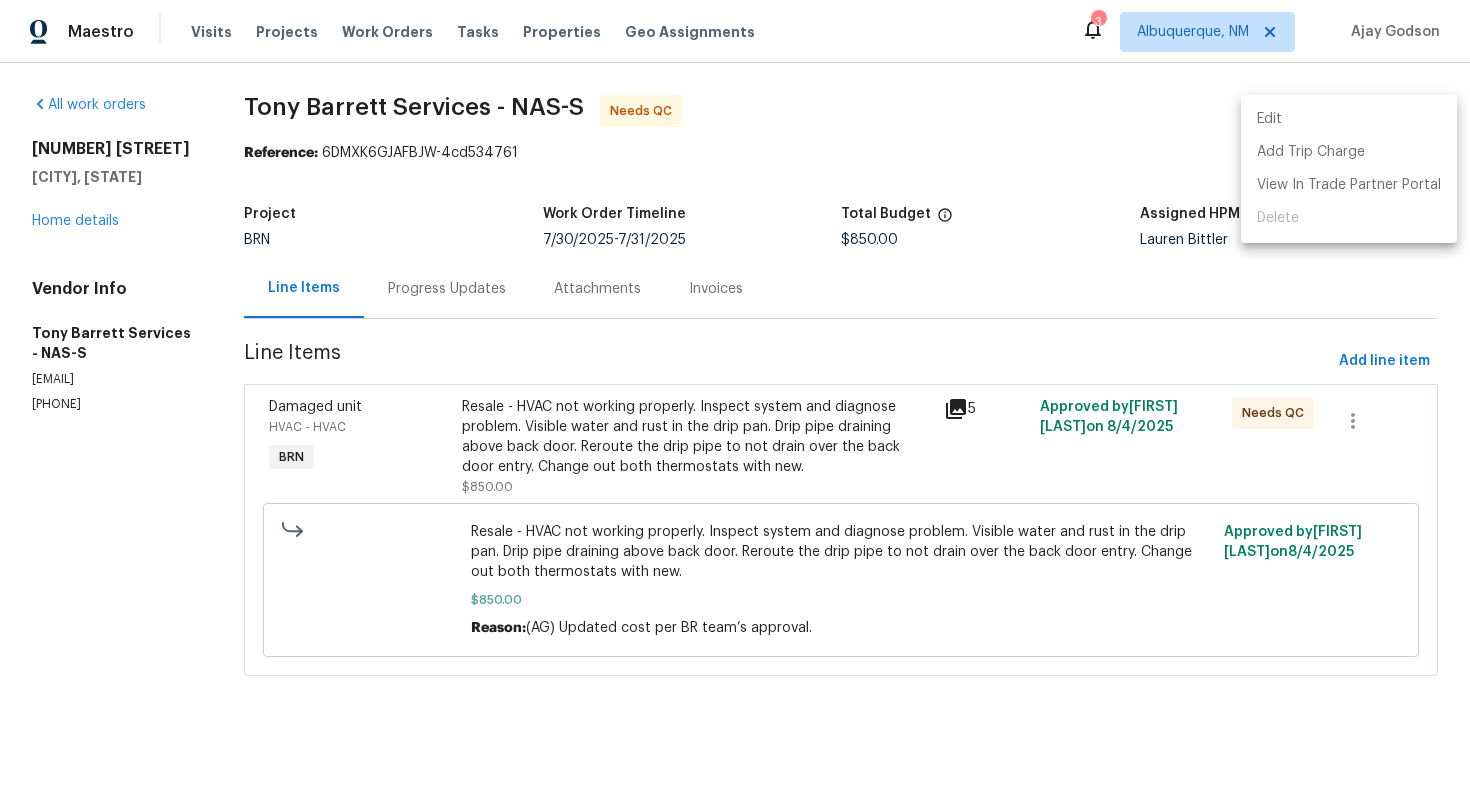 click on "Edit" at bounding box center (1349, 119) 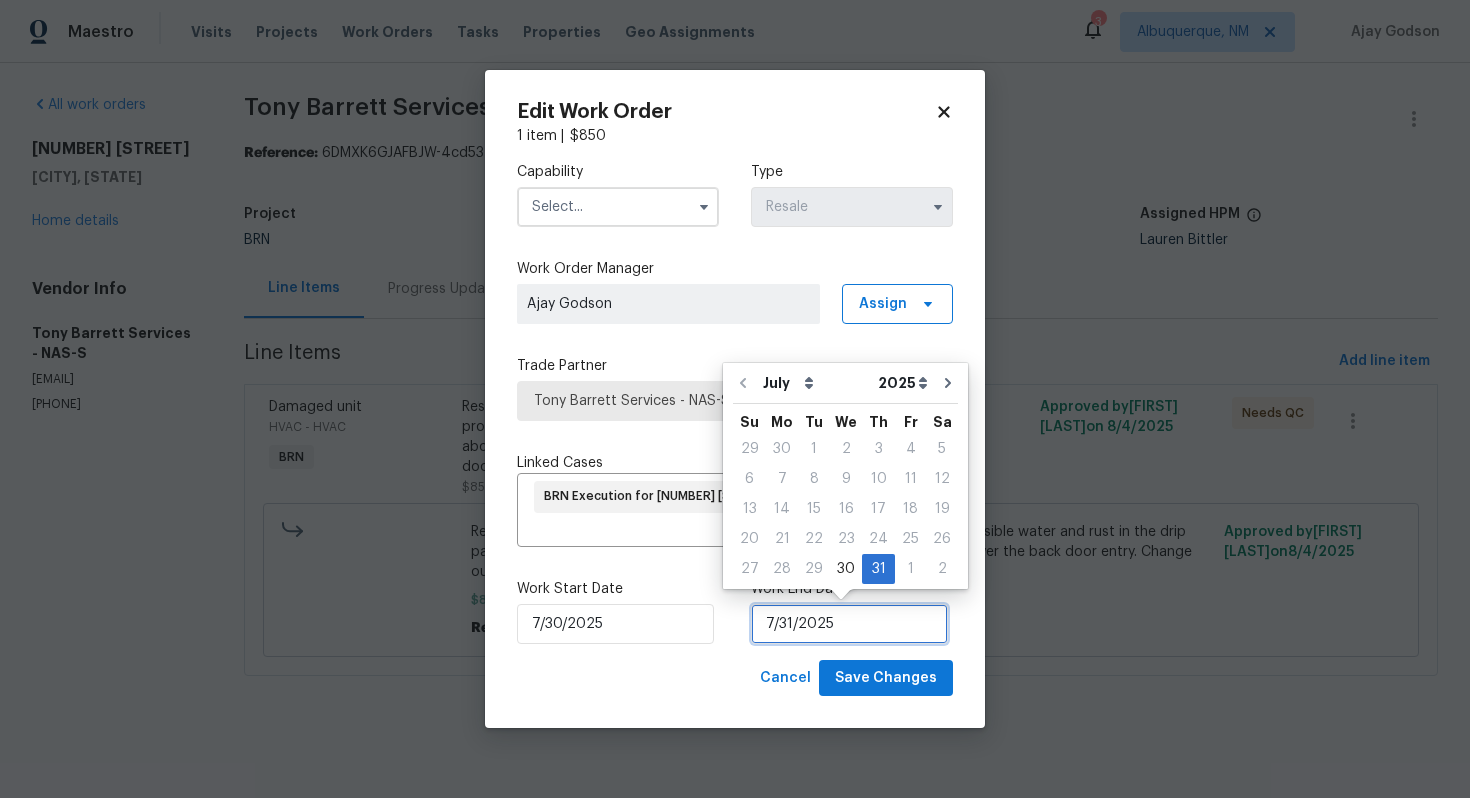 click on "7/31/2025" at bounding box center [849, 624] 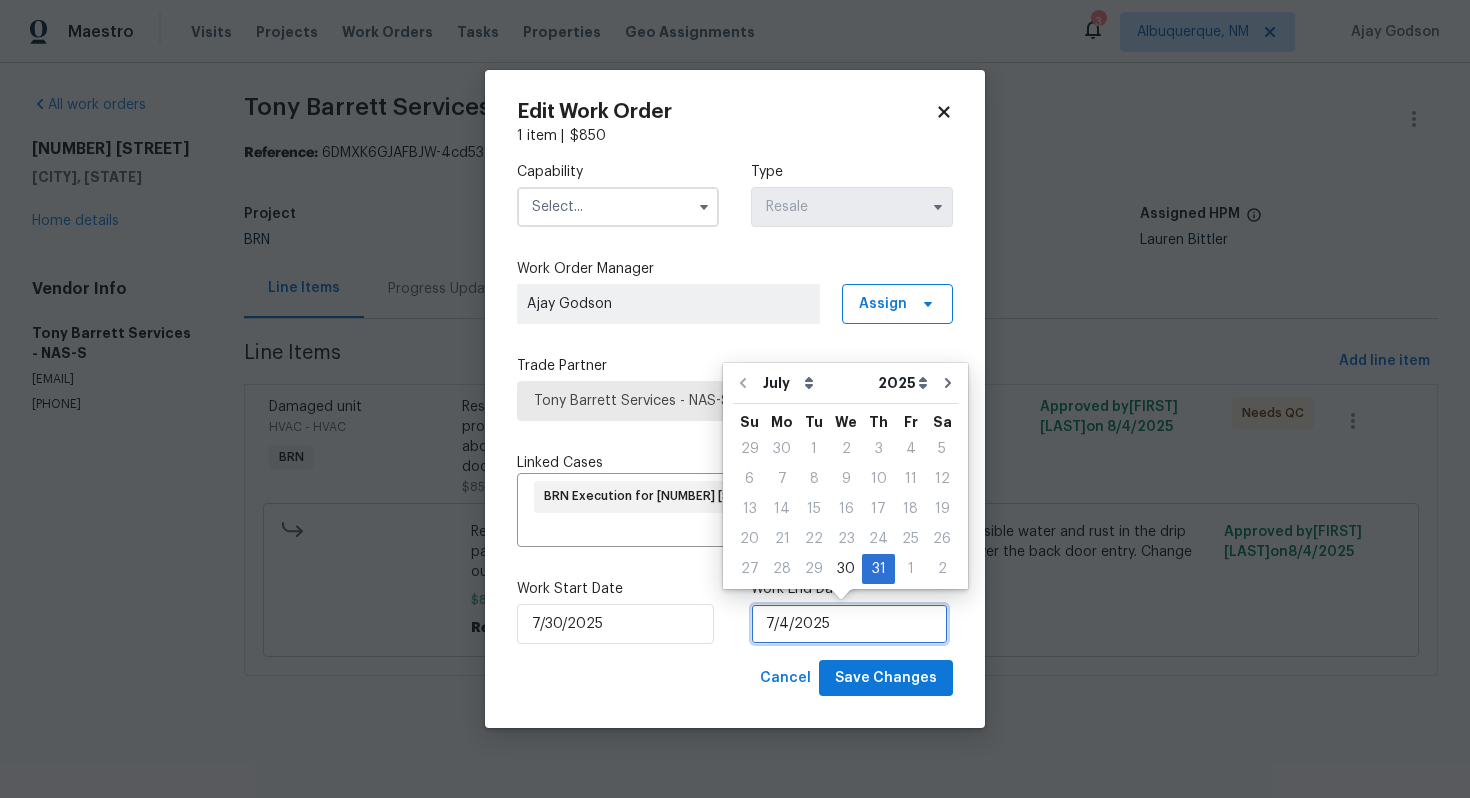 click on "7/4/2025" at bounding box center [849, 624] 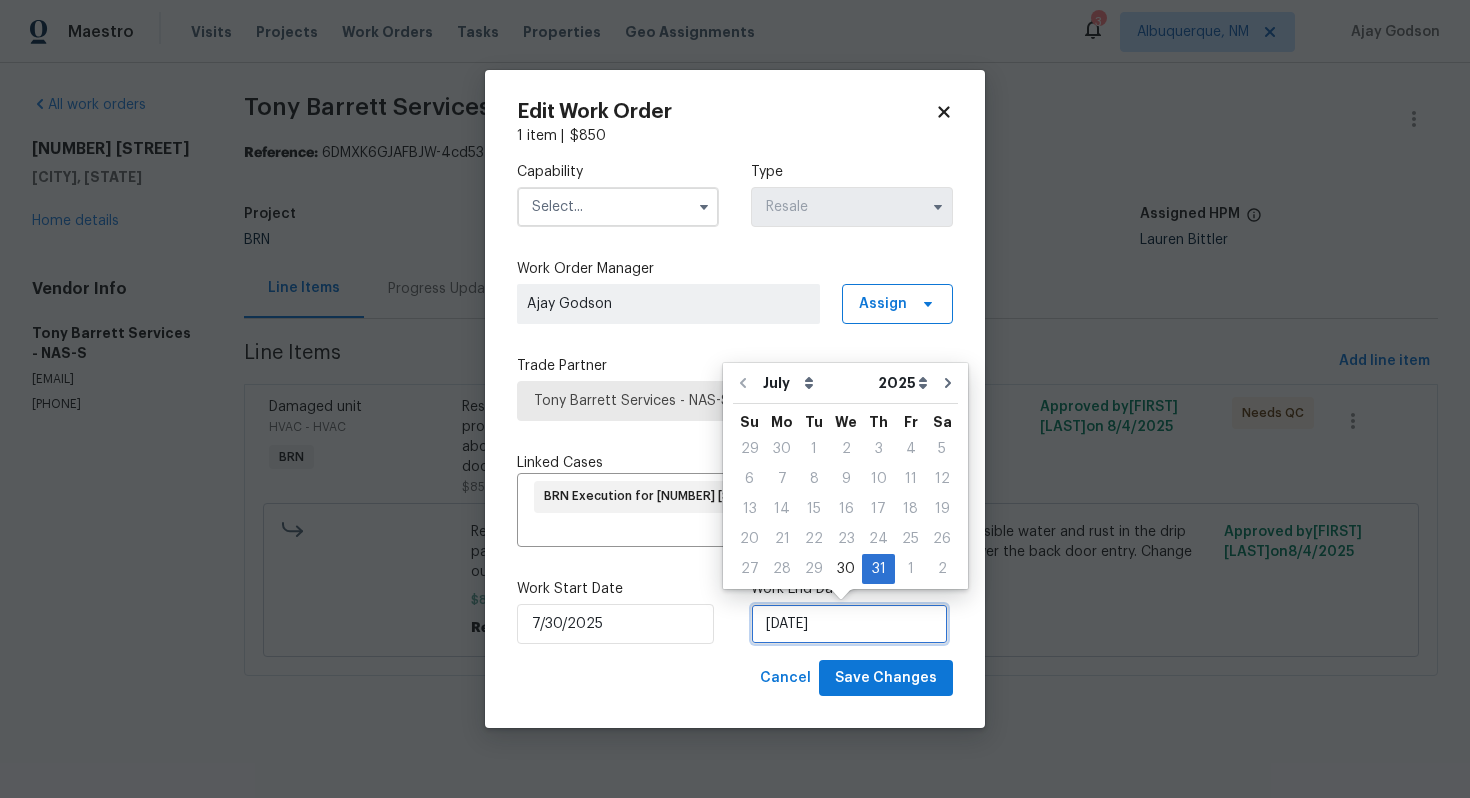 type on "8/4/2025" 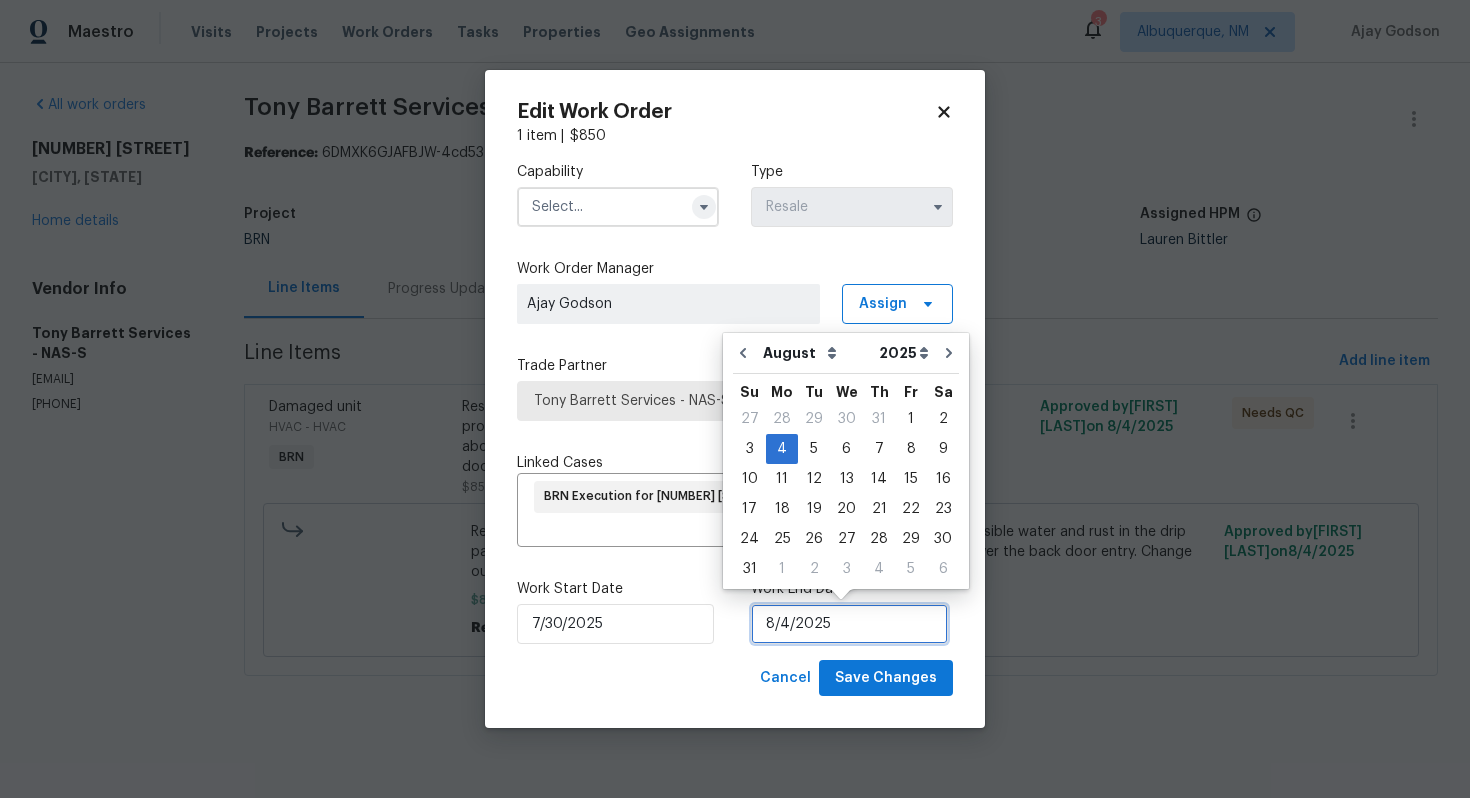type on "8/4/2025" 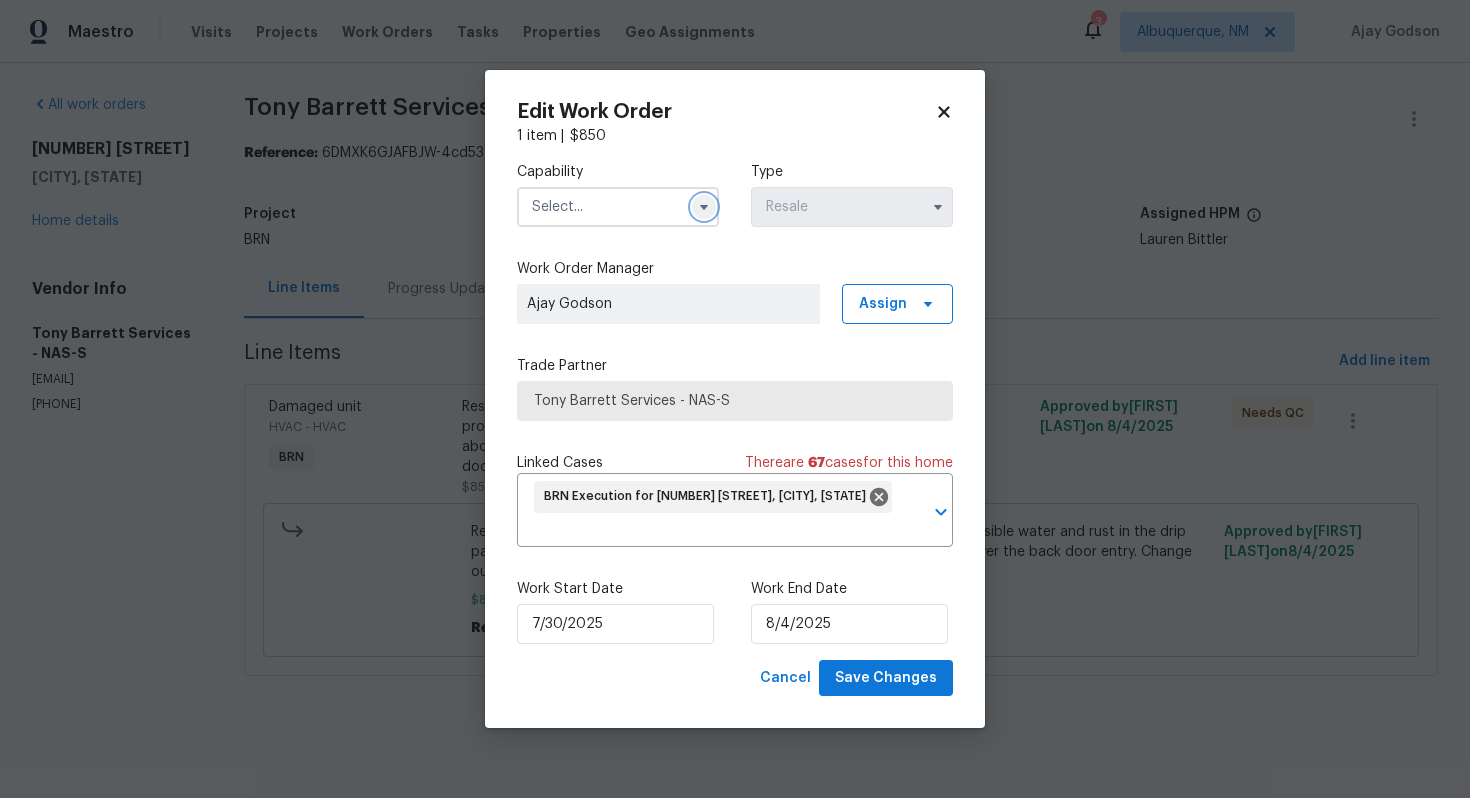 click 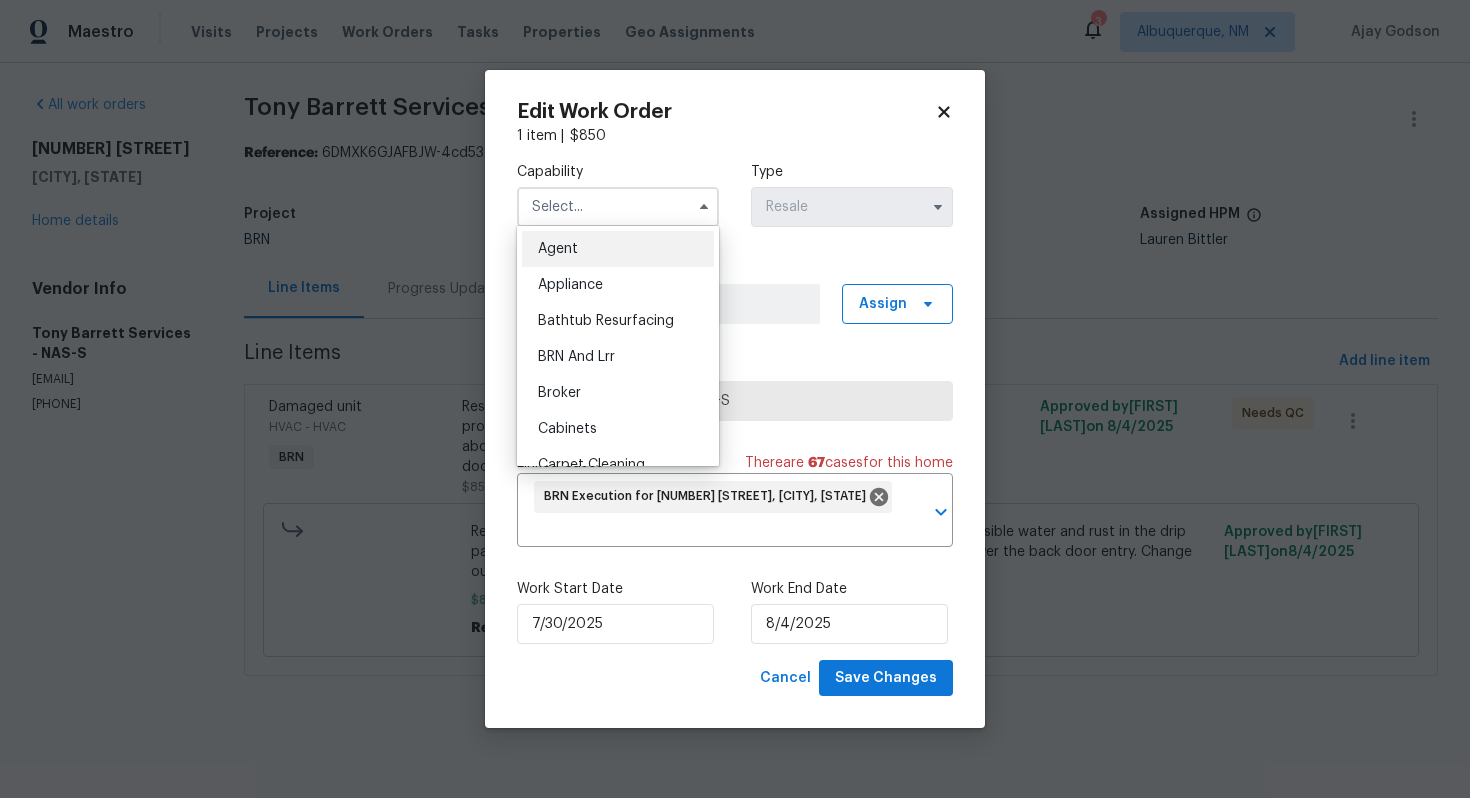 click on "BRN And Lrr" at bounding box center [618, 357] 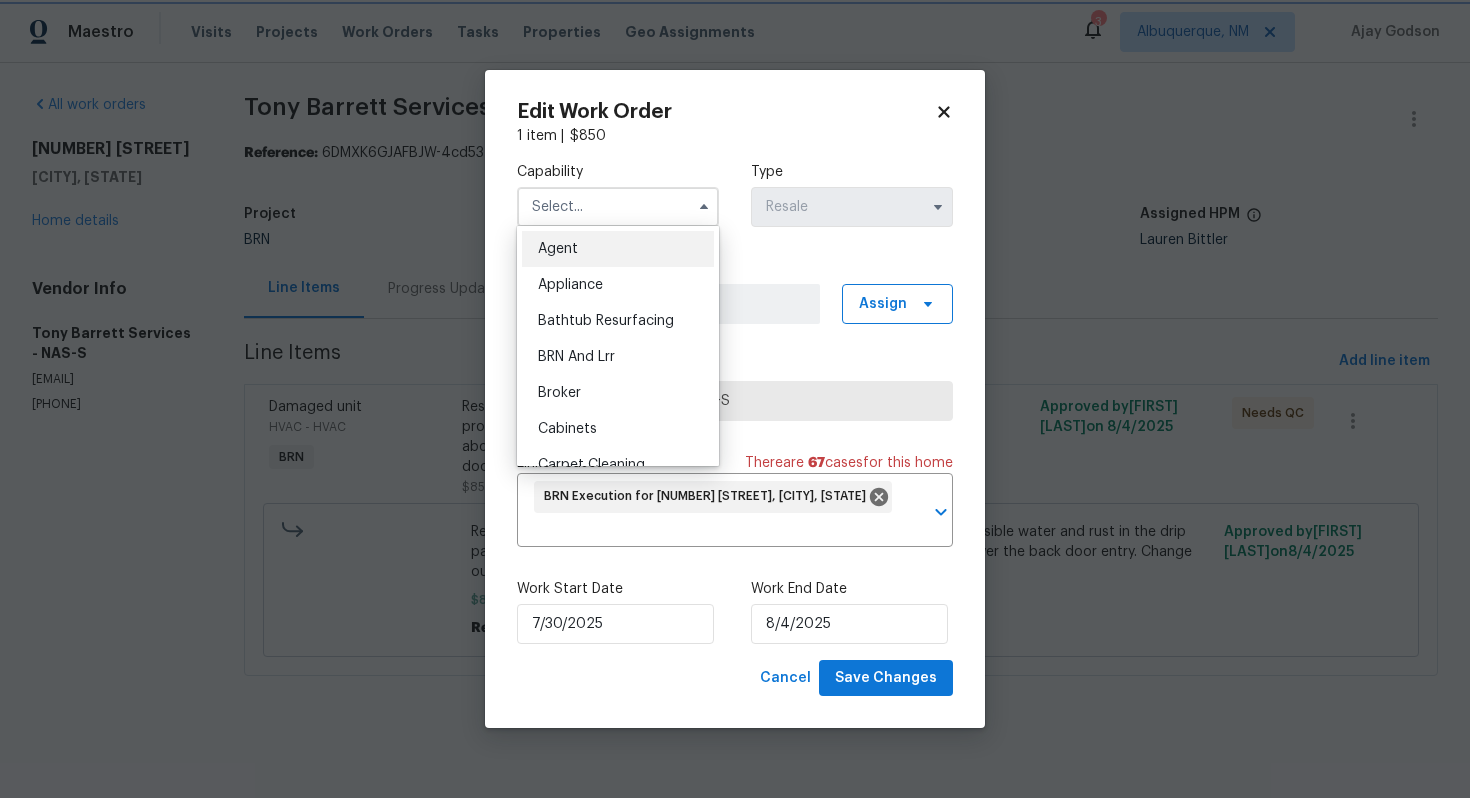 type on "BRN And Lrr" 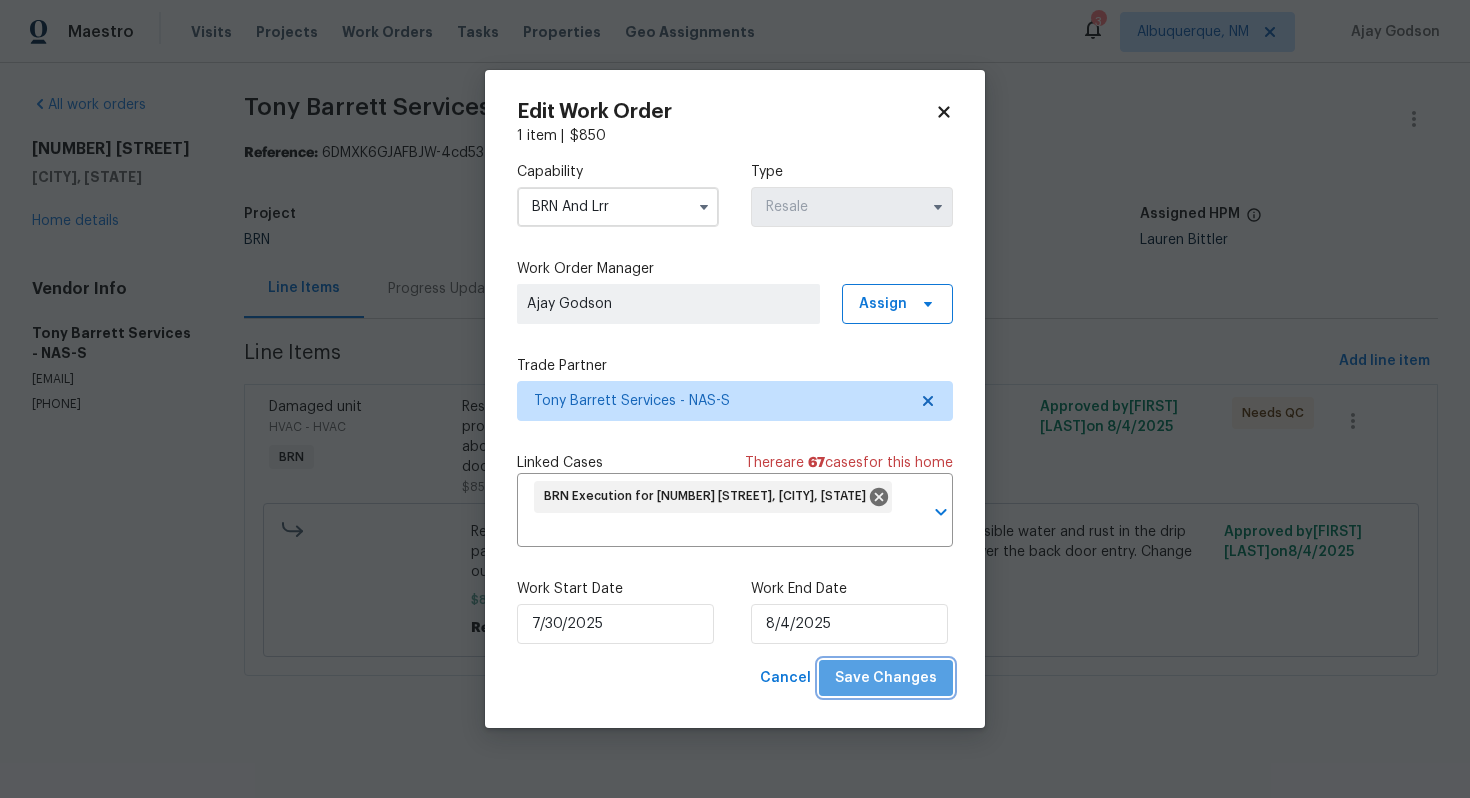 click on "Save Changes" at bounding box center (886, 678) 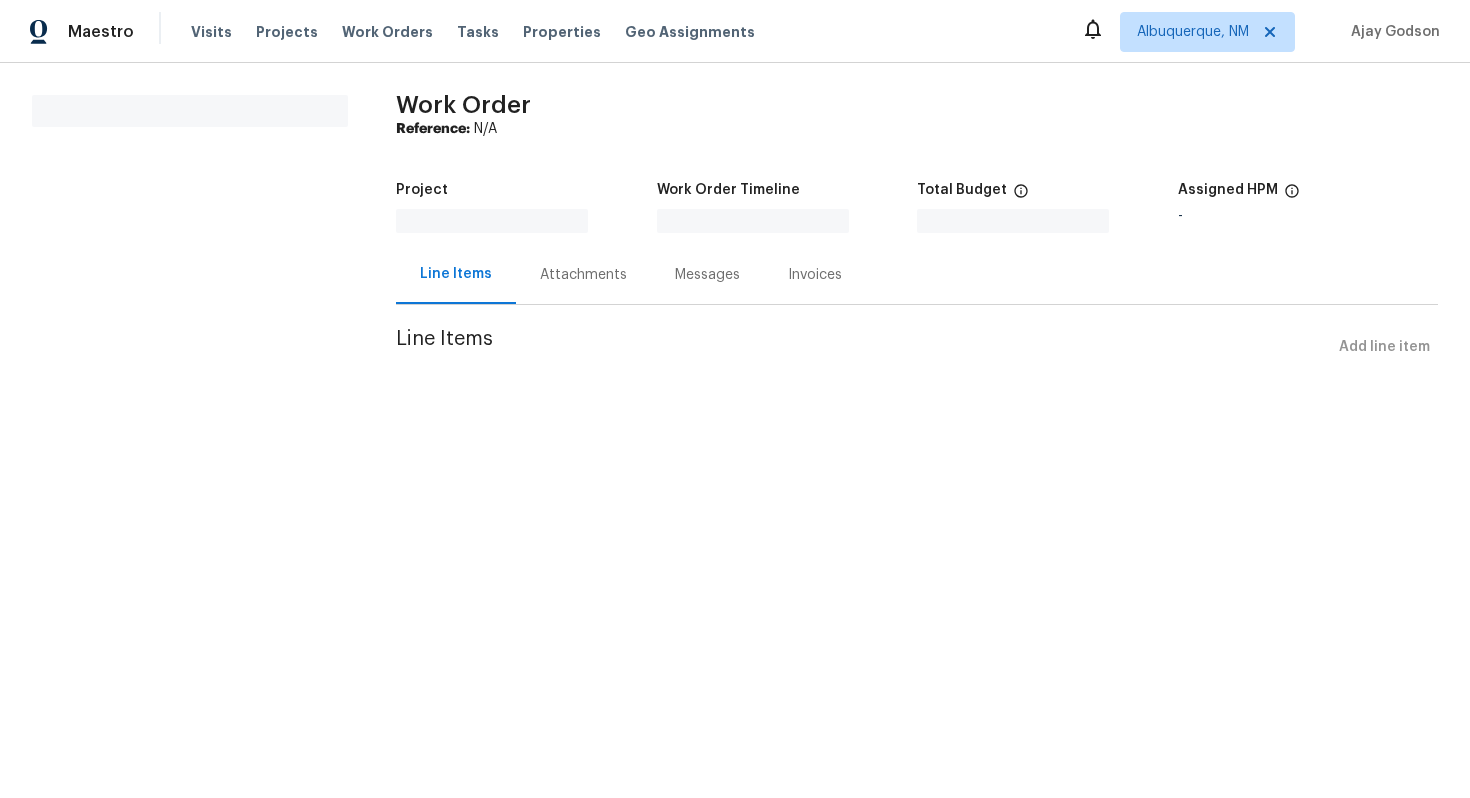 scroll, scrollTop: 0, scrollLeft: 0, axis: both 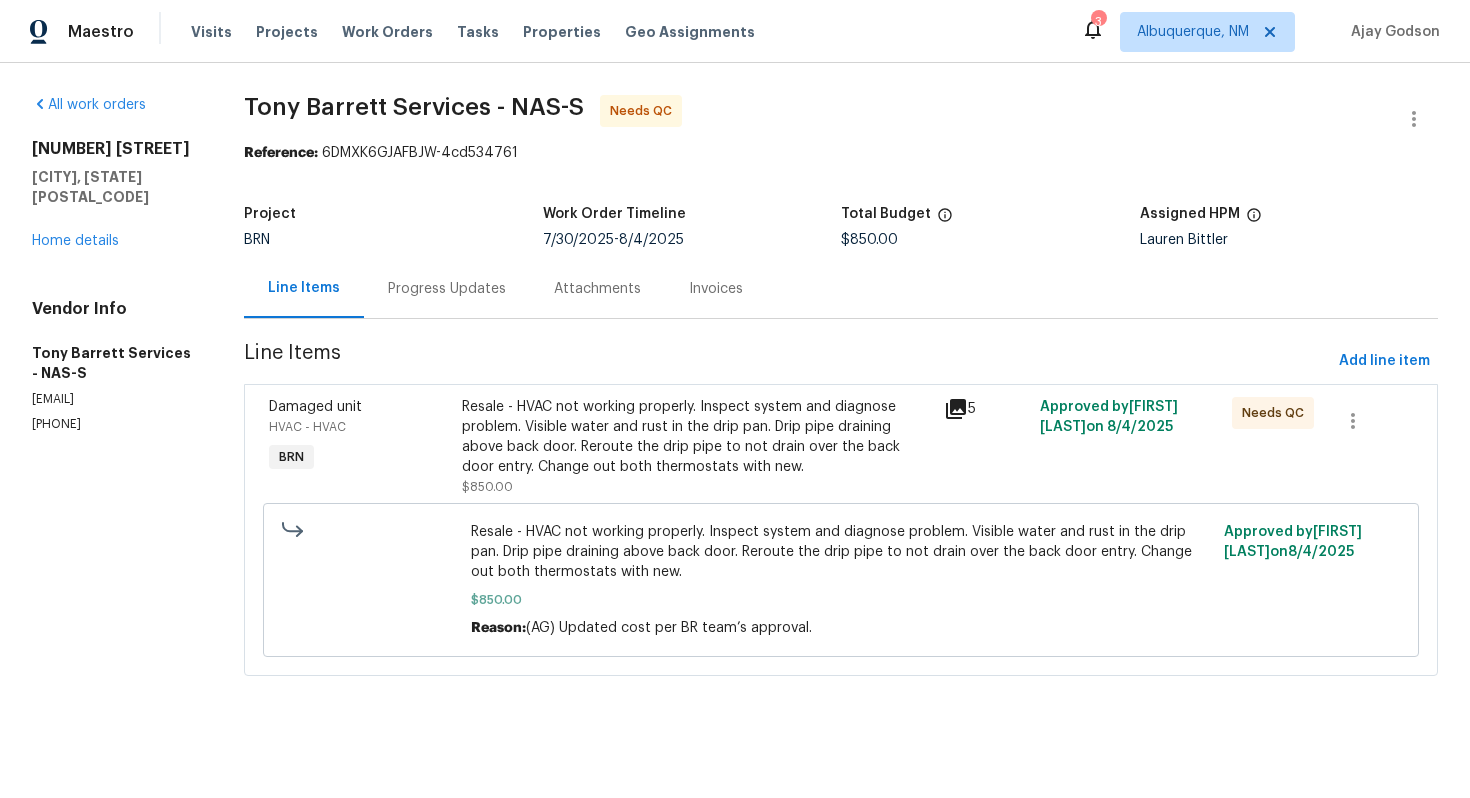 click on "Progress Updates" at bounding box center (447, 288) 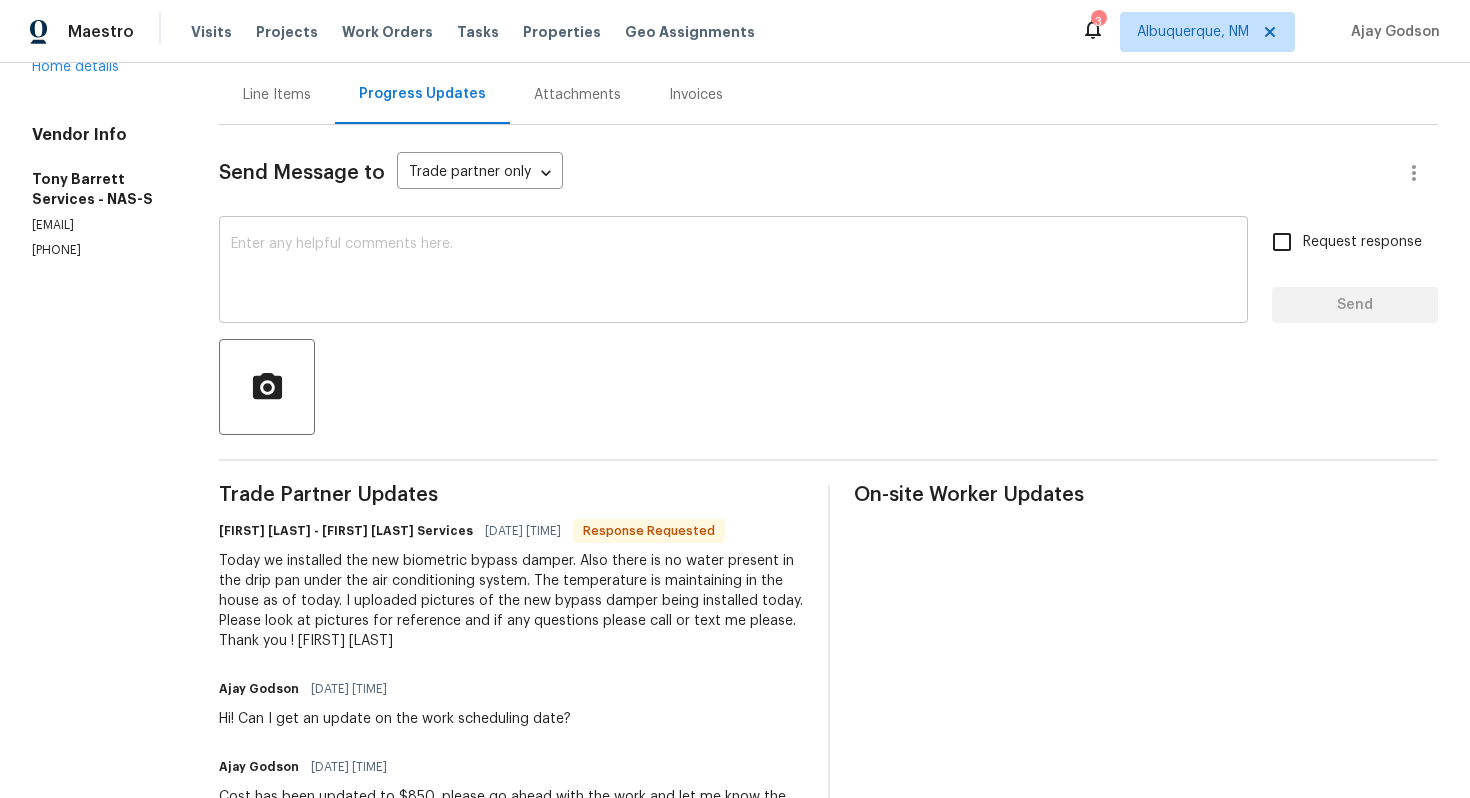 scroll, scrollTop: 0, scrollLeft: 0, axis: both 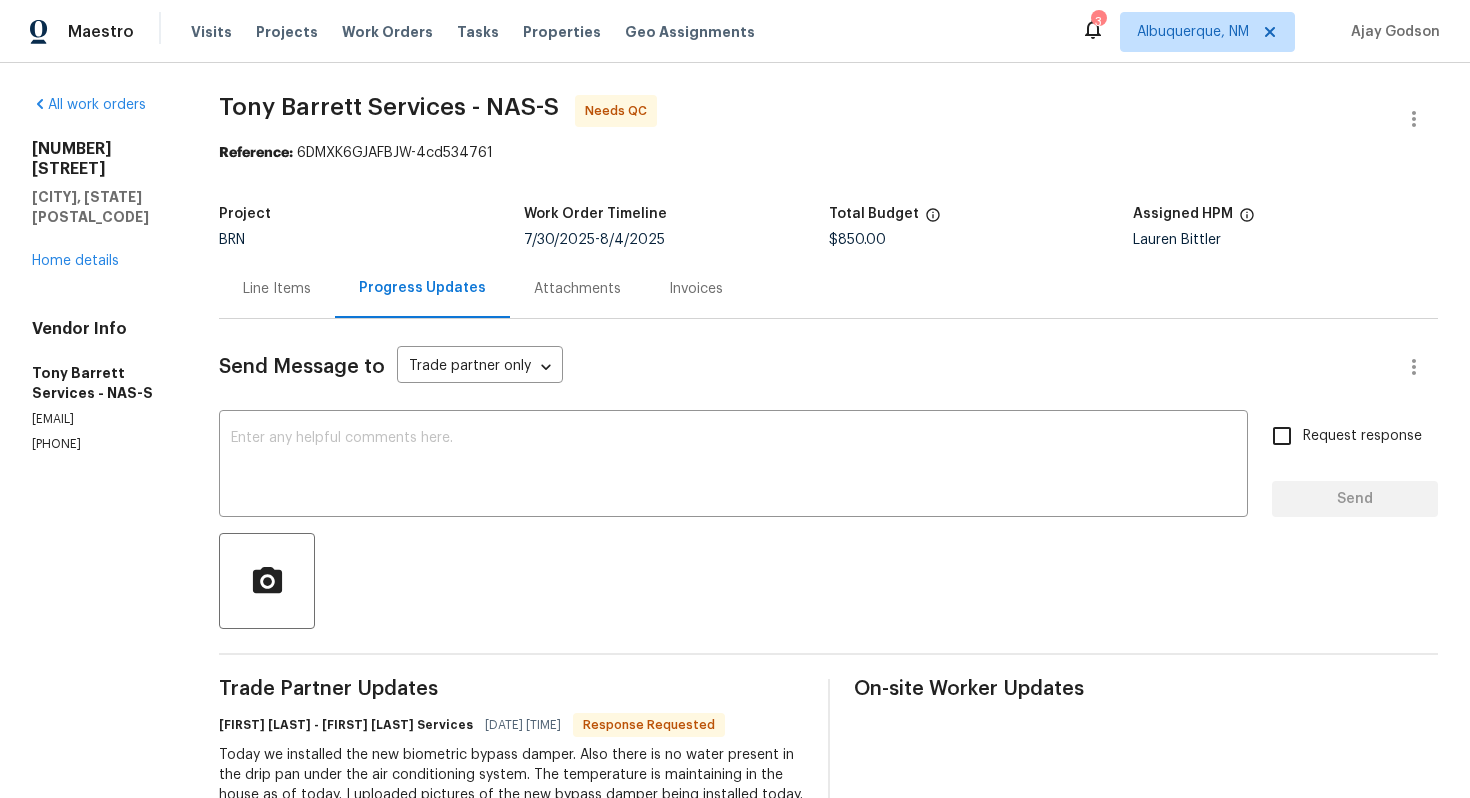 click on "Line Items" at bounding box center (277, 289) 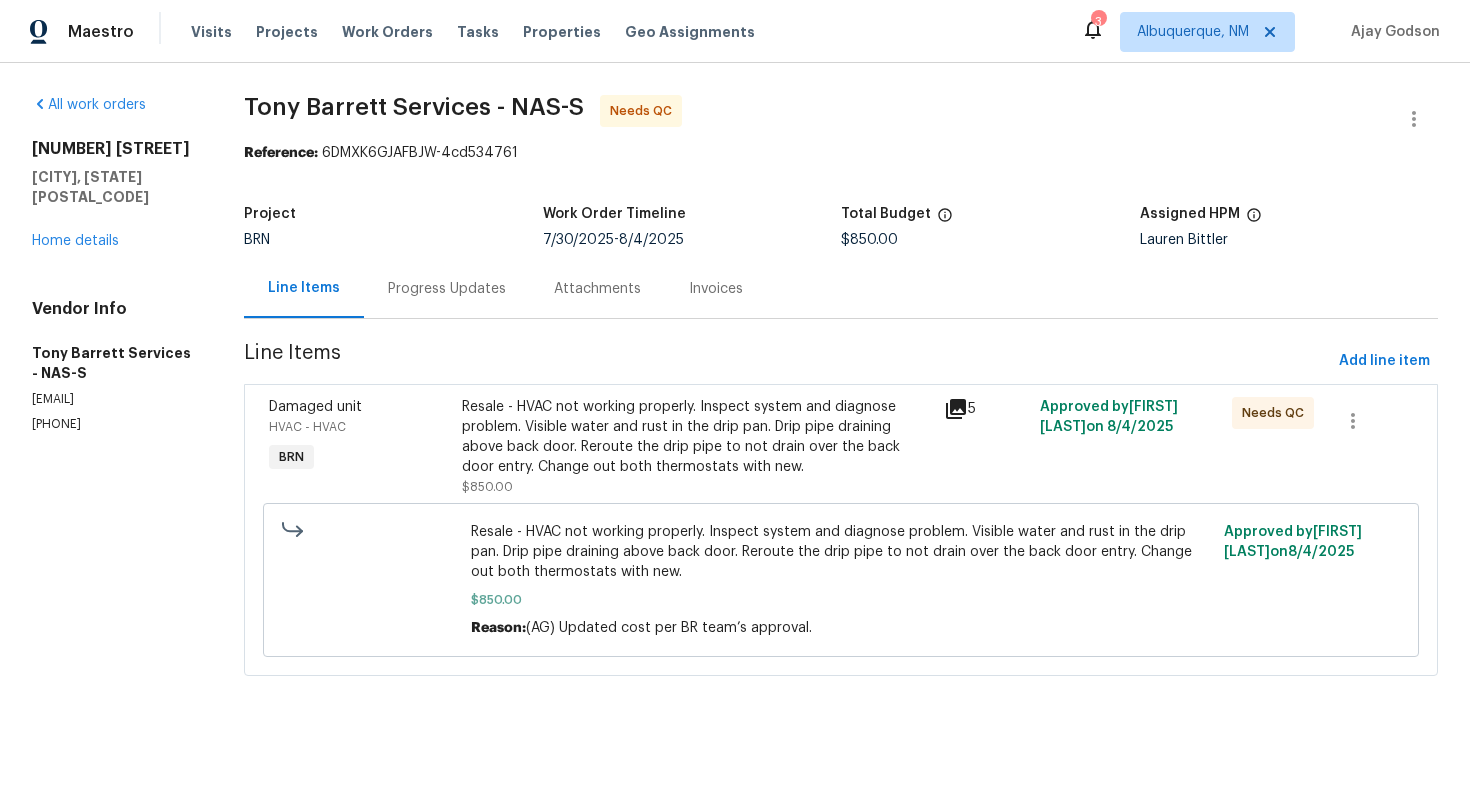 click on "Progress Updates" at bounding box center [447, 289] 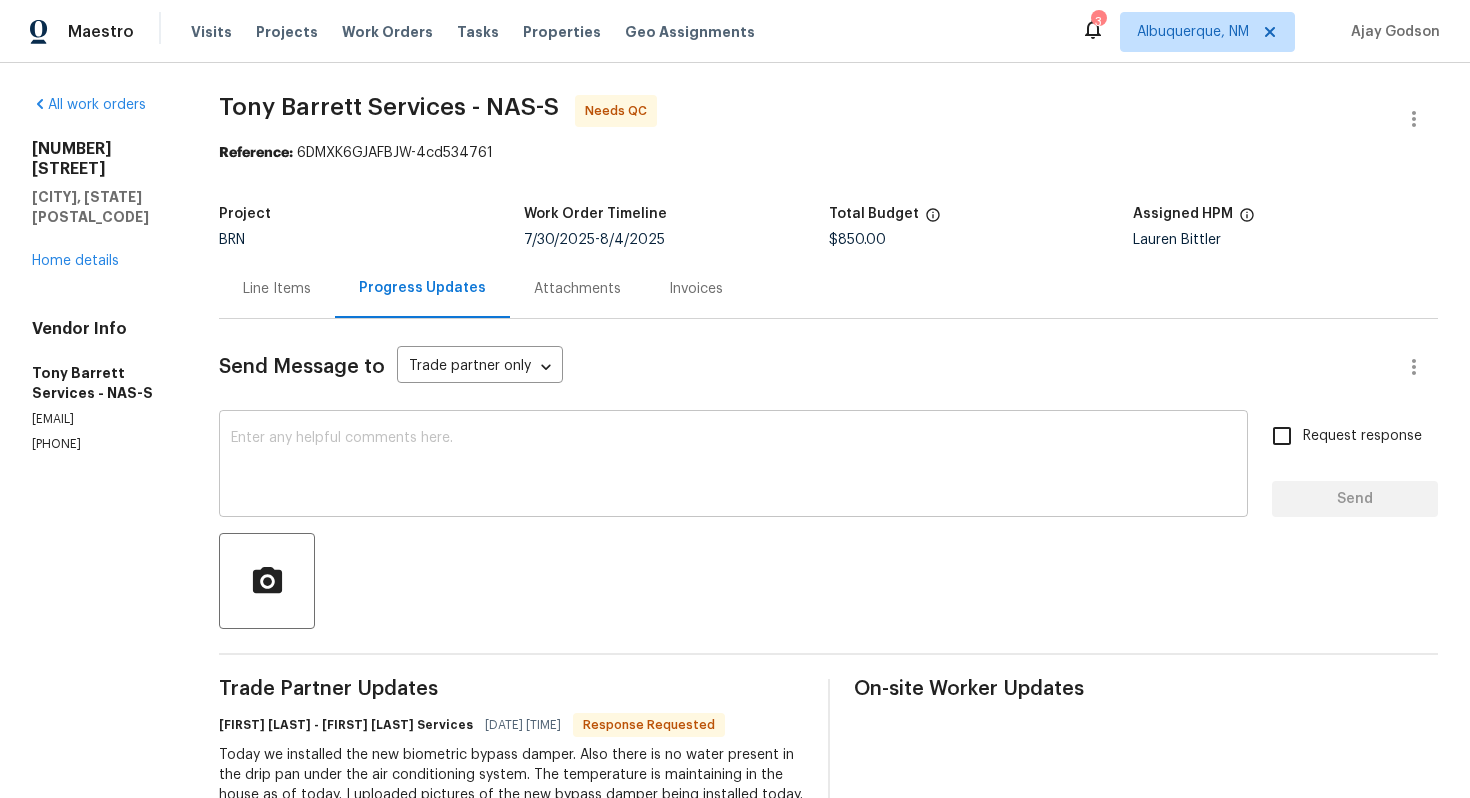 click at bounding box center [733, 466] 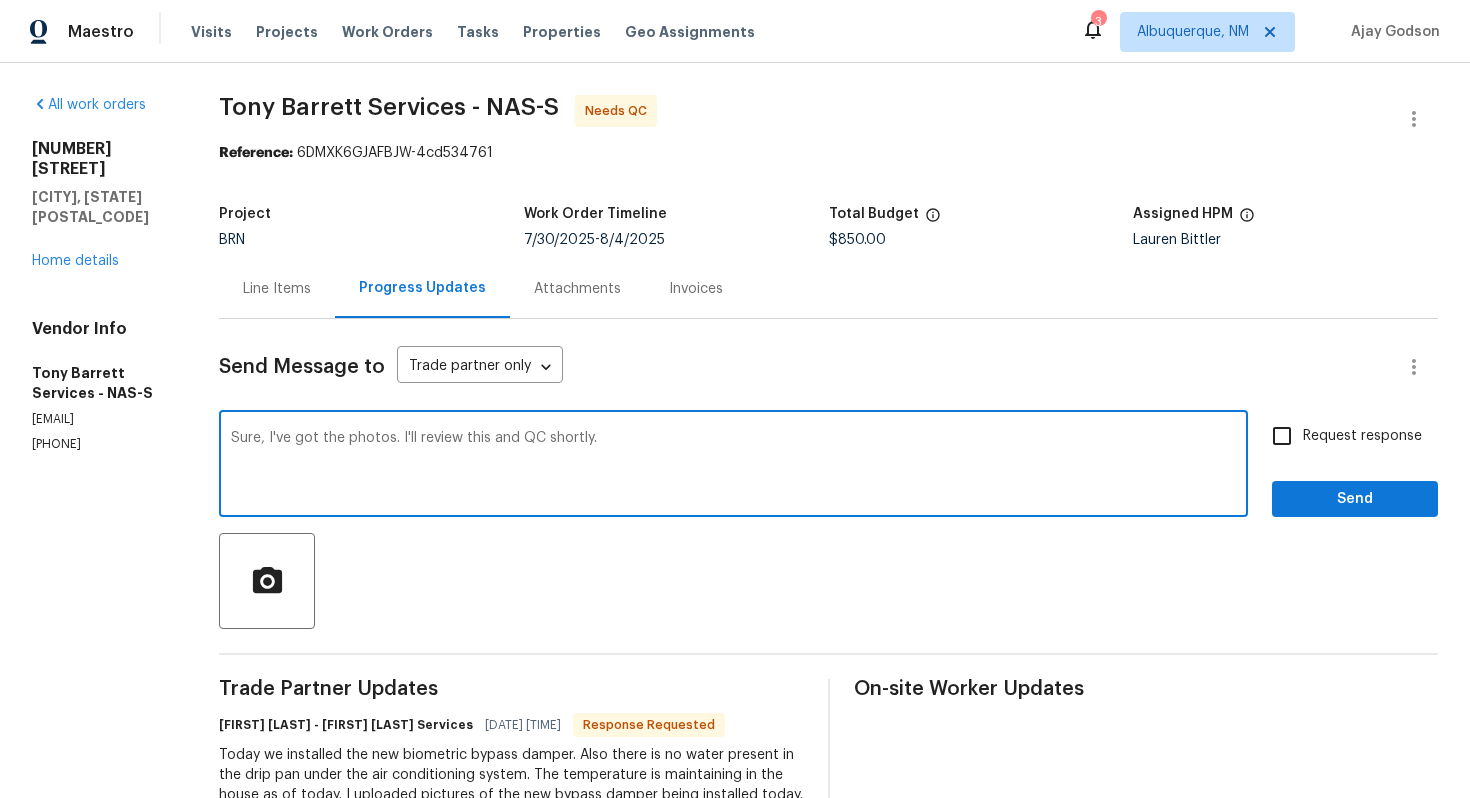 type on "Sure, I've got the photos. I'll review this and QC shortly." 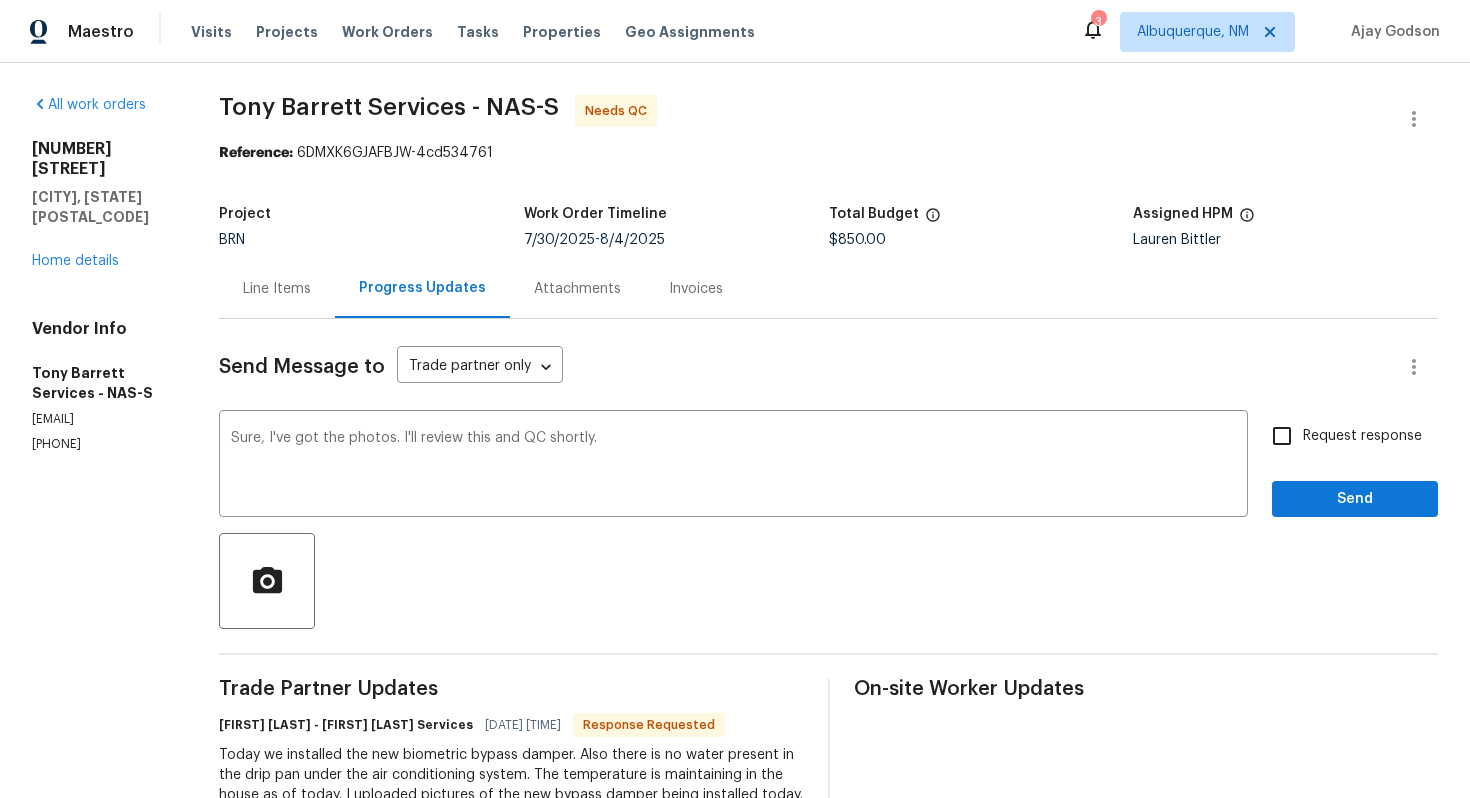 click on "Request response" at bounding box center [1362, 436] 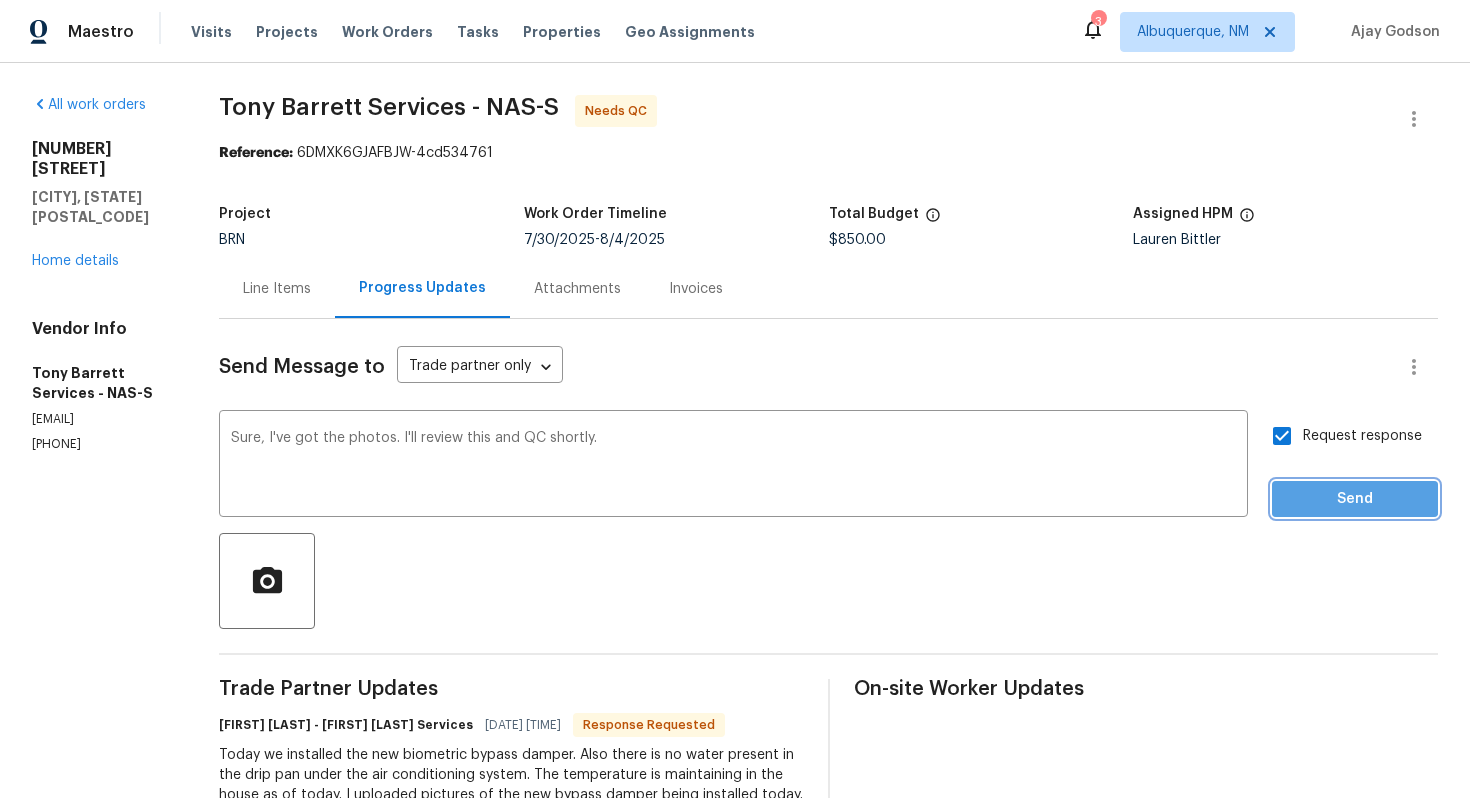 click on "Send" at bounding box center (1355, 499) 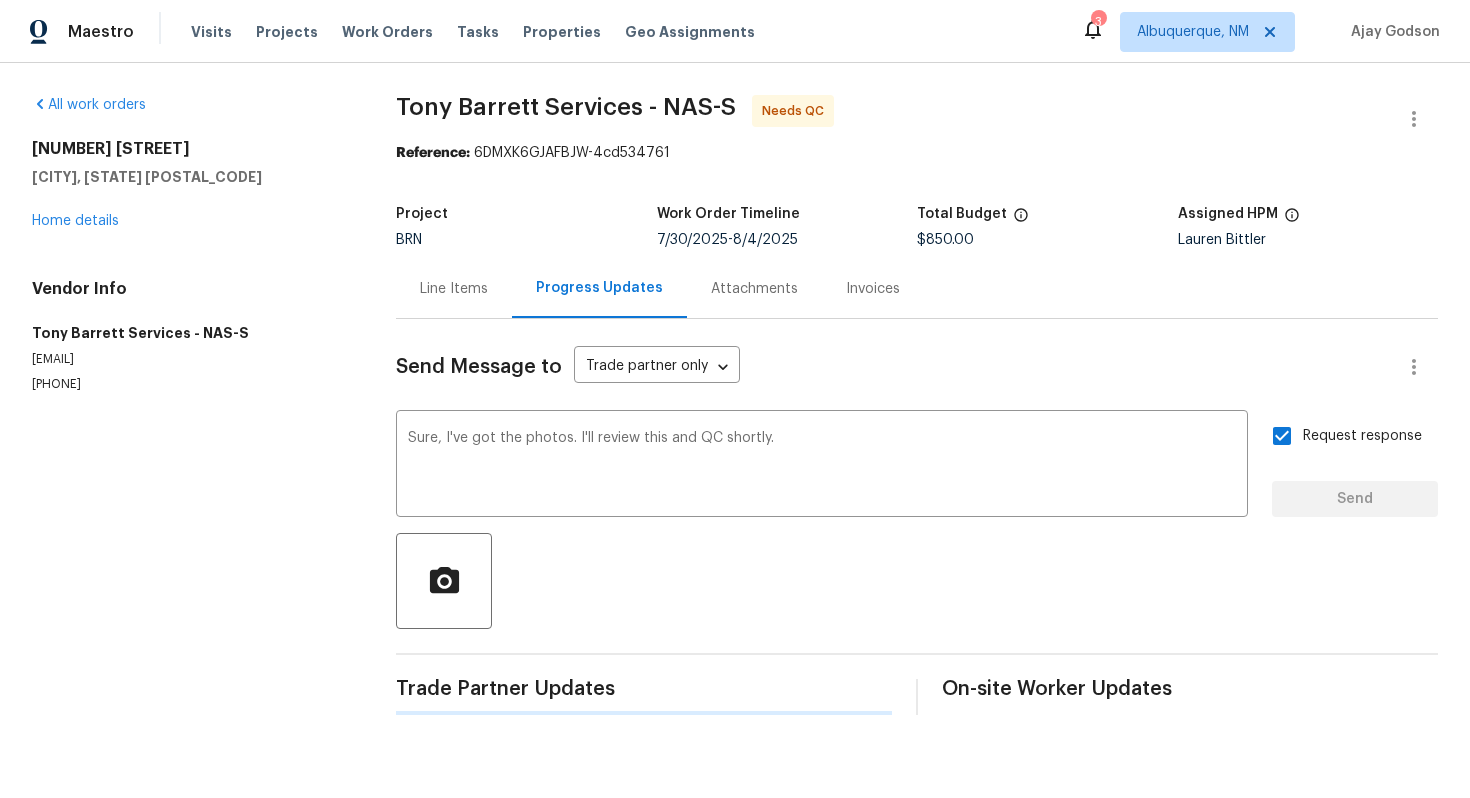 type 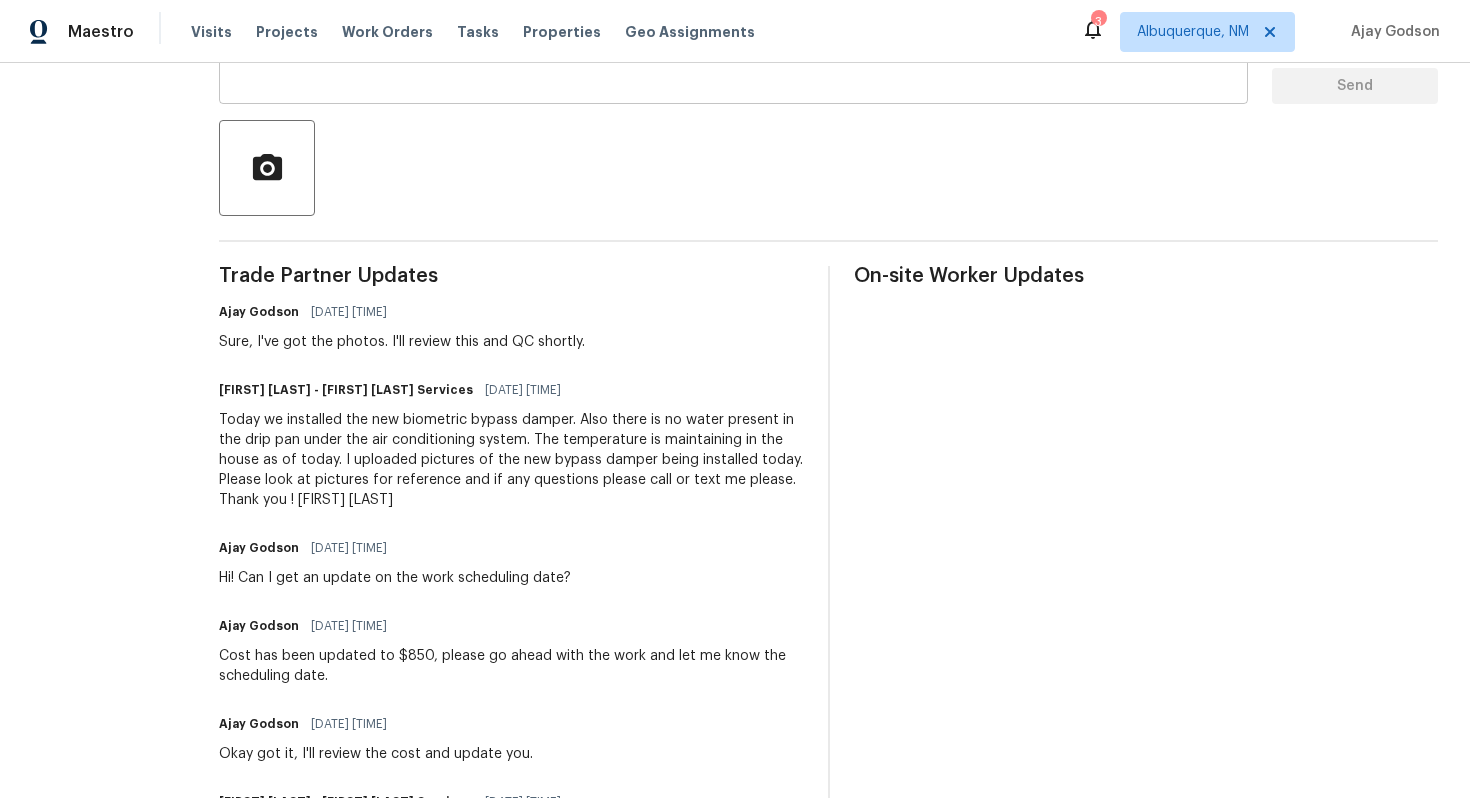 scroll, scrollTop: 0, scrollLeft: 0, axis: both 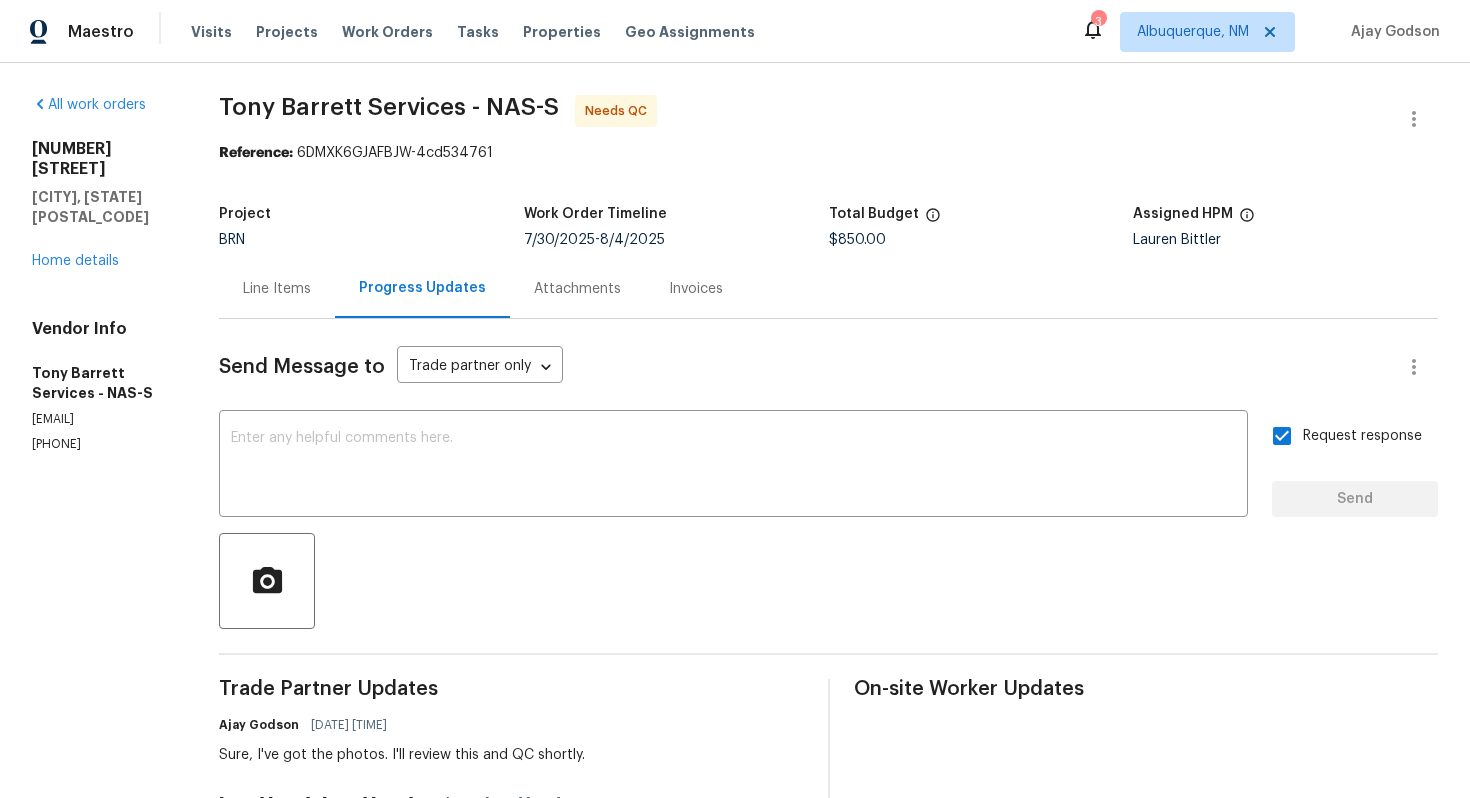 click on "Line Items" at bounding box center [277, 288] 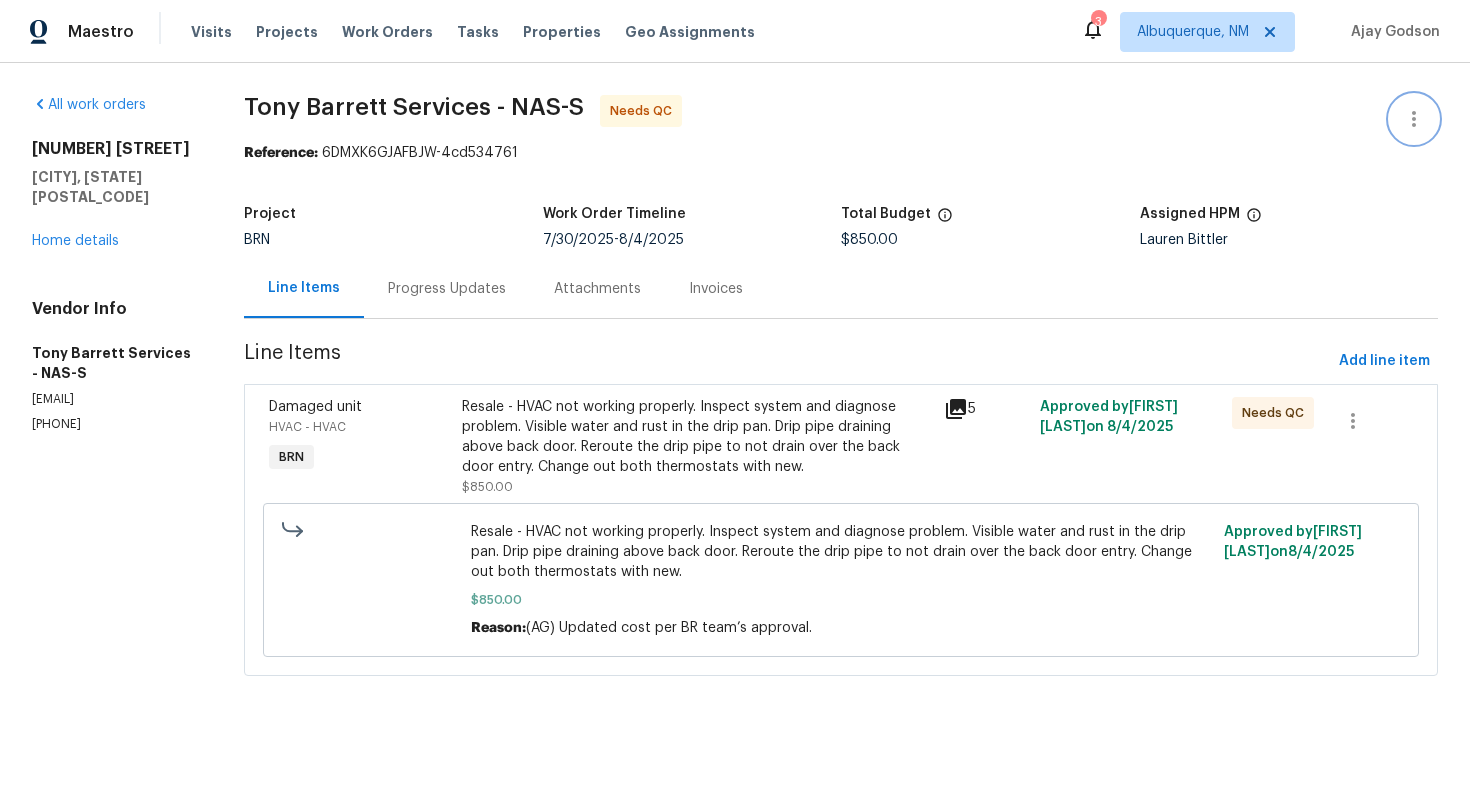 click 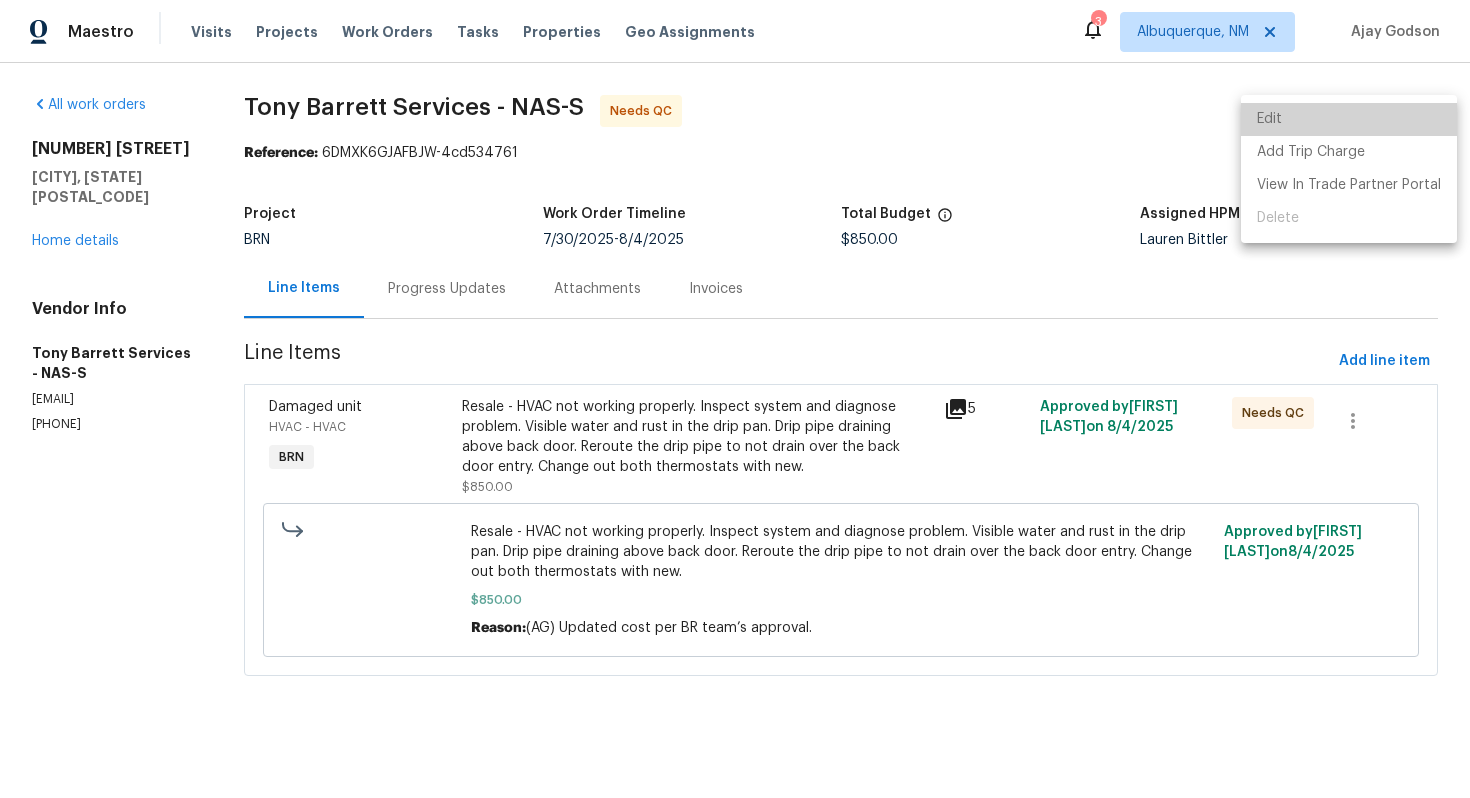 click on "Edit" at bounding box center (1349, 119) 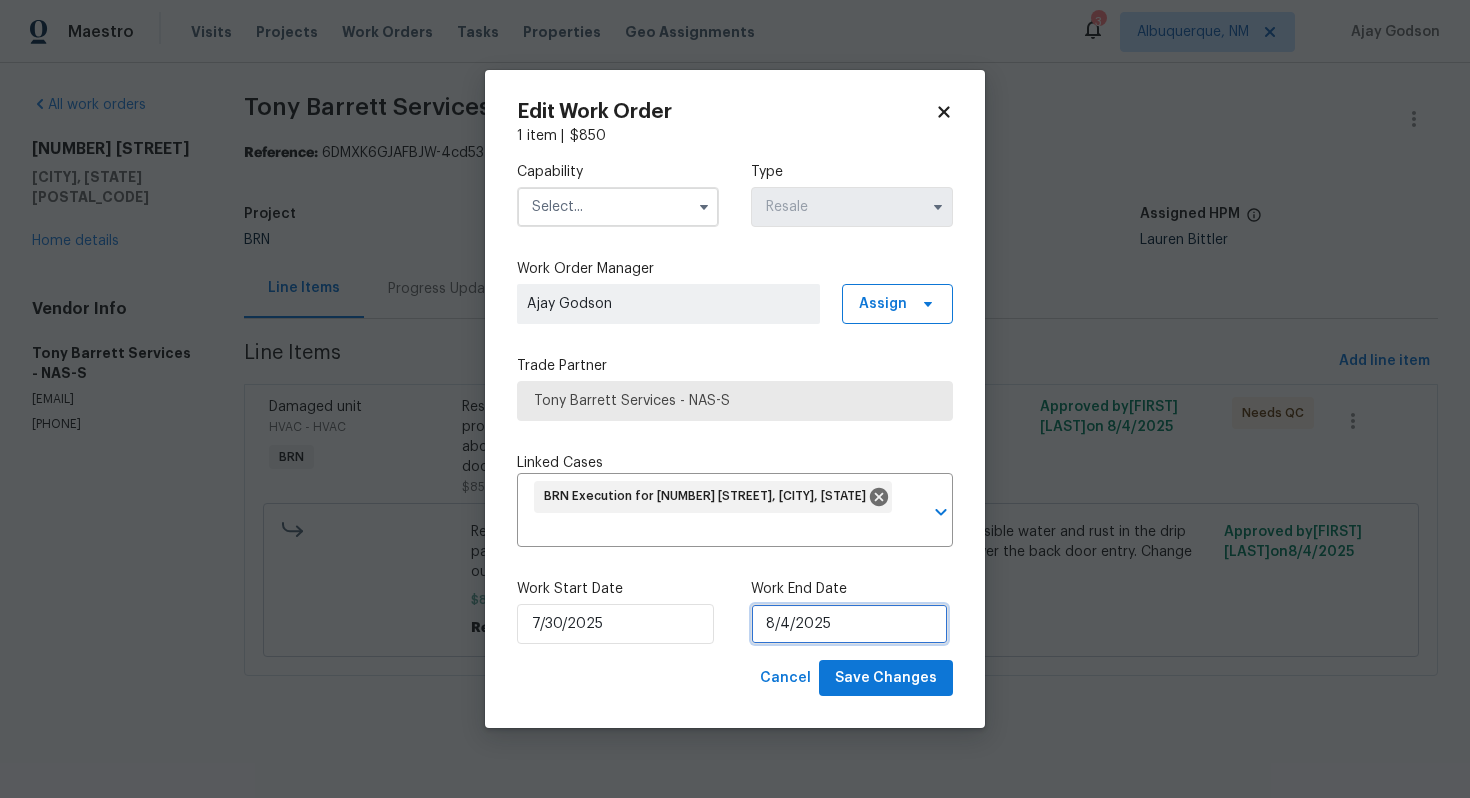 select on "7" 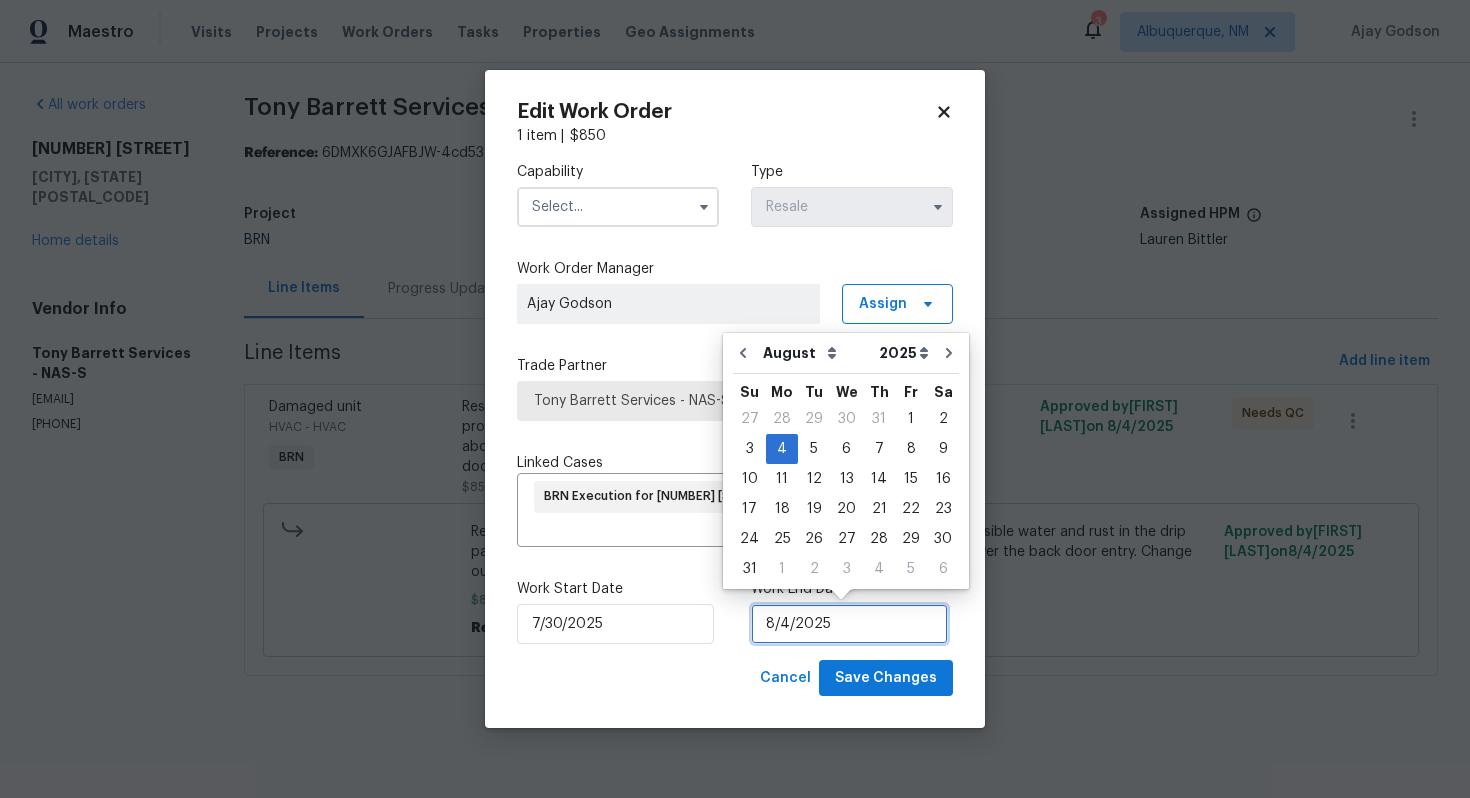 click on "8/4/2025" at bounding box center [849, 624] 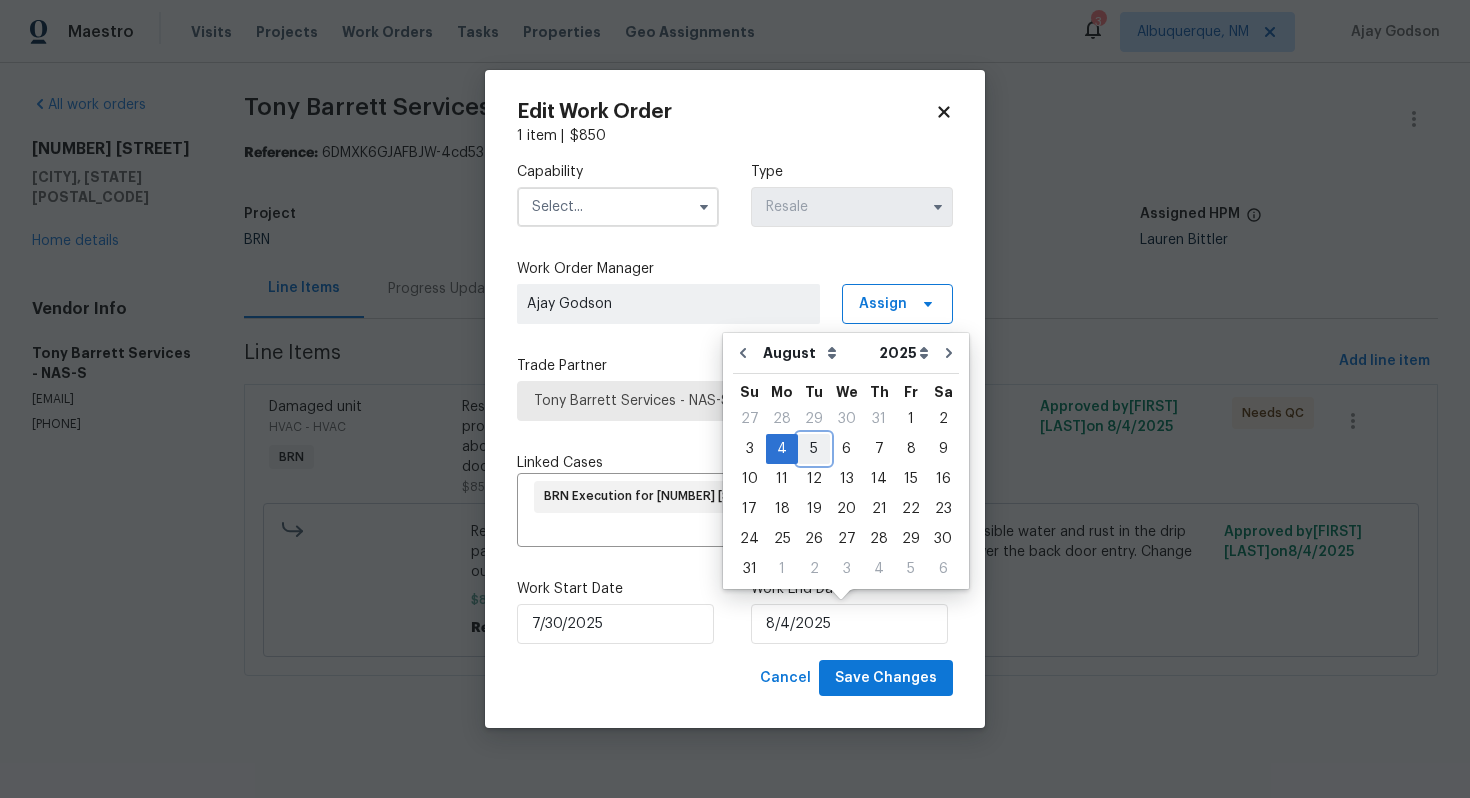 click on "5" at bounding box center (814, 449) 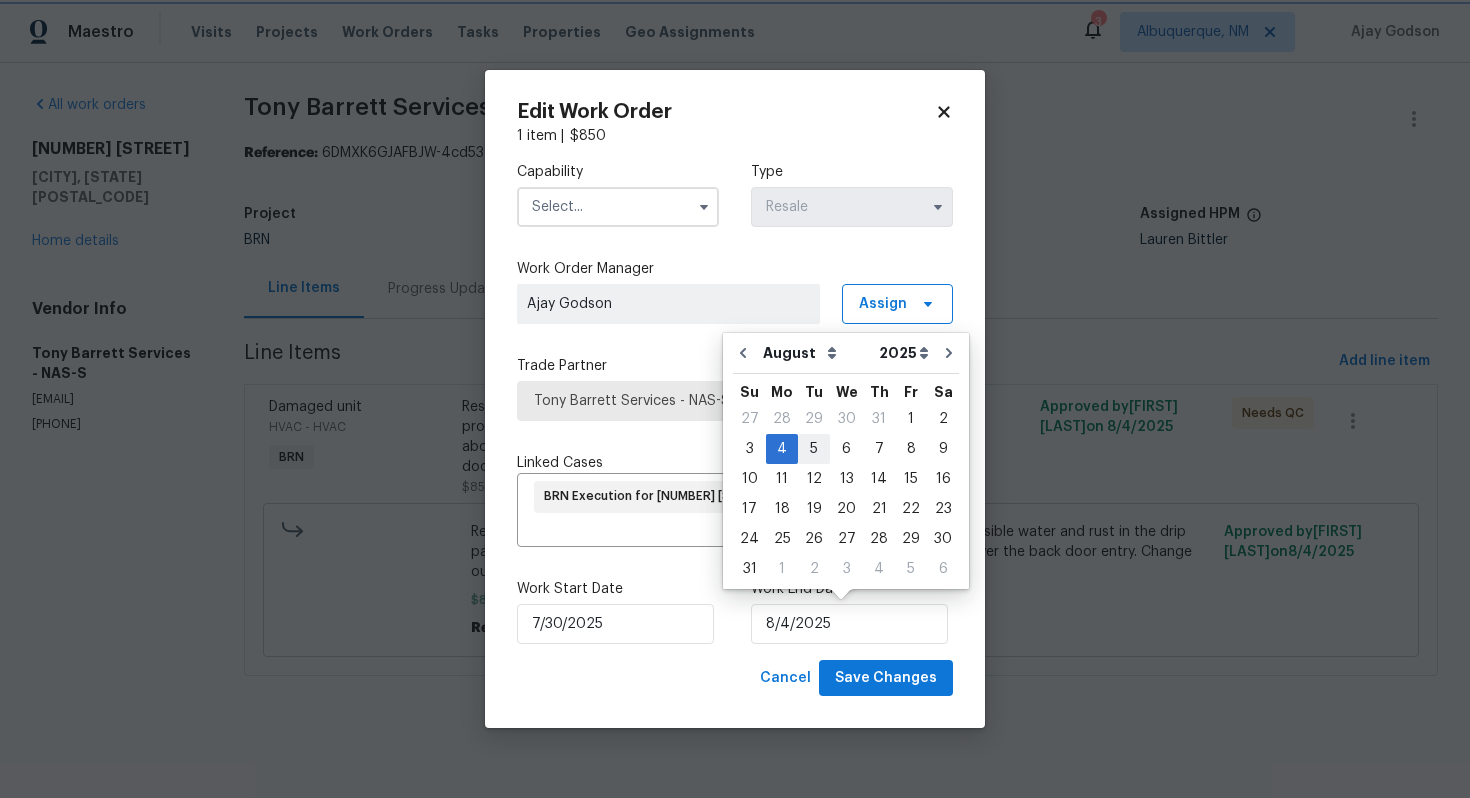 type on "8/5/2025" 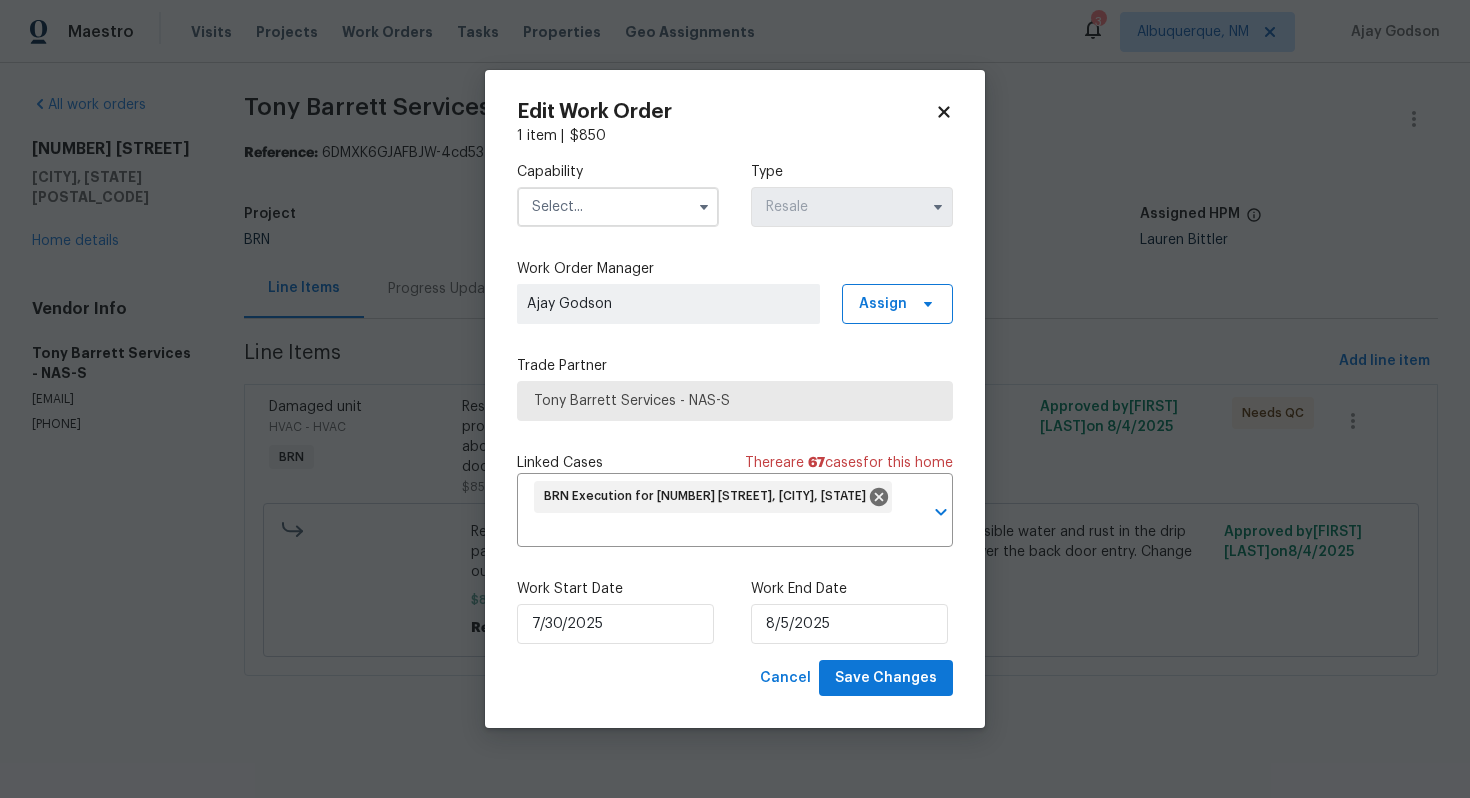 click on "Edit Work Order 1 item | $ 850 Capability   Type   Resale Work Order Manager   Ajay Godson Assign Trade Partner   Tony Barrett Services - NAS-S Linked Cases There  are   67  case s  for this home   BRN Execution for 3611 Pitchers Ln, Murfreesboro, TN 37128 ​ Work Start Date   7/30/2025 Work End Date   8/5/2025 Cancel Save Changes" at bounding box center [735, 399] 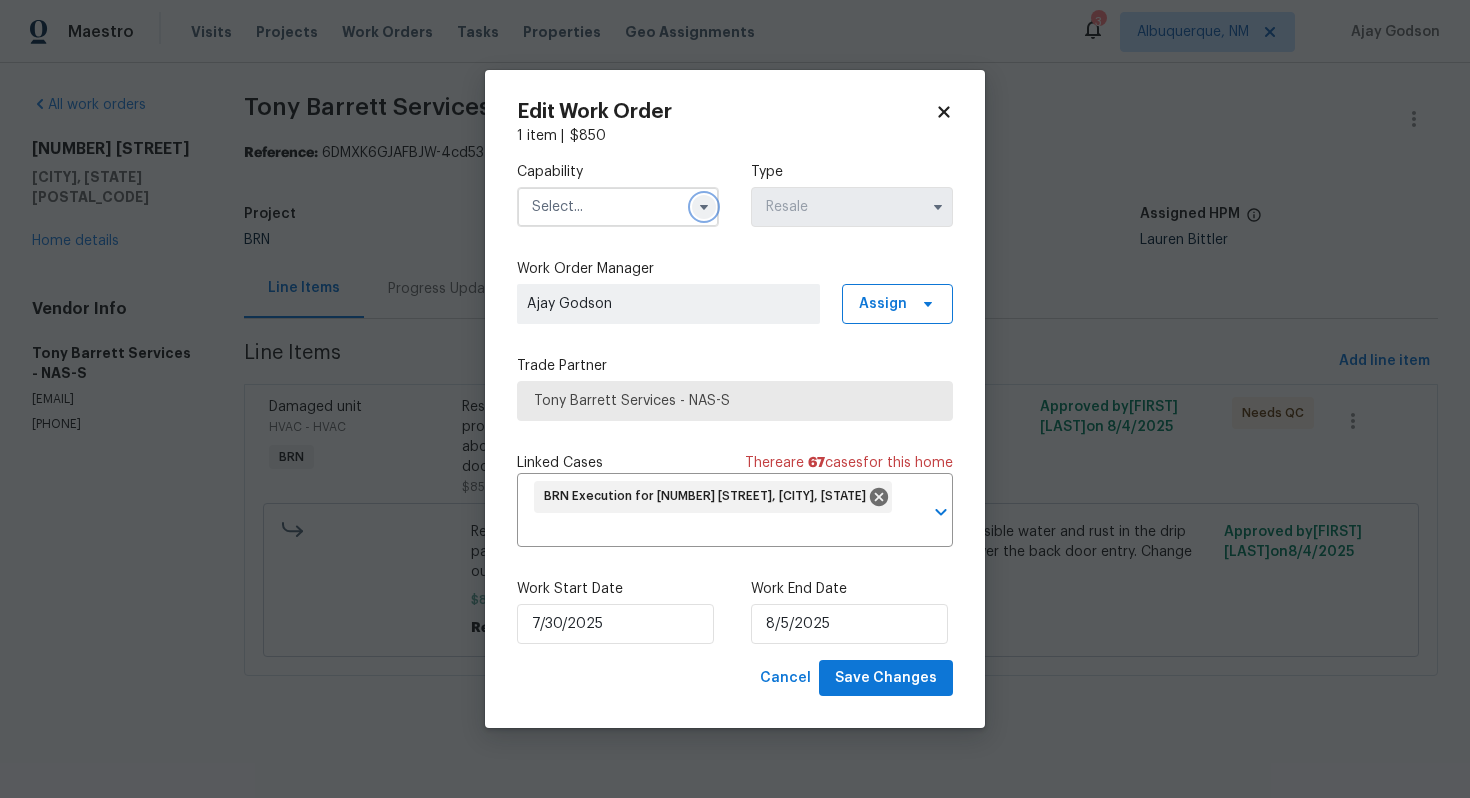 click 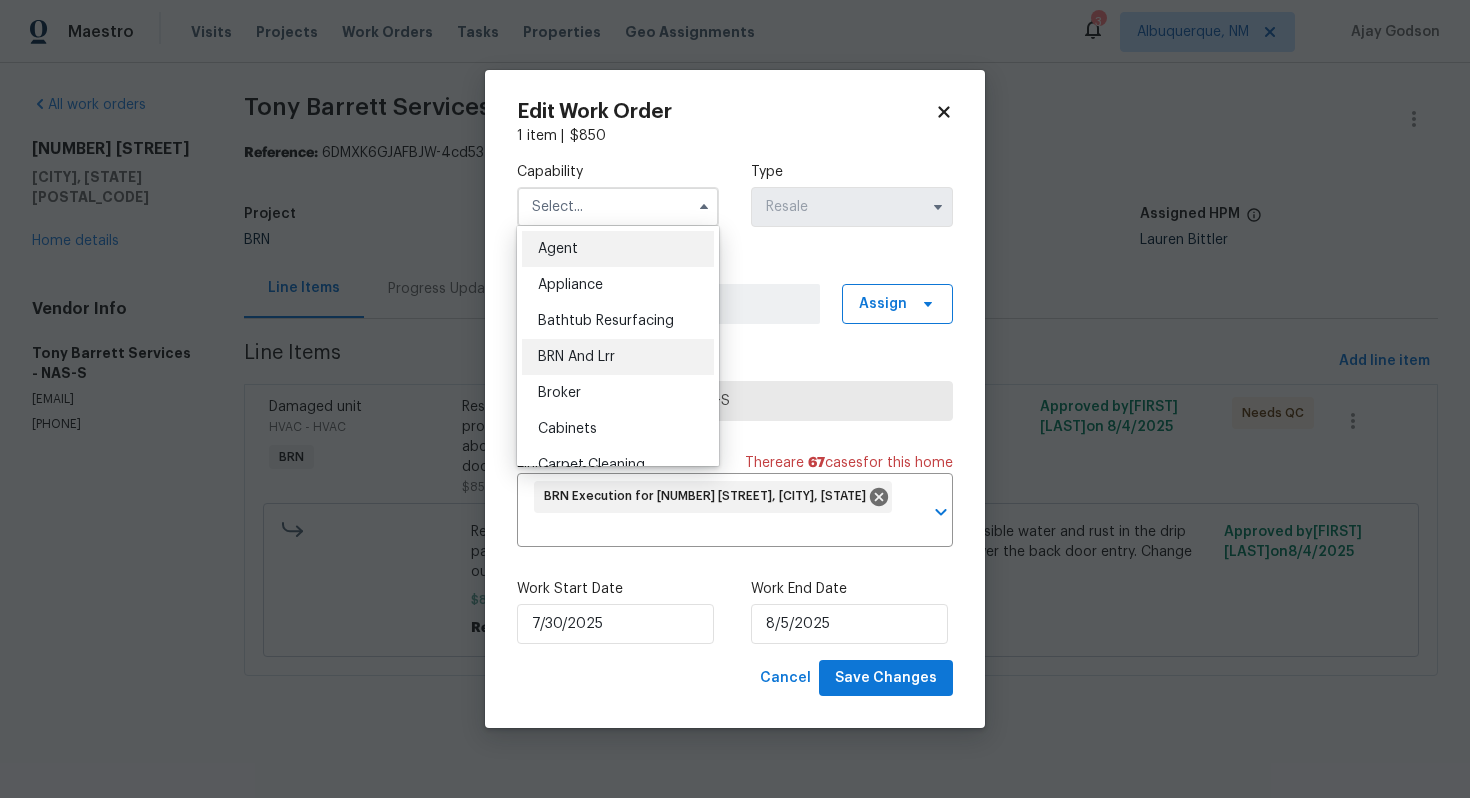 click on "BRN And Lrr" at bounding box center (618, 357) 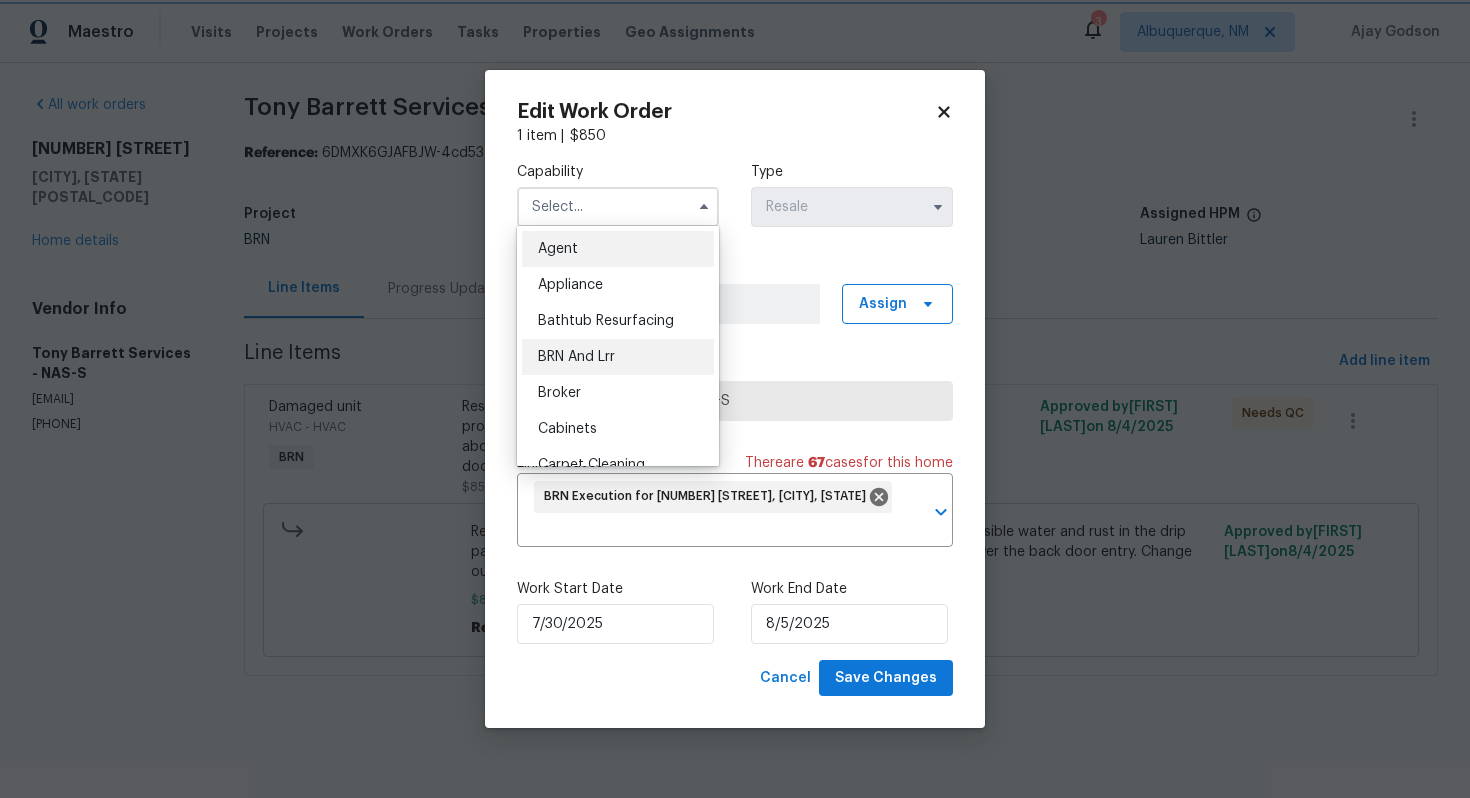 type on "BRN And Lrr" 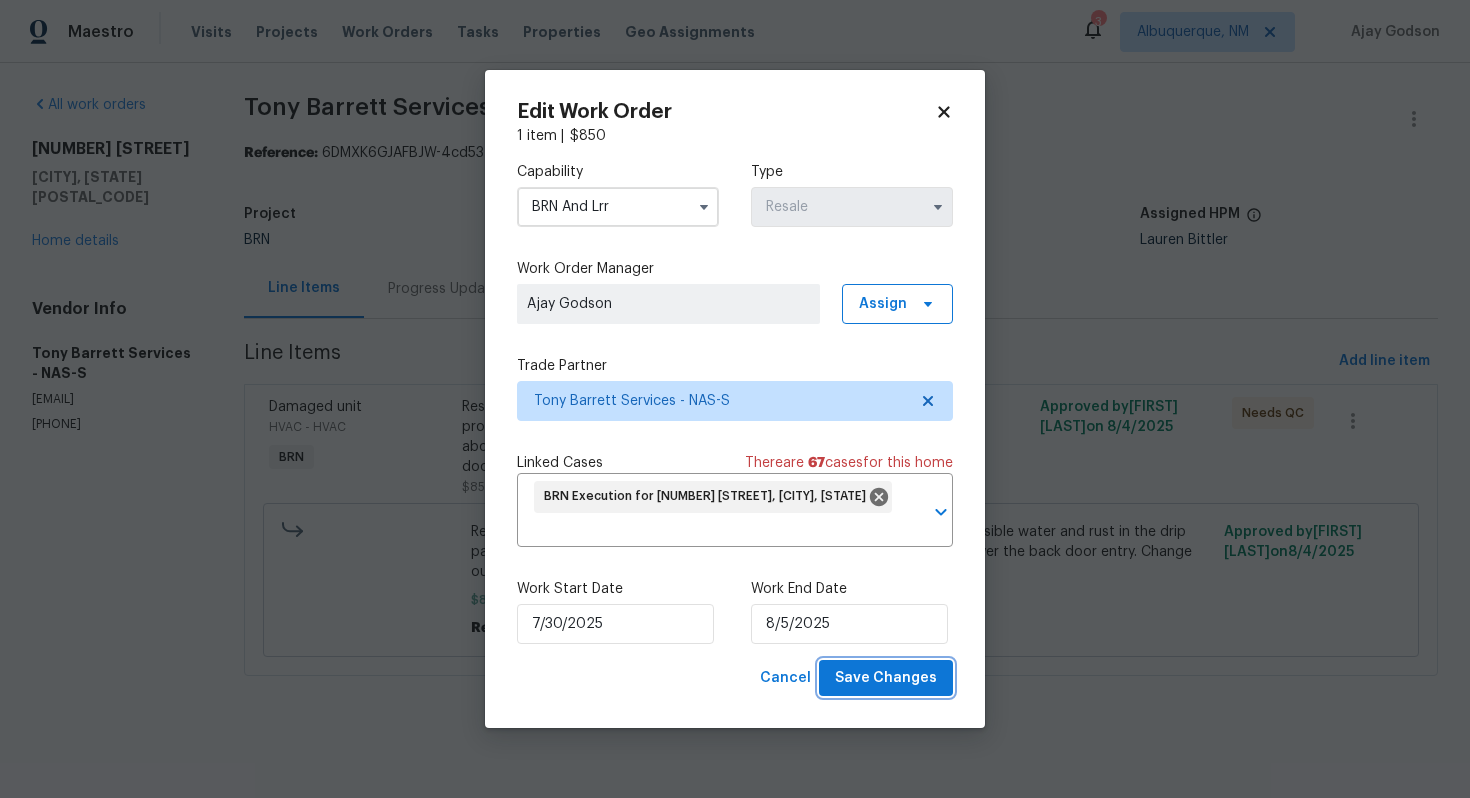 click on "Save Changes" at bounding box center (886, 678) 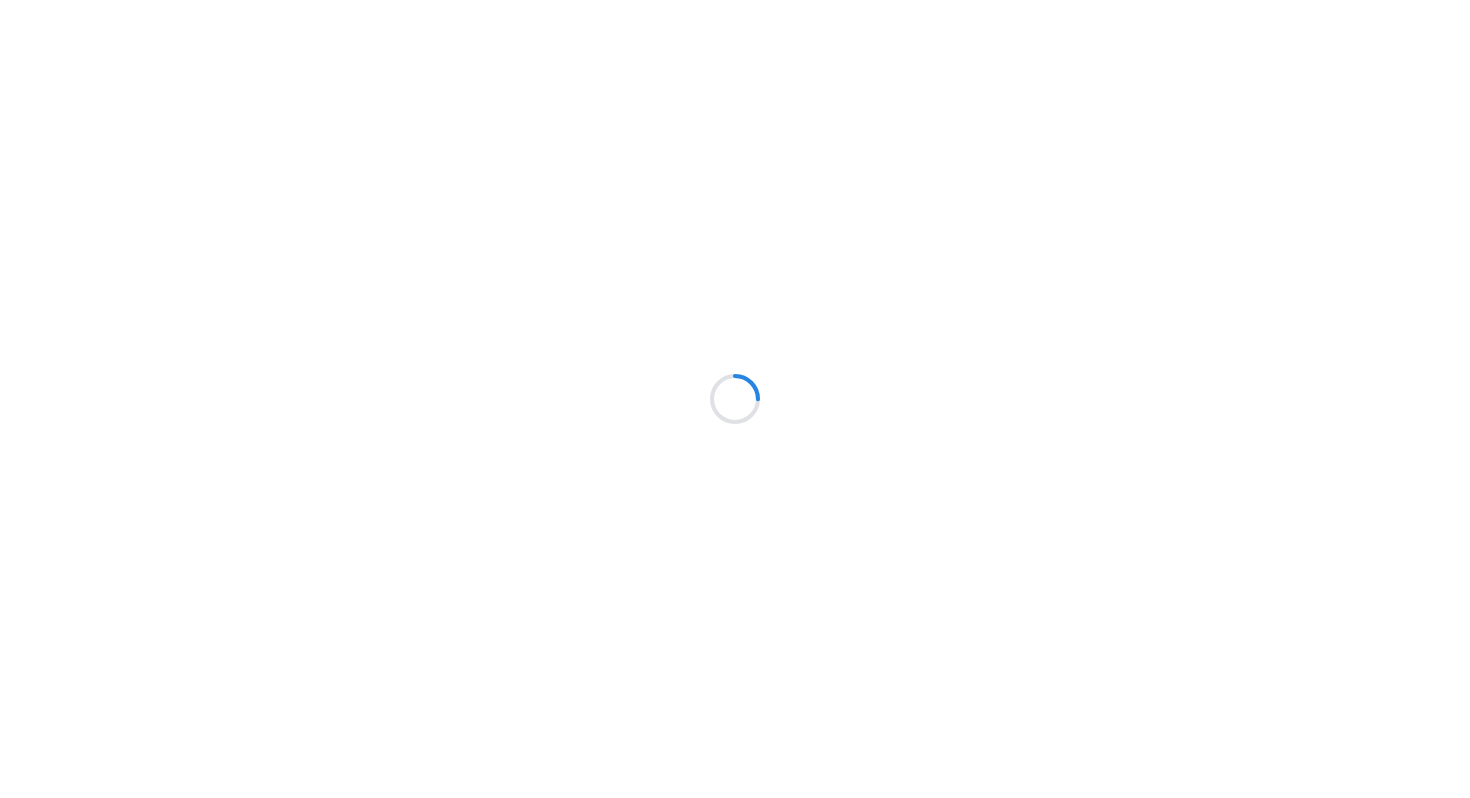 scroll, scrollTop: 0, scrollLeft: 0, axis: both 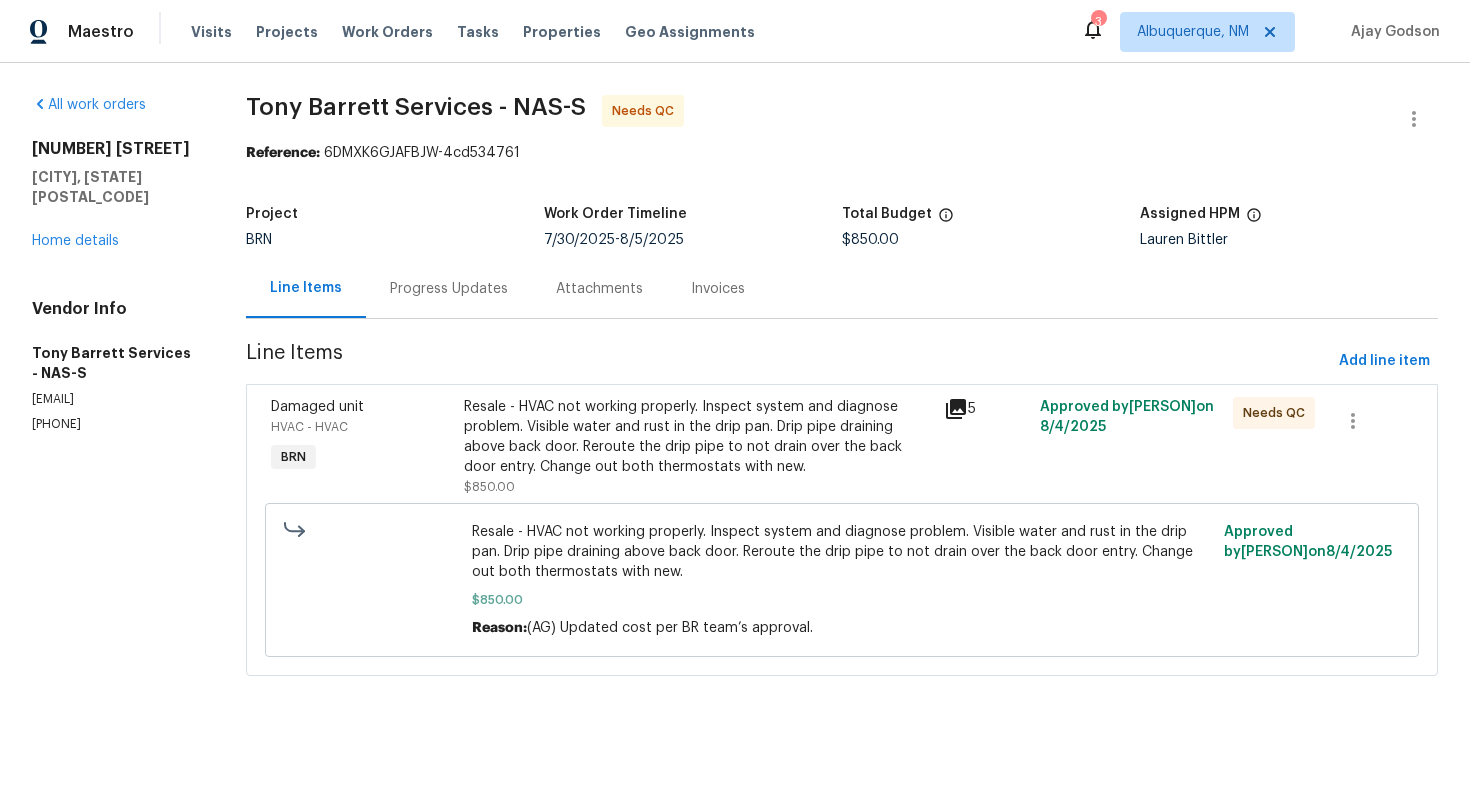 click on "Progress Updates" at bounding box center (449, 288) 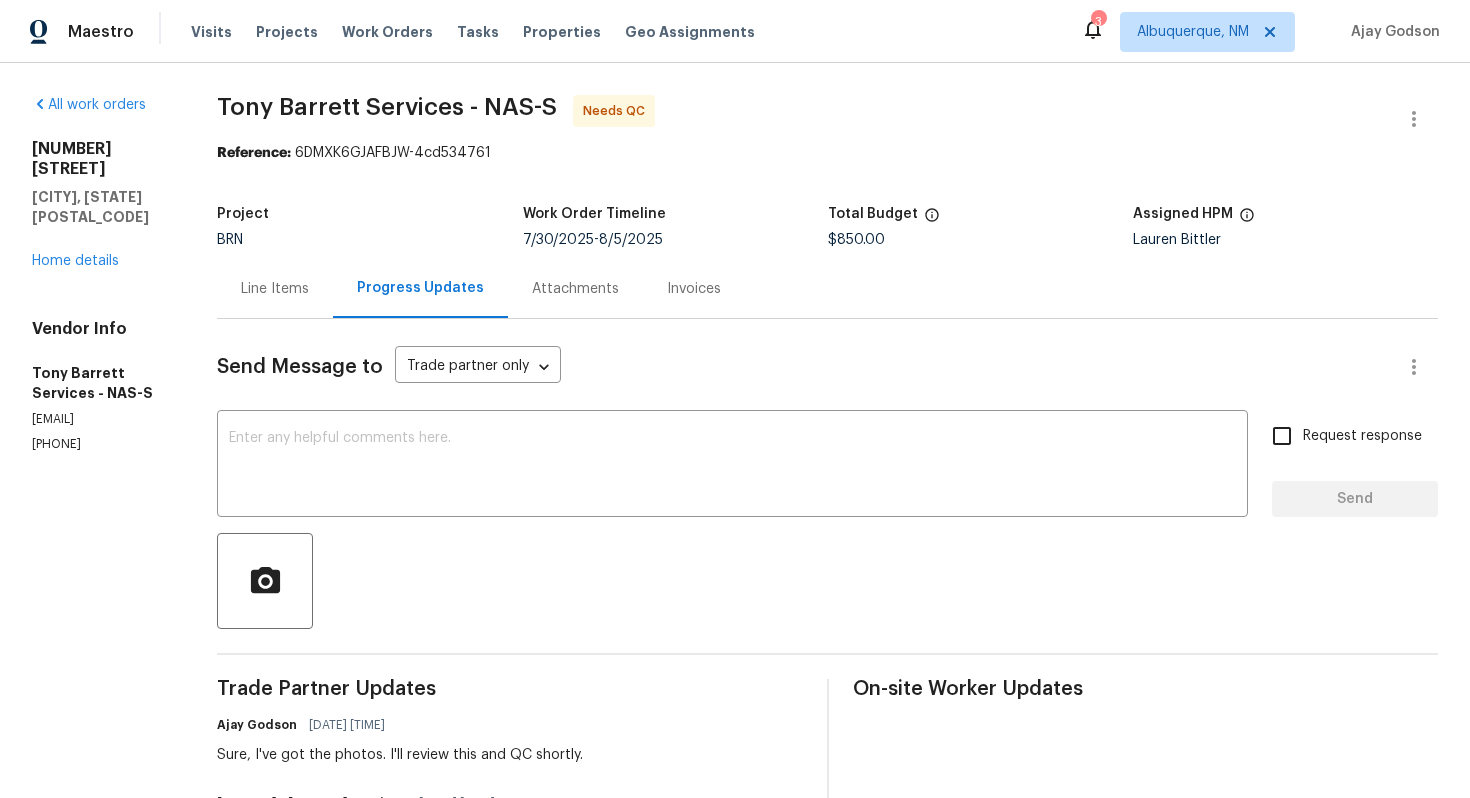 click on "Line Items" at bounding box center [275, 289] 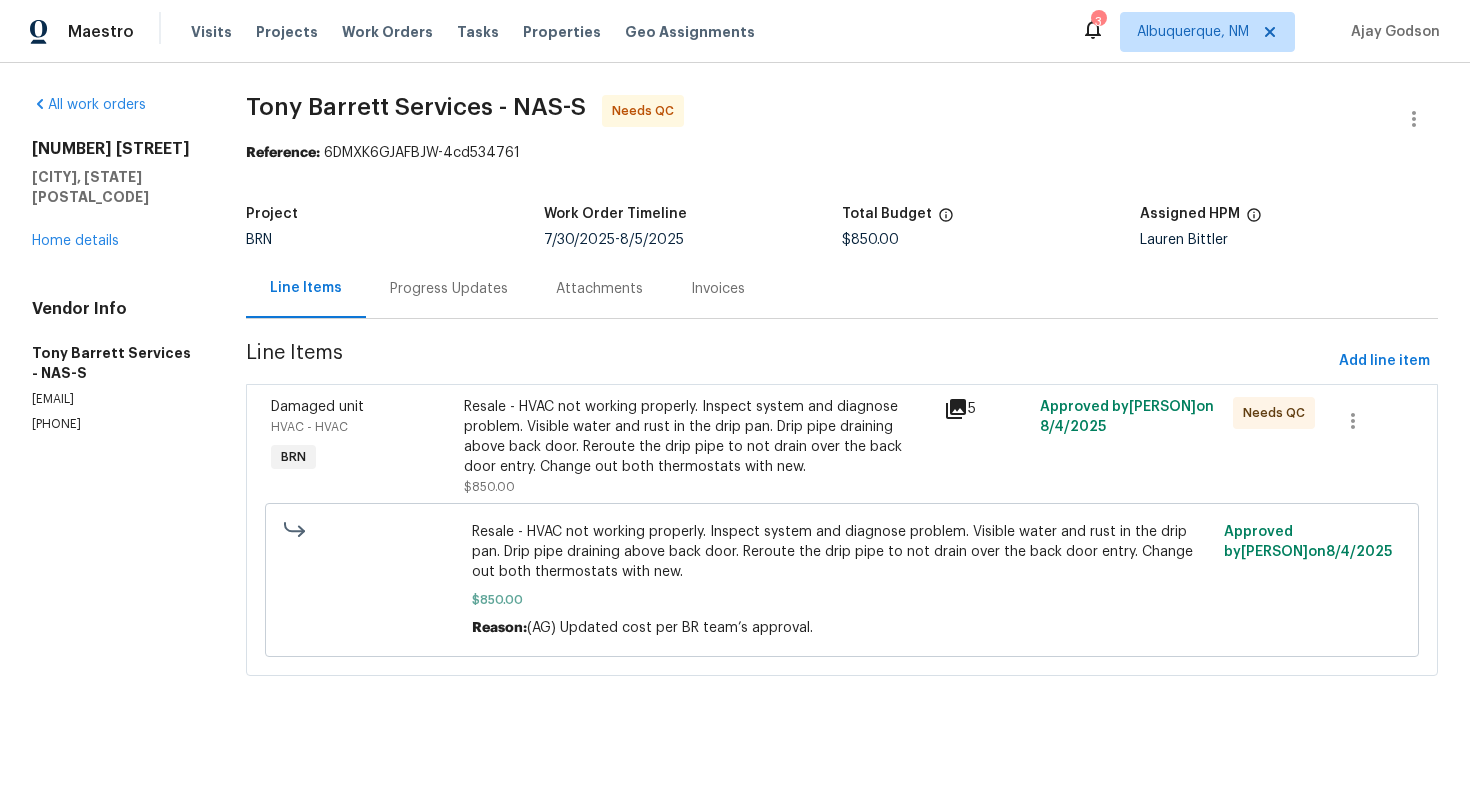 click on "Resale - HVAC not working properly. Inspect system and diagnose problem. Visible water and rust in the drip pan. Drip pipe draining above back door. Reroute the drip pipe to not drain over the back door entry. Change out both thermostats with new." at bounding box center [698, 437] 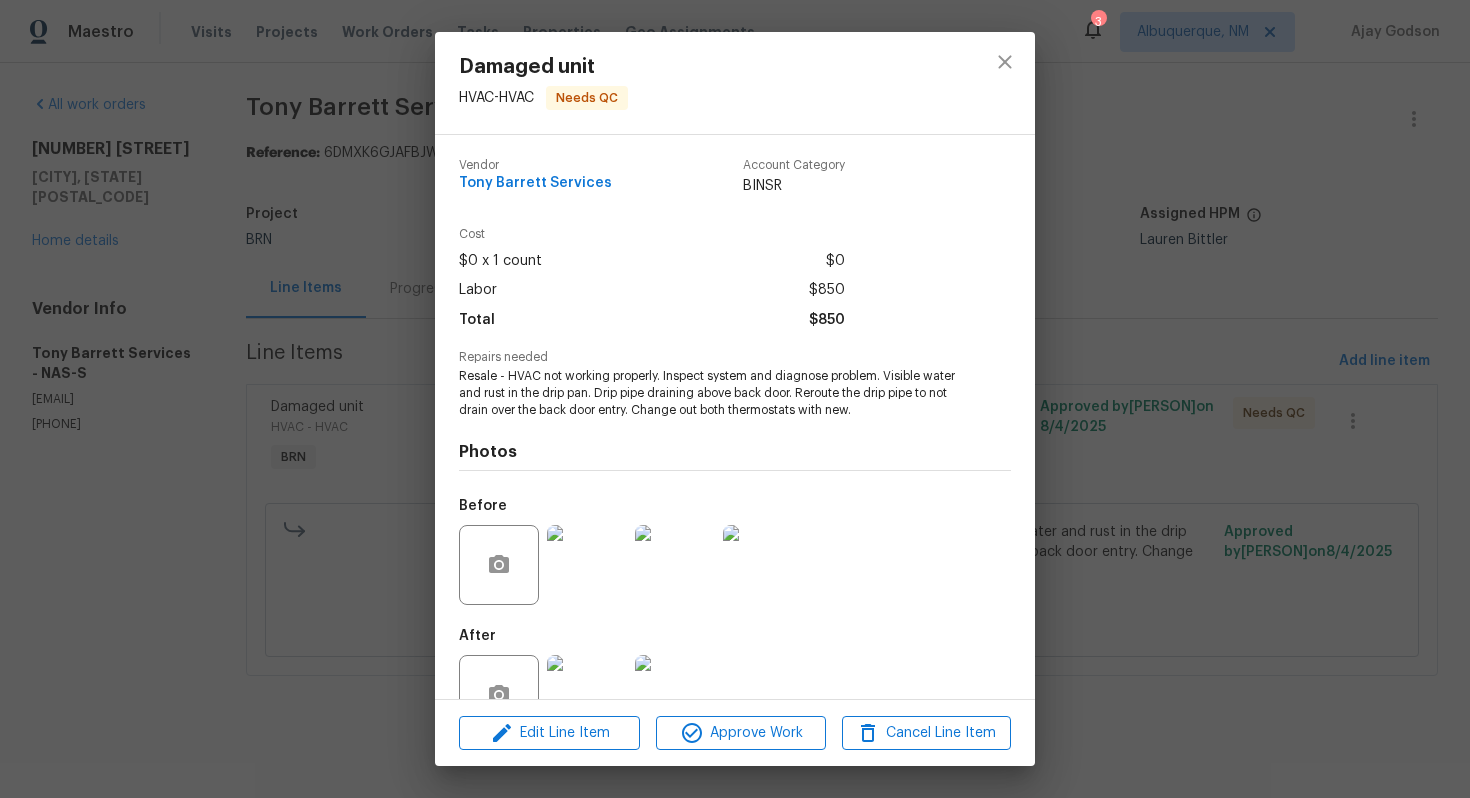 scroll, scrollTop: 57, scrollLeft: 0, axis: vertical 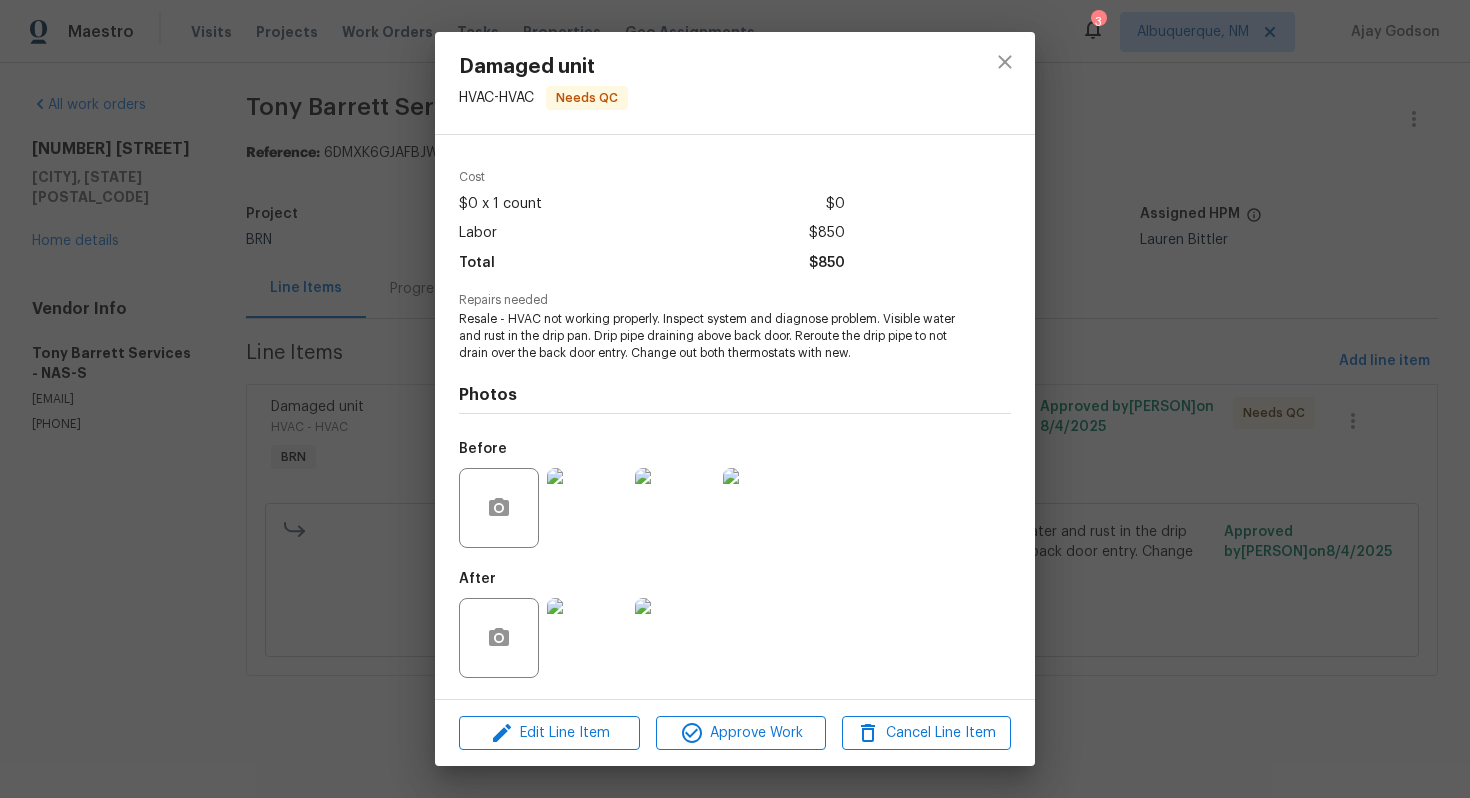 click on "Damaged unit HVAC  -  HVAC Needs QC Vendor Tony Barrett Services Account Category BINSR Cost $0 x 1 count $0 Labor $850 Total $850 Repairs needed Resale - HVAC not working properly. Inspect system and diagnose problem. Visible water and rust in the drip pan. Drip pipe draining above back door. Reroute the drip pipe to not drain over the back door entry. Change out both thermostats with new. Photos Before After  Edit Line Item  Approve Work  Cancel Line Item" at bounding box center [735, 399] 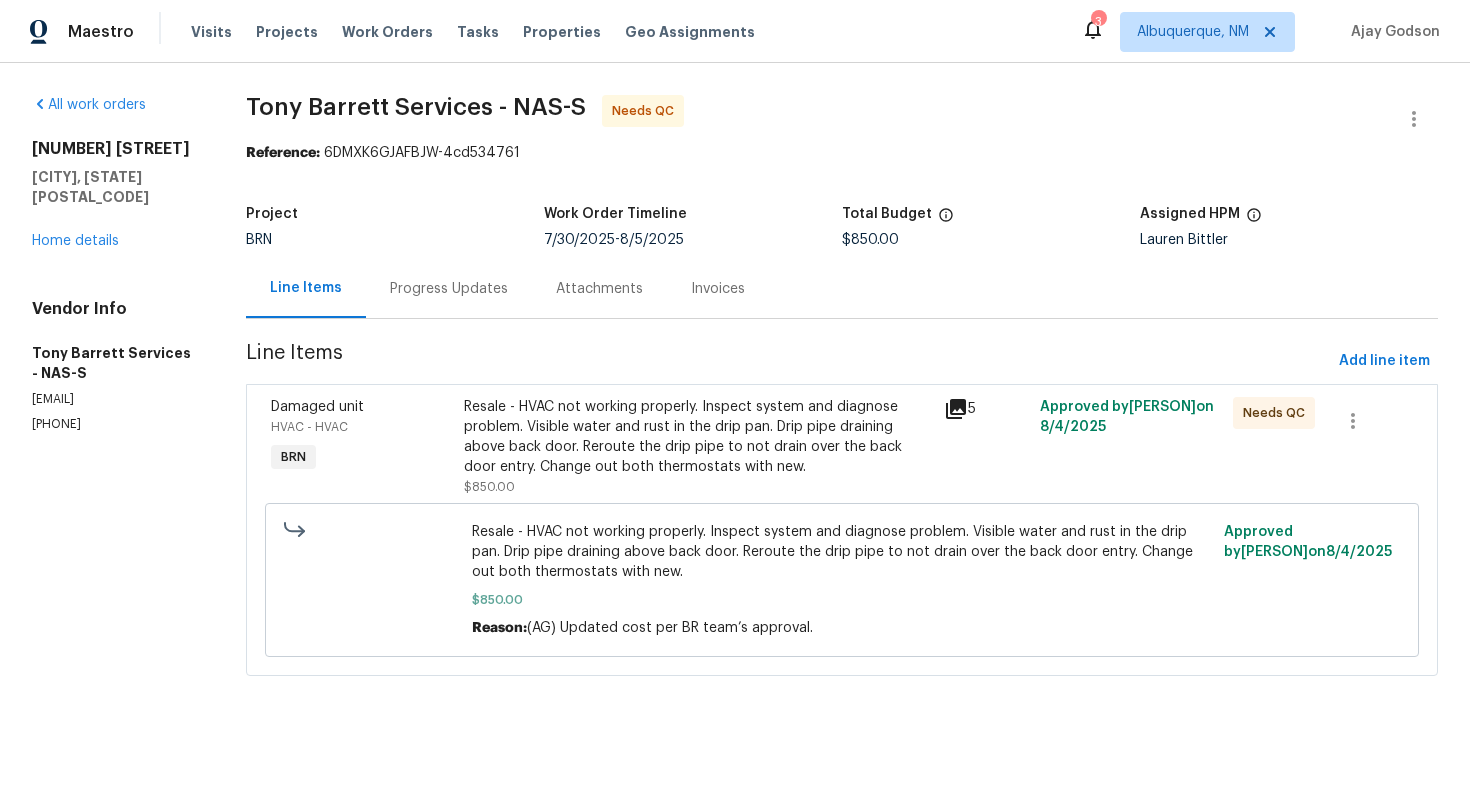 click on "Progress Updates" at bounding box center (449, 289) 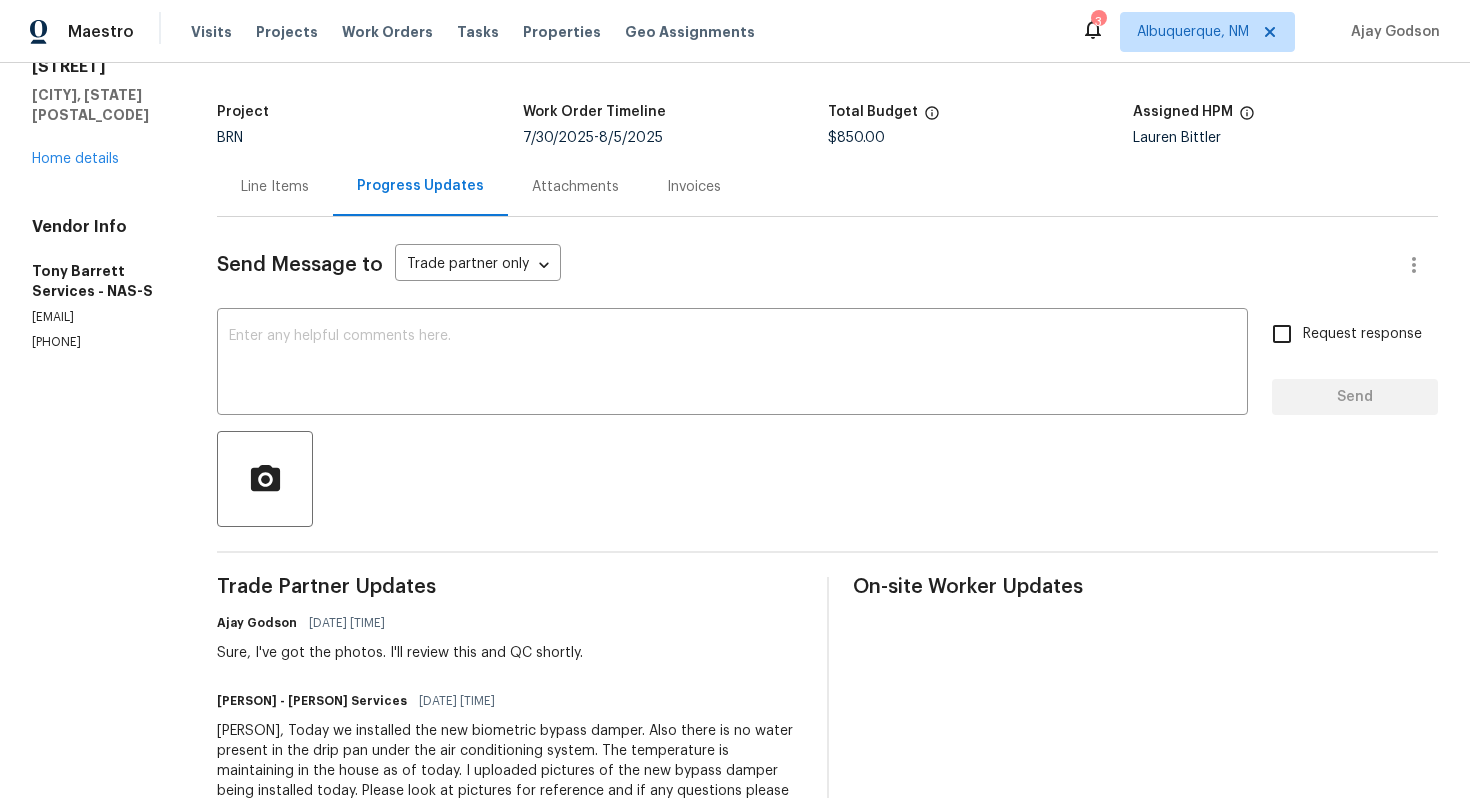 scroll, scrollTop: 0, scrollLeft: 0, axis: both 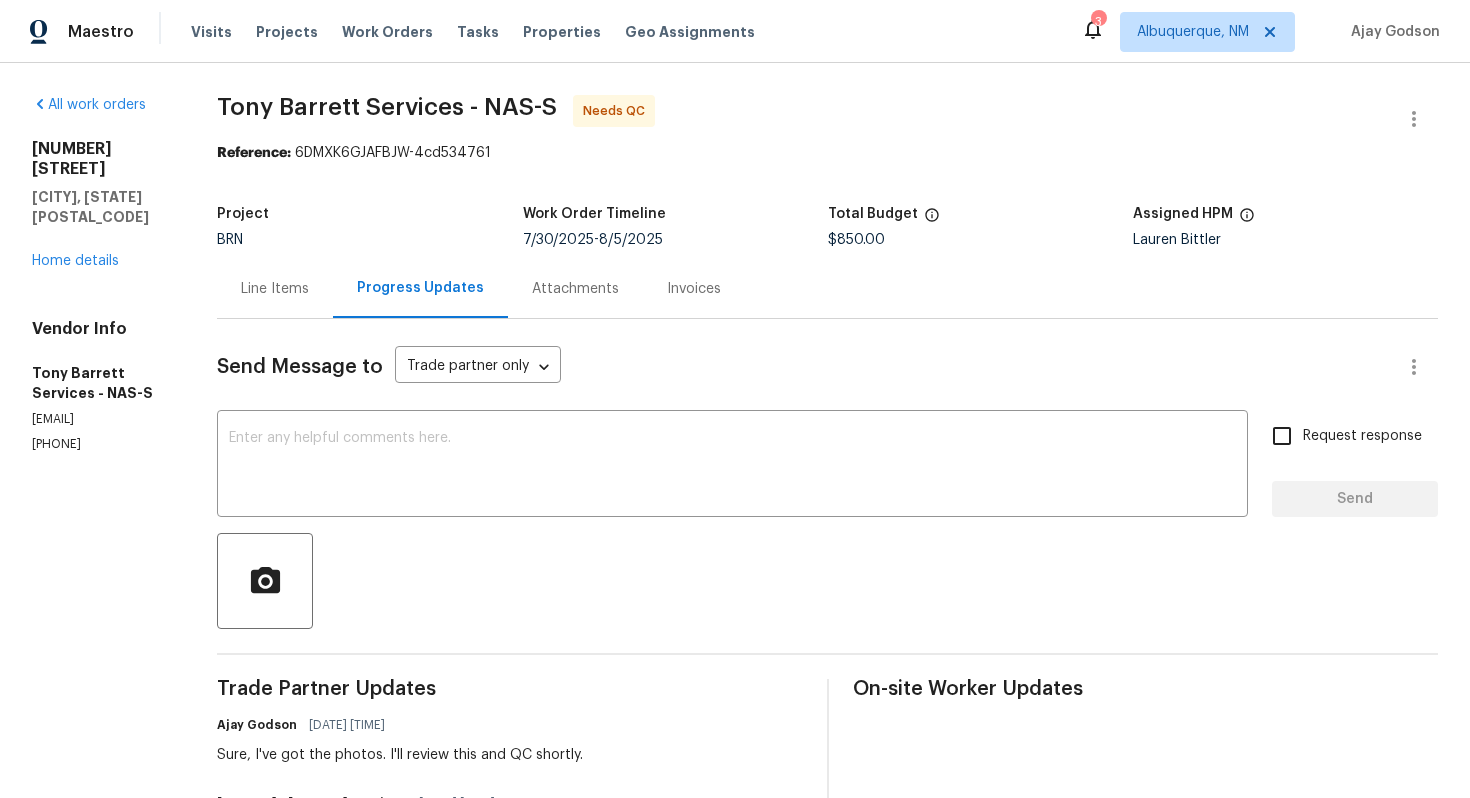 click on "Line Items" at bounding box center (275, 289) 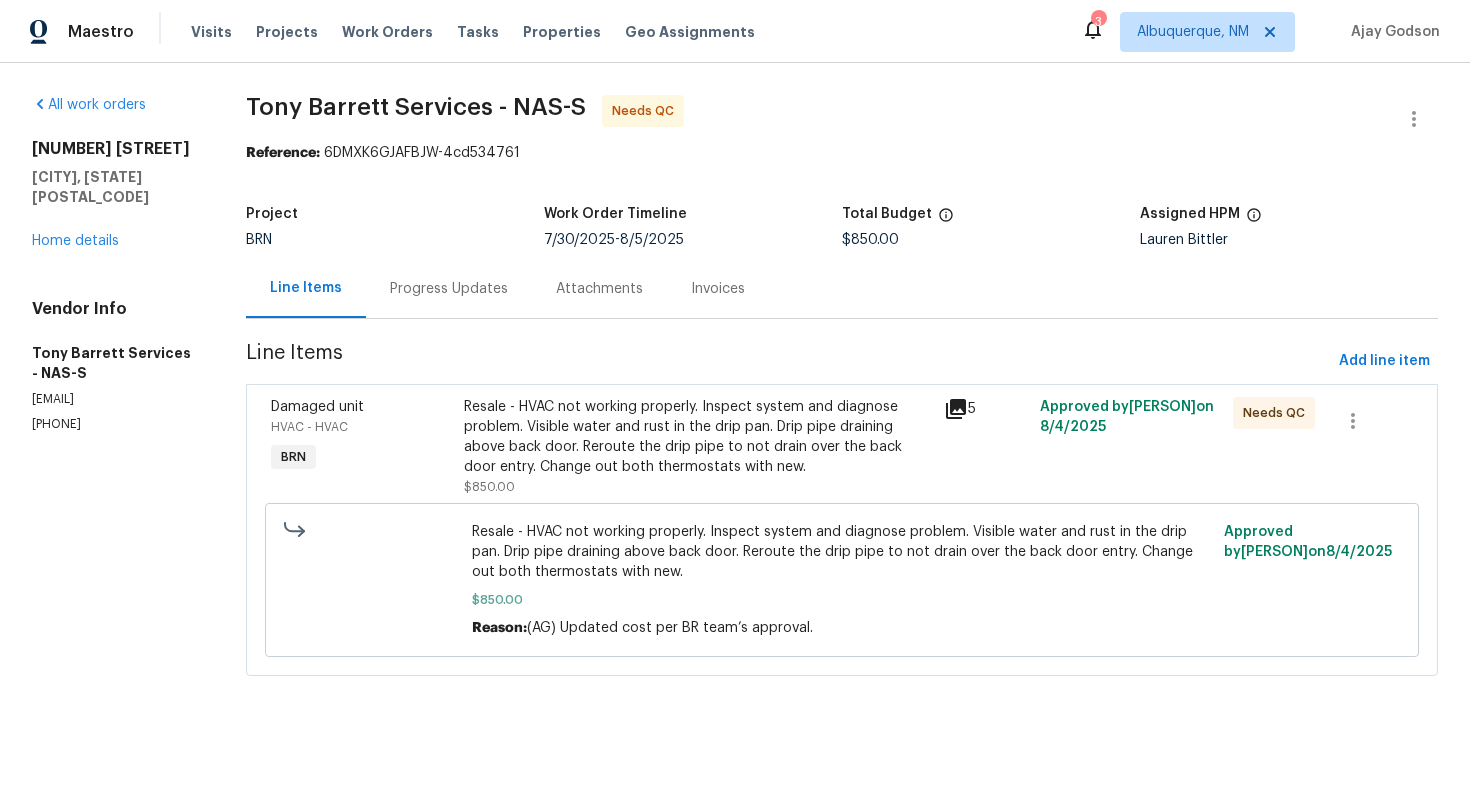 click on "Resale - HVAC not working properly. Inspect system and diagnose problem. Visible water and rust in the drip pan. Drip pipe draining above back door. Reroute the drip pipe to not drain over the back door entry. Change out both thermostats with new." at bounding box center (698, 437) 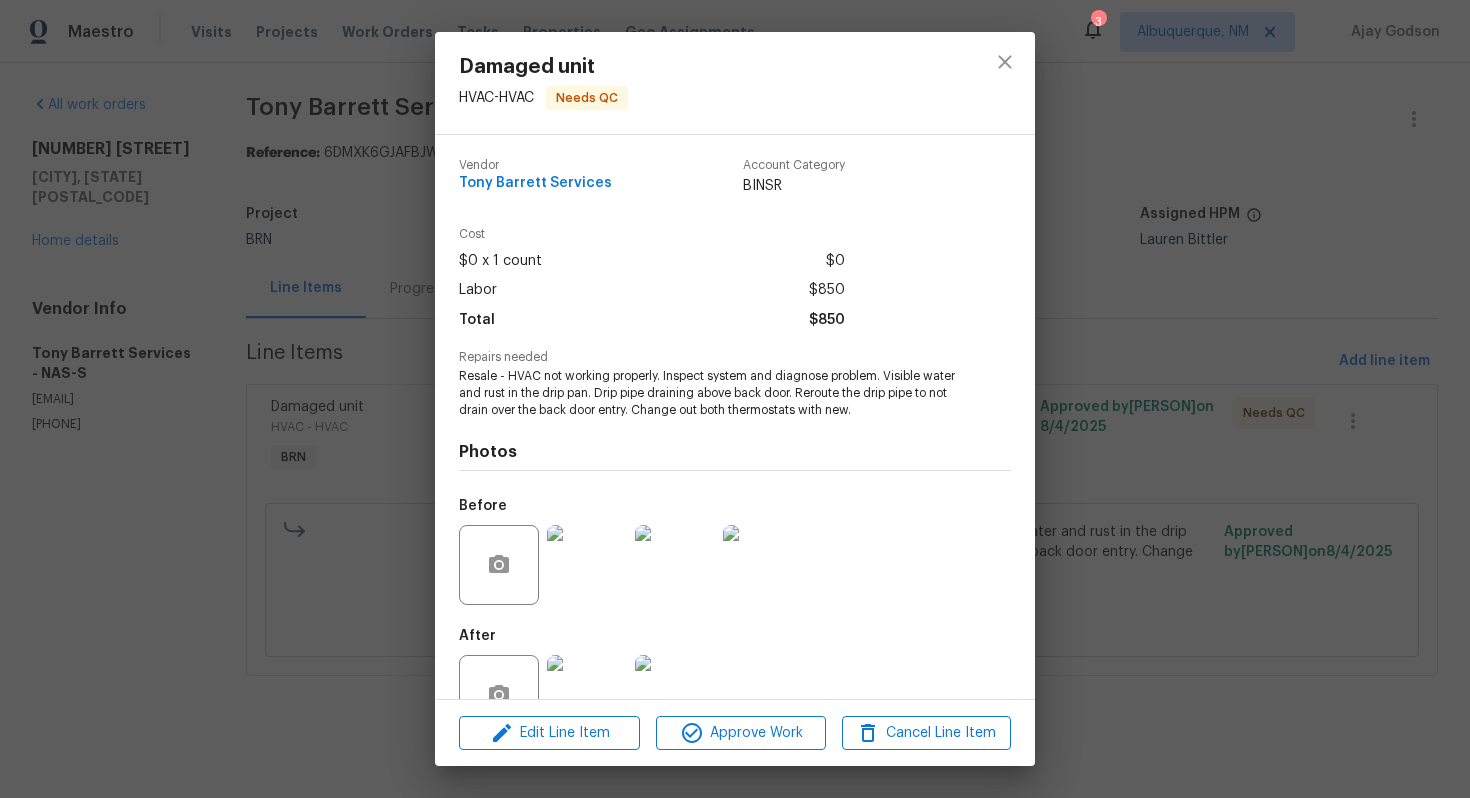scroll, scrollTop: 57, scrollLeft: 0, axis: vertical 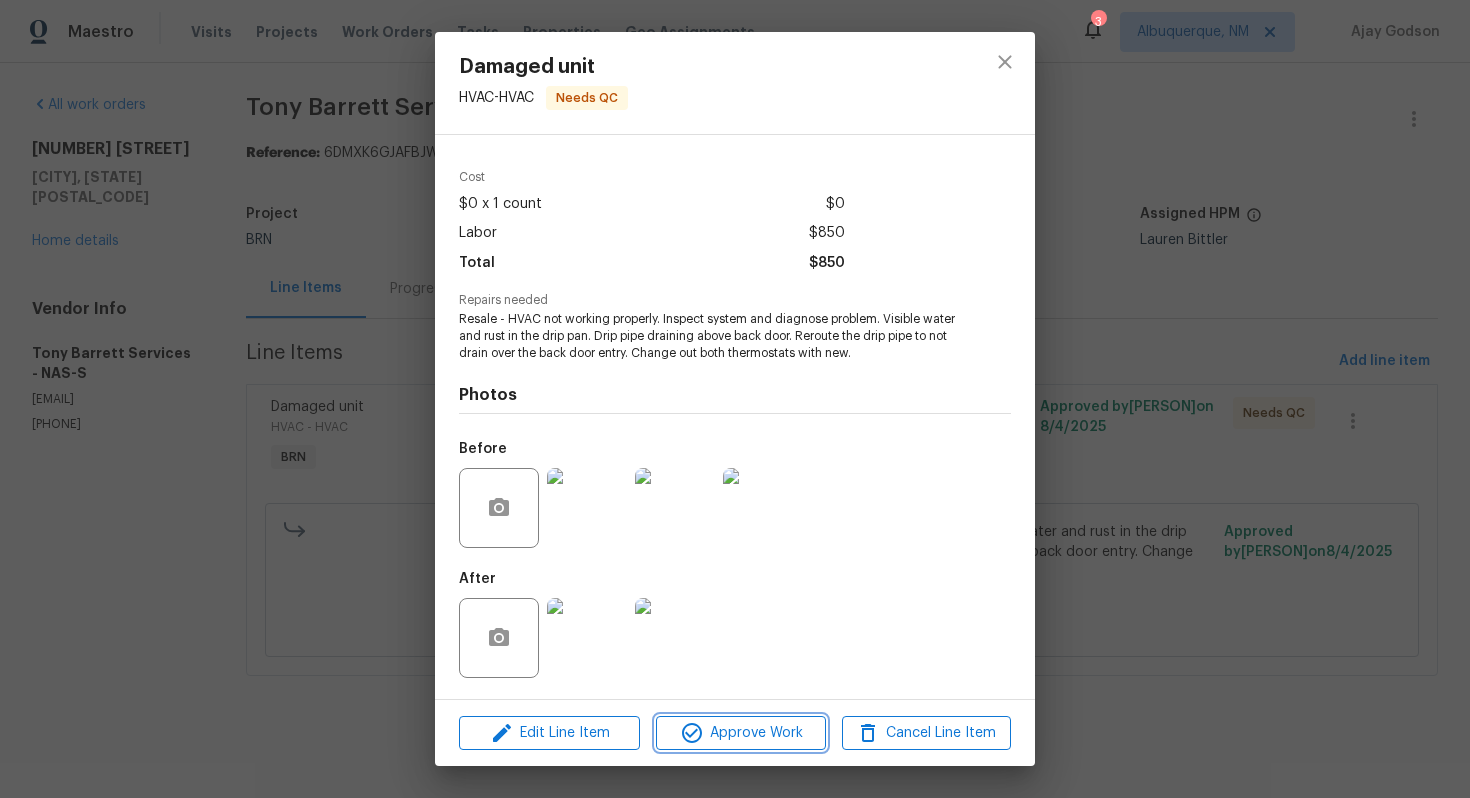 click on "Approve Work" at bounding box center (740, 733) 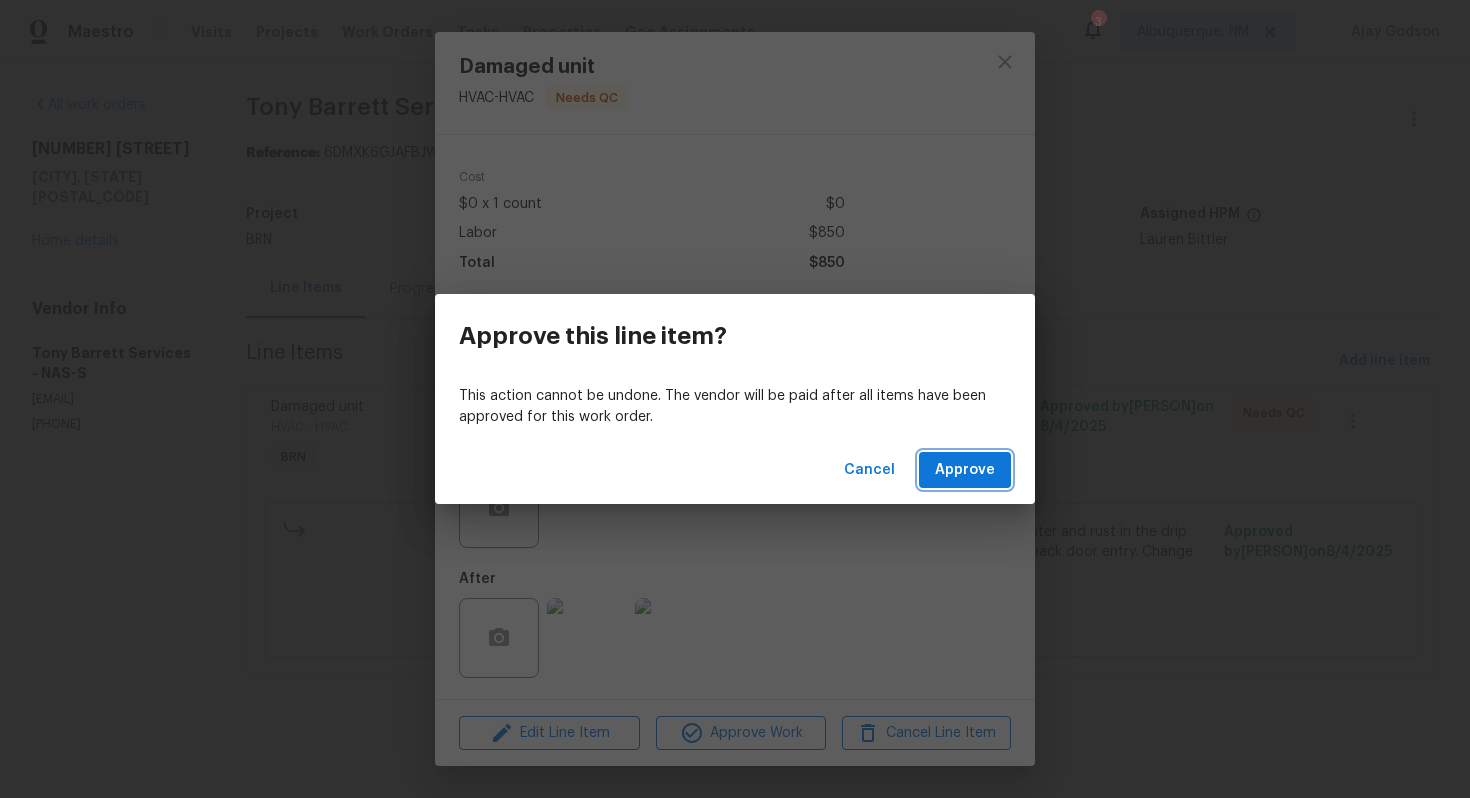 click on "Approve" at bounding box center (965, 470) 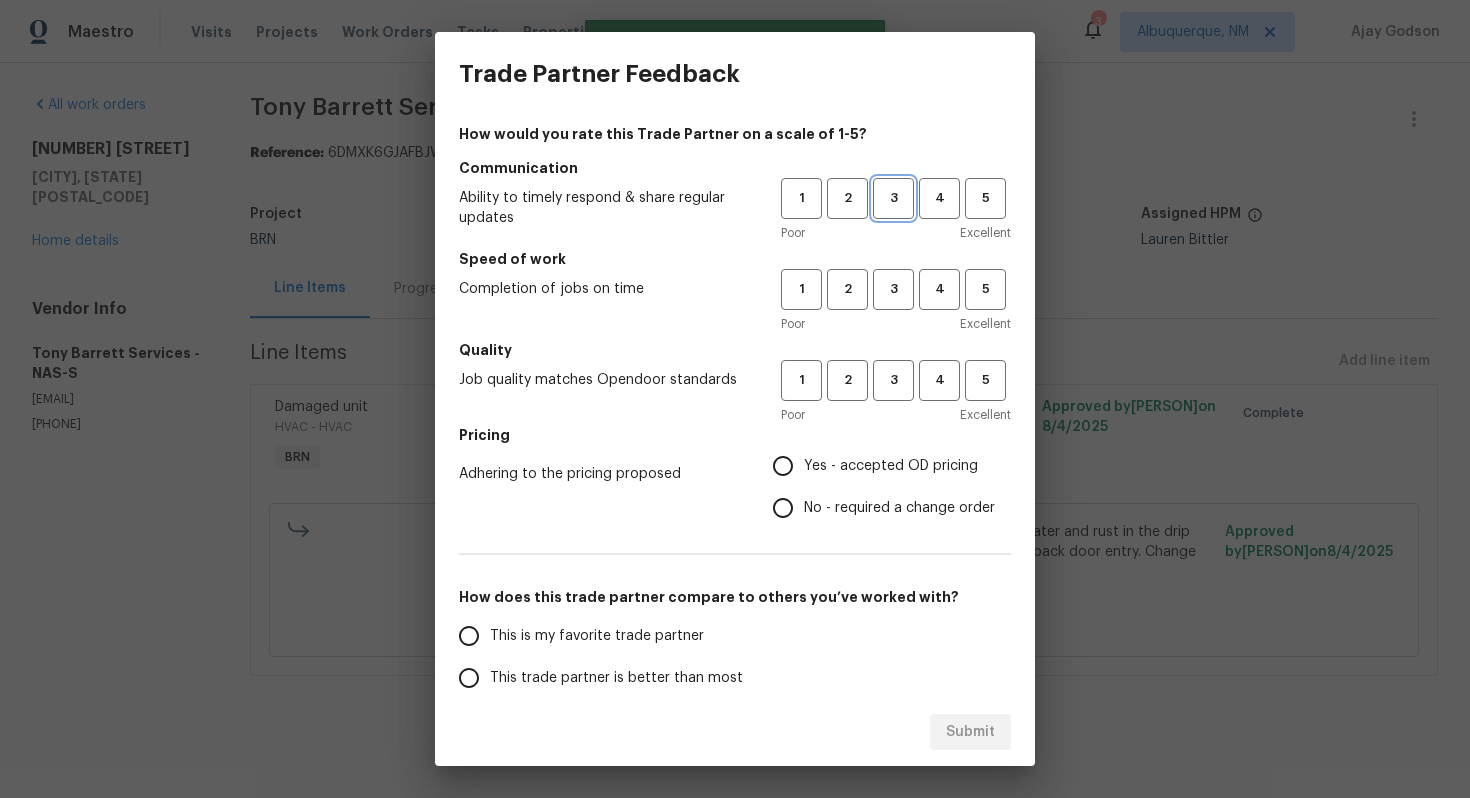 click on "3" at bounding box center [893, 198] 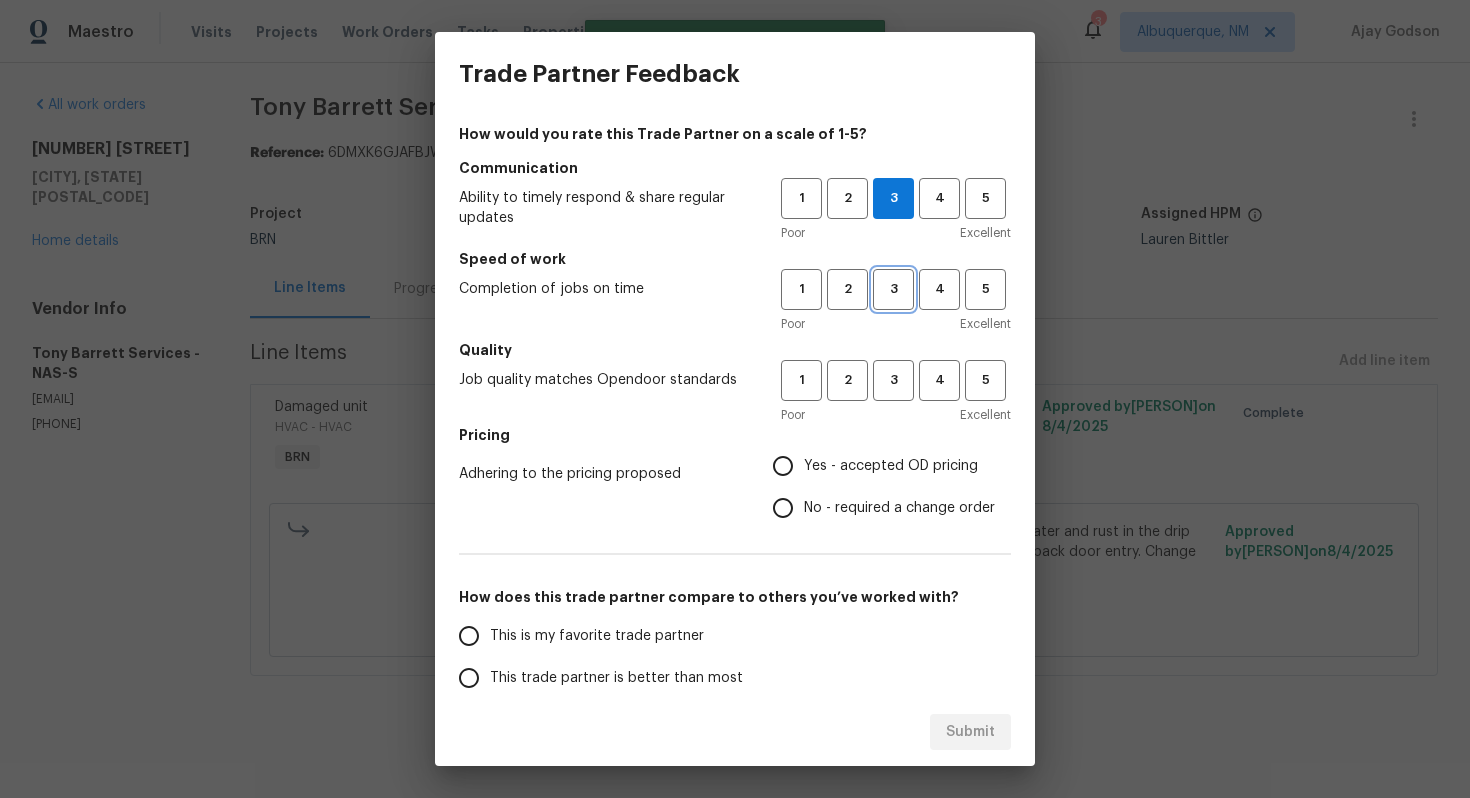 click on "3" at bounding box center [893, 289] 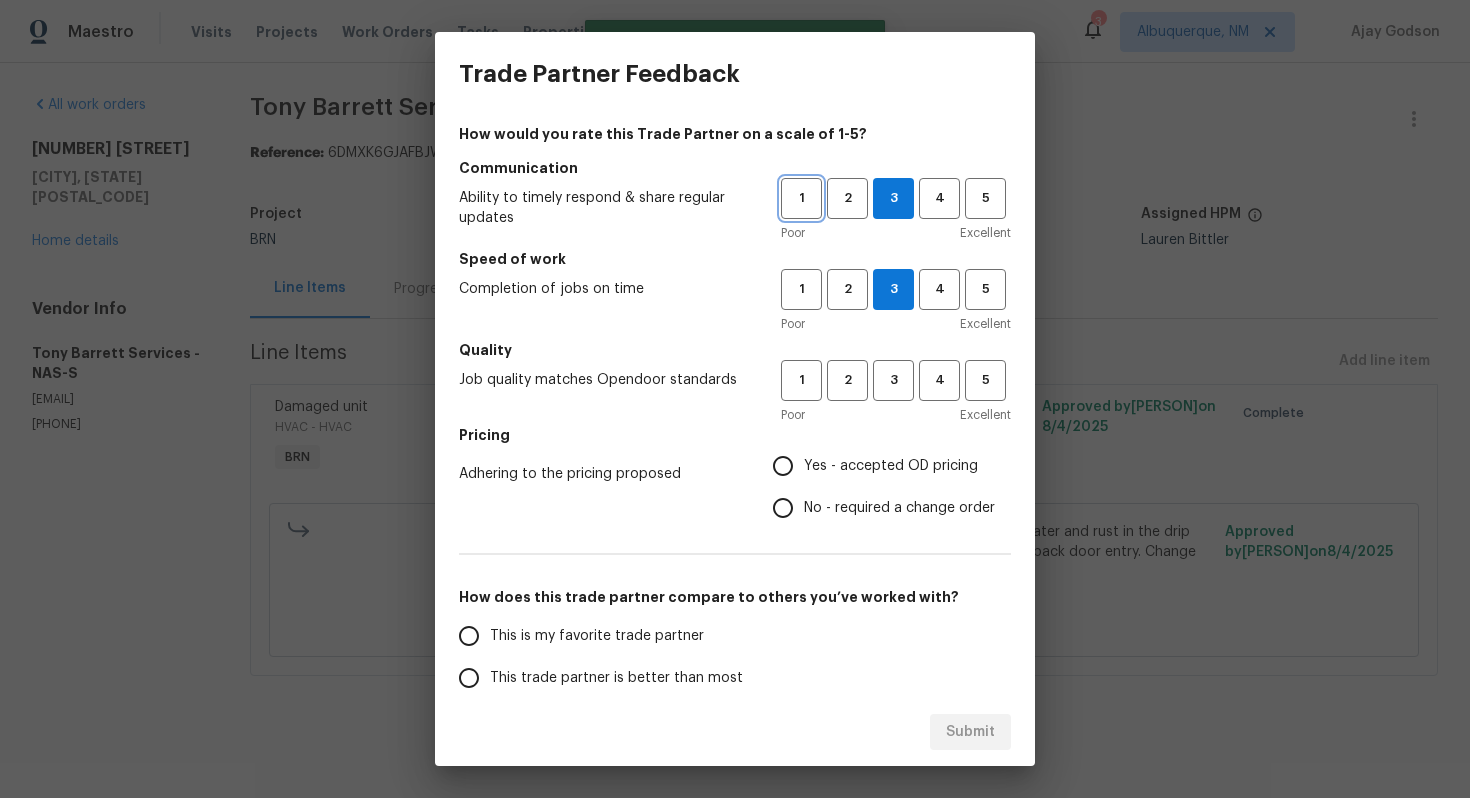 click on "1" at bounding box center [801, 198] 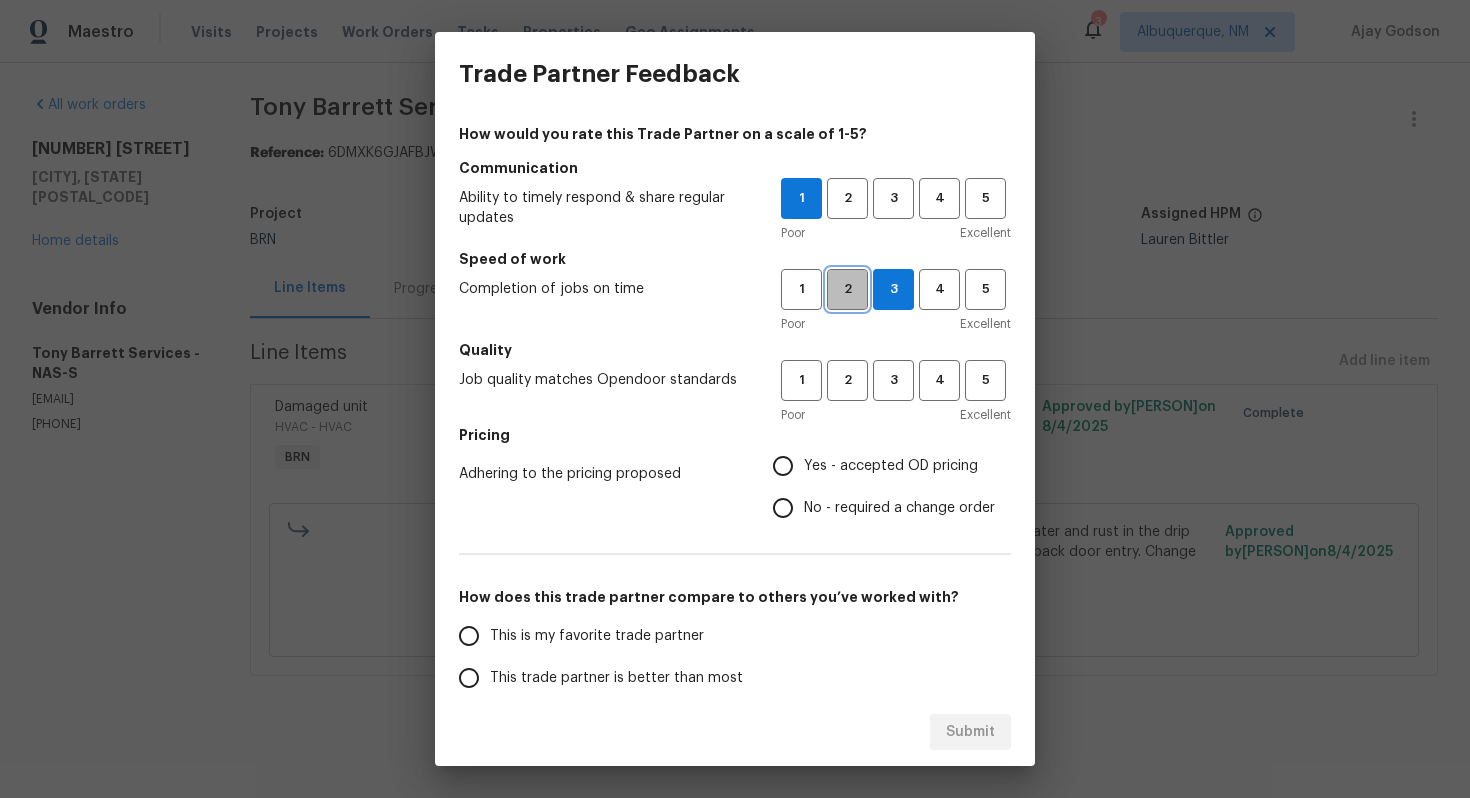 click on "2" at bounding box center [847, 289] 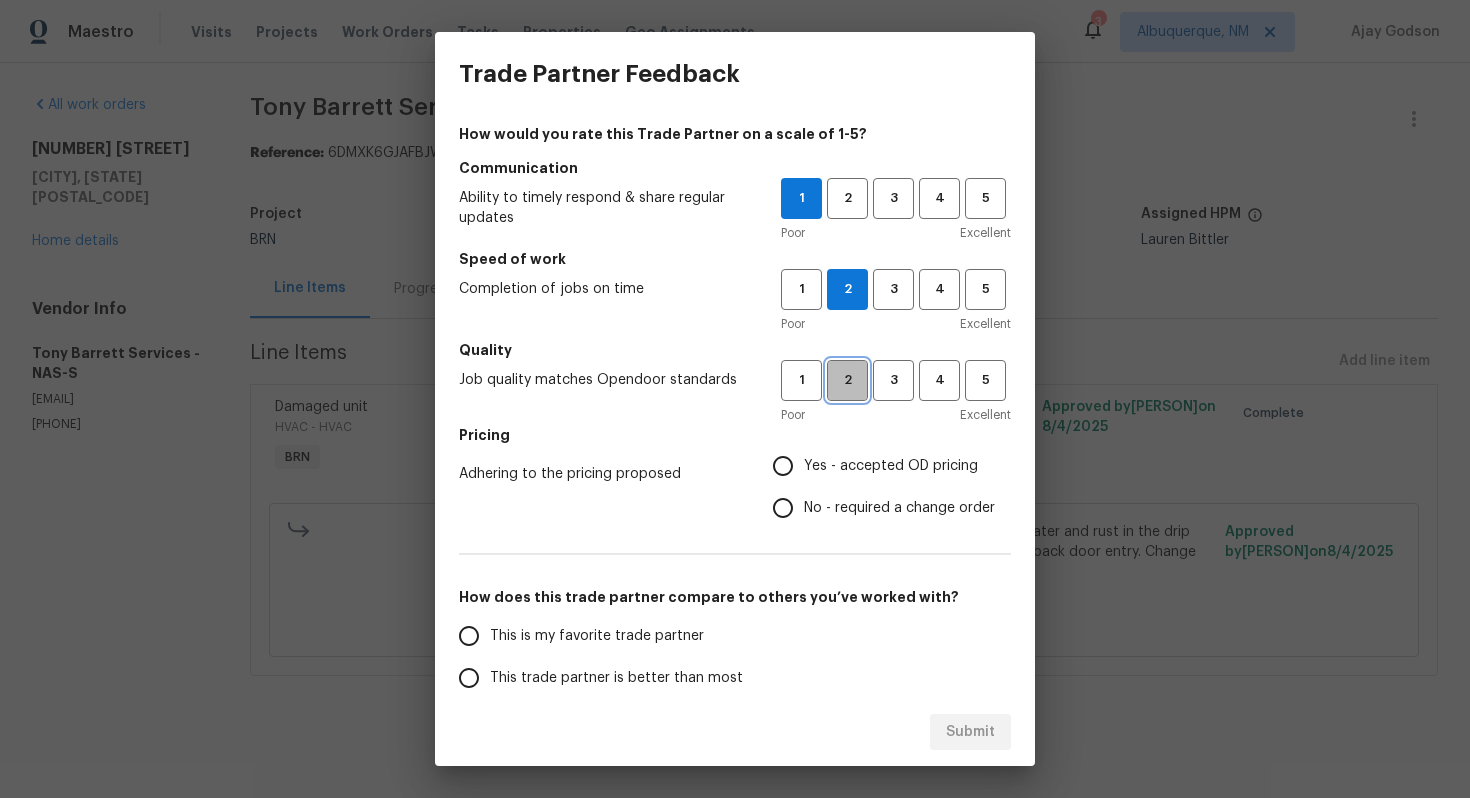 click on "2" at bounding box center (847, 380) 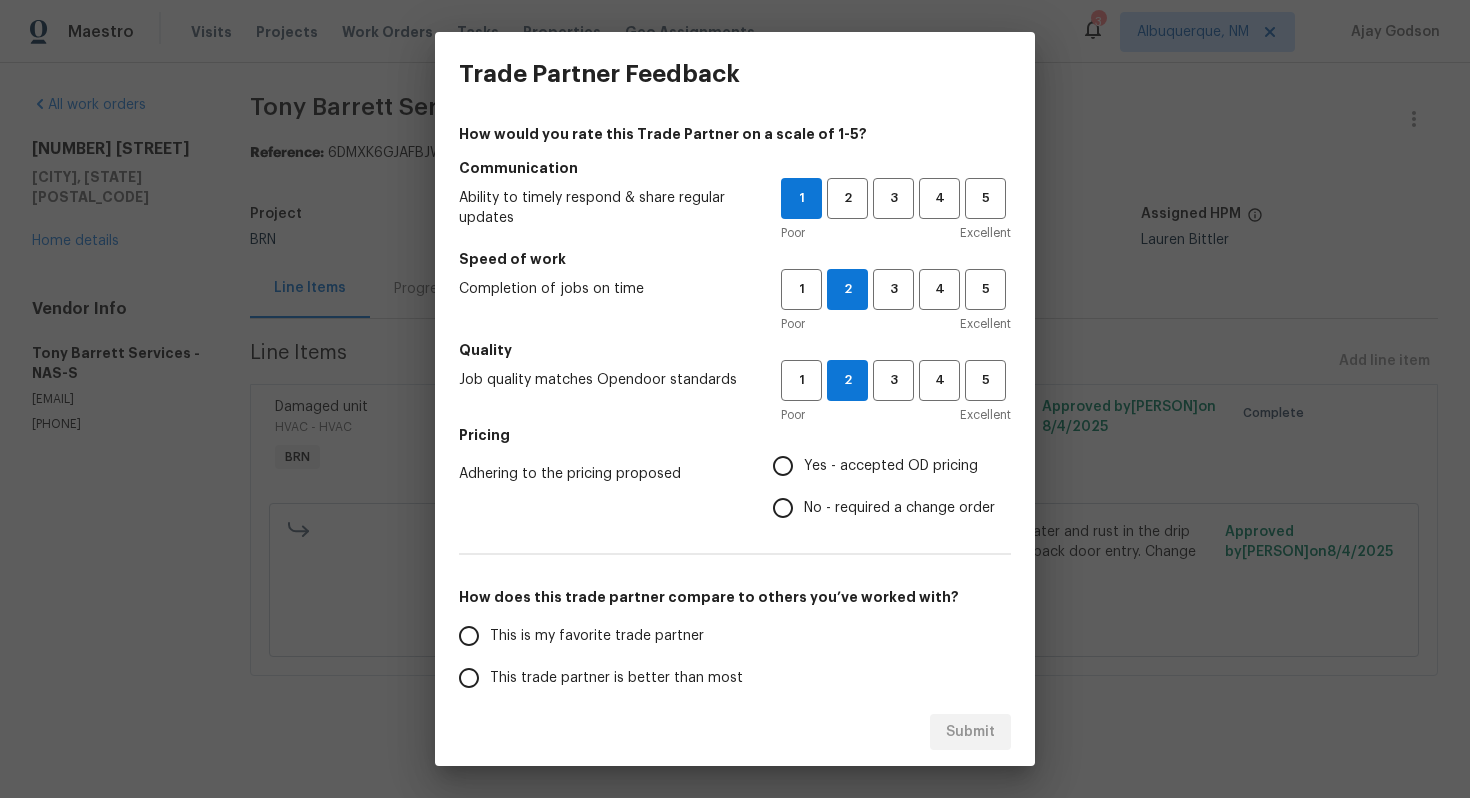 click on "No - required a change order" at bounding box center [899, 508] 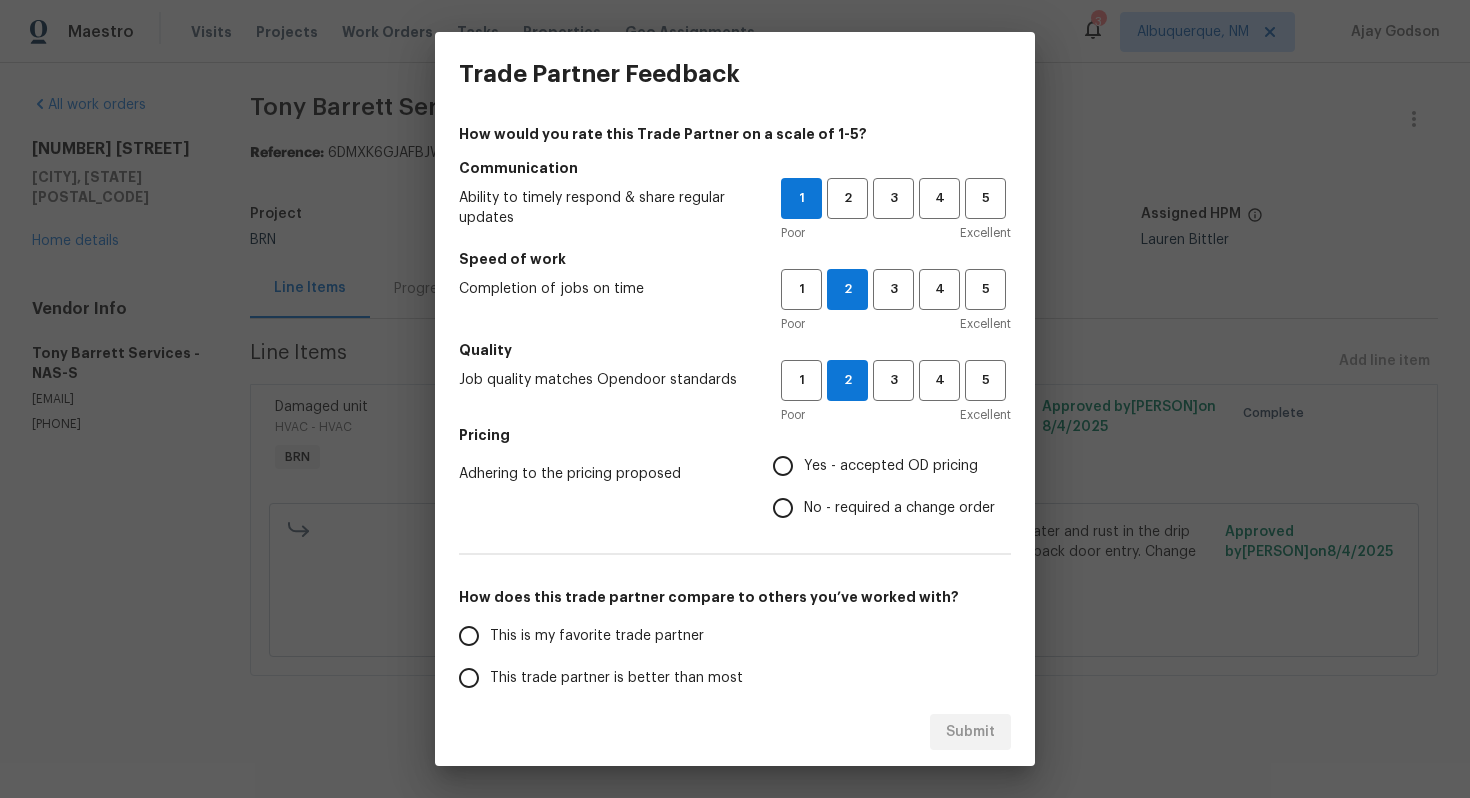 click on "No - required a change order" at bounding box center [783, 508] 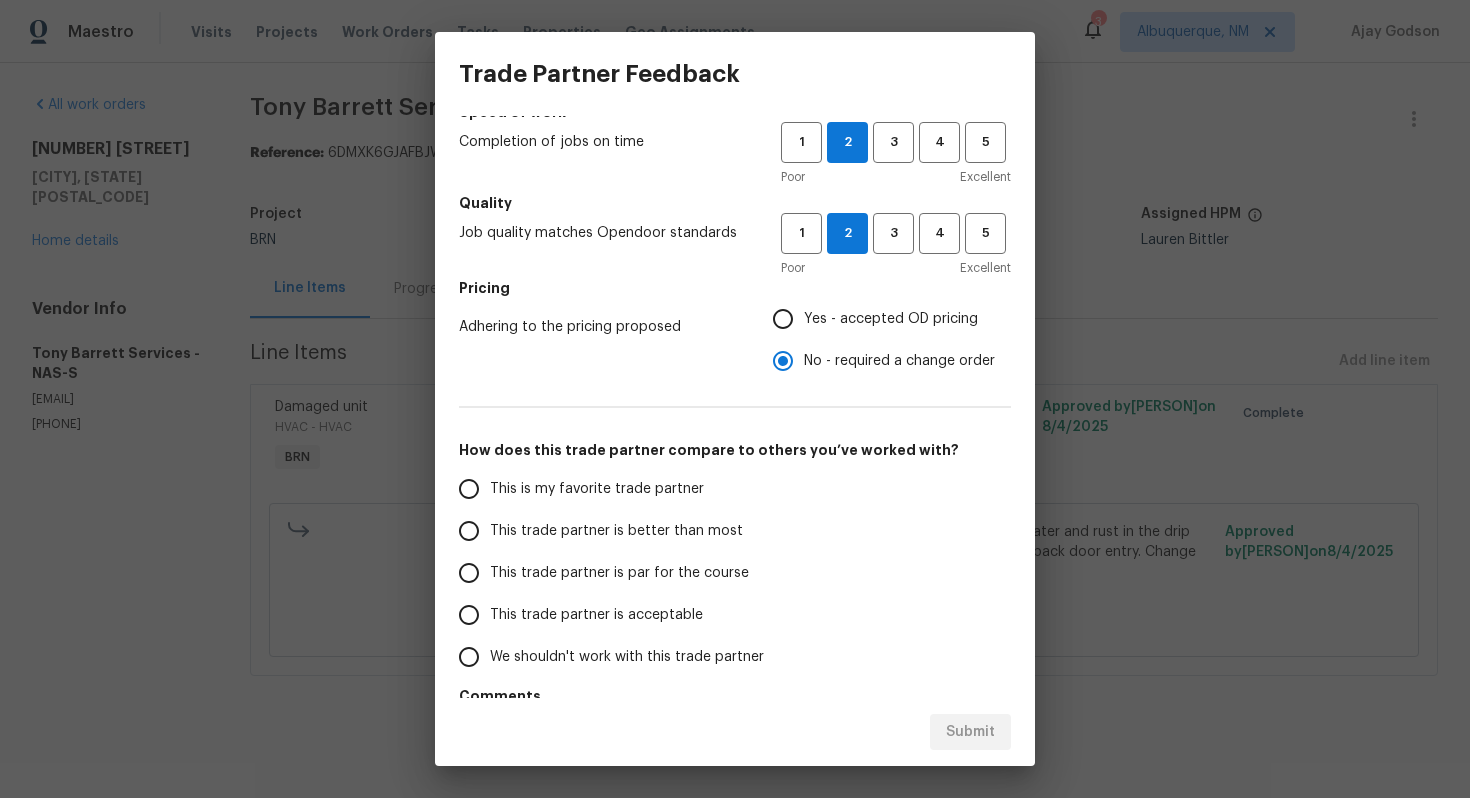 scroll, scrollTop: 217, scrollLeft: 0, axis: vertical 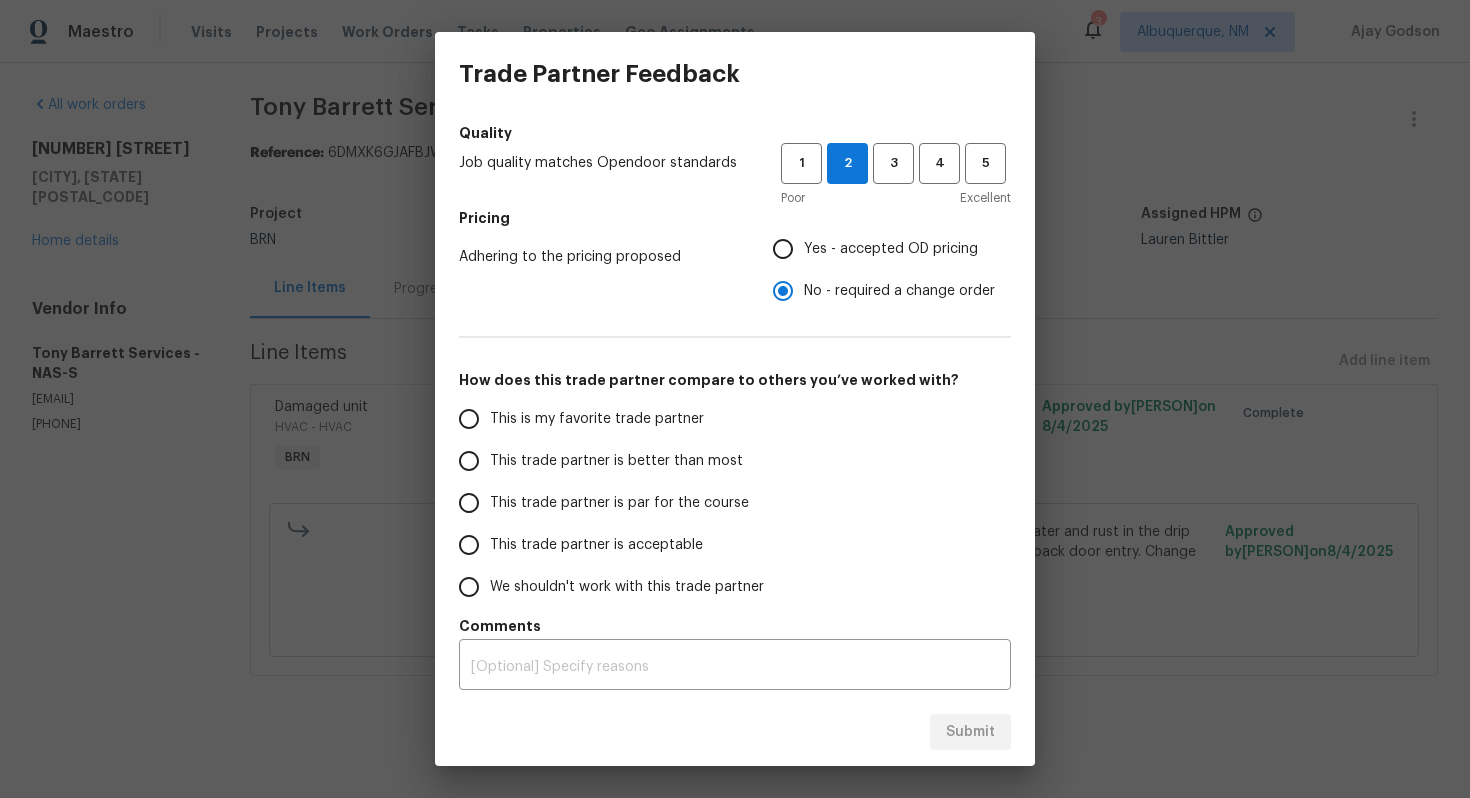 click on "This trade partner is acceptable" at bounding box center [596, 545] 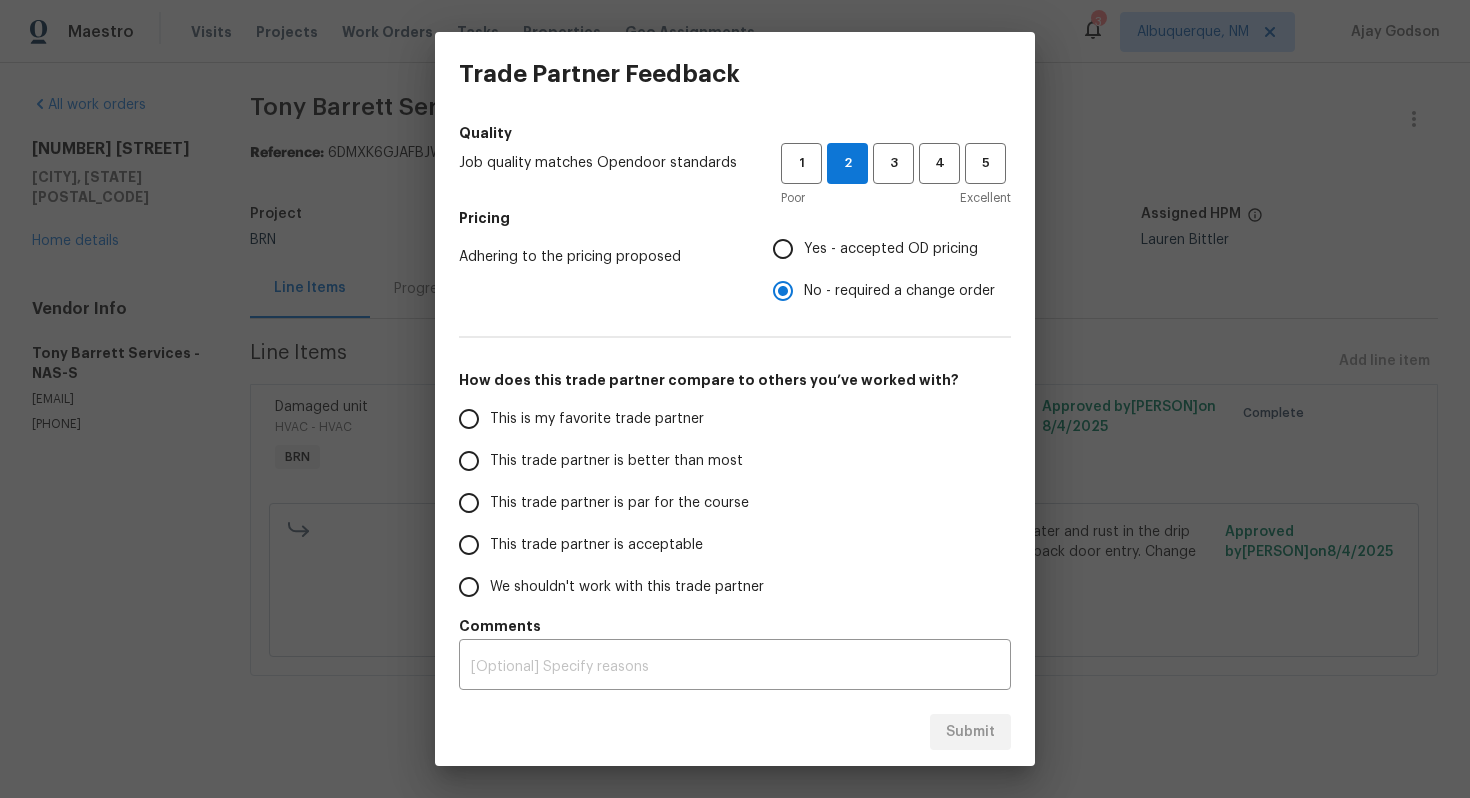 click on "This trade partner is acceptable" at bounding box center (469, 545) 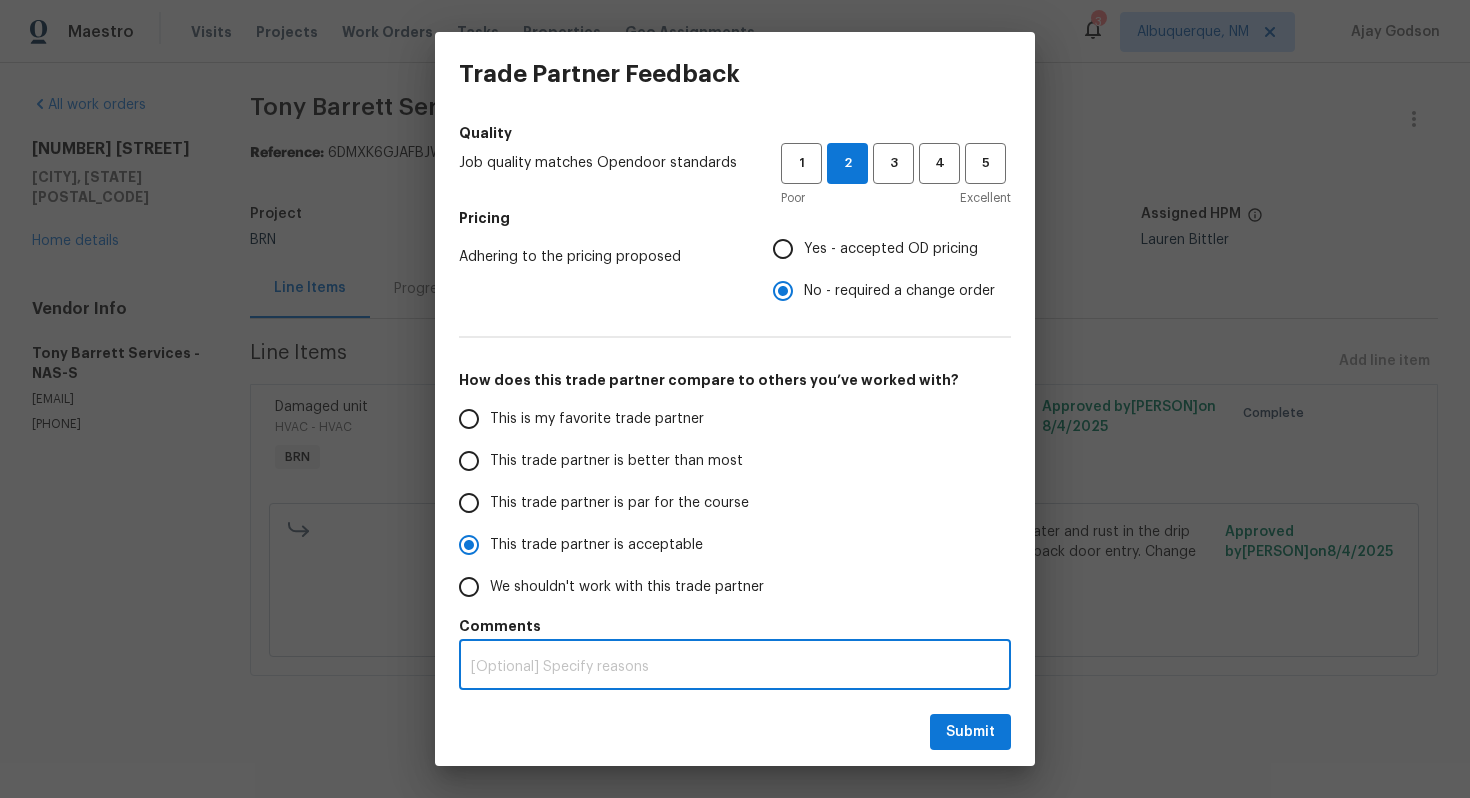 click at bounding box center [735, 667] 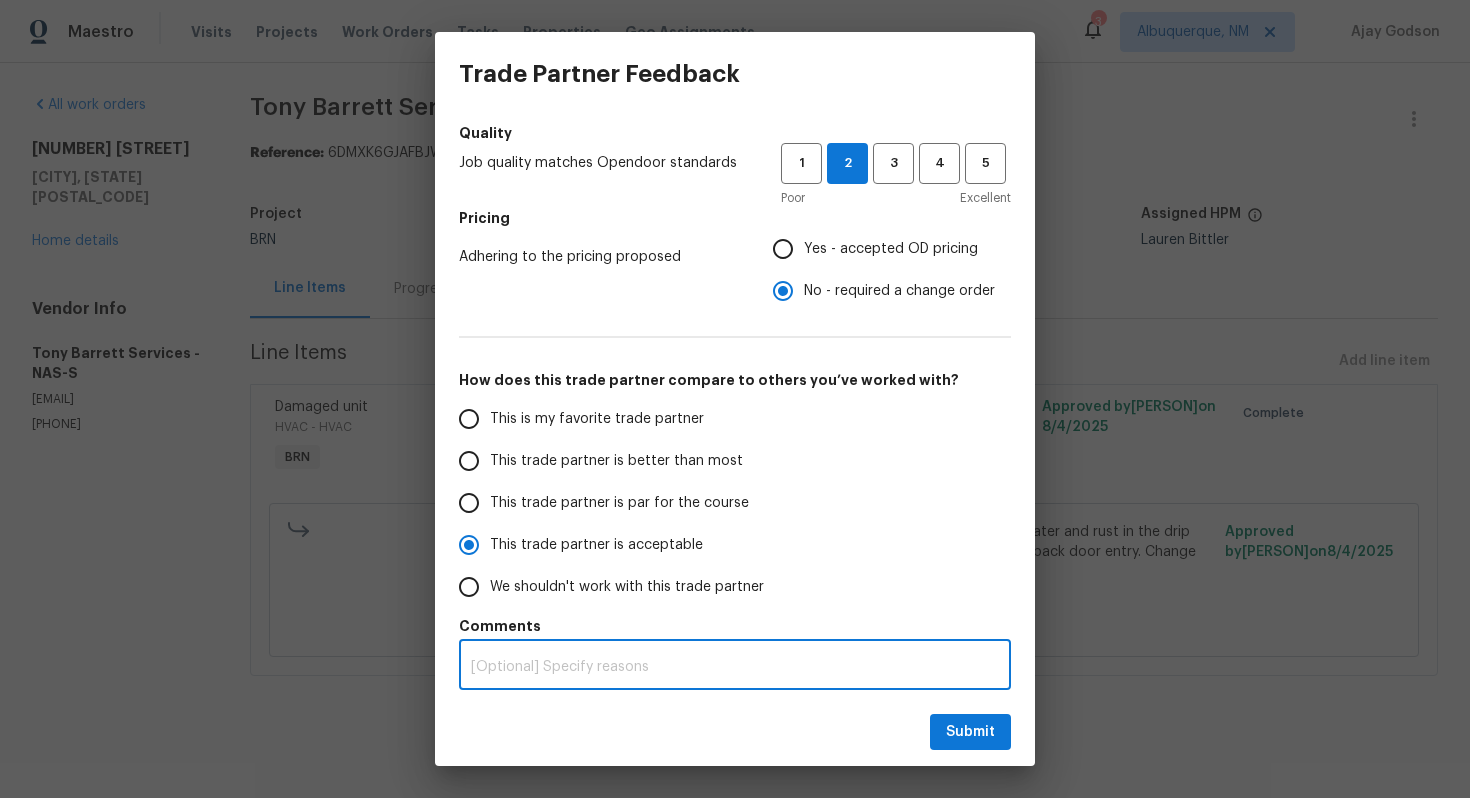 radio on "true" 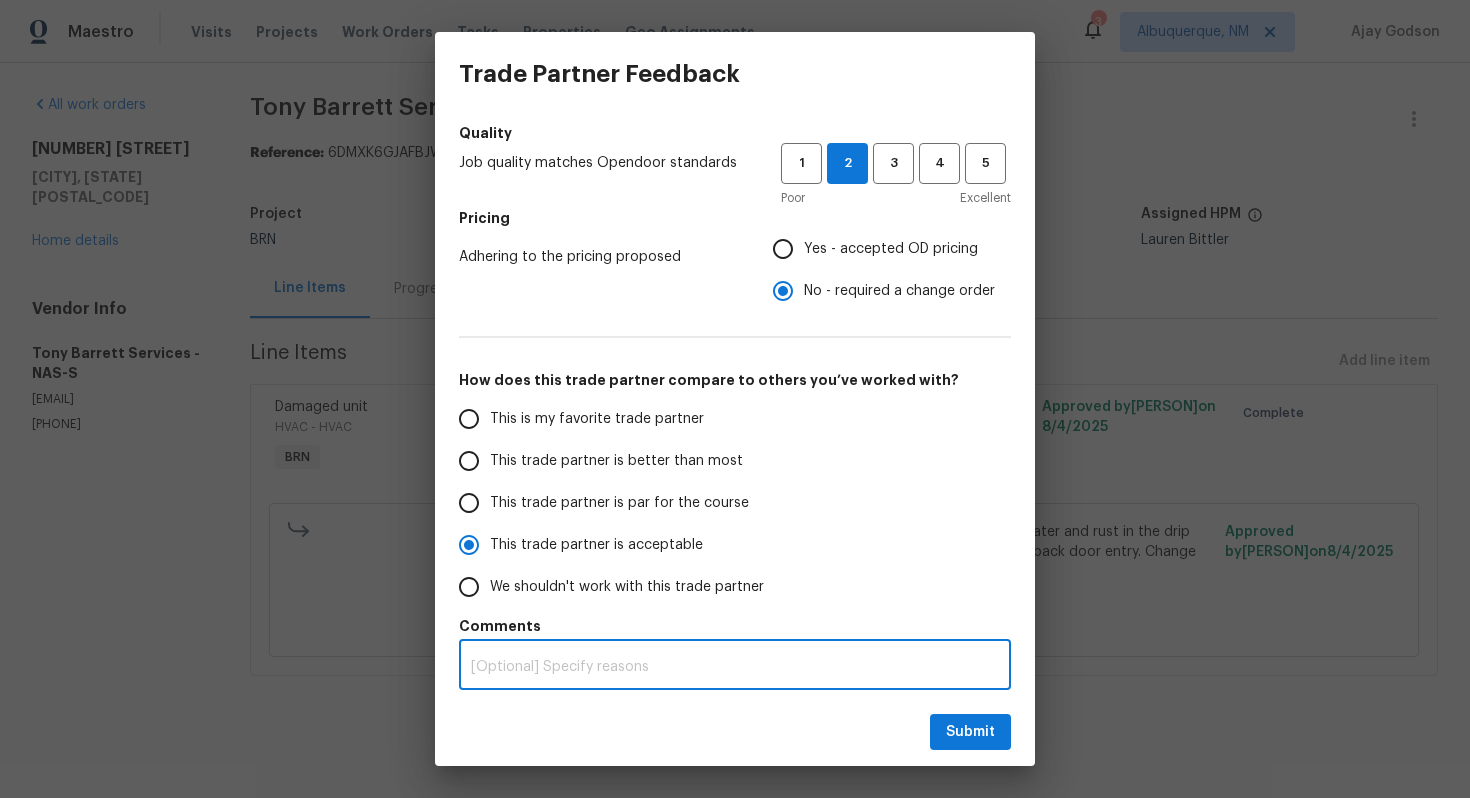 type on "T" 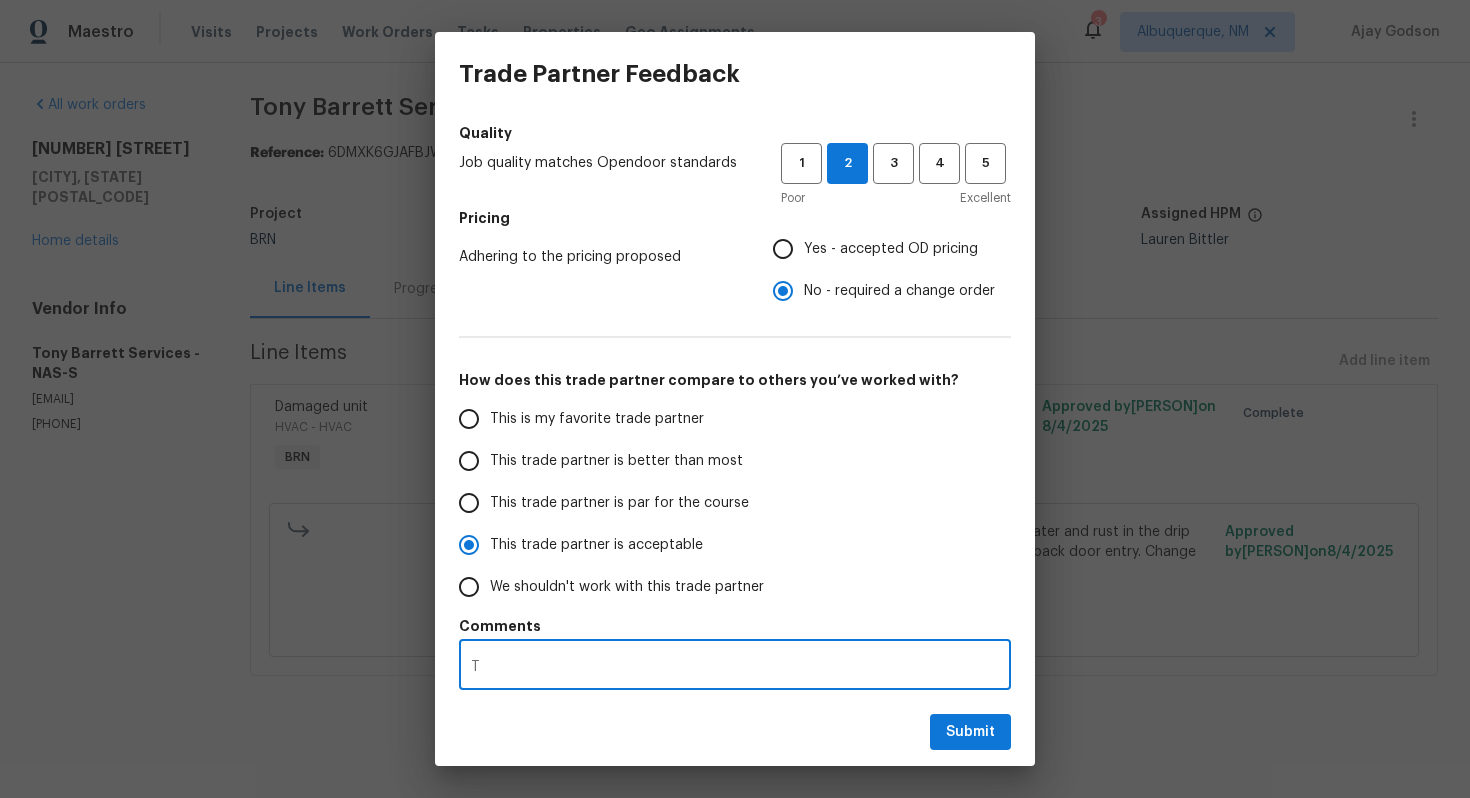 radio on "false" 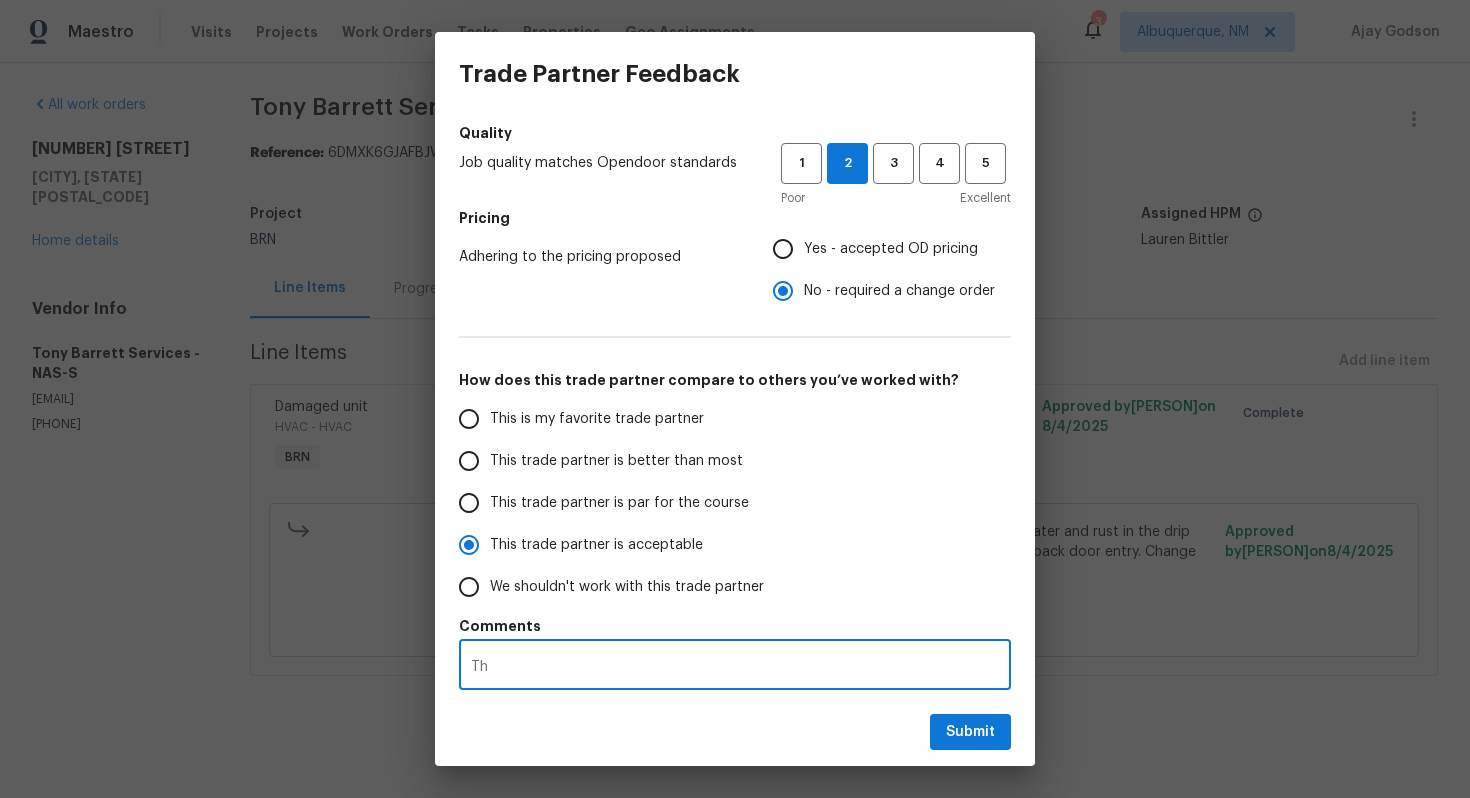 radio on "false" 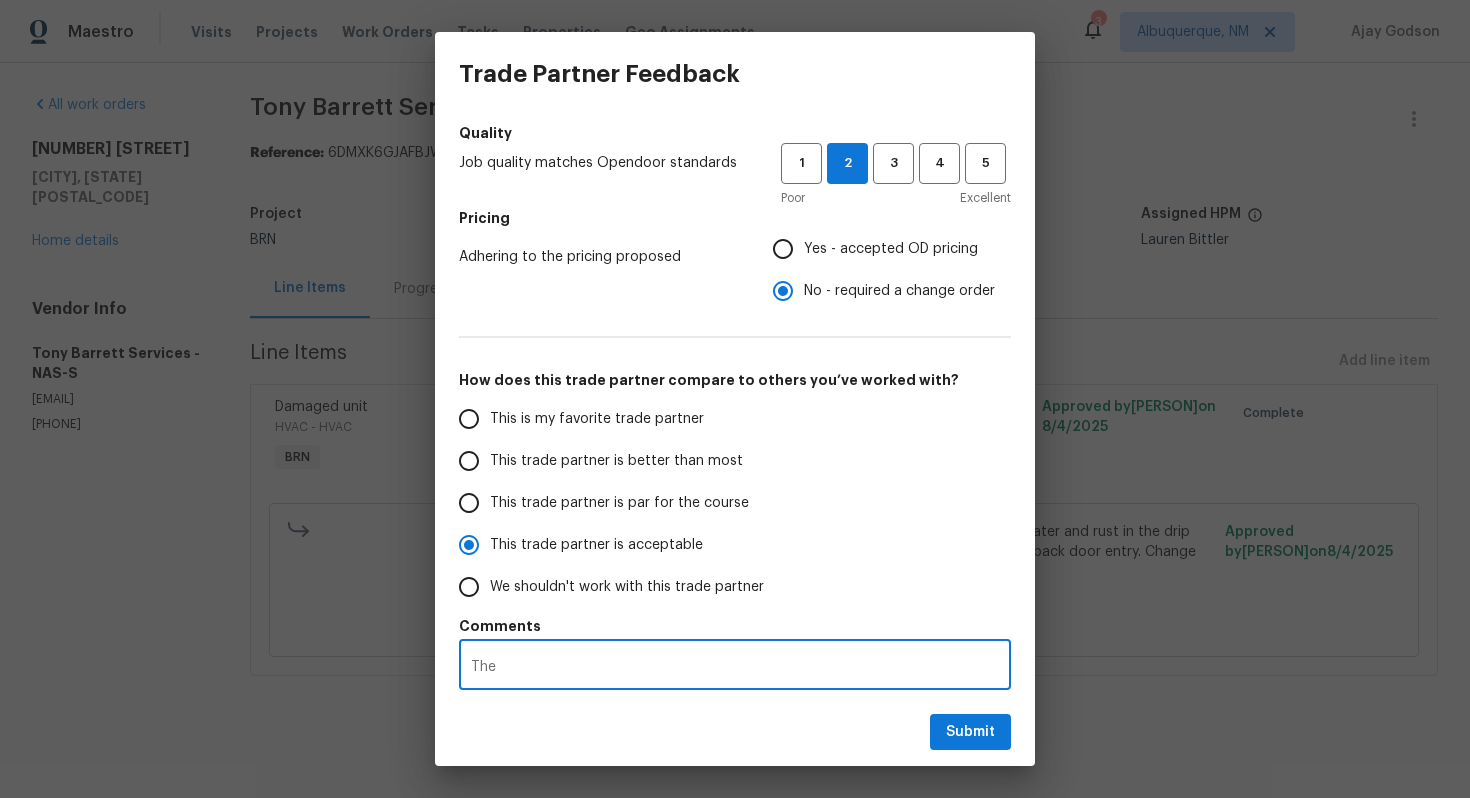 radio on "false" 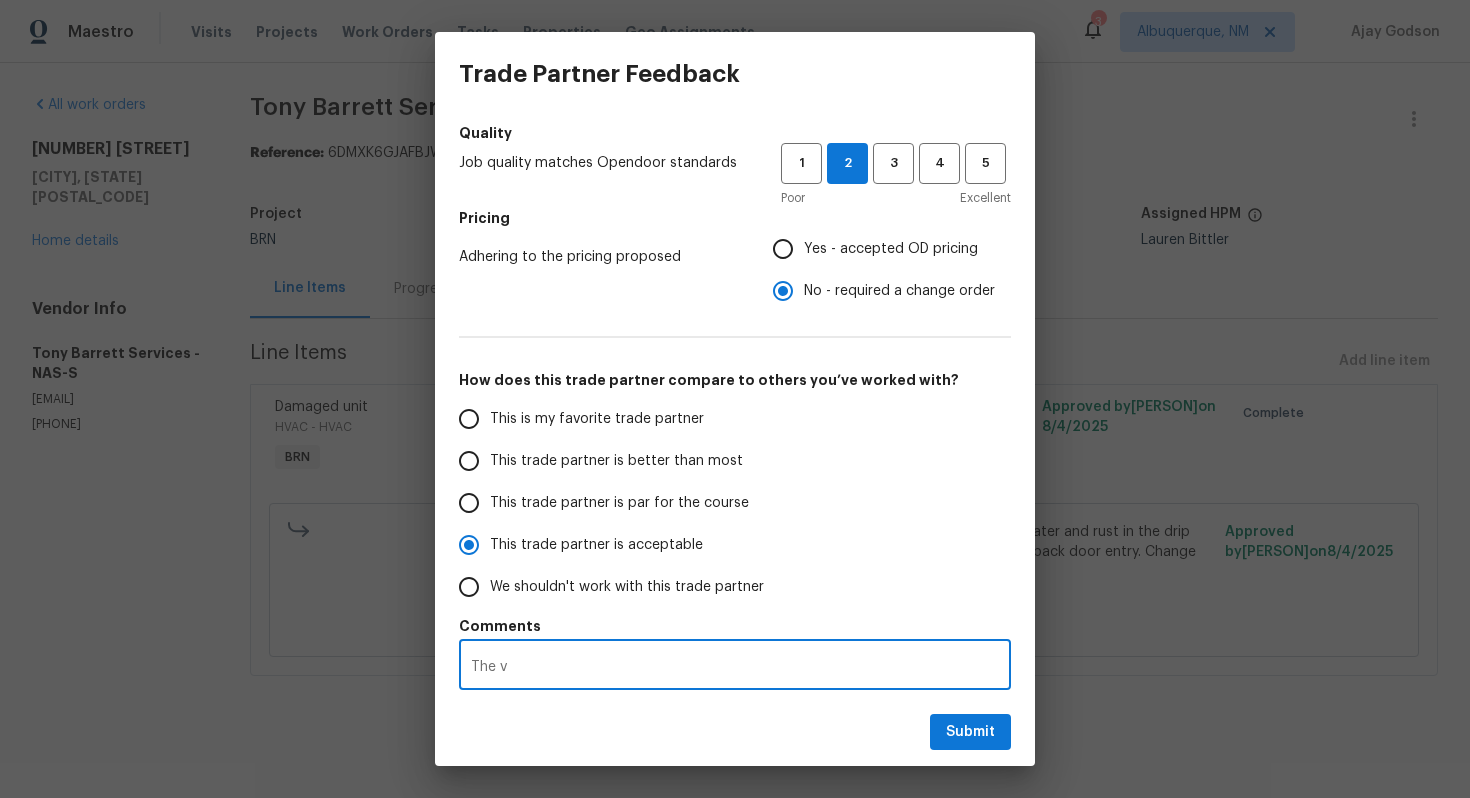 radio on "false" 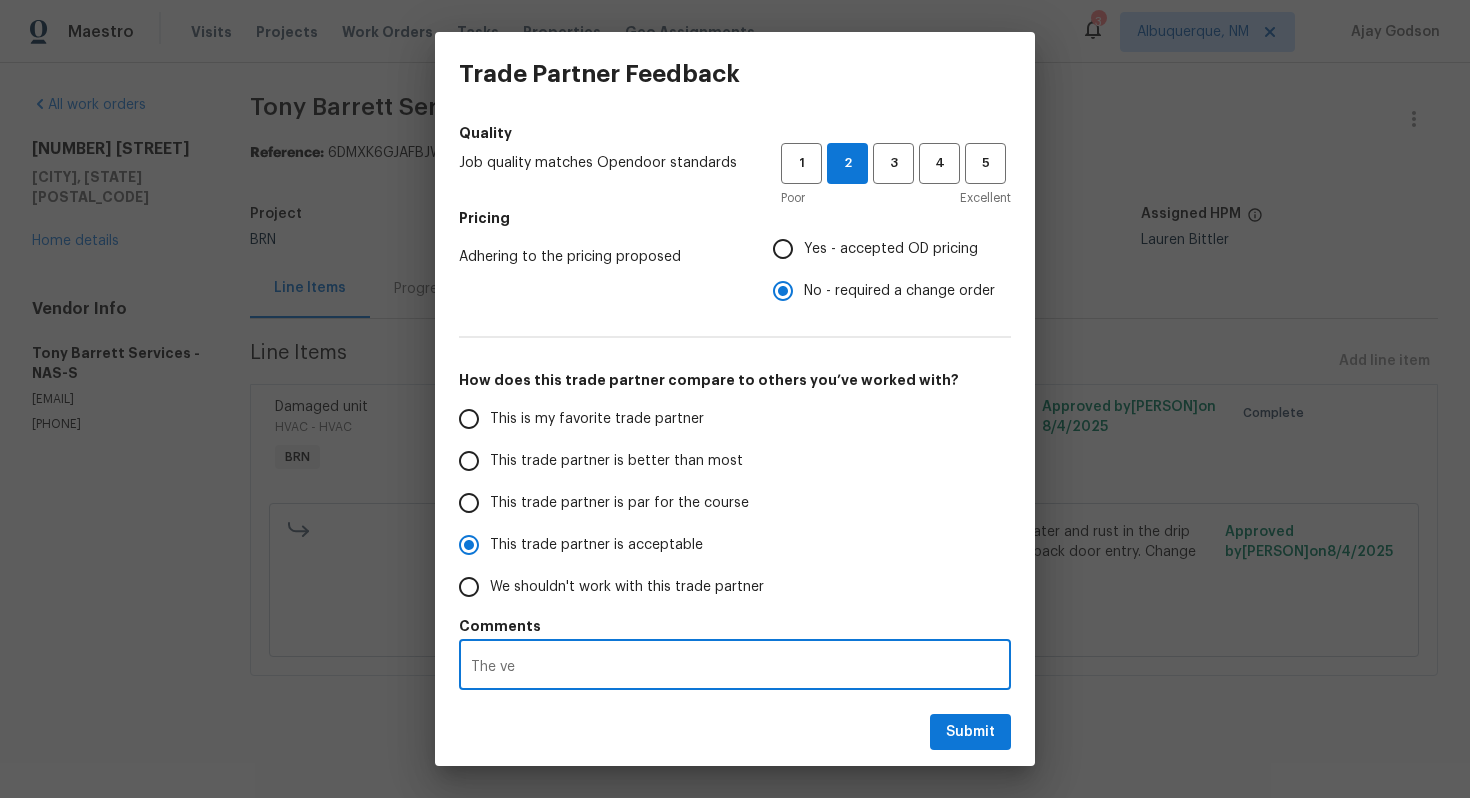 radio on "false" 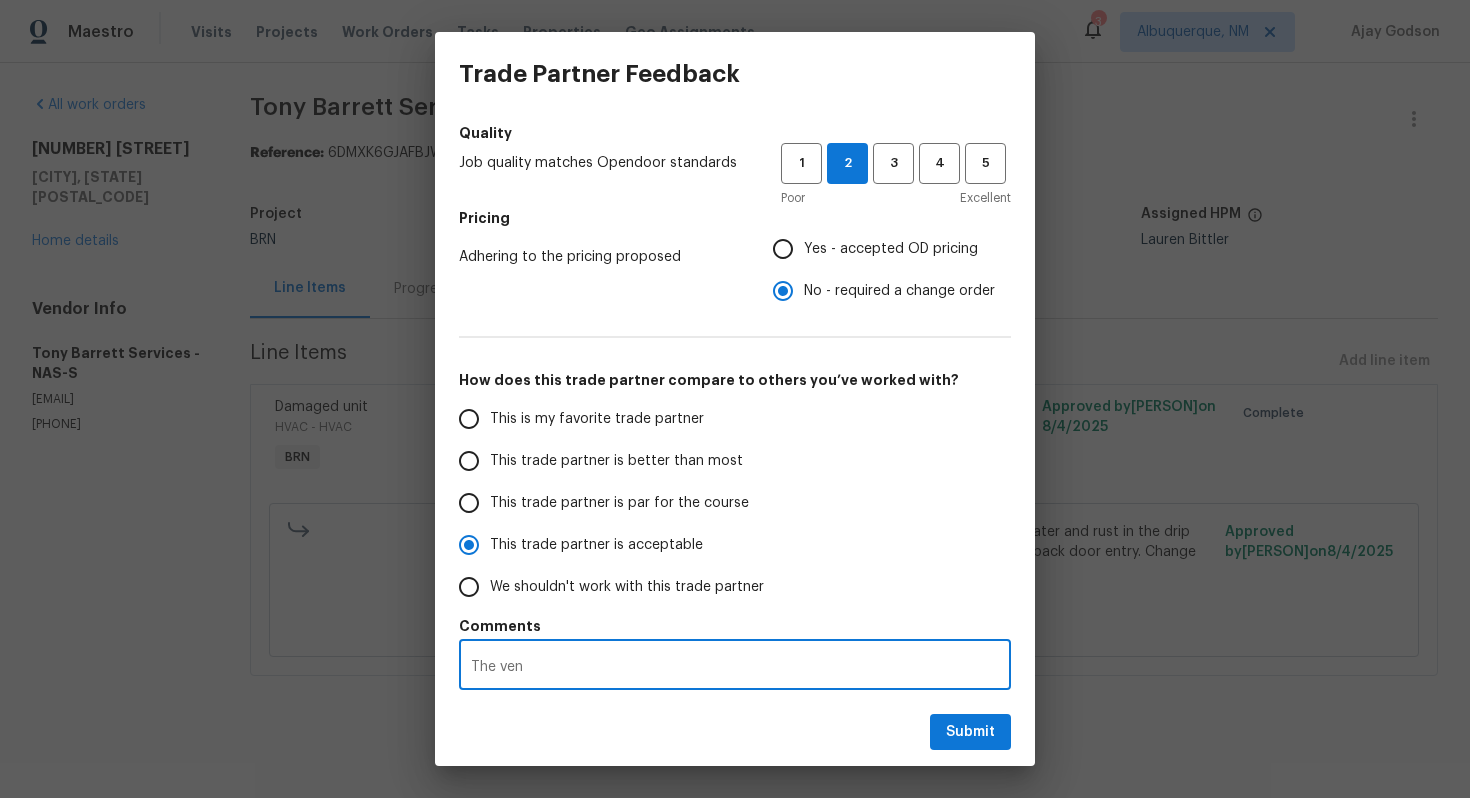 radio on "false" 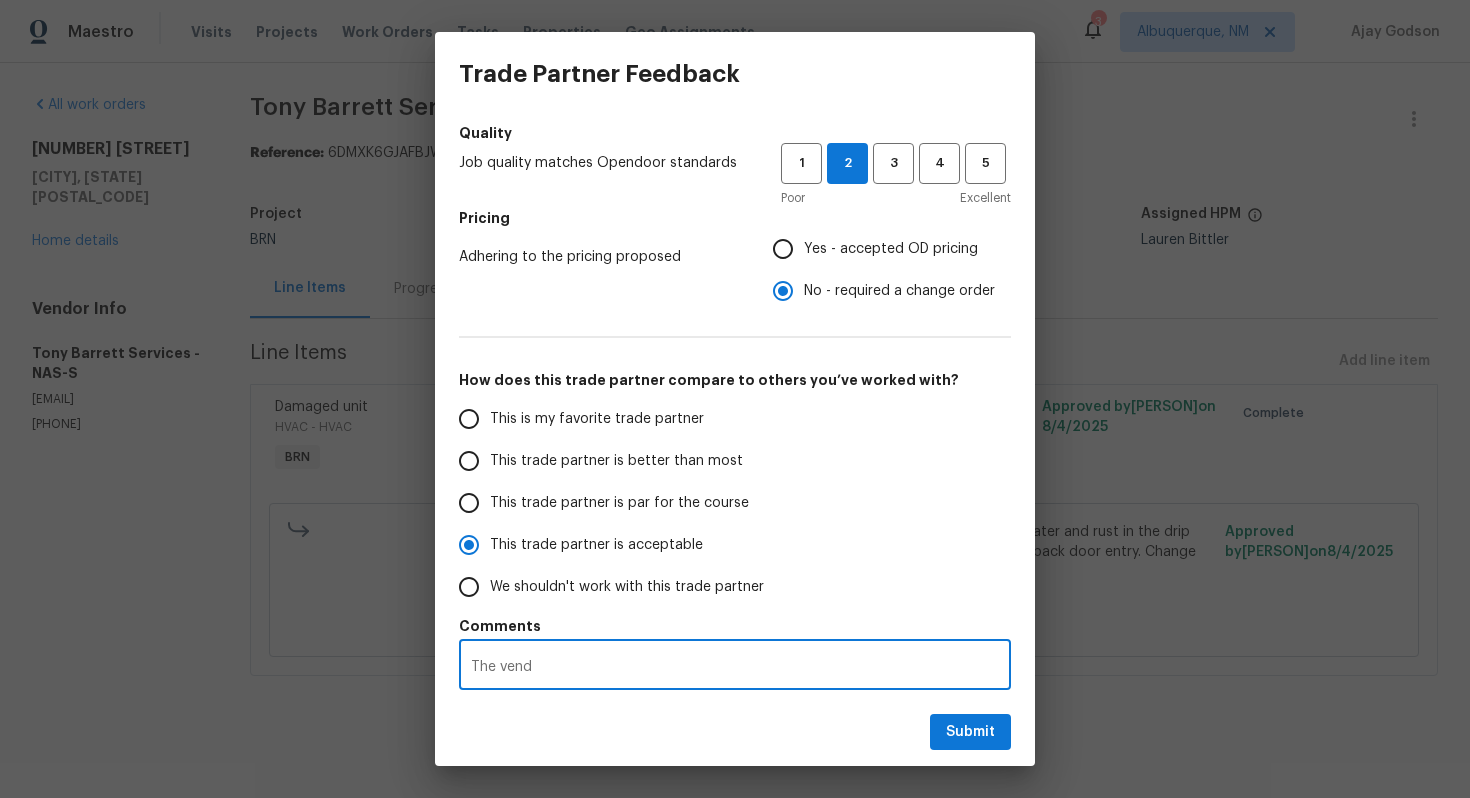 radio on "false" 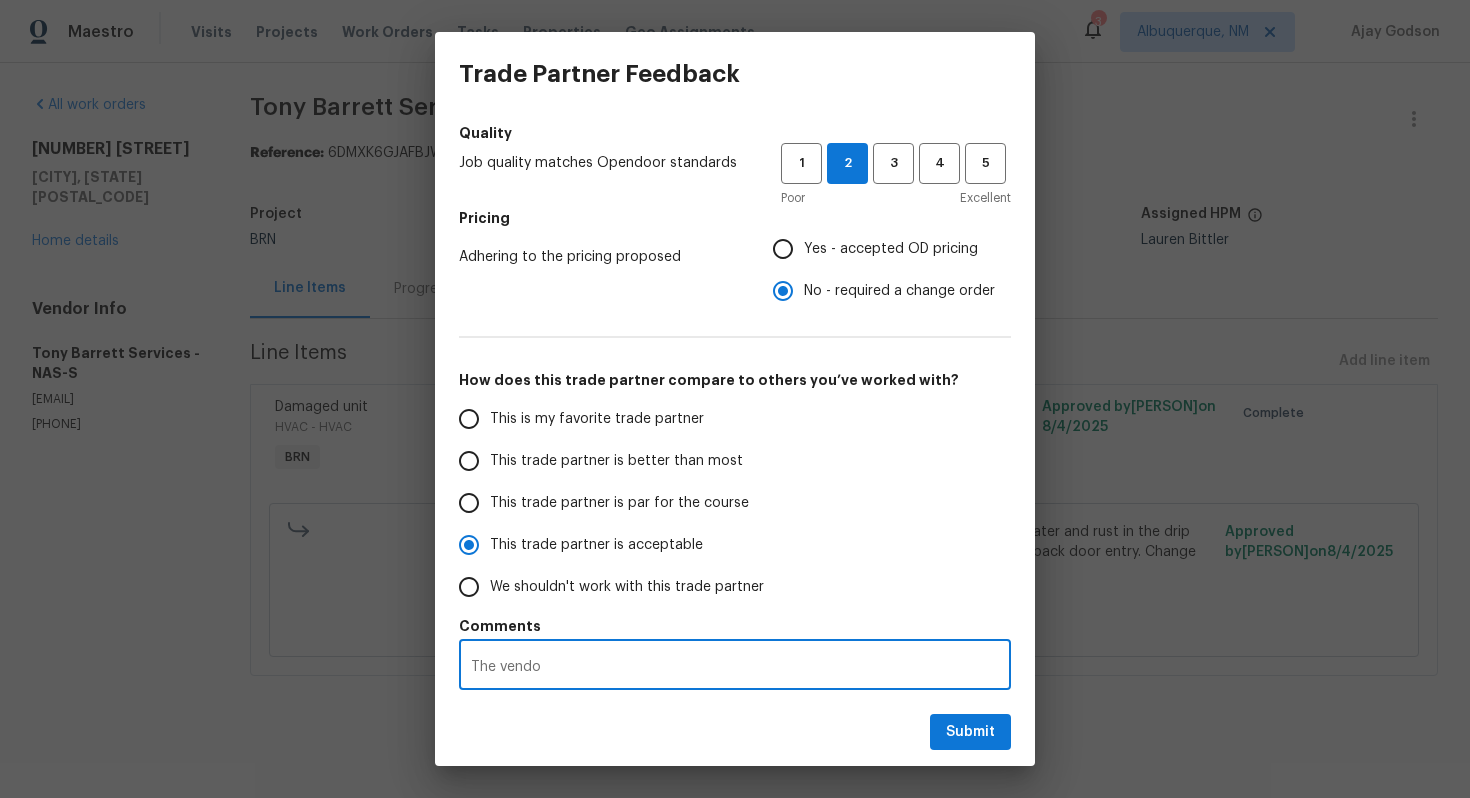 radio on "false" 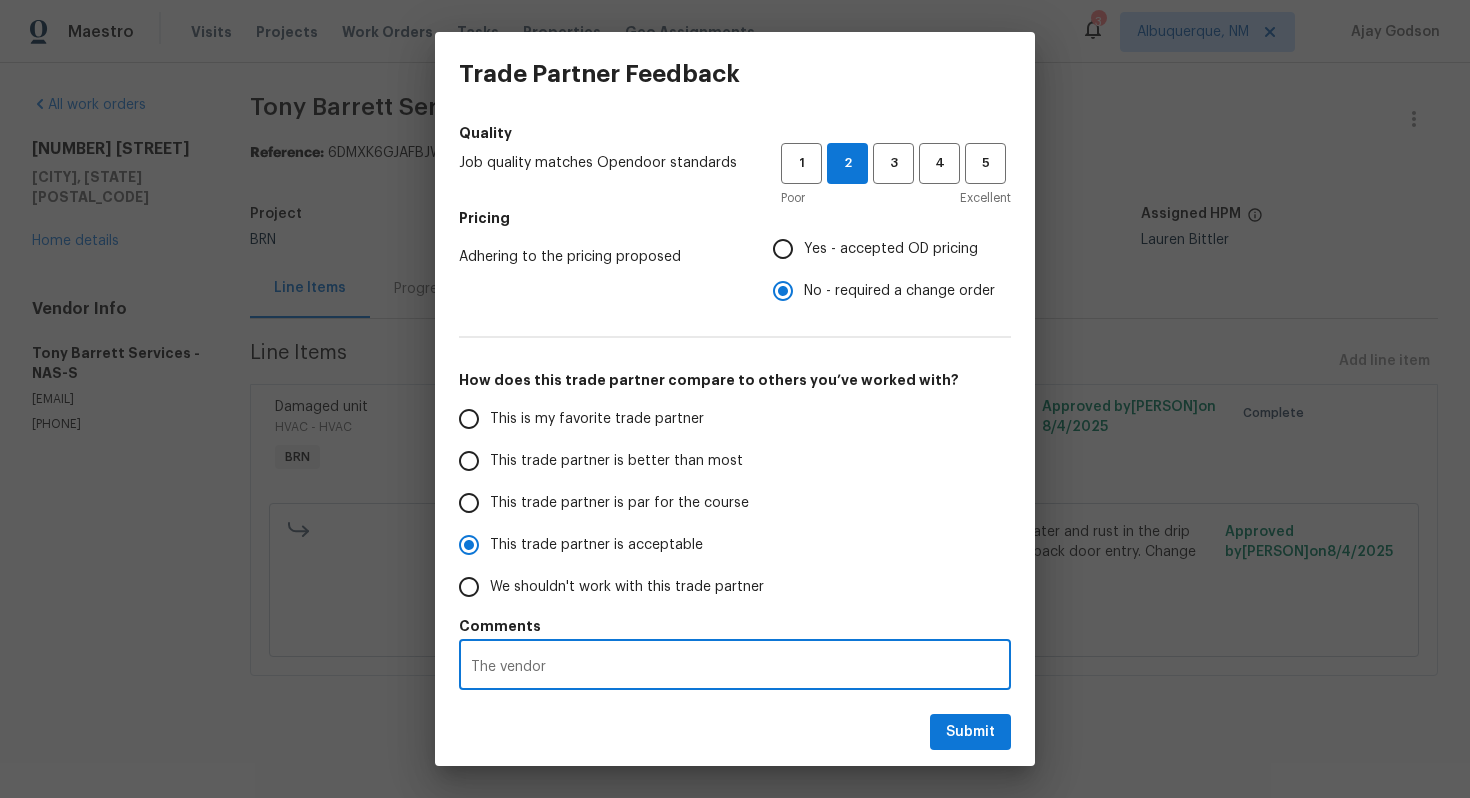 radio on "false" 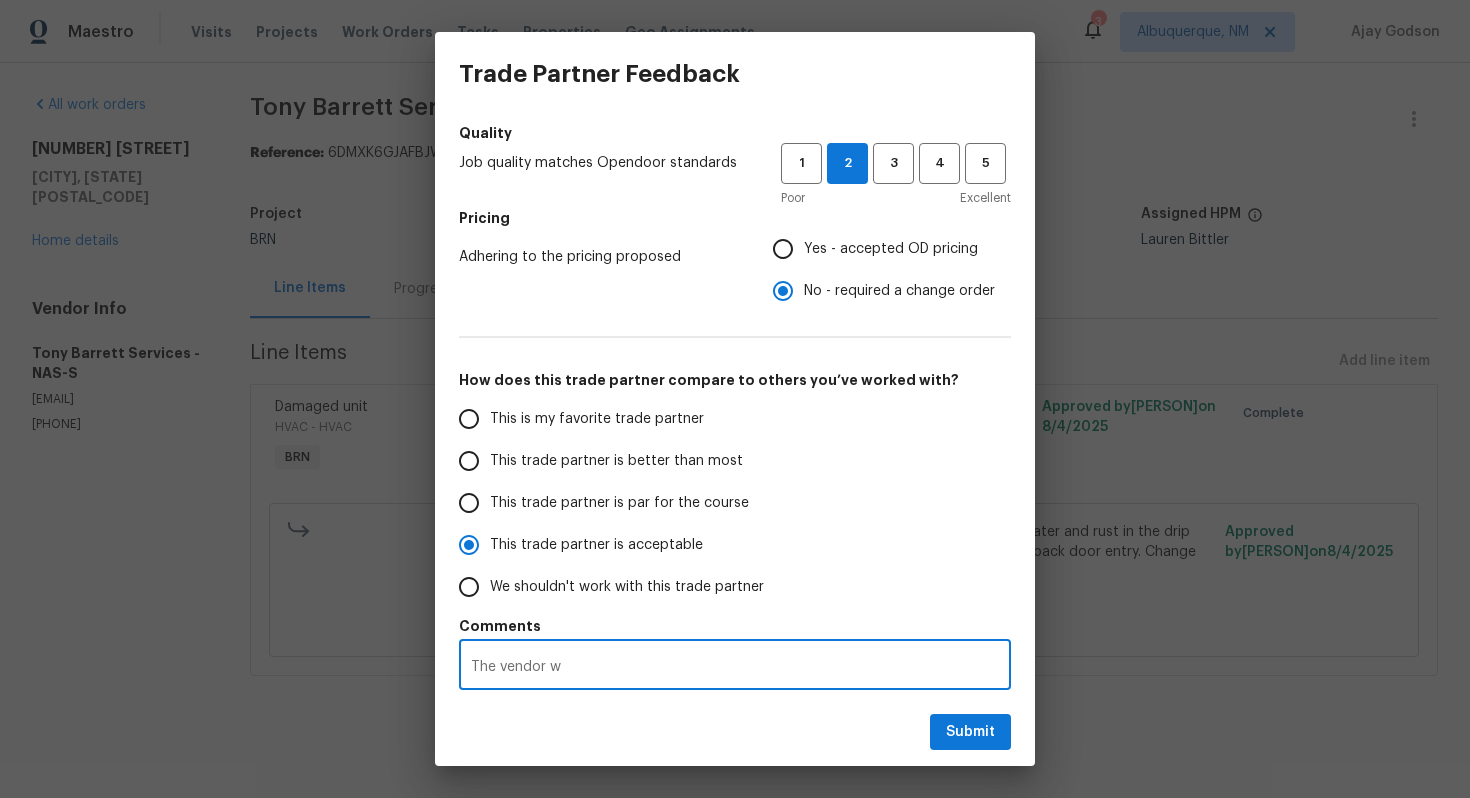 radio on "false" 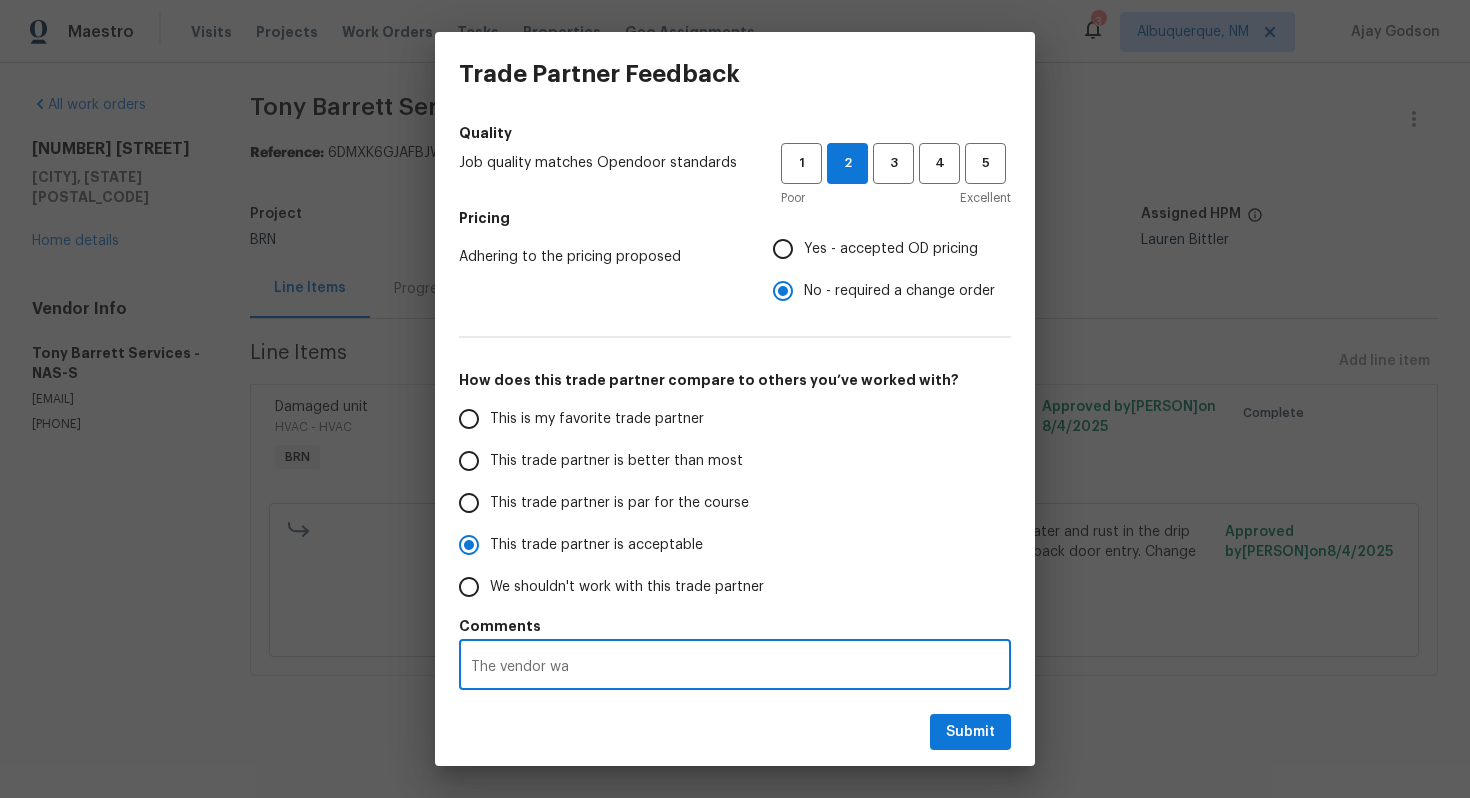 radio on "false" 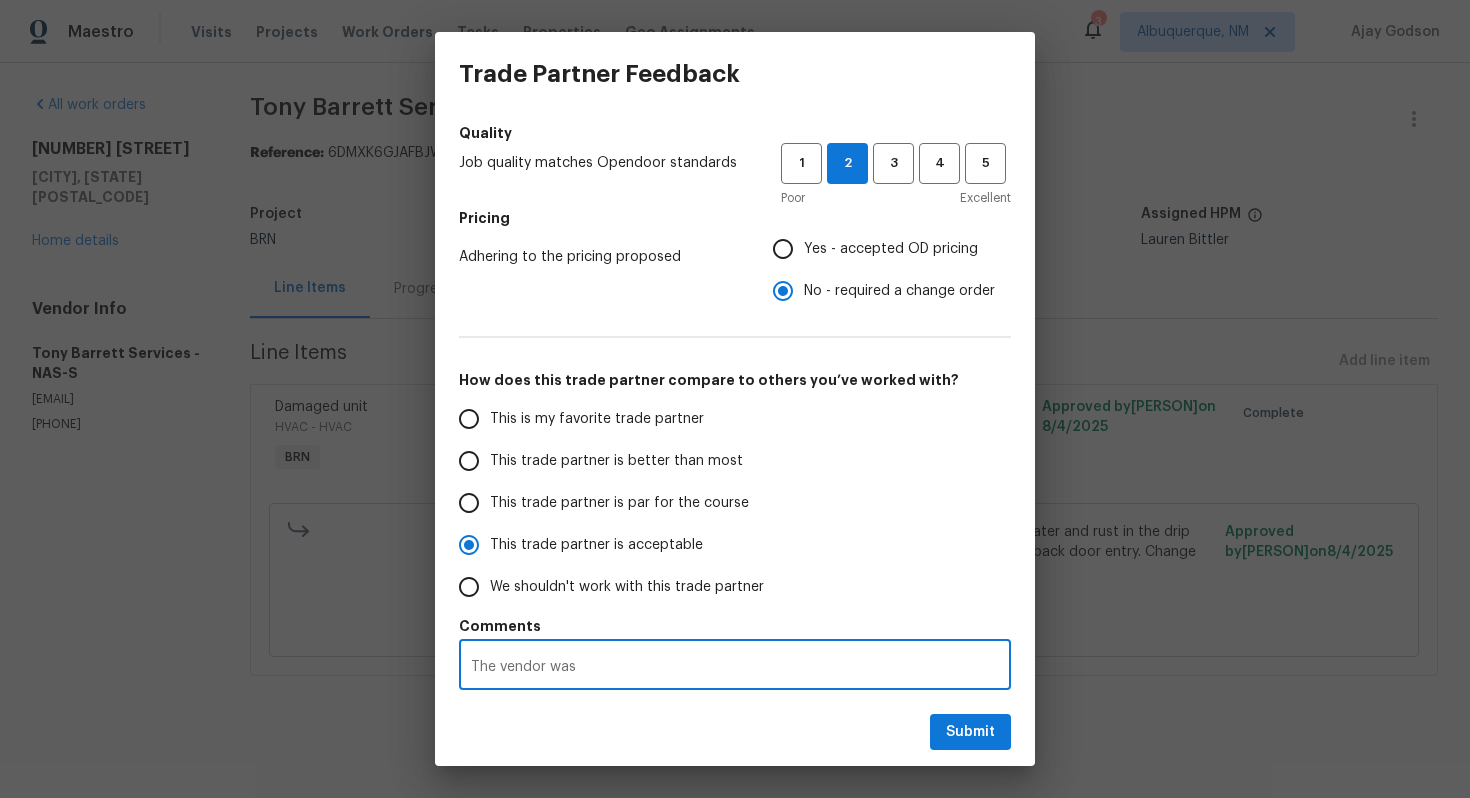radio on "false" 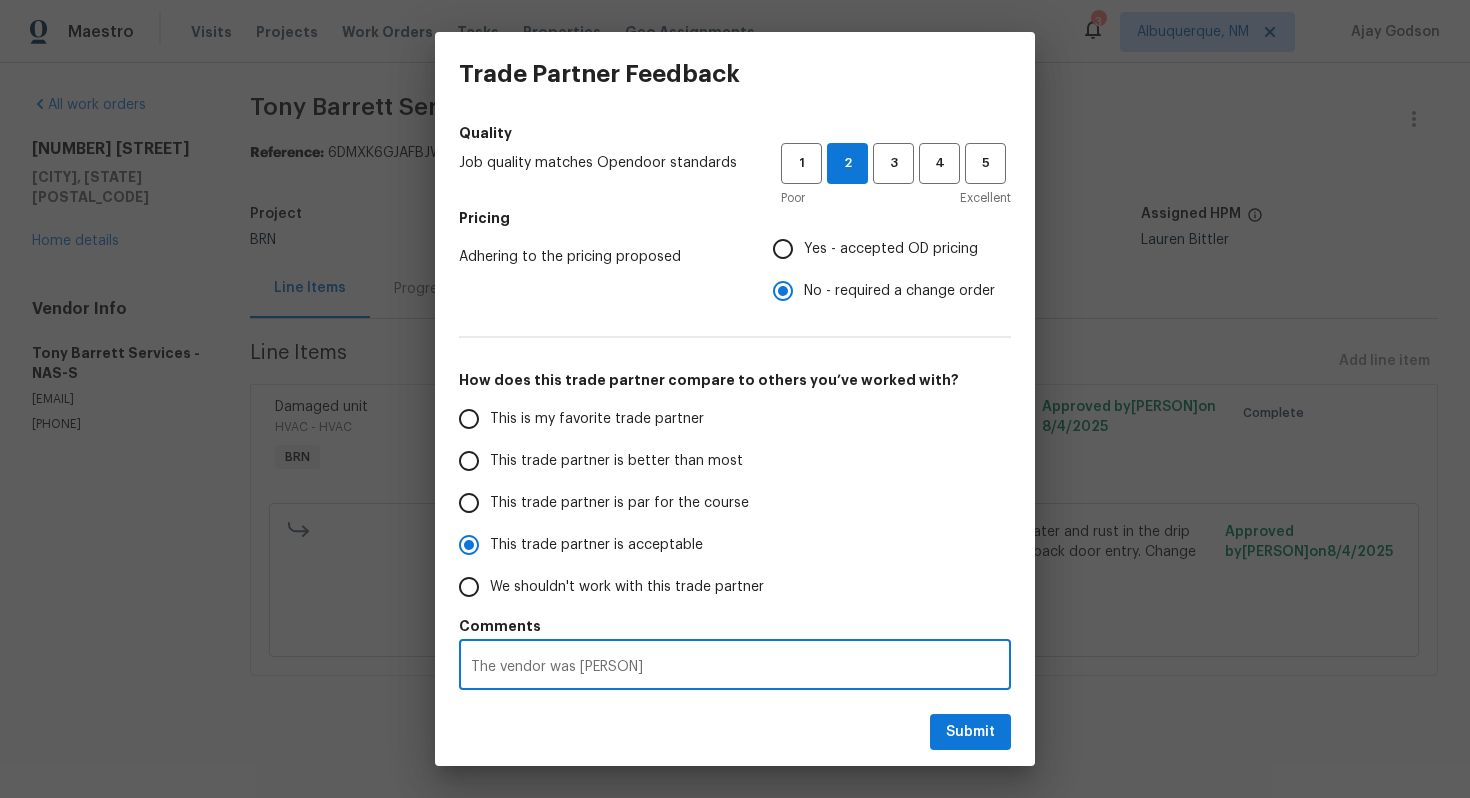 radio on "false" 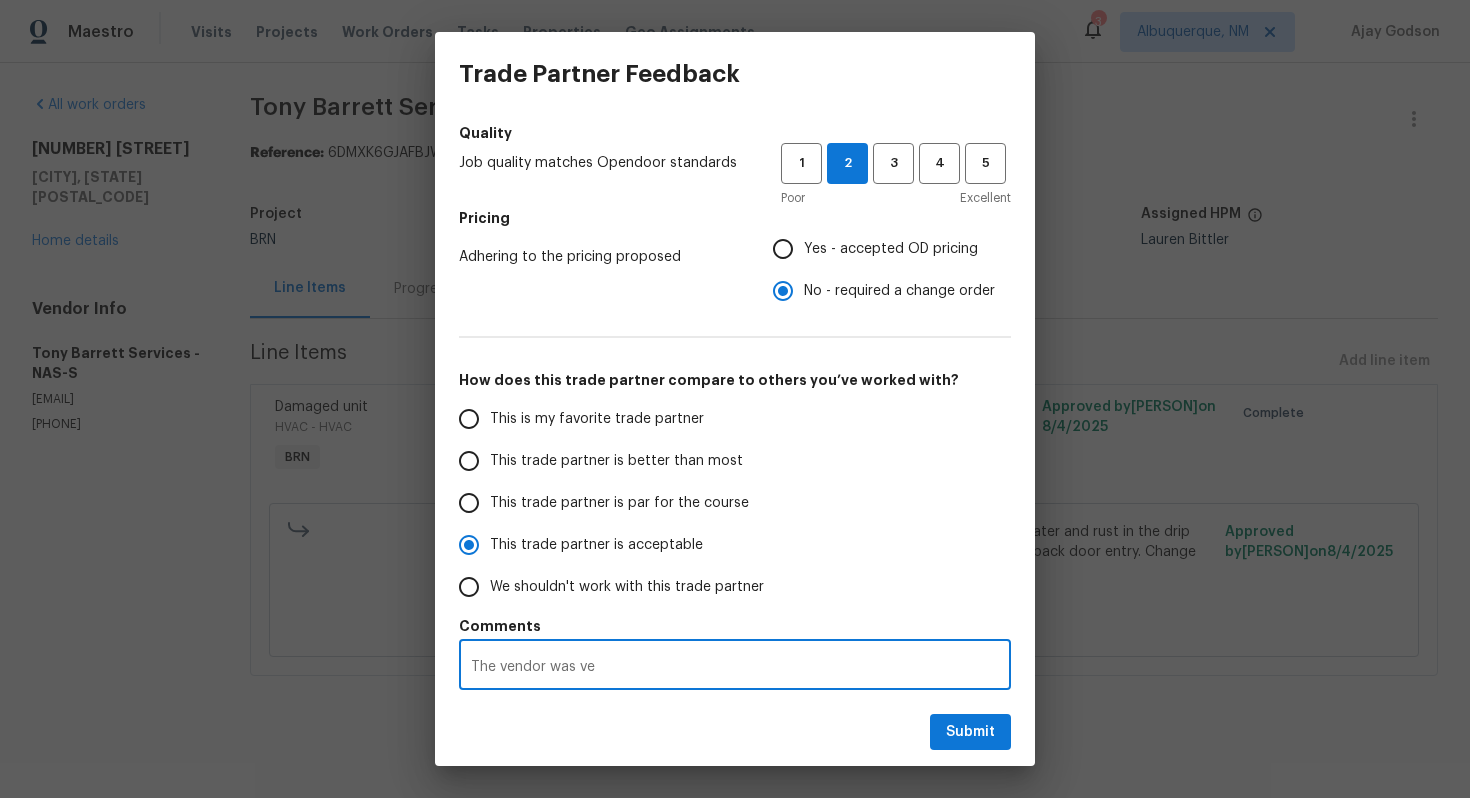 radio on "false" 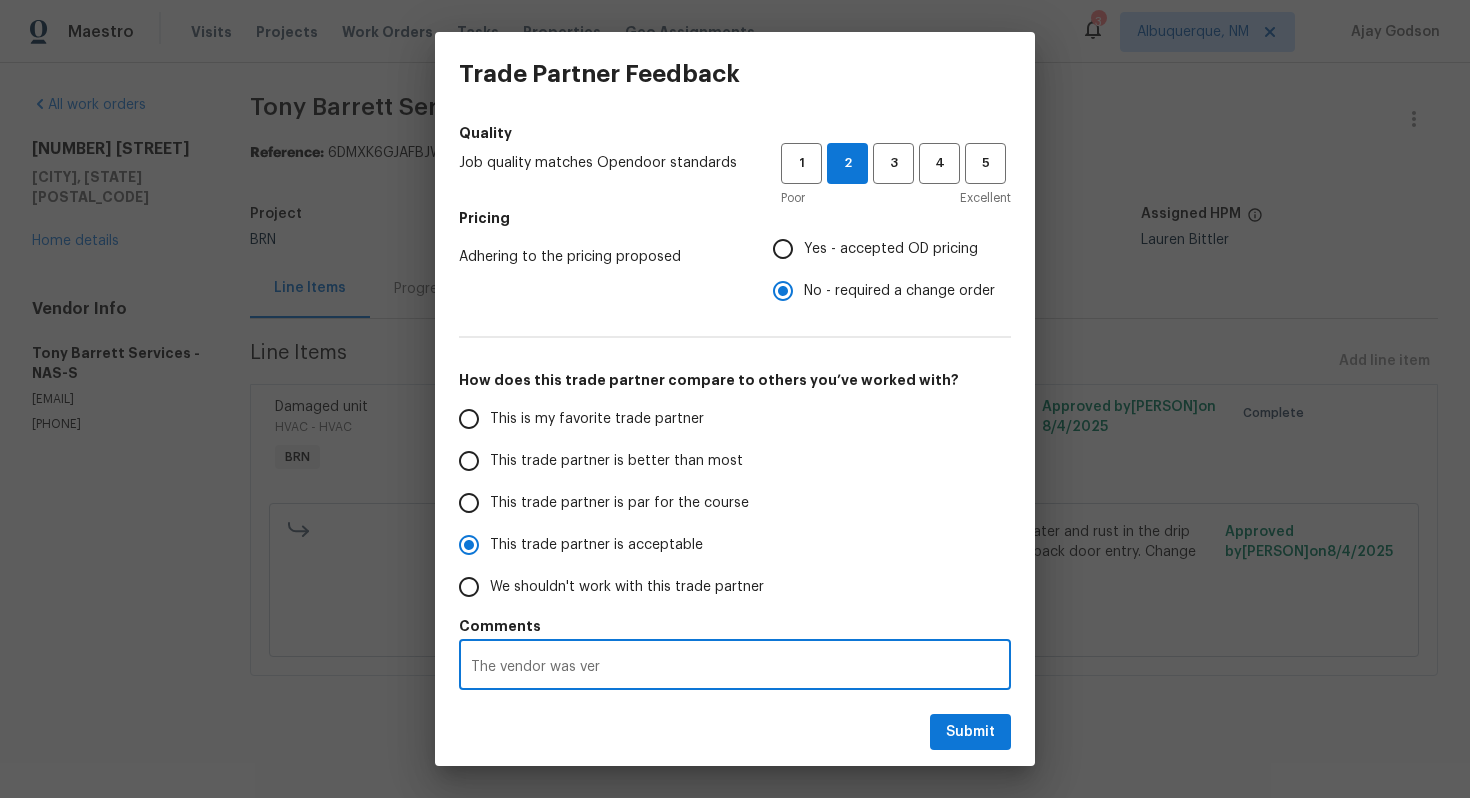 radio on "false" 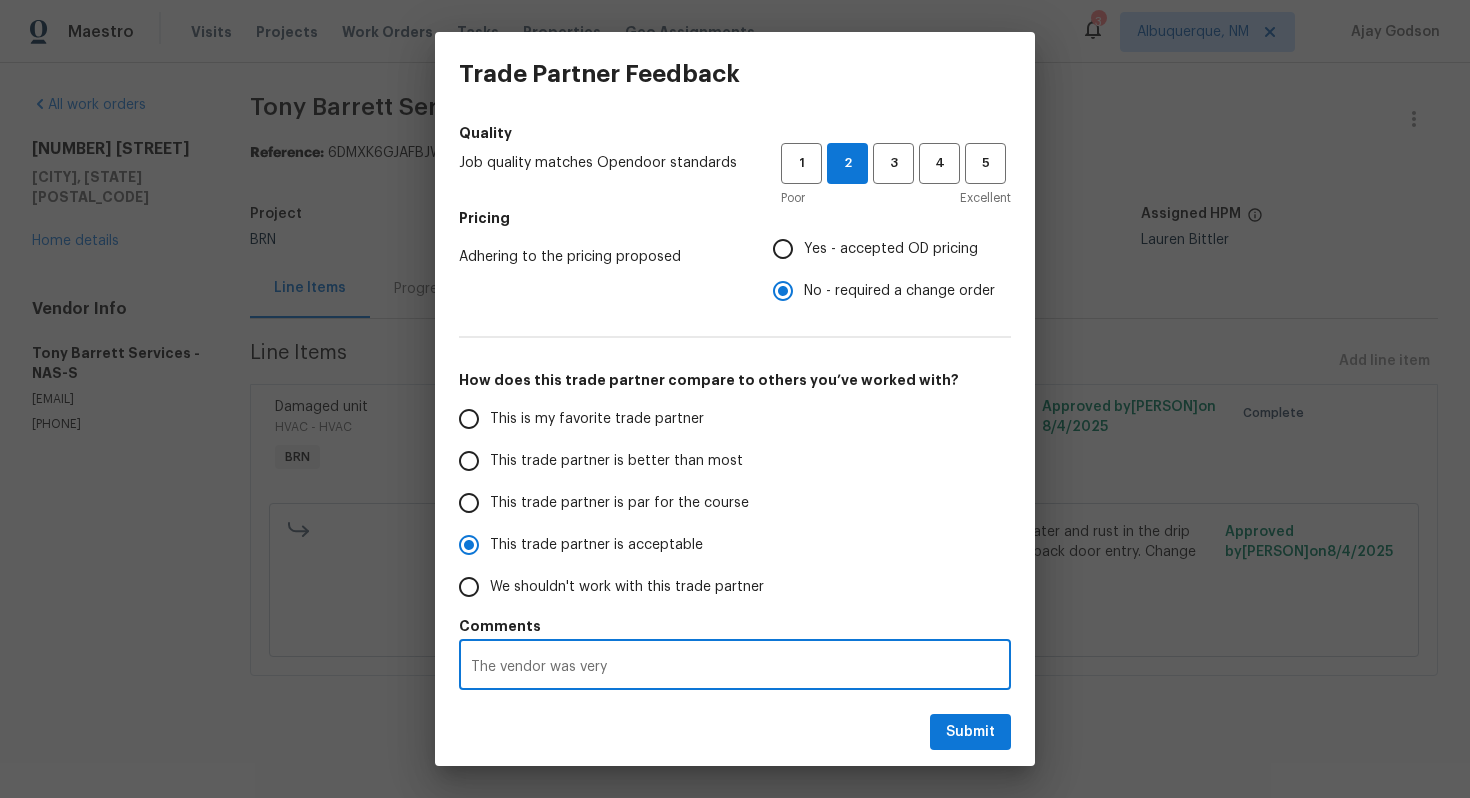 radio on "false" 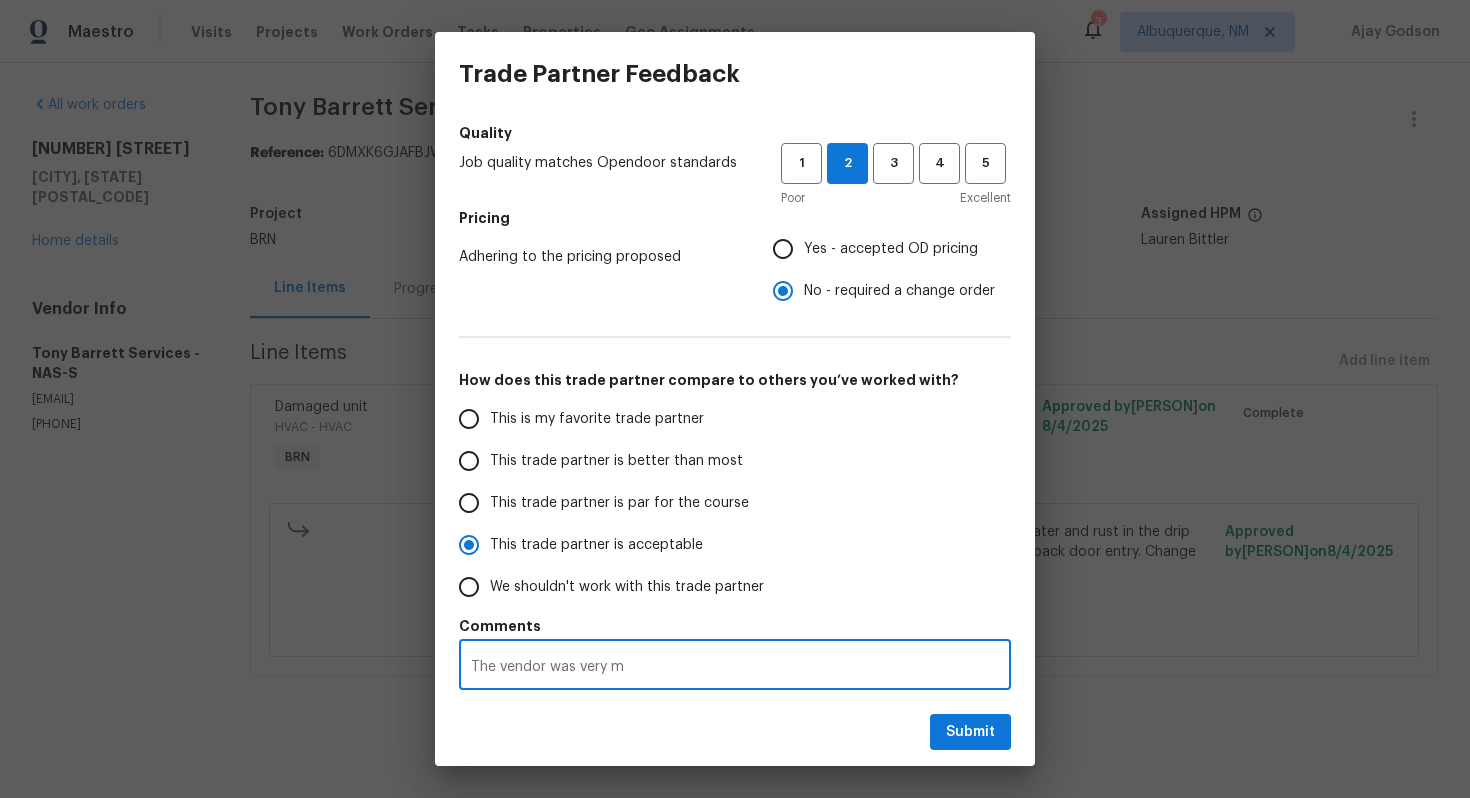 radio on "false" 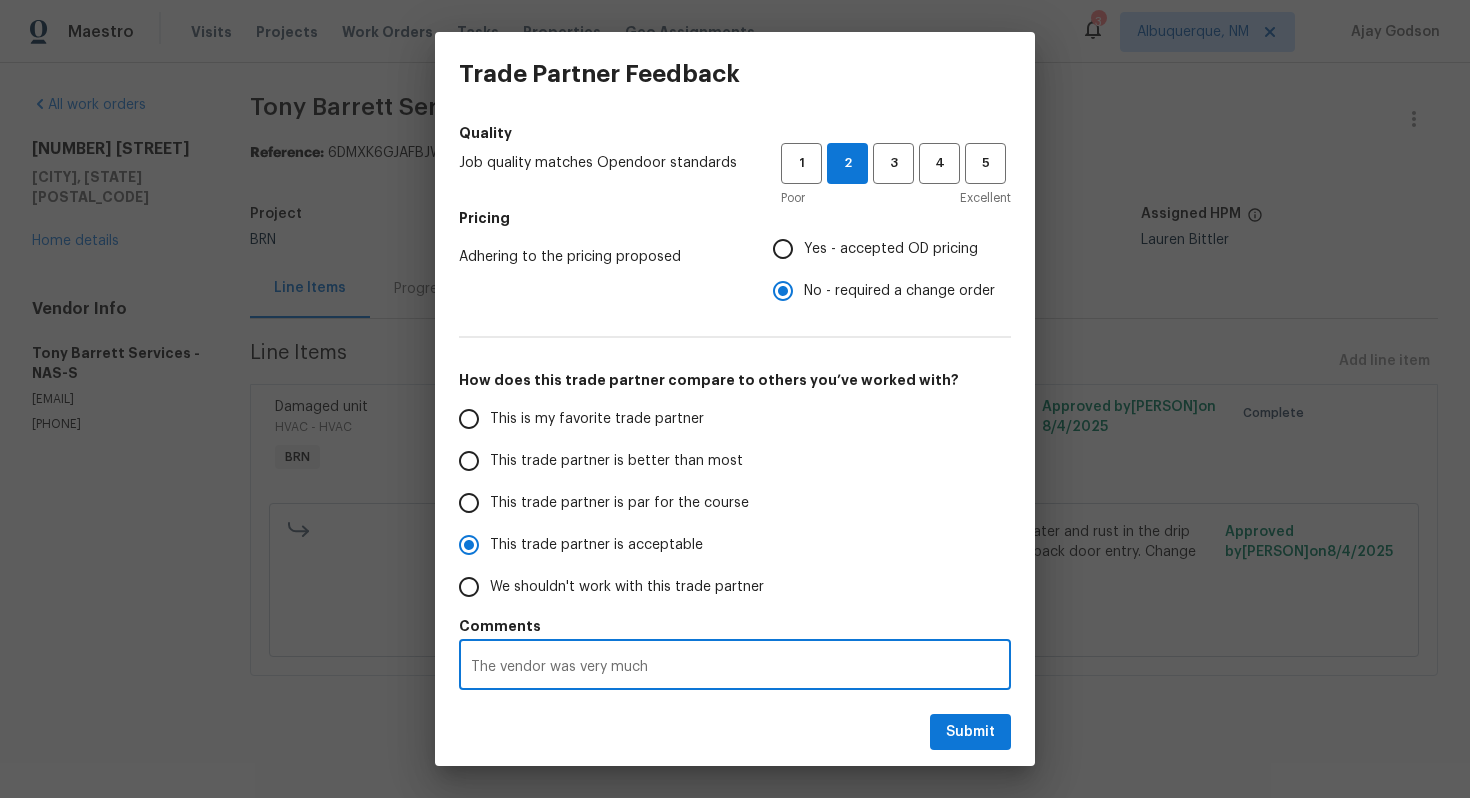 radio on "false" 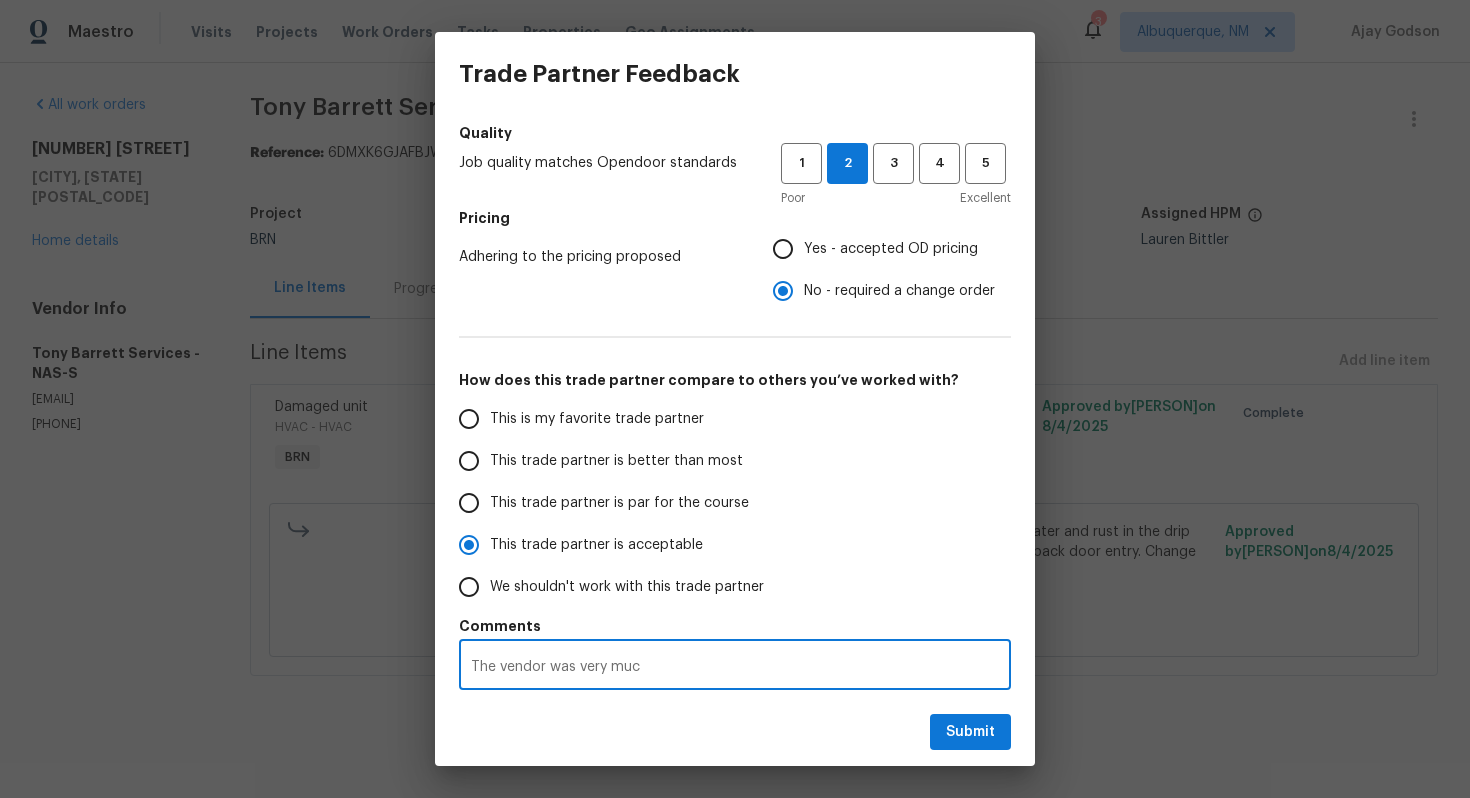 radio on "false" 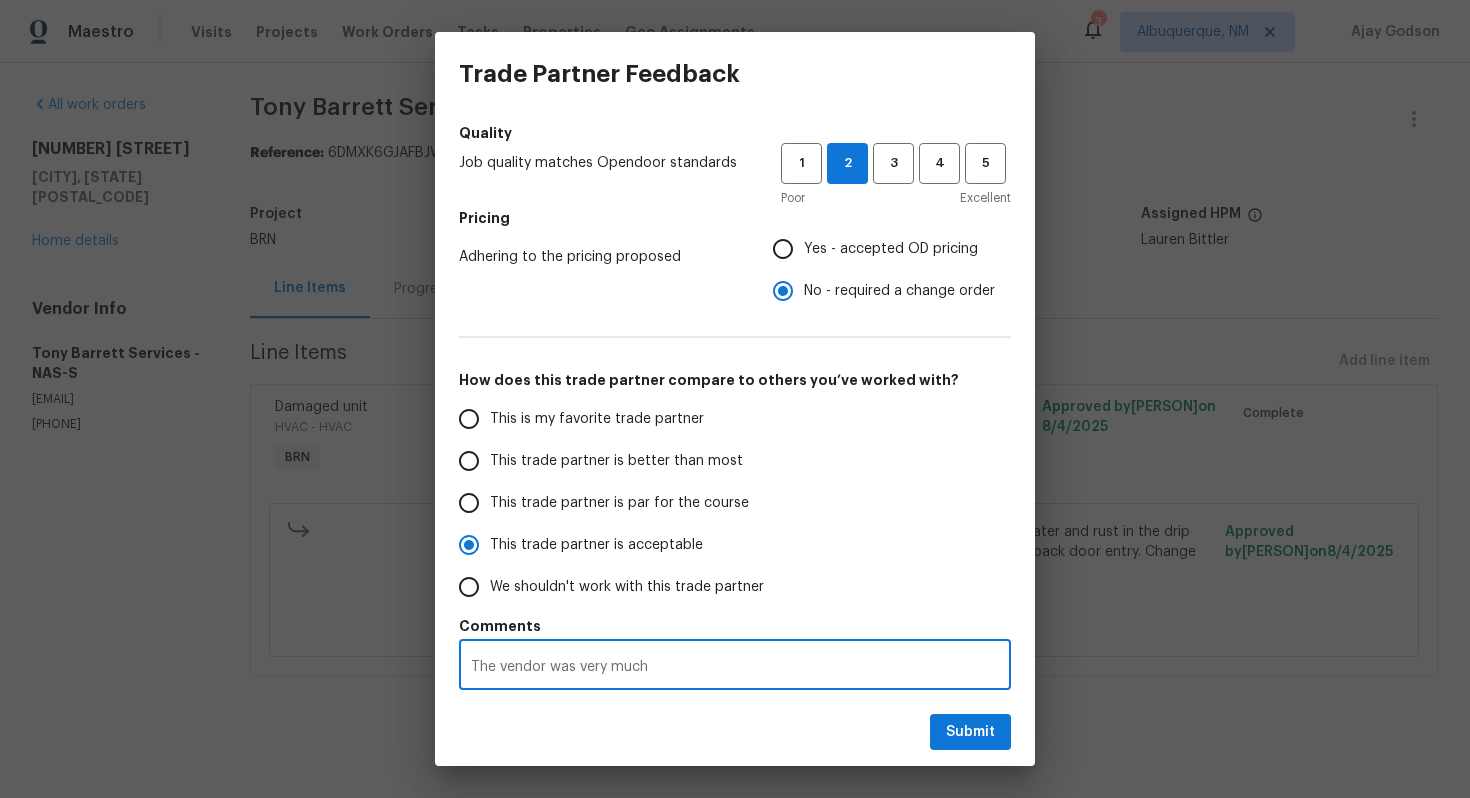 radio on "false" 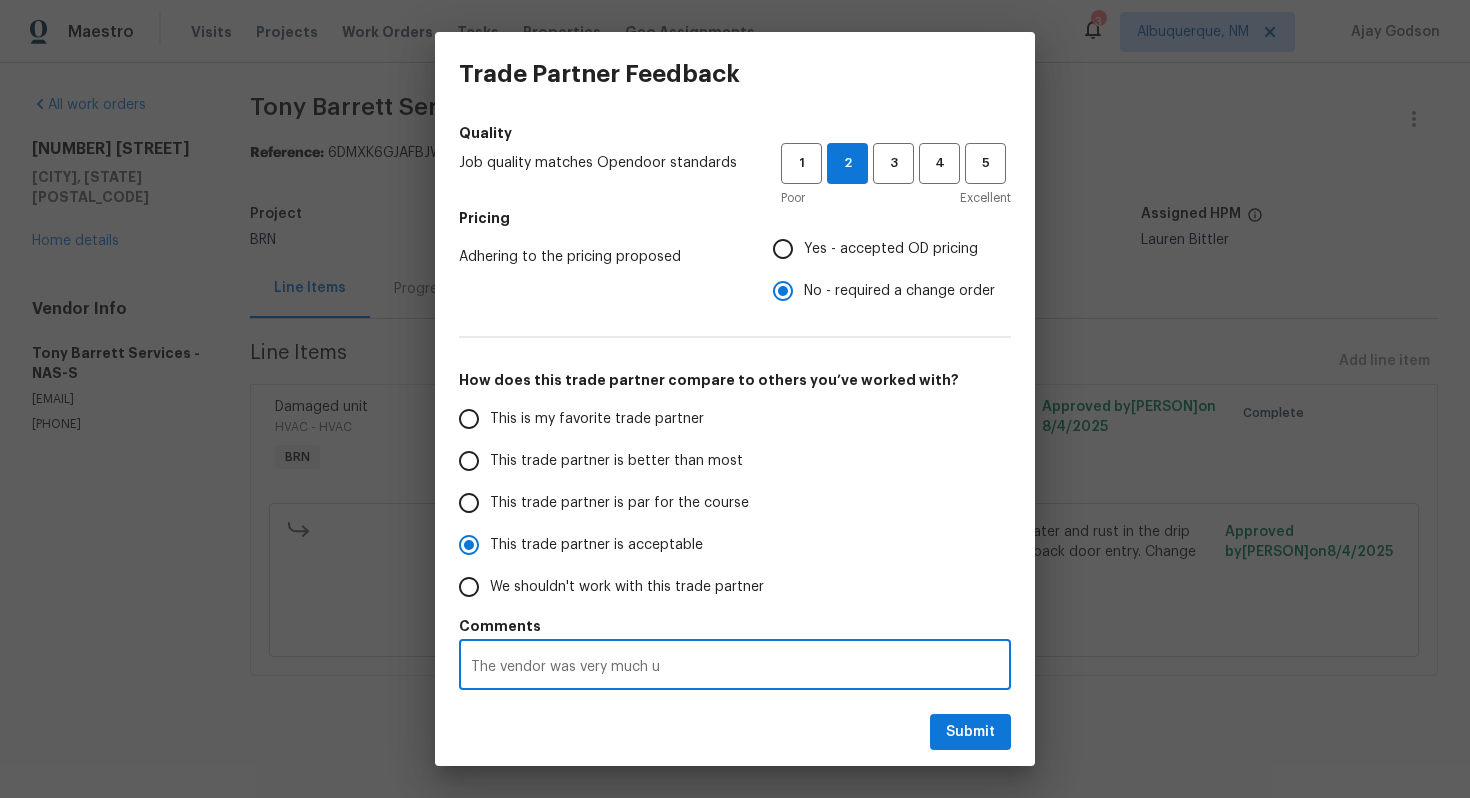 radio on "false" 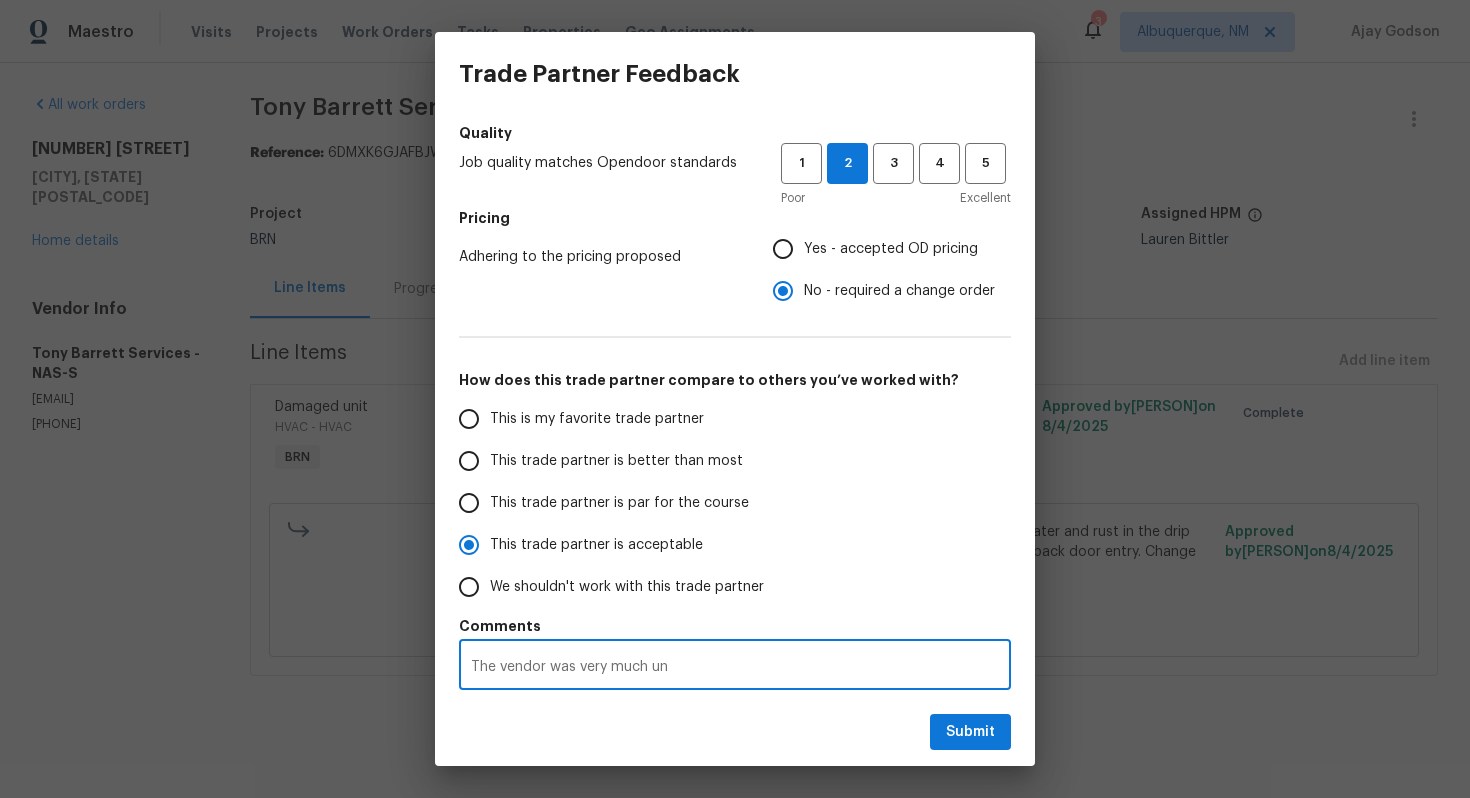 radio on "false" 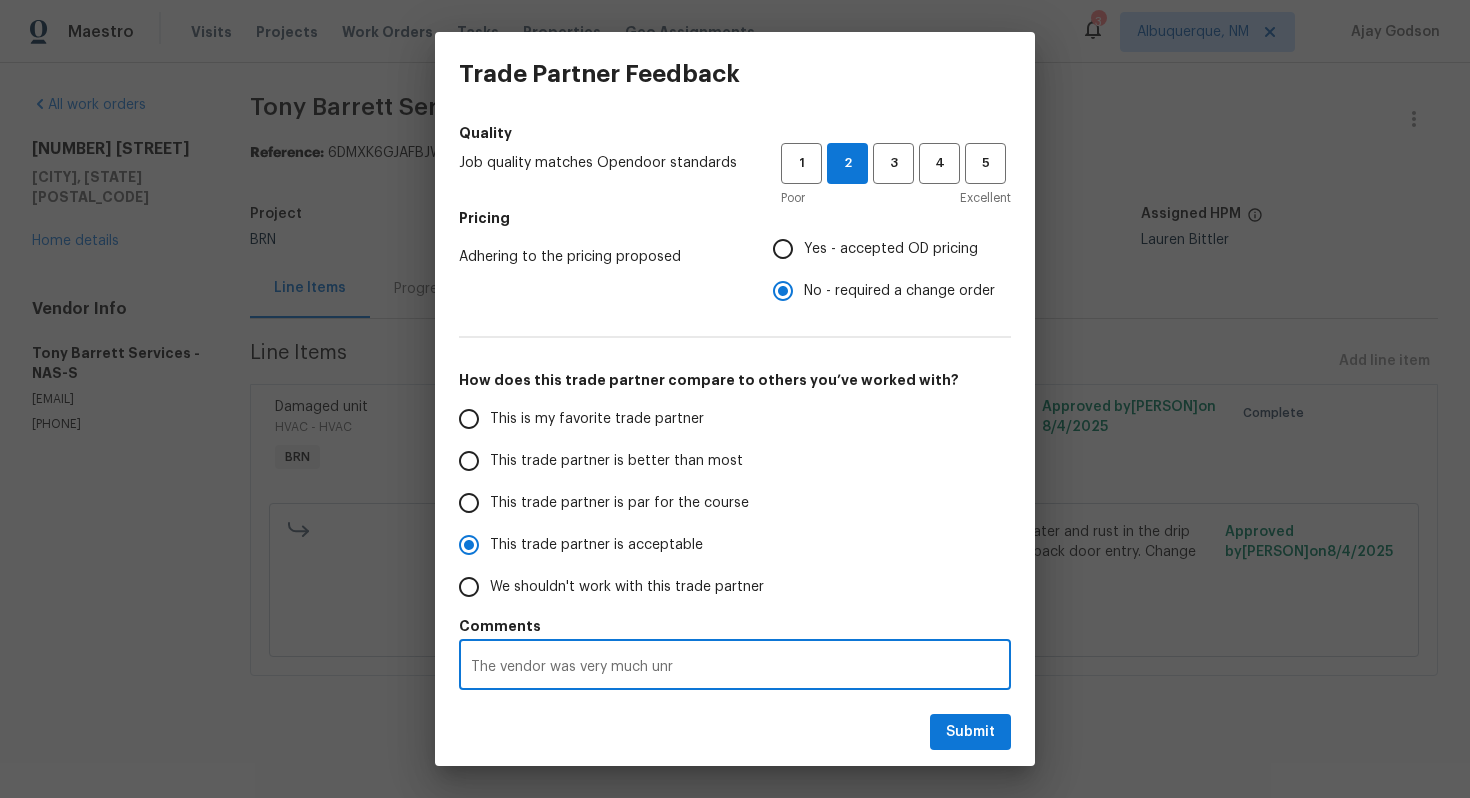 radio on "false" 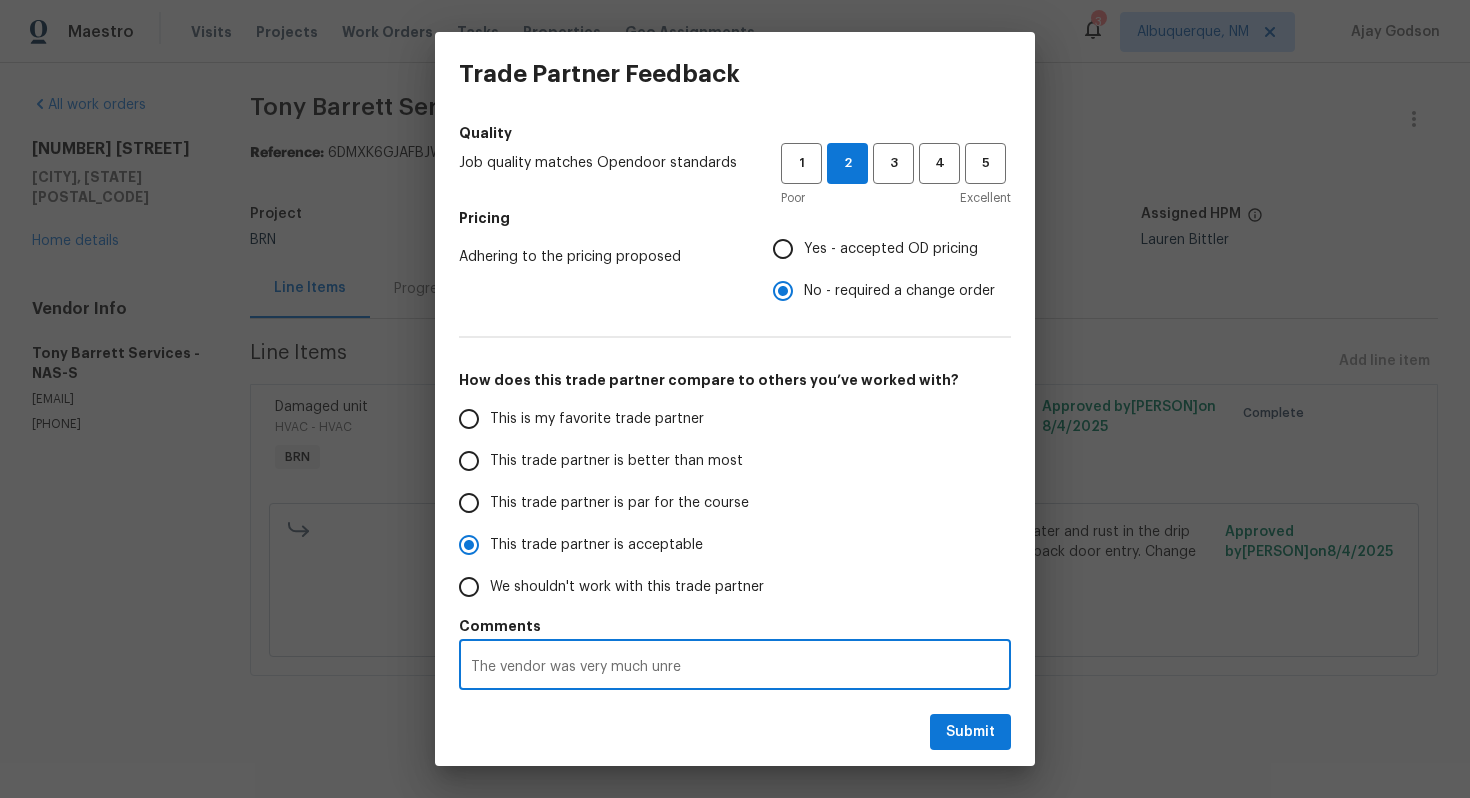 radio on "false" 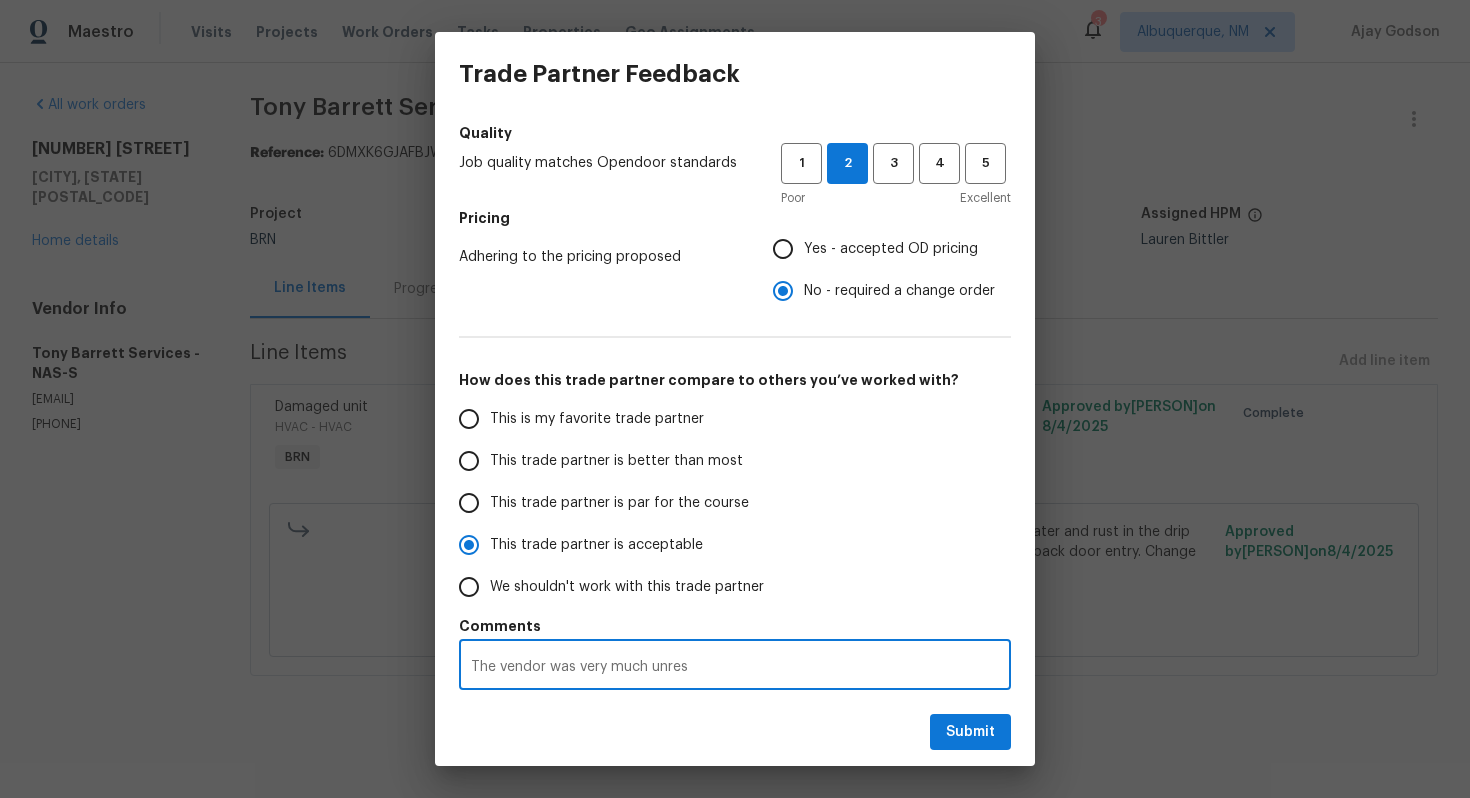 radio on "false" 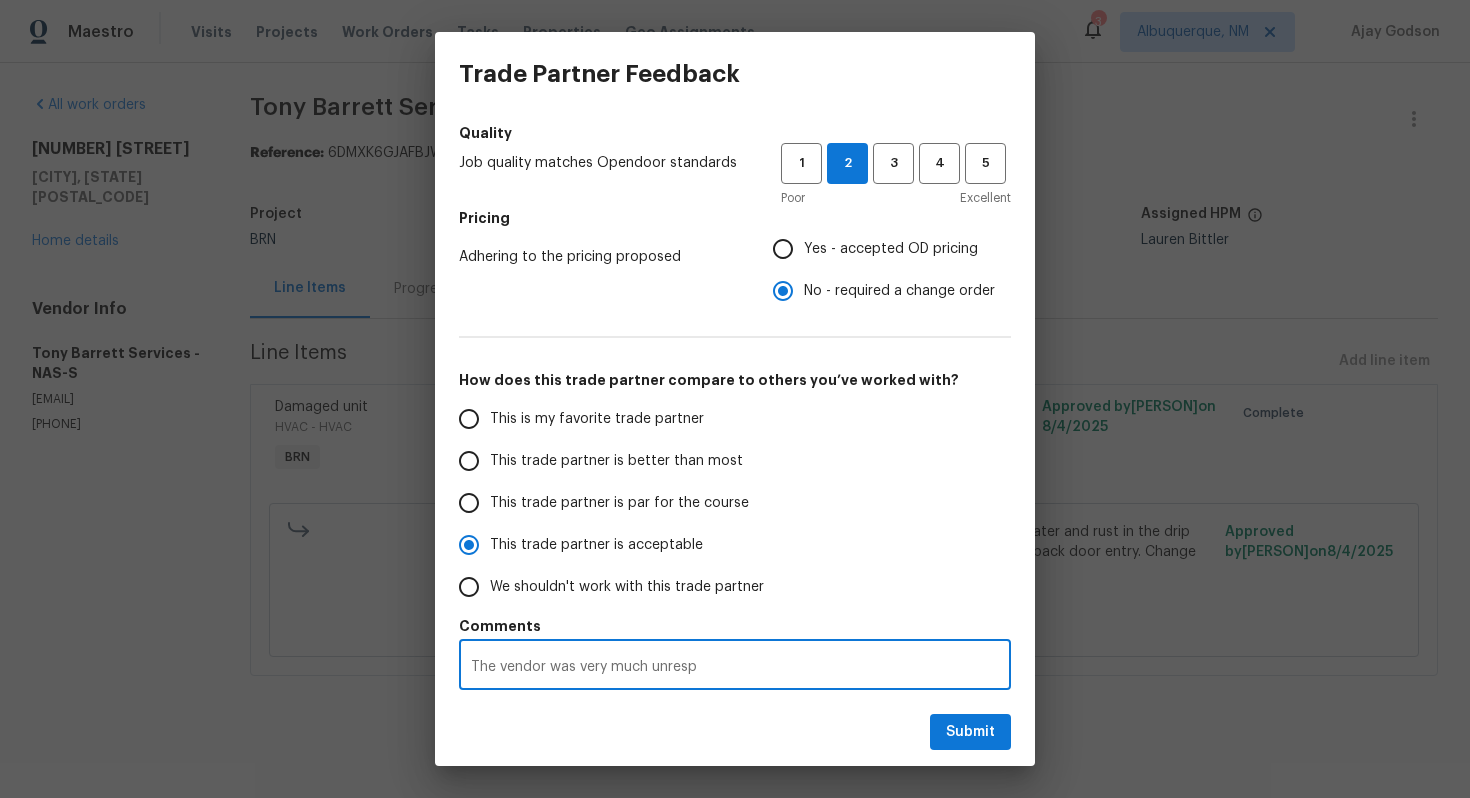 radio on "false" 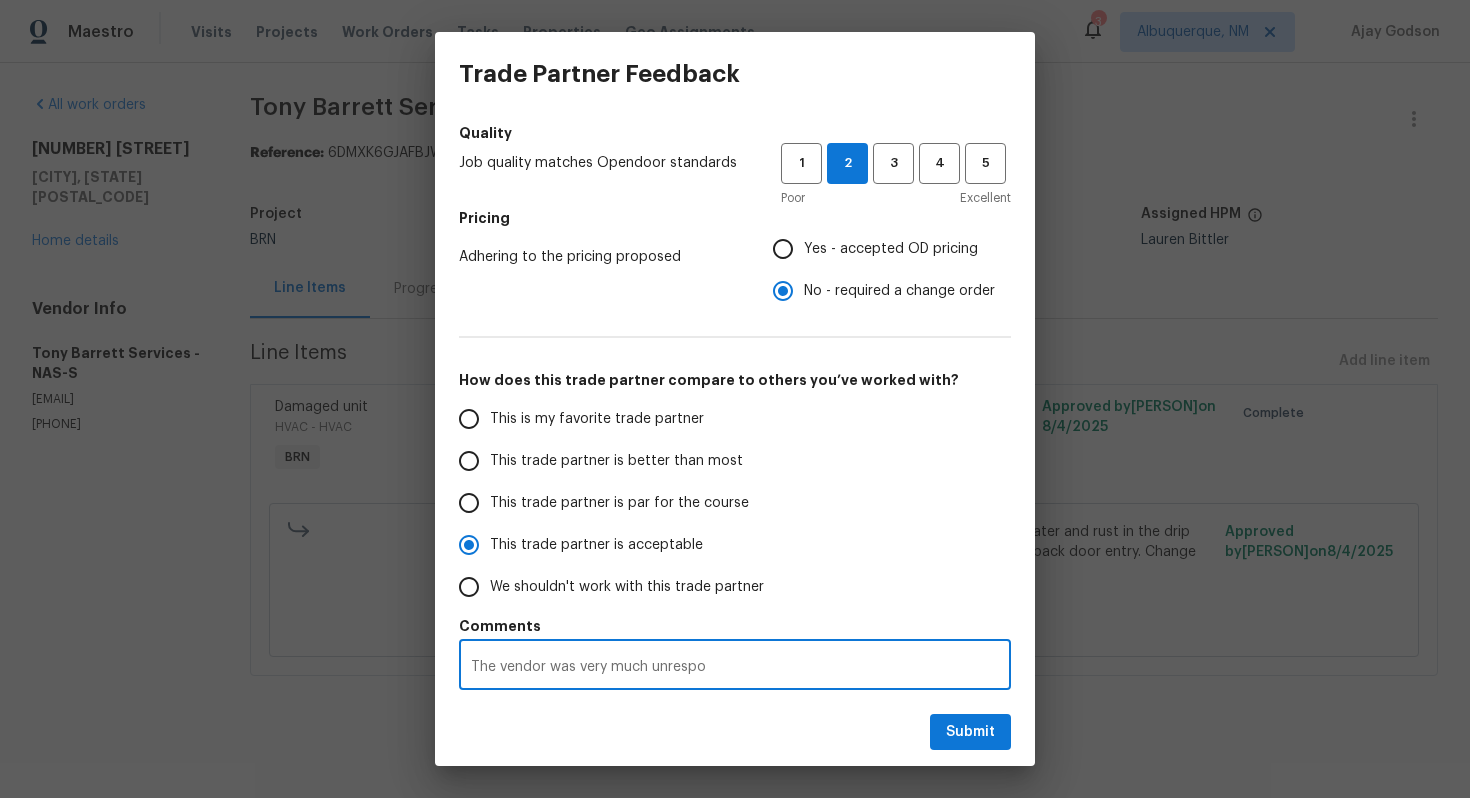 radio on "false" 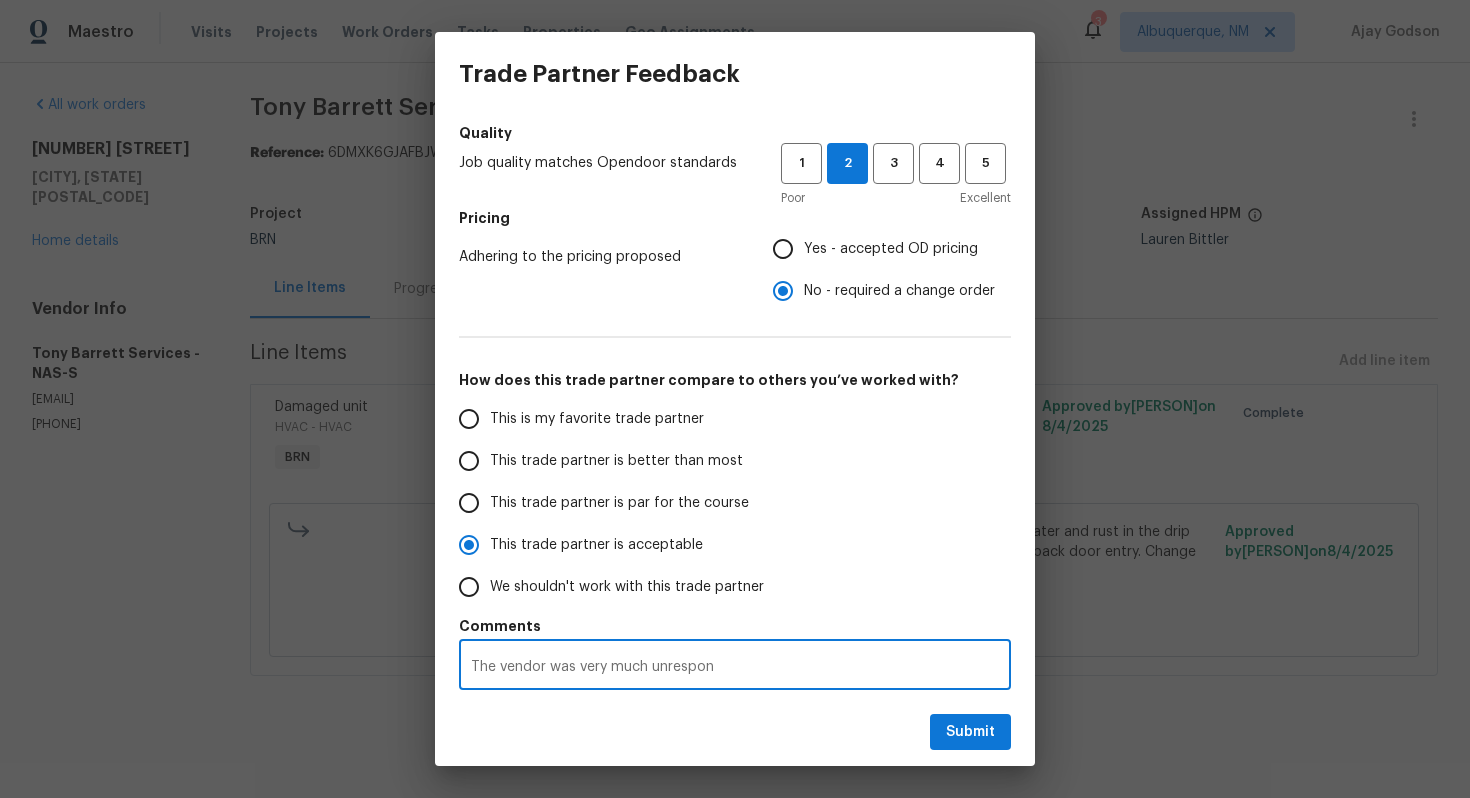 radio on "false" 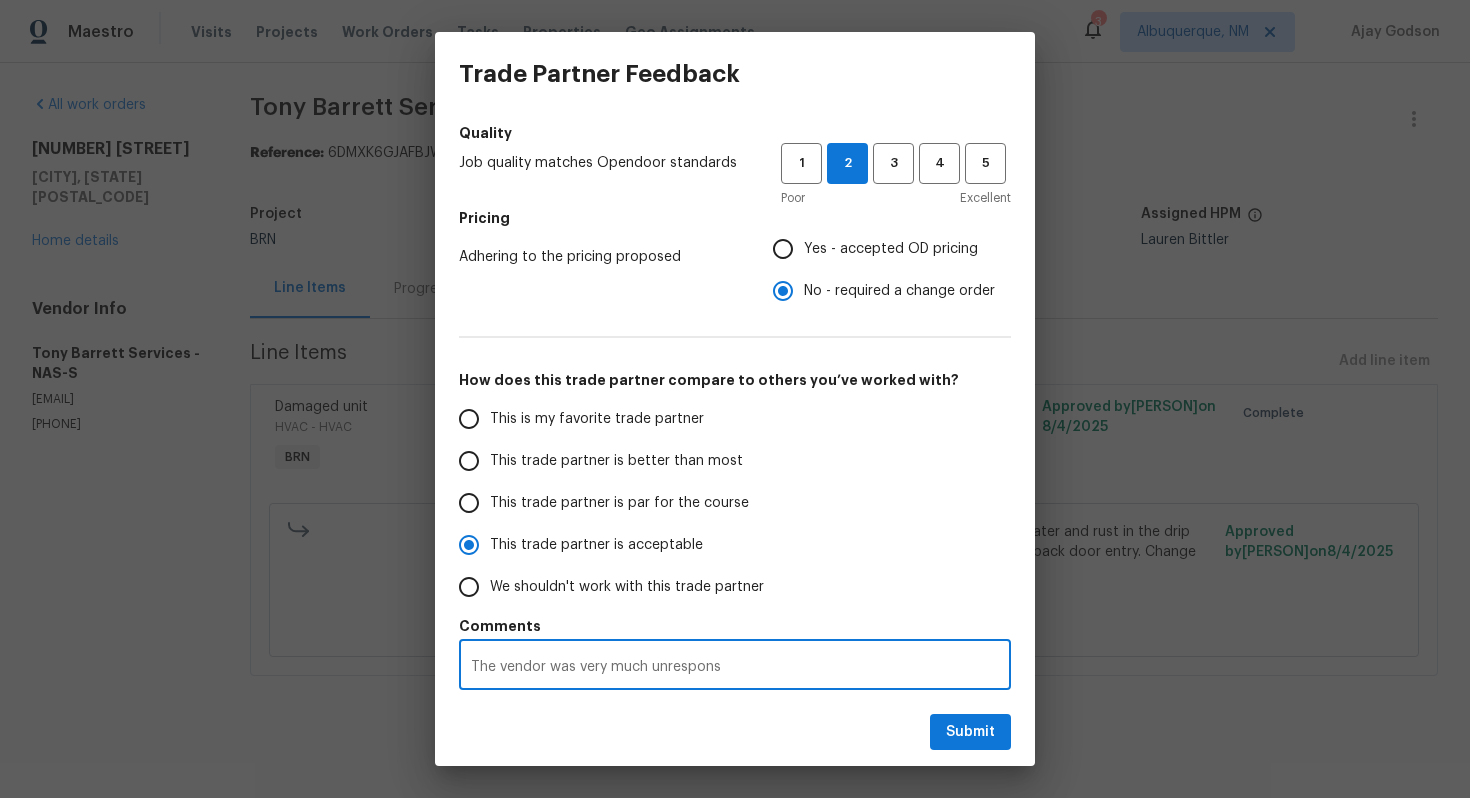 radio on "false" 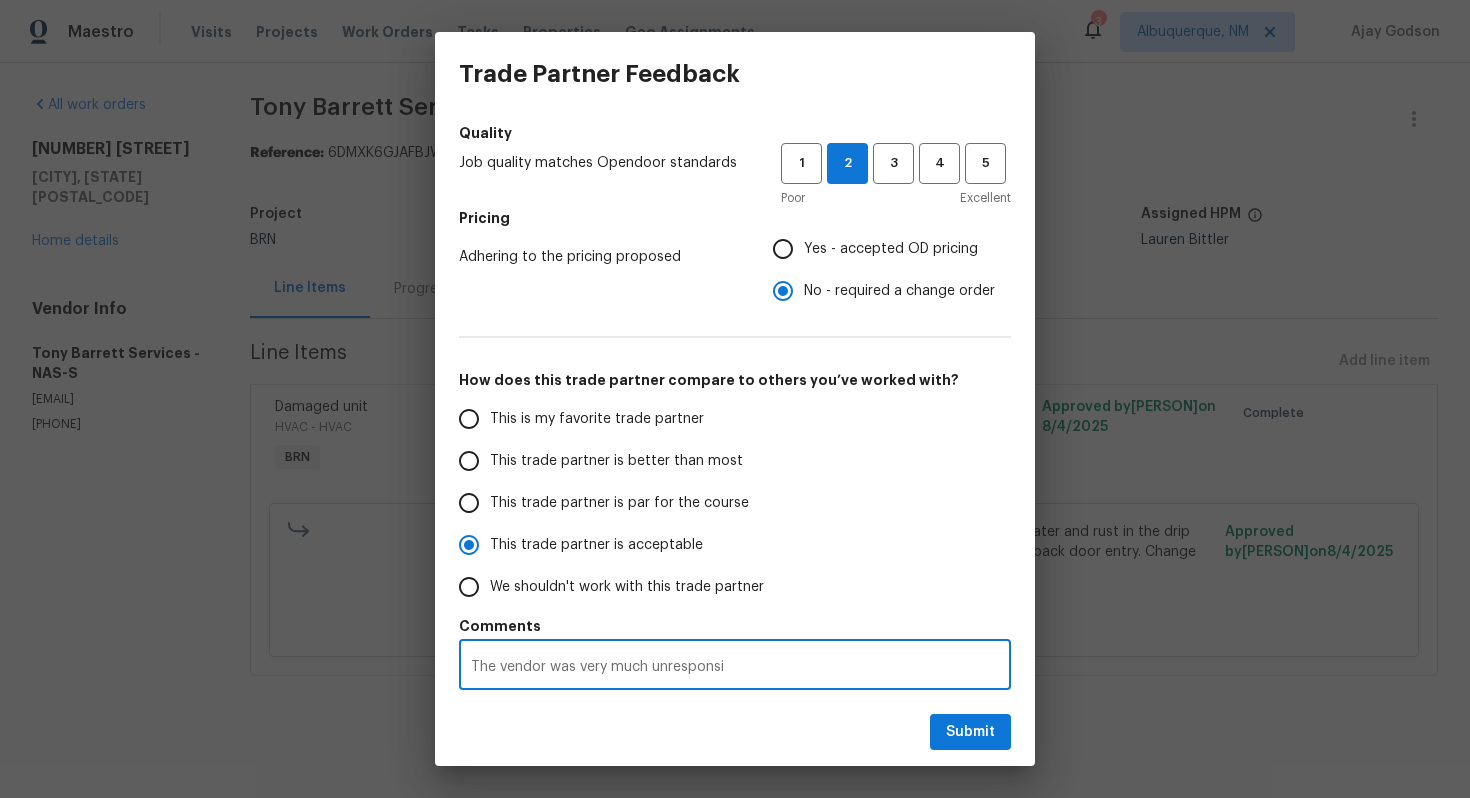 radio on "false" 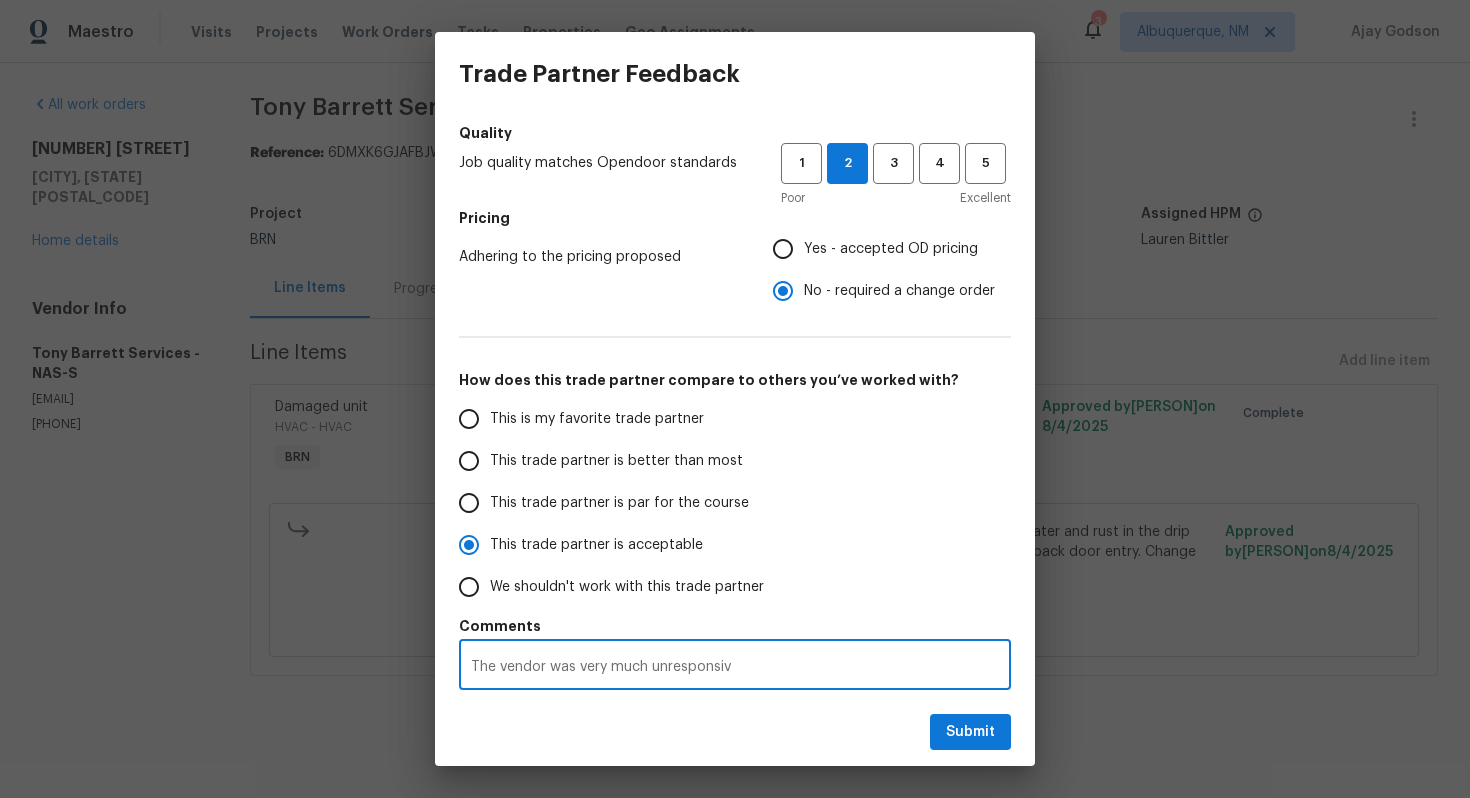 radio on "false" 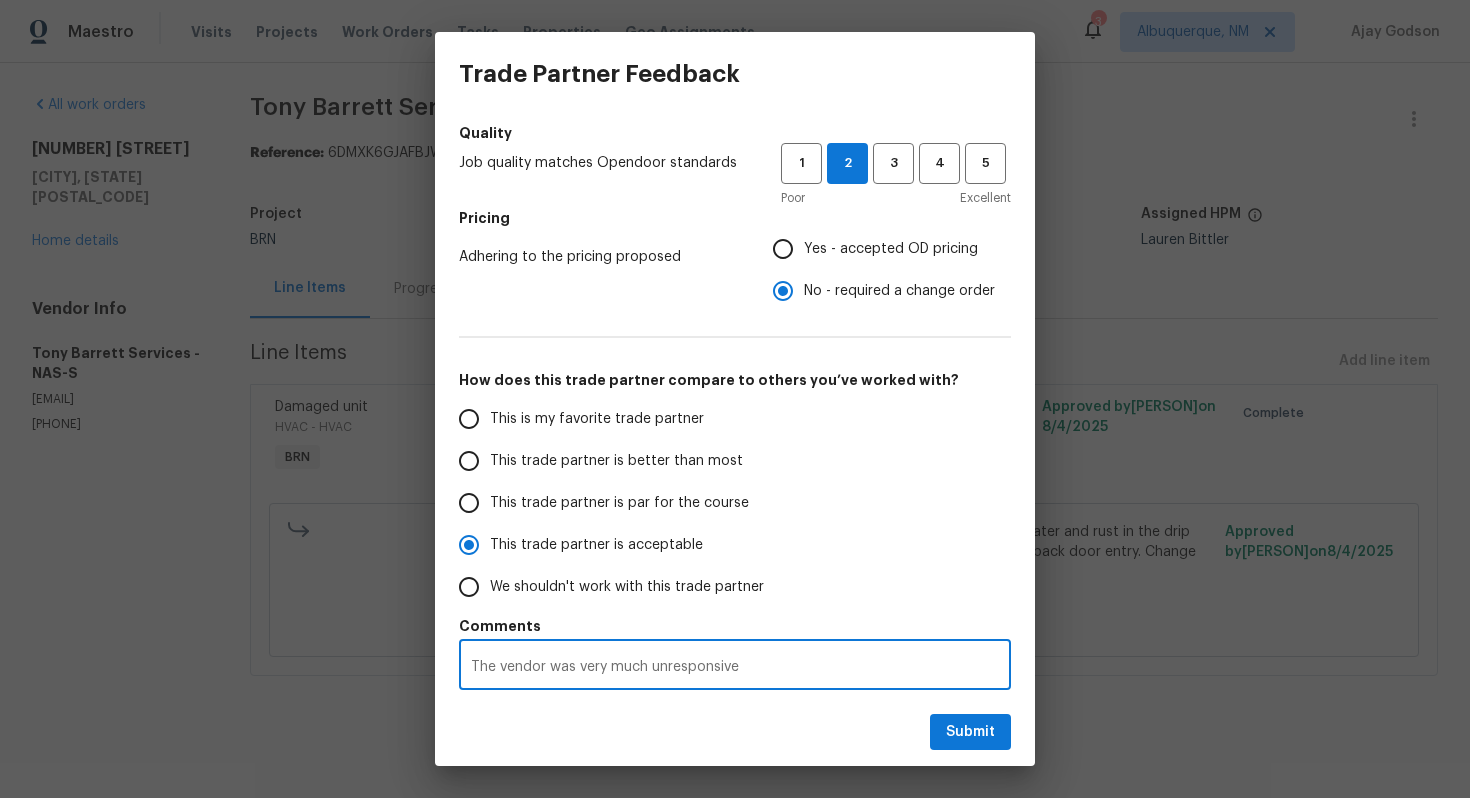 radio on "false" 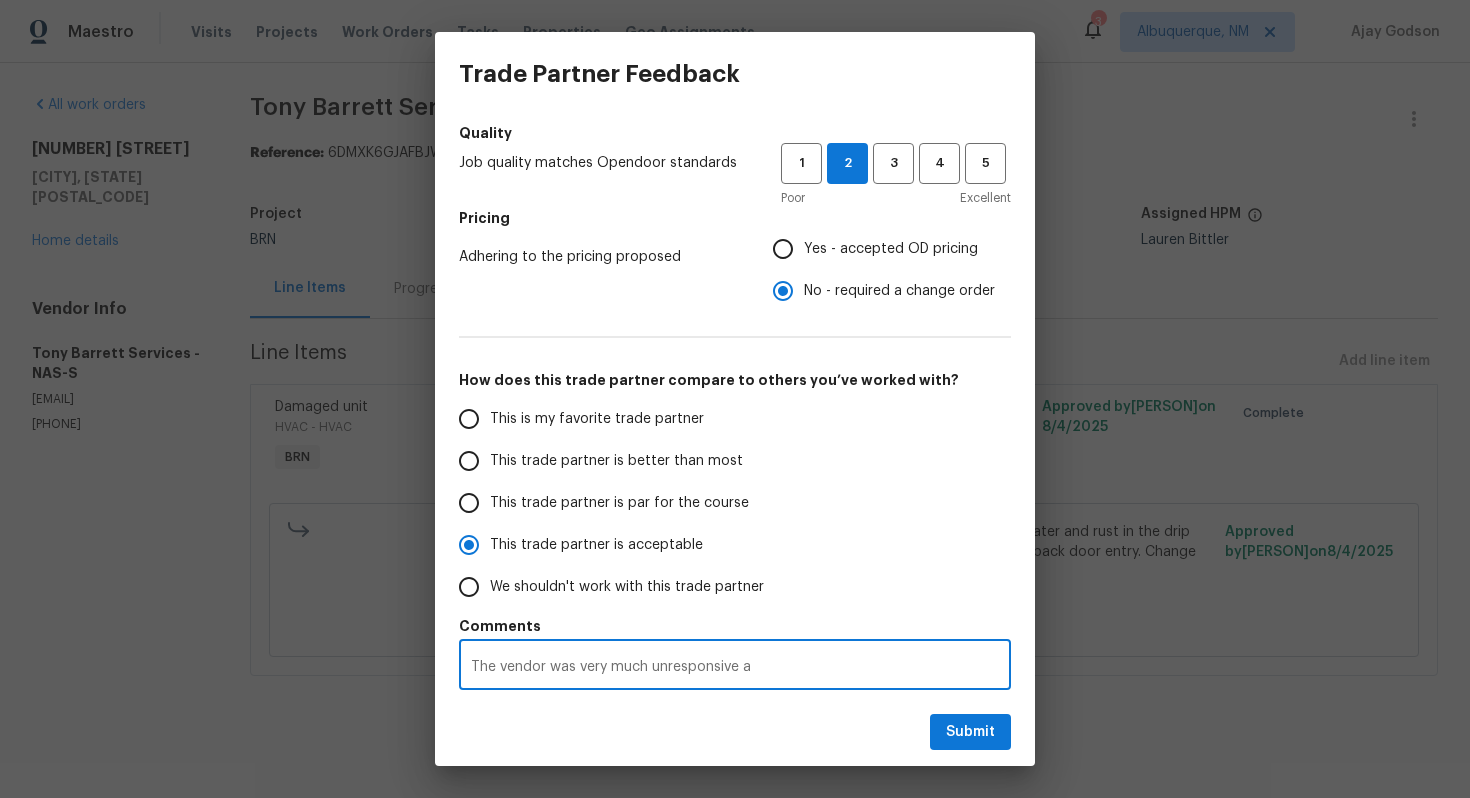 radio on "false" 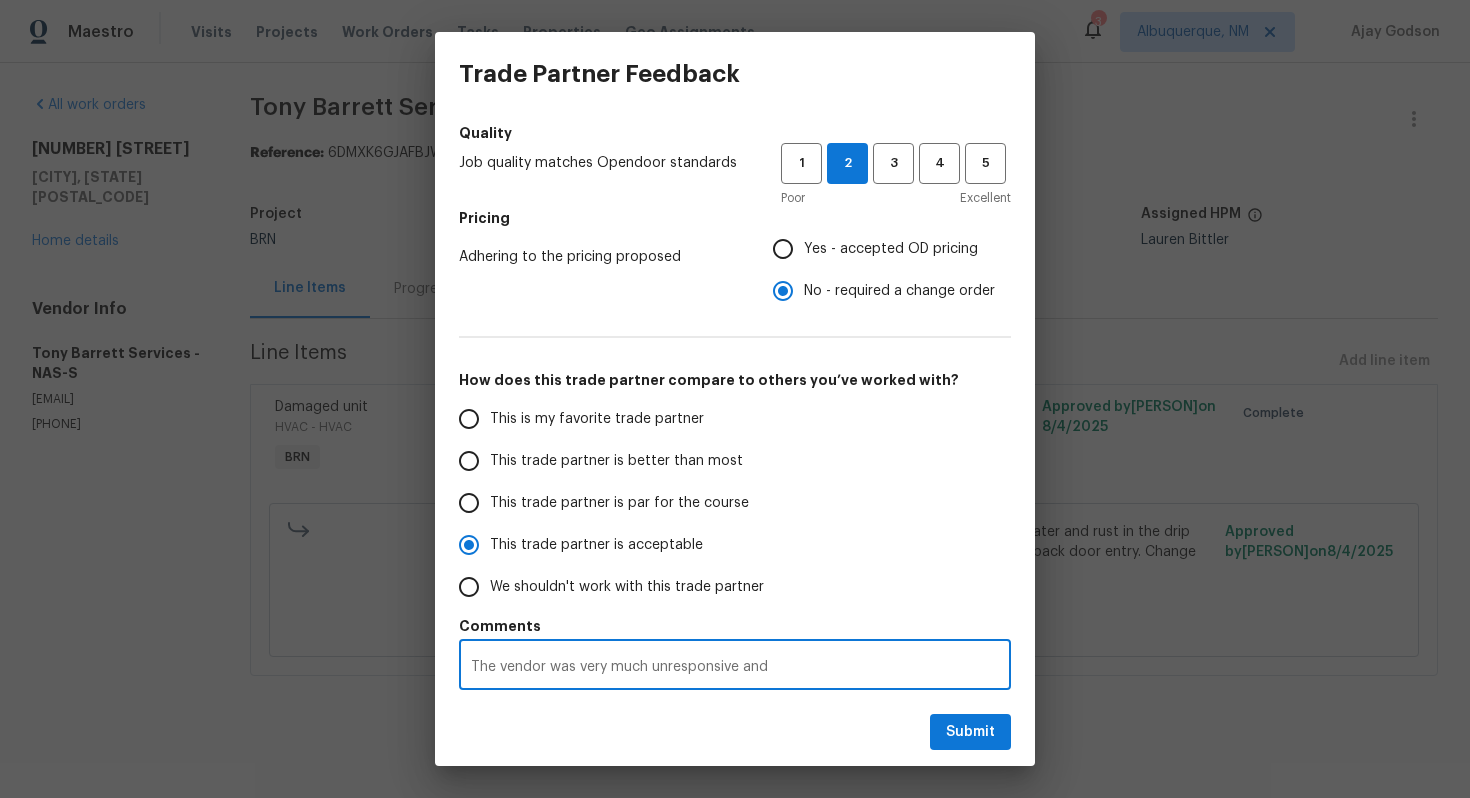 radio on "false" 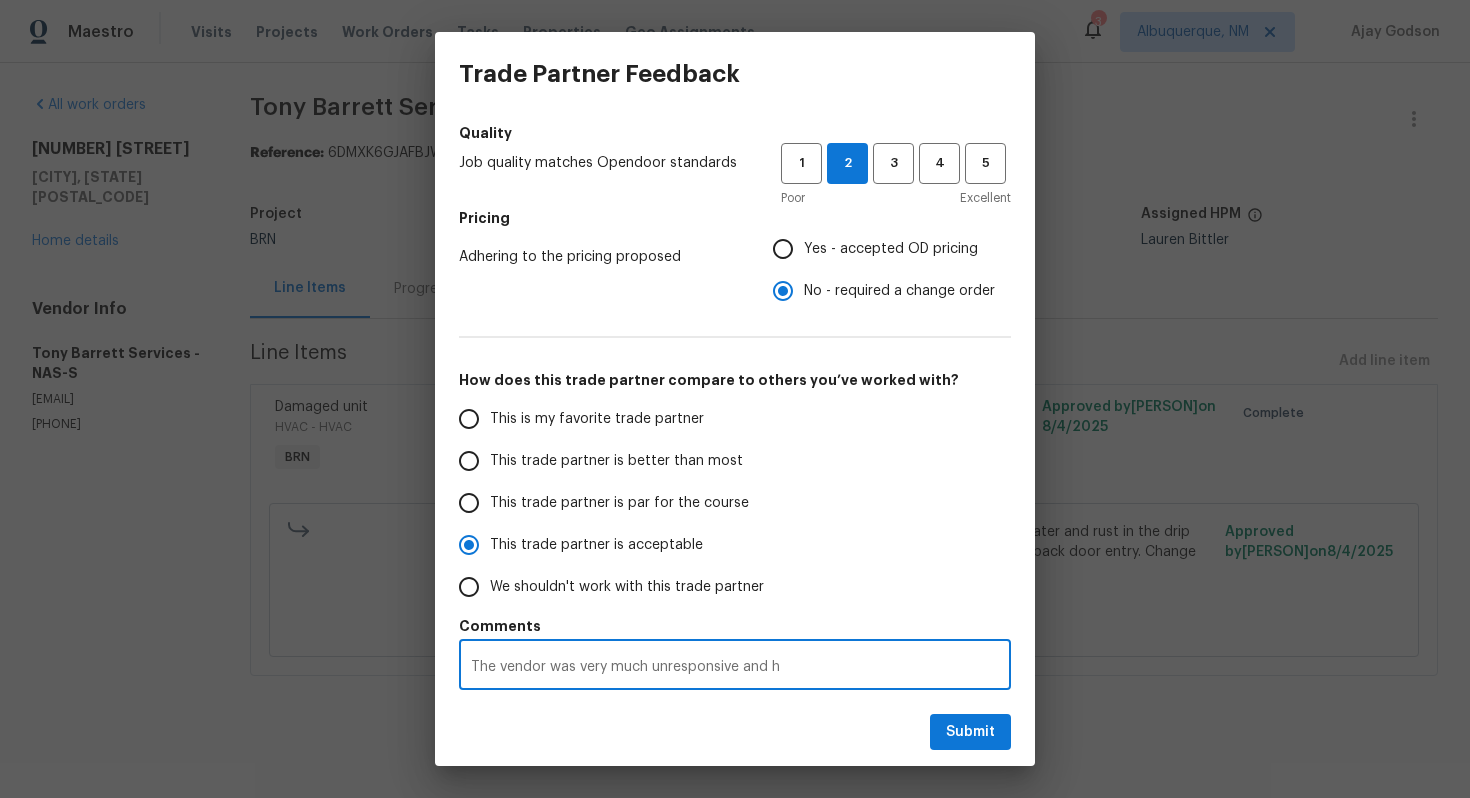 radio on "false" 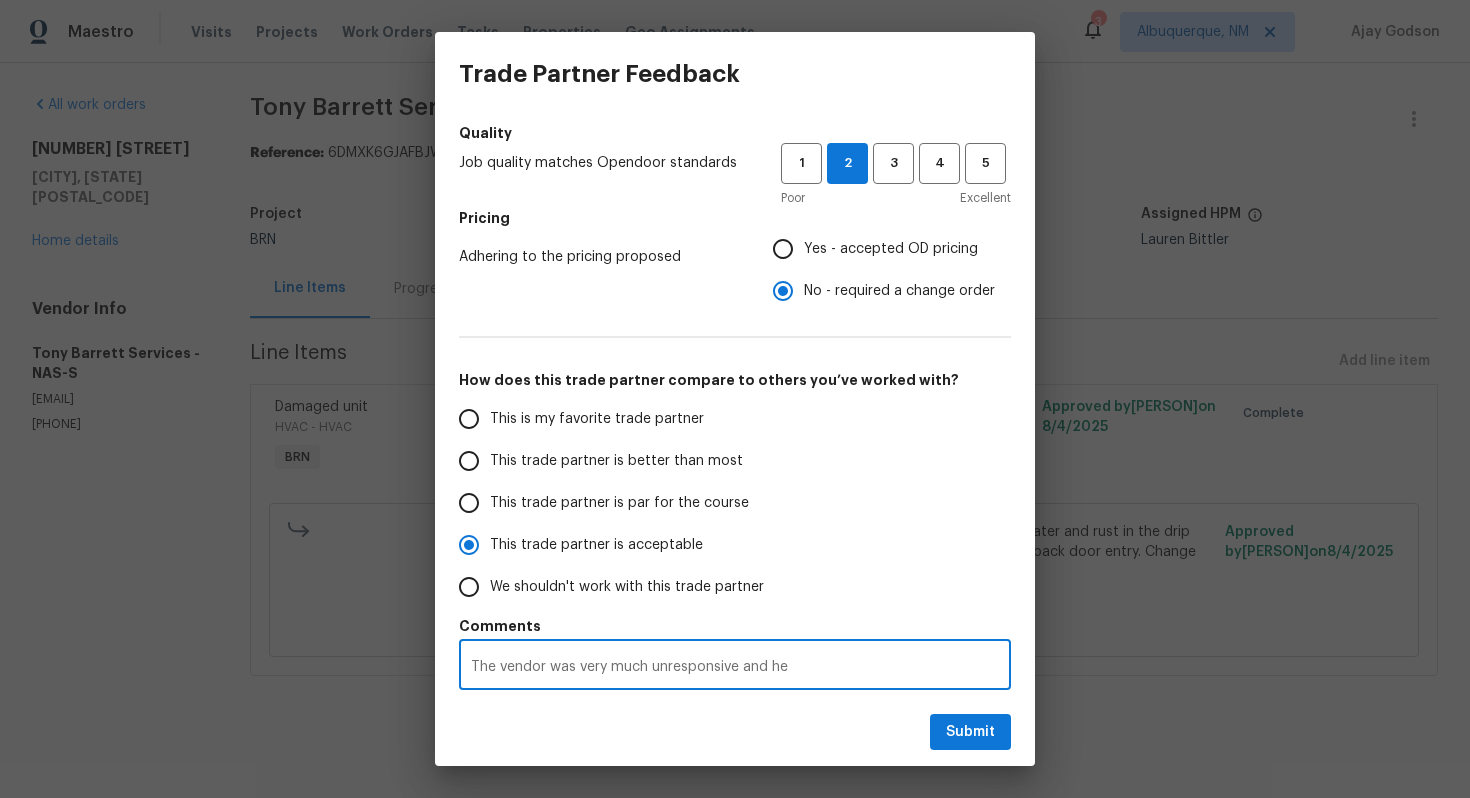 radio on "false" 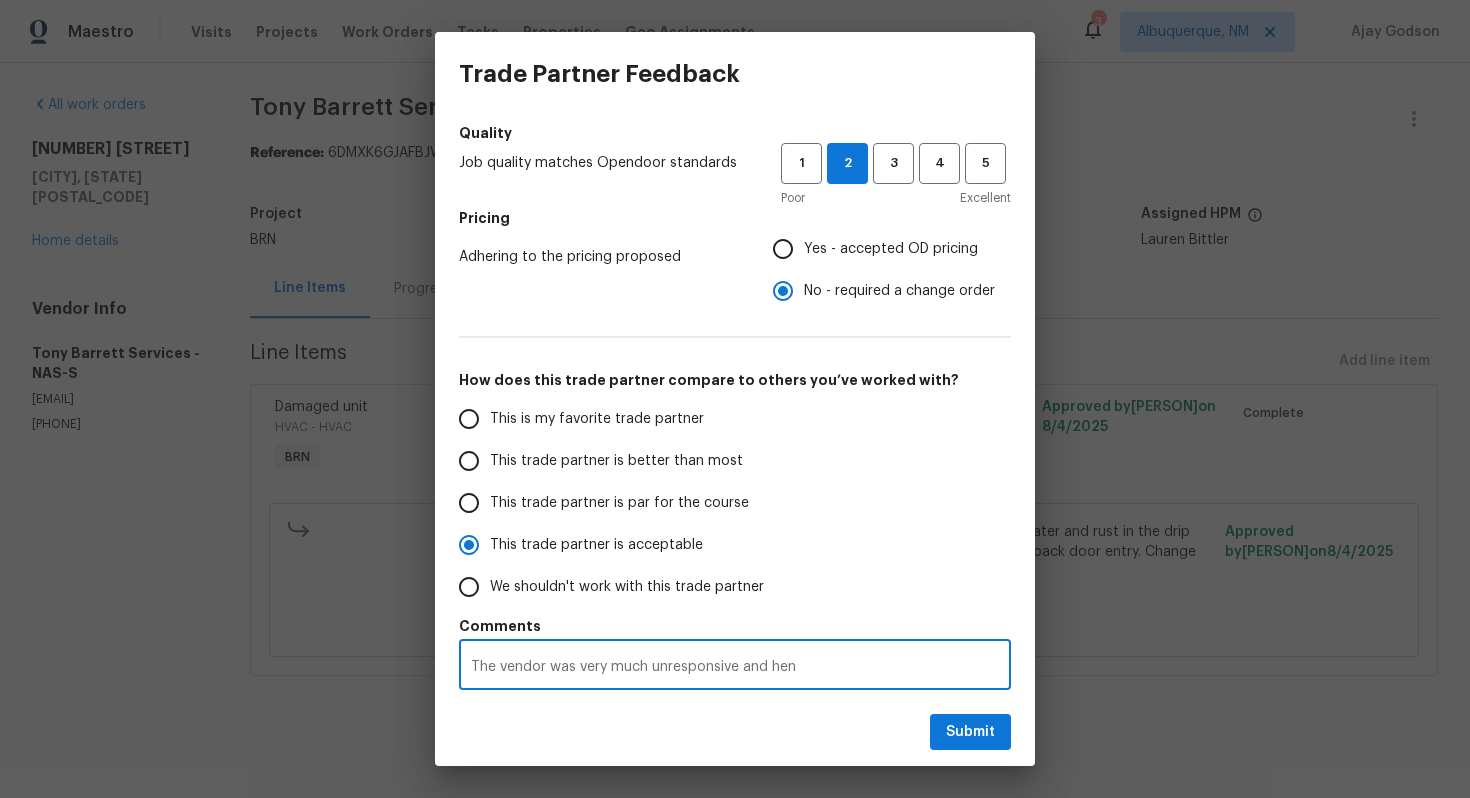 radio on "false" 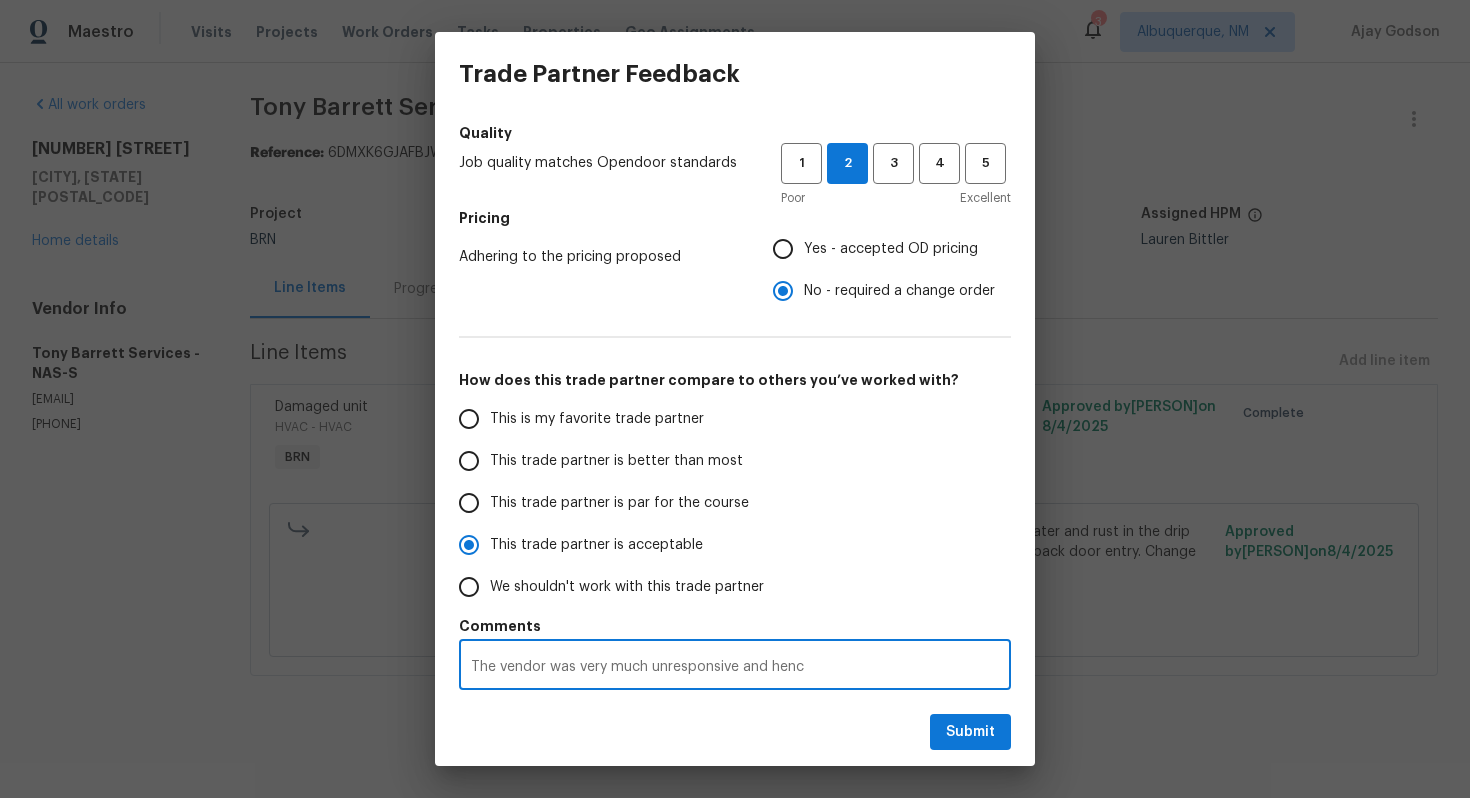 radio on "false" 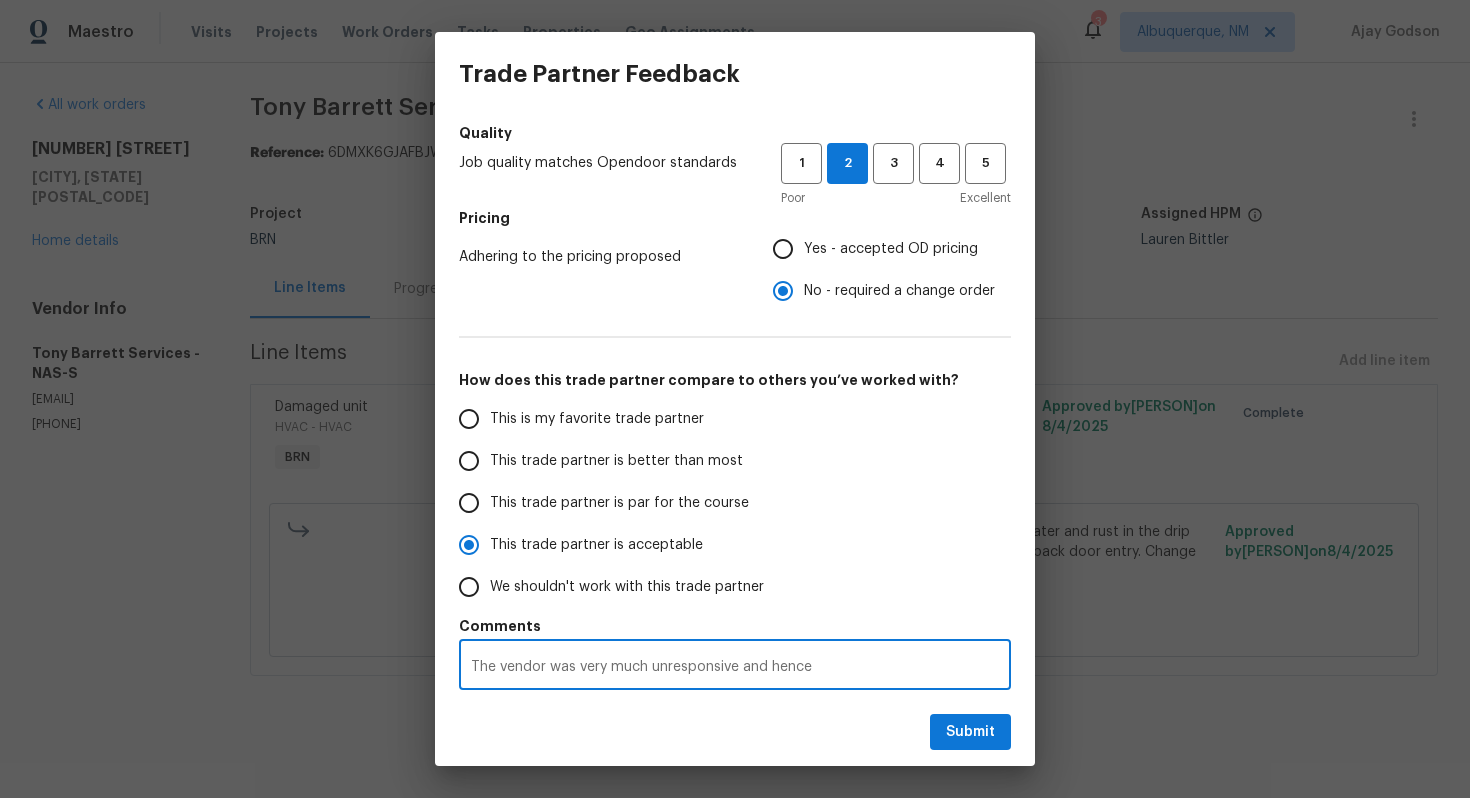 radio on "false" 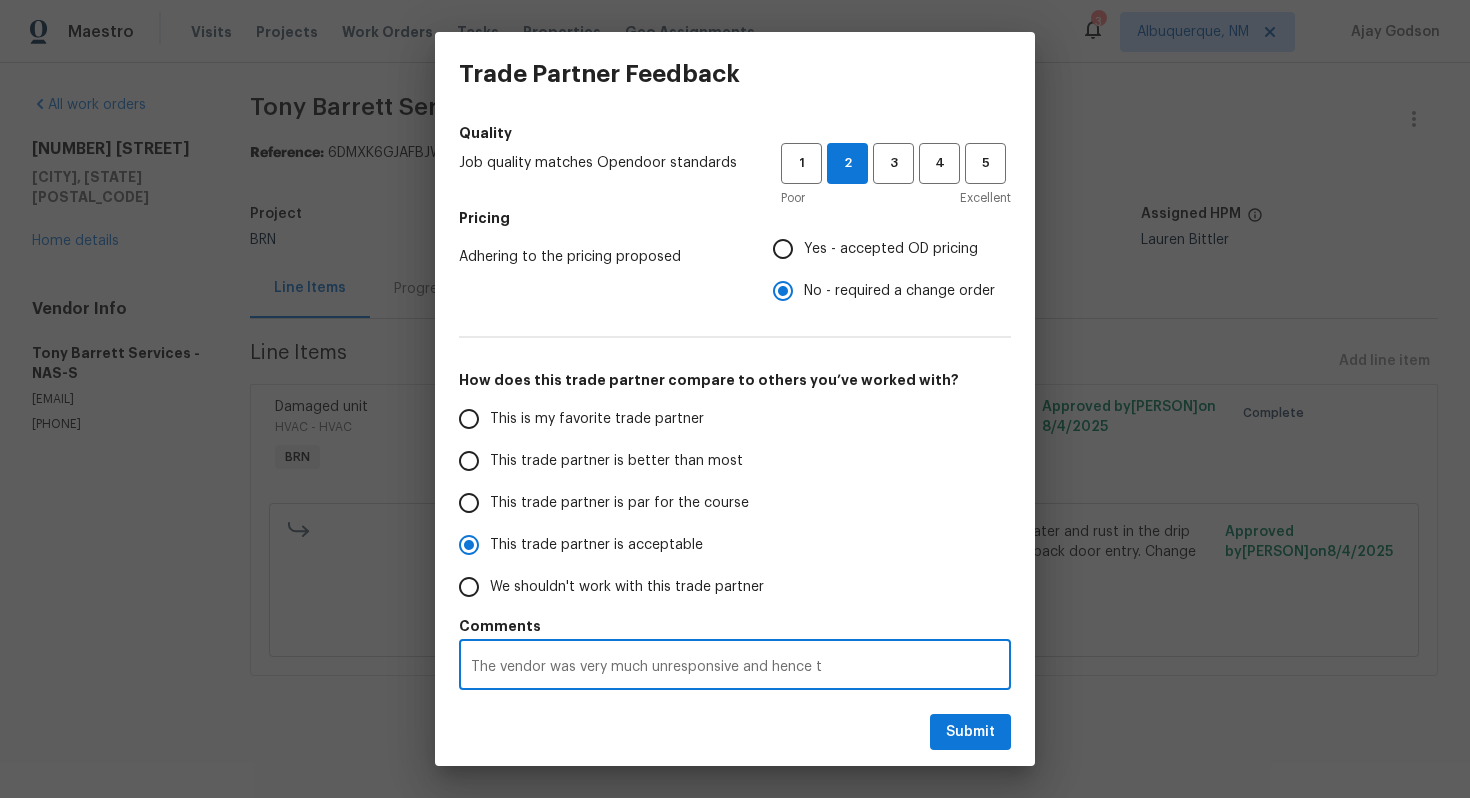 radio on "false" 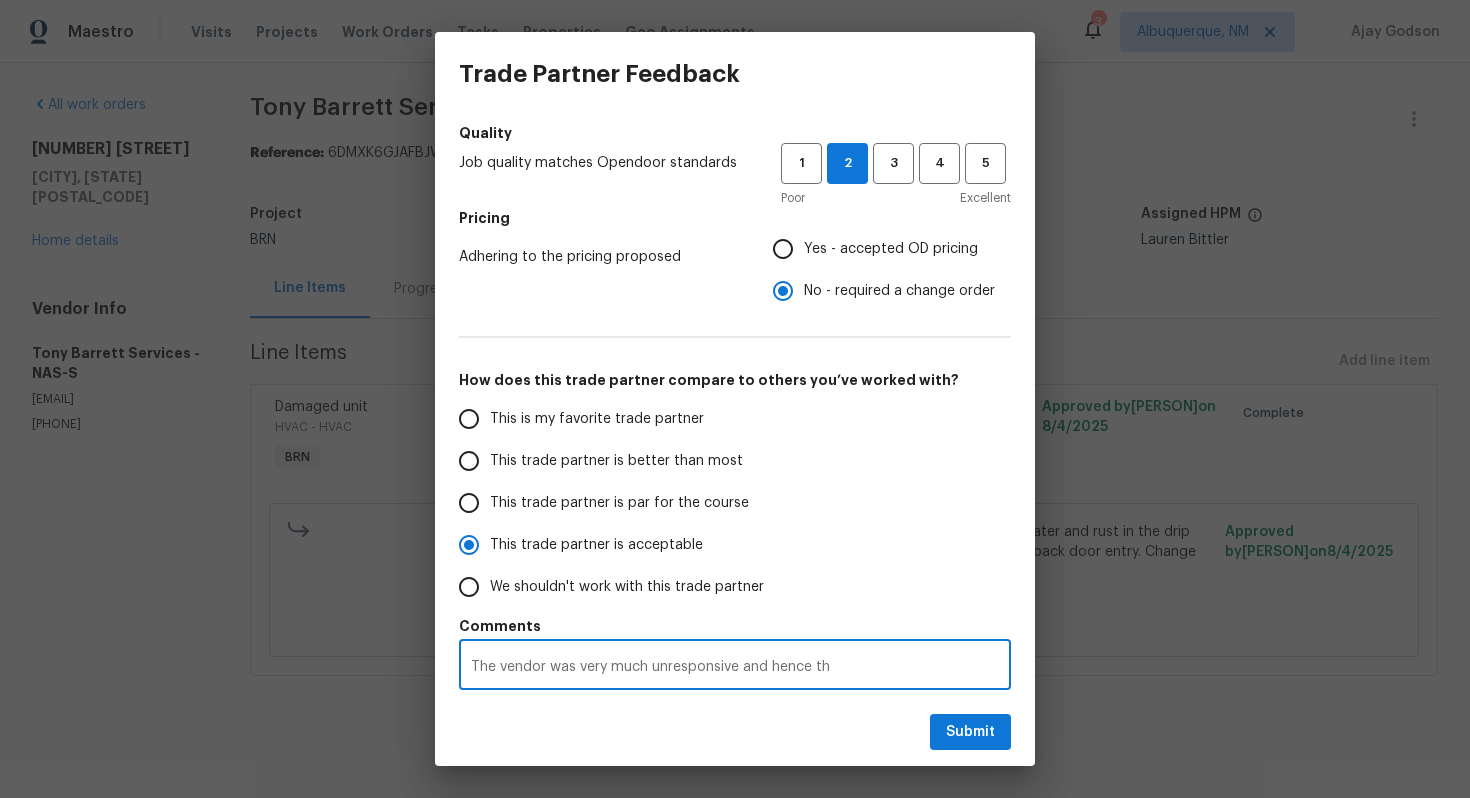 radio on "false" 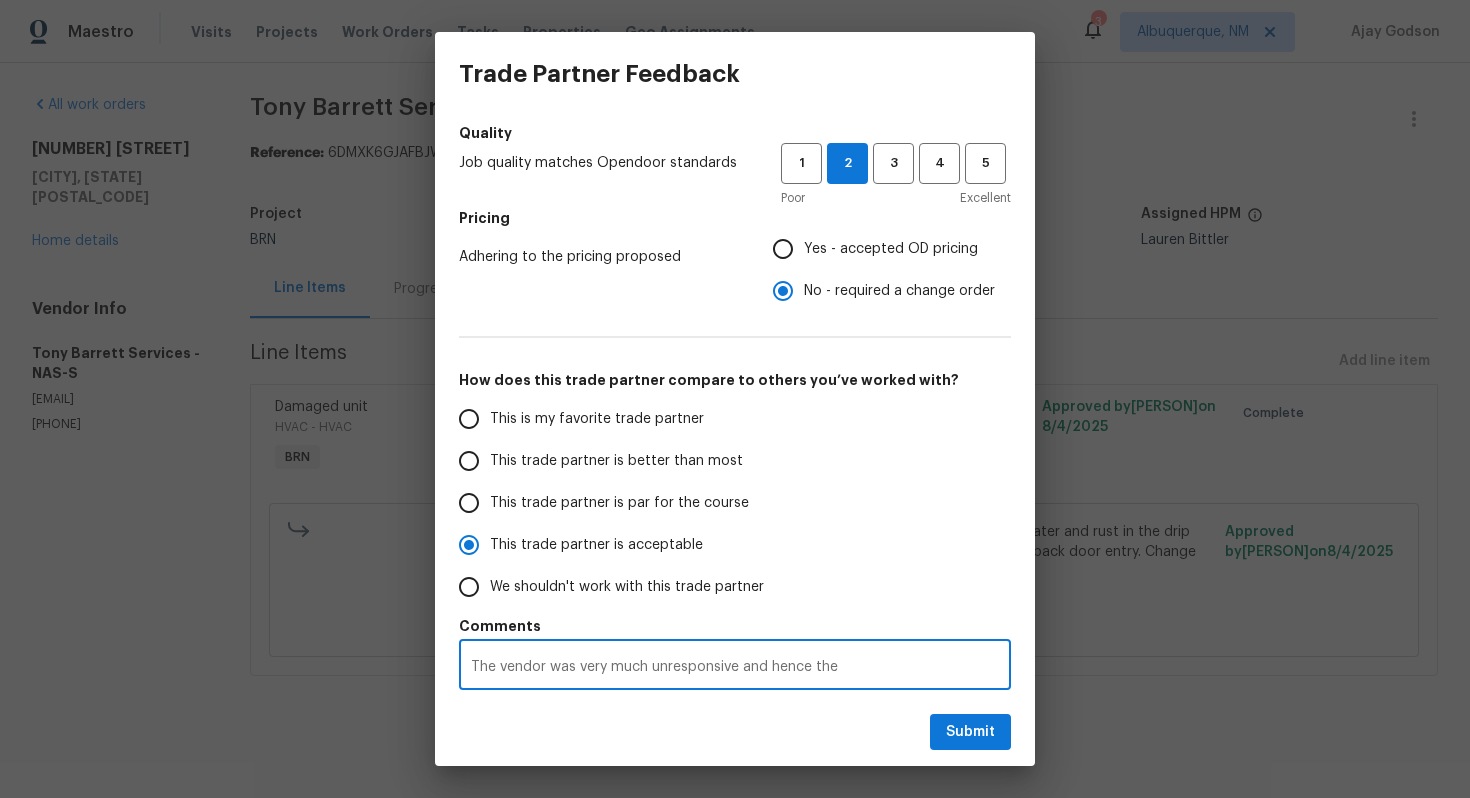 radio on "false" 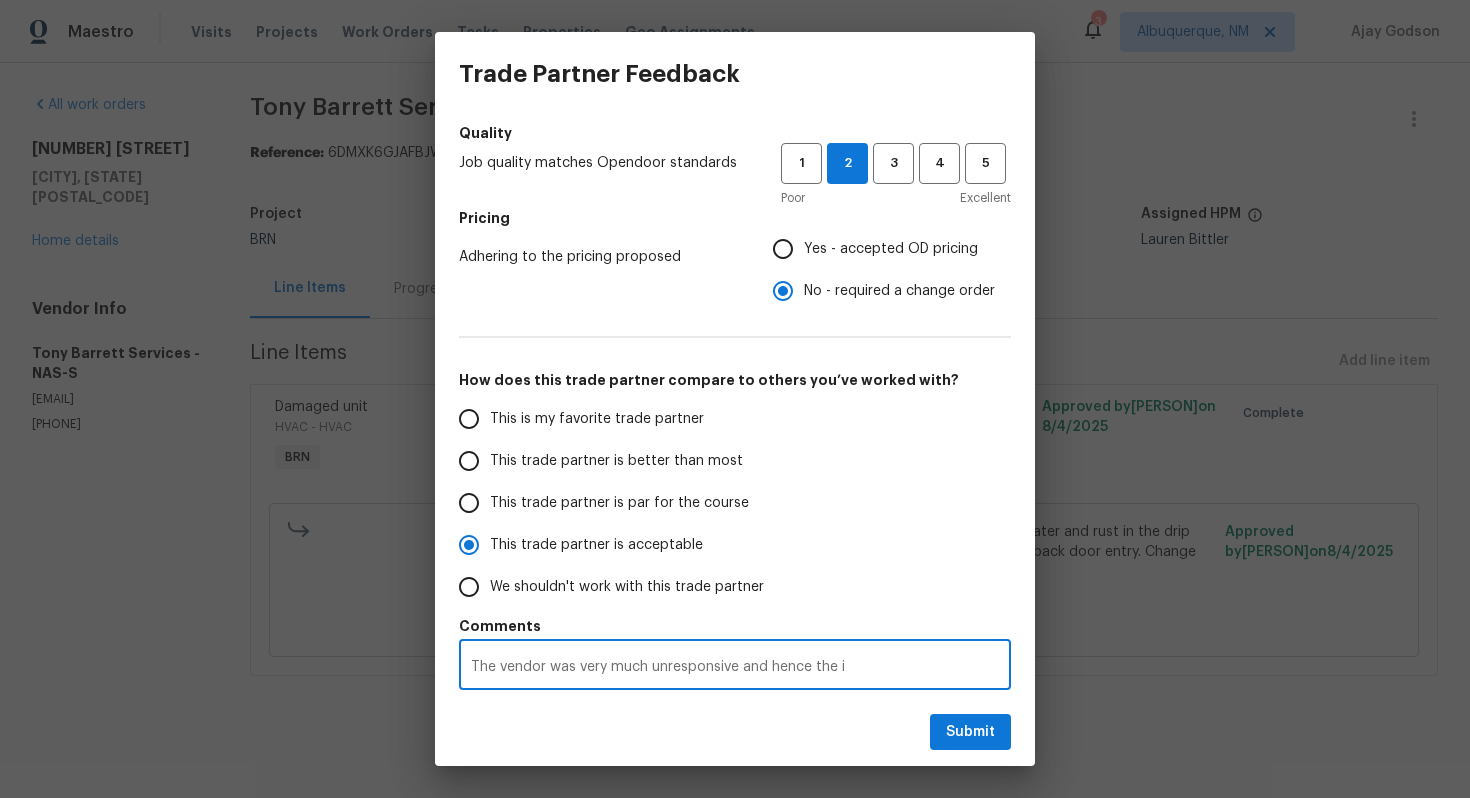 radio on "false" 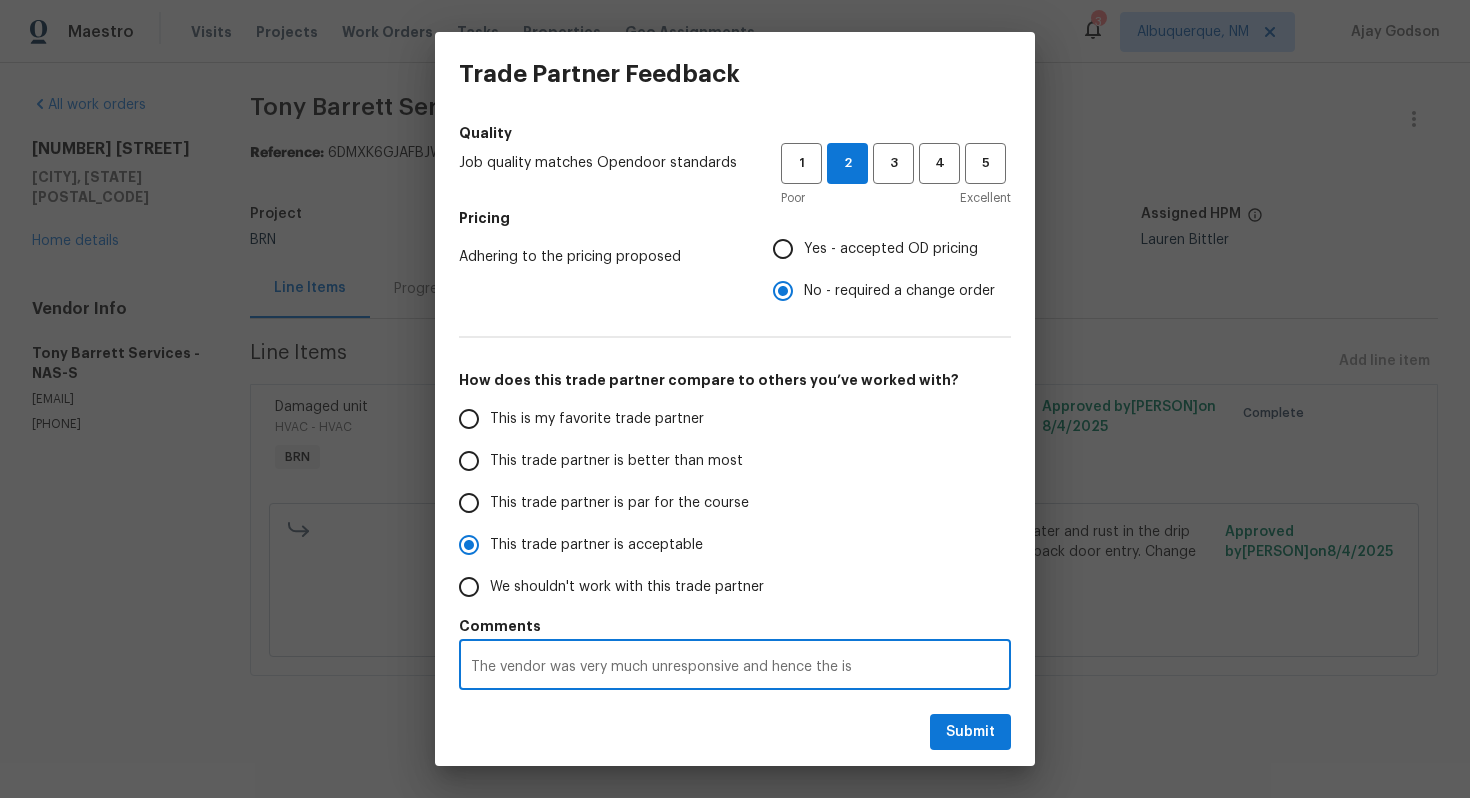 radio on "false" 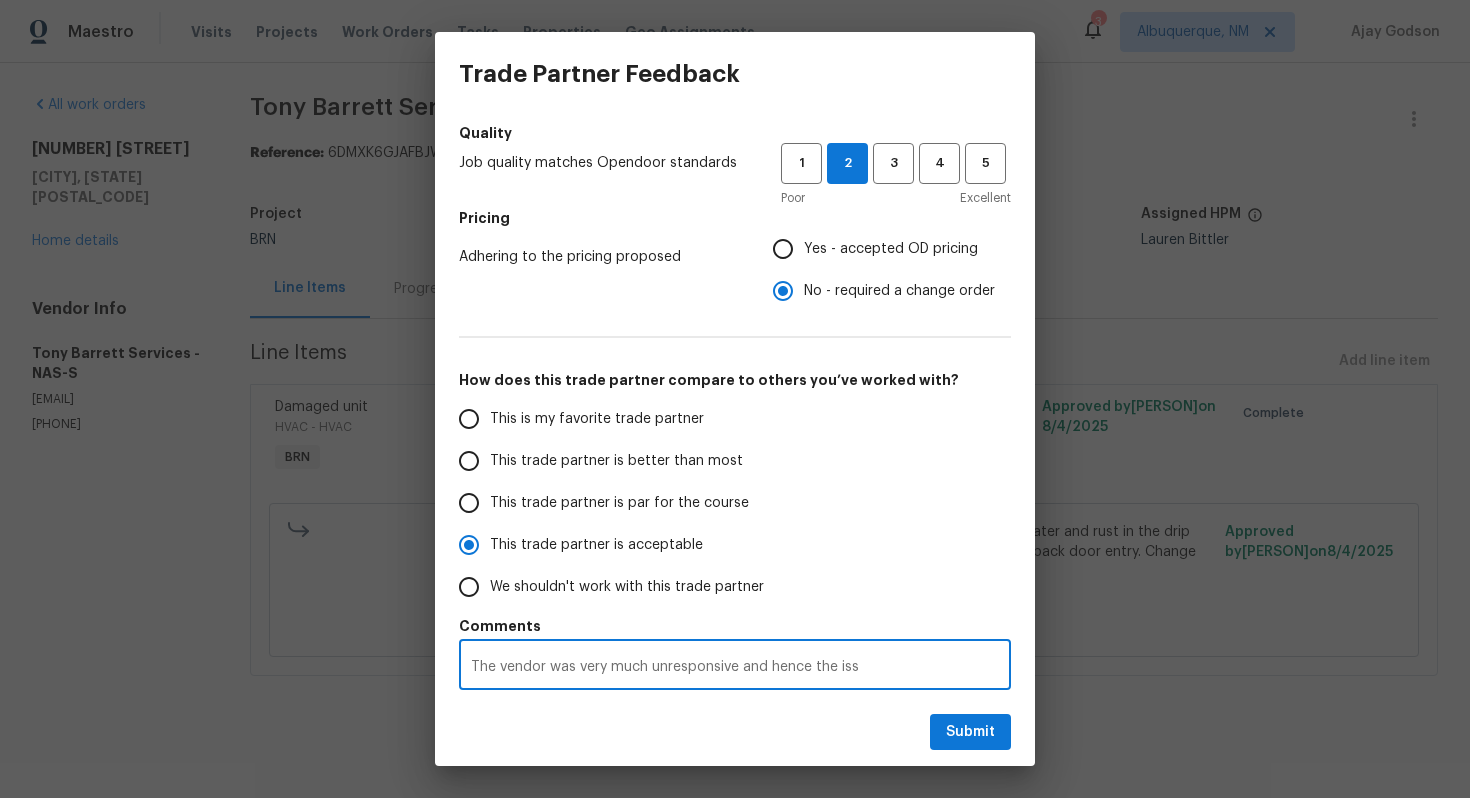 radio on "false" 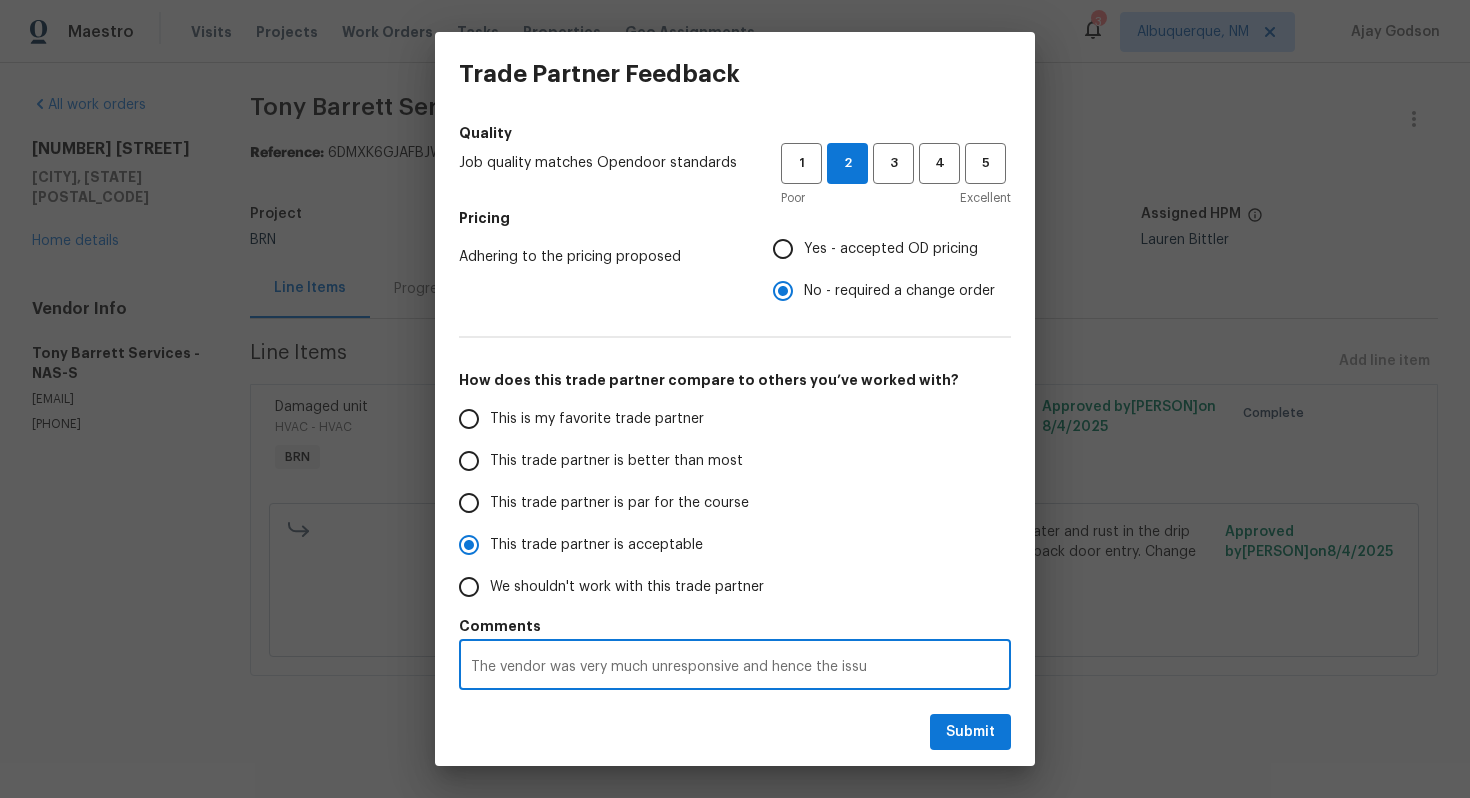 radio on "false" 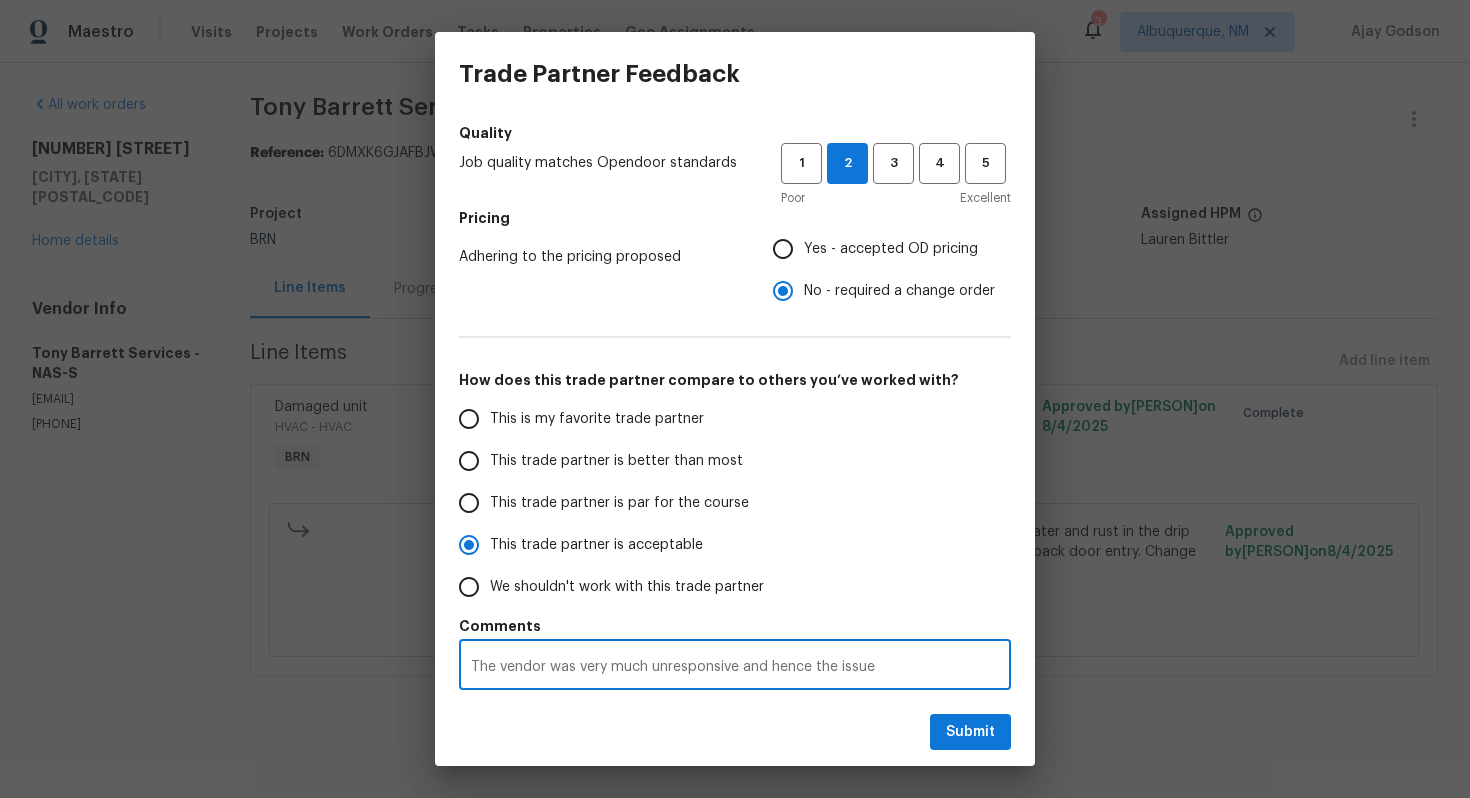 radio on "false" 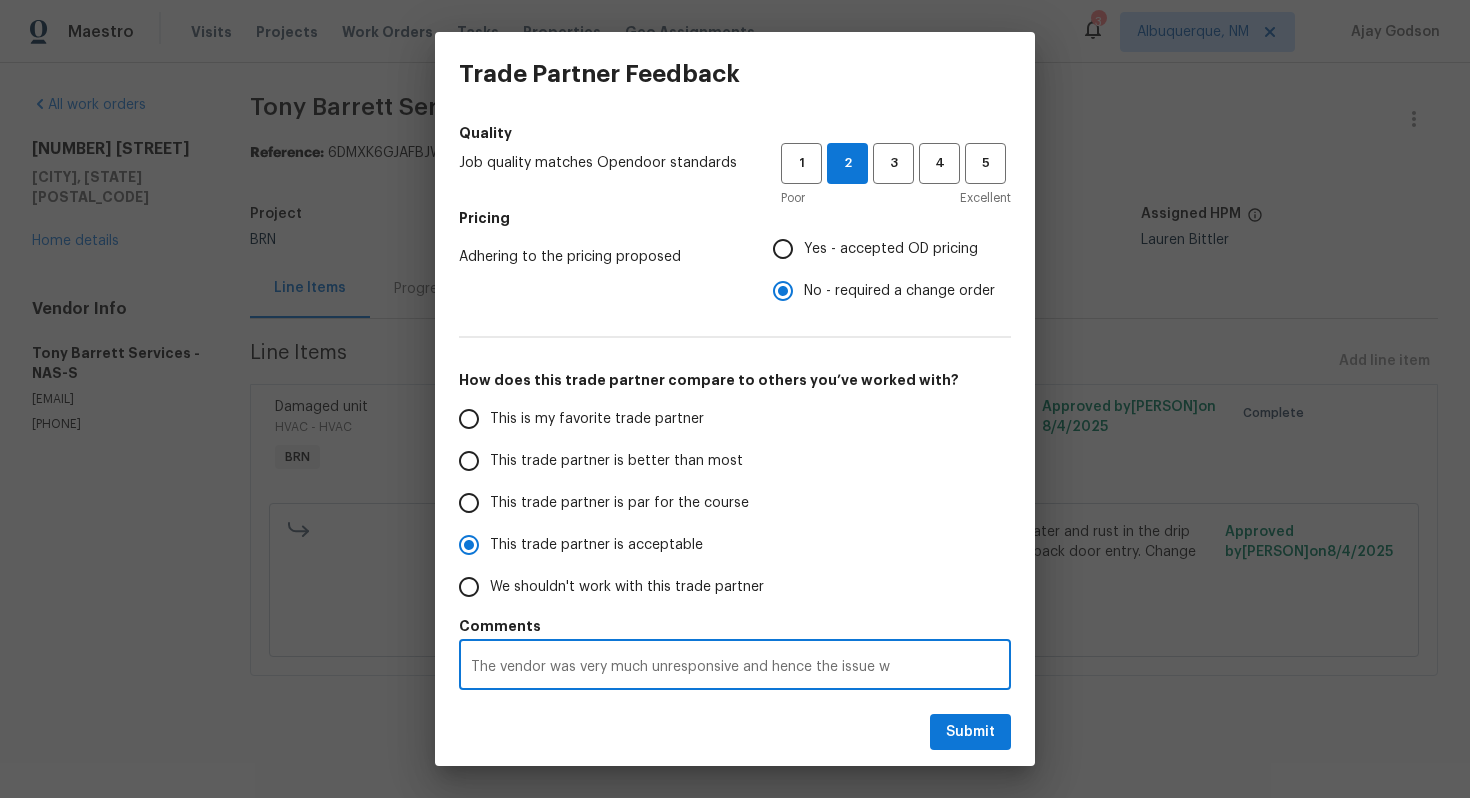 radio on "false" 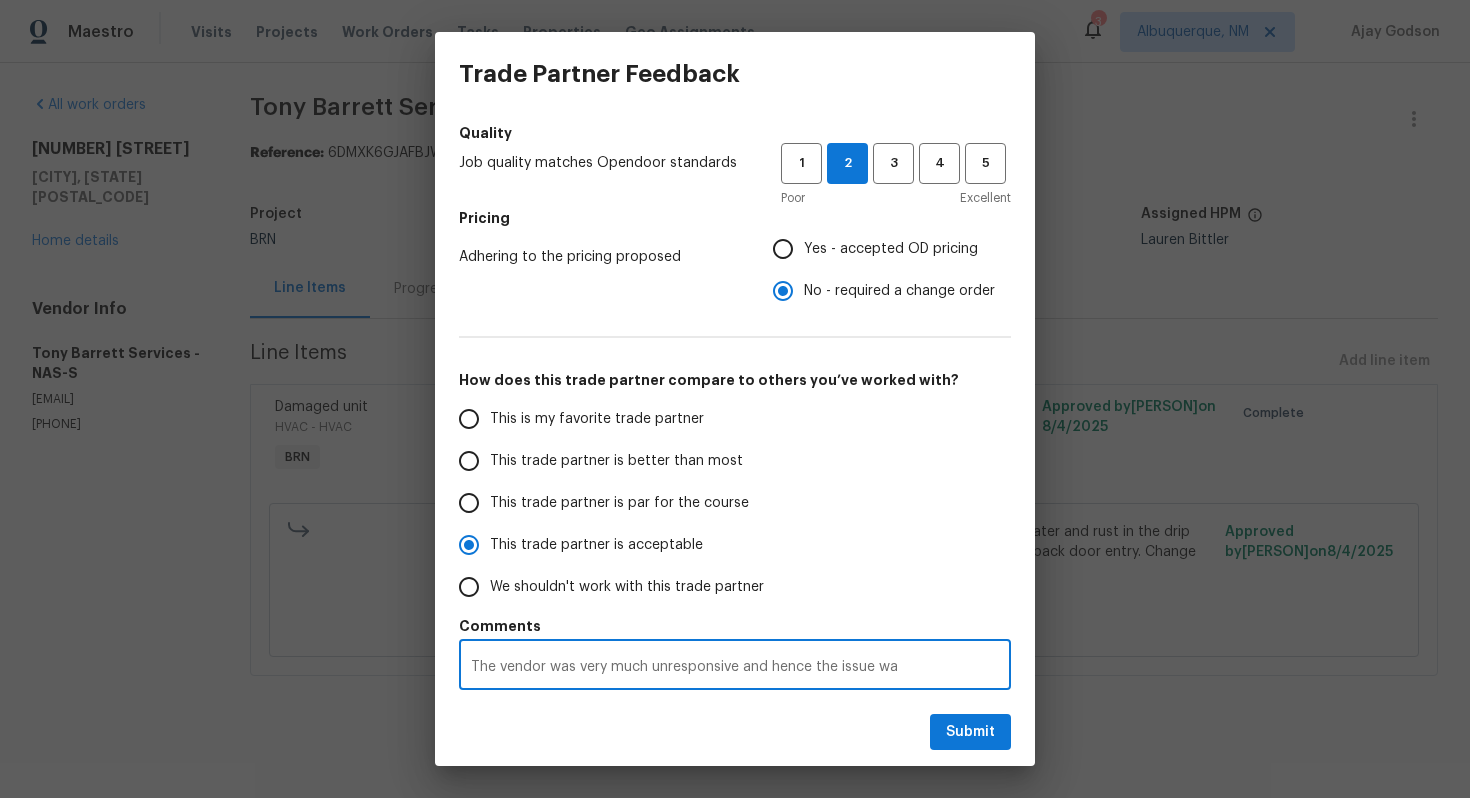 type on "The vendor was very much unresponsive and hence the issue was" 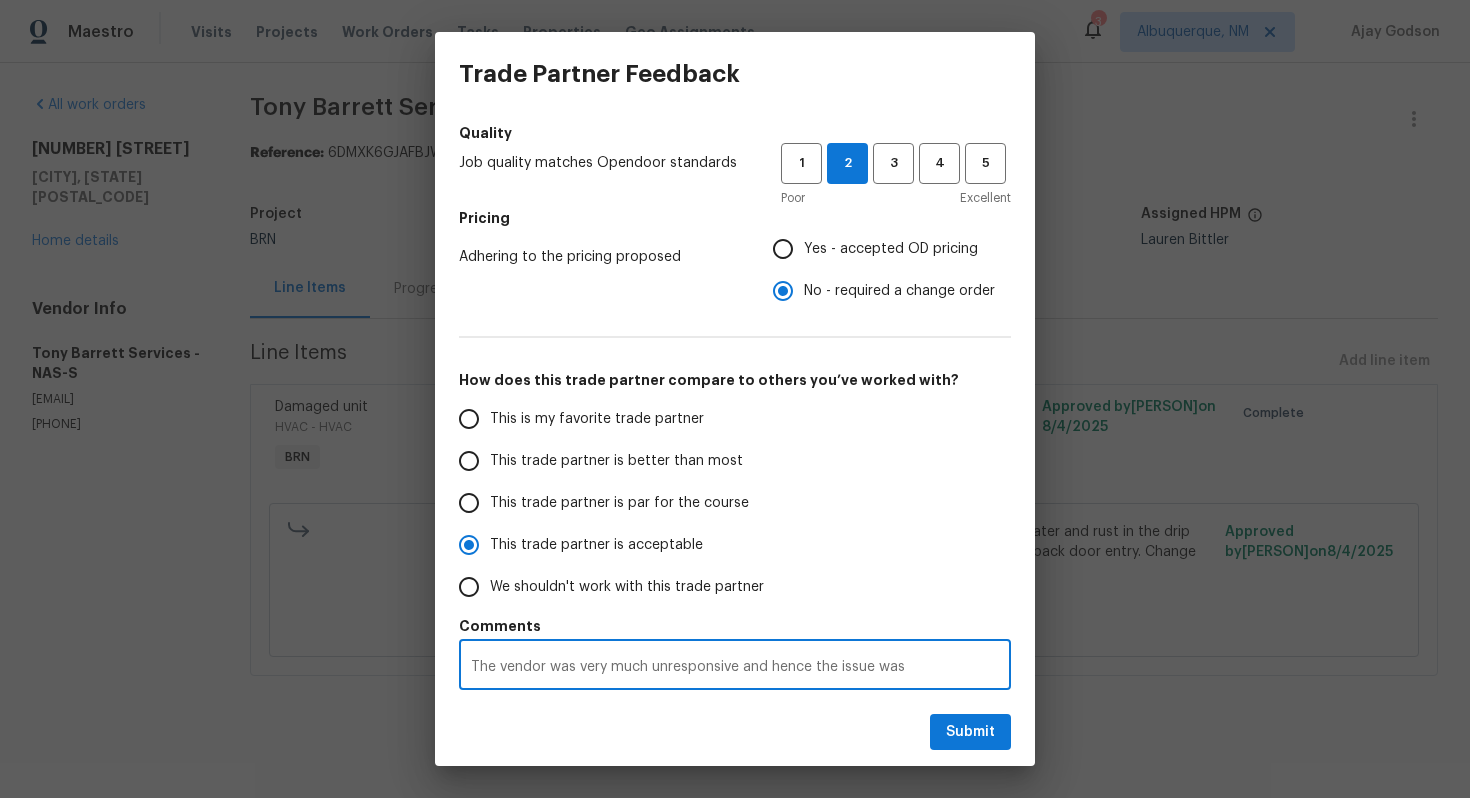 radio on "false" 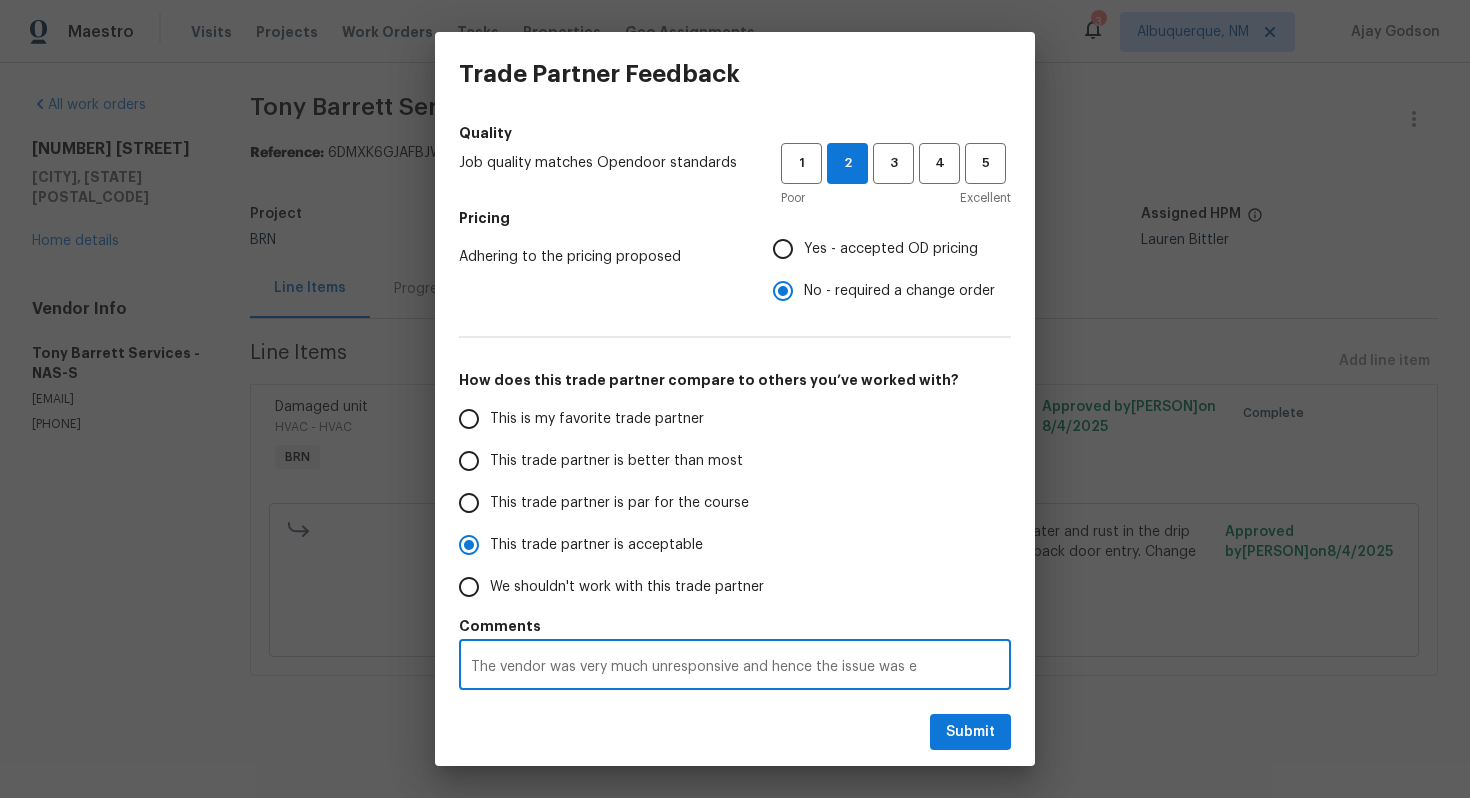radio on "false" 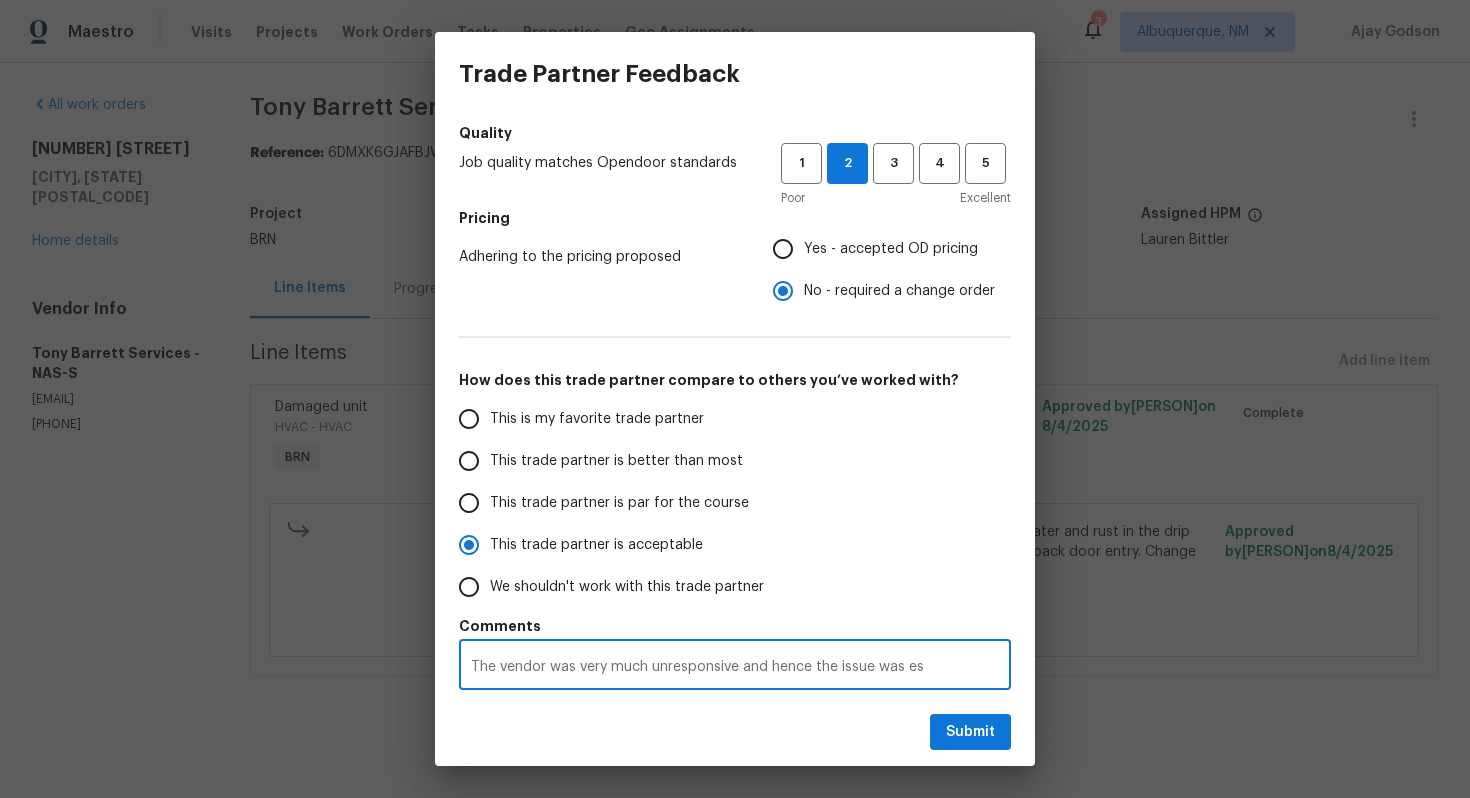 radio on "false" 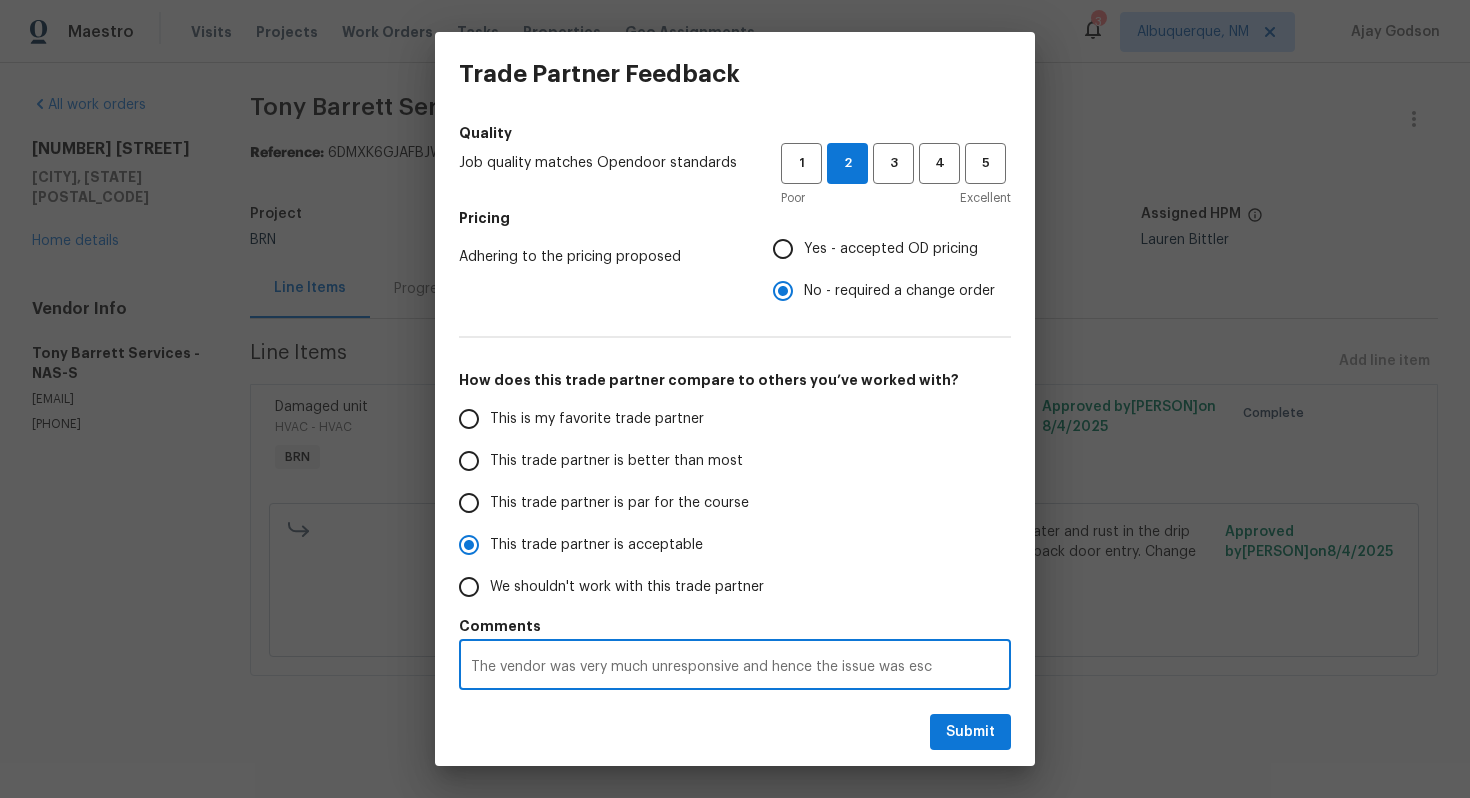 radio on "false" 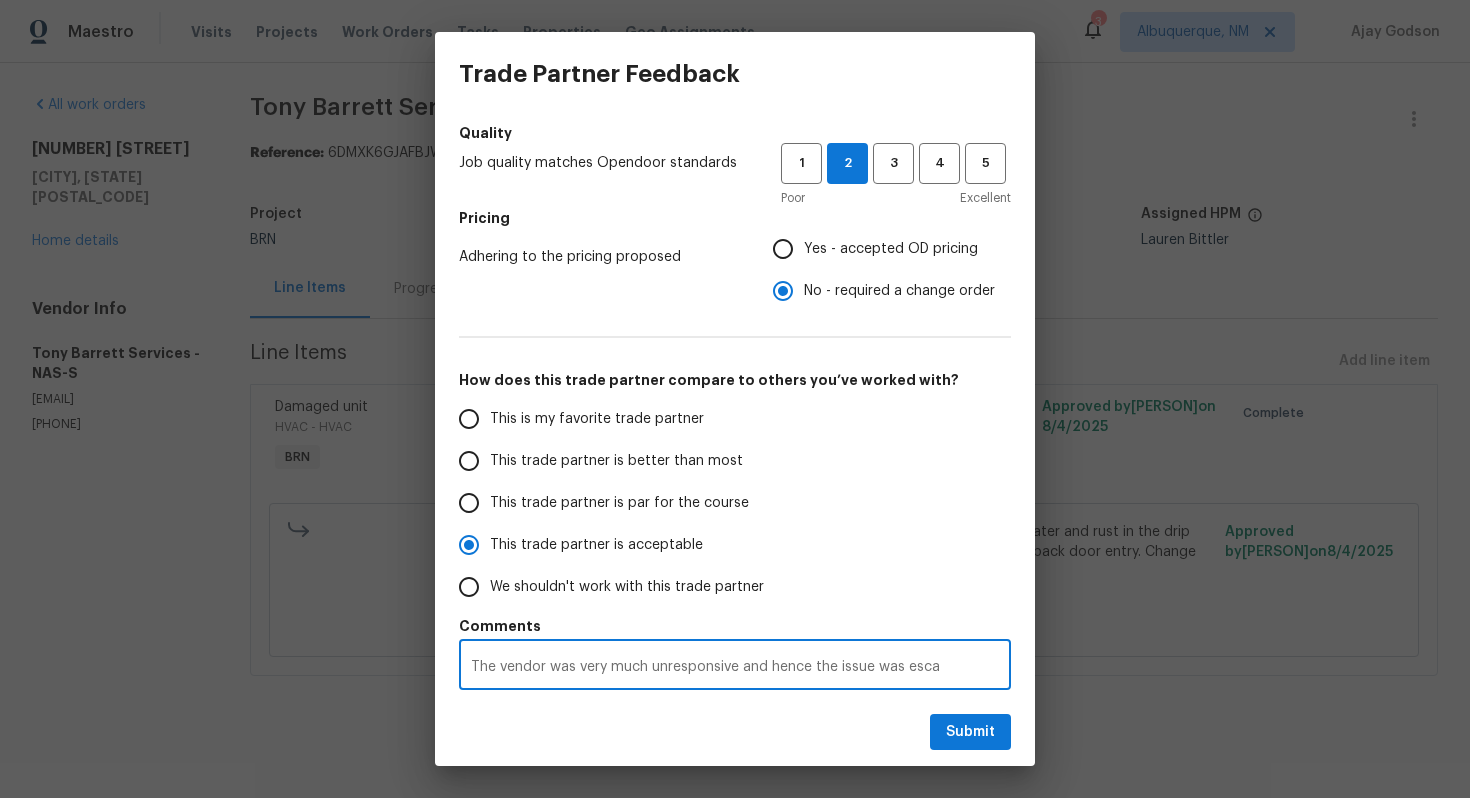 radio on "false" 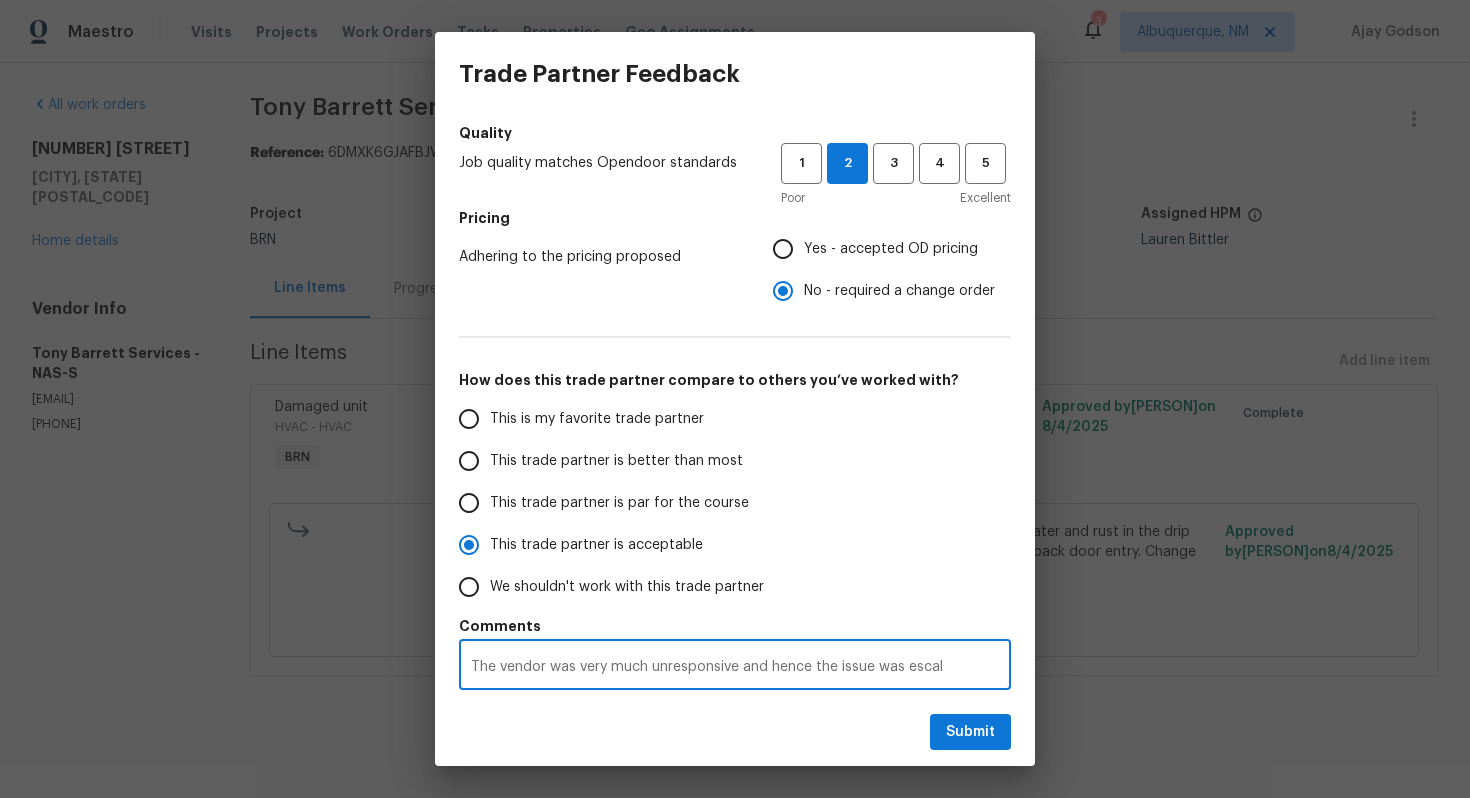 radio on "false" 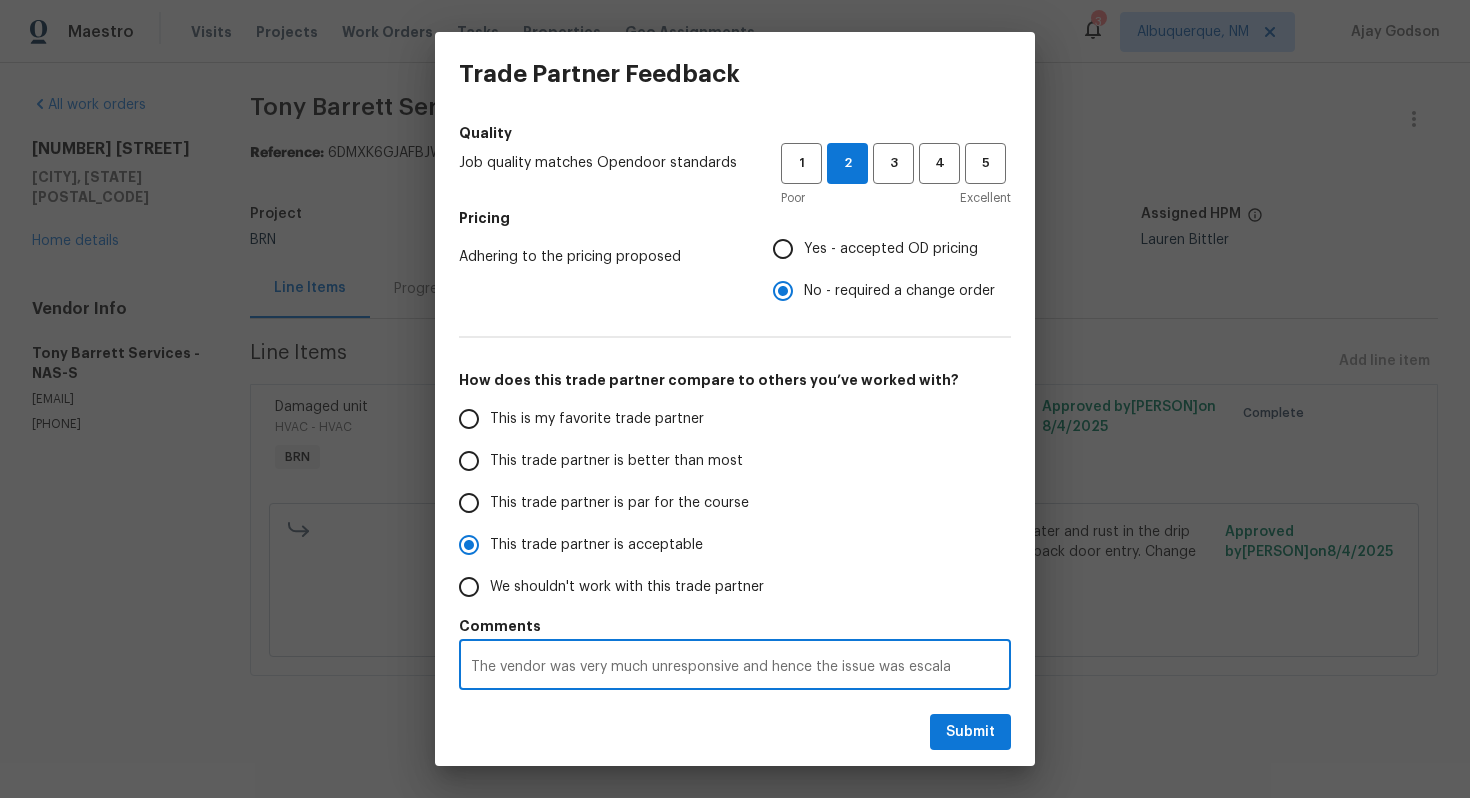 radio on "false" 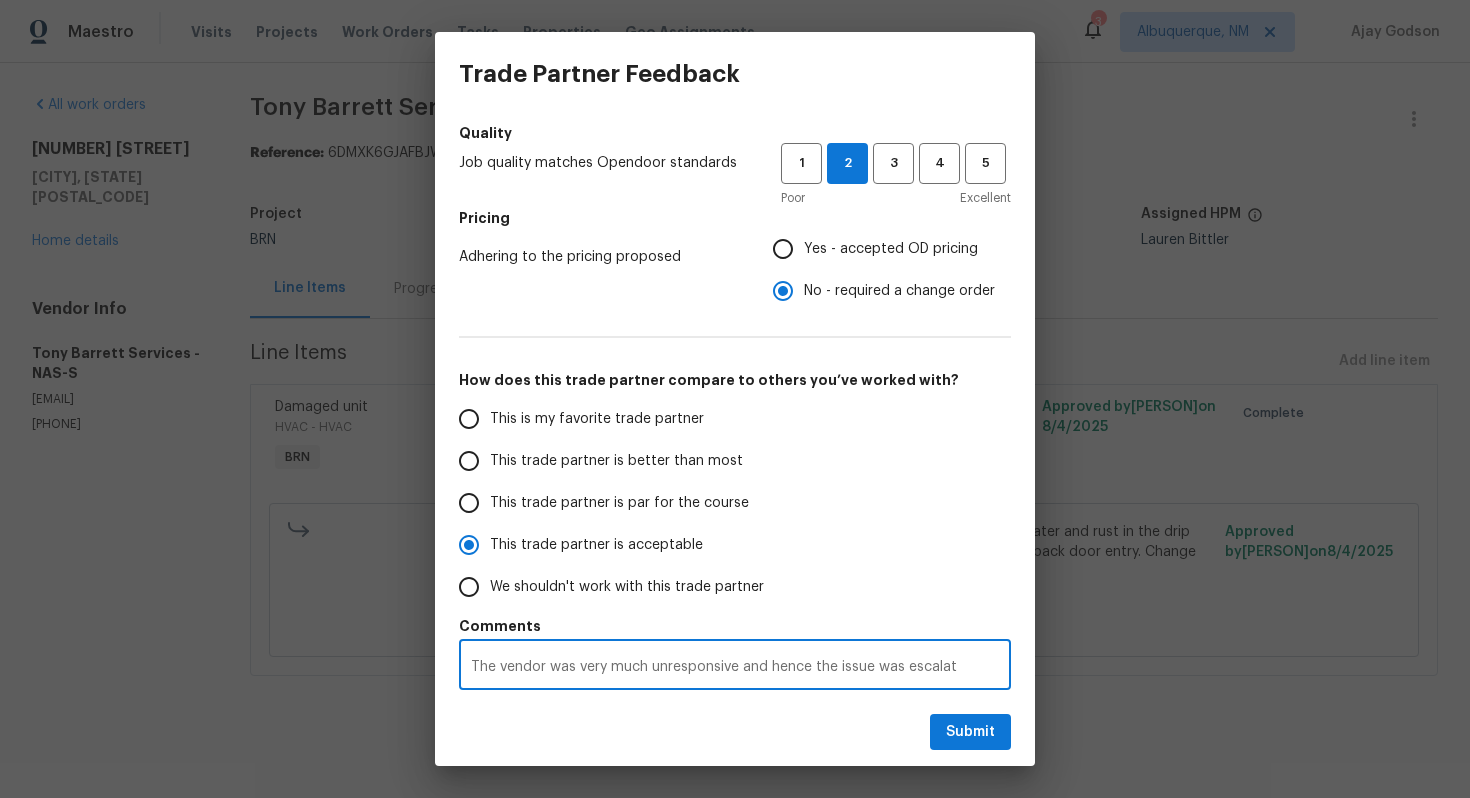 radio on "false" 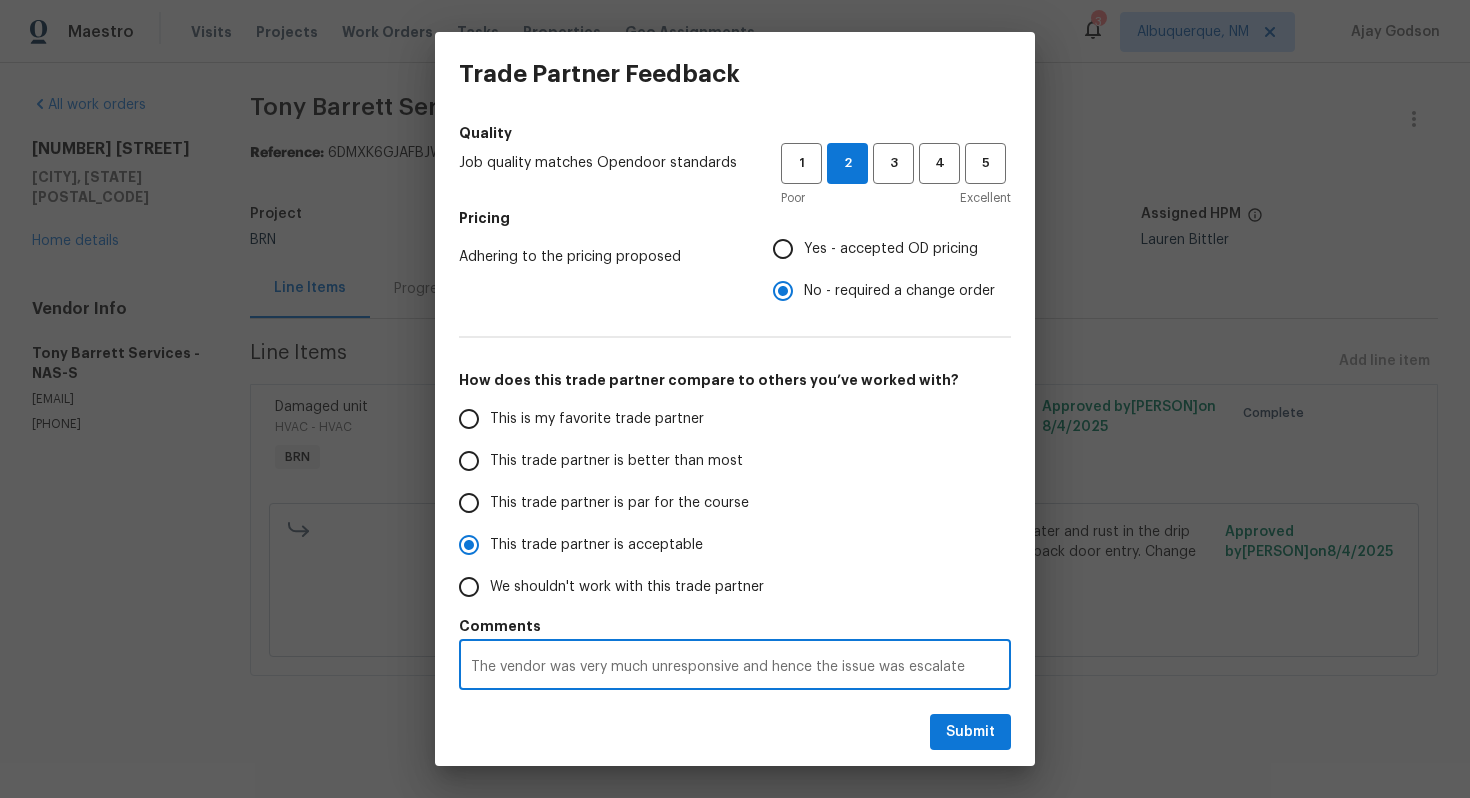 radio on "false" 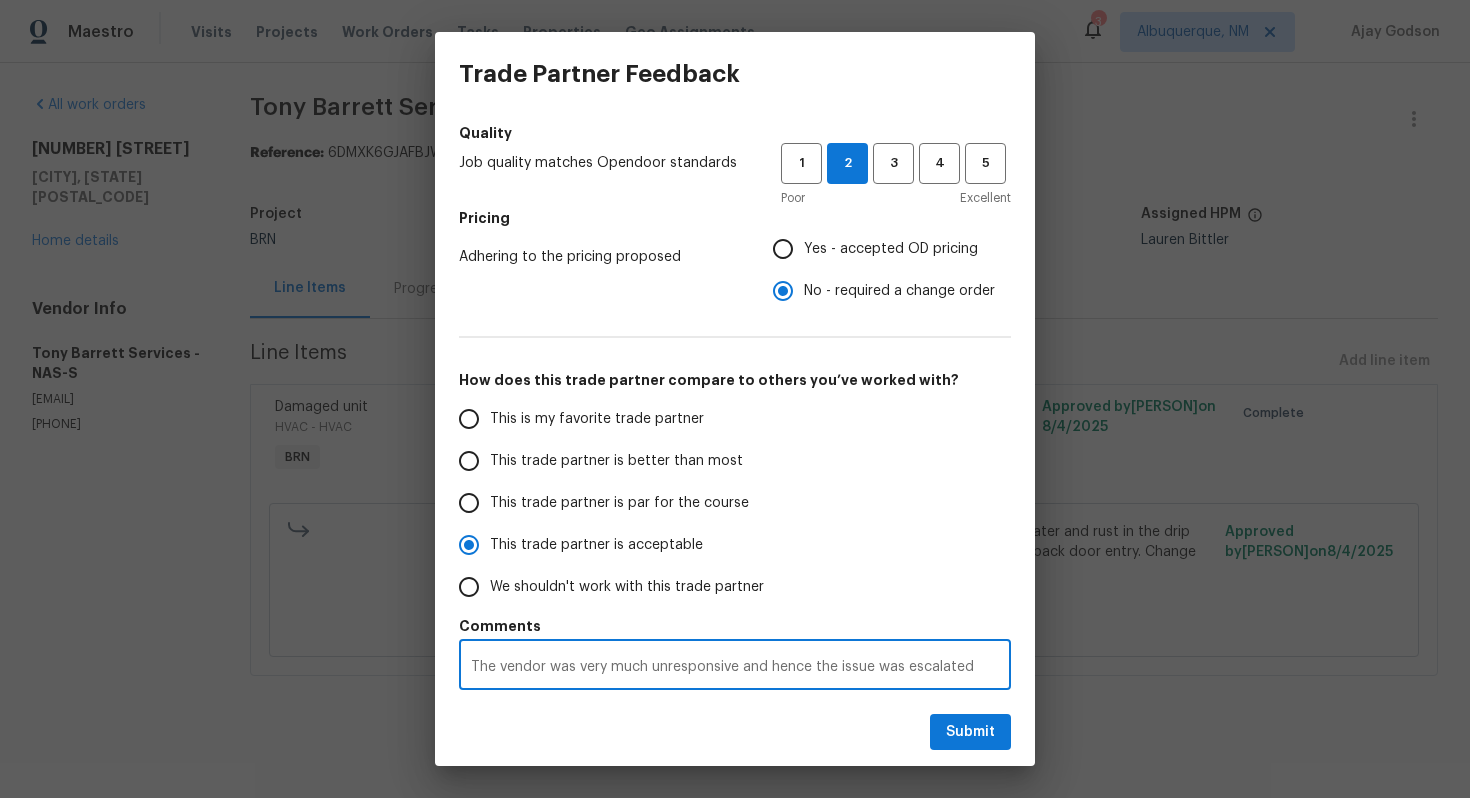 radio on "false" 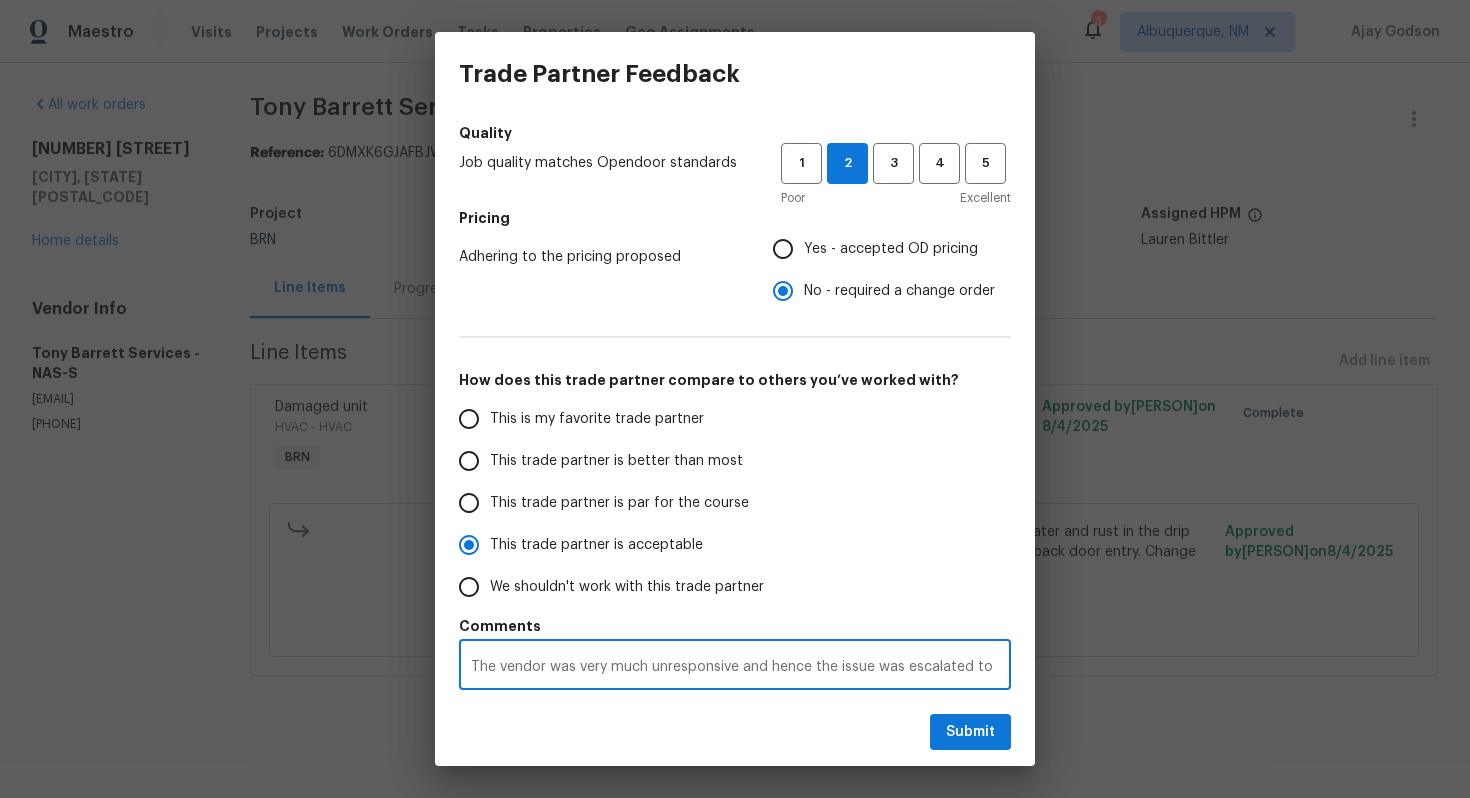 radio on "false" 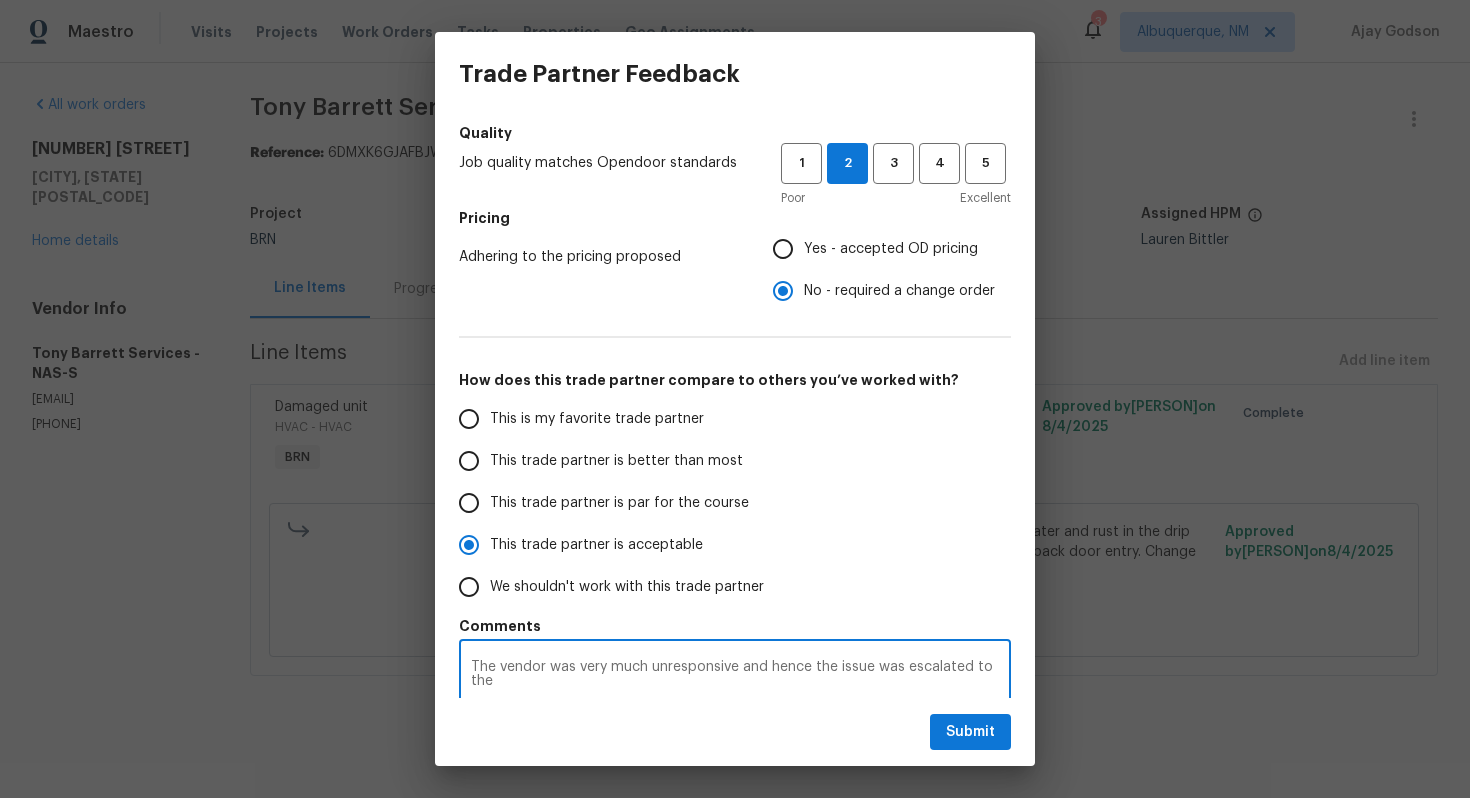 radio on "false" 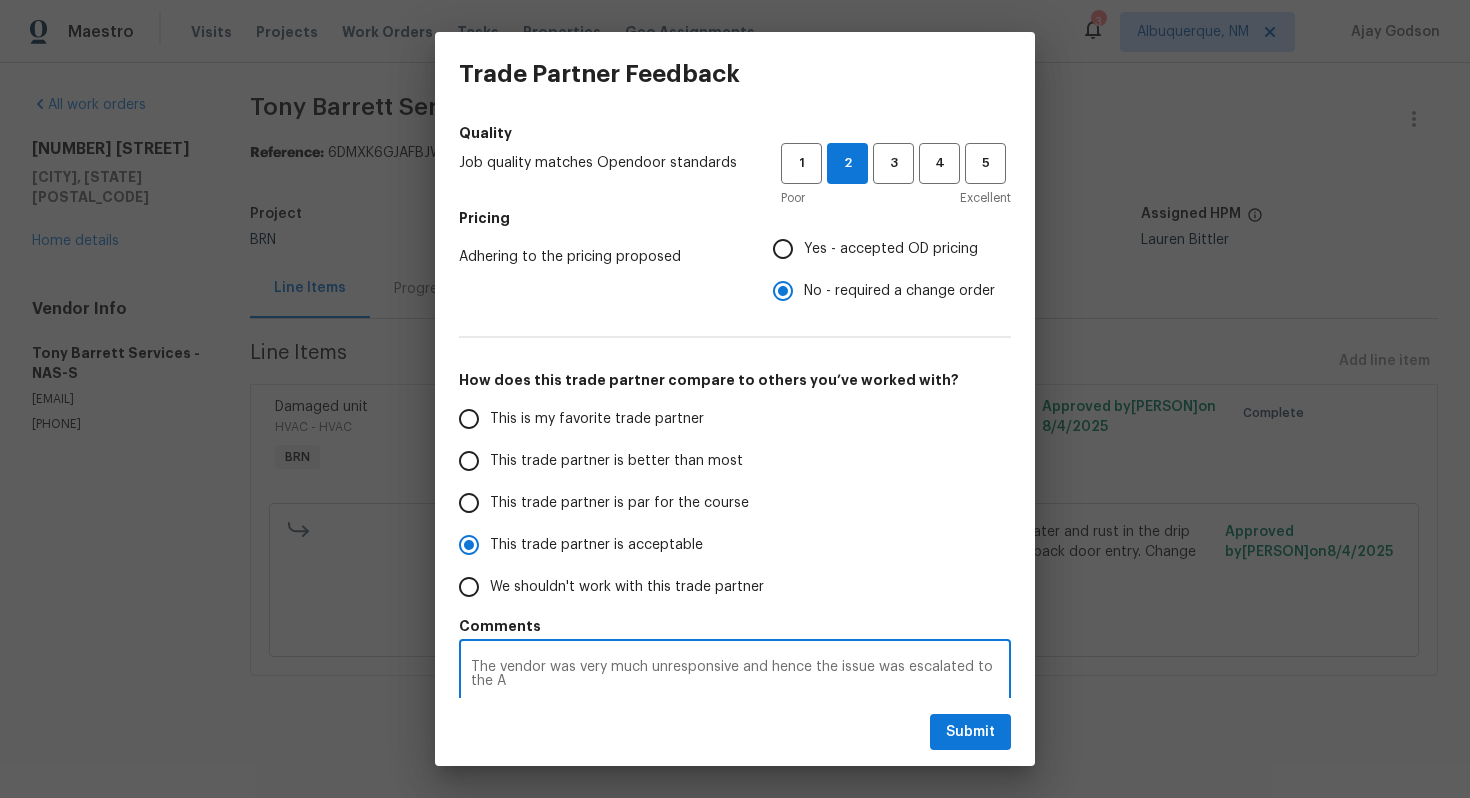 radio on "false" 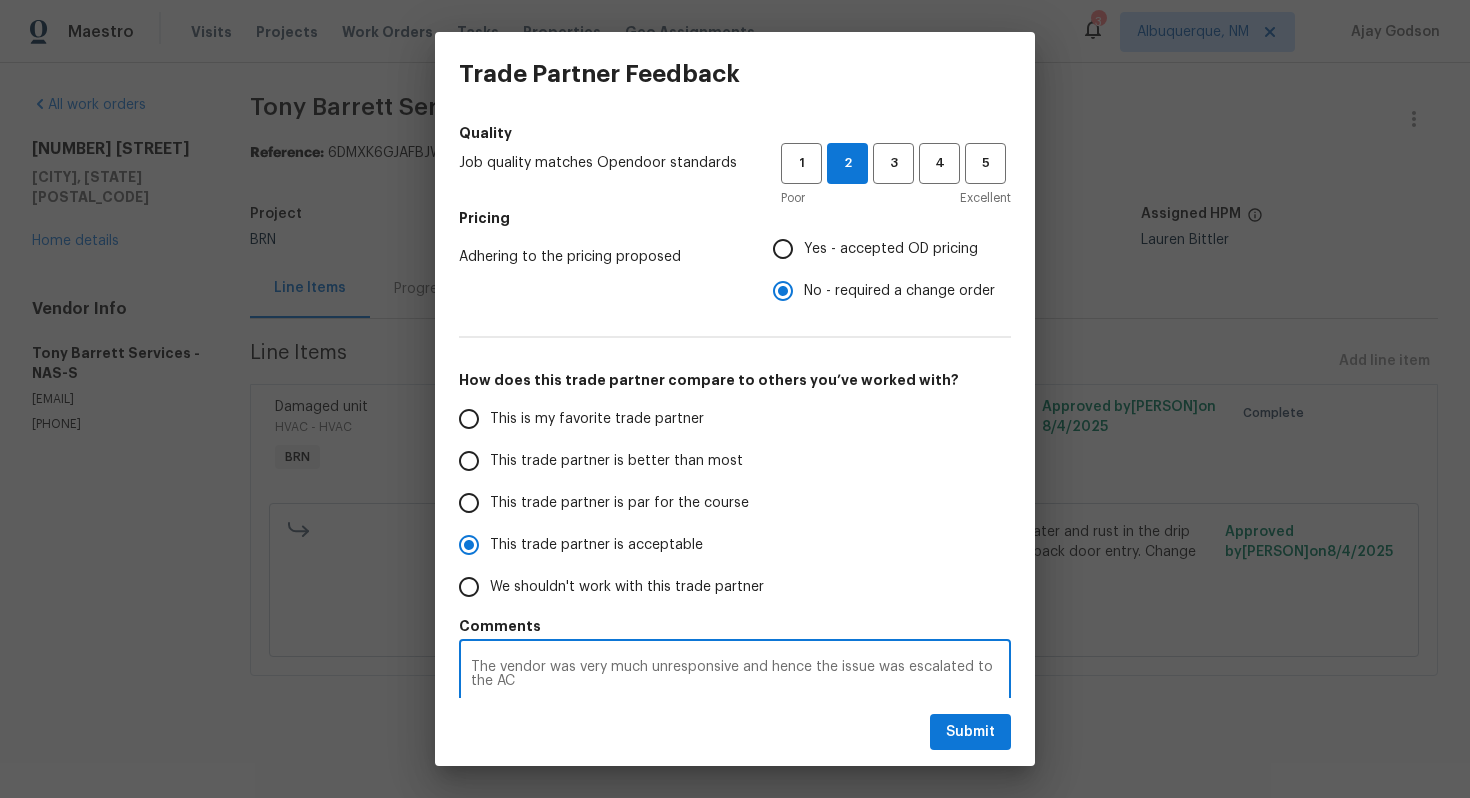 radio on "false" 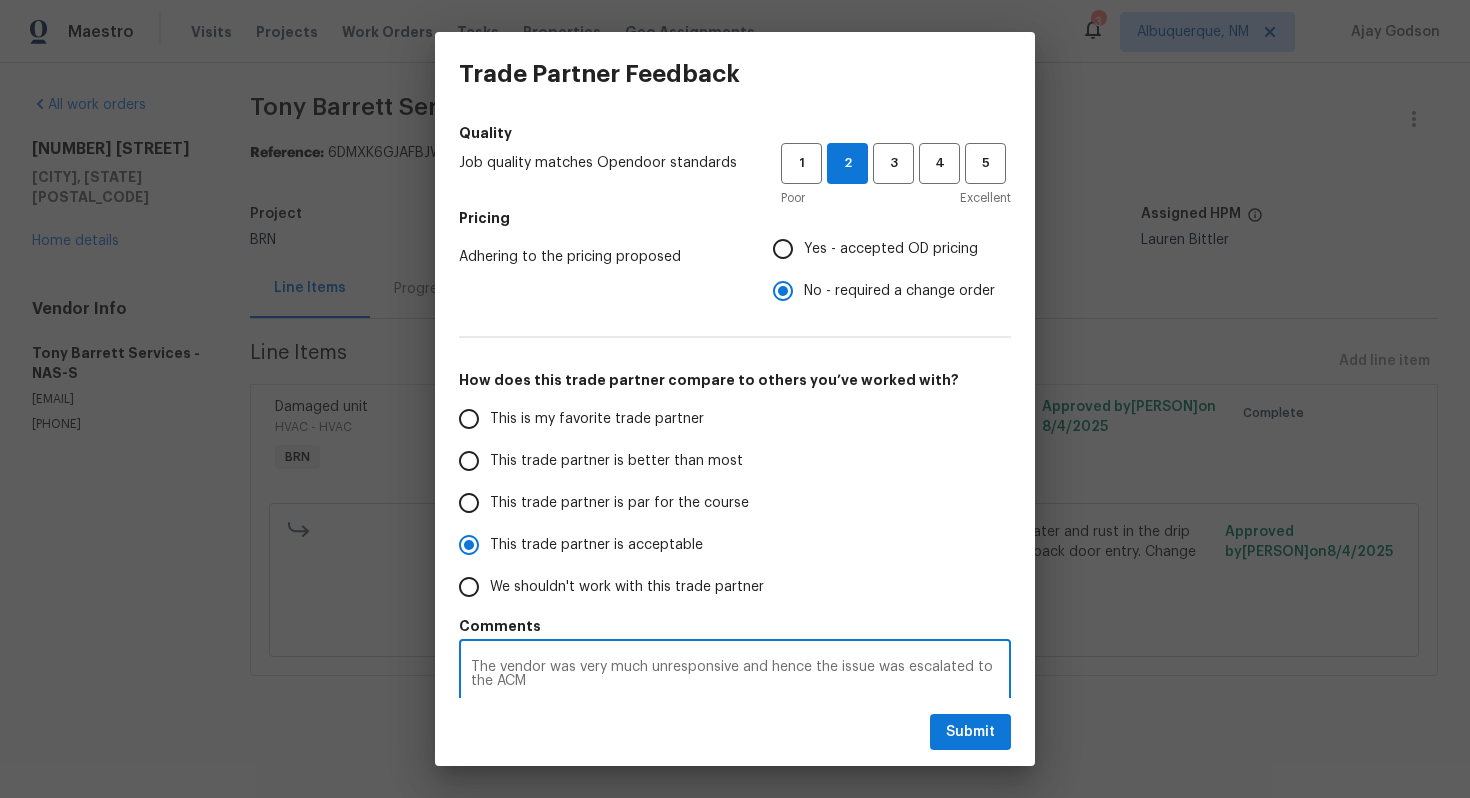 radio on "false" 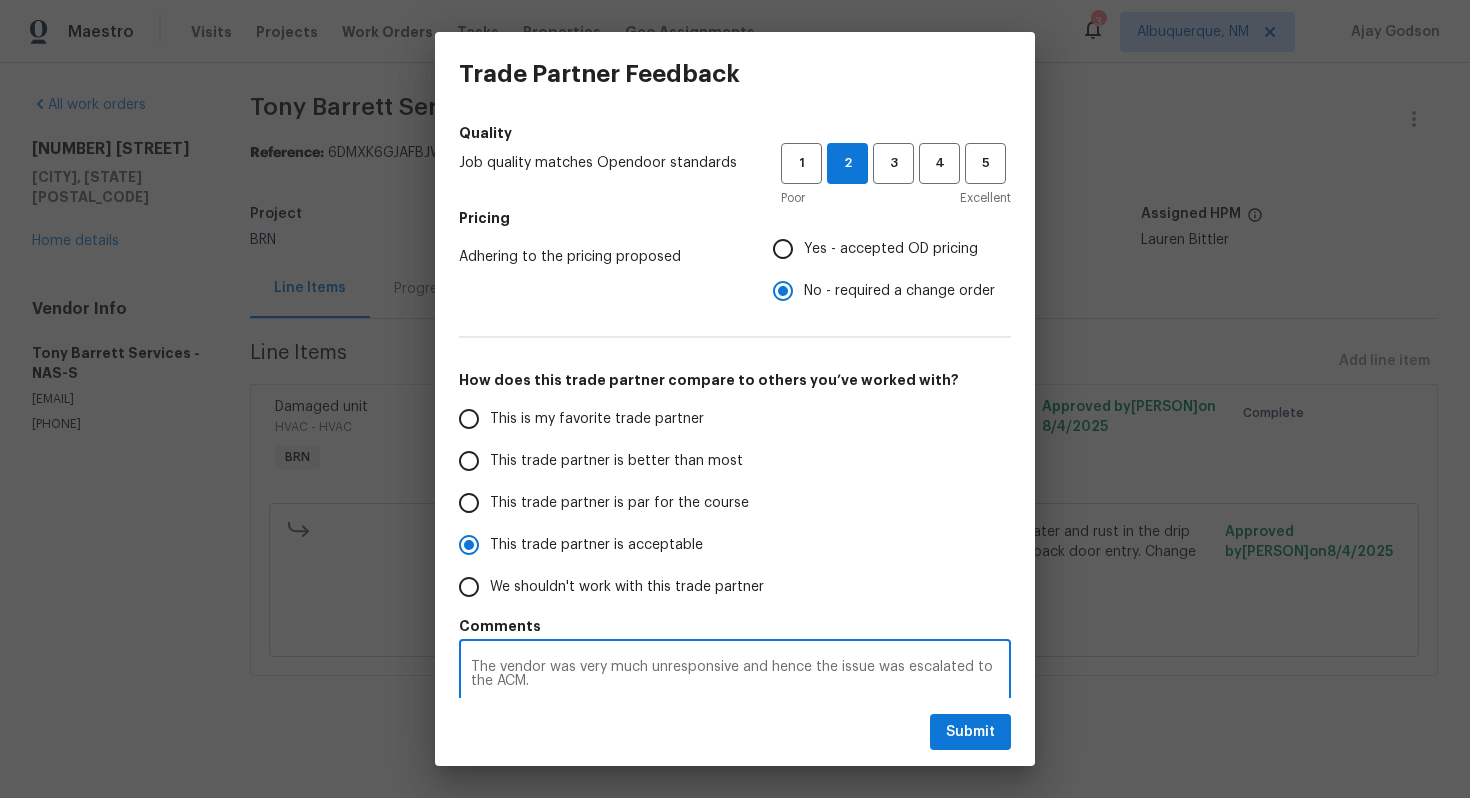 radio on "false" 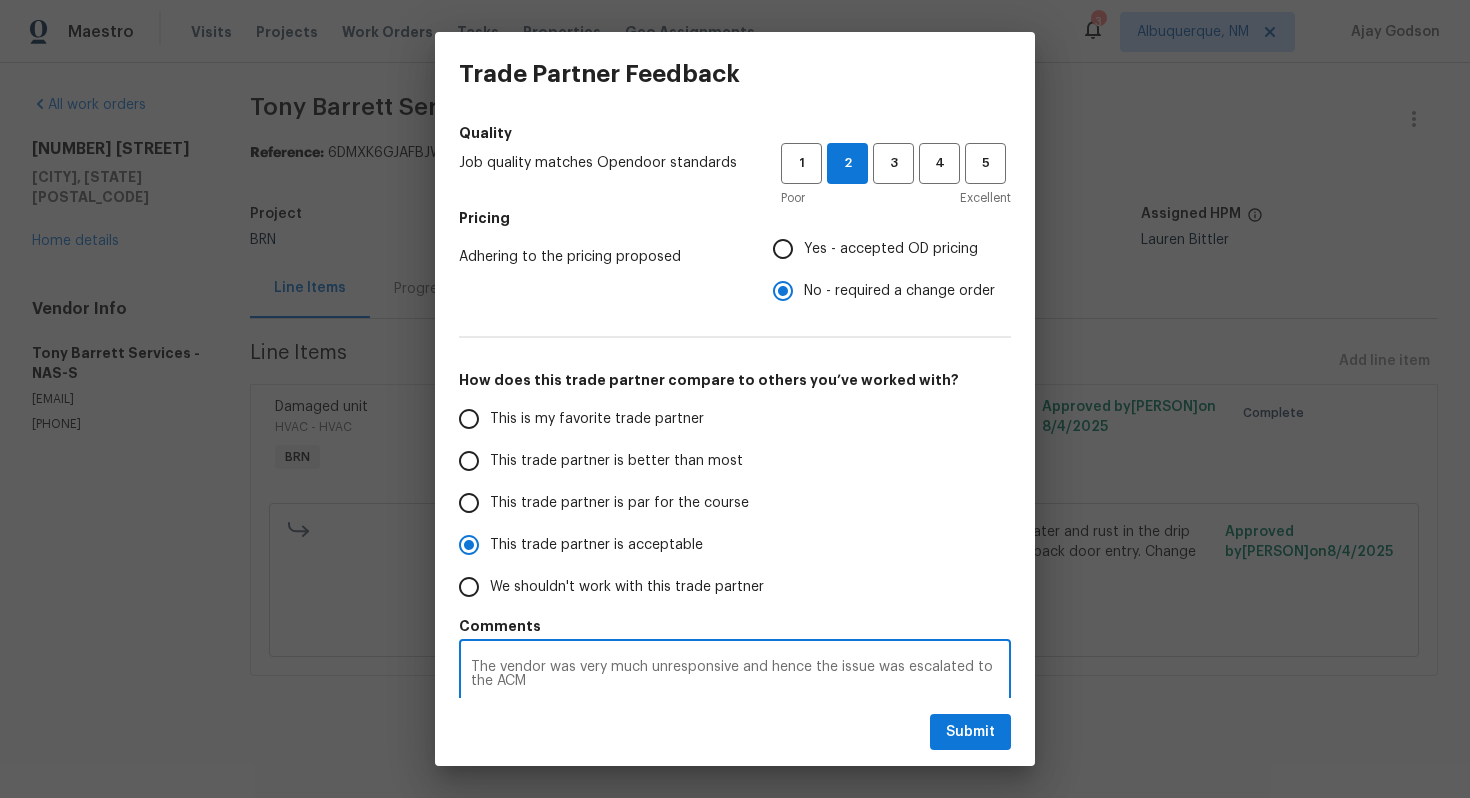 radio on "false" 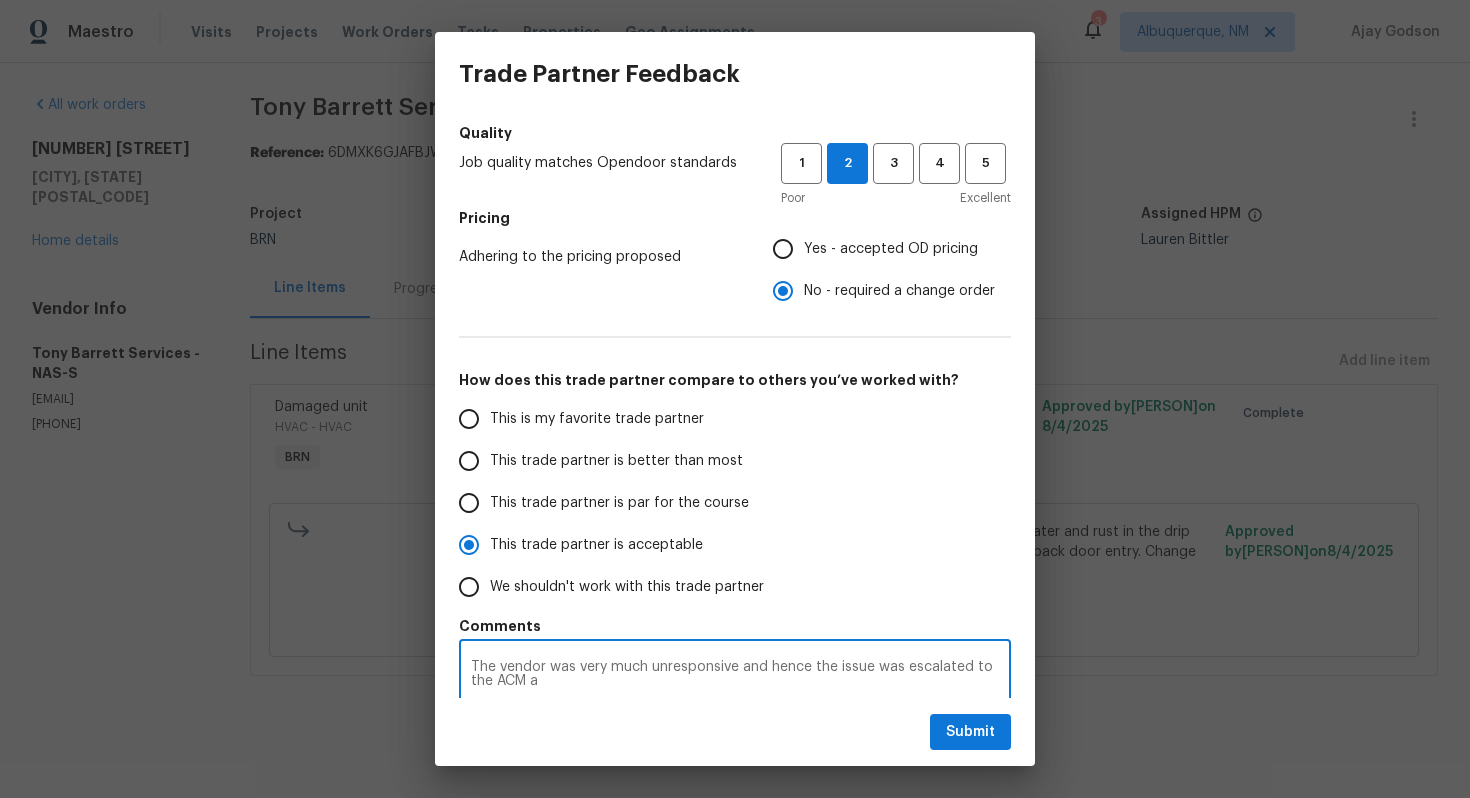 radio on "false" 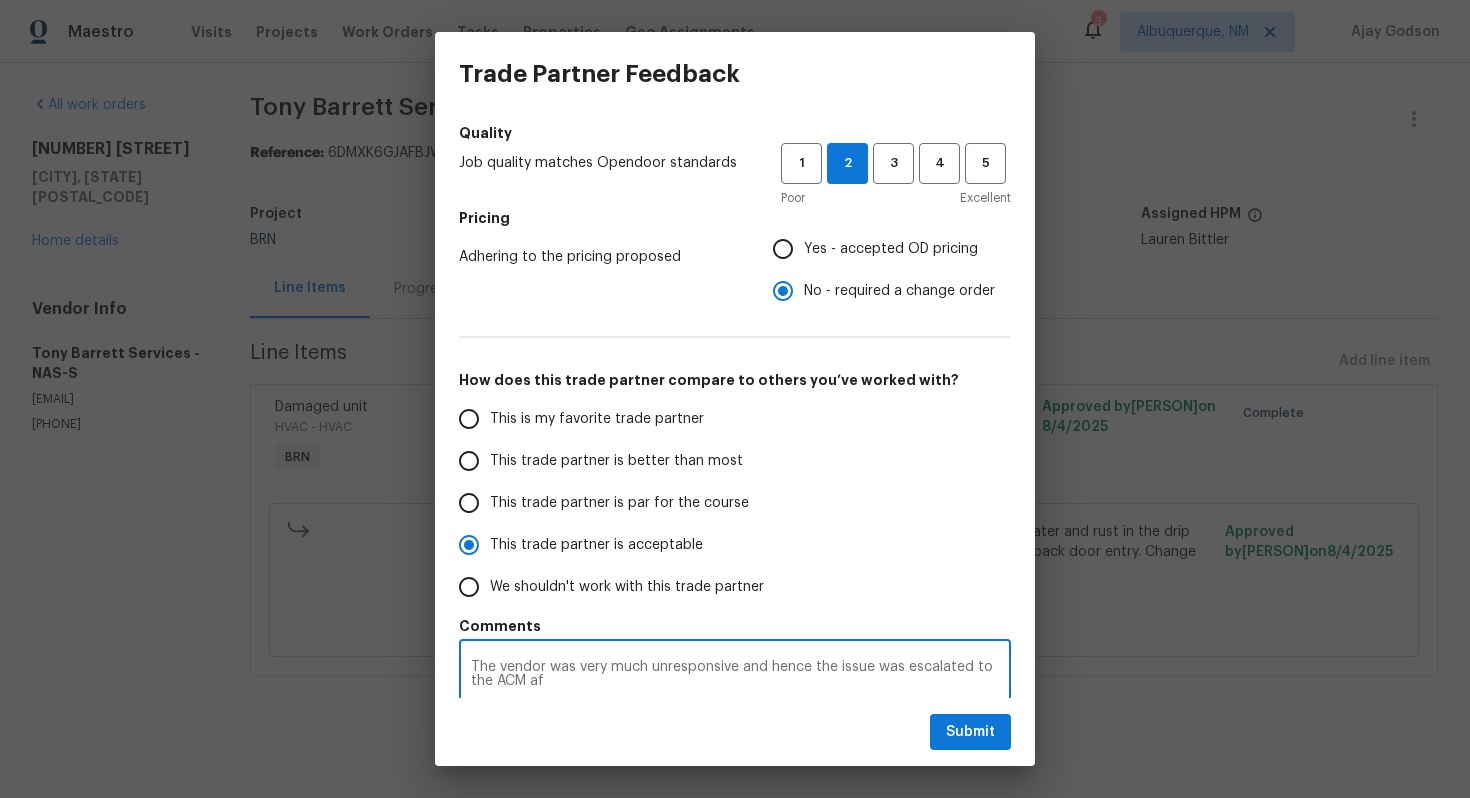 radio on "false" 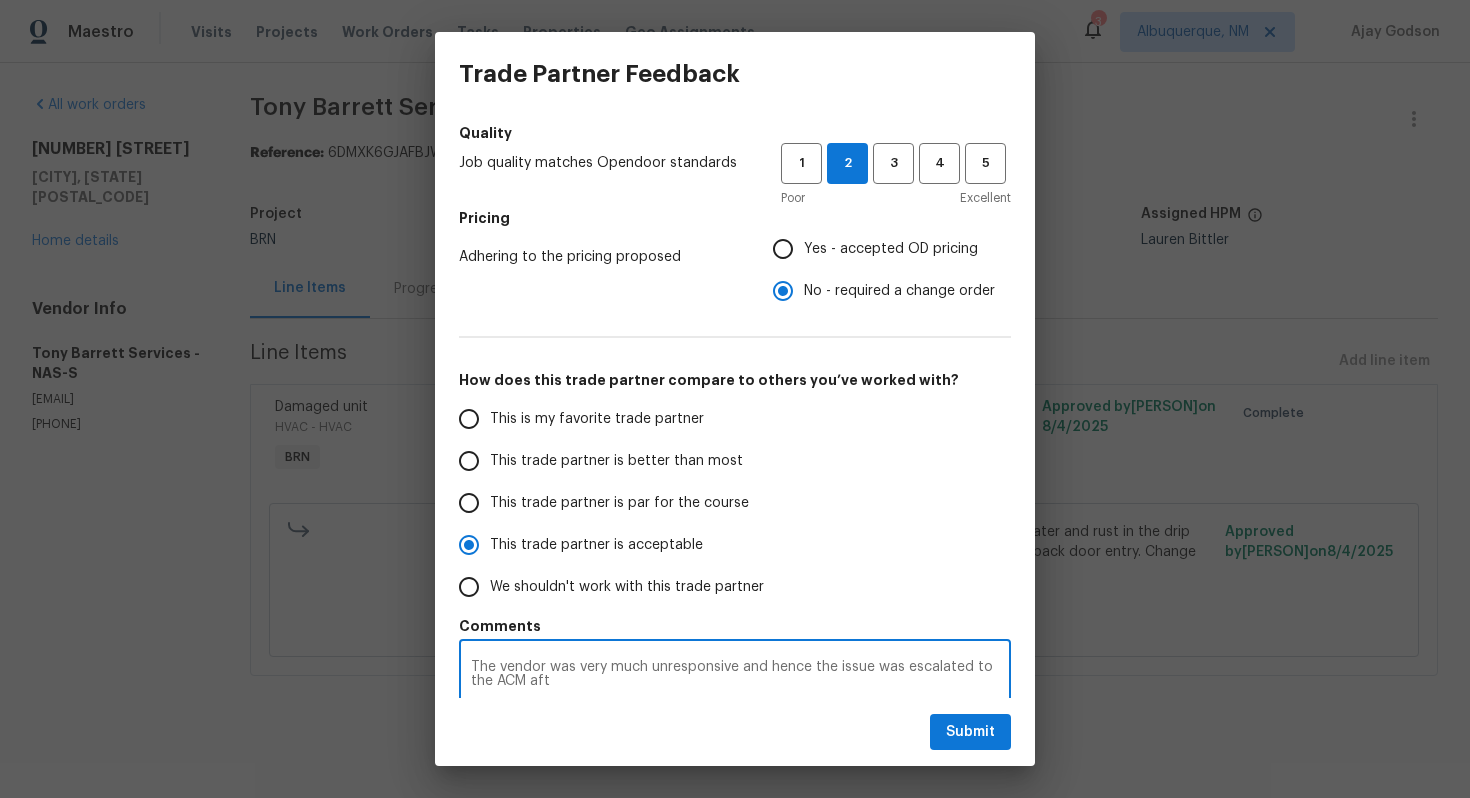 radio on "false" 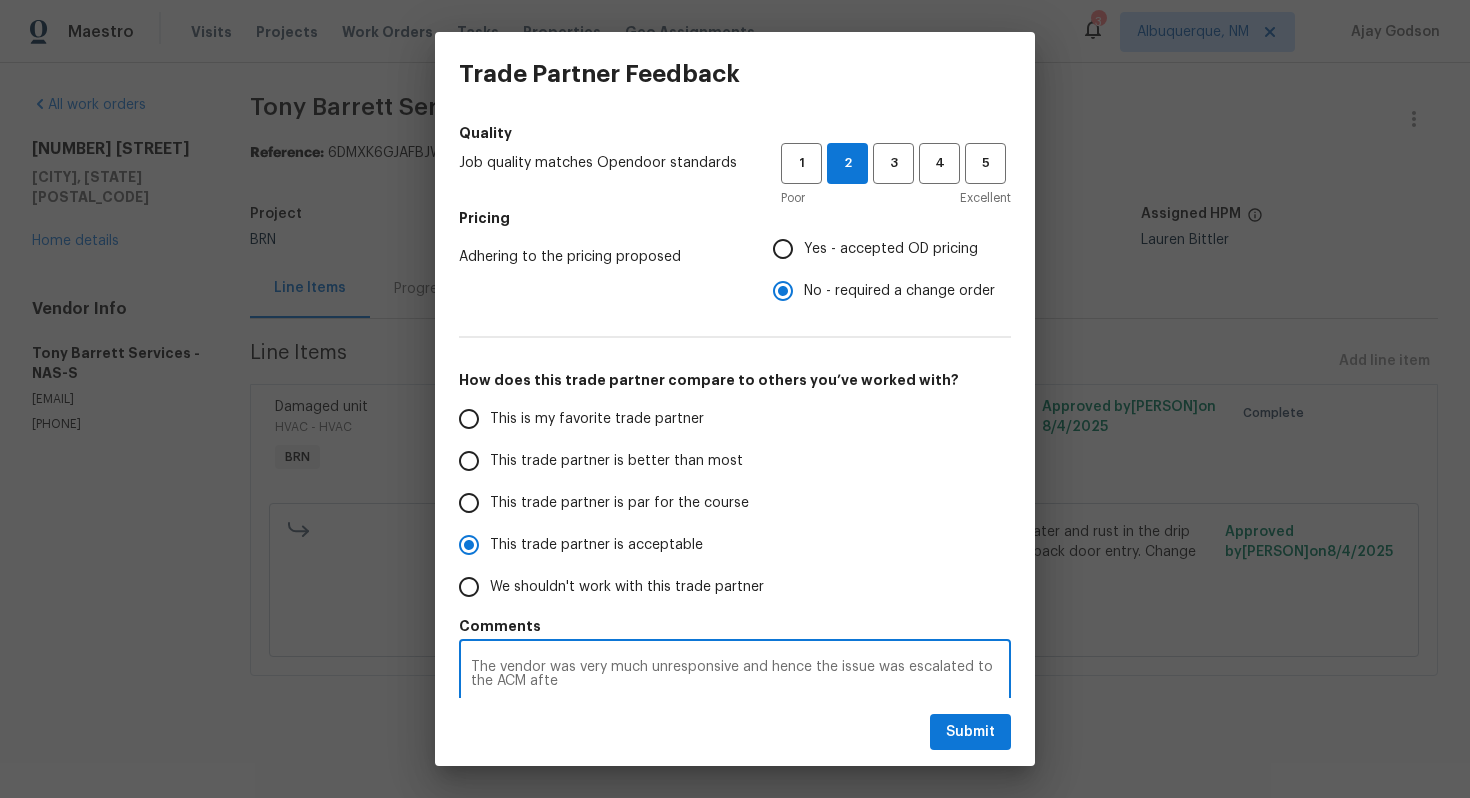 radio on "false" 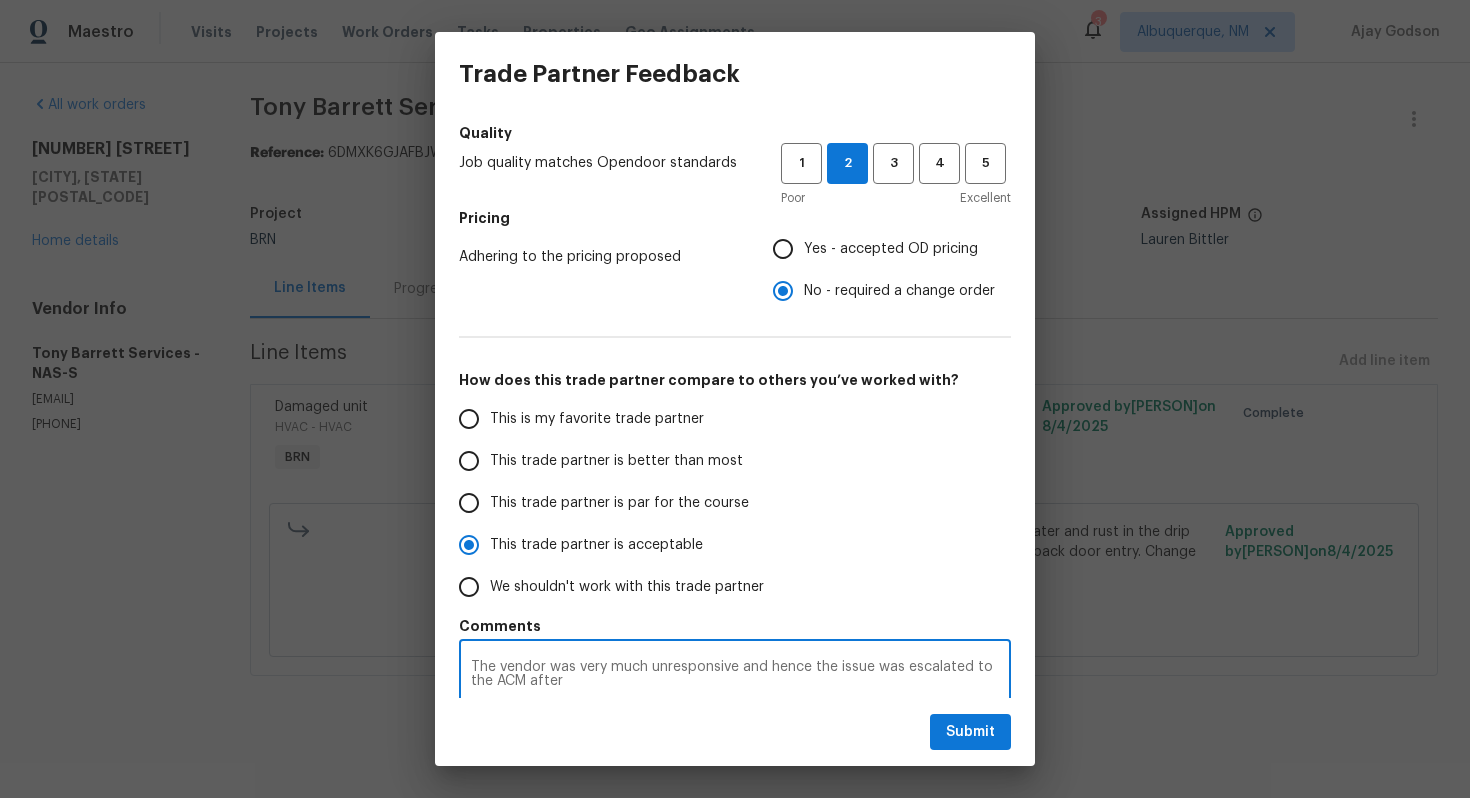 radio on "false" 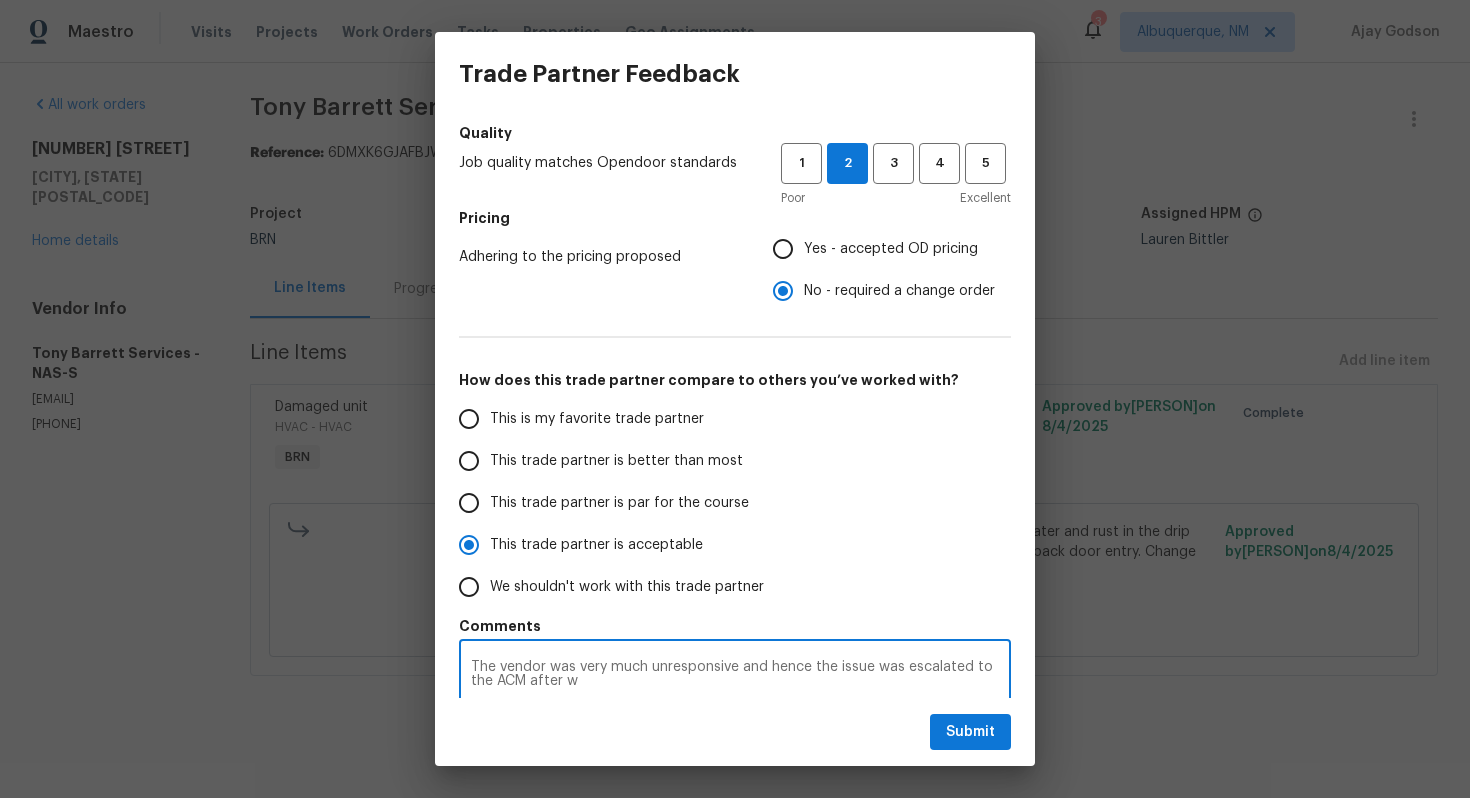 radio on "false" 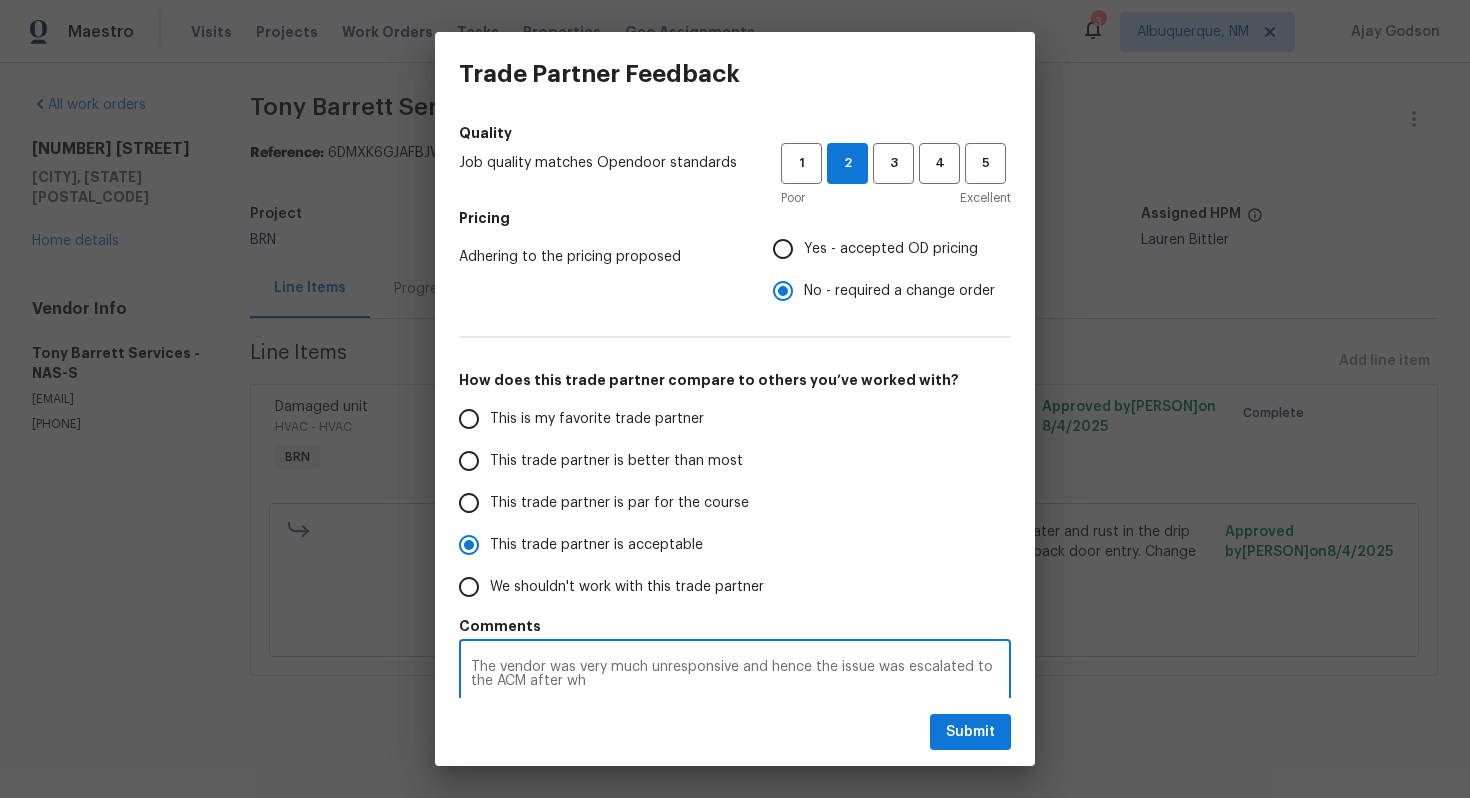 radio on "false" 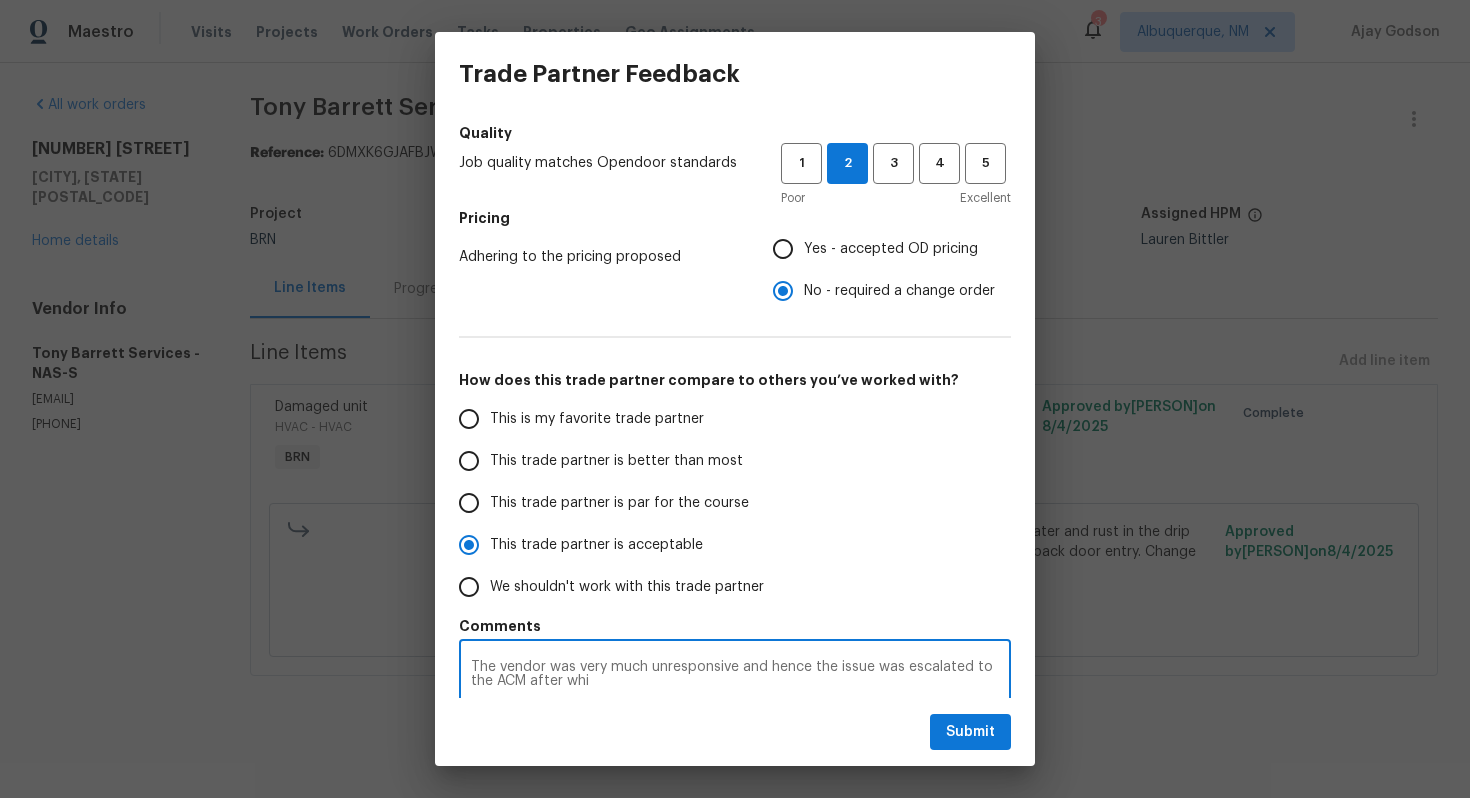 radio on "false" 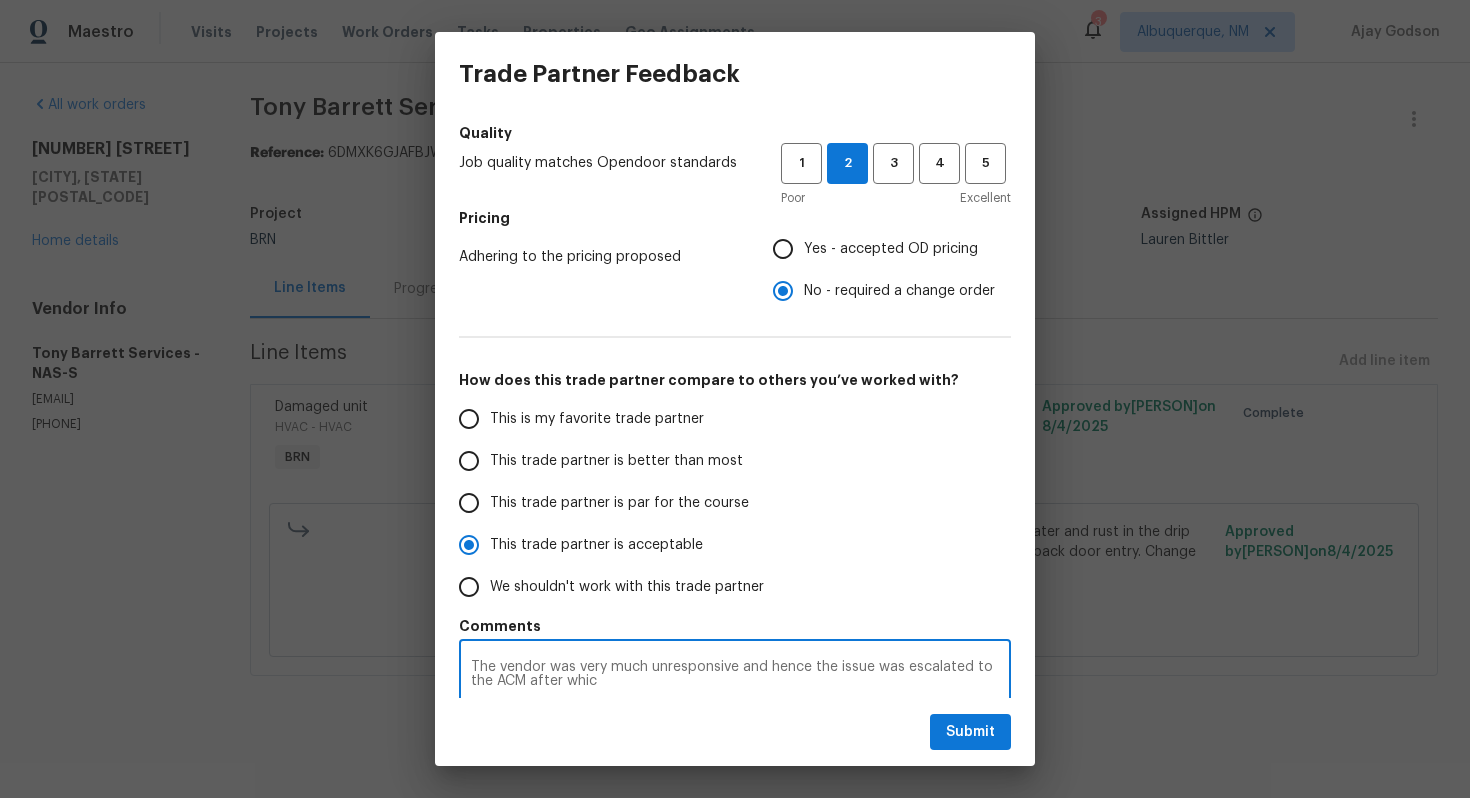 radio on "false" 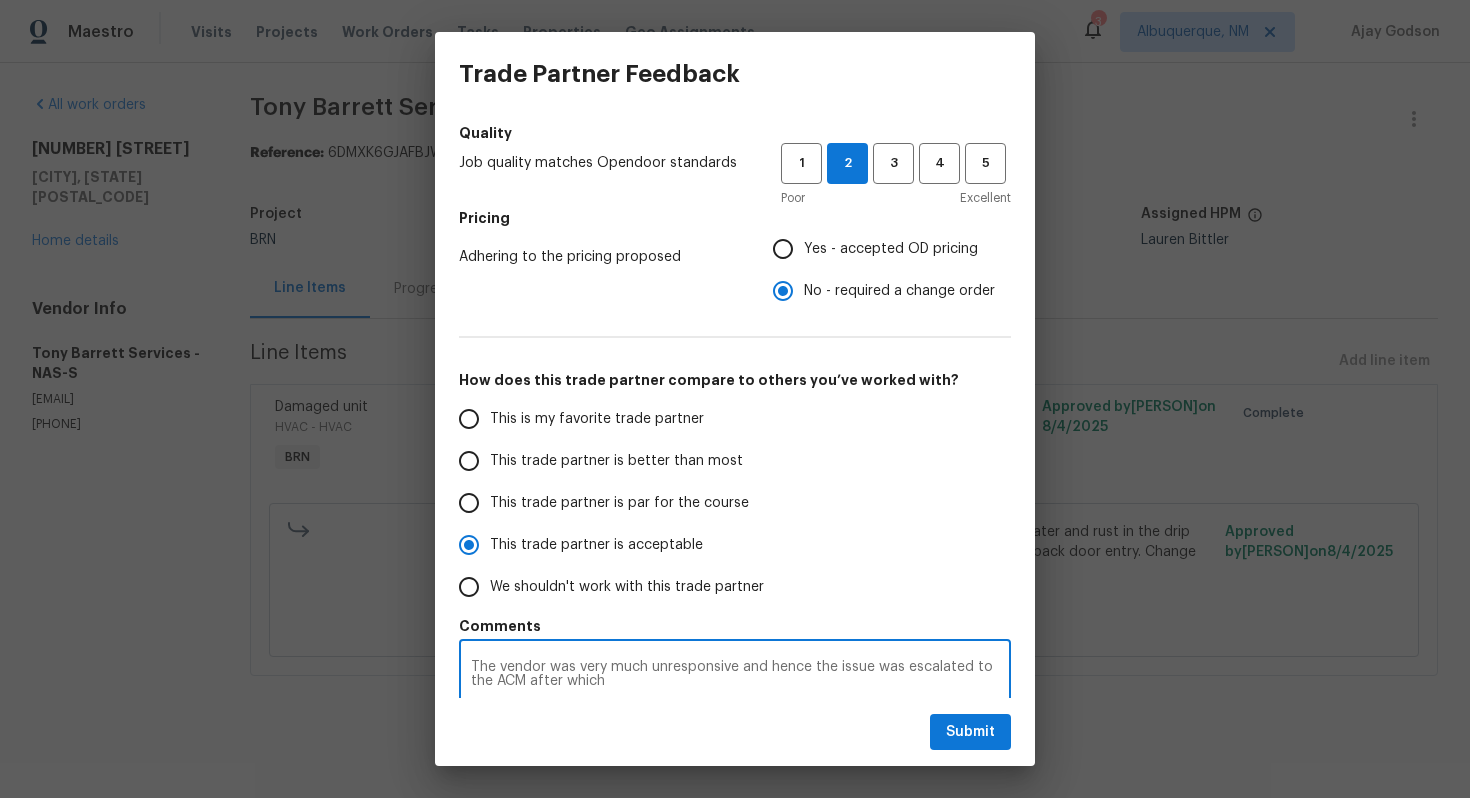 radio on "false" 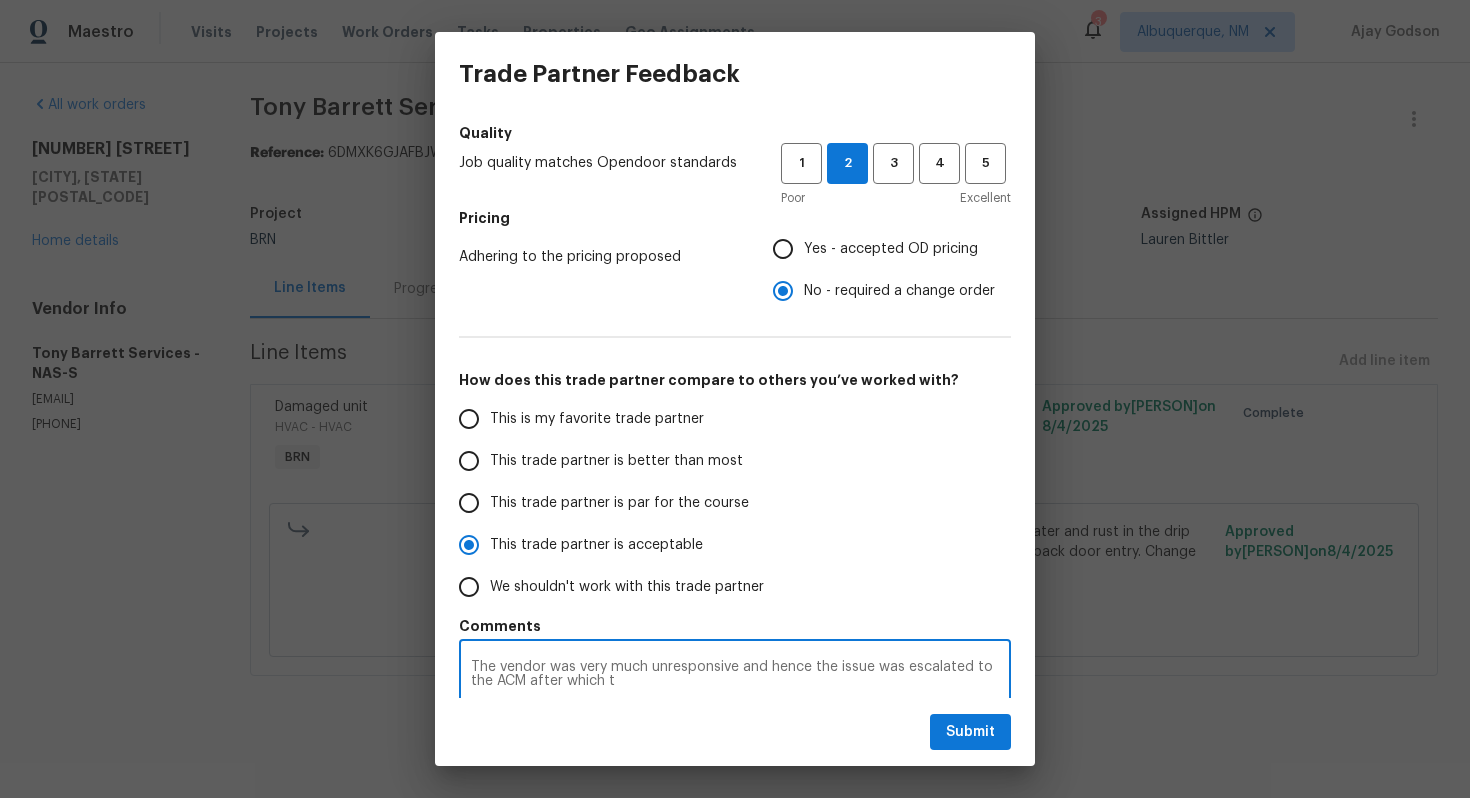 radio on "false" 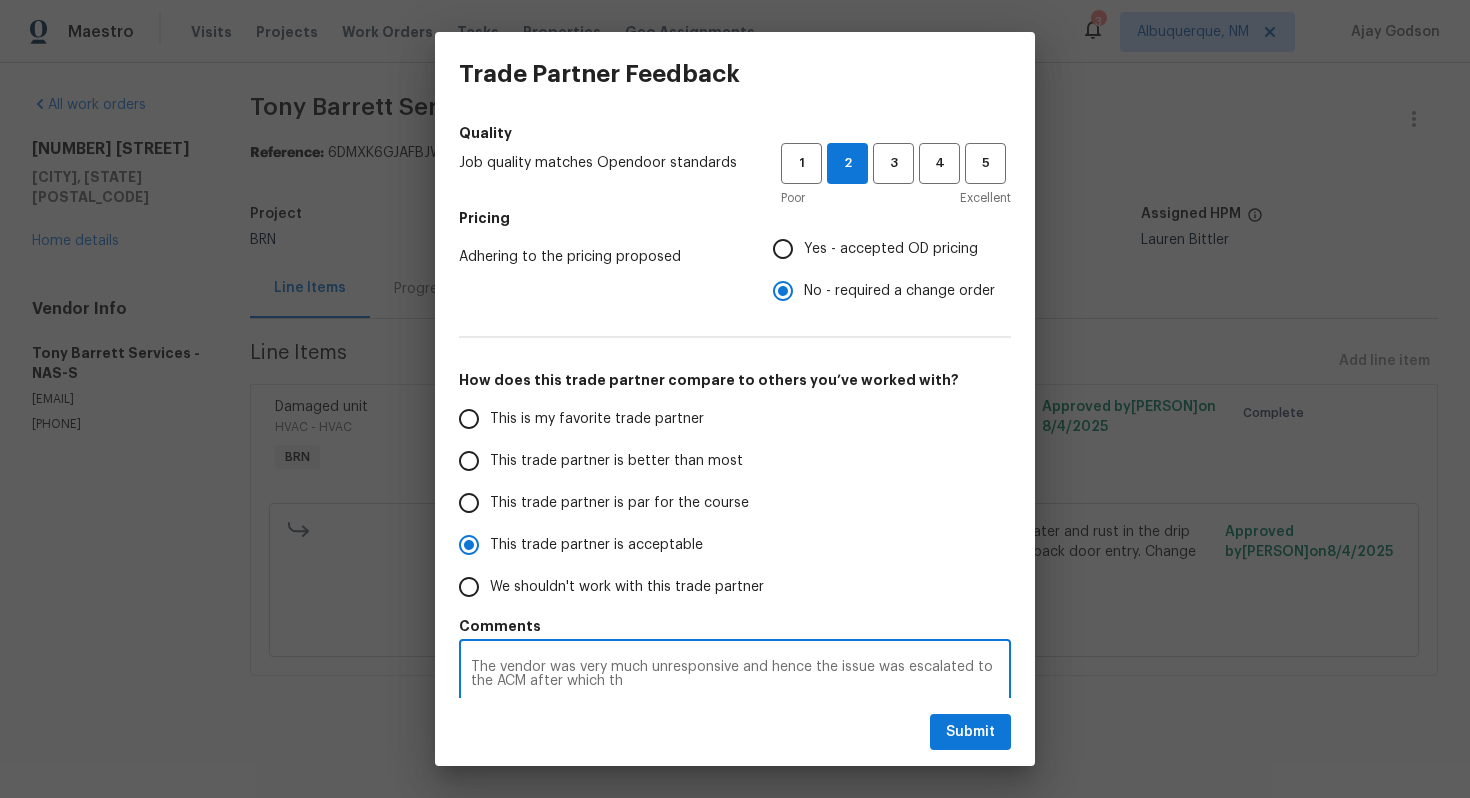 radio on "false" 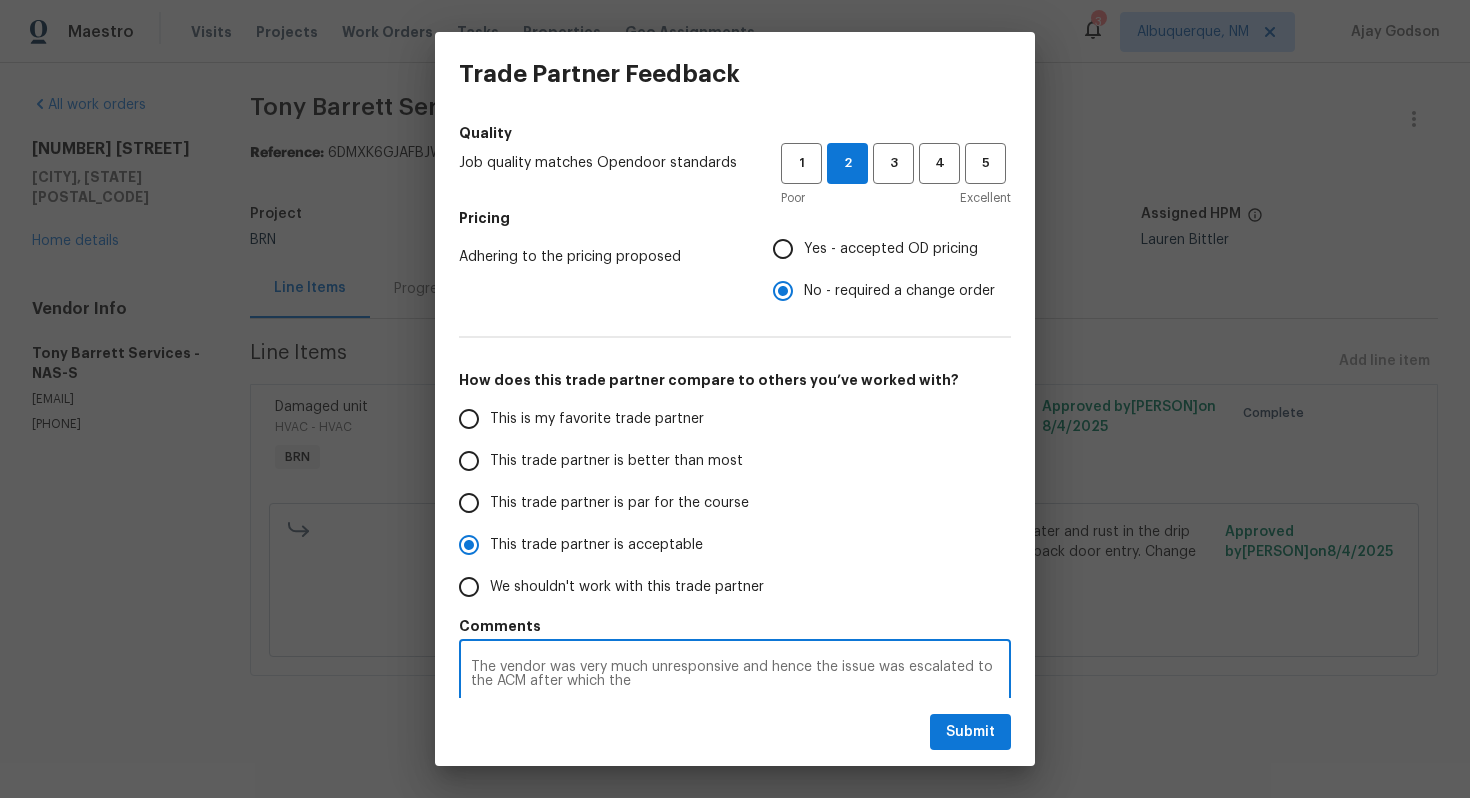radio on "false" 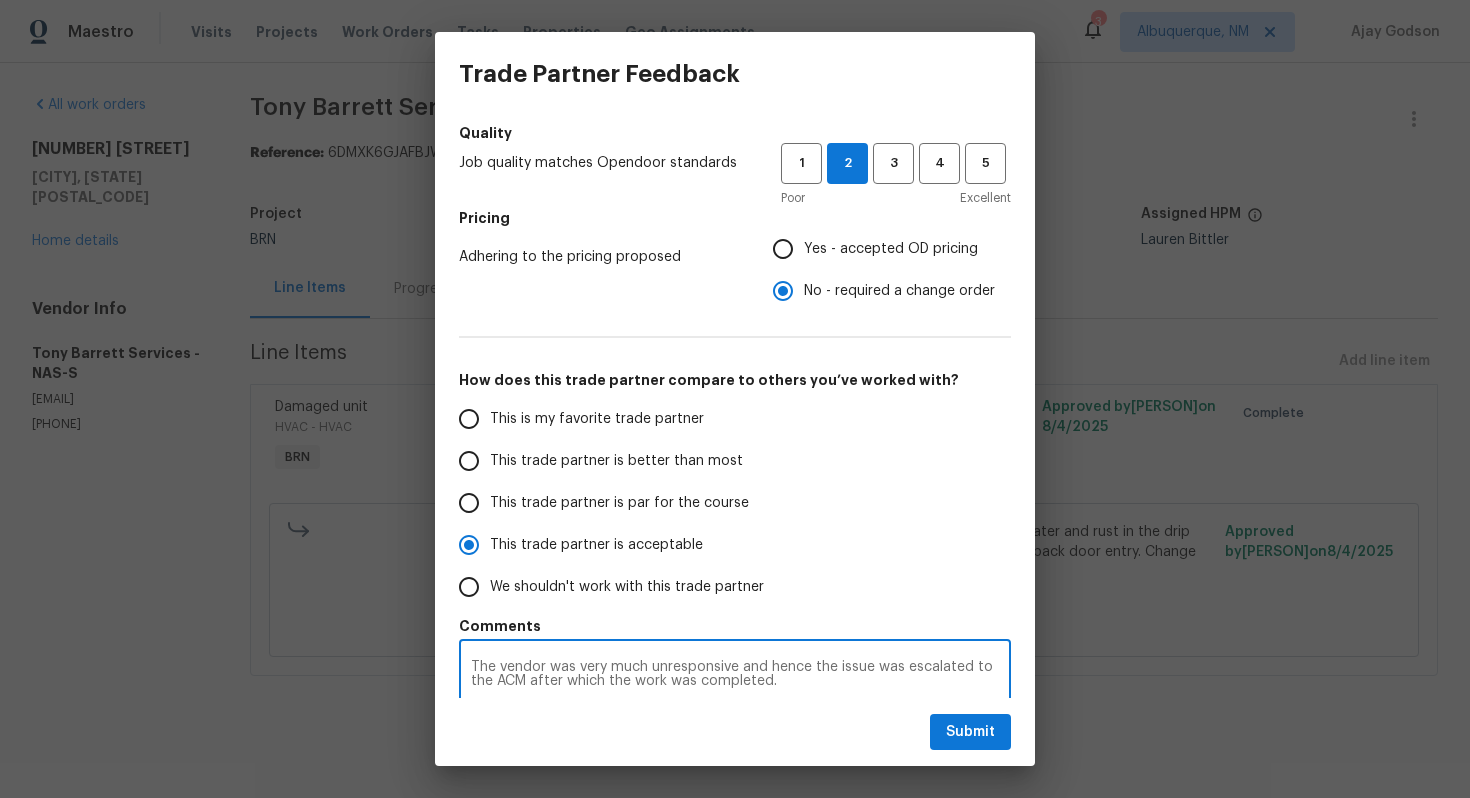 scroll, scrollTop: 231, scrollLeft: 0, axis: vertical 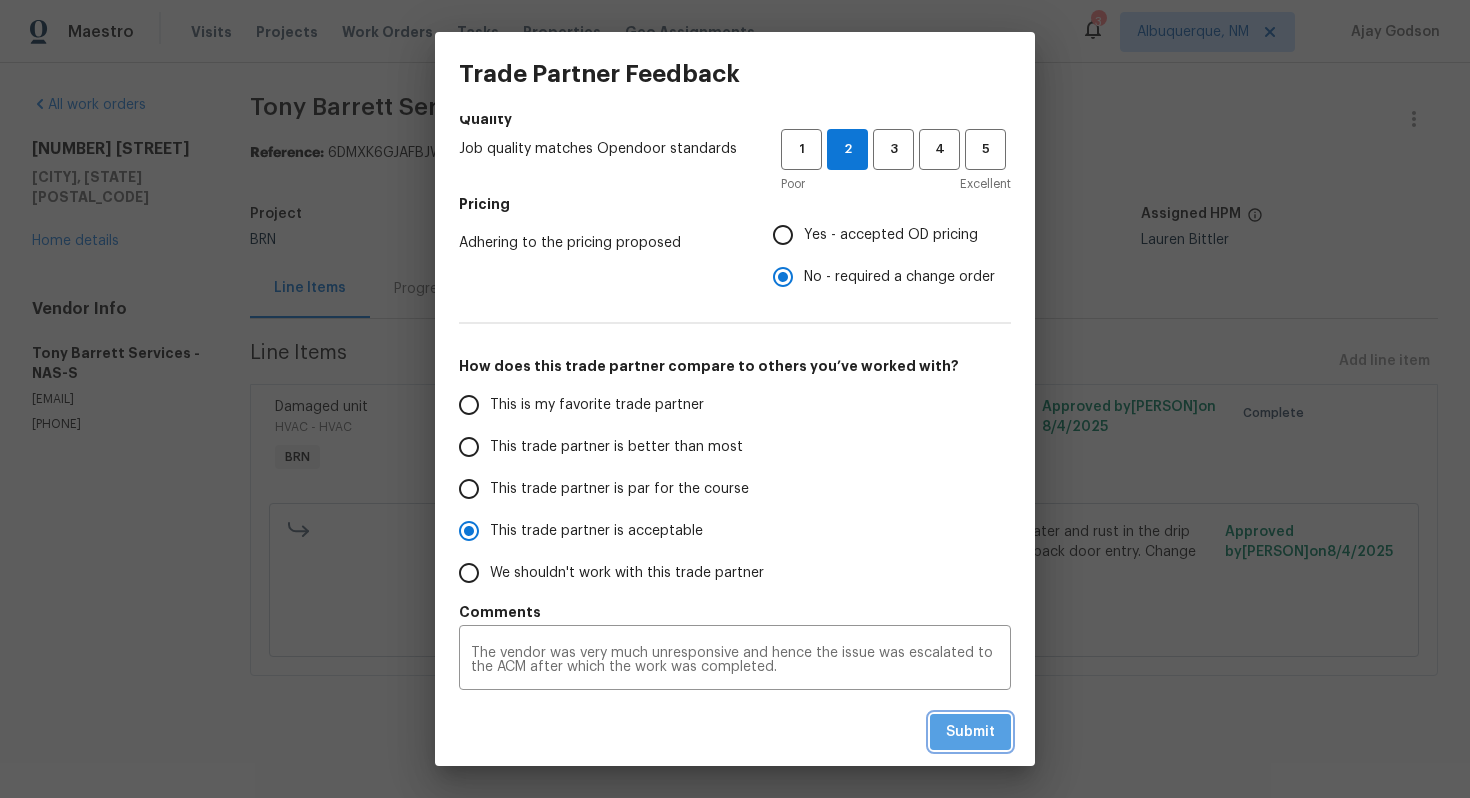 click on "Submit" at bounding box center [970, 732] 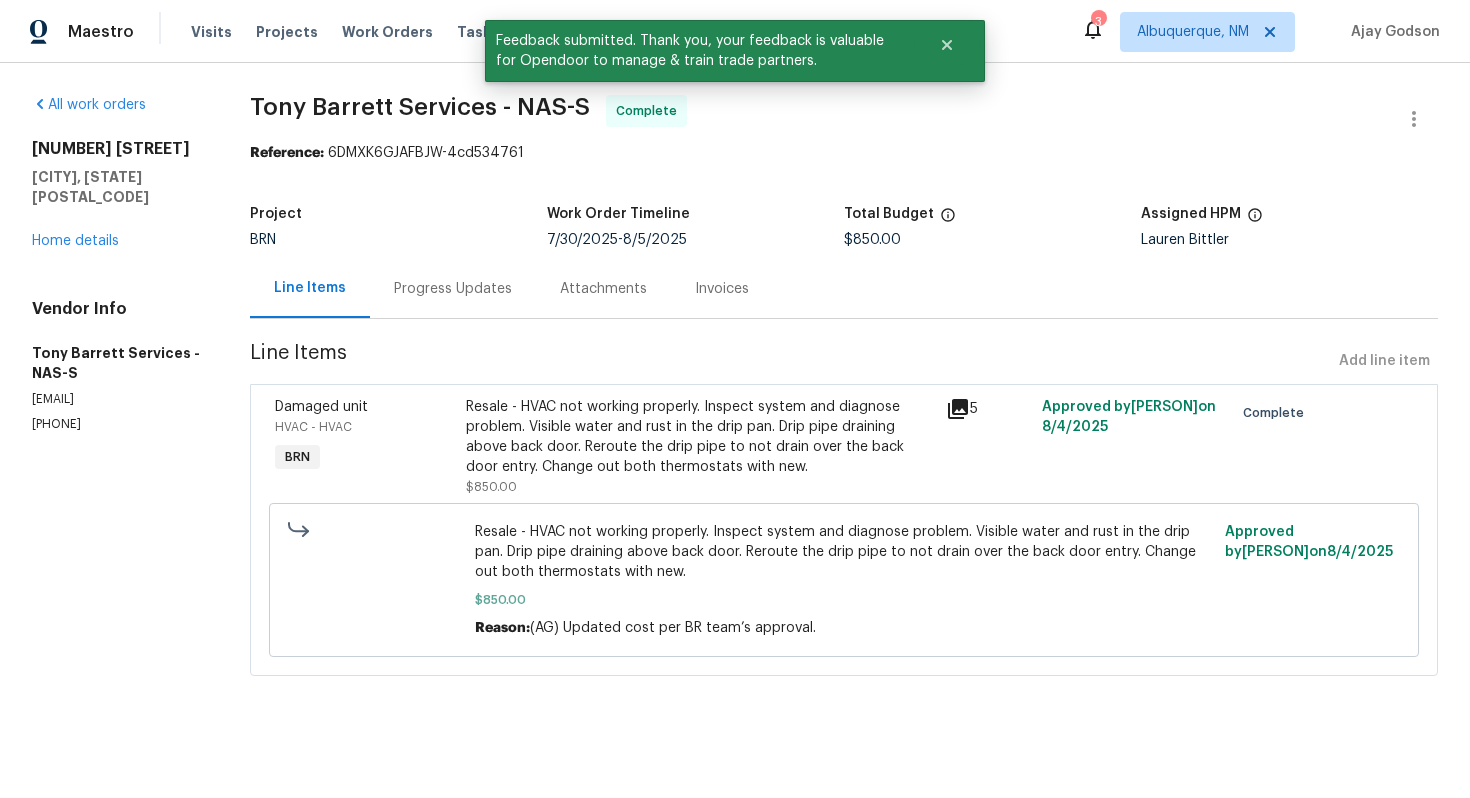click on "Progress Updates" at bounding box center (453, 288) 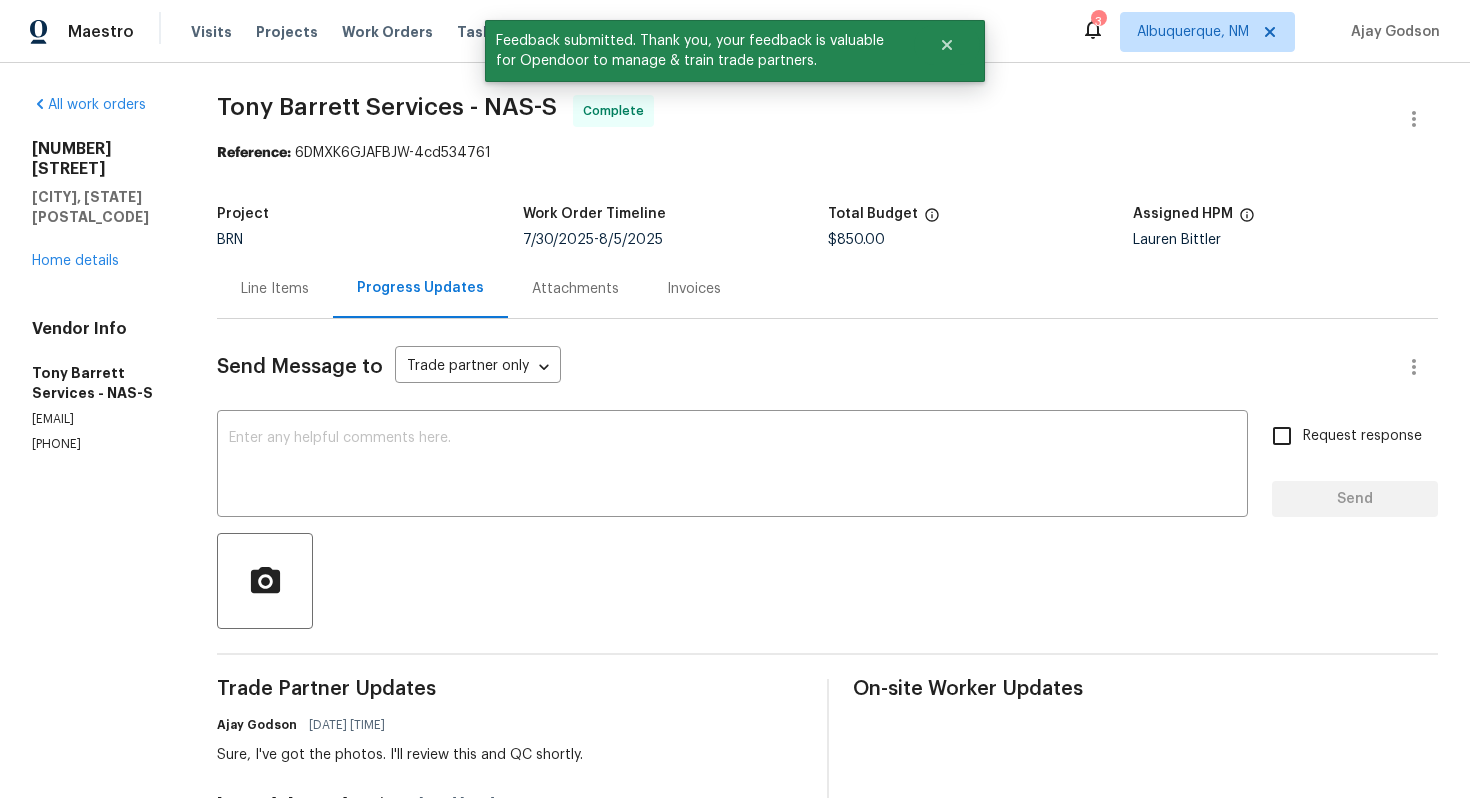 click on "Line Items" at bounding box center [275, 289] 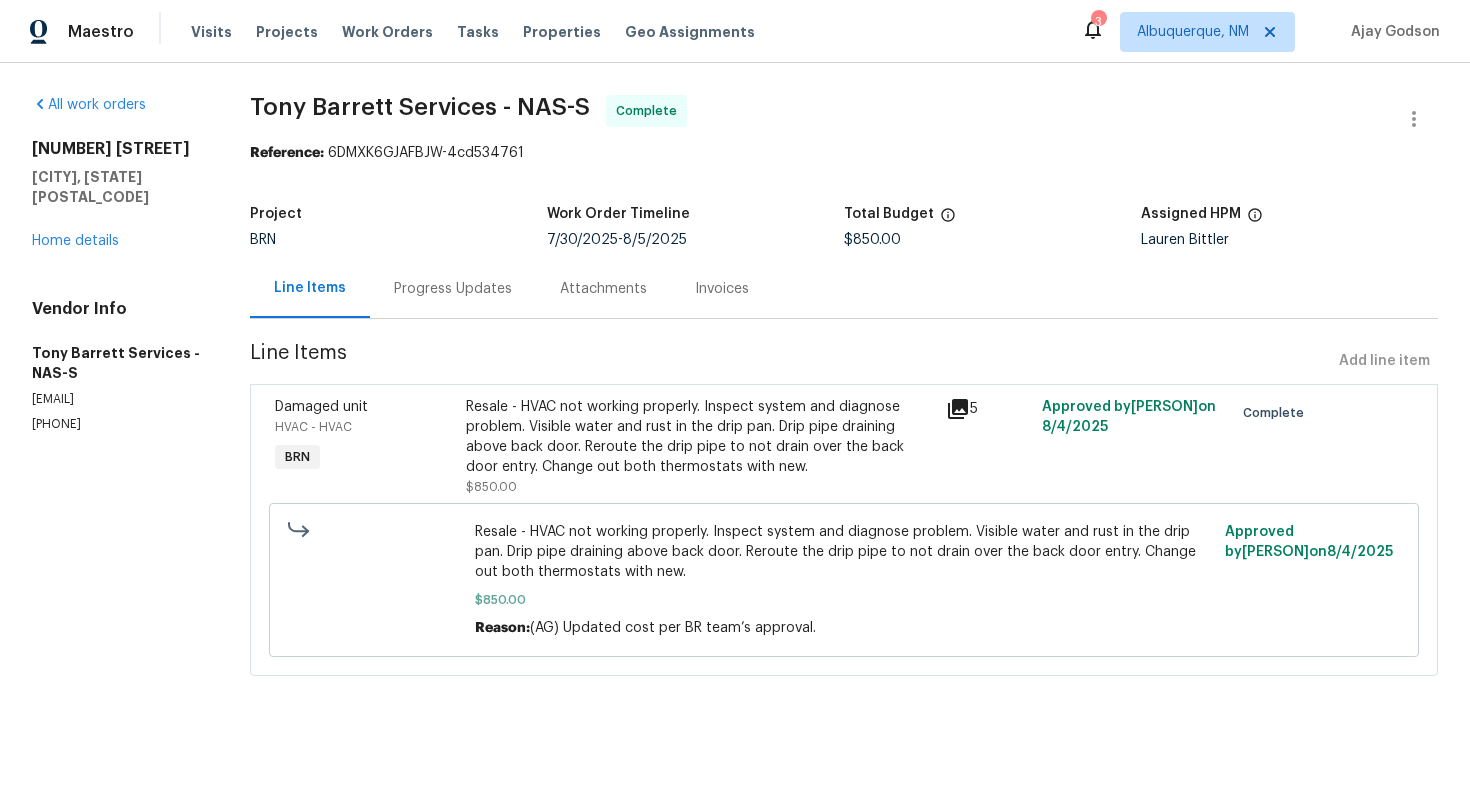 click on "Resale - HVAC not working properly. Inspect system and diagnose problem. Visible water and rust in the drip pan. Drip pipe draining above back door. Reroute the drip pipe to not drain over the back door entry. Change out both thermostats with new." at bounding box center [699, 437] 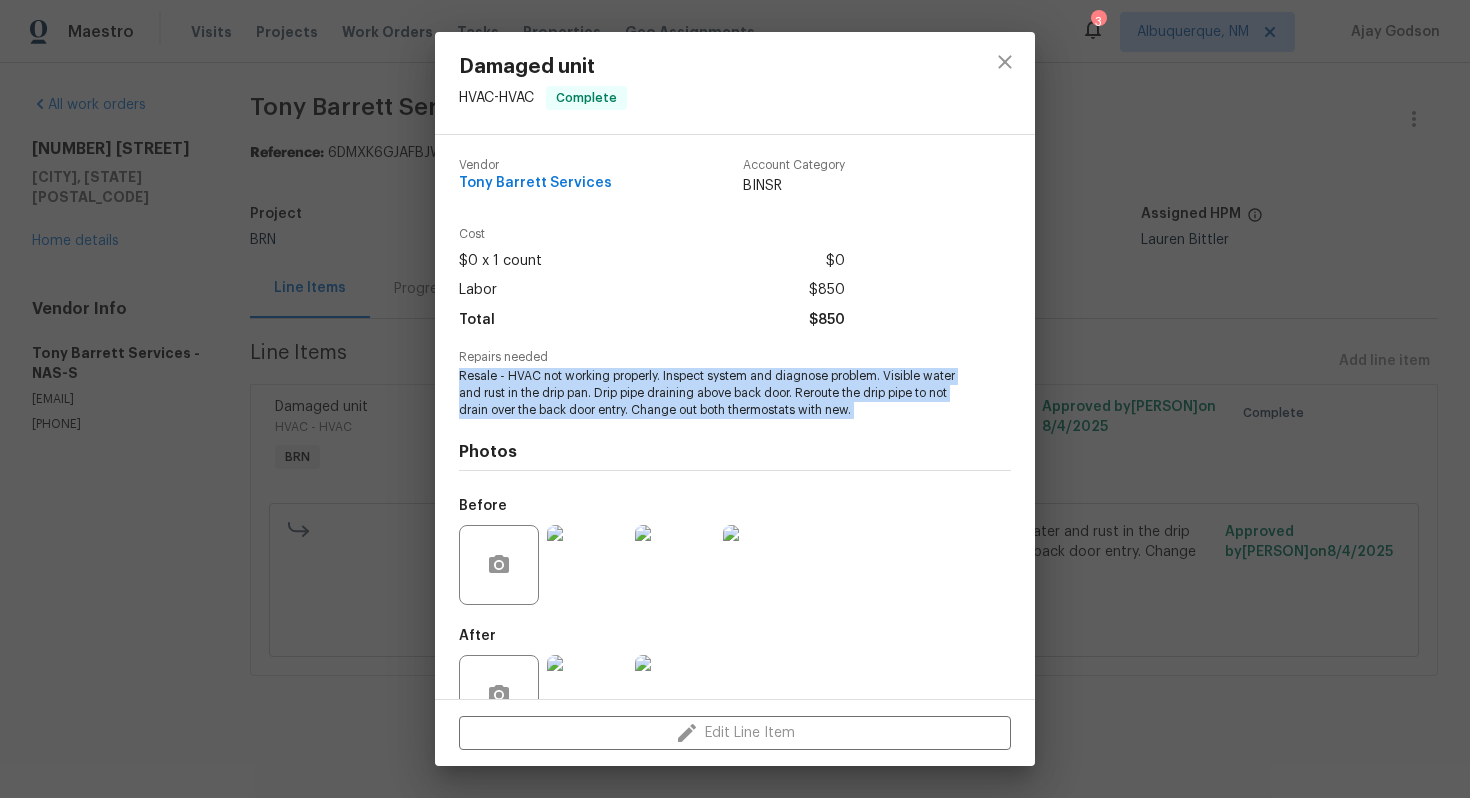 drag, startPoint x: 459, startPoint y: 376, endPoint x: 924, endPoint y: 420, distance: 467.0771 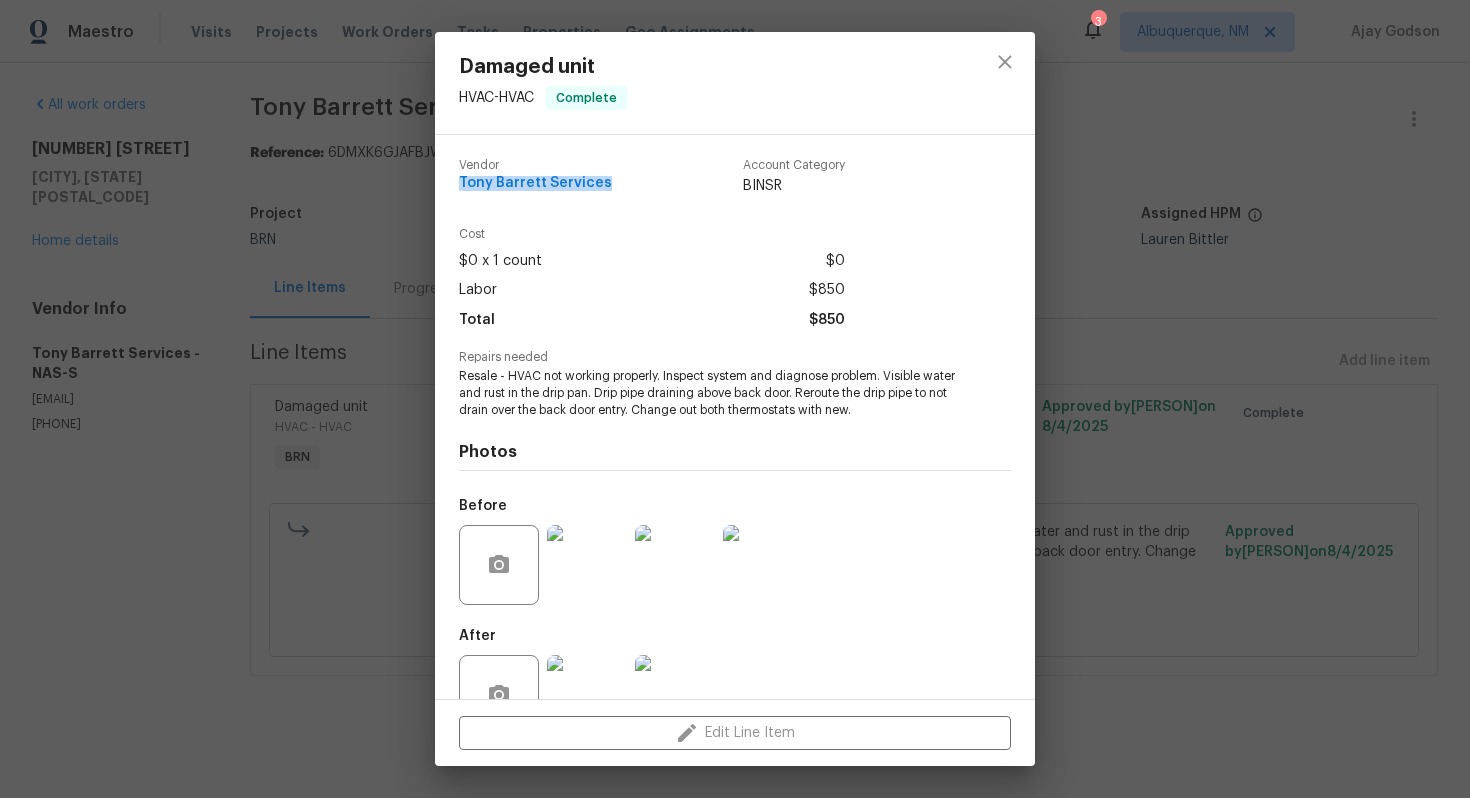 drag, startPoint x: 456, startPoint y: 185, endPoint x: 604, endPoint y: 186, distance: 148.00337 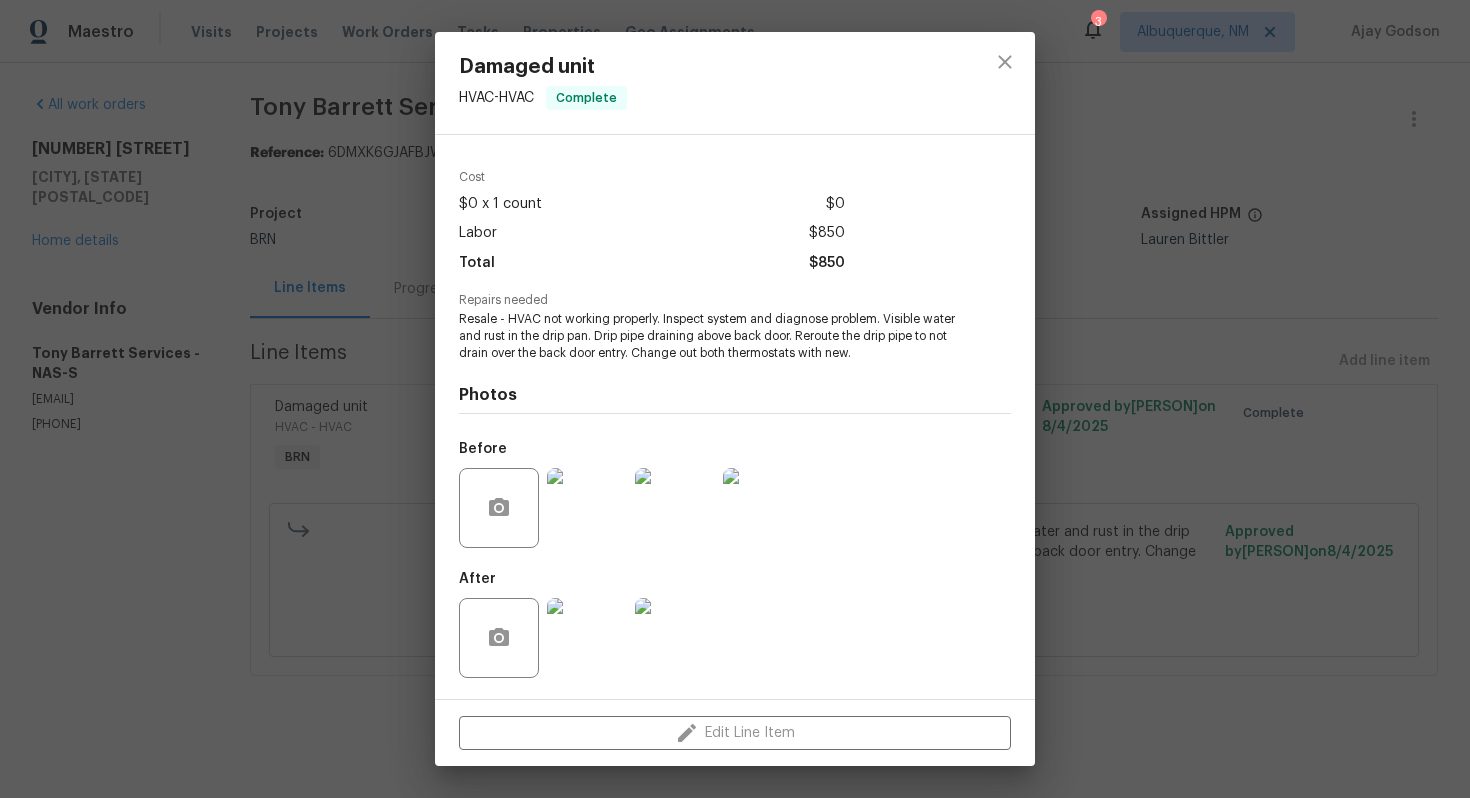 click at bounding box center (763, 508) 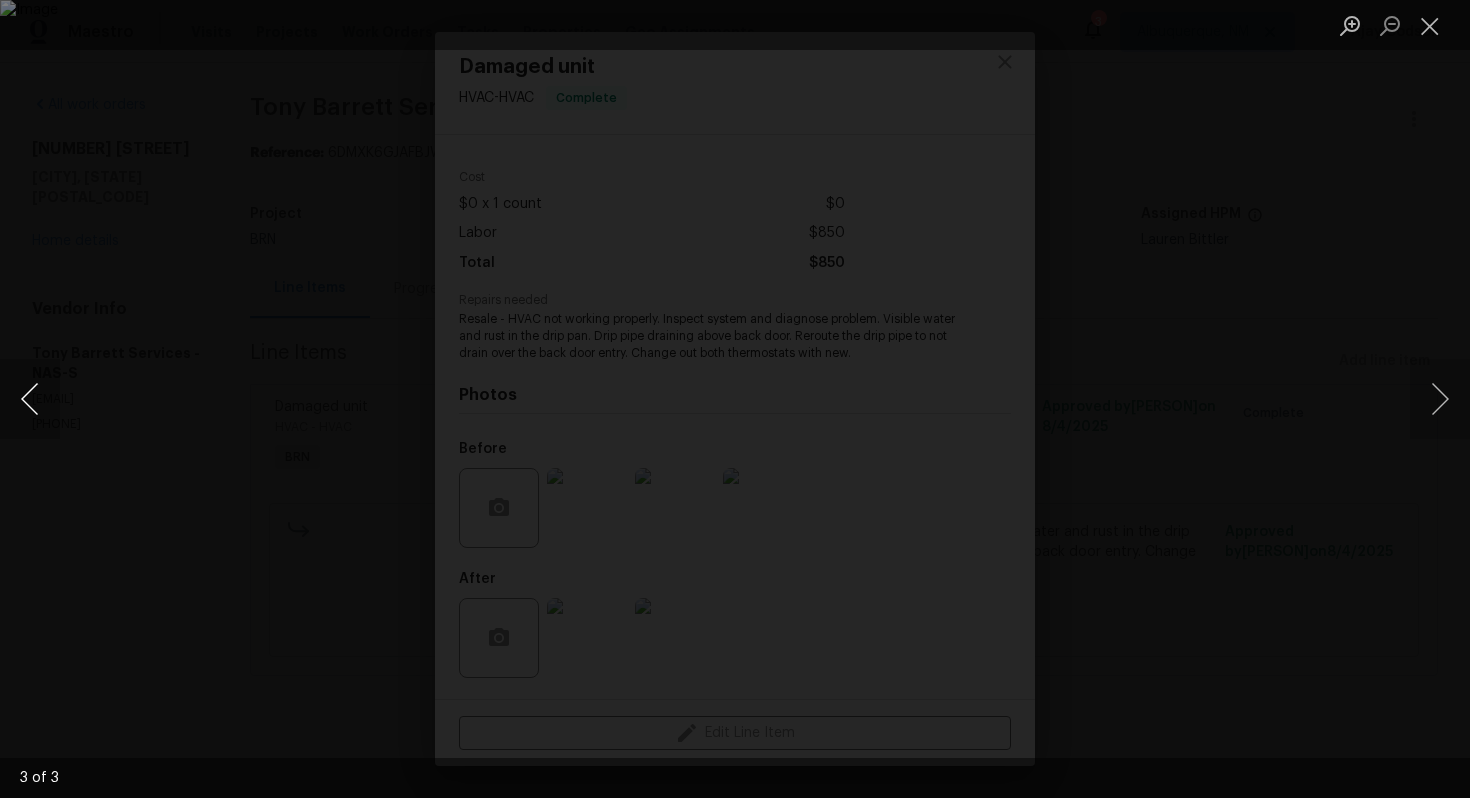 click at bounding box center (30, 399) 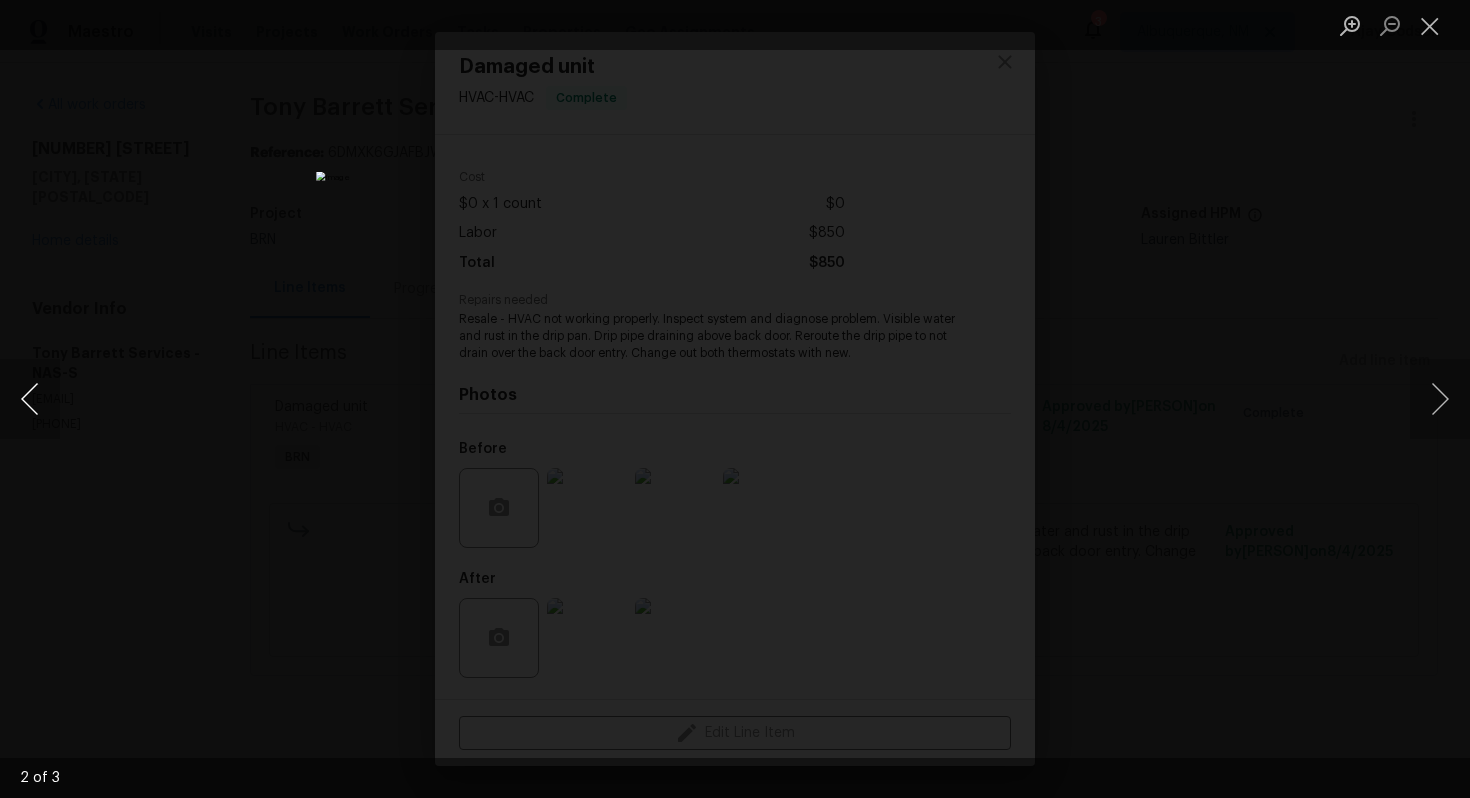click at bounding box center (30, 399) 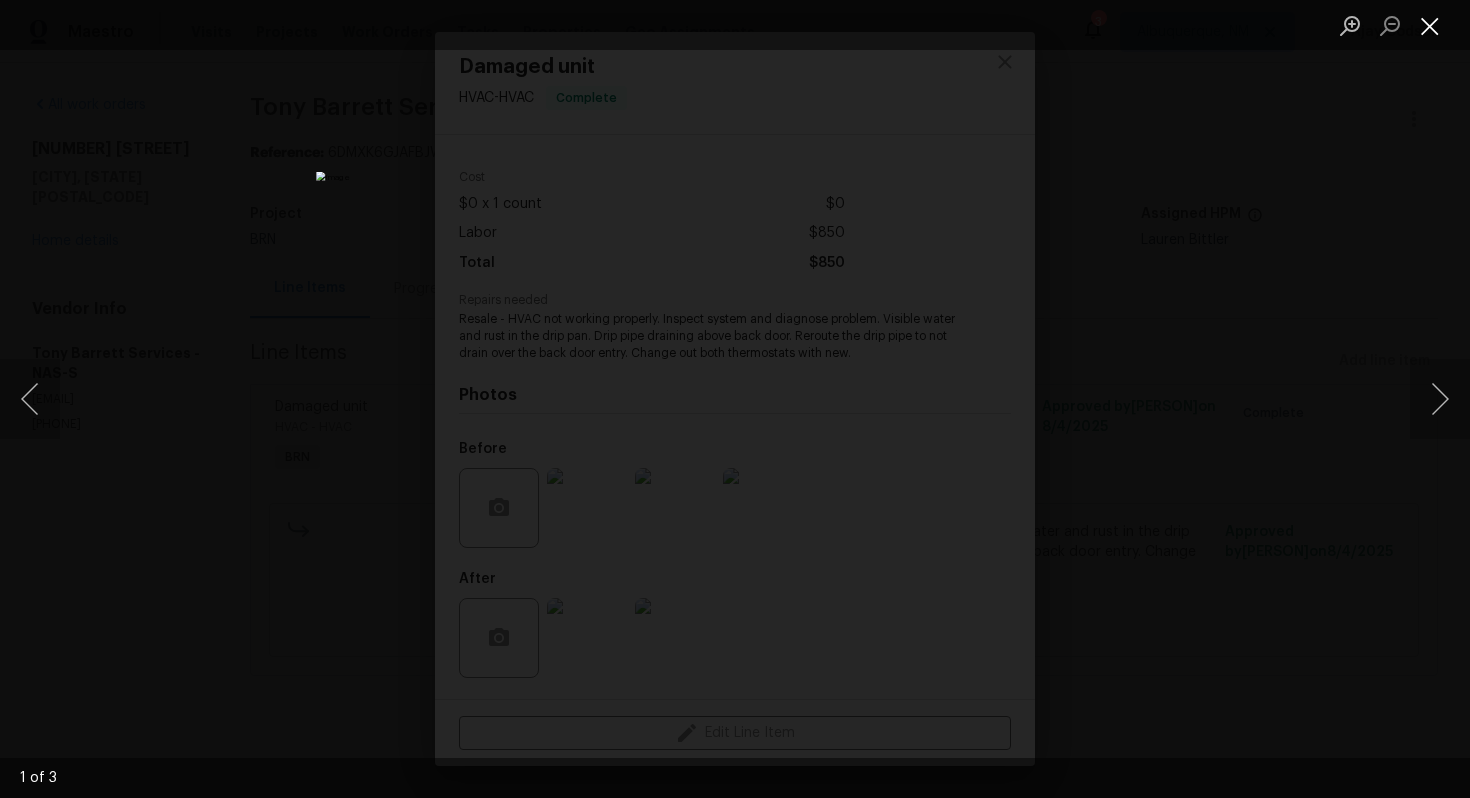 click at bounding box center [1430, 25] 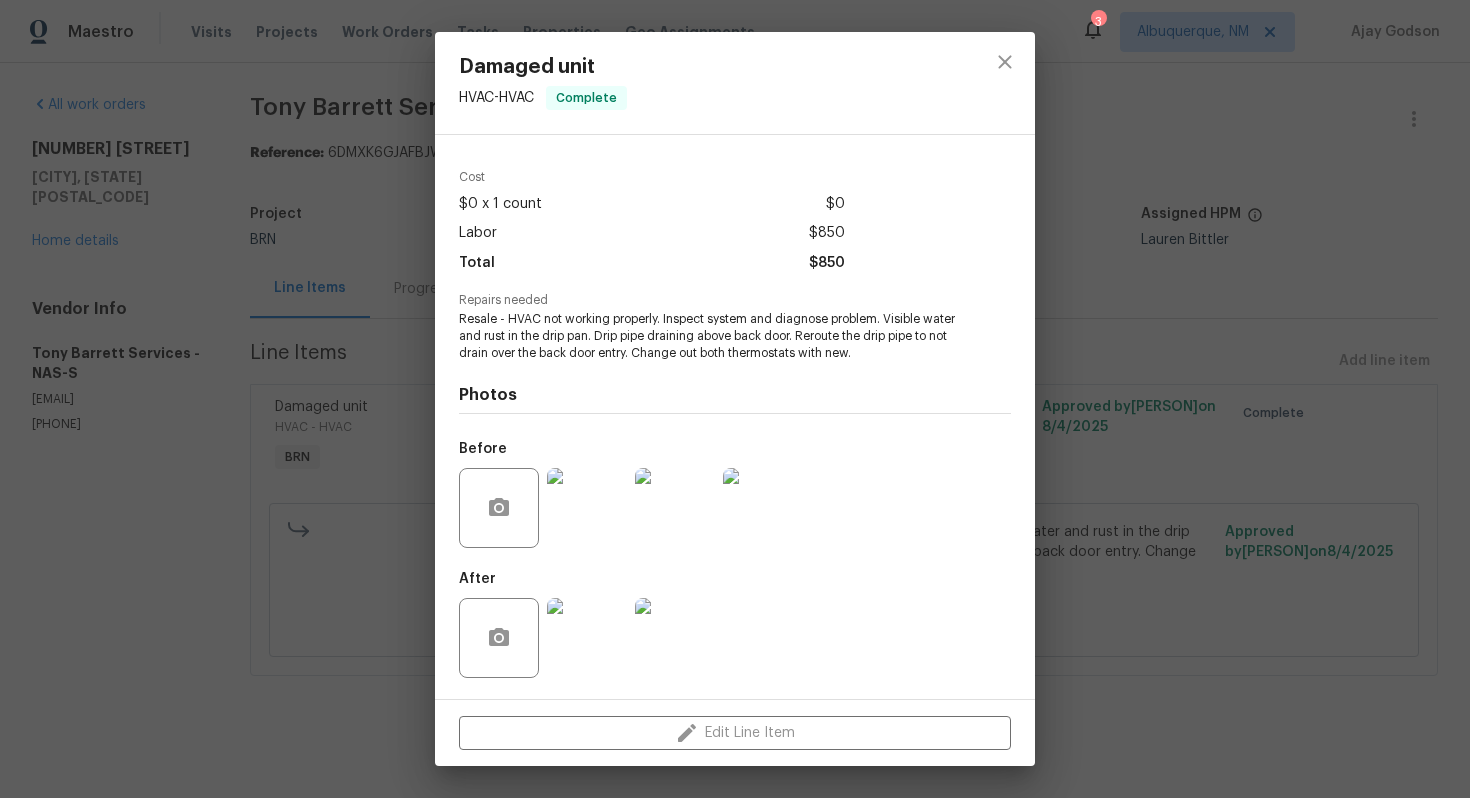 click at bounding box center (675, 638) 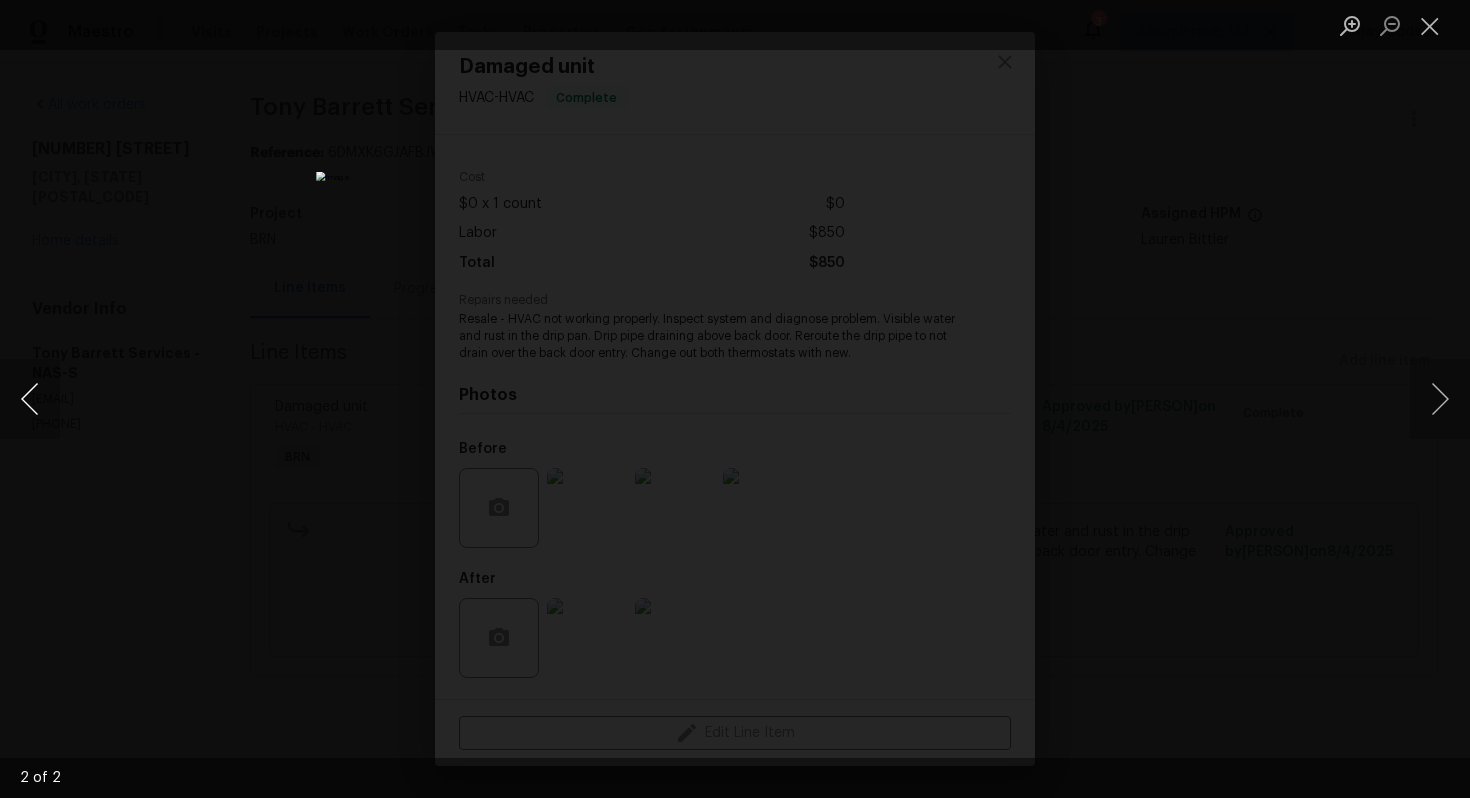 click at bounding box center (30, 399) 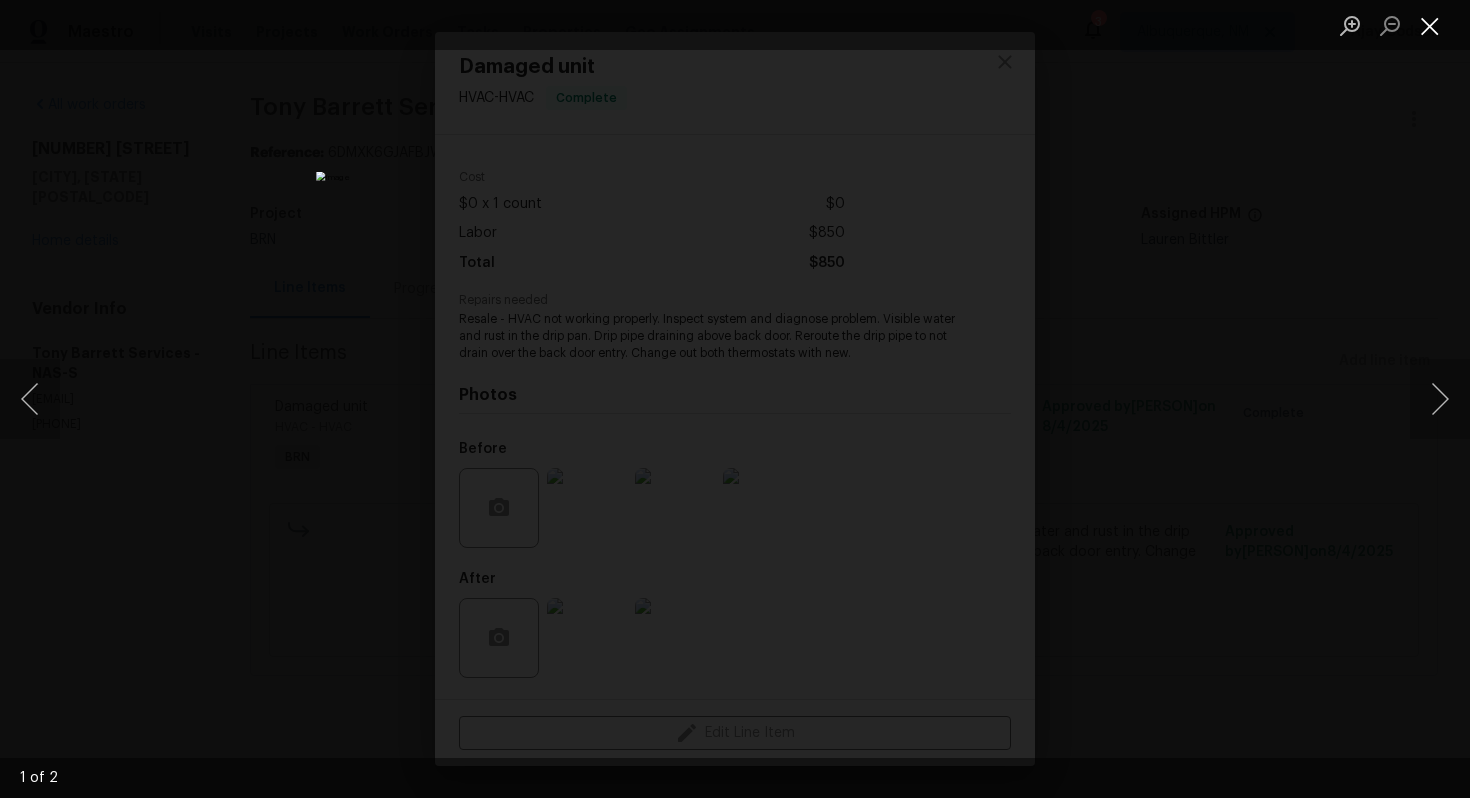 click at bounding box center (1430, 25) 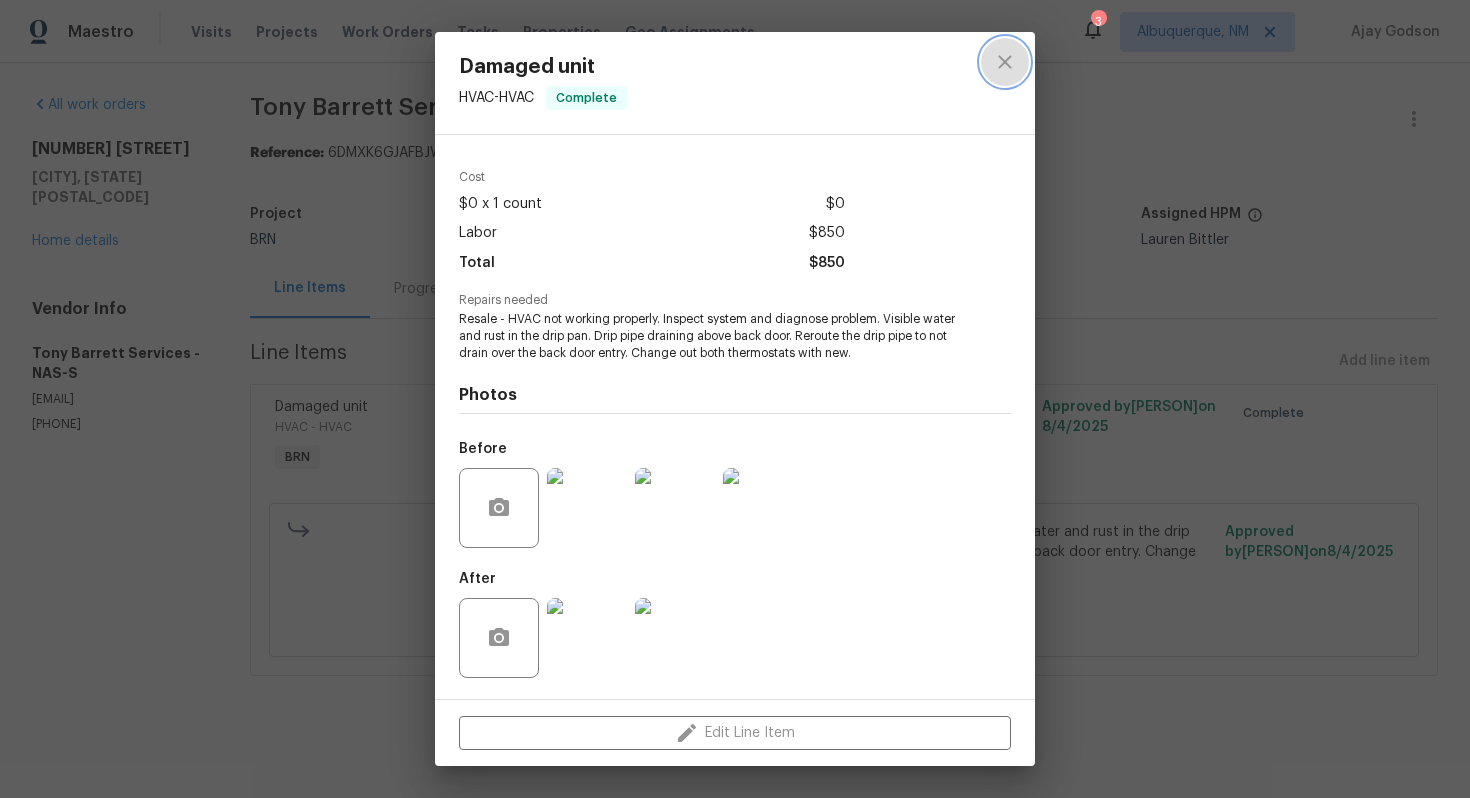 click at bounding box center (1005, 62) 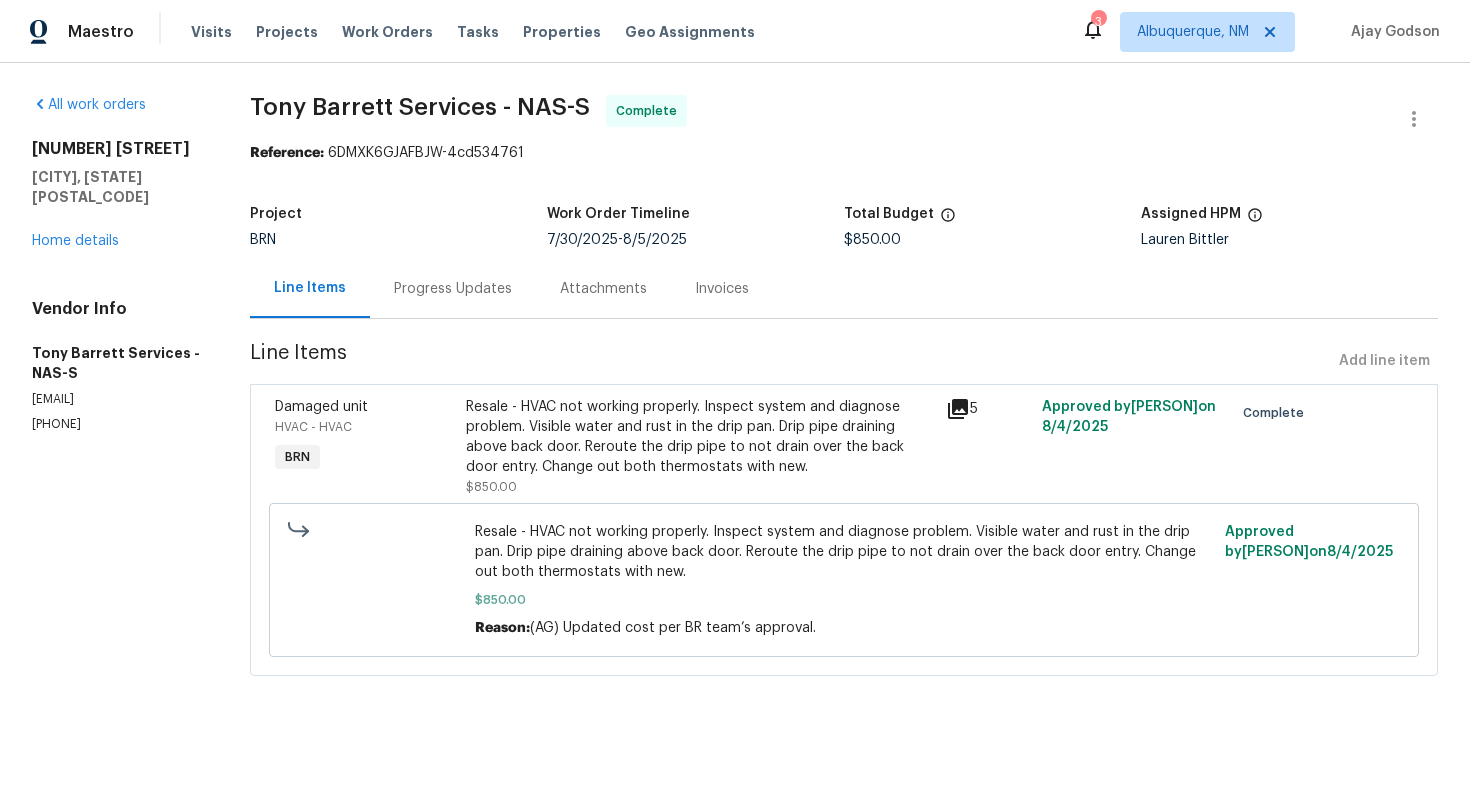 click on "Invoices" at bounding box center (722, 289) 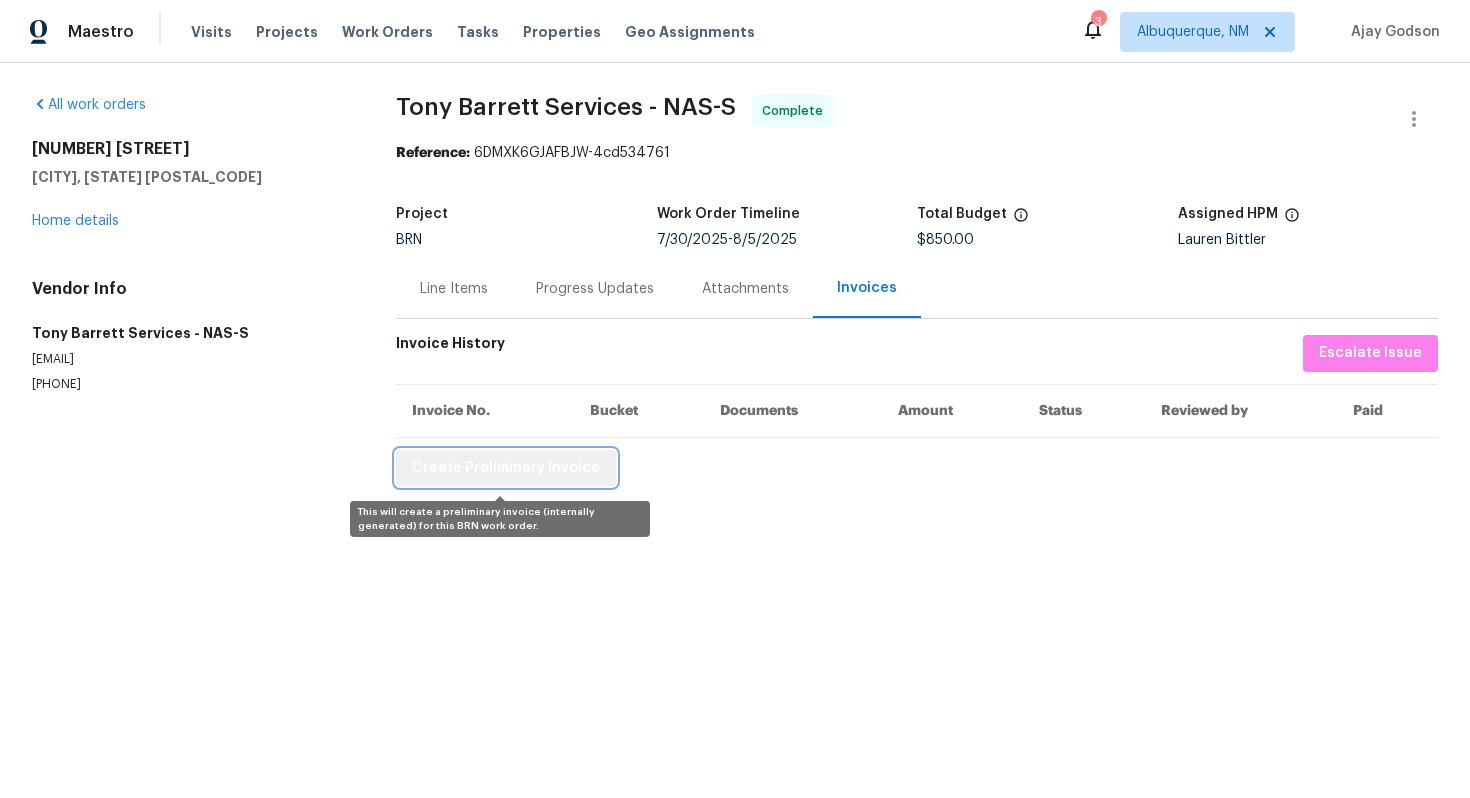 click on "Create Preliminary Invoice" at bounding box center (506, 468) 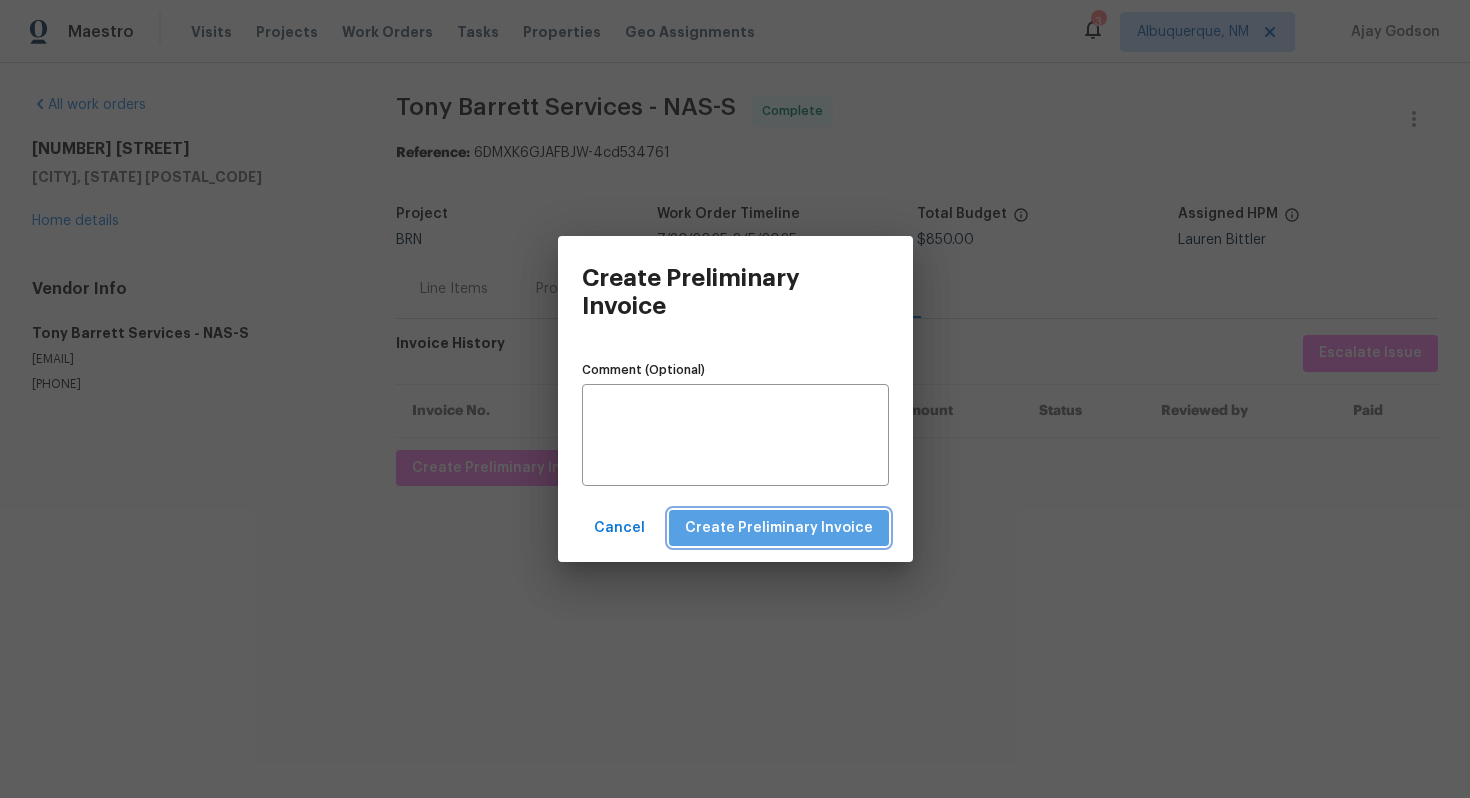 click on "Create Preliminary Invoice" at bounding box center (779, 528) 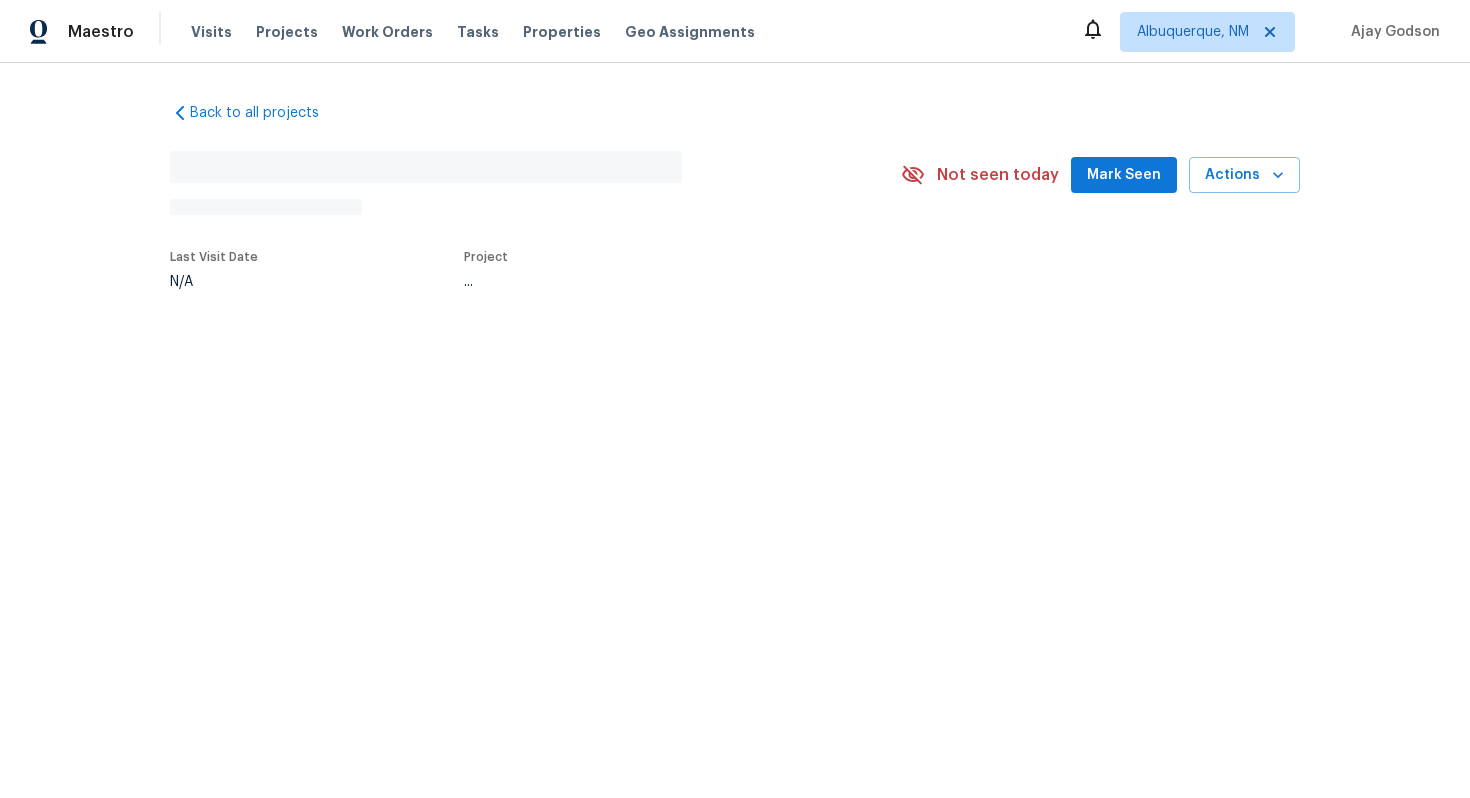 scroll, scrollTop: 0, scrollLeft: 0, axis: both 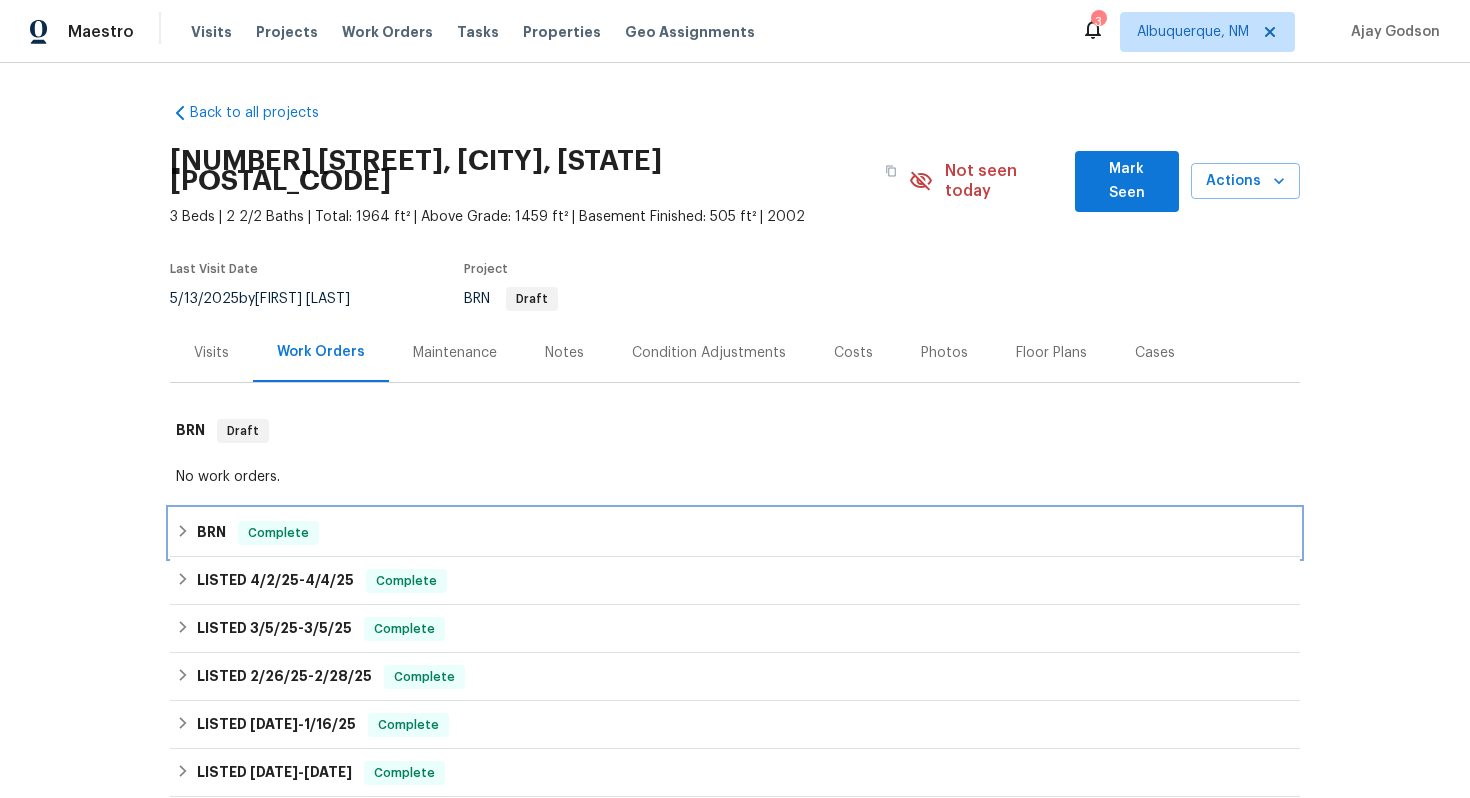 click on "Complete" at bounding box center (278, 533) 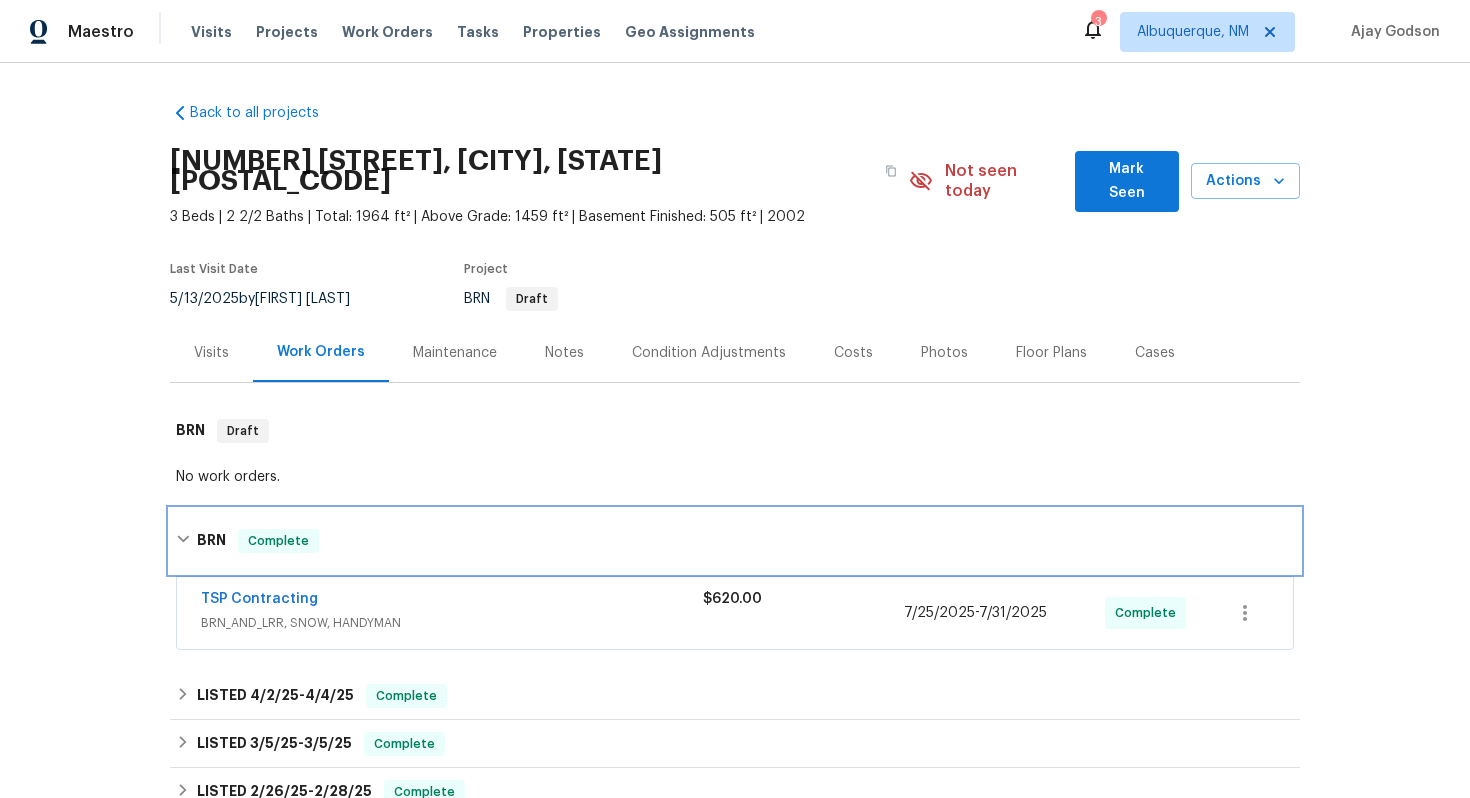 scroll, scrollTop: 448, scrollLeft: 0, axis: vertical 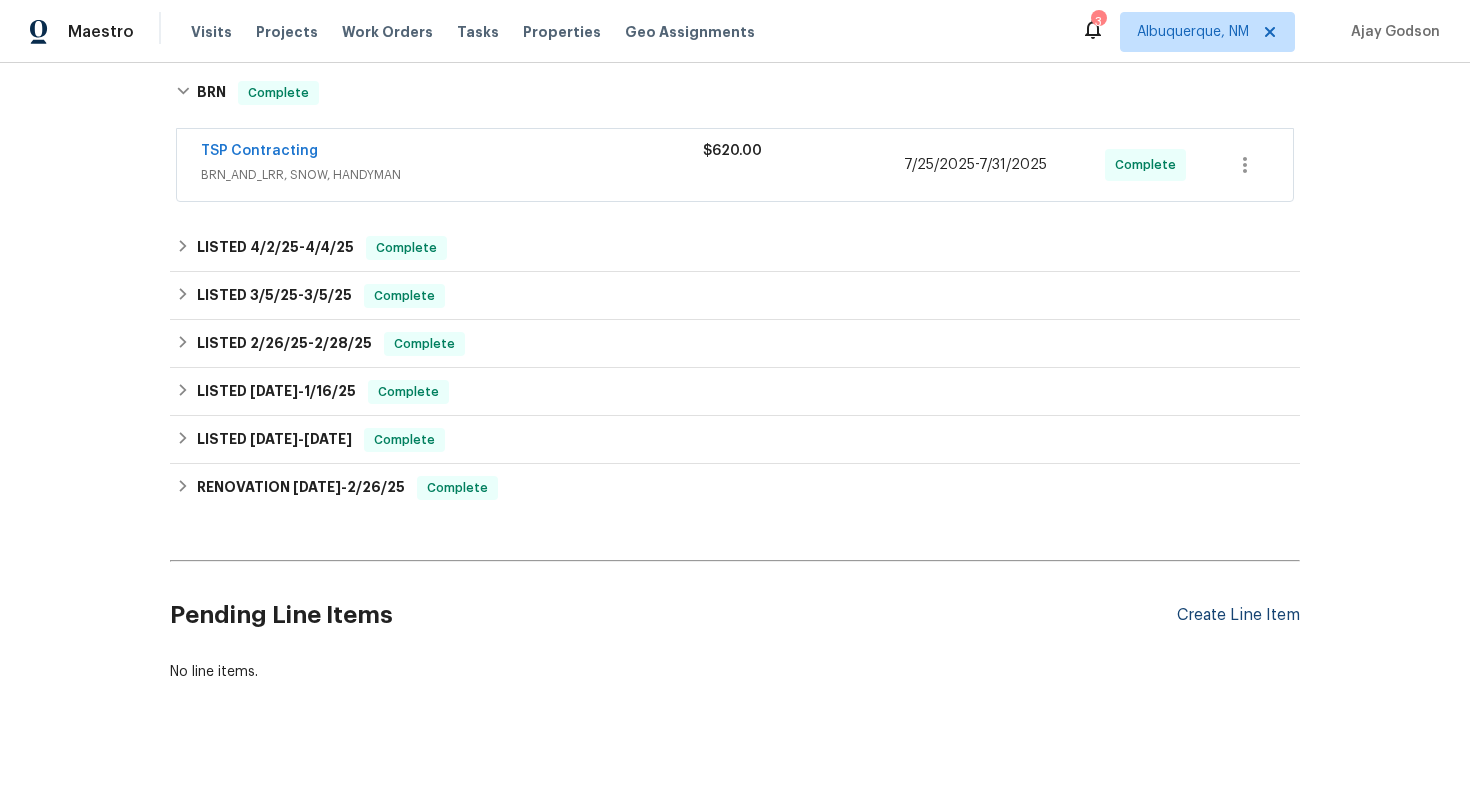 click on "Create Line Item" at bounding box center [1238, 615] 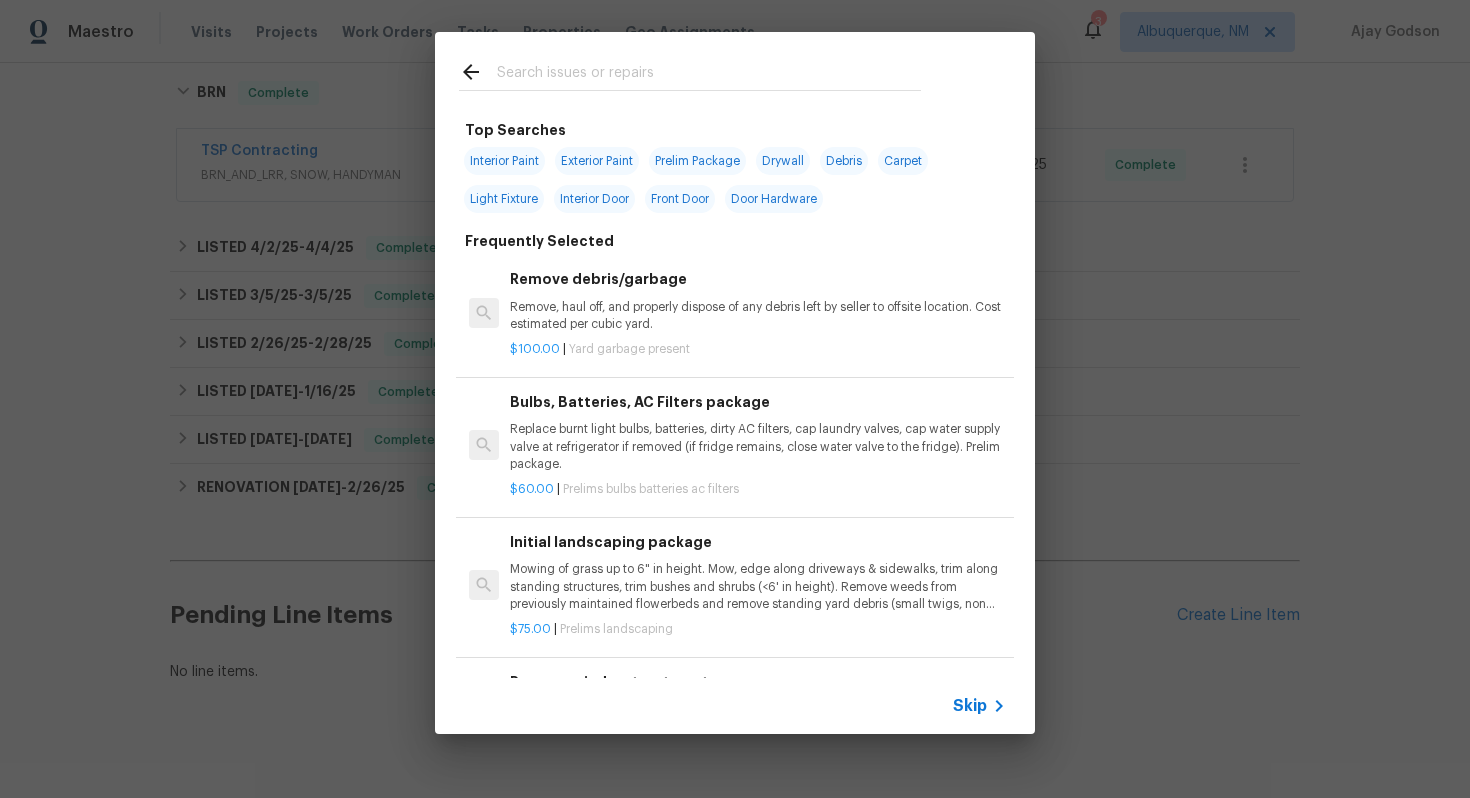 click on "Skip" at bounding box center (970, 706) 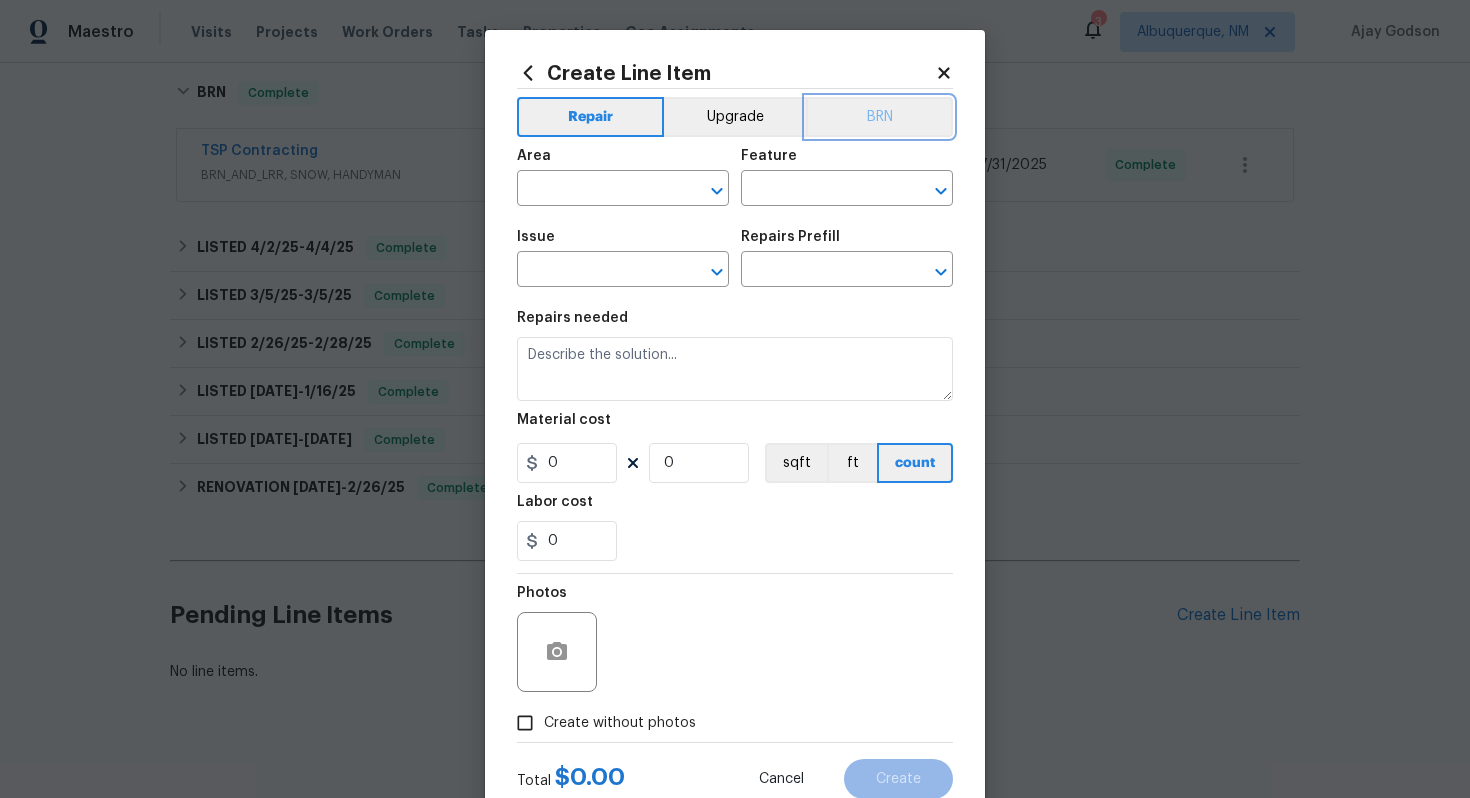 click on "BRN" at bounding box center (879, 117) 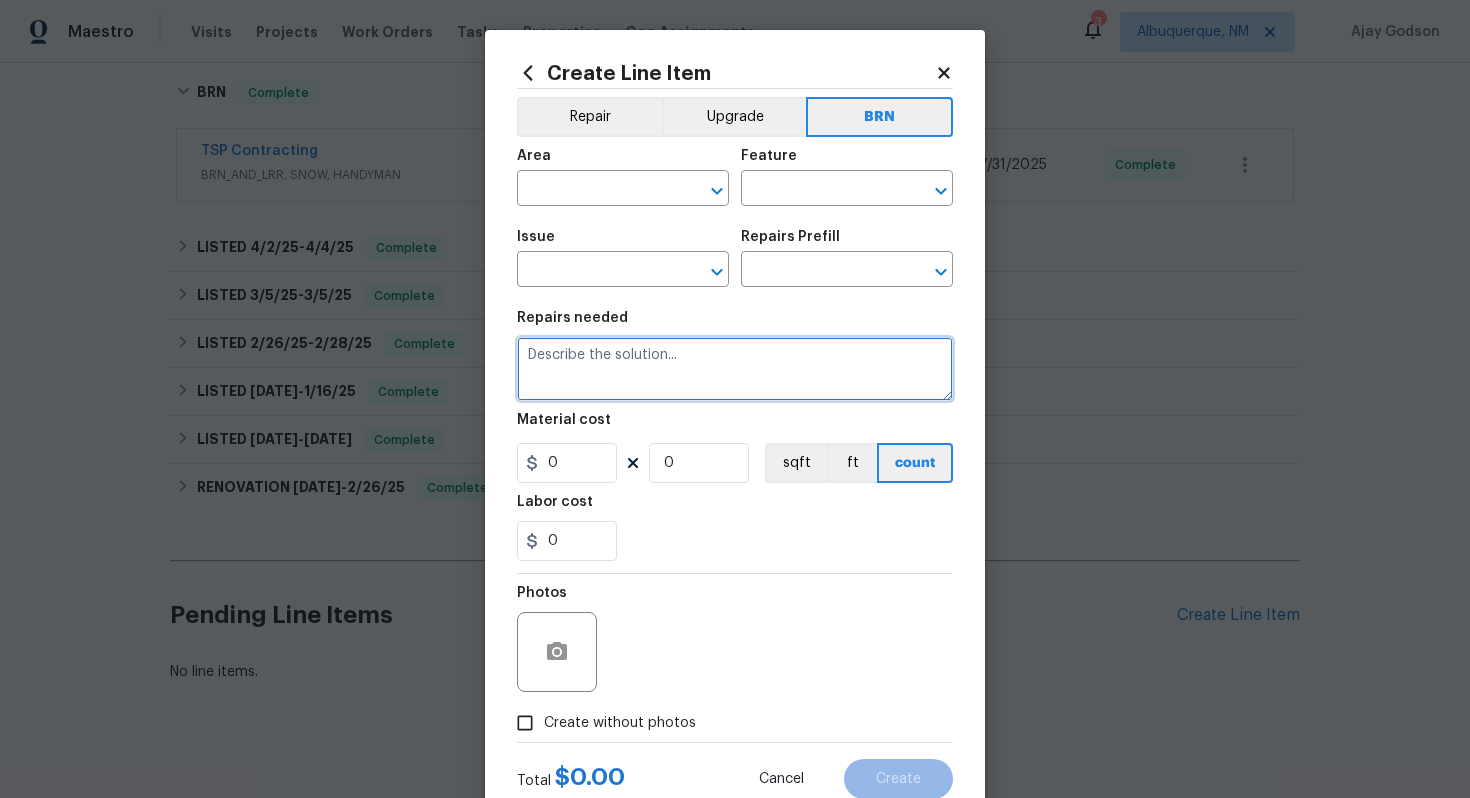 click at bounding box center [735, 369] 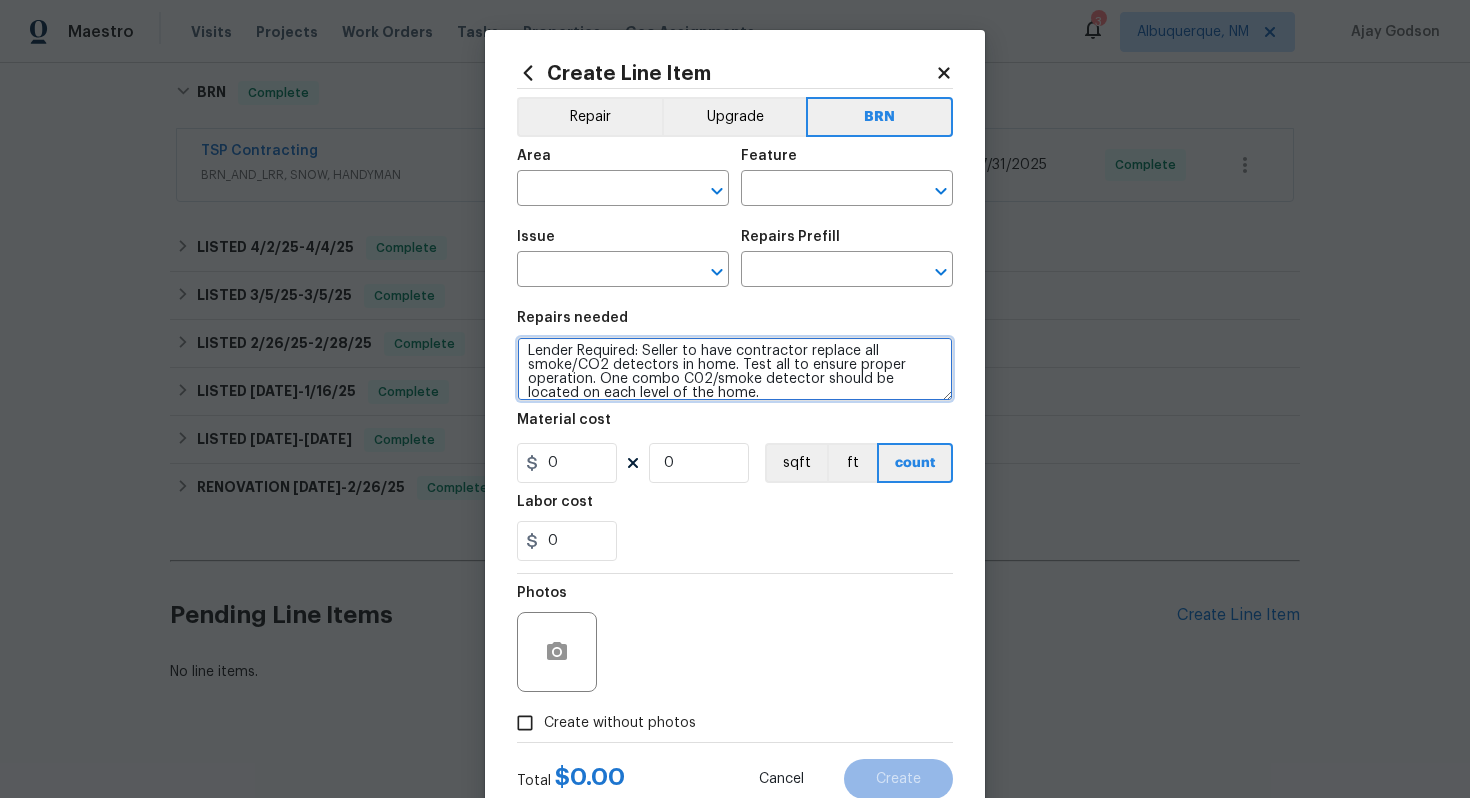 scroll, scrollTop: 0, scrollLeft: 0, axis: both 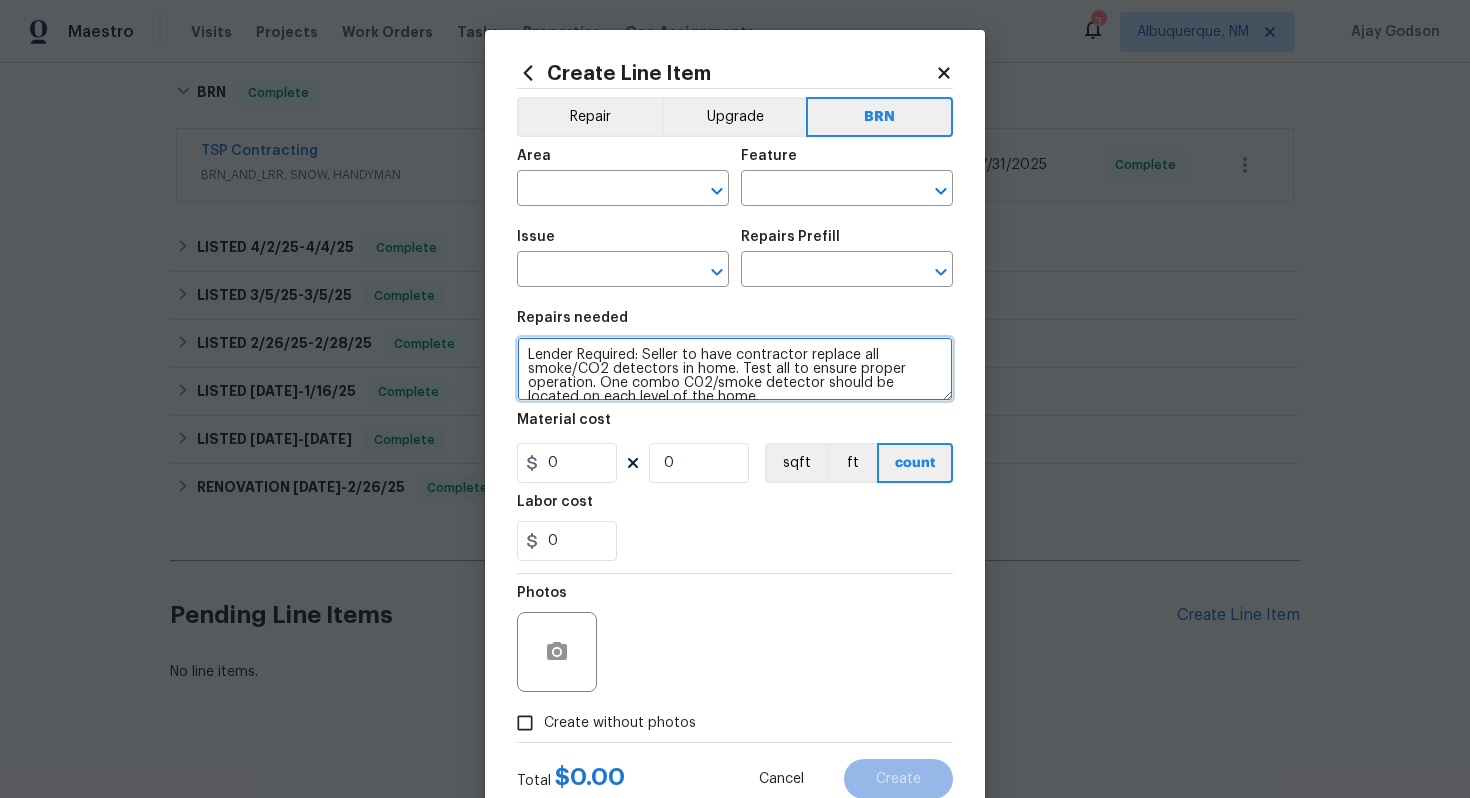 click on "Lender Required: Seller to have contractor replace all smoke/CO2 detectors in home. Test all to ensure proper operation. One combo C02/smoke detector should be located on each level of the home." at bounding box center (735, 369) 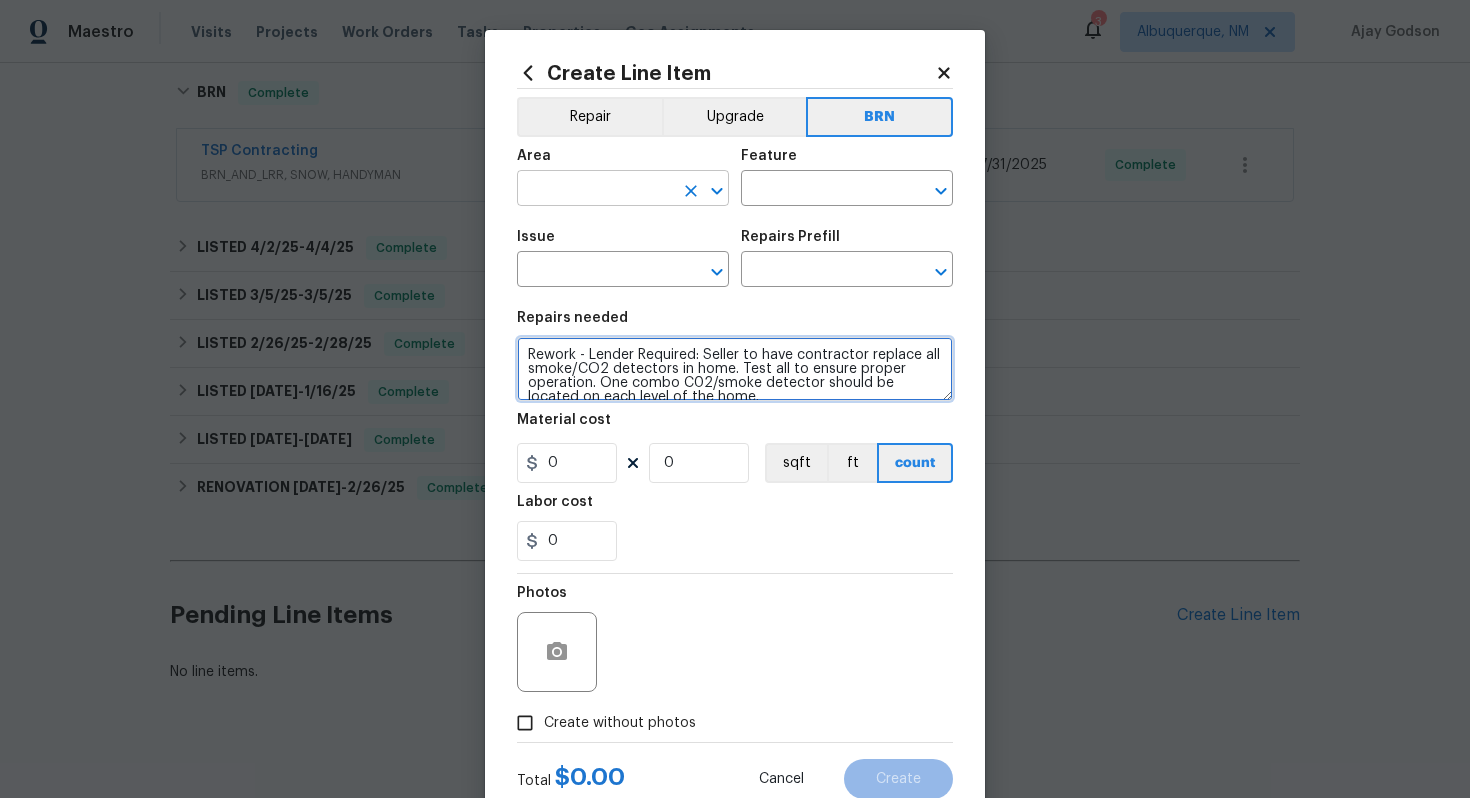 type on "Rework - Lender Required: Seller to have contractor replace all smoke/CO2 detectors in home. Test all to ensure proper operation. One combo C02/smoke detector should be located on each level of the home." 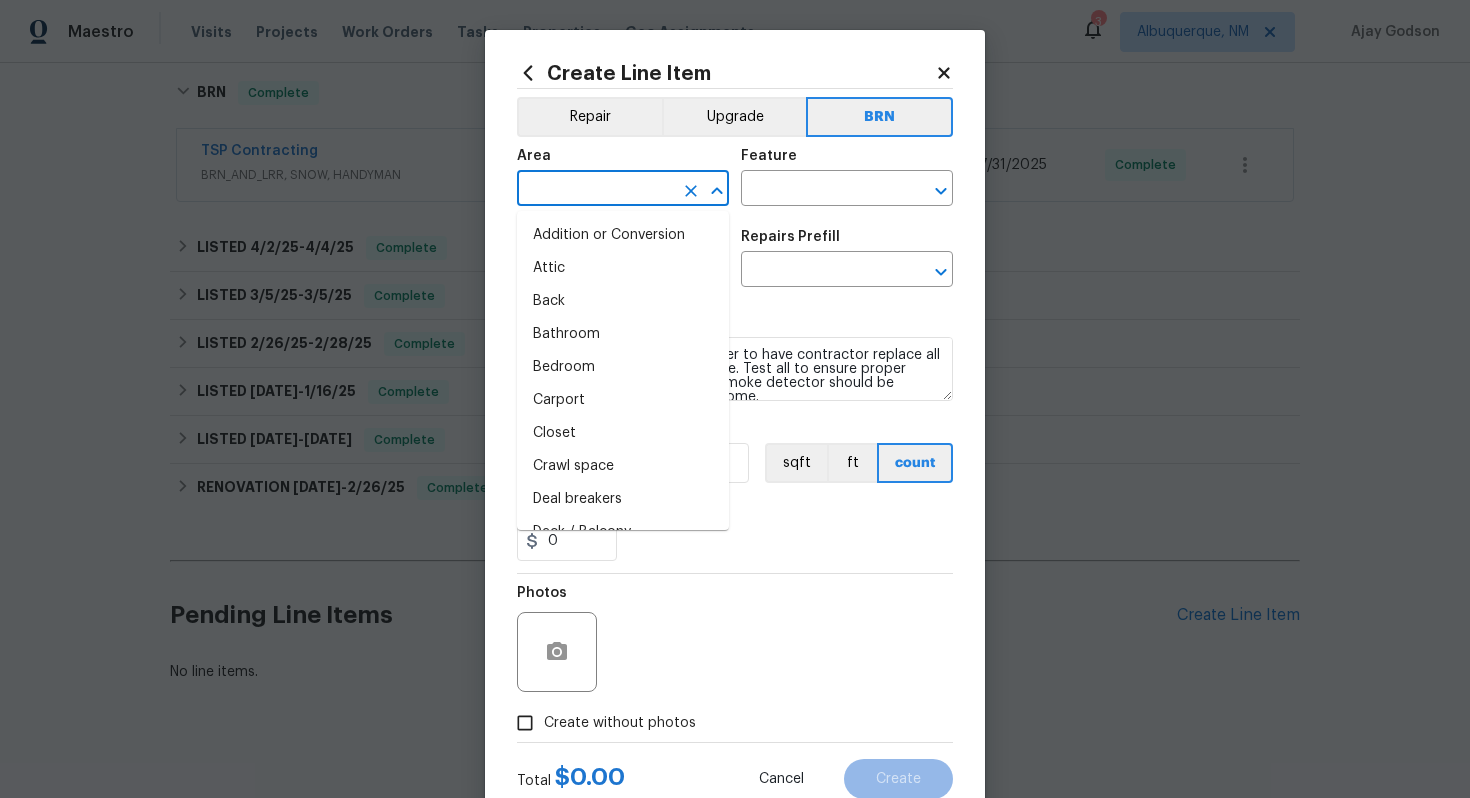 click at bounding box center (595, 190) 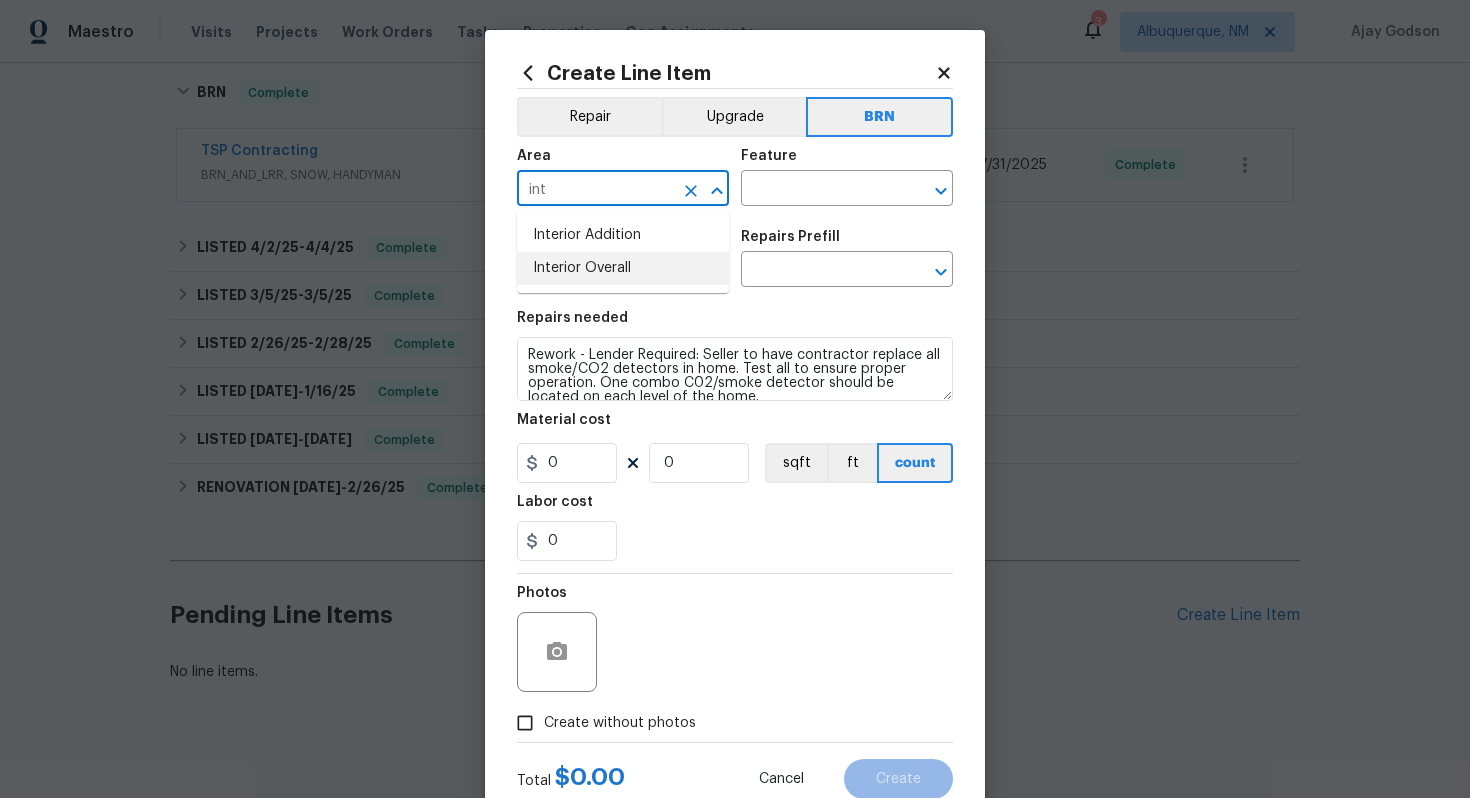 click on "Interior Overall" at bounding box center (623, 268) 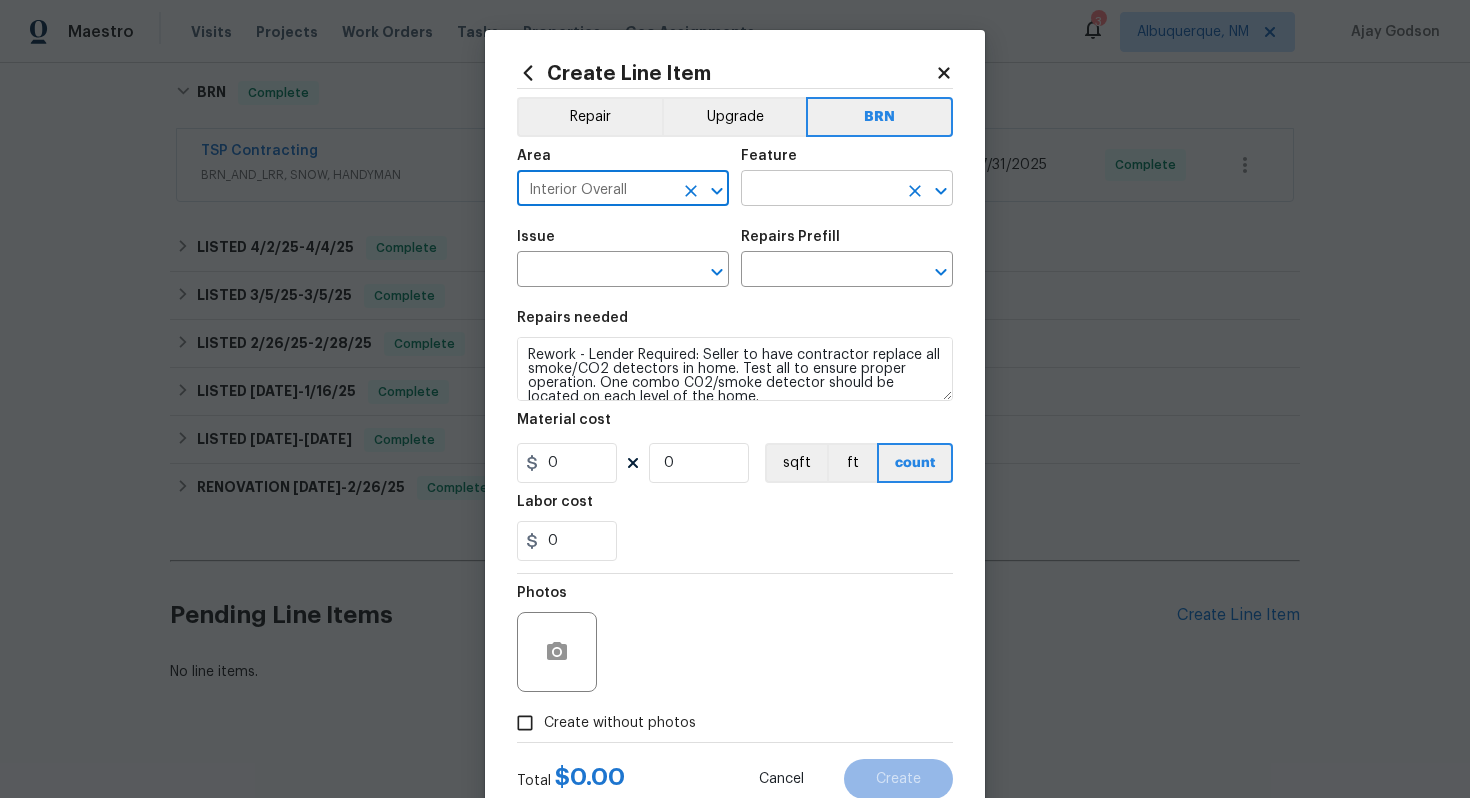 type on "Interior Overall" 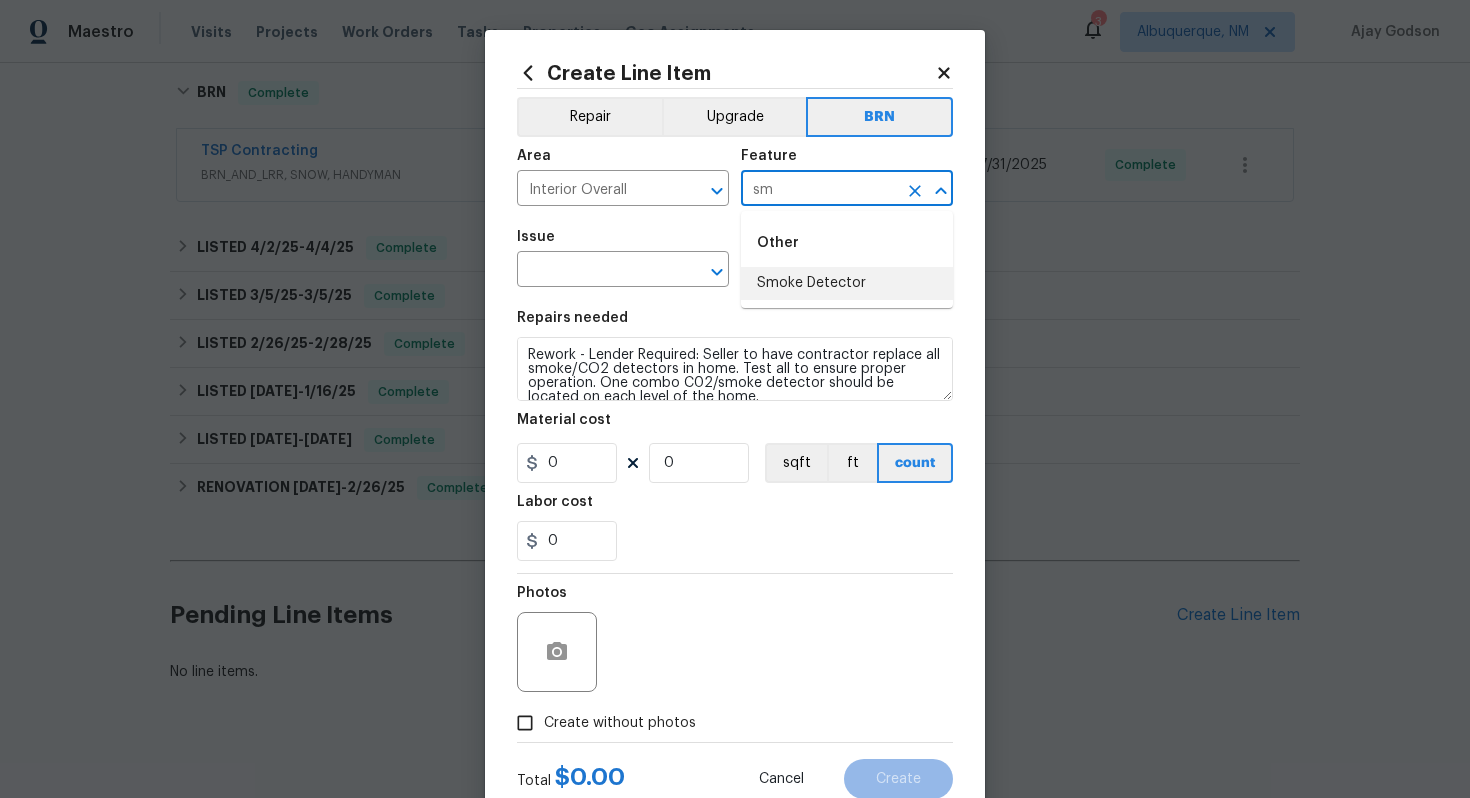 click on "Smoke Detector" at bounding box center [847, 283] 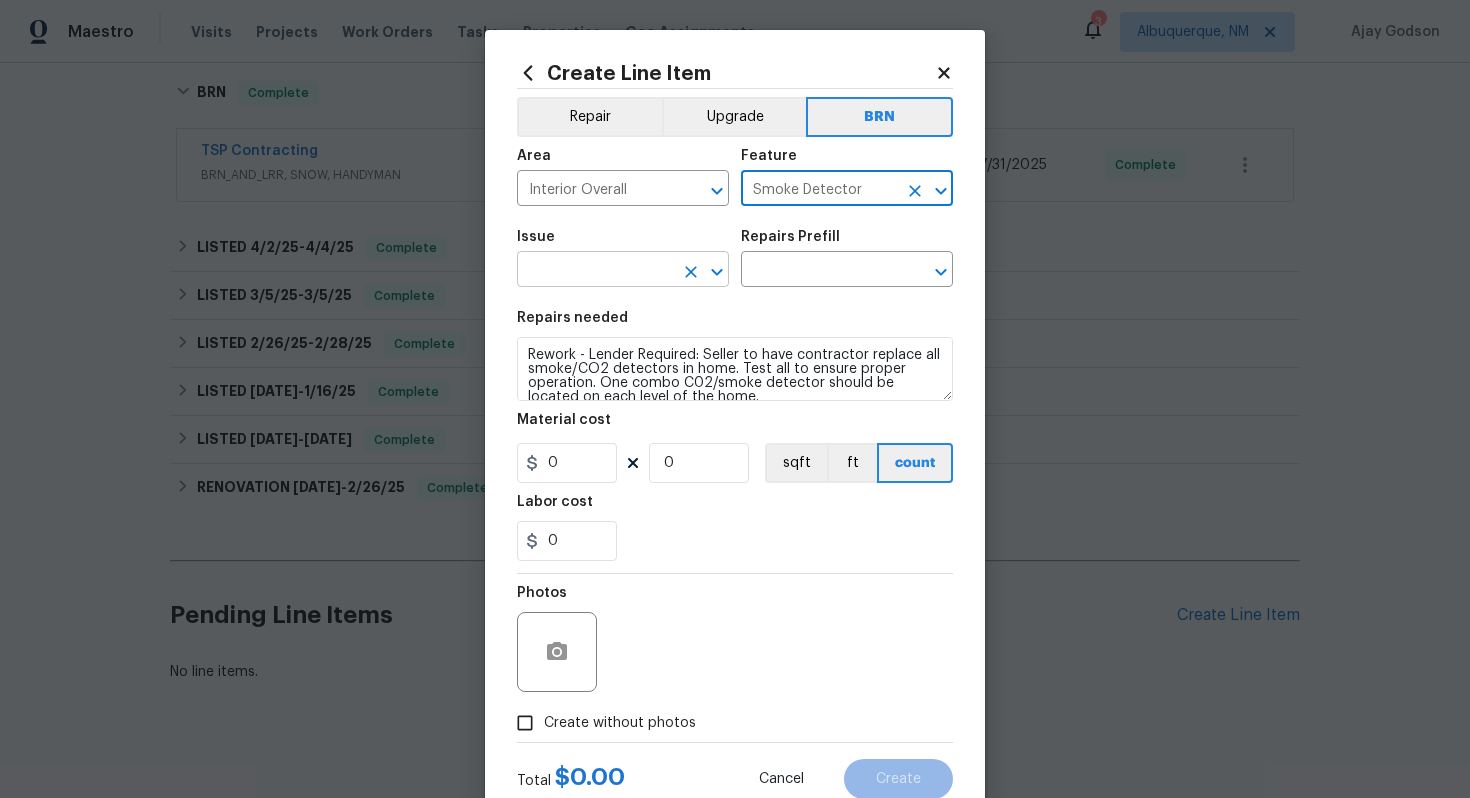 type on "Smoke Detector" 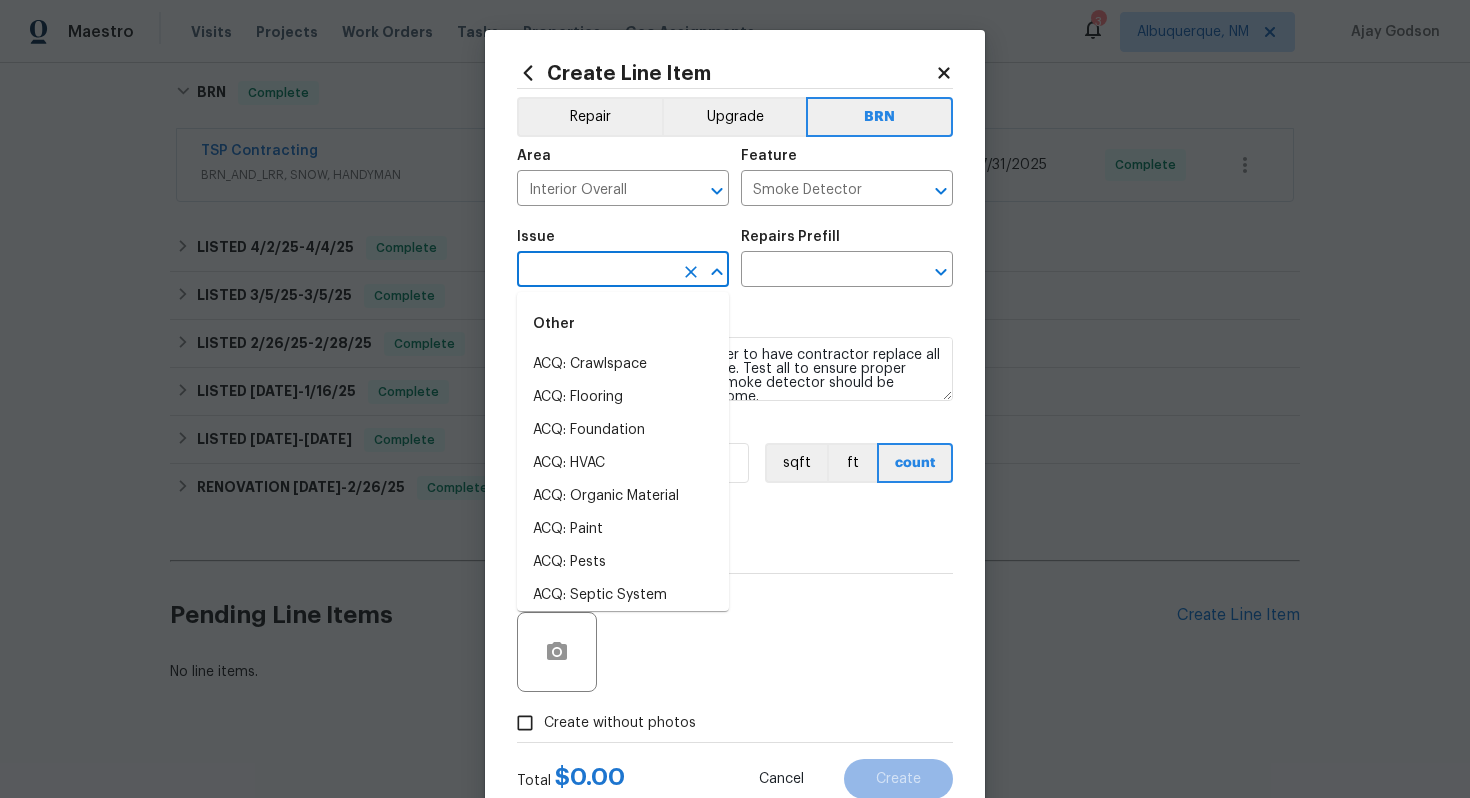 click at bounding box center [595, 271] 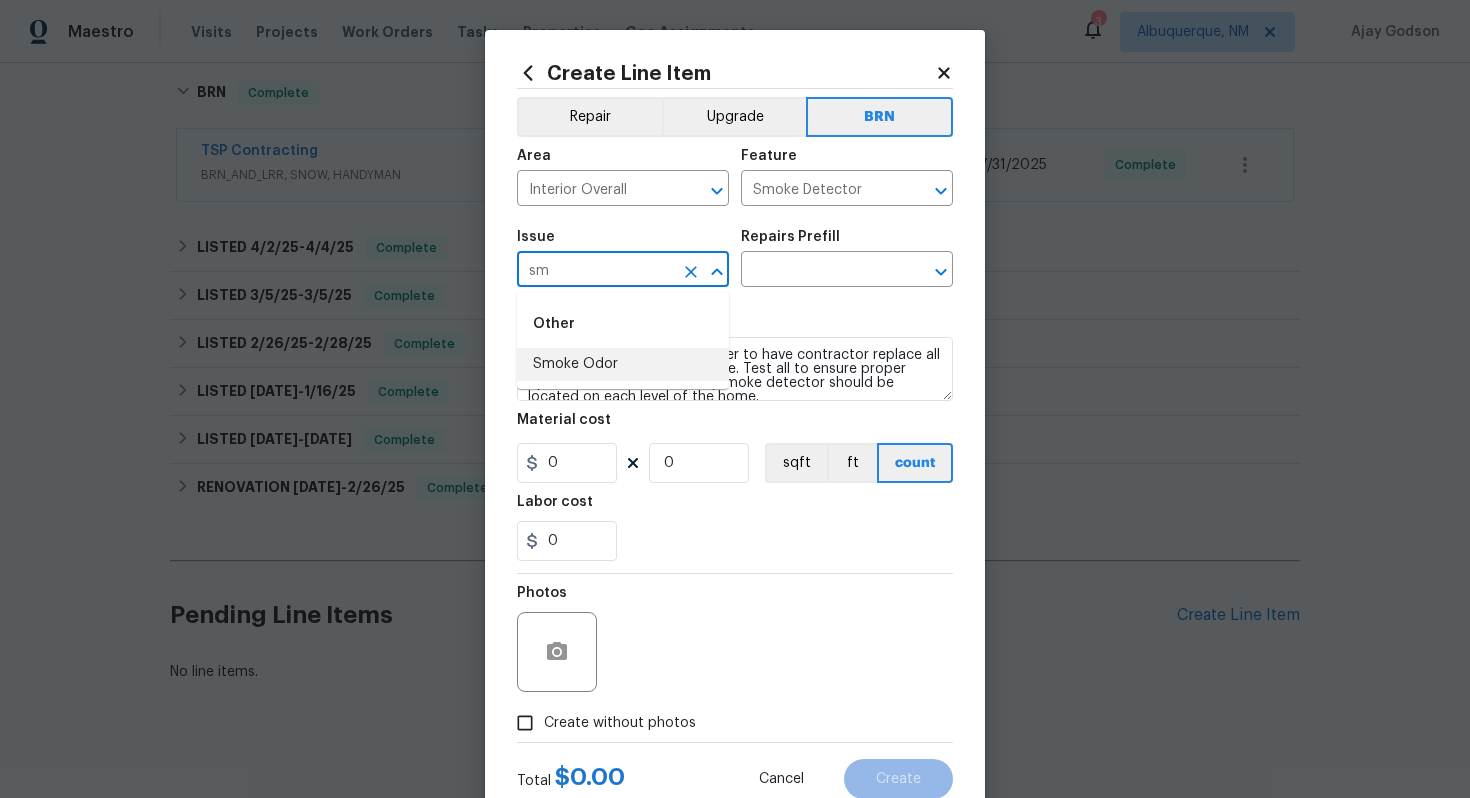 click on "Smoke Odor" at bounding box center (623, 364) 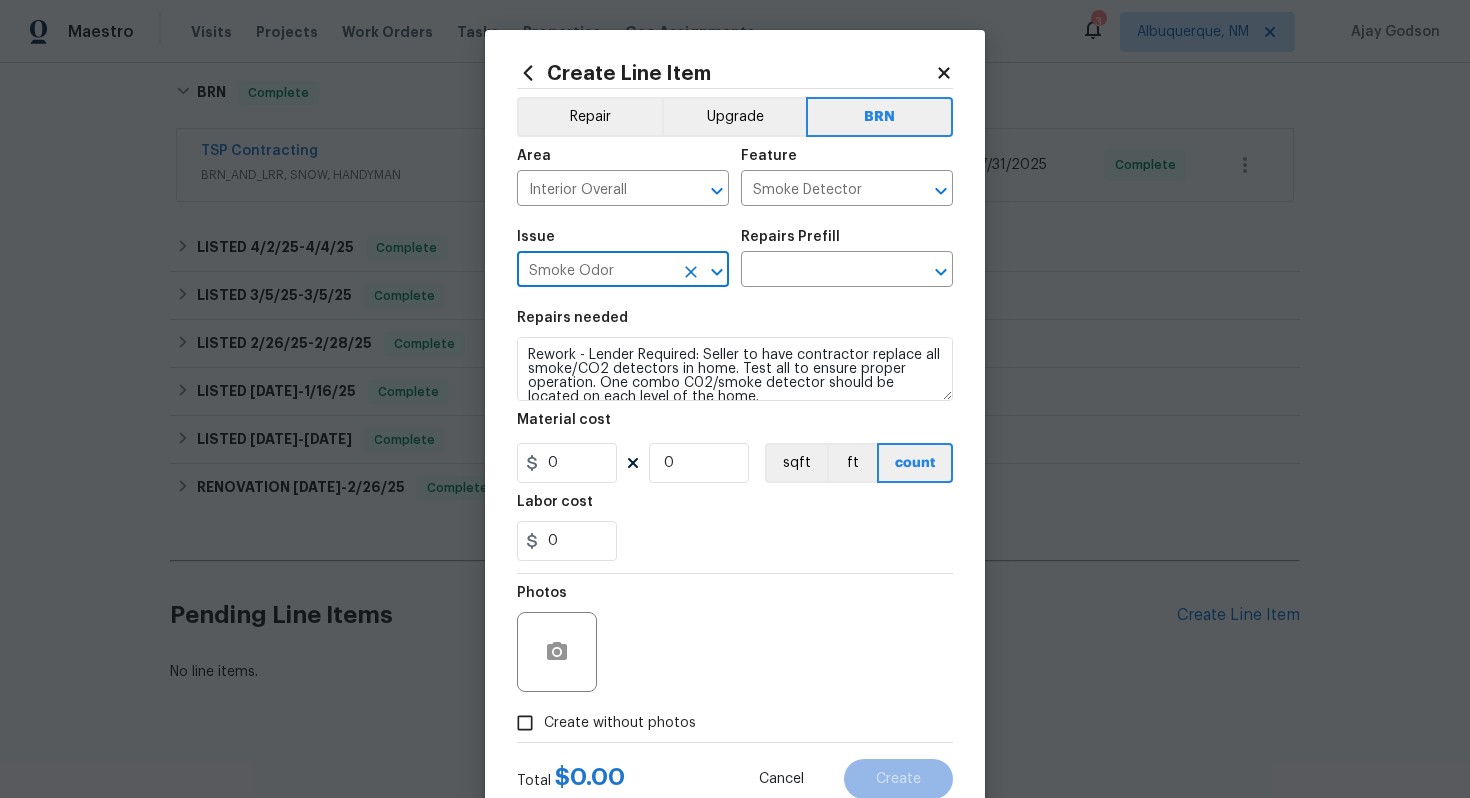 type on "Smoke Odor" 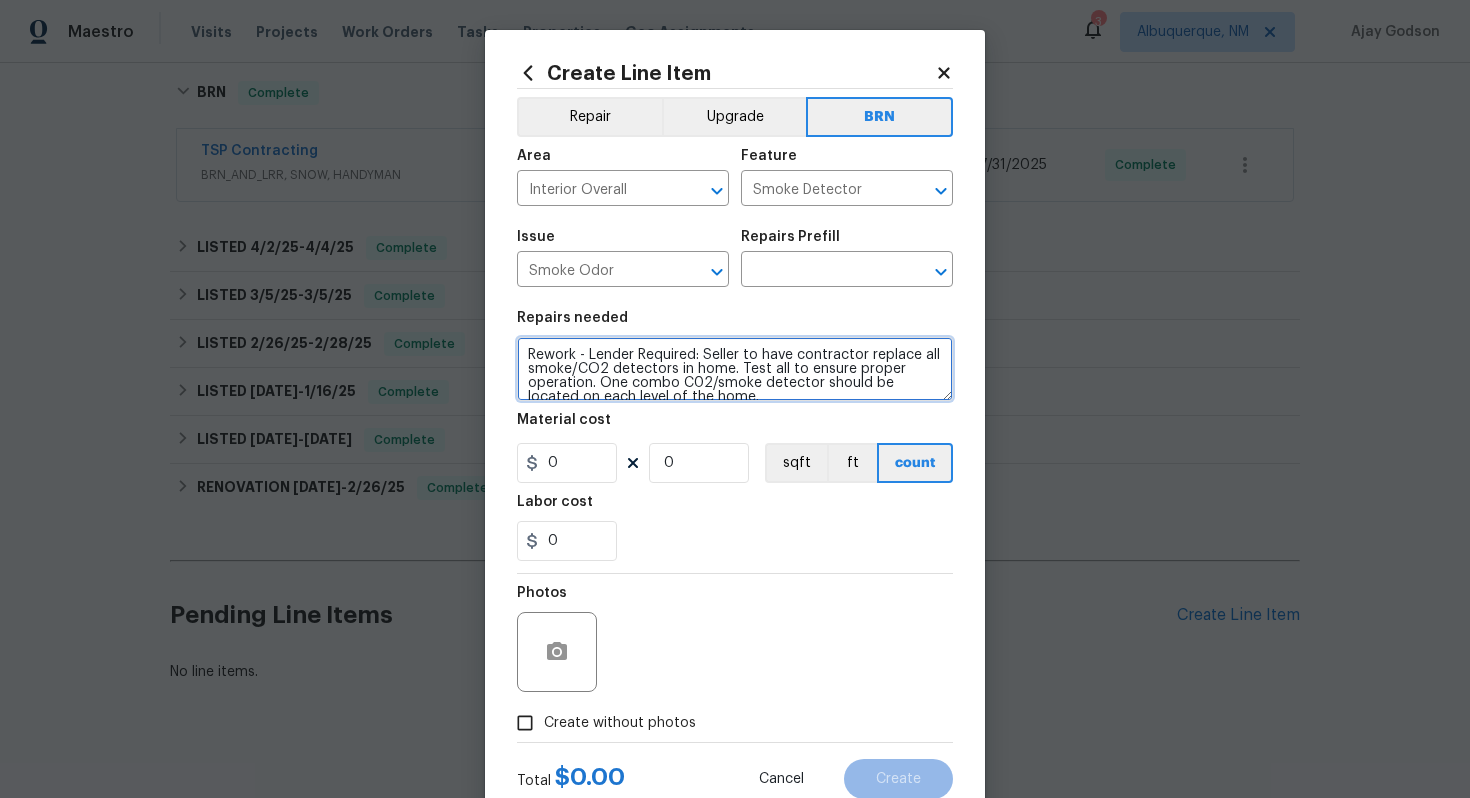 scroll, scrollTop: 14, scrollLeft: 0, axis: vertical 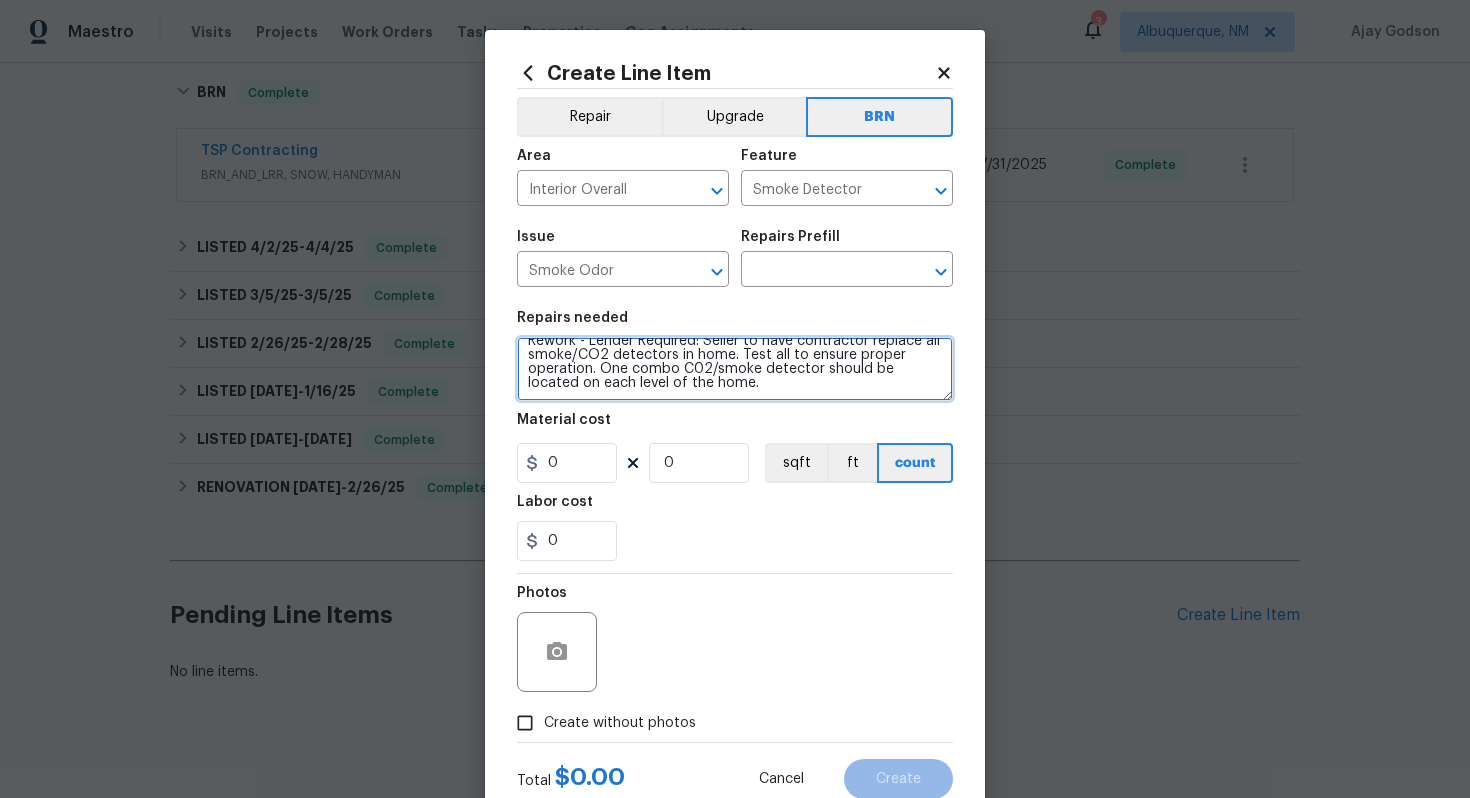 drag, startPoint x: 525, startPoint y: 355, endPoint x: 644, endPoint y: 424, distance: 137.55727 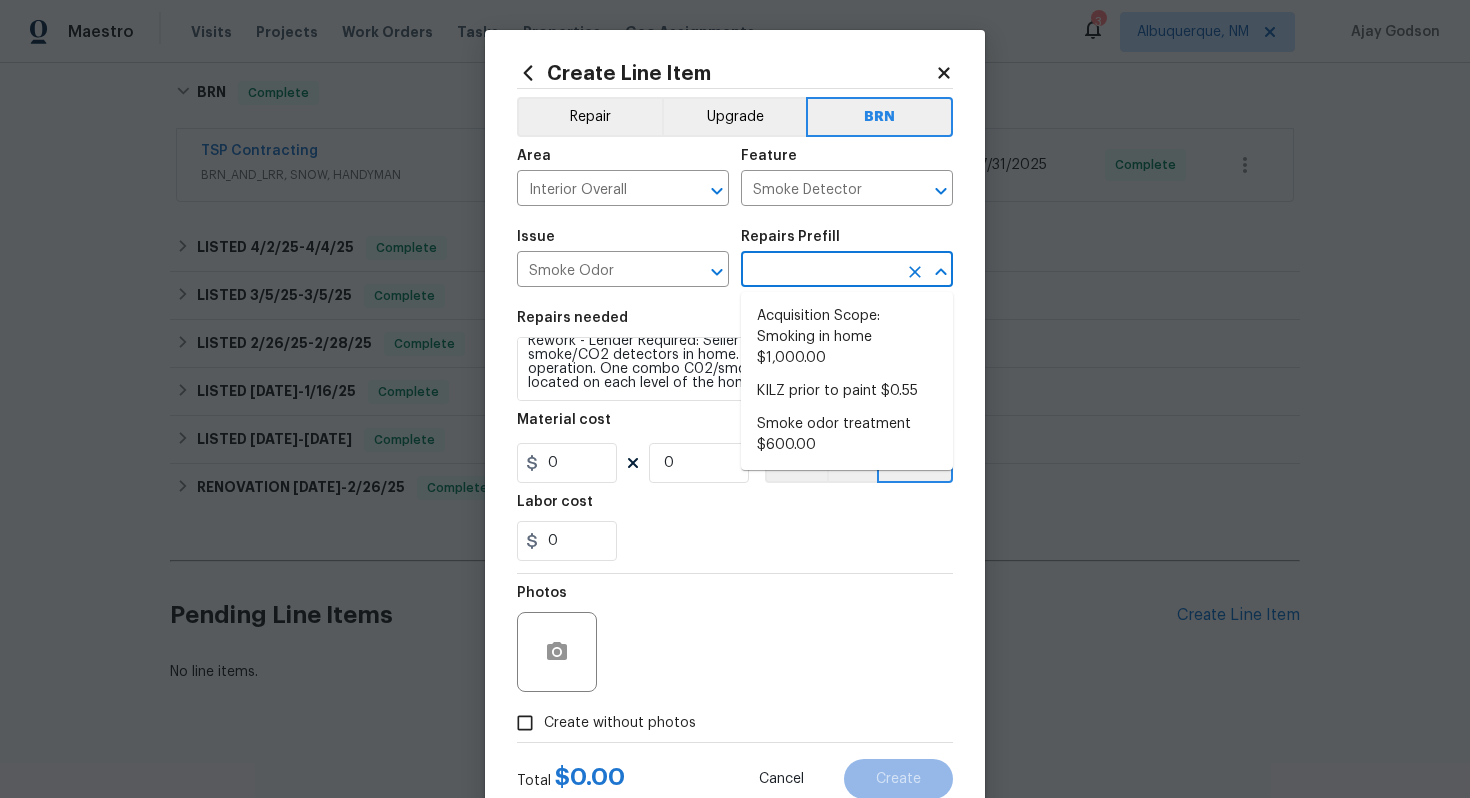 click at bounding box center [819, 271] 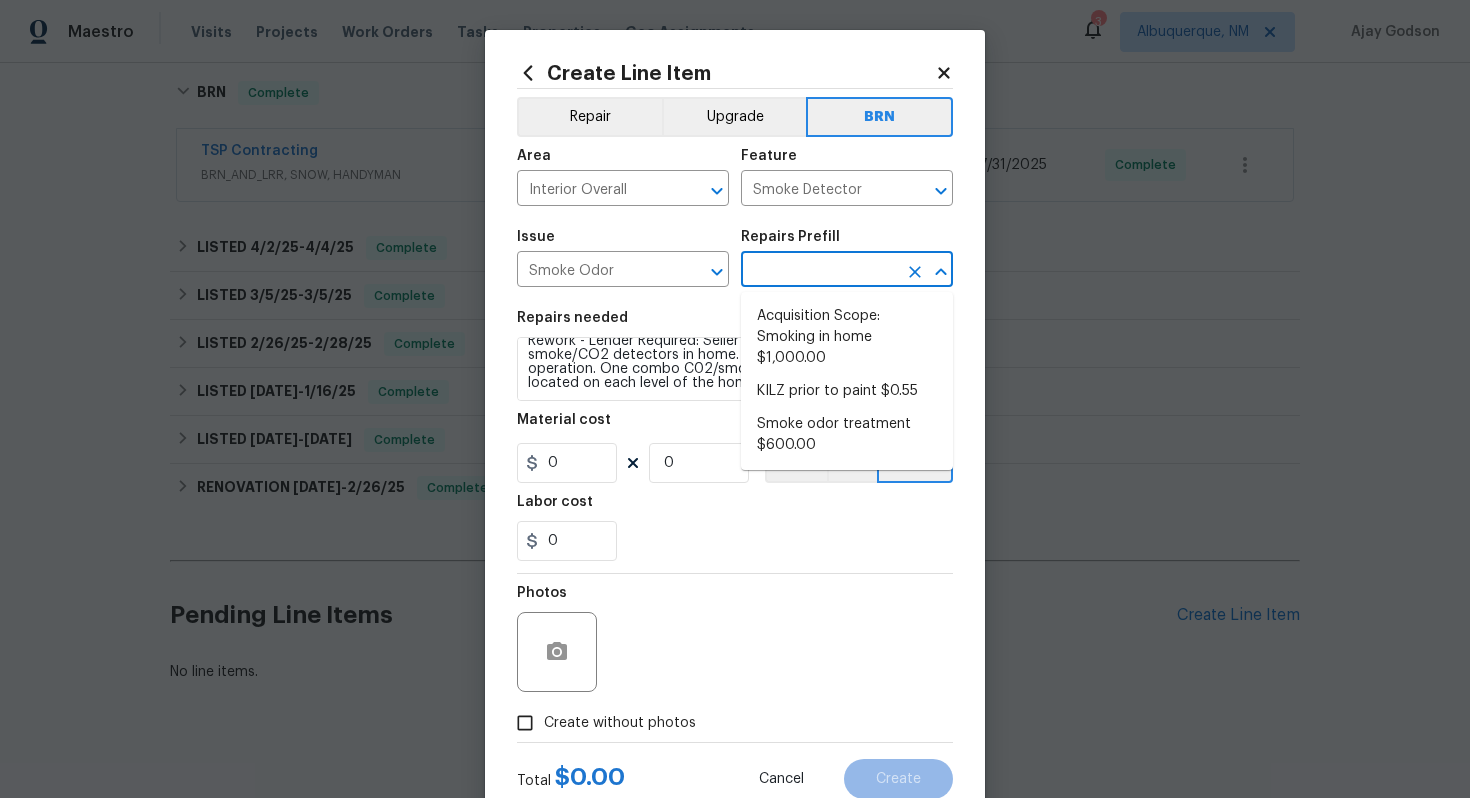 scroll, scrollTop: 0, scrollLeft: 0, axis: both 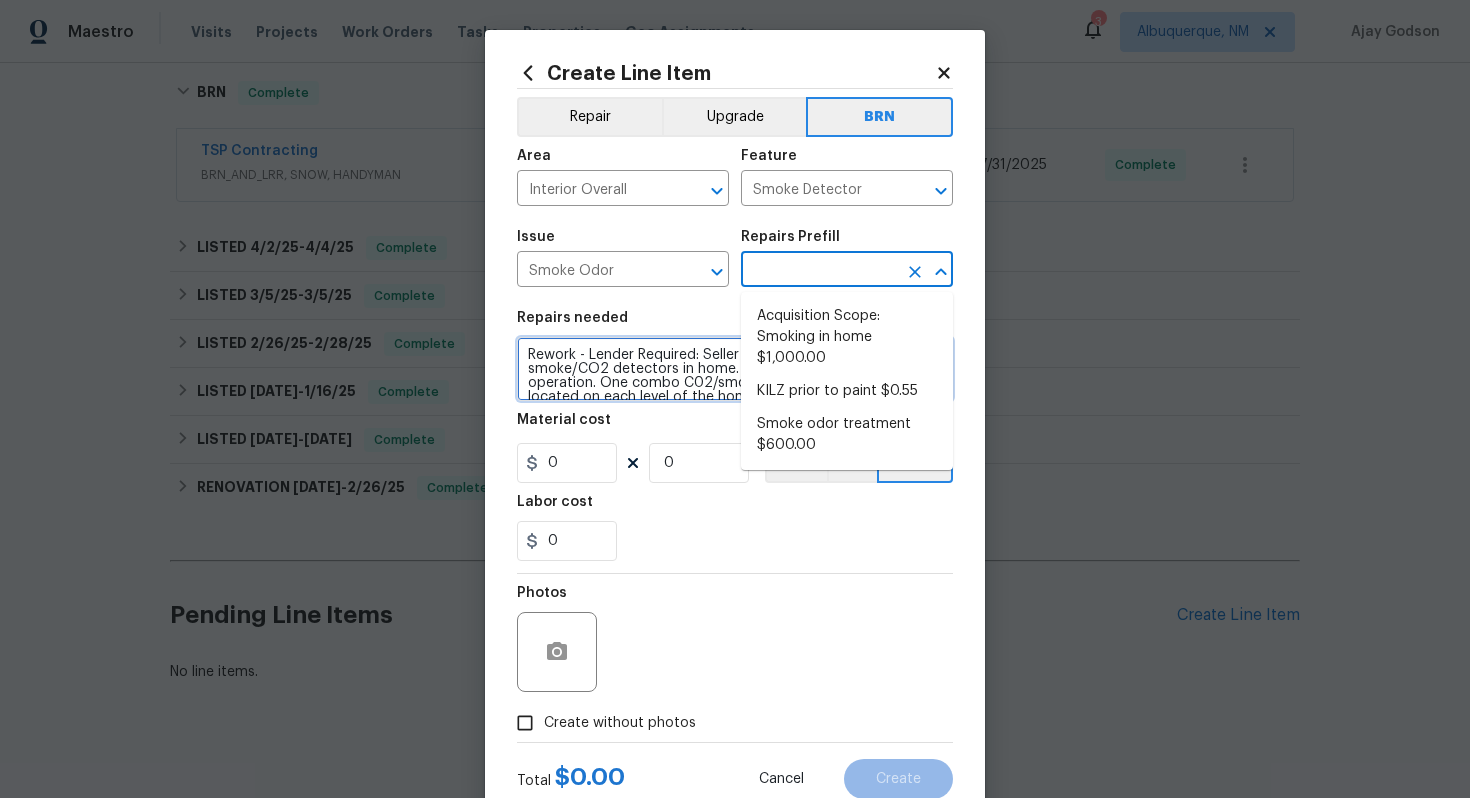 click on "Rework - Lender Required: Seller to have contractor replace all smoke/CO2 detectors in home. Test all to ensure proper operation. One combo C02/smoke detector should be located on each level of the home." at bounding box center [735, 369] 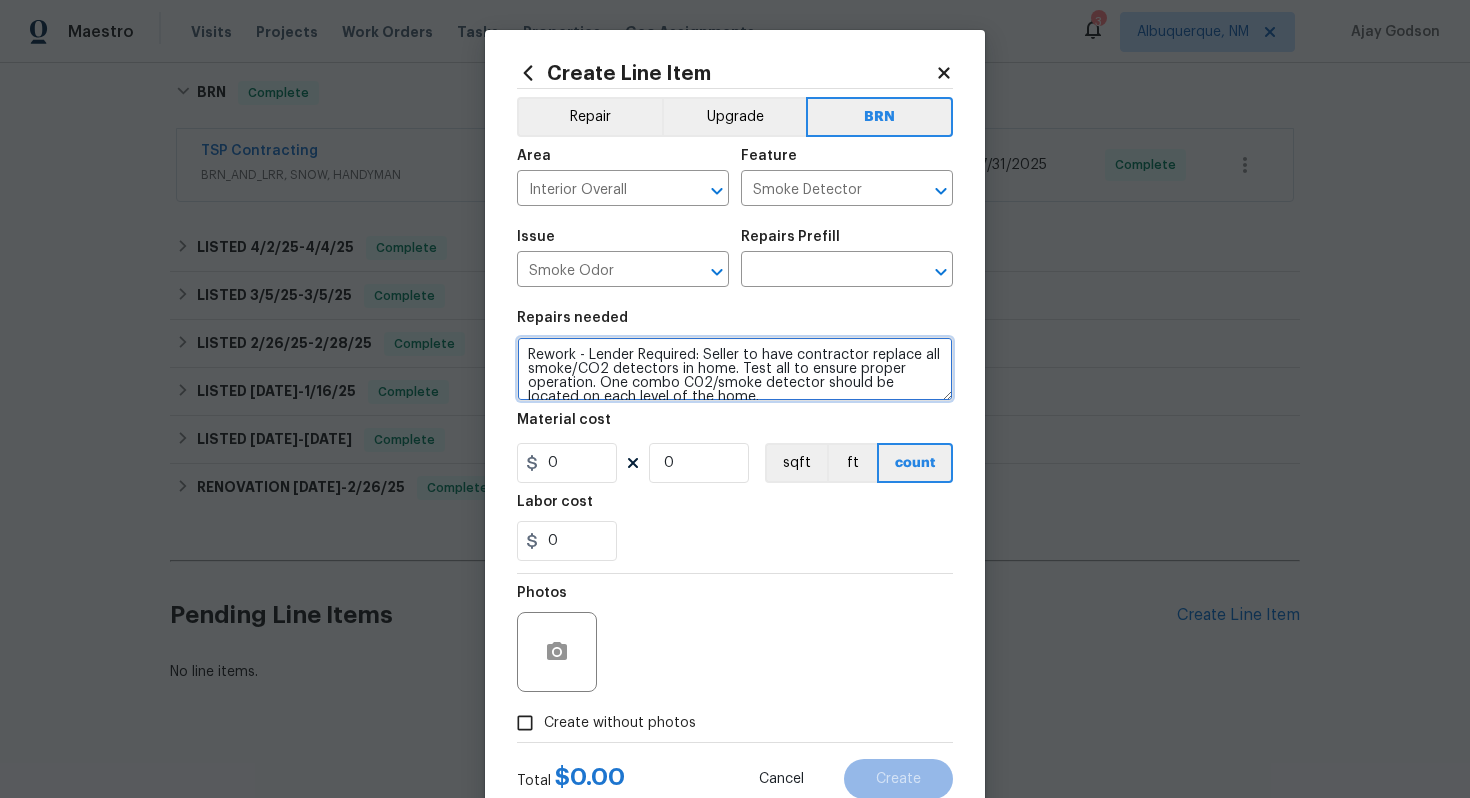 click on "Rework - Lender Required: Seller to have contractor replace all smoke/CO2 detectors in home. Test all to ensure proper operation. One combo C02/smoke detector should be located on each level of the home." at bounding box center (735, 369) 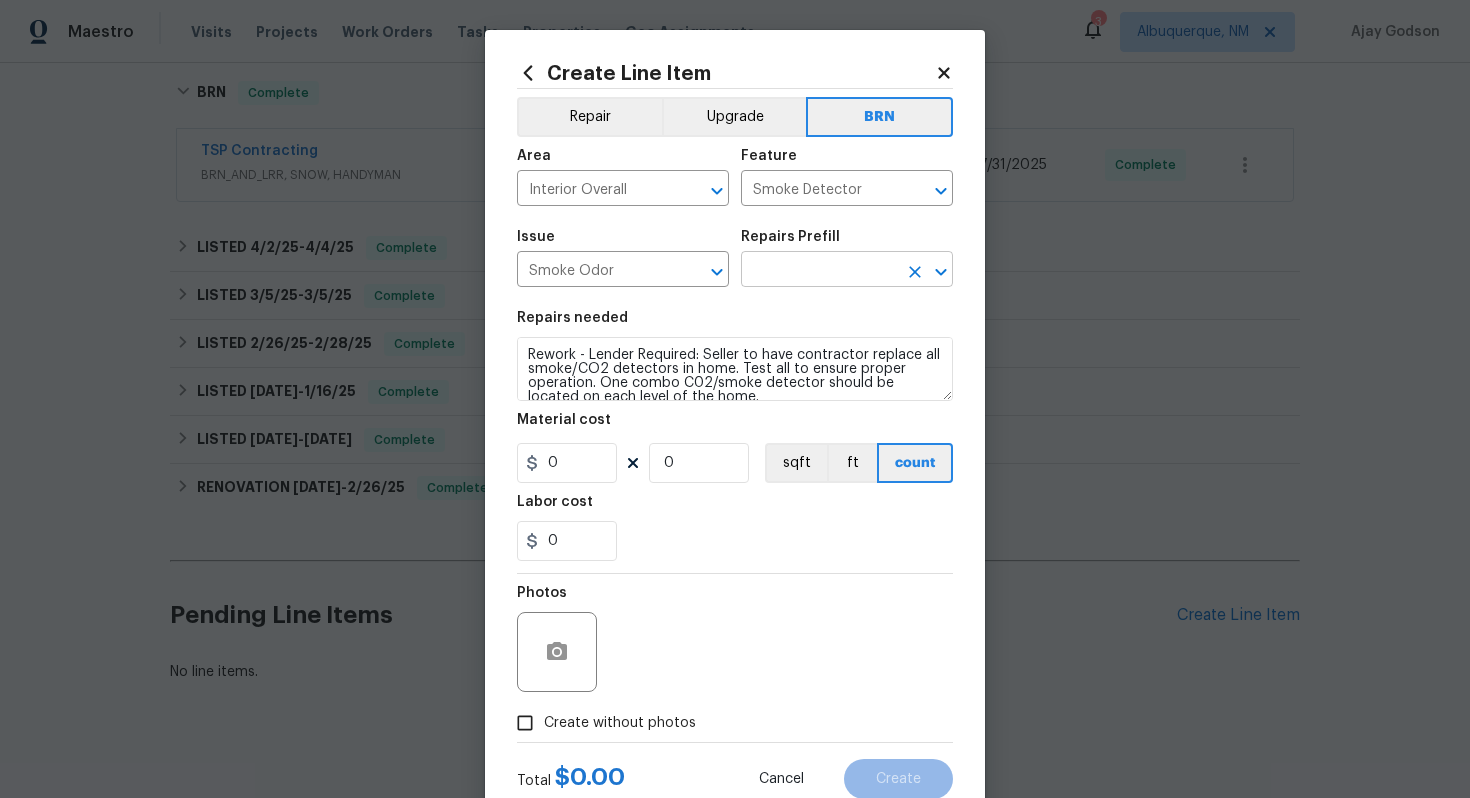 click at bounding box center [819, 271] 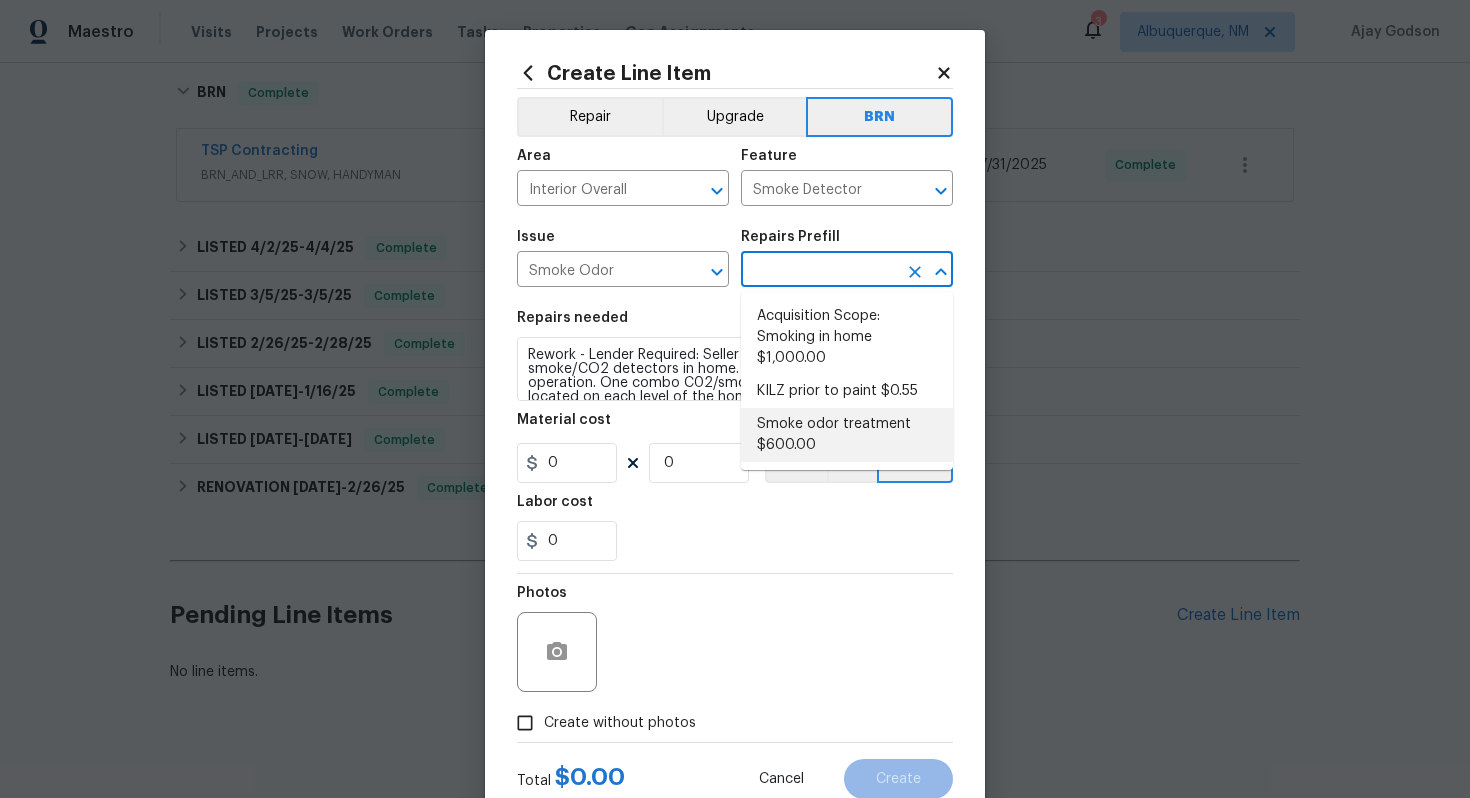 click on "Smoke odor treatment $600.00" at bounding box center [847, 435] 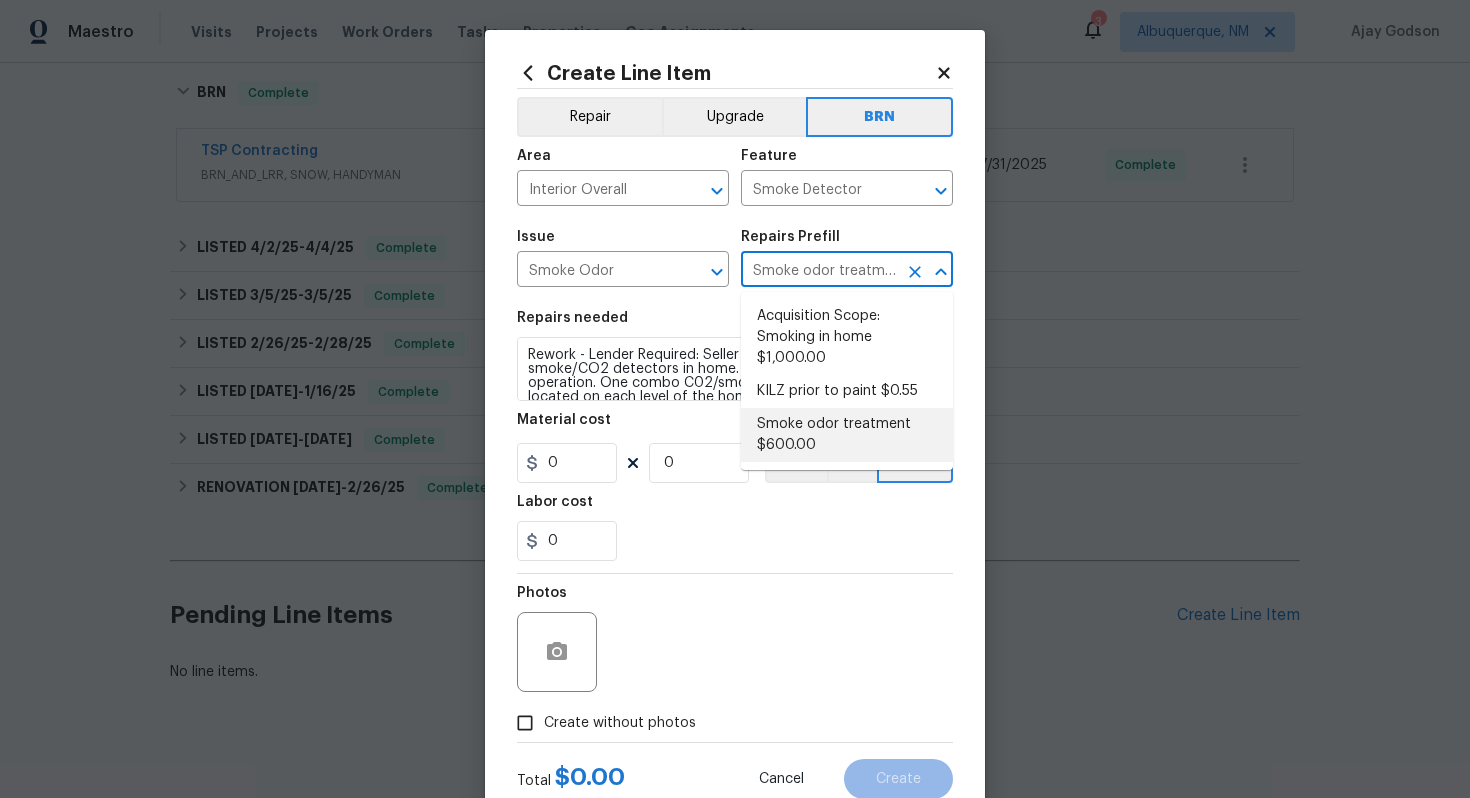 type on "Complete a chlorine dioxide odor treatment for the home due to heavy odor. This is to also include a HVAC duct clean, and HVAC evaporator coil cleaning. Please be sure to post a notice to not enter the property during treatment, and remove the signage upon your return." 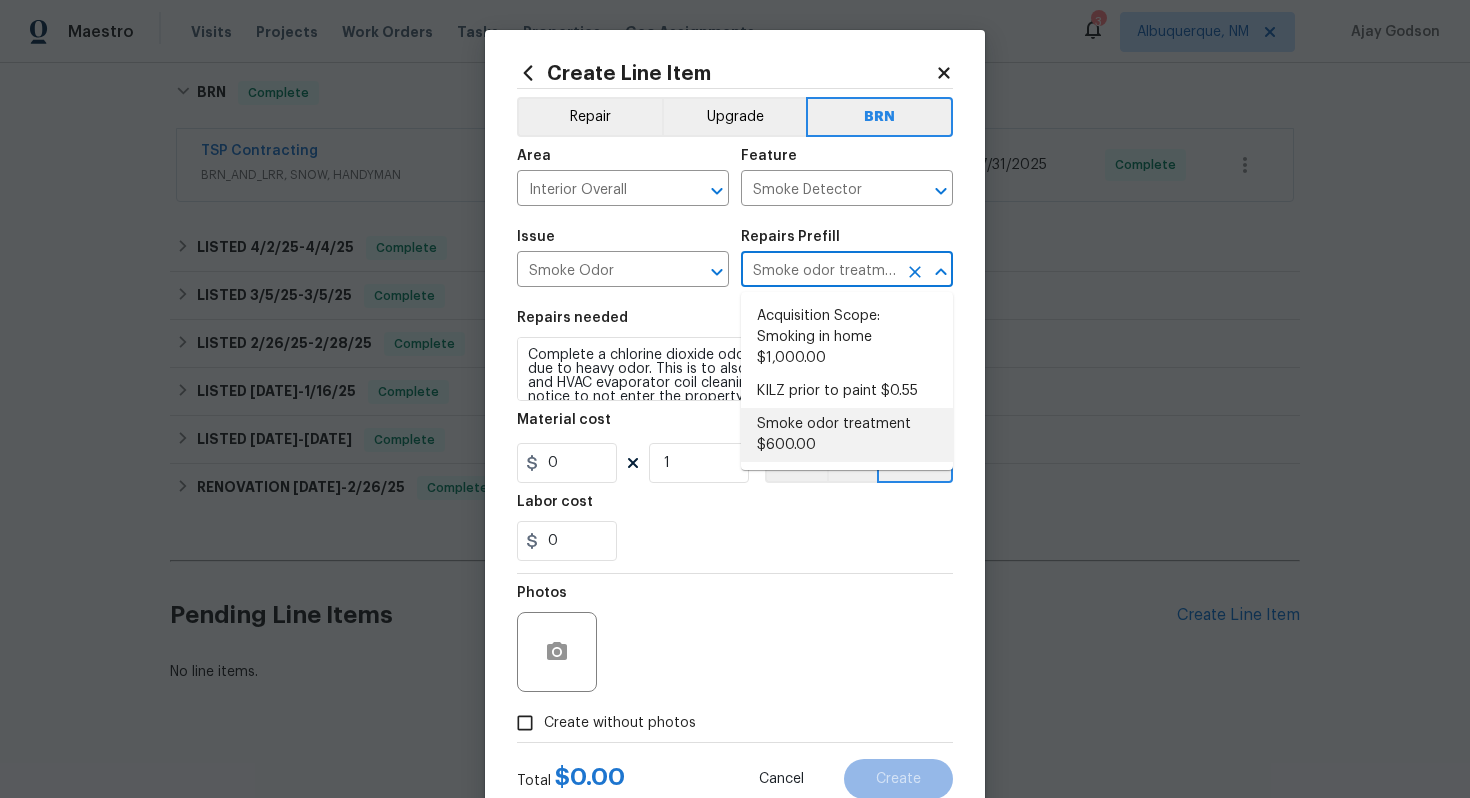 type on "600" 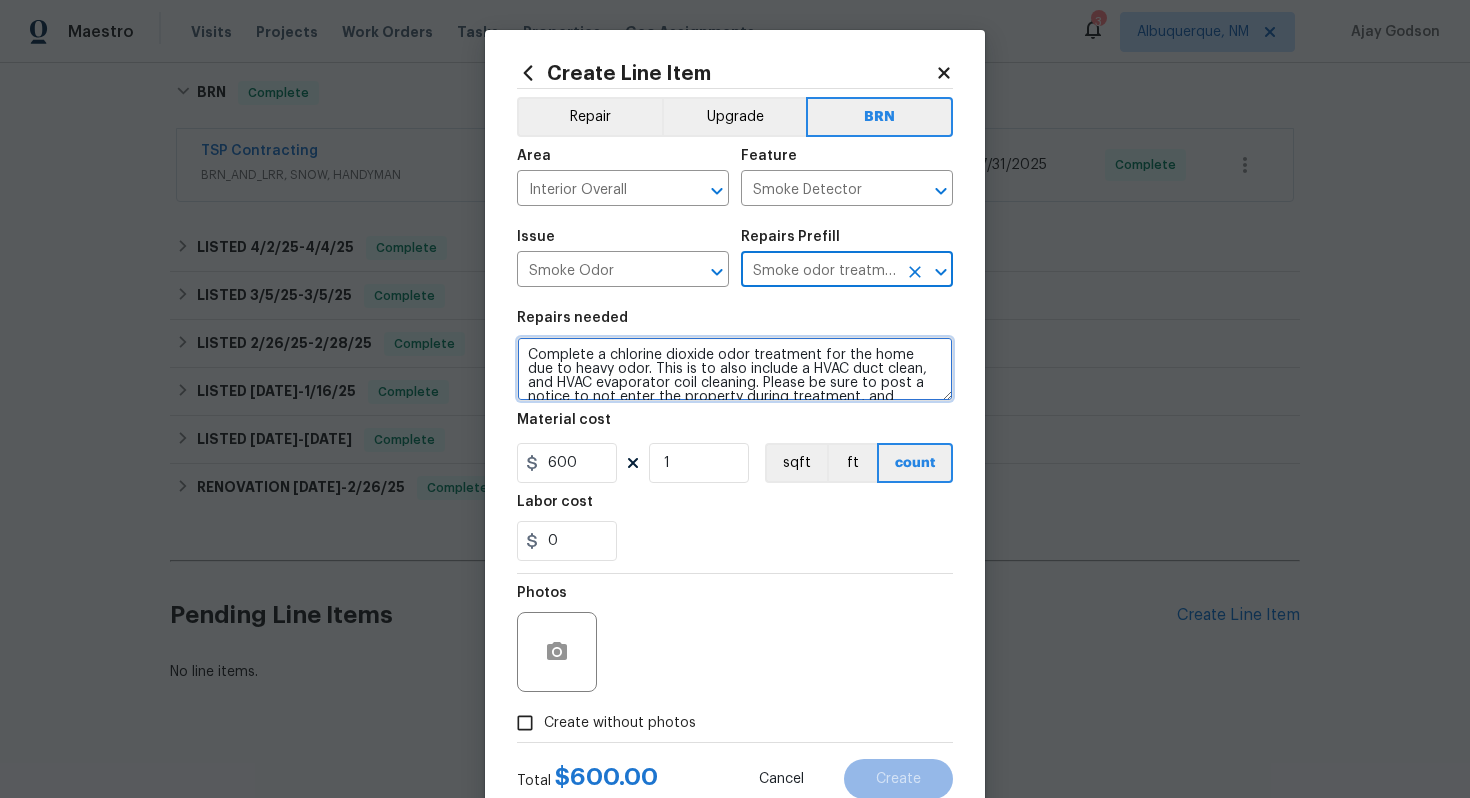 click on "Complete a chlorine dioxide odor treatment for the home due to heavy odor. This is to also include a HVAC duct clean, and HVAC evaporator coil cleaning. Please be sure to post a notice to not enter the property during treatment, and remove the signage upon your return." at bounding box center (735, 369) 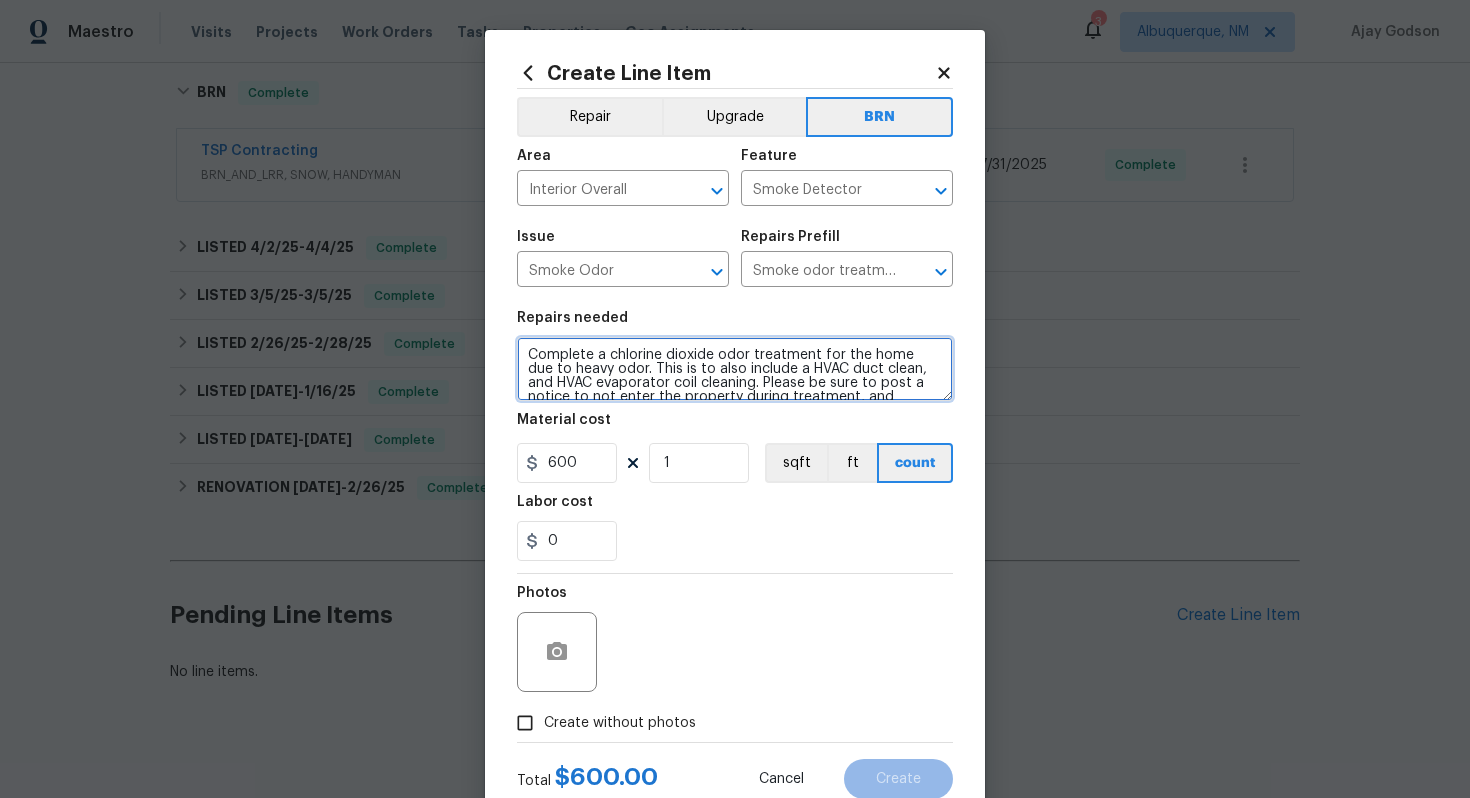 click on "Complete a chlorine dioxide odor treatment for the home due to heavy odor. This is to also include a HVAC duct clean, and HVAC evaporator coil cleaning. Please be sure to post a notice to not enter the property during treatment, and remove the signage upon your return." at bounding box center (735, 369) 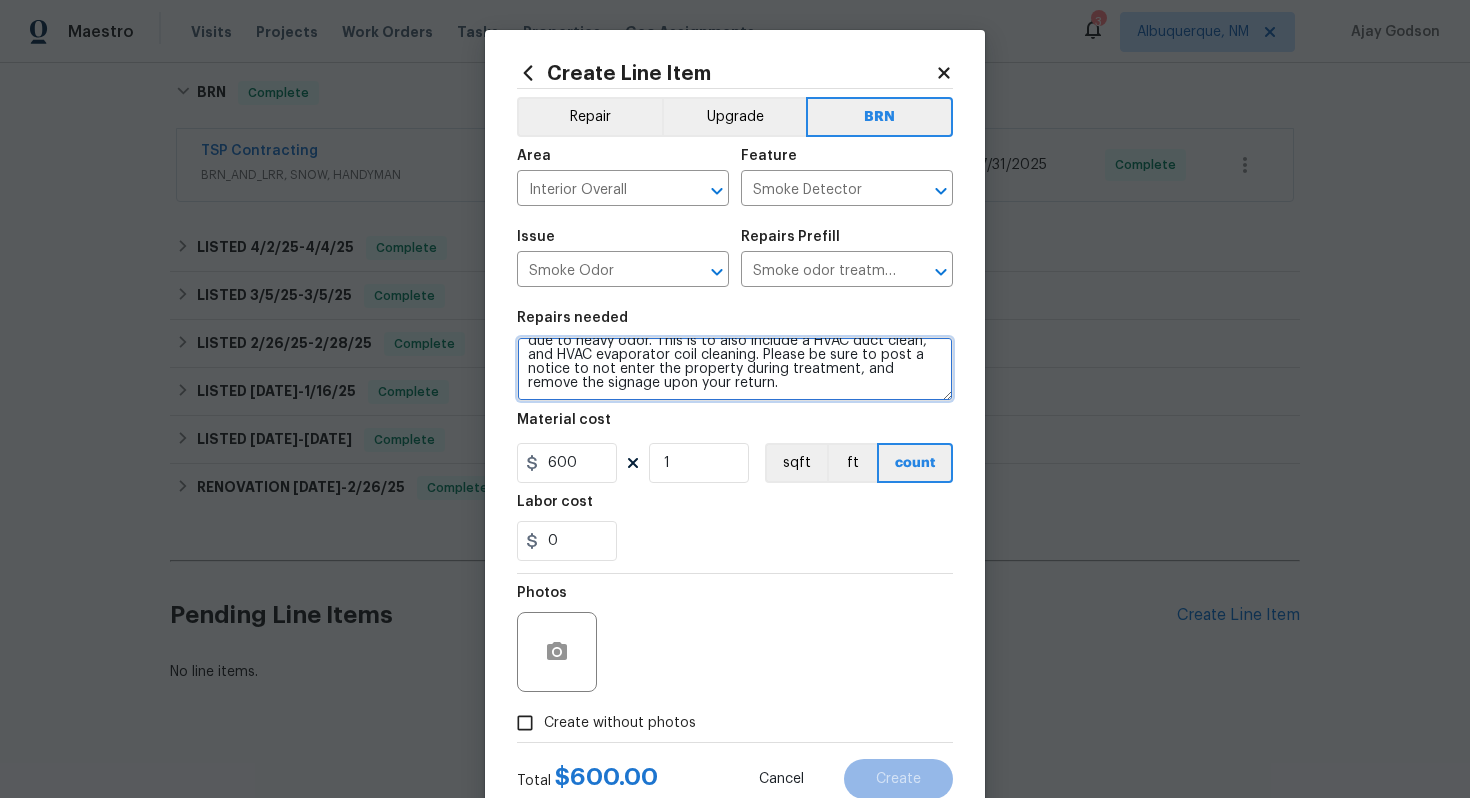 paste on "Rework - Lender Required: Seller to have contractor replace all smoke/CO2 detectors in home. Test all to ensure proper operation. One combo C02/smoke detector should be located on each level of the home" 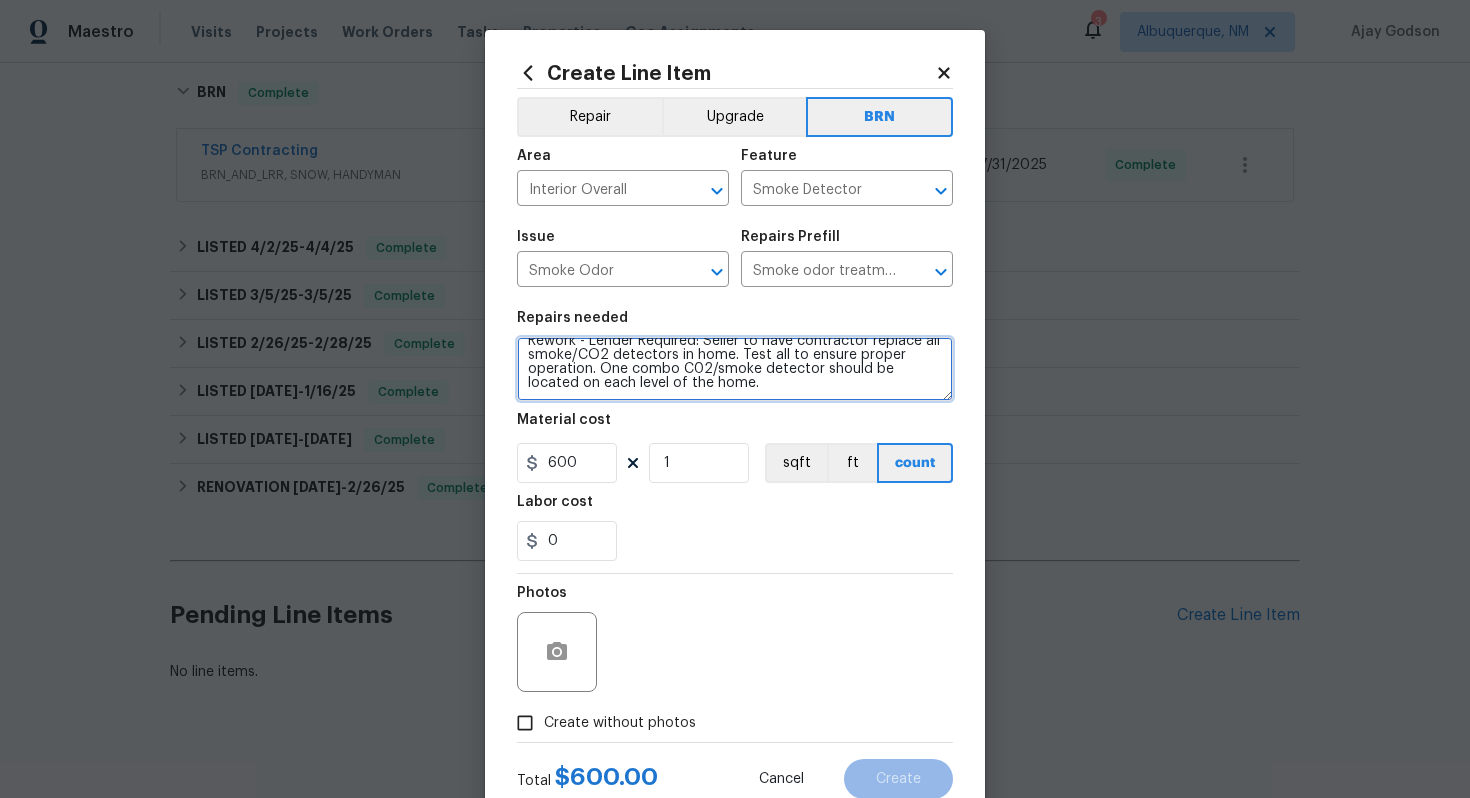scroll, scrollTop: 14, scrollLeft: 0, axis: vertical 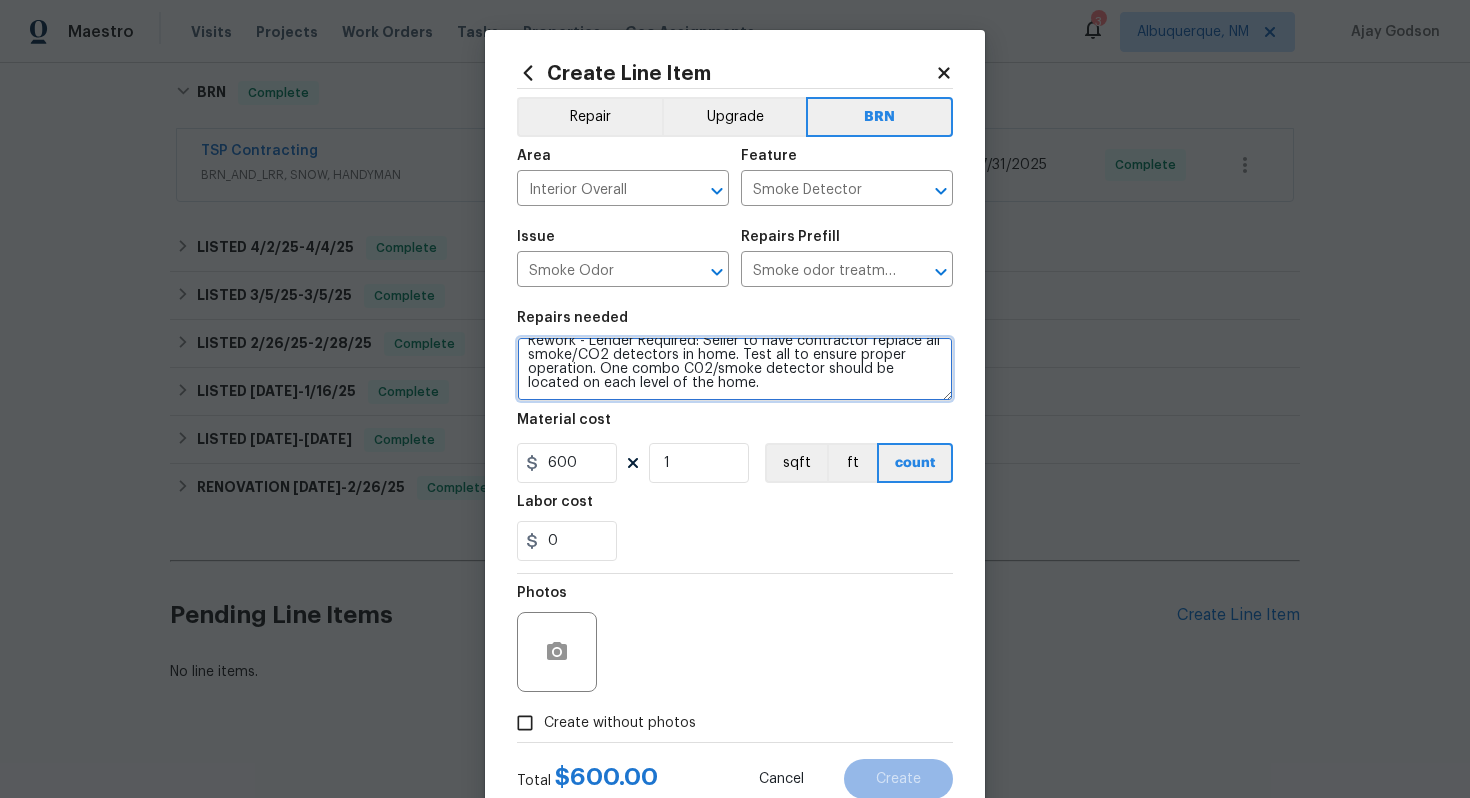 type on "Rework - Lender Required: Seller to have contractor replace all smoke/CO2 detectors in home. Test all to ensure proper operation. One combo C02/smoke detector should be located on each level of the home." 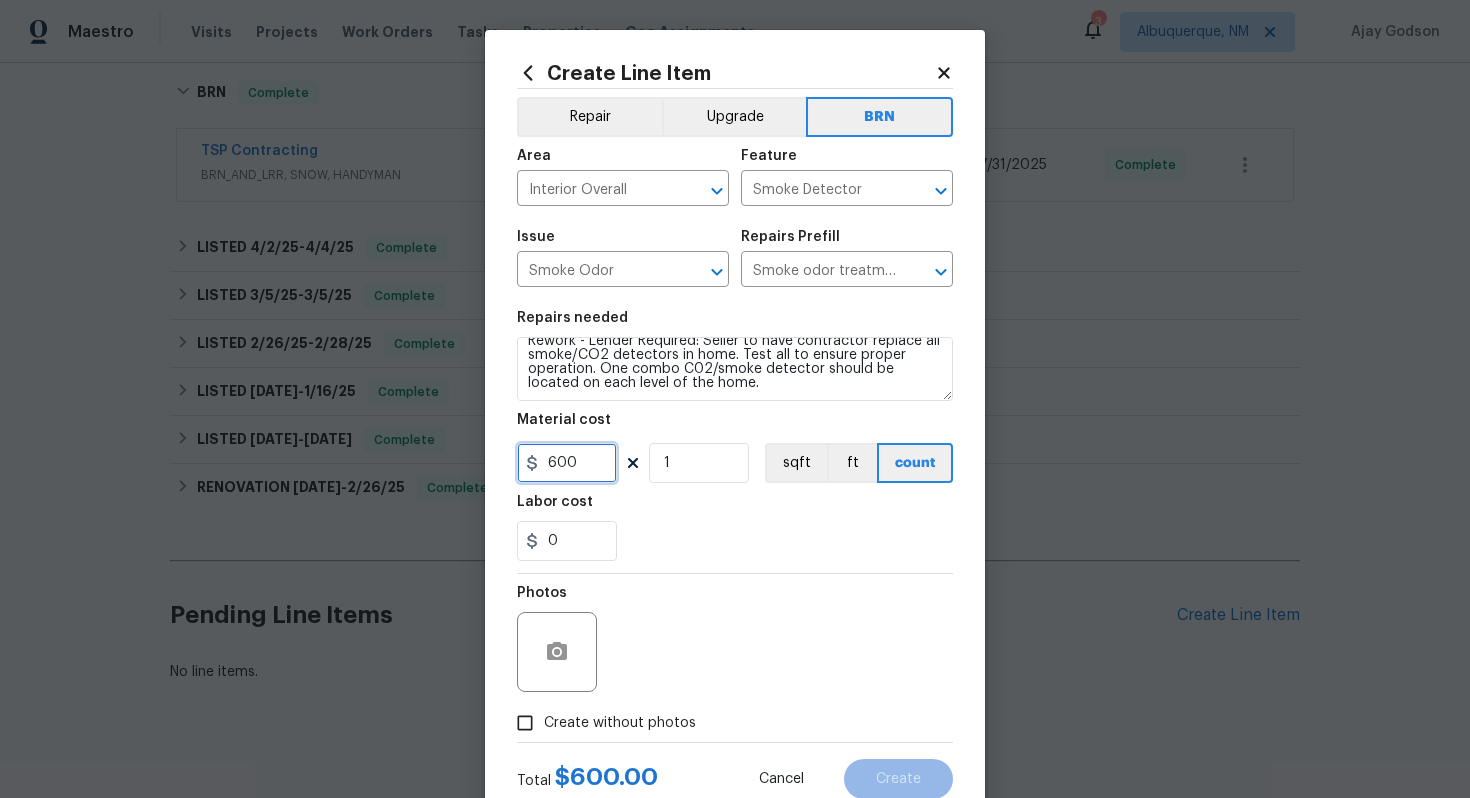 drag, startPoint x: 581, startPoint y: 472, endPoint x: 534, endPoint y: 471, distance: 47.010635 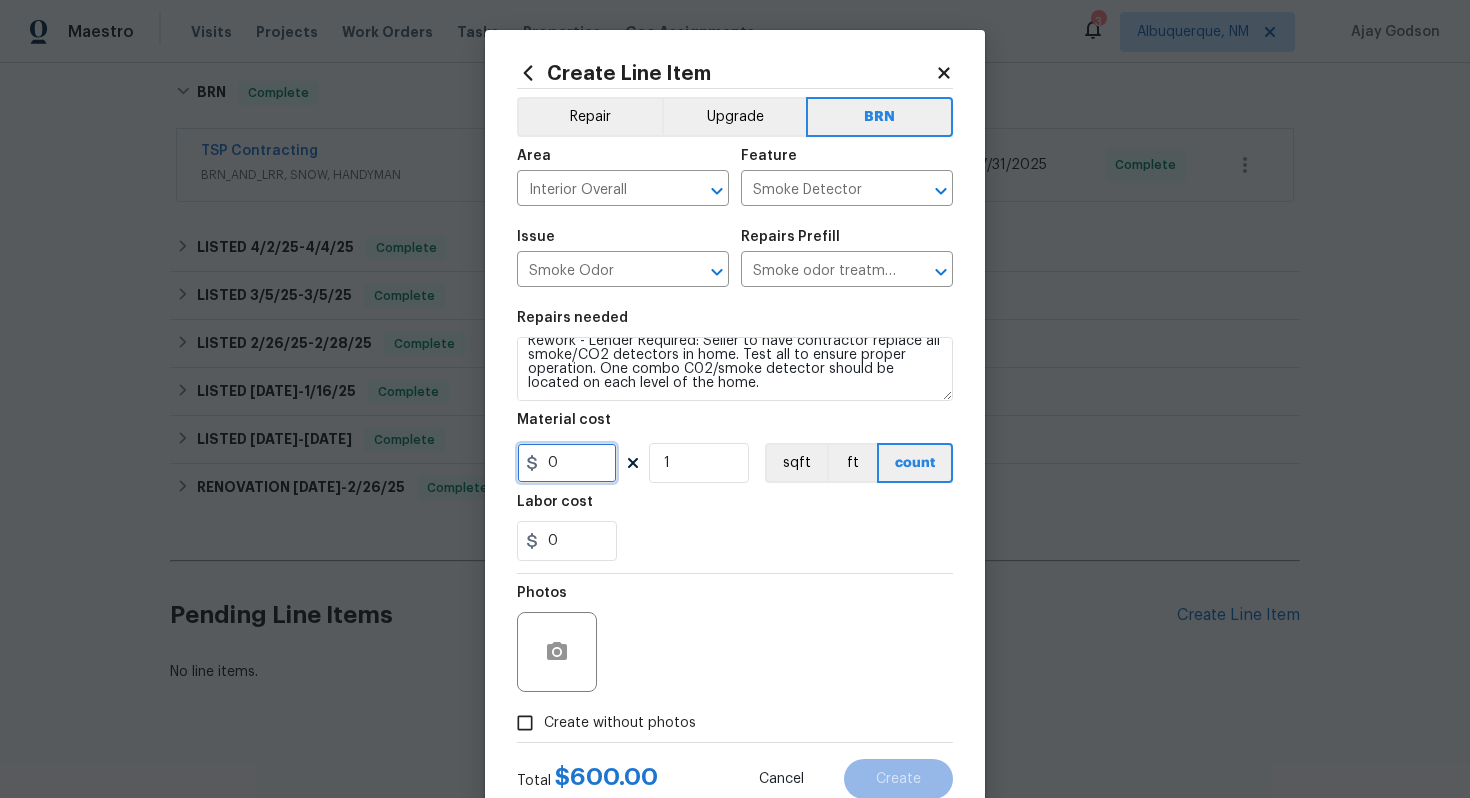 type on "0" 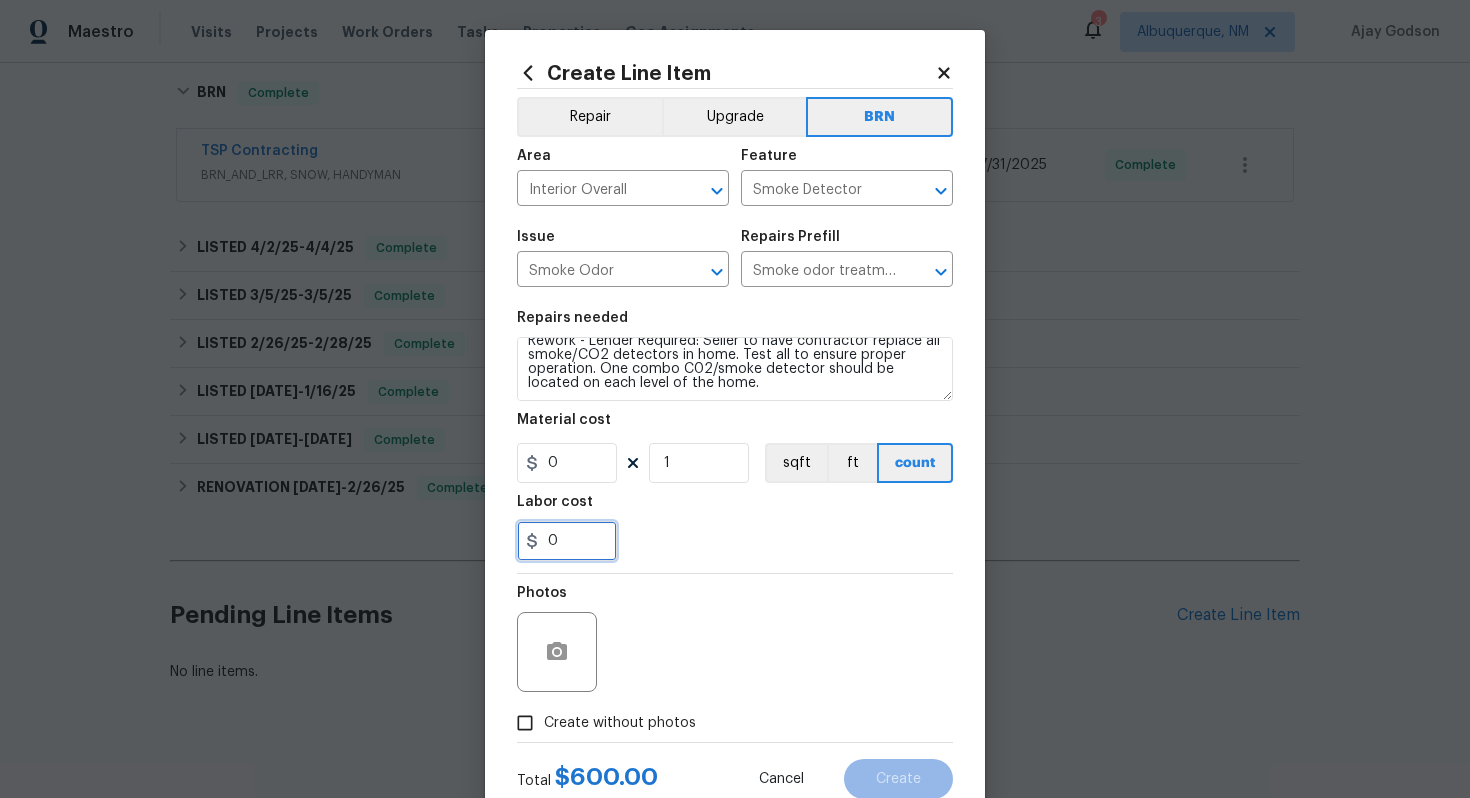 click on "0" at bounding box center (567, 541) 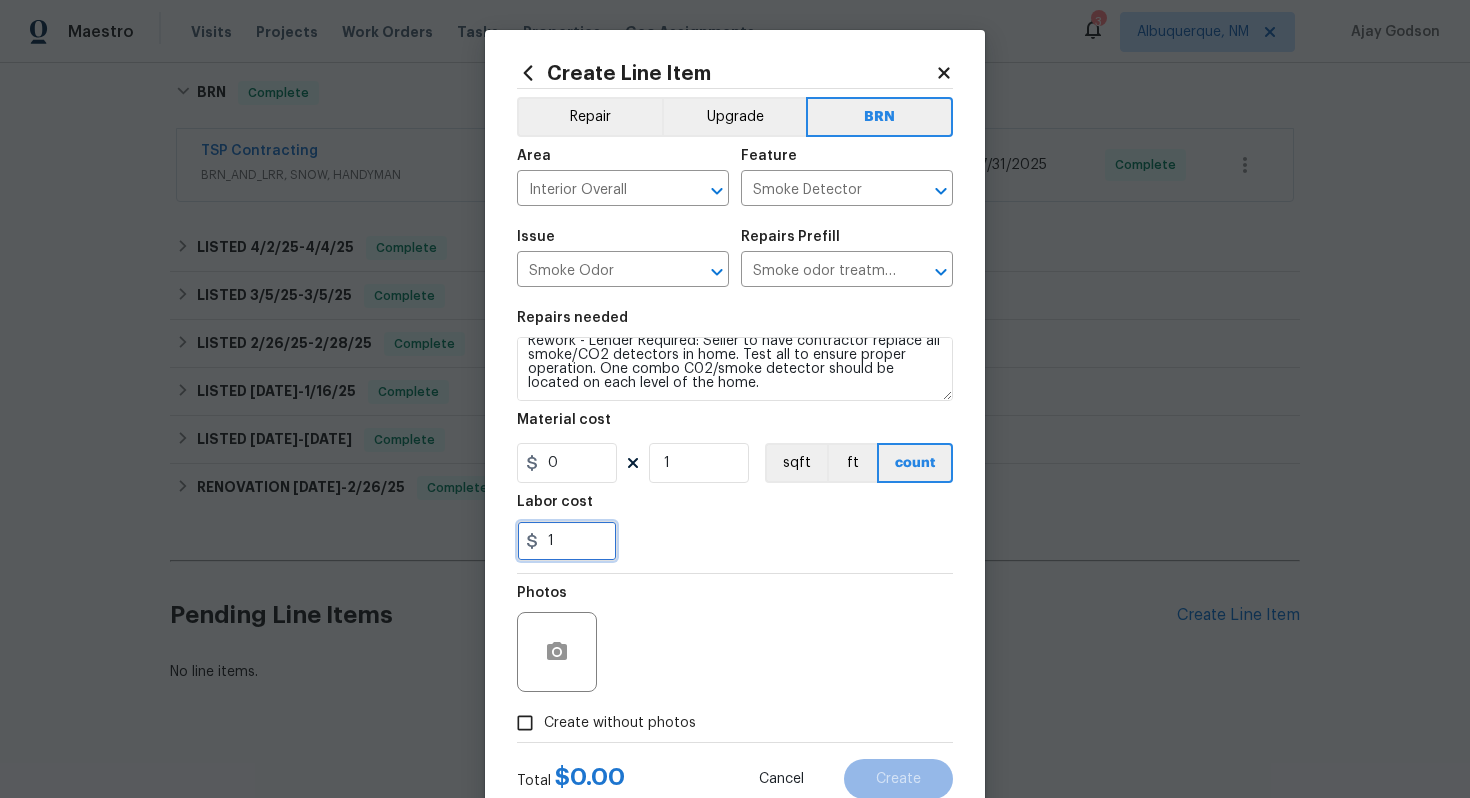 type on "1" 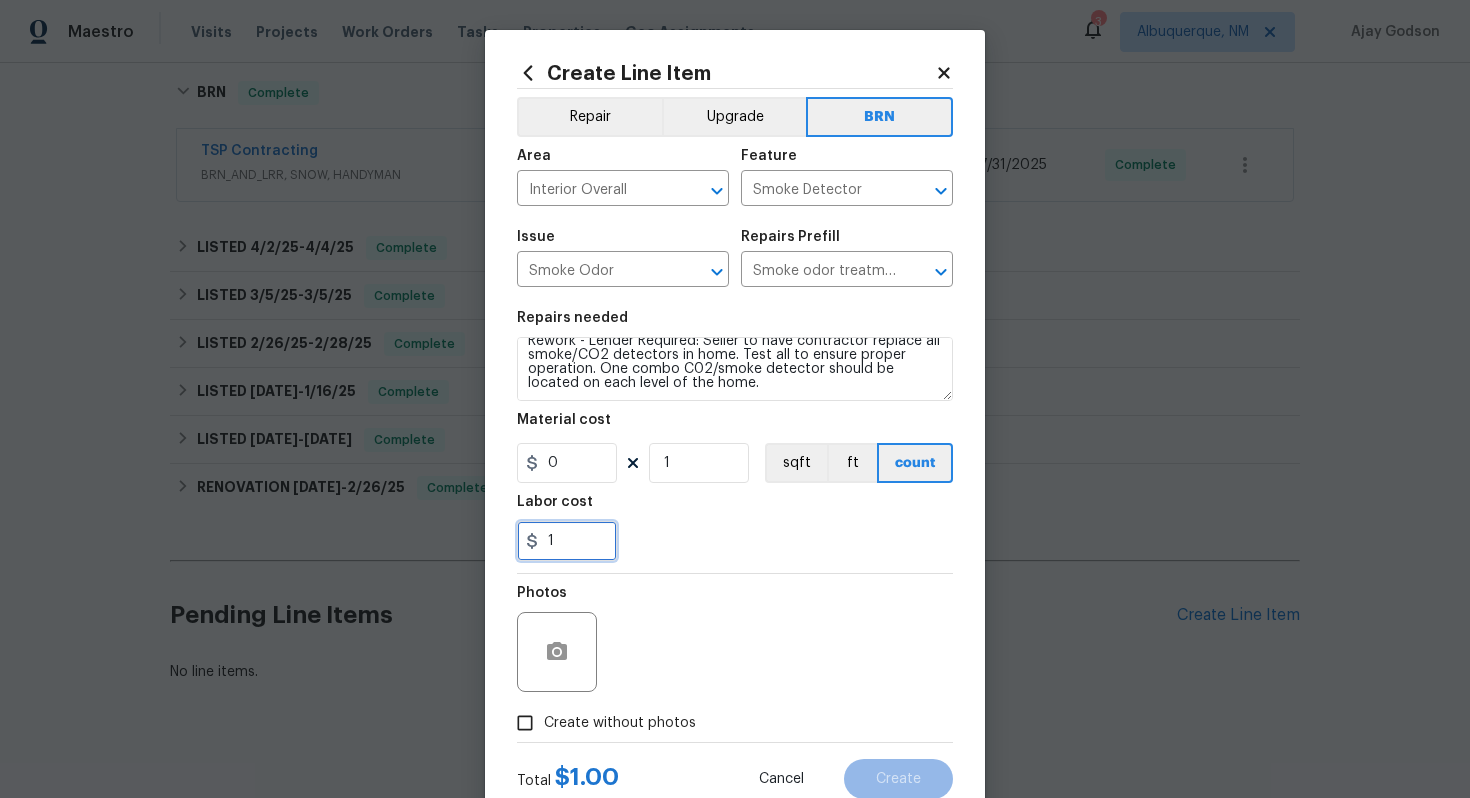 scroll, scrollTop: 64, scrollLeft: 0, axis: vertical 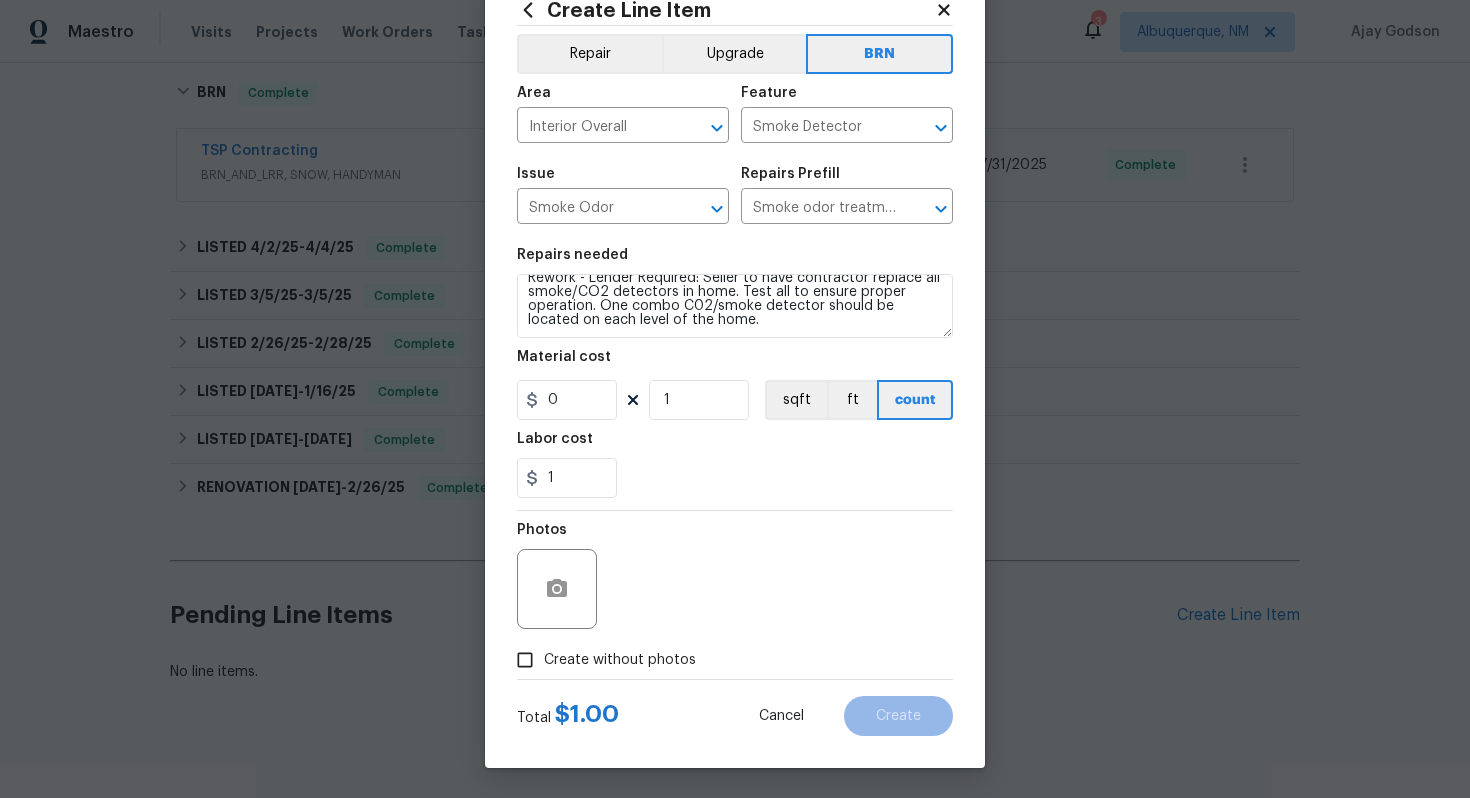 click on "Create without photos" at bounding box center [620, 660] 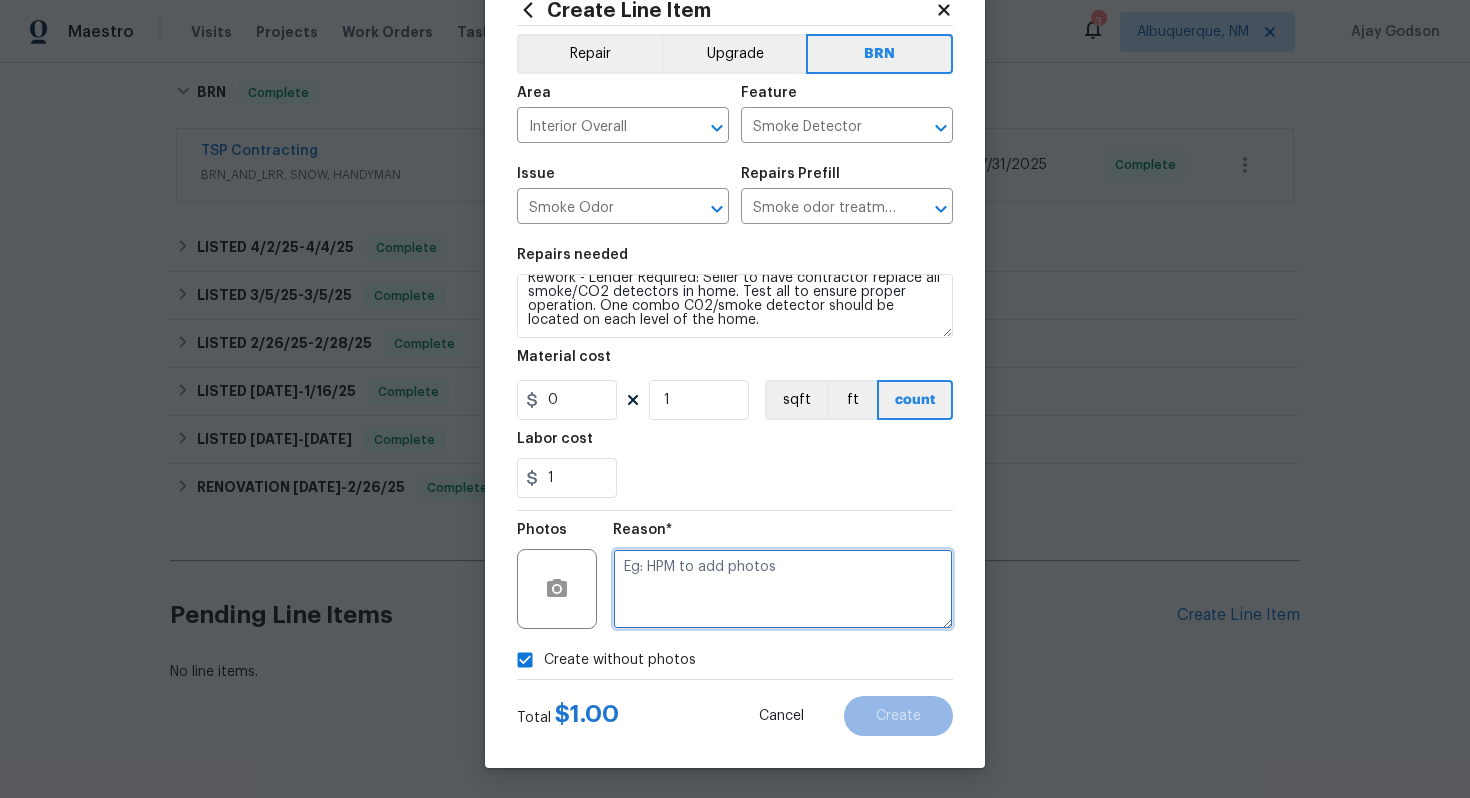 click at bounding box center (783, 589) 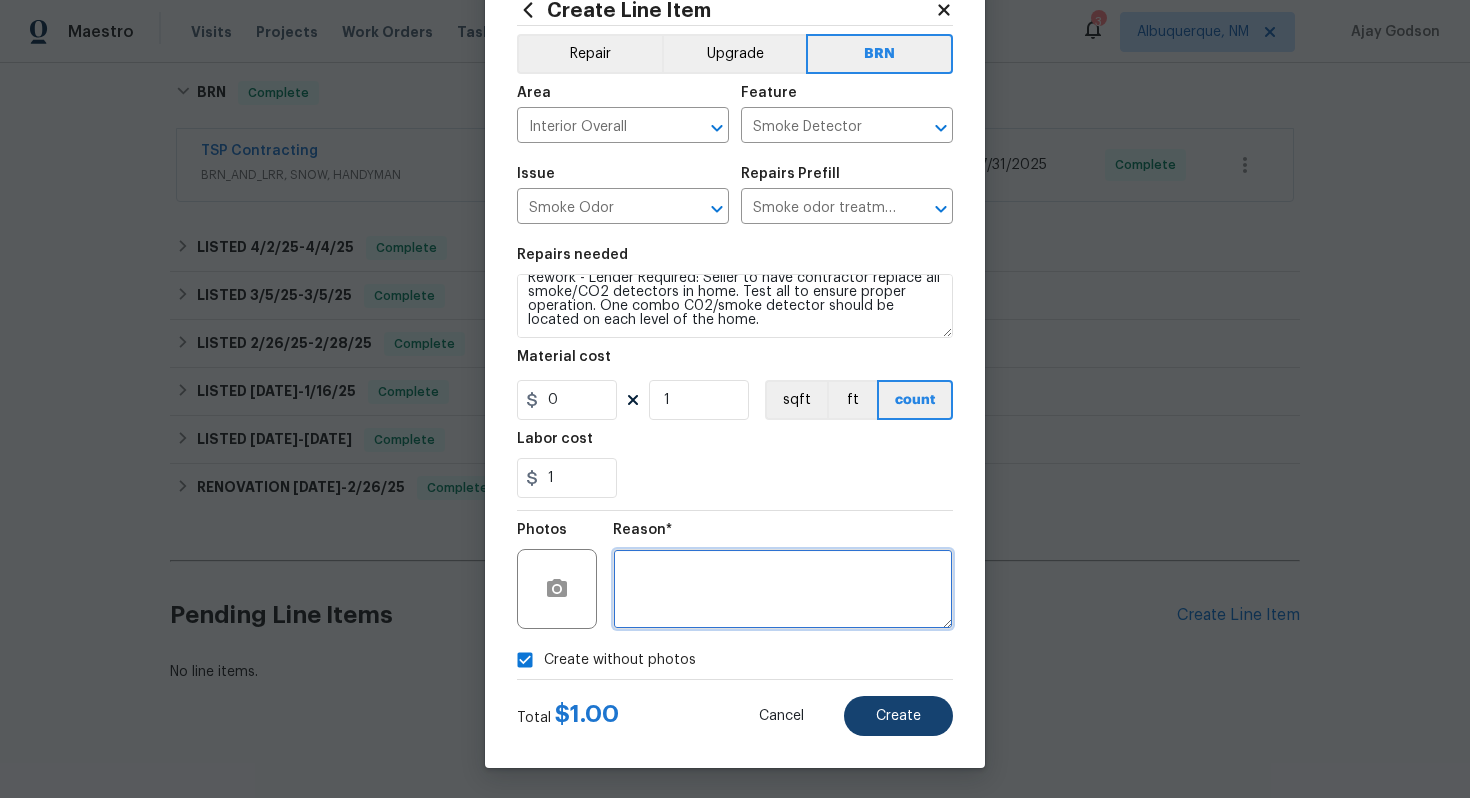 type 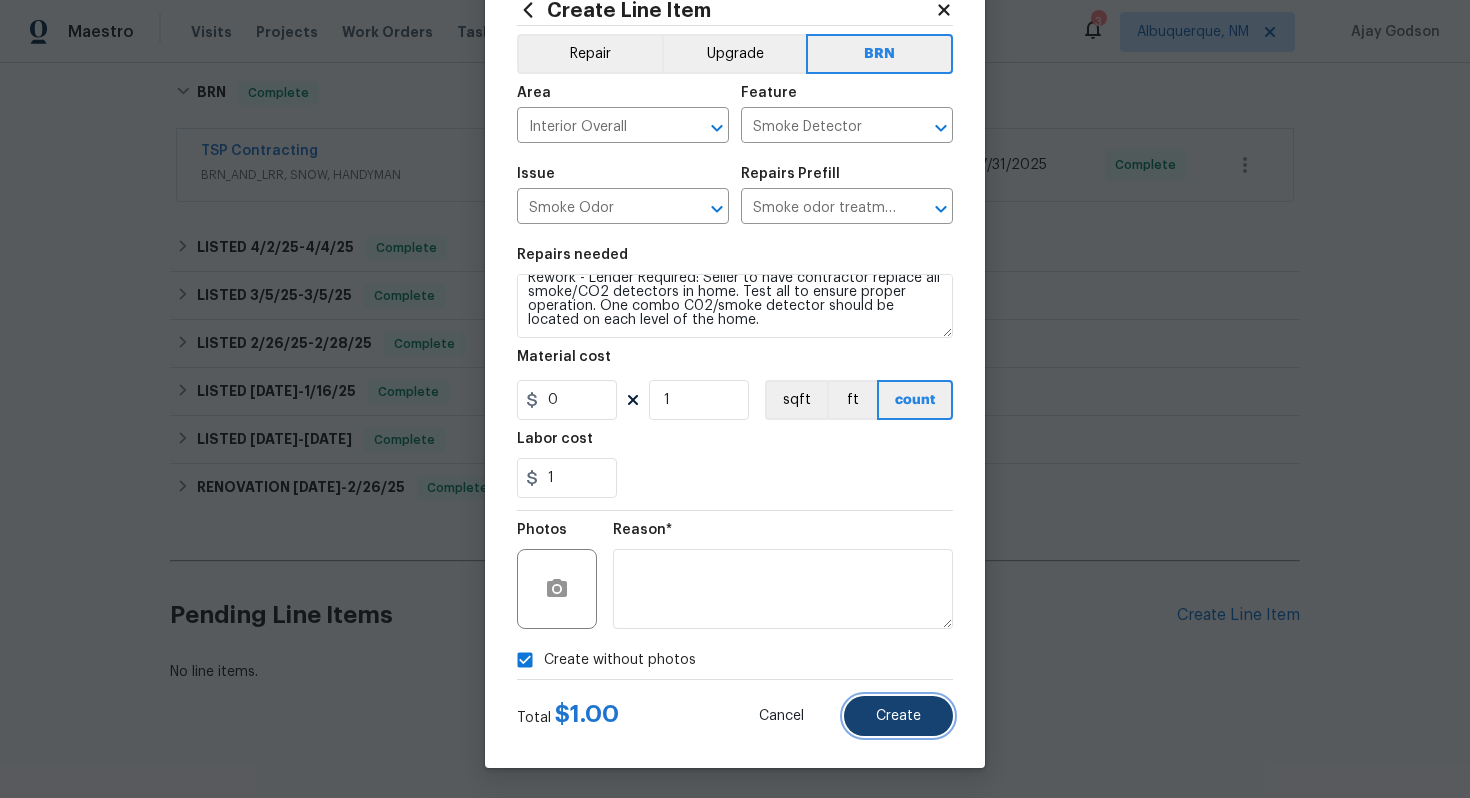 click on "Create" at bounding box center [898, 716] 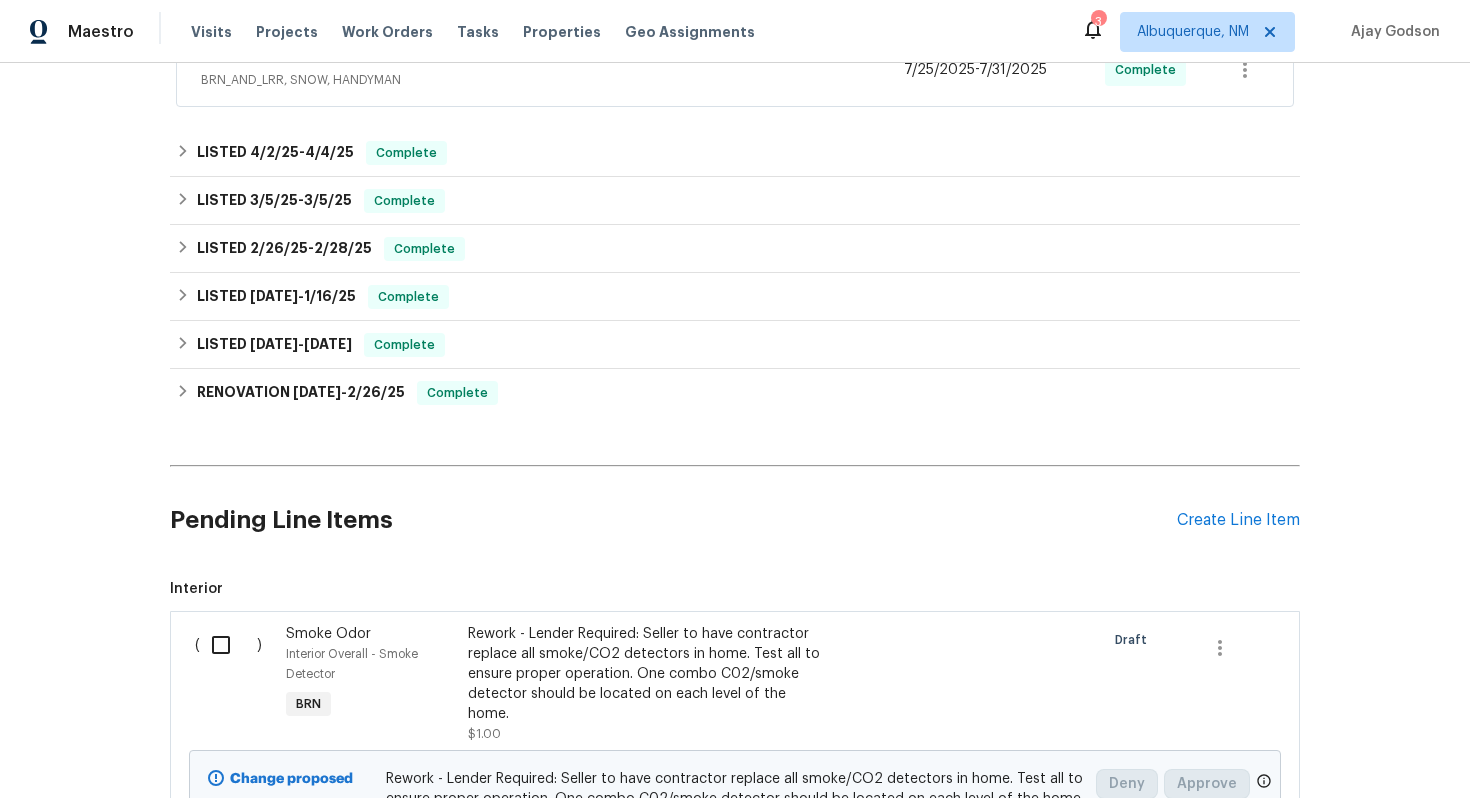 scroll, scrollTop: 626, scrollLeft: 0, axis: vertical 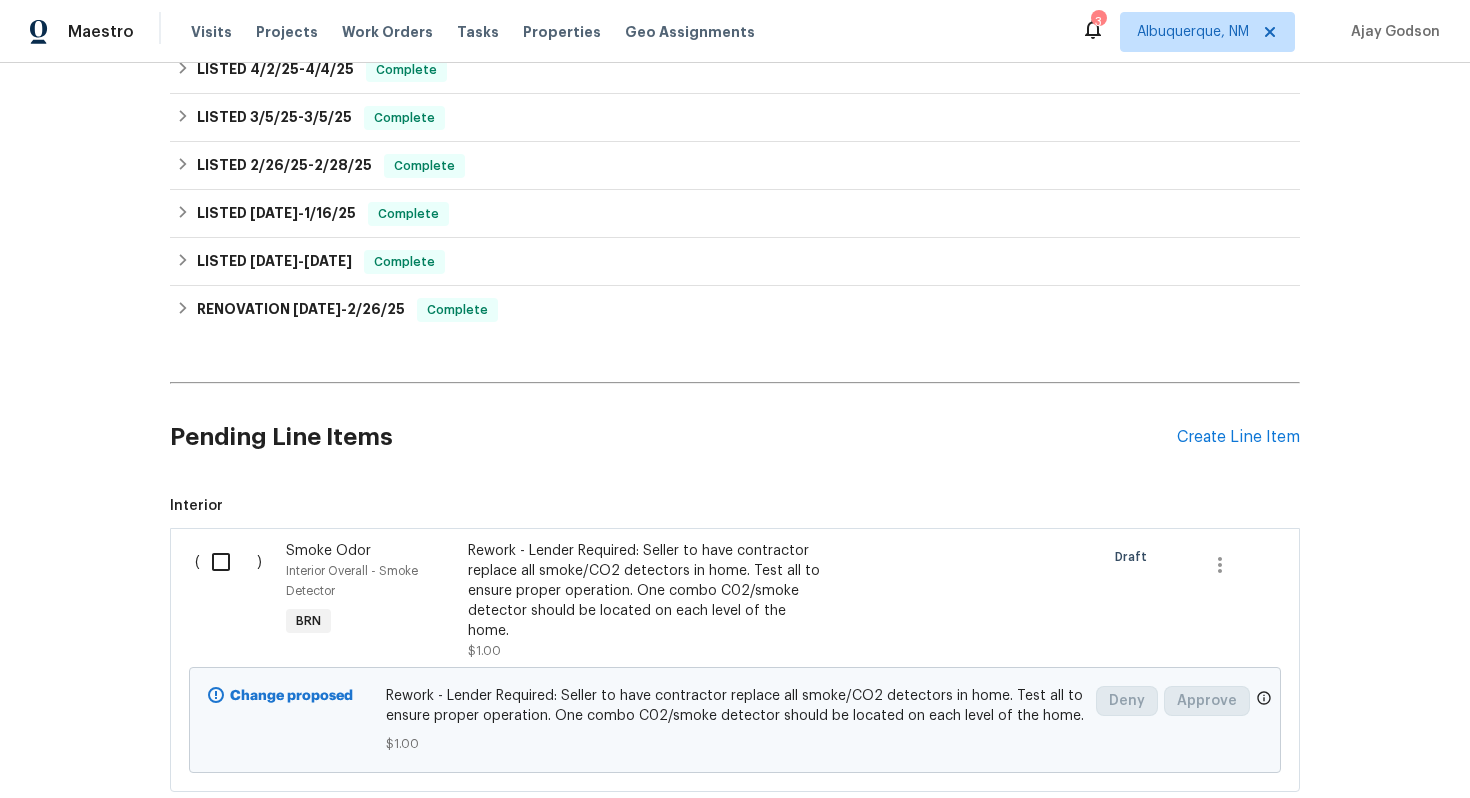 click at bounding box center (228, 562) 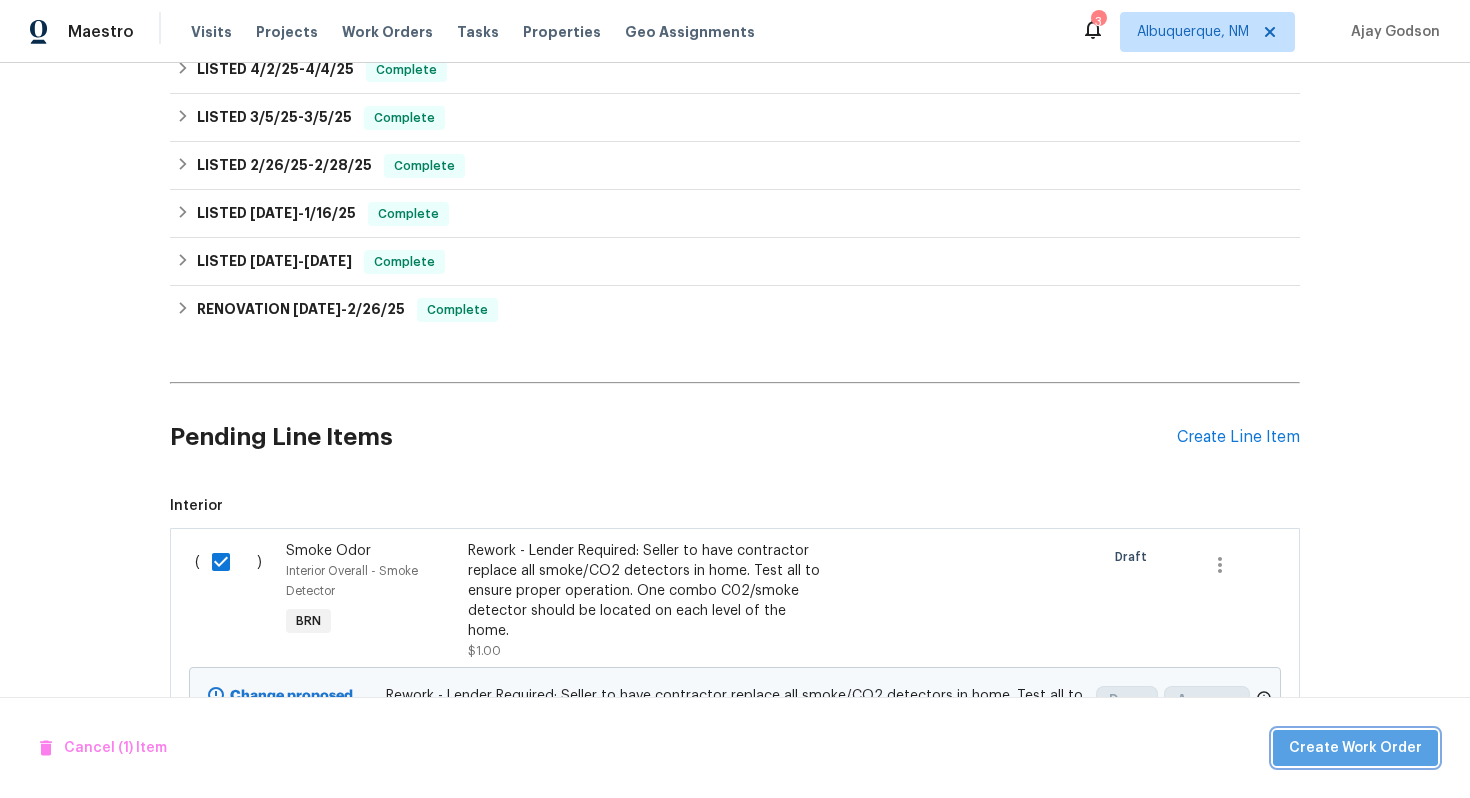 click on "Create Work Order" at bounding box center [1355, 748] 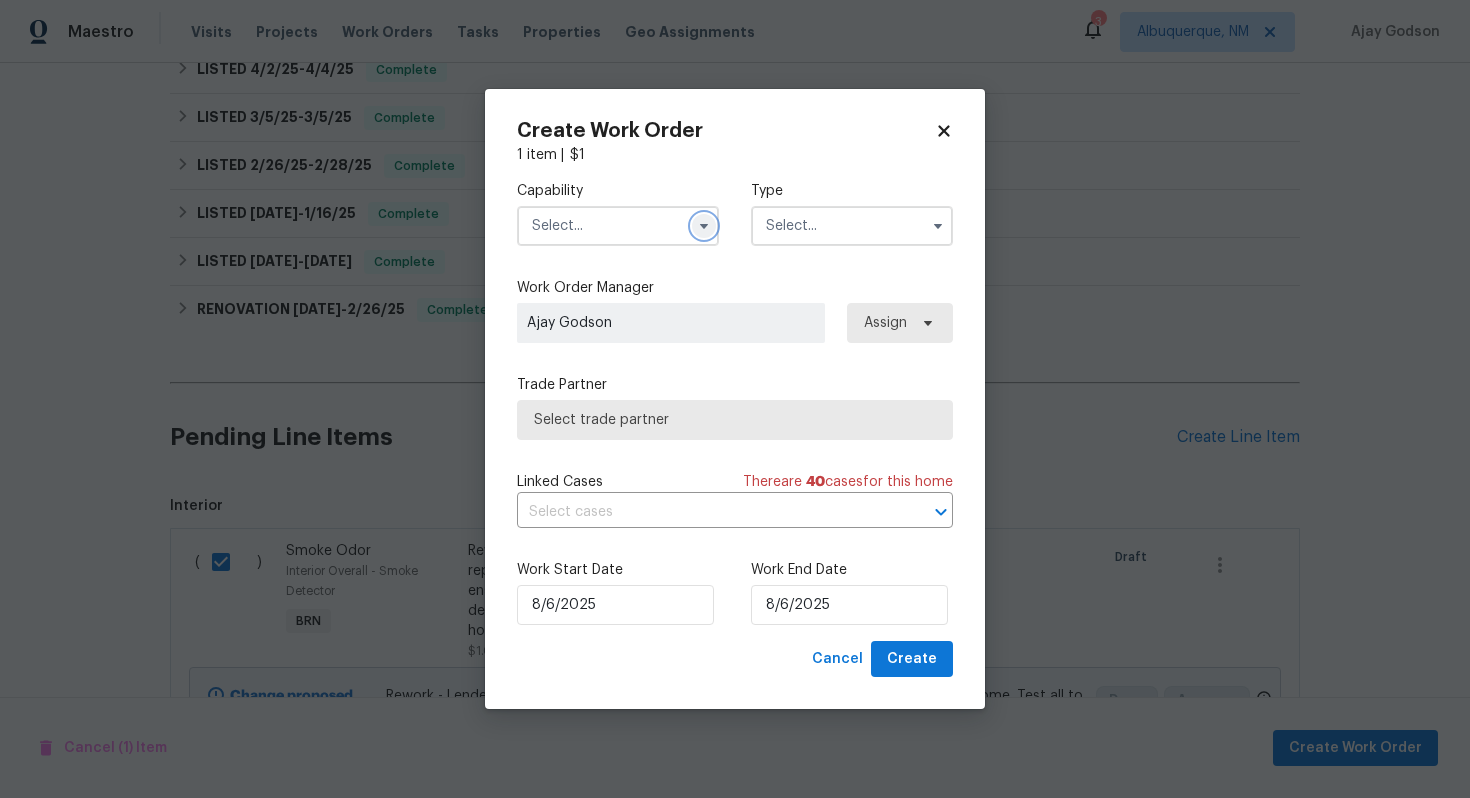 click 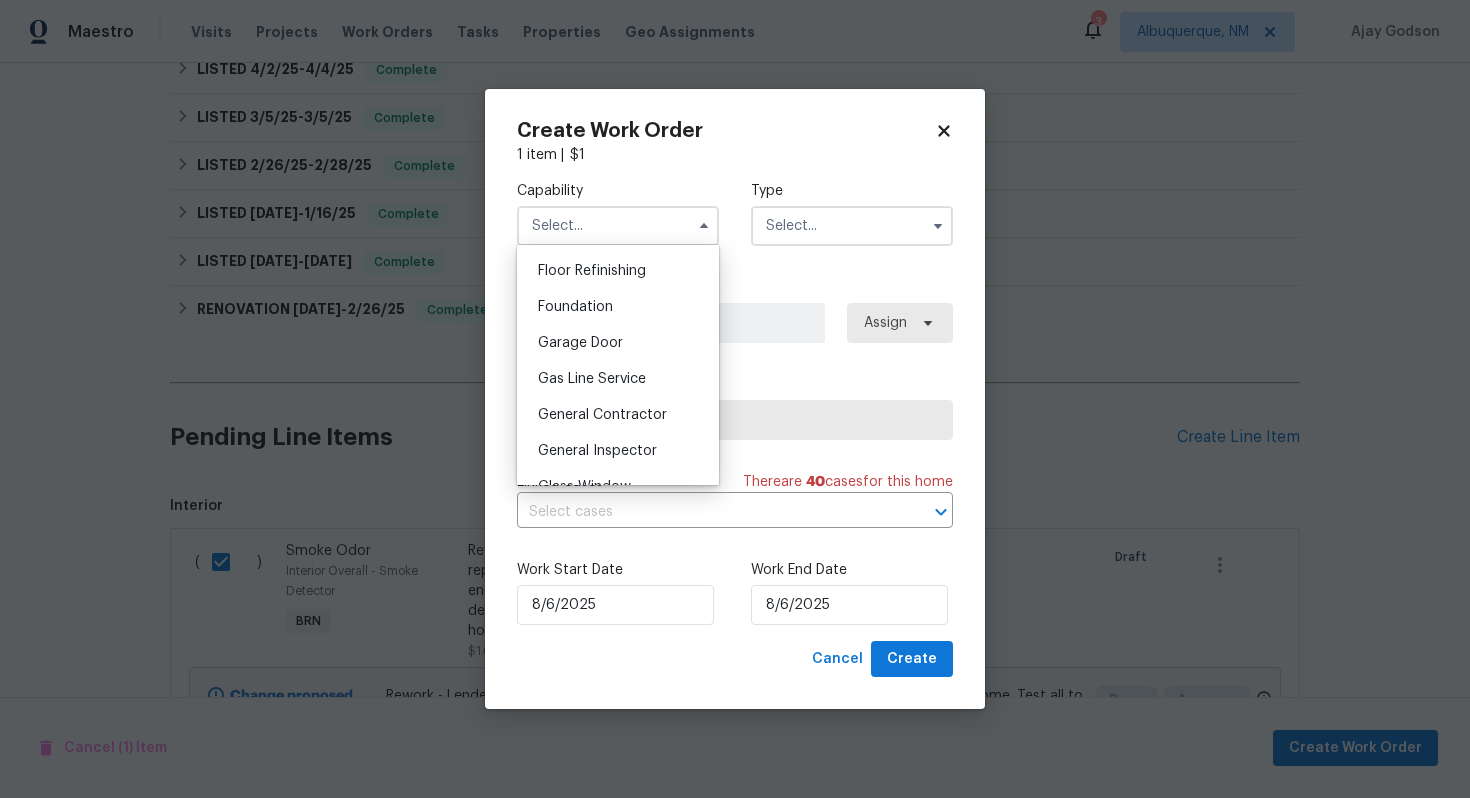 scroll, scrollTop: 832, scrollLeft: 0, axis: vertical 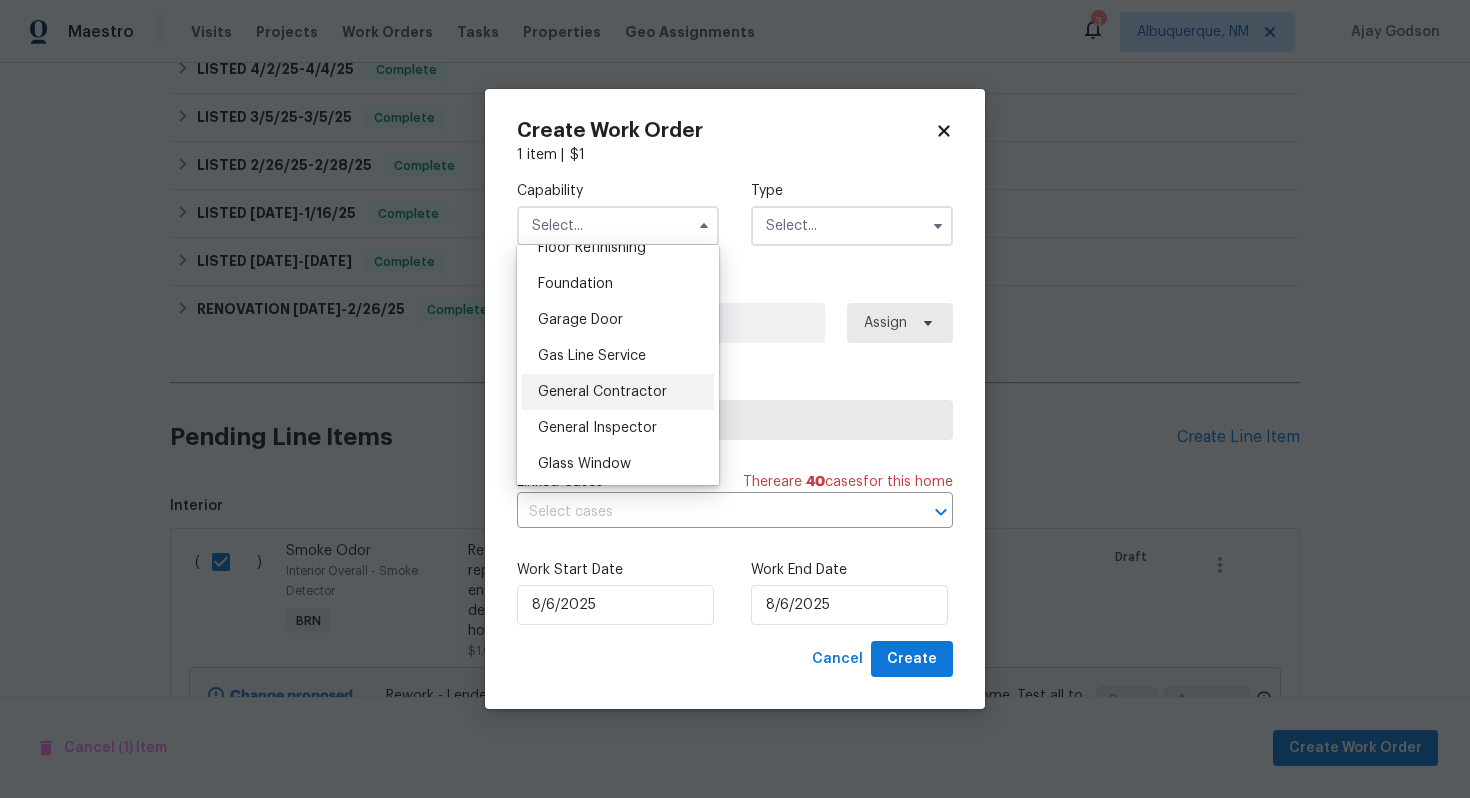 click on "General Contractor" at bounding box center (602, 392) 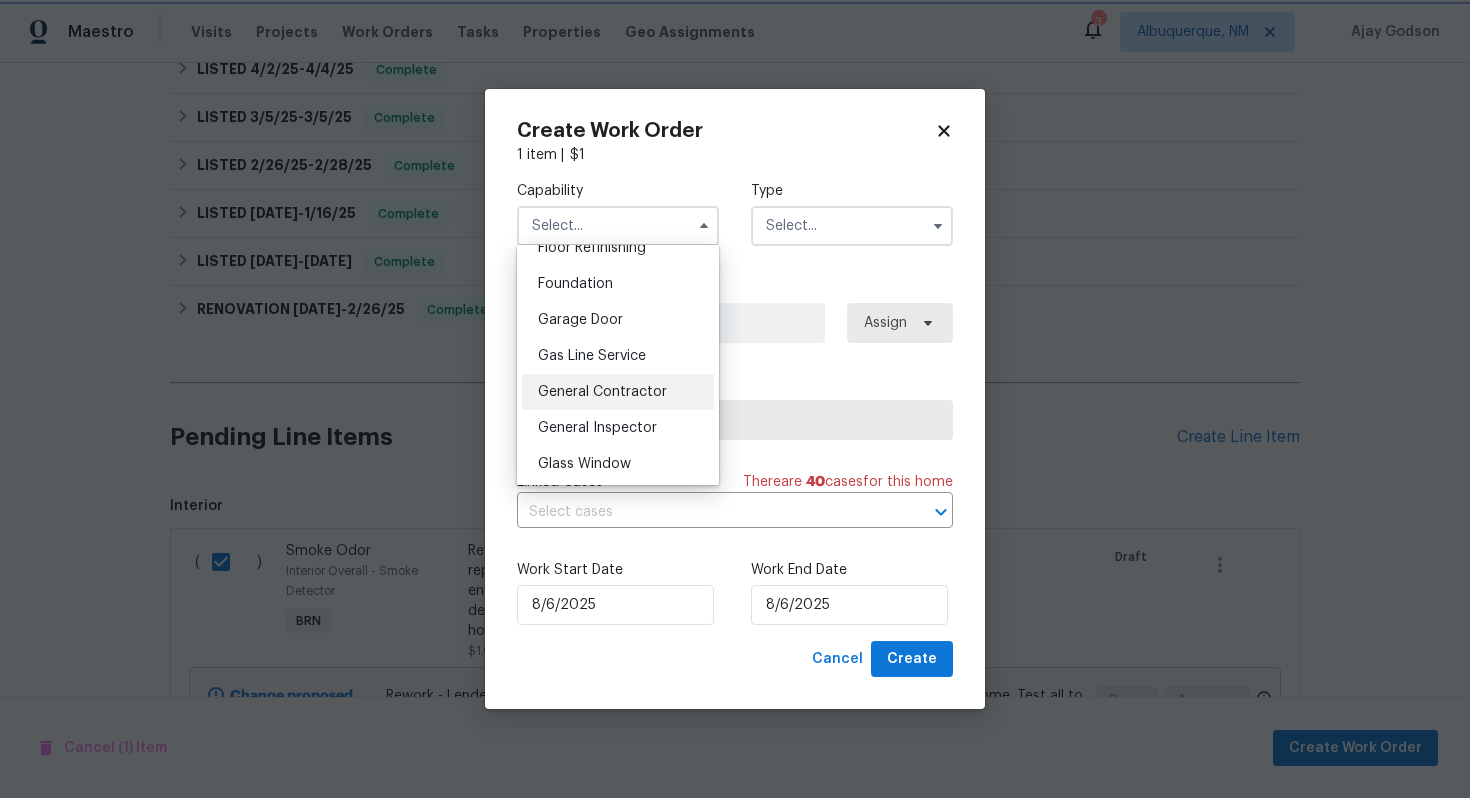 type on "General Contractor" 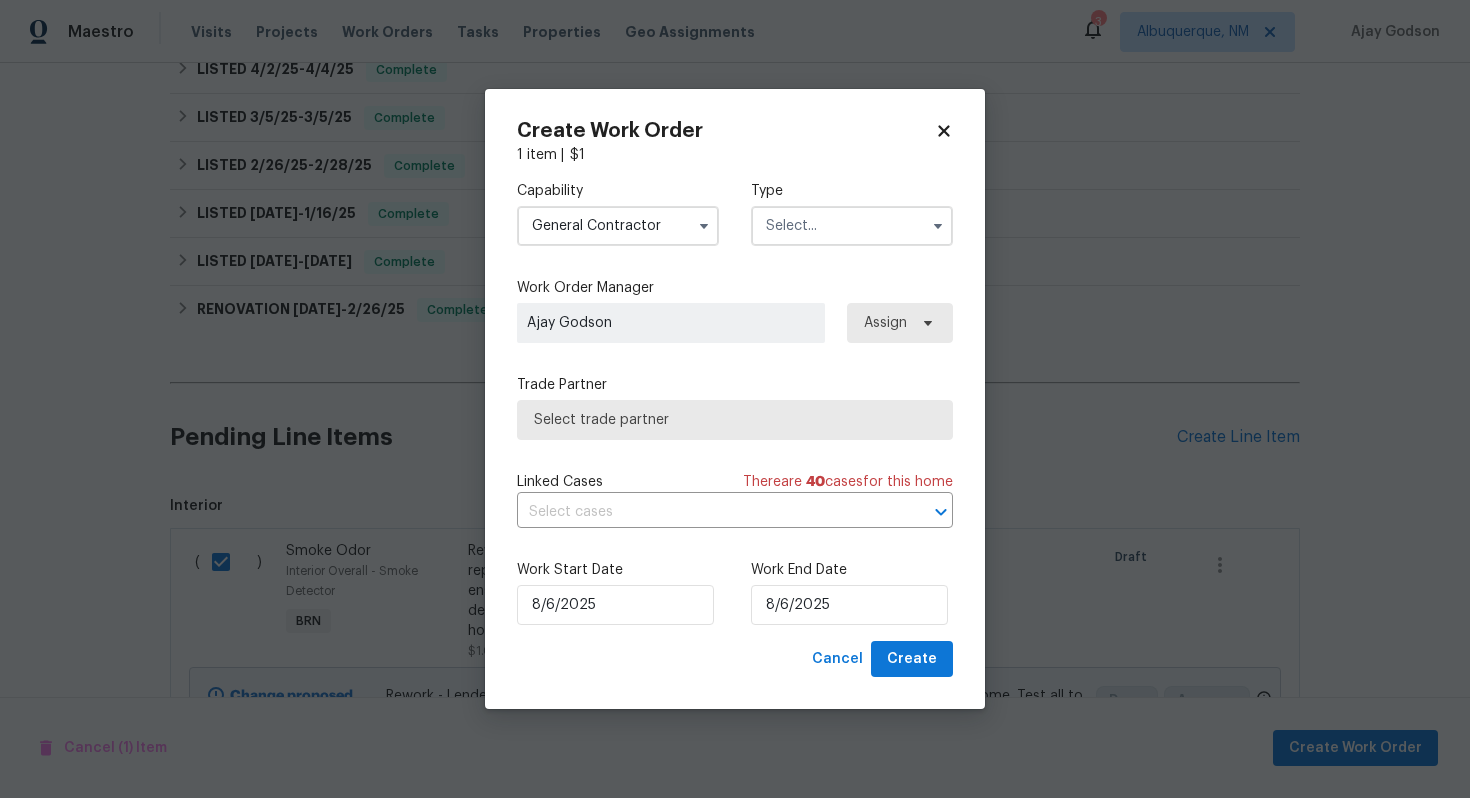 click at bounding box center [852, 226] 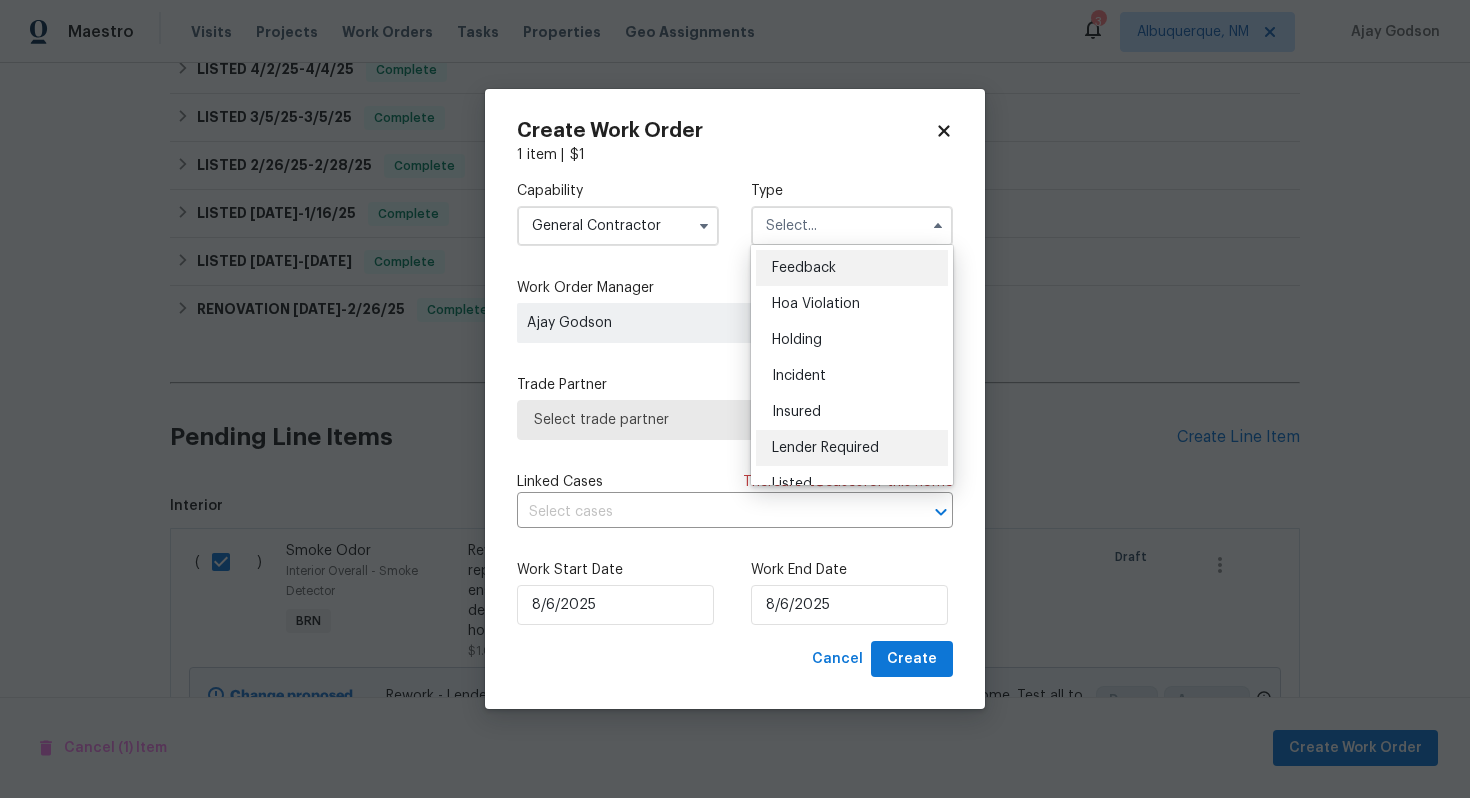 click on "Lender Required" at bounding box center (825, 448) 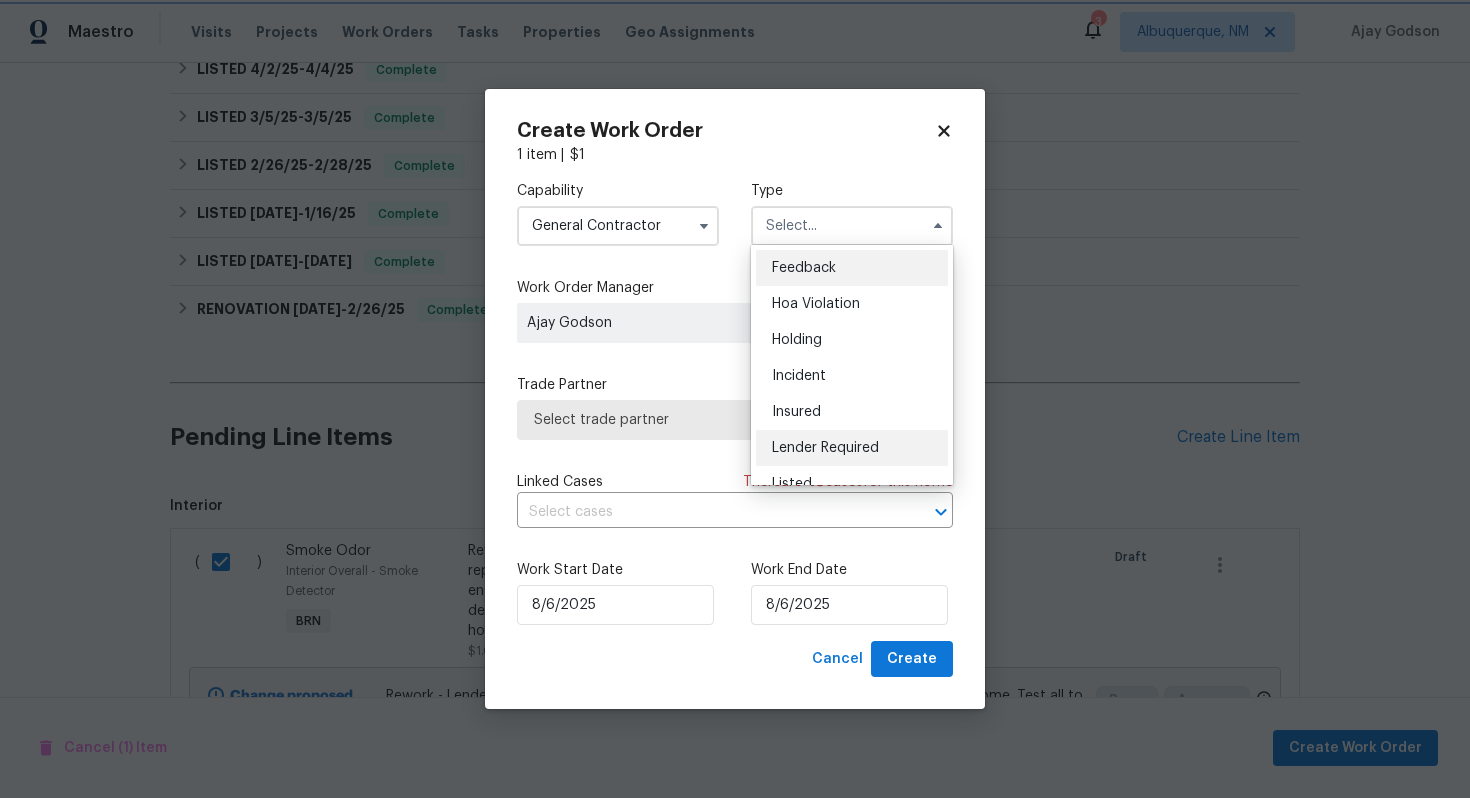 type on "Lender Required" 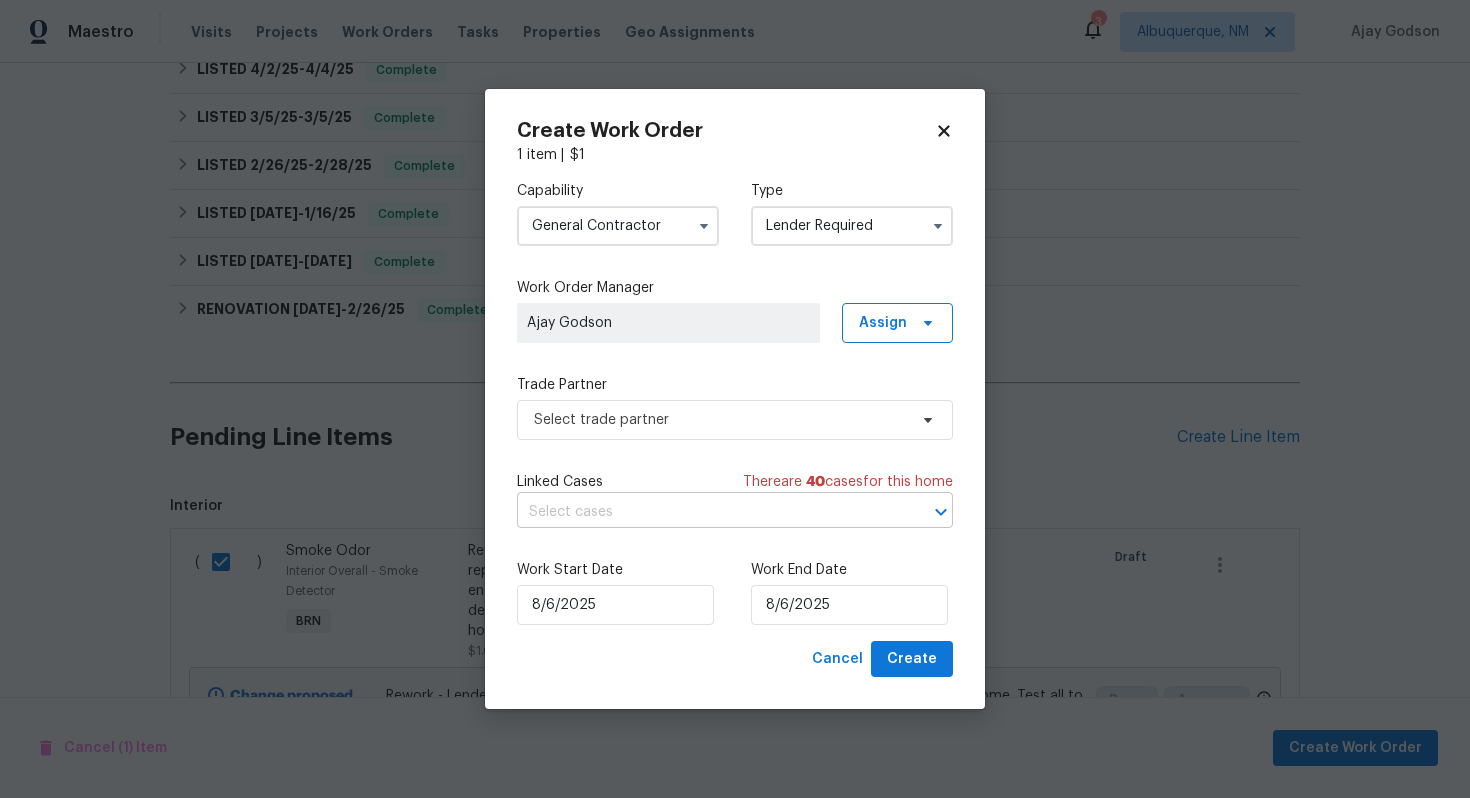 click at bounding box center [707, 512] 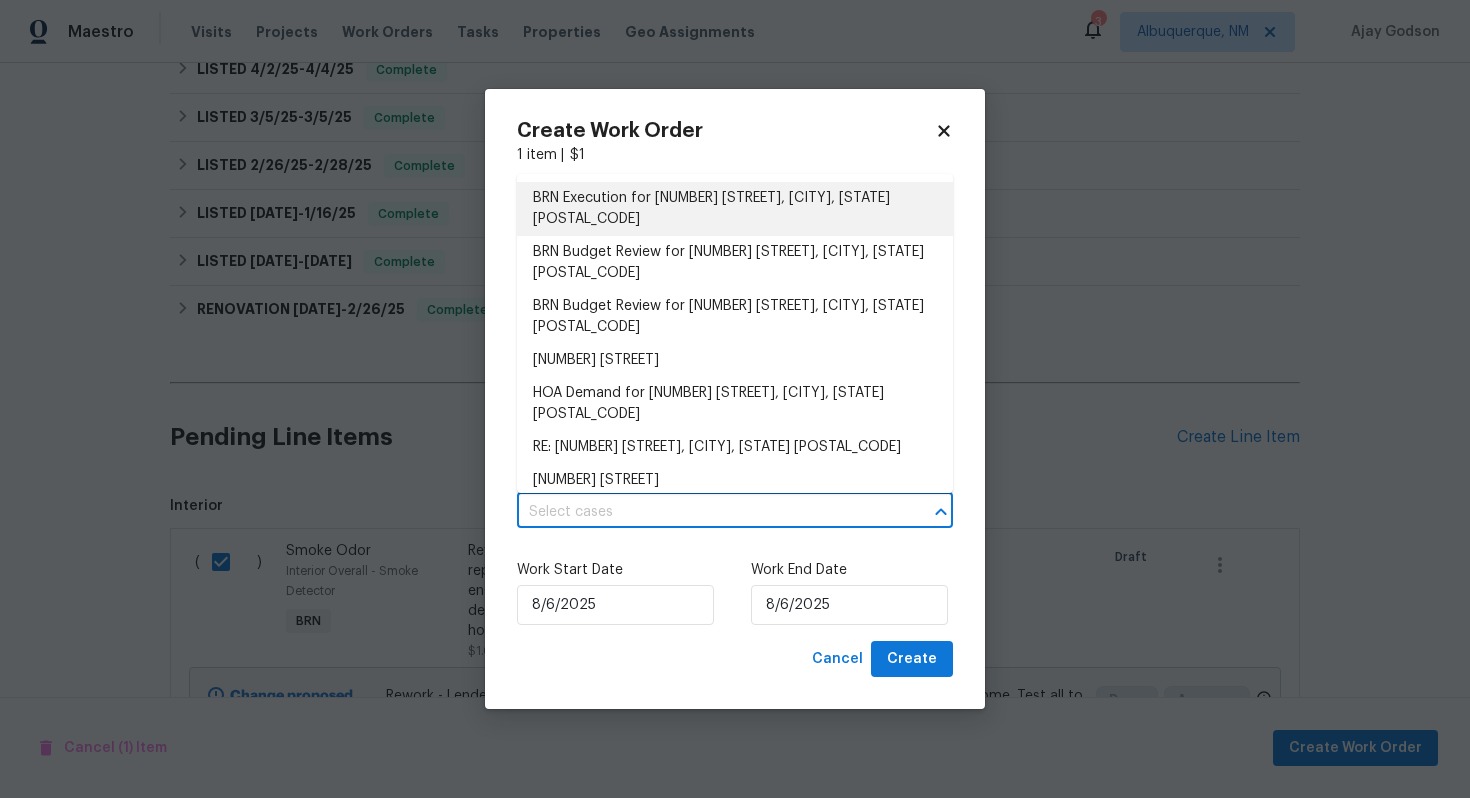 click on "BRN Execution for 2720 Poe Pl, Waldorf, MD 20601" at bounding box center [735, 209] 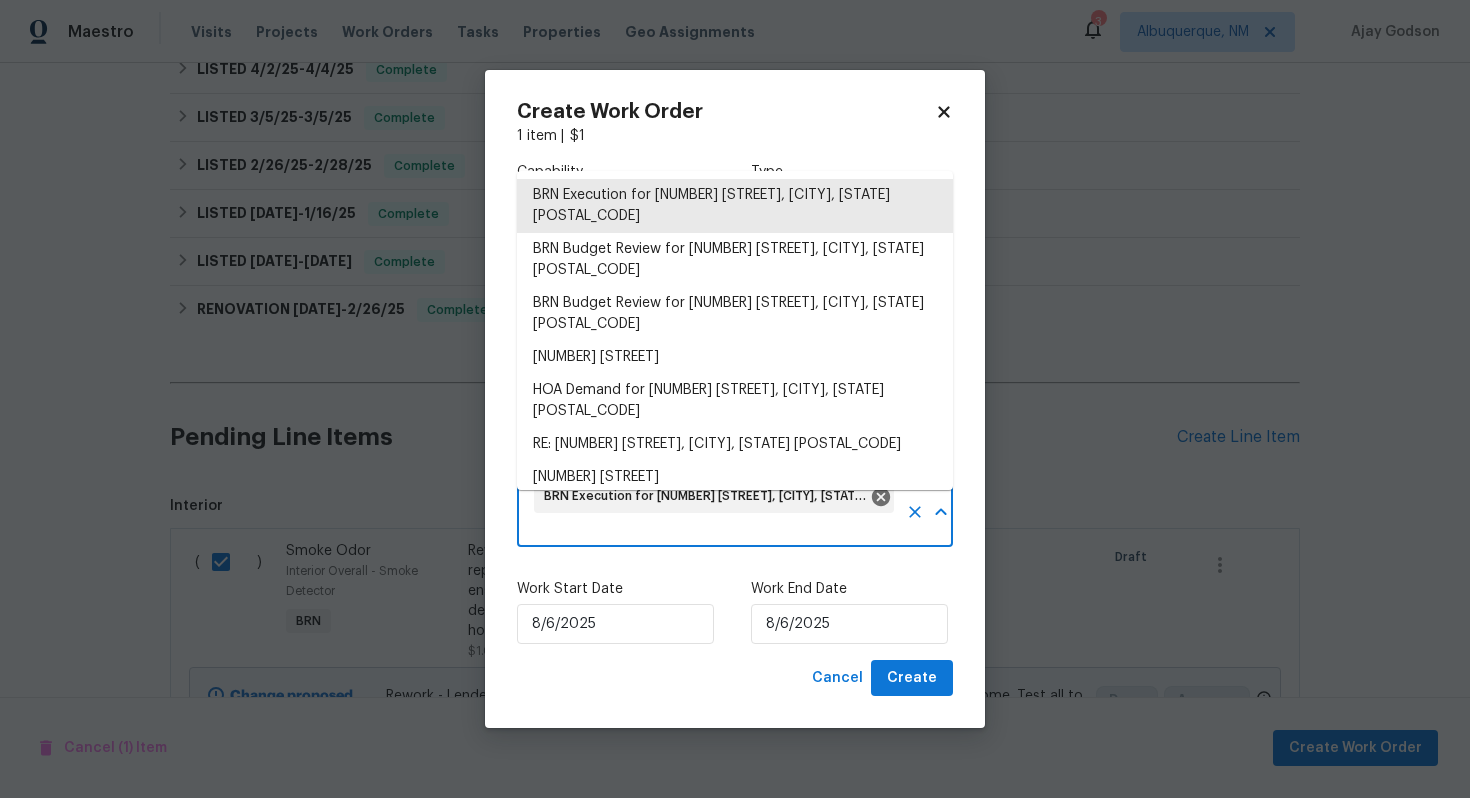 click on "Work Start Date   8/6/2025" at bounding box center (618, 611) 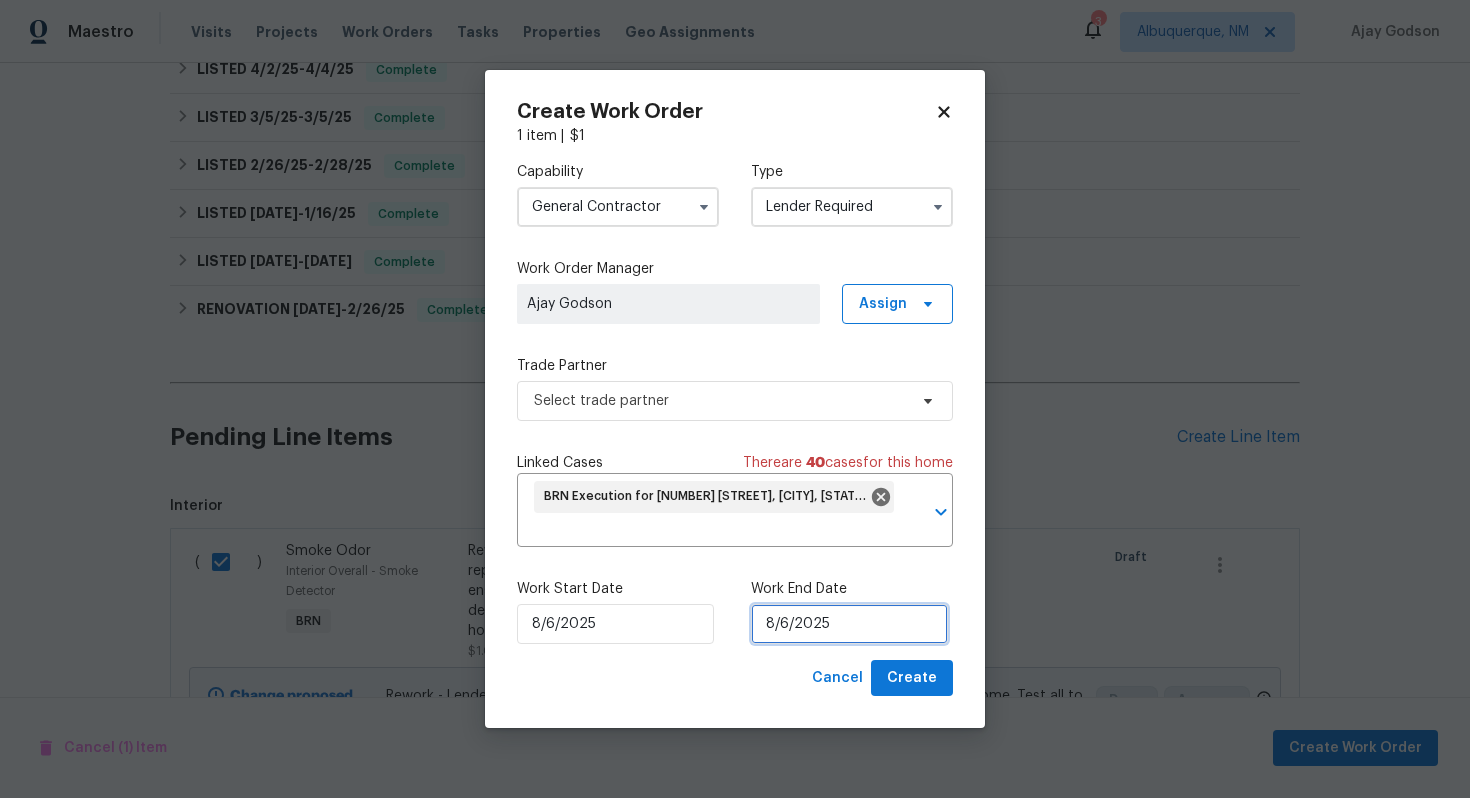 click on "8/6/2025" at bounding box center [849, 624] 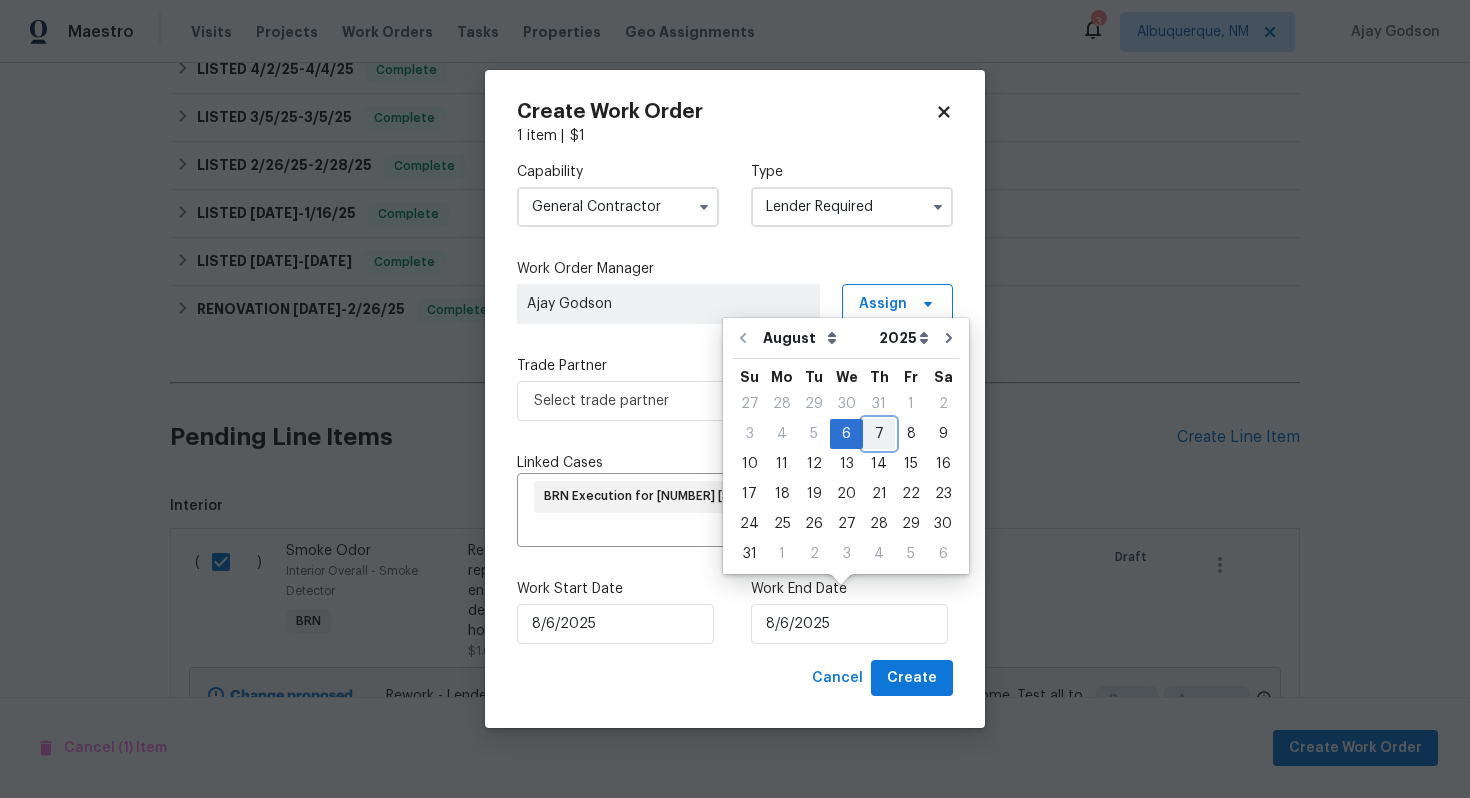 click on "7" at bounding box center (879, 434) 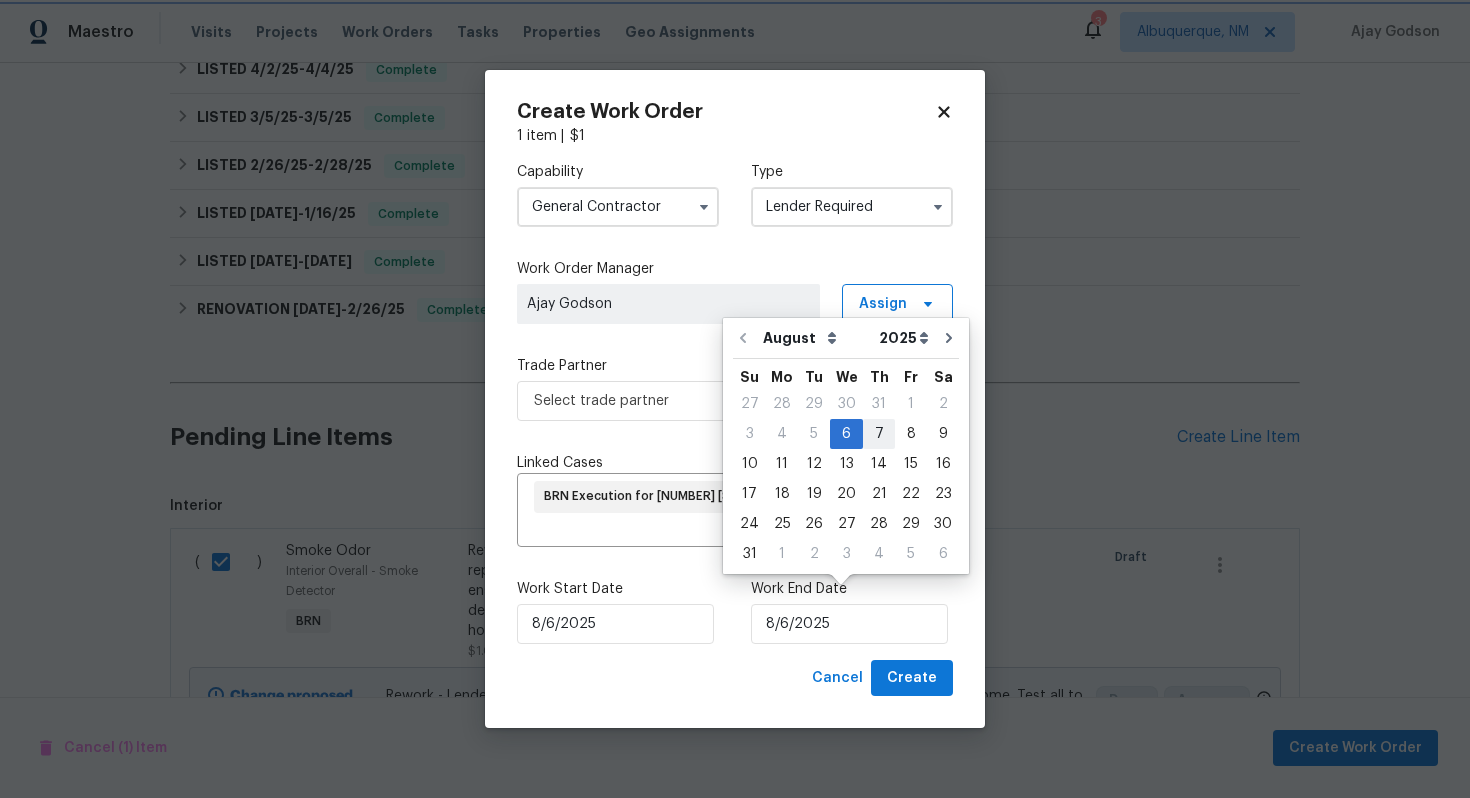 type on "8/7/2025" 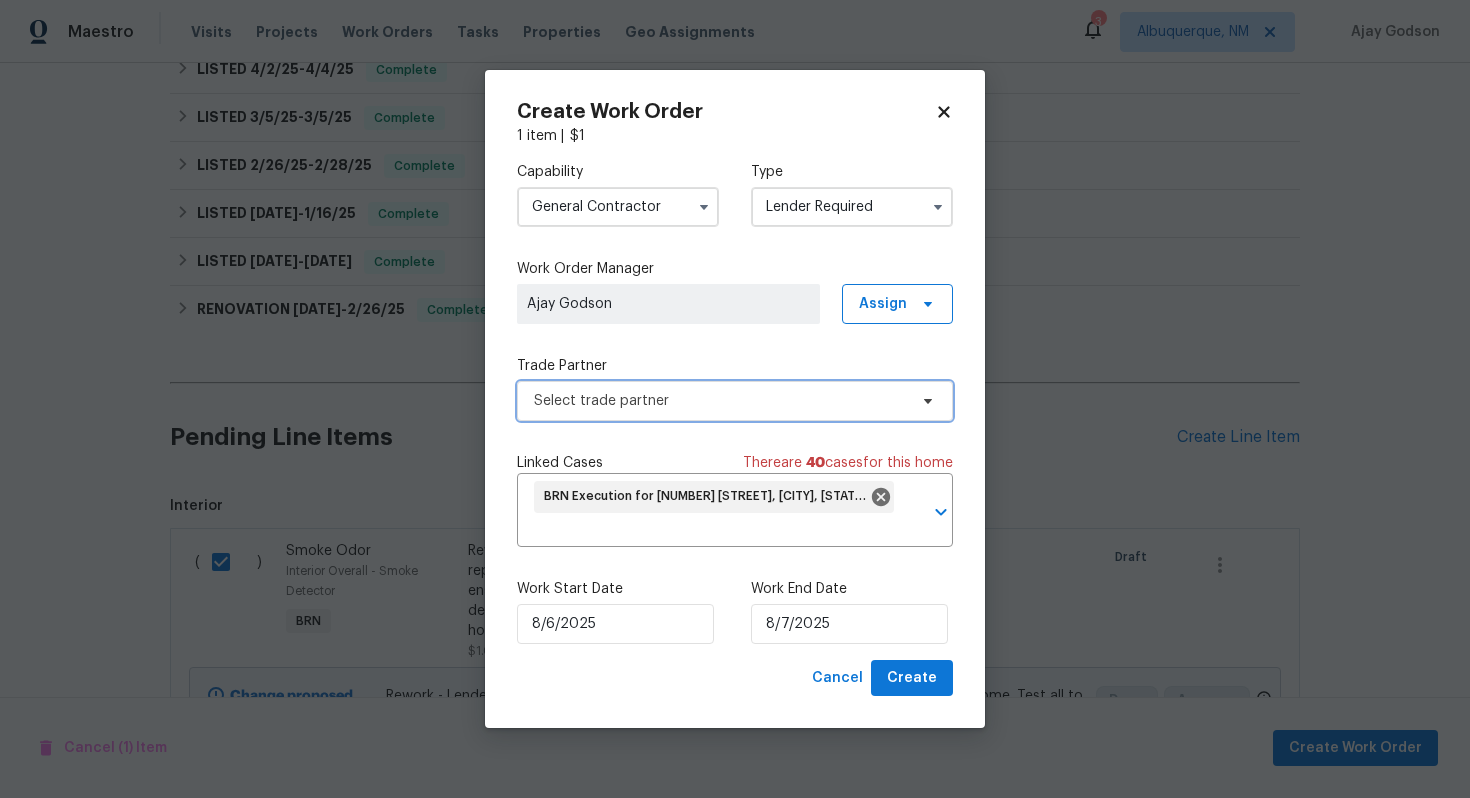 click on "Select trade partner" at bounding box center (720, 401) 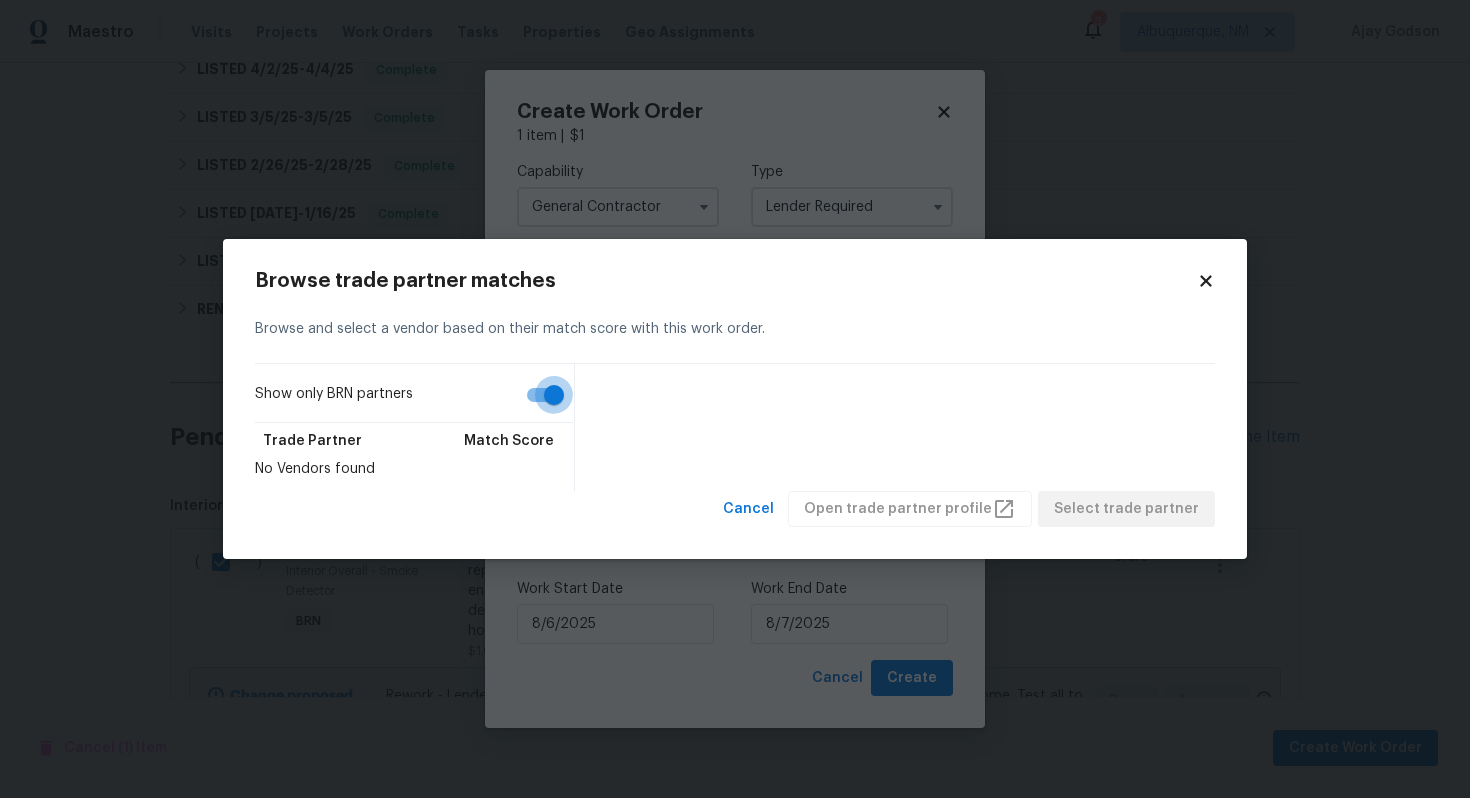 click on "Show only BRN partners" at bounding box center [554, 395] 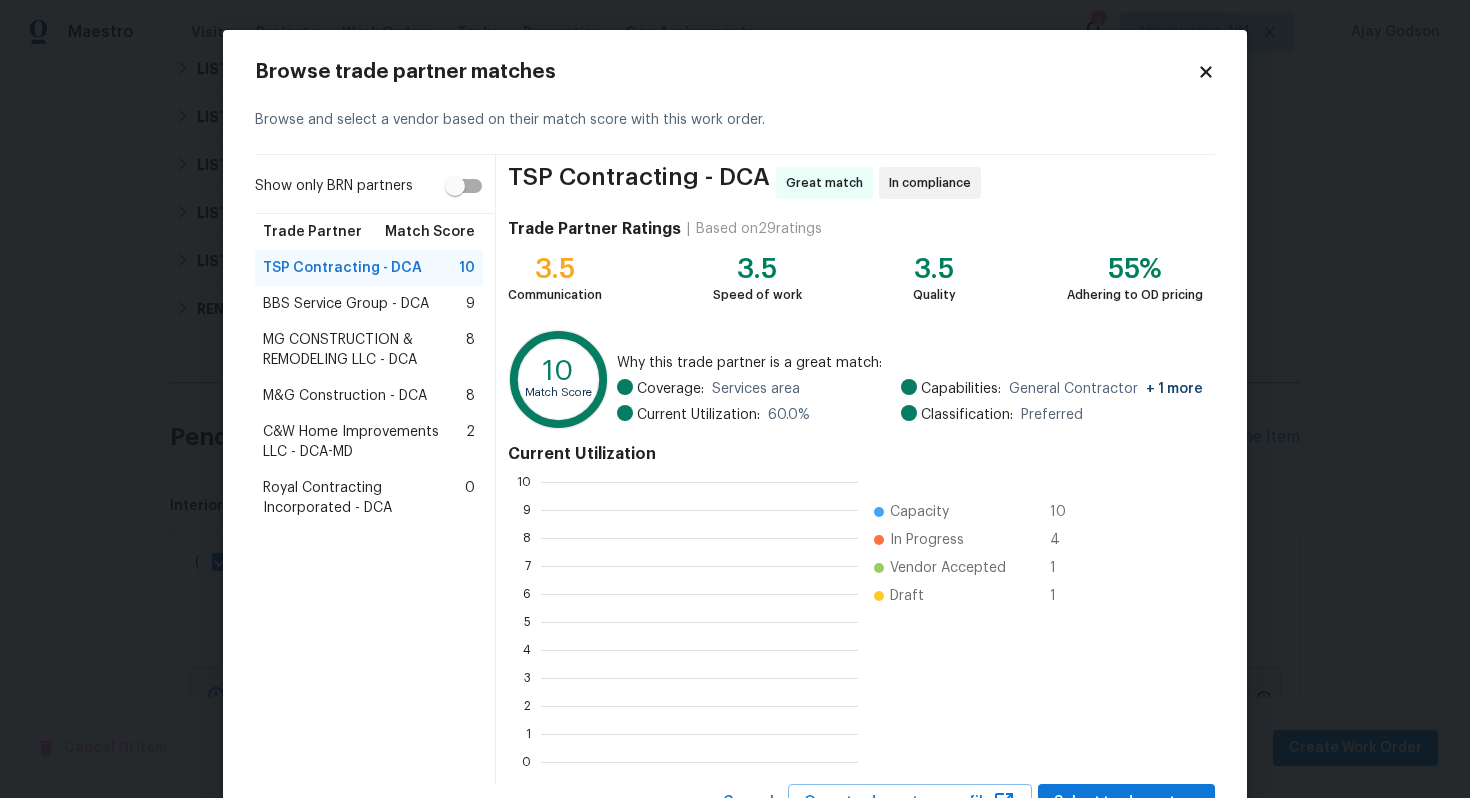 scroll, scrollTop: 2, scrollLeft: 2, axis: both 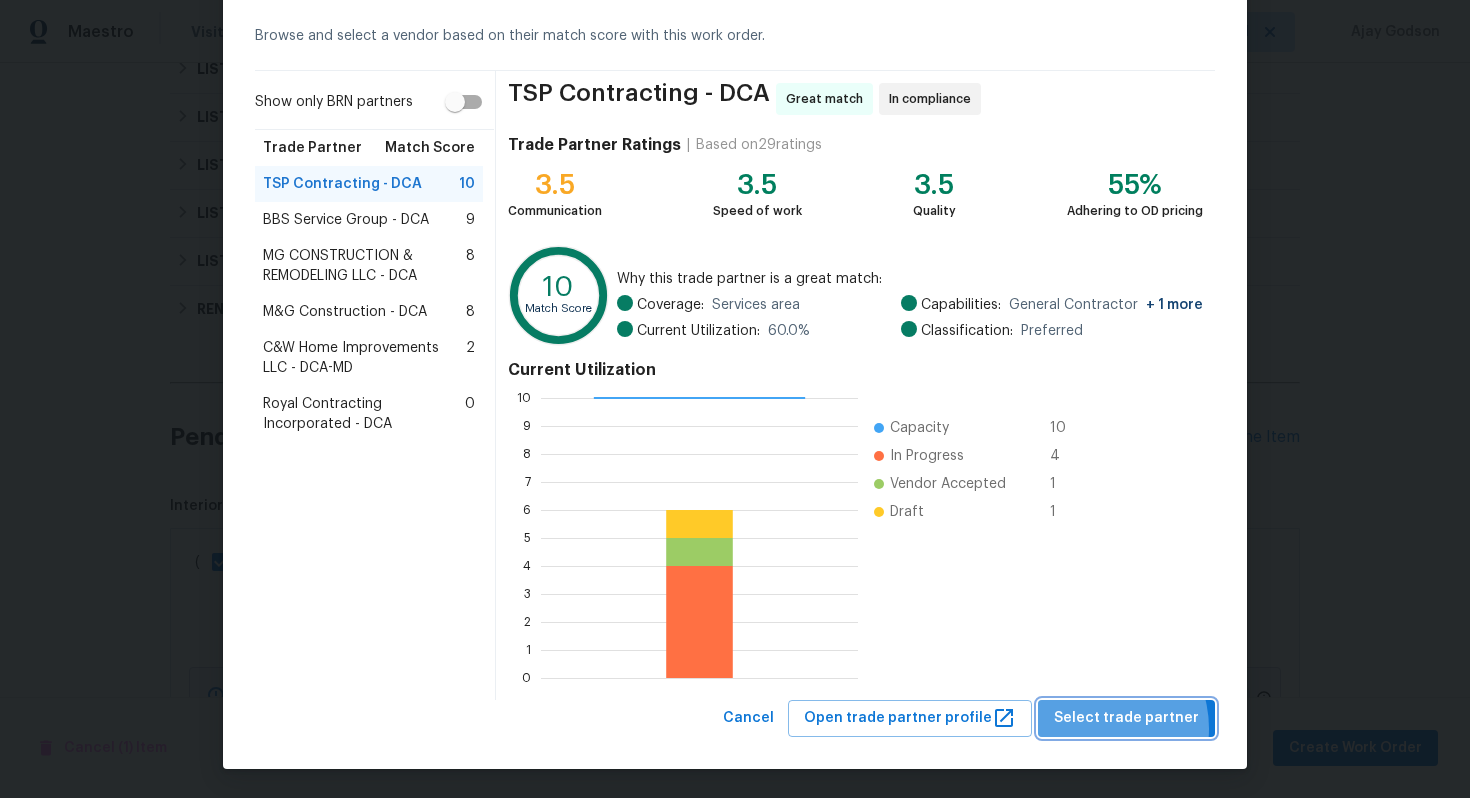 click on "Select trade partner" at bounding box center (1126, 718) 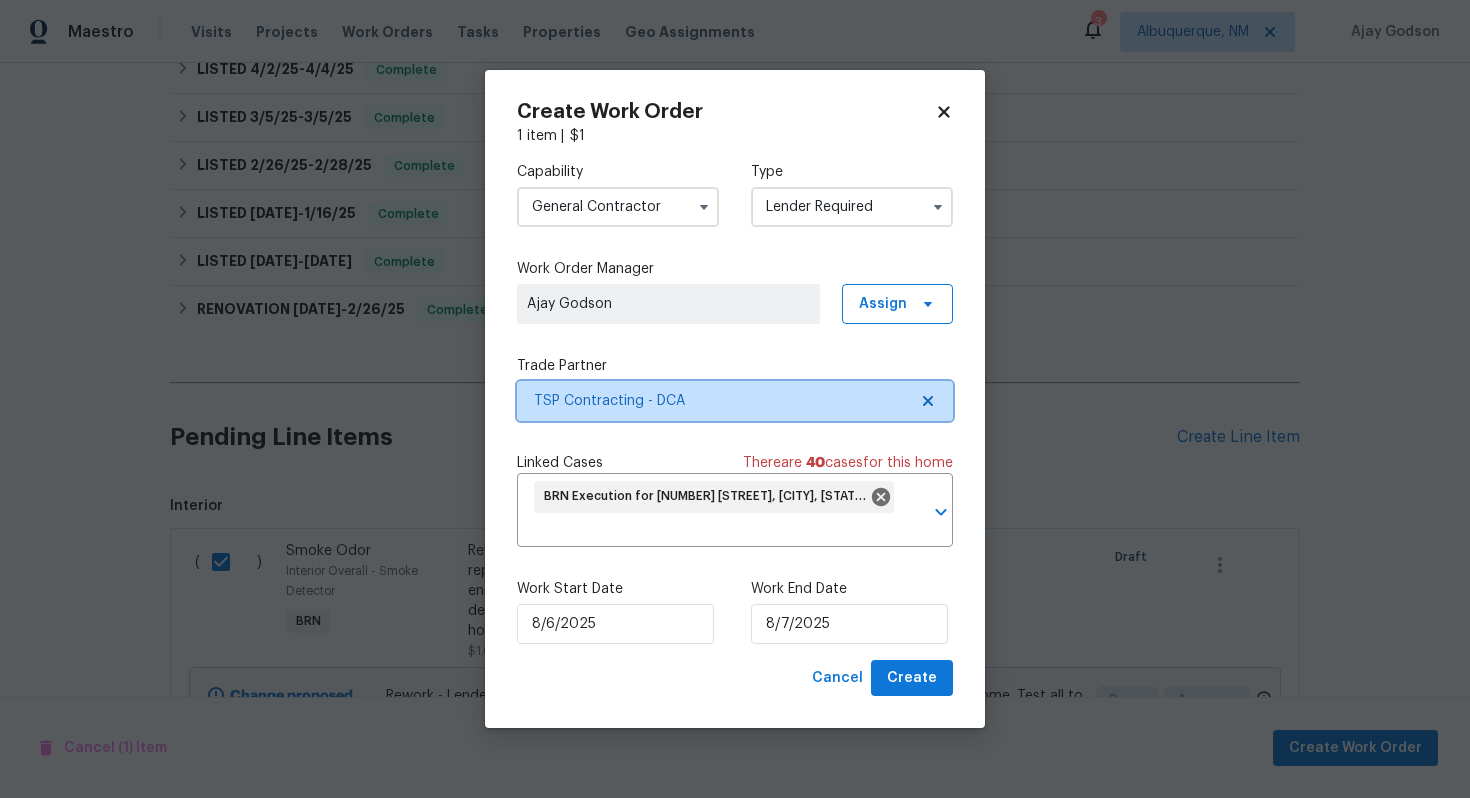 scroll, scrollTop: 0, scrollLeft: 0, axis: both 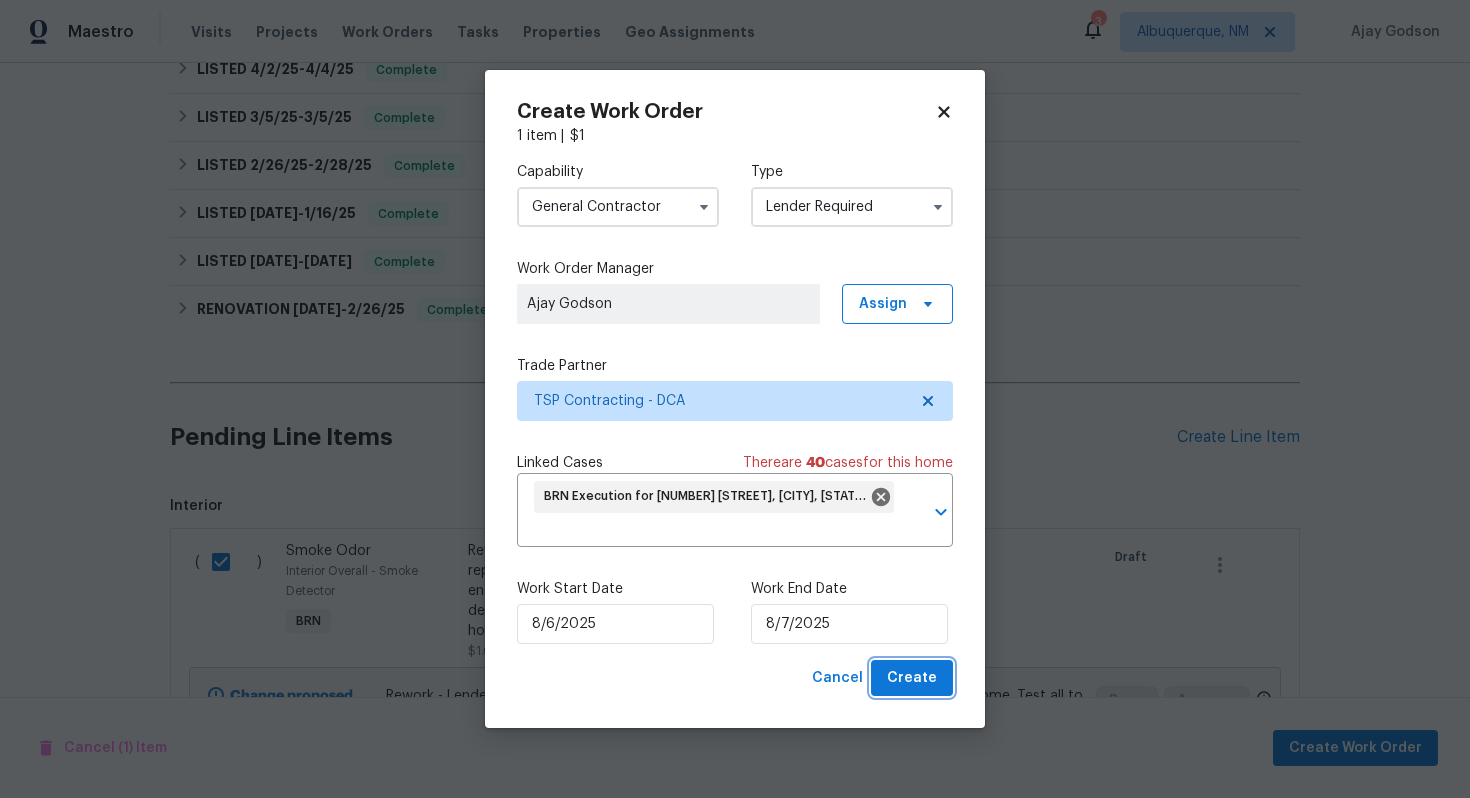 click on "Create" at bounding box center (912, 678) 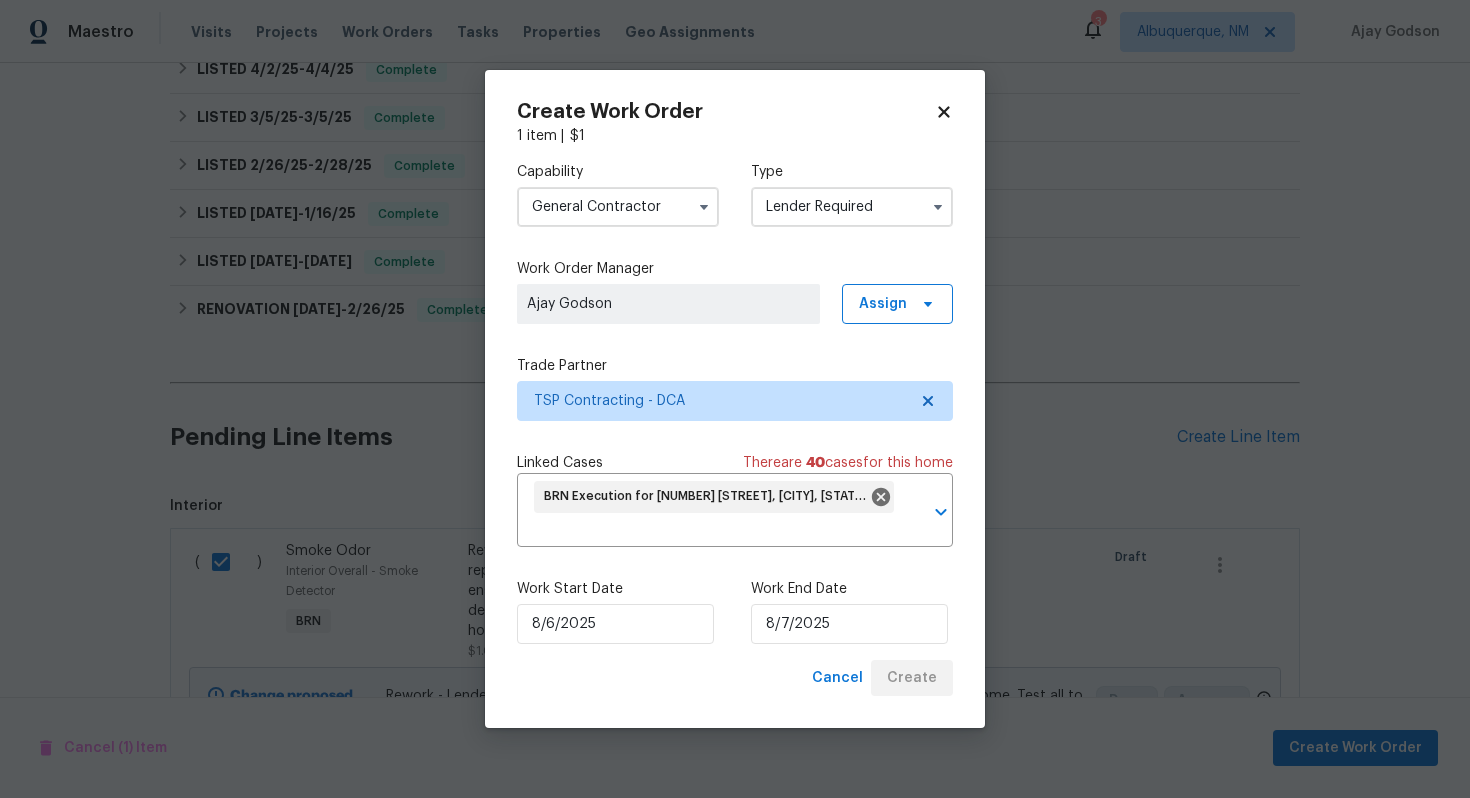 checkbox on "false" 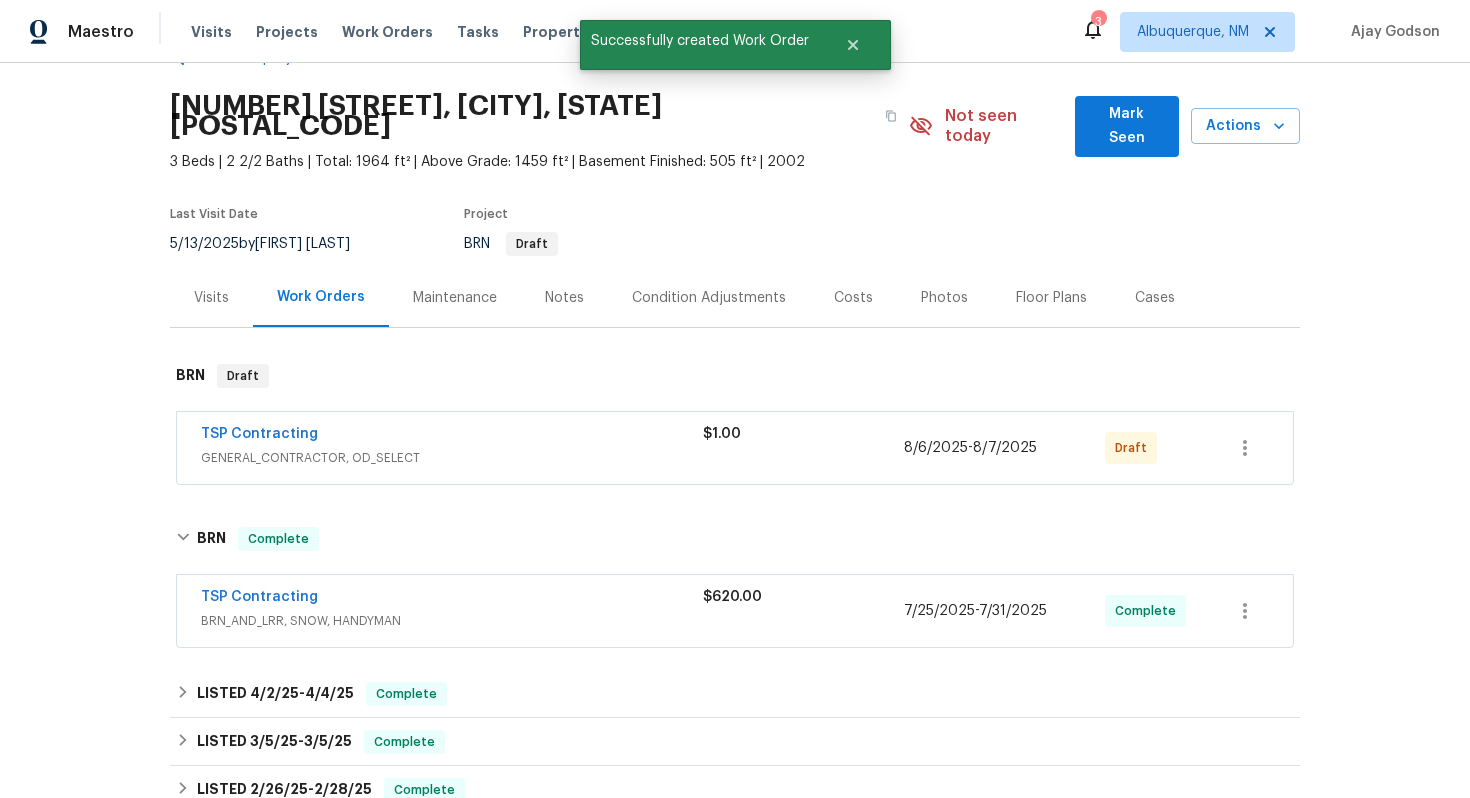 scroll, scrollTop: 0, scrollLeft: 0, axis: both 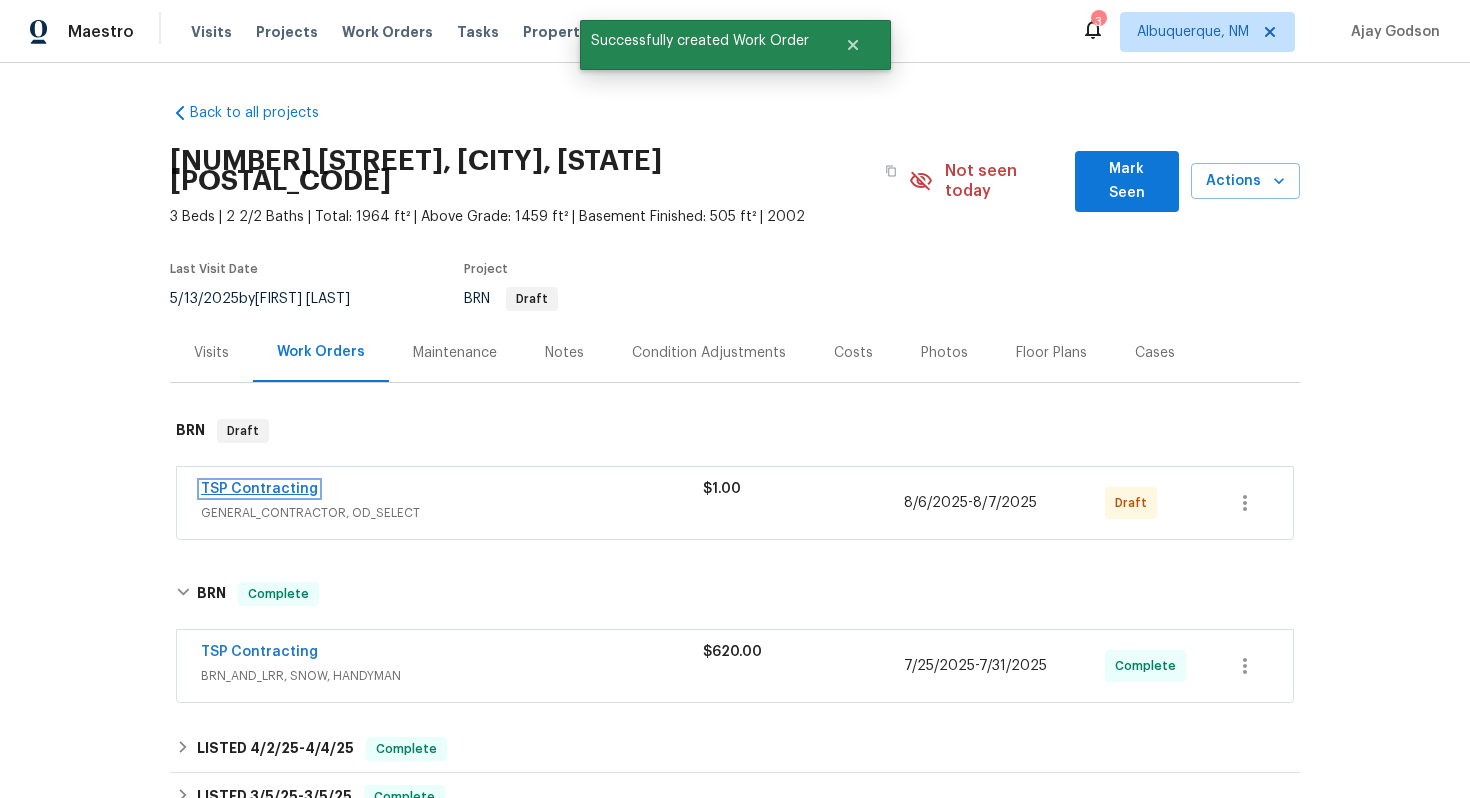click on "TSP Contracting" at bounding box center (259, 489) 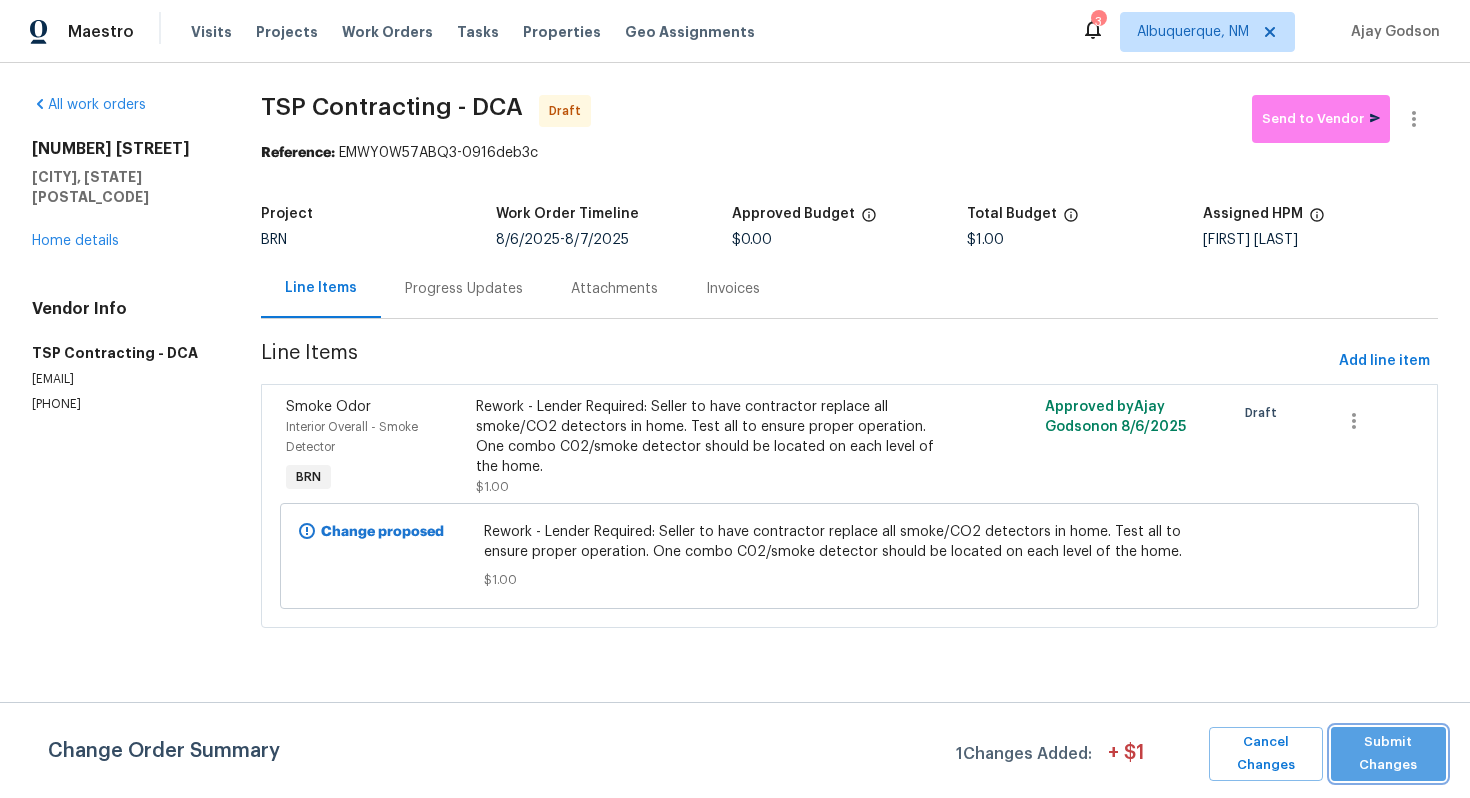 click on "Submit Changes" at bounding box center (1388, 754) 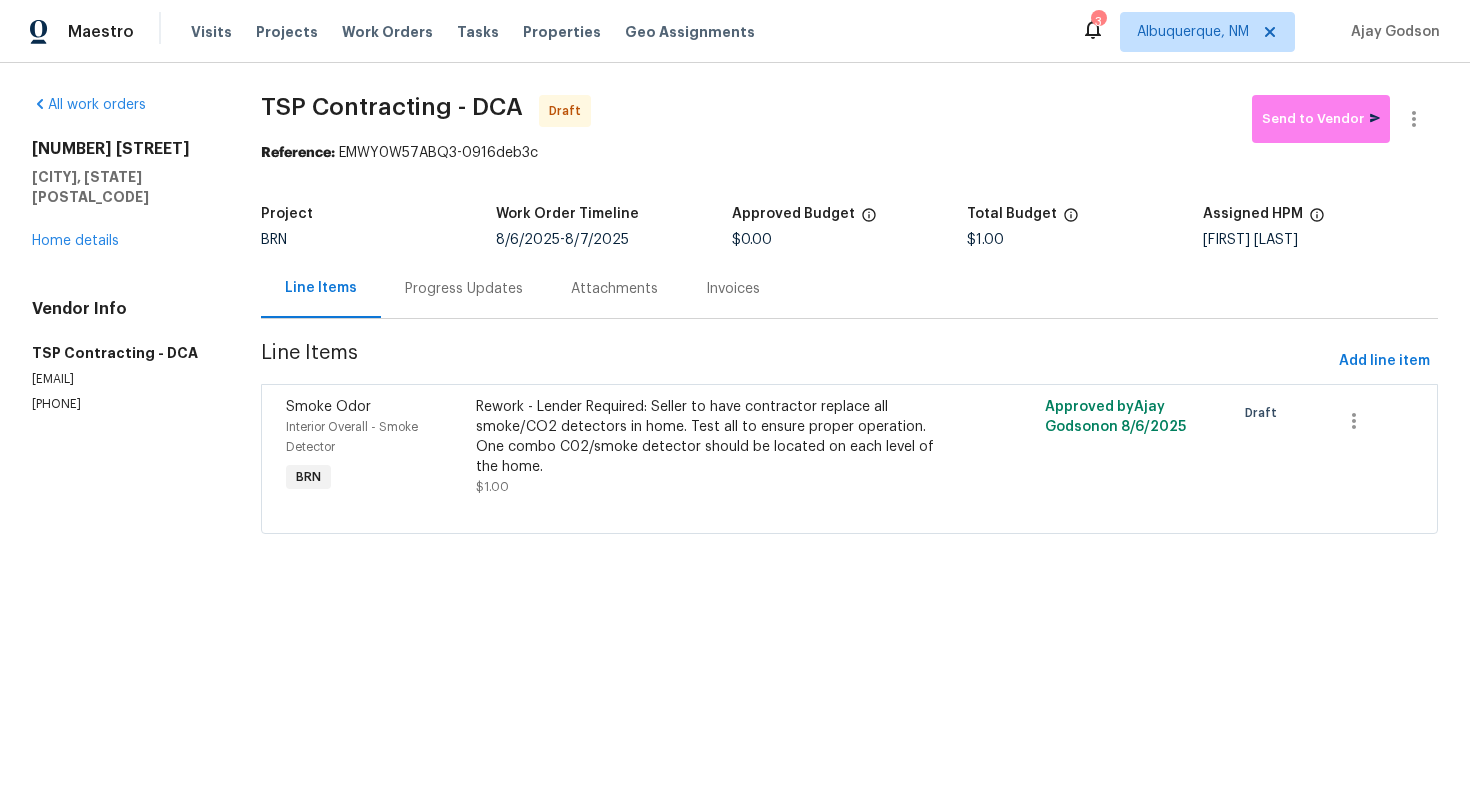 click on "Progress Updates" at bounding box center (464, 289) 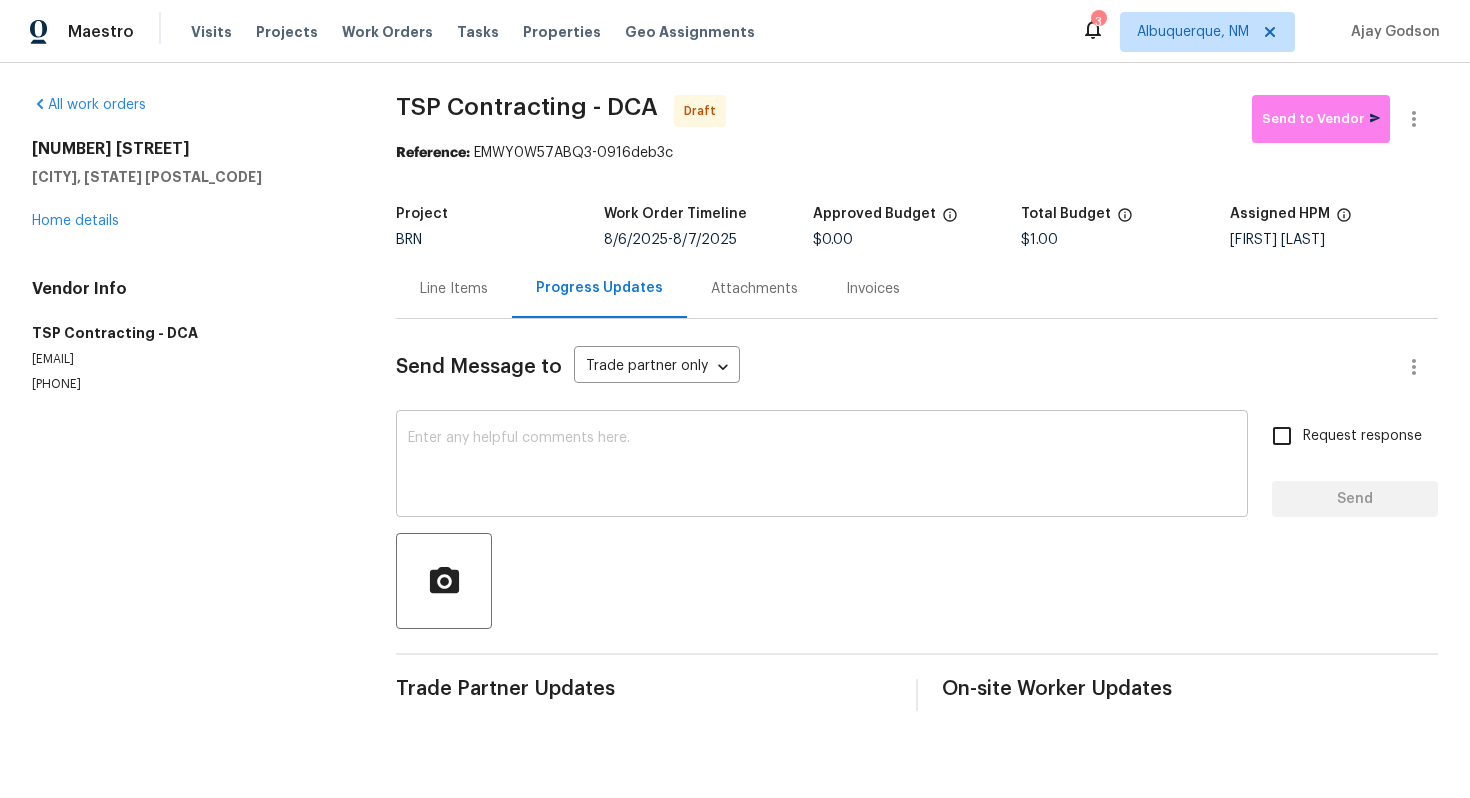 click at bounding box center [822, 466] 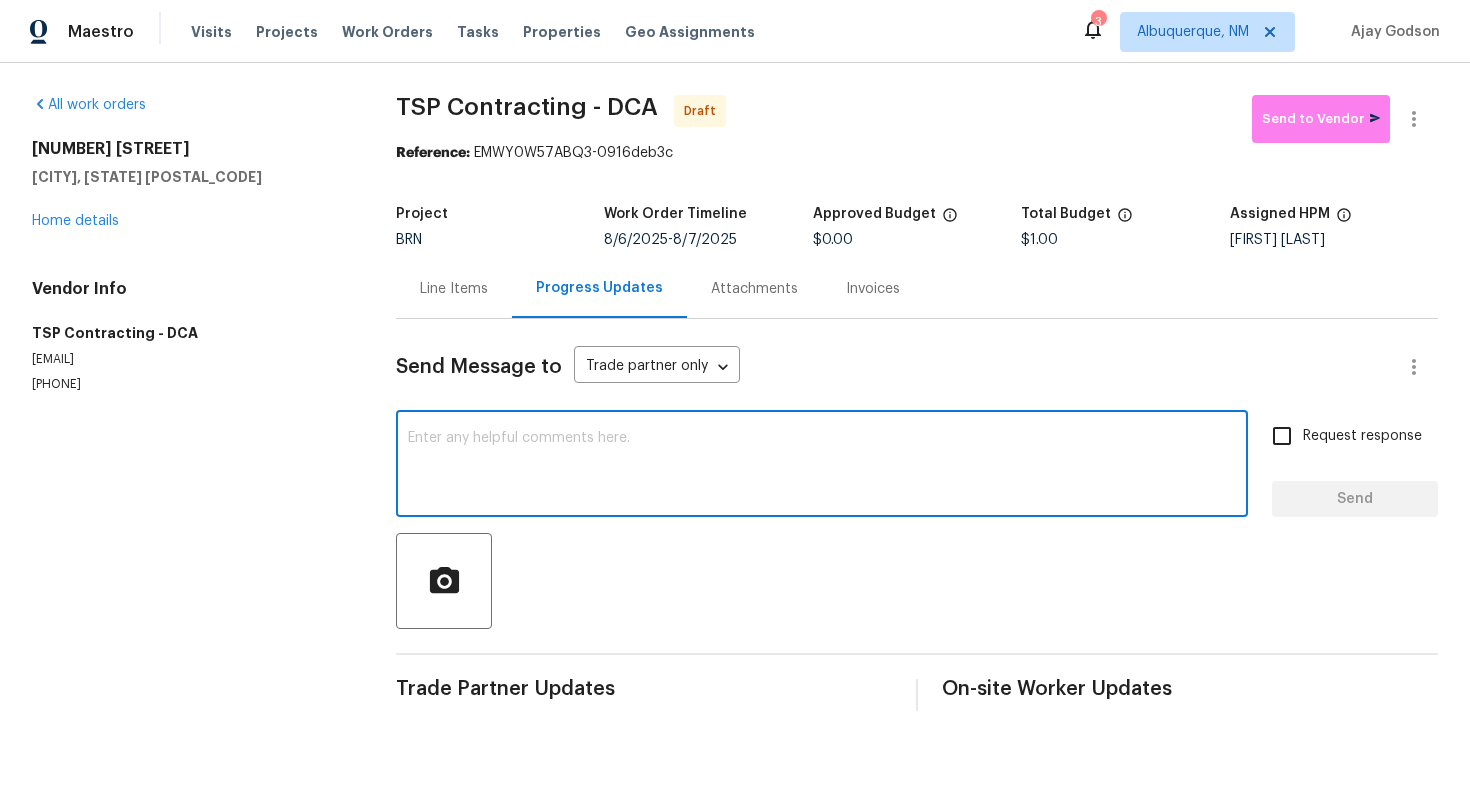 paste on "The inspector noted that all repairs have been completed, with the exception of the installation of combo detectors or carbon monoxide (CO) detectors. Currently, only smoke detectors have been installed. To meet the requirements, a CO detector or a combination smoke/CO detector must be installed on each level of the dwelling. The requirement can also be met by installing plug-in CO detectors on each level." 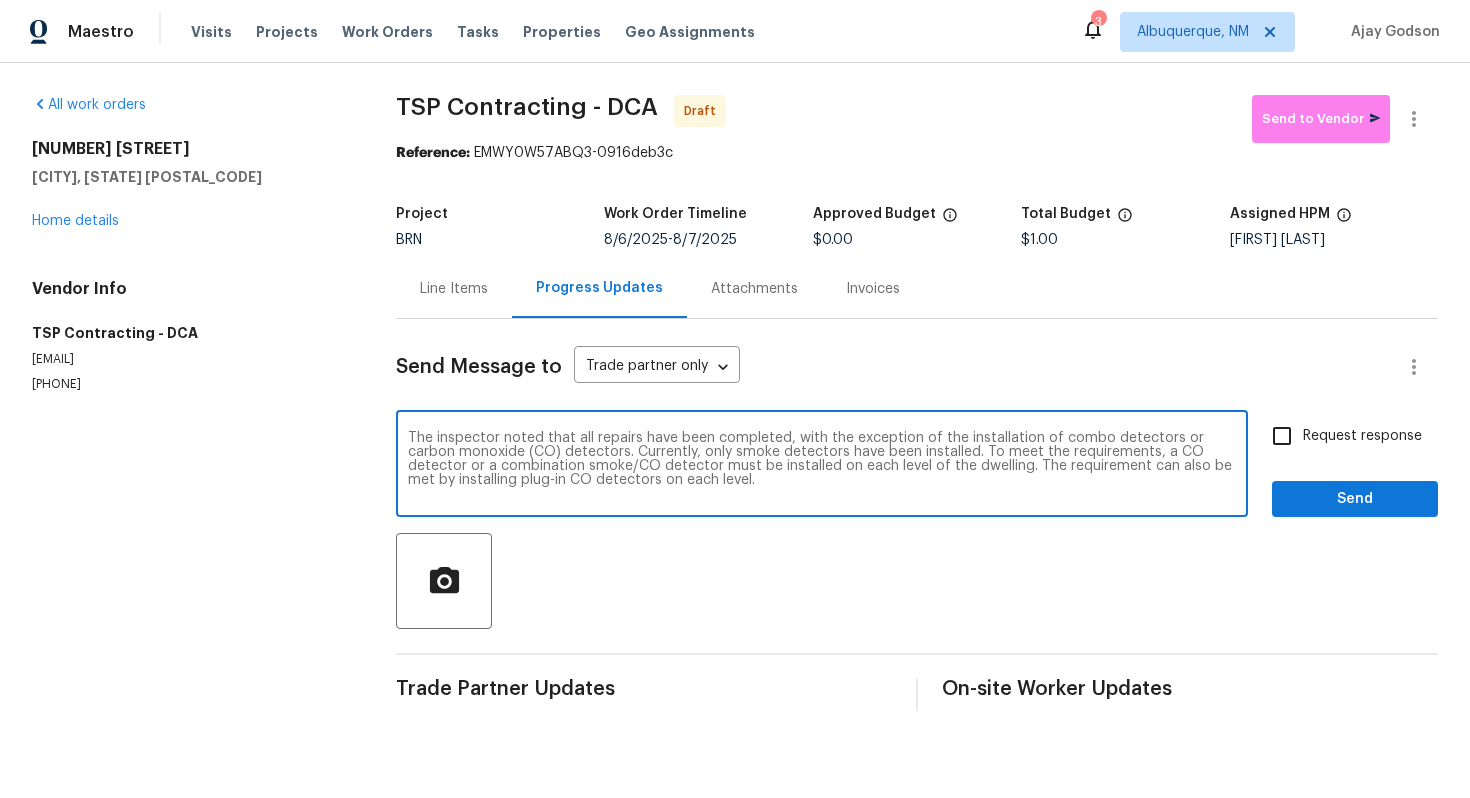 type on "The inspector noted that all repairs have been completed, with the exception of the installation of combo detectors or carbon monoxide (CO) detectors. Currently, only smoke detectors have been installed. To meet the requirements, a CO detector or a combination smoke/CO detector must be installed on each level of the dwelling. The requirement can also be met by installing plug-in CO detectors on each level." 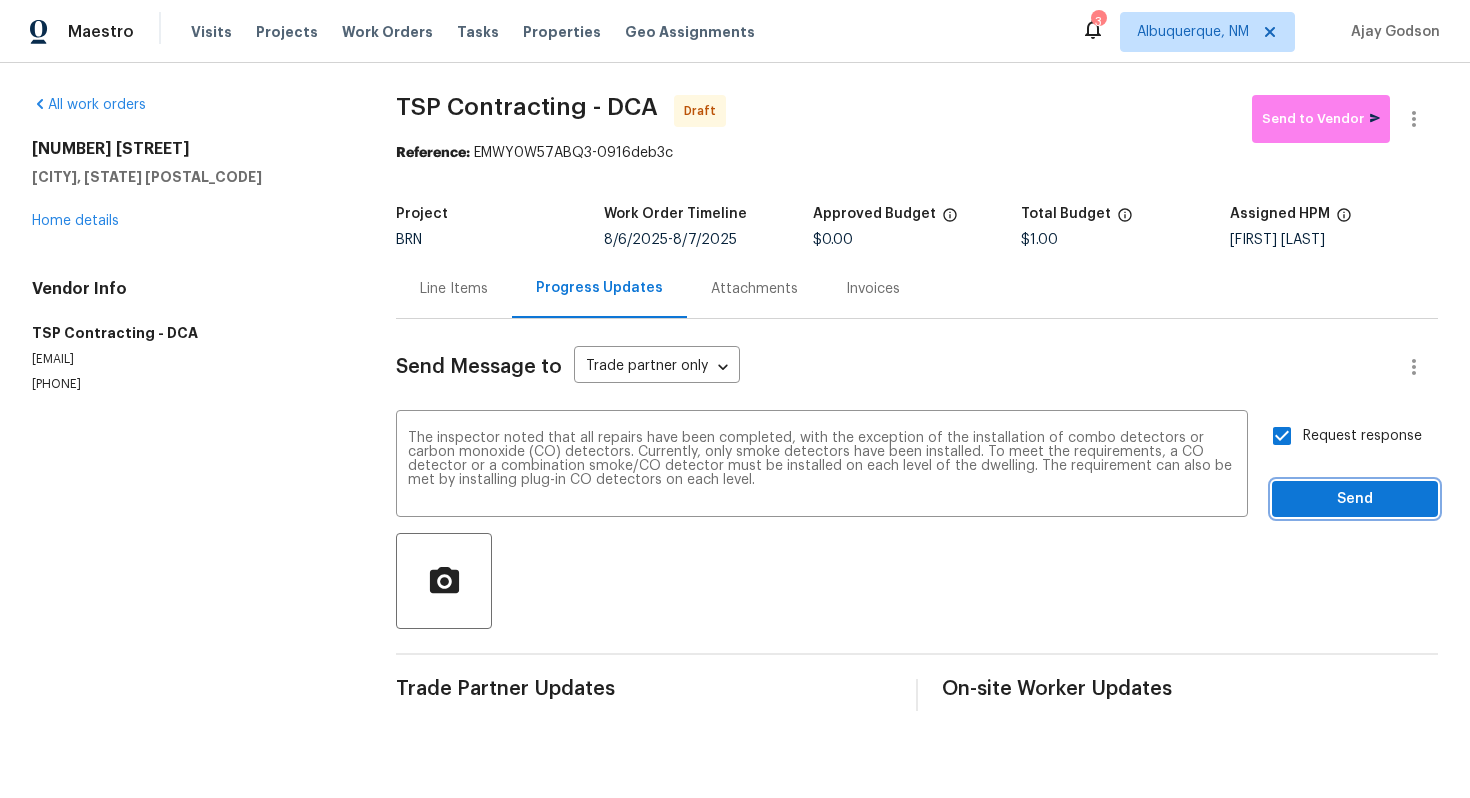 click on "Send" at bounding box center (1355, 499) 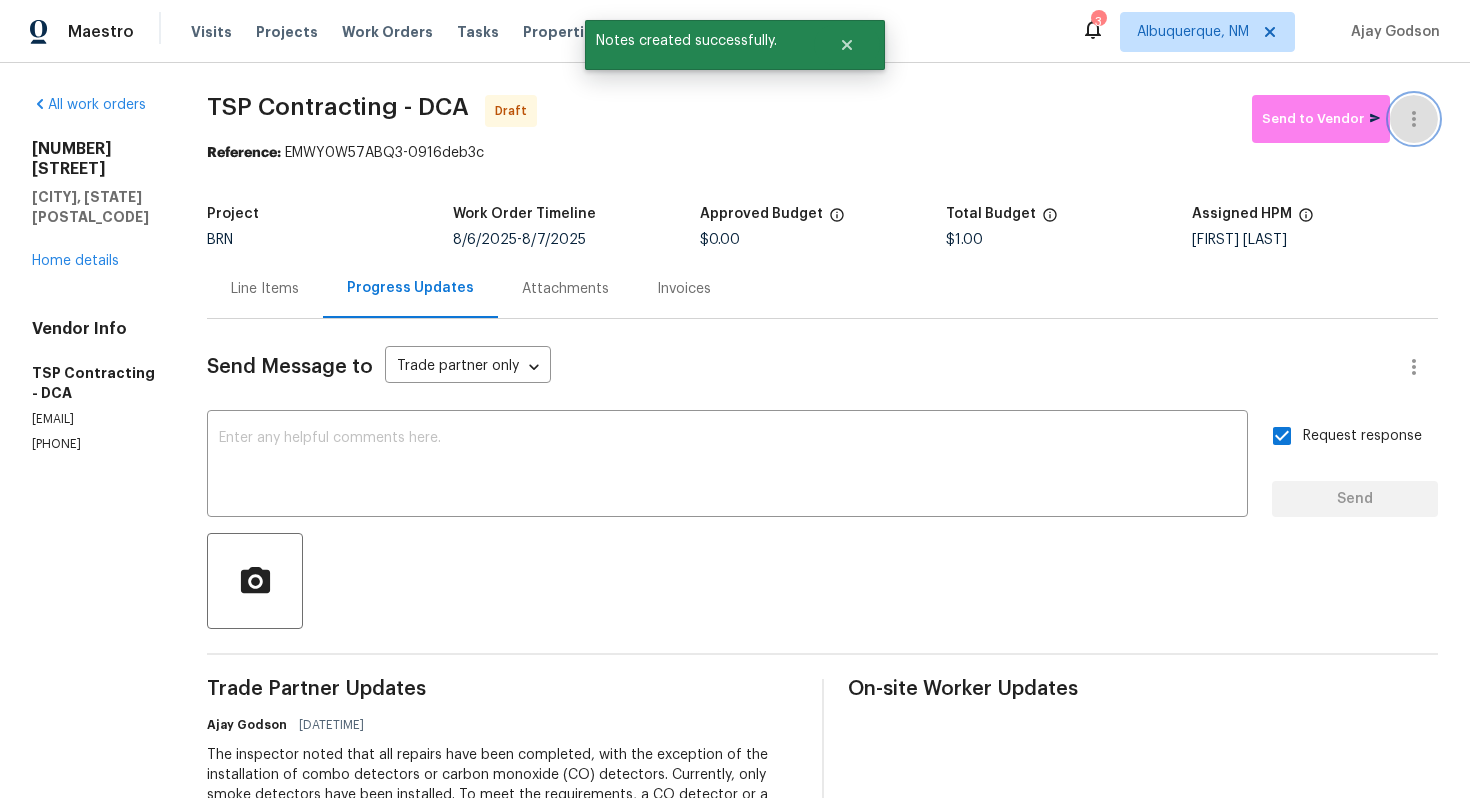 click 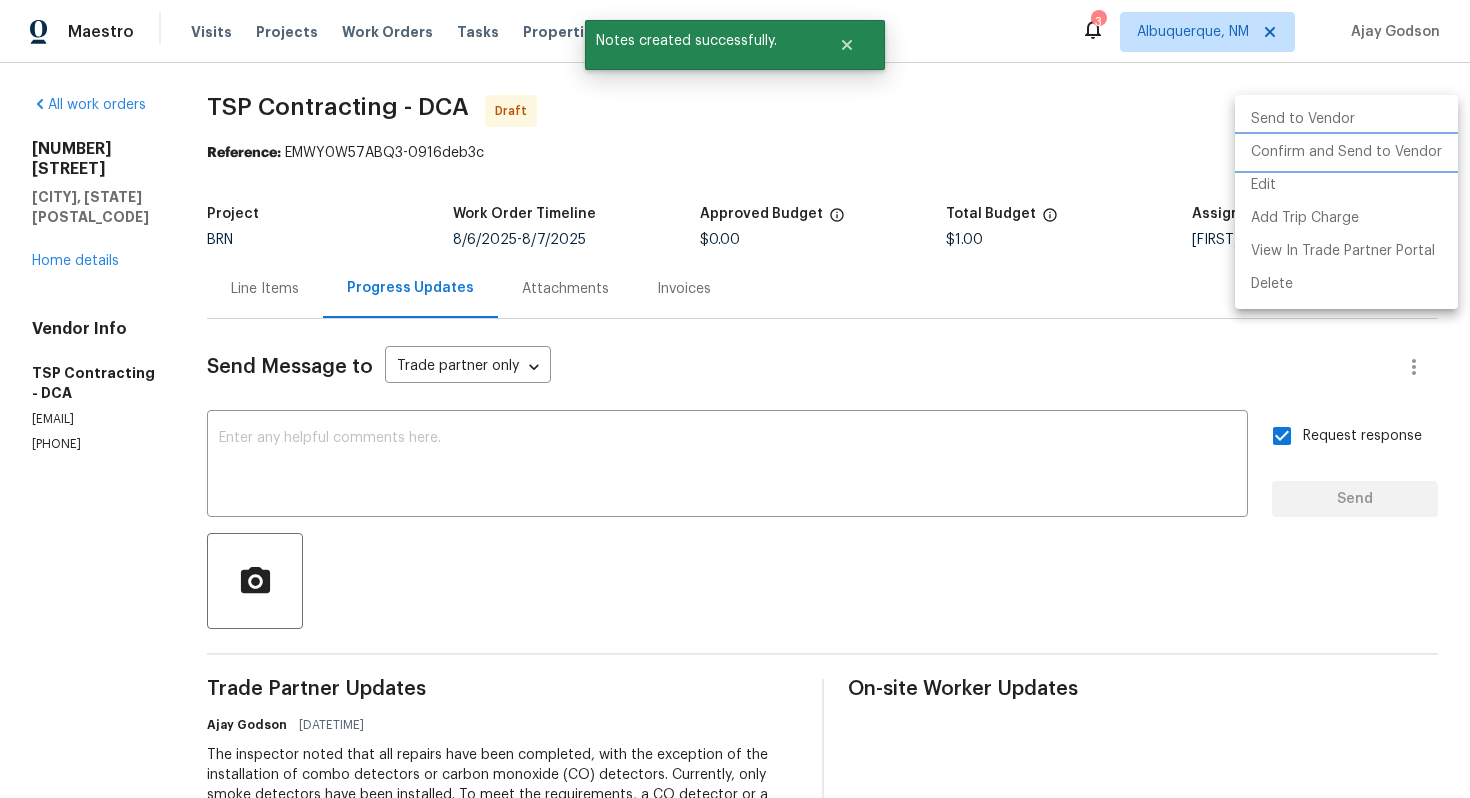 click on "Confirm and Send to Vendor" at bounding box center [1346, 152] 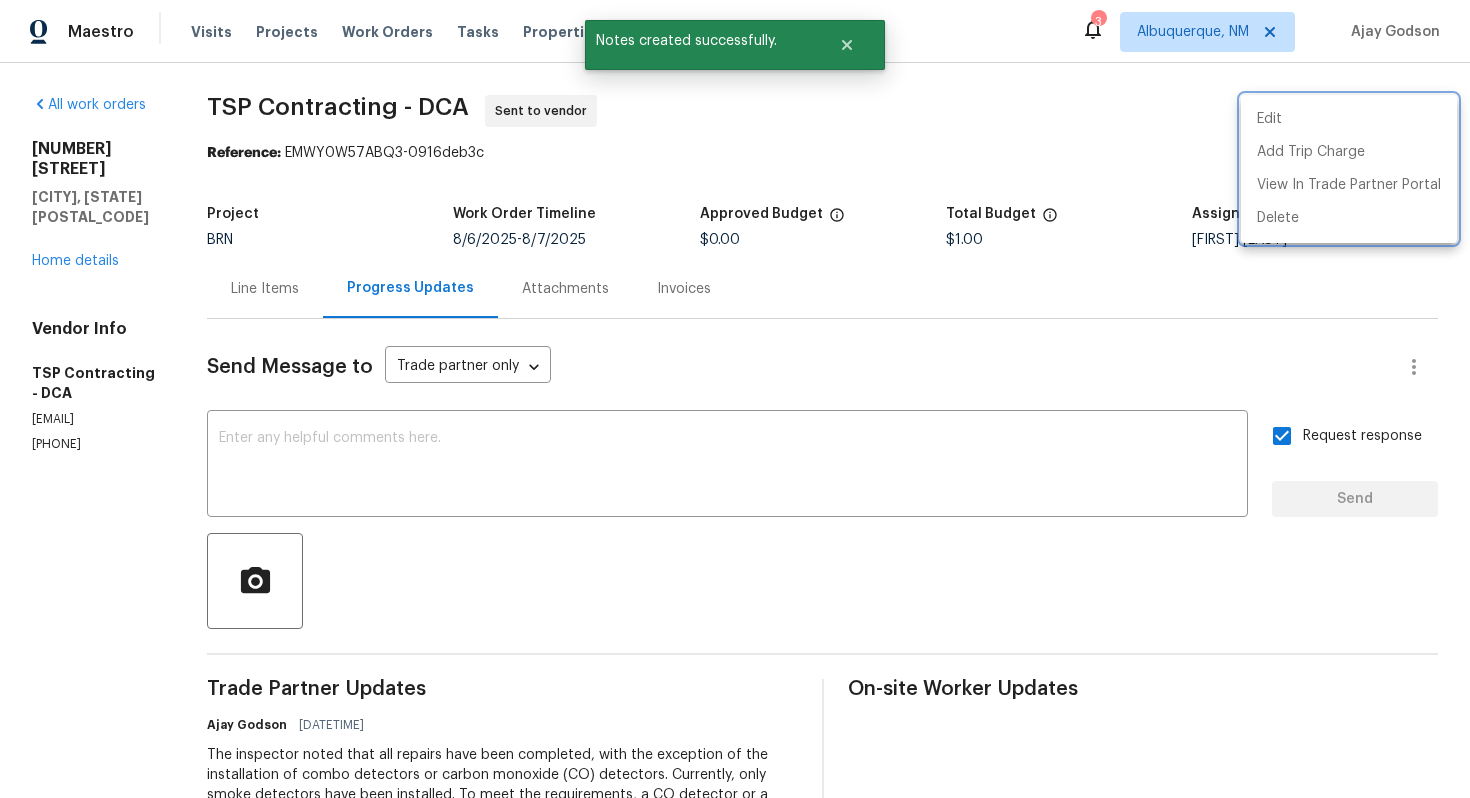 click at bounding box center [735, 399] 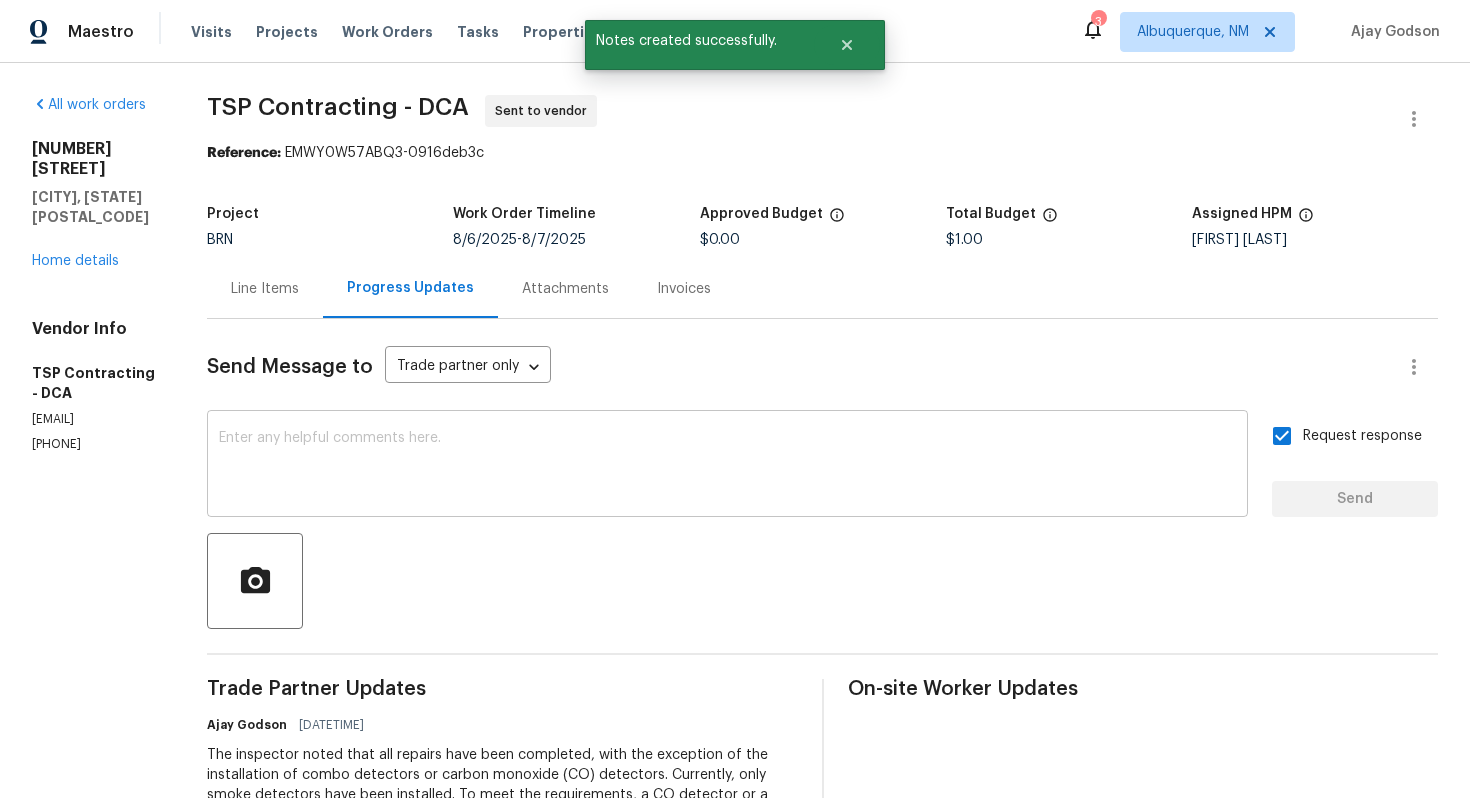 click at bounding box center (727, 466) 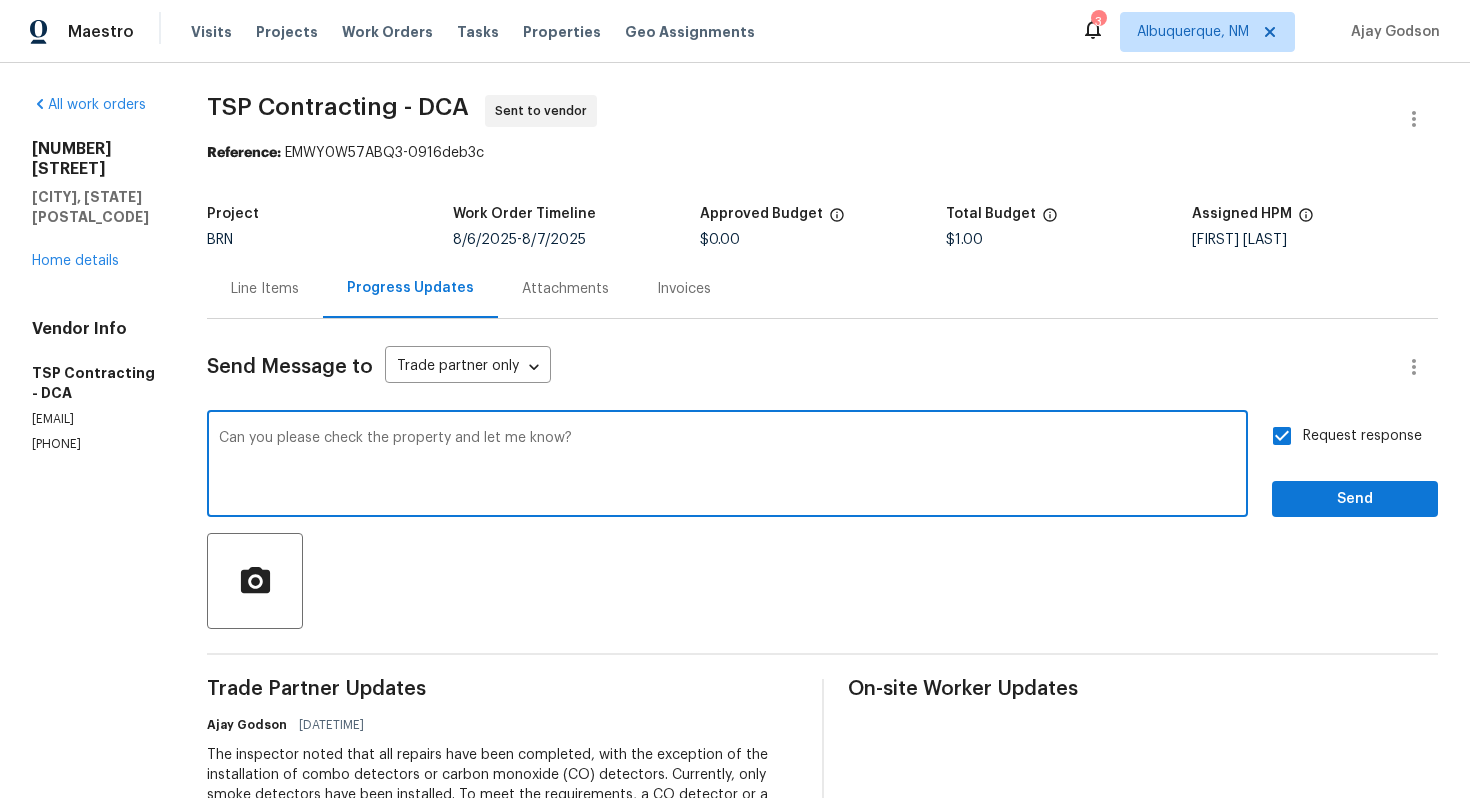 type on "Can you please check the property and let me know?" 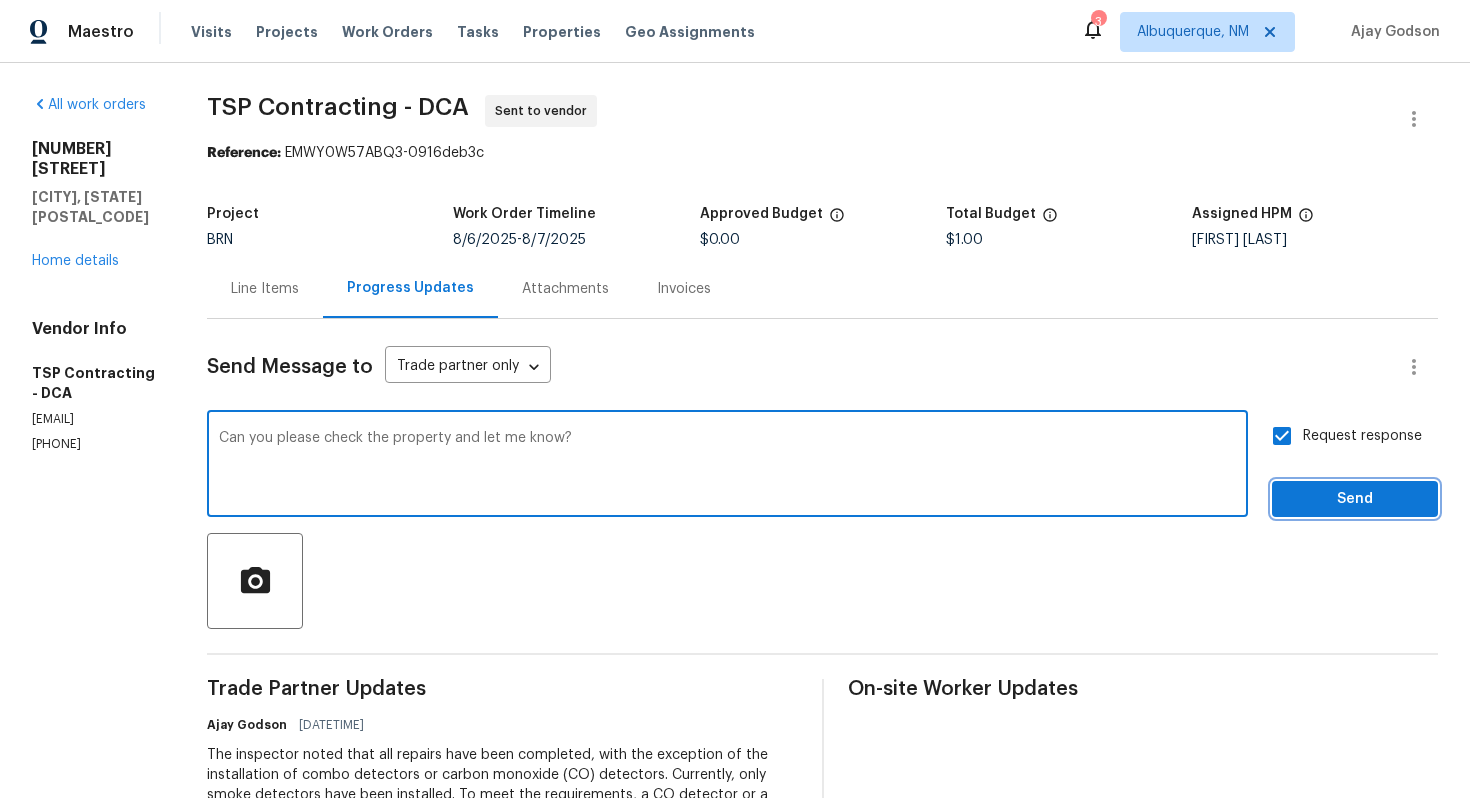 click on "Send" at bounding box center [1355, 499] 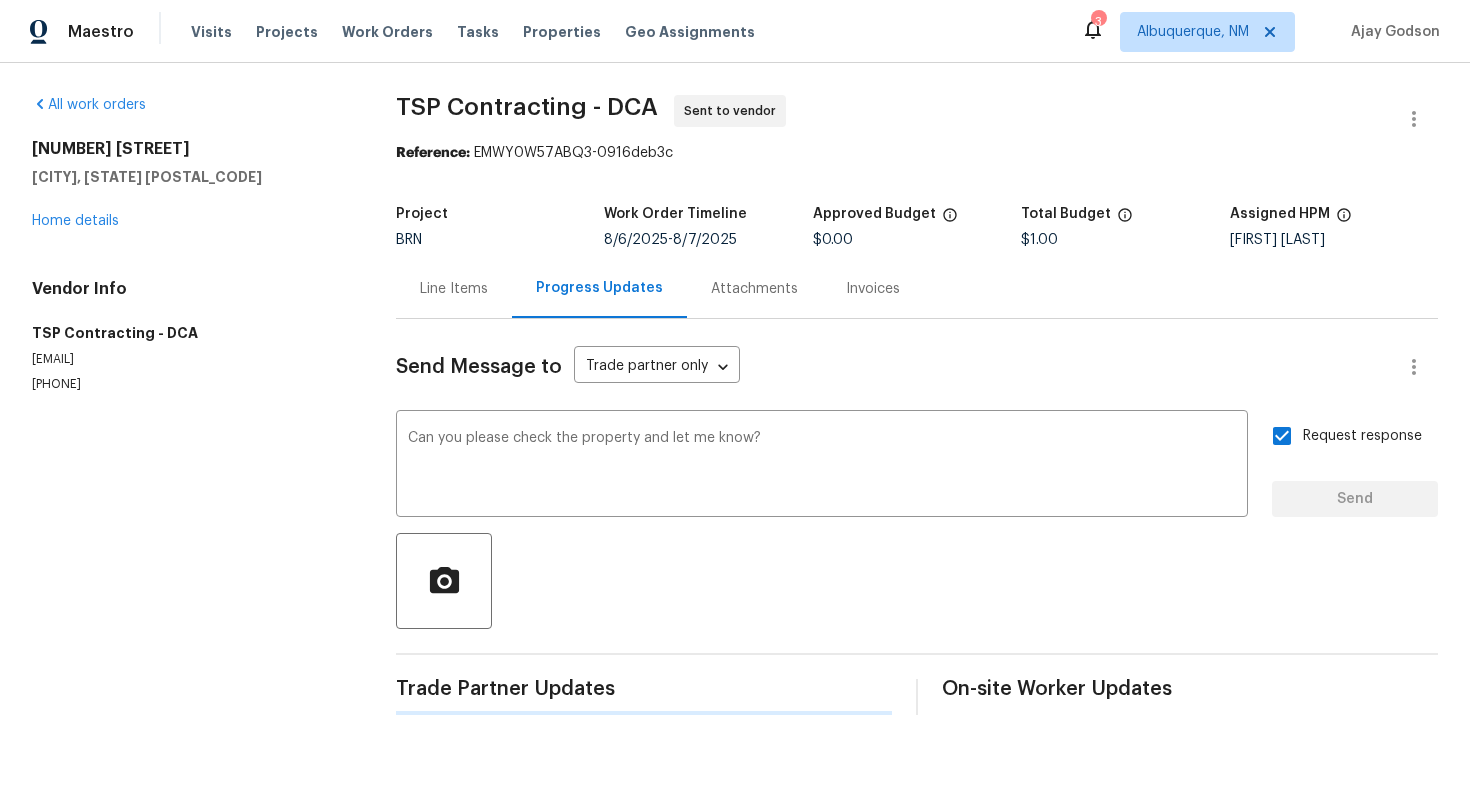 type 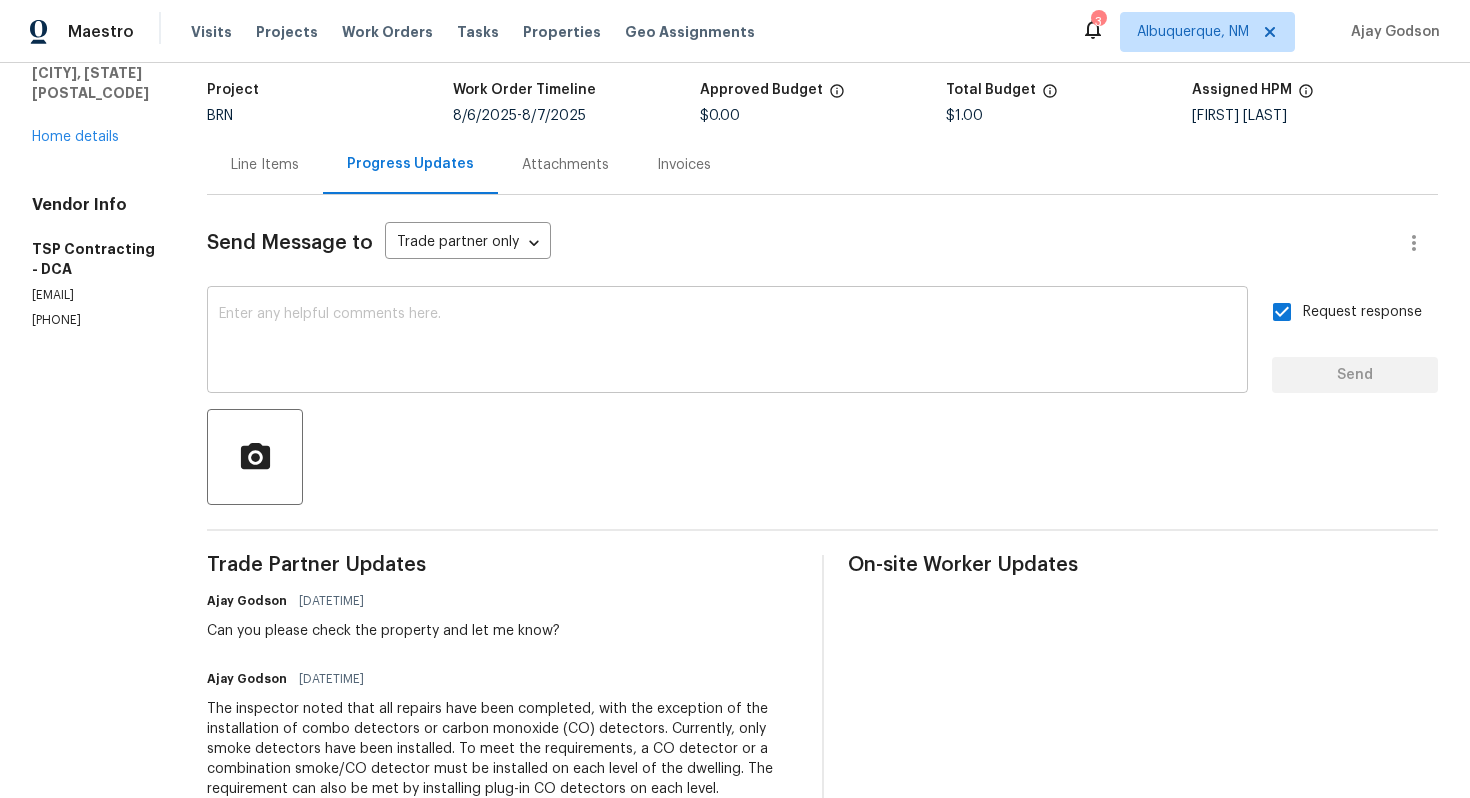 scroll, scrollTop: 181, scrollLeft: 0, axis: vertical 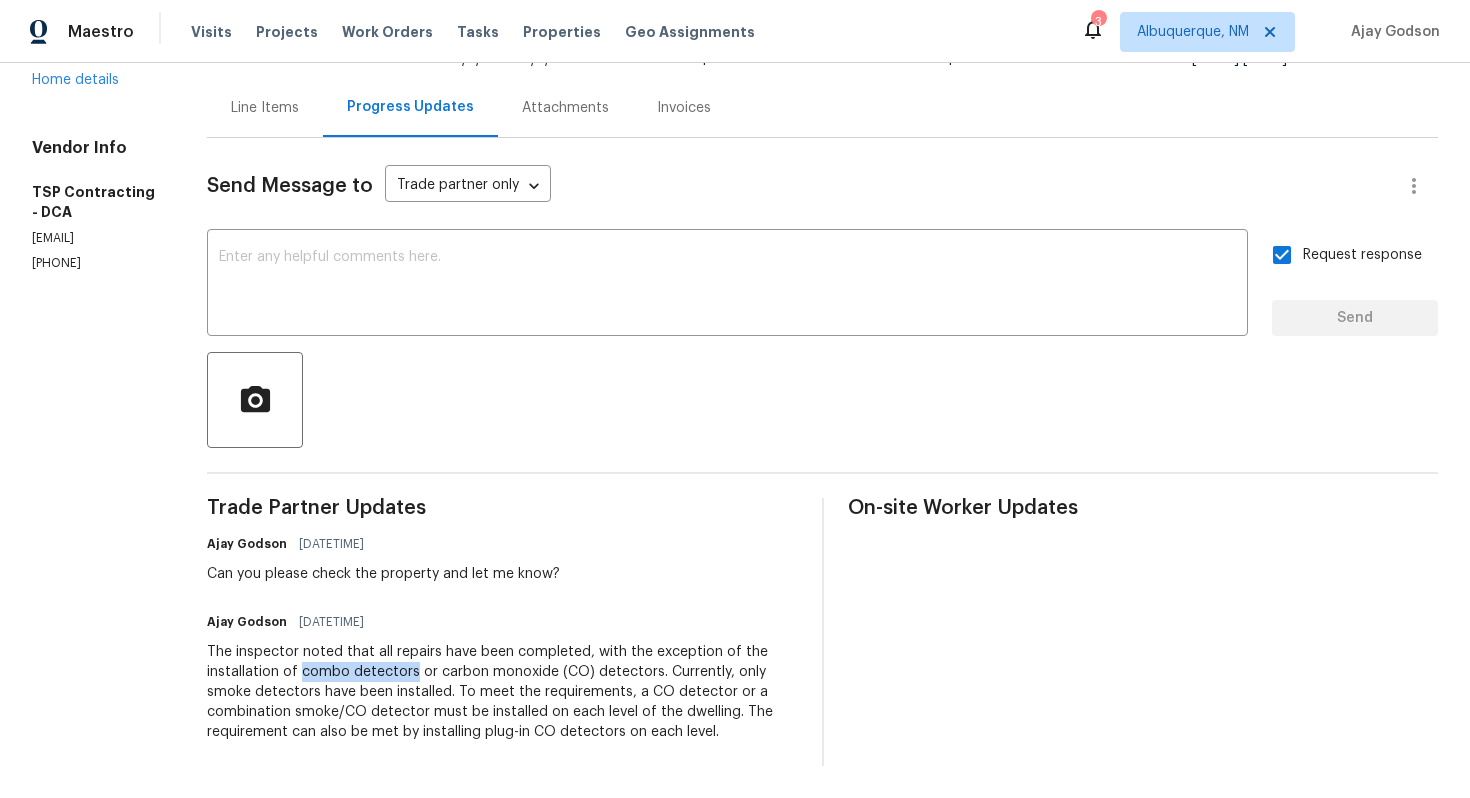 drag, startPoint x: 303, startPoint y: 675, endPoint x: 414, endPoint y: 677, distance: 111.01801 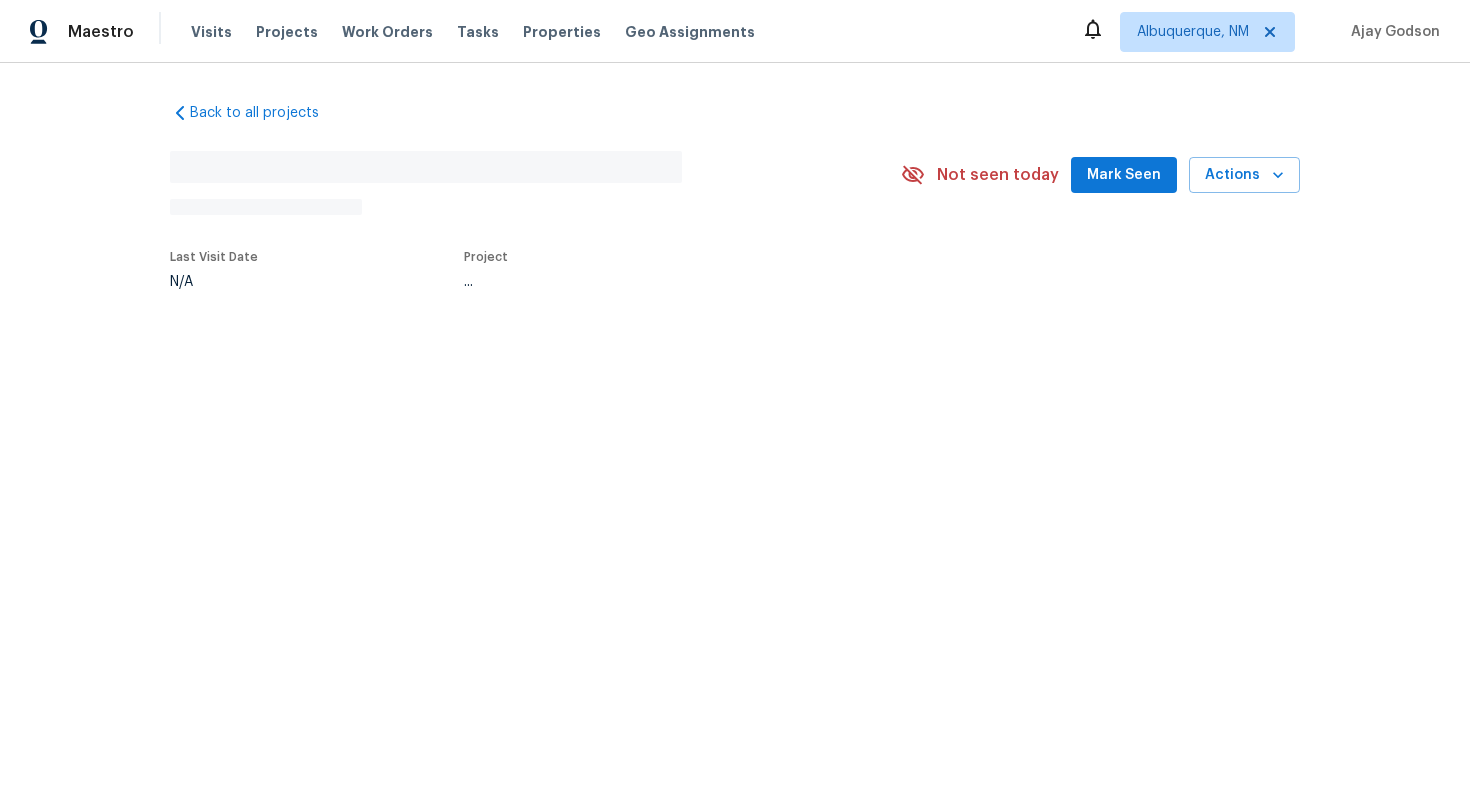 scroll, scrollTop: 0, scrollLeft: 0, axis: both 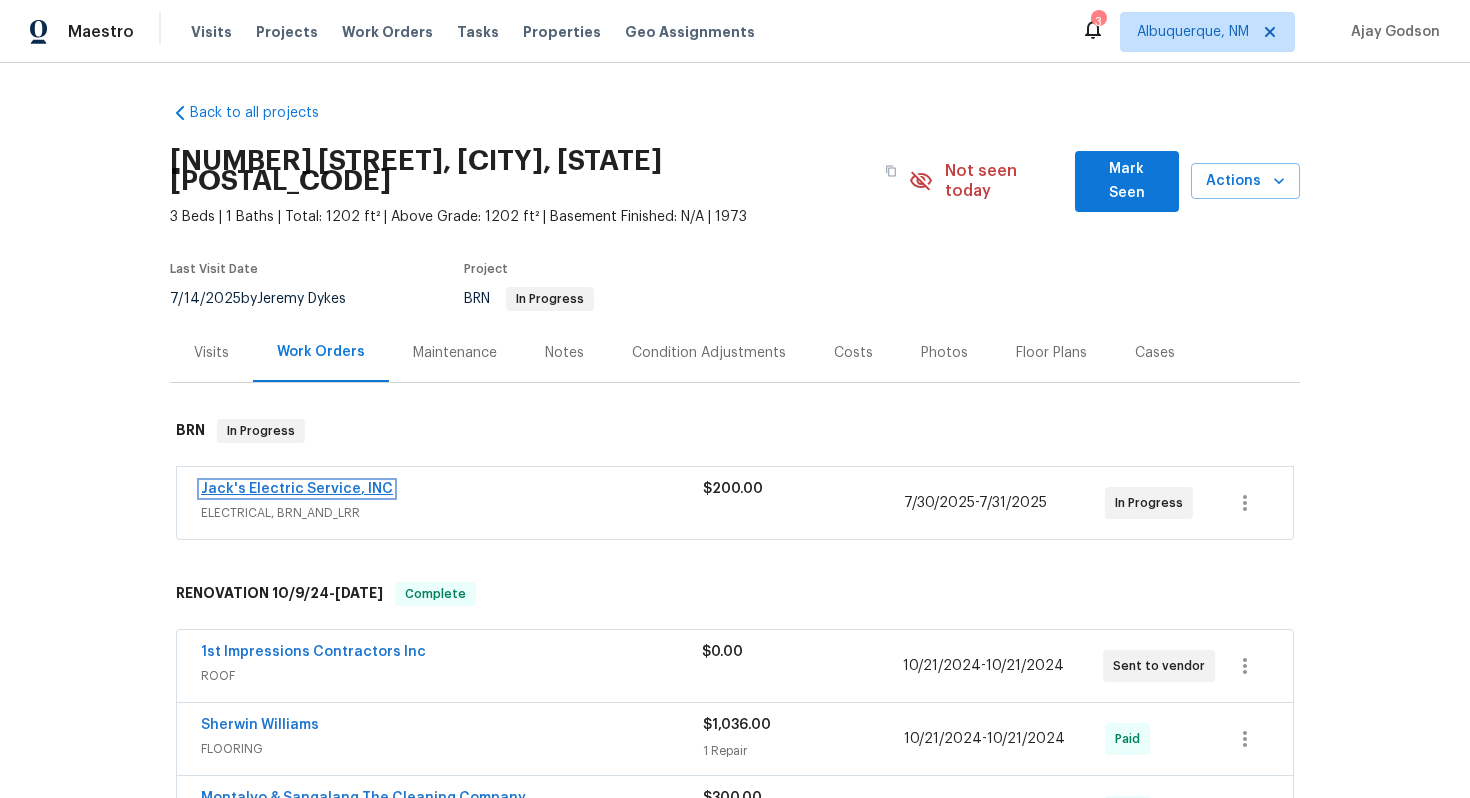 click on "Jack's Electric Service, INC" at bounding box center (297, 489) 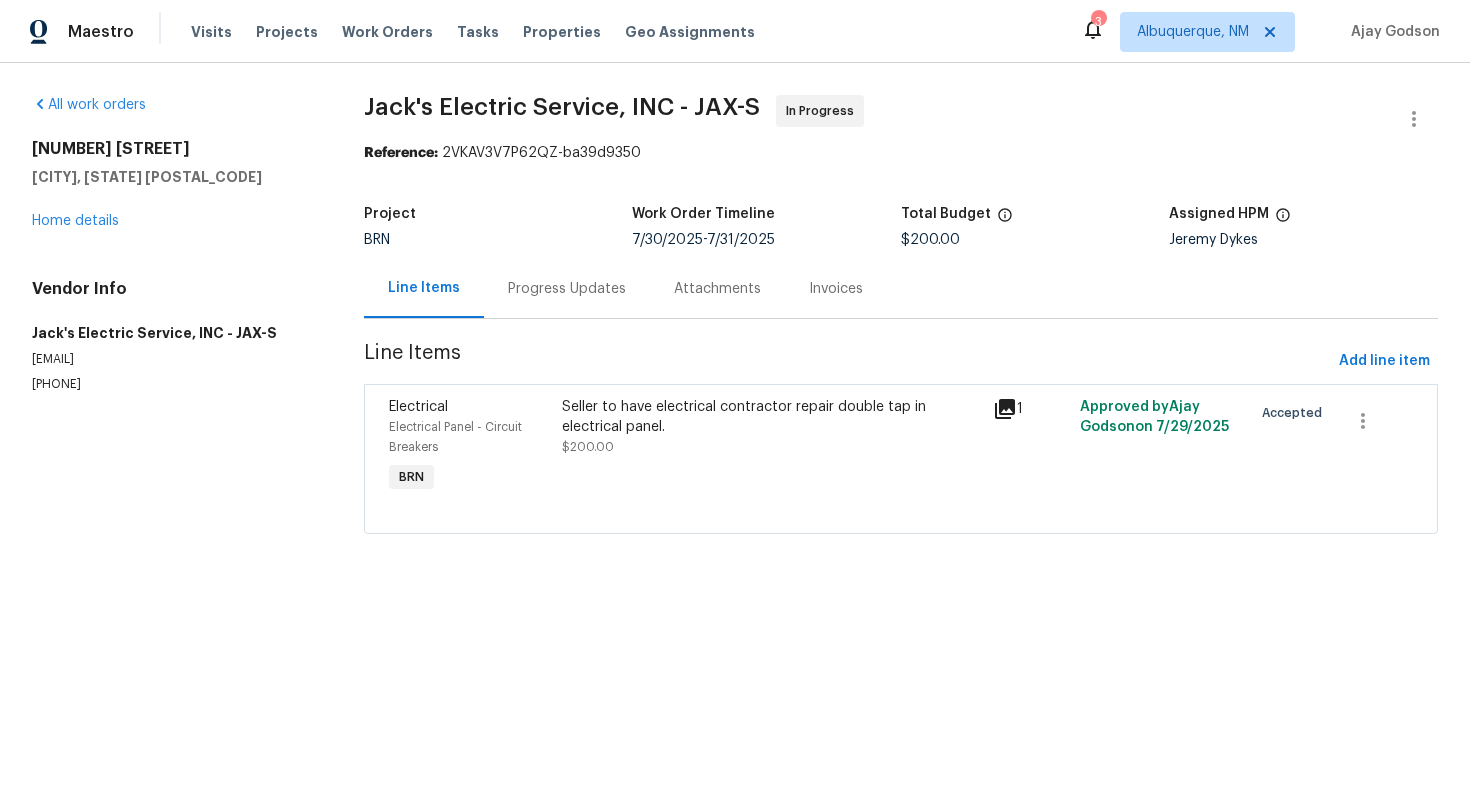 click on "Progress Updates" at bounding box center (567, 289) 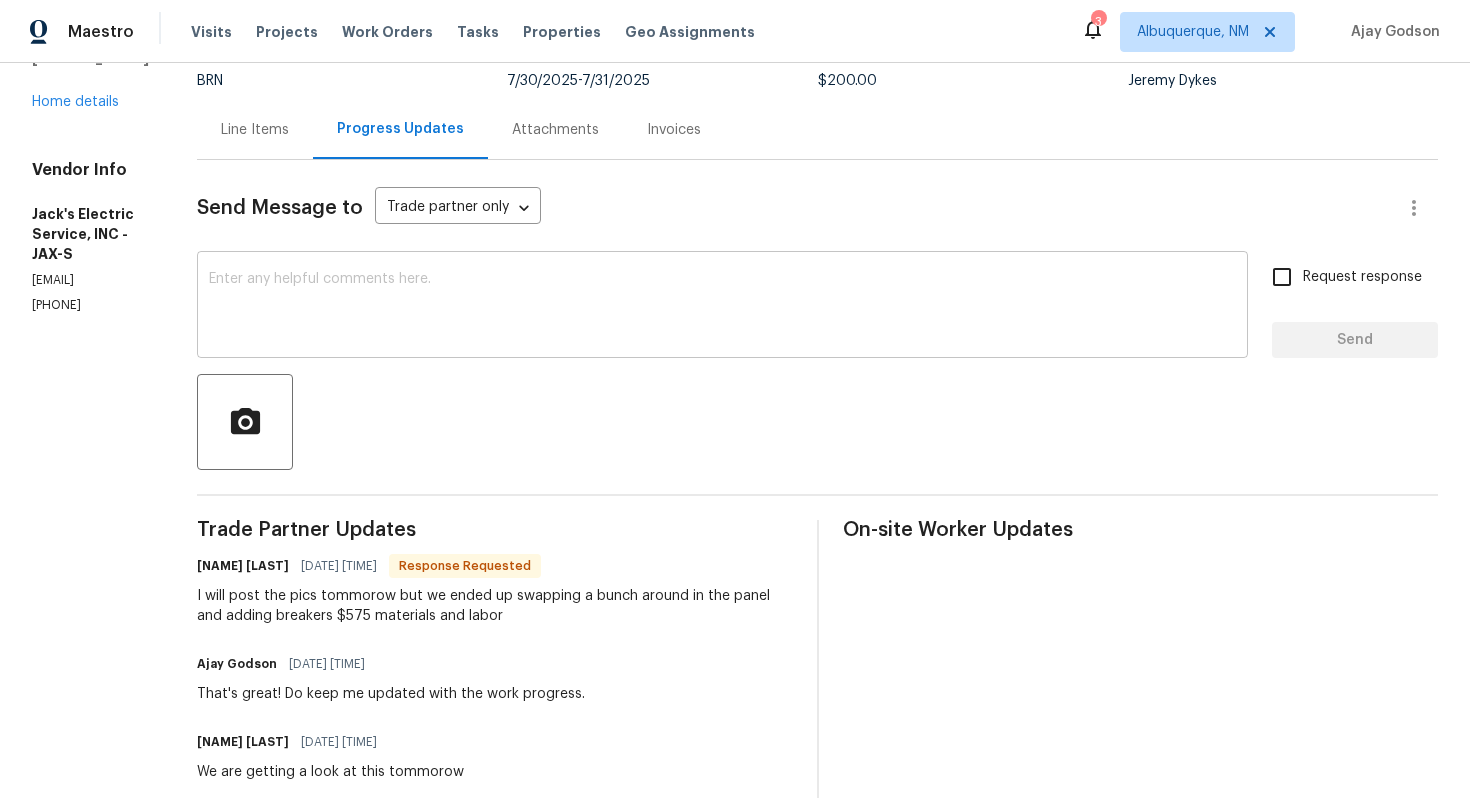 scroll, scrollTop: 0, scrollLeft: 0, axis: both 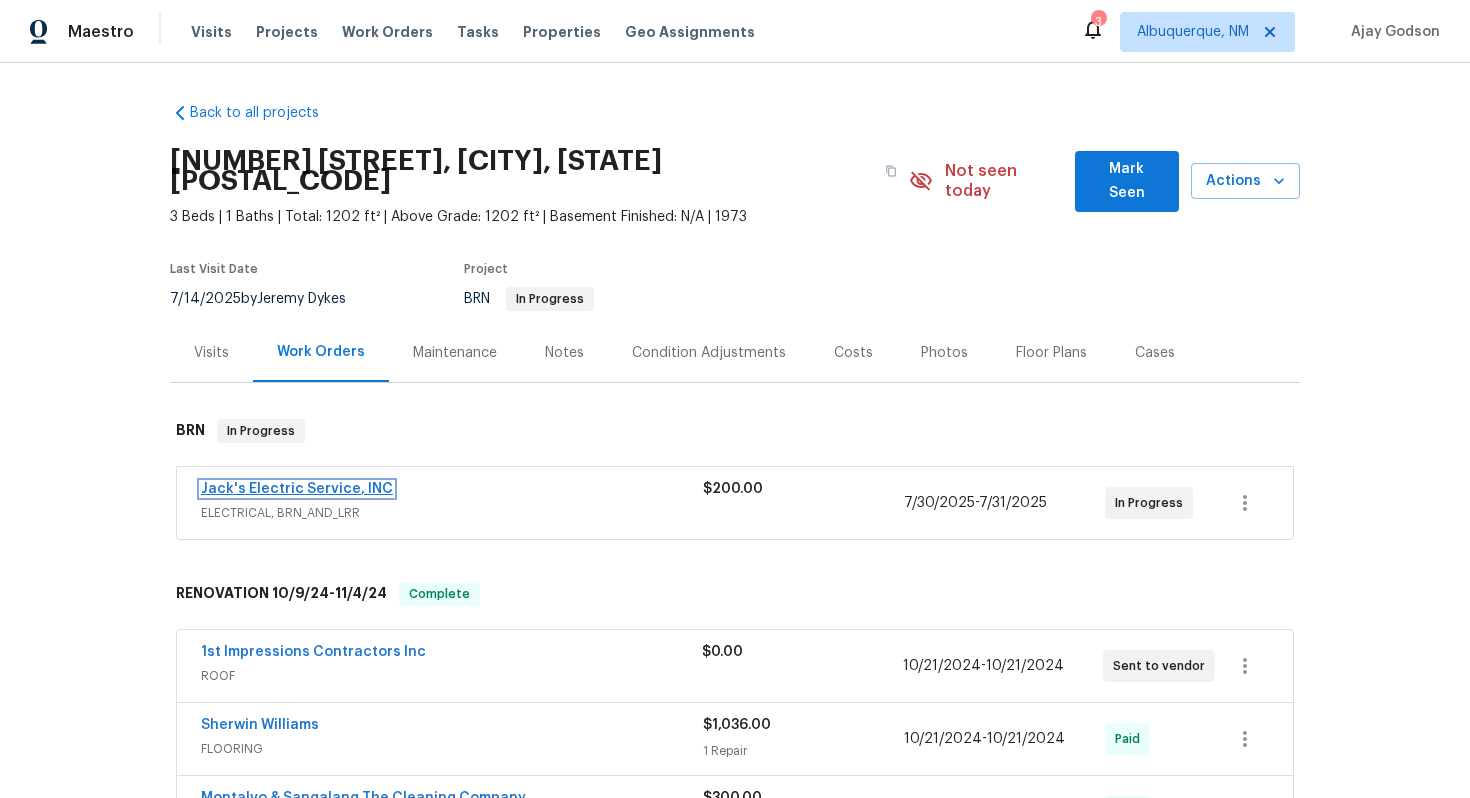 click on "Jack's Electric Service, INC" at bounding box center [297, 489] 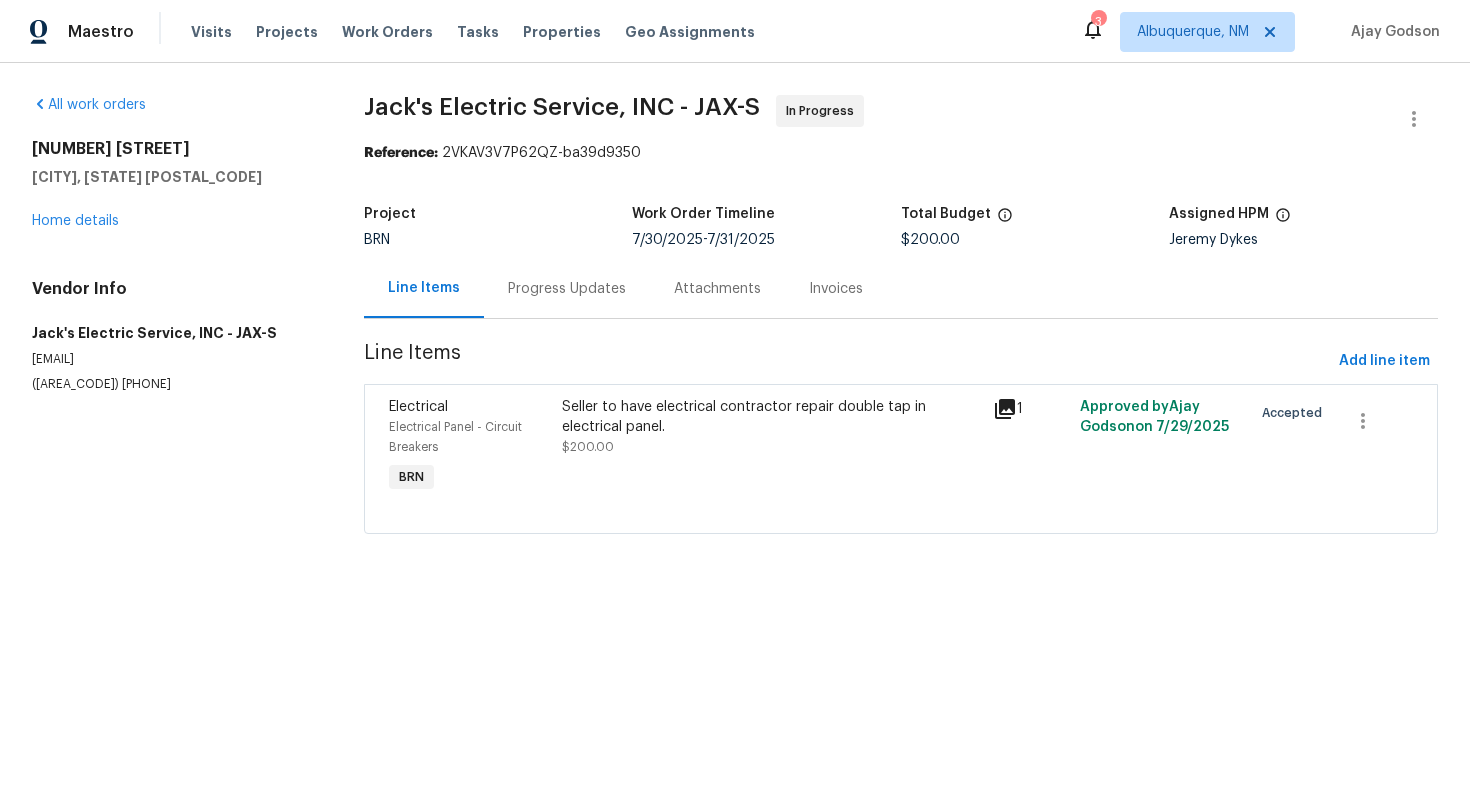 click on "Progress Updates" at bounding box center (567, 289) 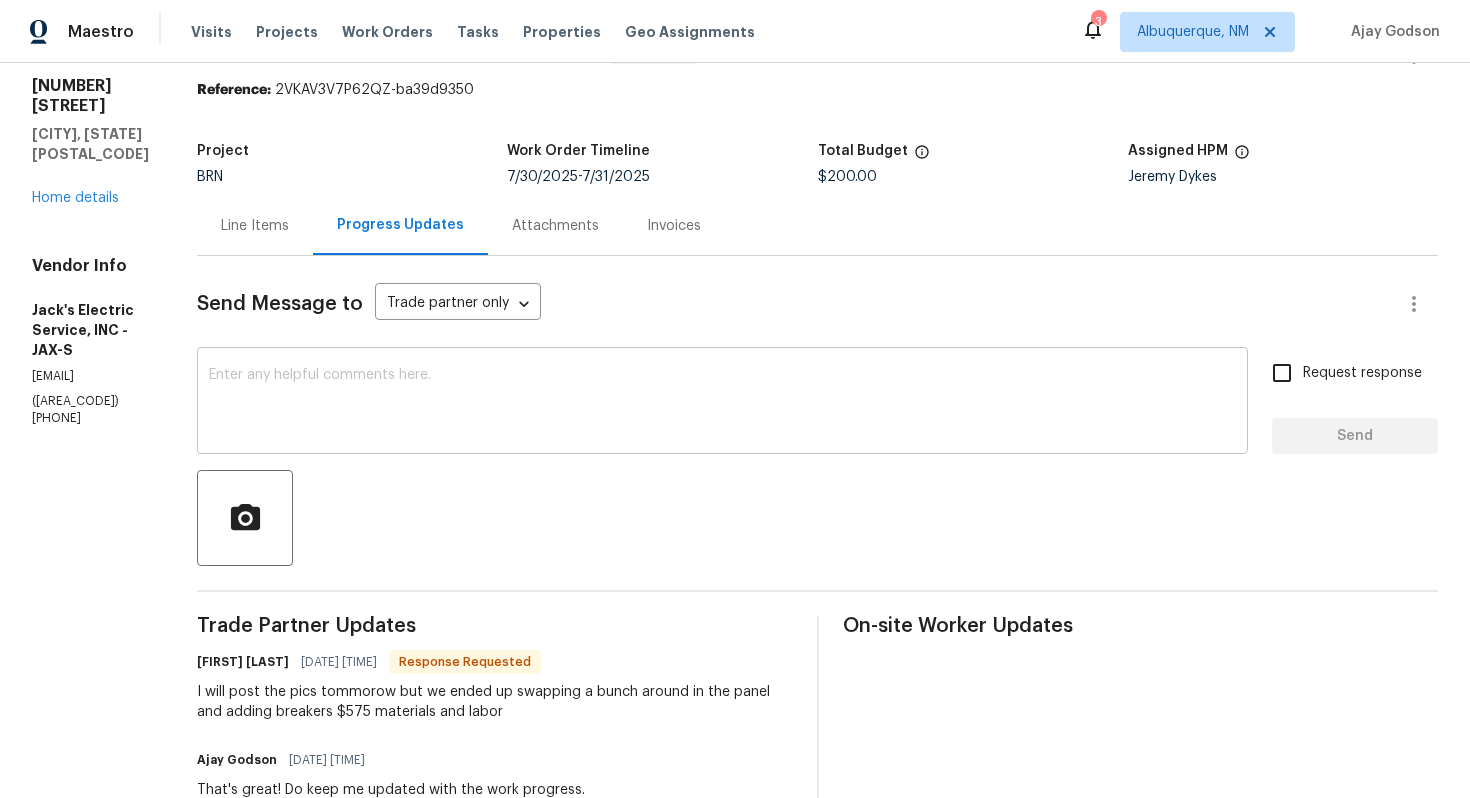scroll, scrollTop: 0, scrollLeft: 0, axis: both 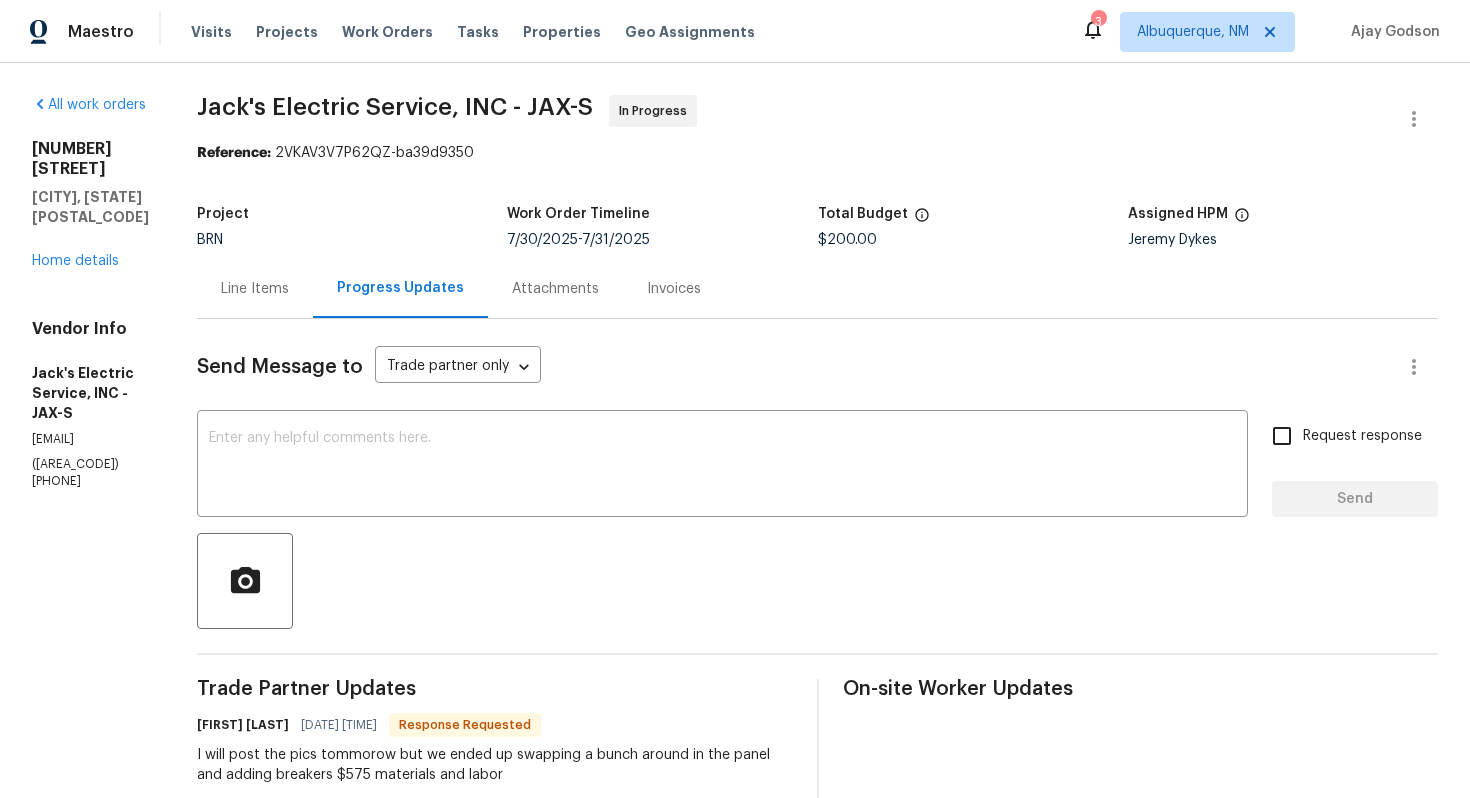 click on "Line Items" at bounding box center [255, 289] 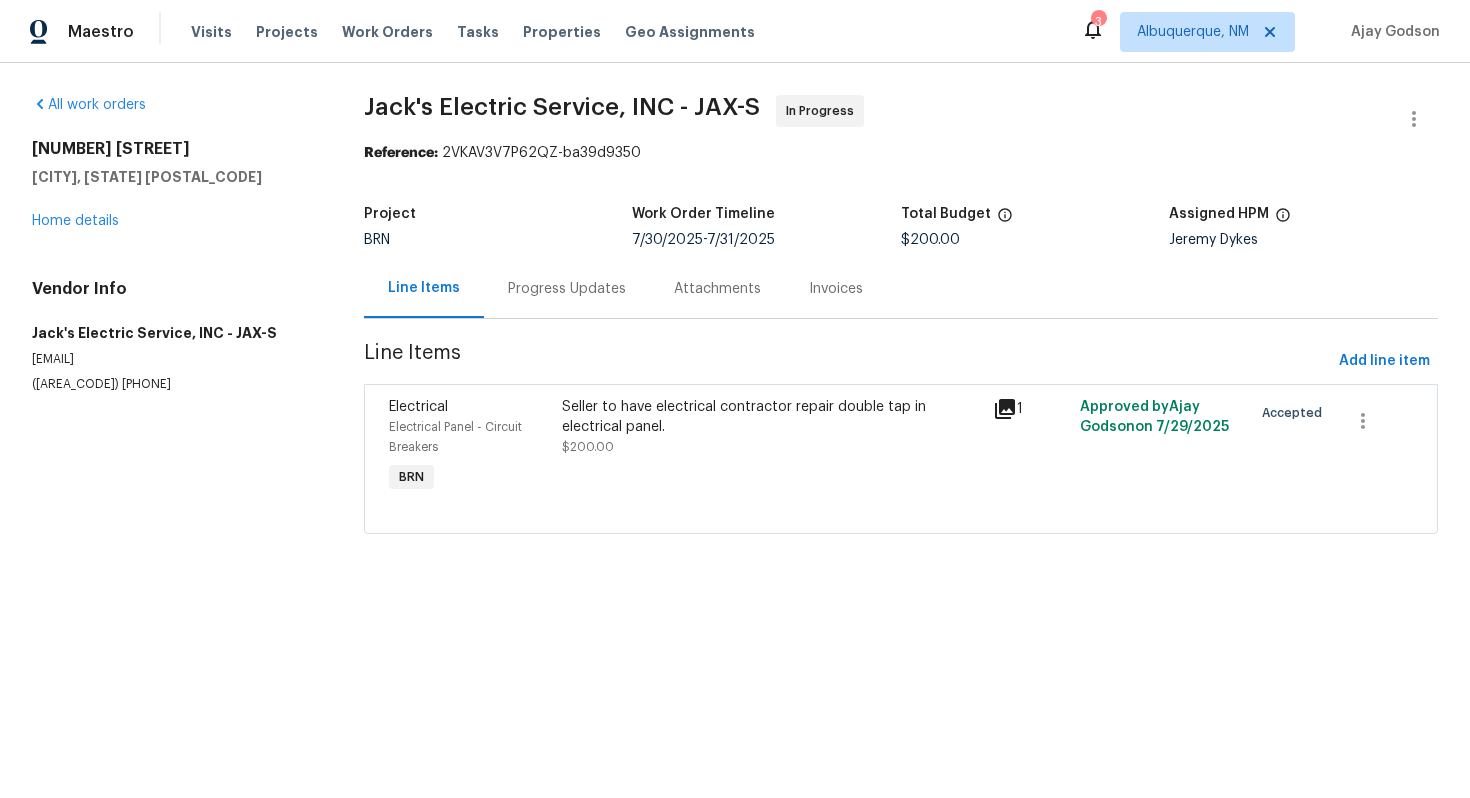 click on "Progress Updates" at bounding box center [567, 288] 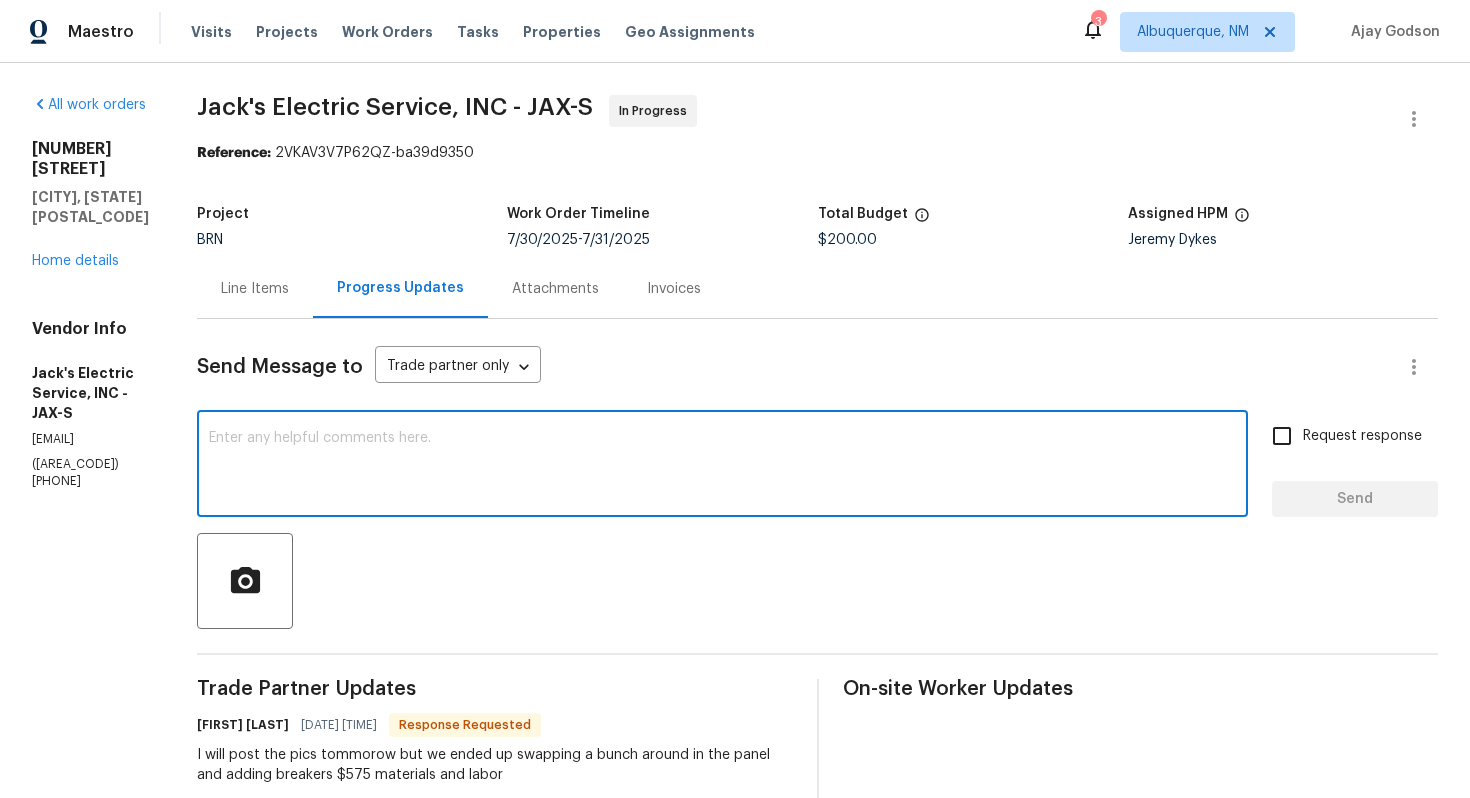 click at bounding box center [722, 466] 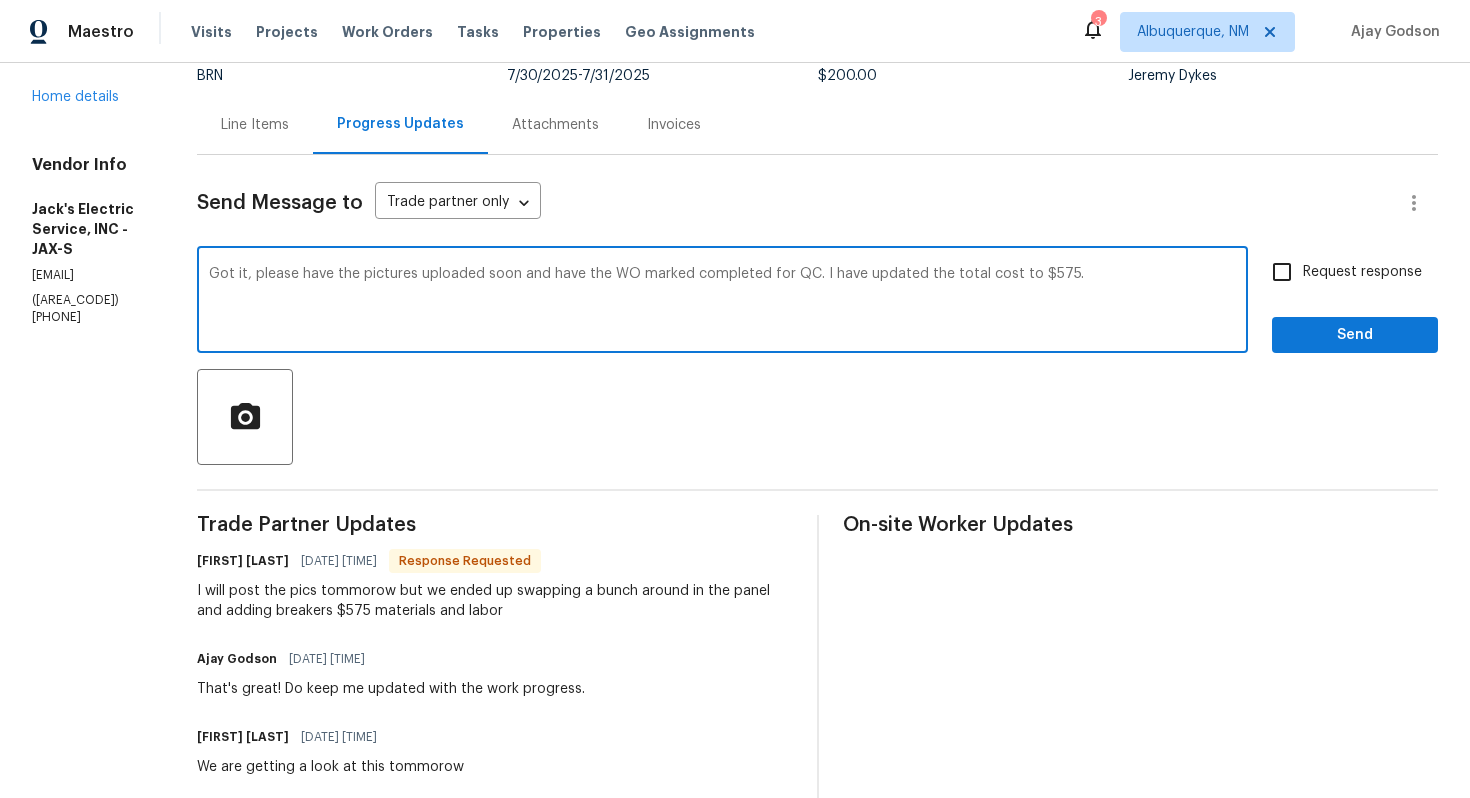 scroll, scrollTop: 84, scrollLeft: 0, axis: vertical 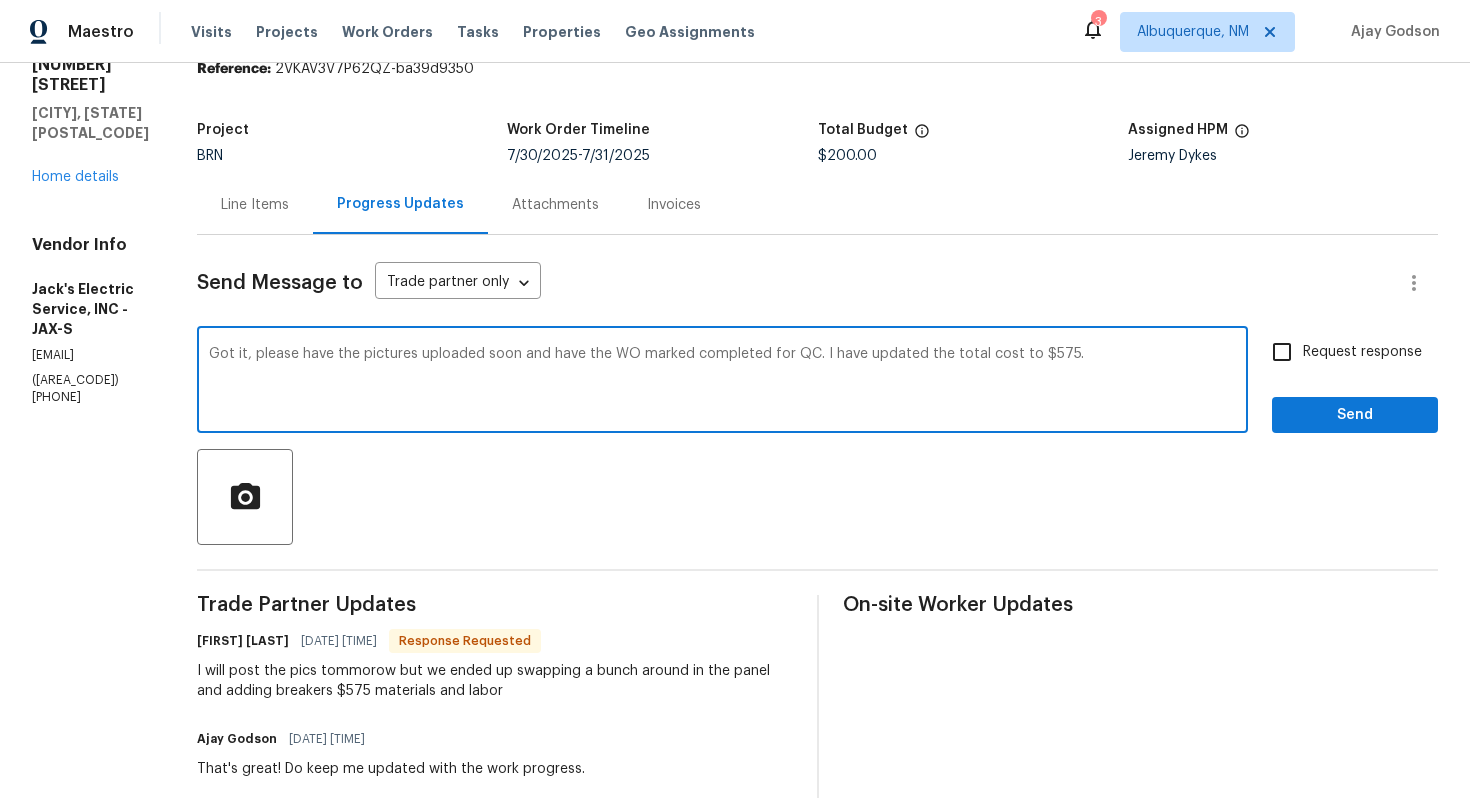 type on "Got it, please have the pictures uploaded soon and have the WO marked completed for QC. I have updated the total cost to $575." 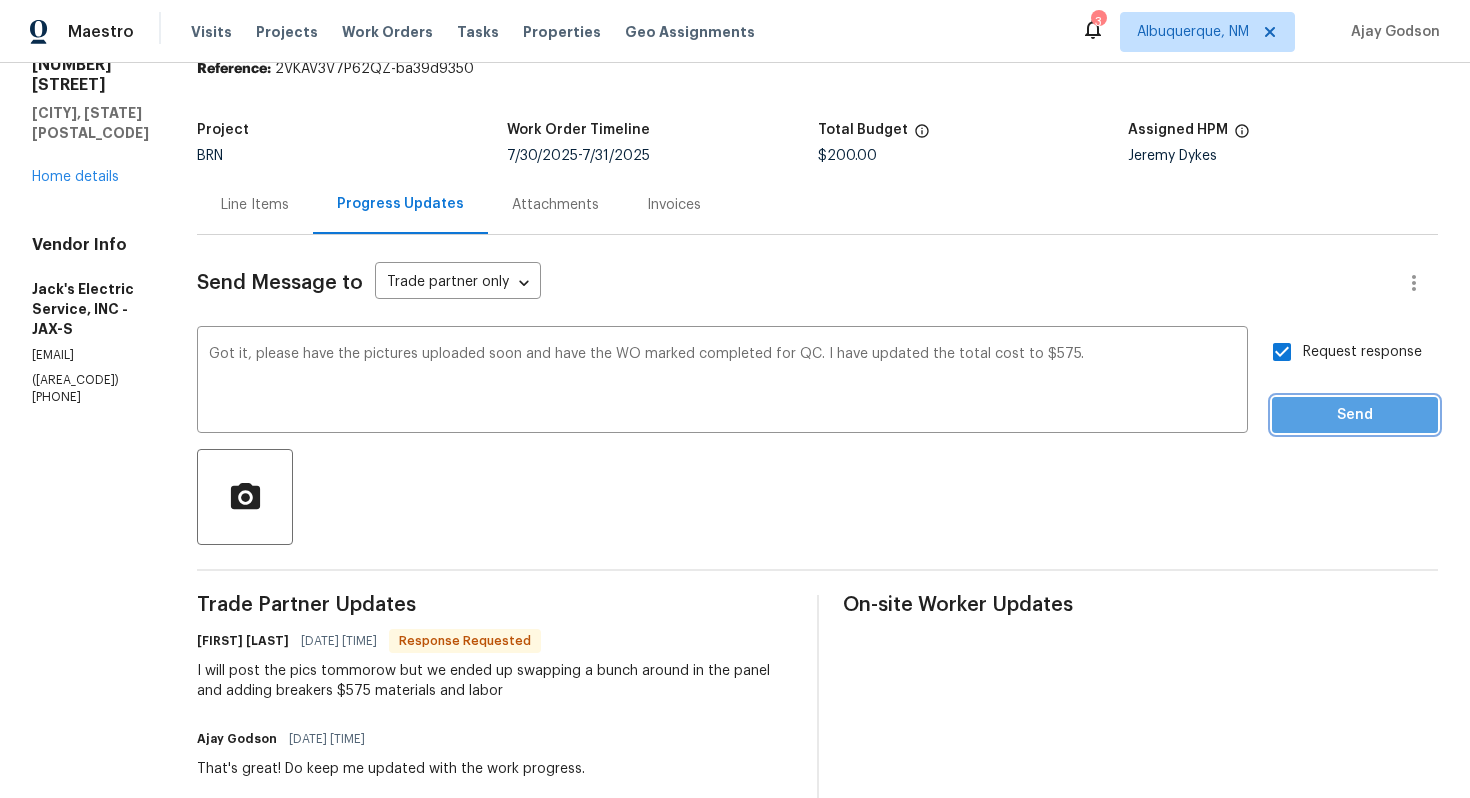 click on "Send" at bounding box center (1355, 415) 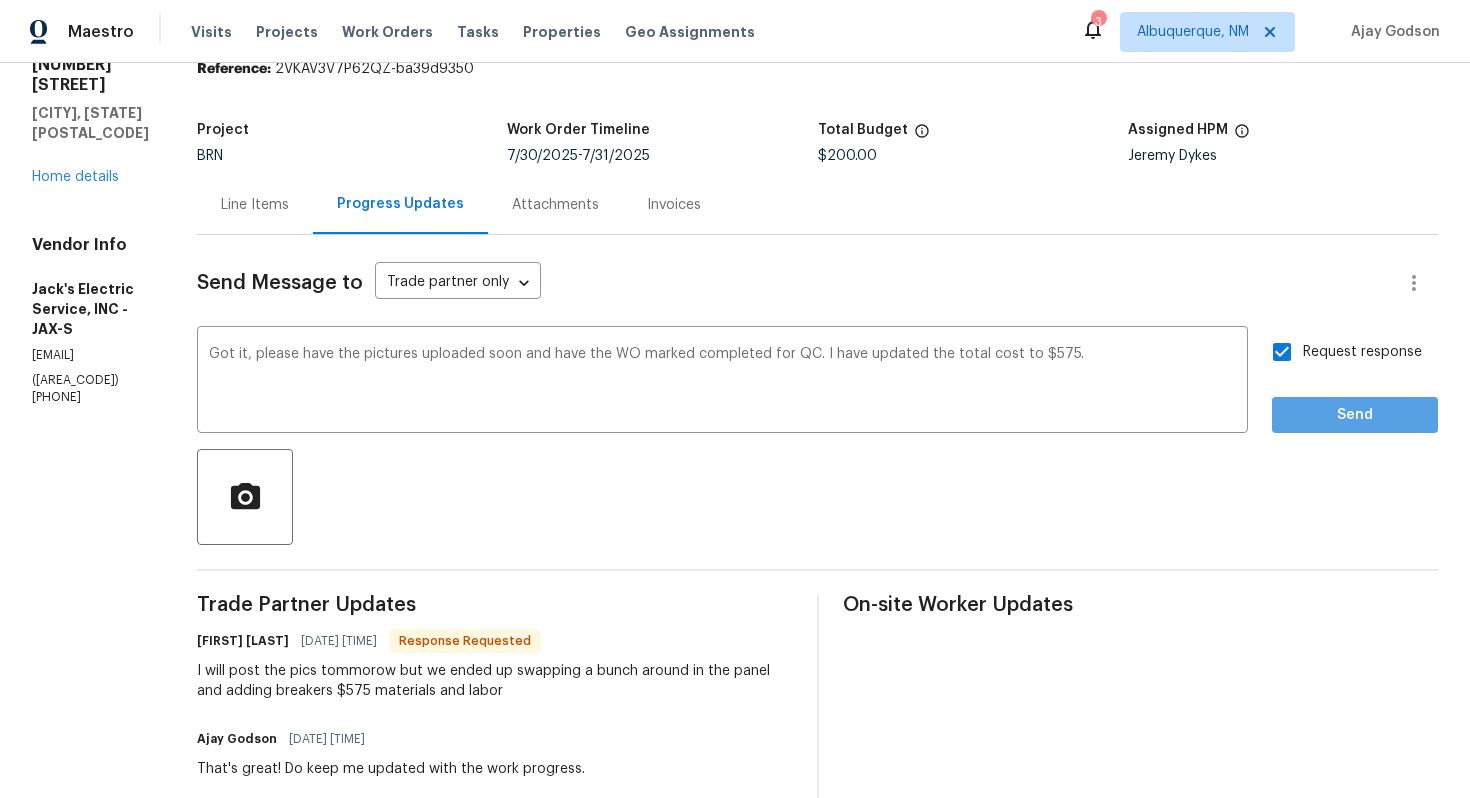 scroll, scrollTop: 0, scrollLeft: 0, axis: both 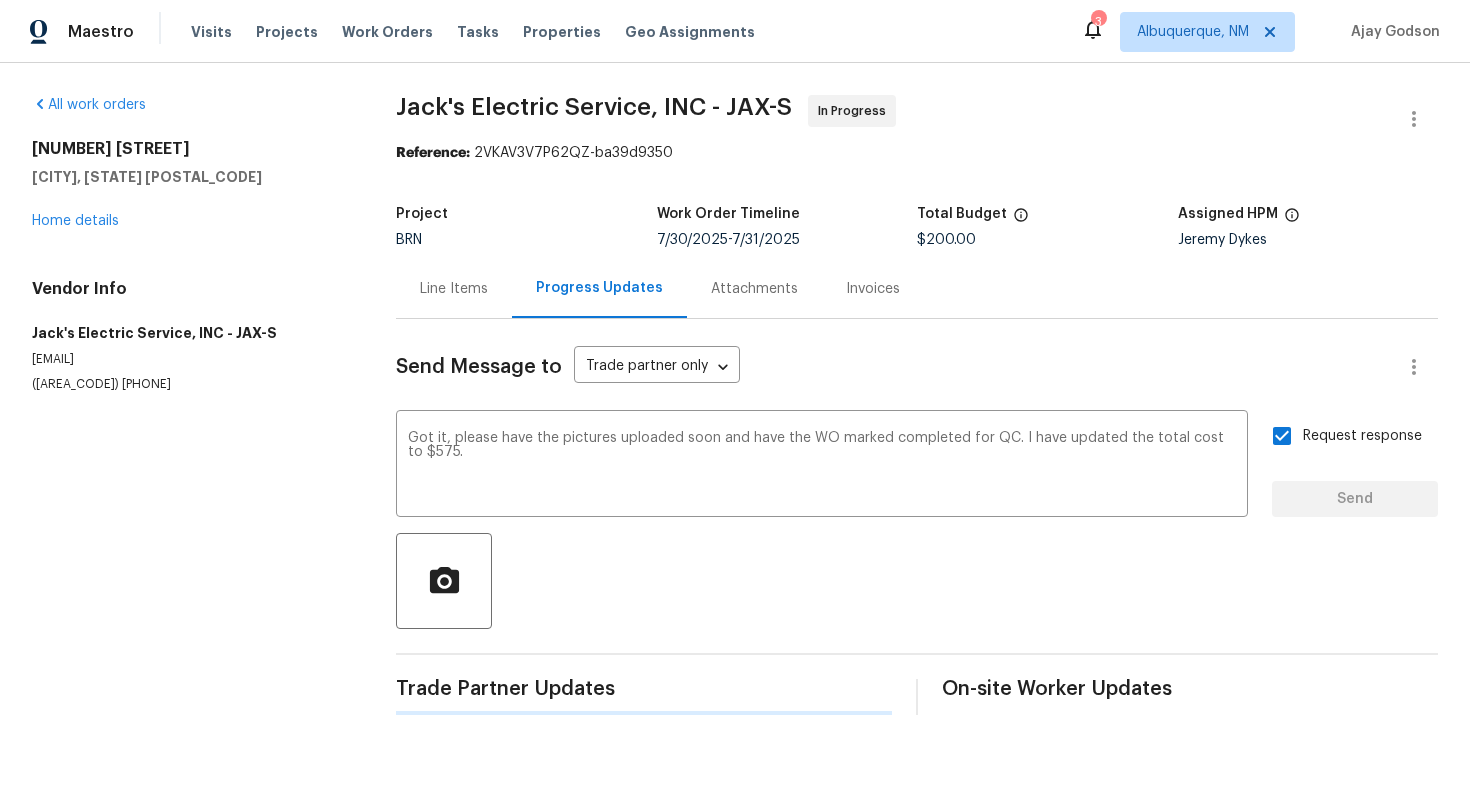 type 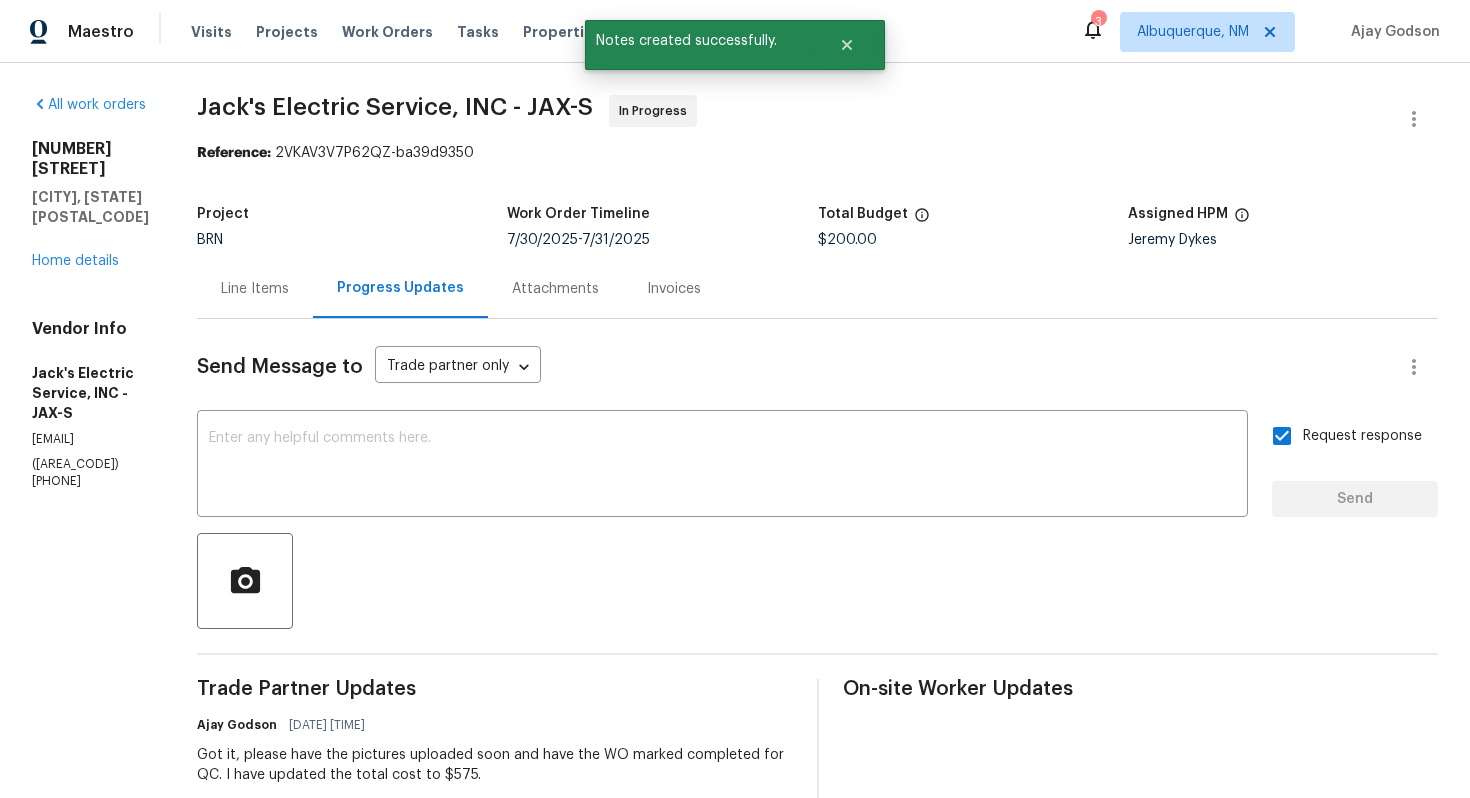 click on "Line Items" at bounding box center (255, 289) 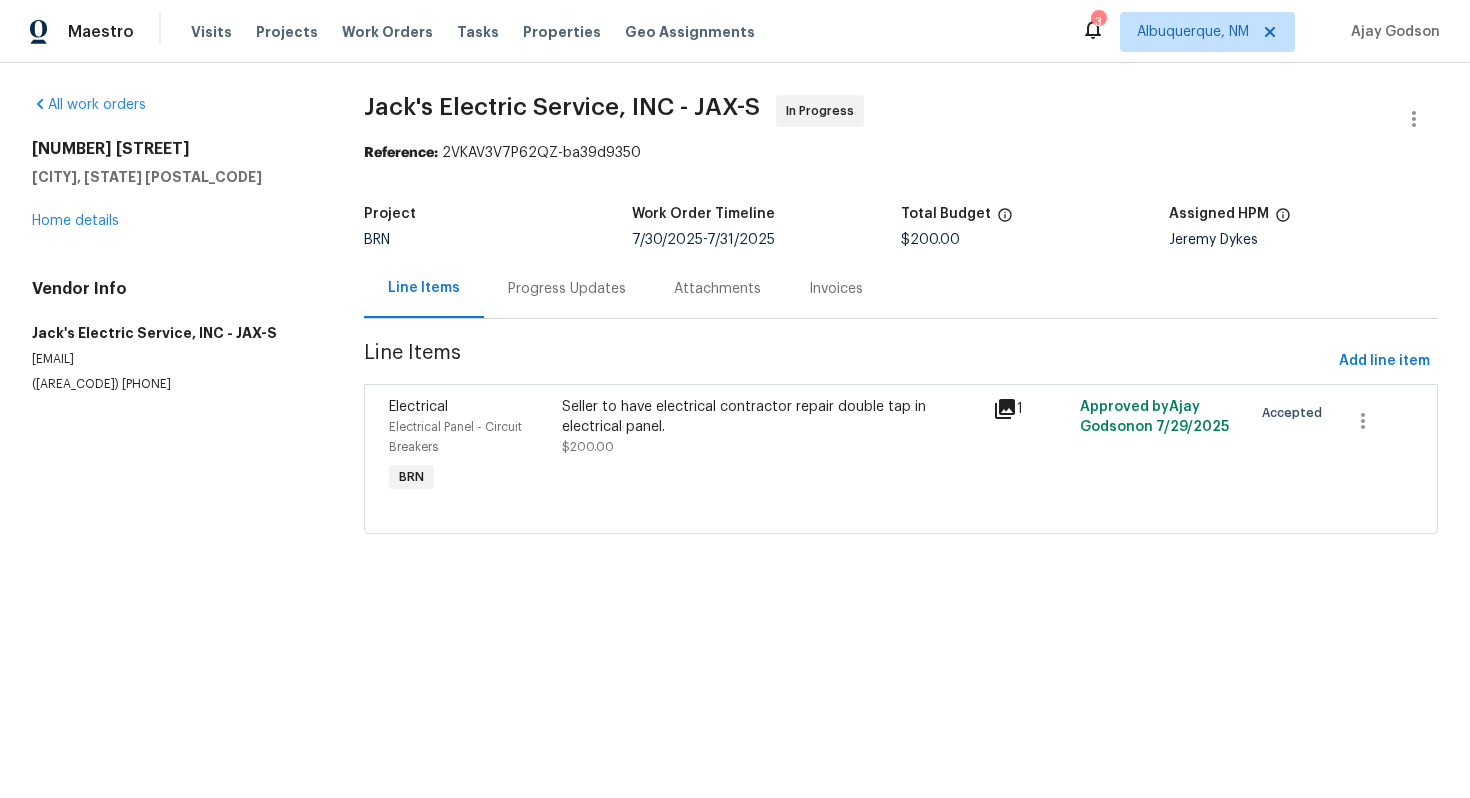 click on "Seller to have electrical contractor repair double tap in electrical panel. $200.00" at bounding box center (772, 427) 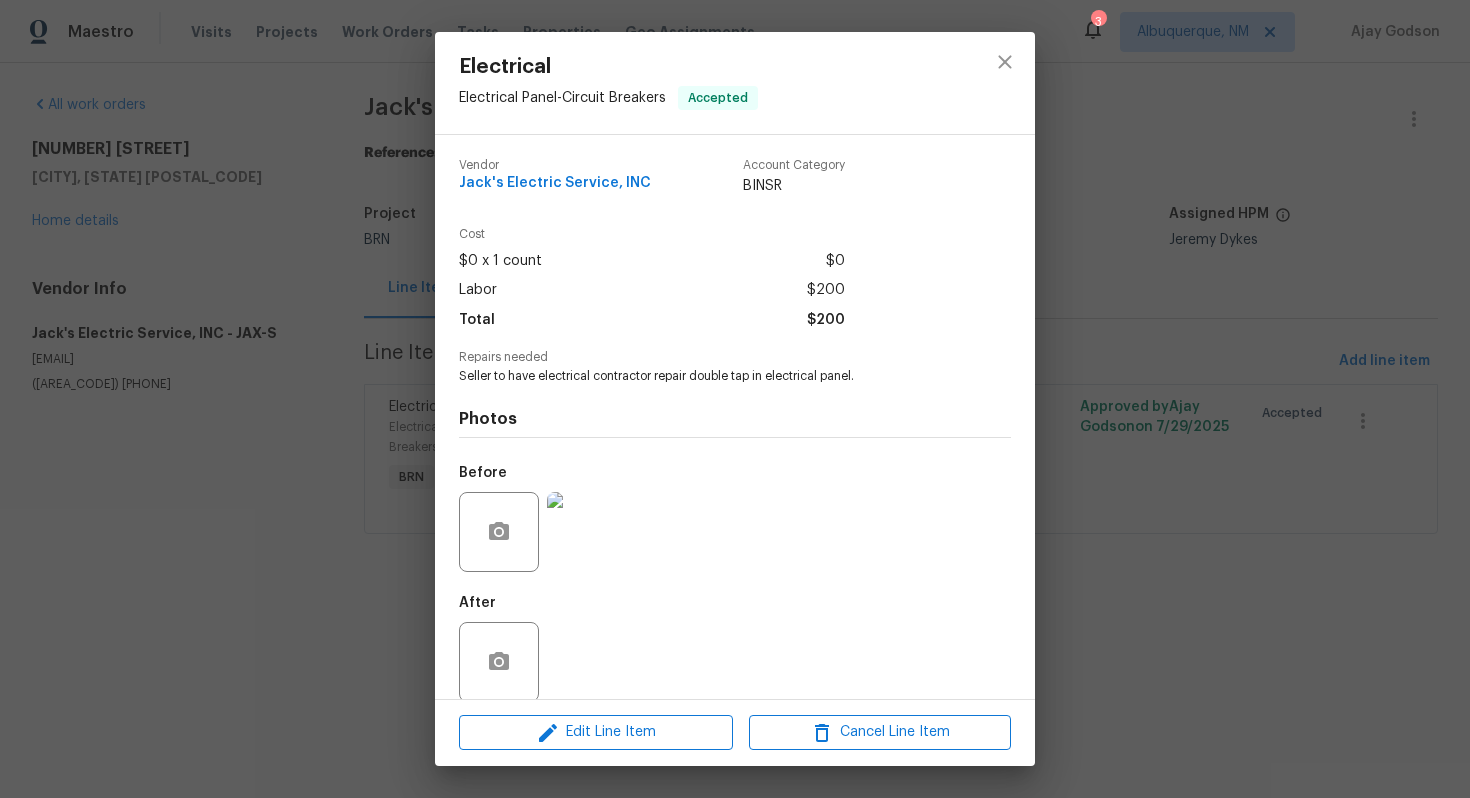 scroll, scrollTop: 23, scrollLeft: 0, axis: vertical 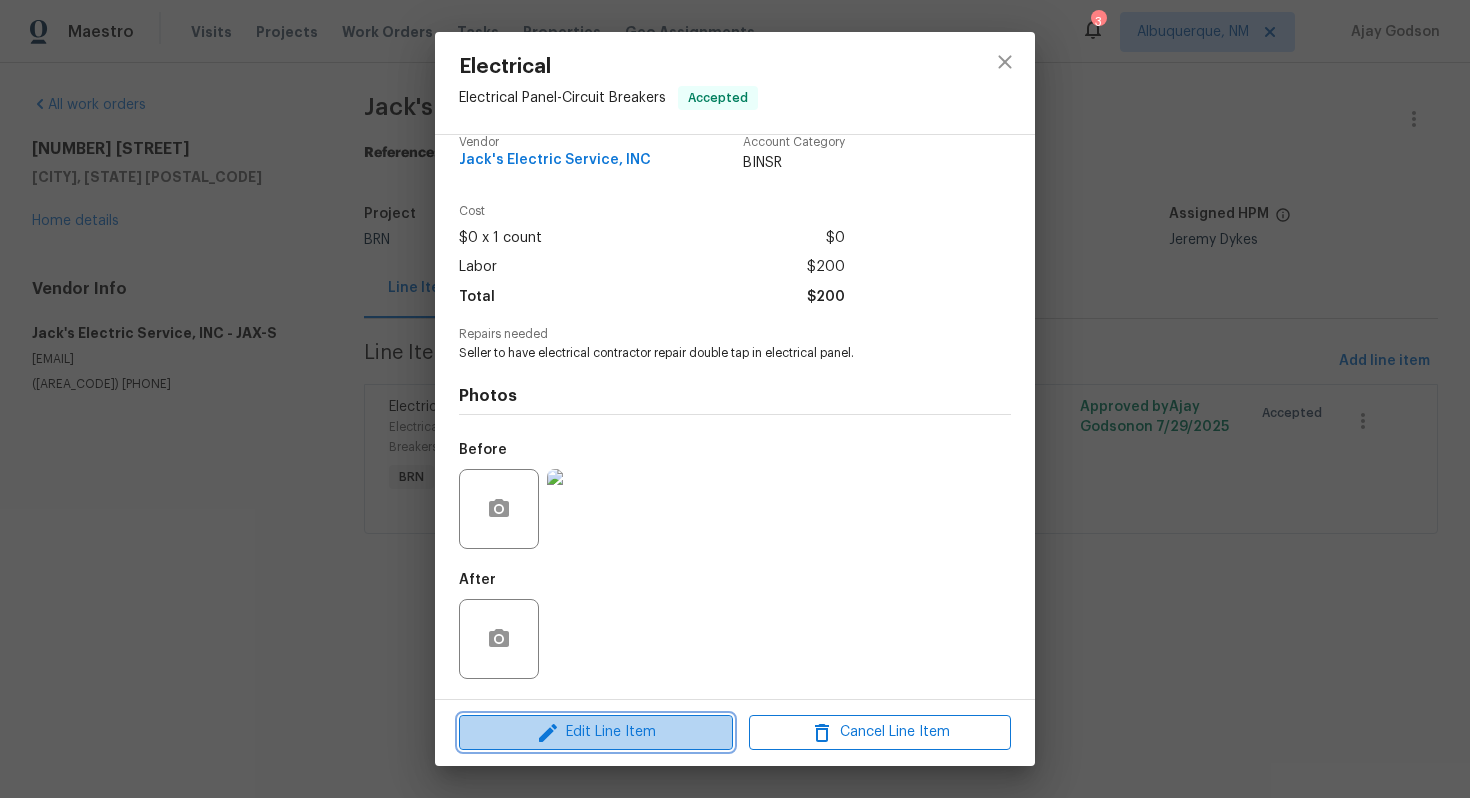 click on "Edit Line Item" at bounding box center [596, 732] 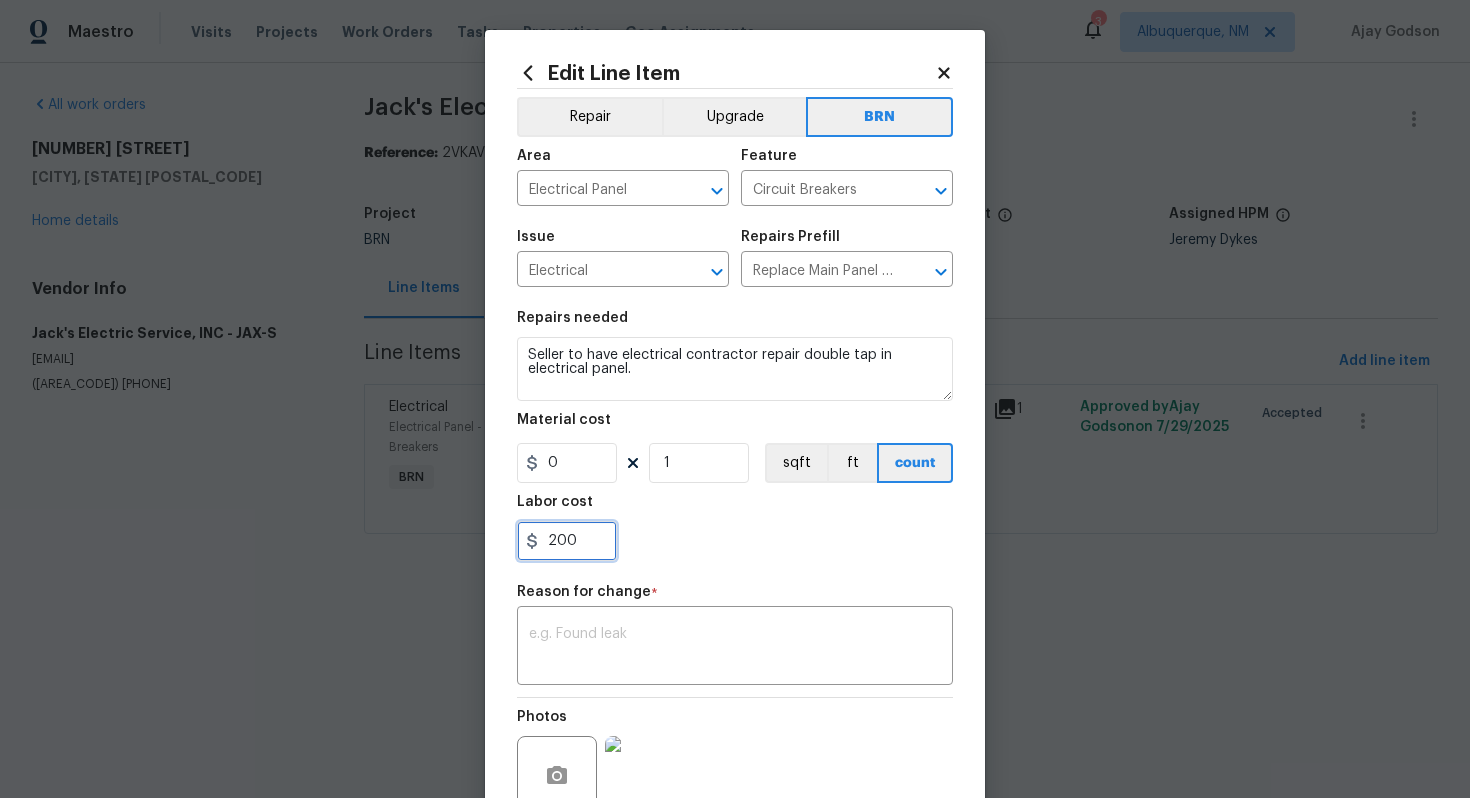 drag, startPoint x: 543, startPoint y: 541, endPoint x: 643, endPoint y: 546, distance: 100.12492 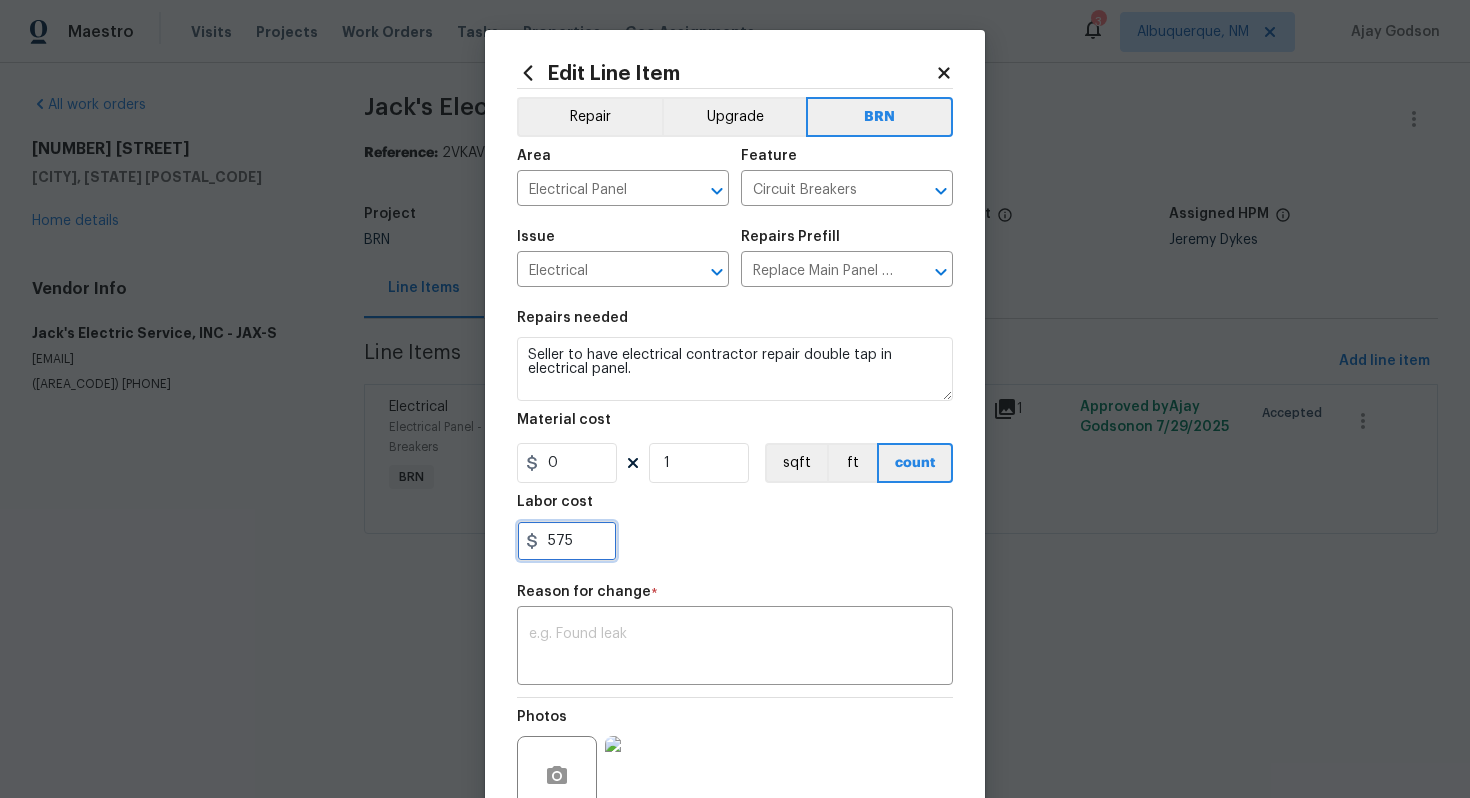 type on "575" 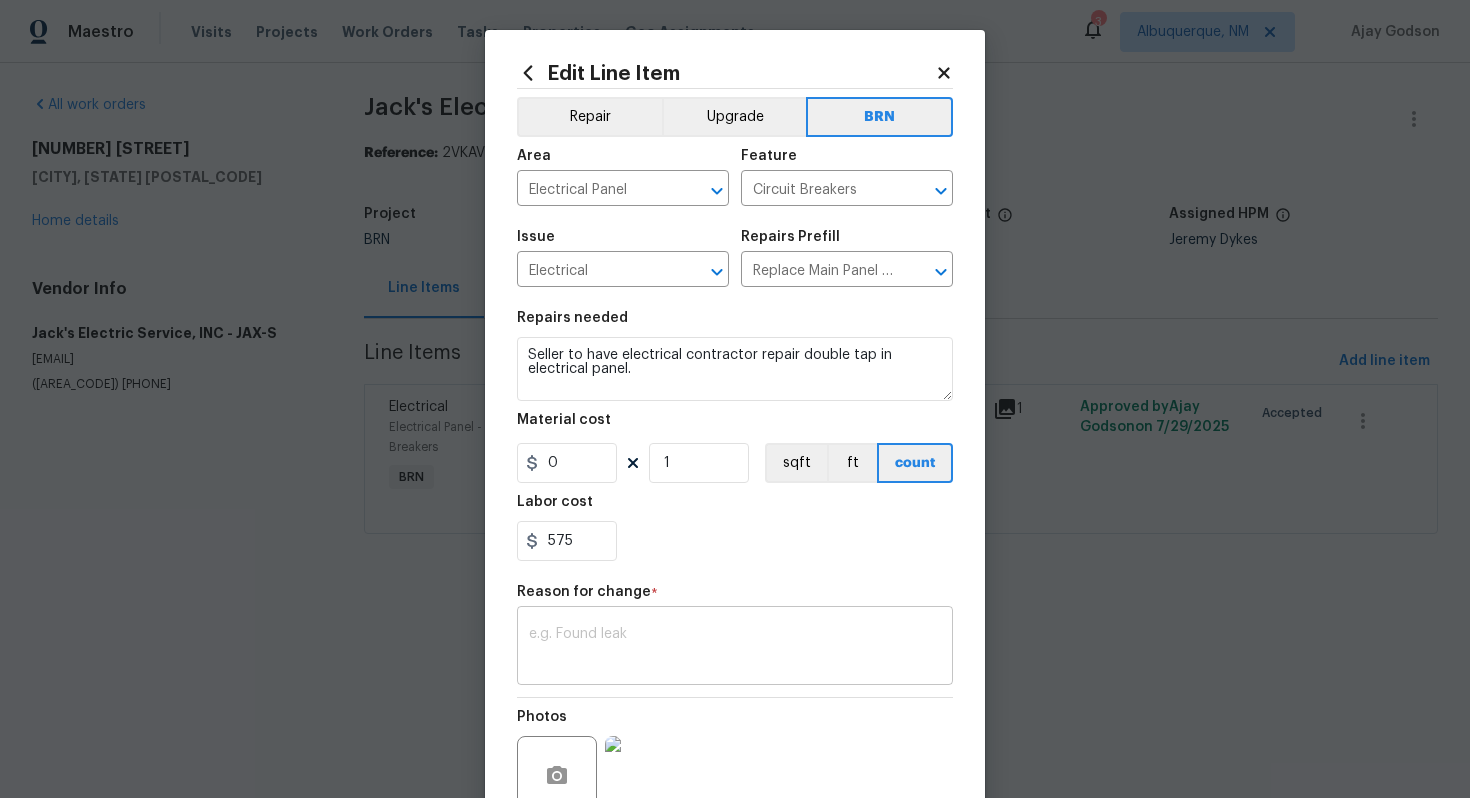 click at bounding box center (735, 648) 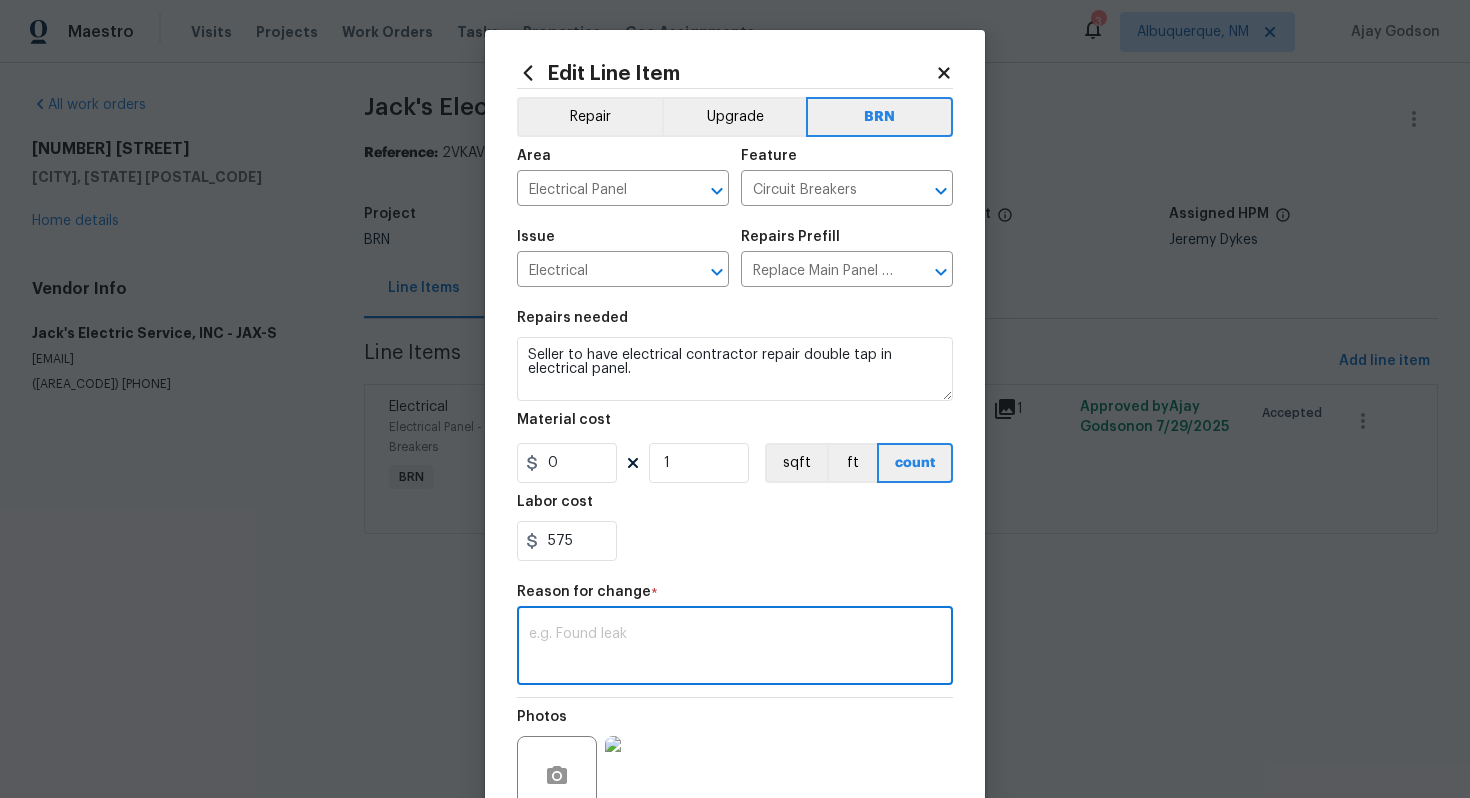 paste on "(AG) Updated per vendors final cost." 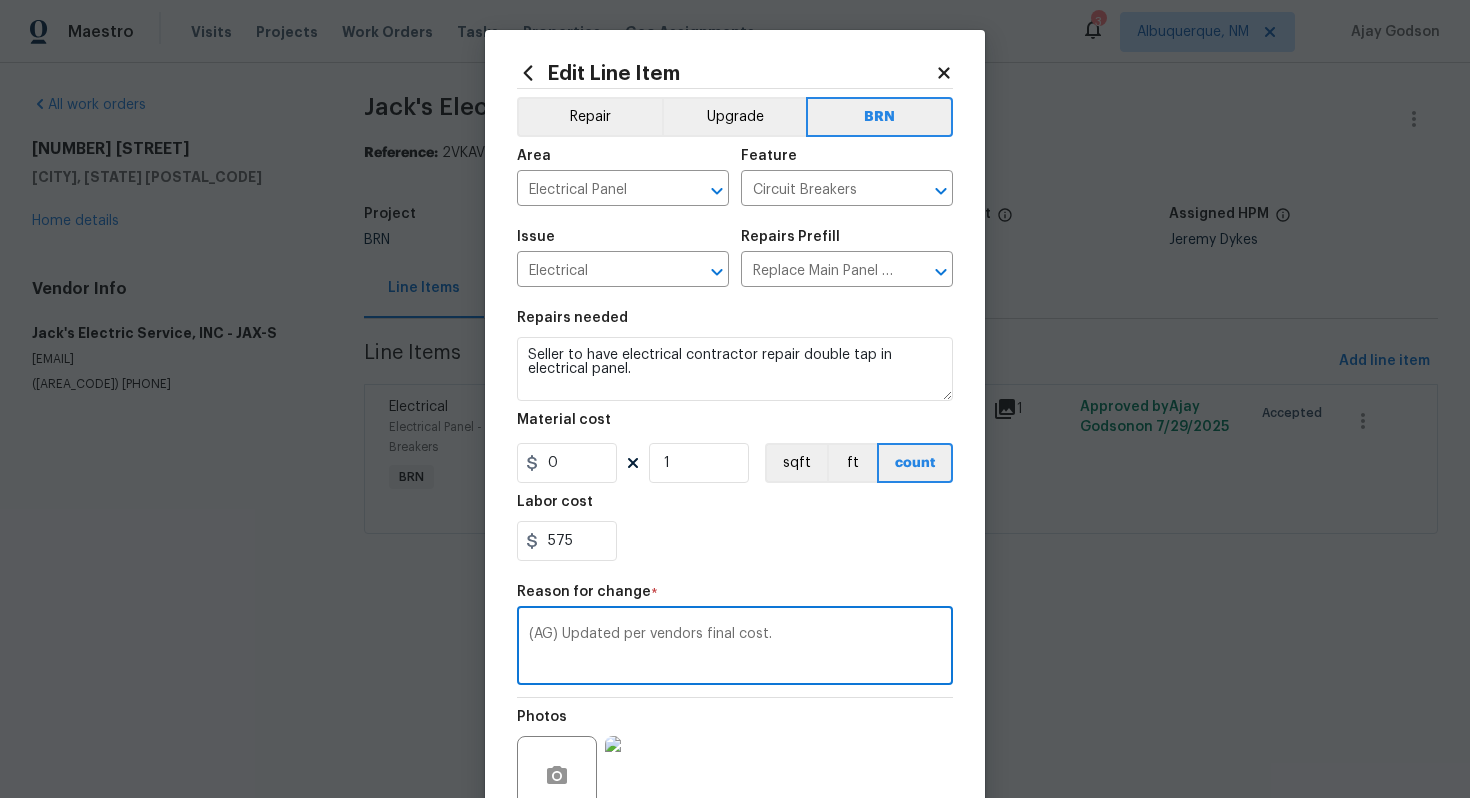 scroll, scrollTop: 188, scrollLeft: 0, axis: vertical 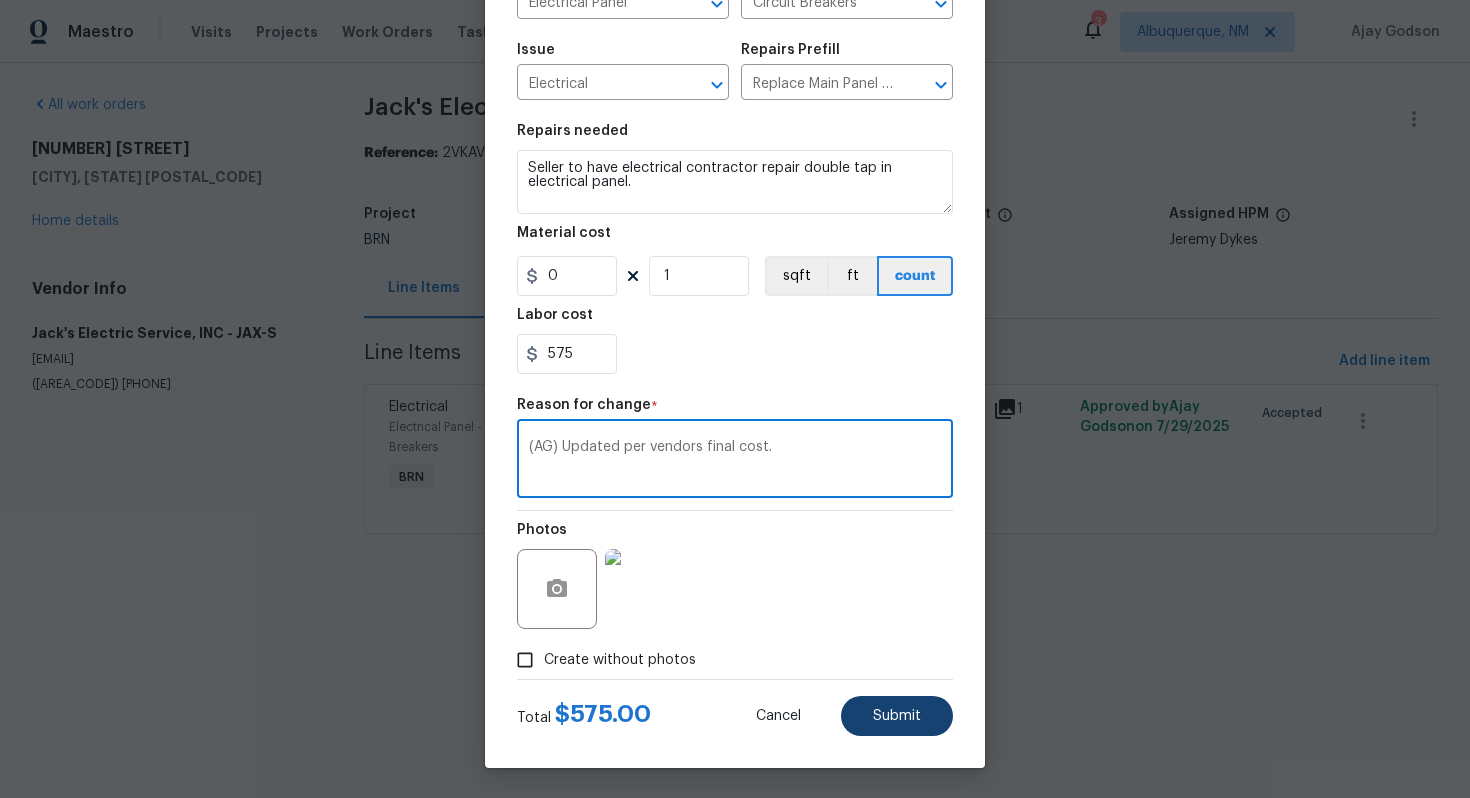 type on "(AG) Updated per vendors final cost." 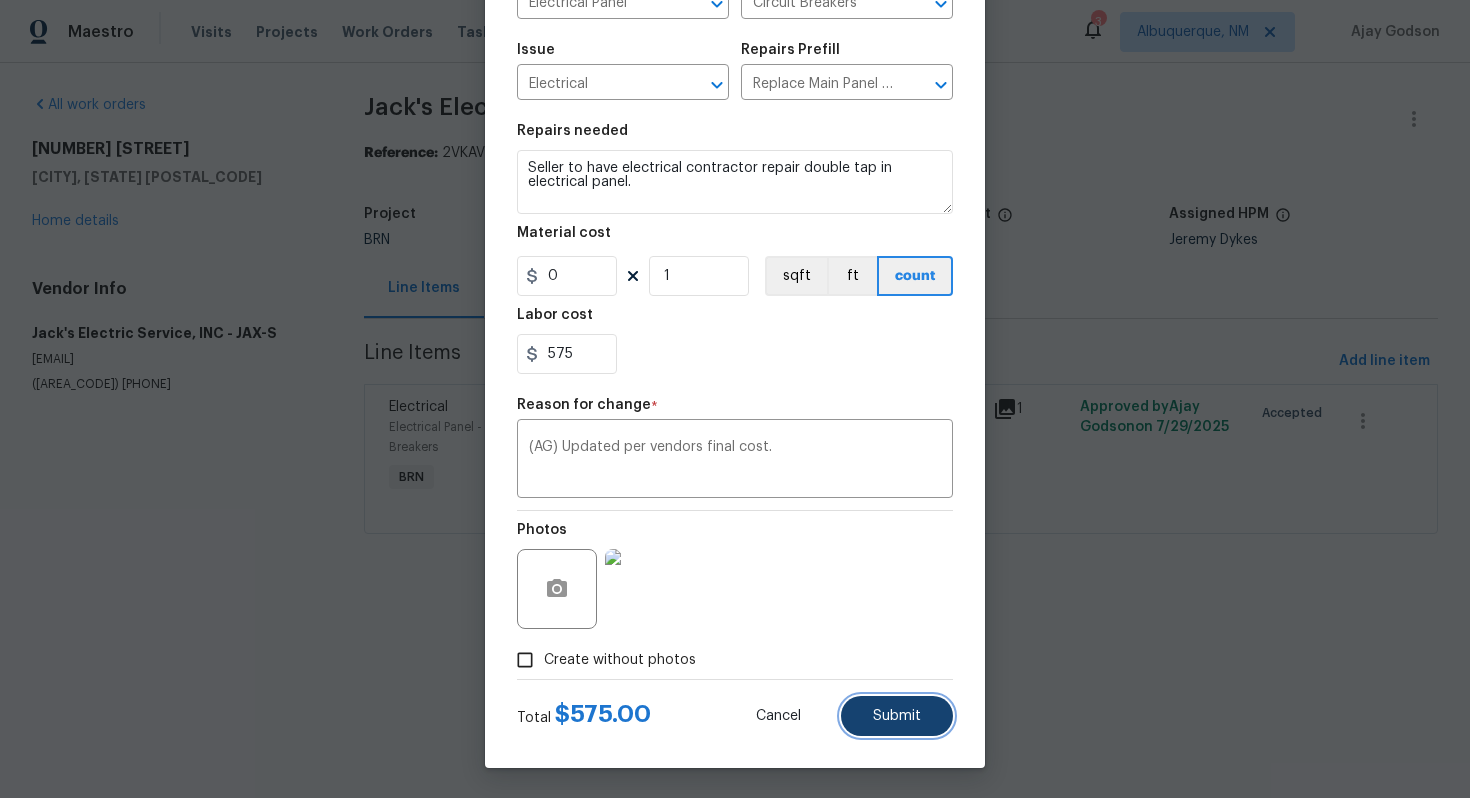 click on "Submit" at bounding box center (897, 716) 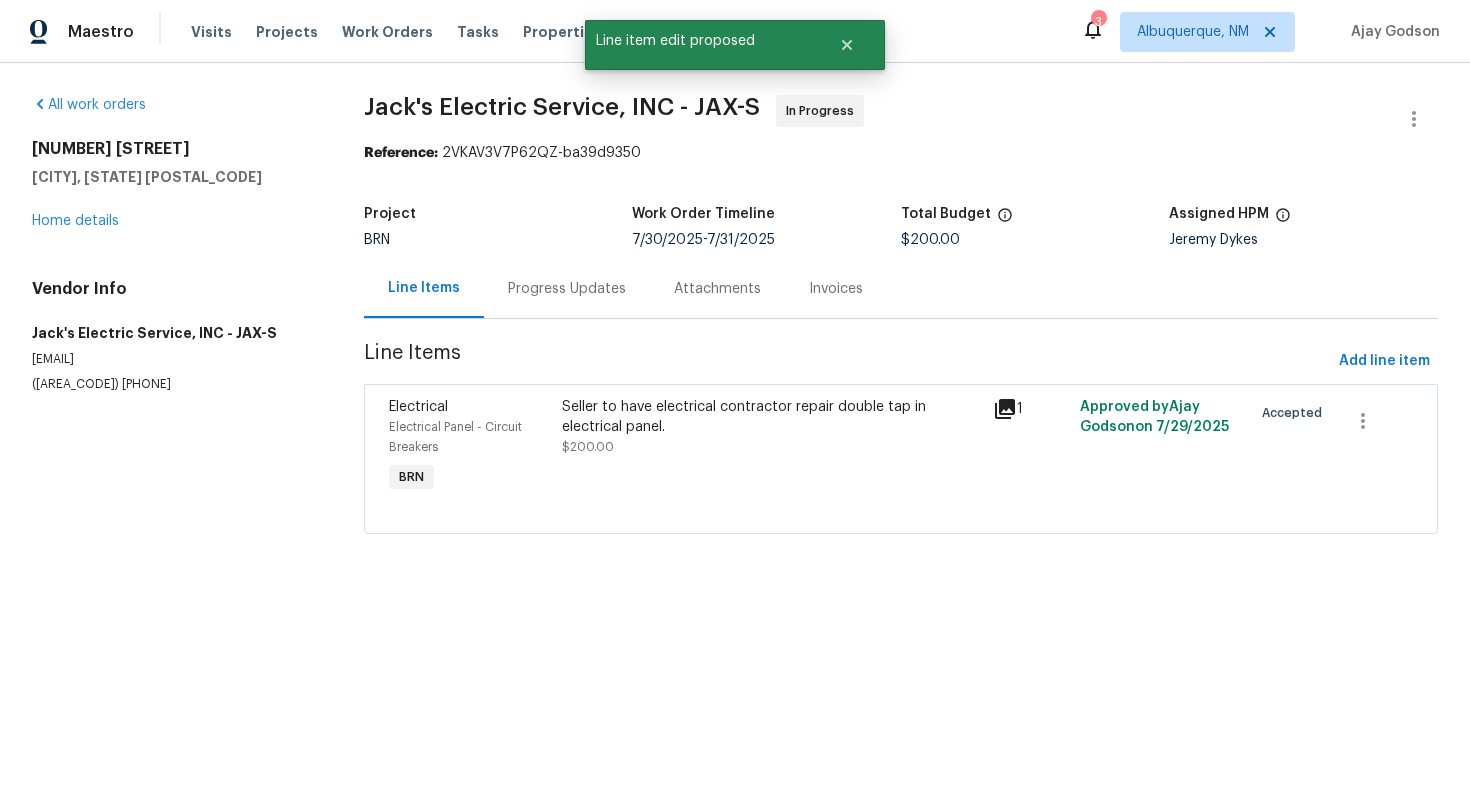 scroll, scrollTop: 0, scrollLeft: 0, axis: both 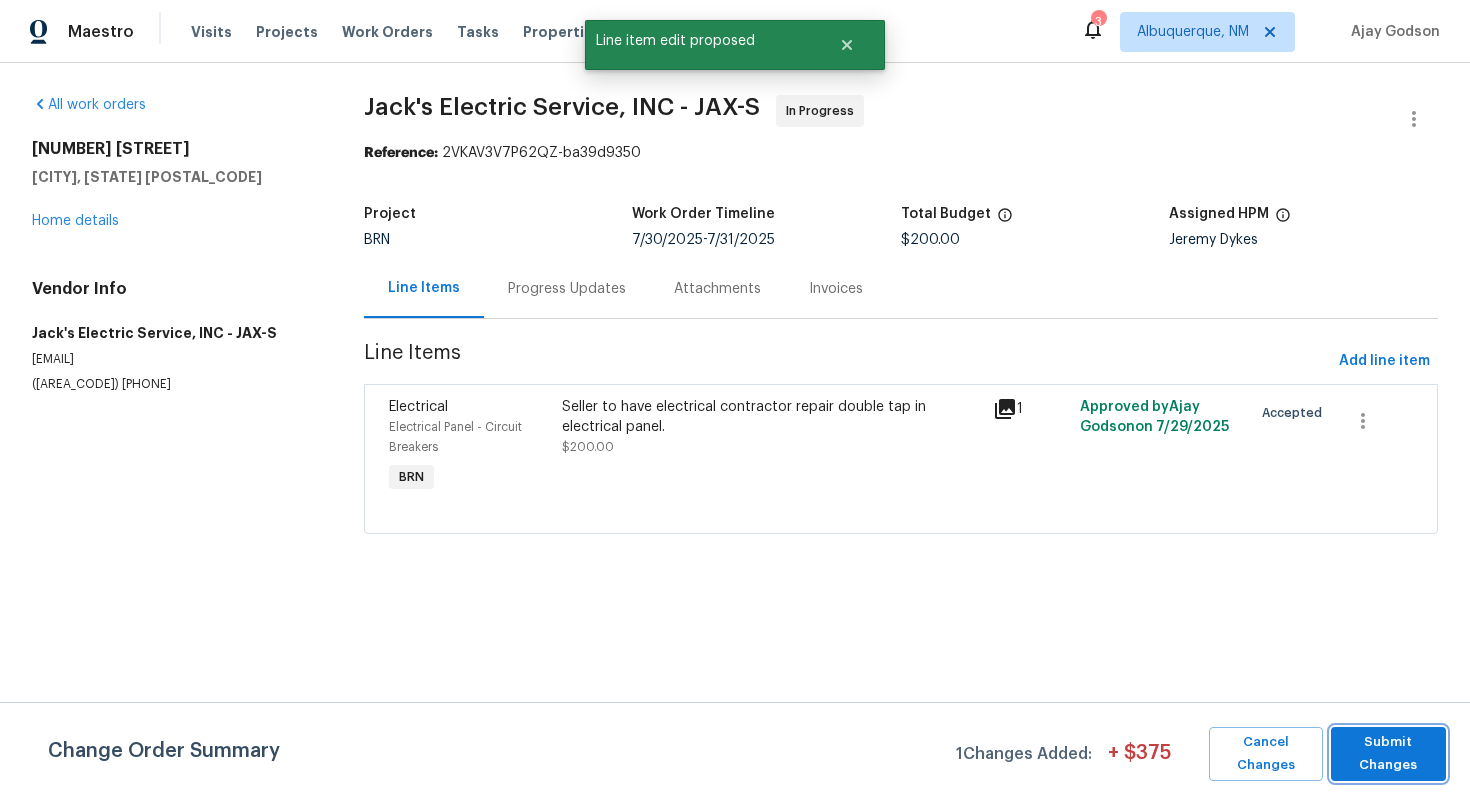 click on "Submit Changes" at bounding box center [1388, 754] 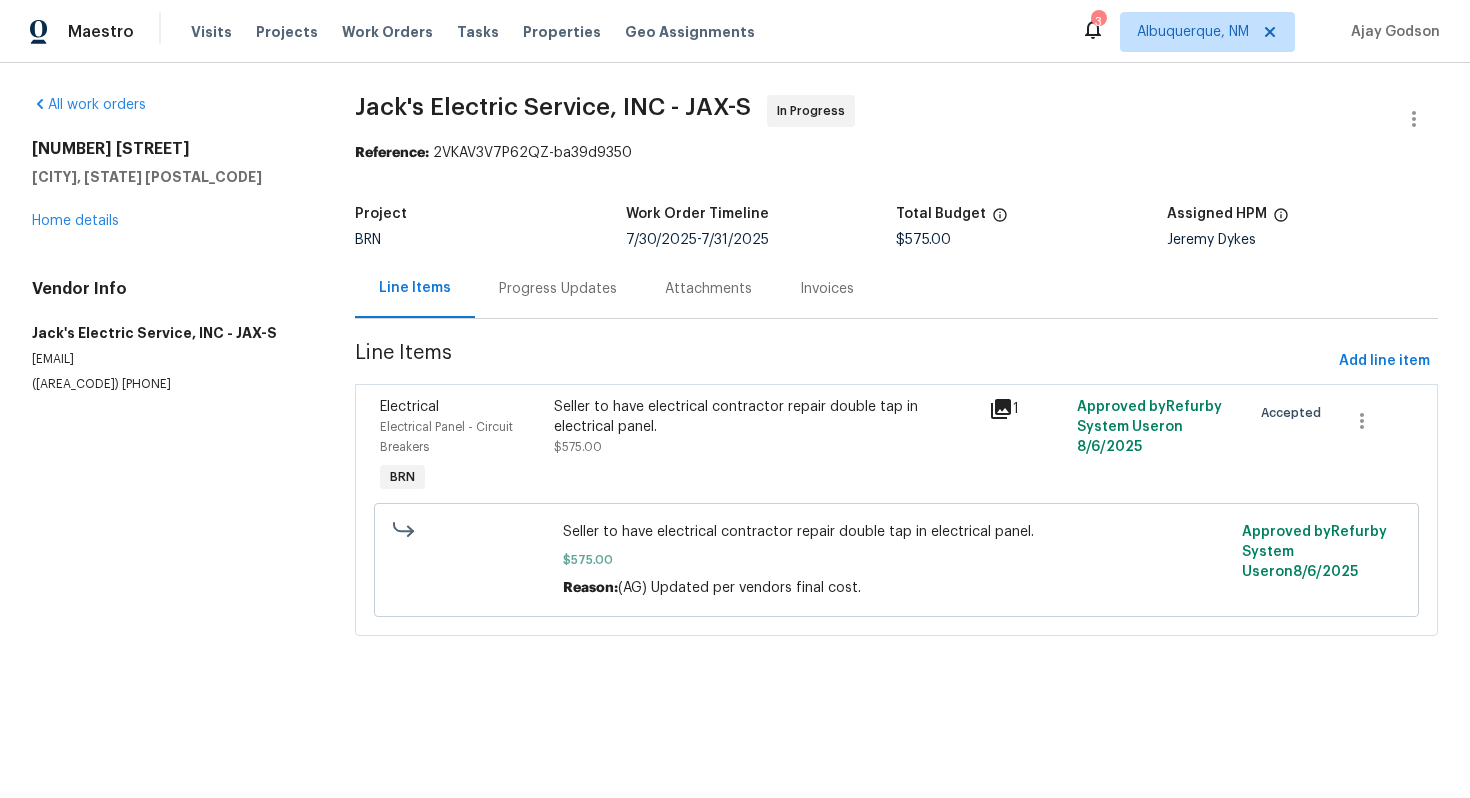 click on "Progress Updates" at bounding box center [558, 288] 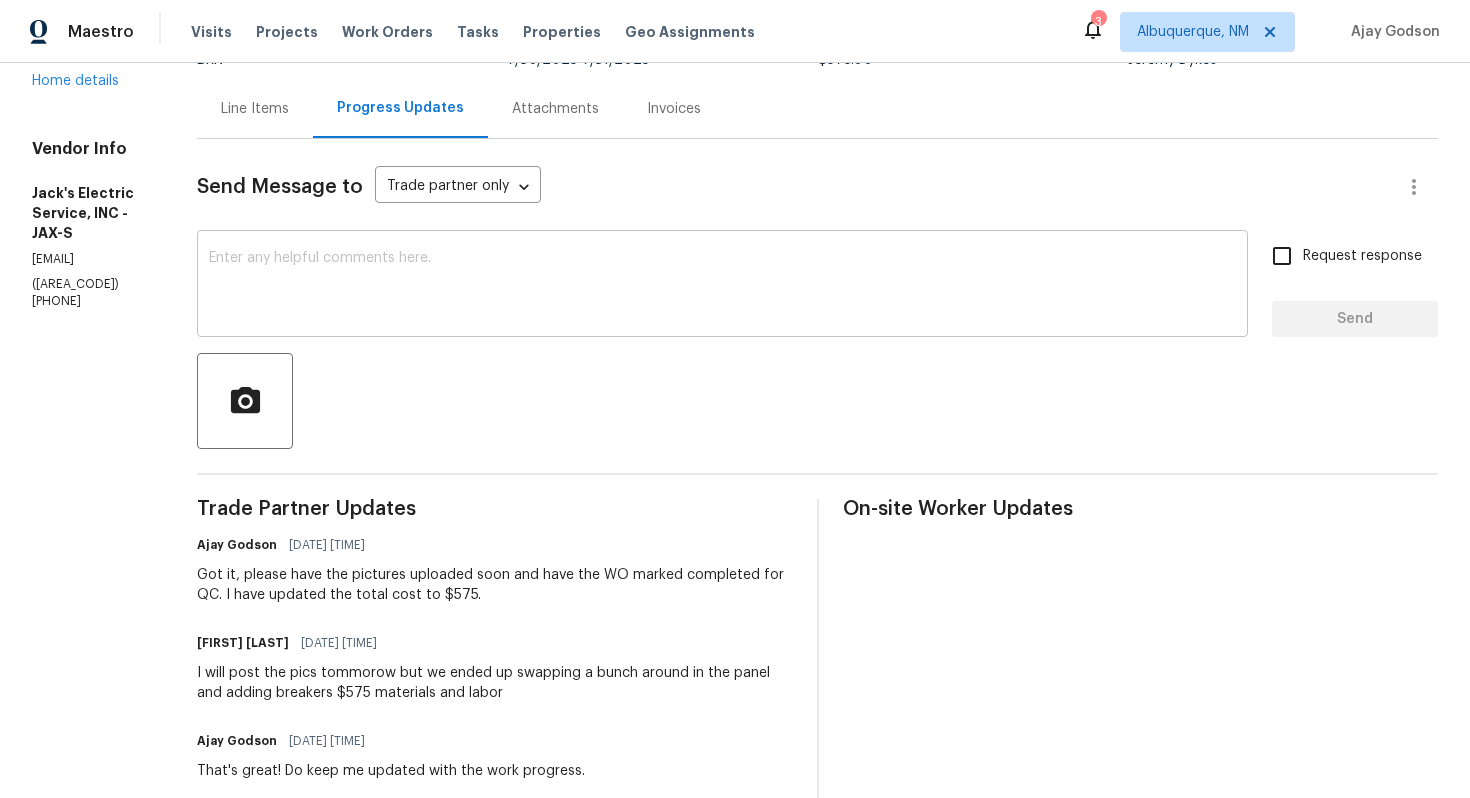 scroll, scrollTop: 183, scrollLeft: 0, axis: vertical 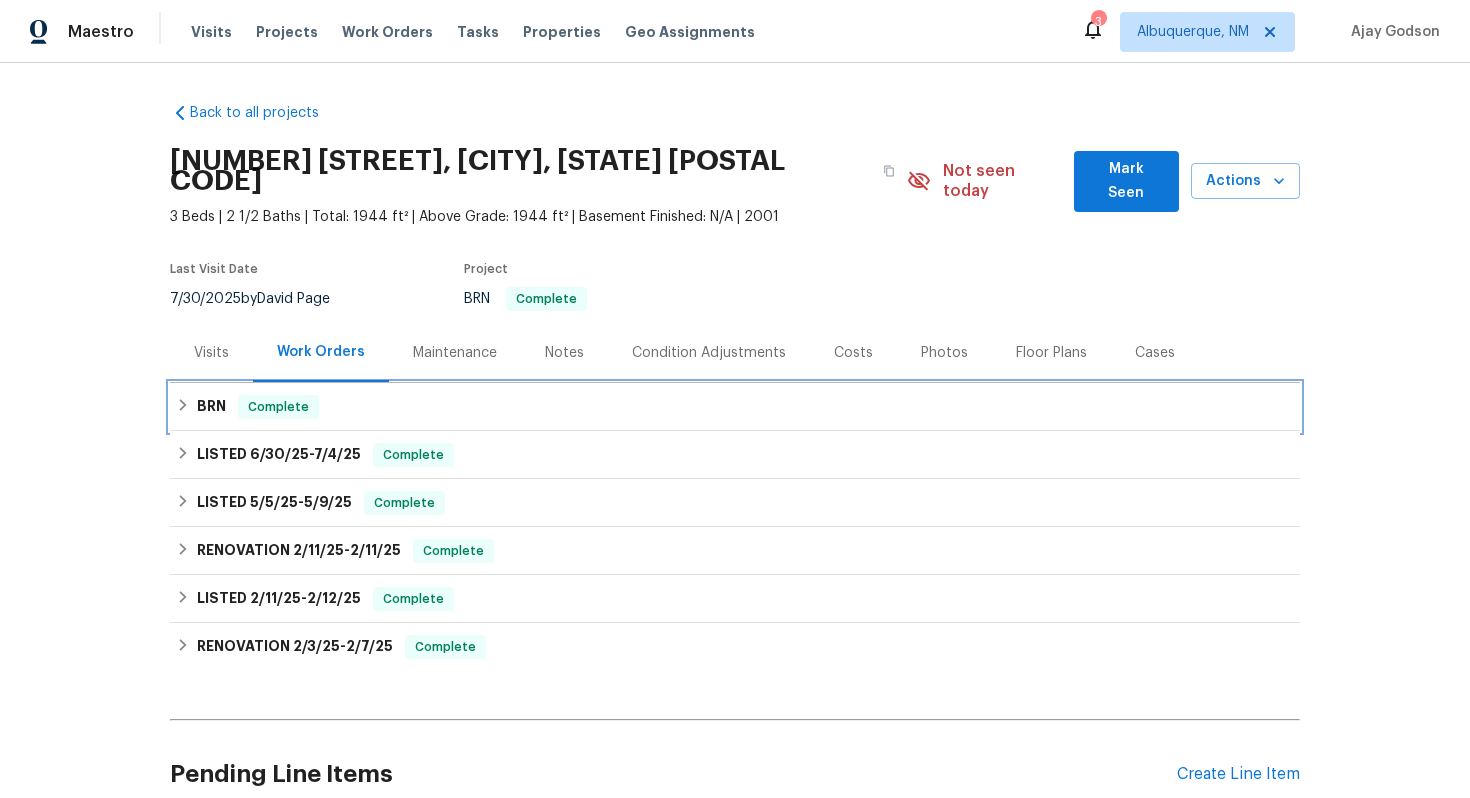 click on "BRN" at bounding box center [211, 407] 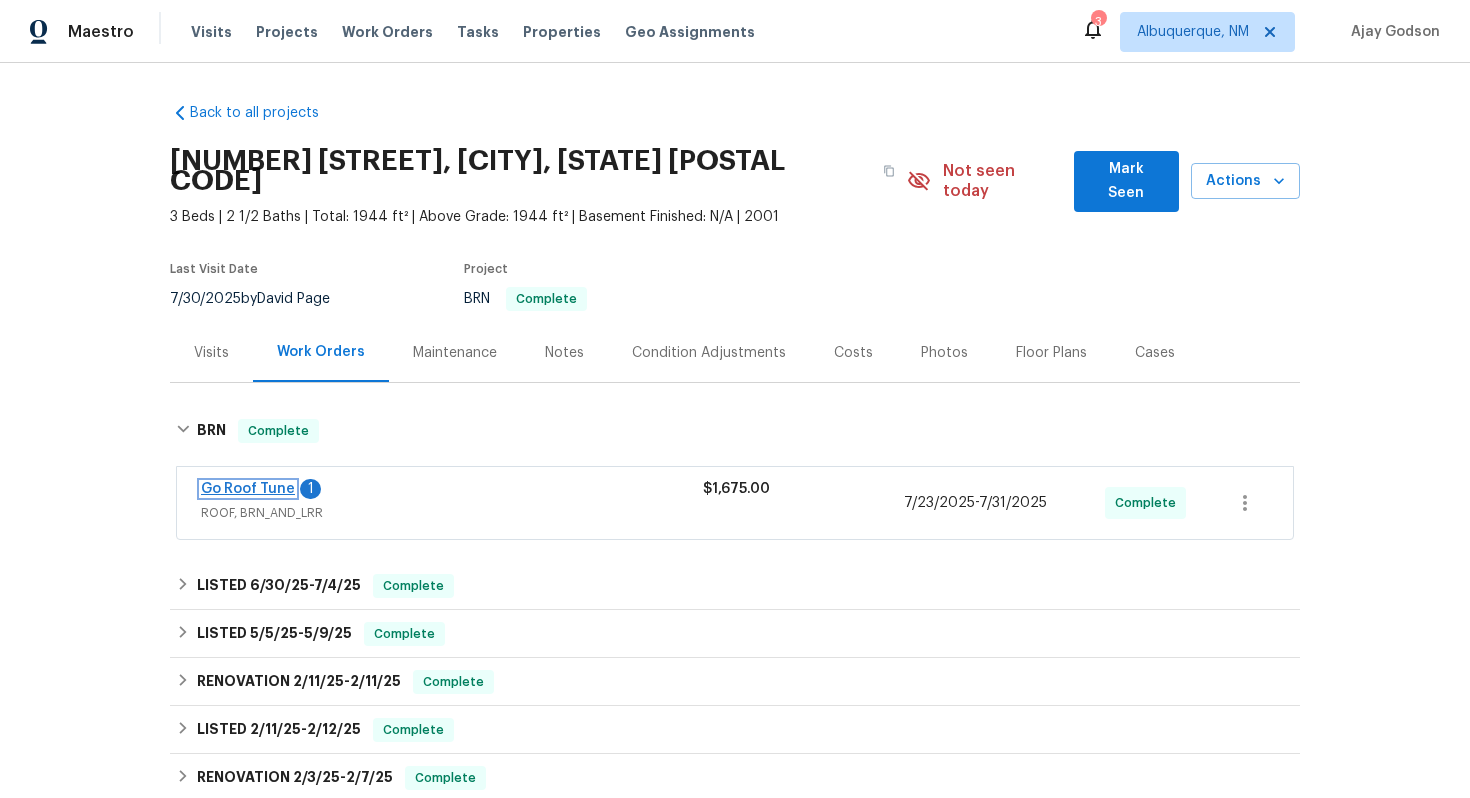click on "Go Roof Tune" at bounding box center [248, 489] 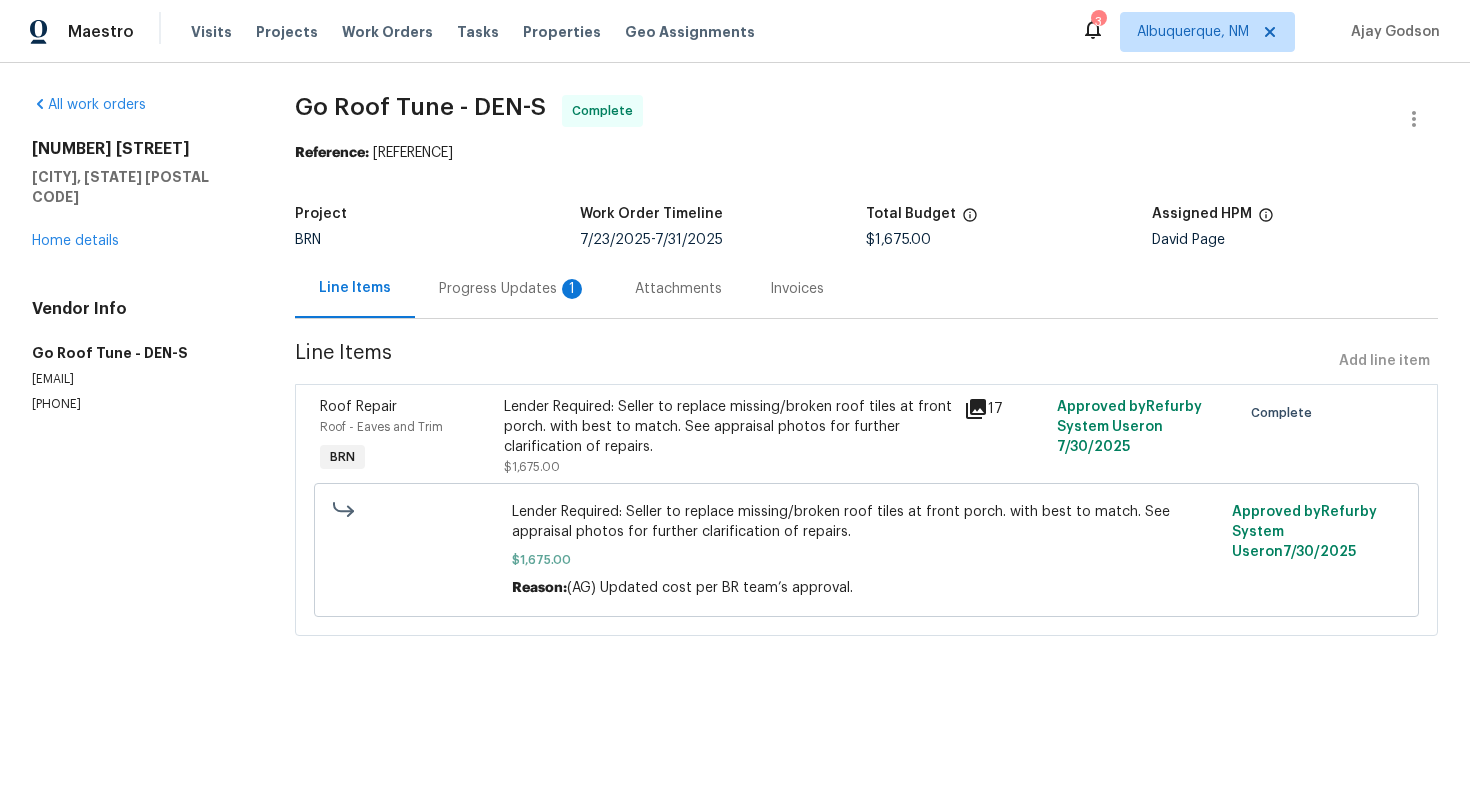 click on "Progress Updates 1" at bounding box center [513, 288] 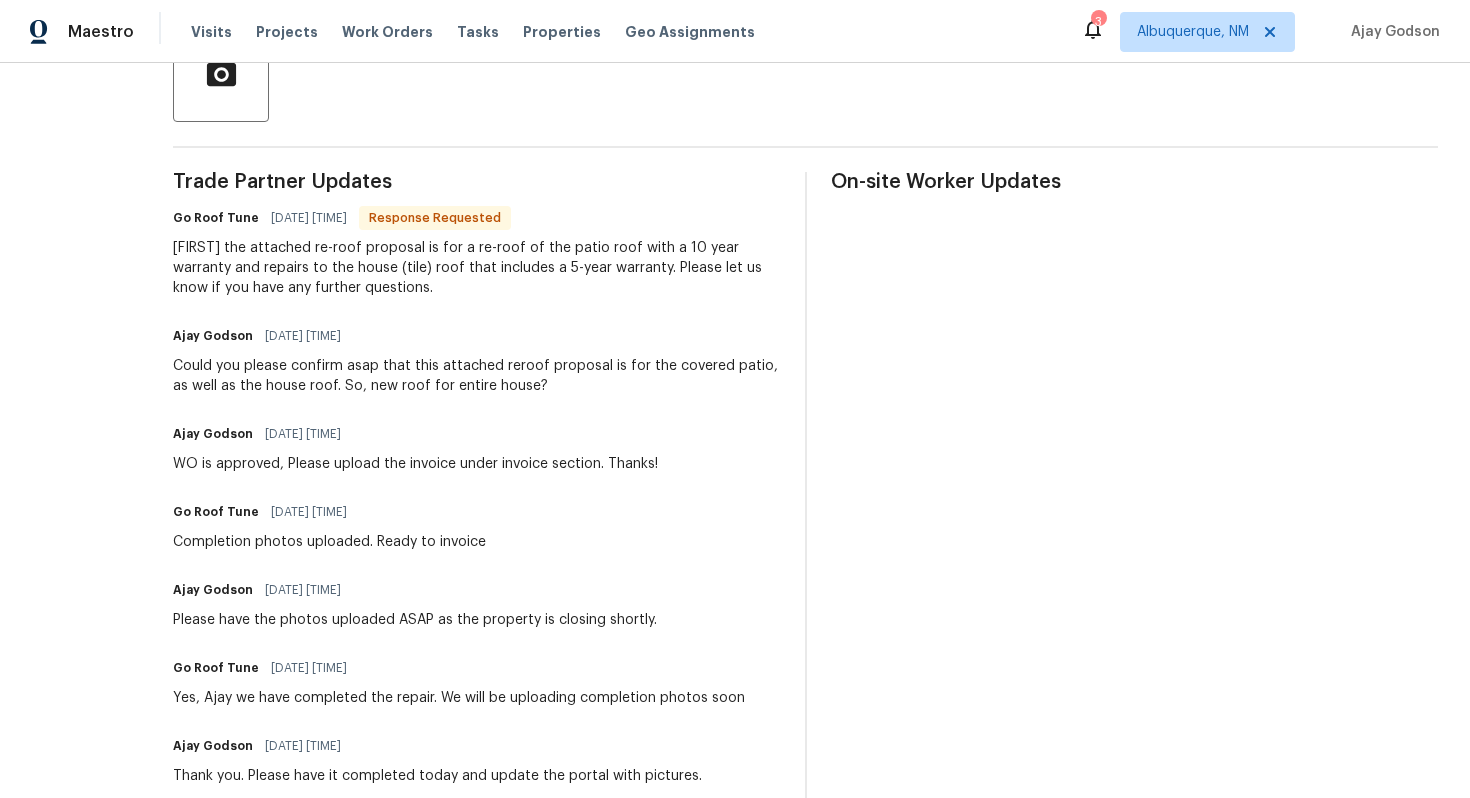 scroll, scrollTop: 0, scrollLeft: 0, axis: both 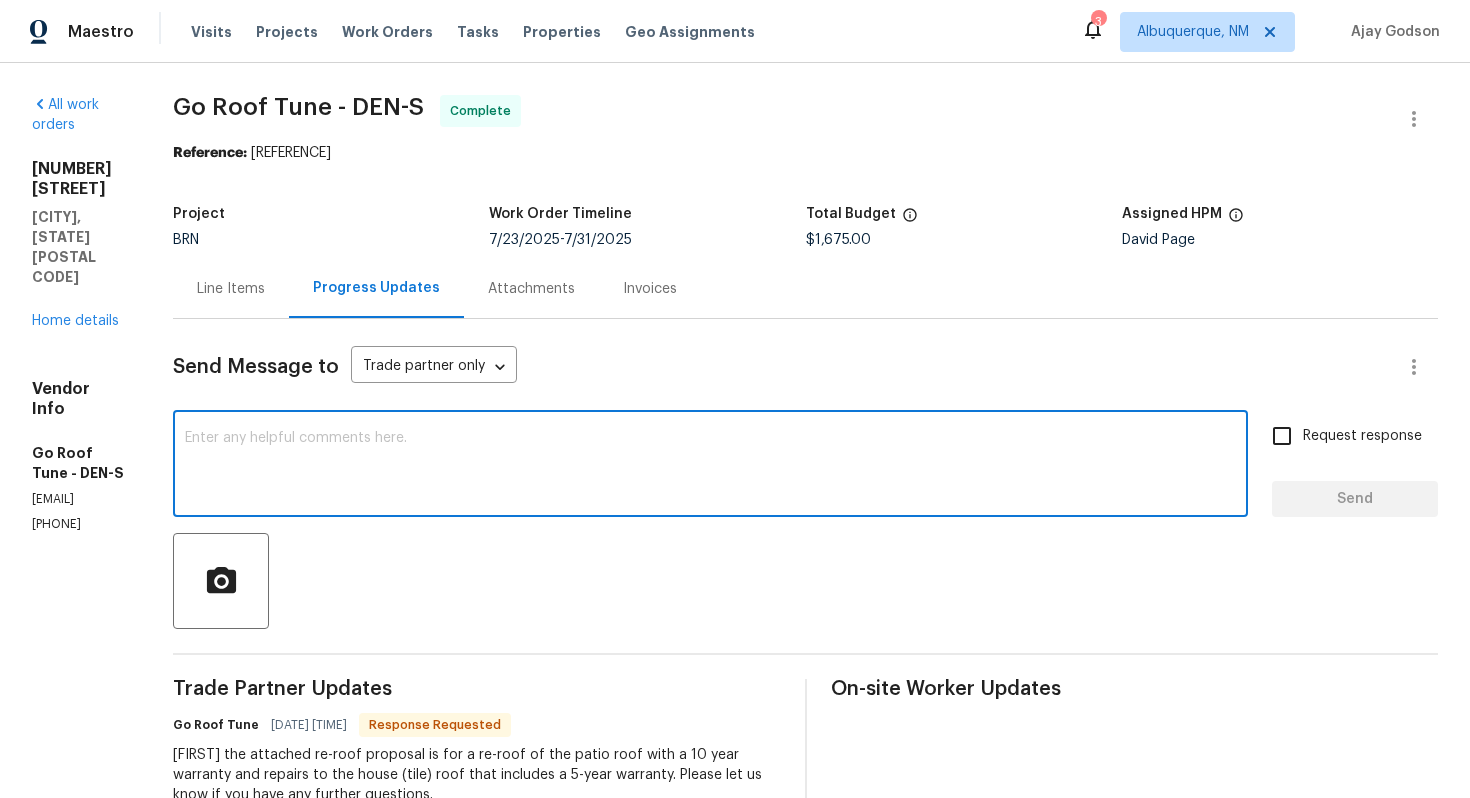 click at bounding box center [710, 466] 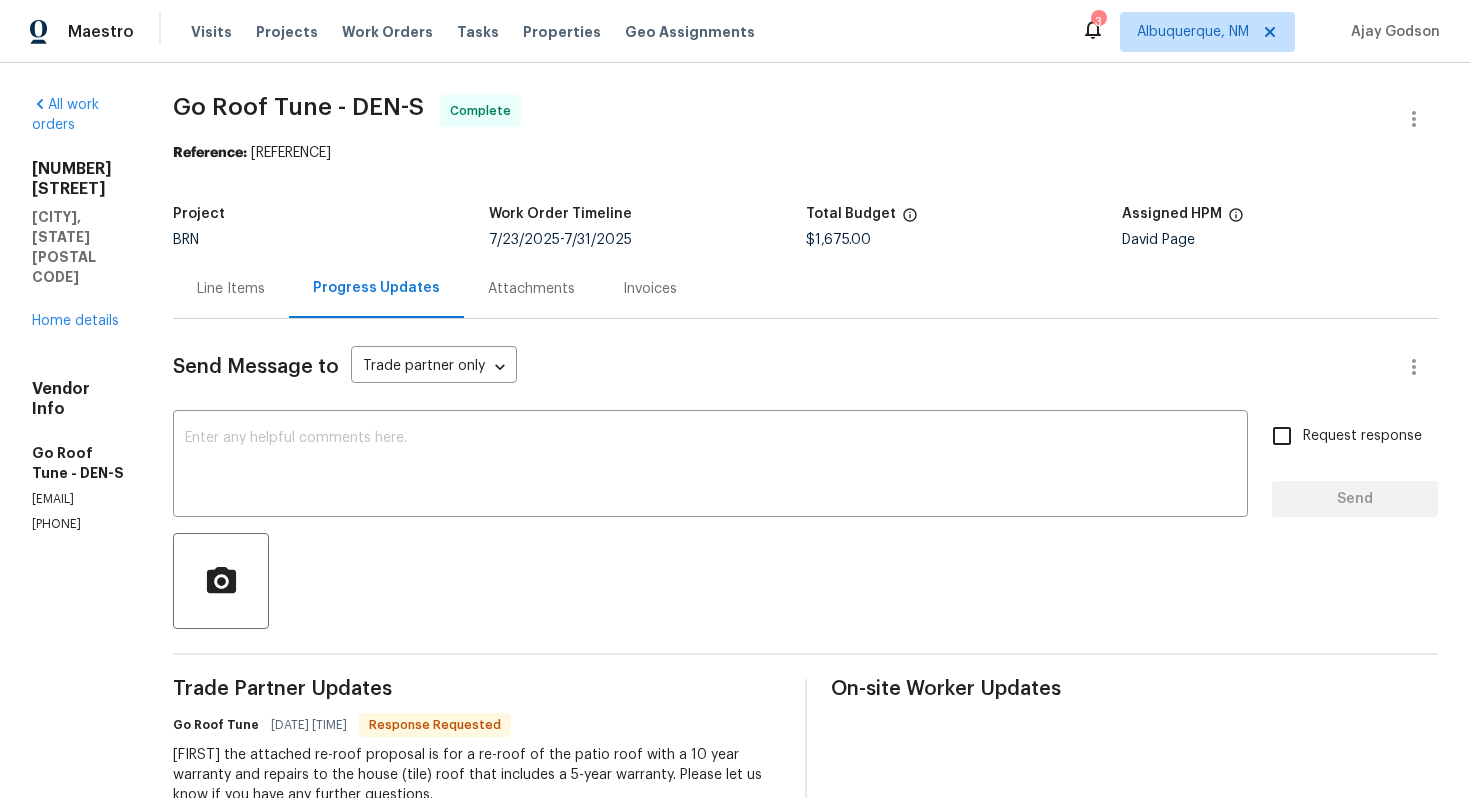 drag, startPoint x: 28, startPoint y: 382, endPoint x: 128, endPoint y: 384, distance: 100.02 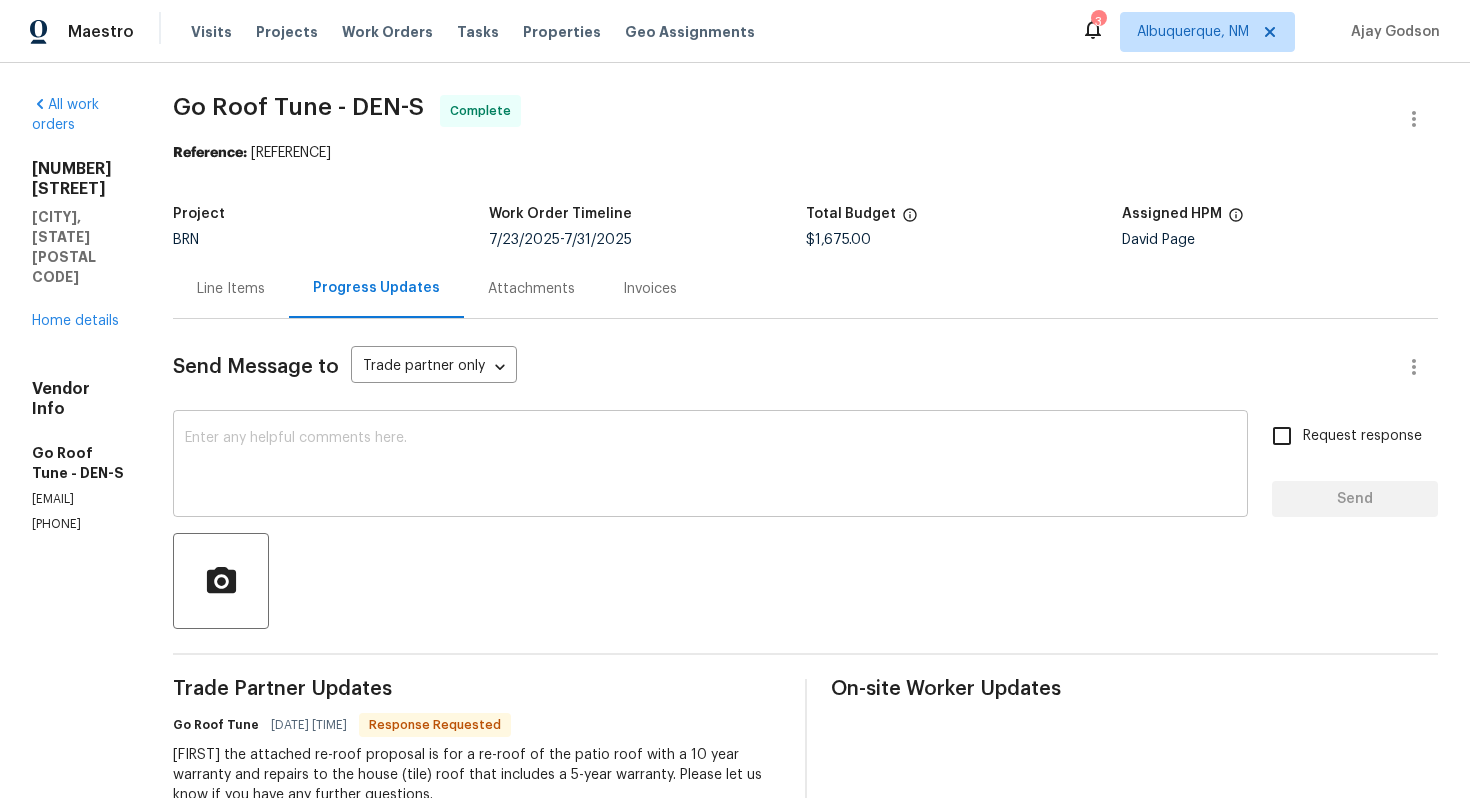 click at bounding box center [710, 466] 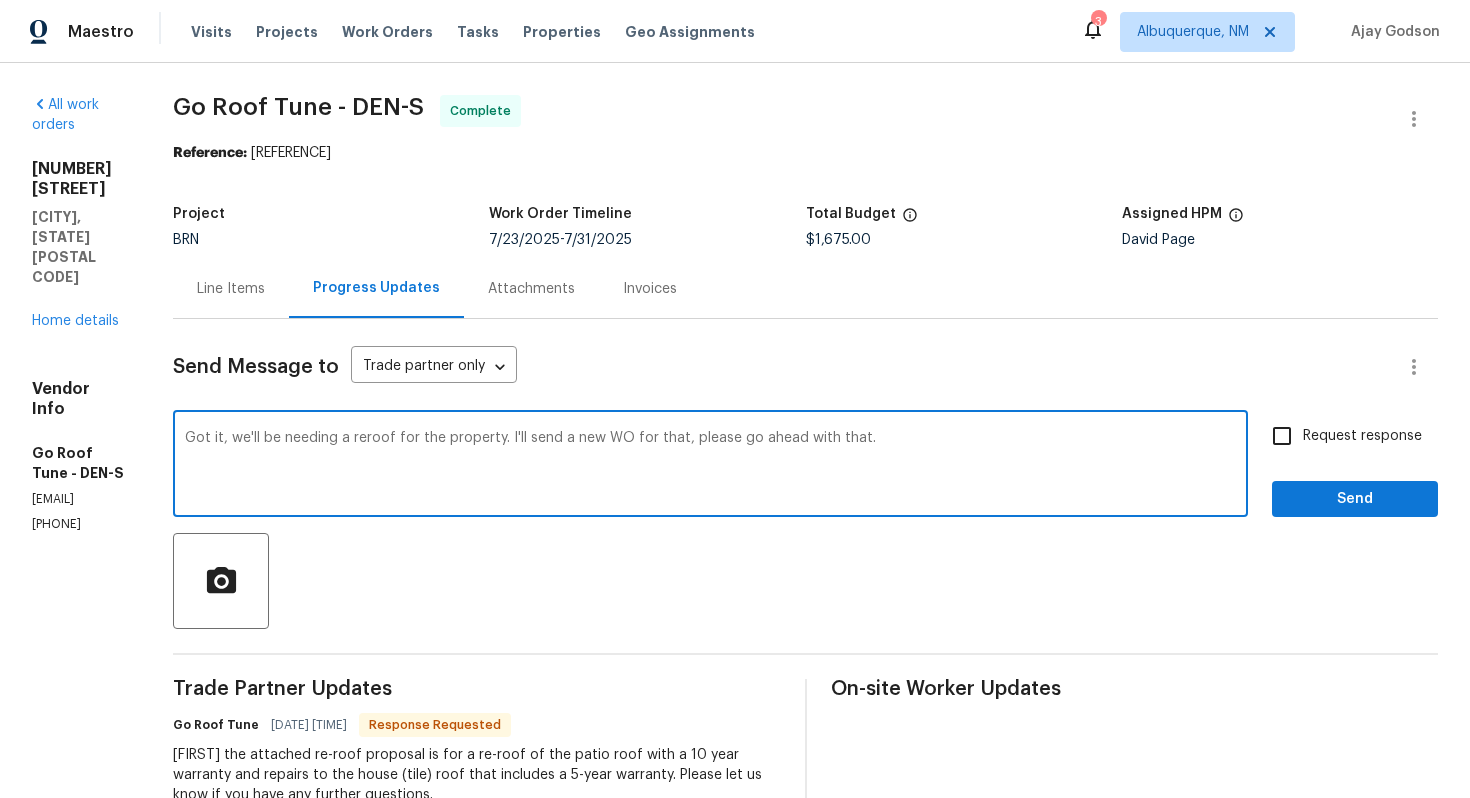 type on "Got it, we'll be needing a reroof for the property. I'll send a new WO for that, please go ahead with that." 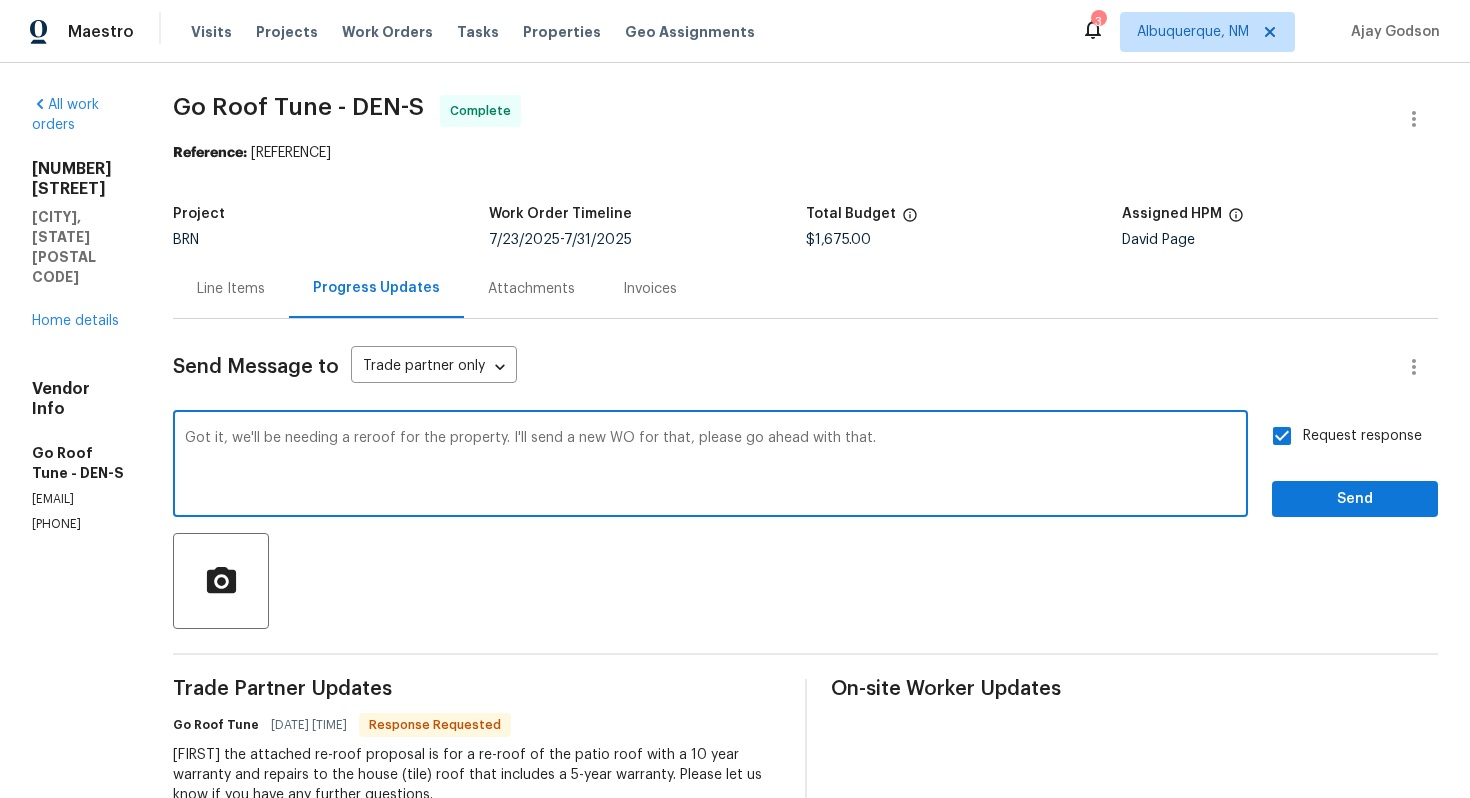 drag, startPoint x: 768, startPoint y: 440, endPoint x: 744, endPoint y: 442, distance: 24.083189 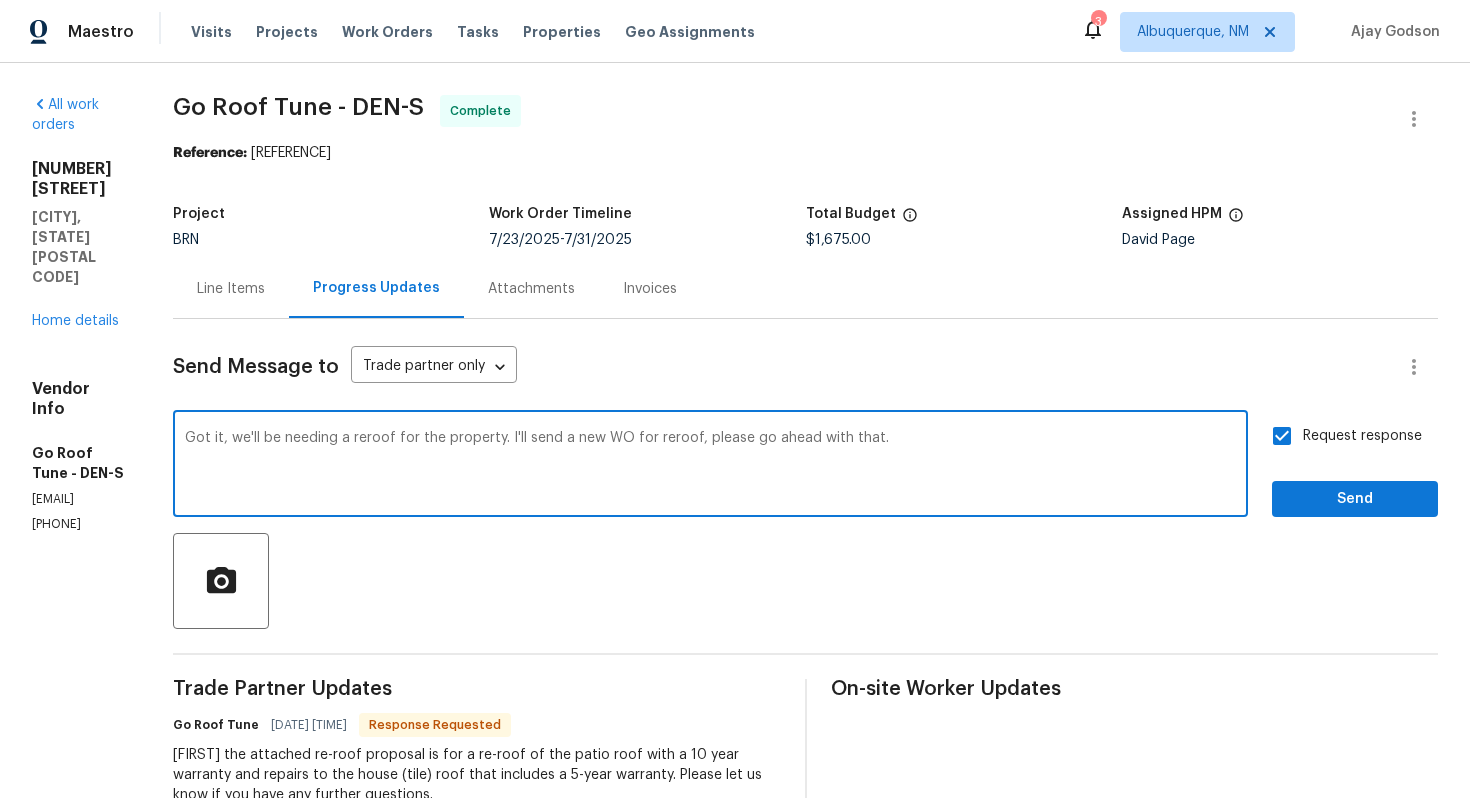click on "Got it, we'll be needing a reroof for the property. I'll send a new WO for reroof, please go ahead with that." at bounding box center [710, 466] 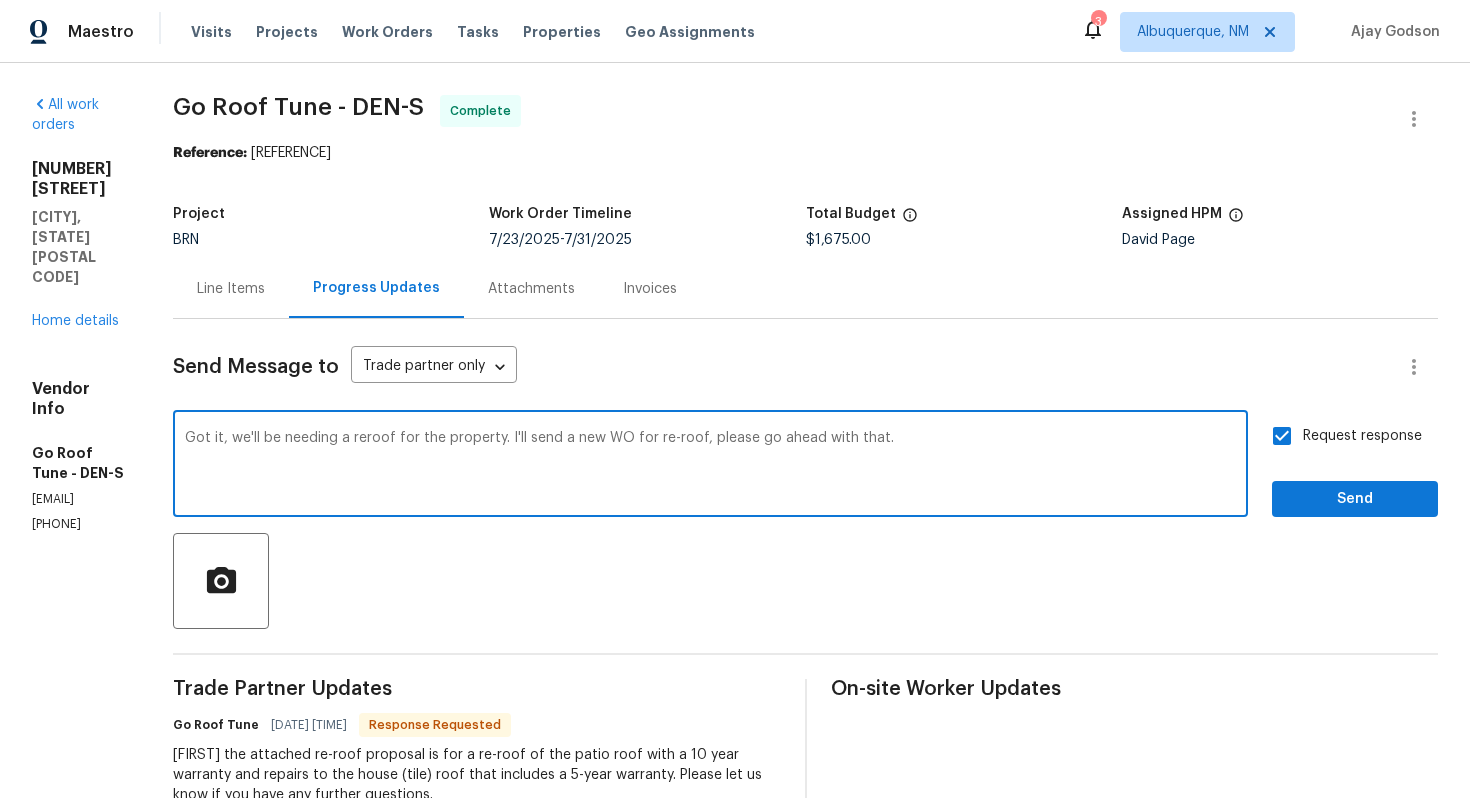 click on "Got it, we'll be needing a reroof for the property. I'll send a new WO for re-roof, please go ahead with that." at bounding box center [710, 466] 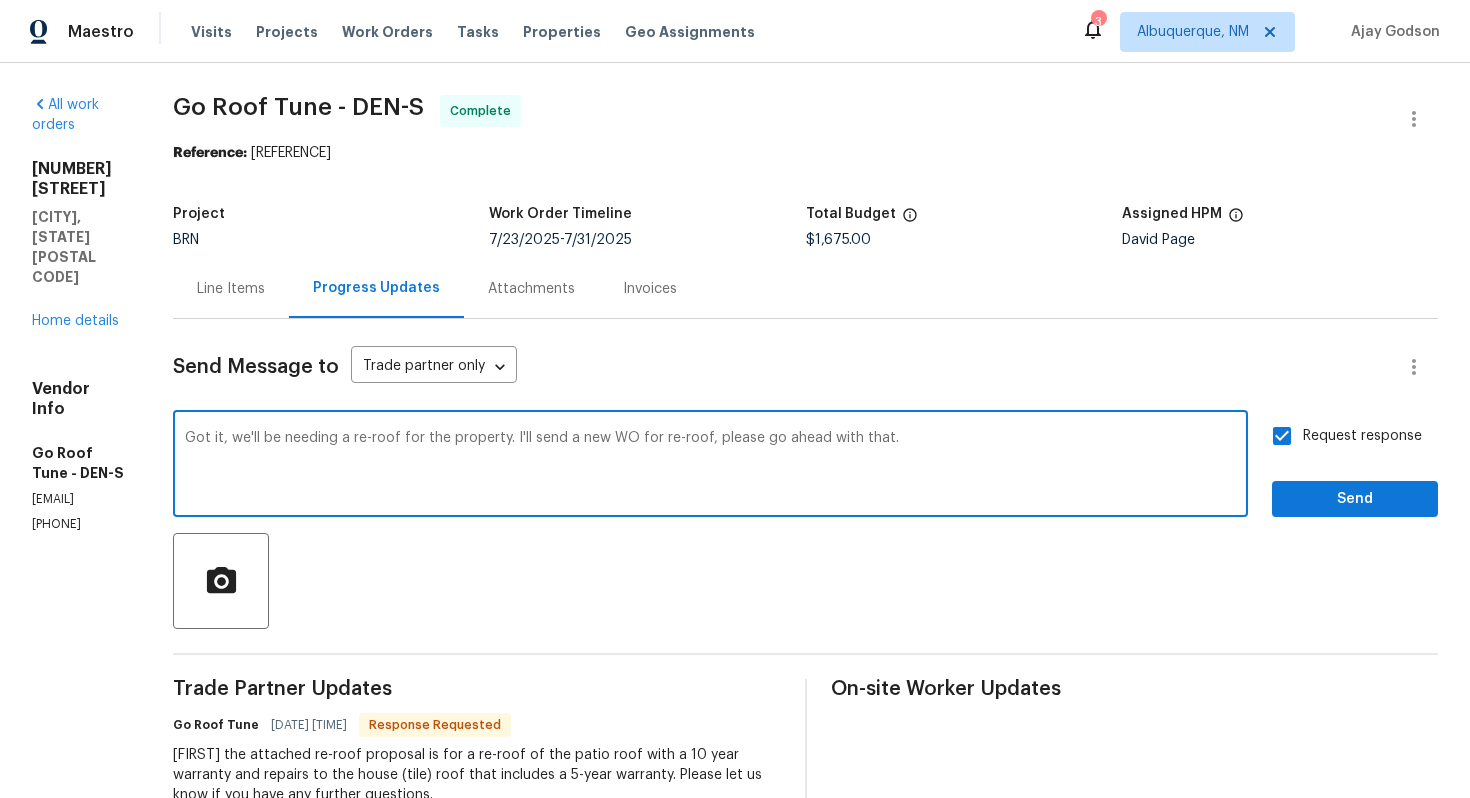 type on "Got it, we'll be needing a re-roof for the property. I'll send a new WO for re-roof, please go ahead with that." 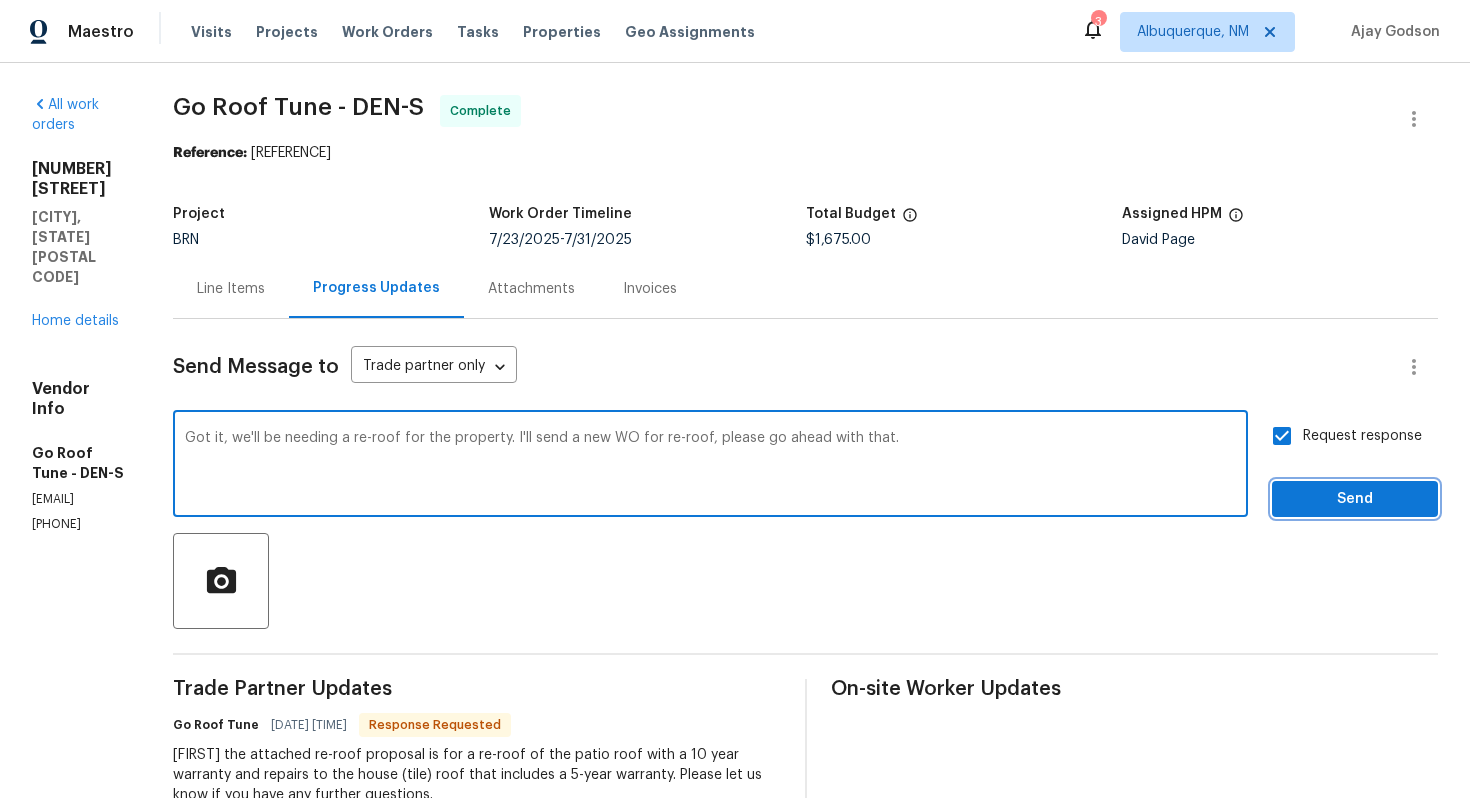 click on "Send" at bounding box center (1355, 499) 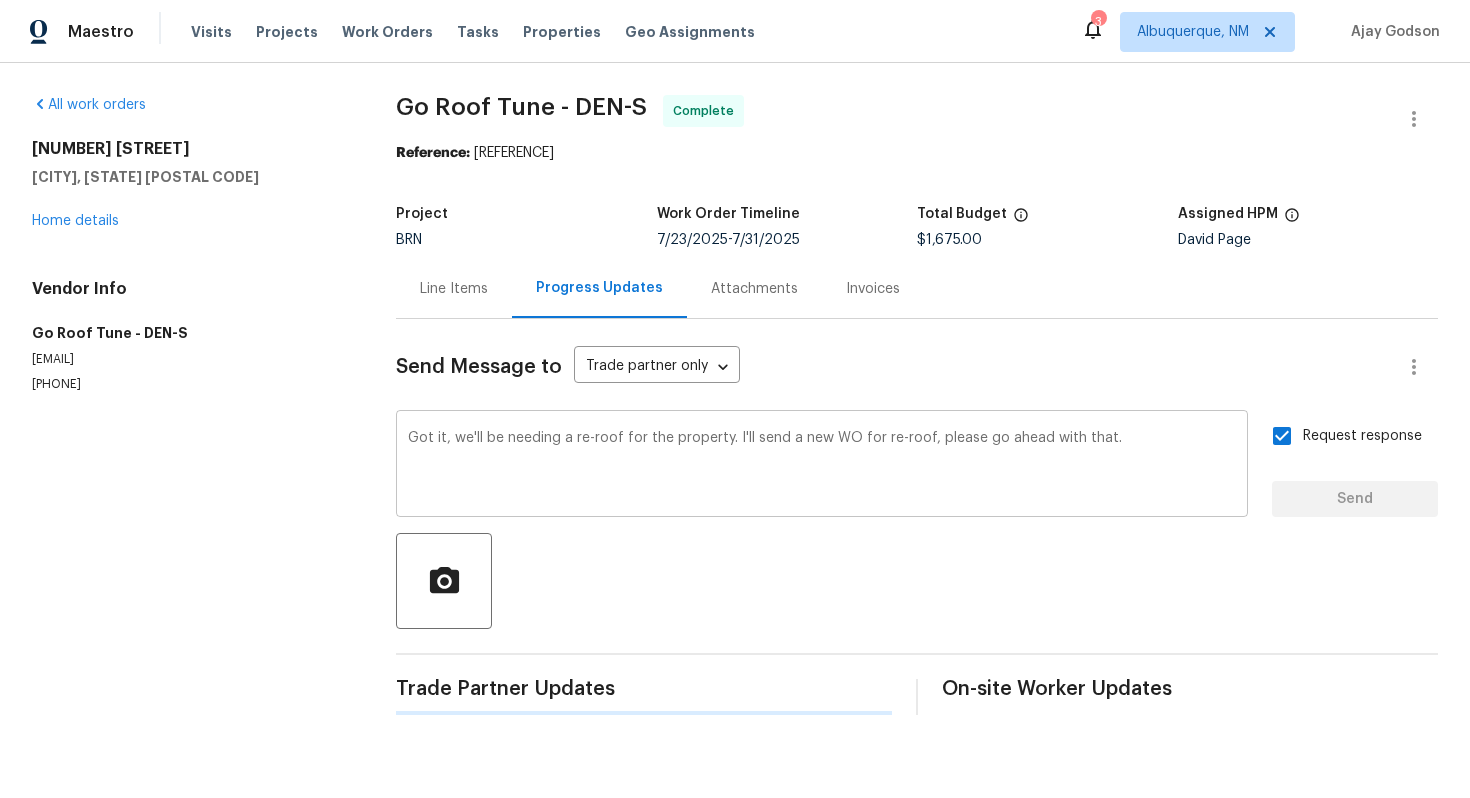 type 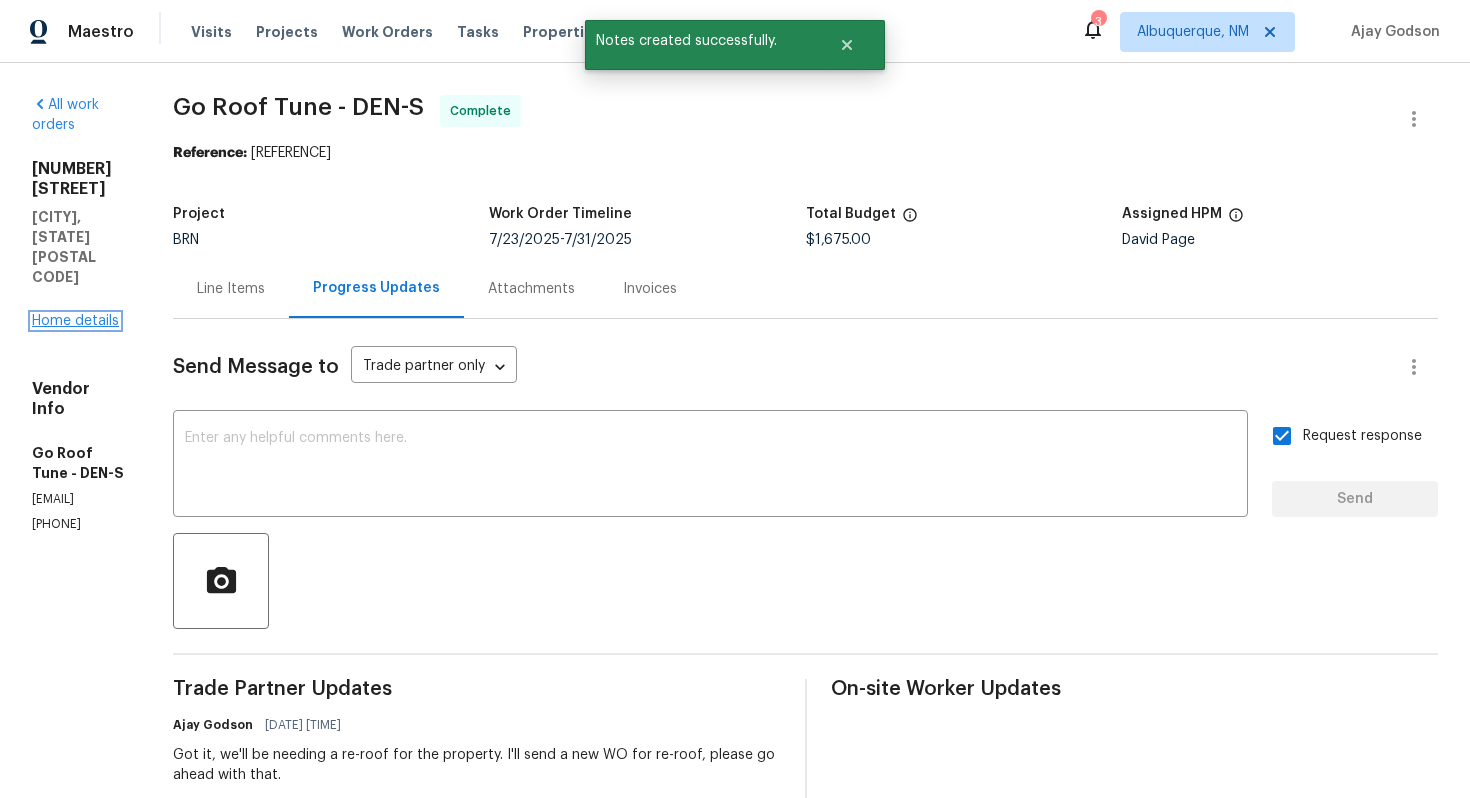 click on "Home details" at bounding box center [75, 321] 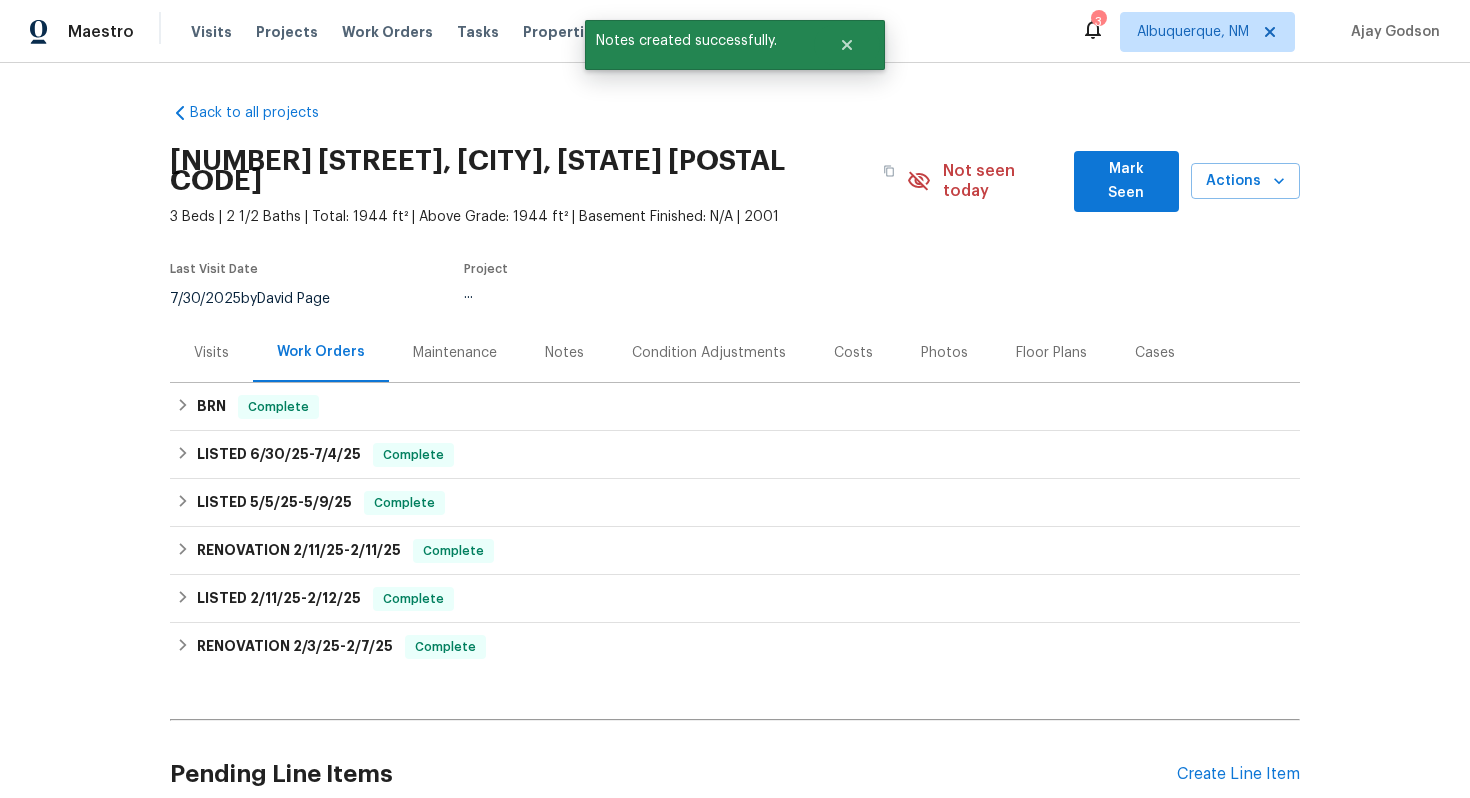 scroll, scrollTop: 159, scrollLeft: 0, axis: vertical 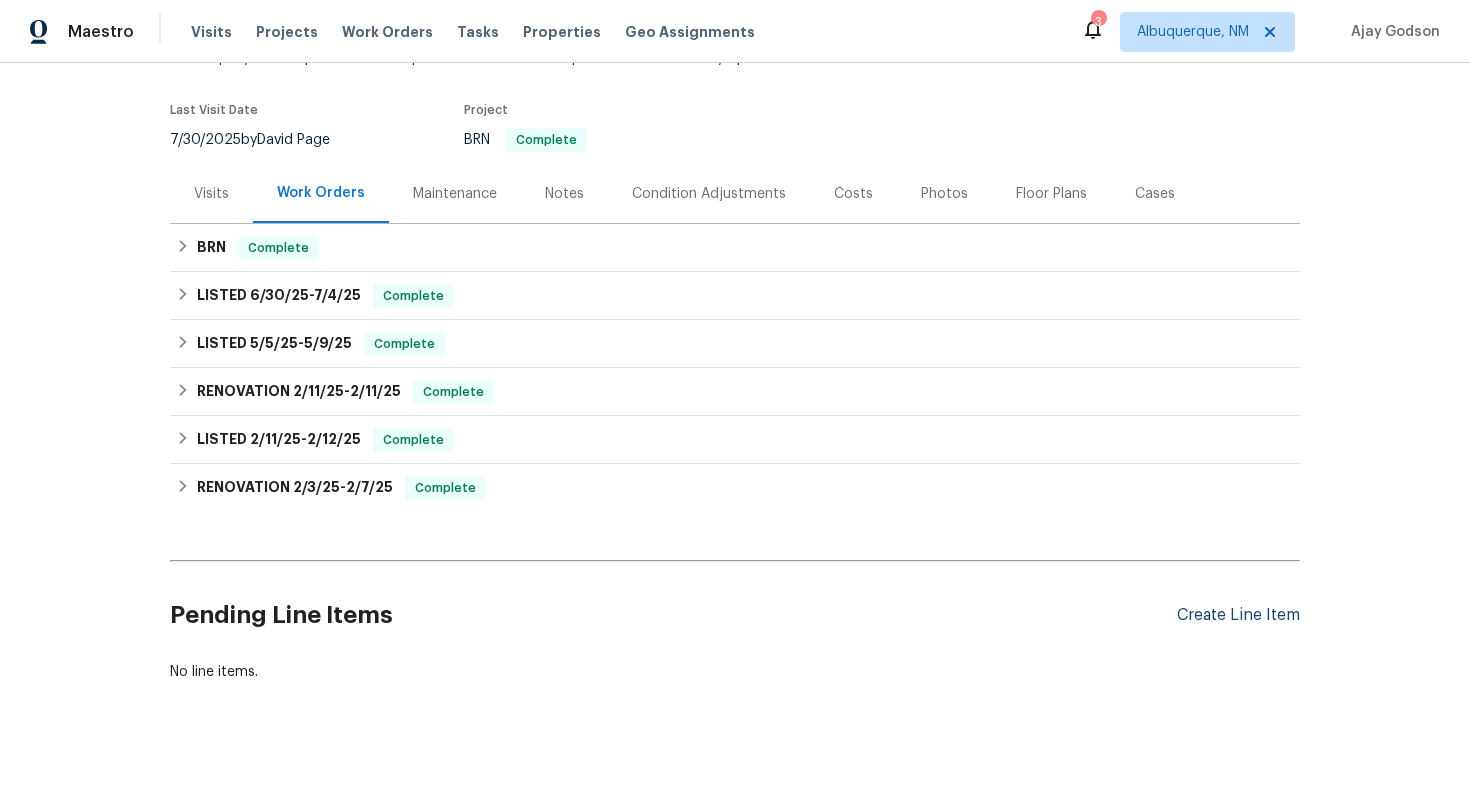 click on "Create Line Item" at bounding box center [1238, 615] 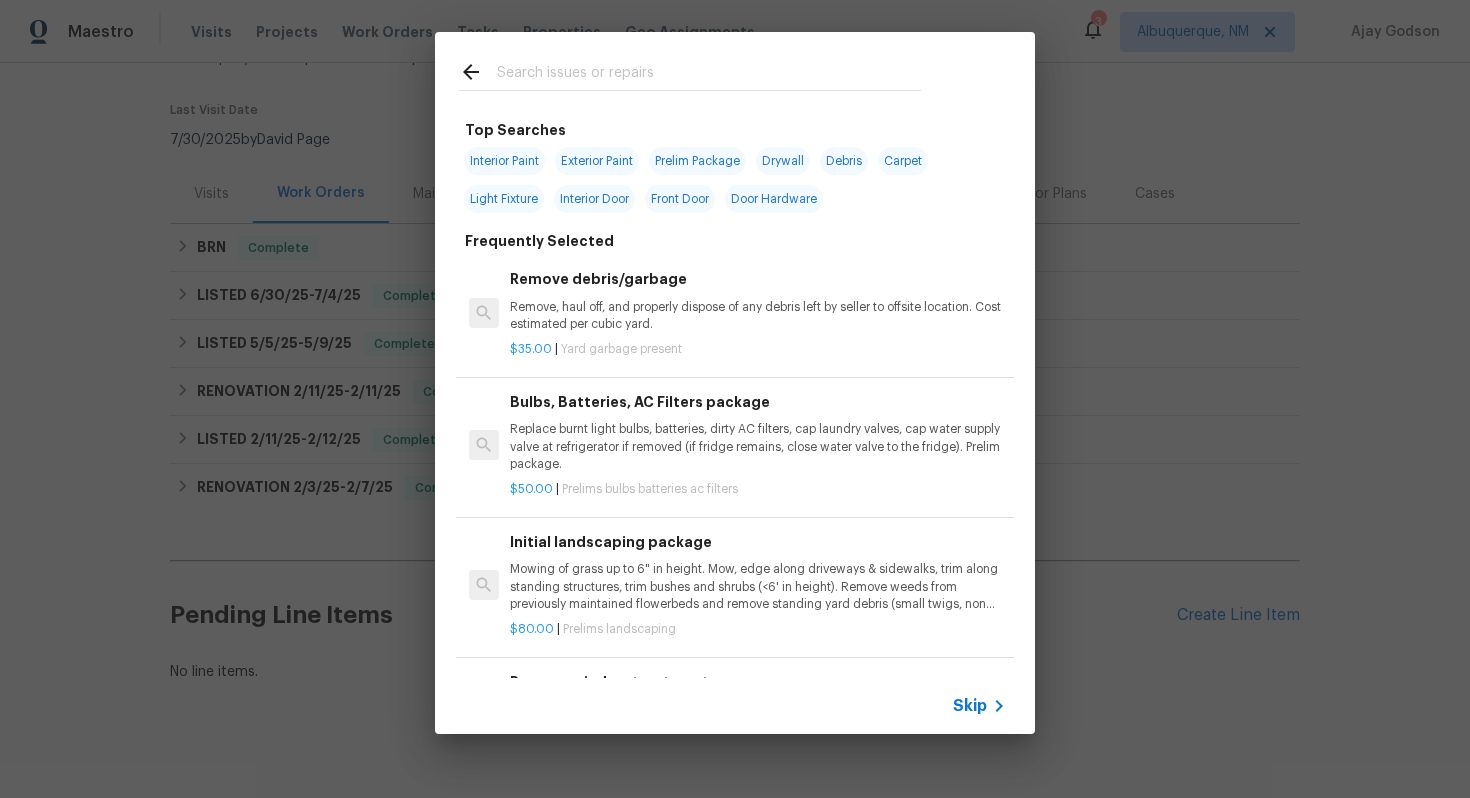 click on "Skip" at bounding box center [970, 706] 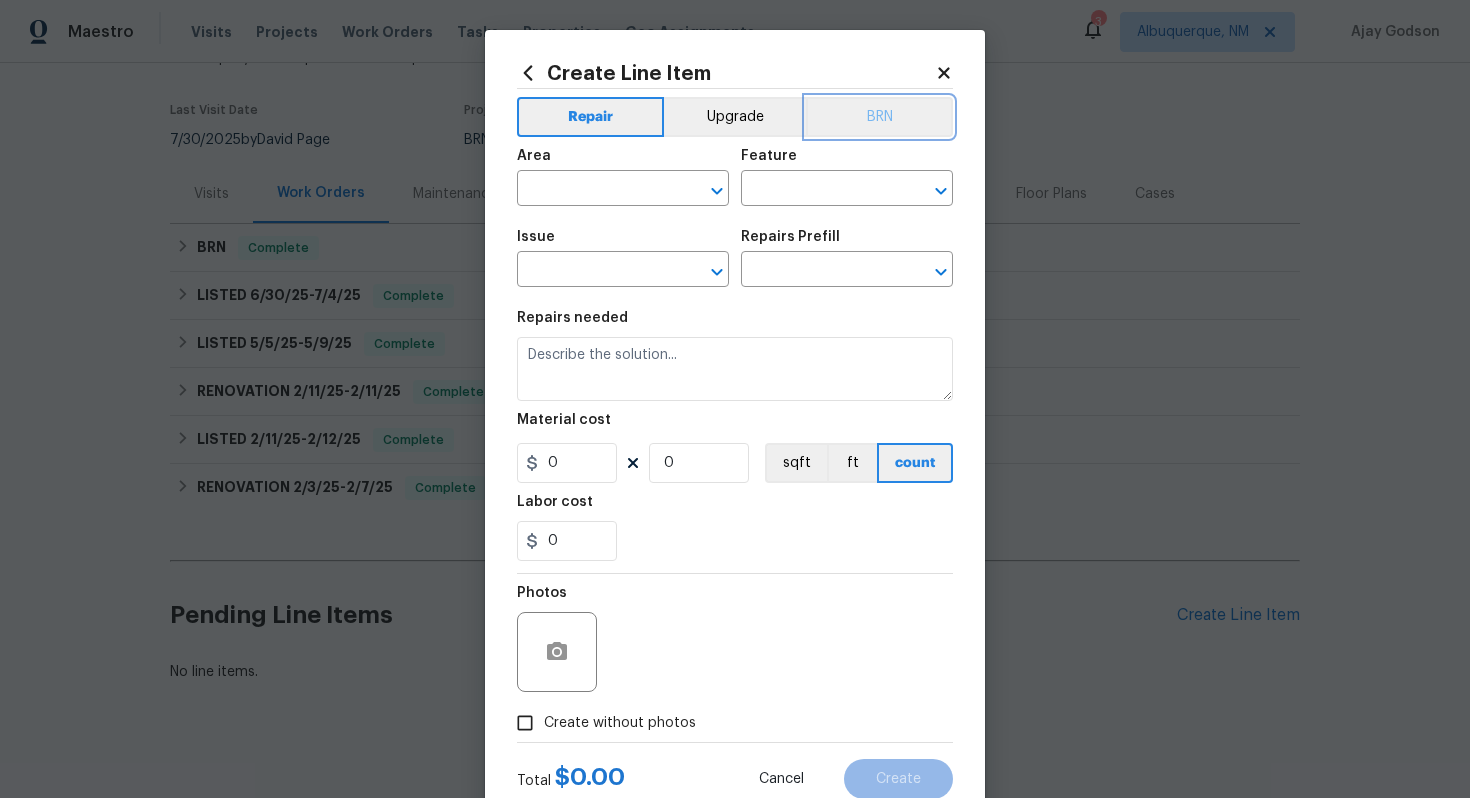 click on "BRN" at bounding box center [879, 117] 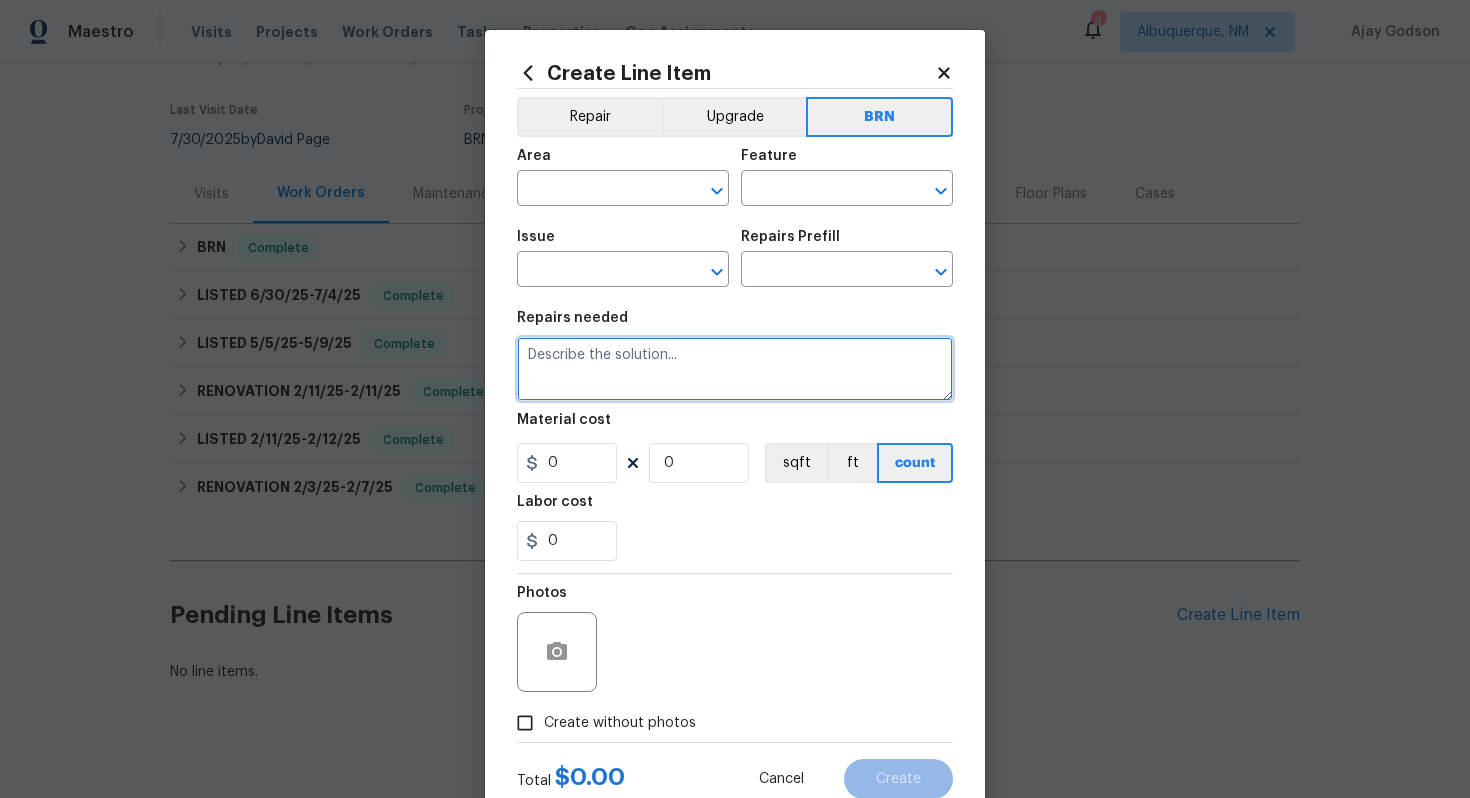 click at bounding box center [735, 369] 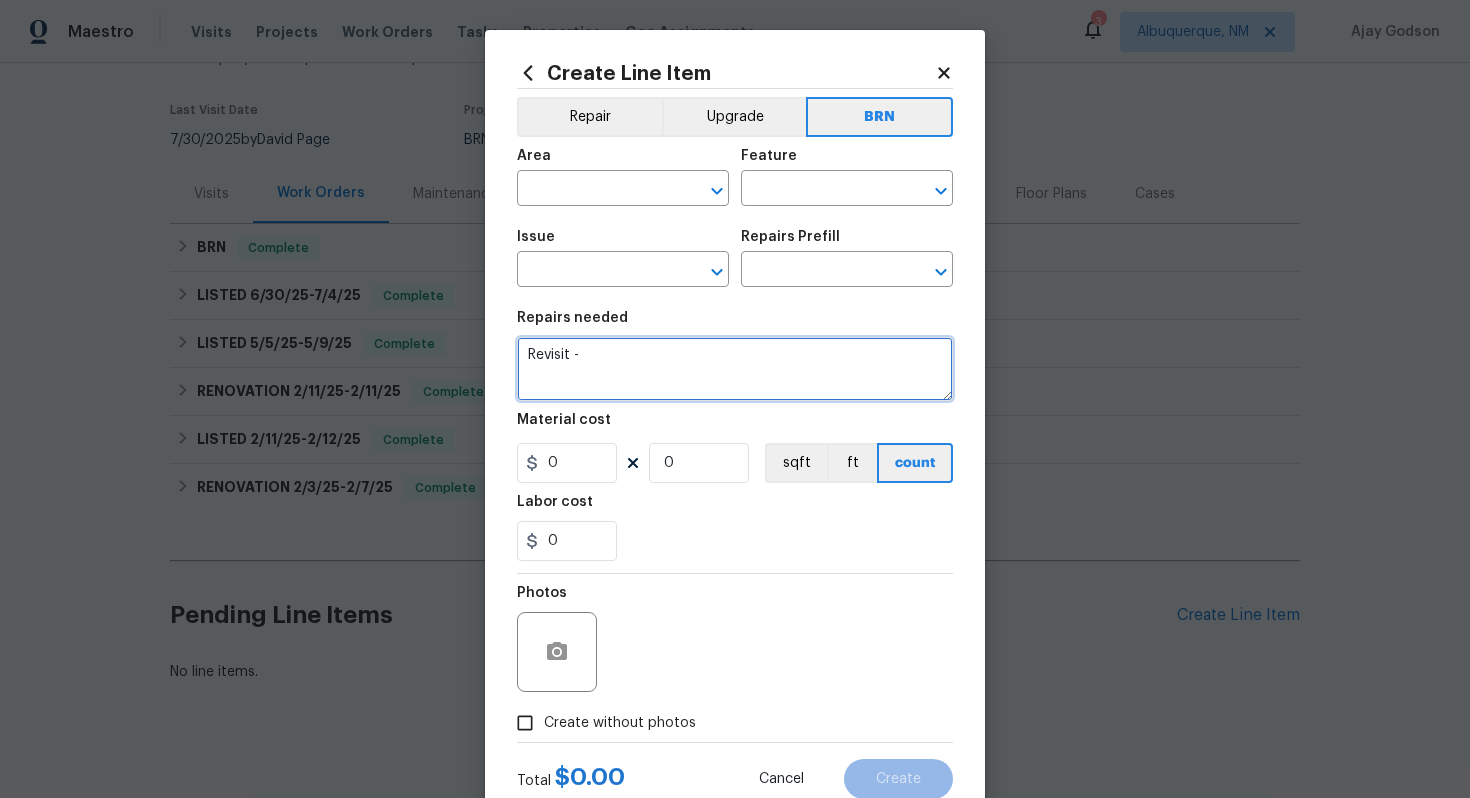 paste on "Lender Required: Seller to replace missing/broken roof tiles at front porch. with best to match. See appraisal photos for further clarification of repairs." 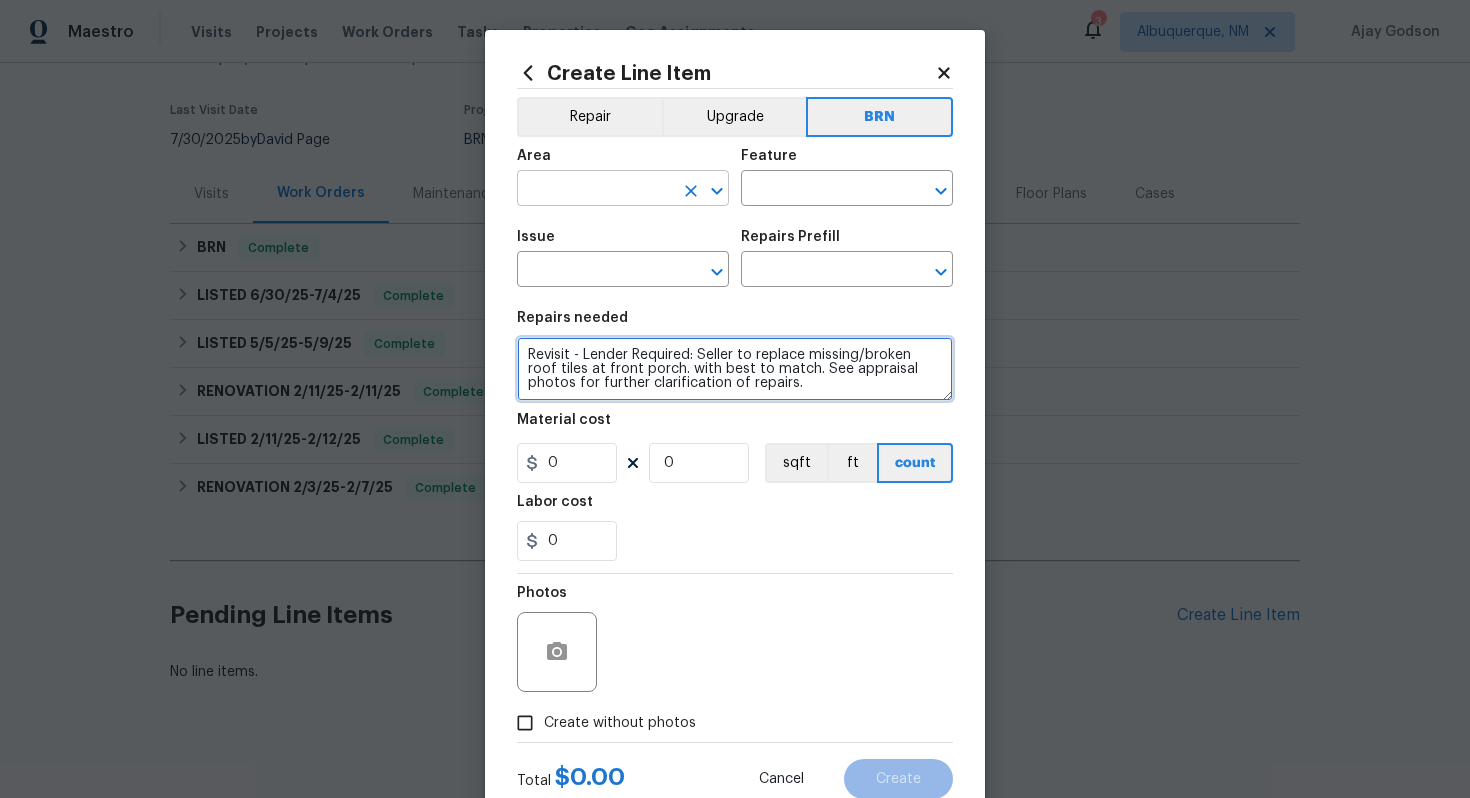 type on "Revisit - Lender Required: Seller to replace missing/broken roof tiles at front porch. with best to match. See appraisal photos for further clarification of repairs." 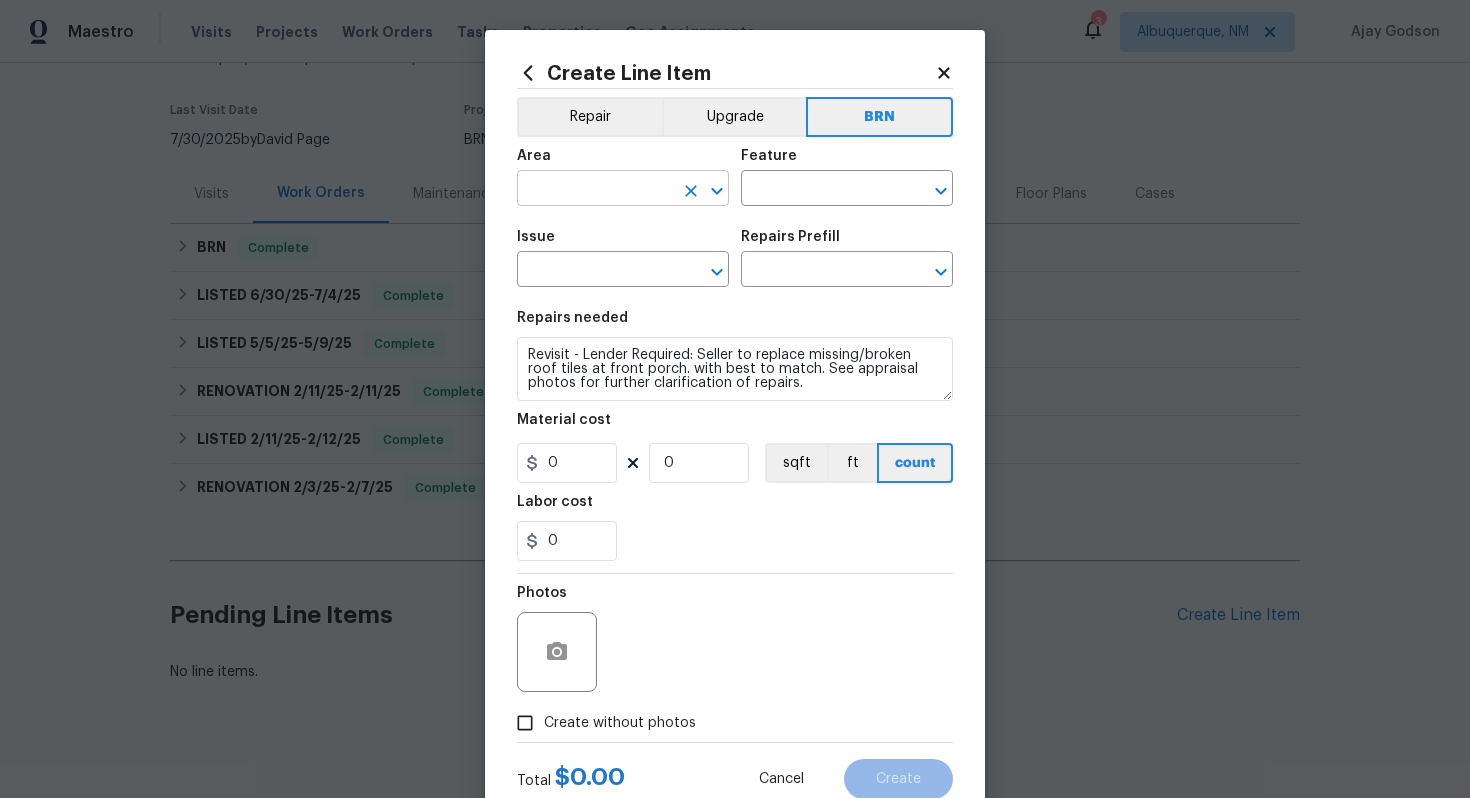 click at bounding box center [595, 190] 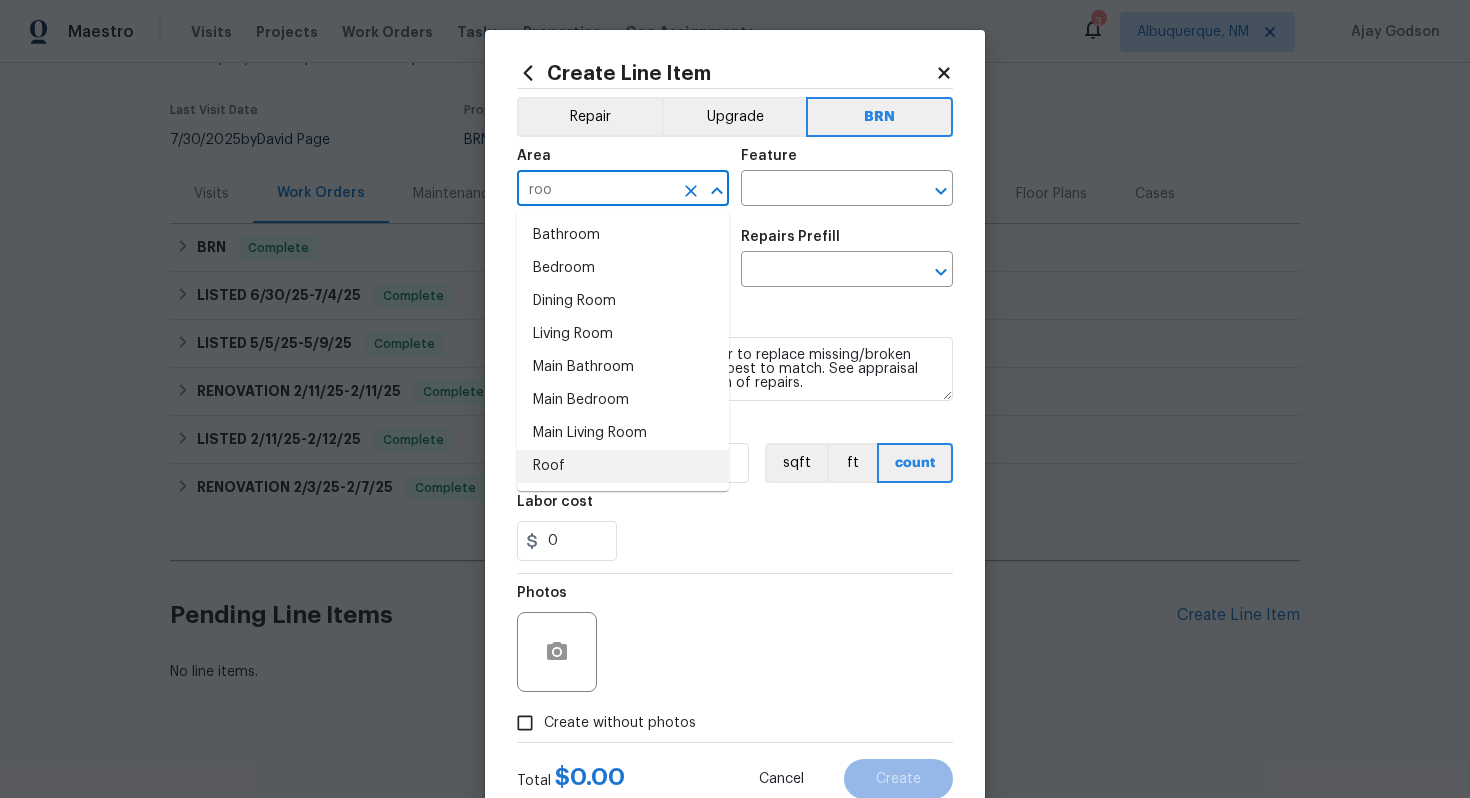 click on "Roof" at bounding box center [623, 466] 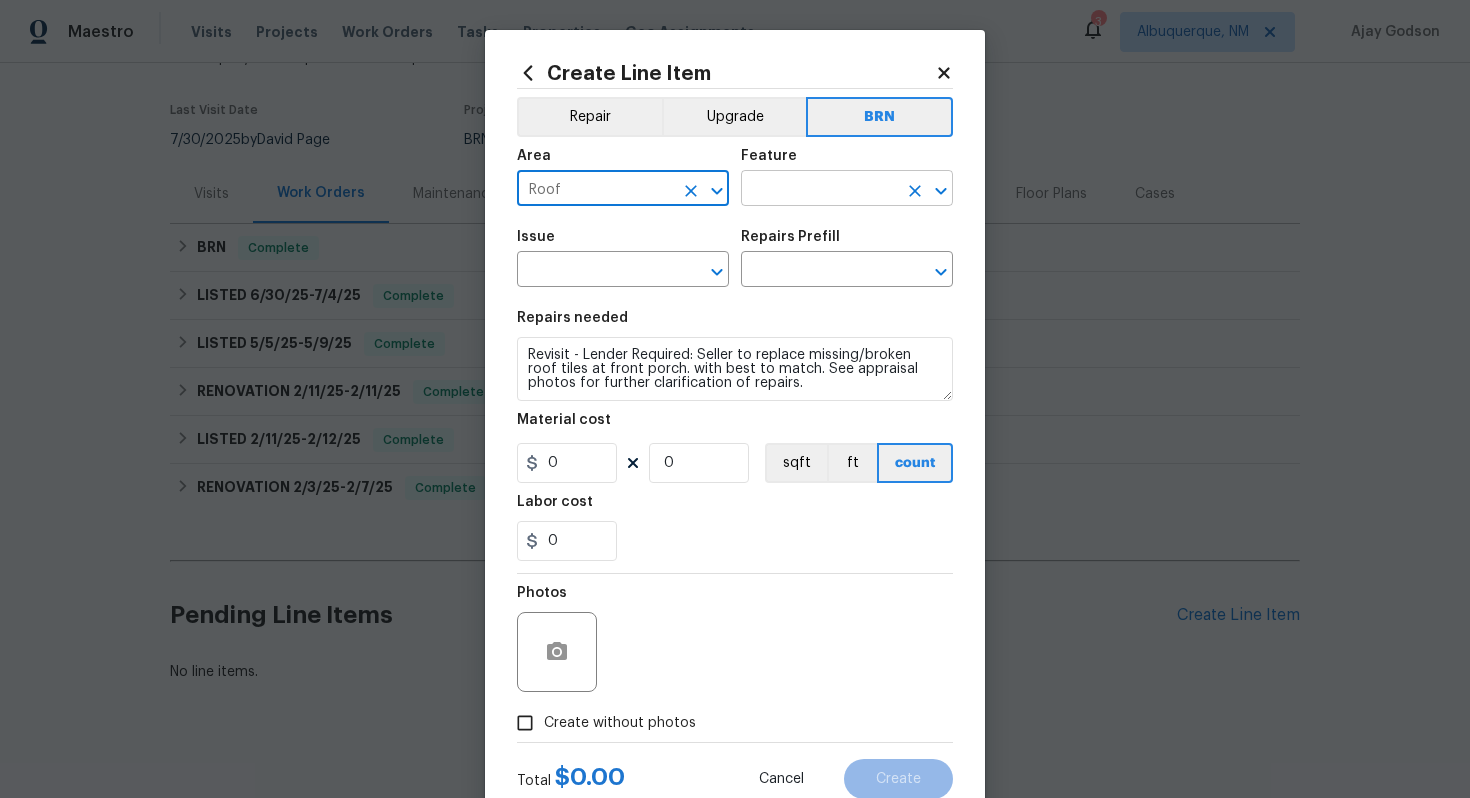 type on "Roof" 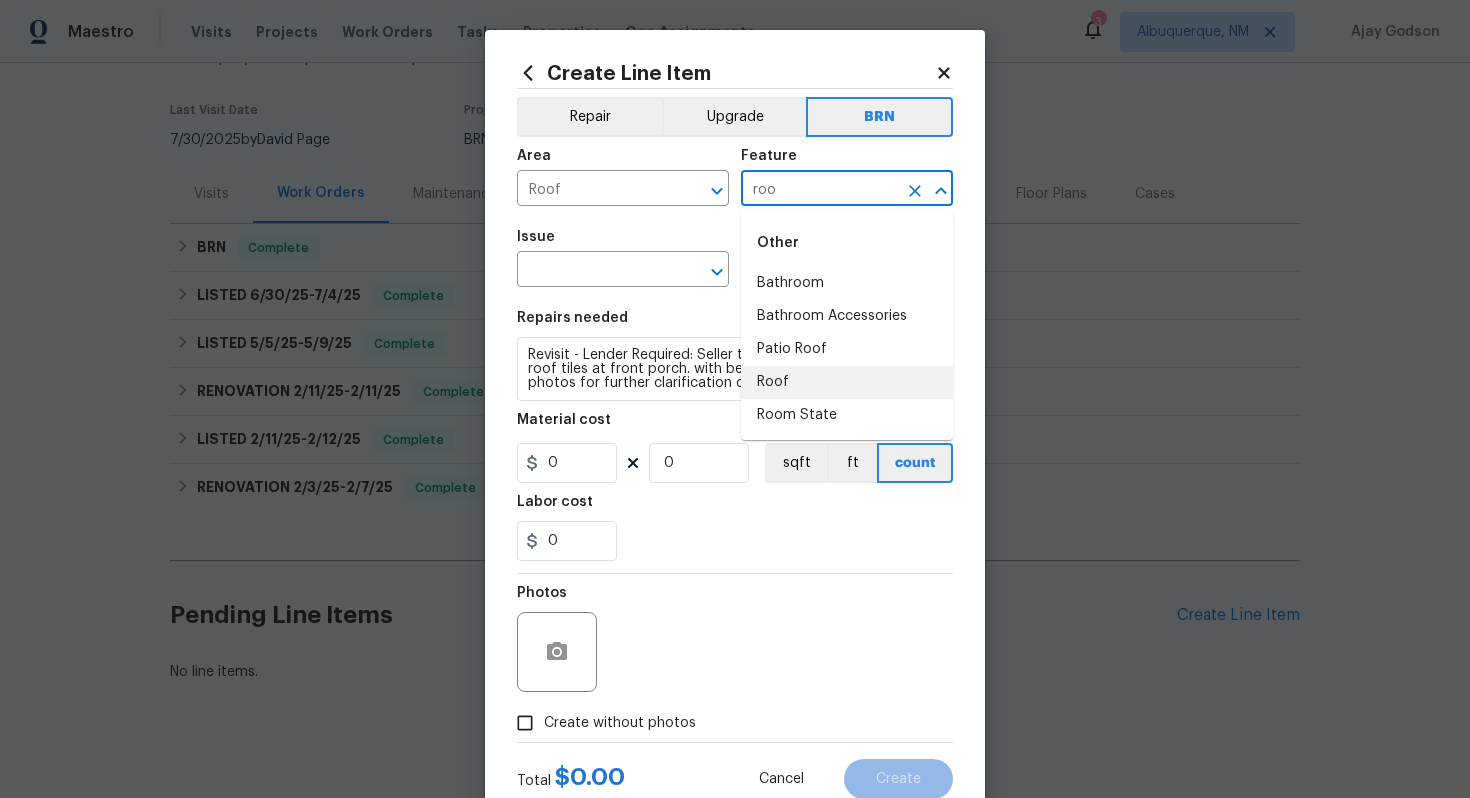 click on "Roof" at bounding box center (847, 382) 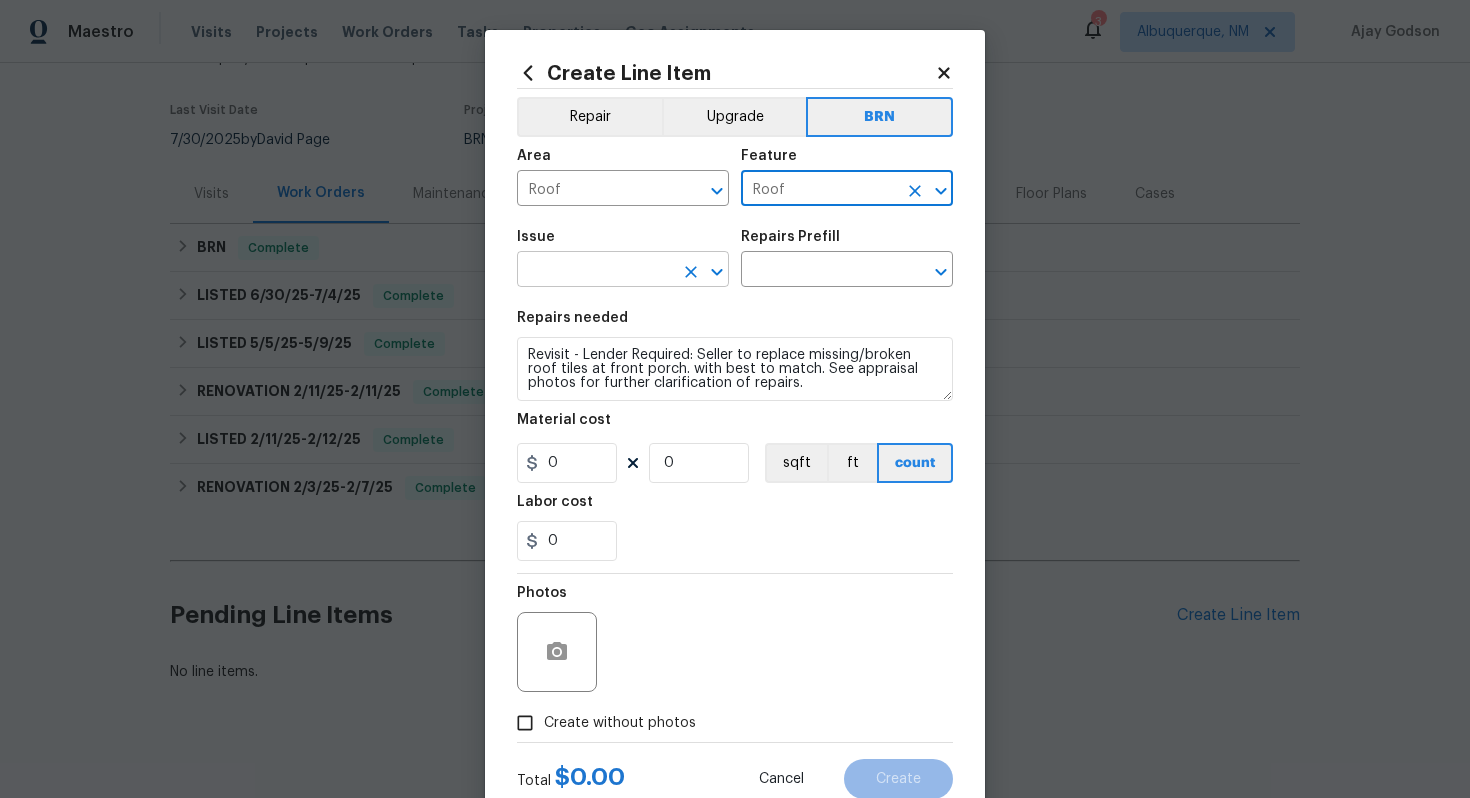 type on "Roof" 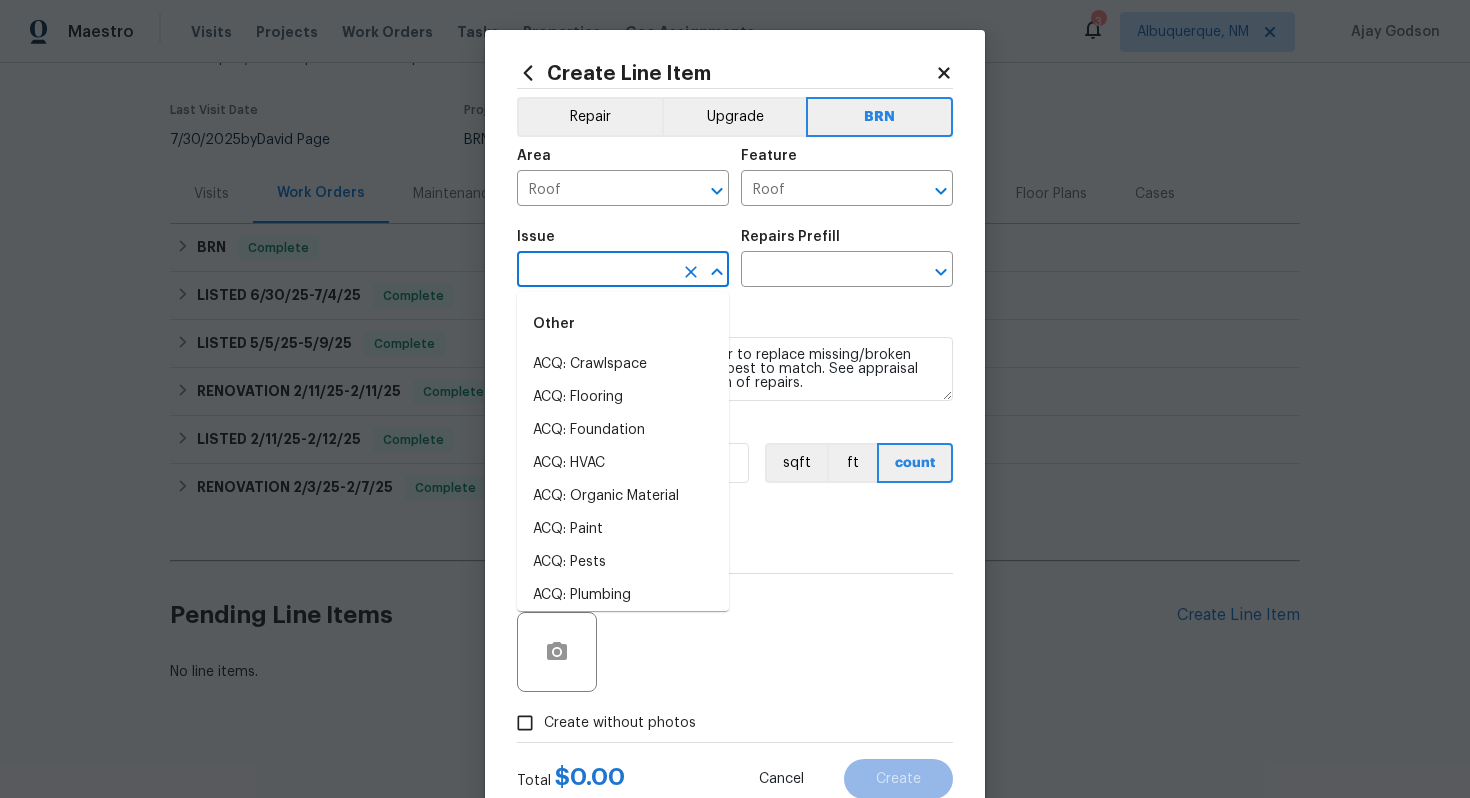 click at bounding box center (595, 271) 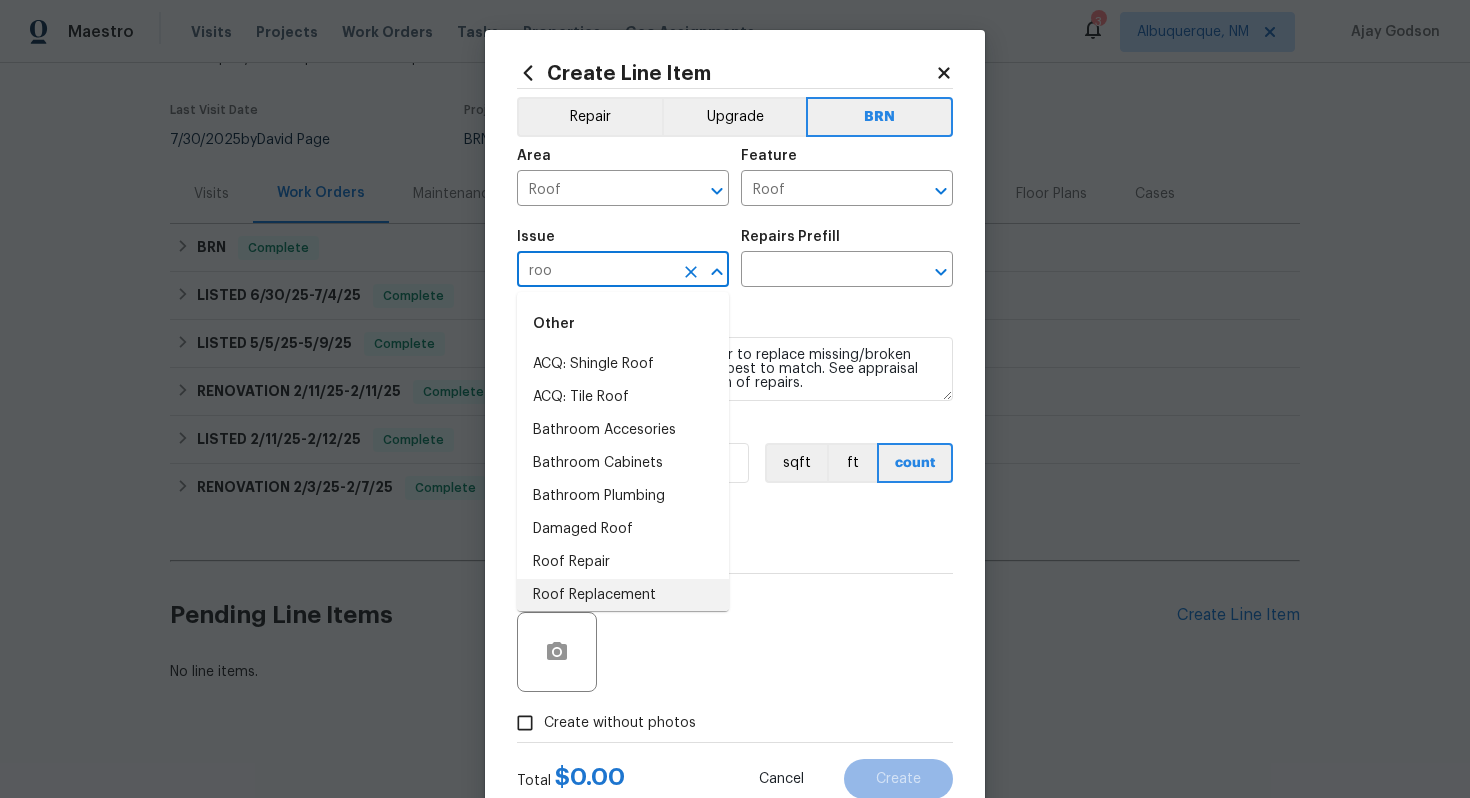 click on "Roof Replacement" at bounding box center [623, 595] 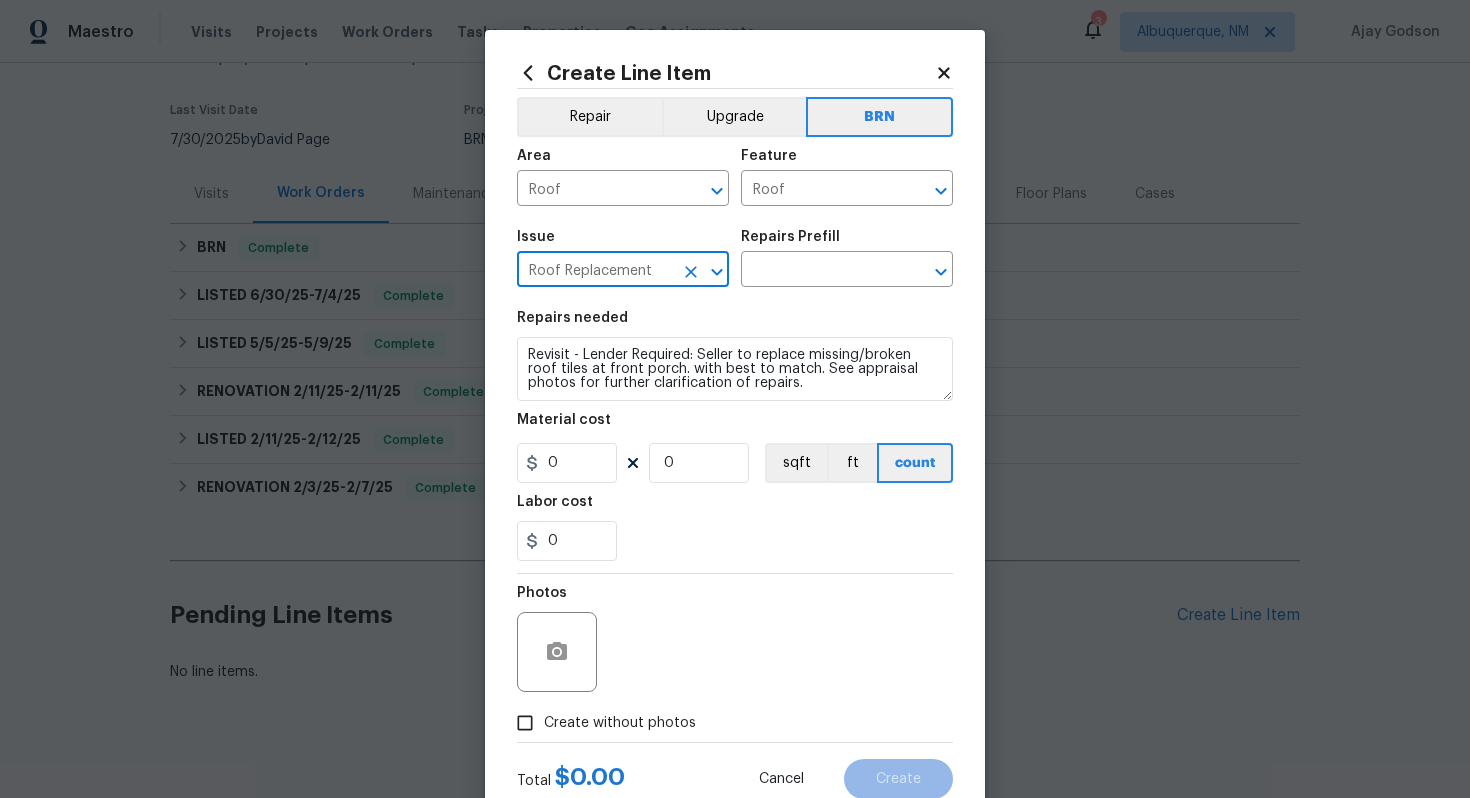type on "Roof Replacement" 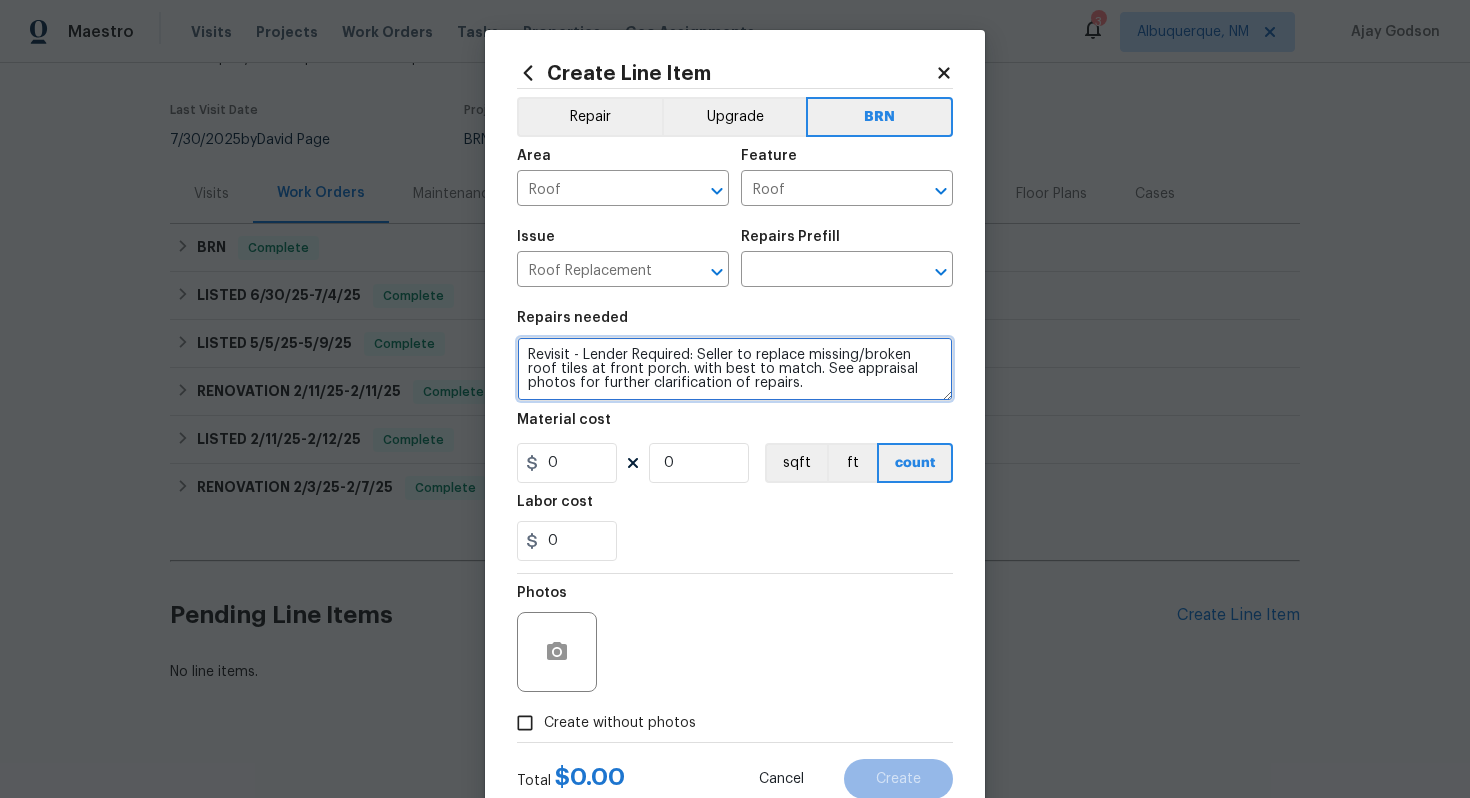 drag, startPoint x: 525, startPoint y: 359, endPoint x: 770, endPoint y: 405, distance: 249.28096 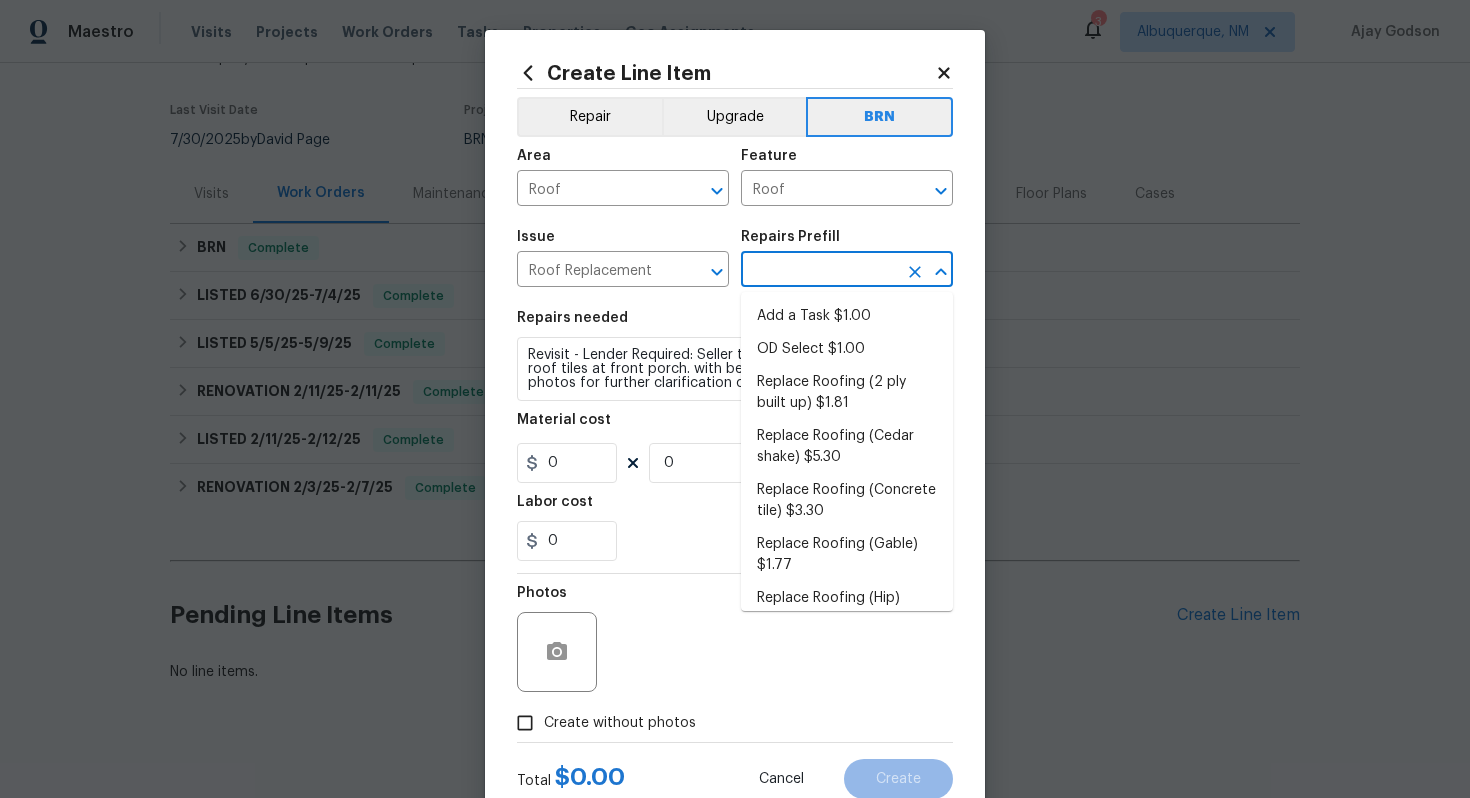 click at bounding box center [819, 271] 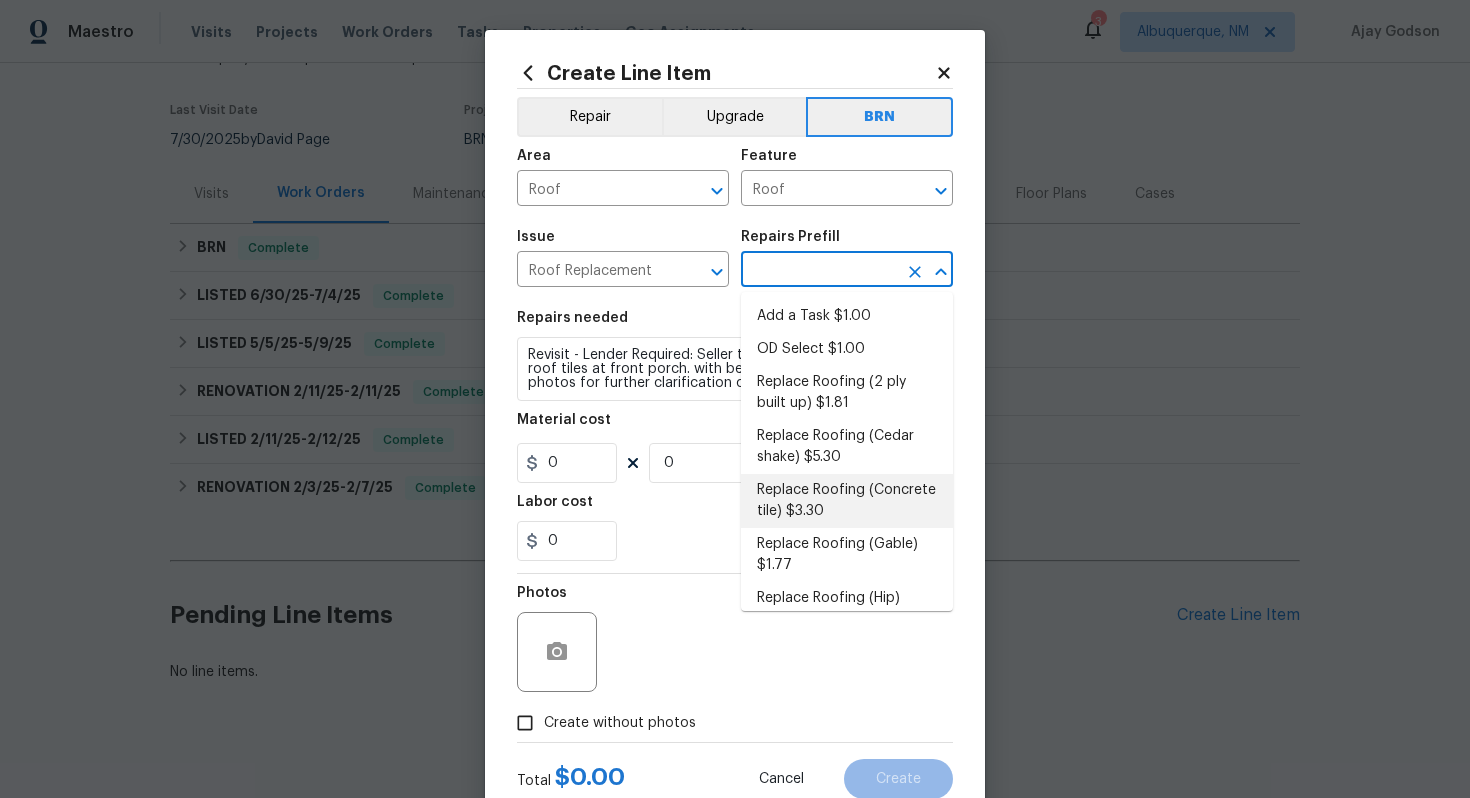 click on "Replace Roofing (Concrete tile) $3.30" at bounding box center (847, 501) 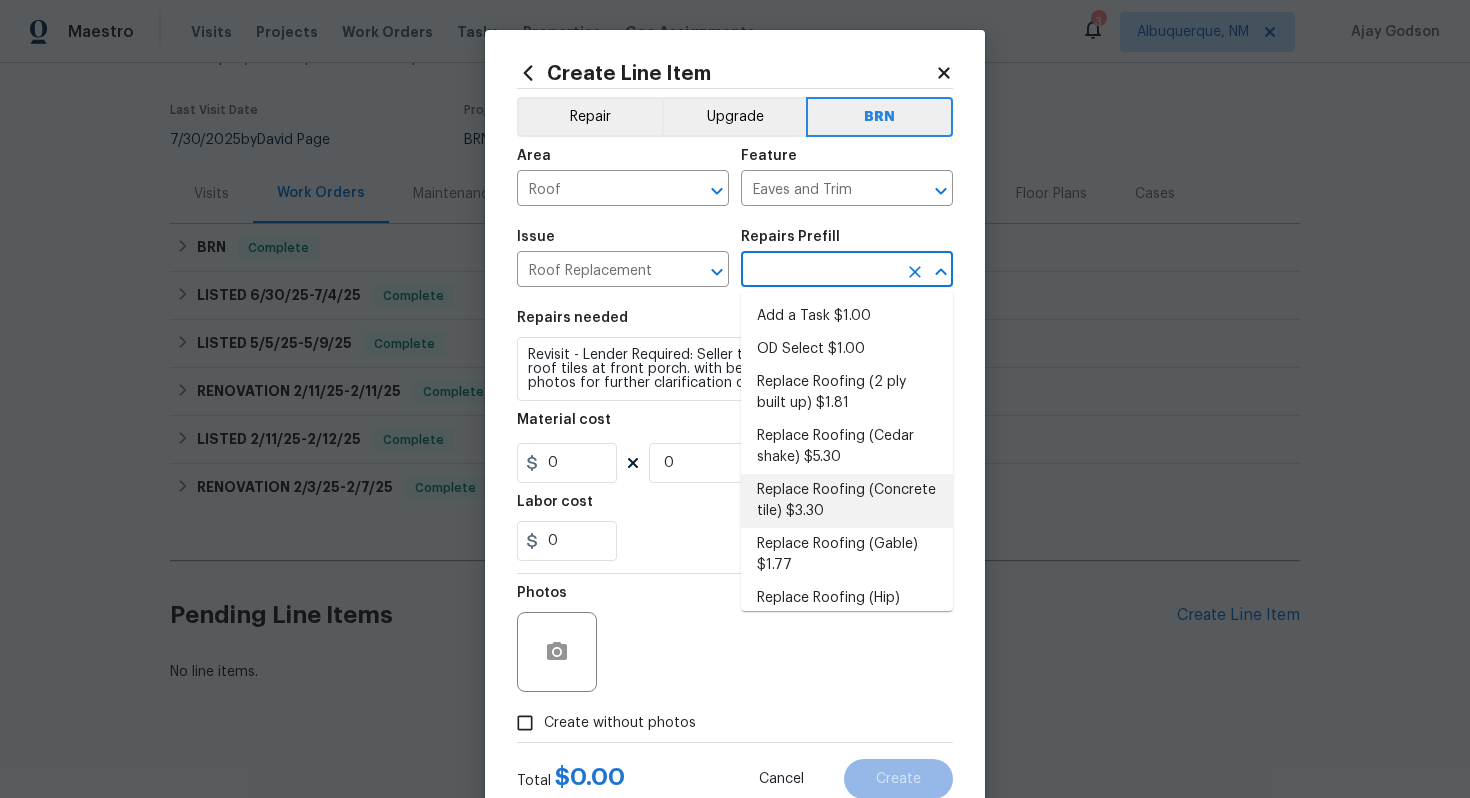 type on "Replace Roofing (Concrete tile) $3.30" 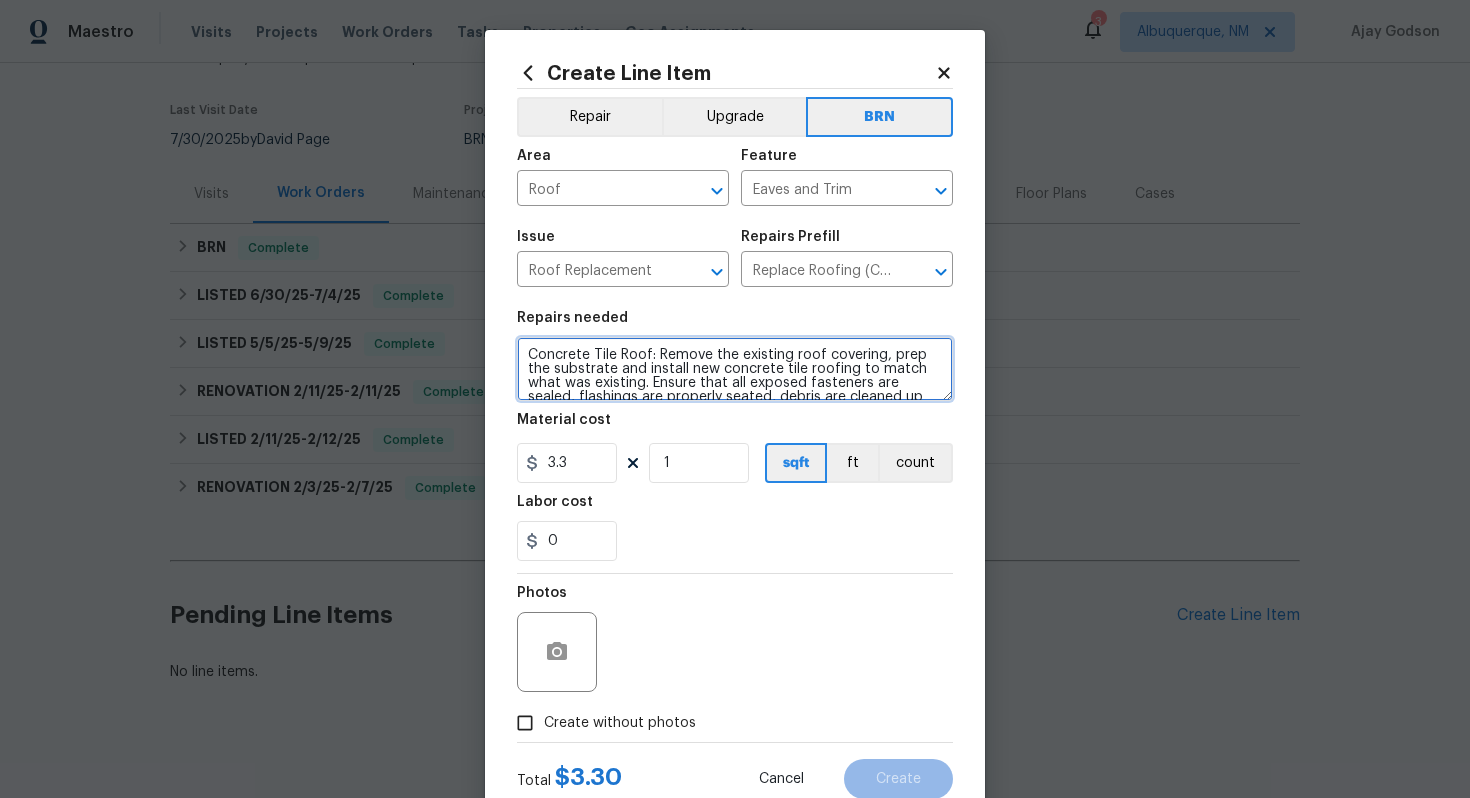 scroll, scrollTop: 28, scrollLeft: 0, axis: vertical 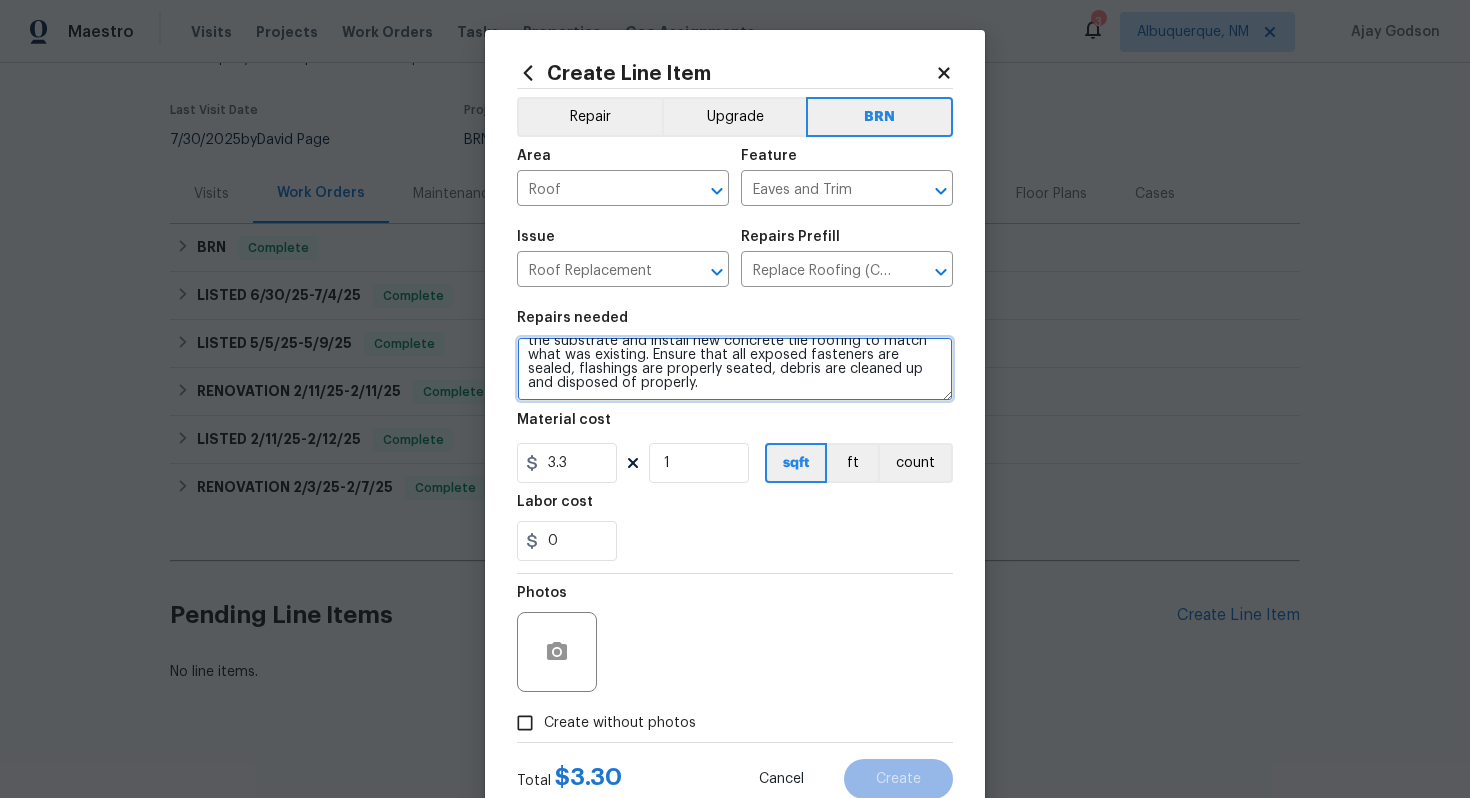 drag, startPoint x: 524, startPoint y: 358, endPoint x: 752, endPoint y: 417, distance: 235.51009 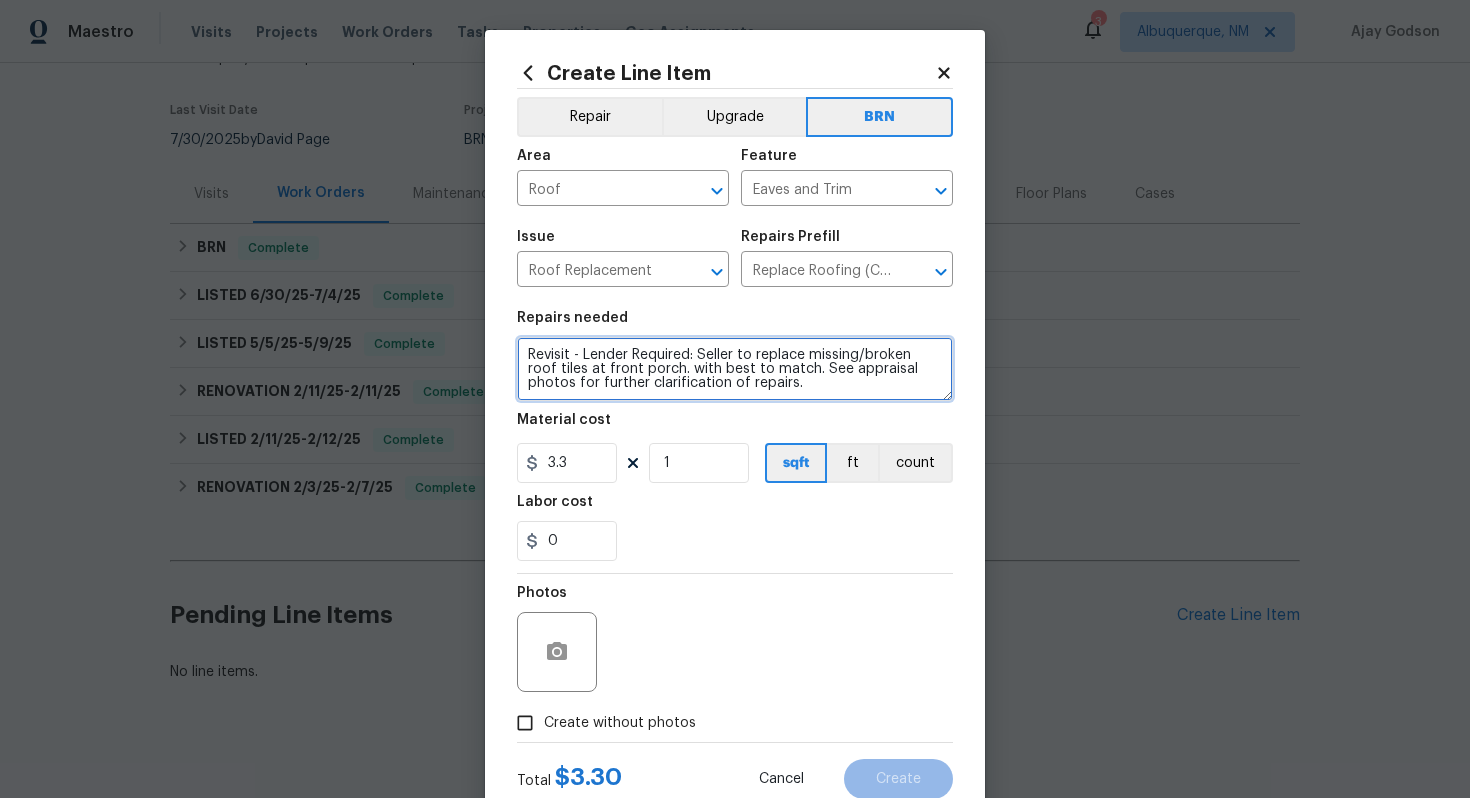 scroll, scrollTop: 0, scrollLeft: 0, axis: both 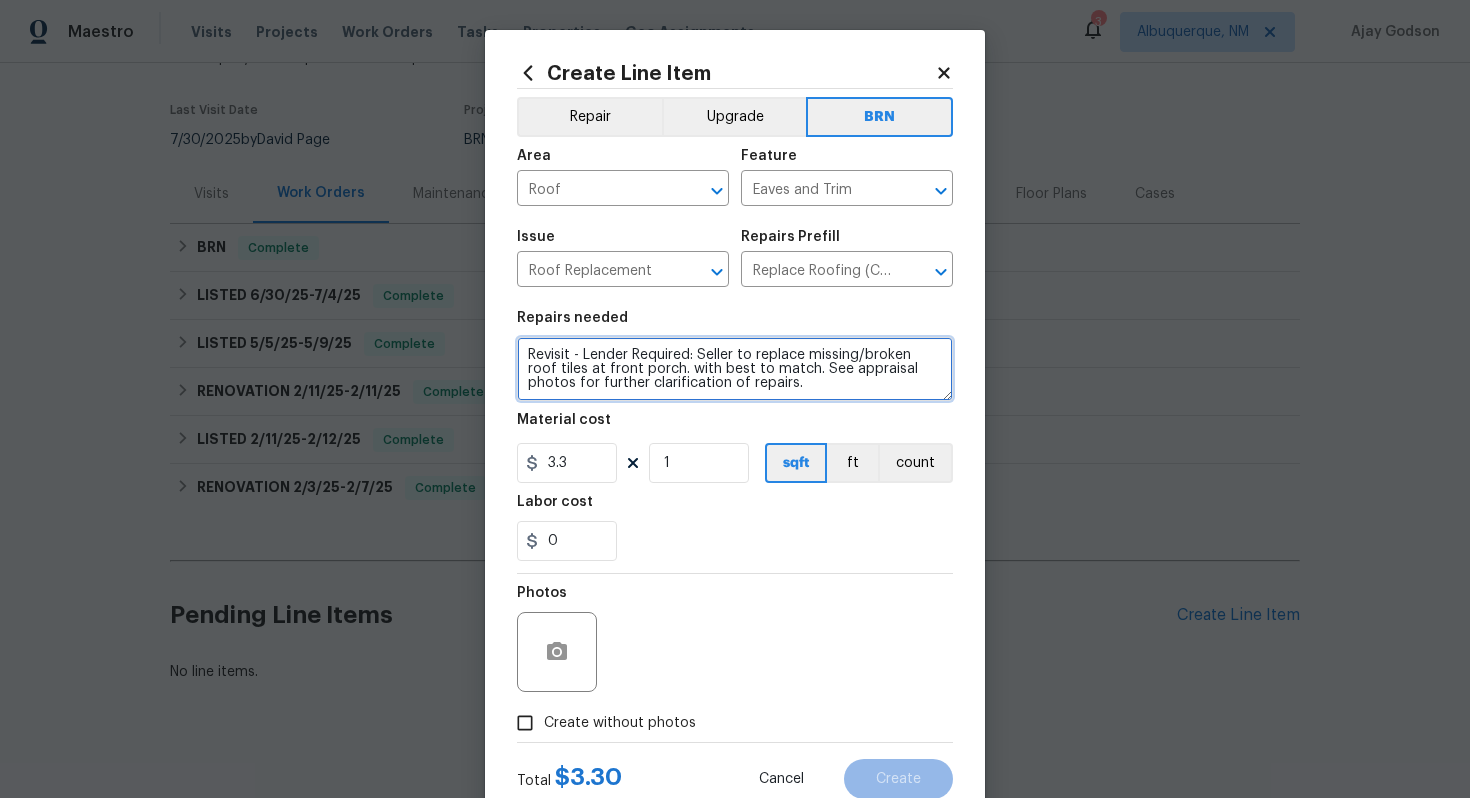 type on "Revisit - Lender Required: Seller to replace missing/broken roof tiles at front porch. with best to match. See appraisal photos for further clarification of repairs." 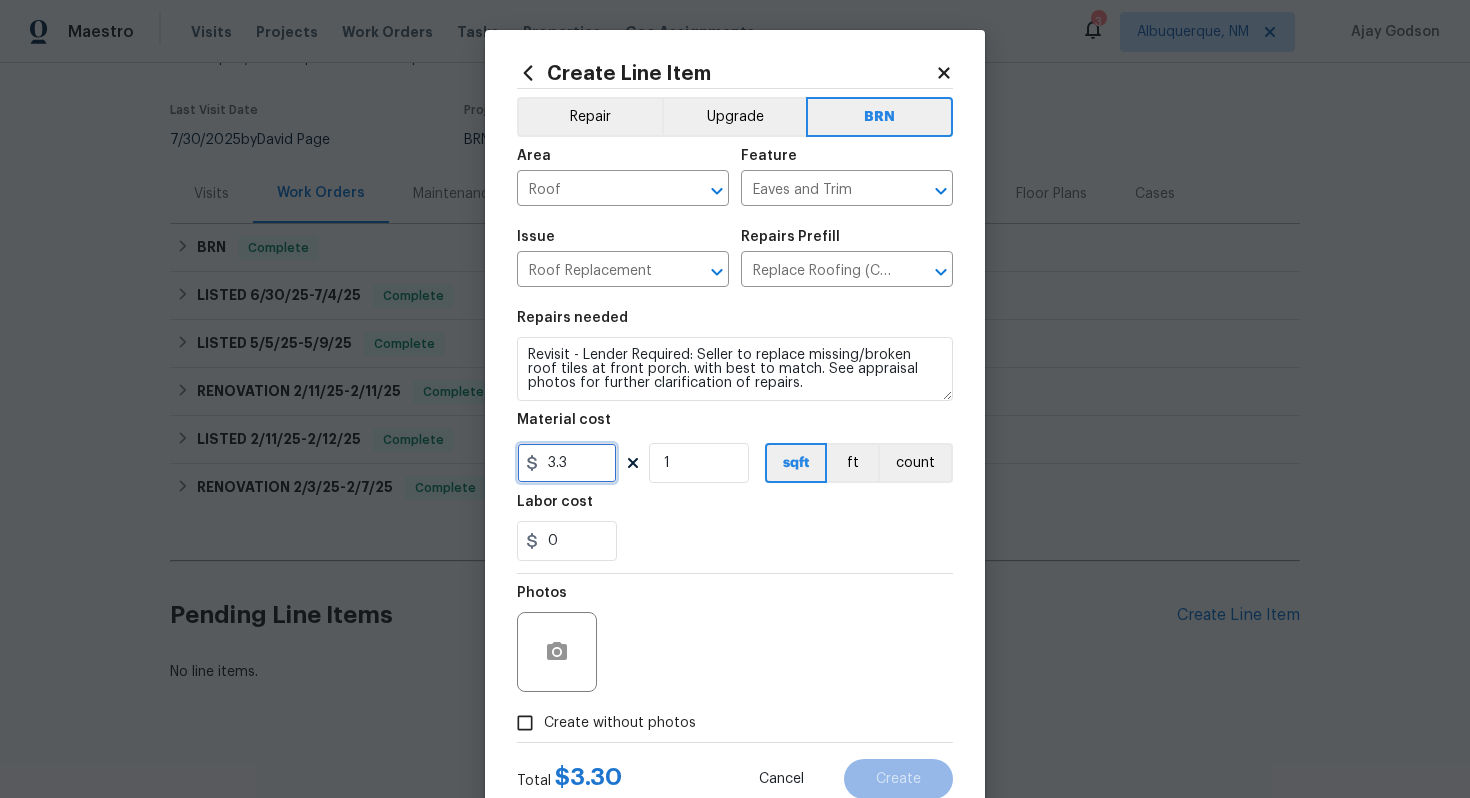drag, startPoint x: 598, startPoint y: 457, endPoint x: 533, endPoint y: 460, distance: 65.06919 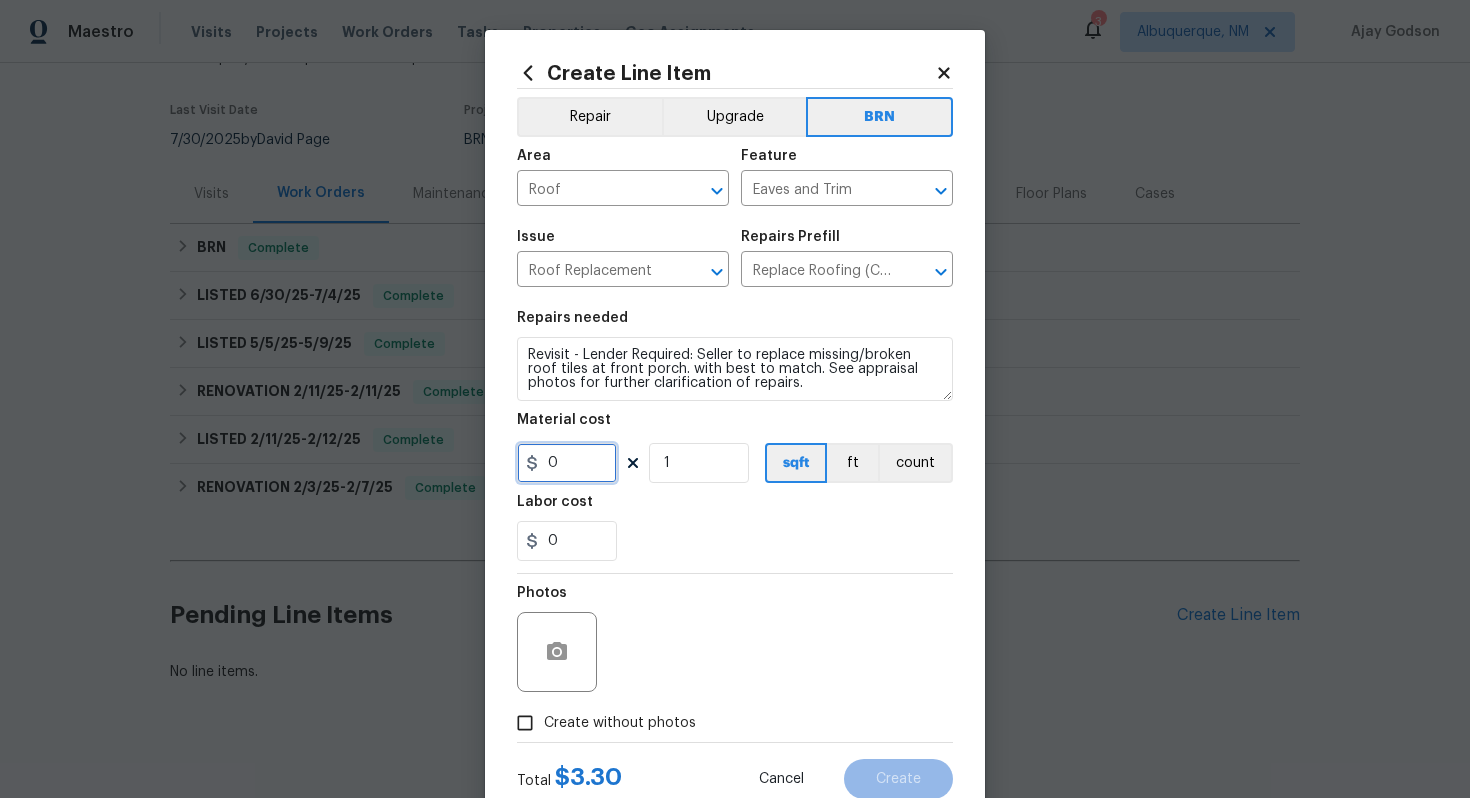 type on "0" 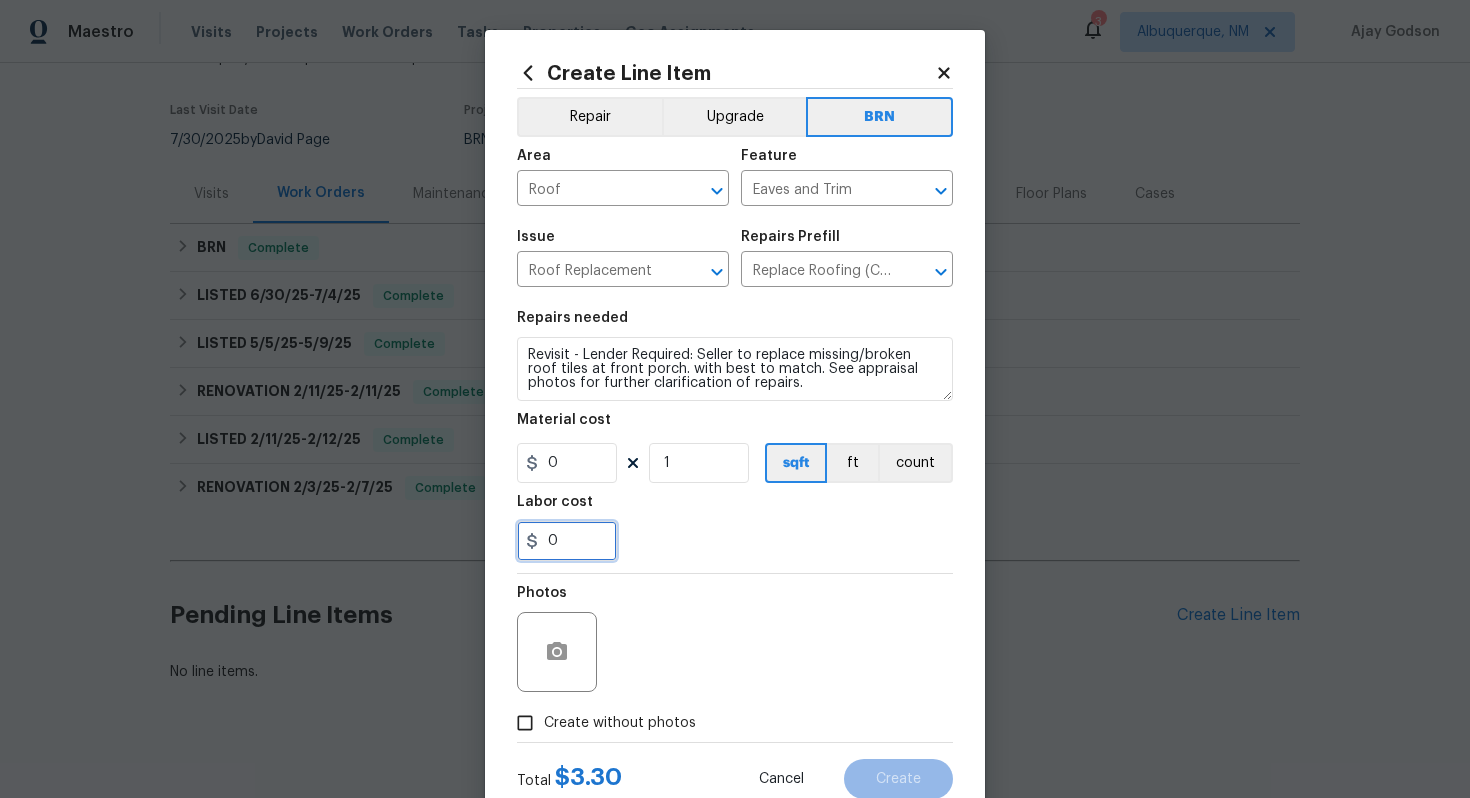 click on "0" at bounding box center [567, 541] 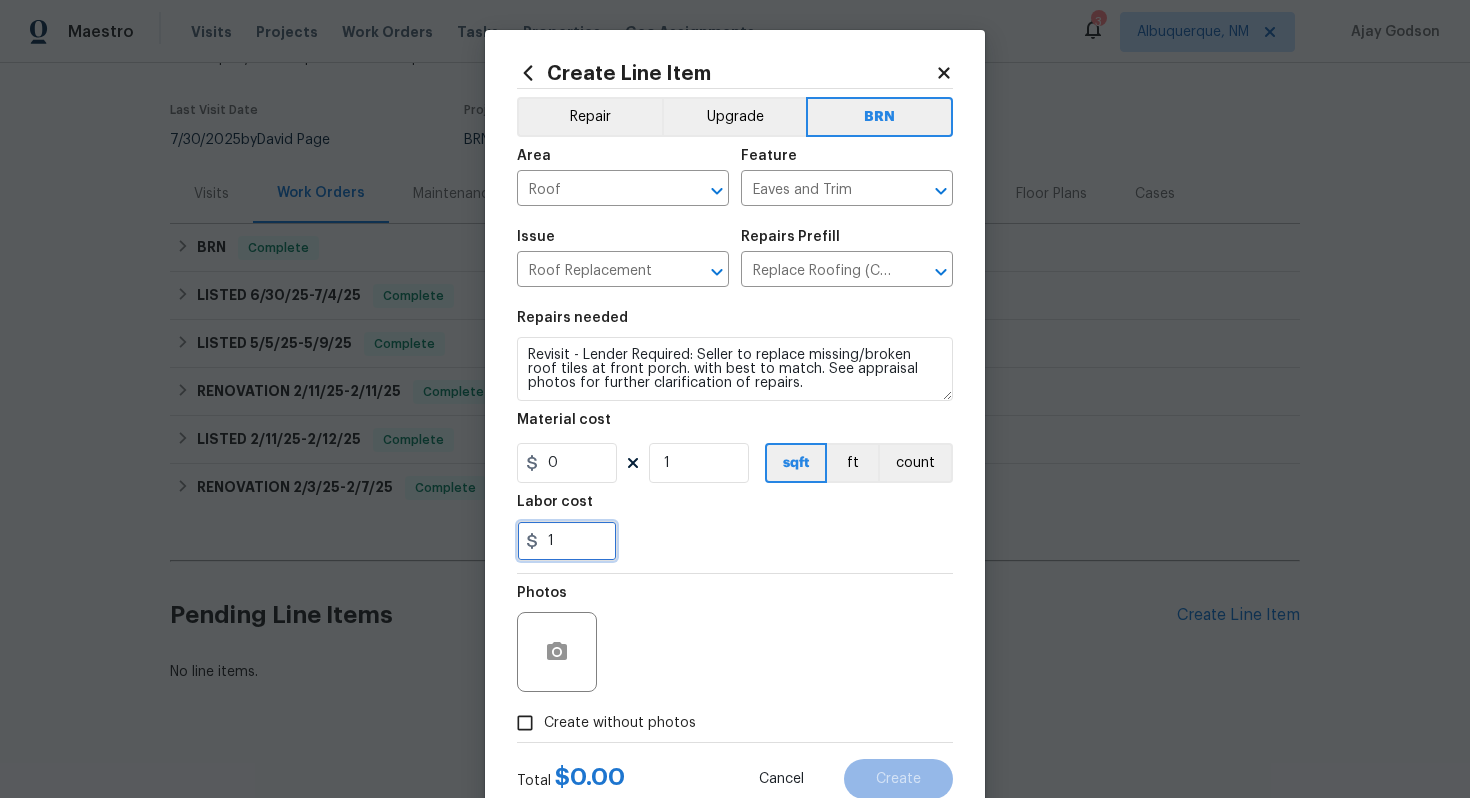 type on "1" 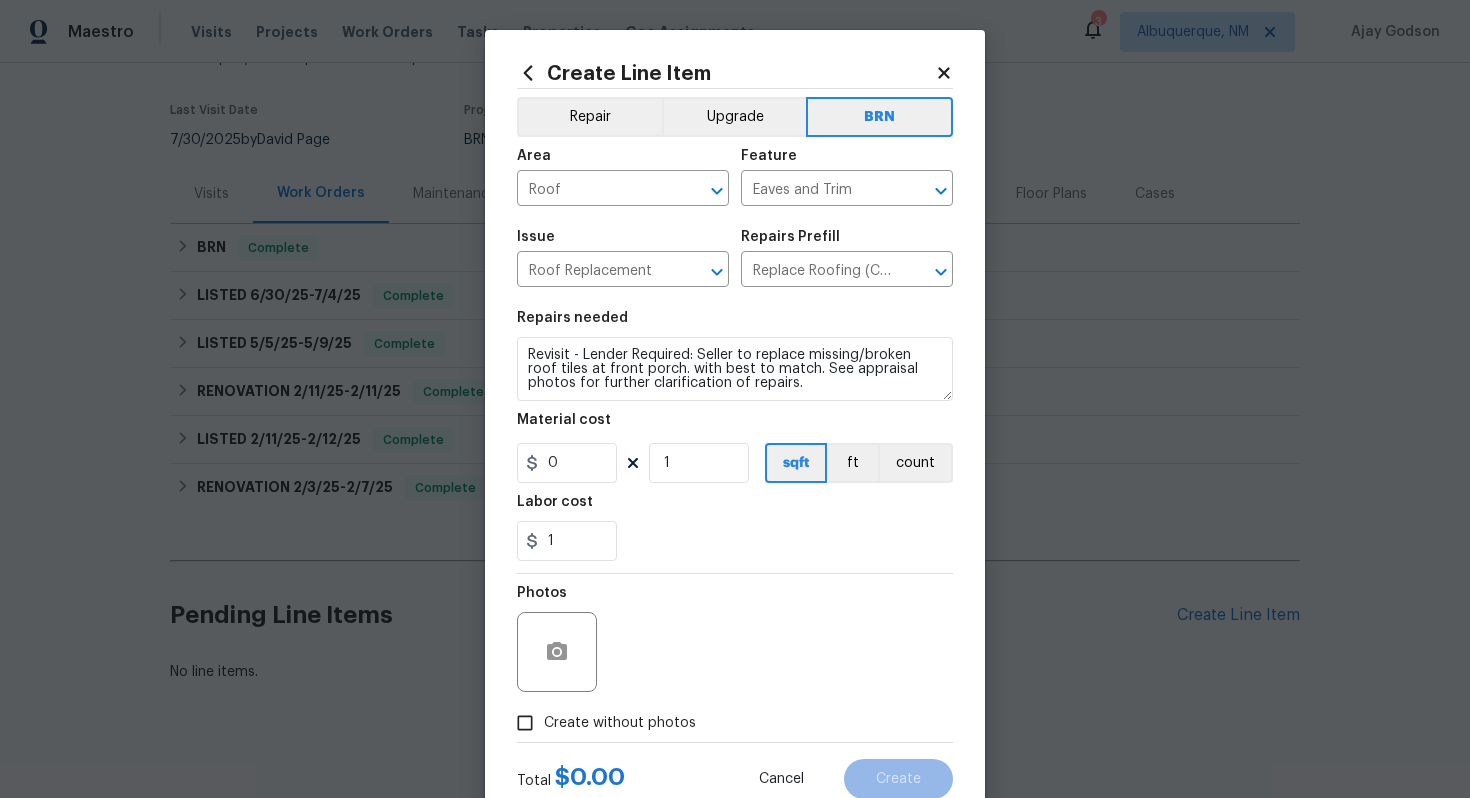 click on "Photos" at bounding box center (735, 639) 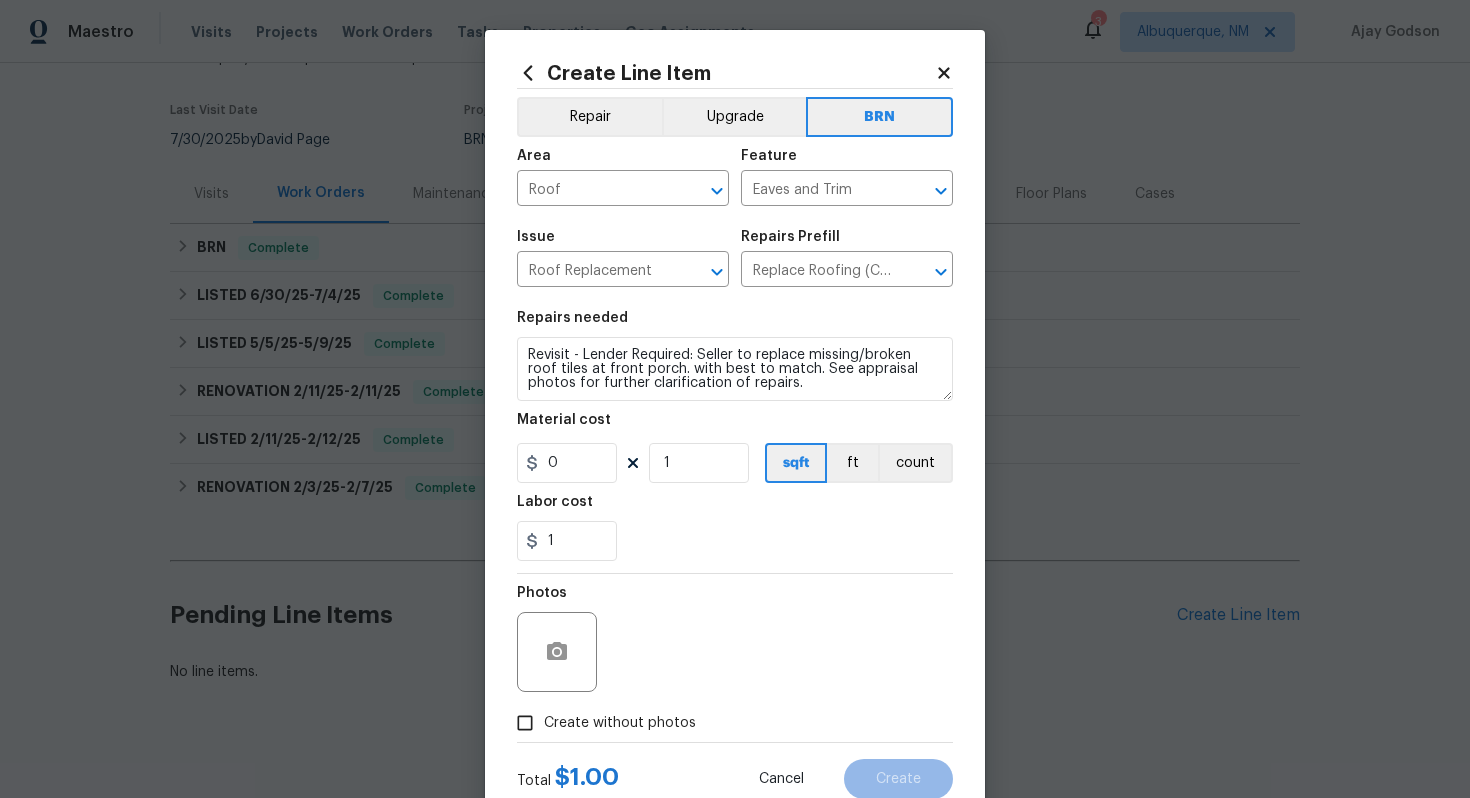 scroll, scrollTop: 64, scrollLeft: 0, axis: vertical 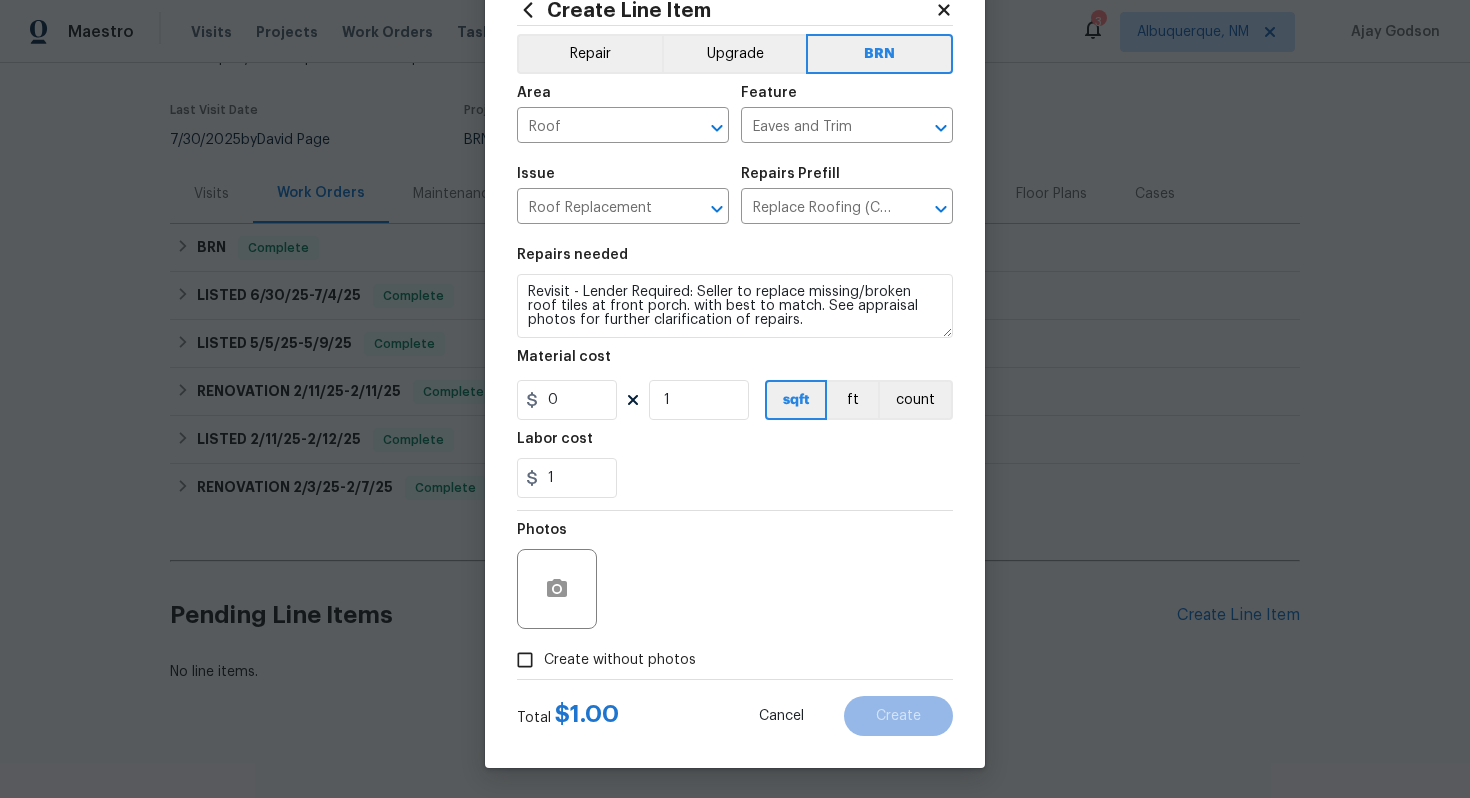click on "Create without photos" at bounding box center (601, 660) 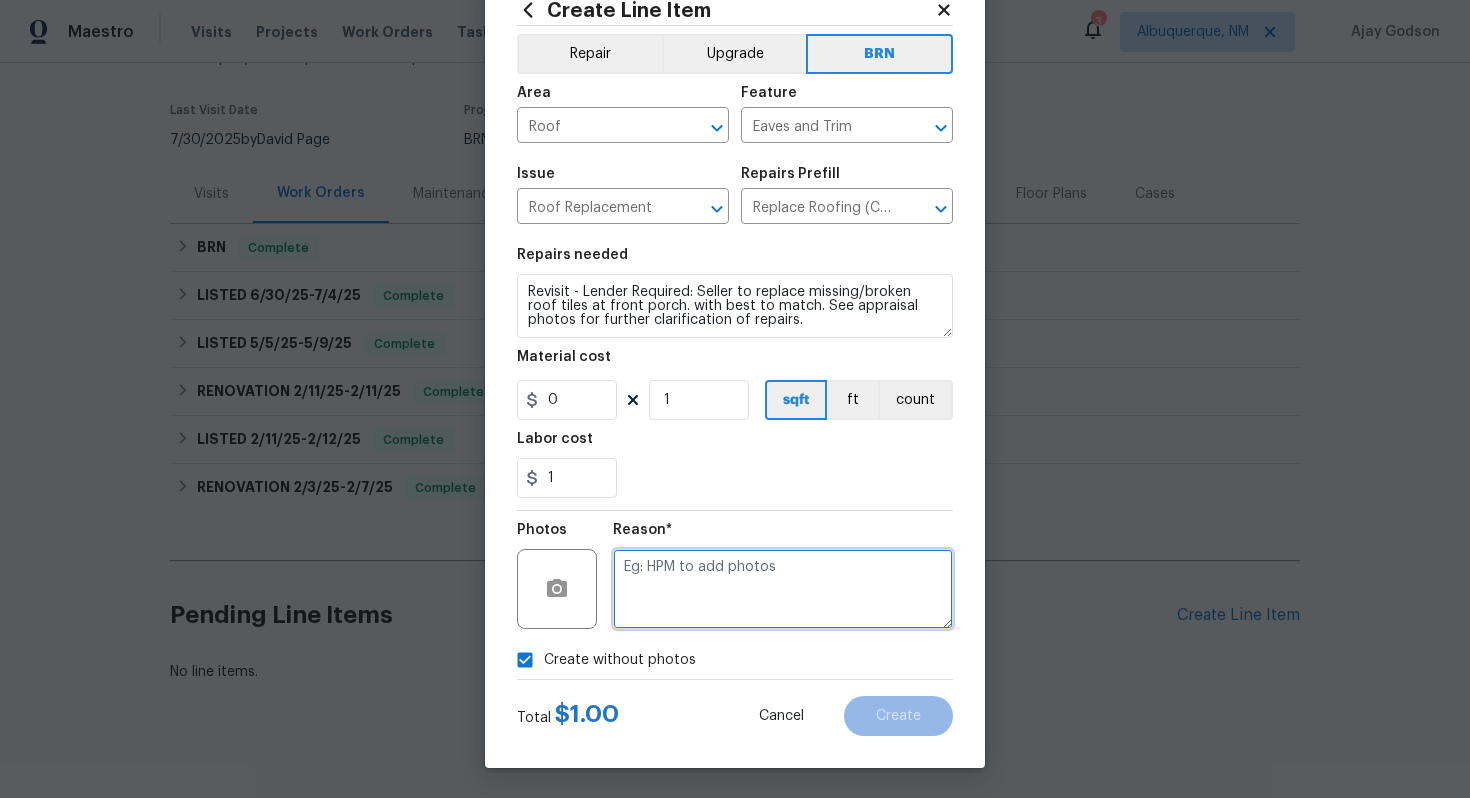 click at bounding box center (783, 589) 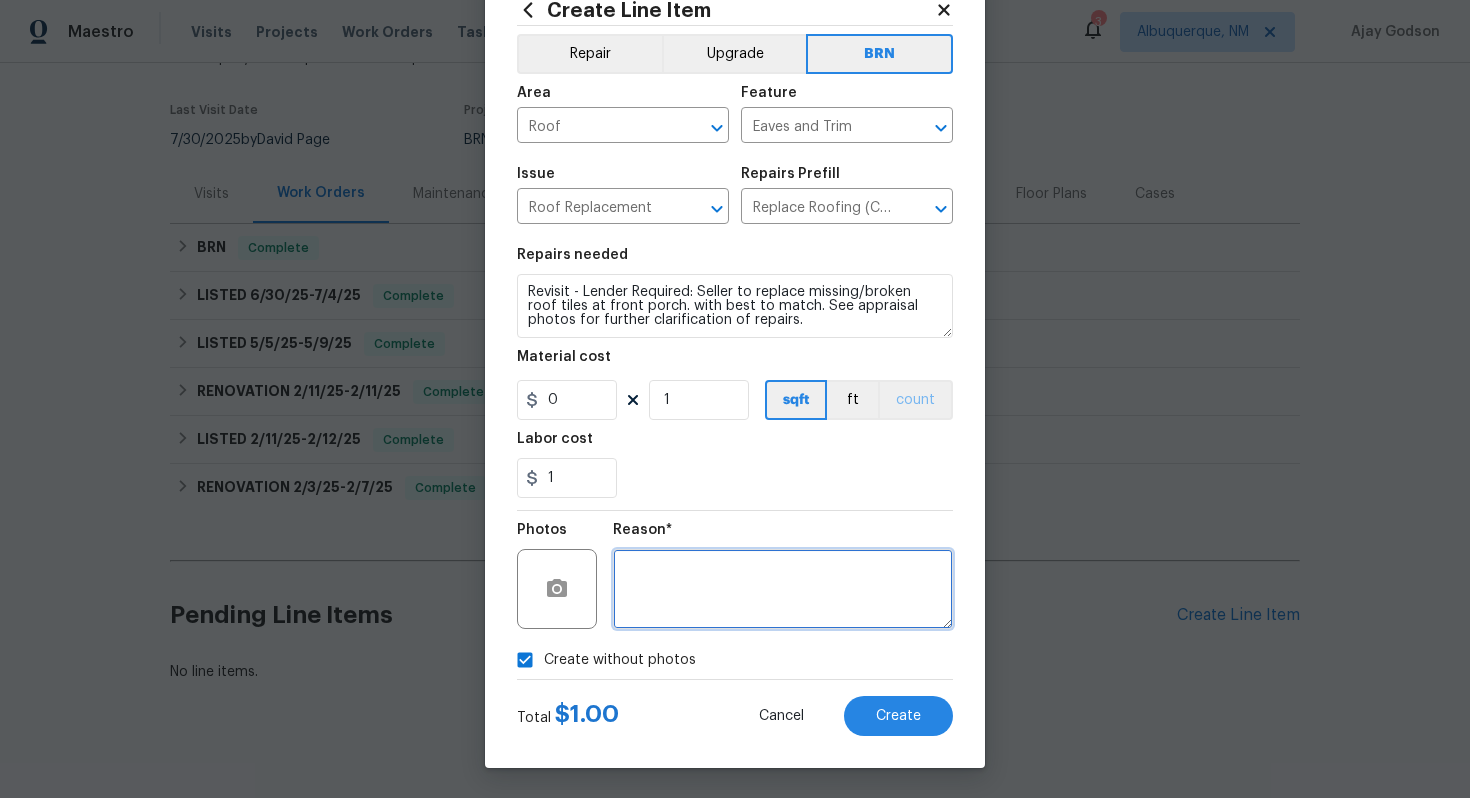type 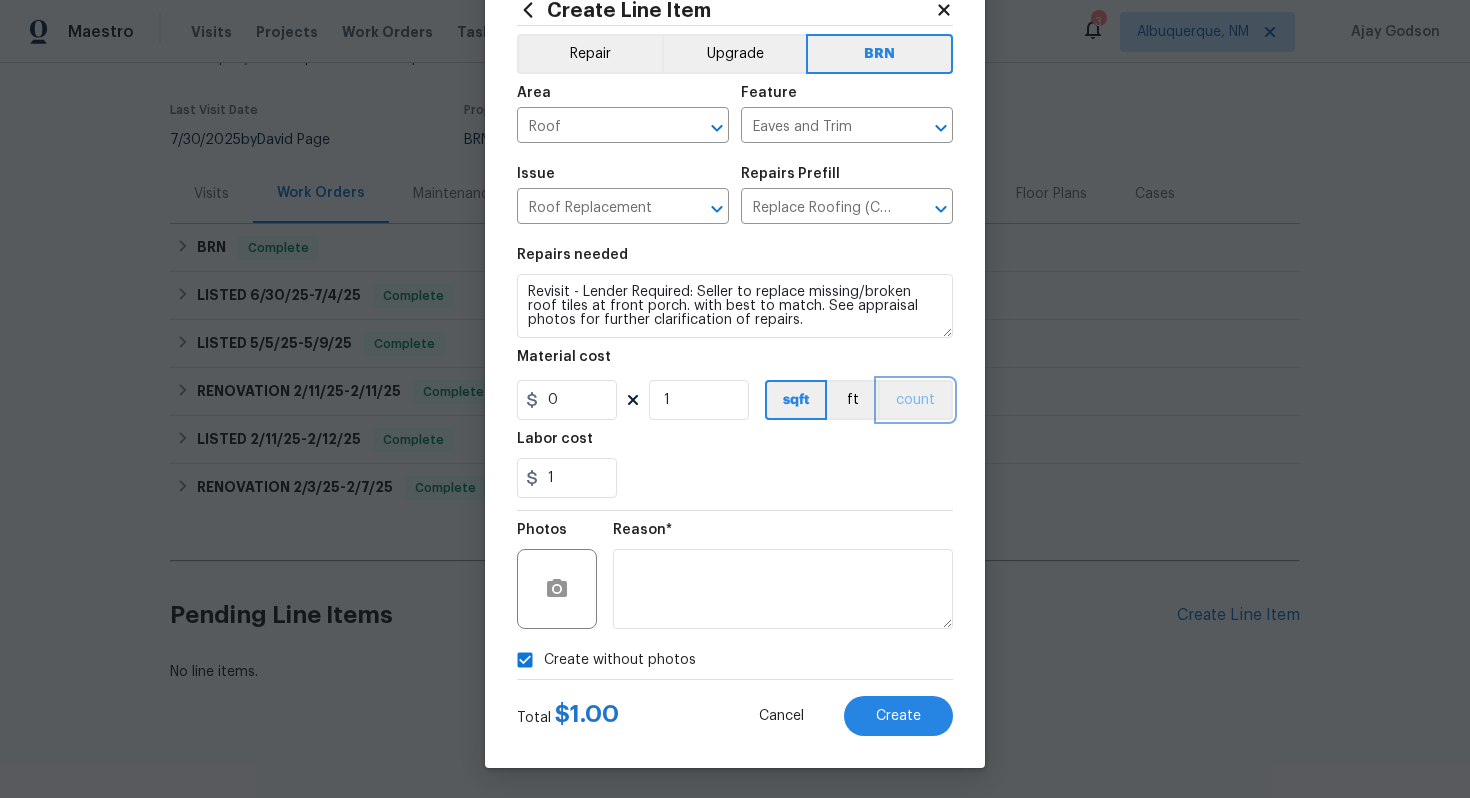 click on "count" at bounding box center (915, 400) 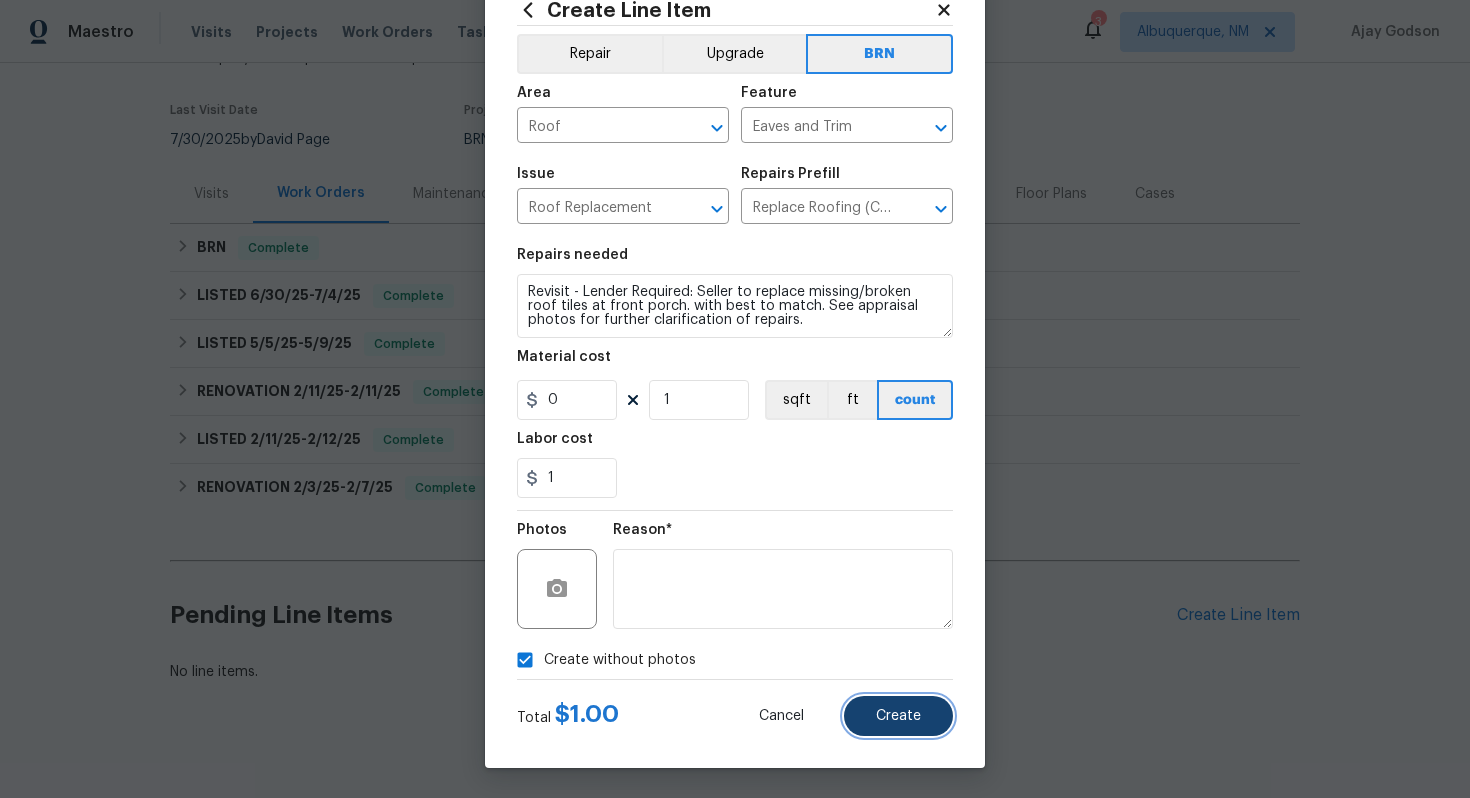 click on "Create" at bounding box center [898, 716] 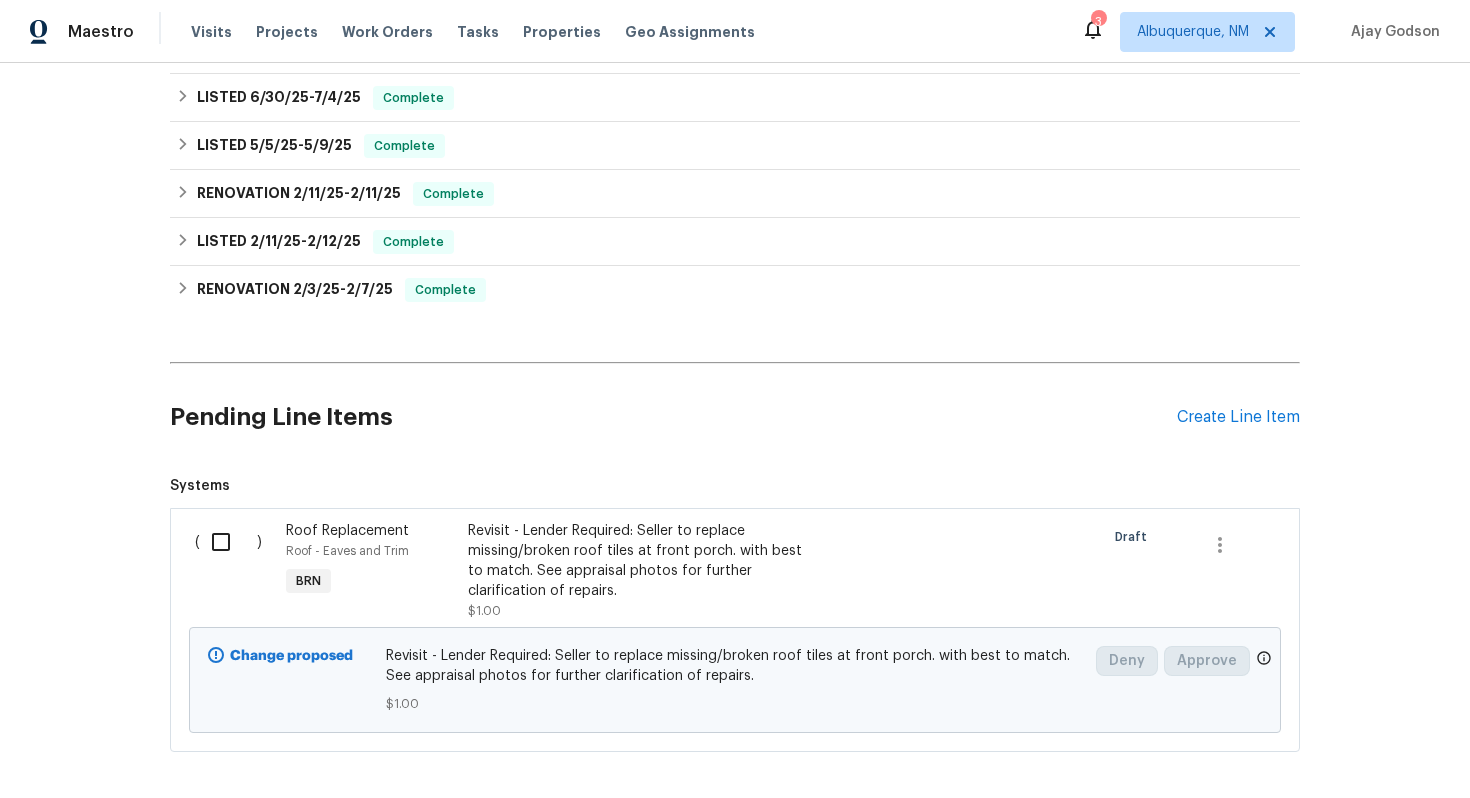 scroll, scrollTop: 427, scrollLeft: 0, axis: vertical 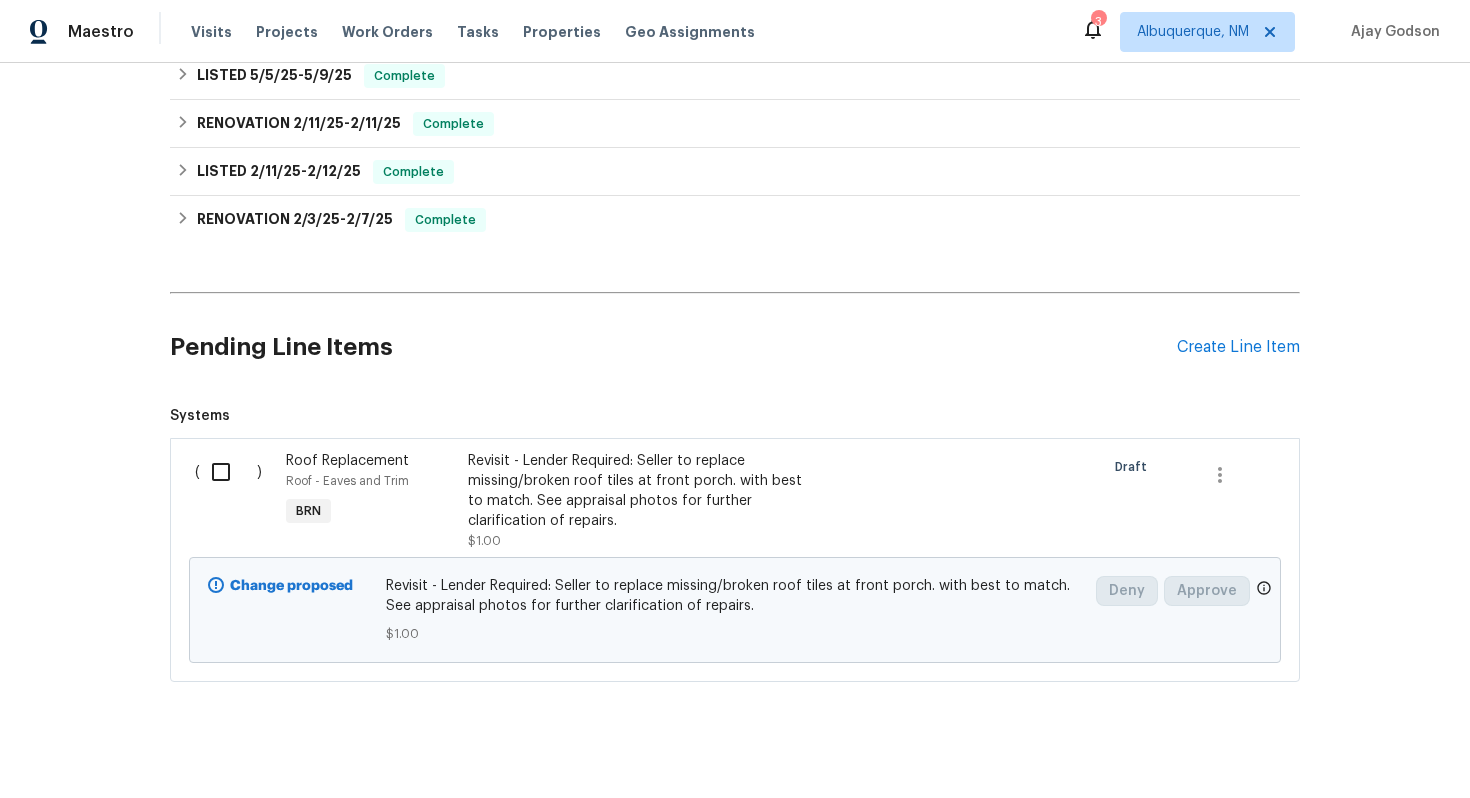 click at bounding box center [228, 472] 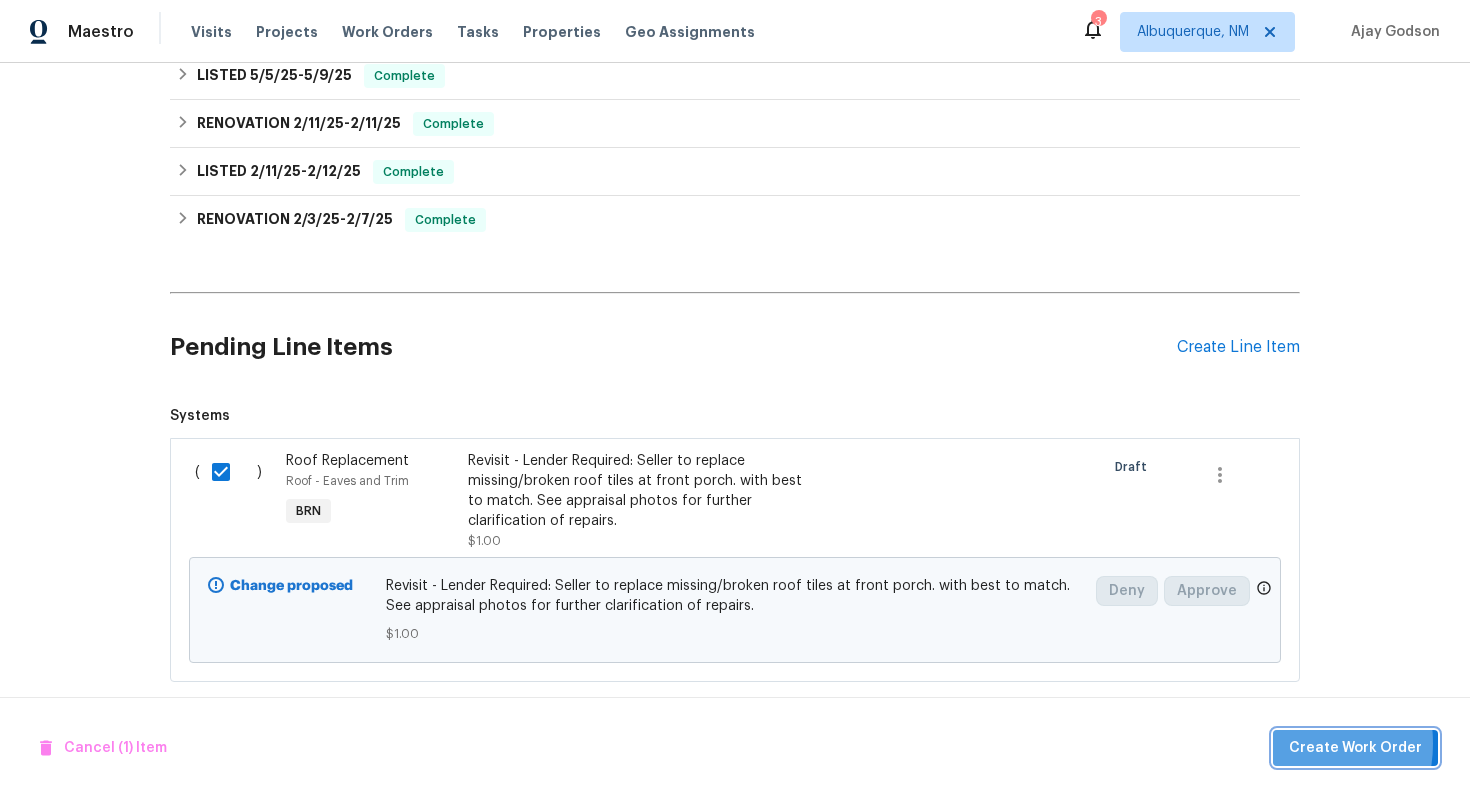 click on "Create Work Order" at bounding box center (1355, 748) 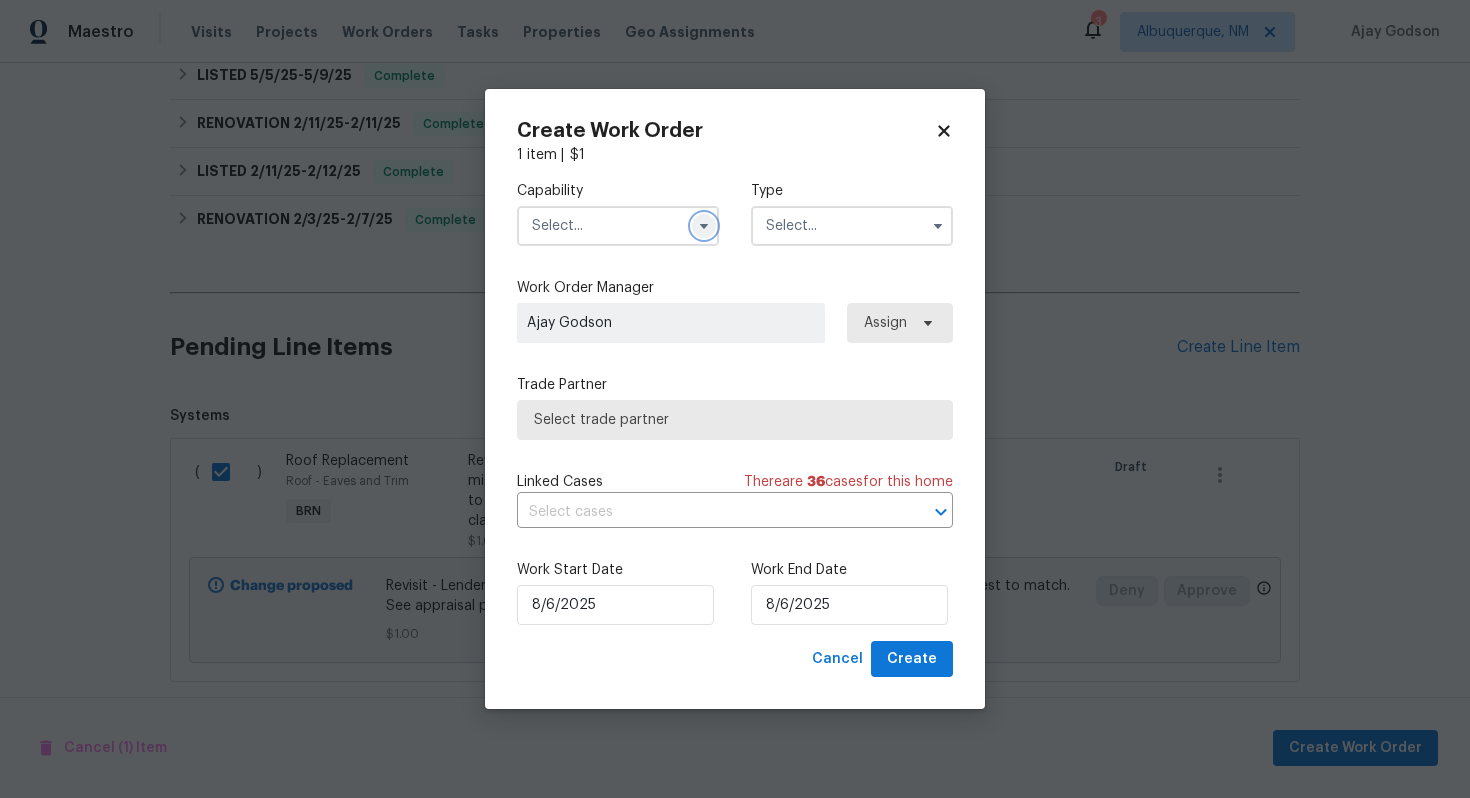 click 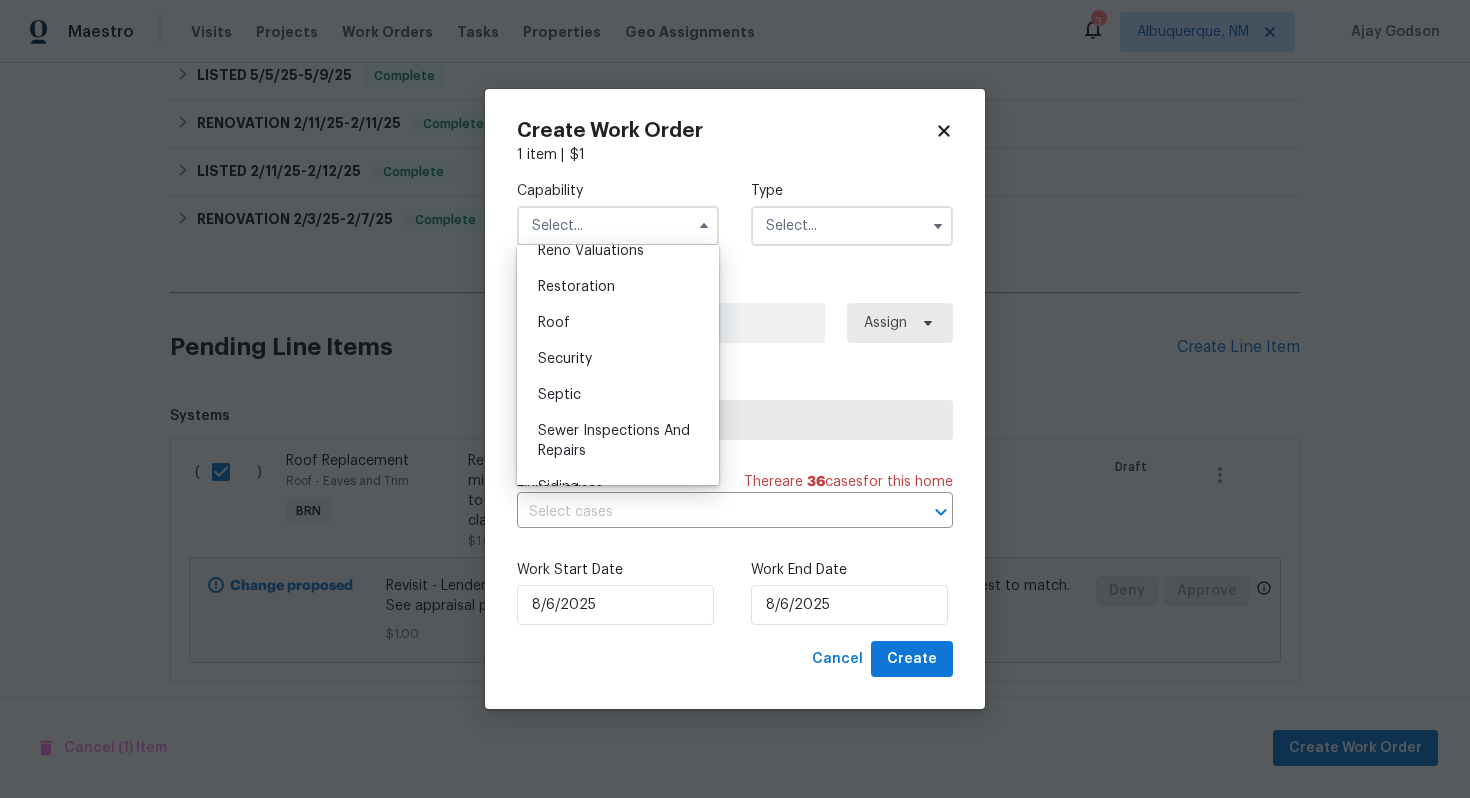 scroll, scrollTop: 1968, scrollLeft: 0, axis: vertical 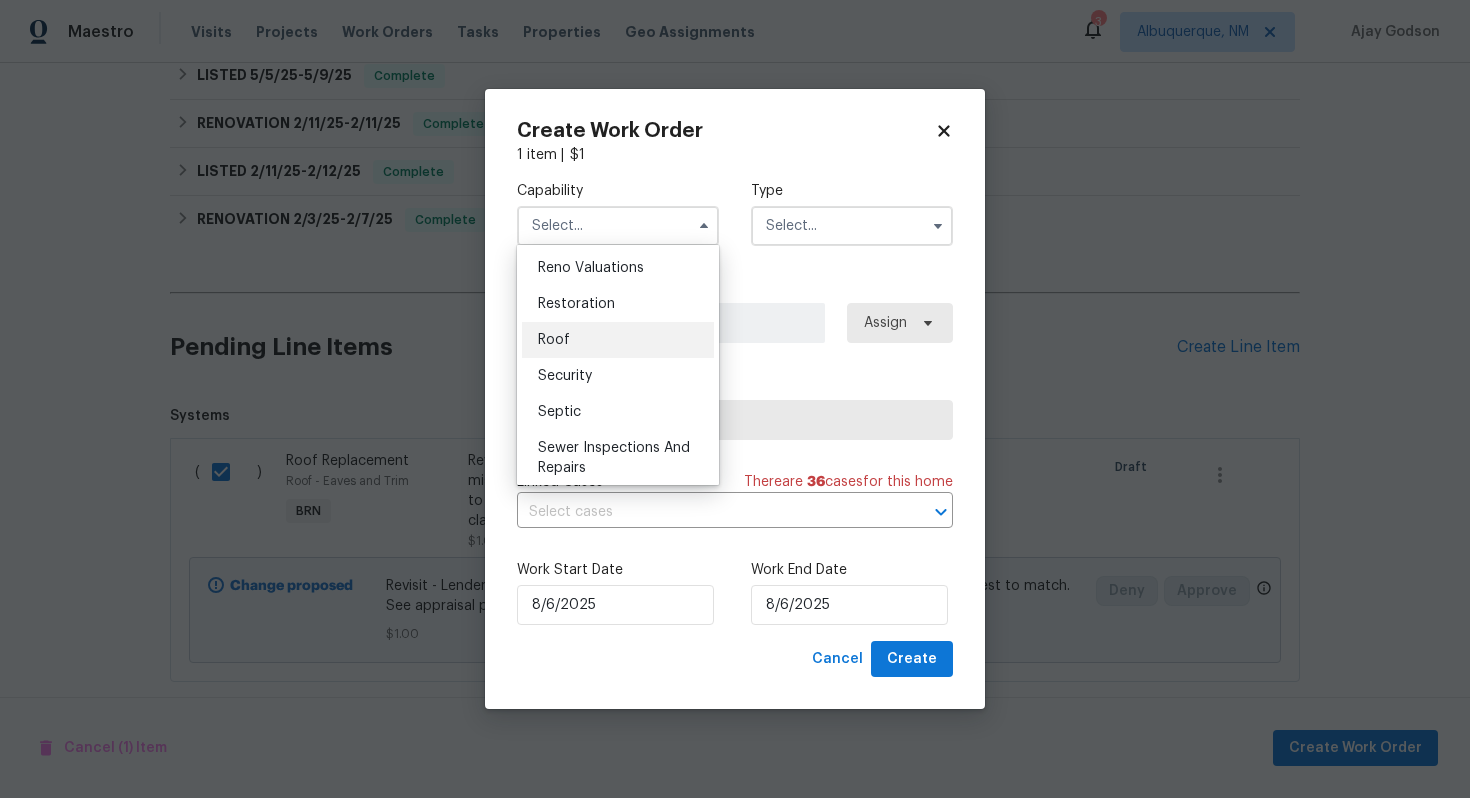click on "Roof" at bounding box center [618, 340] 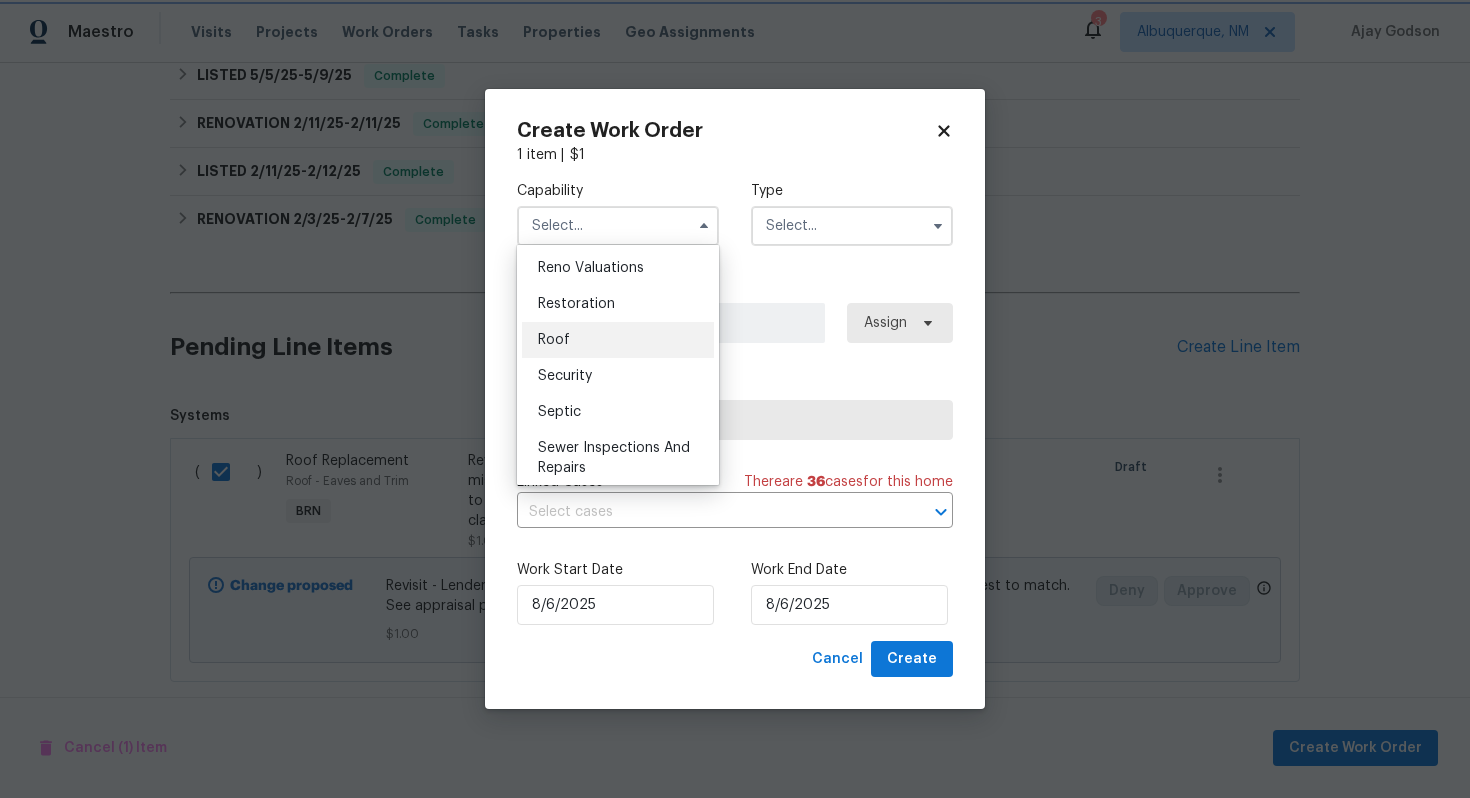 type on "Roof" 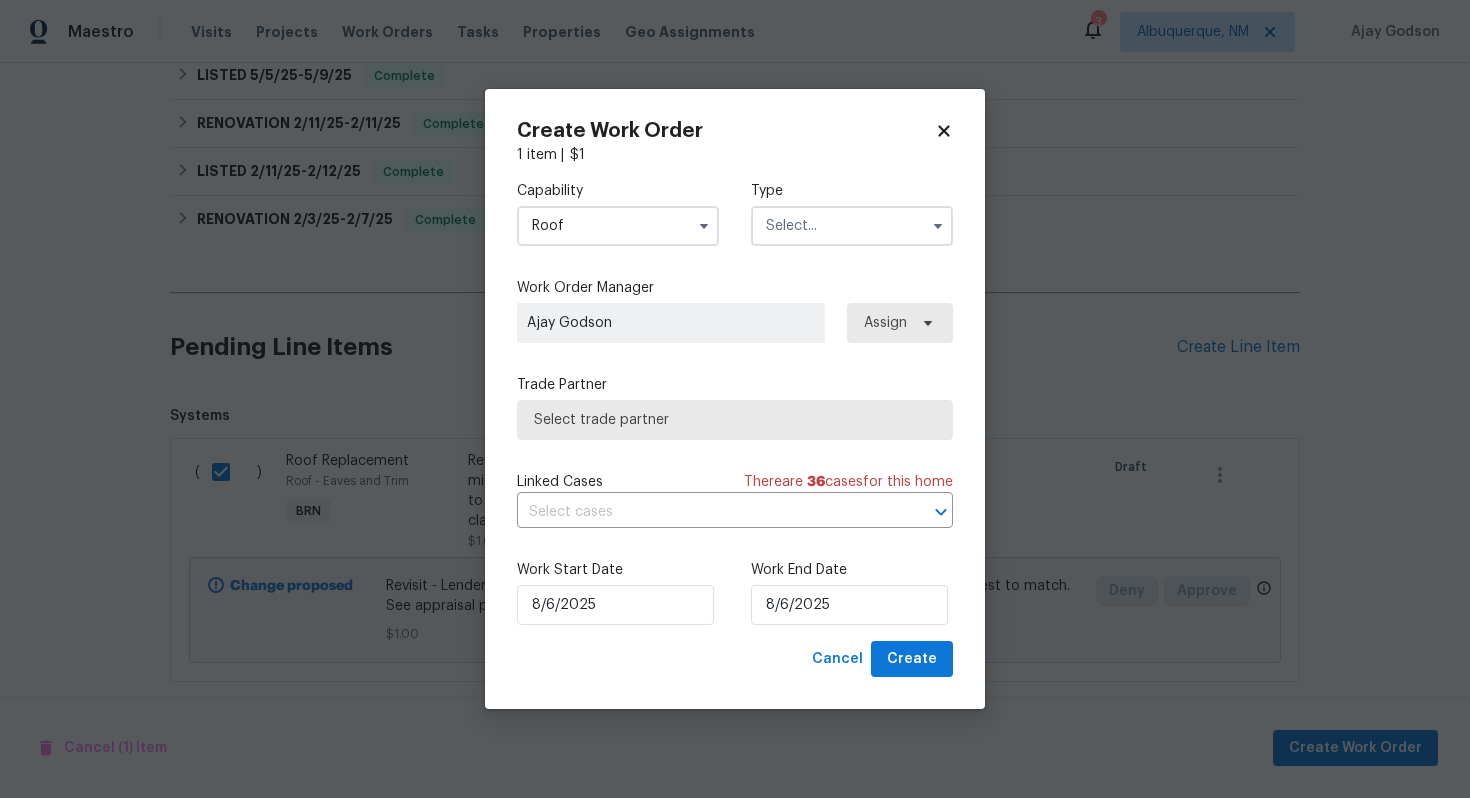 click at bounding box center (852, 226) 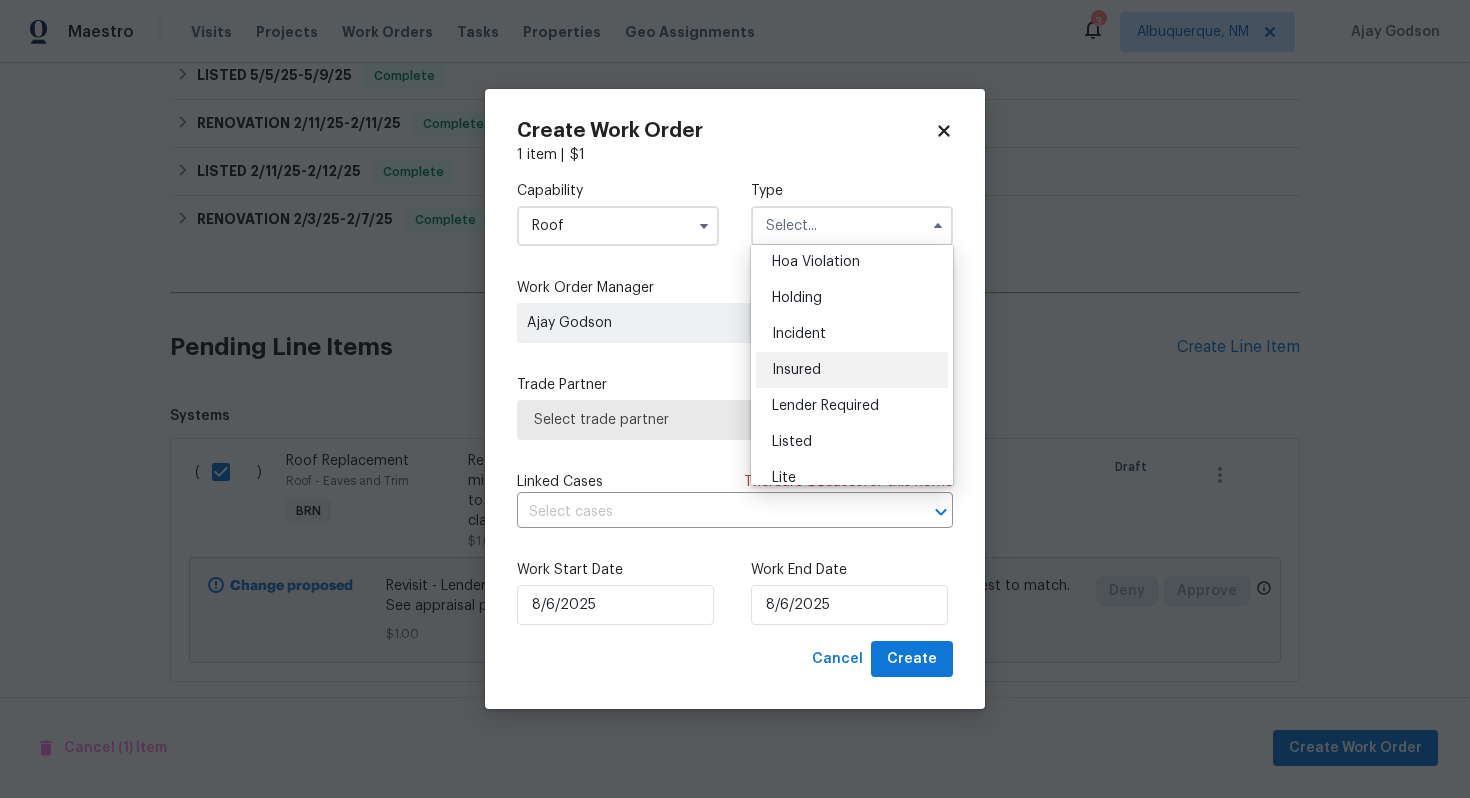 scroll, scrollTop: 0, scrollLeft: 0, axis: both 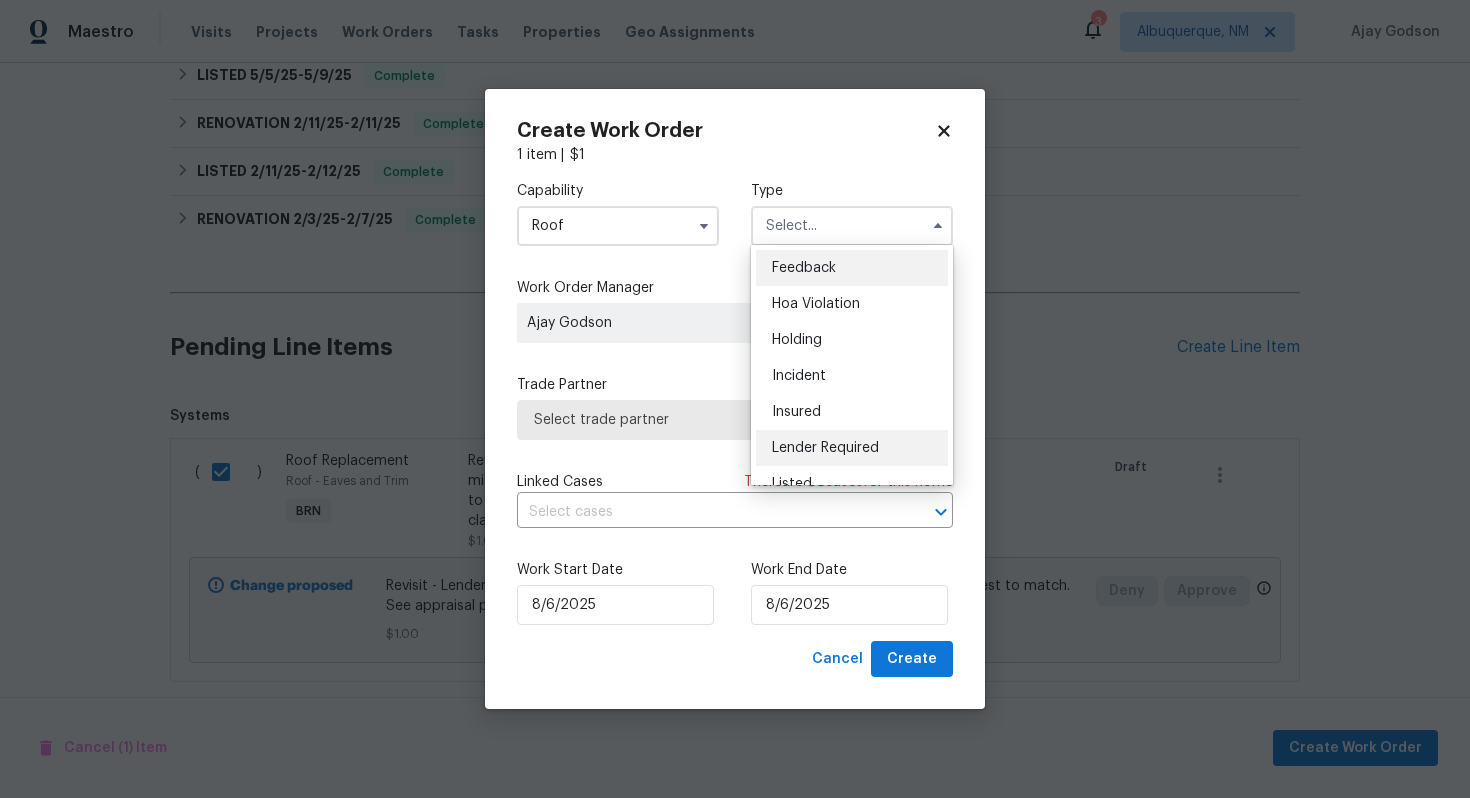 click on "Lender Required" at bounding box center (825, 448) 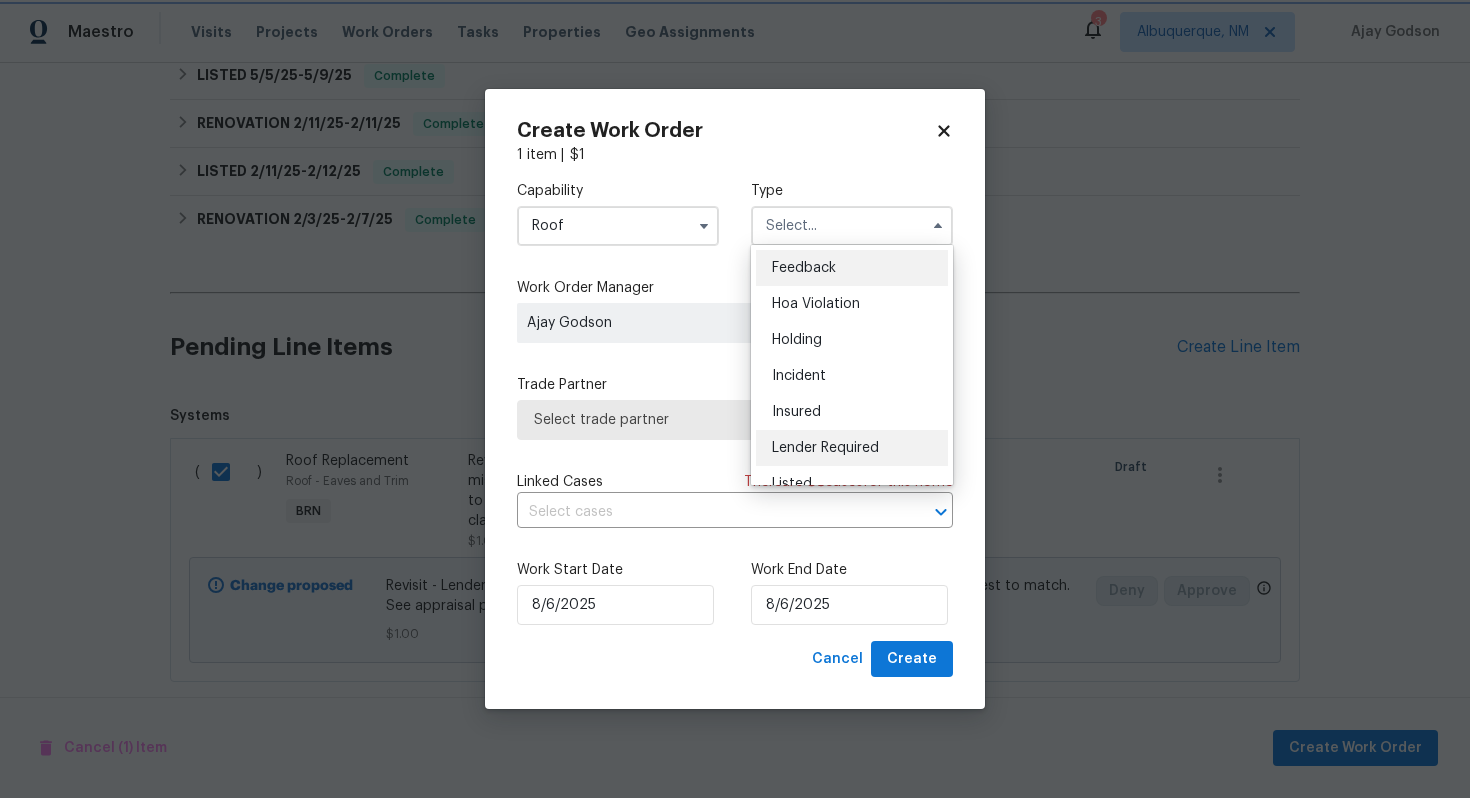 type on "Lender Required" 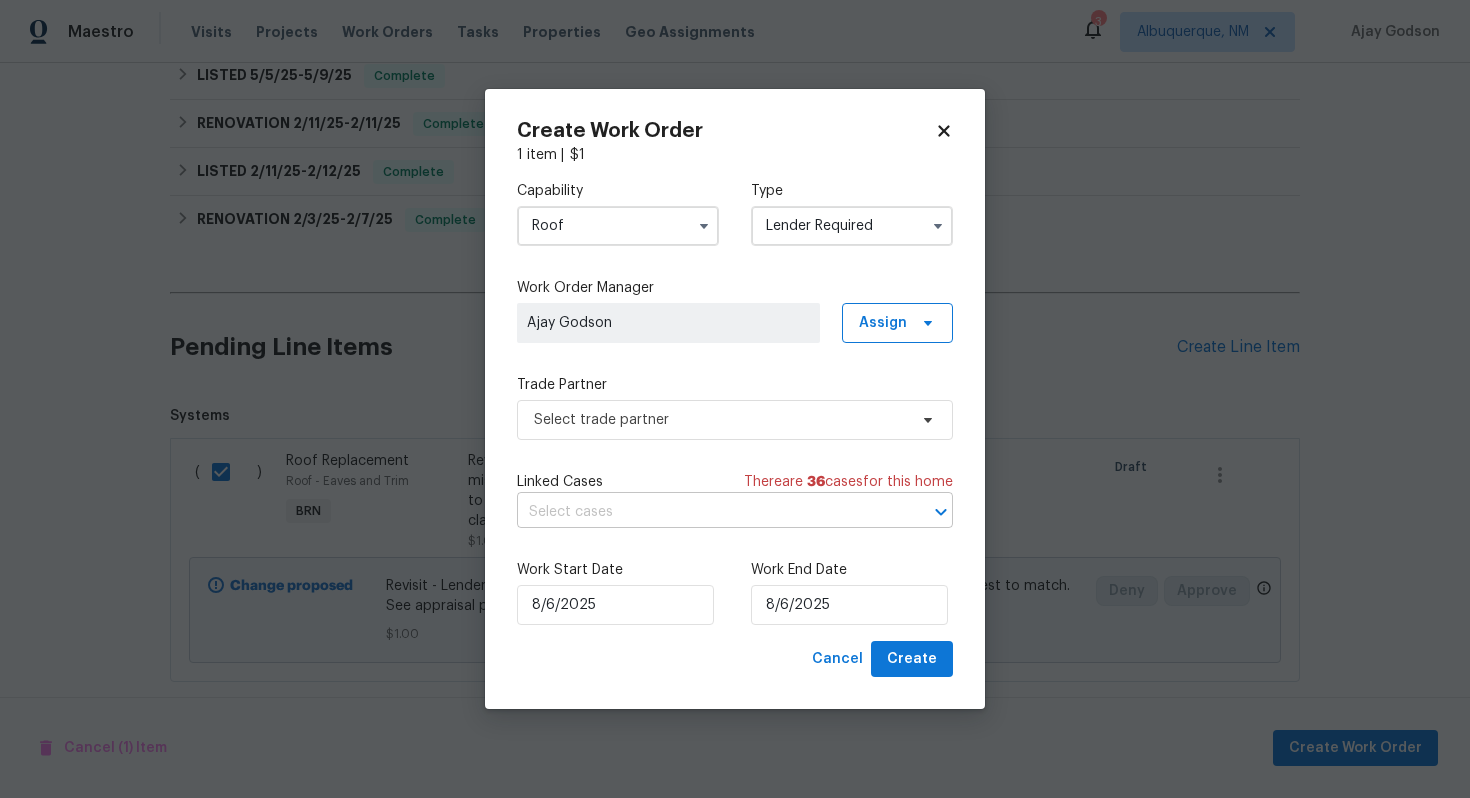 click at bounding box center (707, 512) 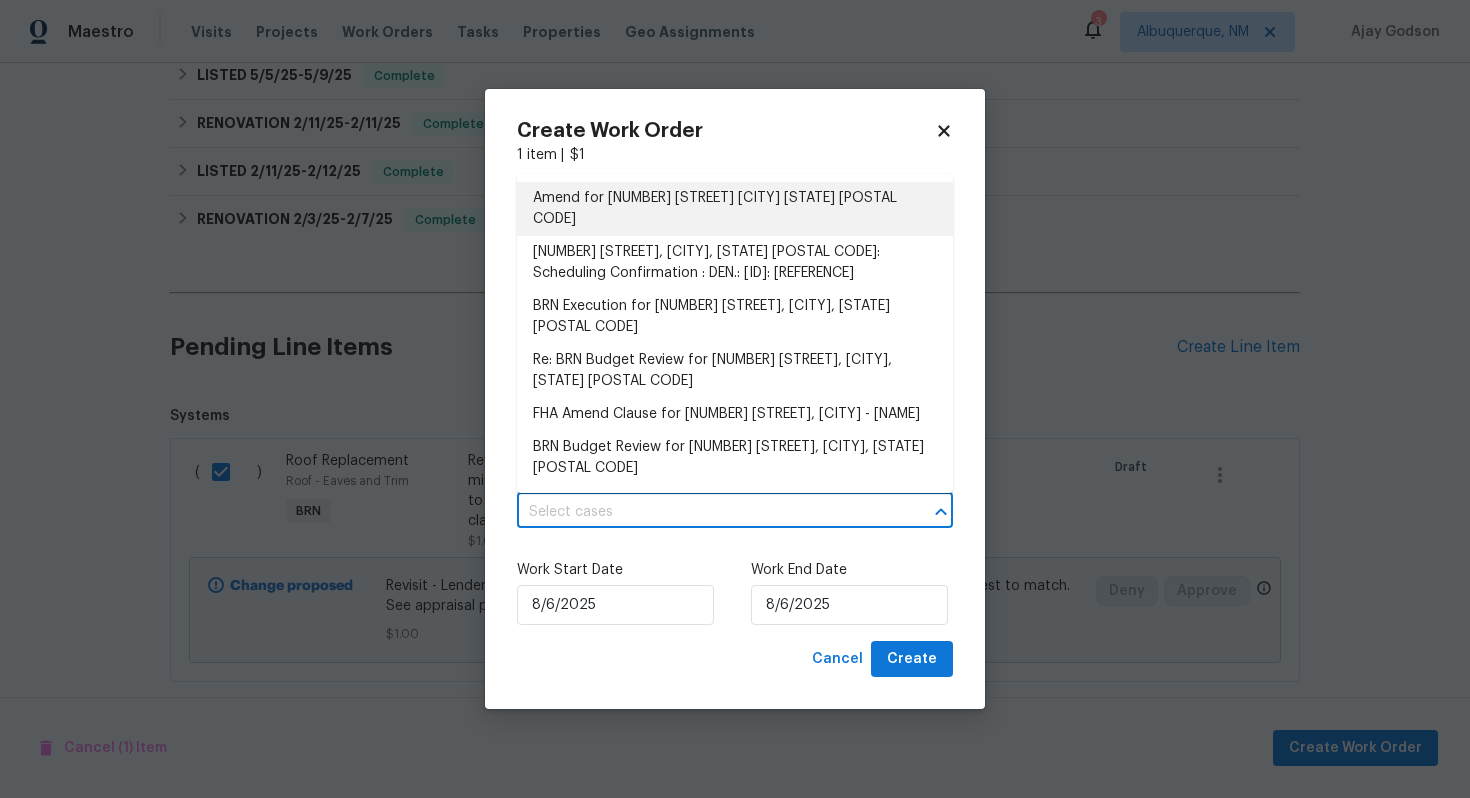 click on "Amend for 19512 E 58th Drive   Aurora CO 80019" at bounding box center (735, 209) 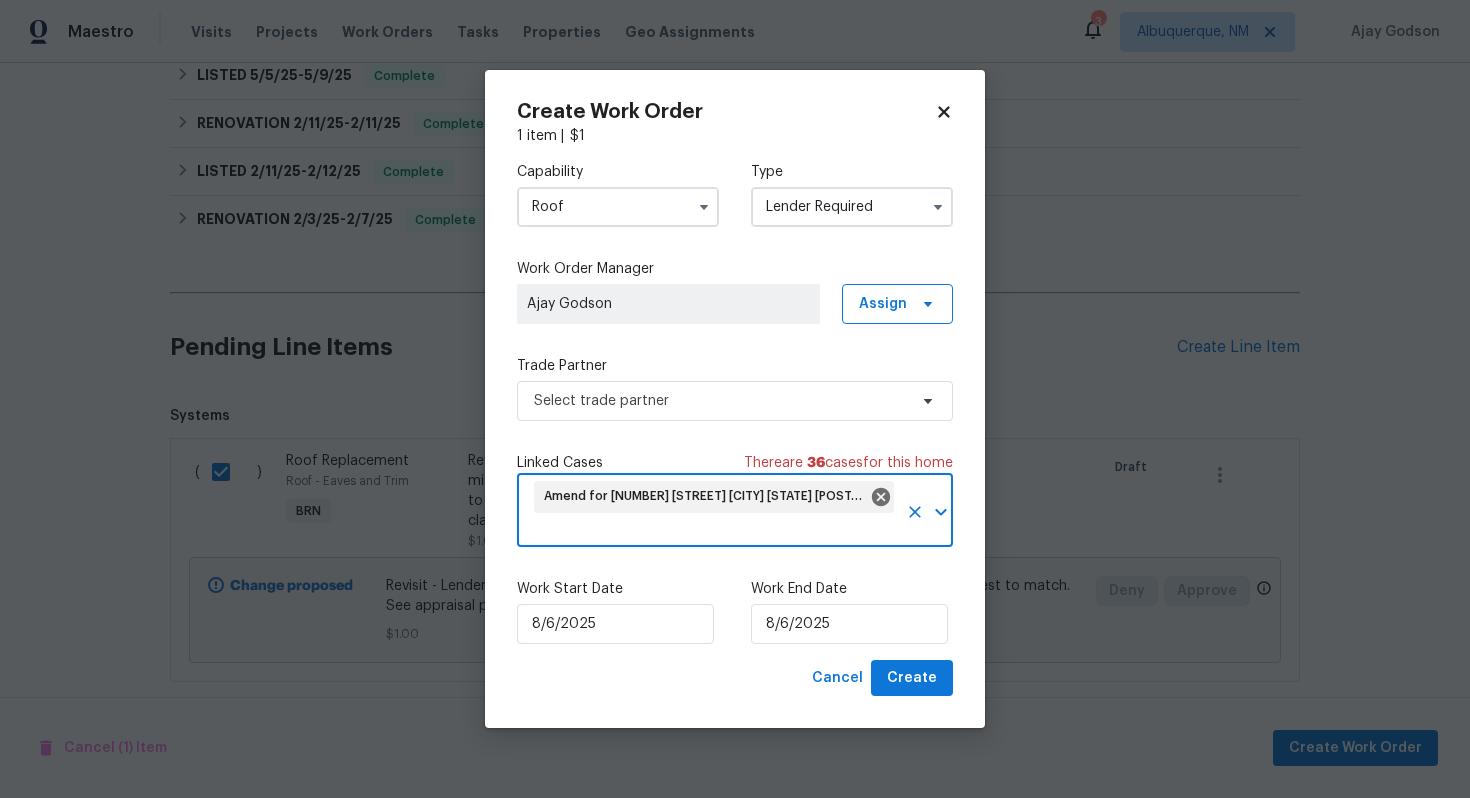 click at bounding box center [714, 531] 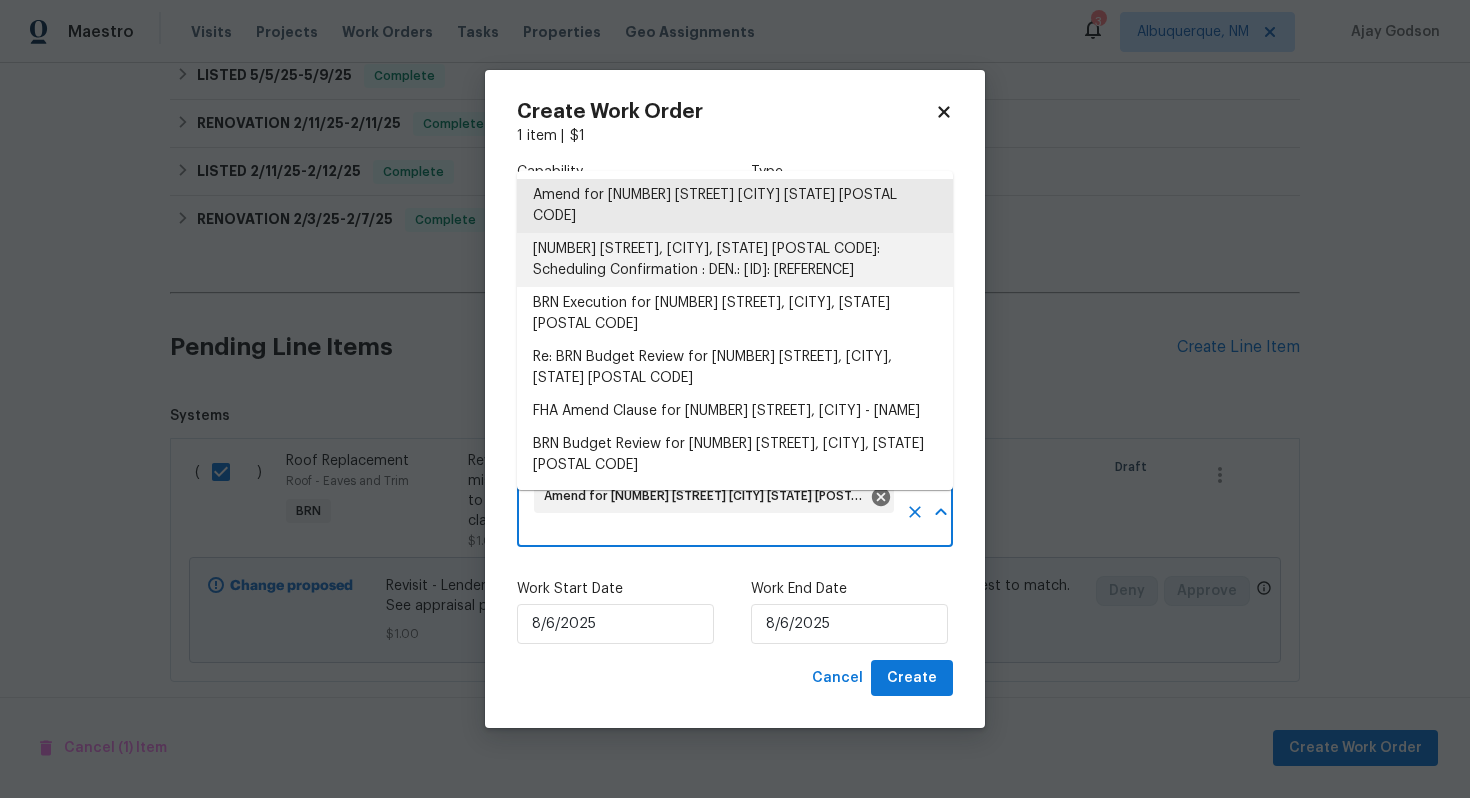 click on "19512 East 58th Drive, Aurora, CO 80019: Scheduling Confirmation : DEN.: 589818: 7GWGAYFJAANFA" at bounding box center (735, 260) 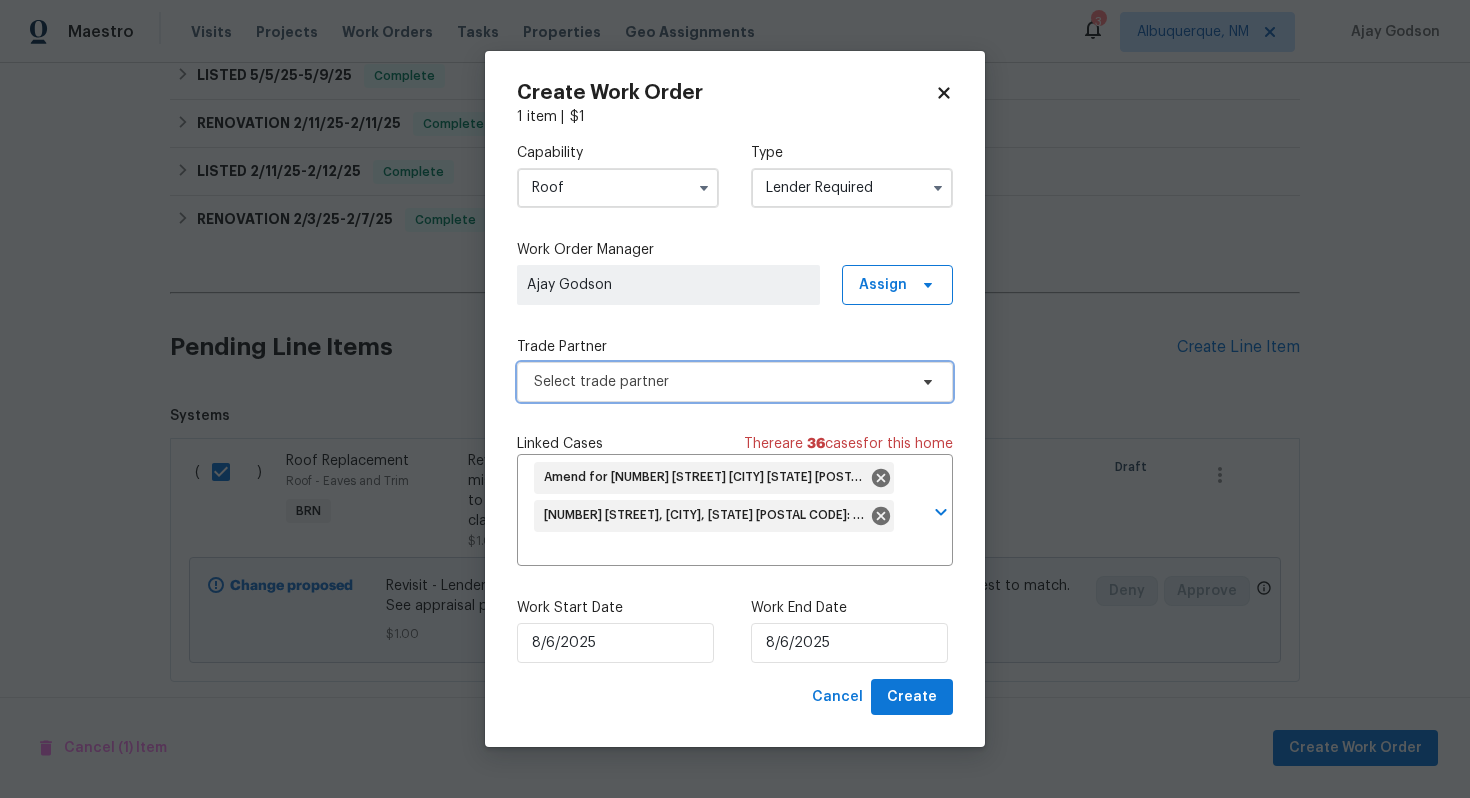 click on "Select trade partner" at bounding box center [720, 382] 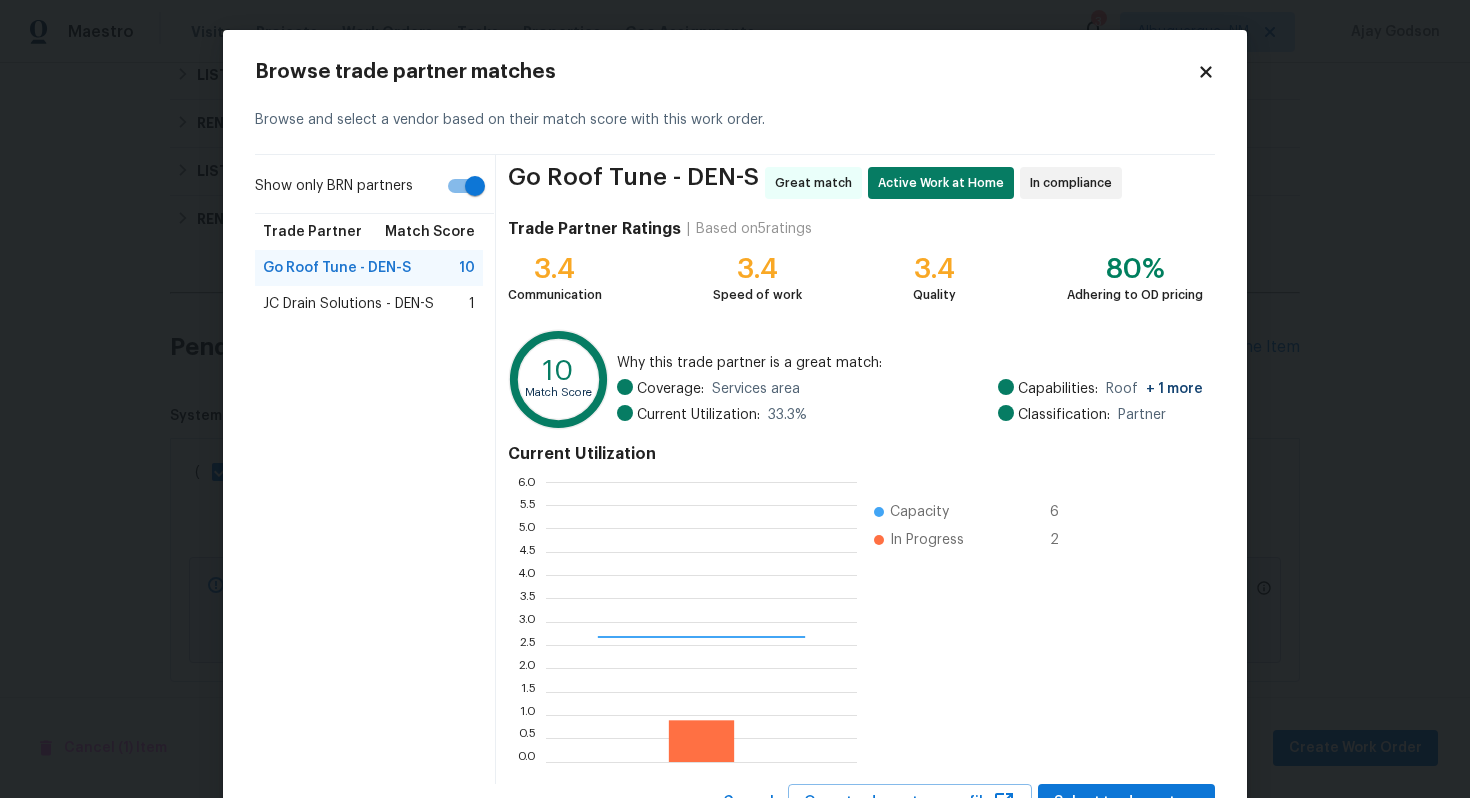 scroll, scrollTop: 2, scrollLeft: 1, axis: both 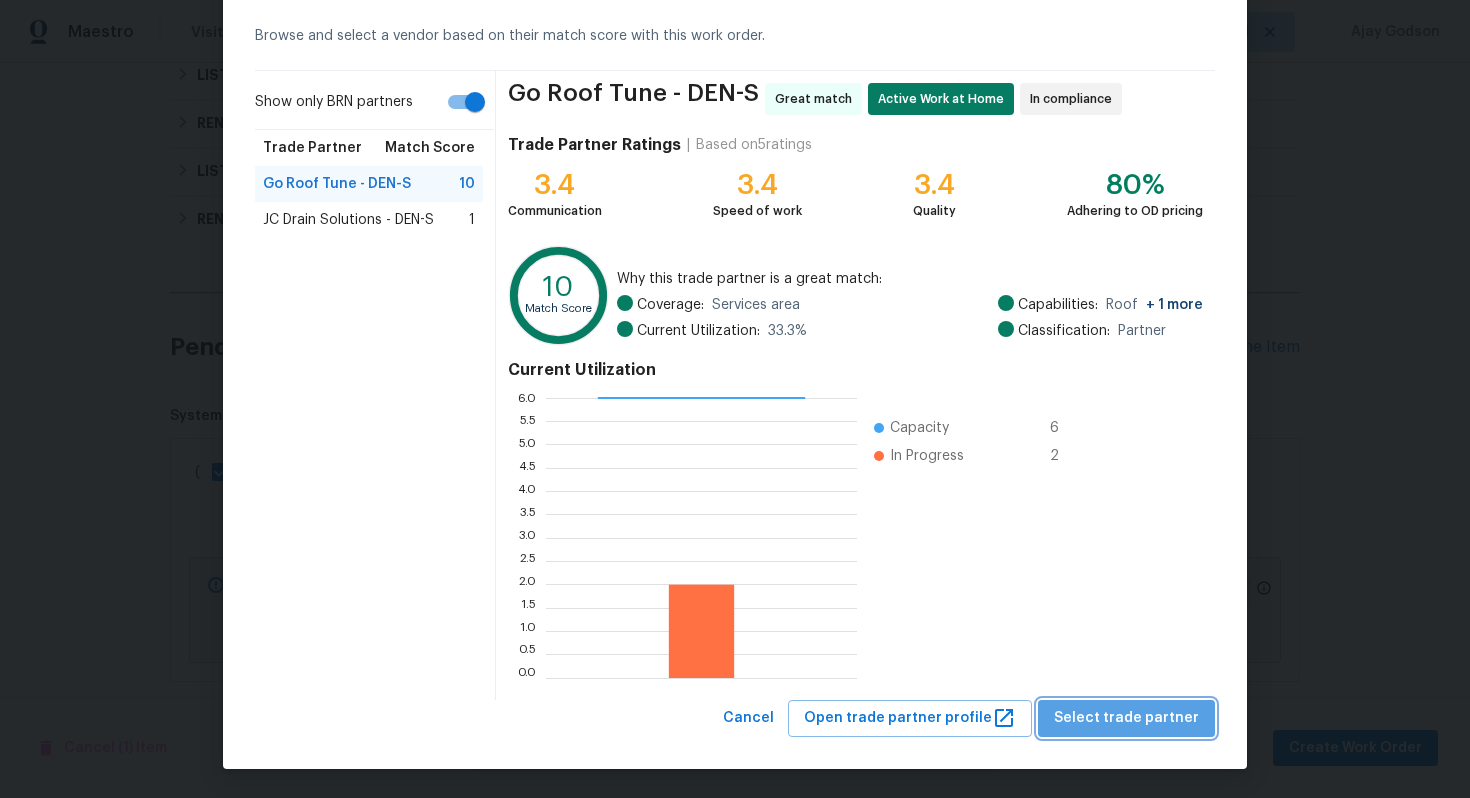 click on "Select trade partner" at bounding box center (1126, 718) 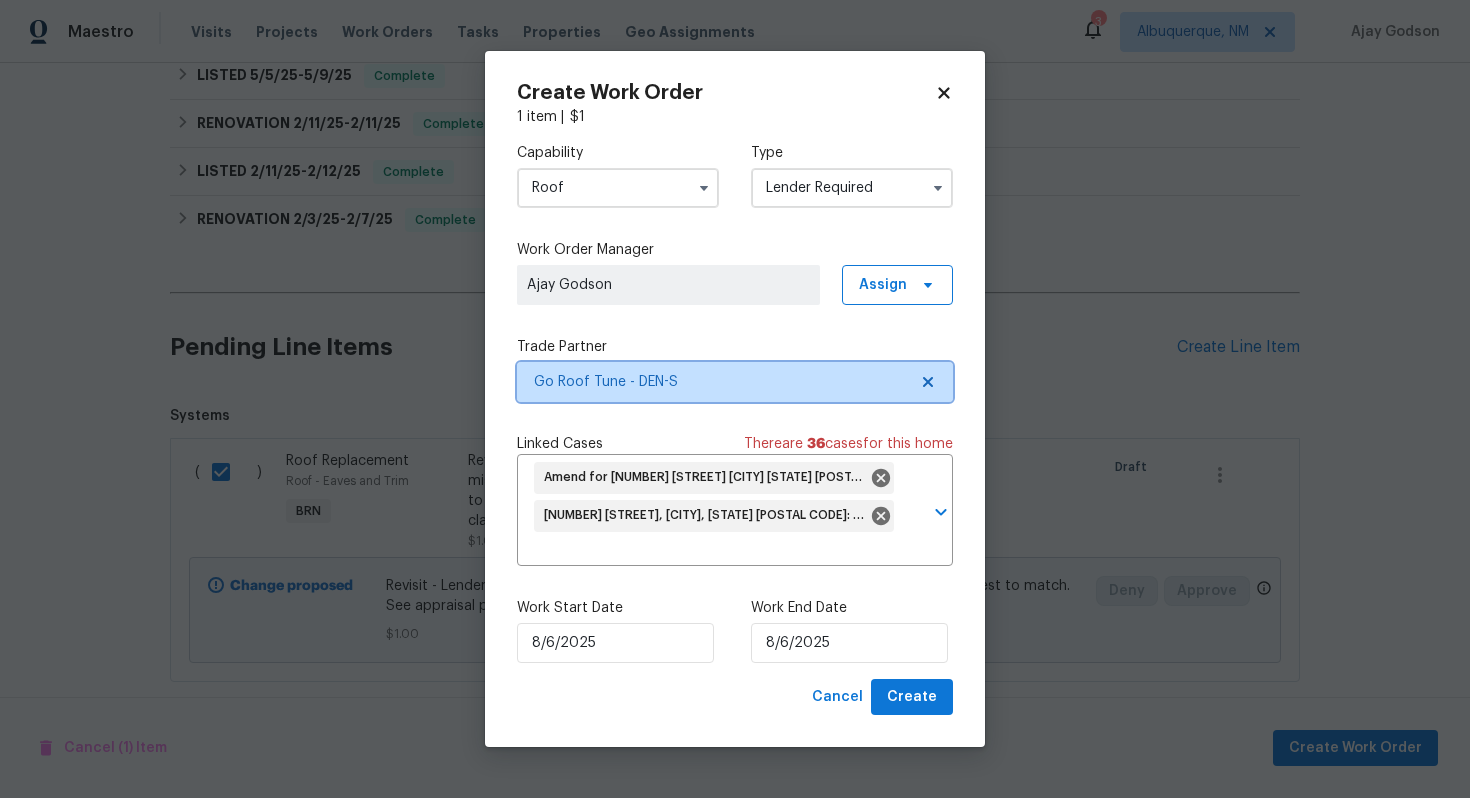 scroll, scrollTop: 0, scrollLeft: 0, axis: both 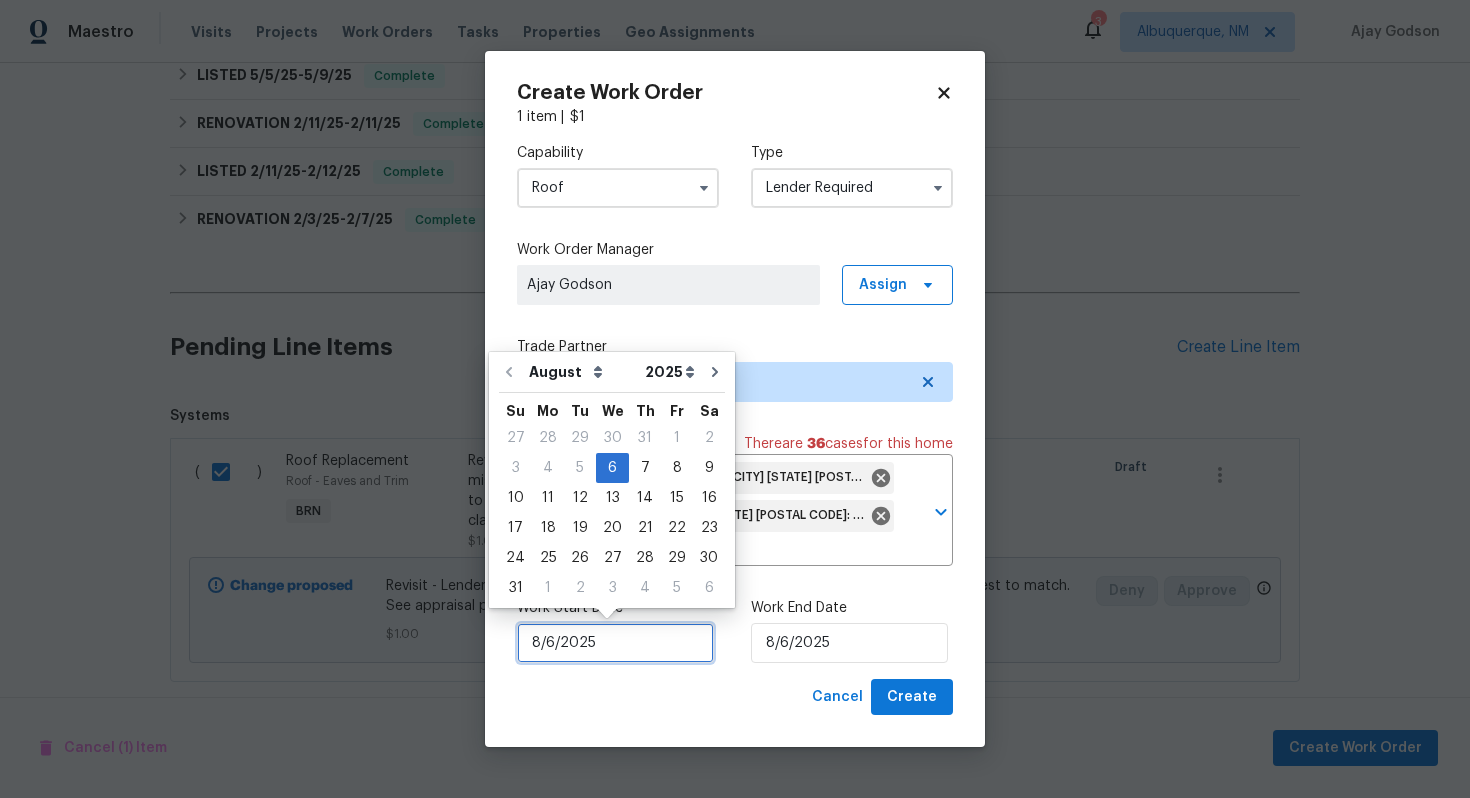 click on "8/6/2025" at bounding box center (615, 643) 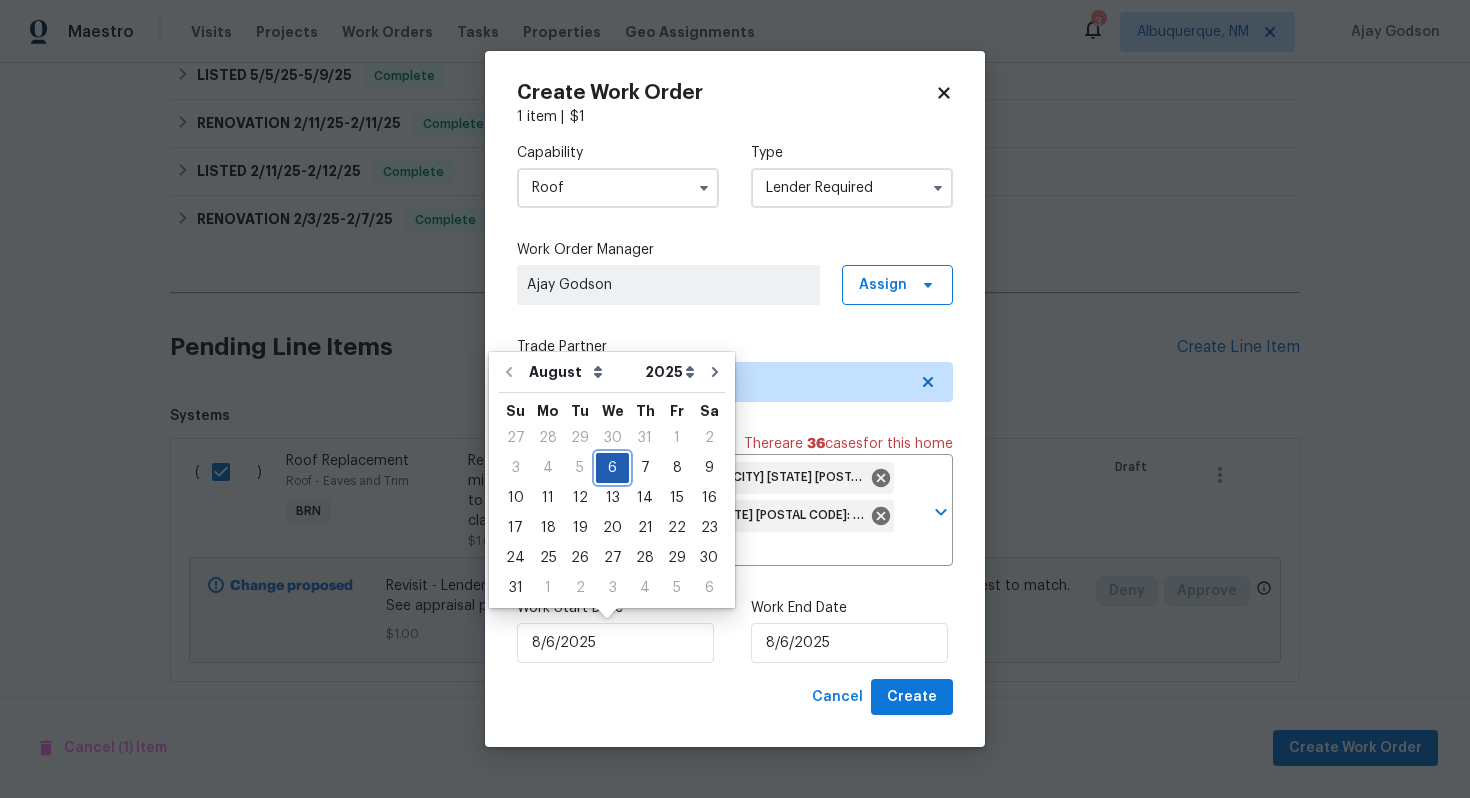 click on "6" at bounding box center [612, 468] 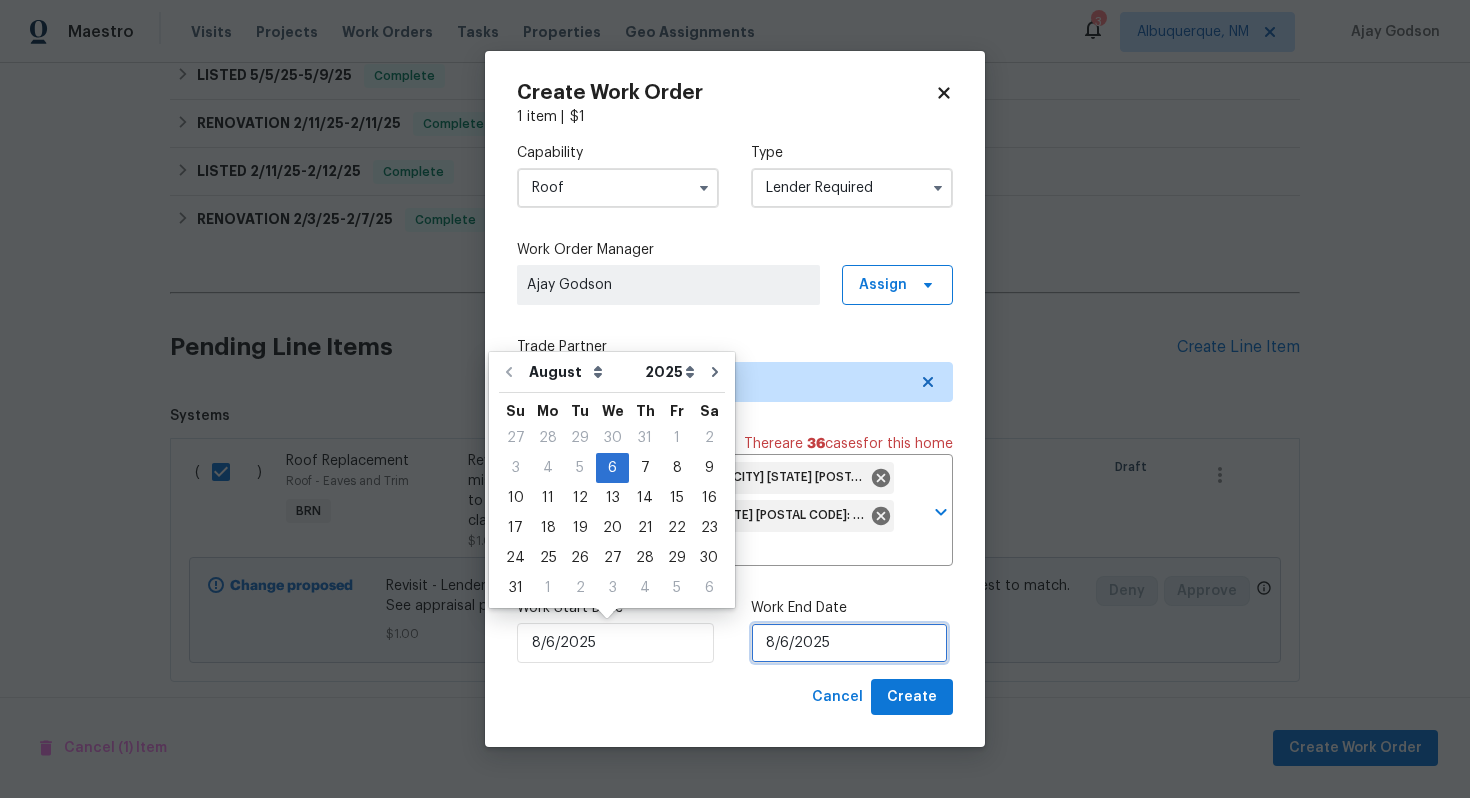 click on "8/6/2025" at bounding box center (849, 643) 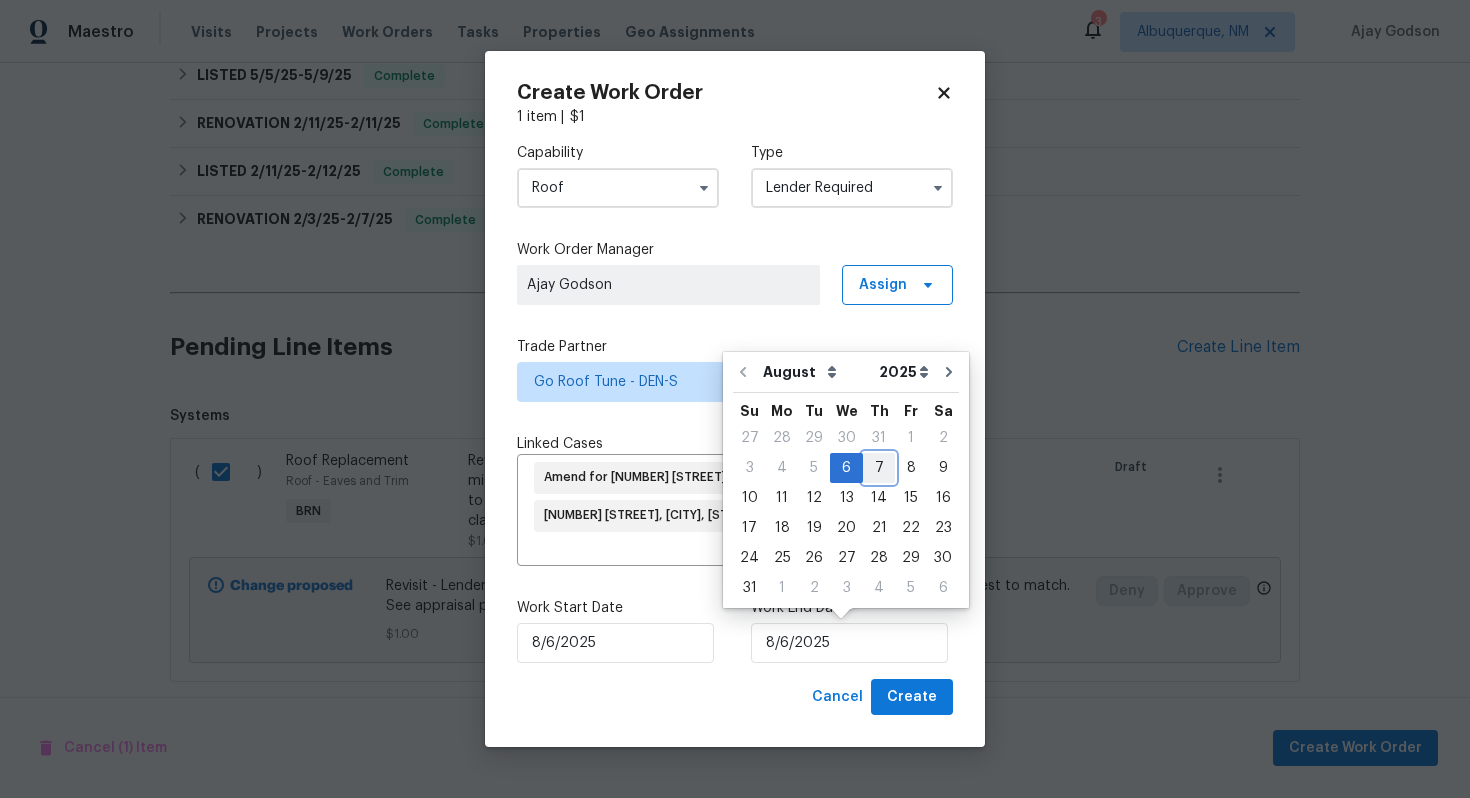 click on "7" at bounding box center [879, 468] 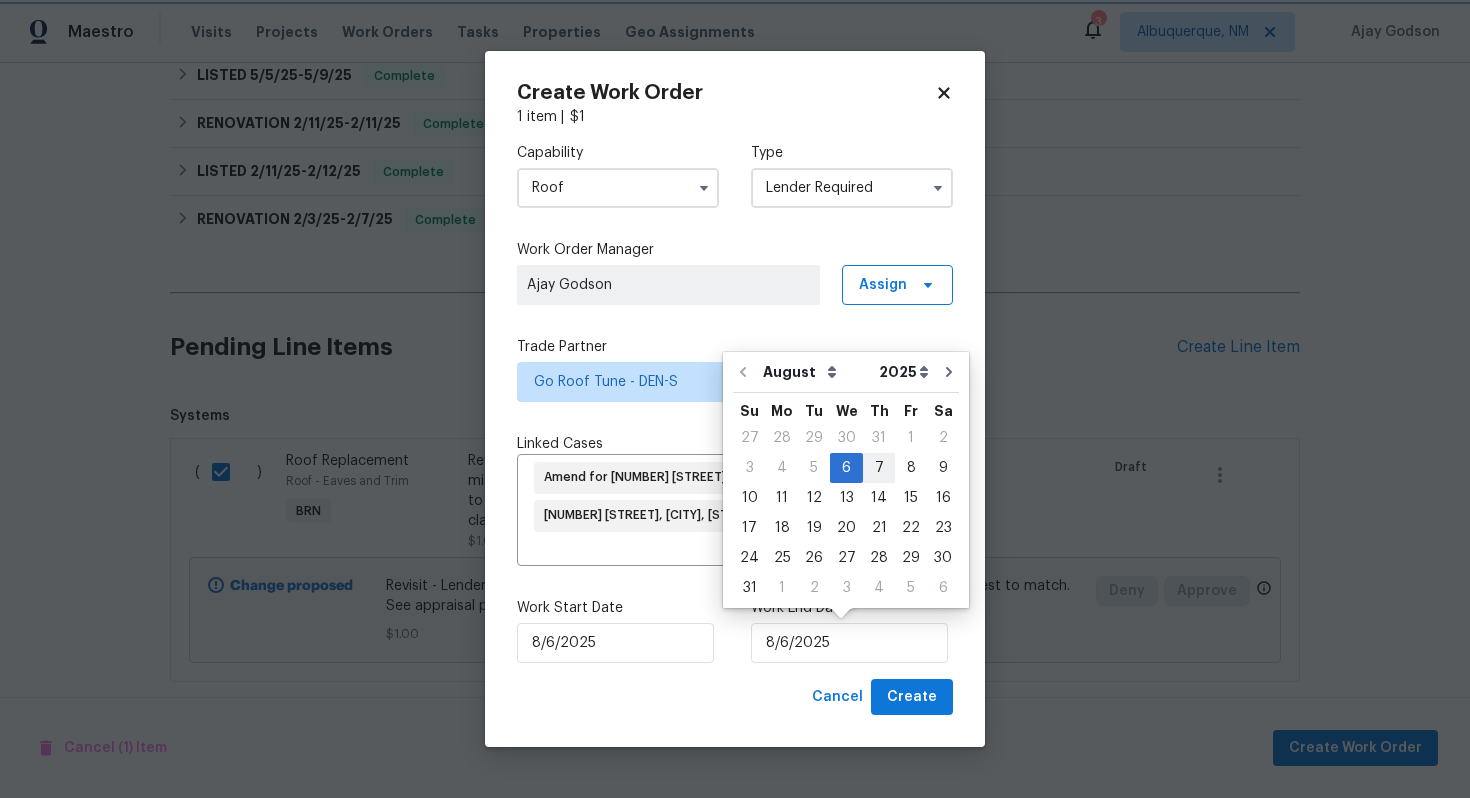 type on "8/7/2025" 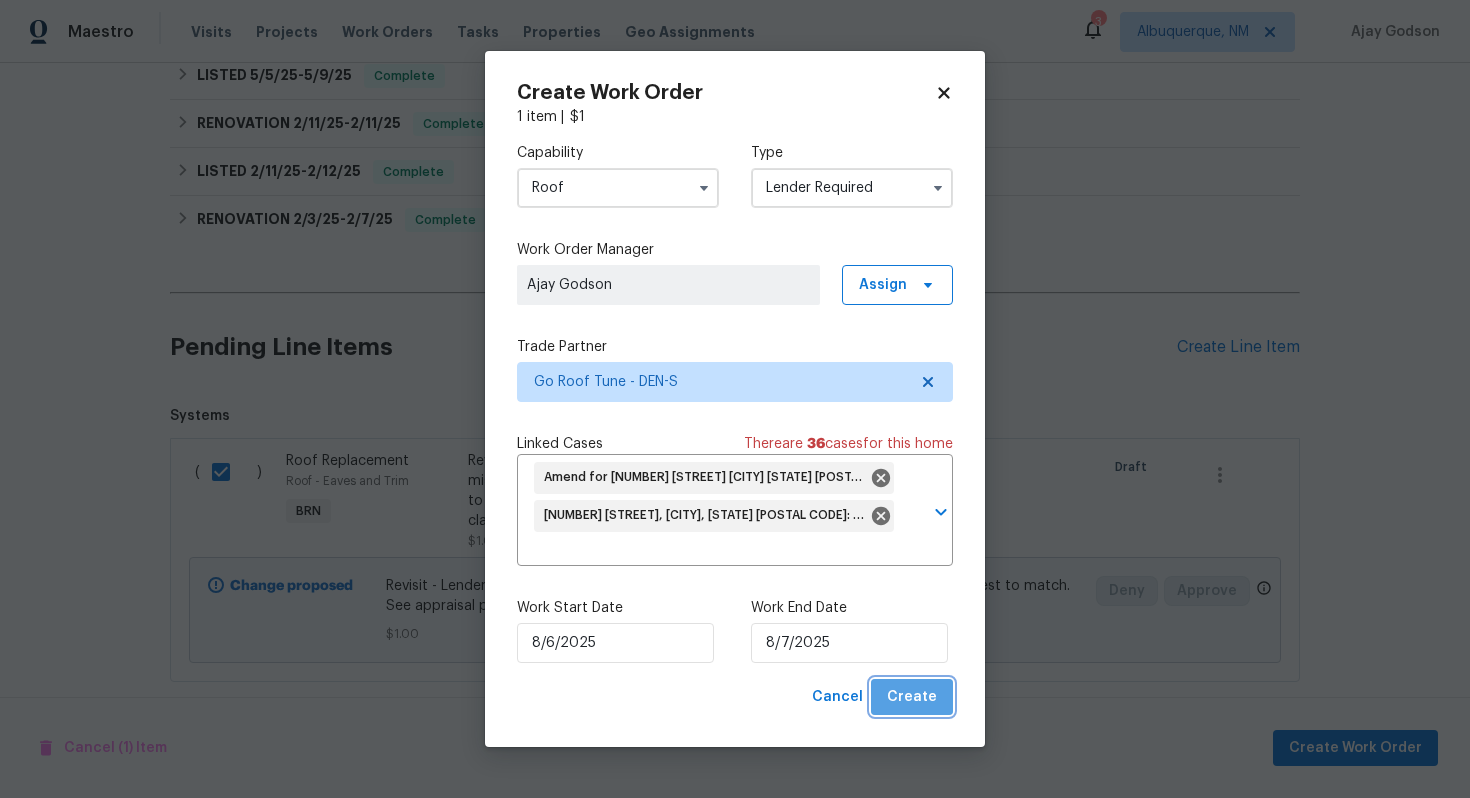 click on "Create" at bounding box center [912, 697] 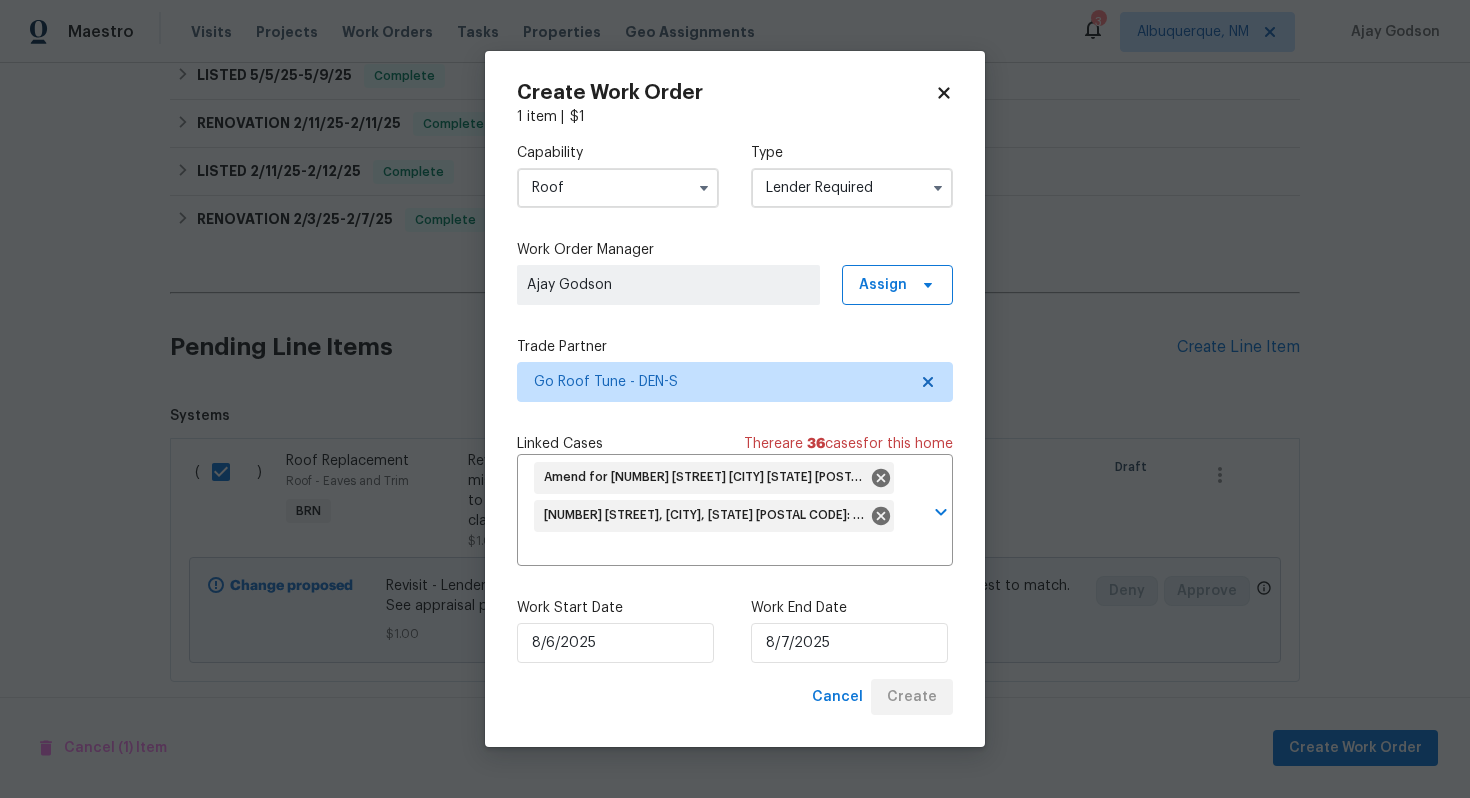 checkbox on "false" 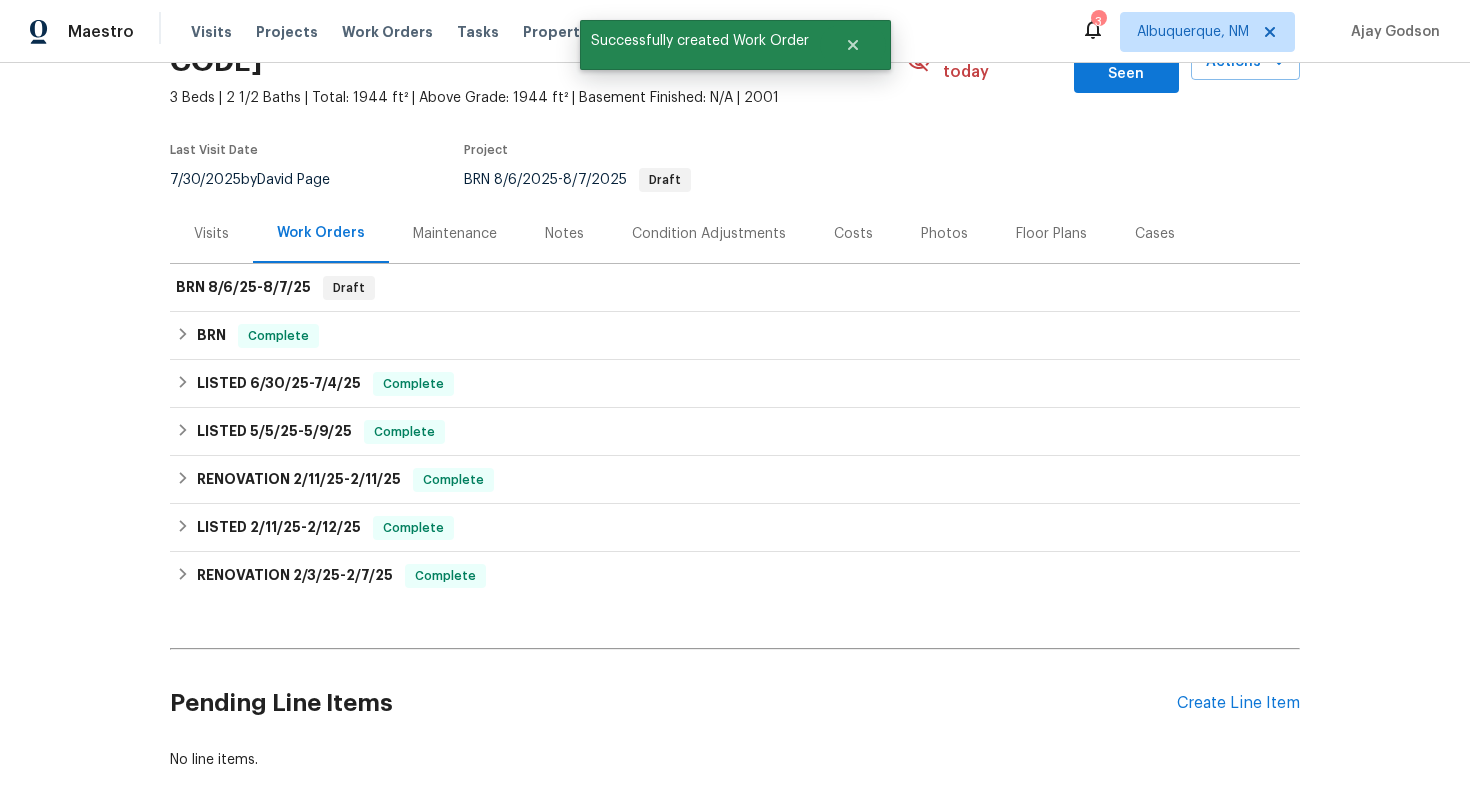scroll, scrollTop: 0, scrollLeft: 0, axis: both 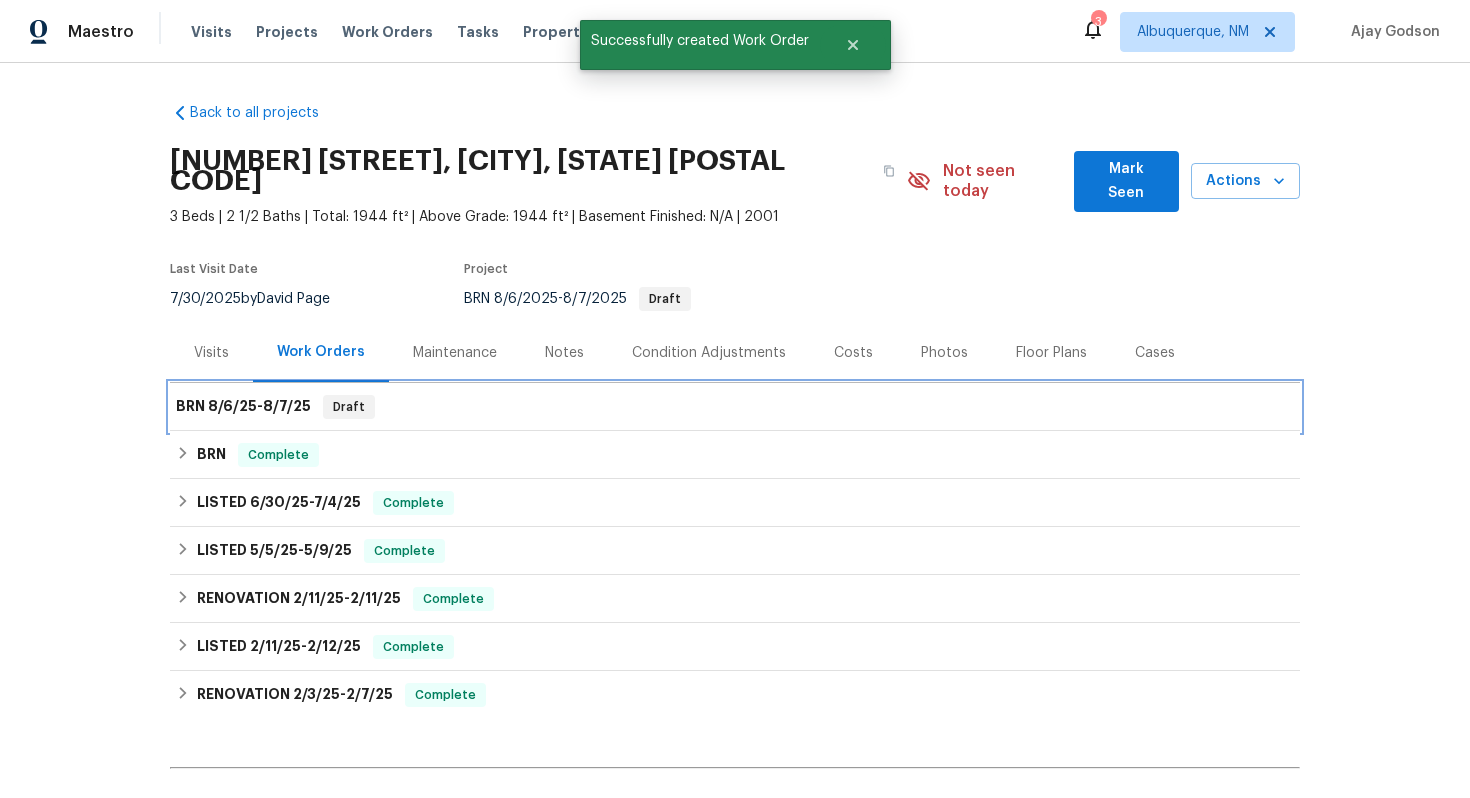 click on "BRN   8/6/25  -  8/7/25" at bounding box center [243, 407] 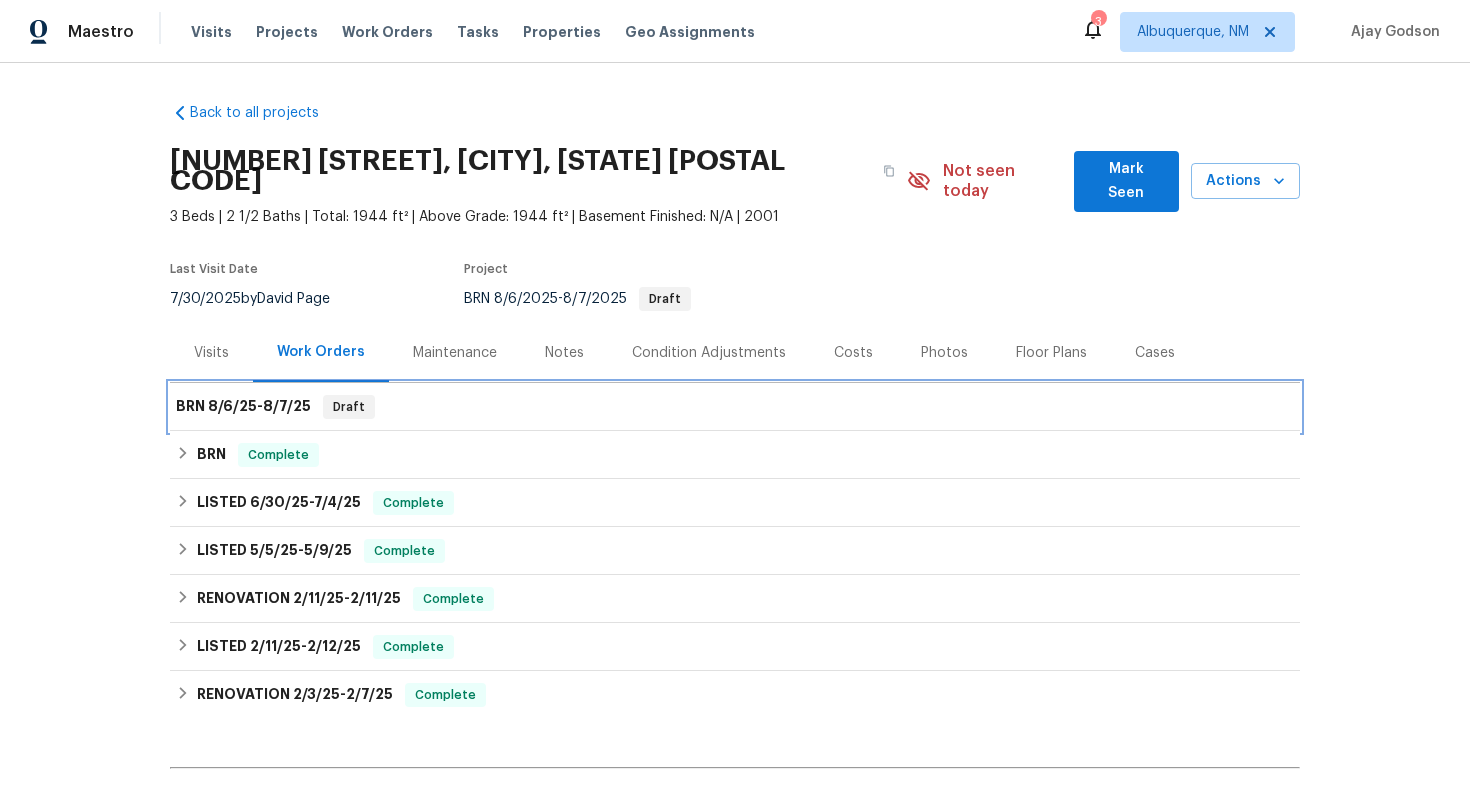 click on "8/7/25" at bounding box center (287, 406) 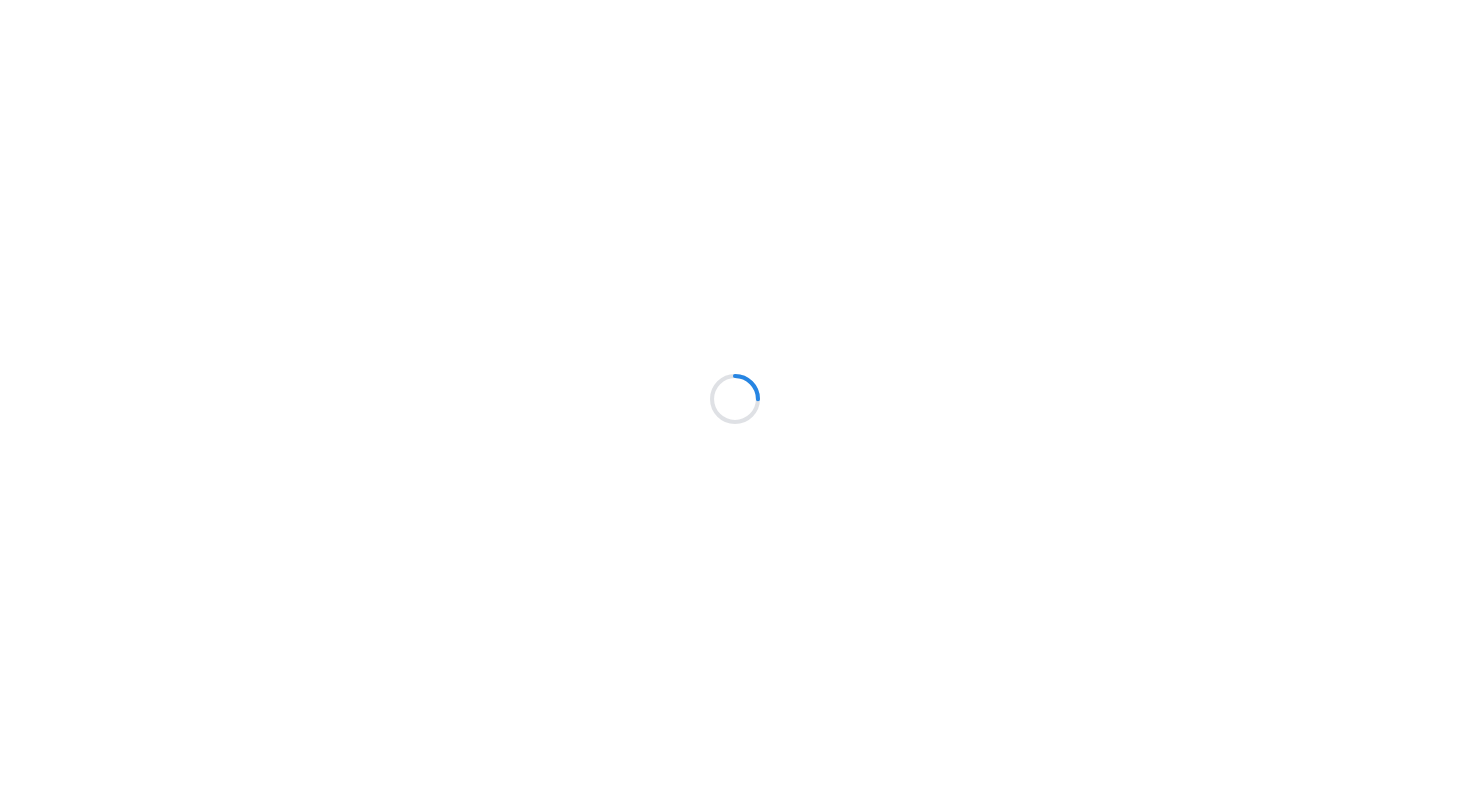 scroll, scrollTop: 0, scrollLeft: 0, axis: both 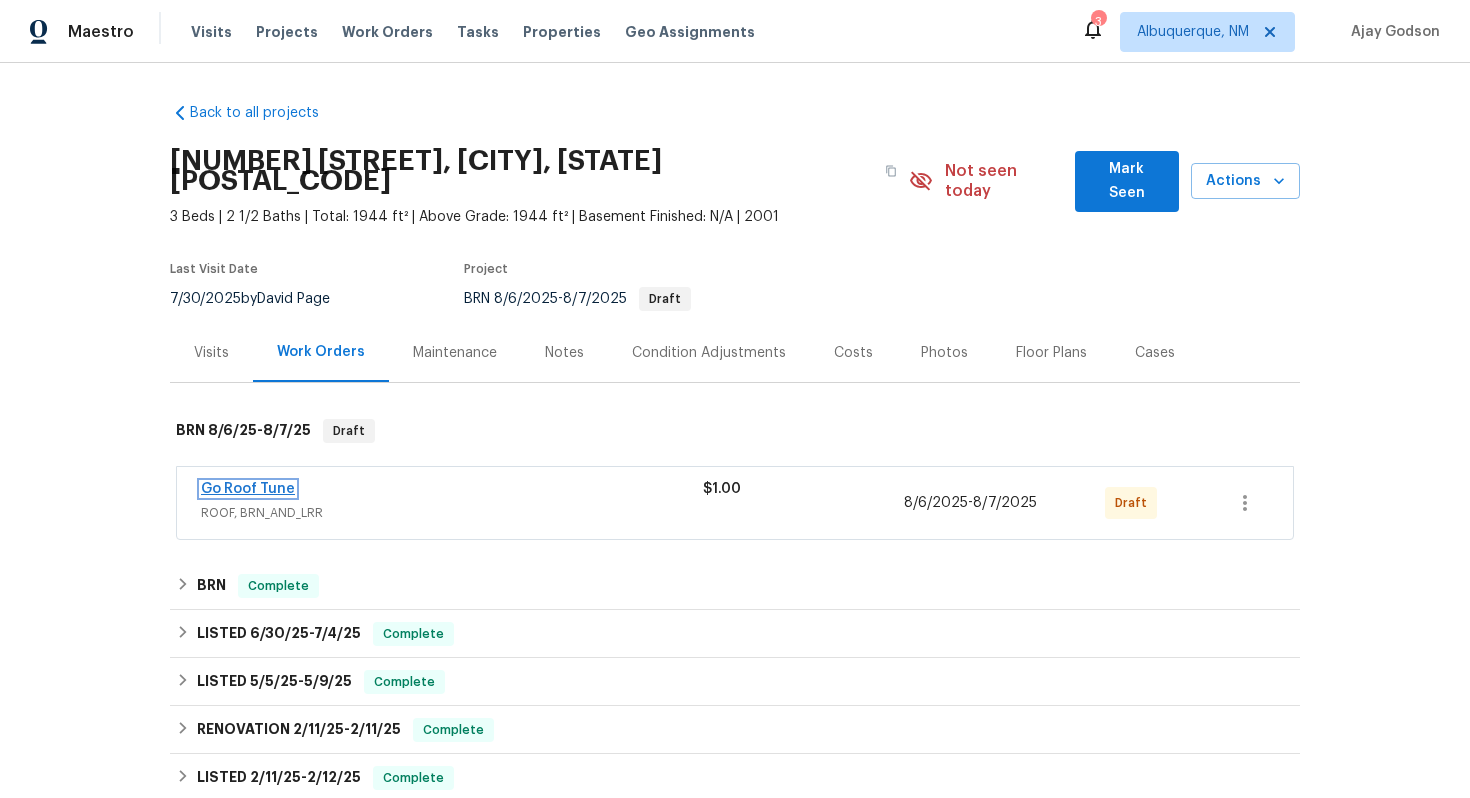 click on "Go Roof Tune" at bounding box center (248, 489) 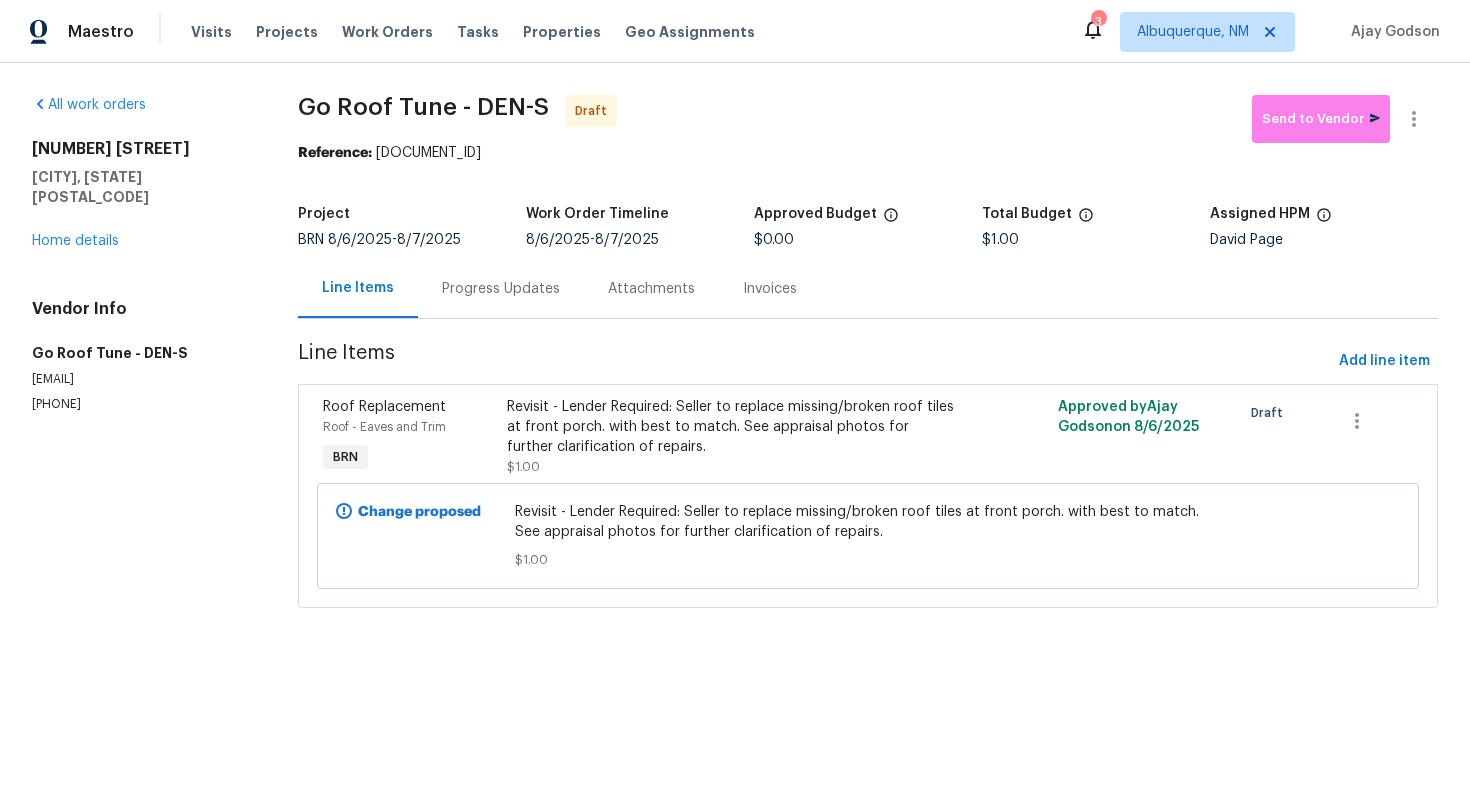 click on "Progress Updates" at bounding box center [501, 289] 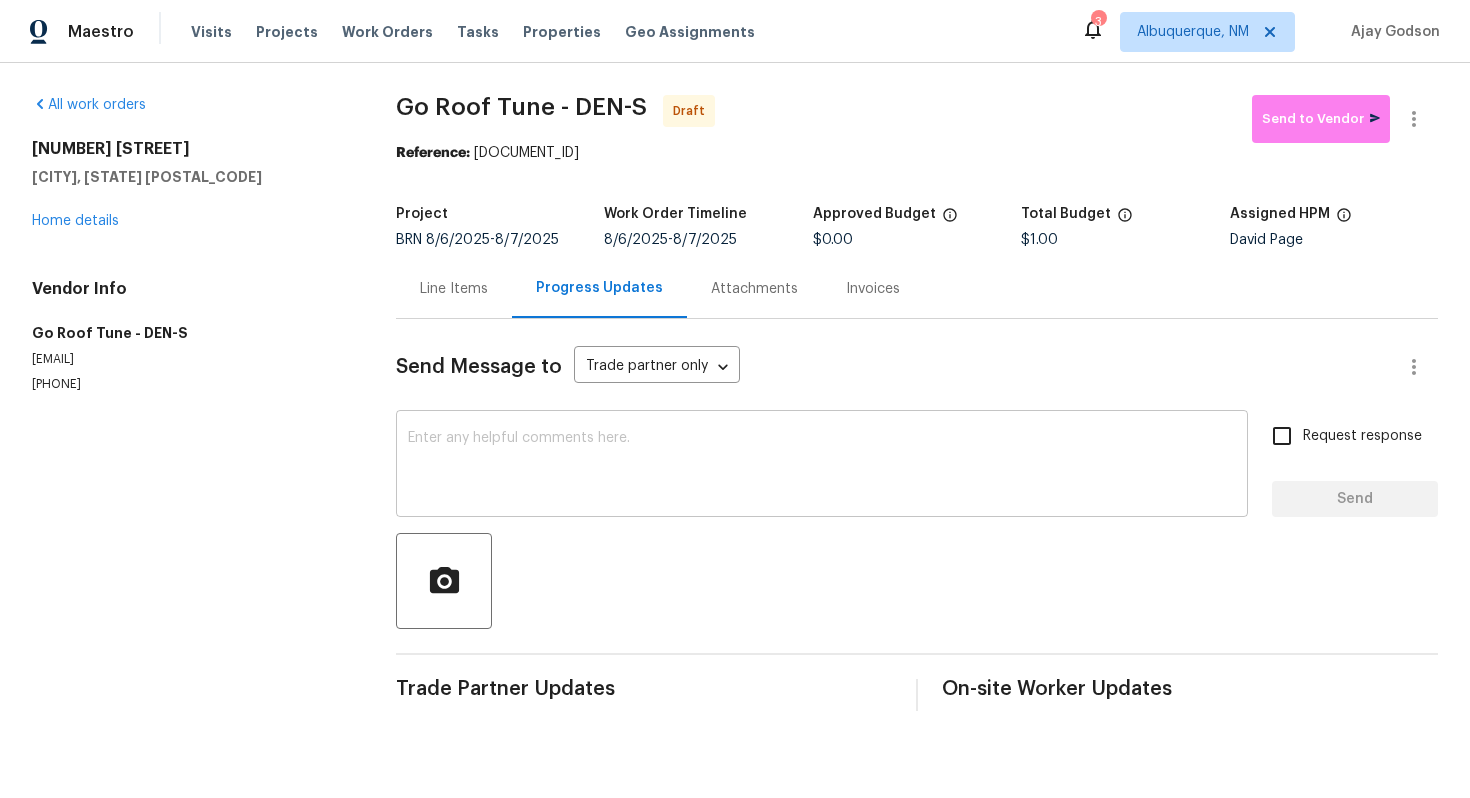 click at bounding box center (822, 466) 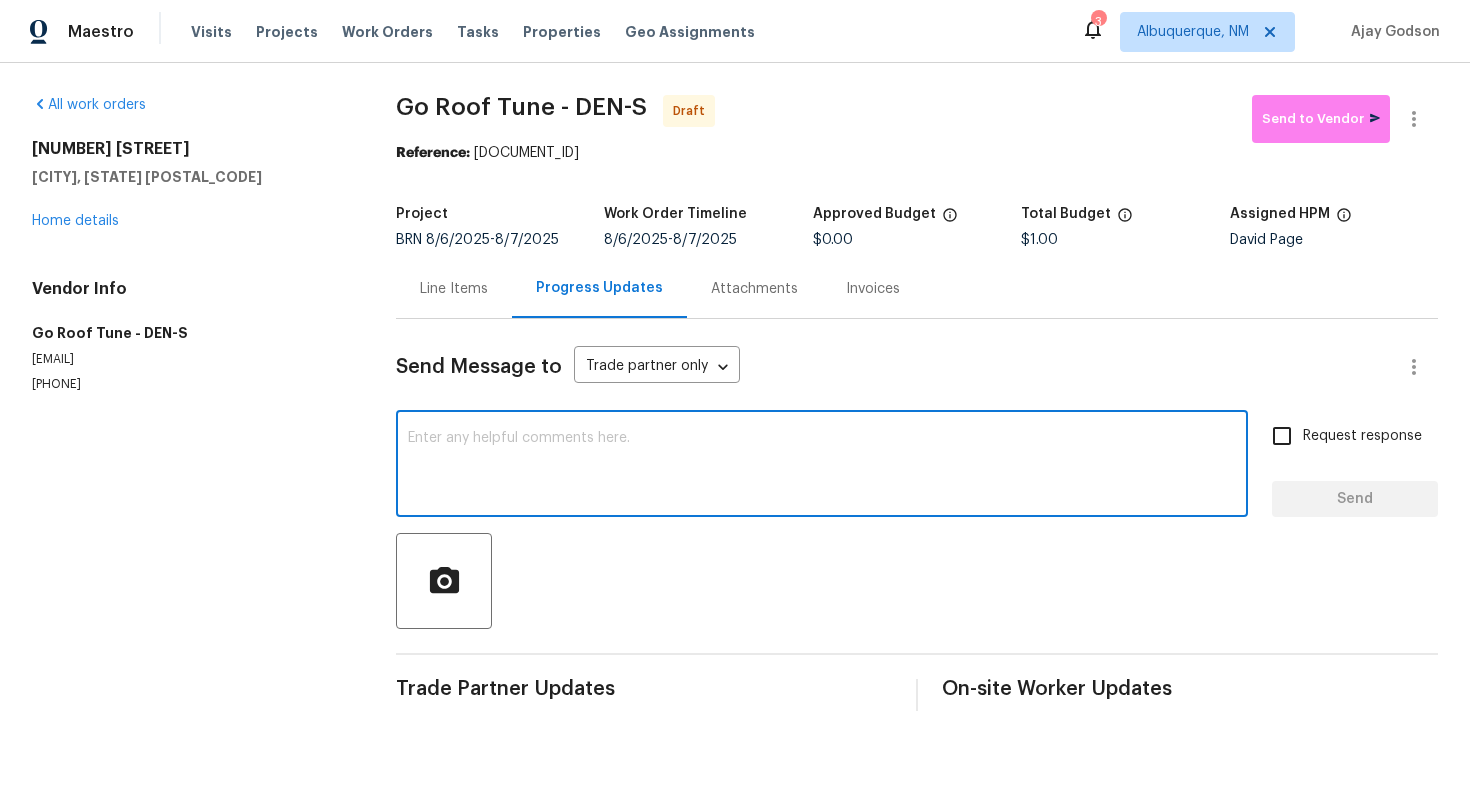 type on "P" 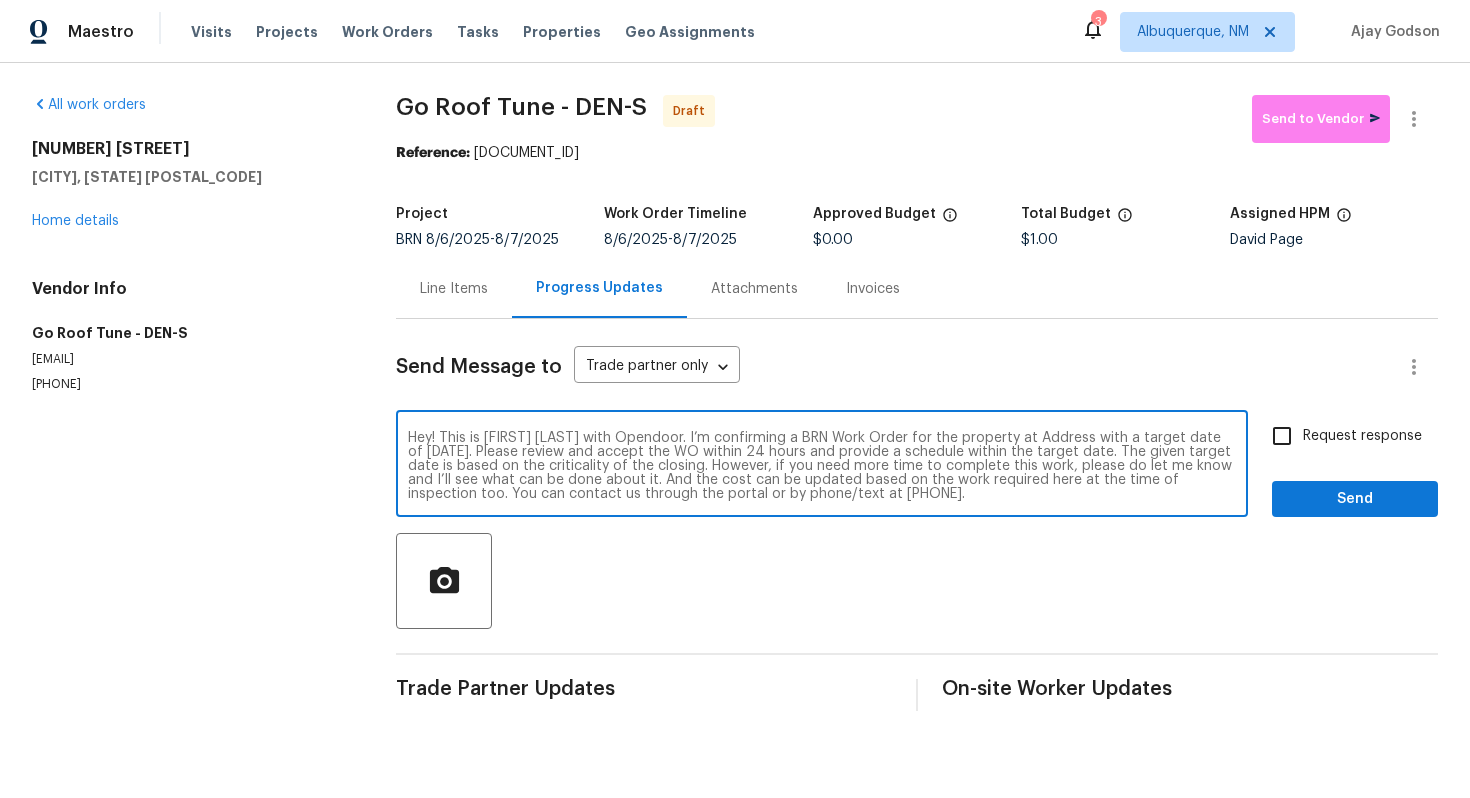 scroll, scrollTop: 0, scrollLeft: 0, axis: both 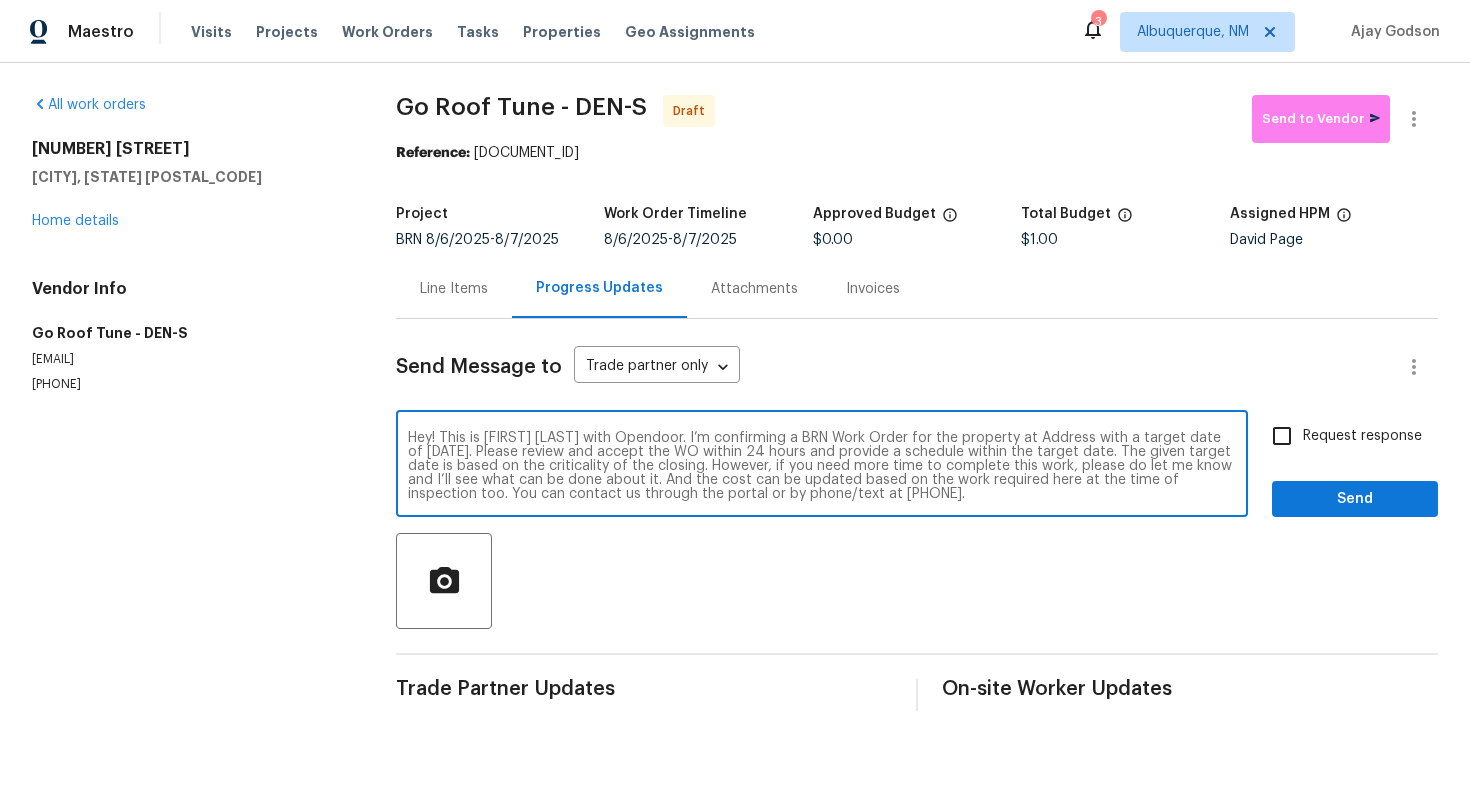 click on "Hey! This is [FIRST] [LAST] with Opendoor. I’m confirming a BRN Work Order for the property at Address with a target date of [DATE]. Please review and accept the WO within 24 hours and provide a schedule within the target date. The given target date is based on the criticality of the closing. However, if you need more time to complete this work, please do let me know and I’ll see what can be done about it. And the cost can be updated based on the work required here at the time of inspection too. You can contact us through the portal or by phone/text at [PHONE]." at bounding box center (822, 466) 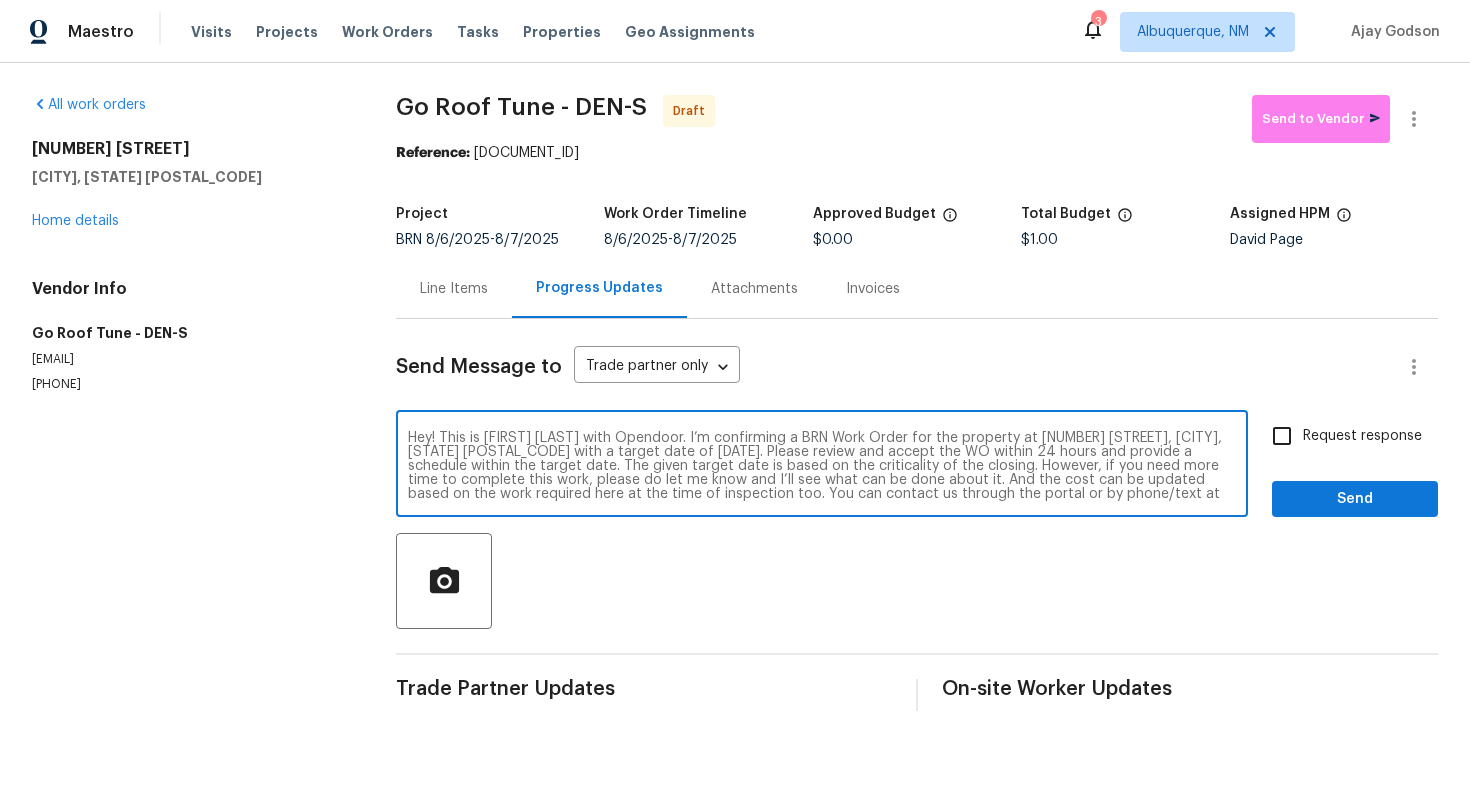 click on "Hey! This is [FIRST] [LAST] with Opendoor. I’m confirming a BRN Work Order for the property at [NUMBER] [STREET], [CITY], [STATE] [POSTAL_CODE] with a target date of [DATE]. Please review and accept the WO within 24 hours and provide a schedule within the target date. The given target date is based on the criticality of the closing. However, if you need more time to complete this work, please do let me know and I’ll see what can be done about it. And the cost can be updated based on the work required here at the time of inspection too. You can contact us through the portal or by phone/text at [PHONE]." at bounding box center [822, 466] 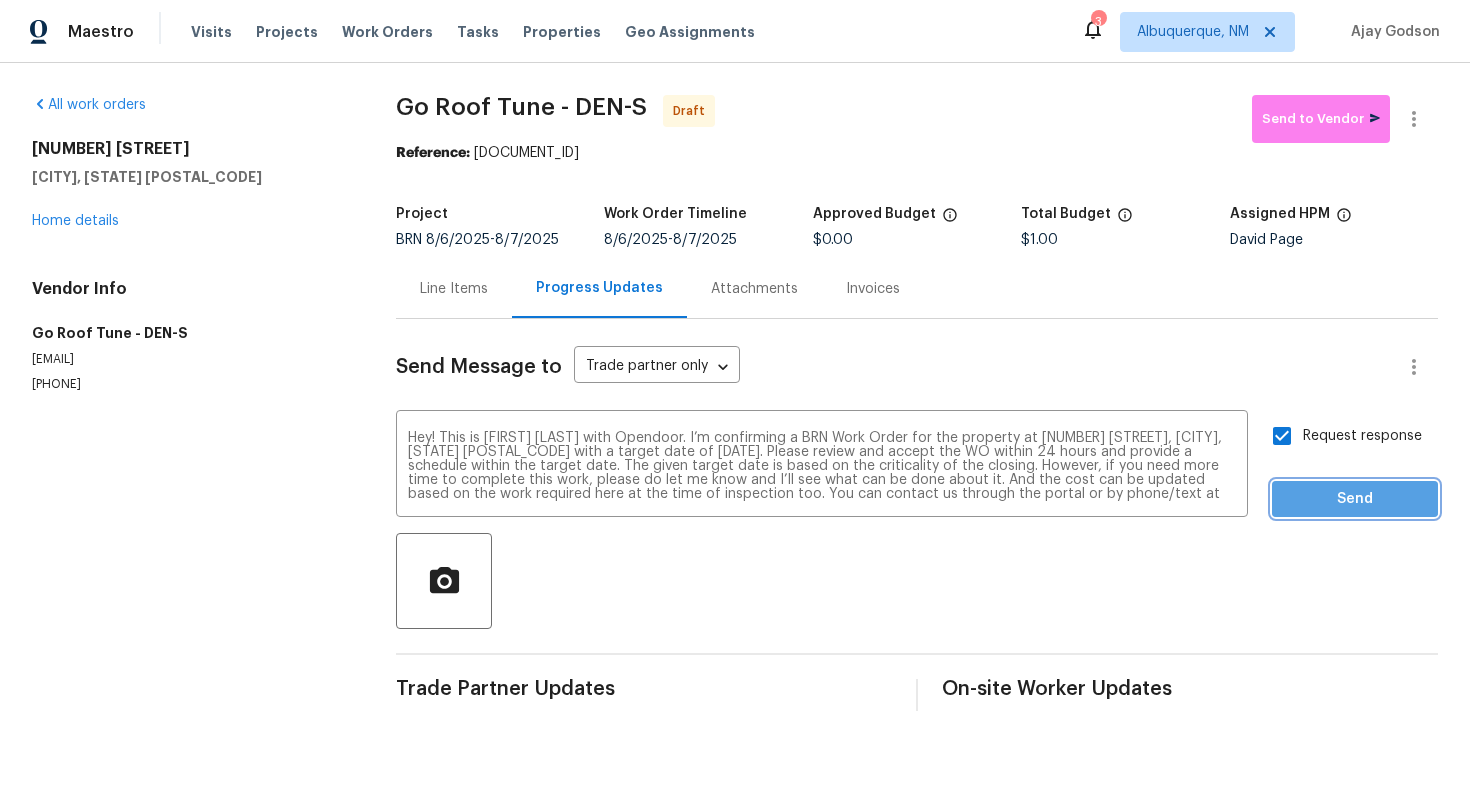 click on "Send" at bounding box center [1355, 499] 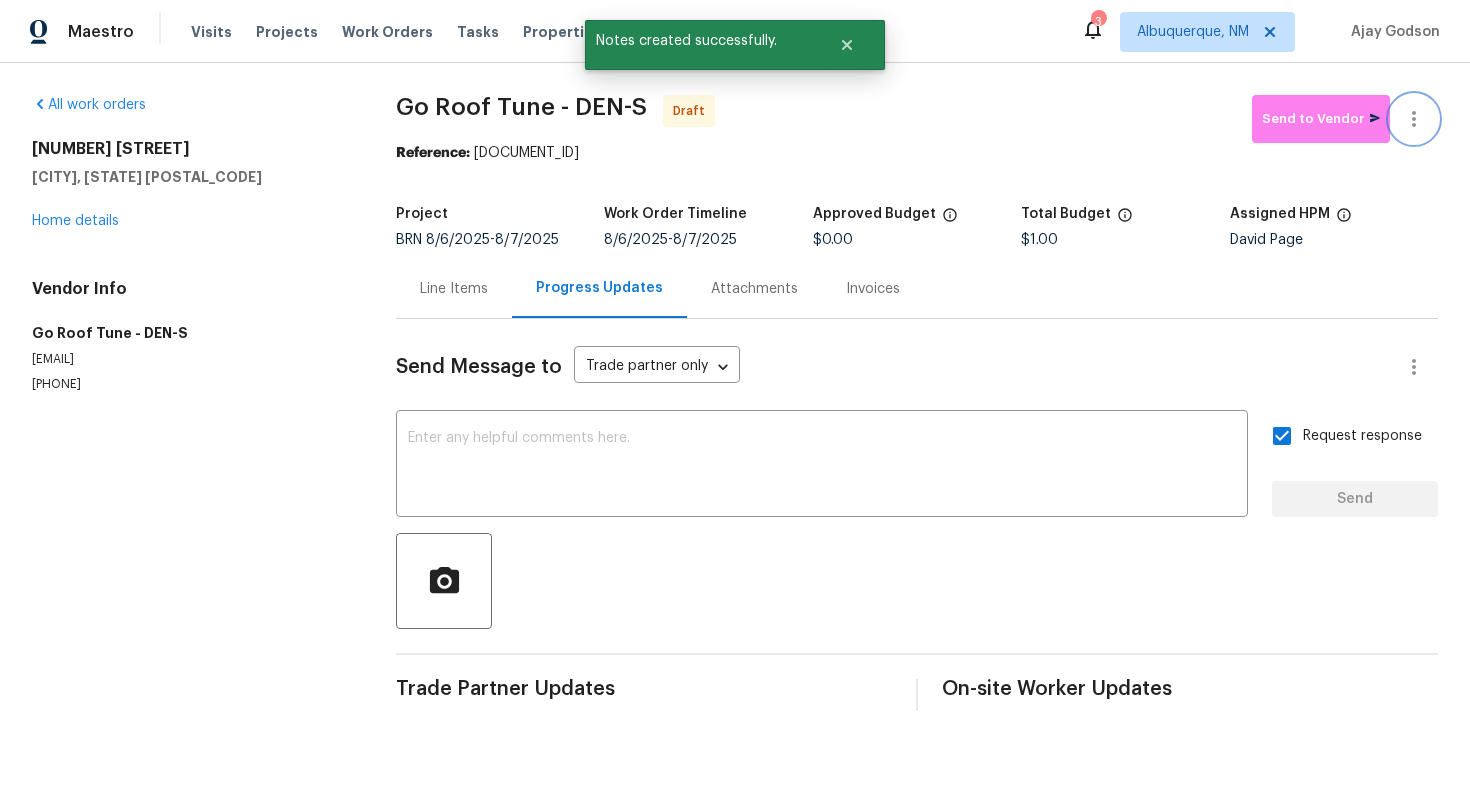 click at bounding box center (1414, 119) 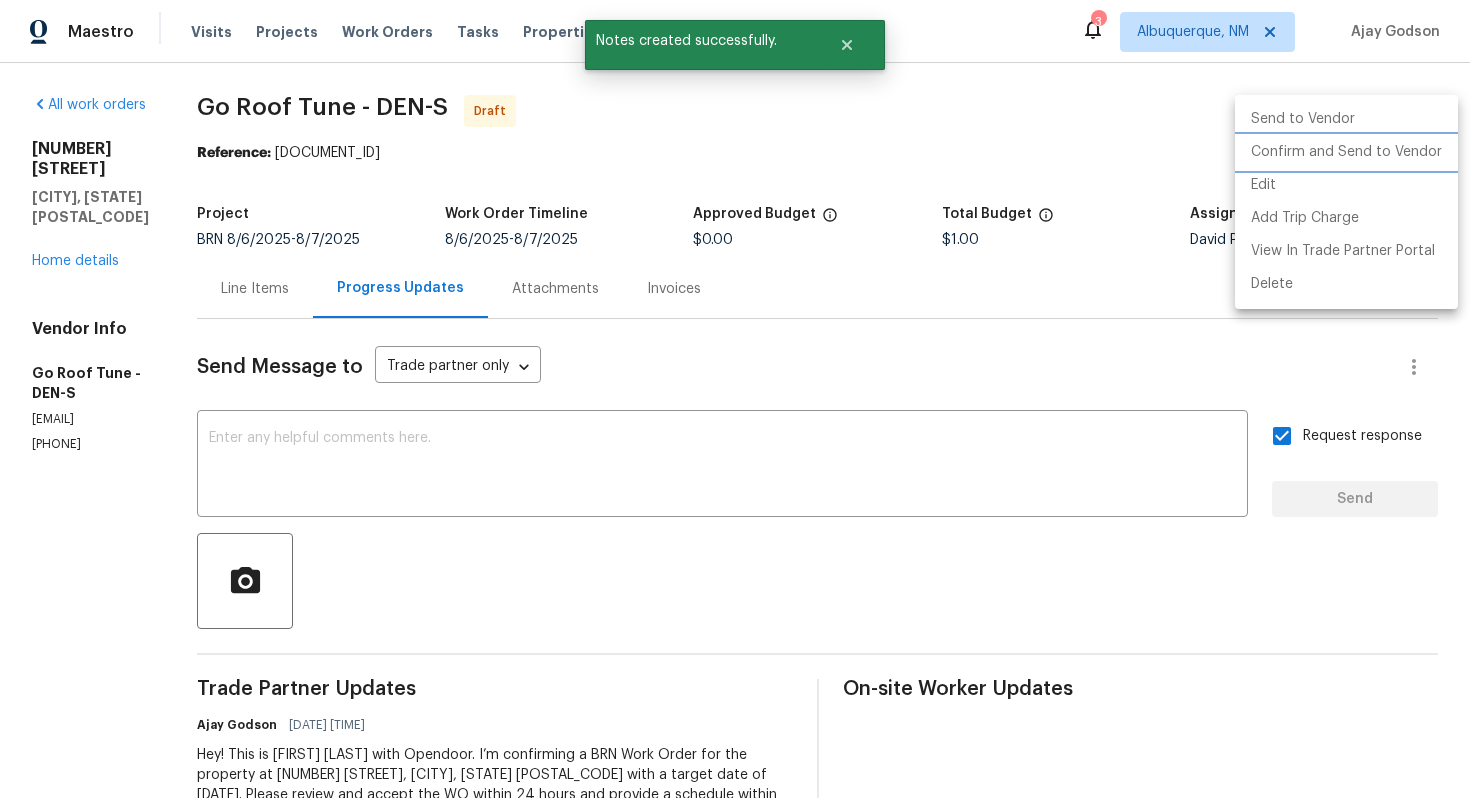 click on "Confirm and Send to Vendor" at bounding box center (1346, 152) 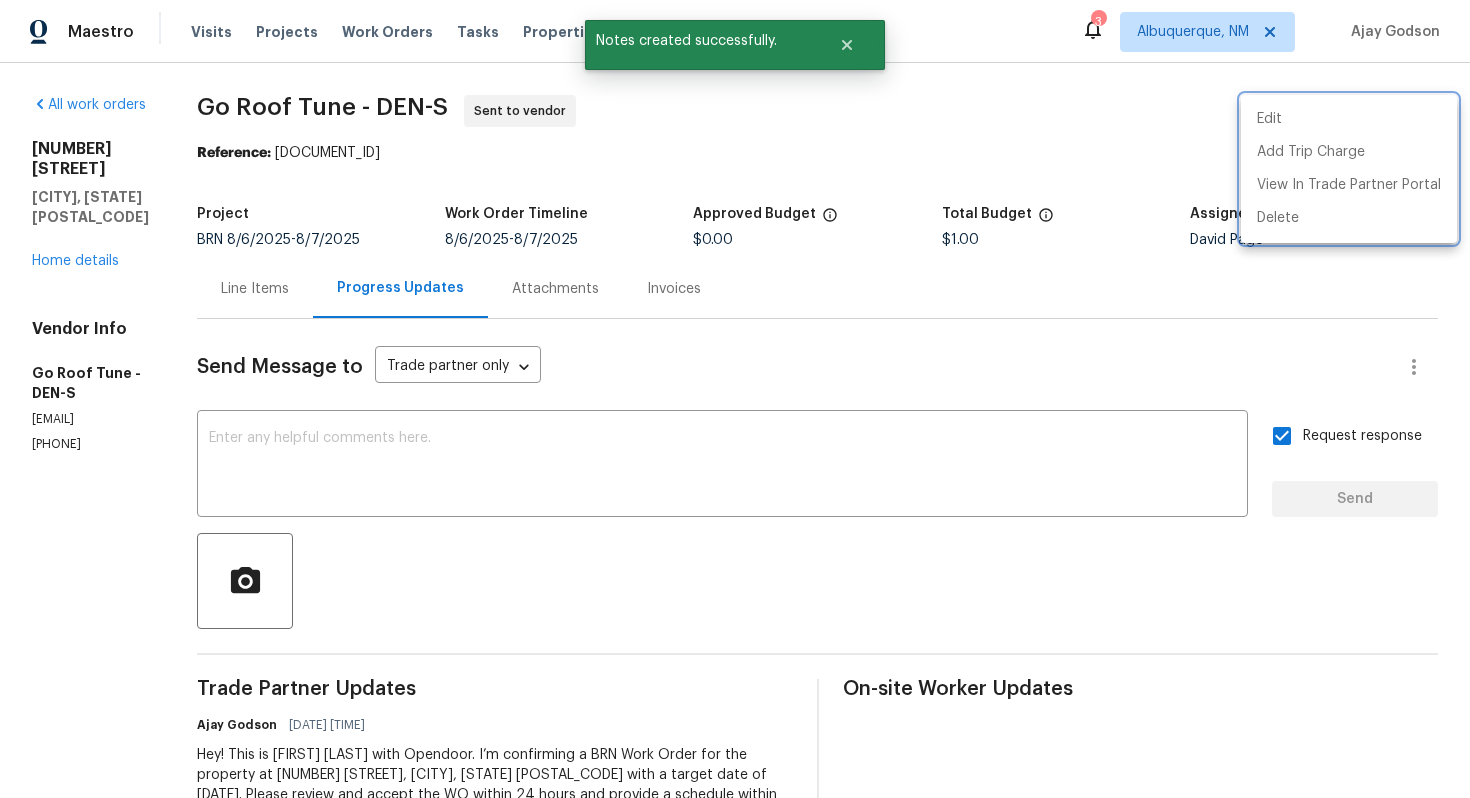 click at bounding box center (735, 399) 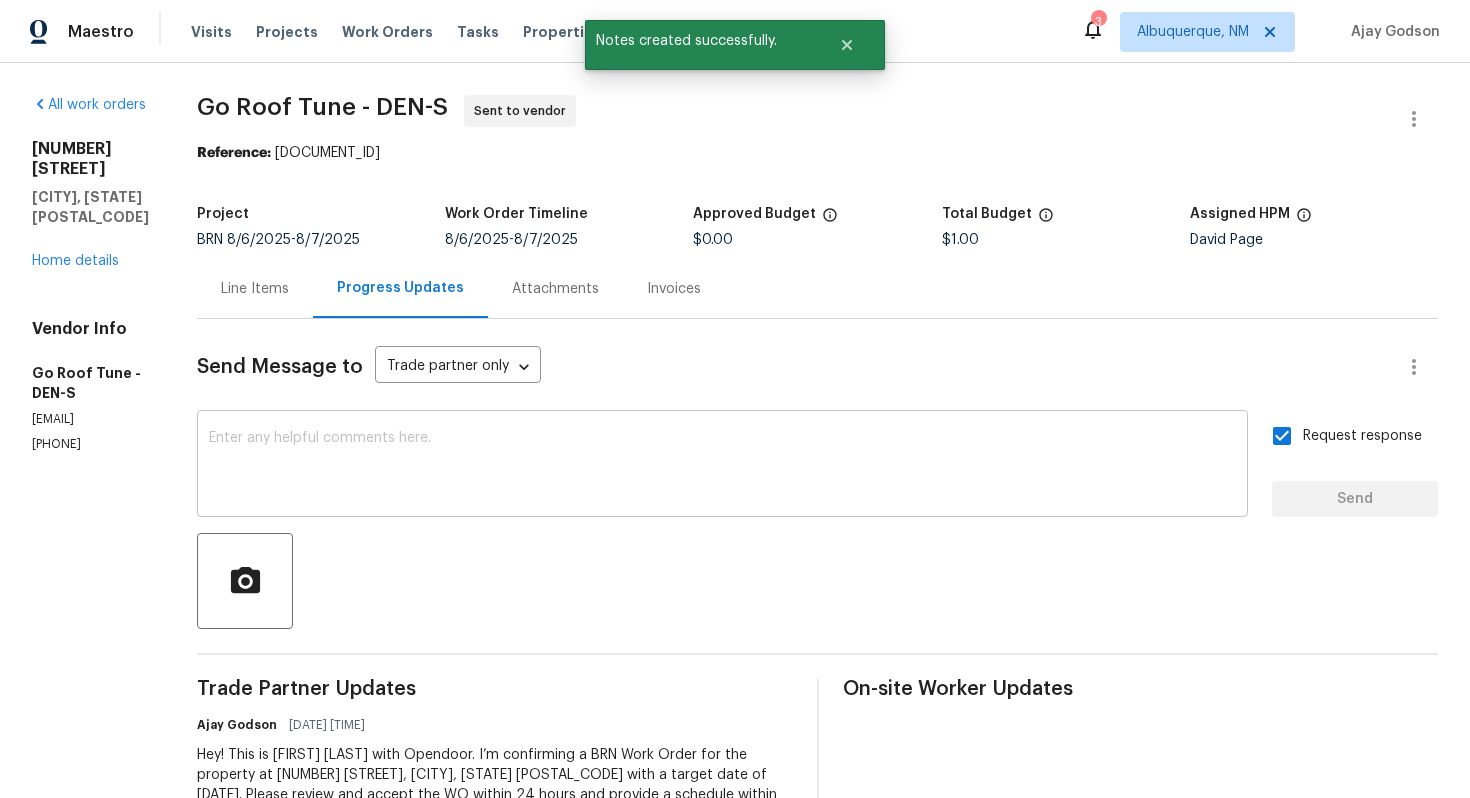 click at bounding box center [722, 466] 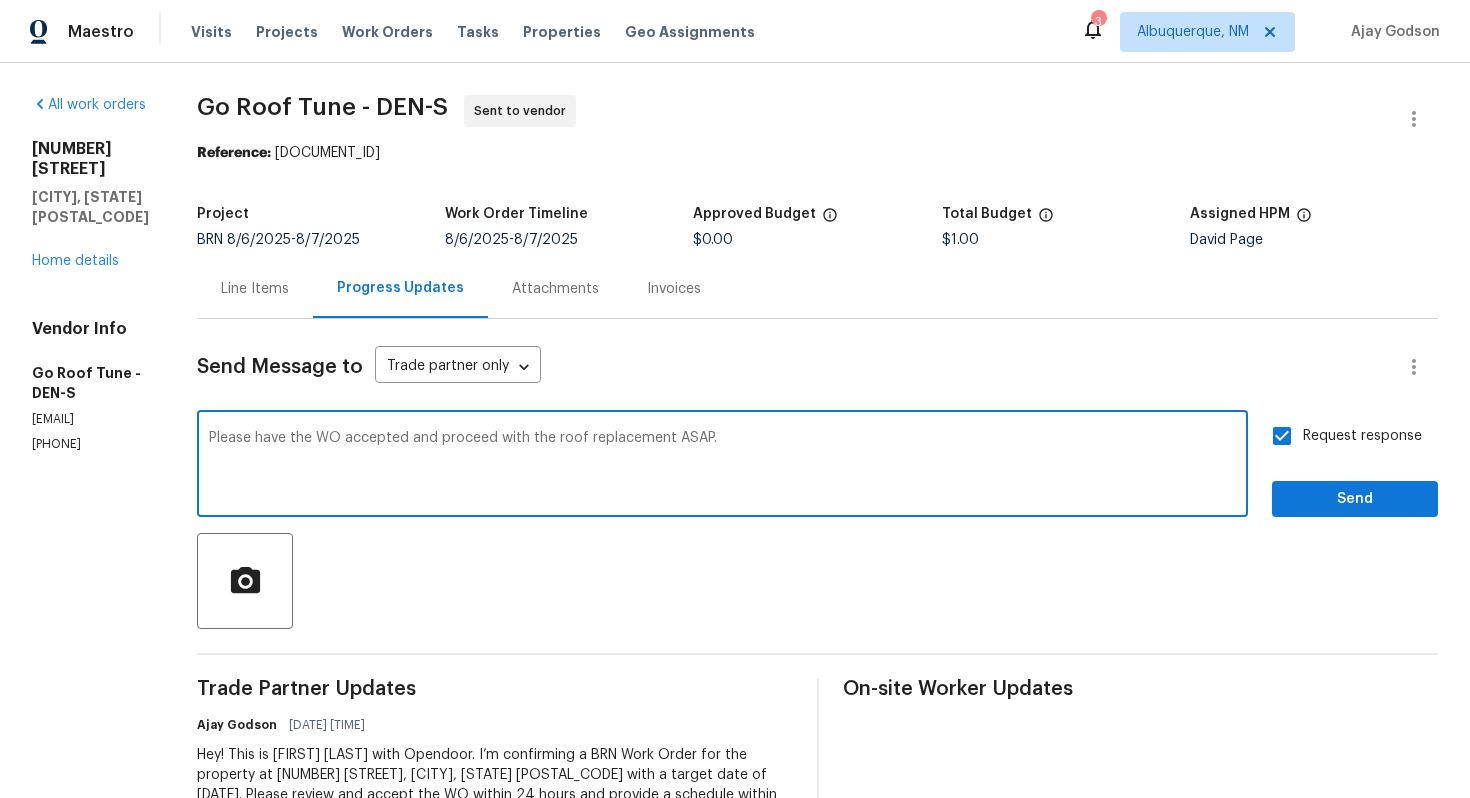 type on "Please have the WO accepted and proceed with the roof replacement ASAP." 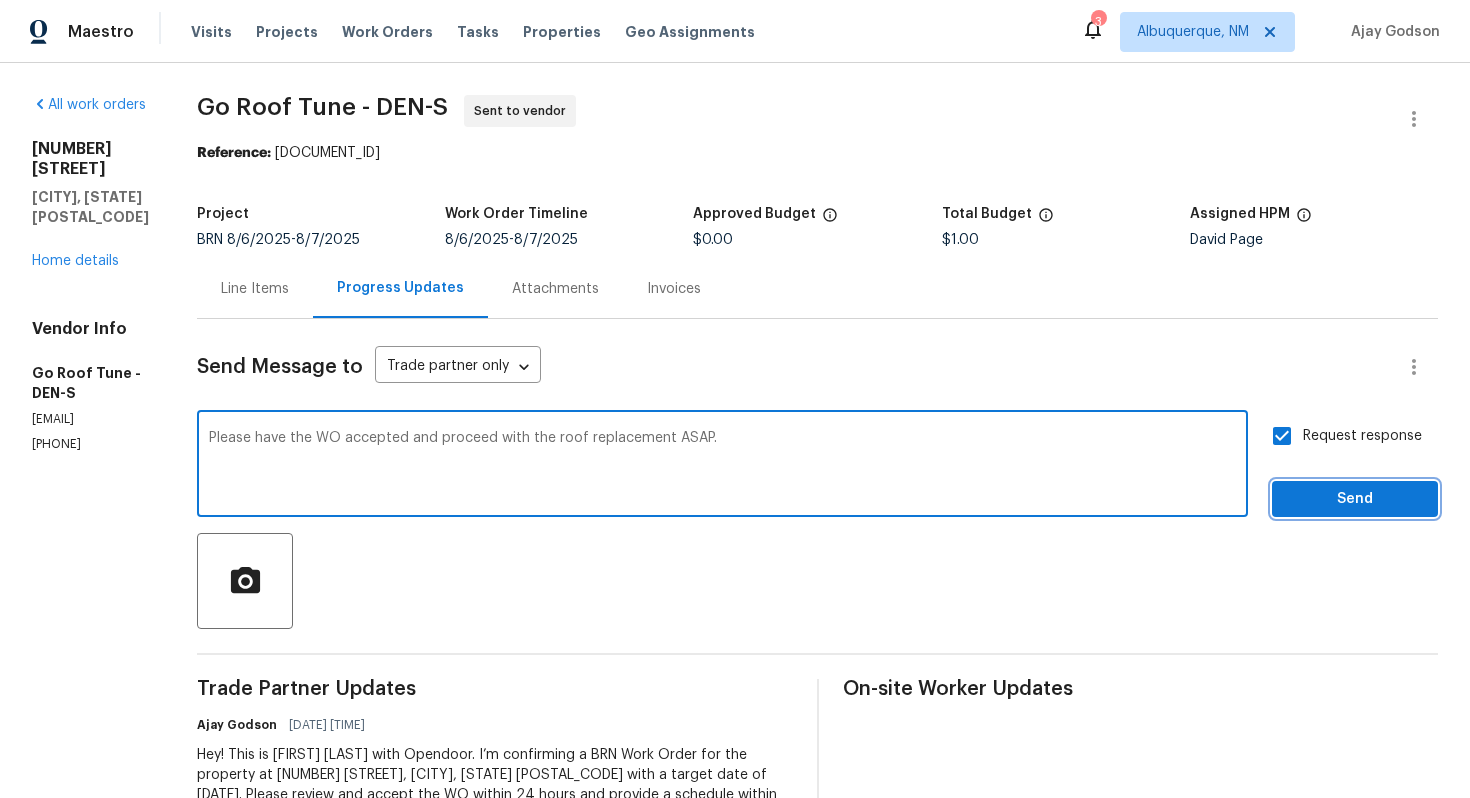 click on "Send" at bounding box center (1355, 499) 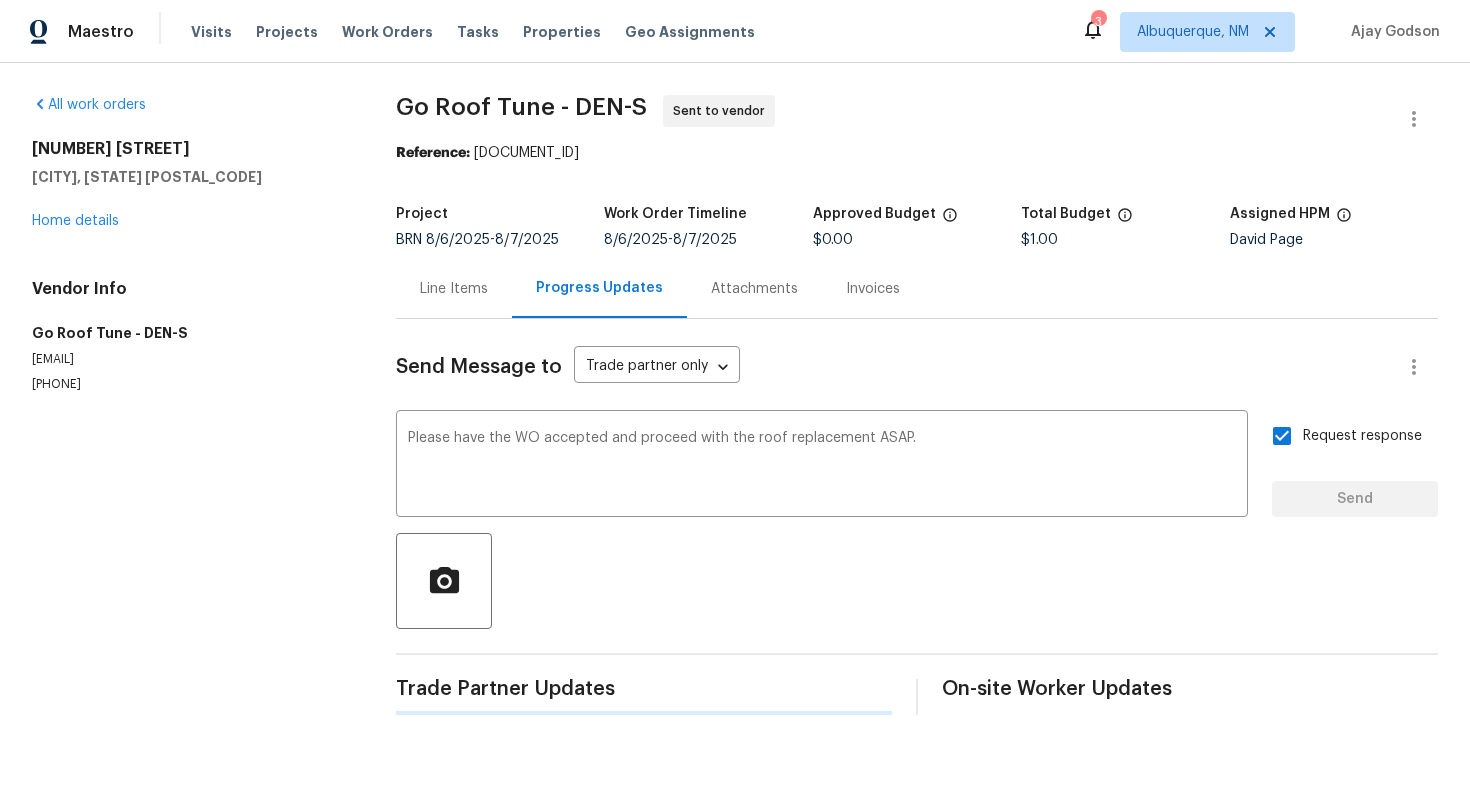 type 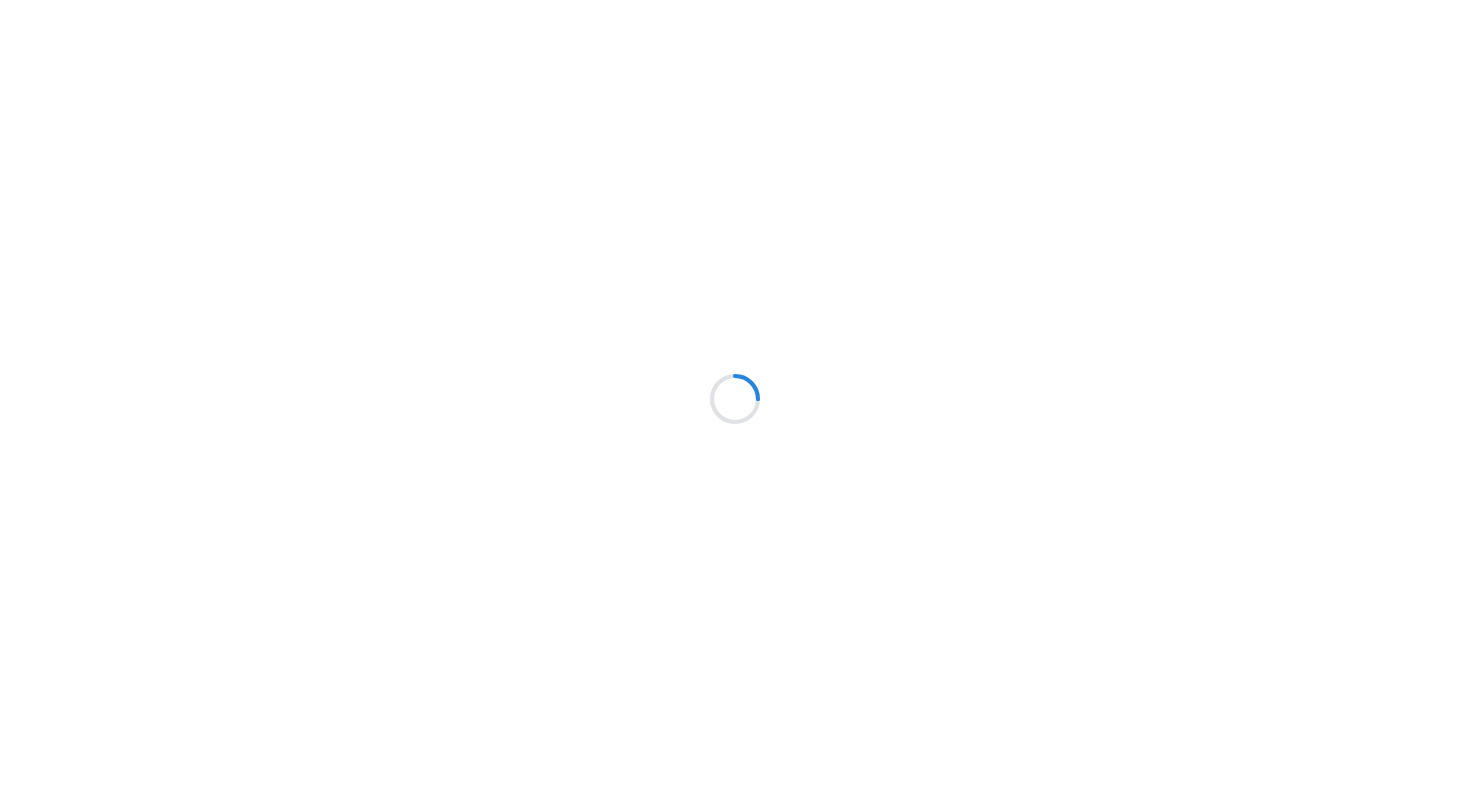 scroll, scrollTop: 0, scrollLeft: 0, axis: both 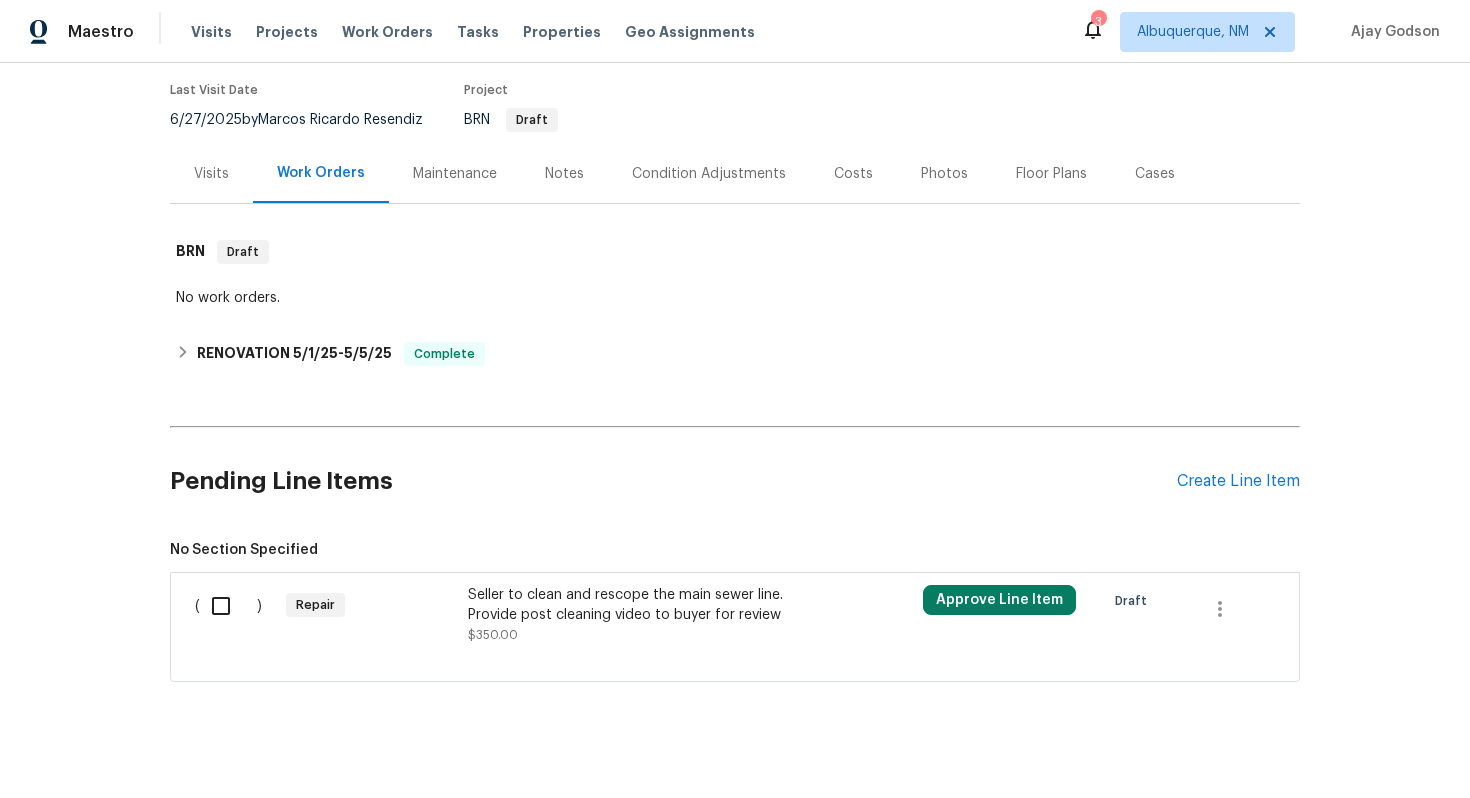 click on "Seller to clean and rescope the main sewer line. Provide post cleaning video to buyer for review" at bounding box center [644, 605] 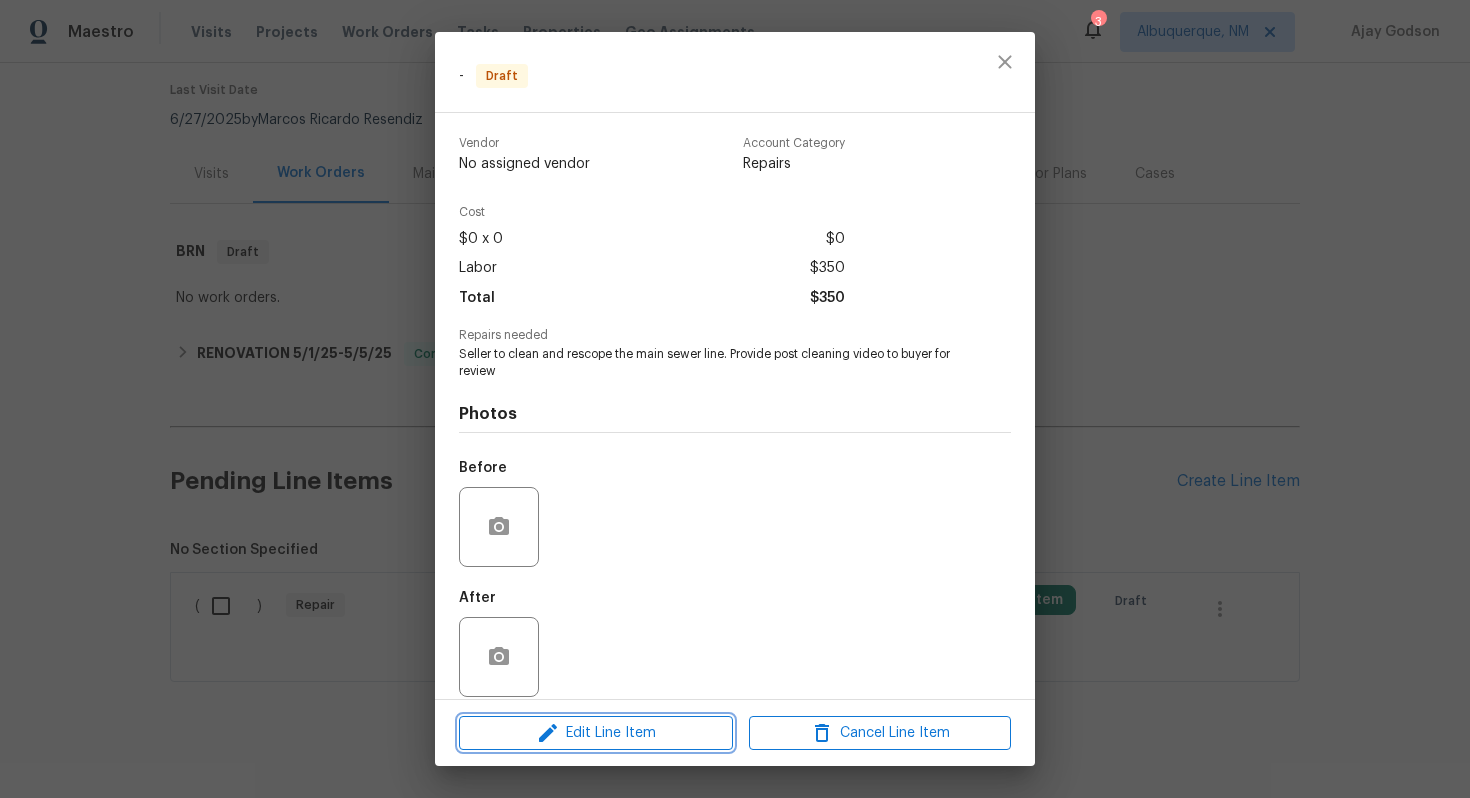 click on "Edit Line Item" at bounding box center (596, 733) 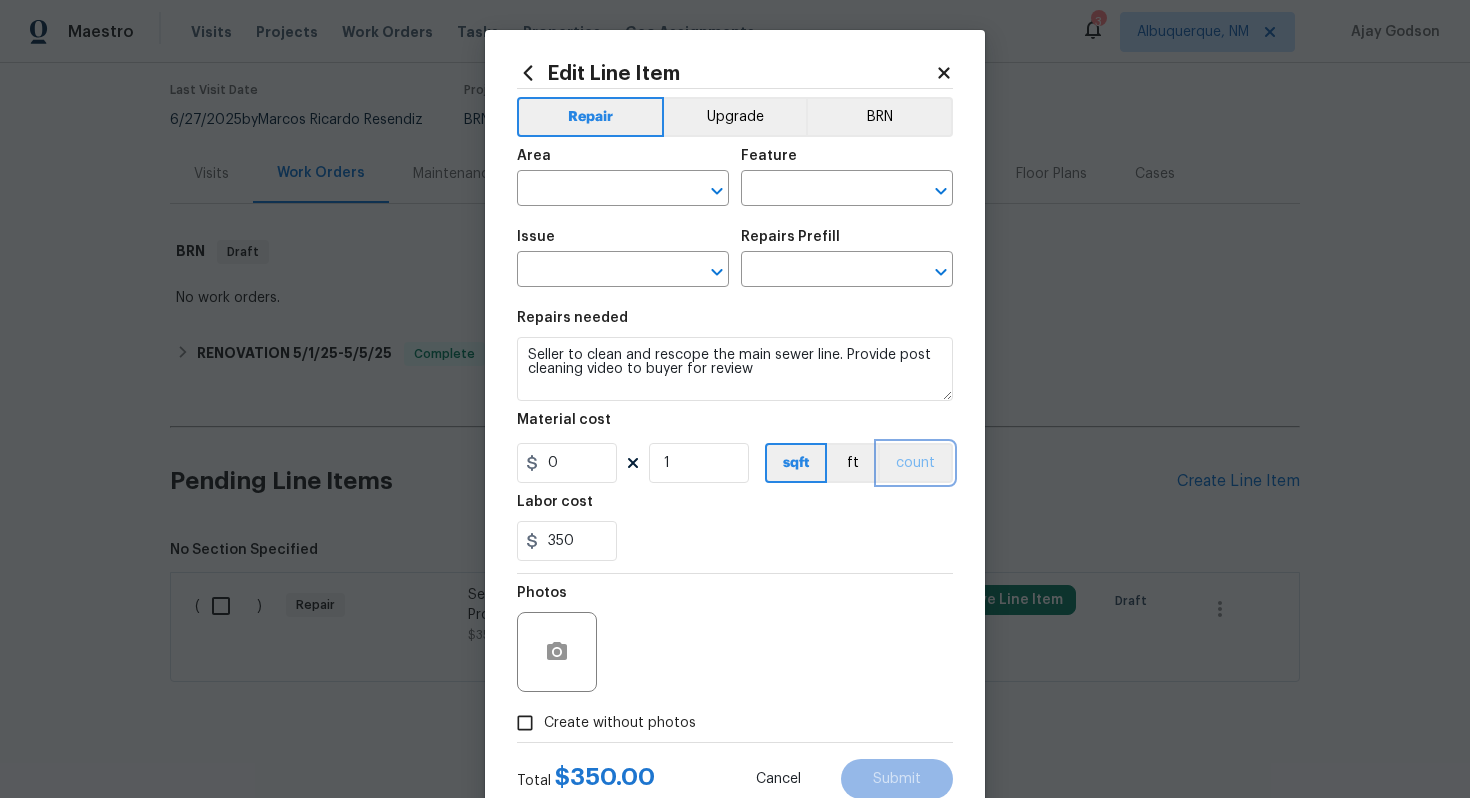 click on "count" at bounding box center [915, 463] 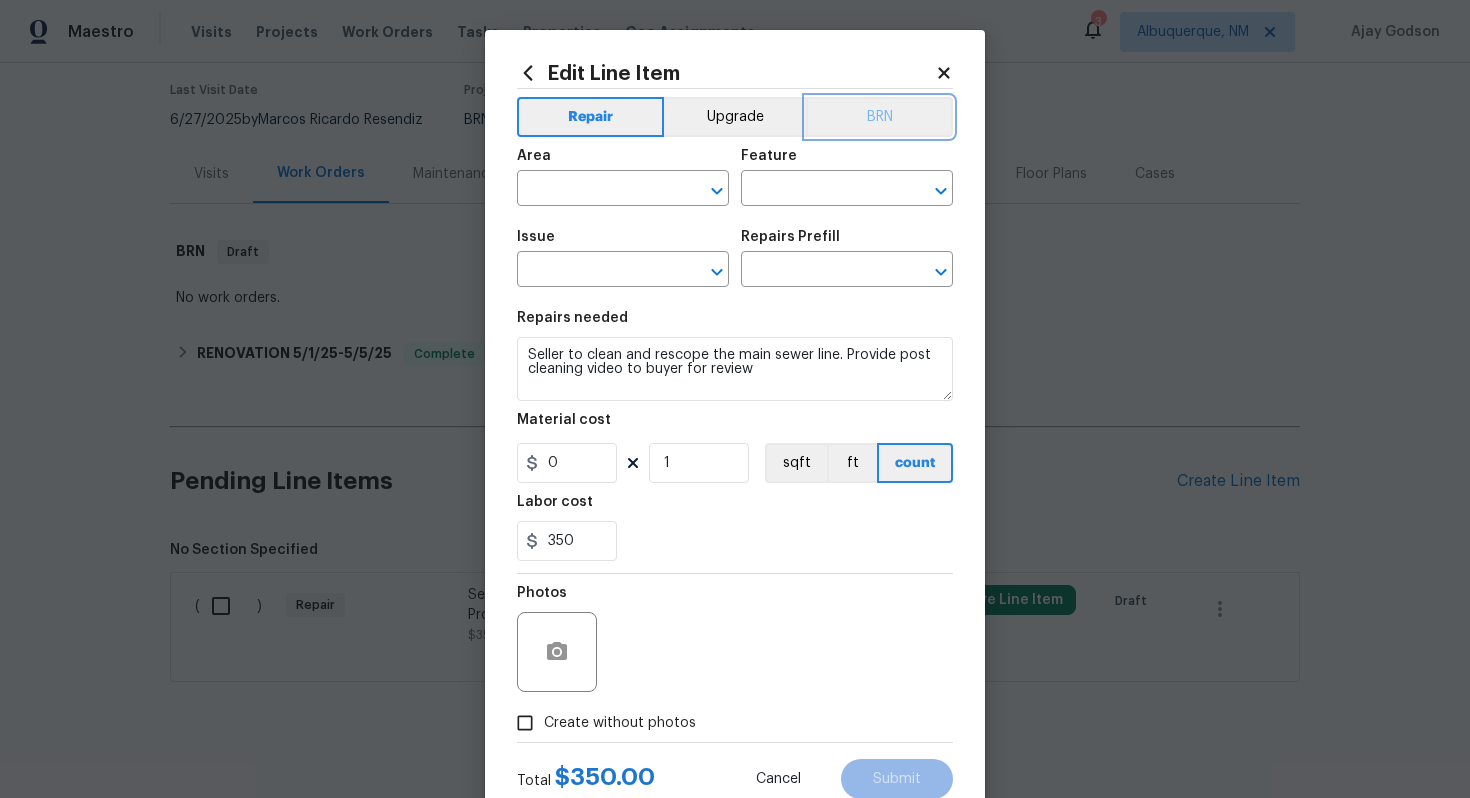 click on "BRN" at bounding box center (879, 117) 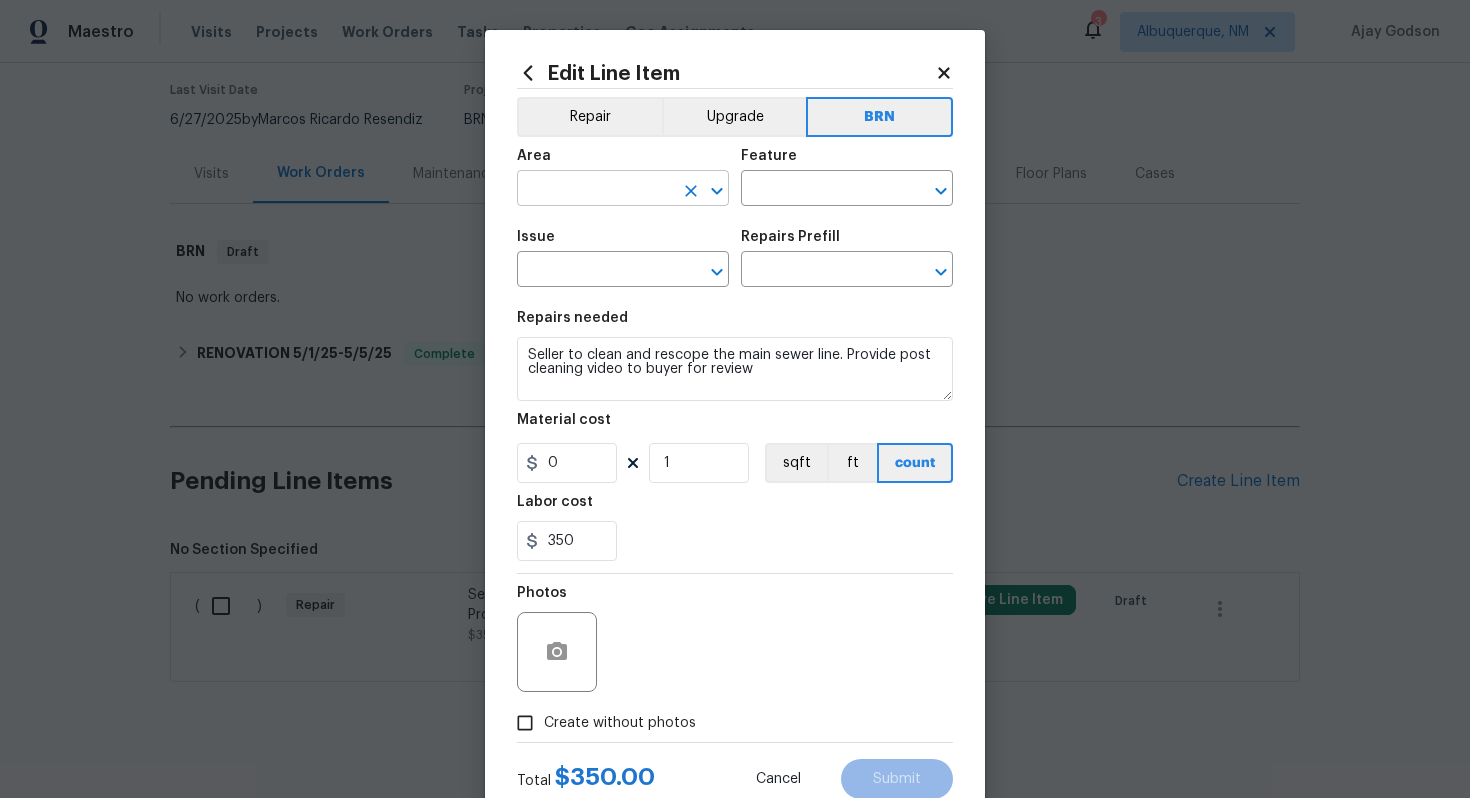 click at bounding box center (595, 190) 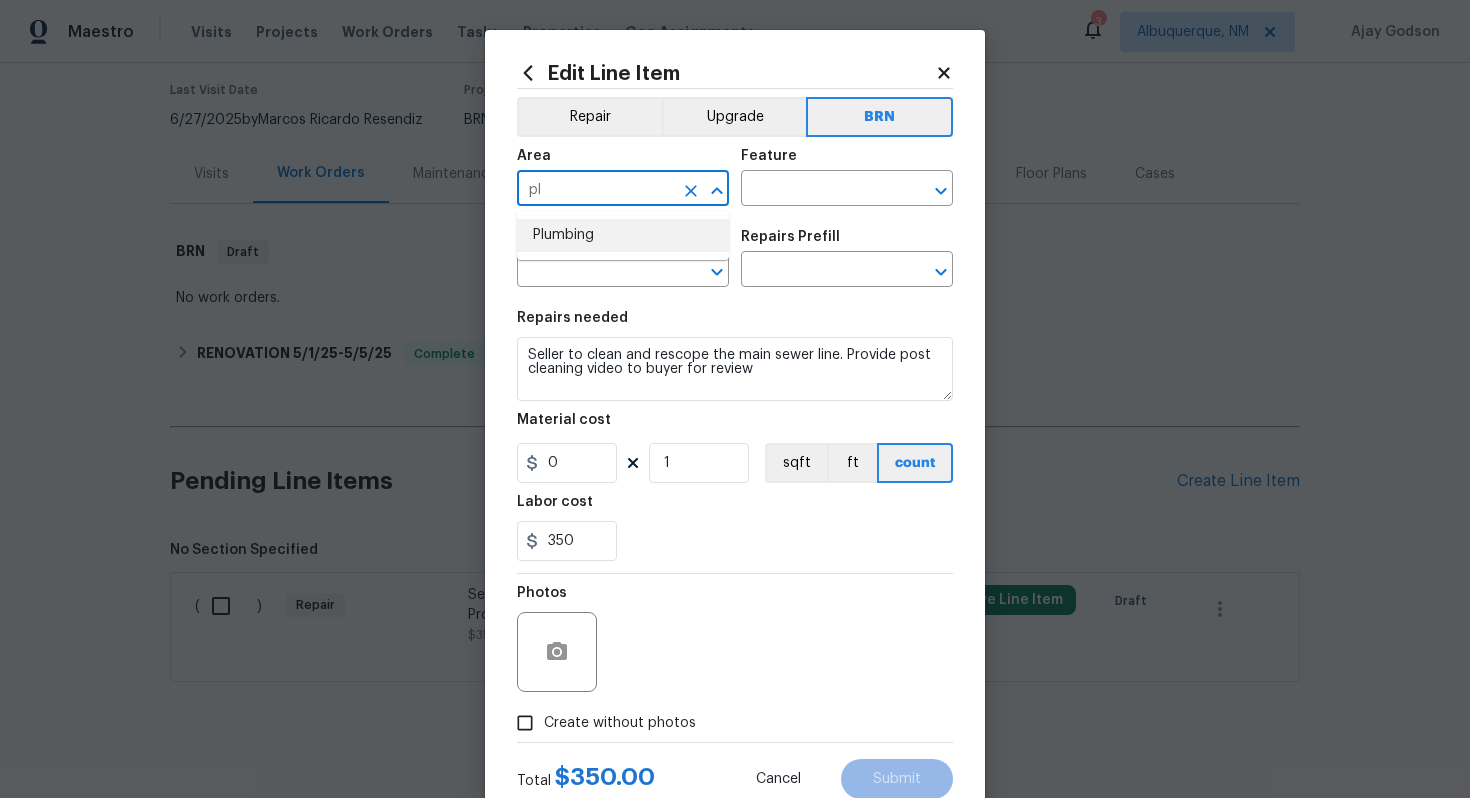 click on "Plumbing" at bounding box center [623, 235] 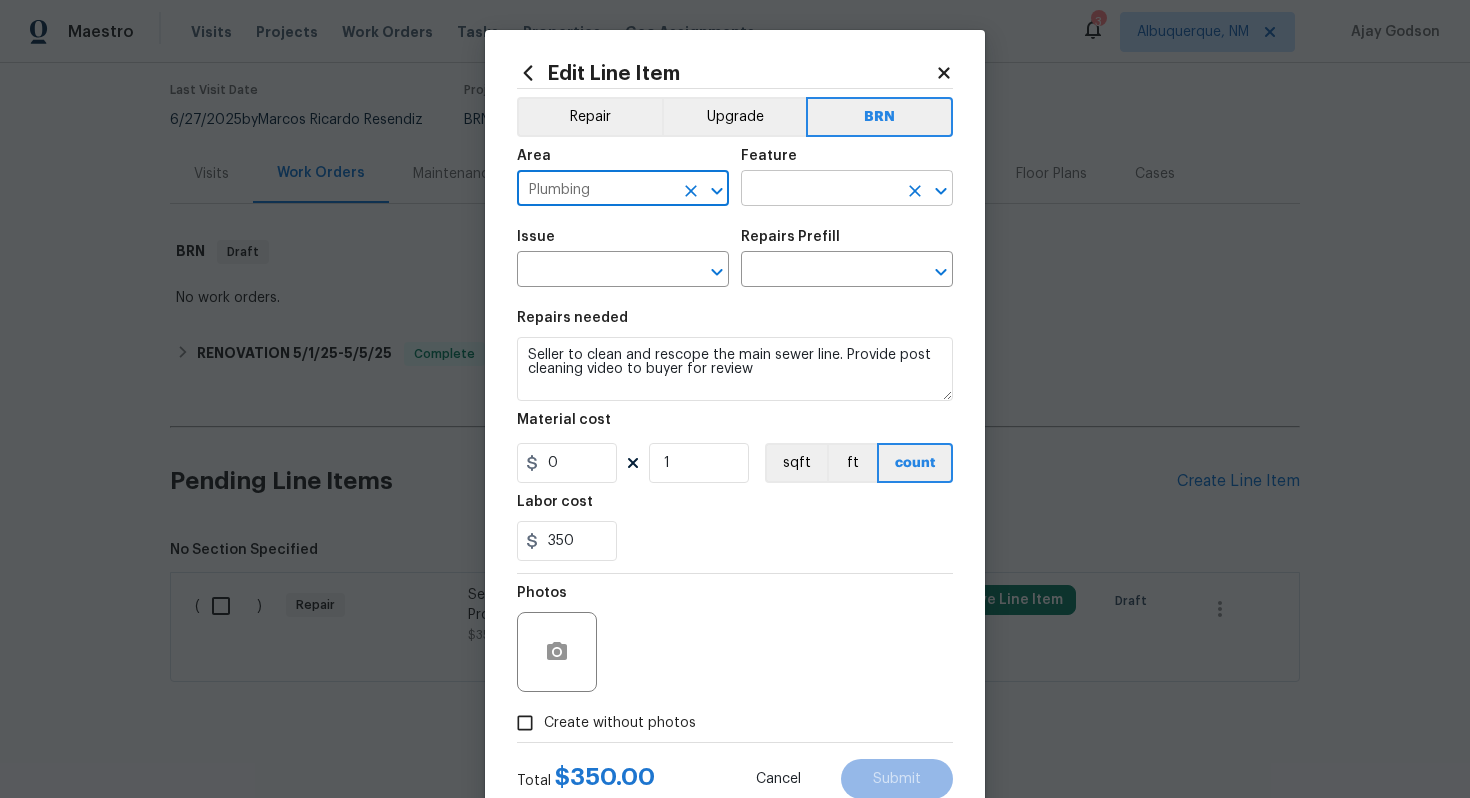 type on "Plumbing" 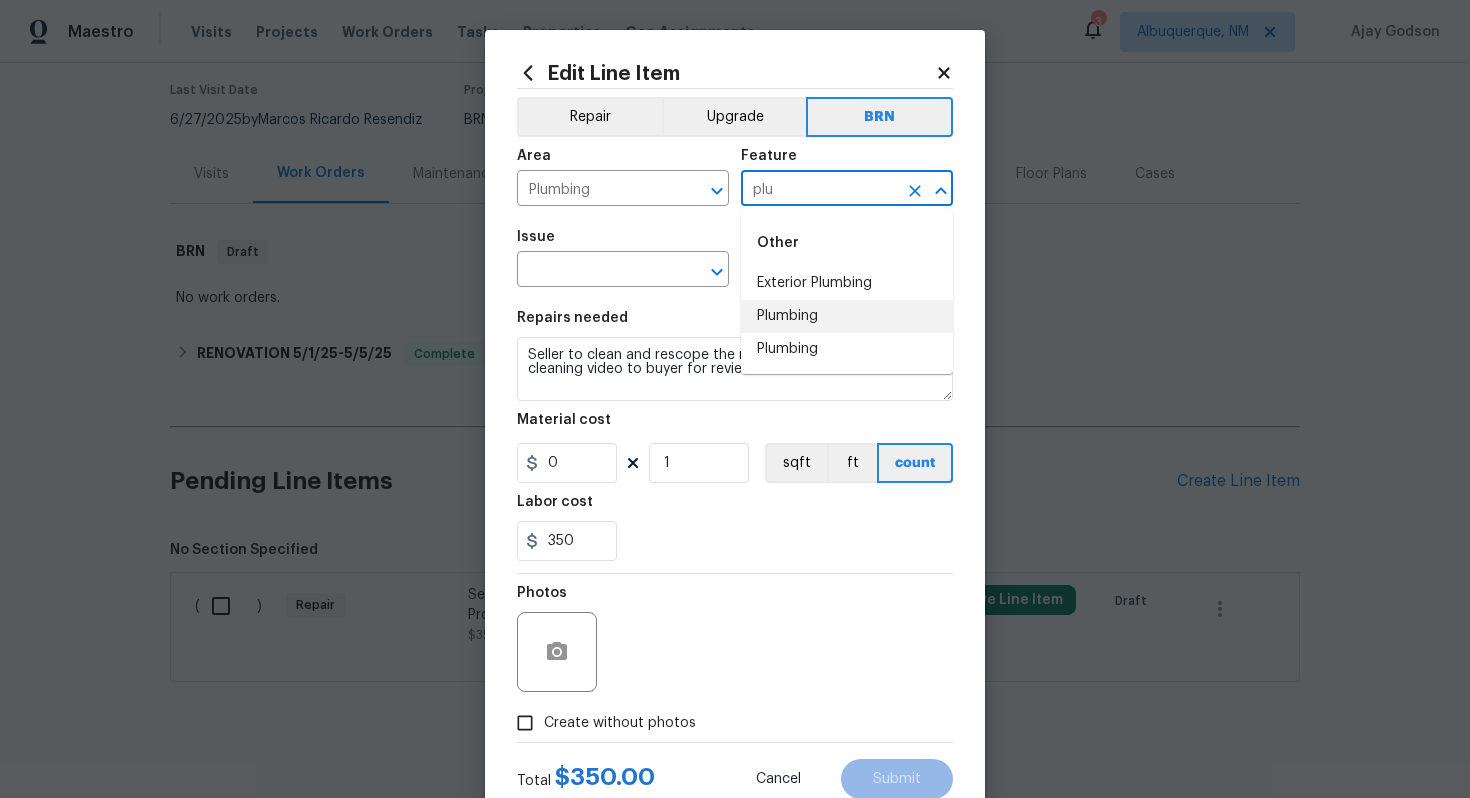 click on "Plumbing" at bounding box center [847, 316] 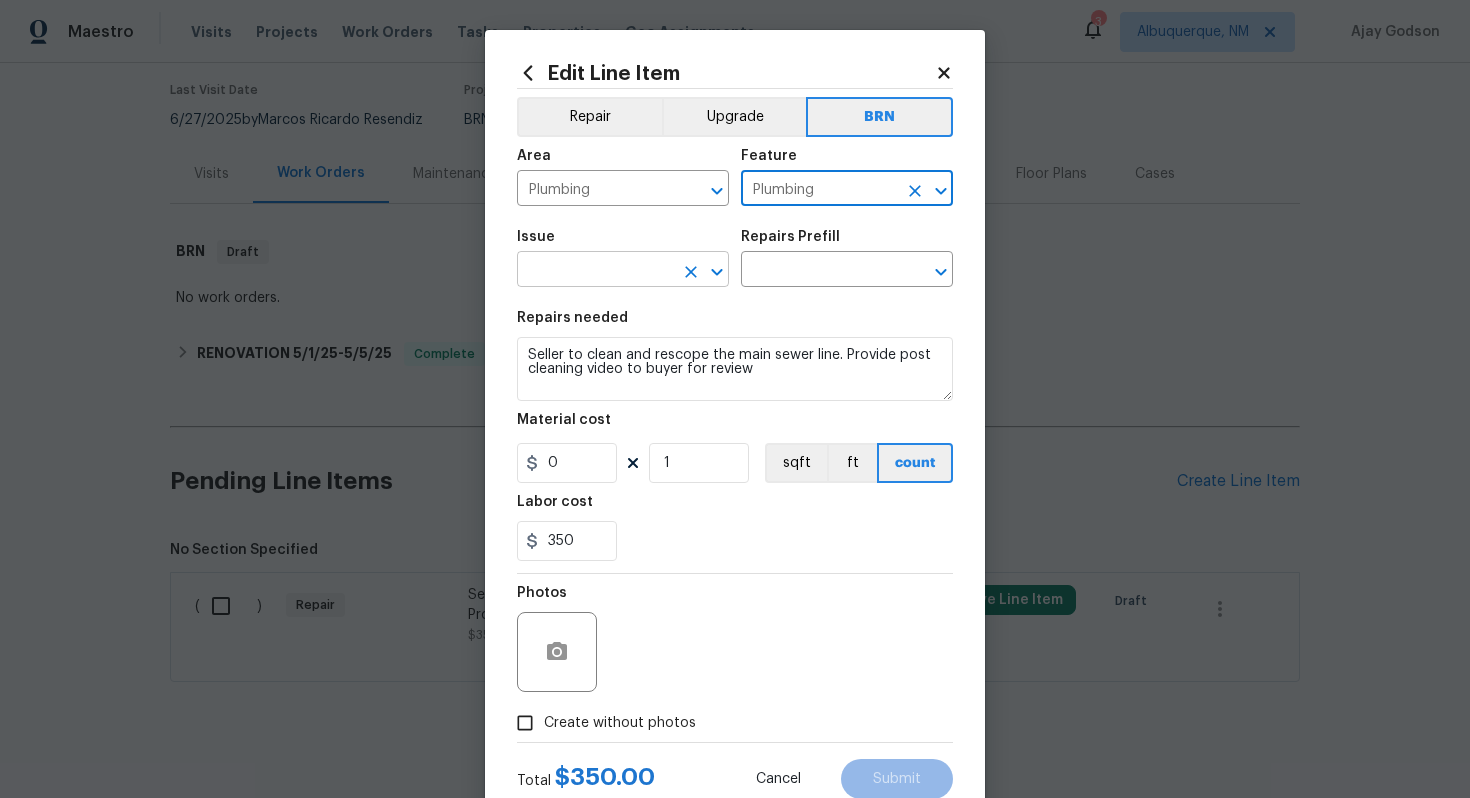 type on "Plumbing" 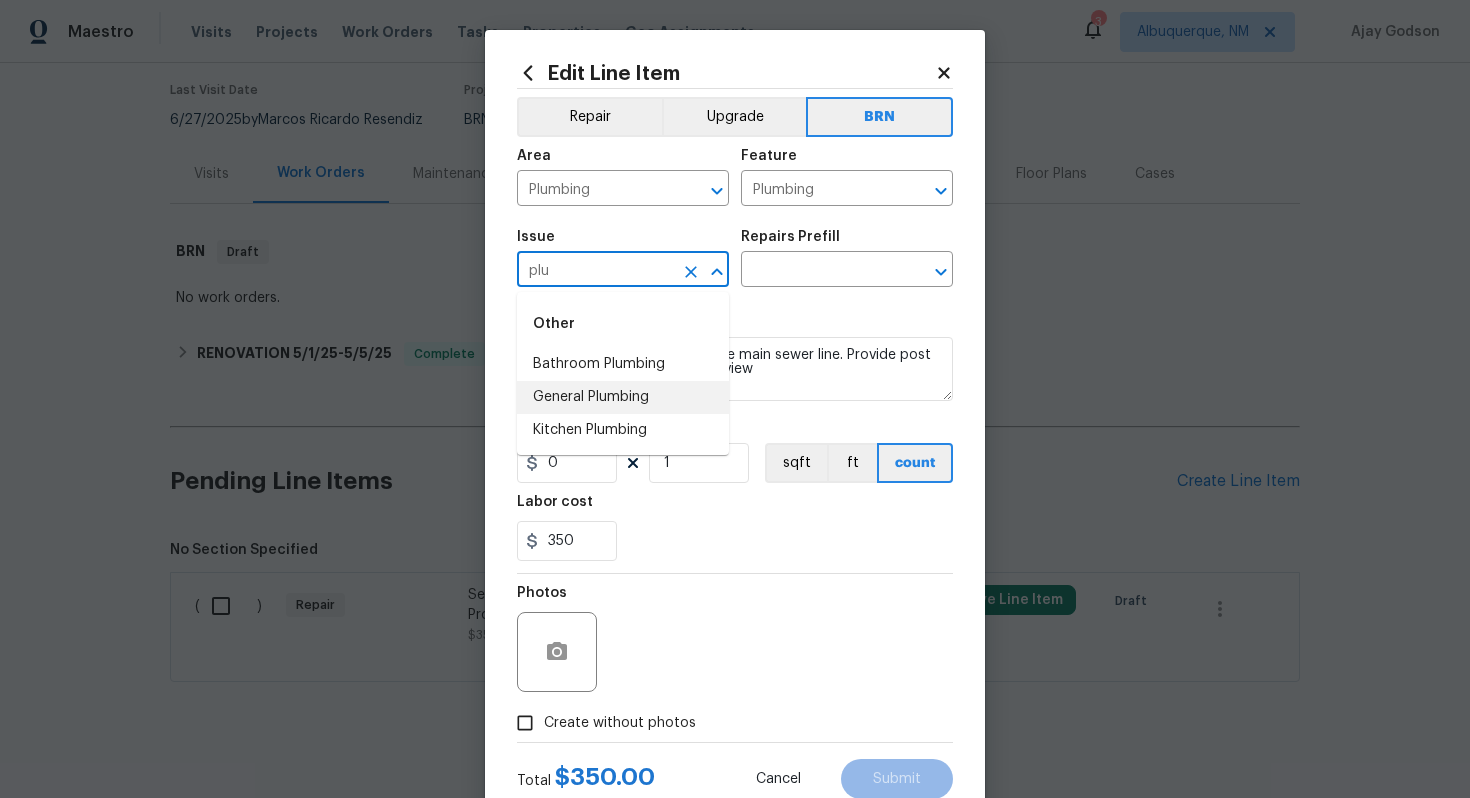 click on "General Plumbing" at bounding box center [623, 397] 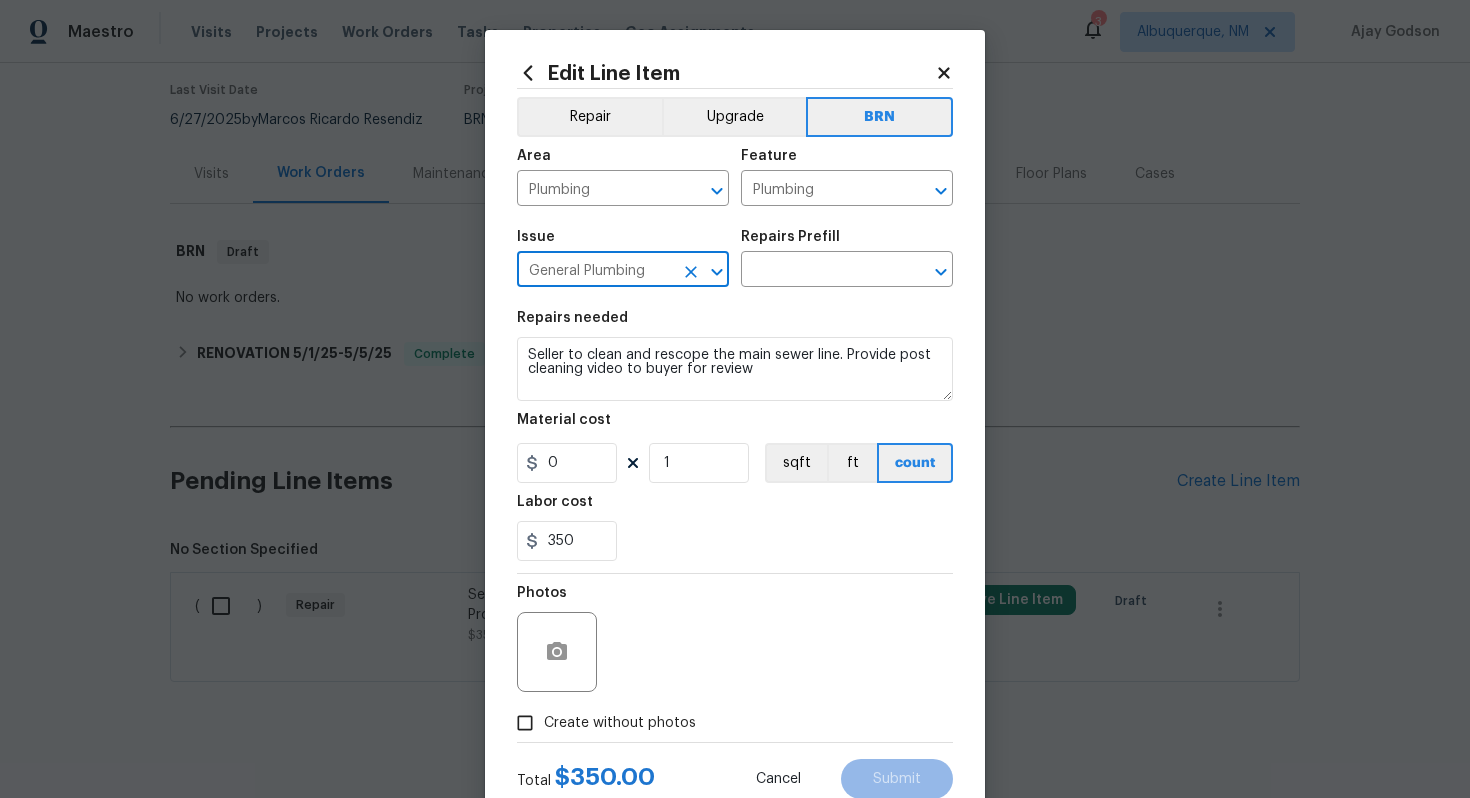 type on "General Plumbing" 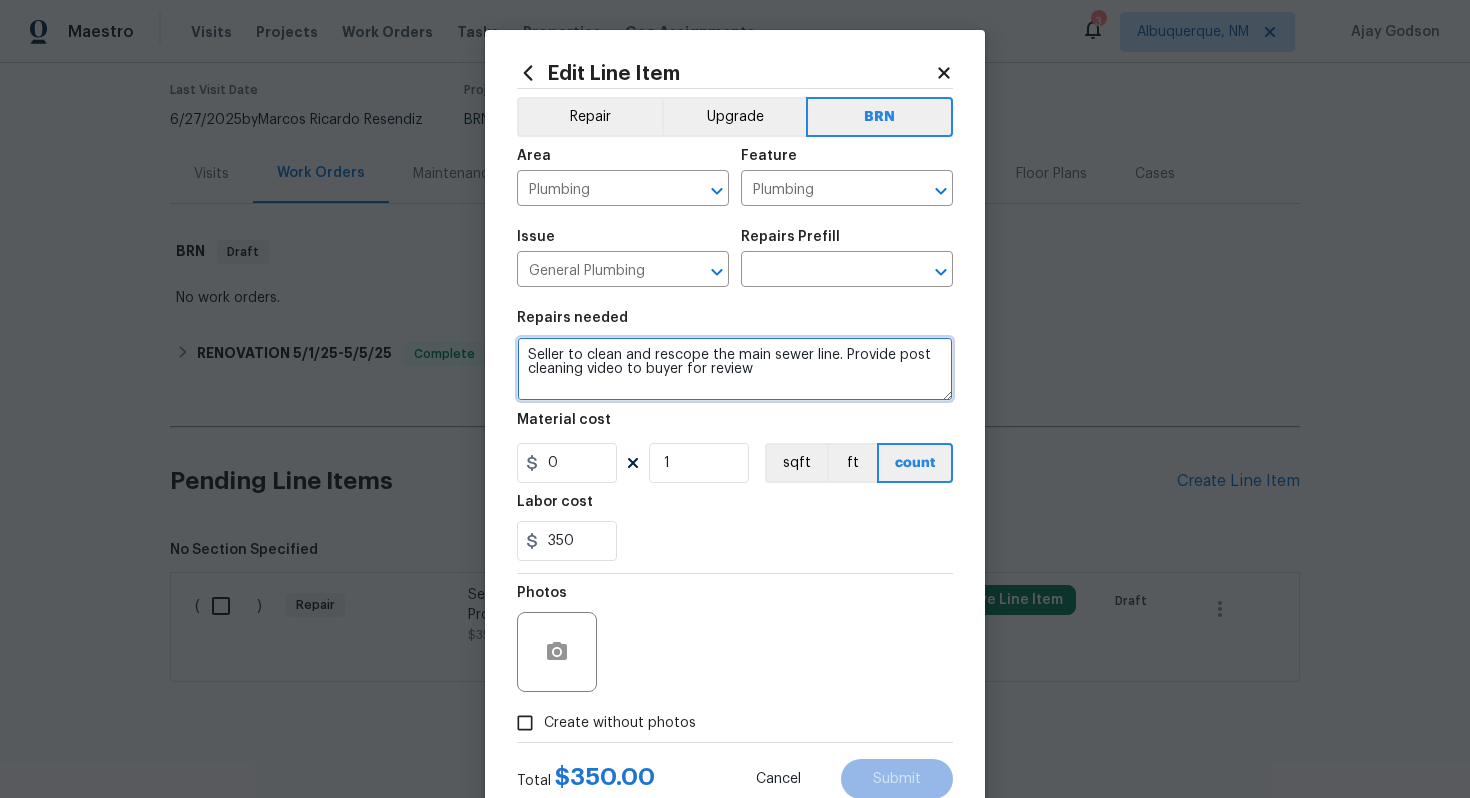 drag, startPoint x: 524, startPoint y: 356, endPoint x: 782, endPoint y: 407, distance: 262.9924 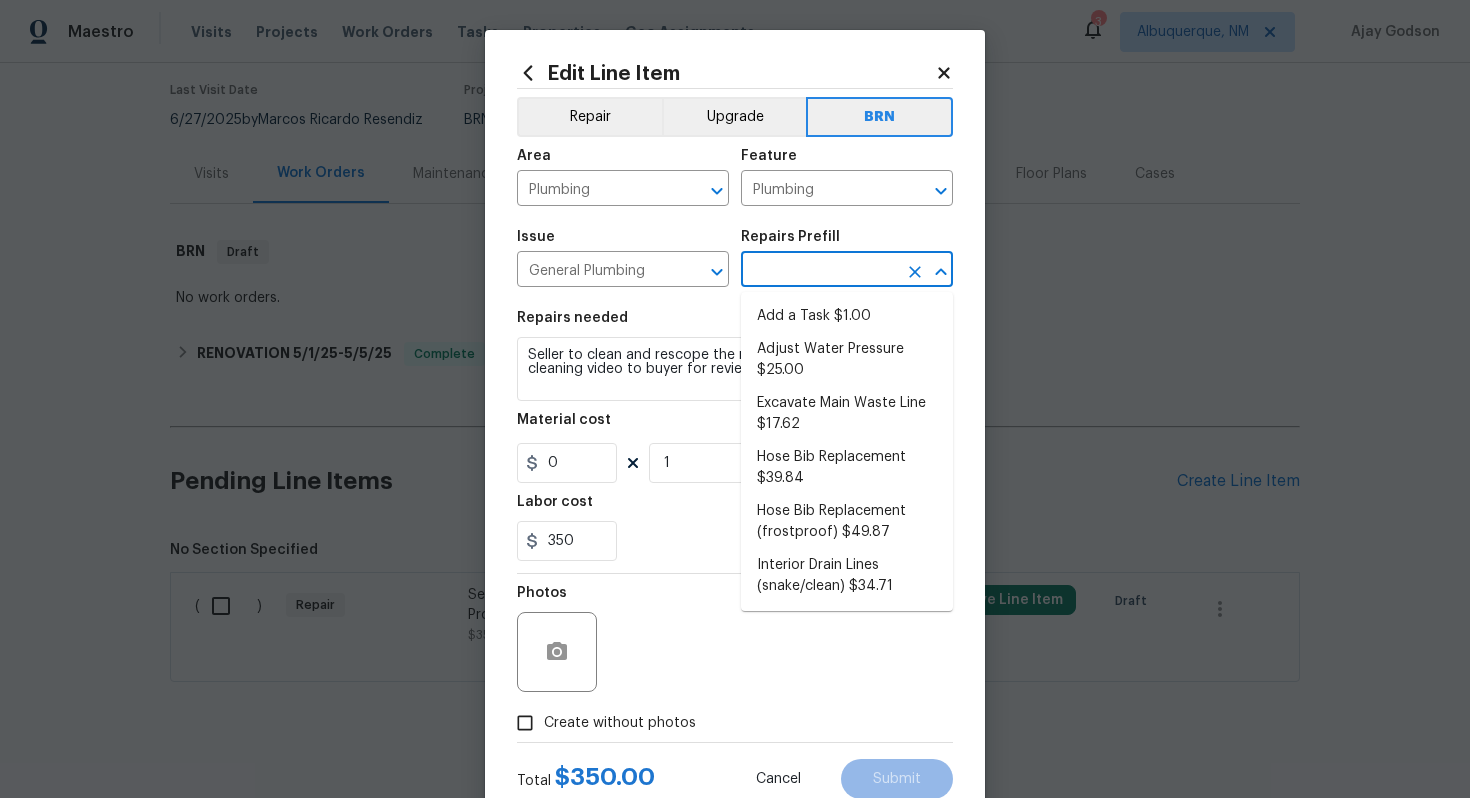 click at bounding box center [819, 271] 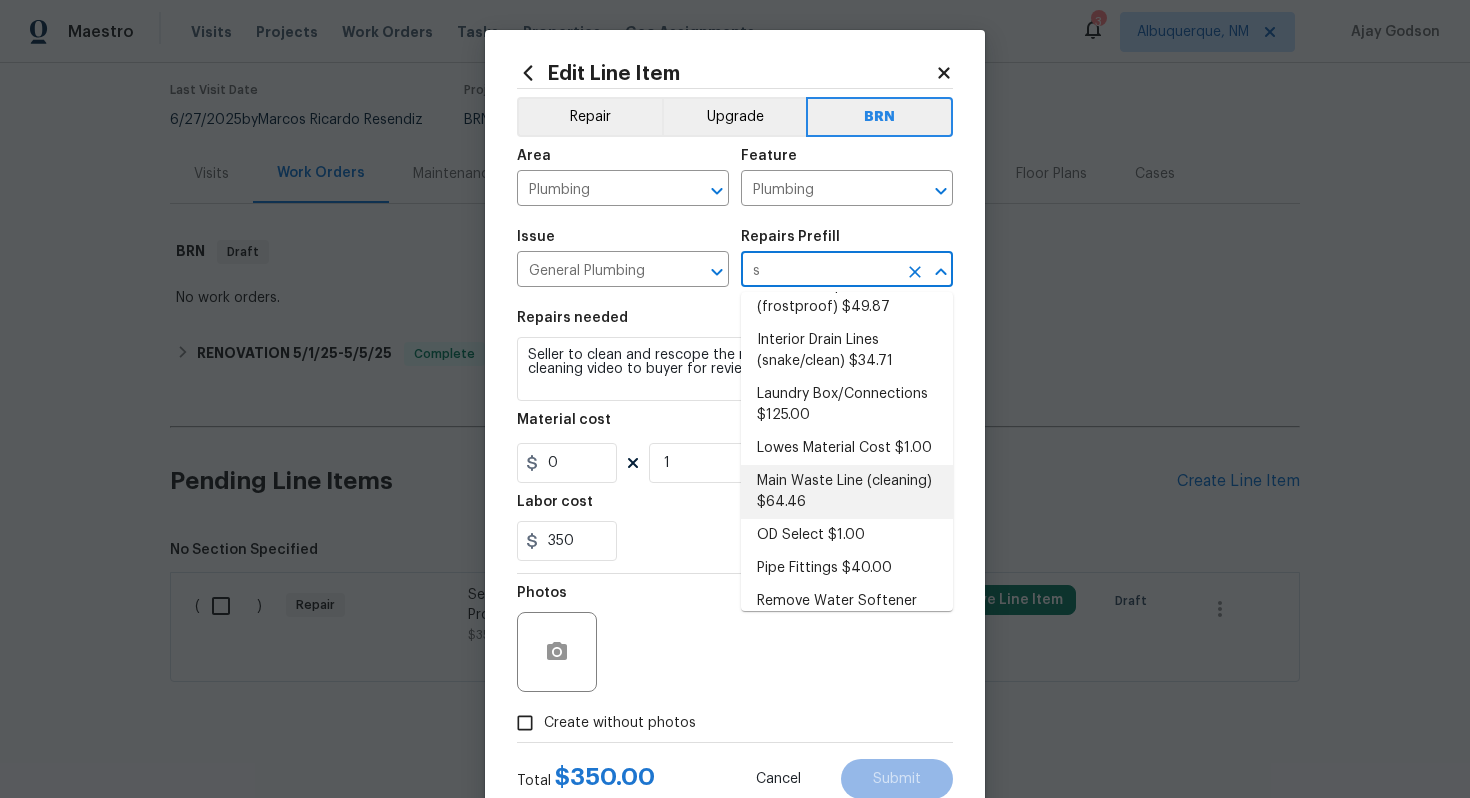 scroll, scrollTop: 0, scrollLeft: 0, axis: both 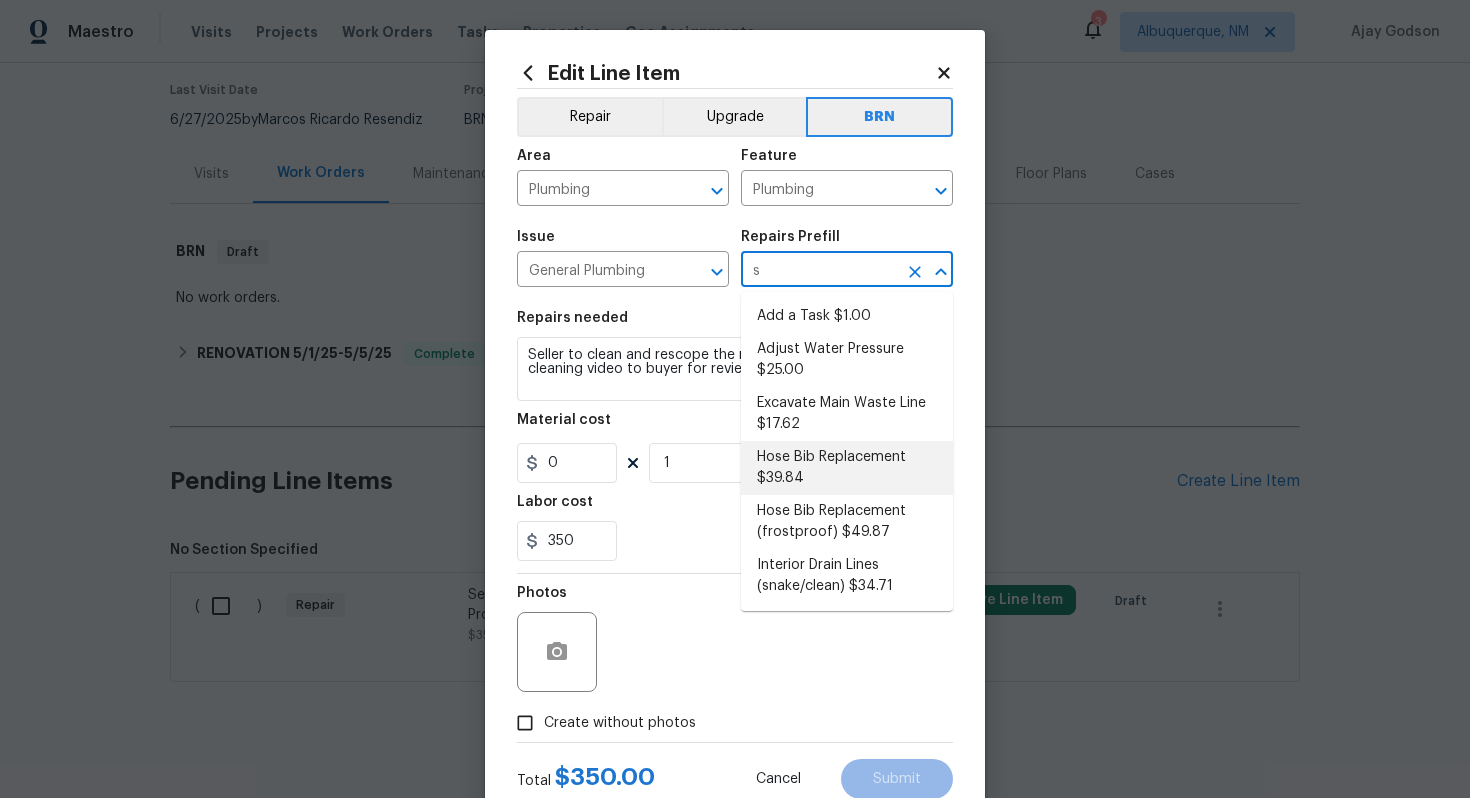 type on "se" 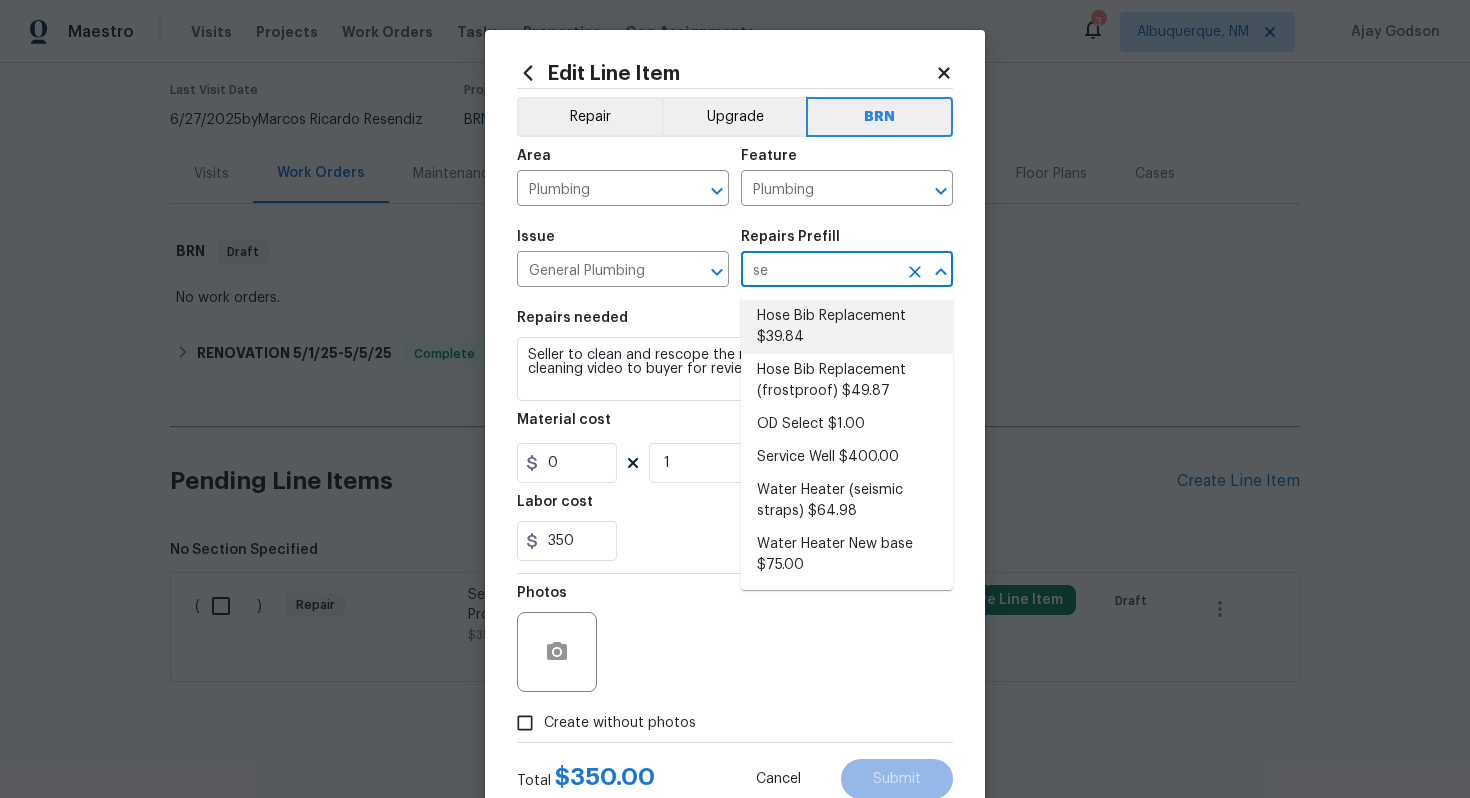 click on "Hose Bib Replacement $39.84" at bounding box center [847, 327] 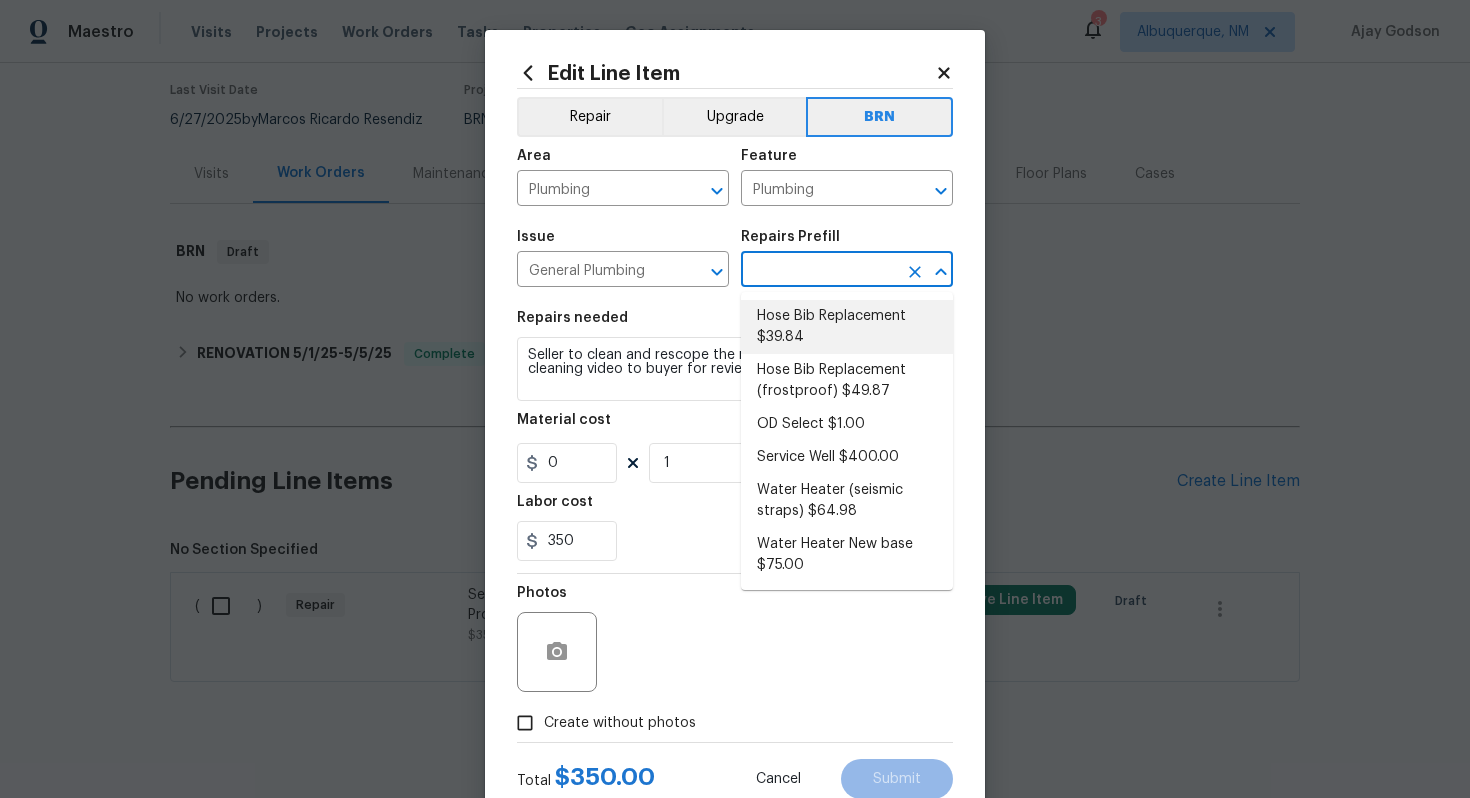 type on "Hose Bib Replacement $39.84" 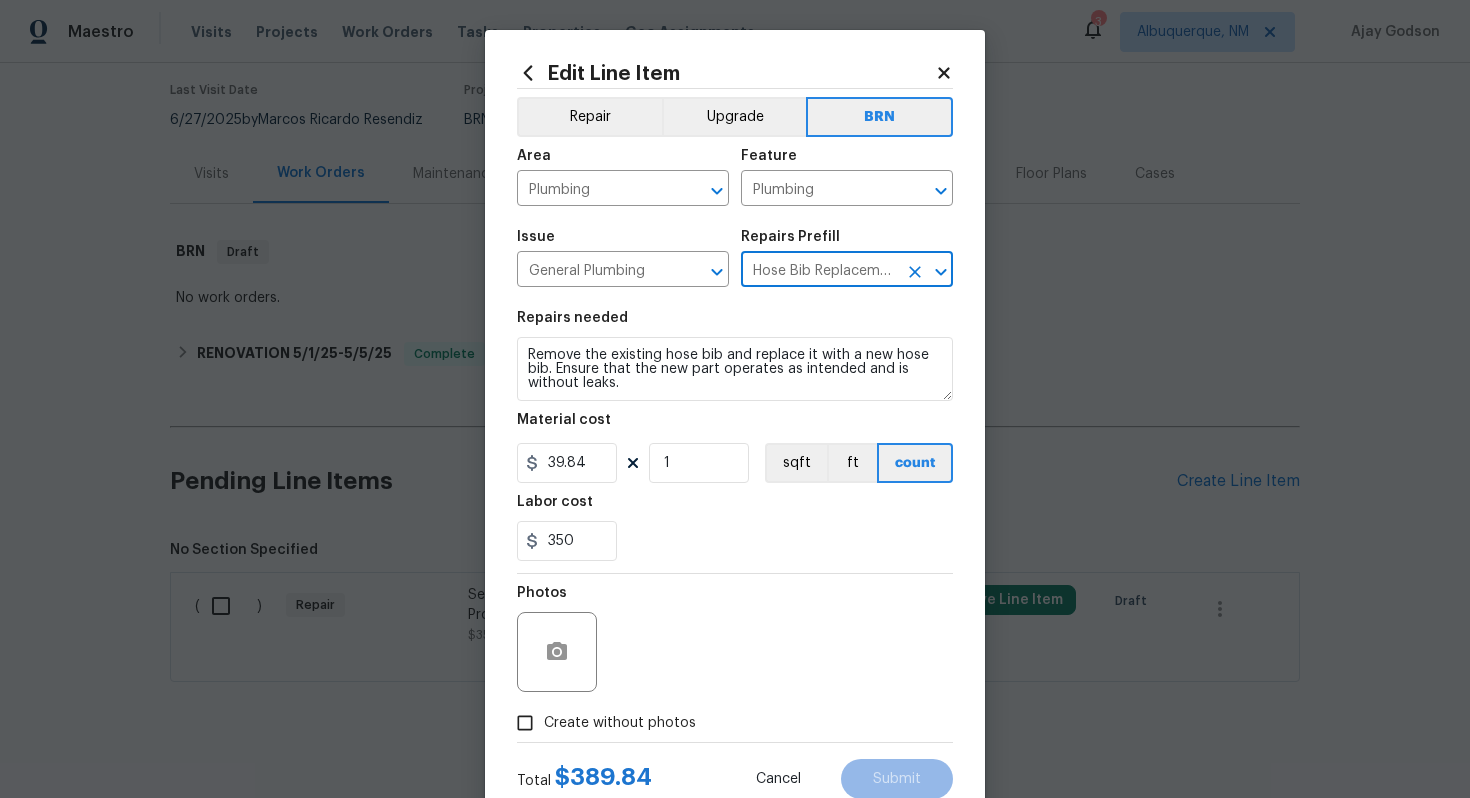 type on "Hose Bib Replacement $39.84" 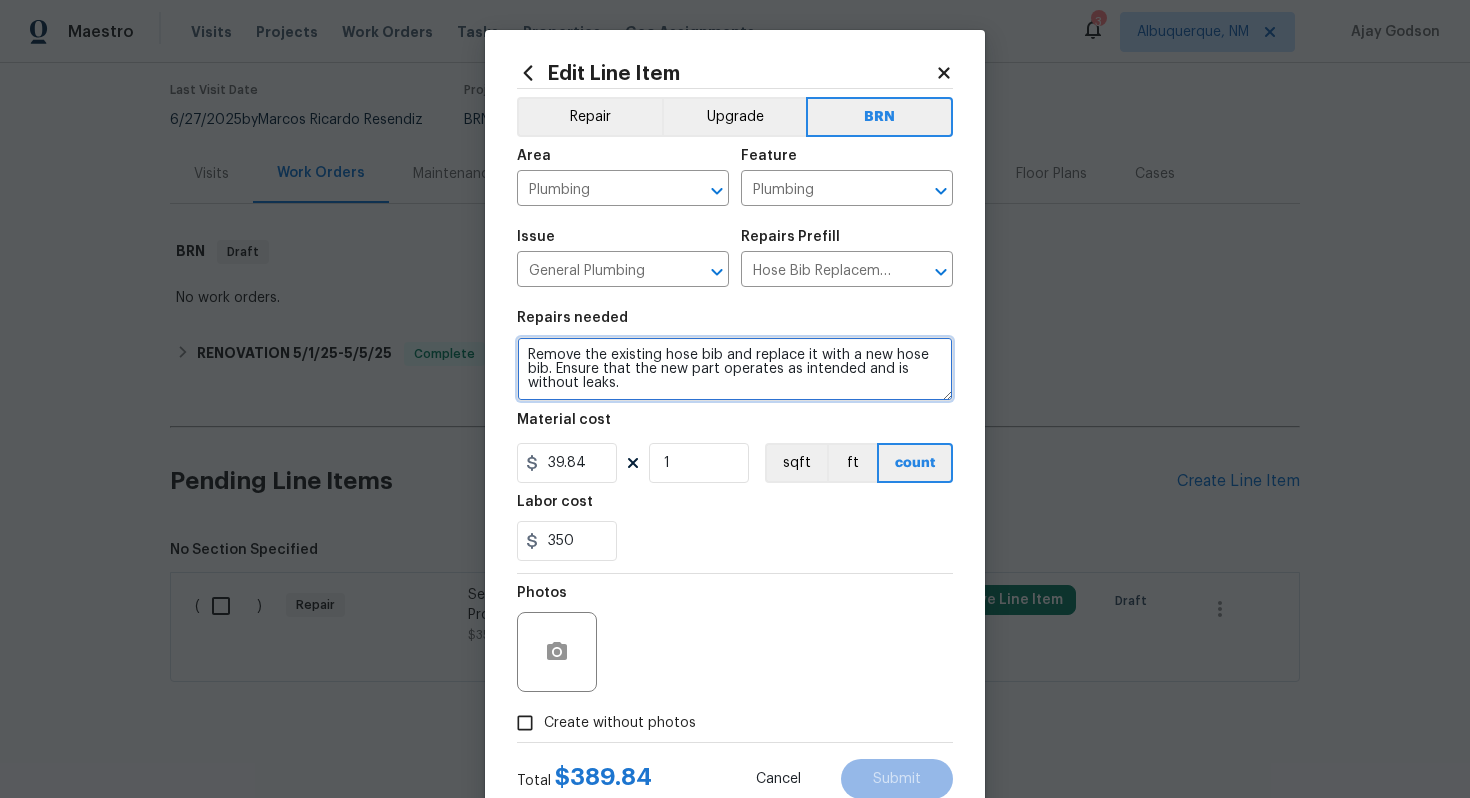 drag, startPoint x: 523, startPoint y: 353, endPoint x: 625, endPoint y: 398, distance: 111.48543 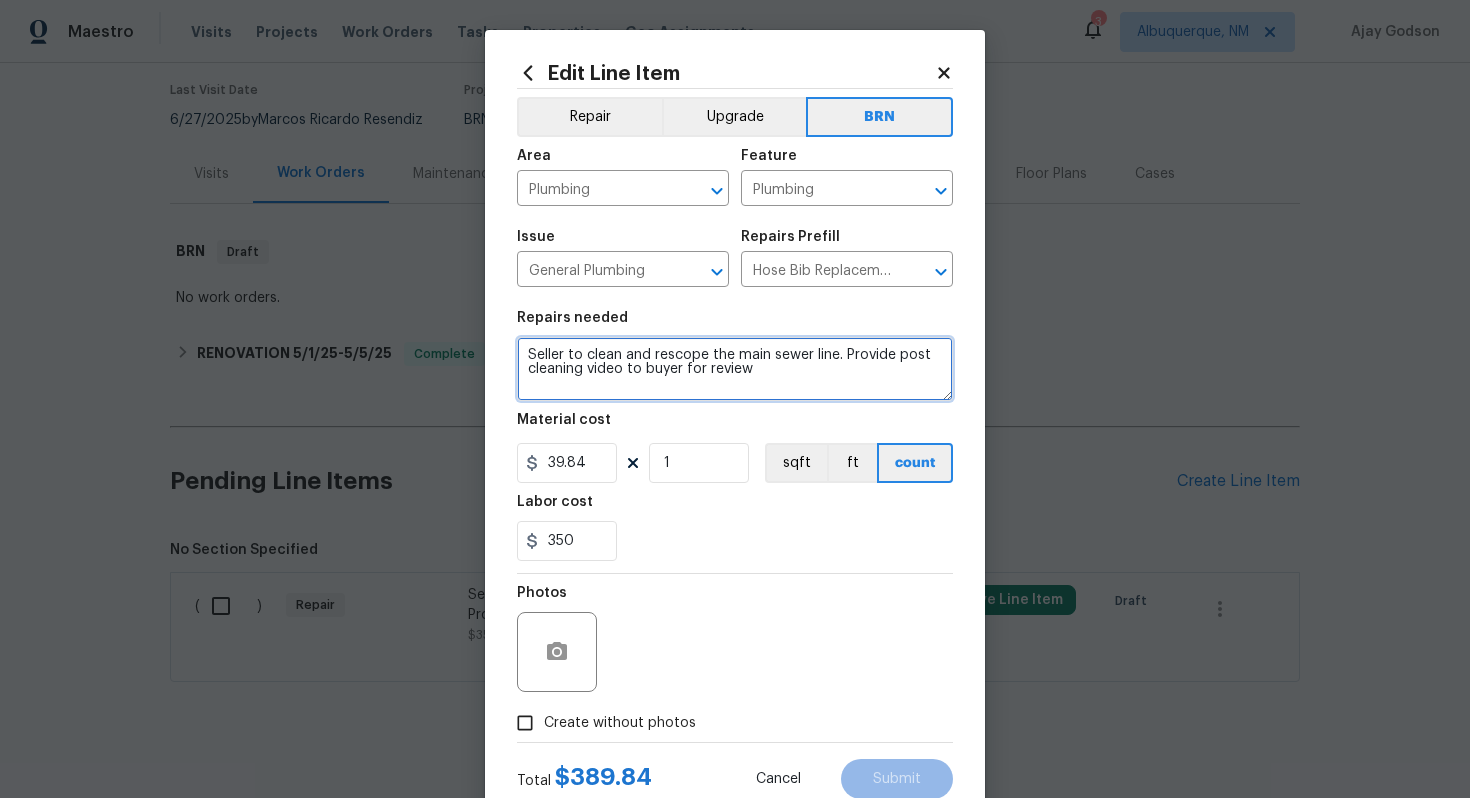 type on "Seller to clean and rescope the main sewer line. Provide post cleaning video to buyer for review" 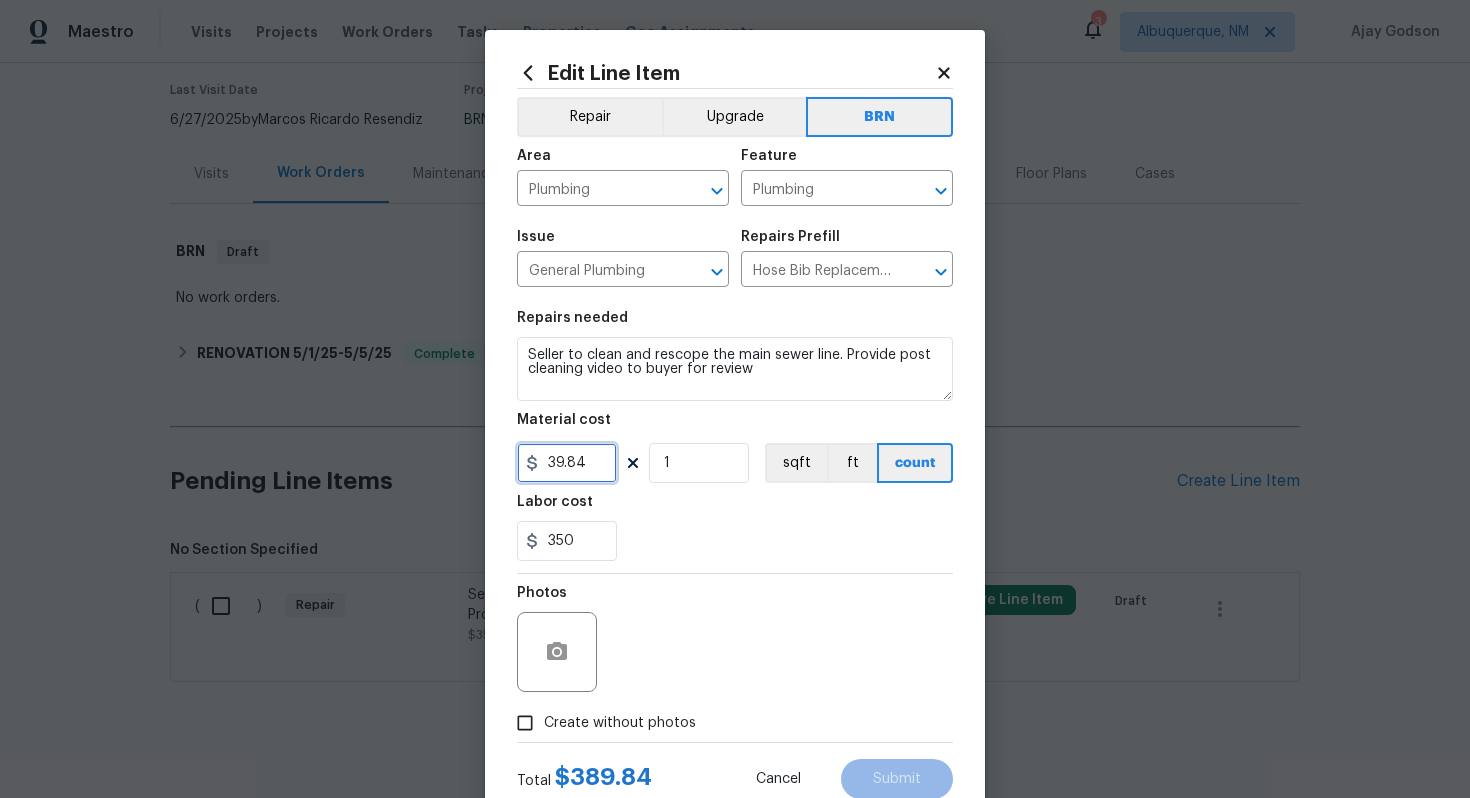 drag, startPoint x: 596, startPoint y: 463, endPoint x: 527, endPoint y: 465, distance: 69.02898 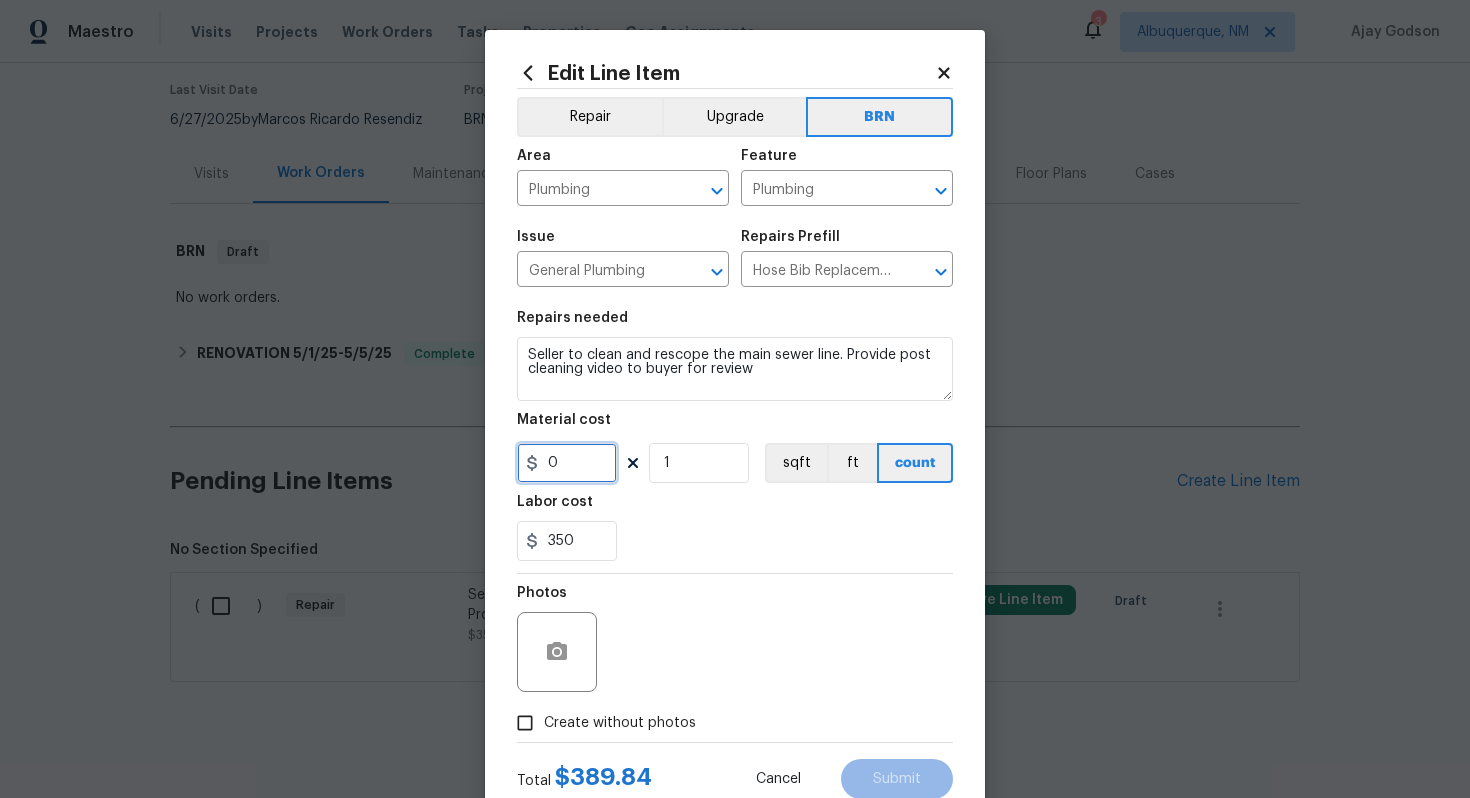 type on "0" 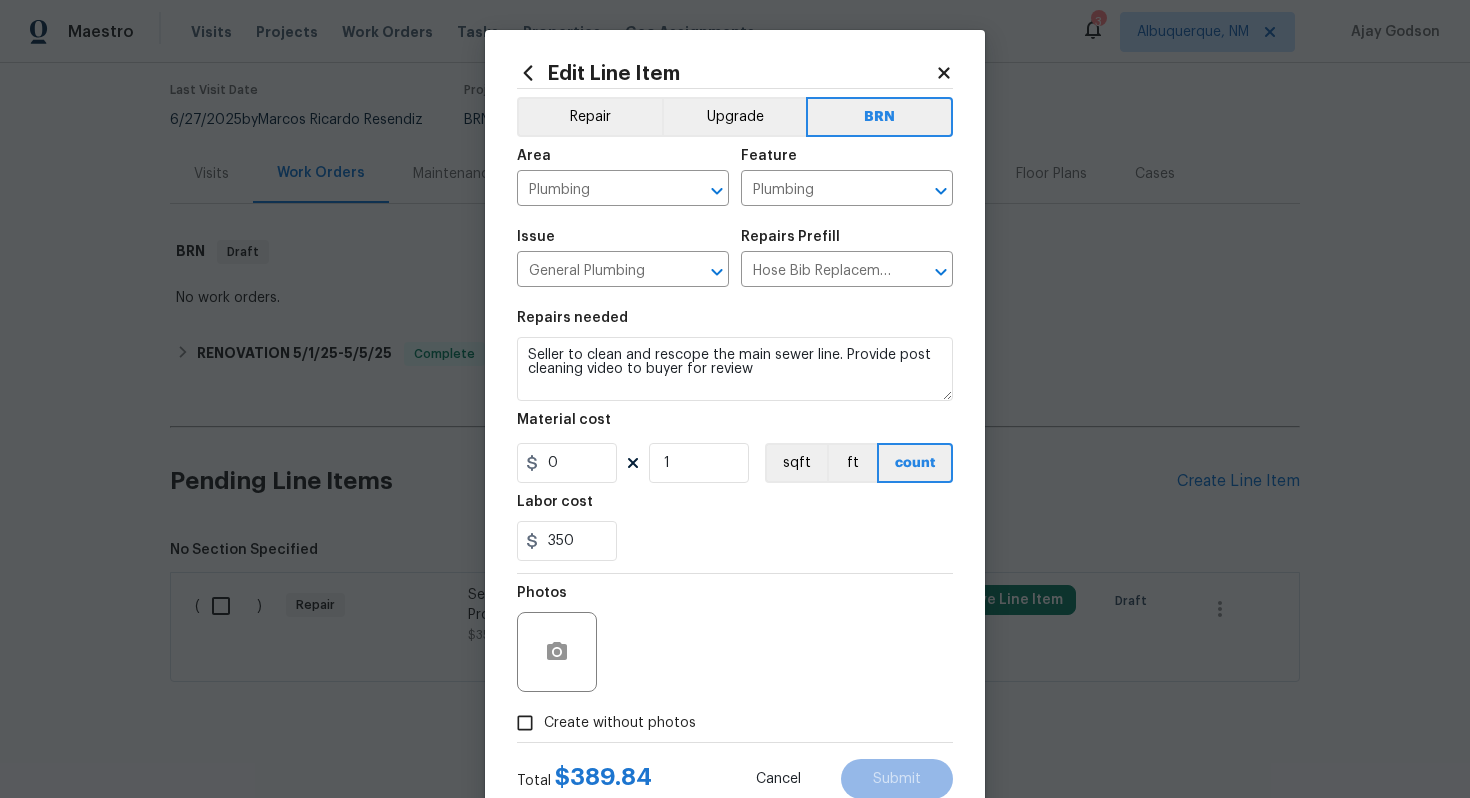 click on "Repairs needed Seller to clean and rescope the main sewer line. Provide post cleaning video to buyer for review Material cost 0 1 sqft ft count Labor cost 350" at bounding box center (735, 436) 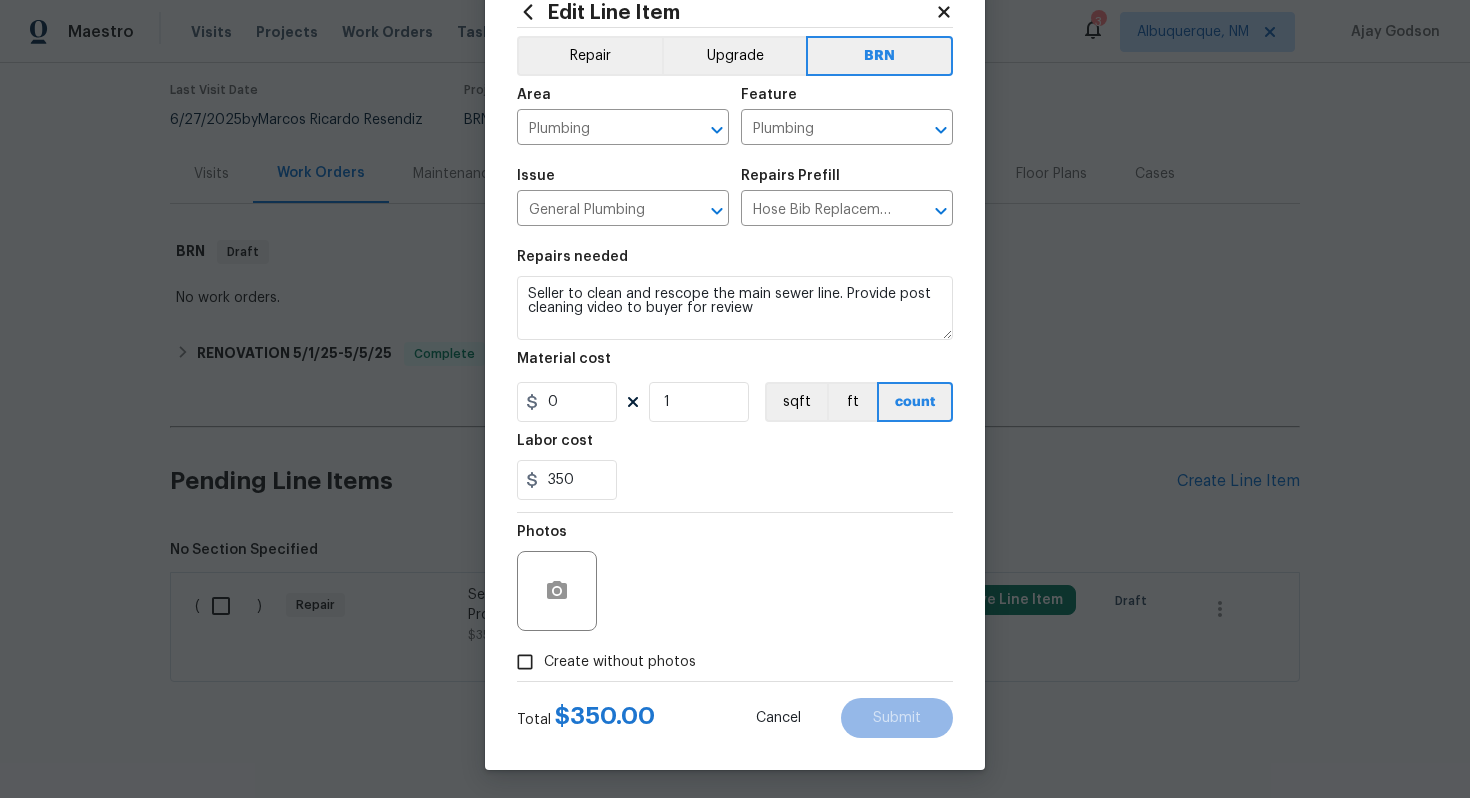 scroll, scrollTop: 64, scrollLeft: 0, axis: vertical 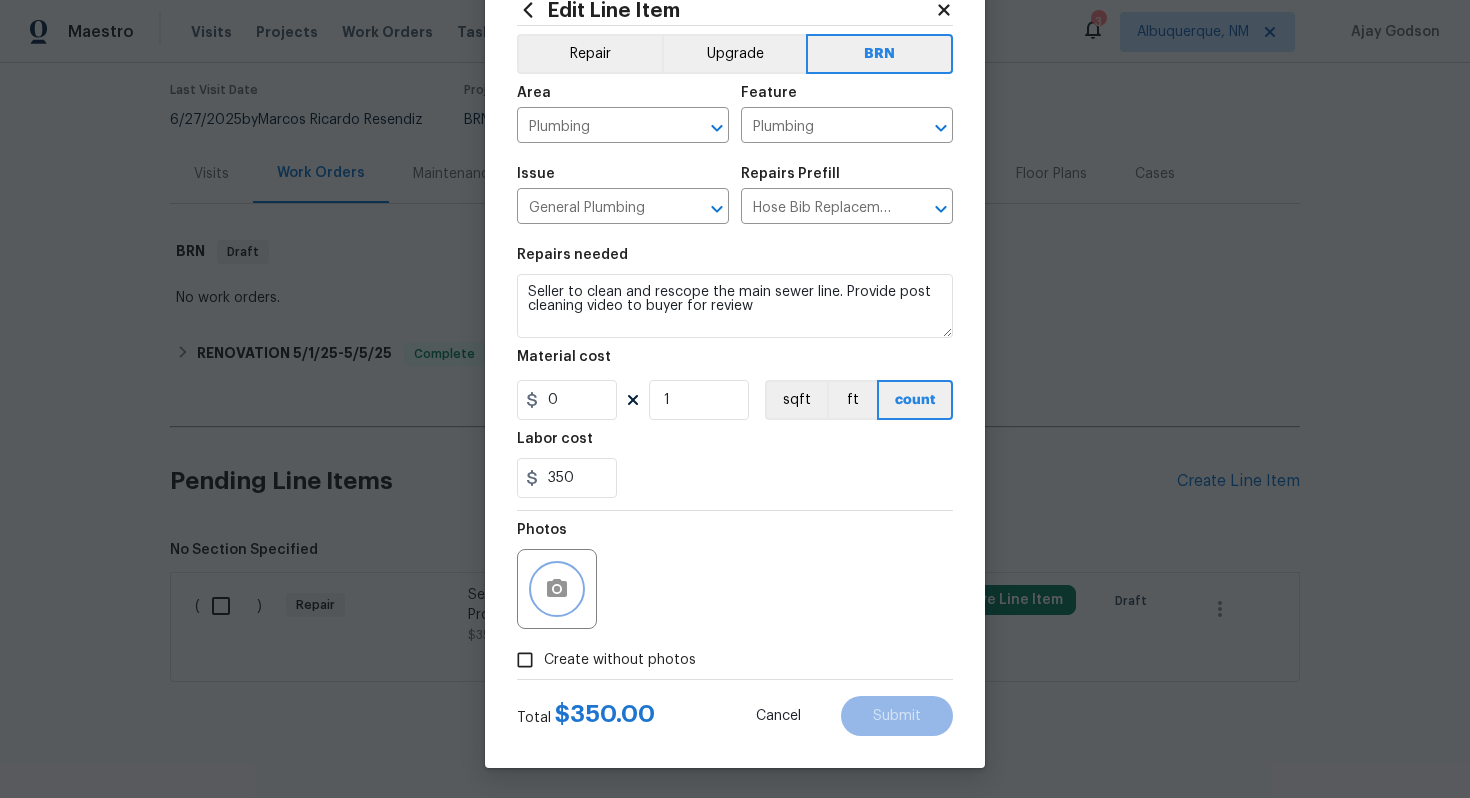 click 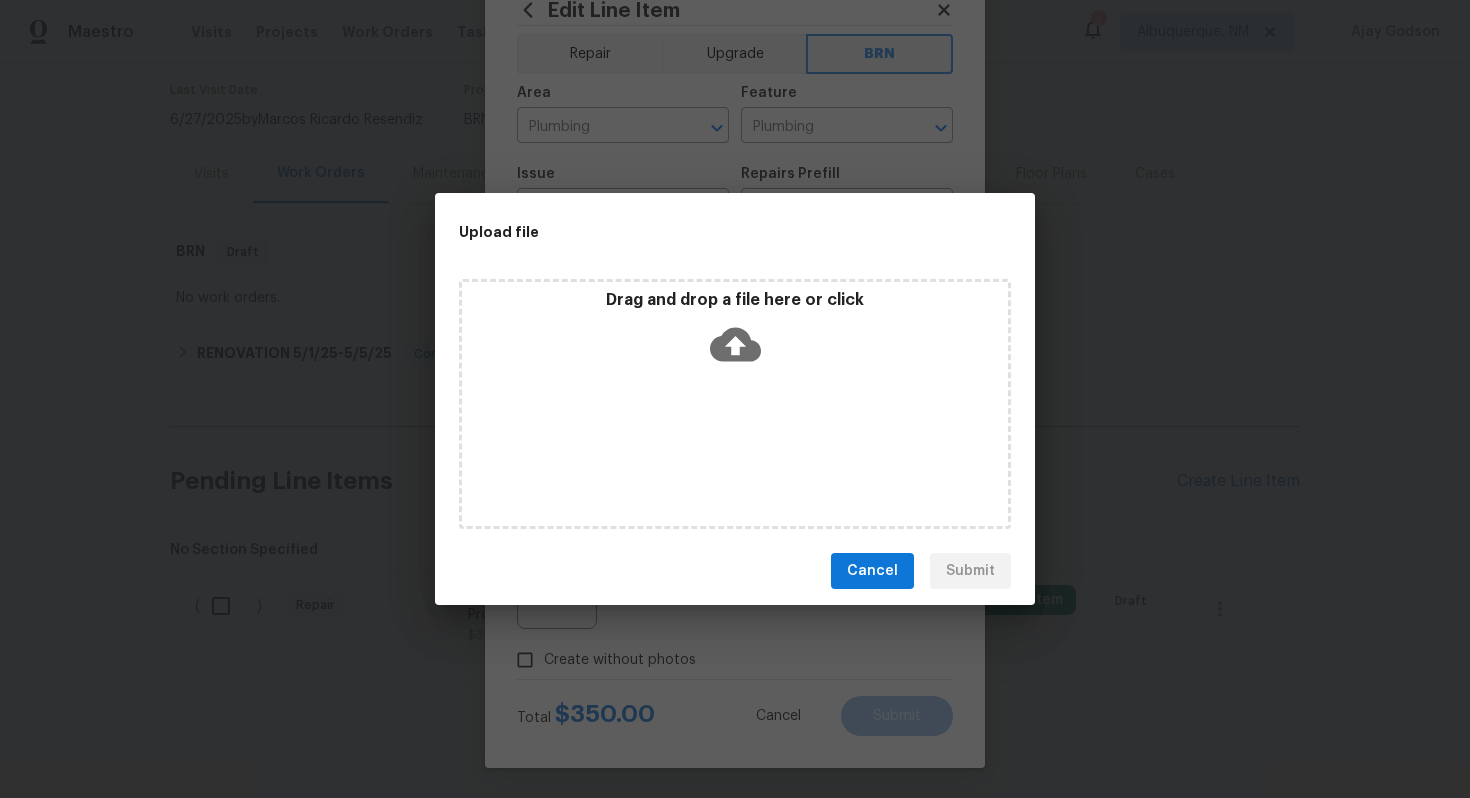 click 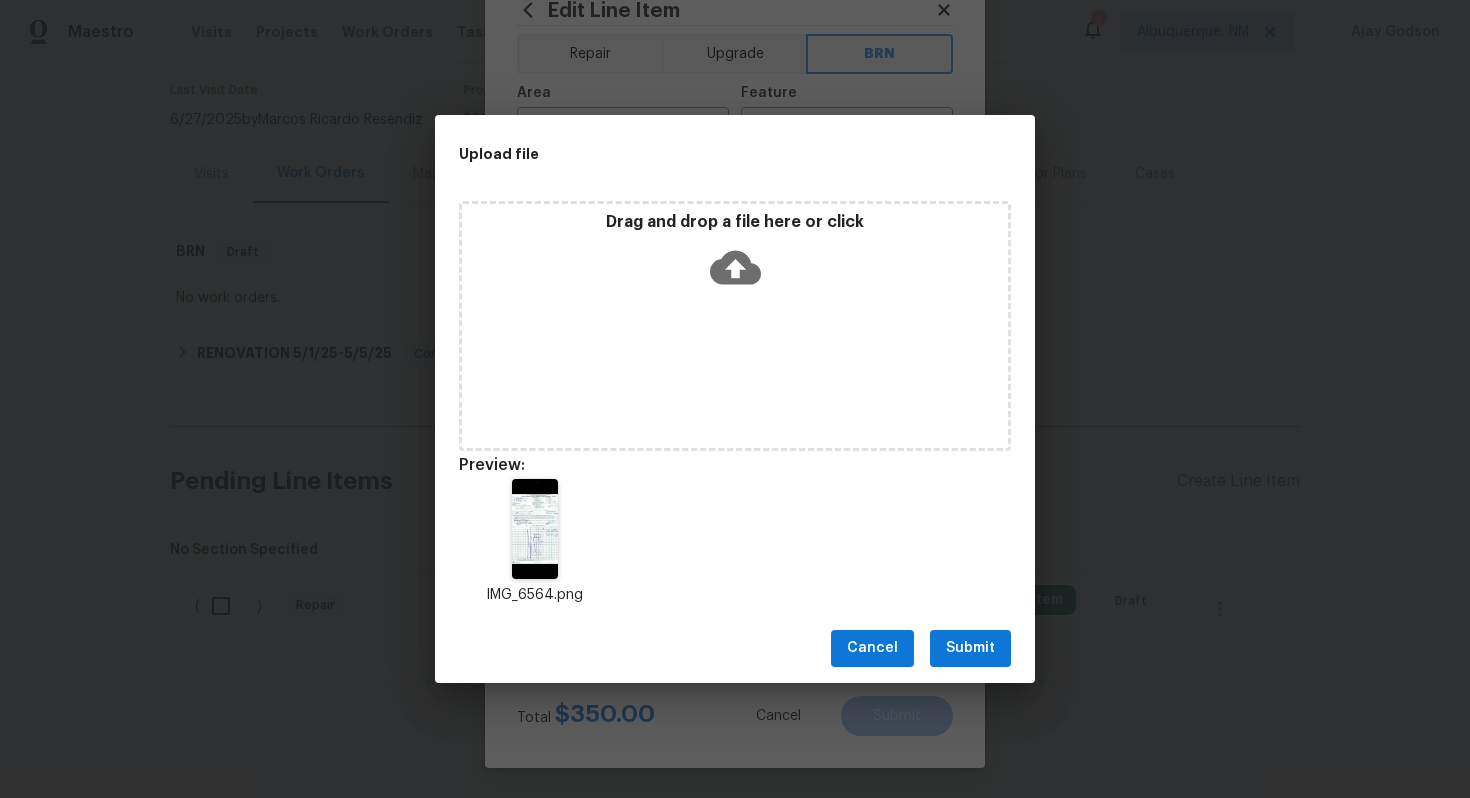 click on "Submit" at bounding box center (970, 648) 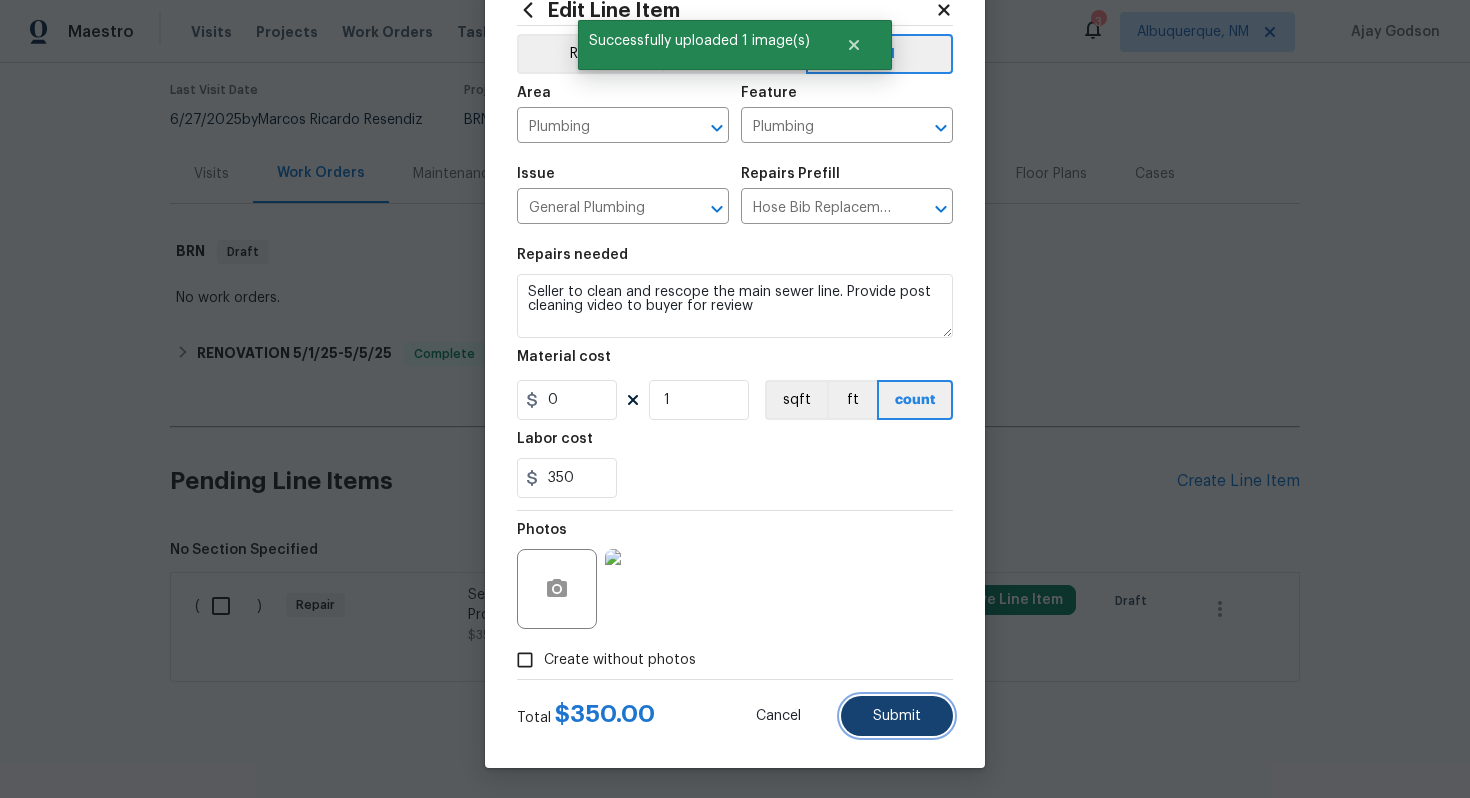 click on "Submit" at bounding box center [897, 716] 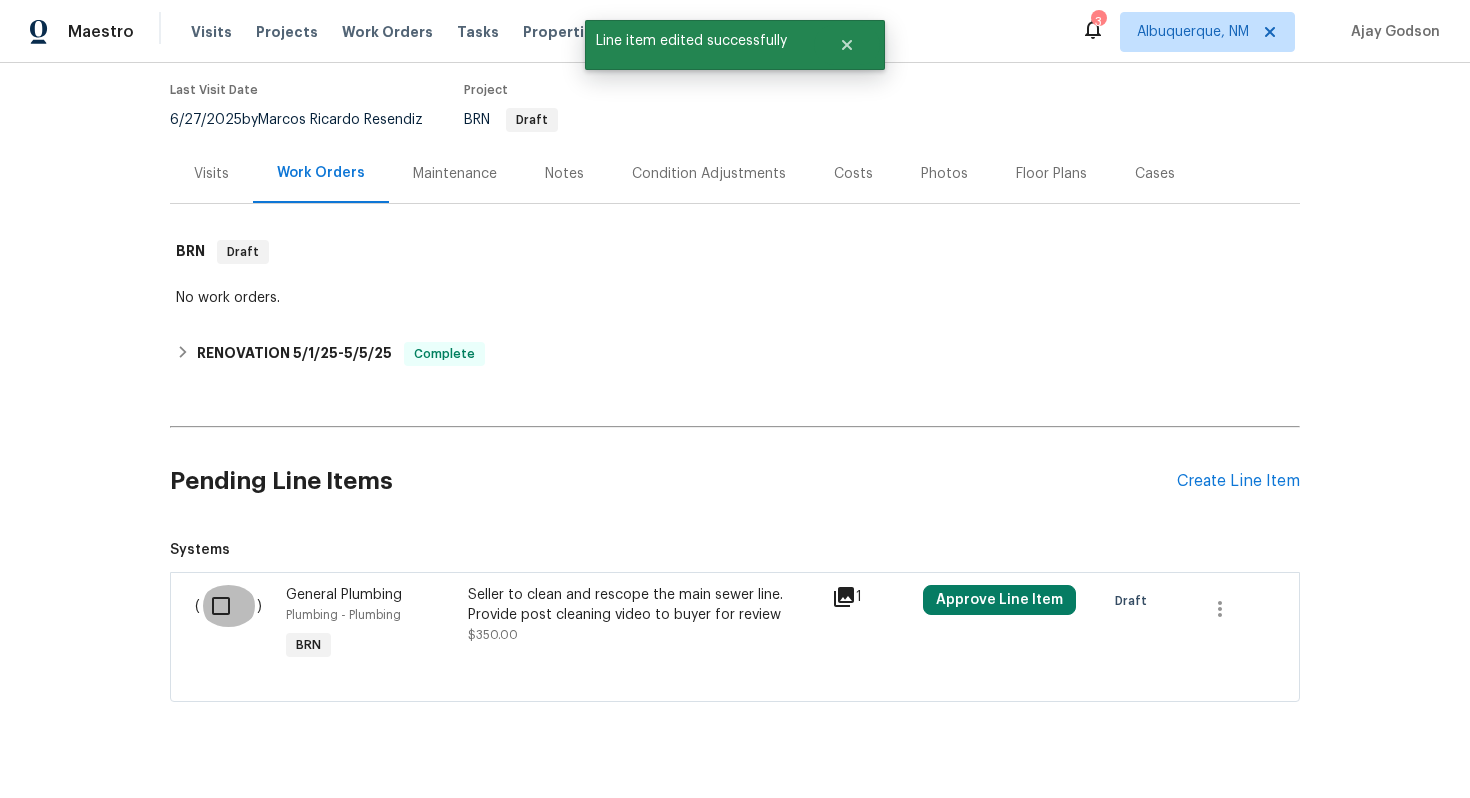 click at bounding box center [228, 606] 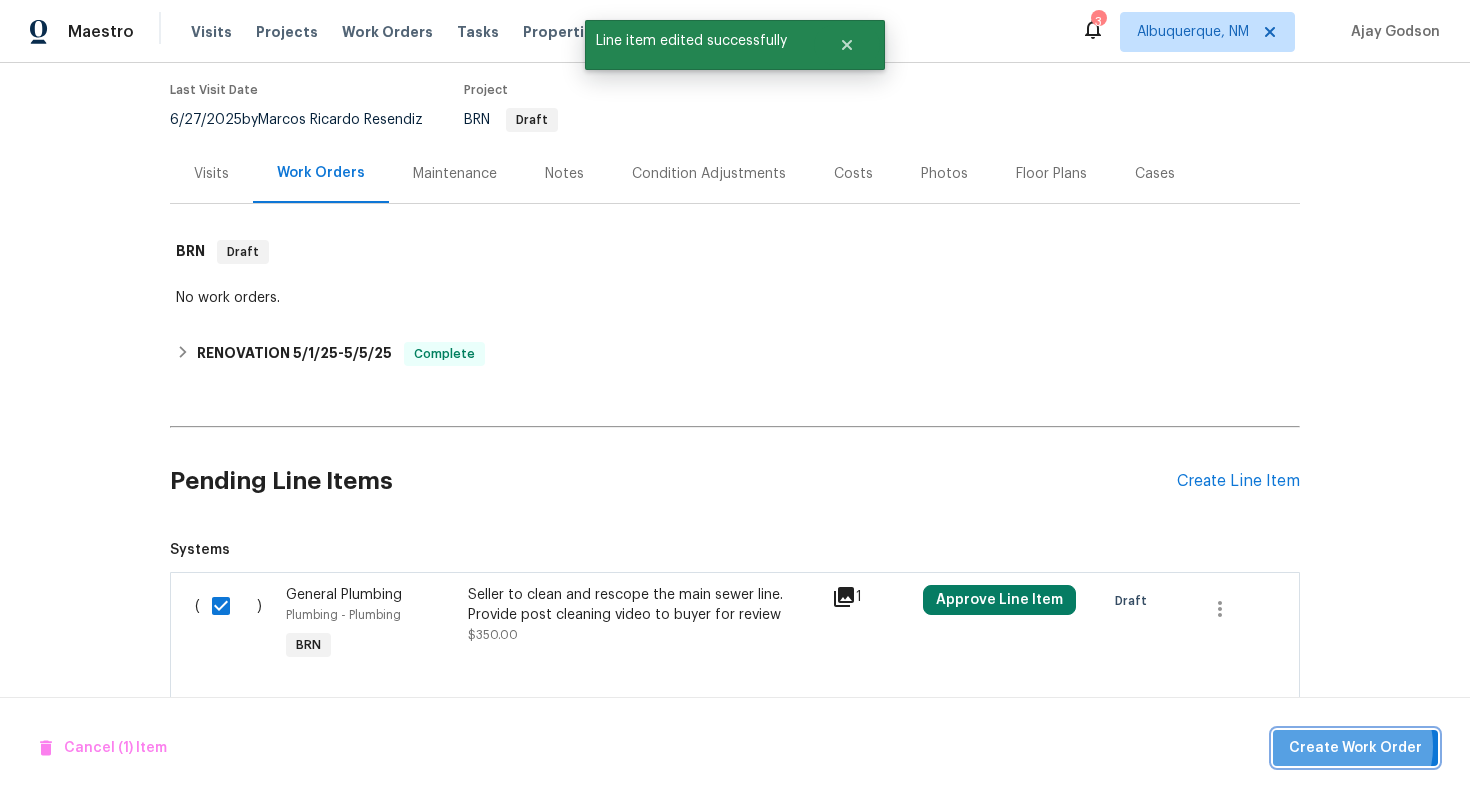 click on "Create Work Order" at bounding box center (1355, 748) 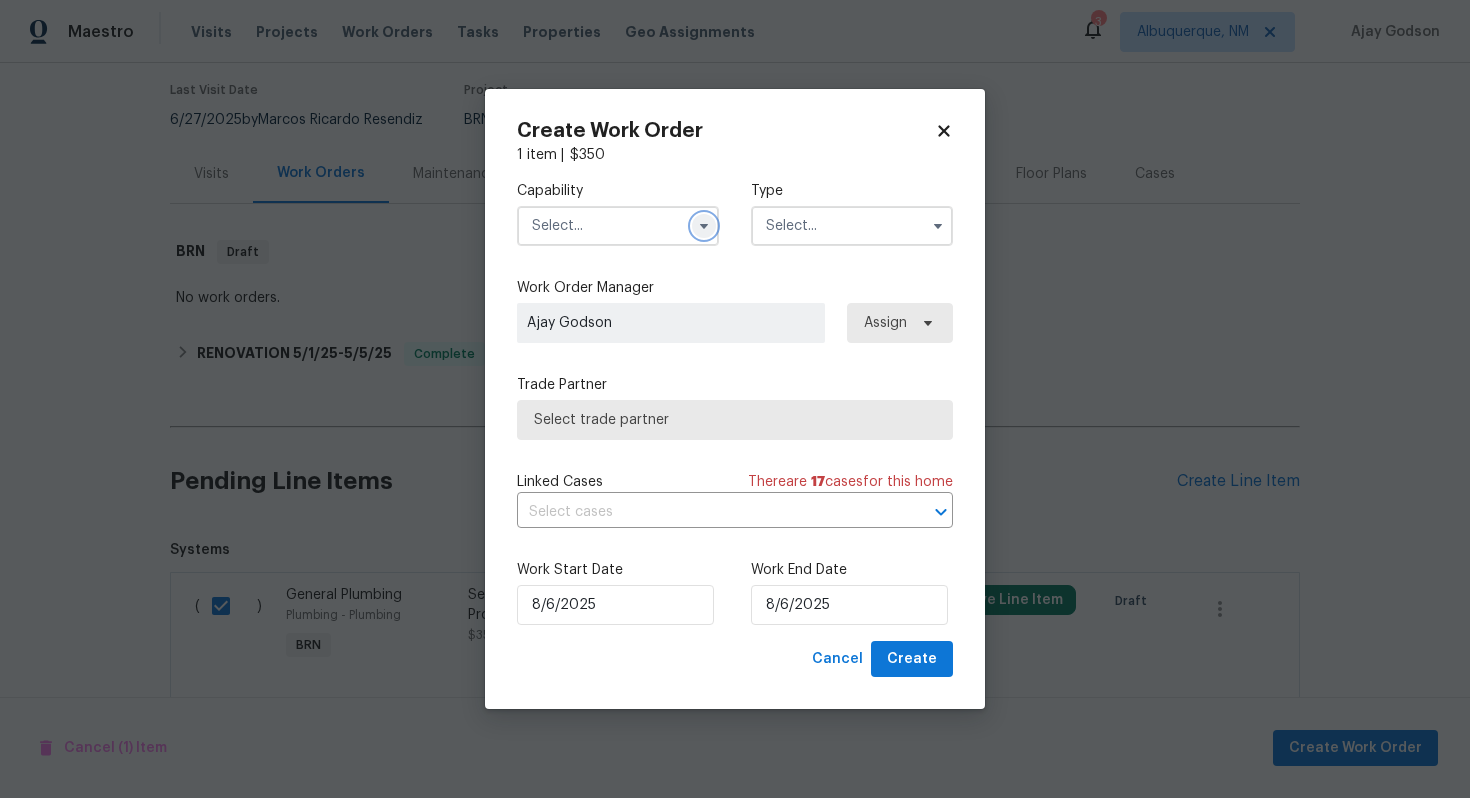 click at bounding box center (704, 226) 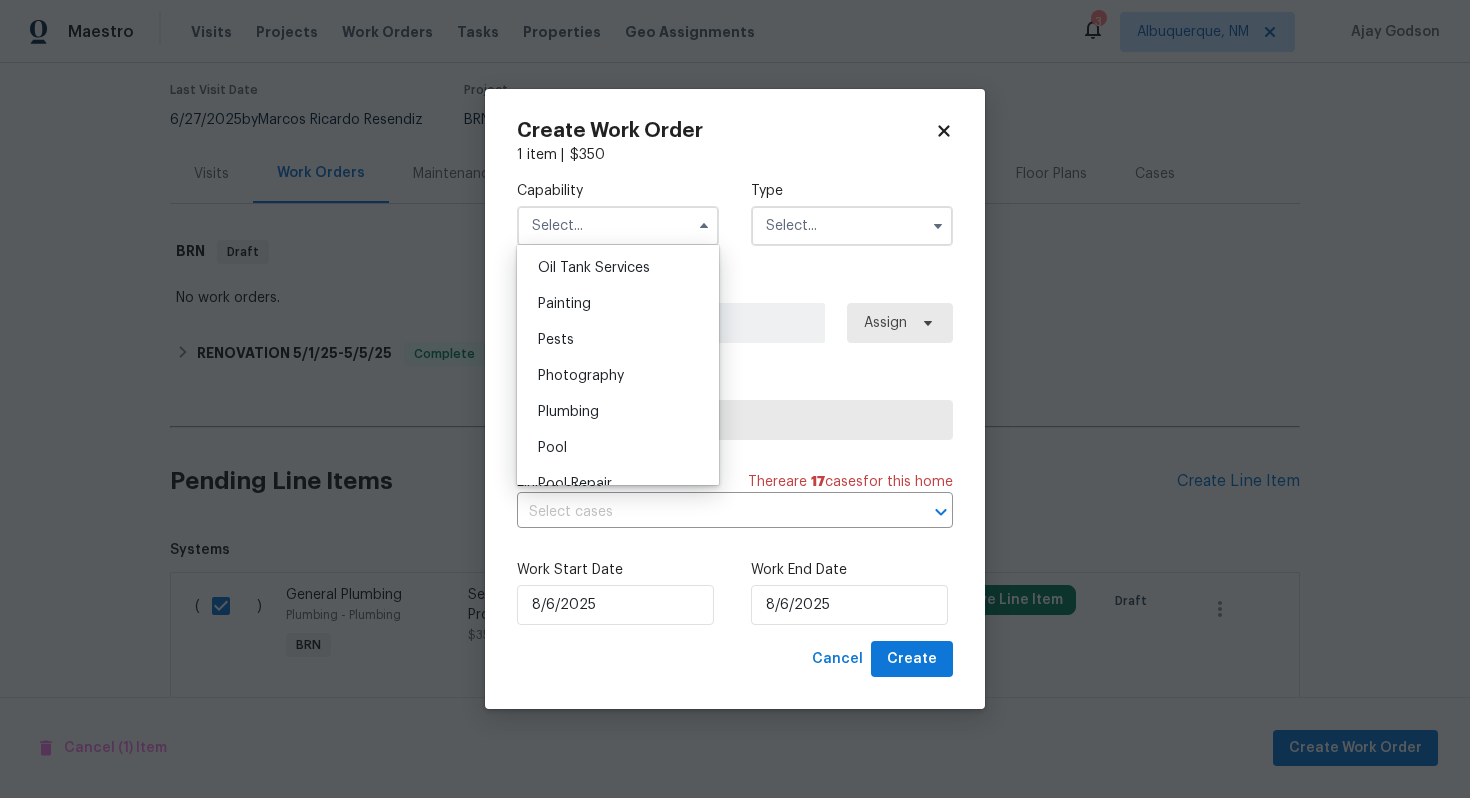 scroll, scrollTop: 1641, scrollLeft: 0, axis: vertical 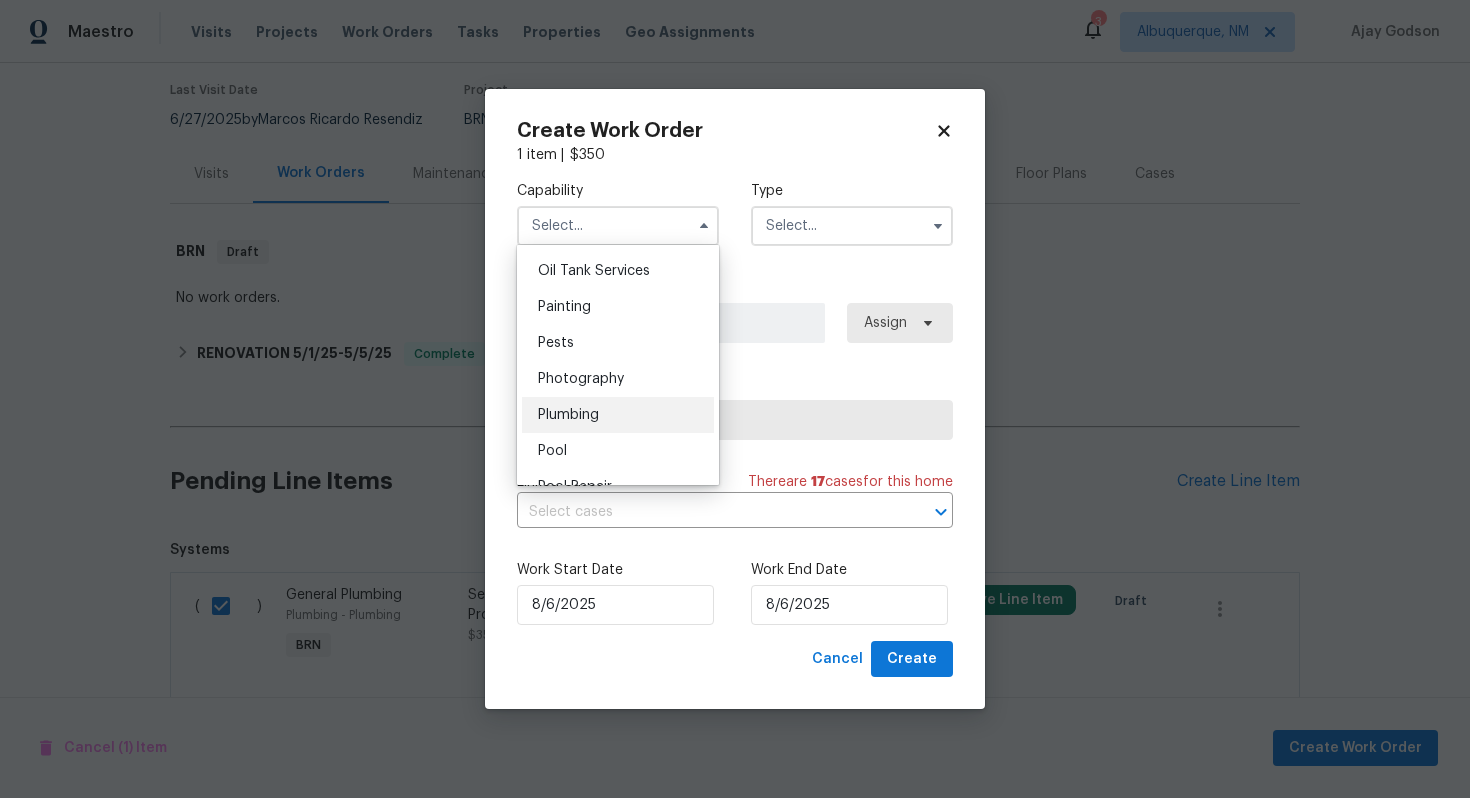 click on "Plumbing" at bounding box center [618, 415] 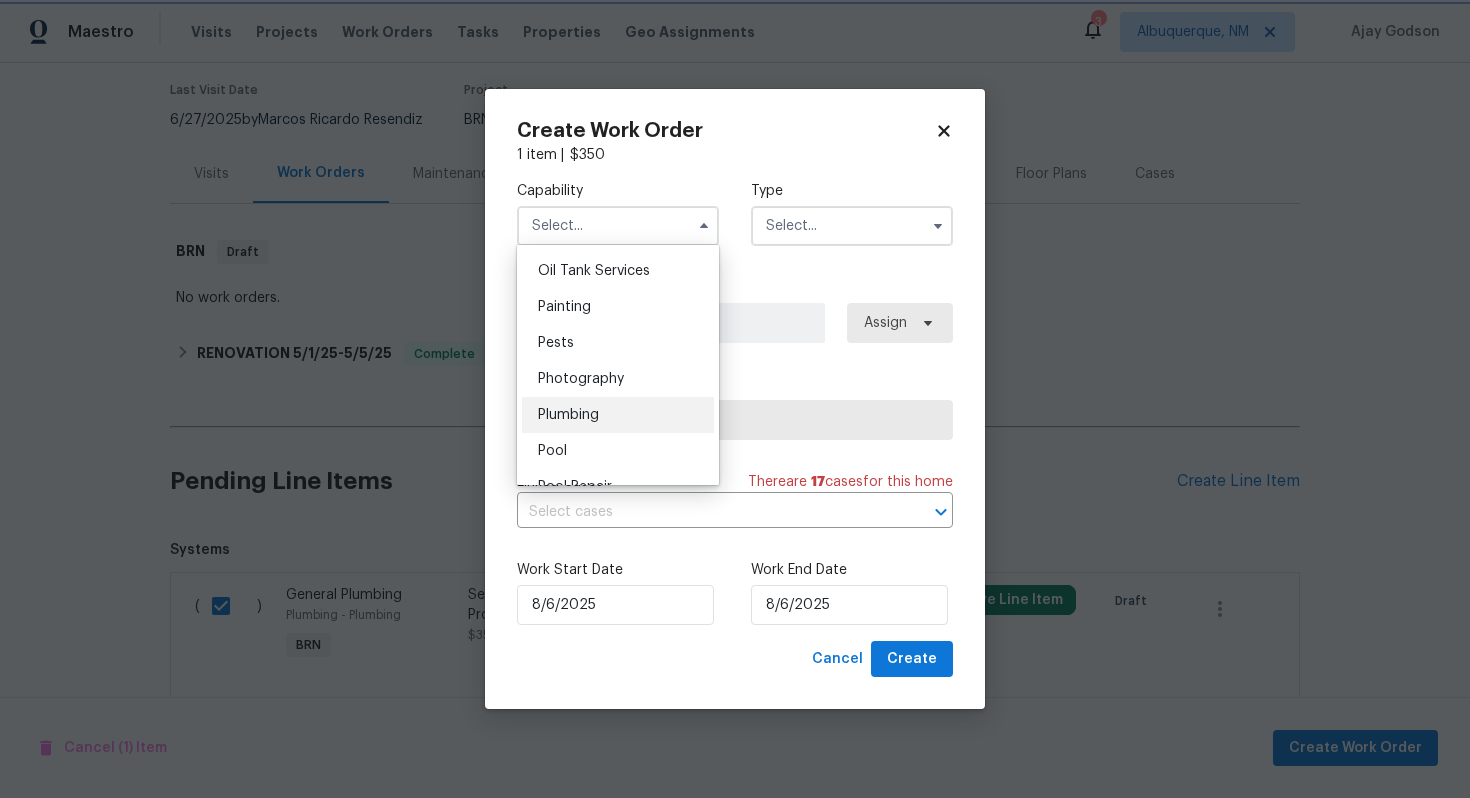 type on "Plumbing" 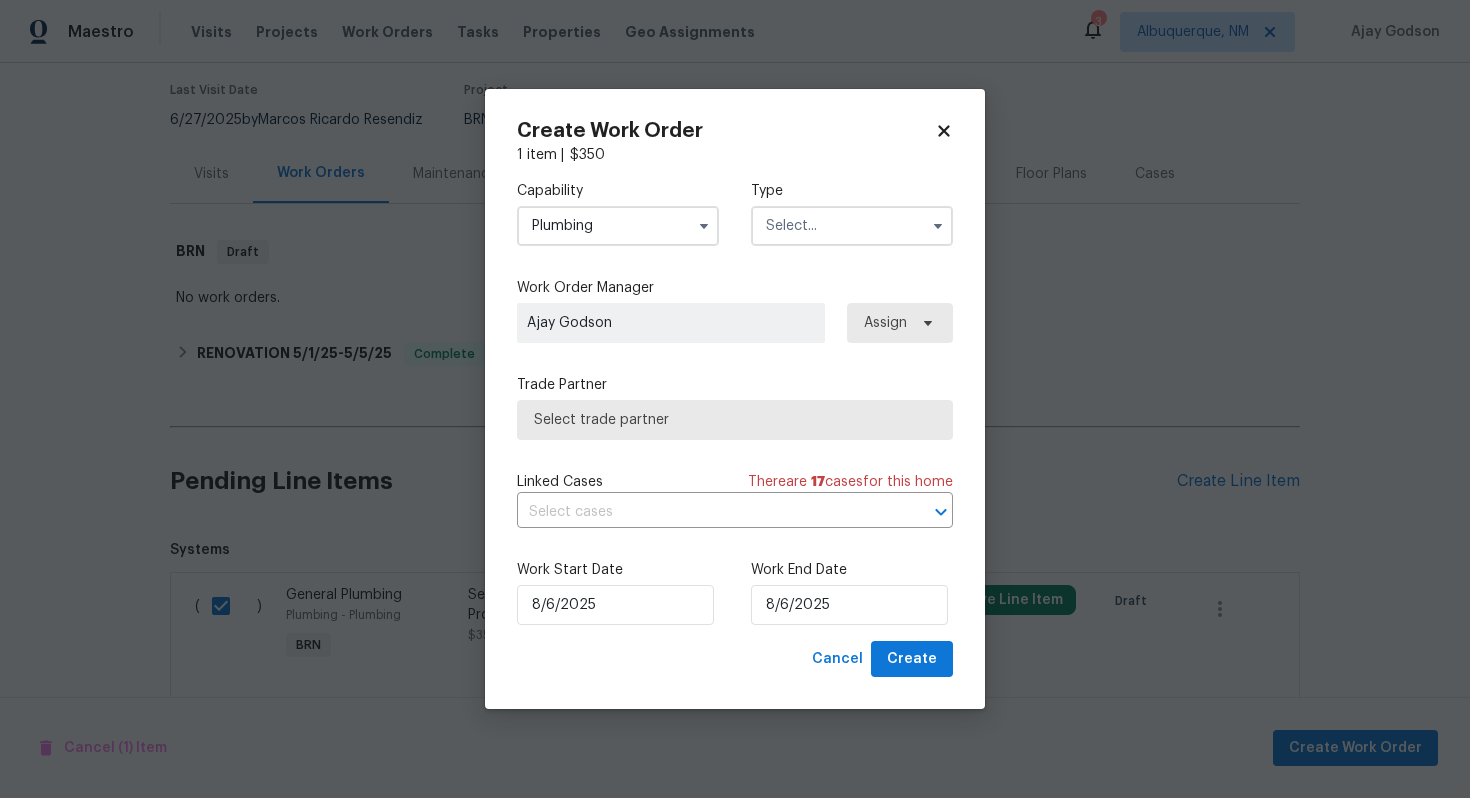 click at bounding box center (852, 226) 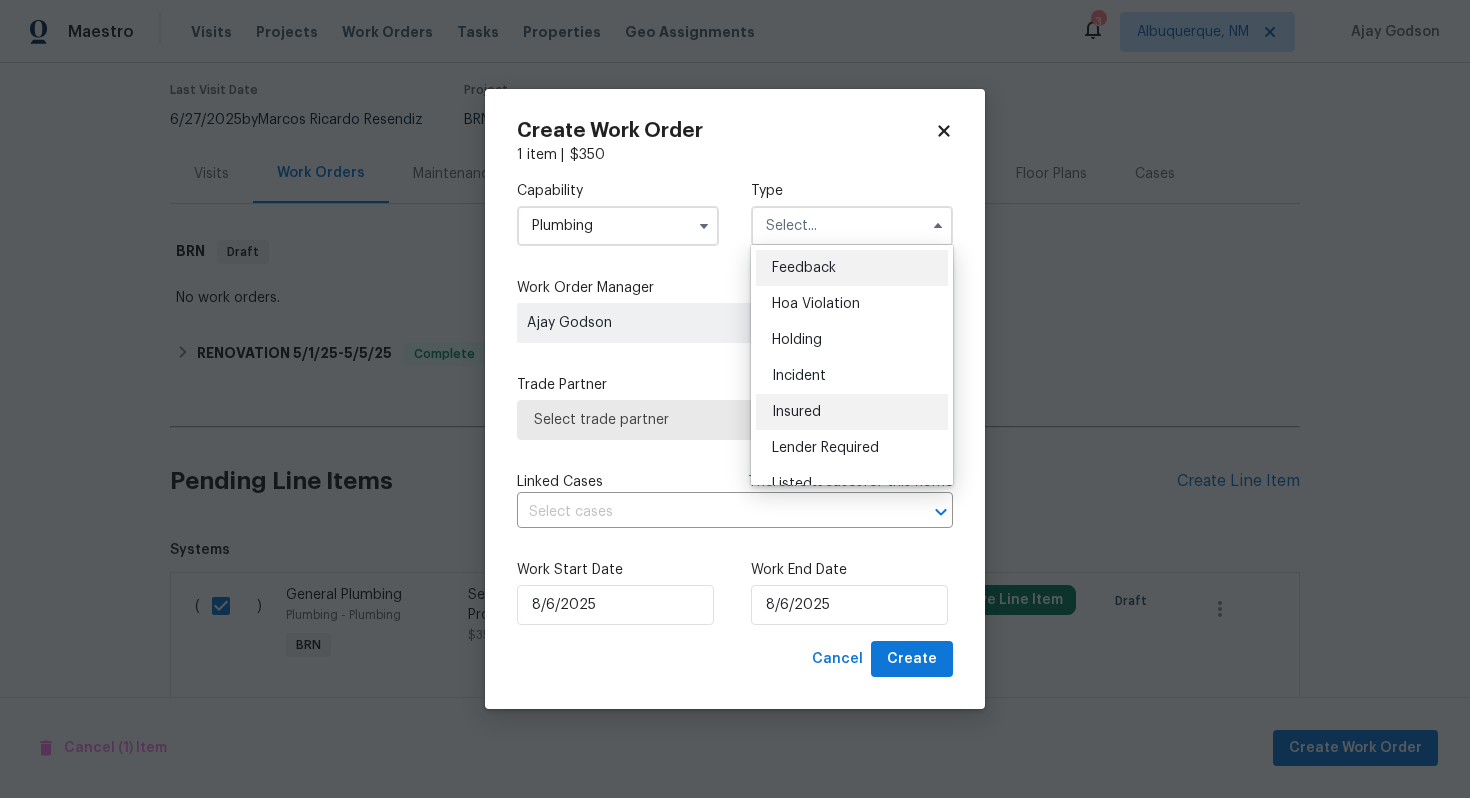 scroll, scrollTop: 454, scrollLeft: 0, axis: vertical 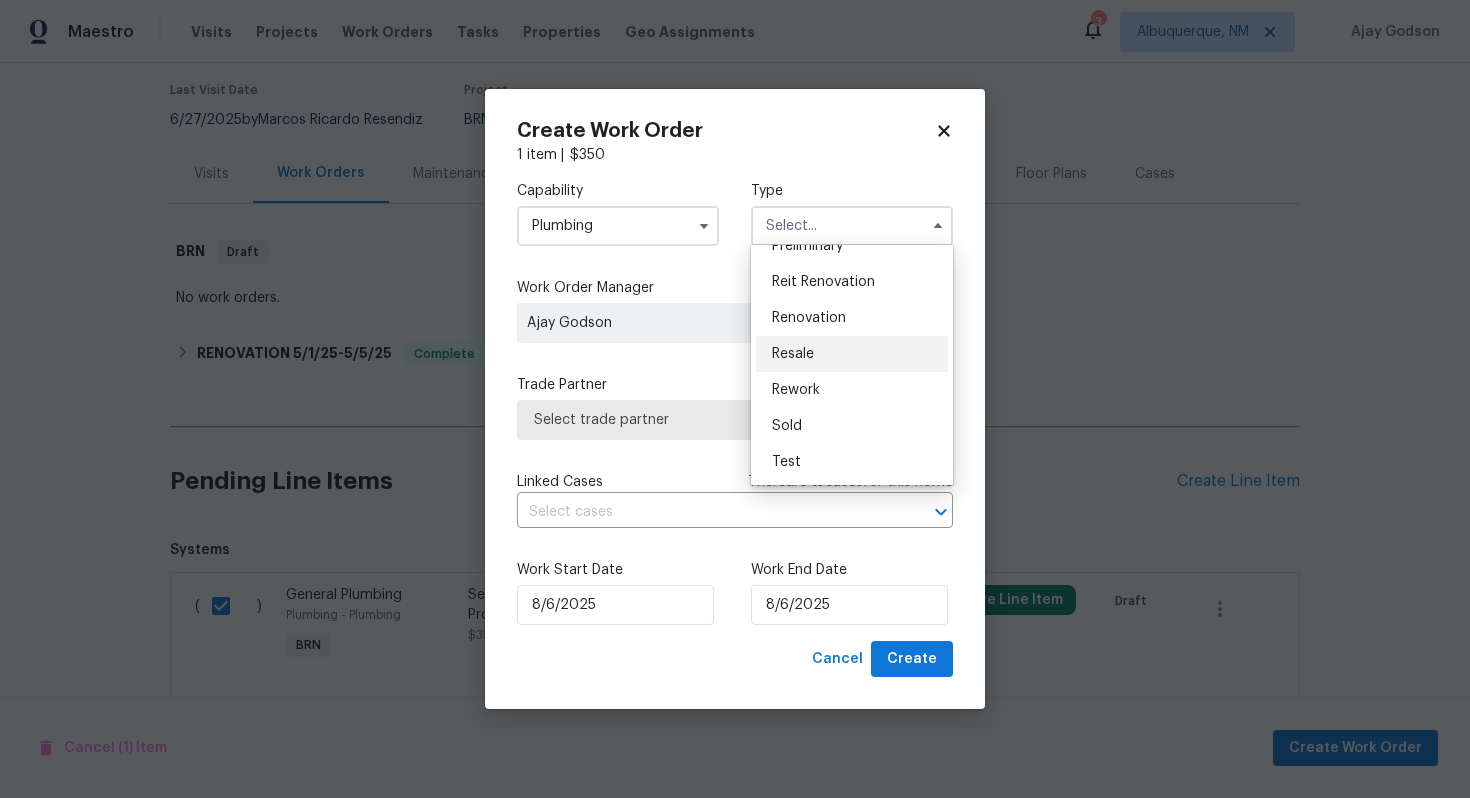 click on "Resale" at bounding box center [852, 354] 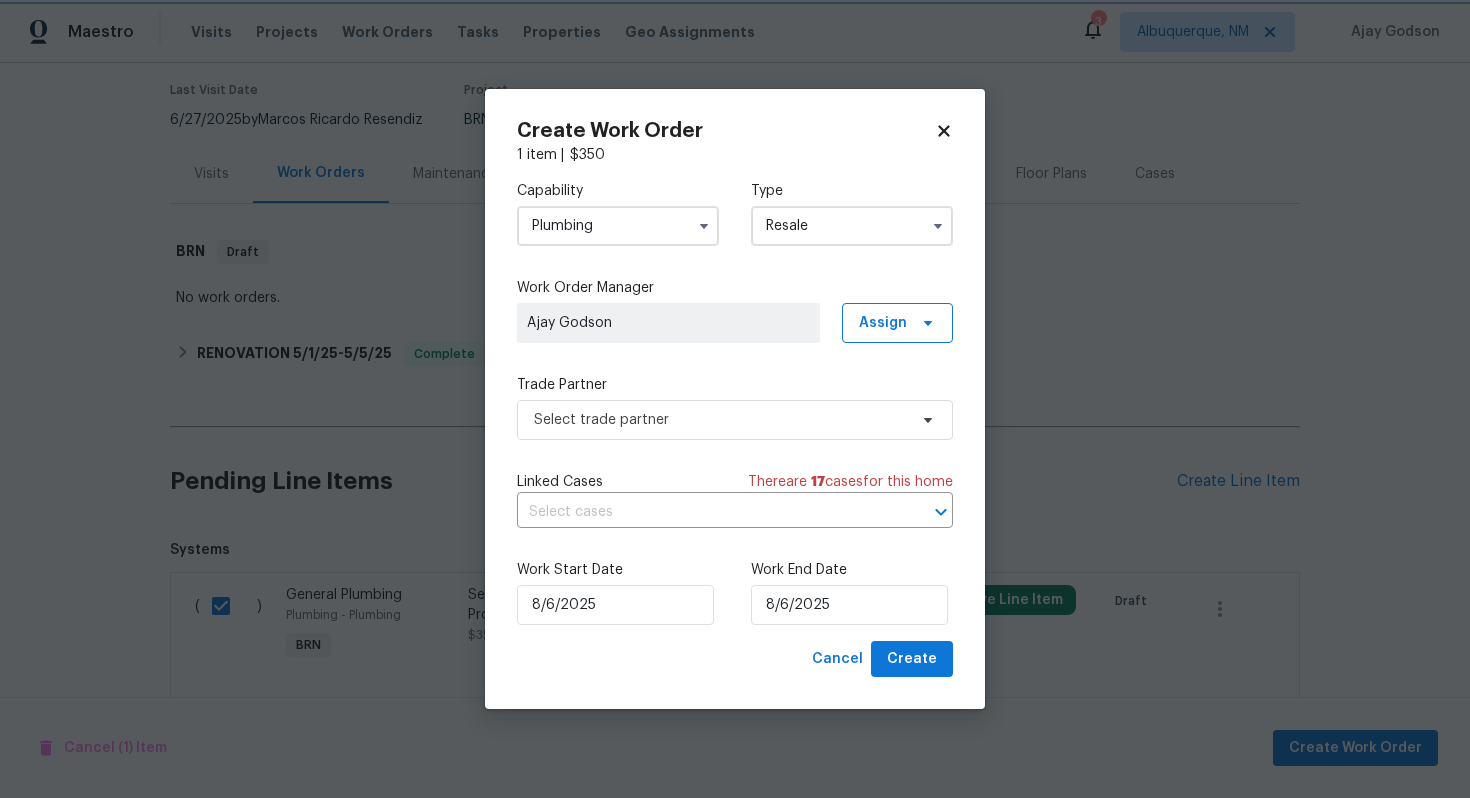 type on "Resale" 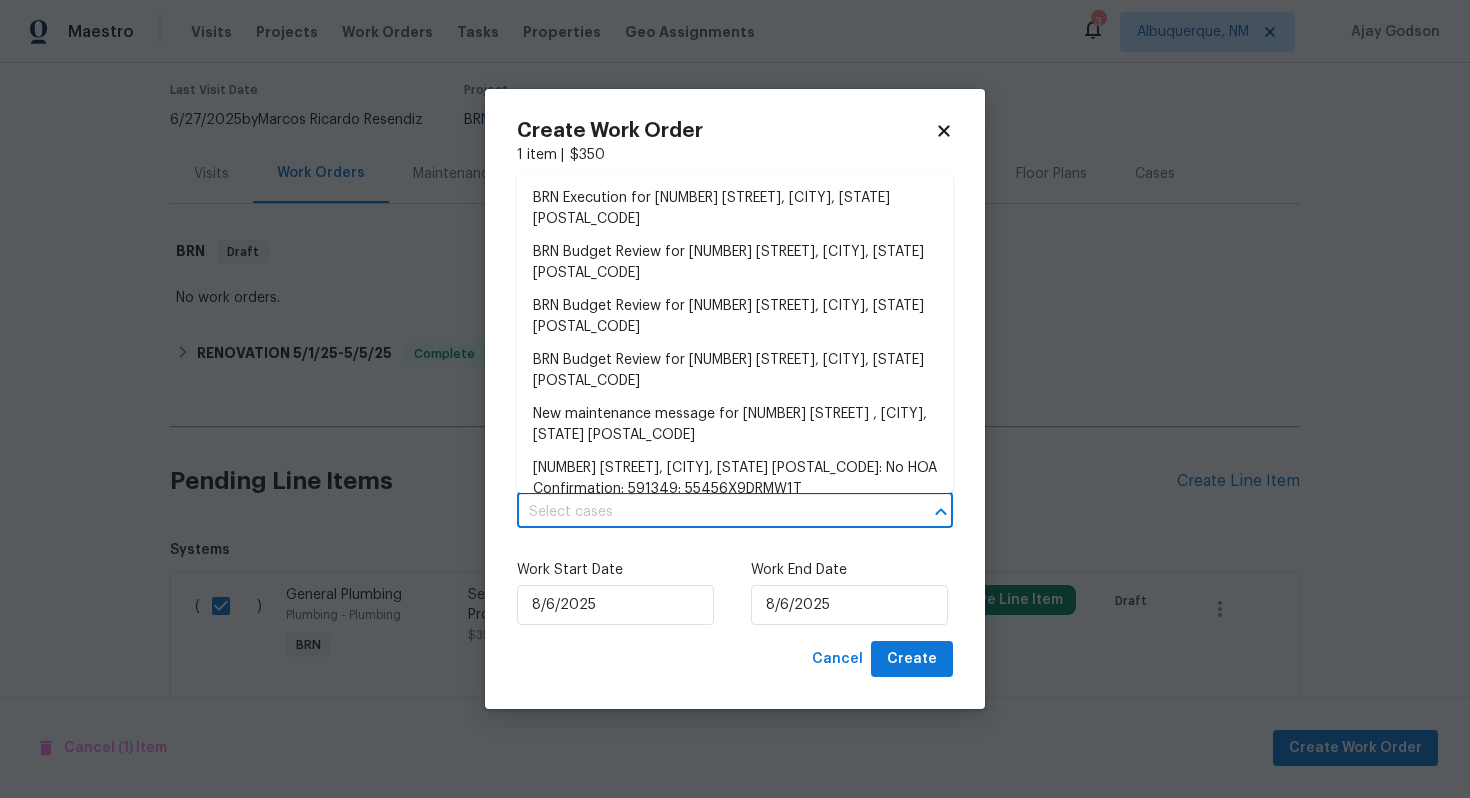click at bounding box center [707, 512] 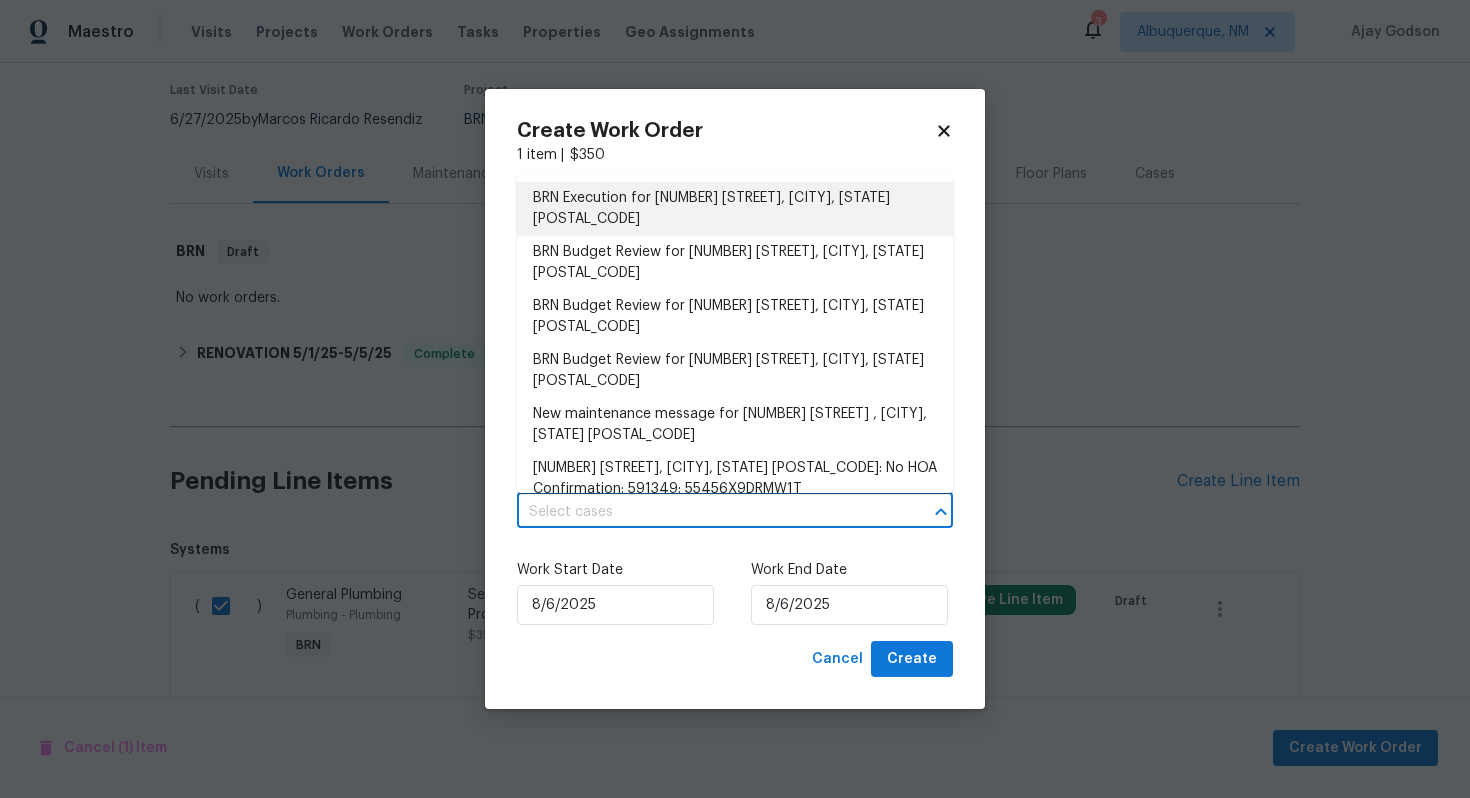 click on "BRN Execution for 1907 Secretariate Ct, Clarksville, TN 37042" at bounding box center (735, 209) 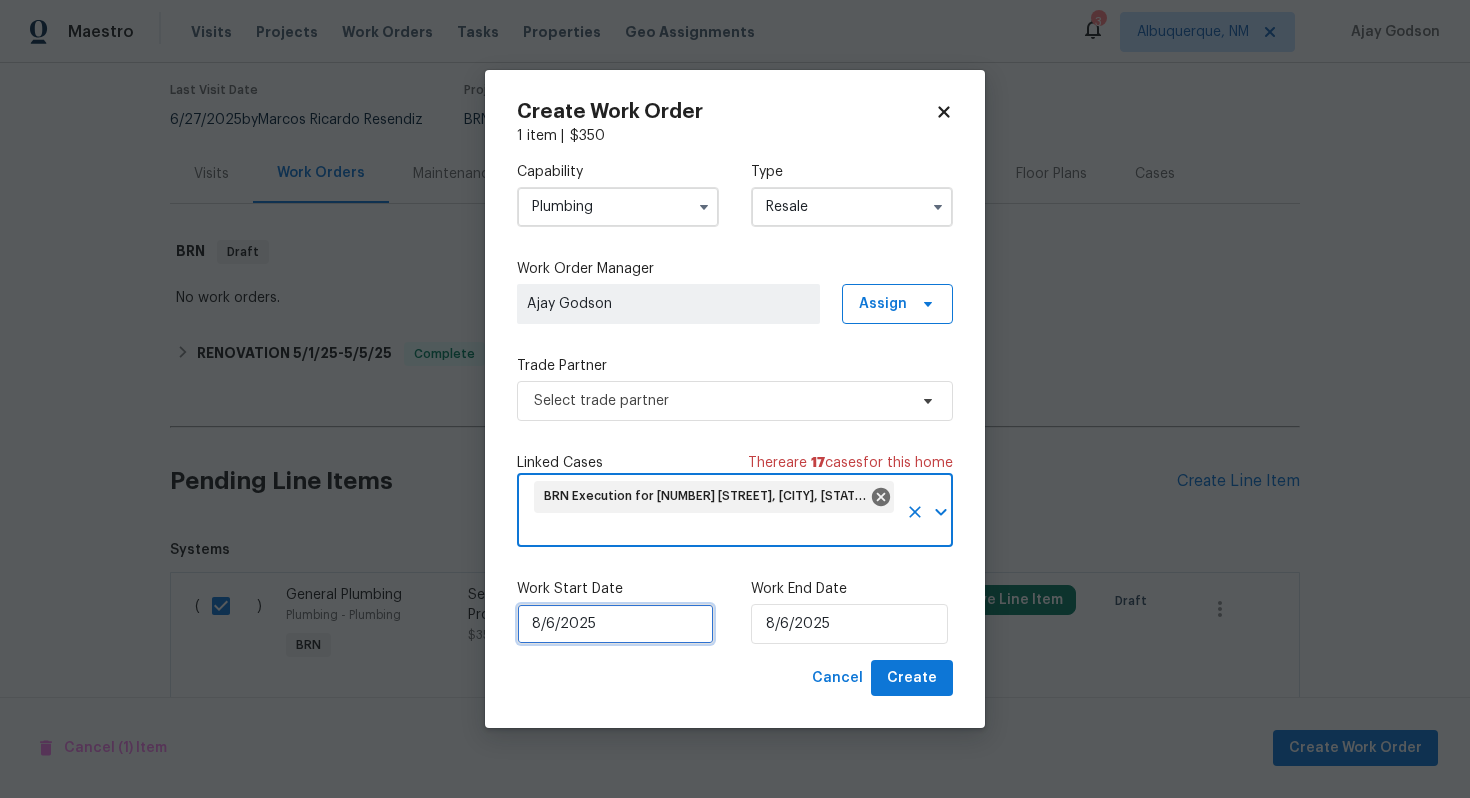 click on "8/6/2025" at bounding box center (615, 624) 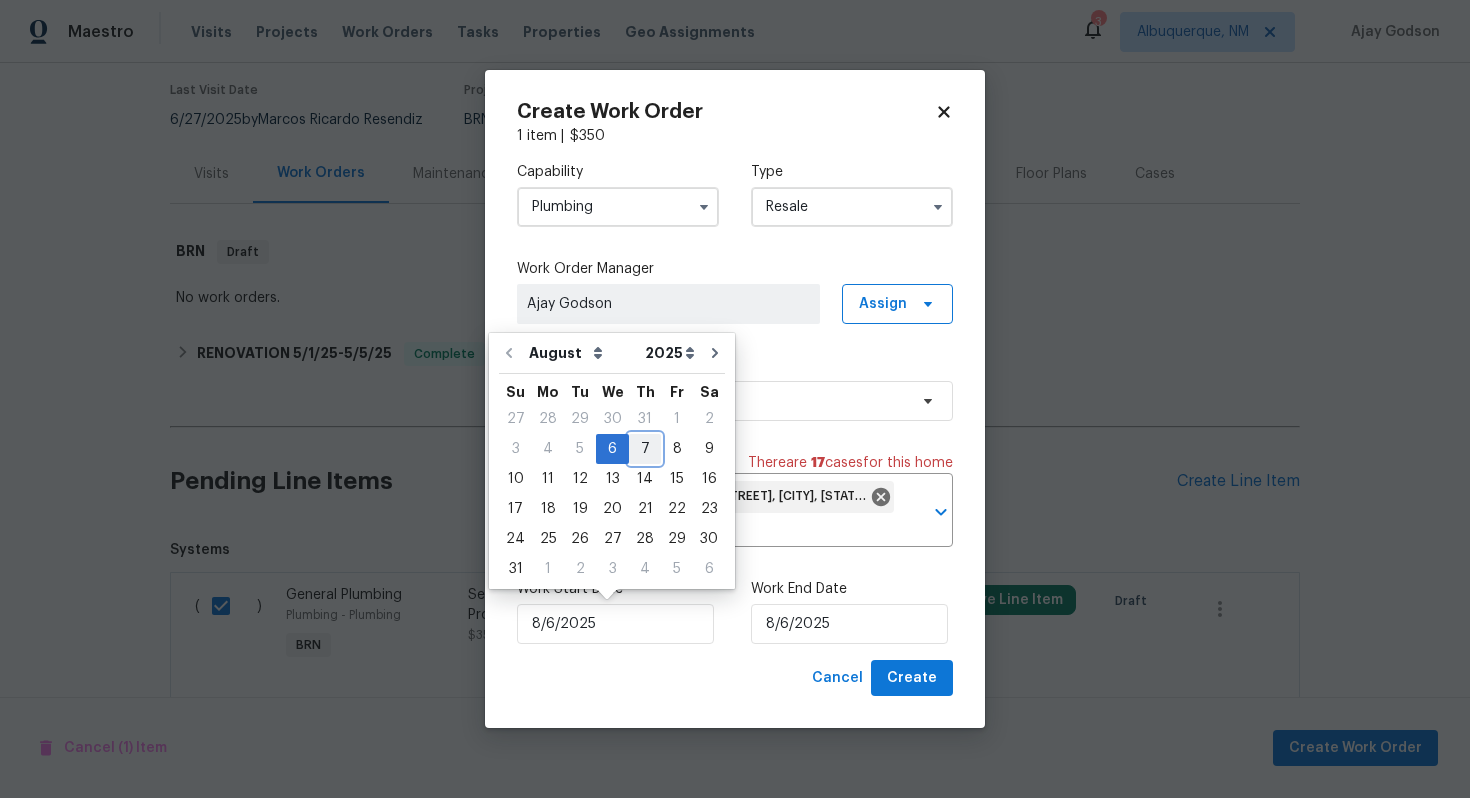 click on "7" at bounding box center [645, 449] 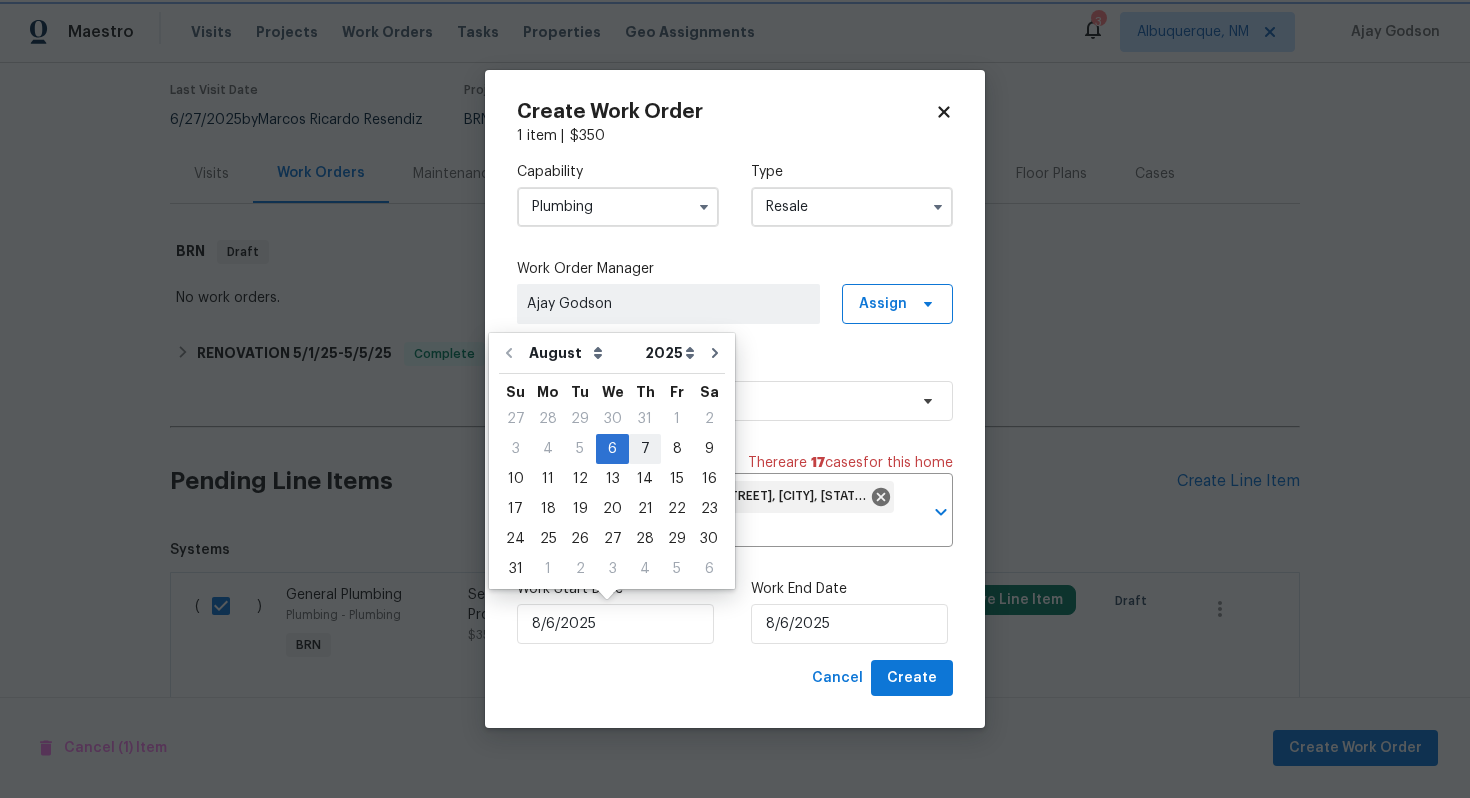 type on "8/7/2025" 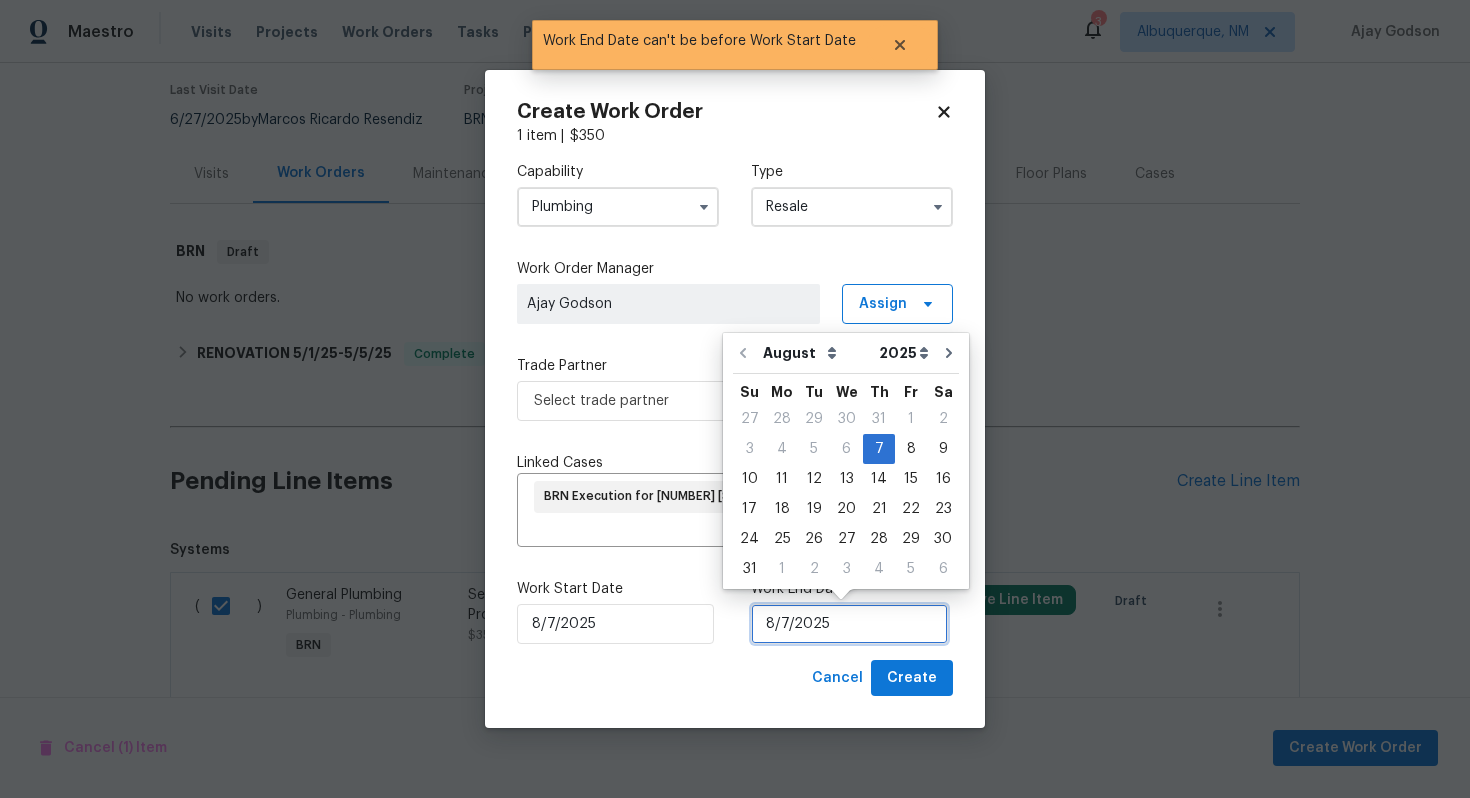 click on "8/7/2025" at bounding box center [849, 624] 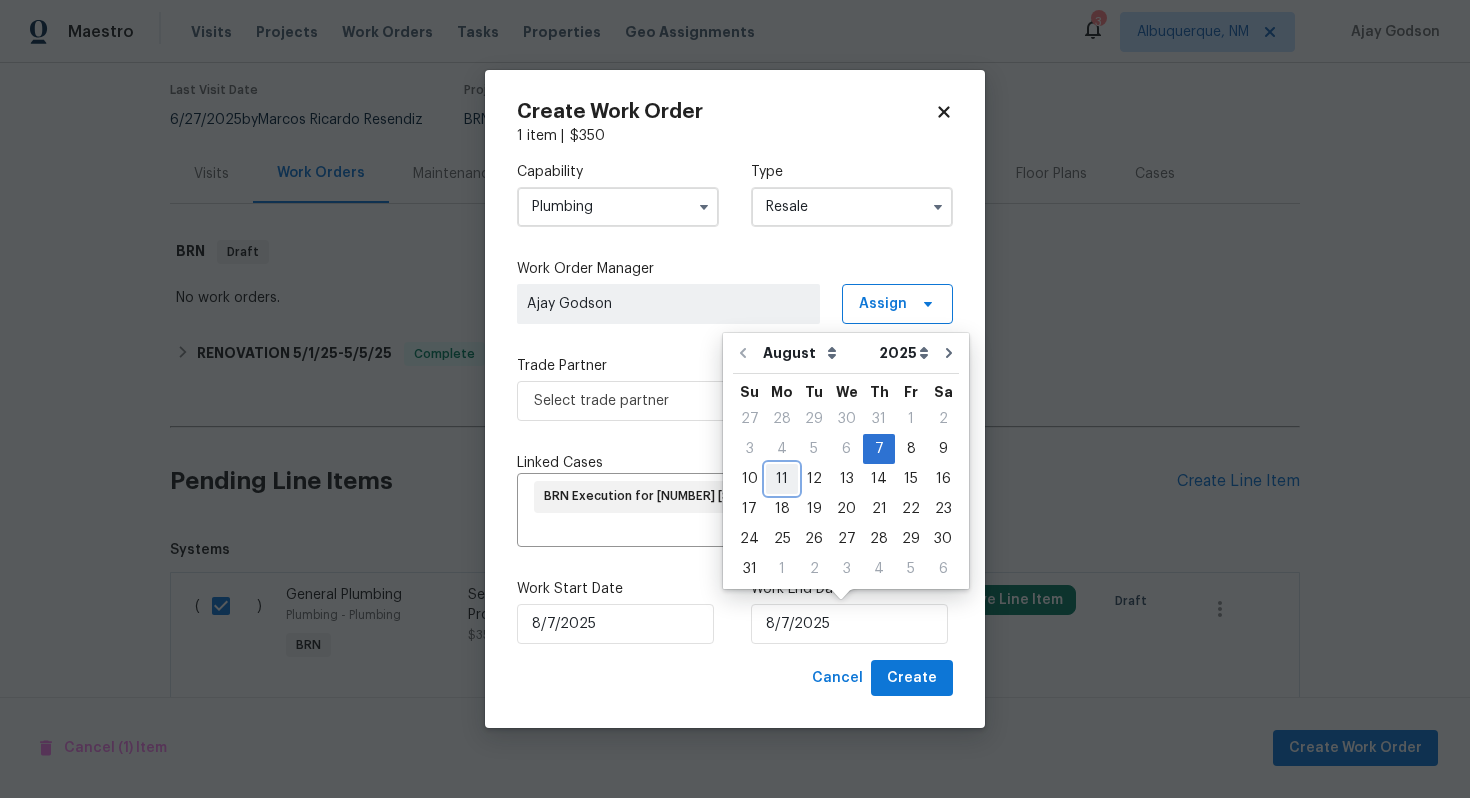 click on "11" at bounding box center (782, 479) 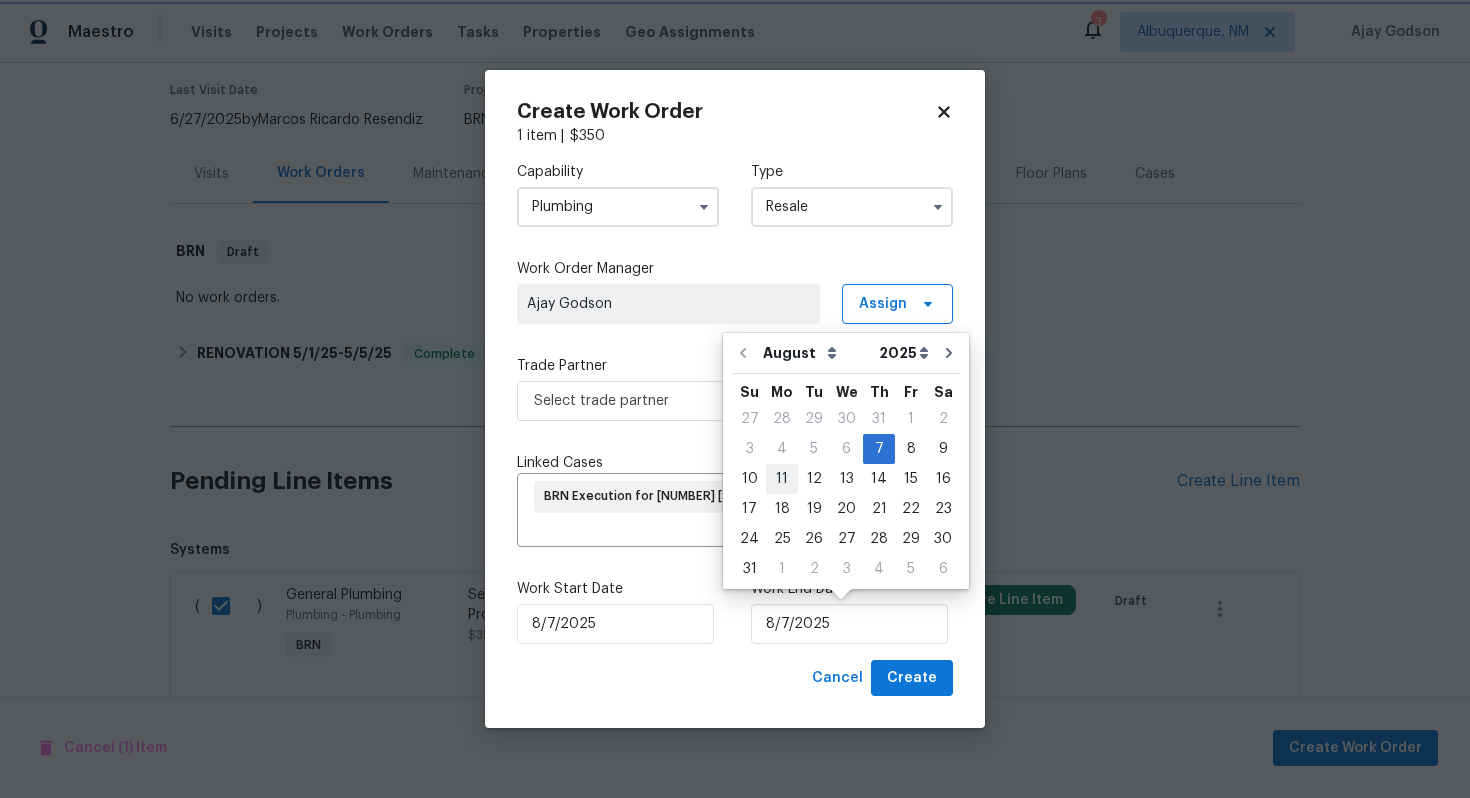 type on "8/11/2025" 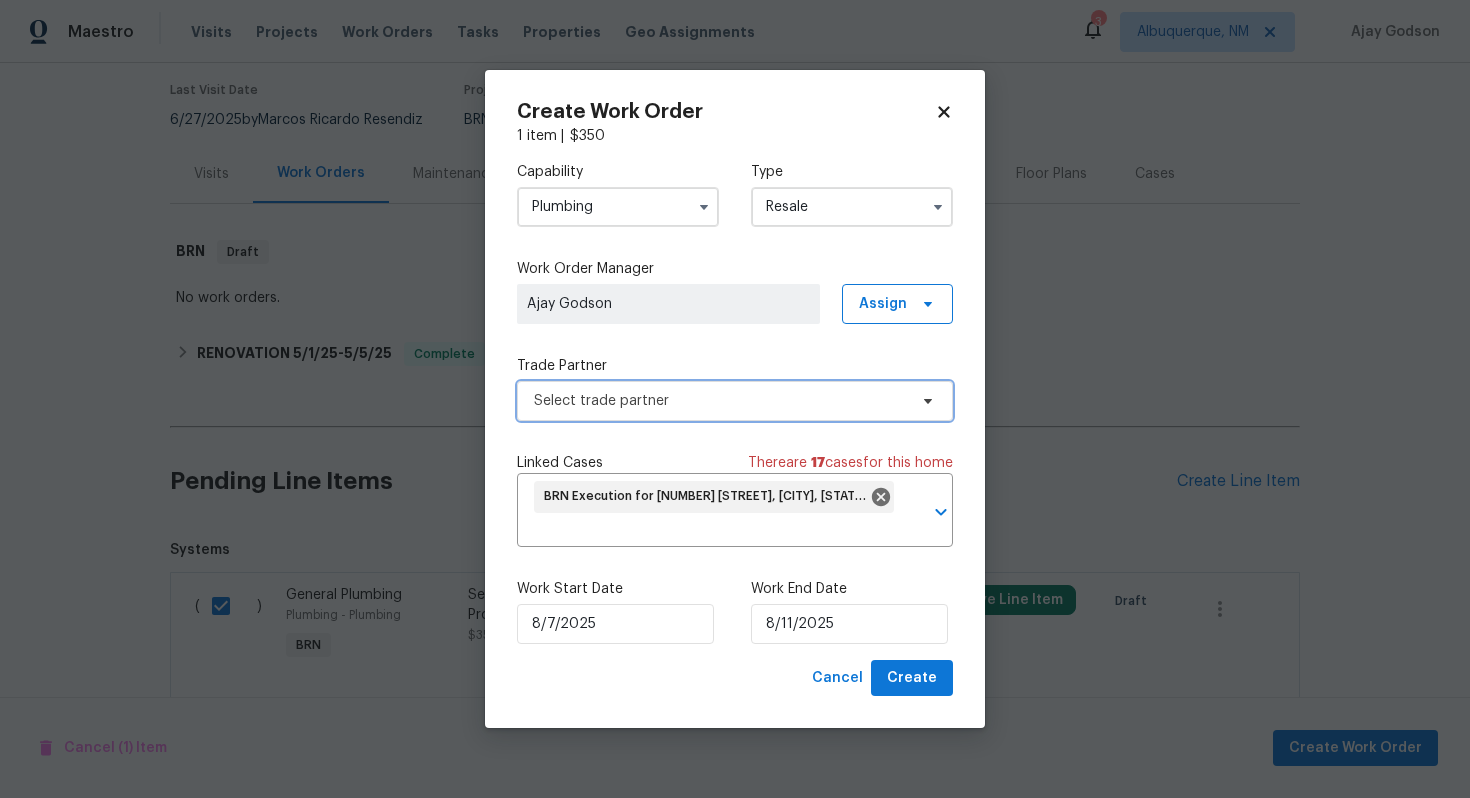 click on "Select trade partner" at bounding box center (720, 401) 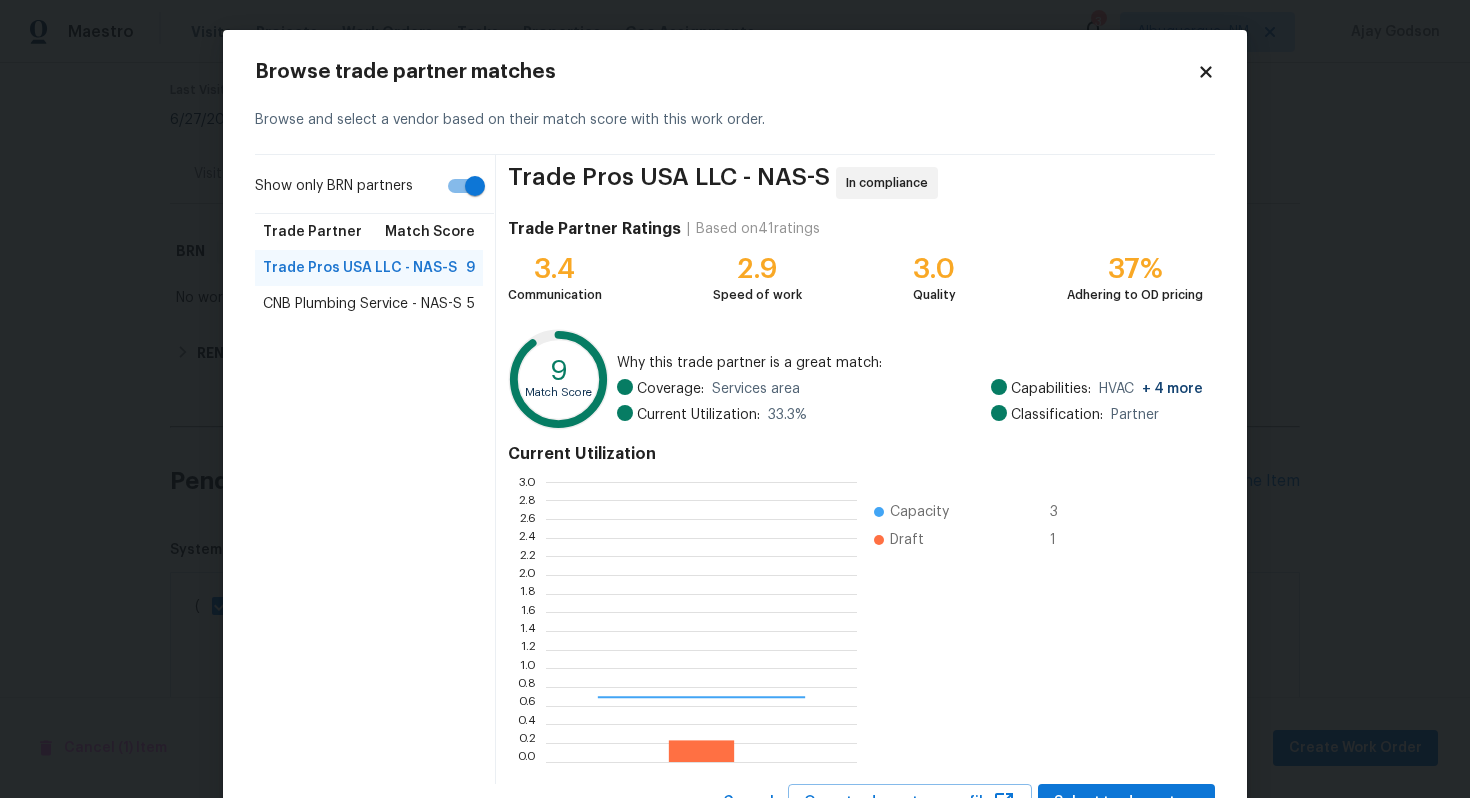 scroll, scrollTop: 2, scrollLeft: 1, axis: both 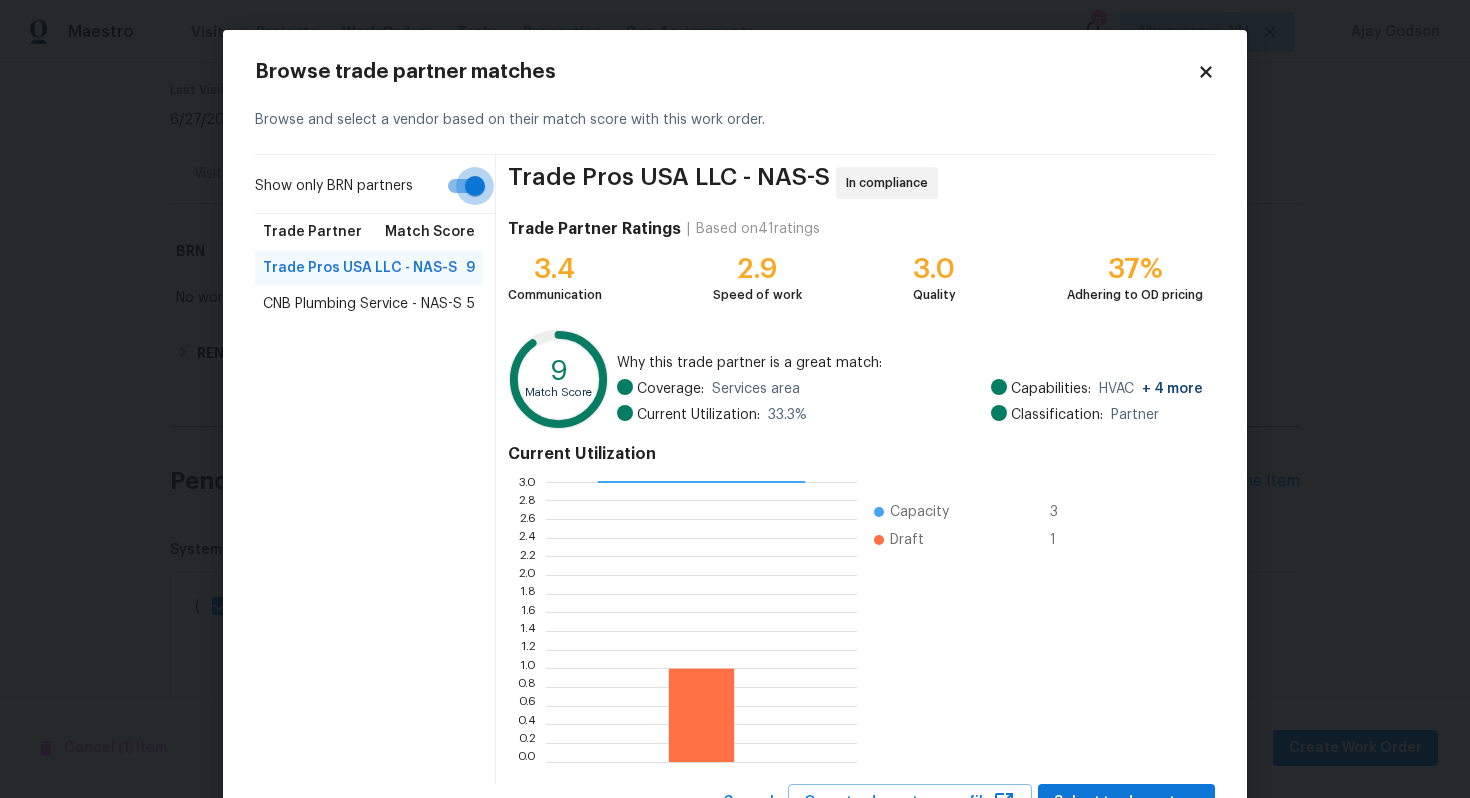 click on "Show only BRN partners" at bounding box center [475, 186] 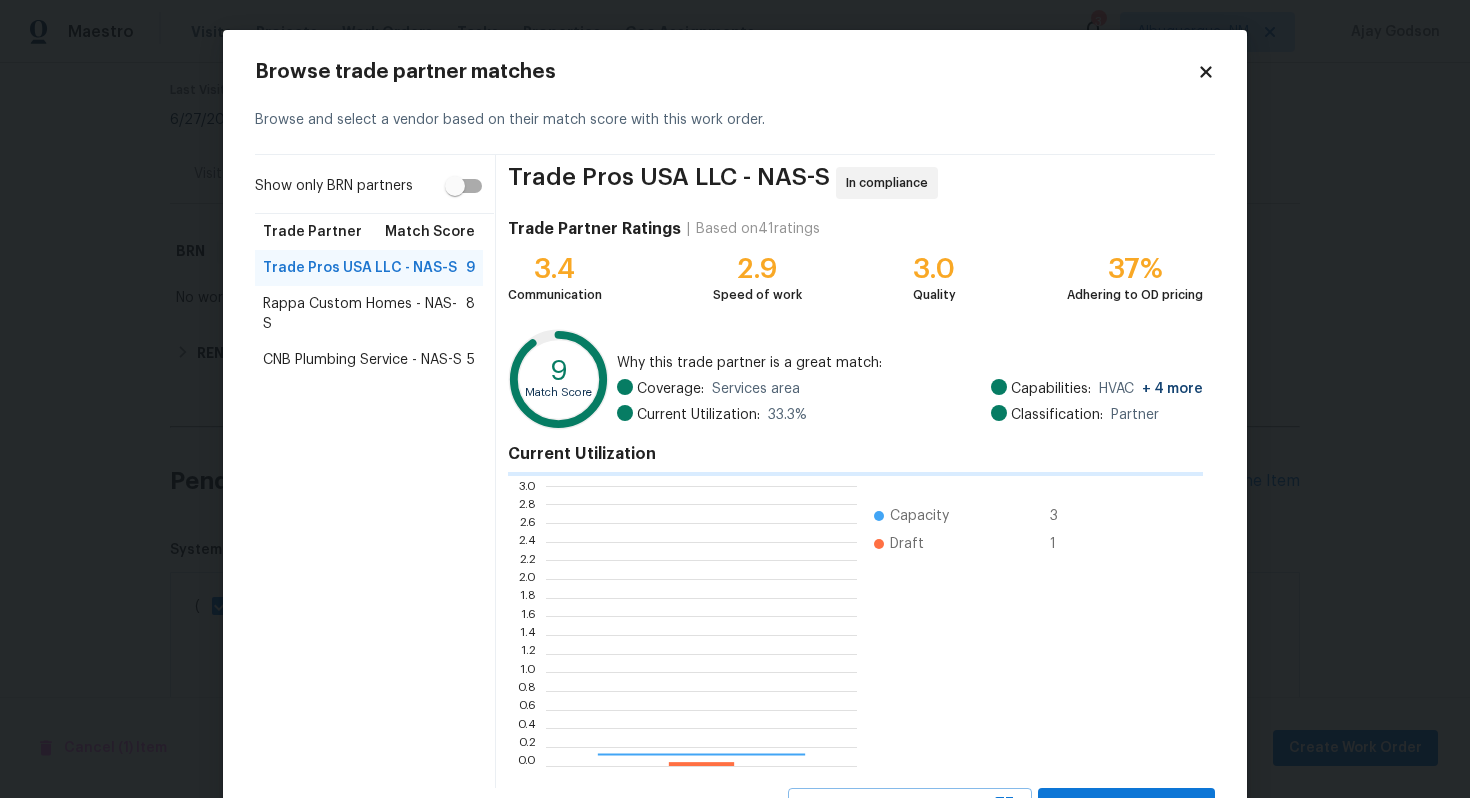 scroll, scrollTop: 2, scrollLeft: 1, axis: both 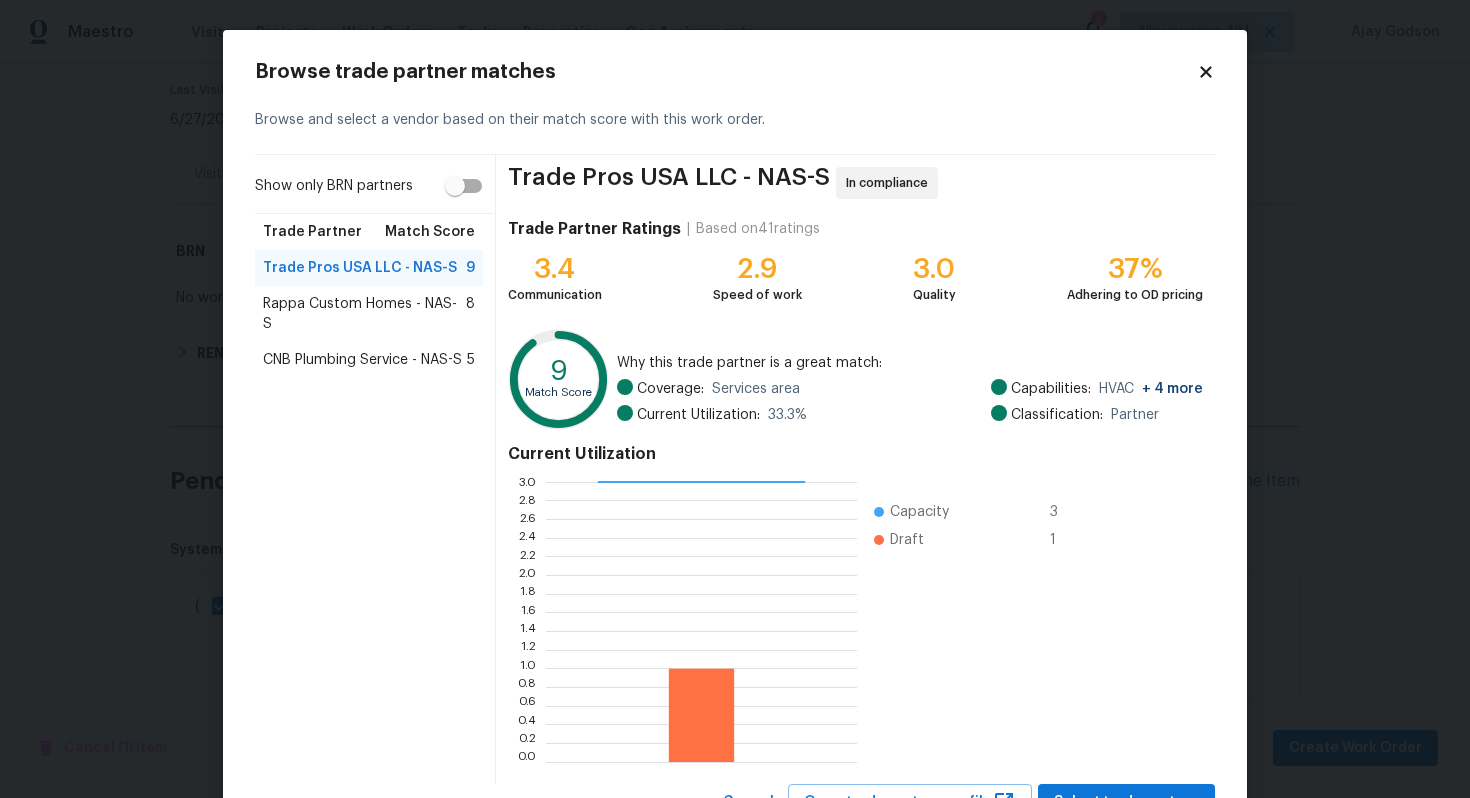 click on "Rappa Custom Homes - NAS-S" at bounding box center (364, 314) 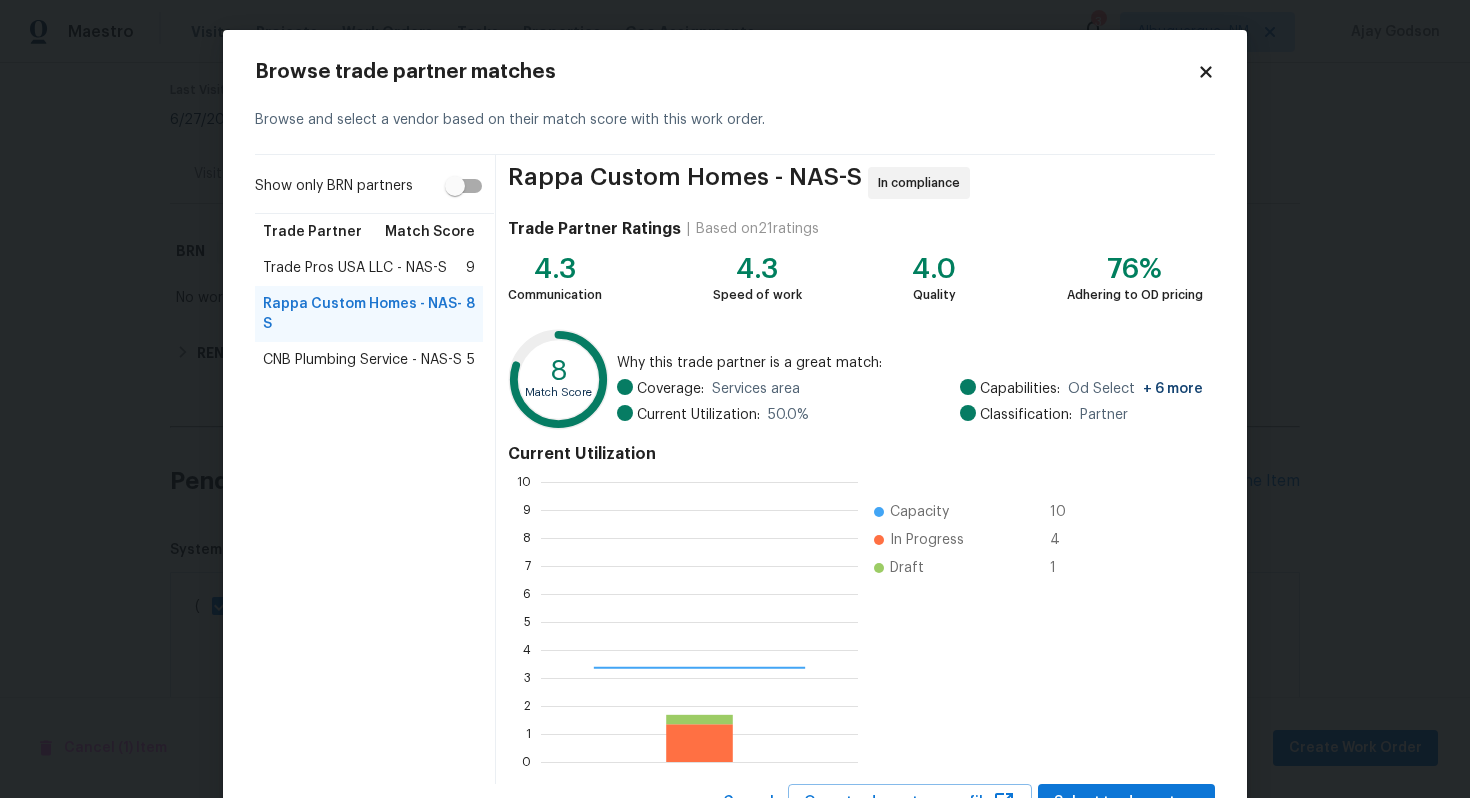 scroll, scrollTop: 2, scrollLeft: 2, axis: both 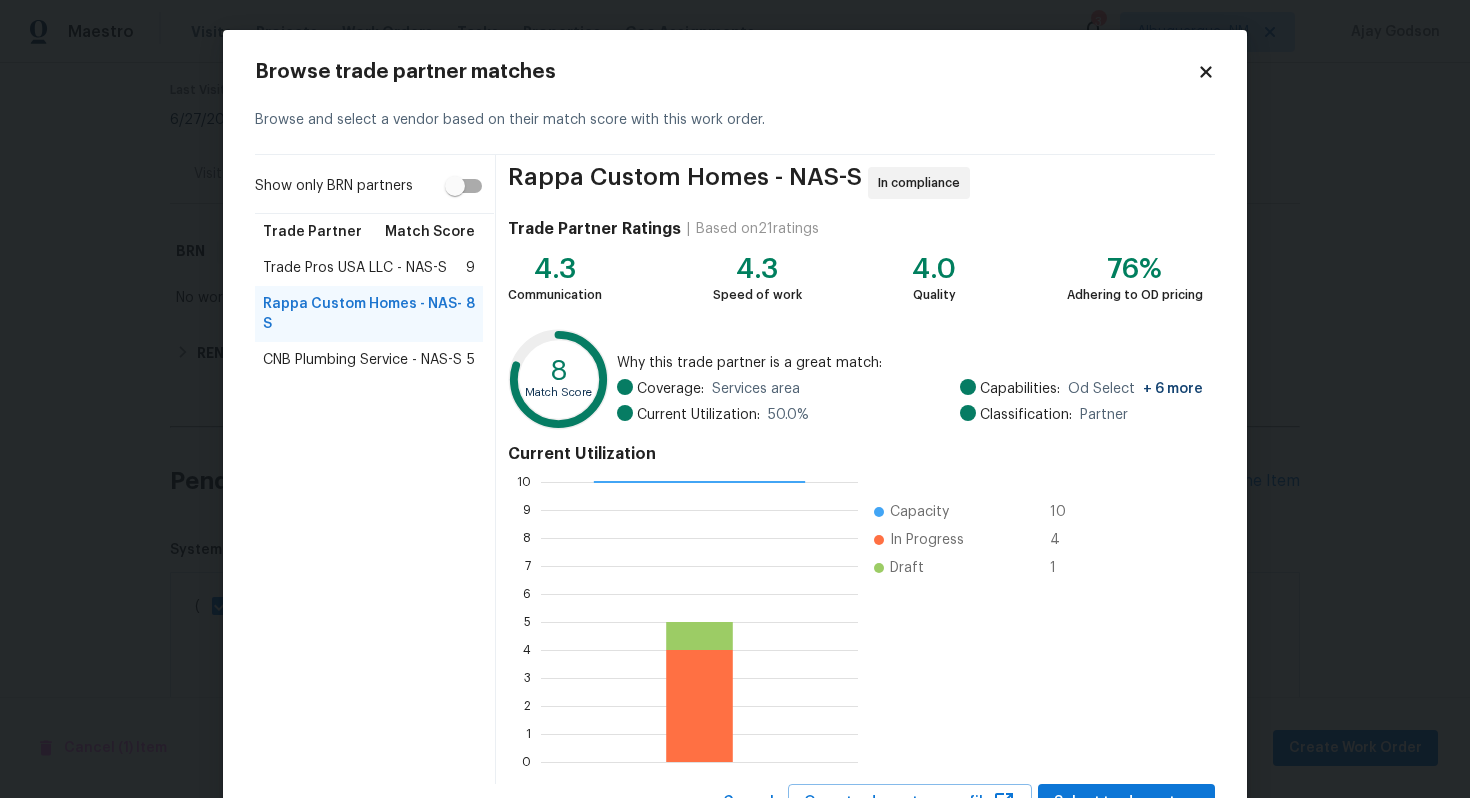 click on "CNB Plumbing Service - NAS-S" at bounding box center [362, 360] 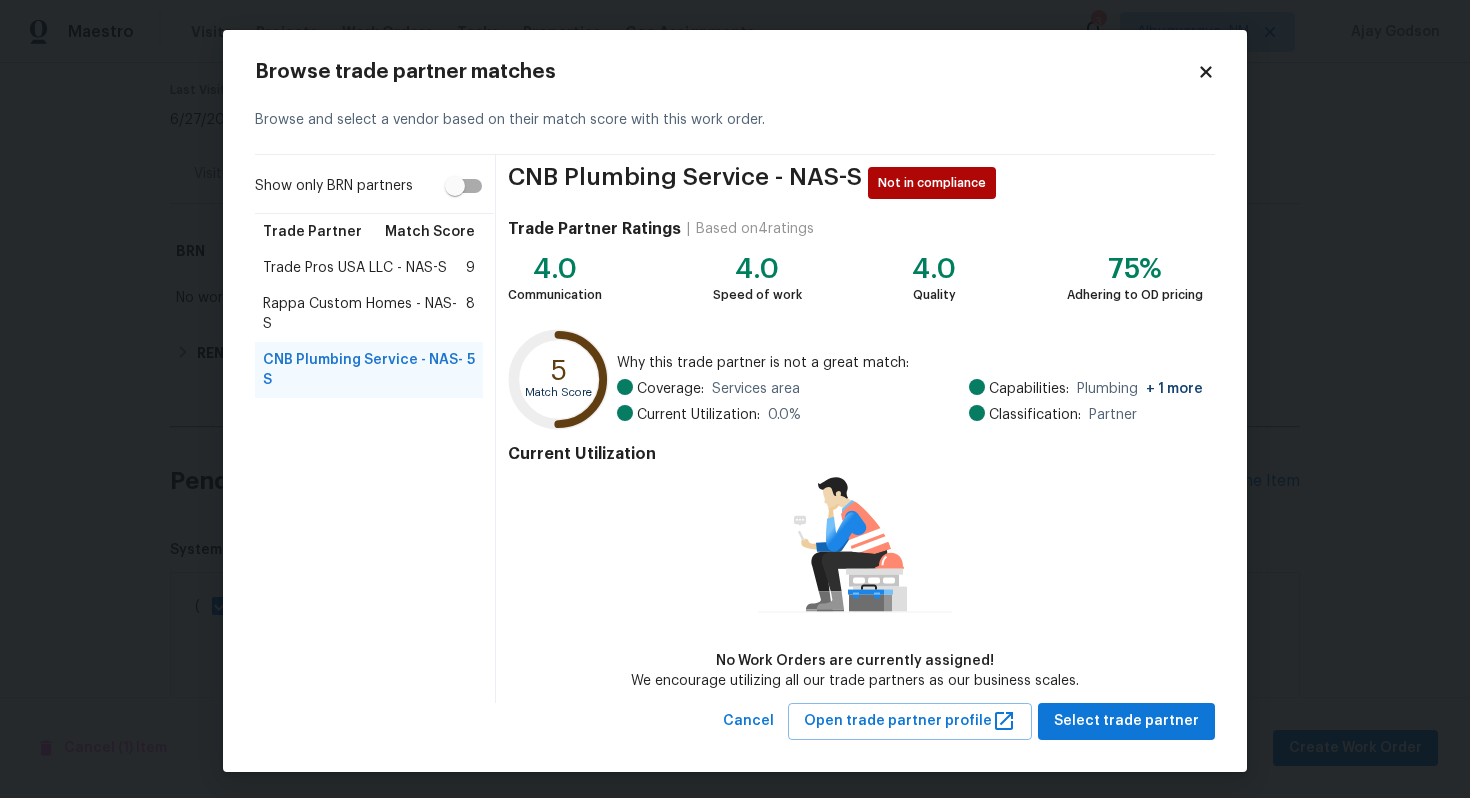 click on "Rappa Custom Homes - NAS-S" at bounding box center (364, 314) 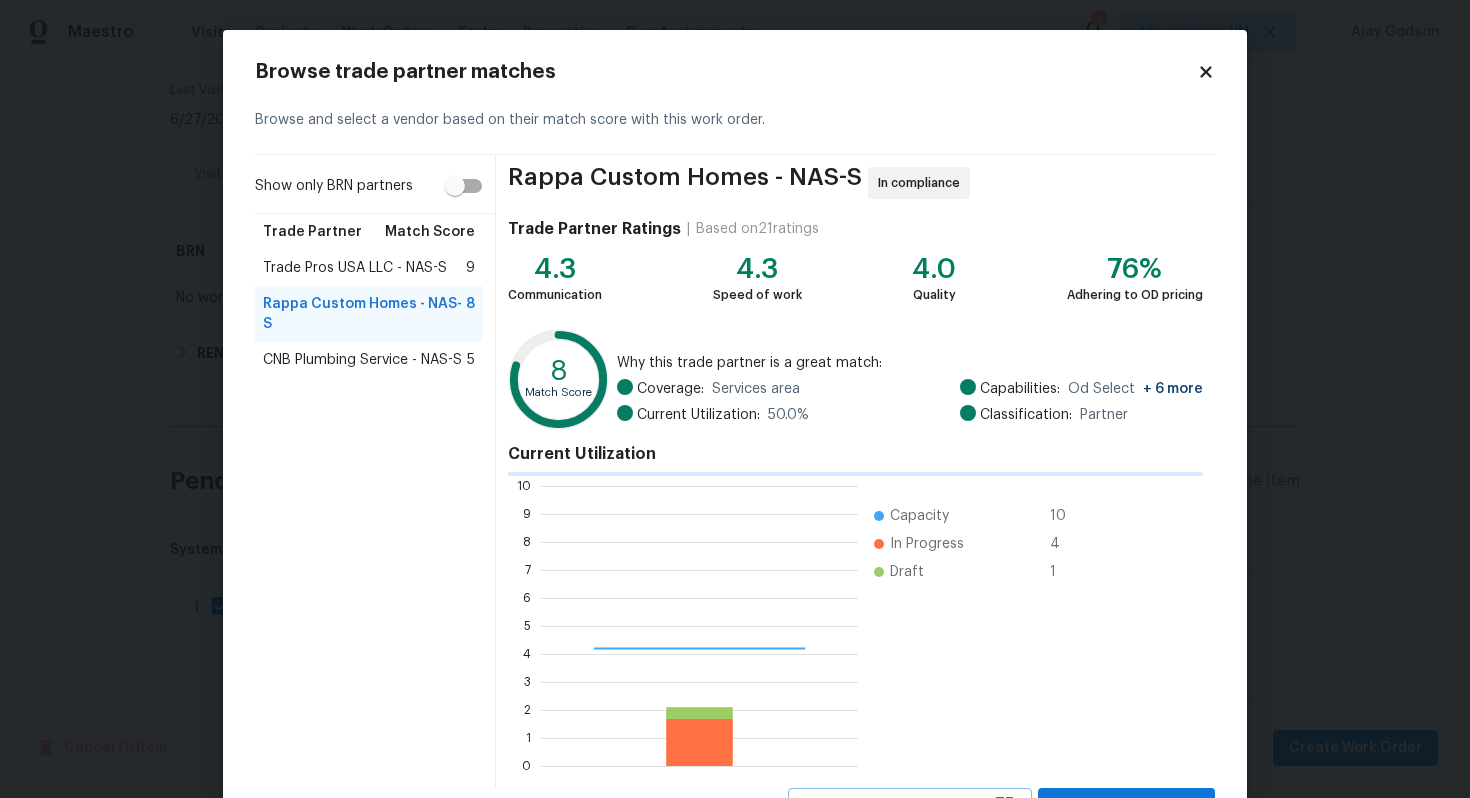 scroll, scrollTop: 2, scrollLeft: 2, axis: both 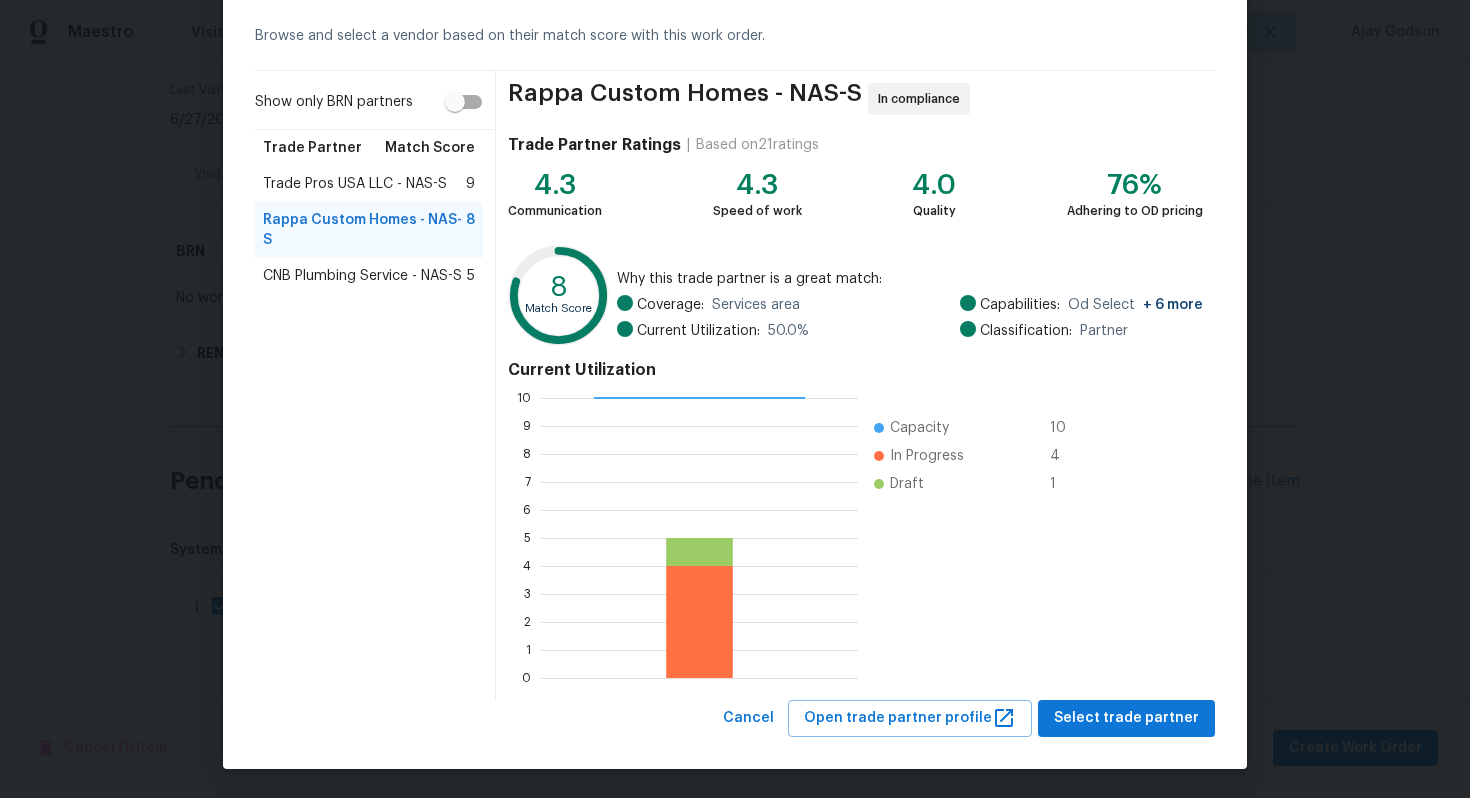 click on "CNB Plumbing Service - NAS-S" at bounding box center (362, 276) 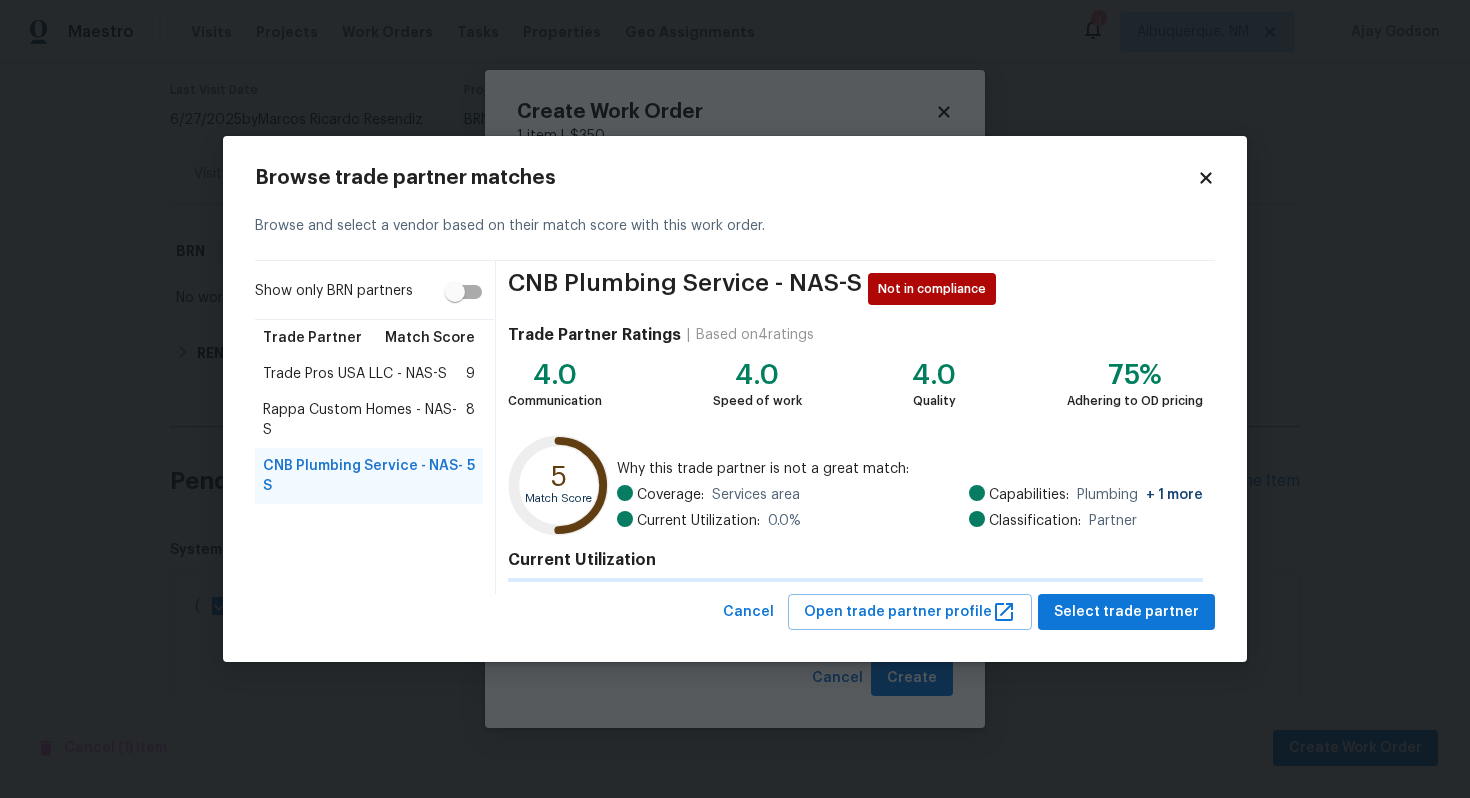 scroll, scrollTop: 0, scrollLeft: 0, axis: both 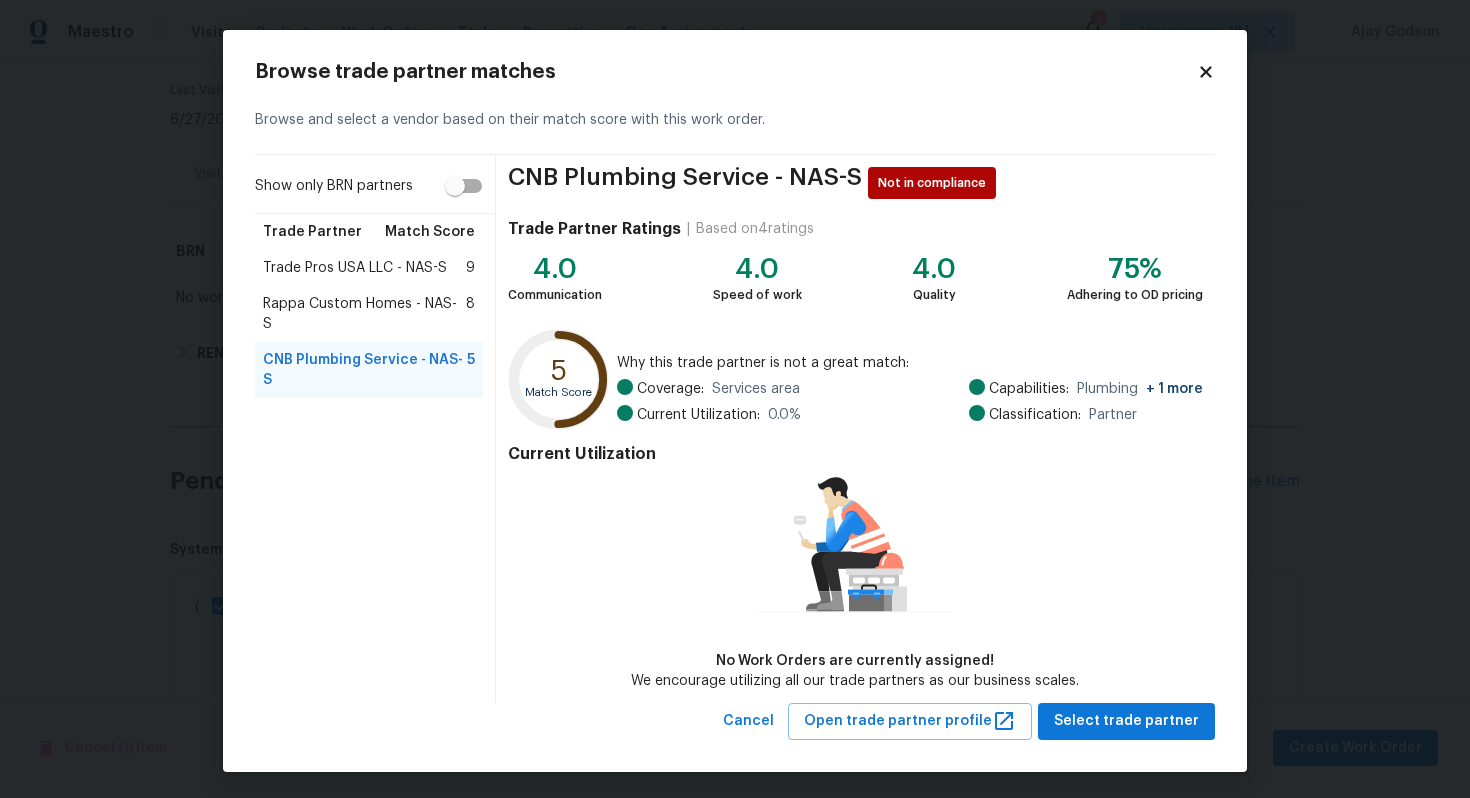 click on "Trade Pros USA LLC - NAS-S" at bounding box center [355, 268] 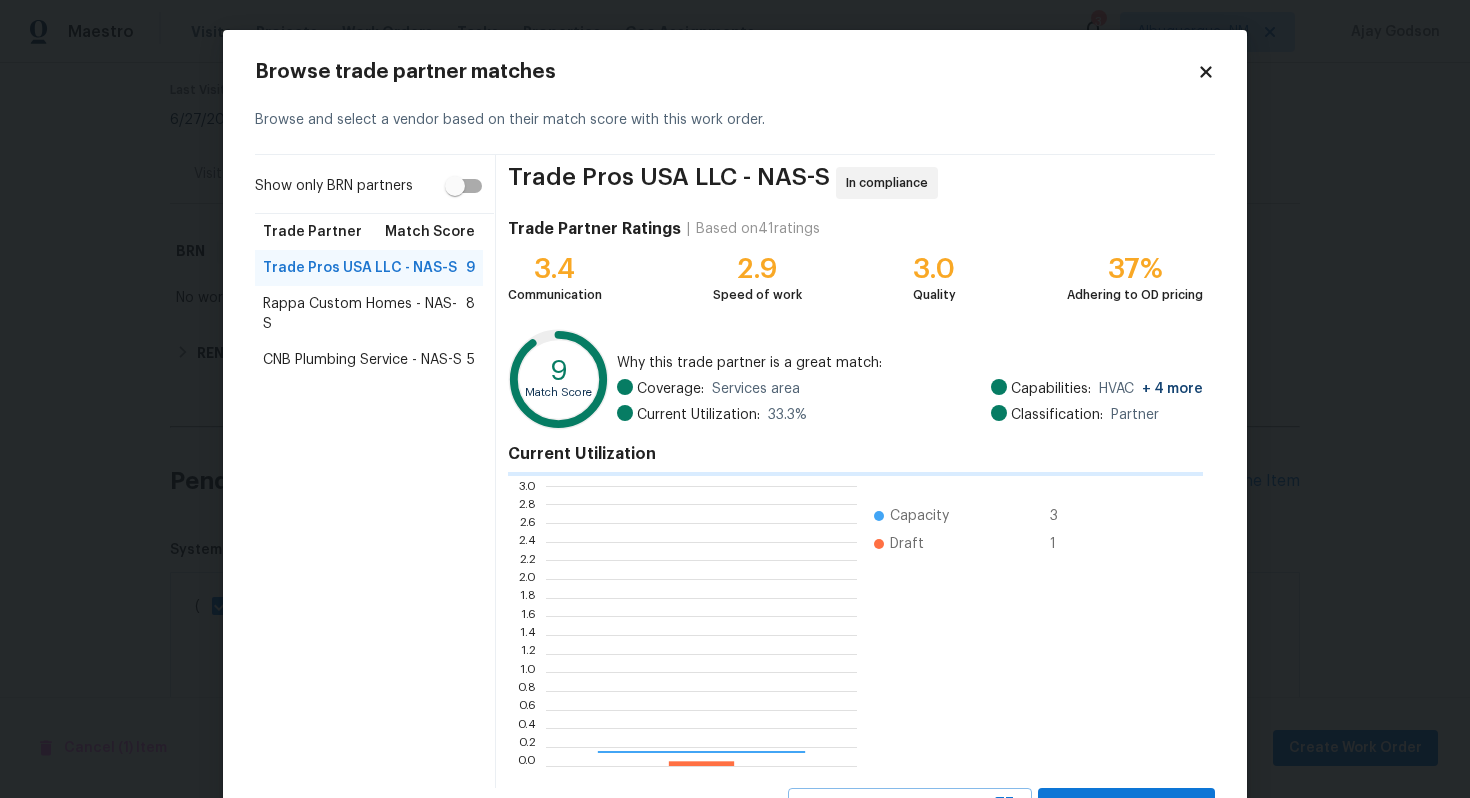 scroll, scrollTop: 2, scrollLeft: 1, axis: both 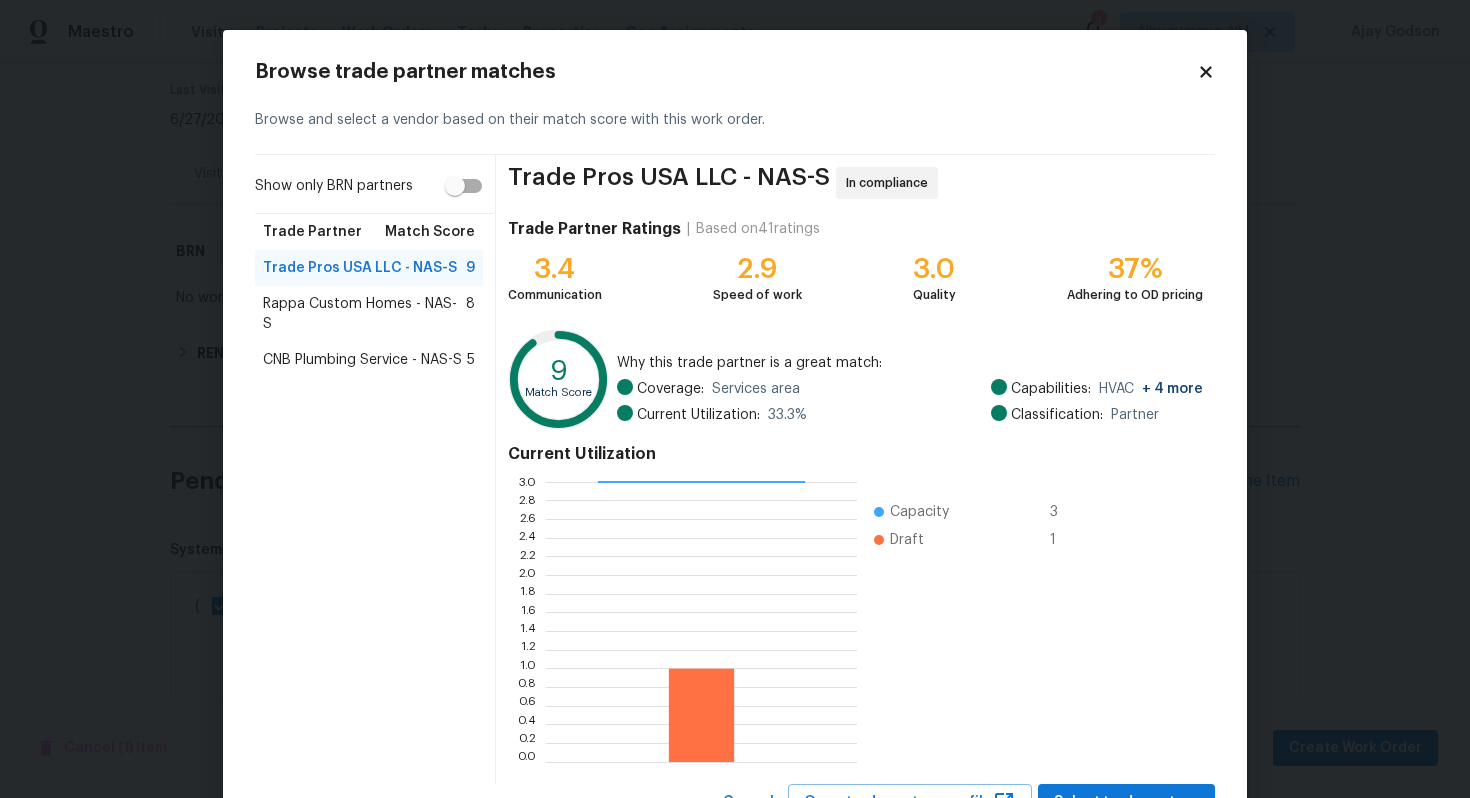 click on "CNB Plumbing Service - NAS-S" at bounding box center (362, 360) 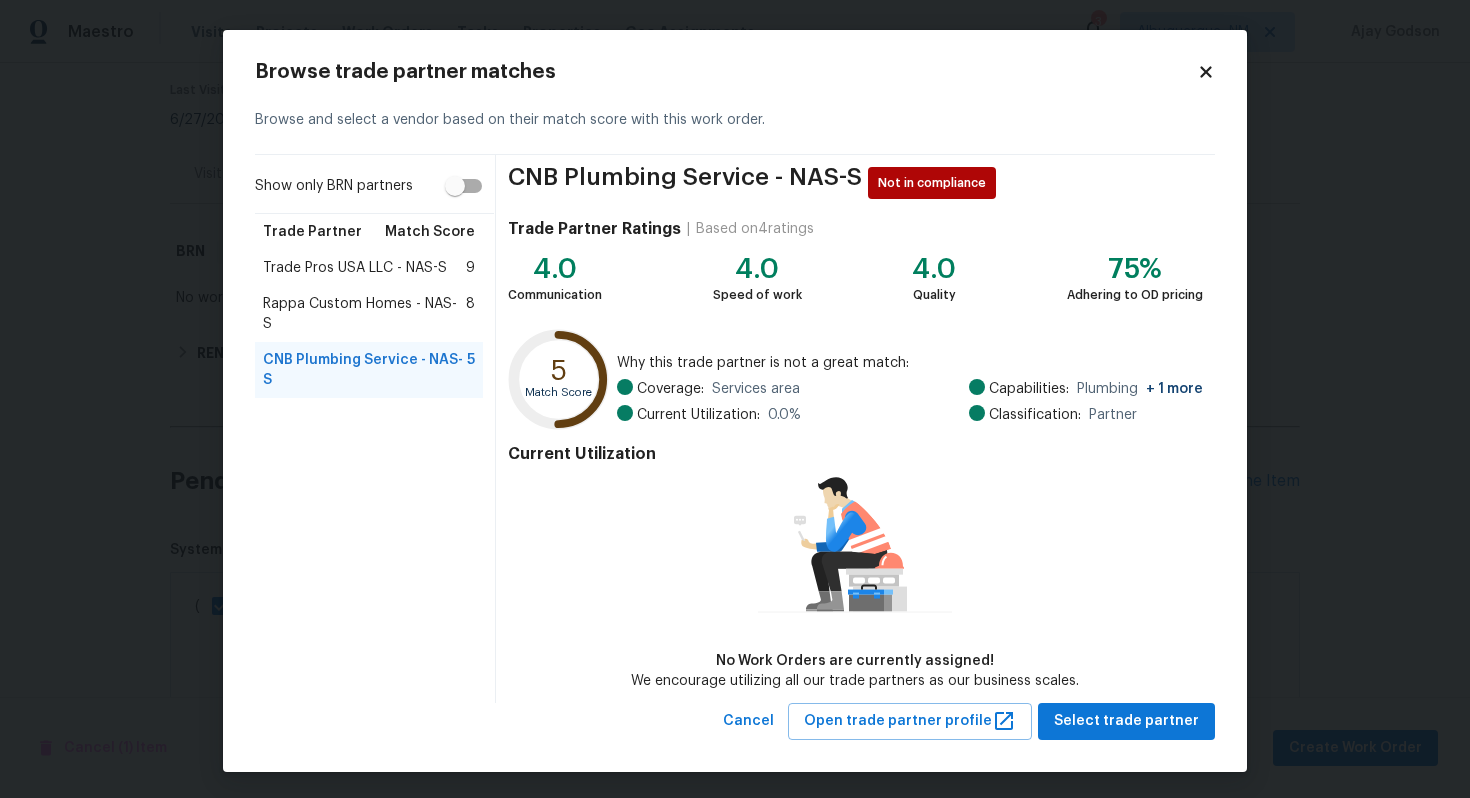 click on "Rappa Custom Homes - NAS-S" at bounding box center [364, 314] 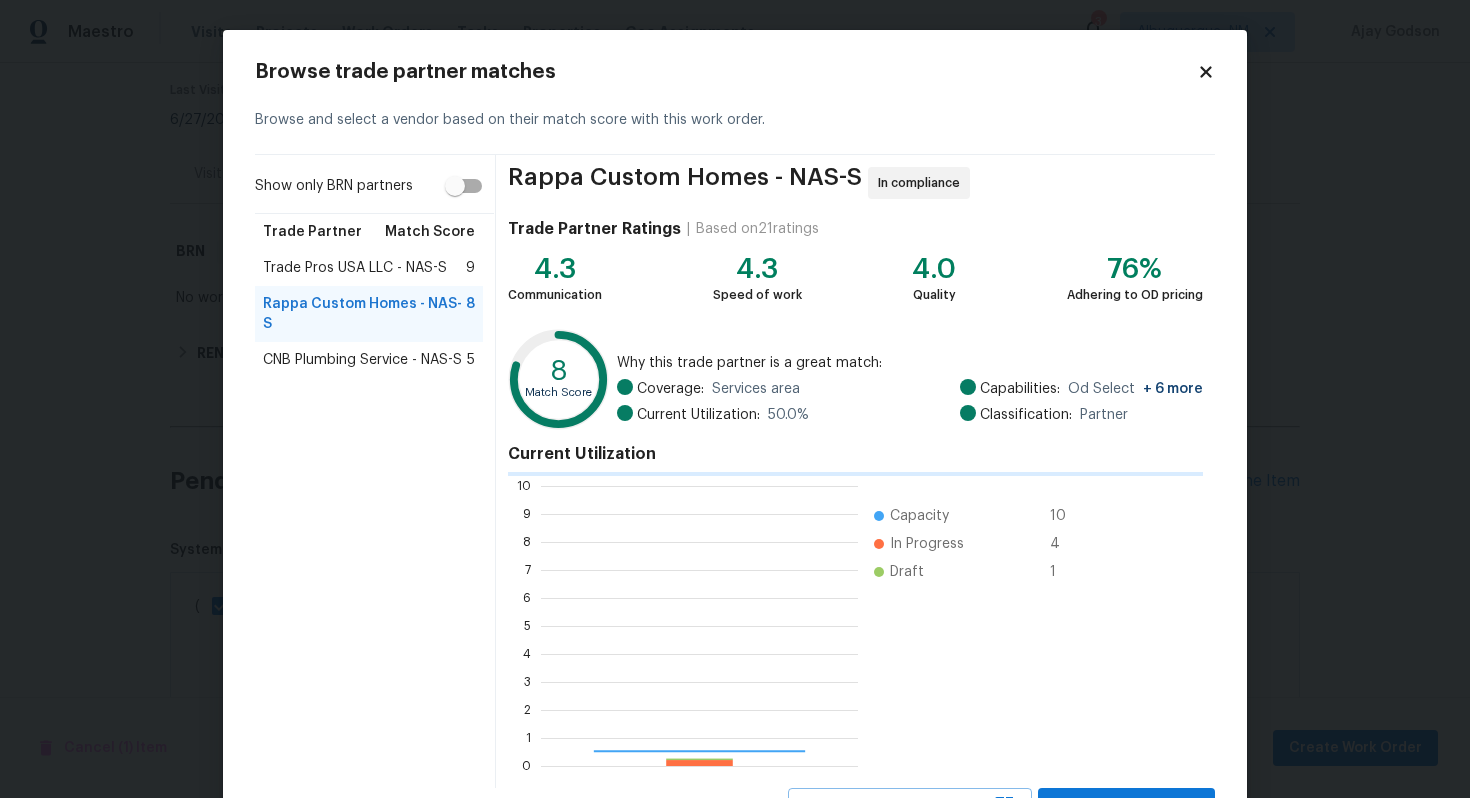 scroll, scrollTop: 2, scrollLeft: 2, axis: both 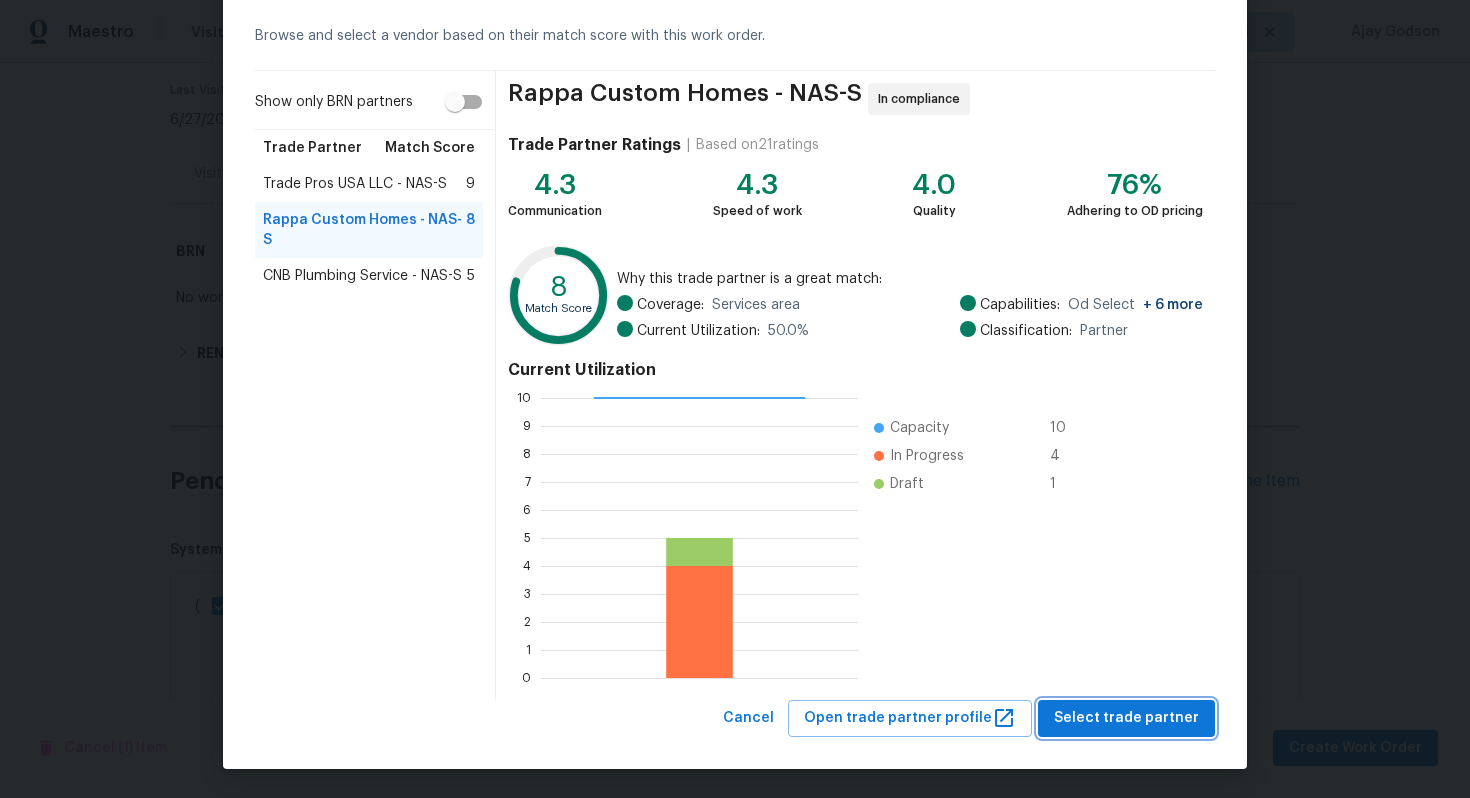click on "Select trade partner" at bounding box center (1126, 718) 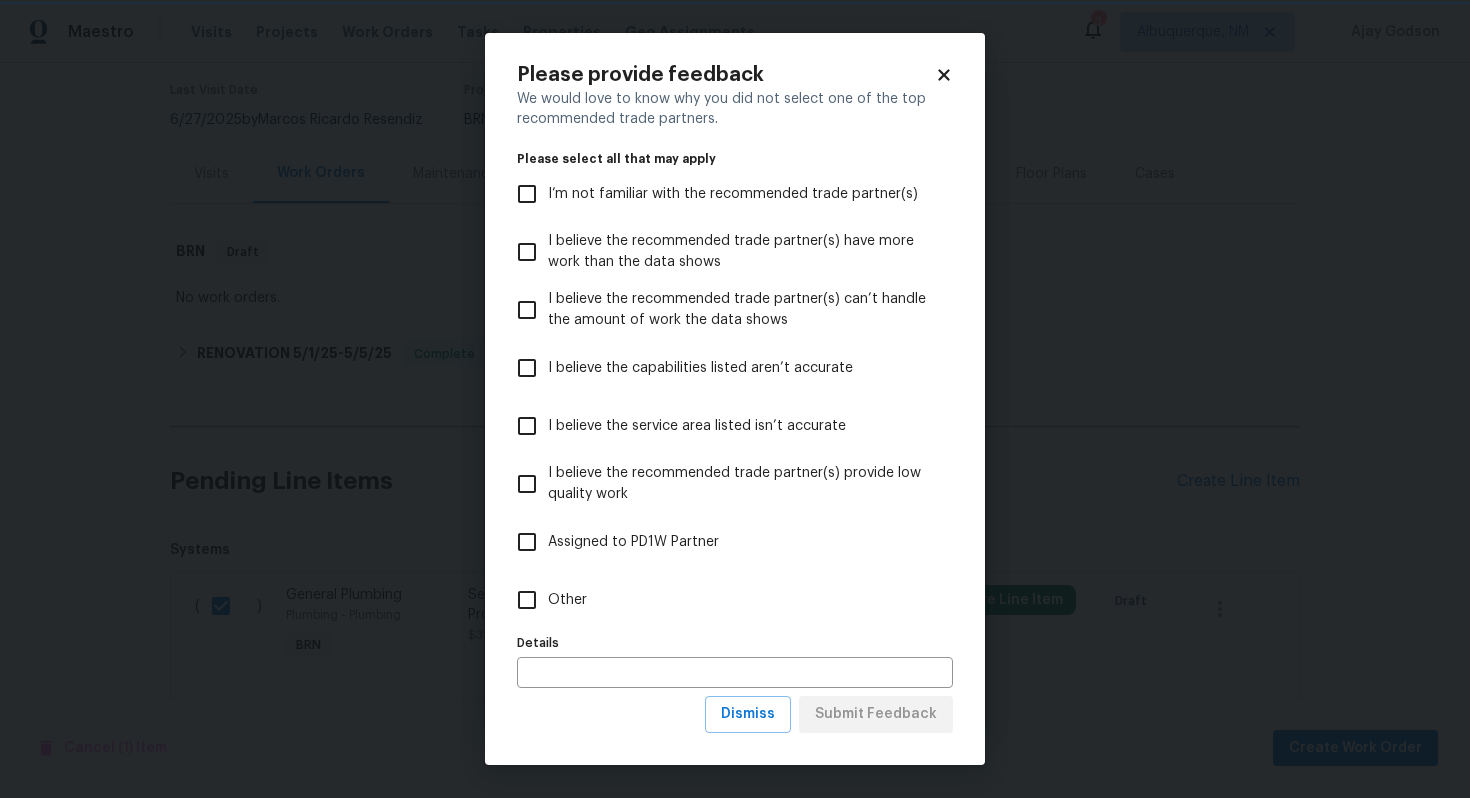 scroll, scrollTop: 0, scrollLeft: 0, axis: both 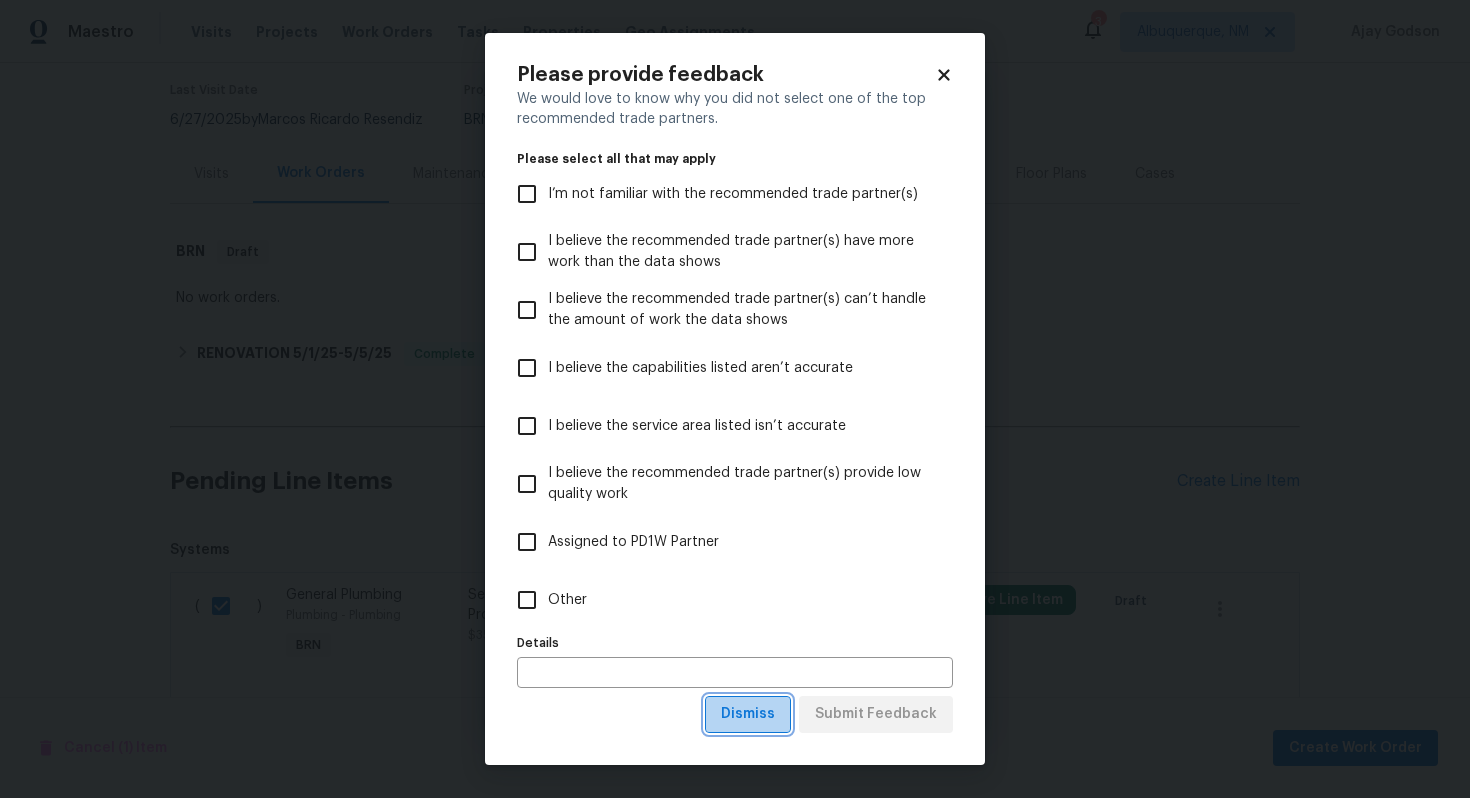 click on "Dismiss" at bounding box center (748, 714) 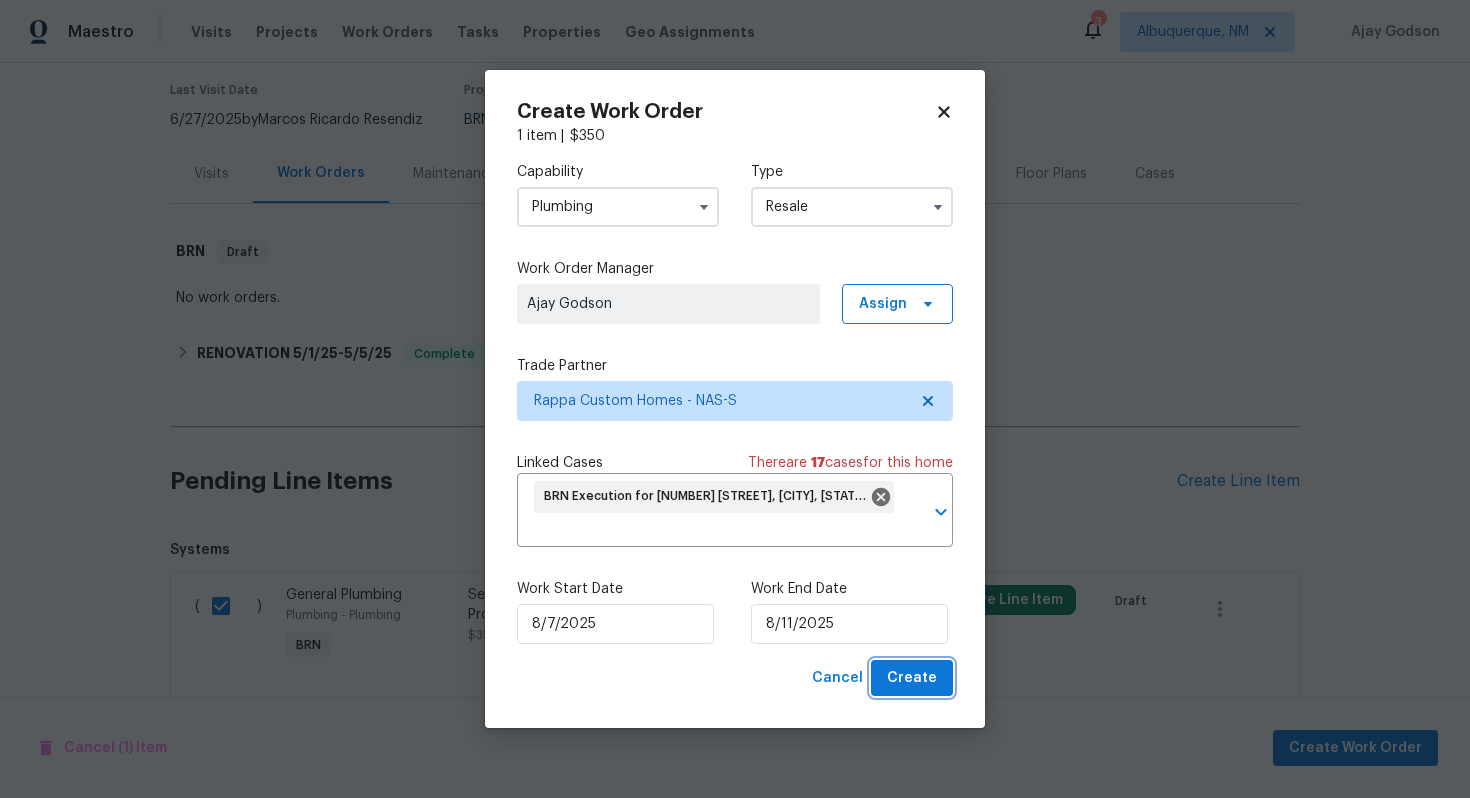 click on "Create" at bounding box center [912, 678] 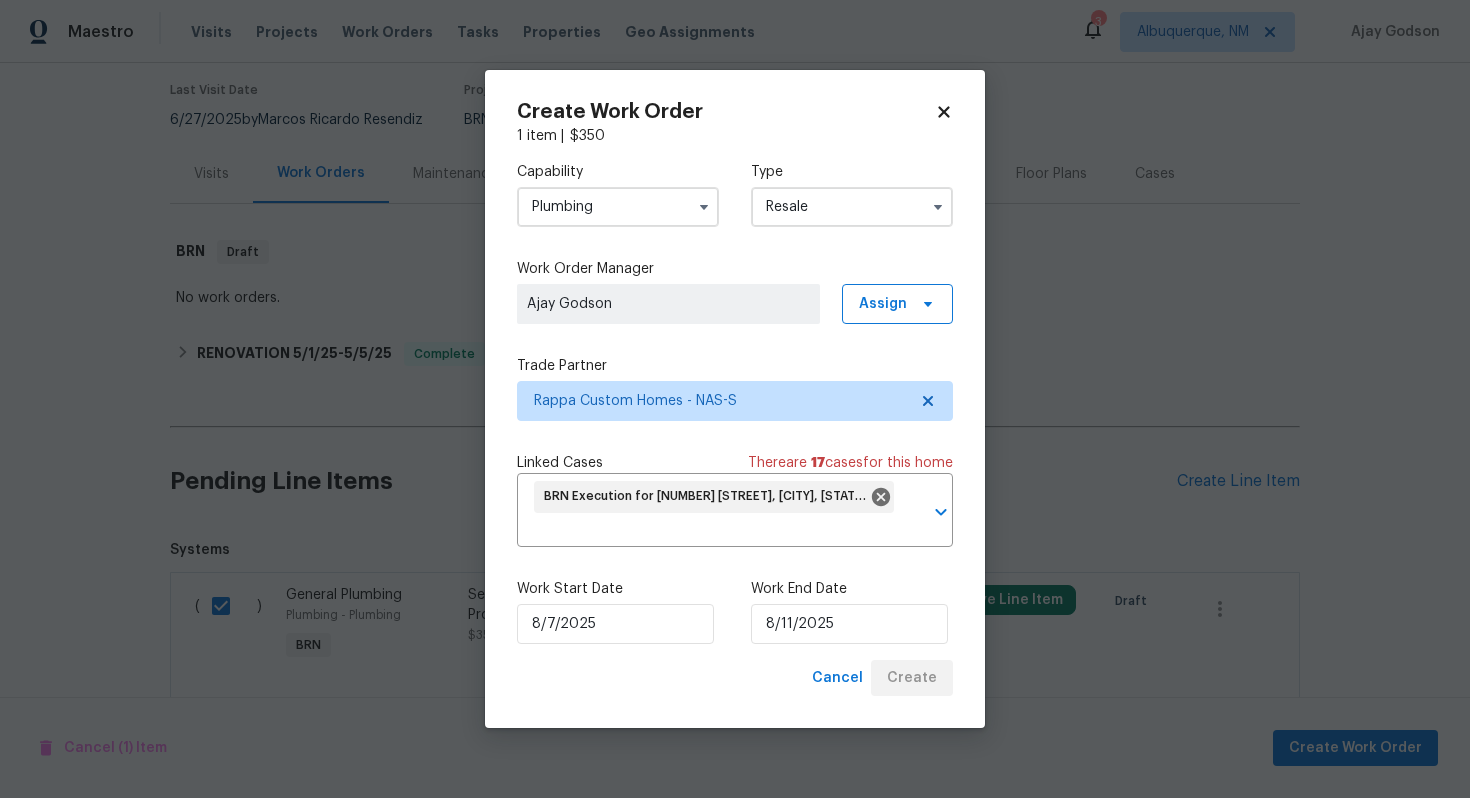checkbox on "false" 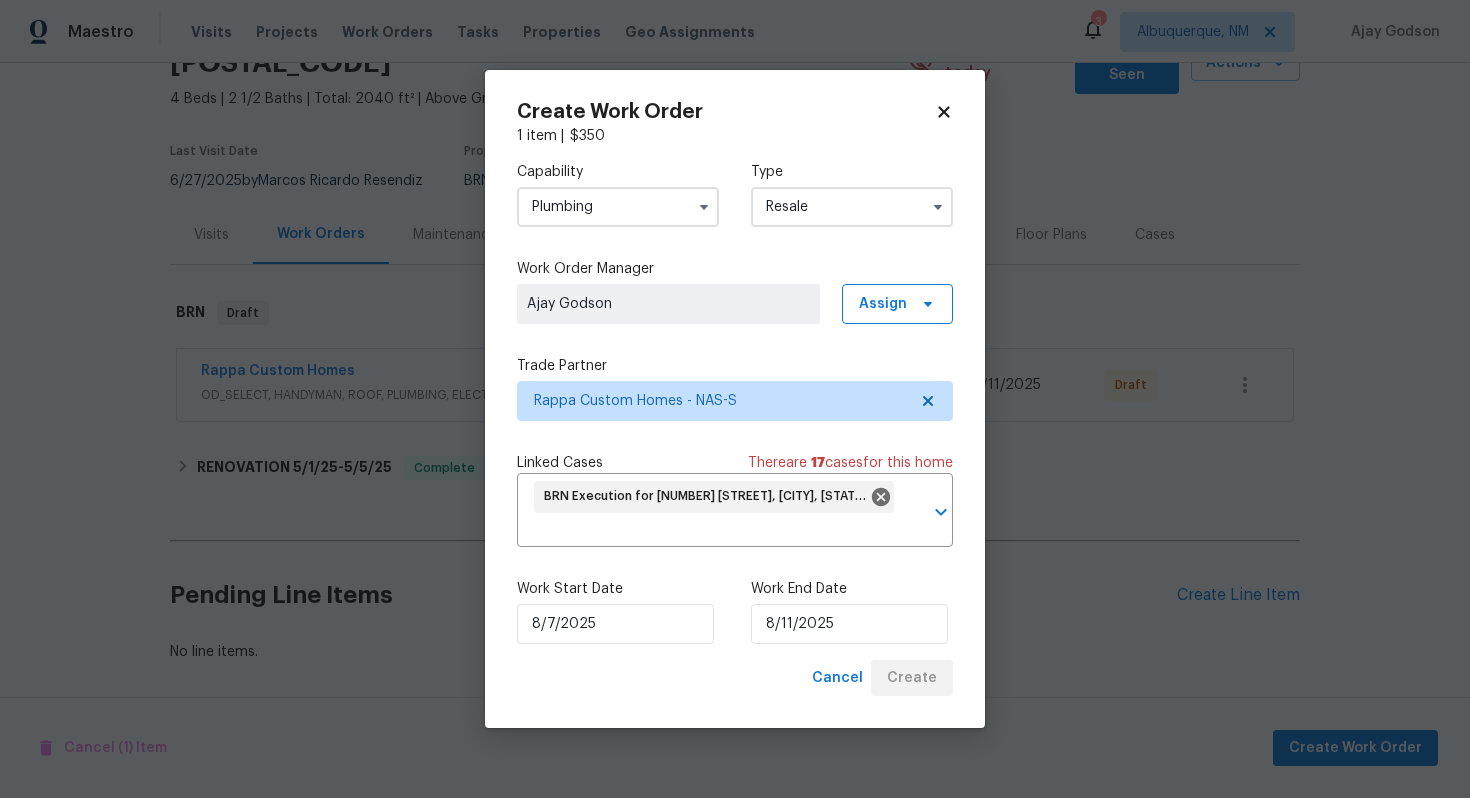 scroll, scrollTop: 98, scrollLeft: 0, axis: vertical 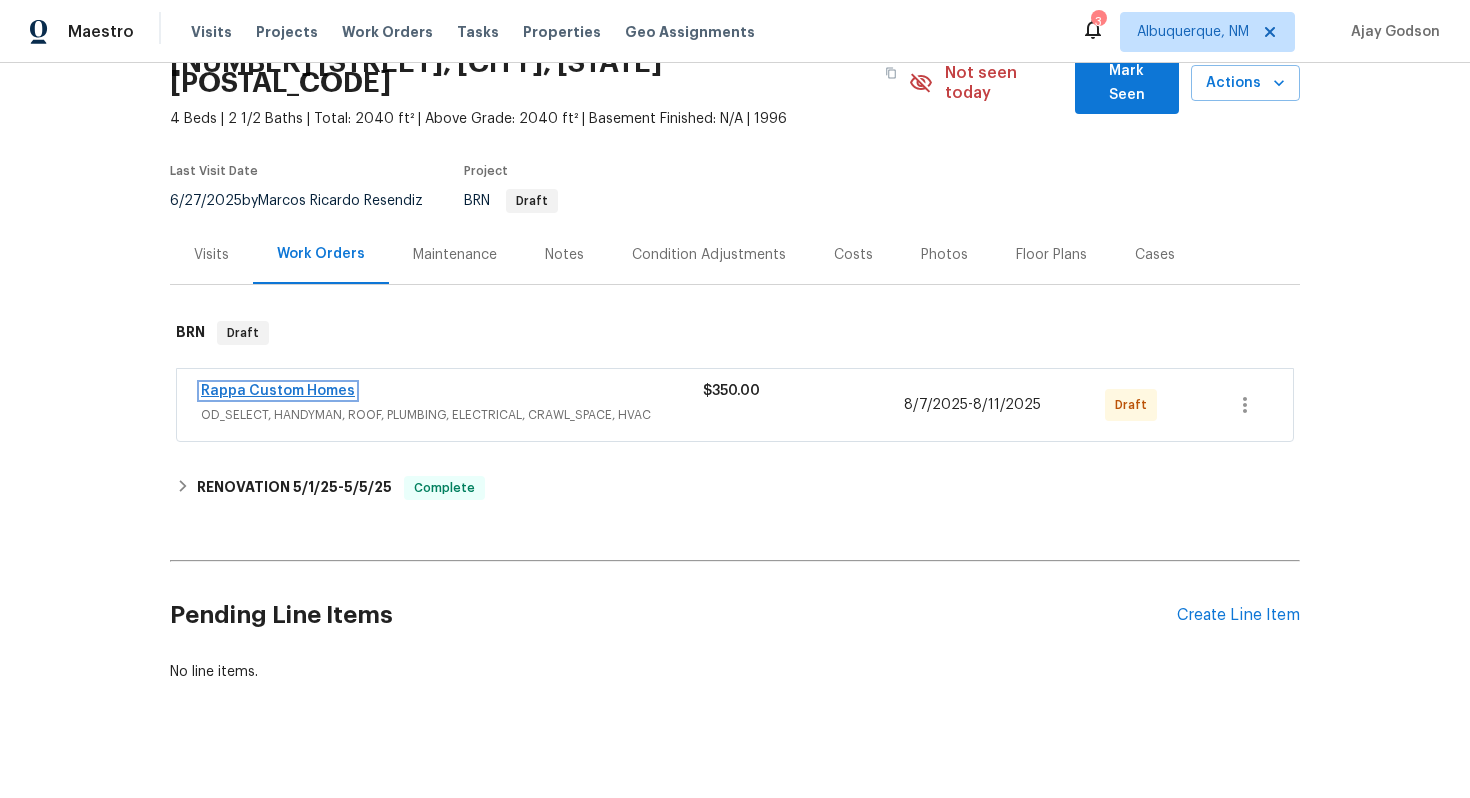 click on "Rappa Custom Homes" at bounding box center [278, 391] 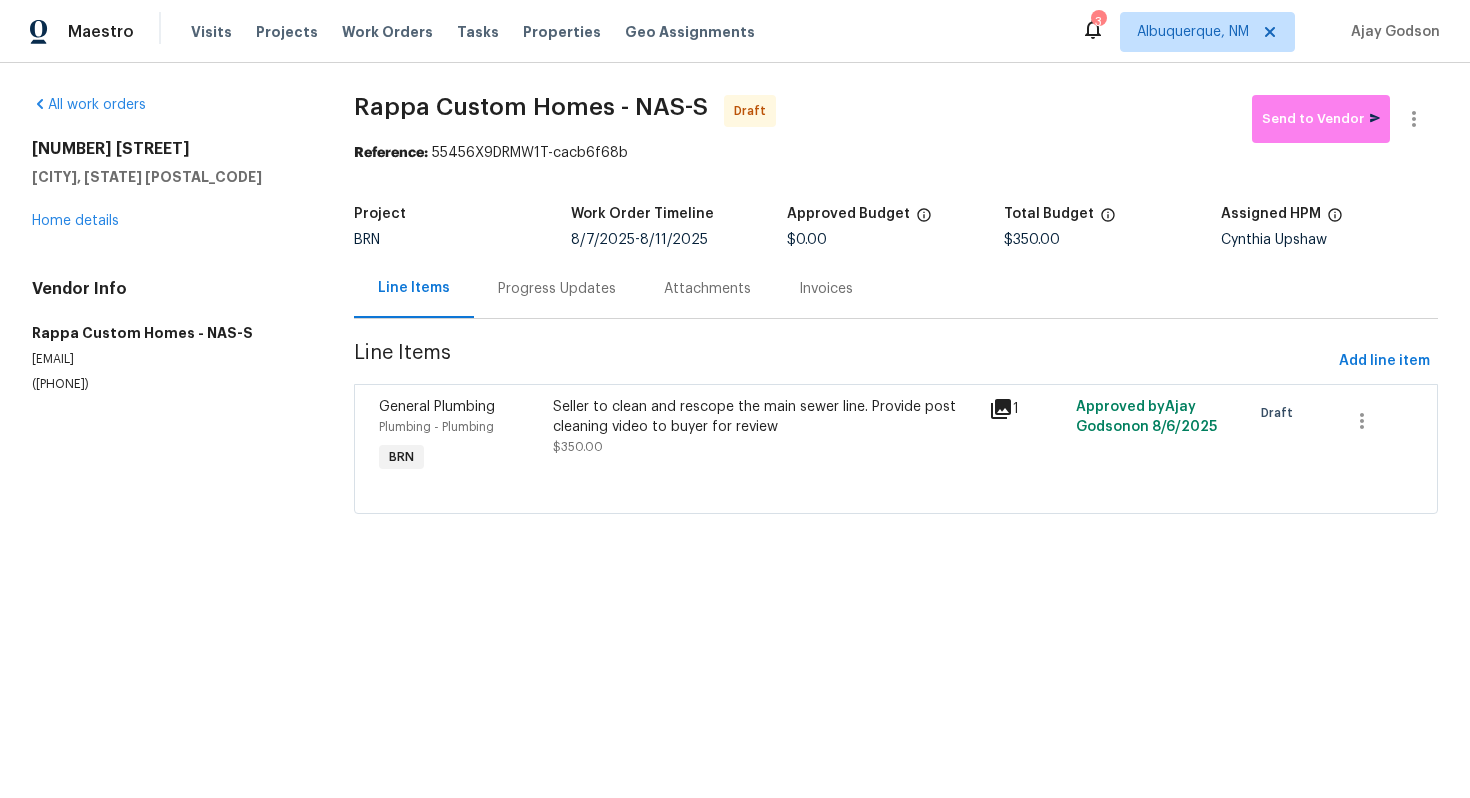 click on "Progress Updates" at bounding box center (557, 288) 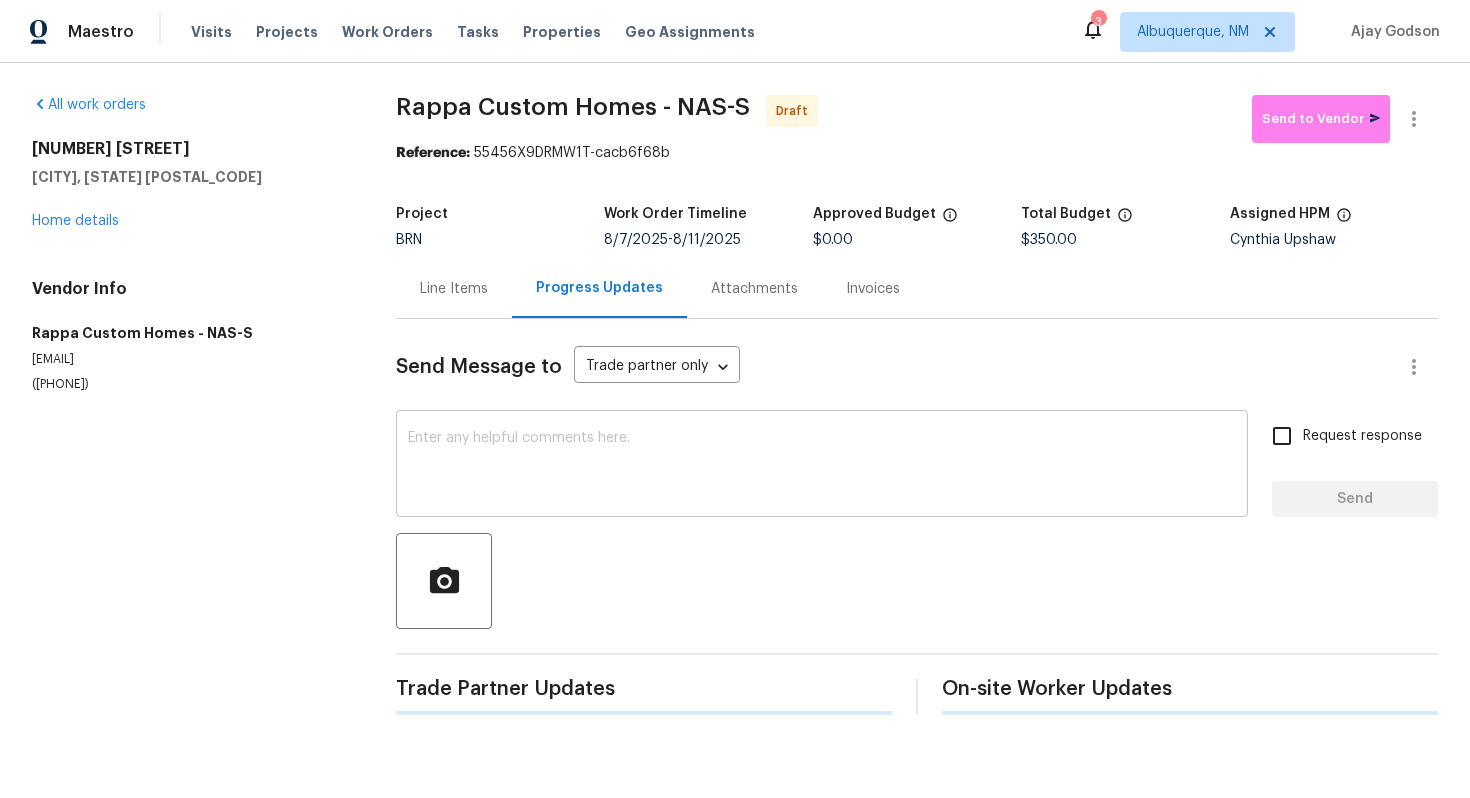 click at bounding box center [822, 466] 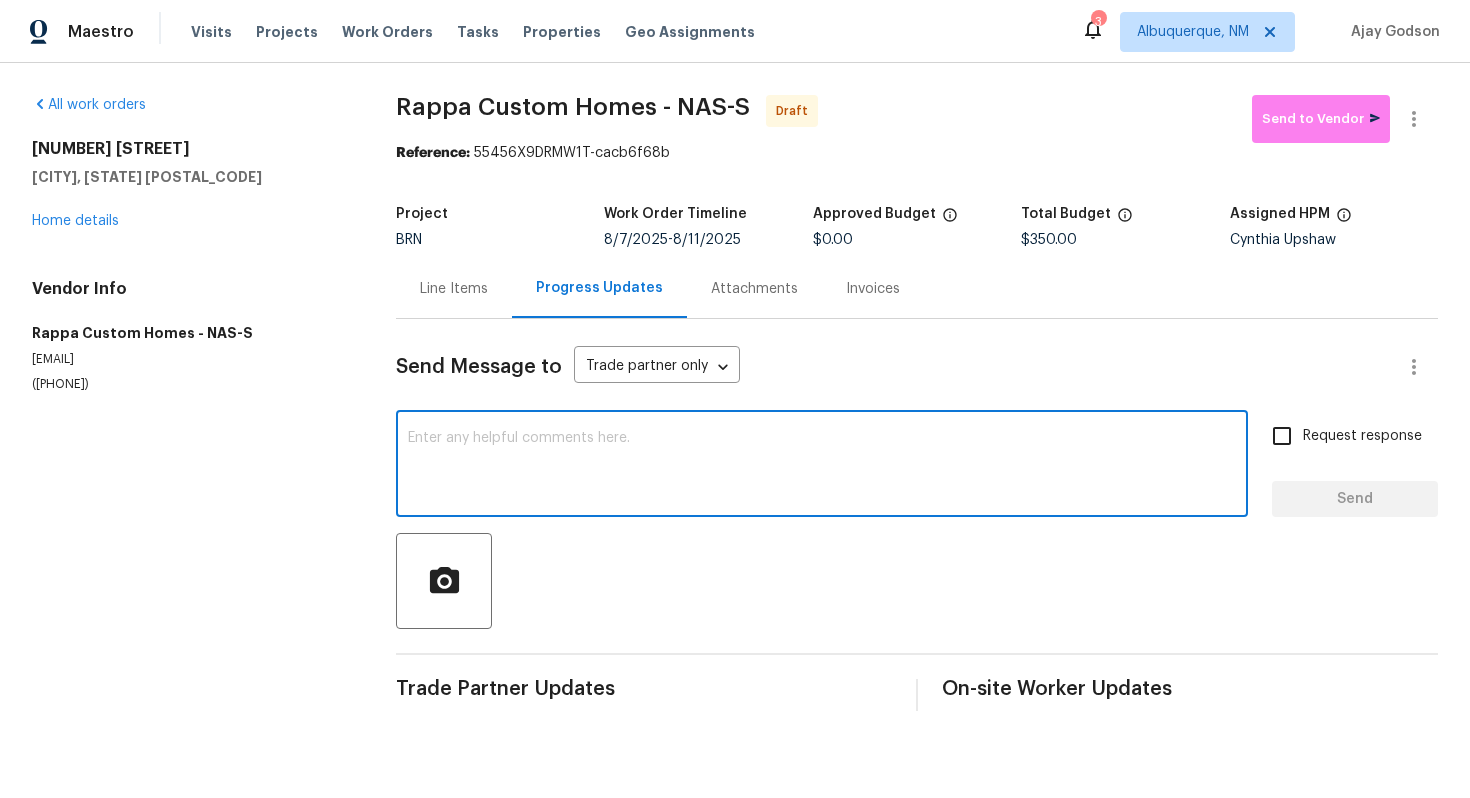 paste on "Hey! This is Ajay with Opendoor. I’m confirming a BRN Work Order for the property at Address with a target date of 8/. Please review and accept the WO within 24 hours and provide a schedule within the target date. The given target date is based on the criticality of the closing. However, if you need more time to complete this work, please do let me know and I’ll see what can be done about it. And the cost can be updated based on the work required here at the time of inspection too. You can contact us through the portal or by phone/text at 650-800-9524." 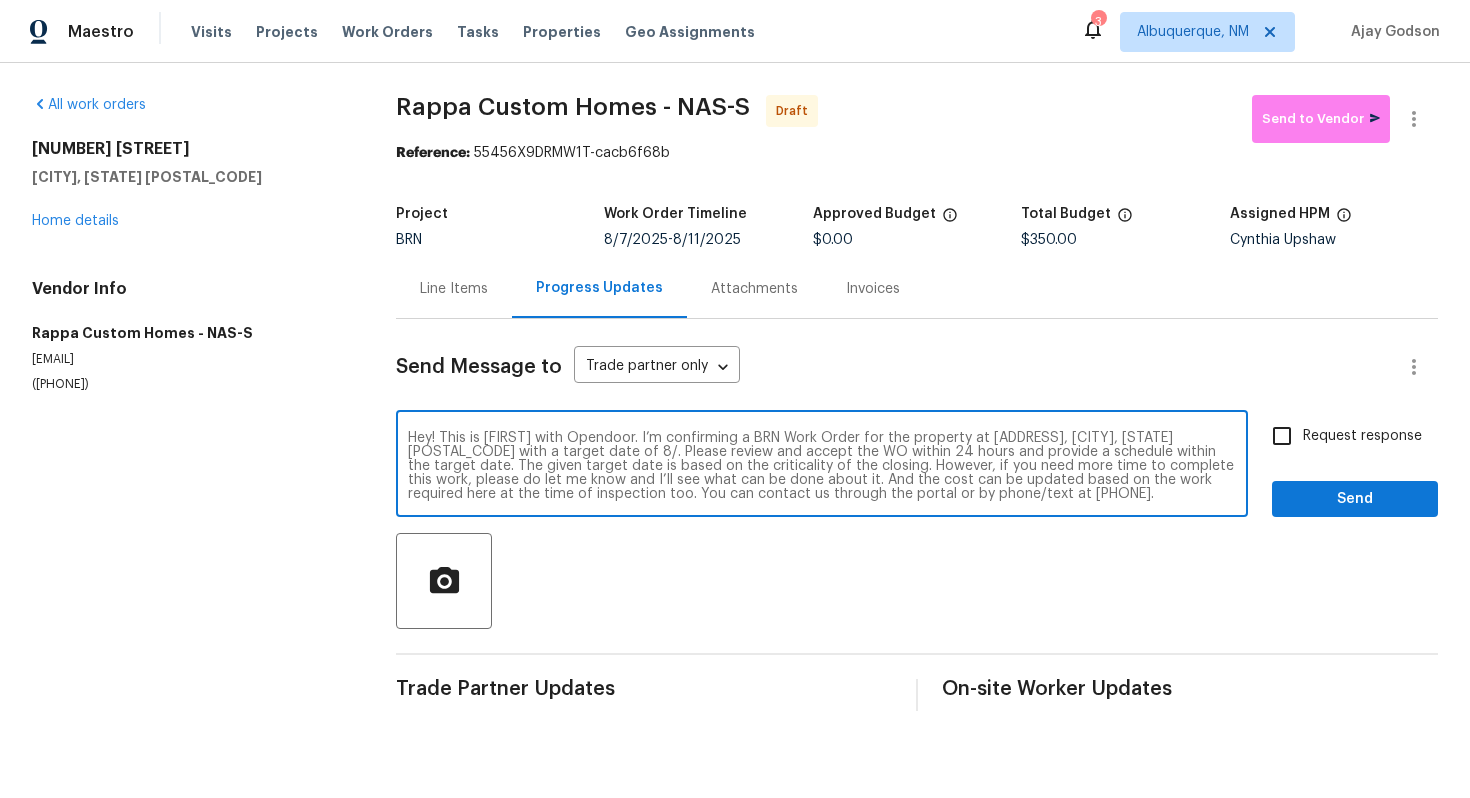 scroll, scrollTop: 0, scrollLeft: 0, axis: both 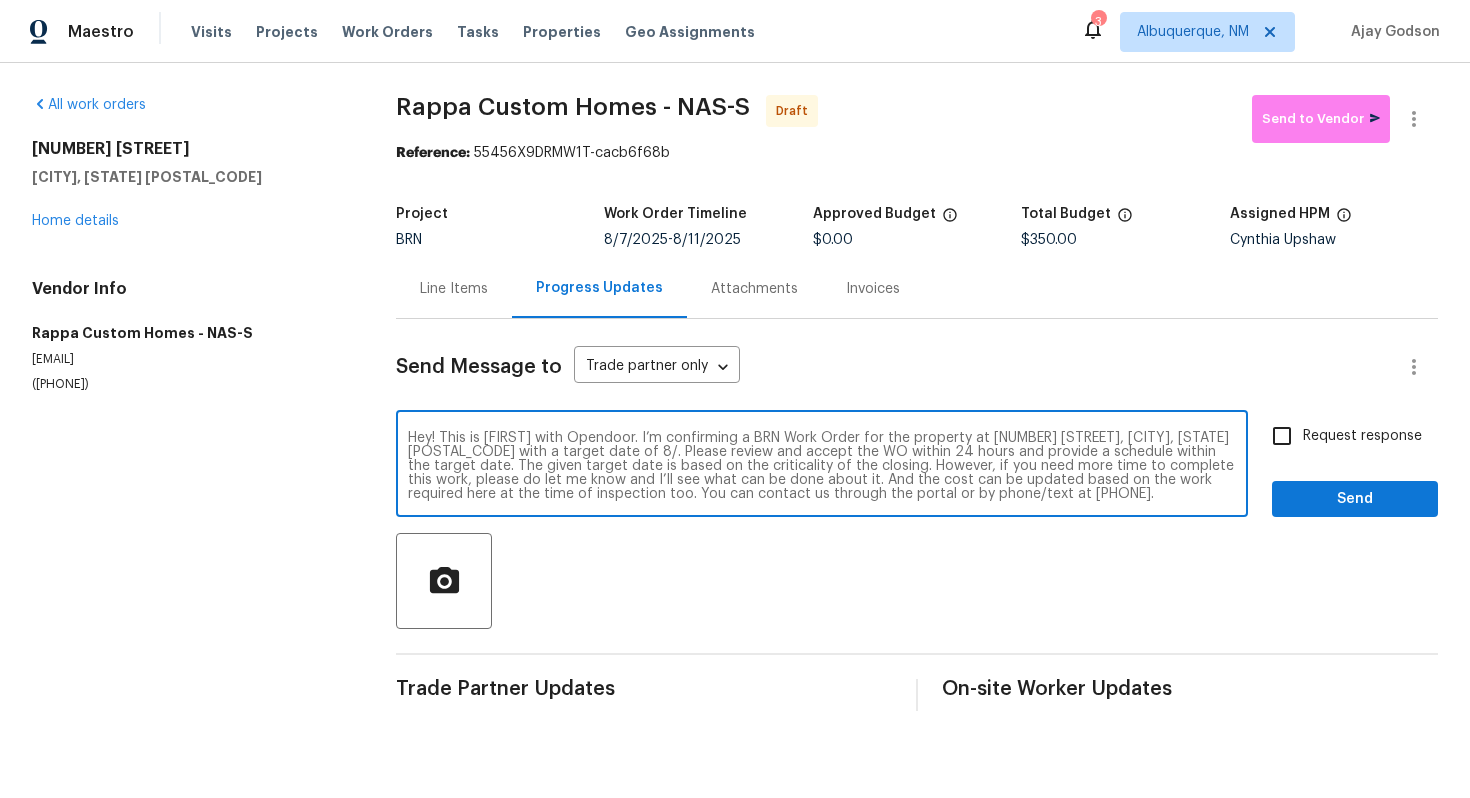 click on "Hey! This is Ajay with Opendoor. I’m confirming a BRN Work Order for the property at 1907 Secretariate Ct, Clarksville, TN 37042 with a target date of 8/. Please review and accept the WO within 24 hours and provide a schedule within the target date. The given target date is based on the criticality of the closing. However, if you need more time to complete this work, please do let me know and I’ll see what can be done about it. And the cost can be updated based on the work required here at the time of inspection too. You can contact us through the portal or by phone/text at 650-800-9524." at bounding box center (822, 466) 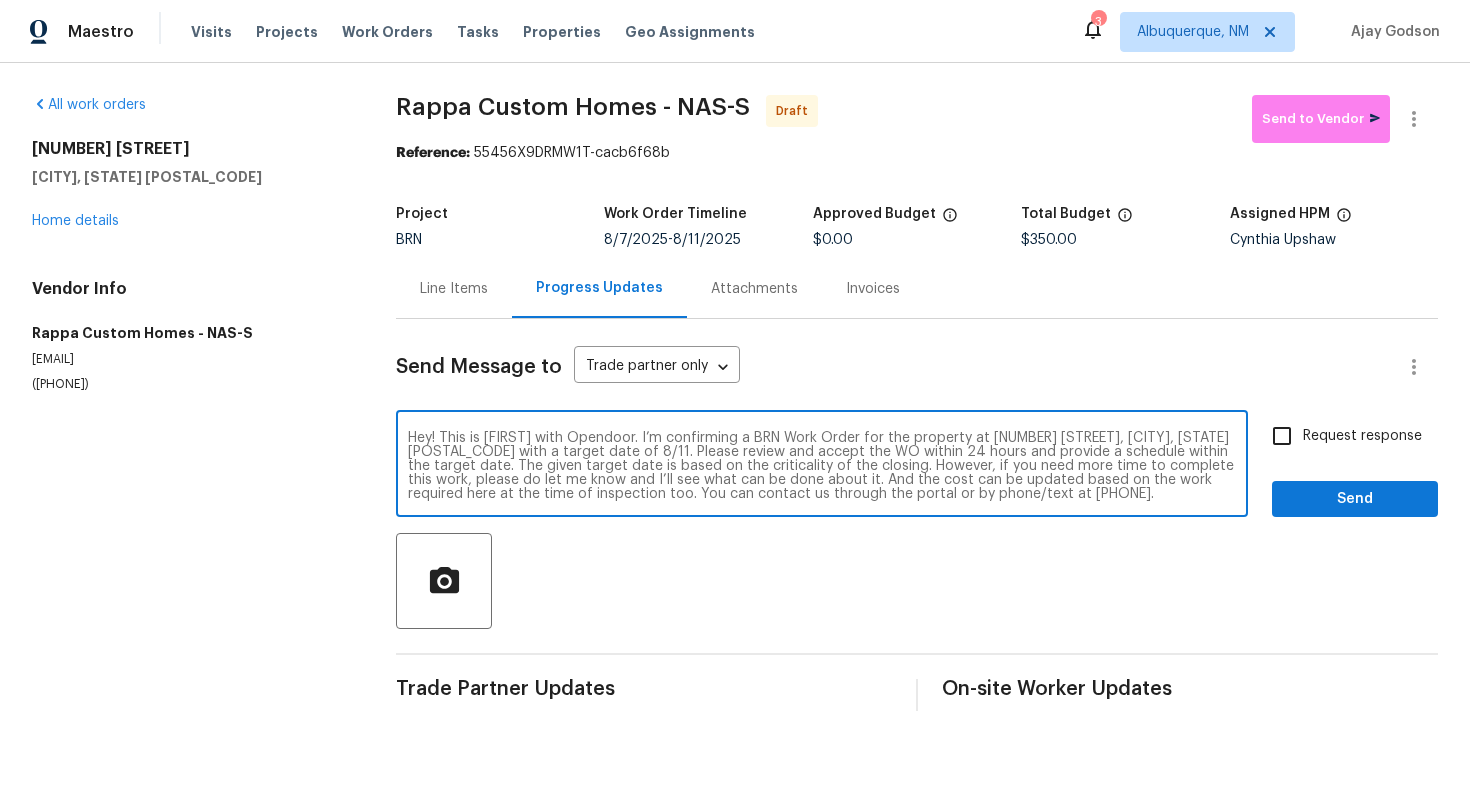 type on "Hey! This is Ajay with Opendoor. I’m confirming a BRN Work Order for the property at 1907 Secretariate Ct, Clarksville, TN 37042 with a target date of 8/11. Please review and accept the WO within 24 hours and provide a schedule within the target date. The given target date is based on the criticality of the closing. However, if you need more time to complete this work, please do let me know and I’ll see what can be done about it. And the cost can be updated based on the work required here at the time of inspection too. You can contact us through the portal or by phone/text at 650-800-9524." 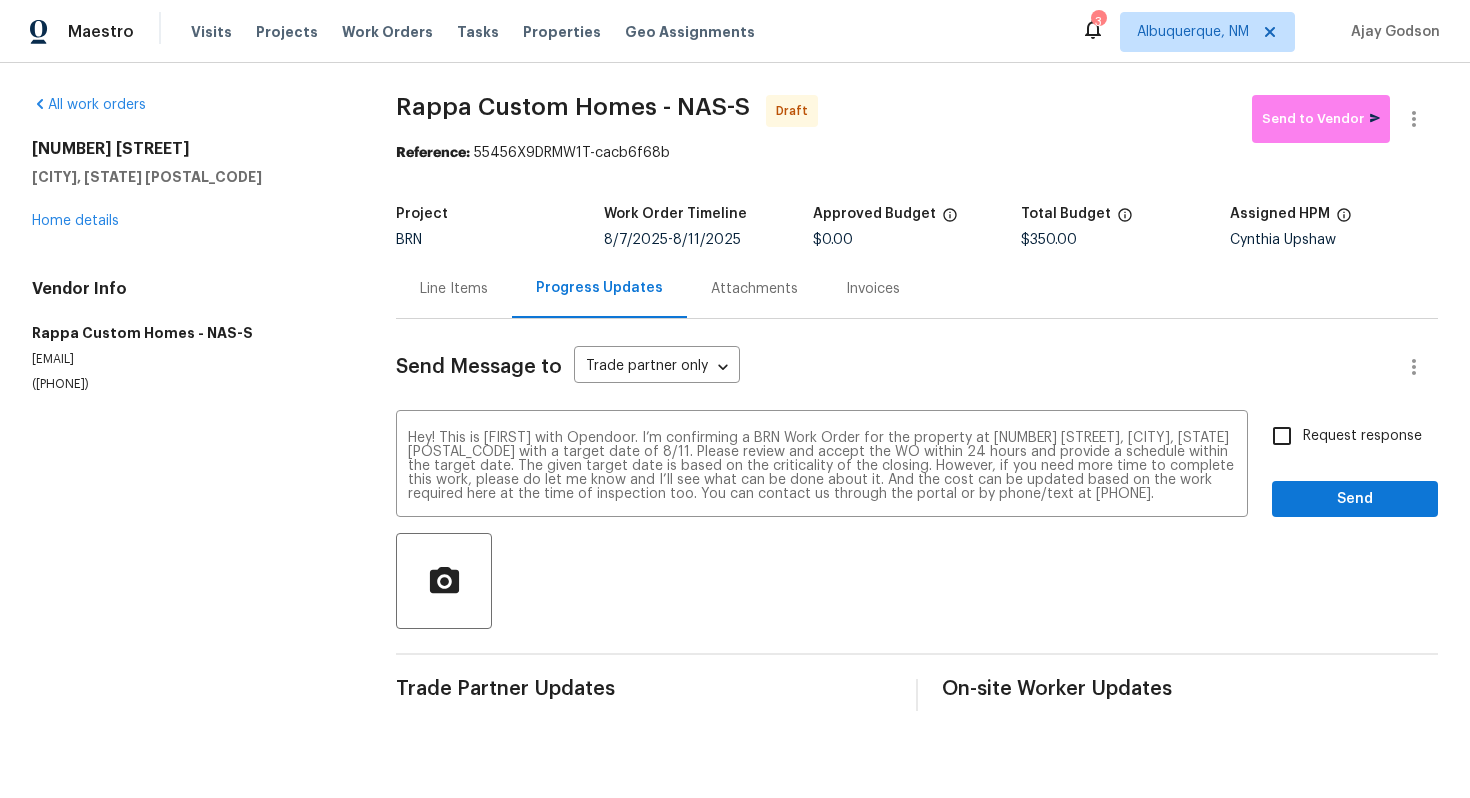 click on "Request response" at bounding box center (1362, 436) 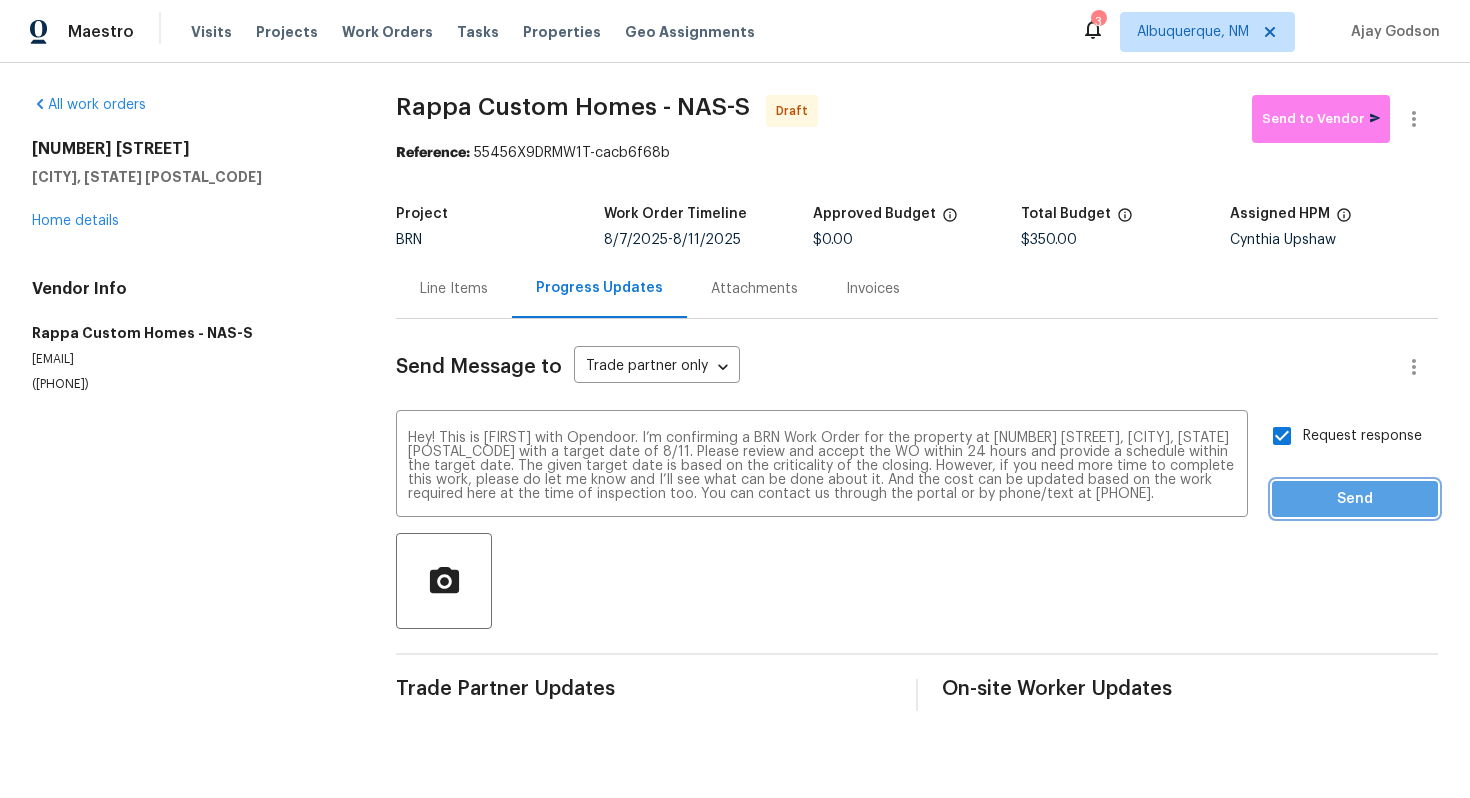 click on "Send" at bounding box center (1355, 499) 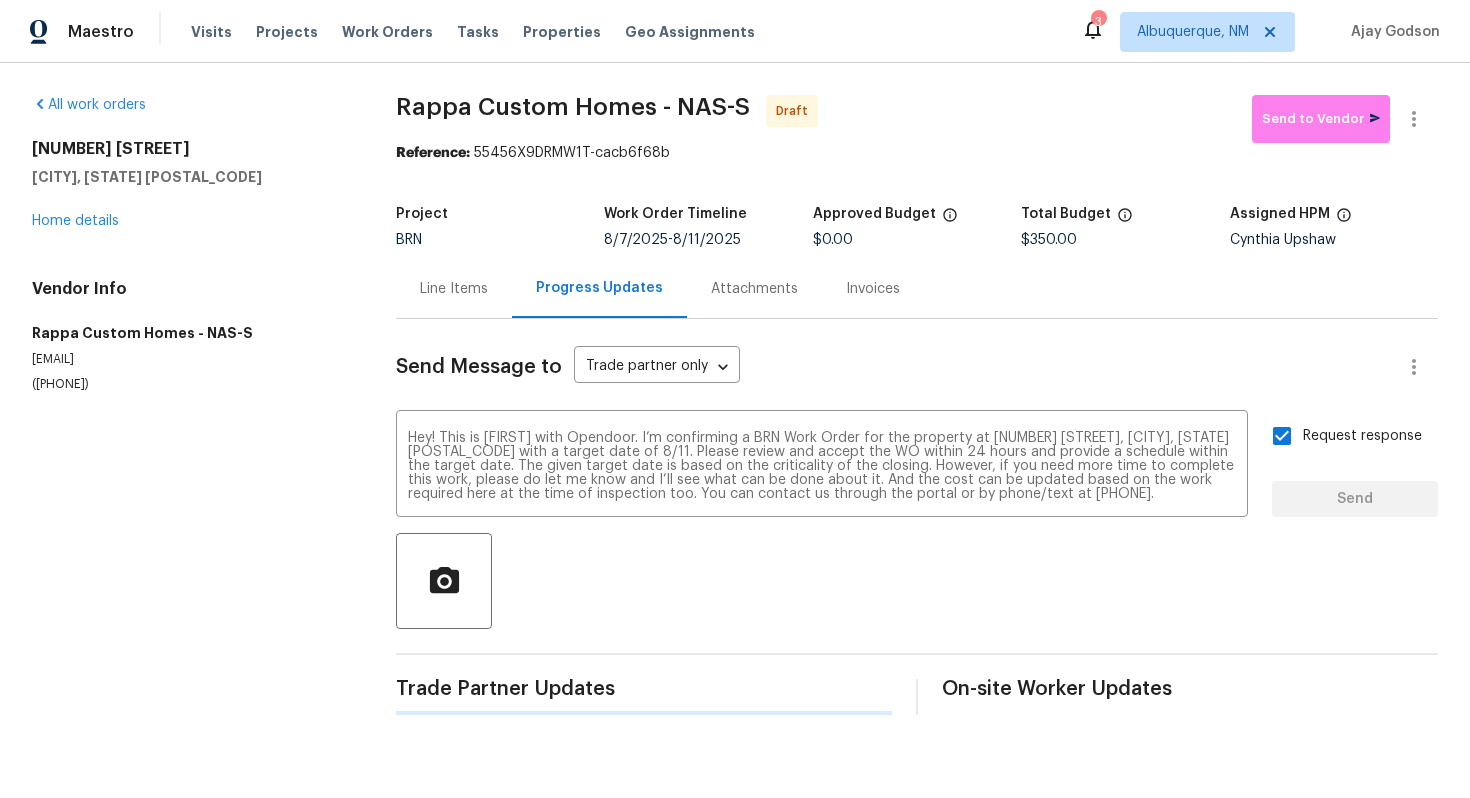 type 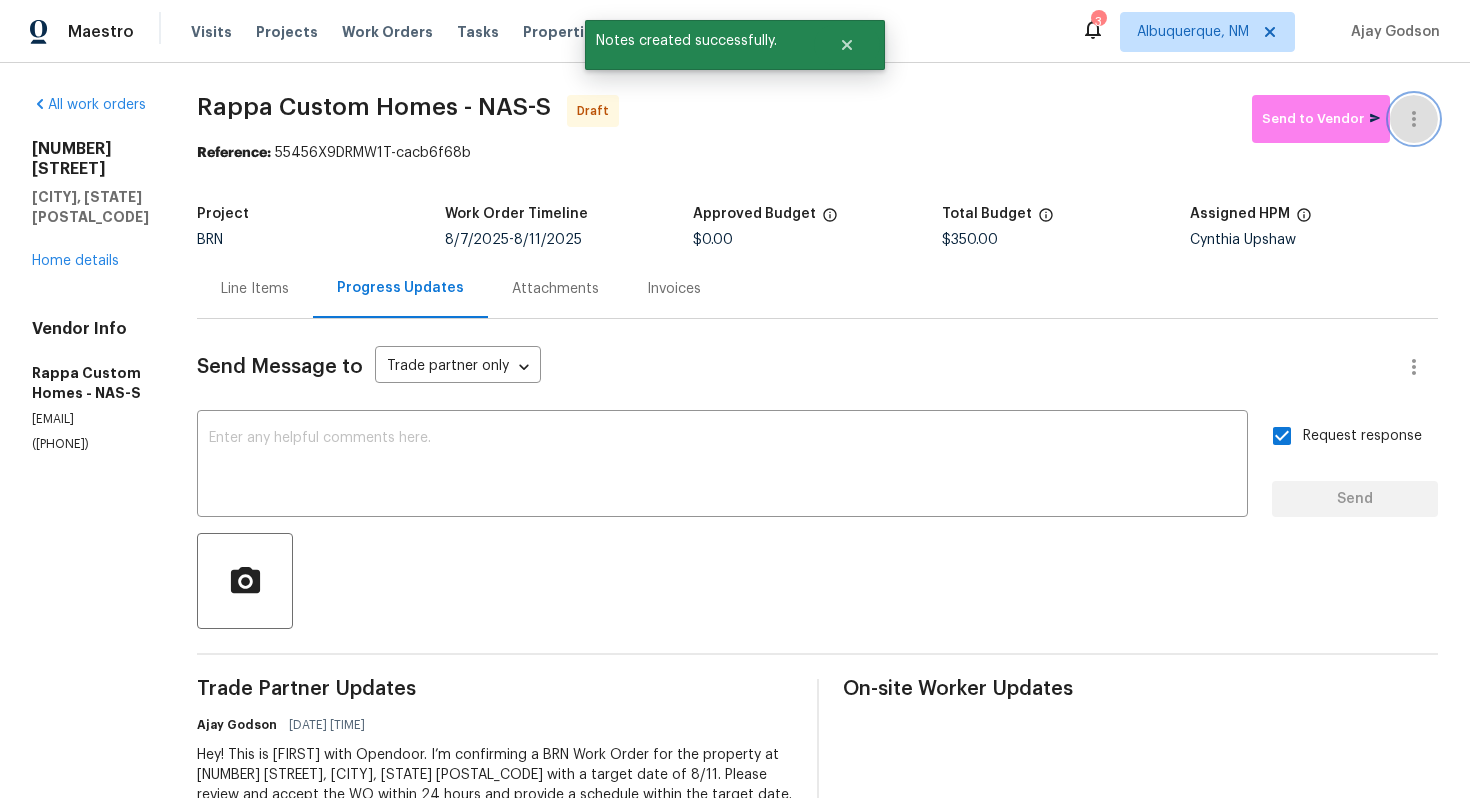 click 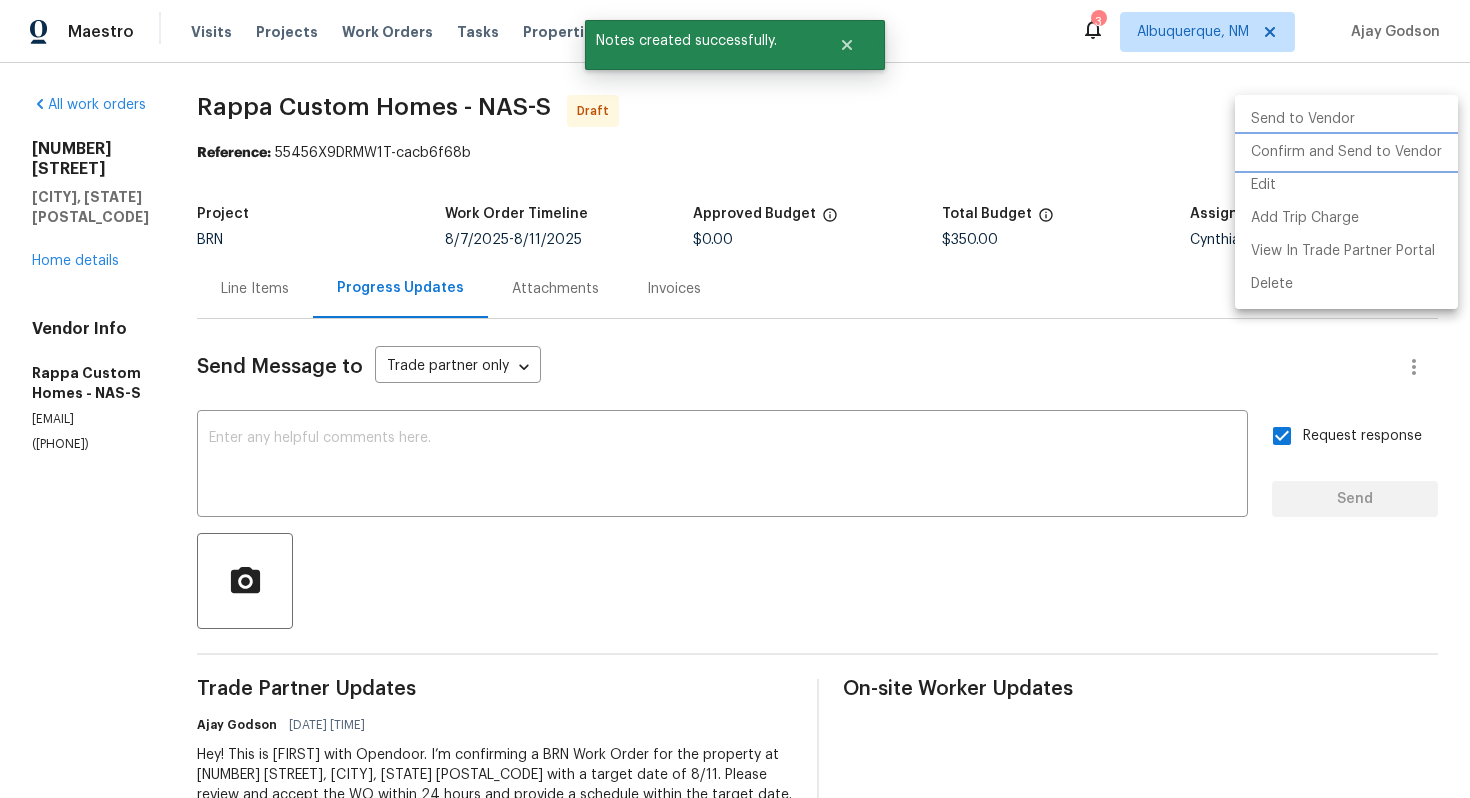 click on "Confirm and Send to Vendor" at bounding box center [1346, 152] 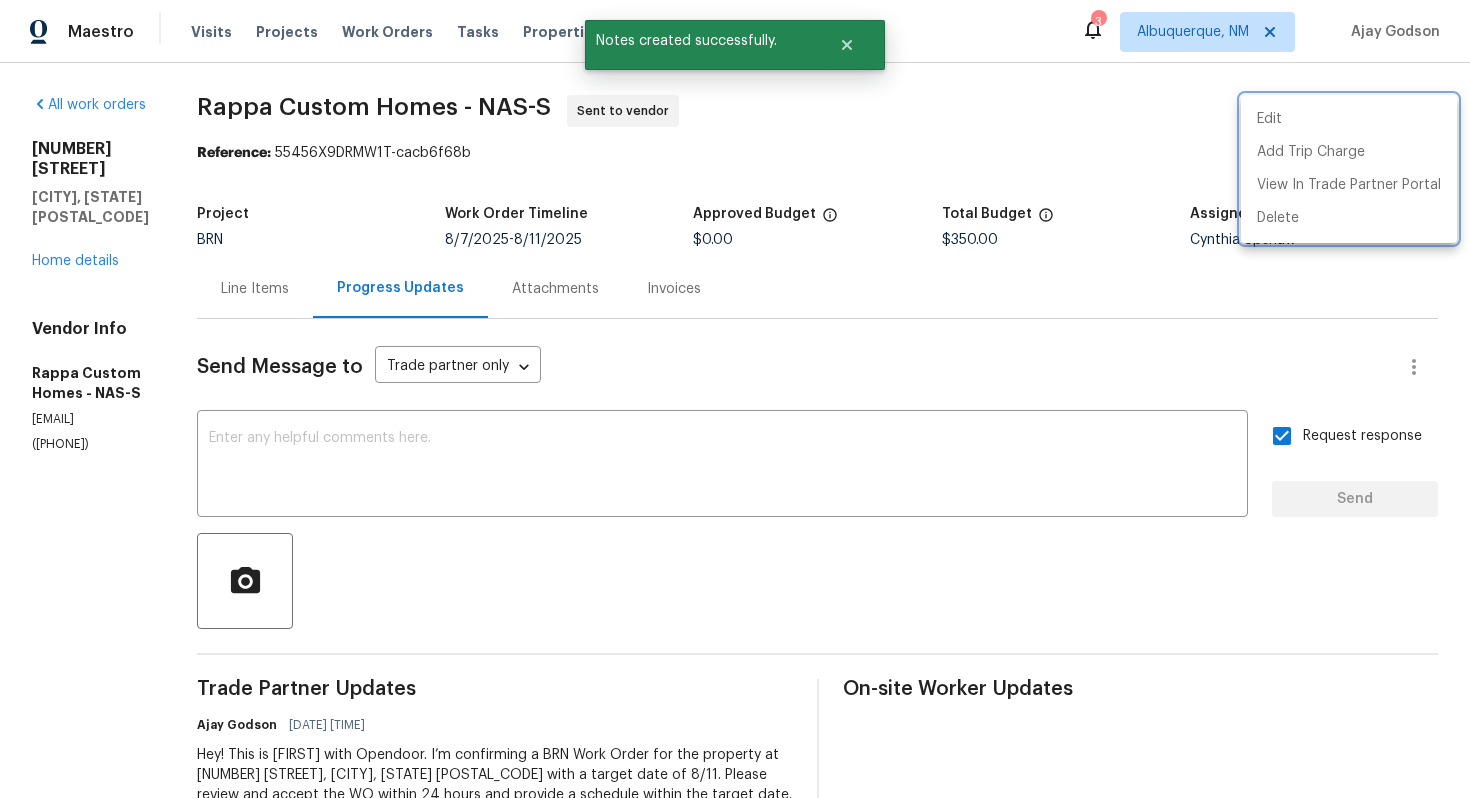 click at bounding box center [735, 399] 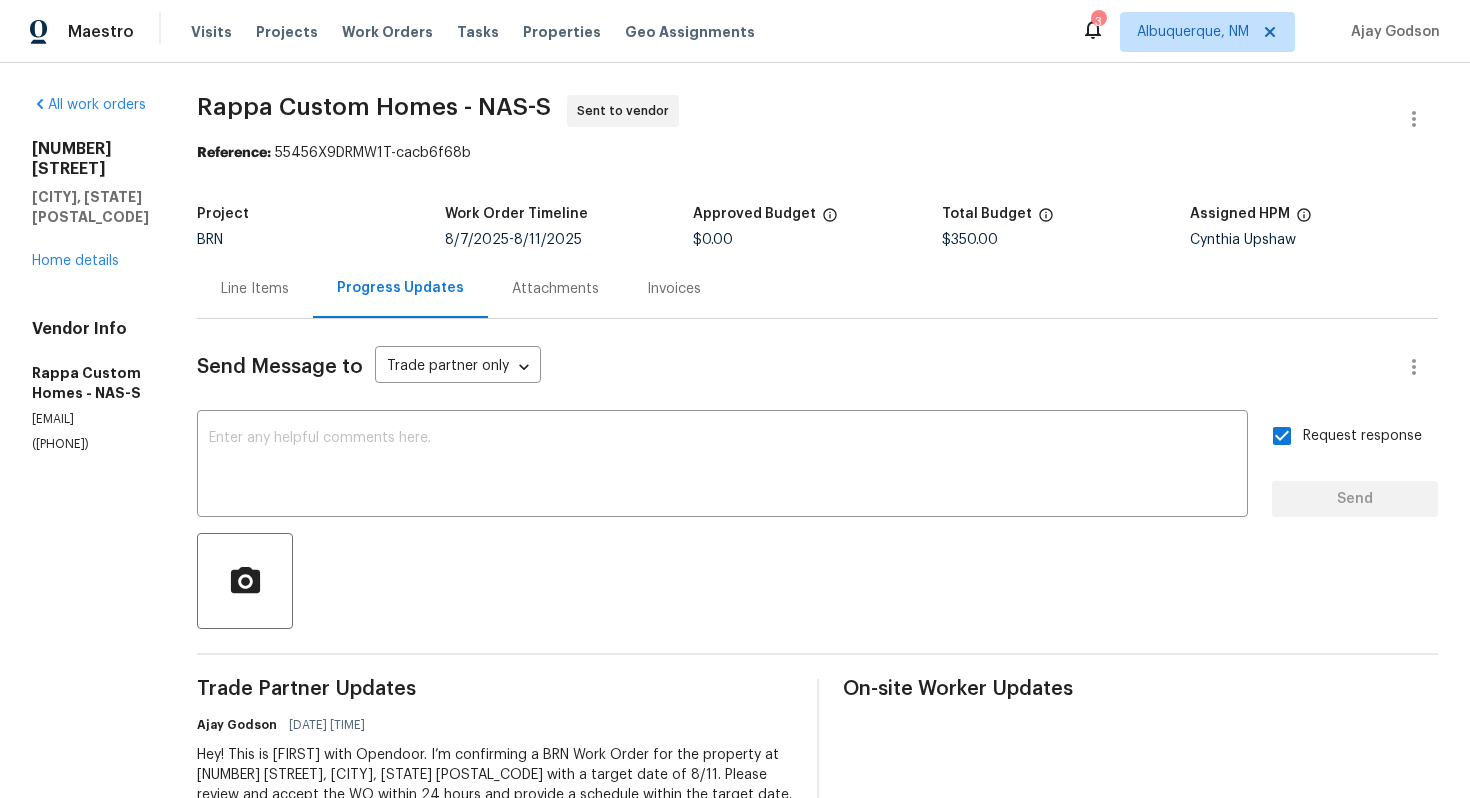 click on "Line Items" at bounding box center [255, 289] 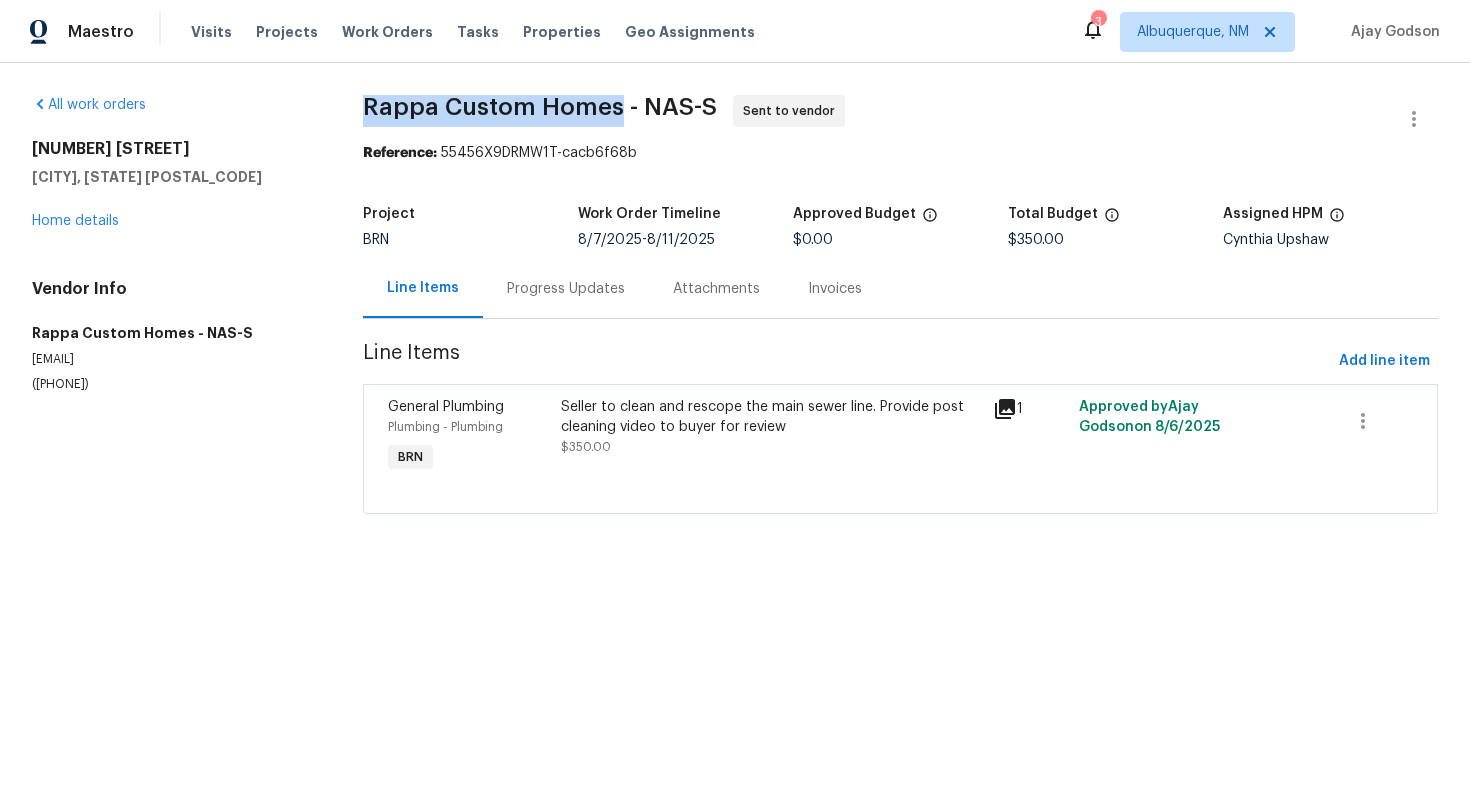drag, startPoint x: 360, startPoint y: 108, endPoint x: 619, endPoint y: 103, distance: 259.04825 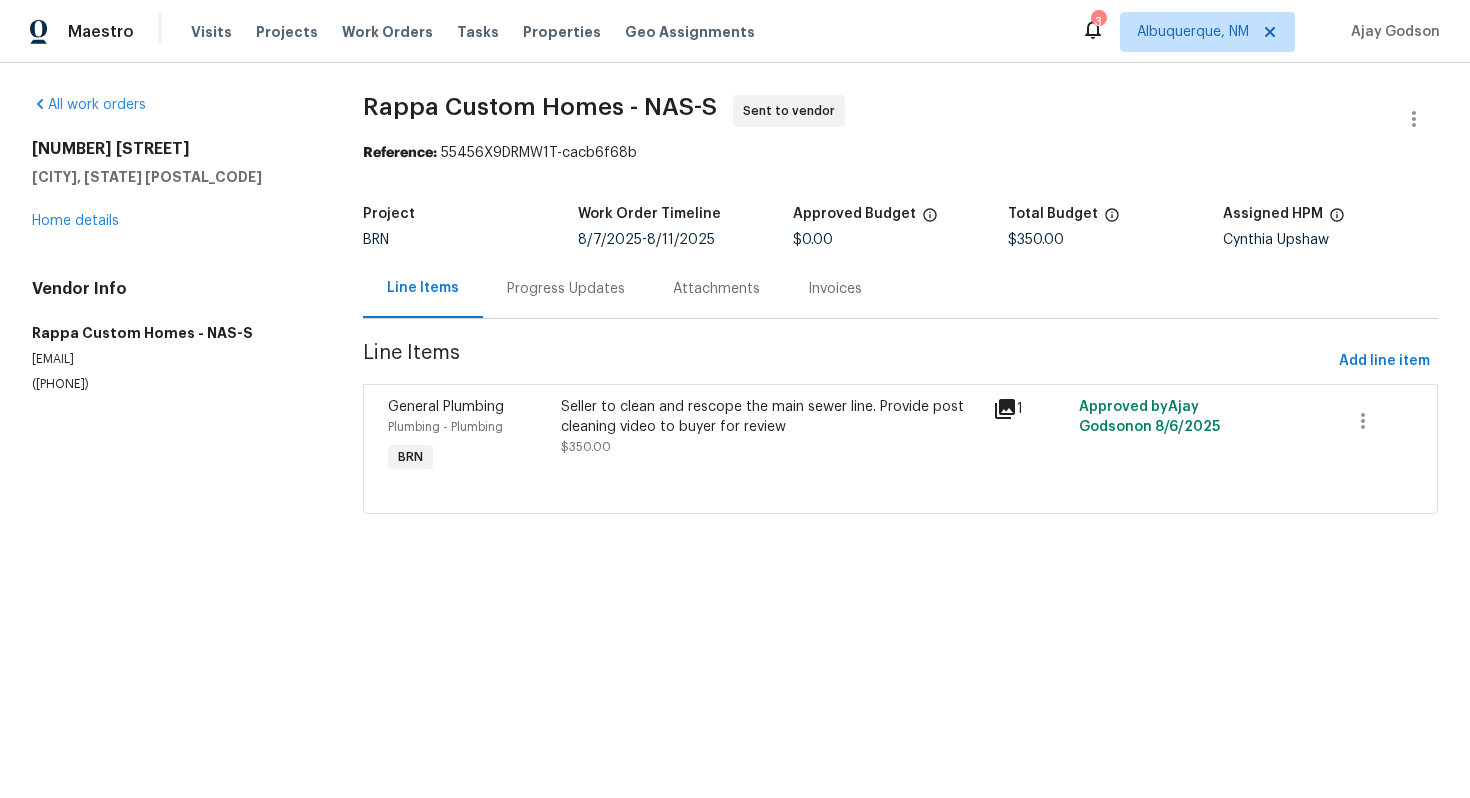 click on "Maestro Visits Projects Work Orders Tasks Properties Geo Assignments 3 Albuquerque, NM Ajay Godson" at bounding box center (735, 31) 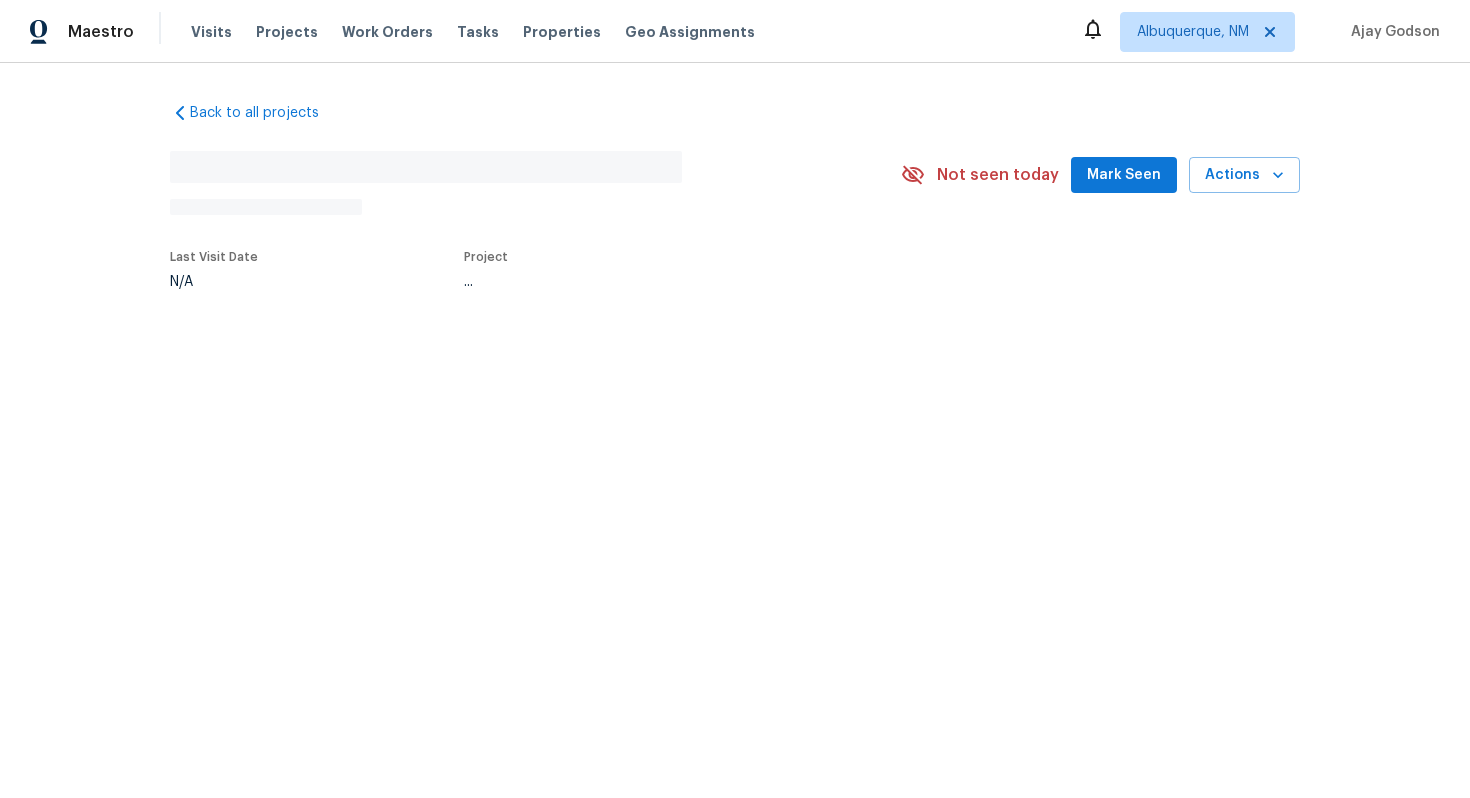 scroll, scrollTop: 0, scrollLeft: 0, axis: both 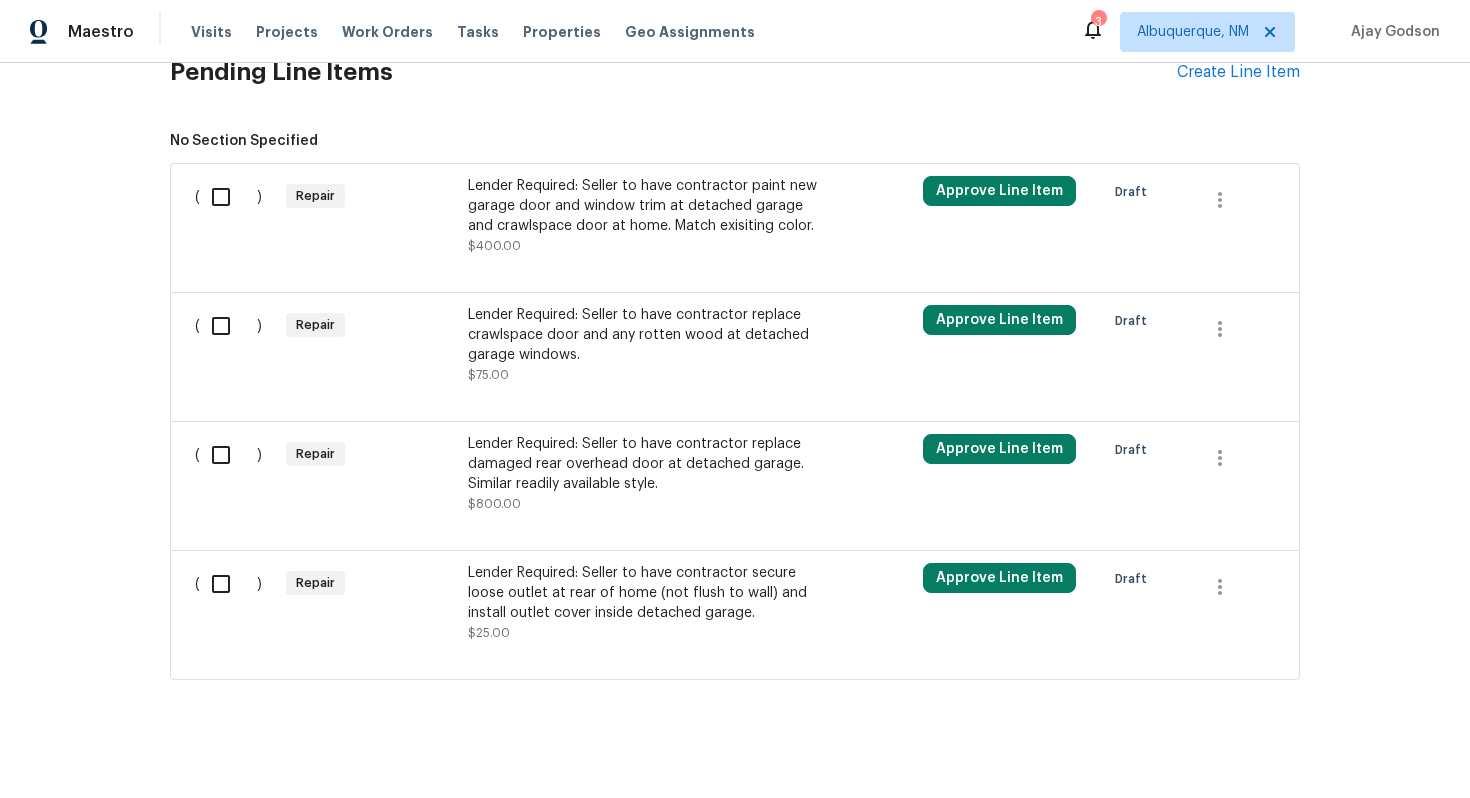 click on "Lender Required: Seller to have contractor replace damaged rear overhead door at detached garage. Similar readily available style." at bounding box center (644, 464) 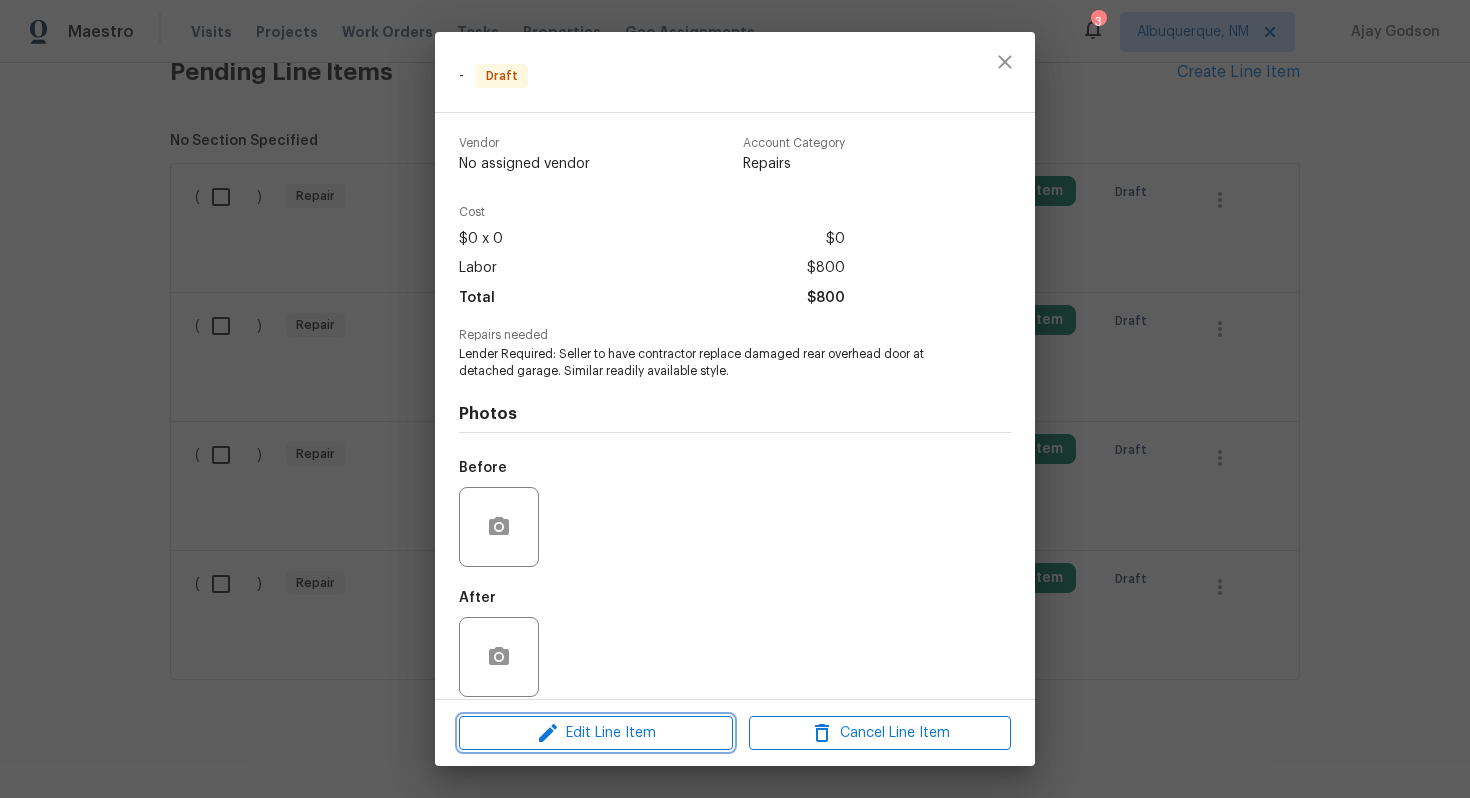 click on "Edit Line Item" at bounding box center (596, 733) 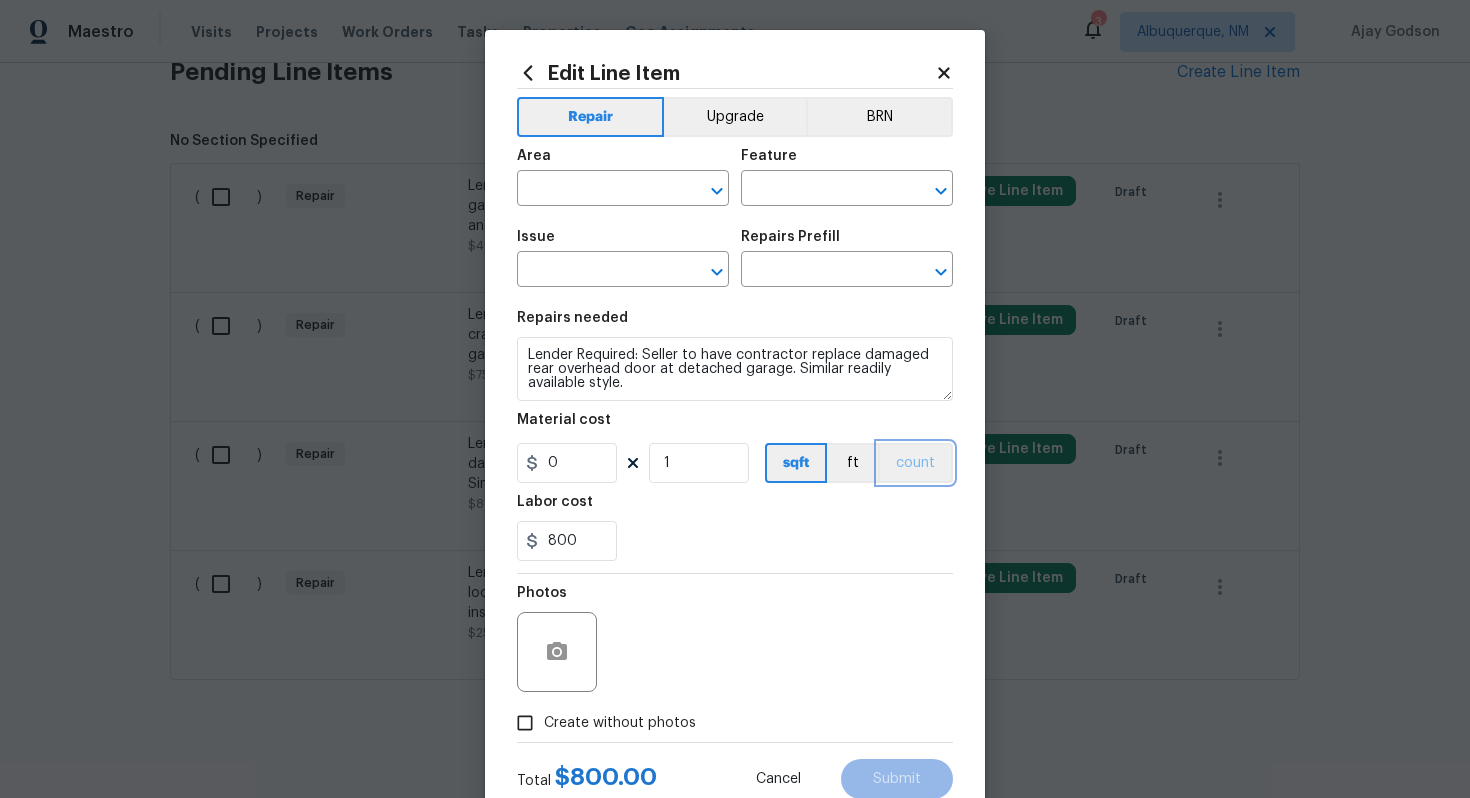 click on "count" at bounding box center (915, 463) 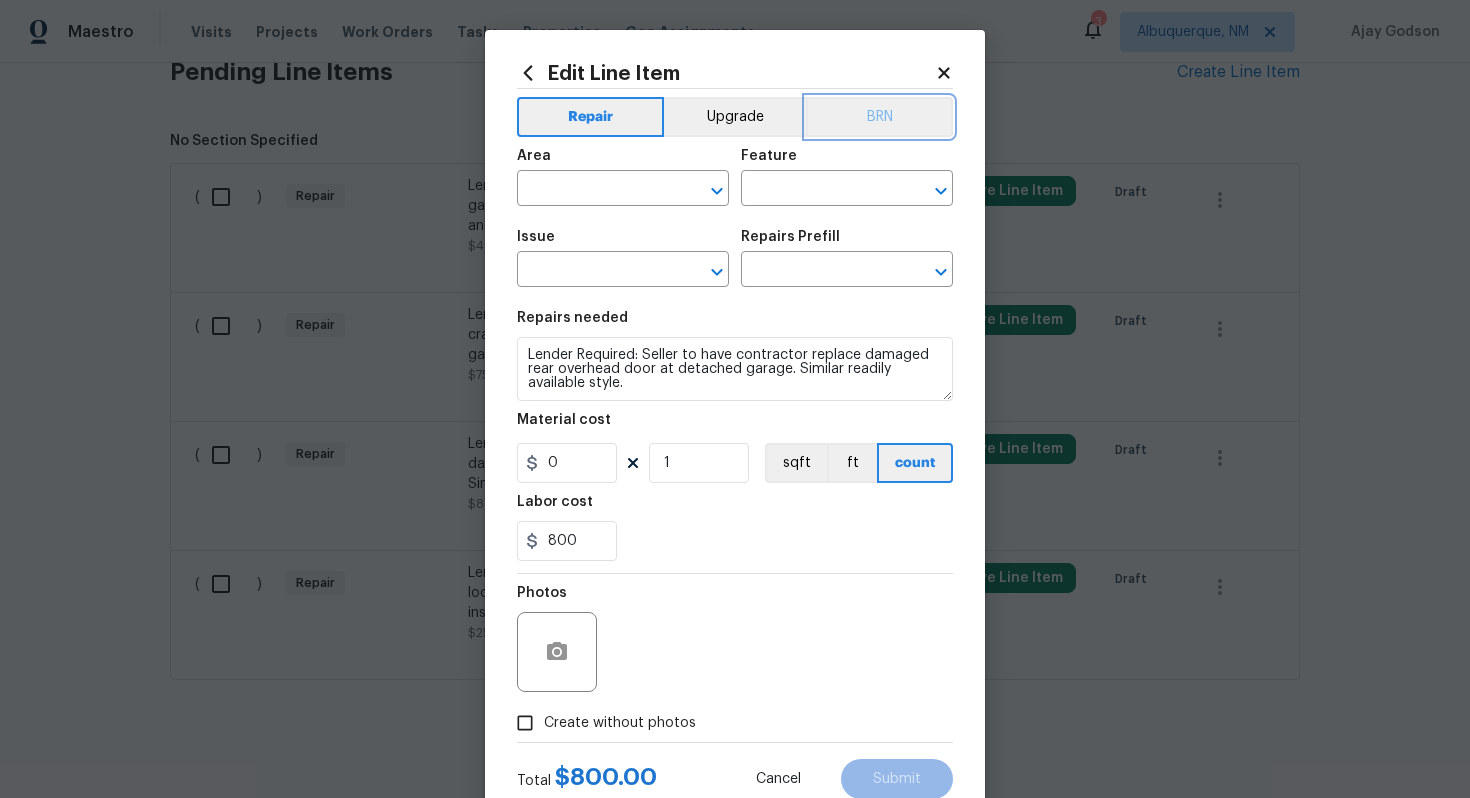 click on "BRN" at bounding box center (879, 117) 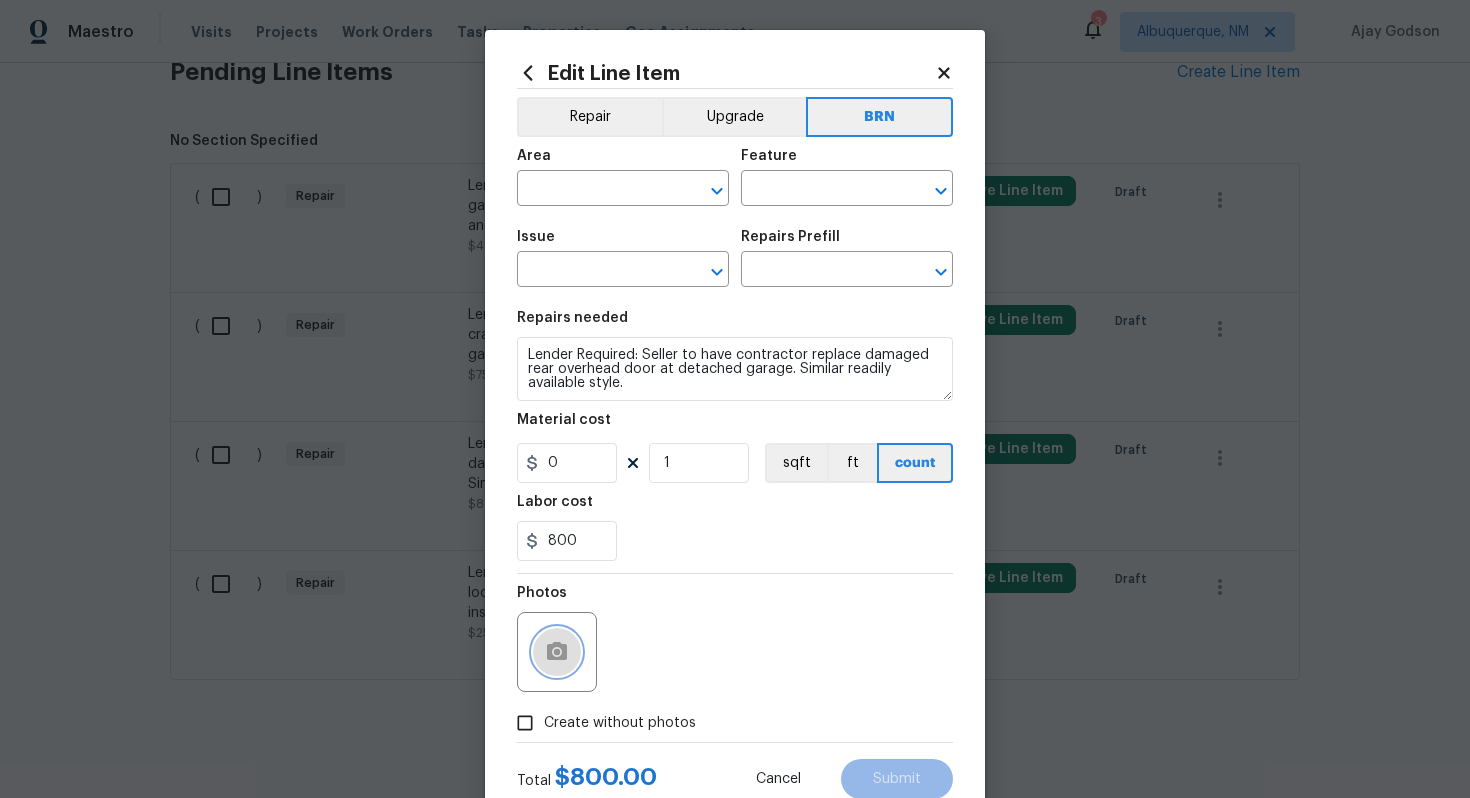 click at bounding box center (557, 652) 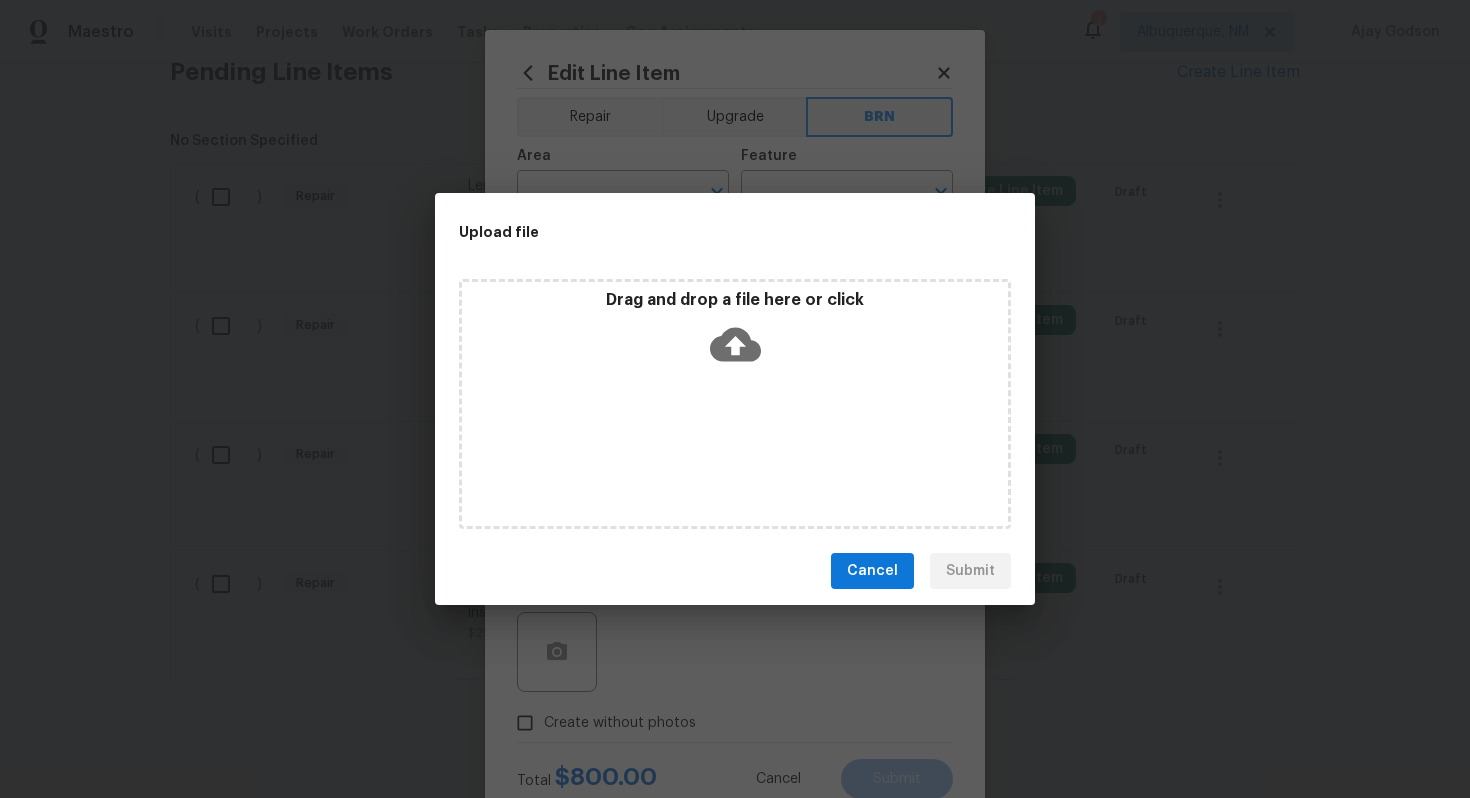 click 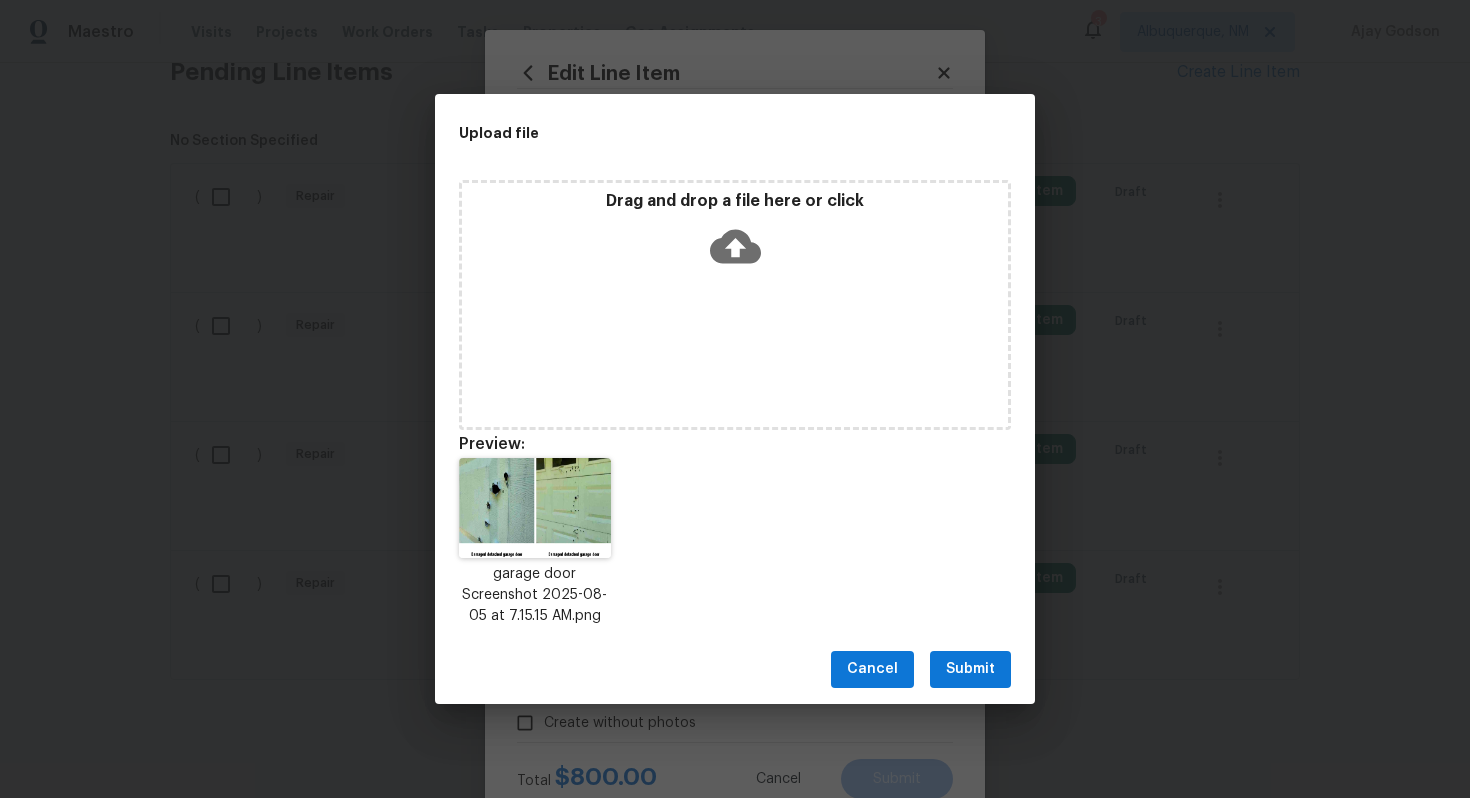 click on "Submit" at bounding box center (970, 669) 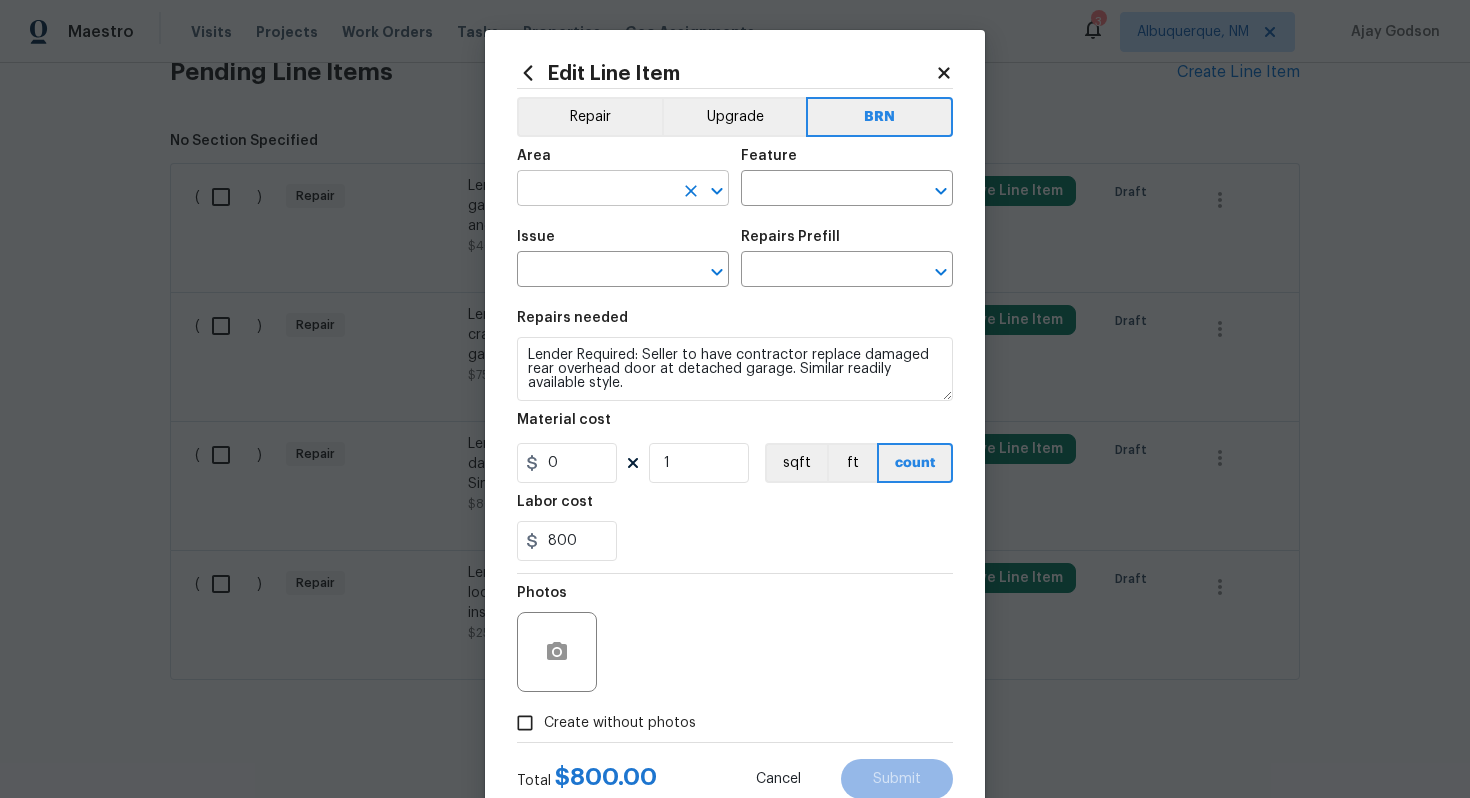 click at bounding box center [595, 190] 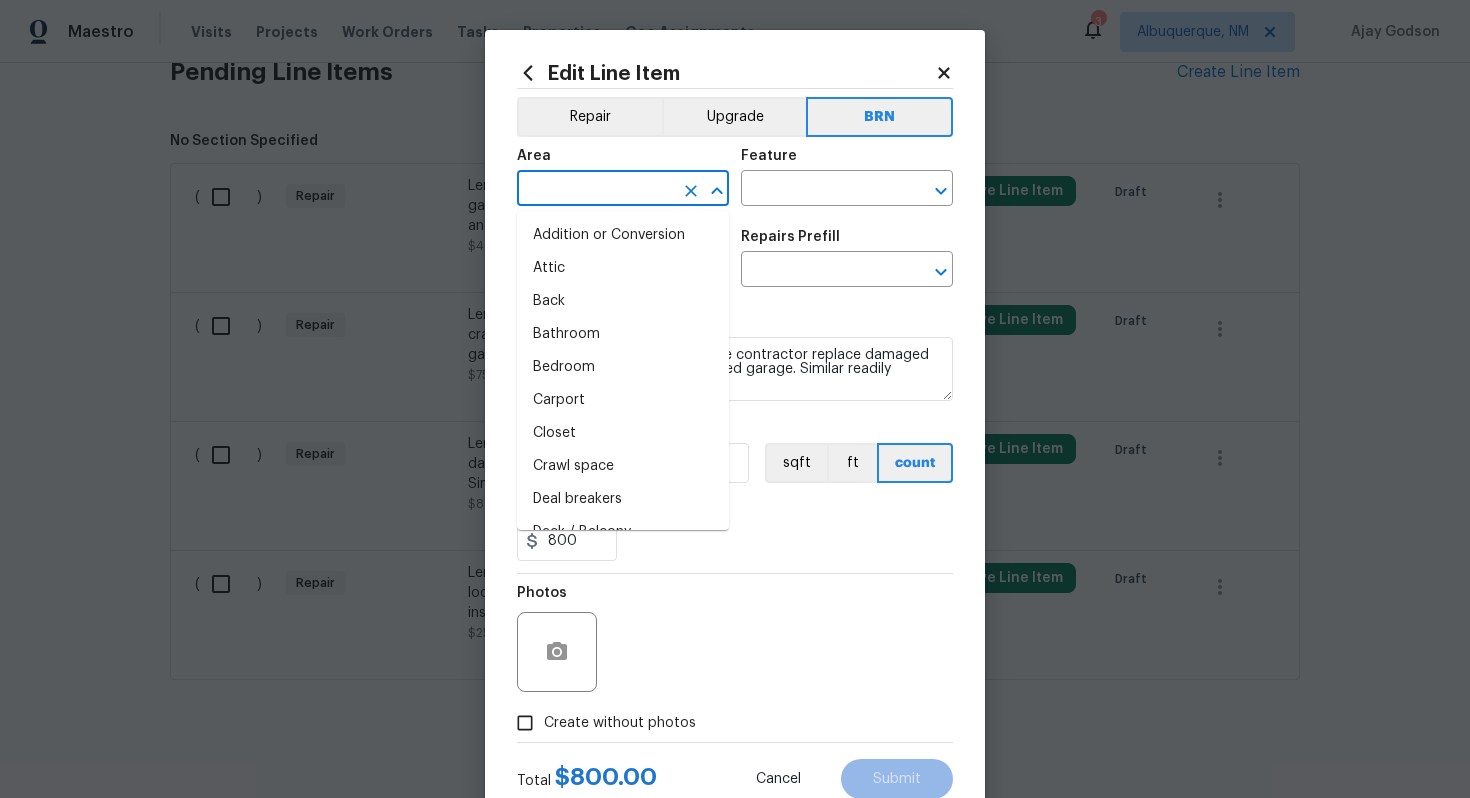 type on "g" 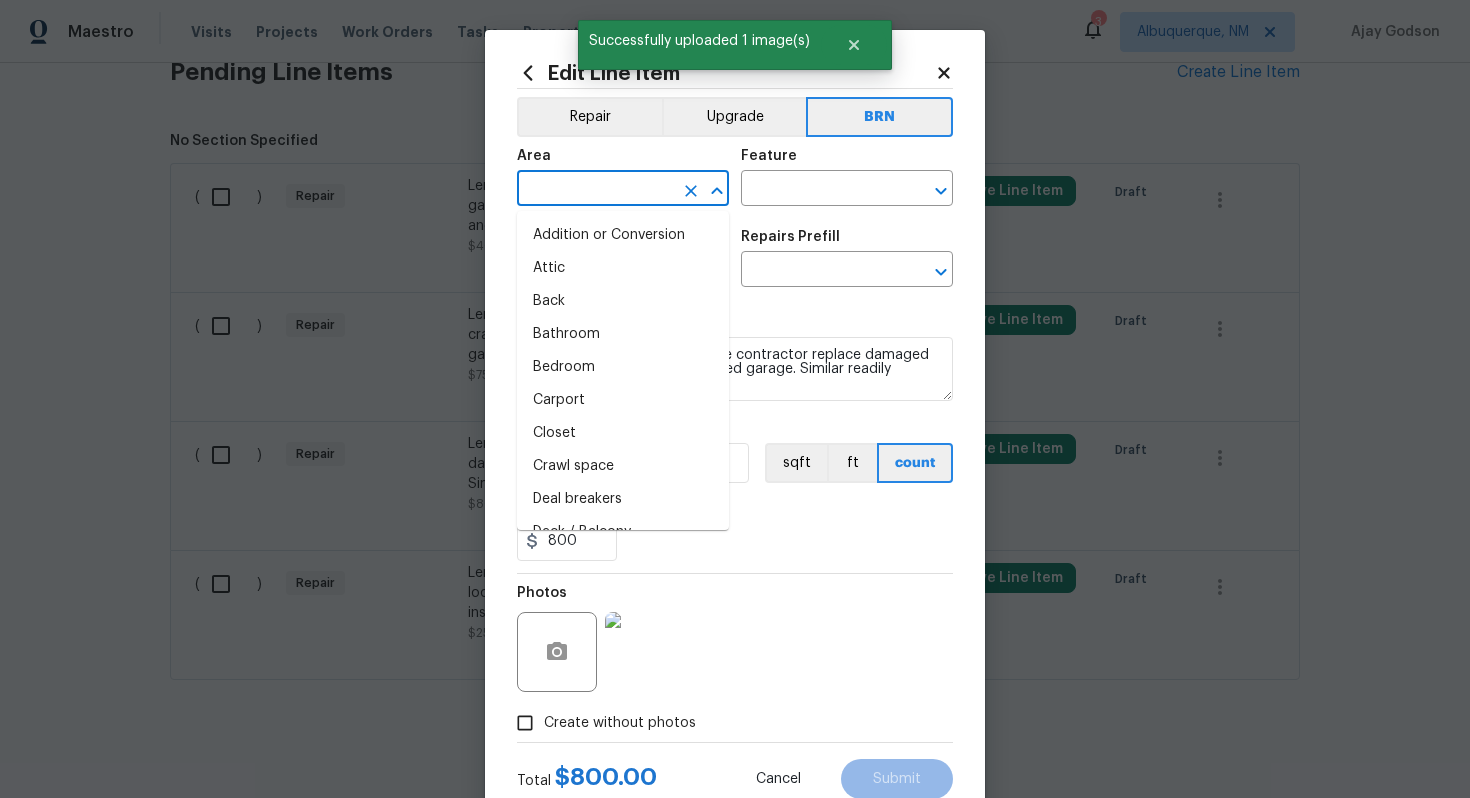 type on "a" 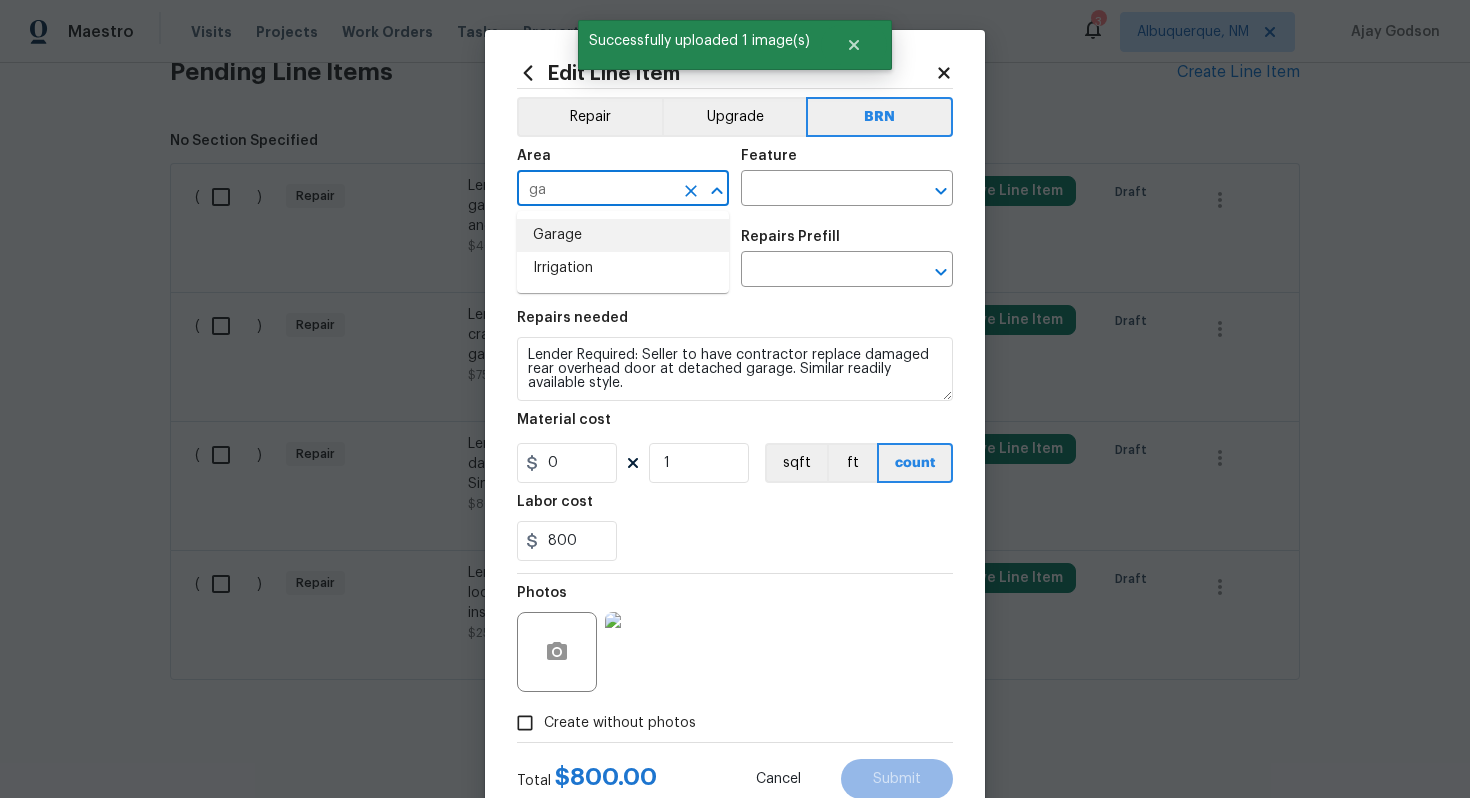 click on "Garage" at bounding box center [623, 235] 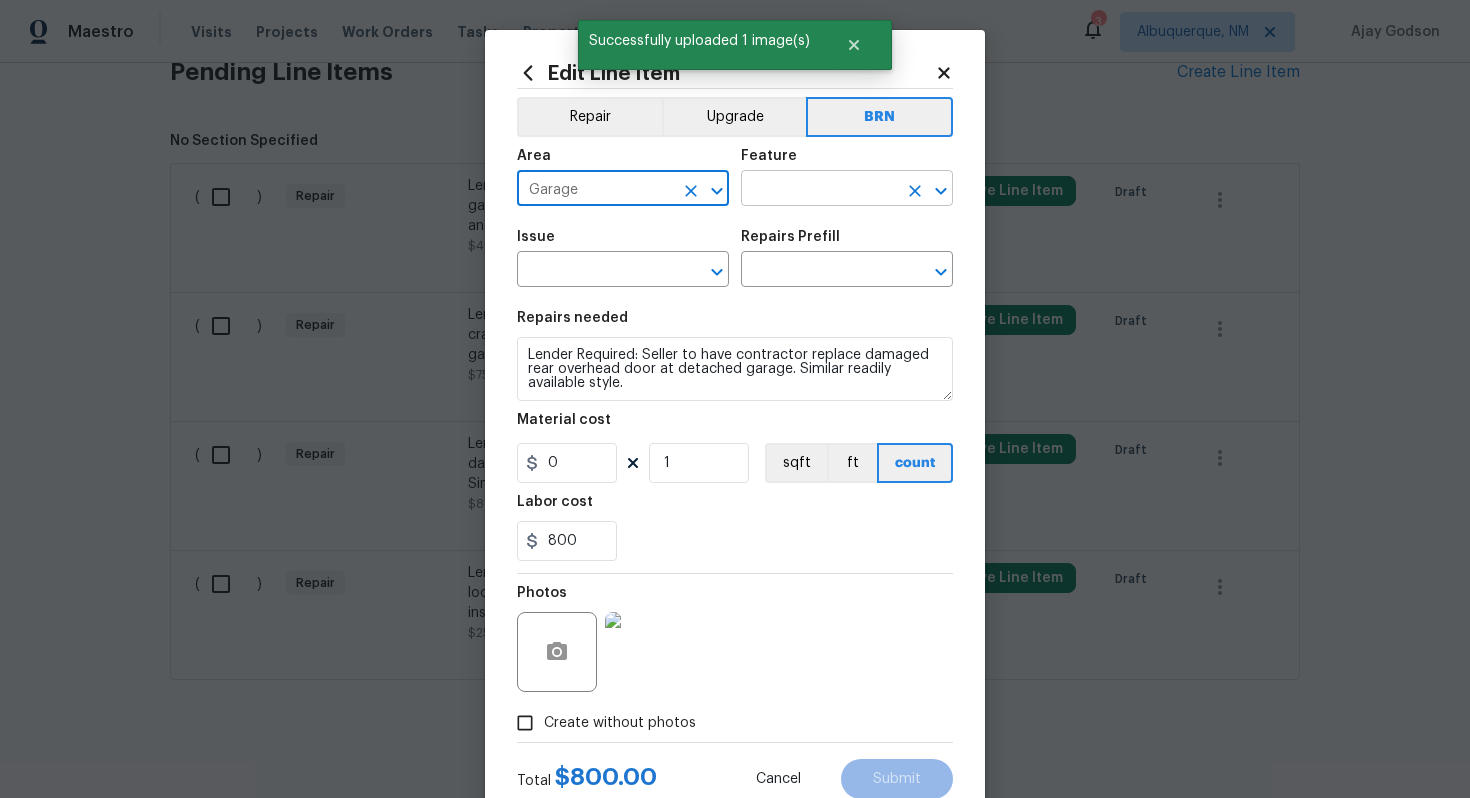 type on "Garage" 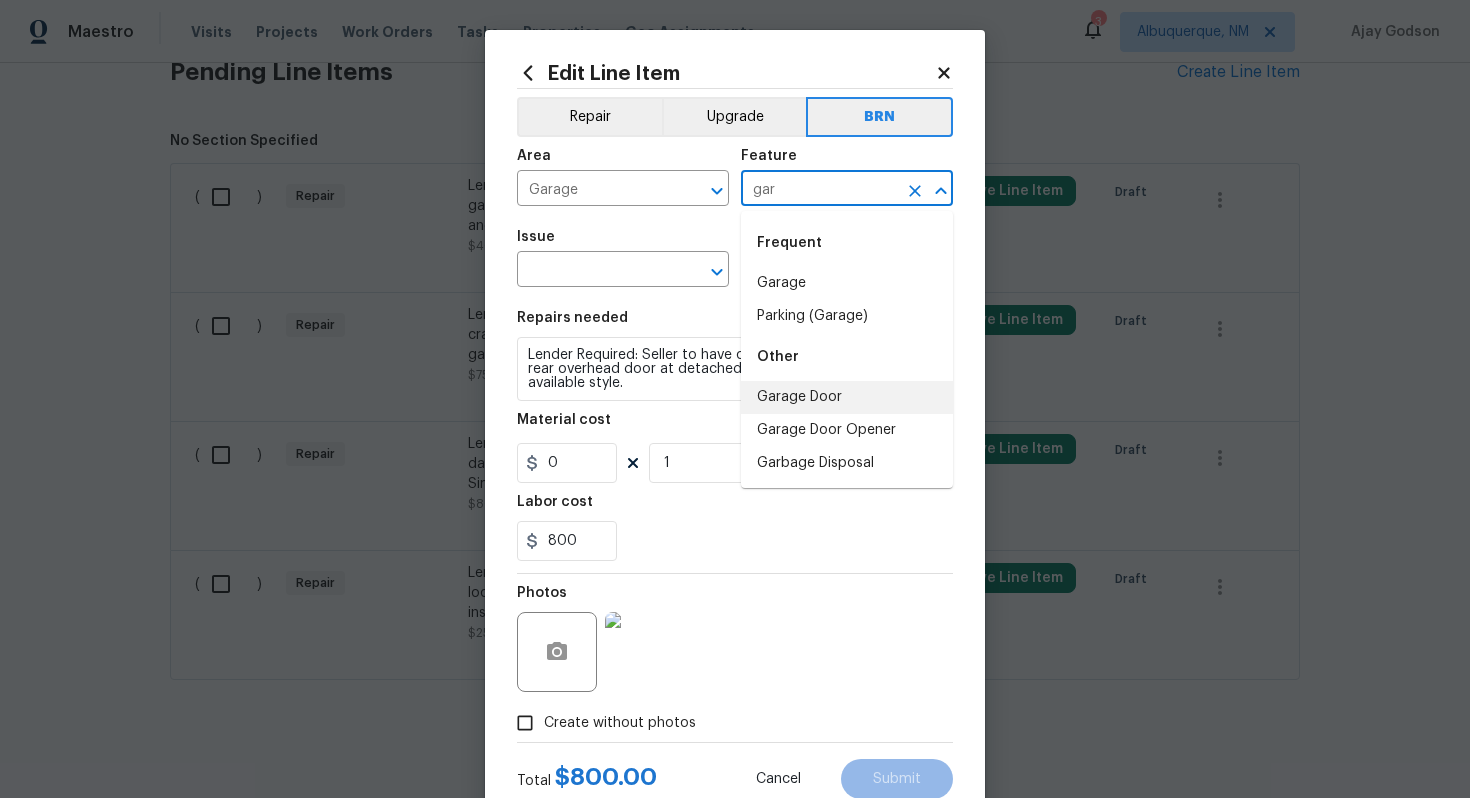 click on "Garage Door" at bounding box center [847, 397] 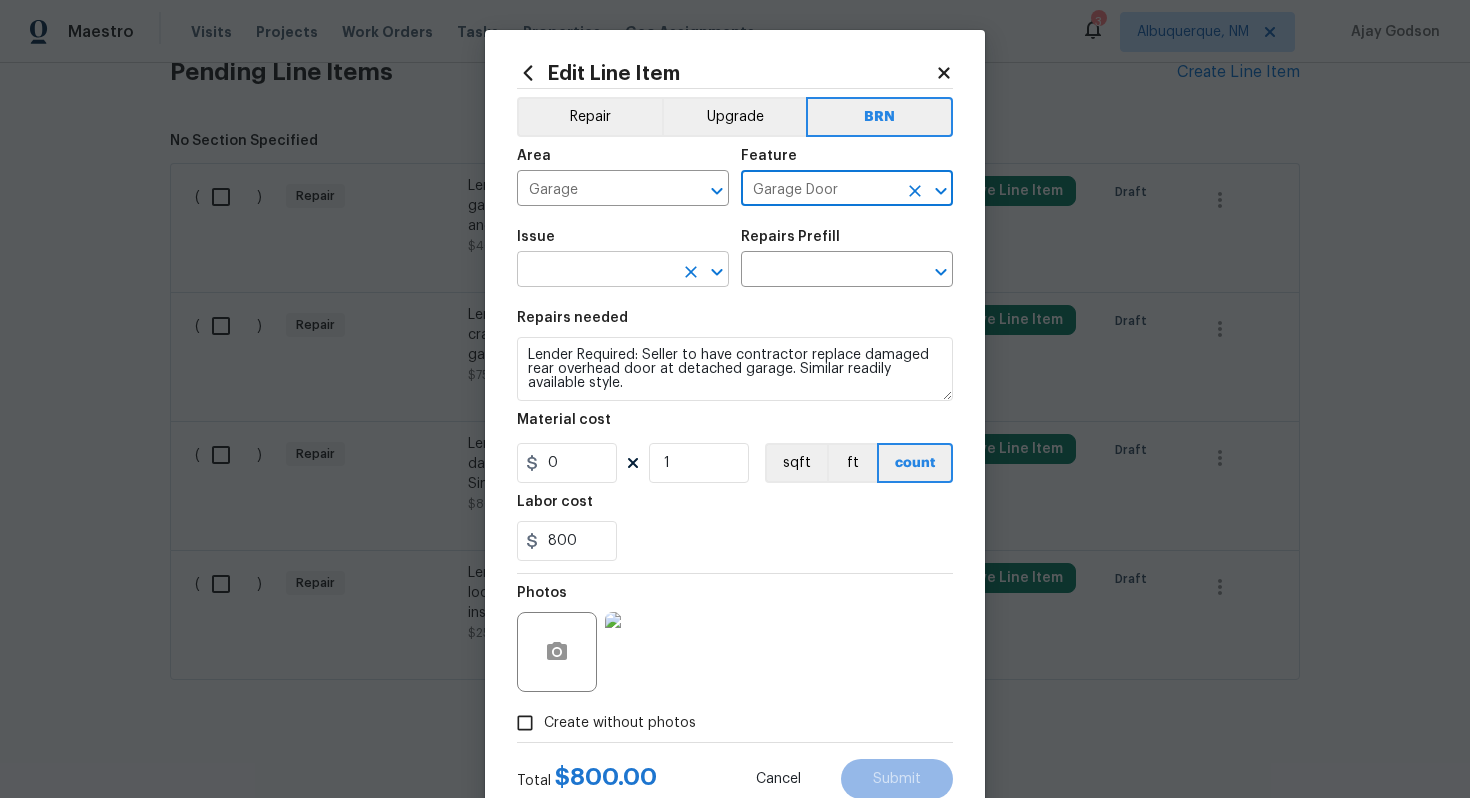 type on "Garage Door" 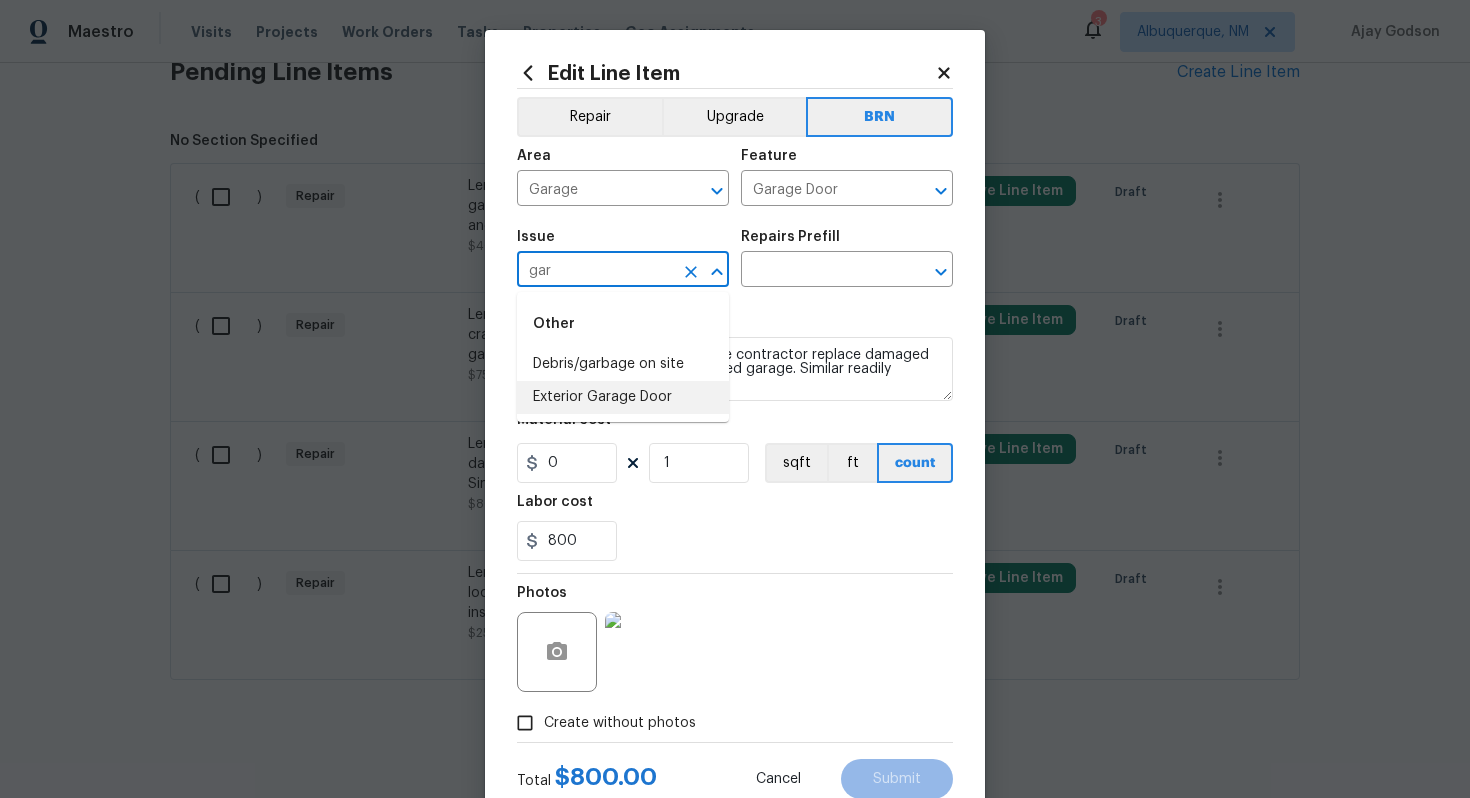click on "Exterior Garage Door" at bounding box center (623, 397) 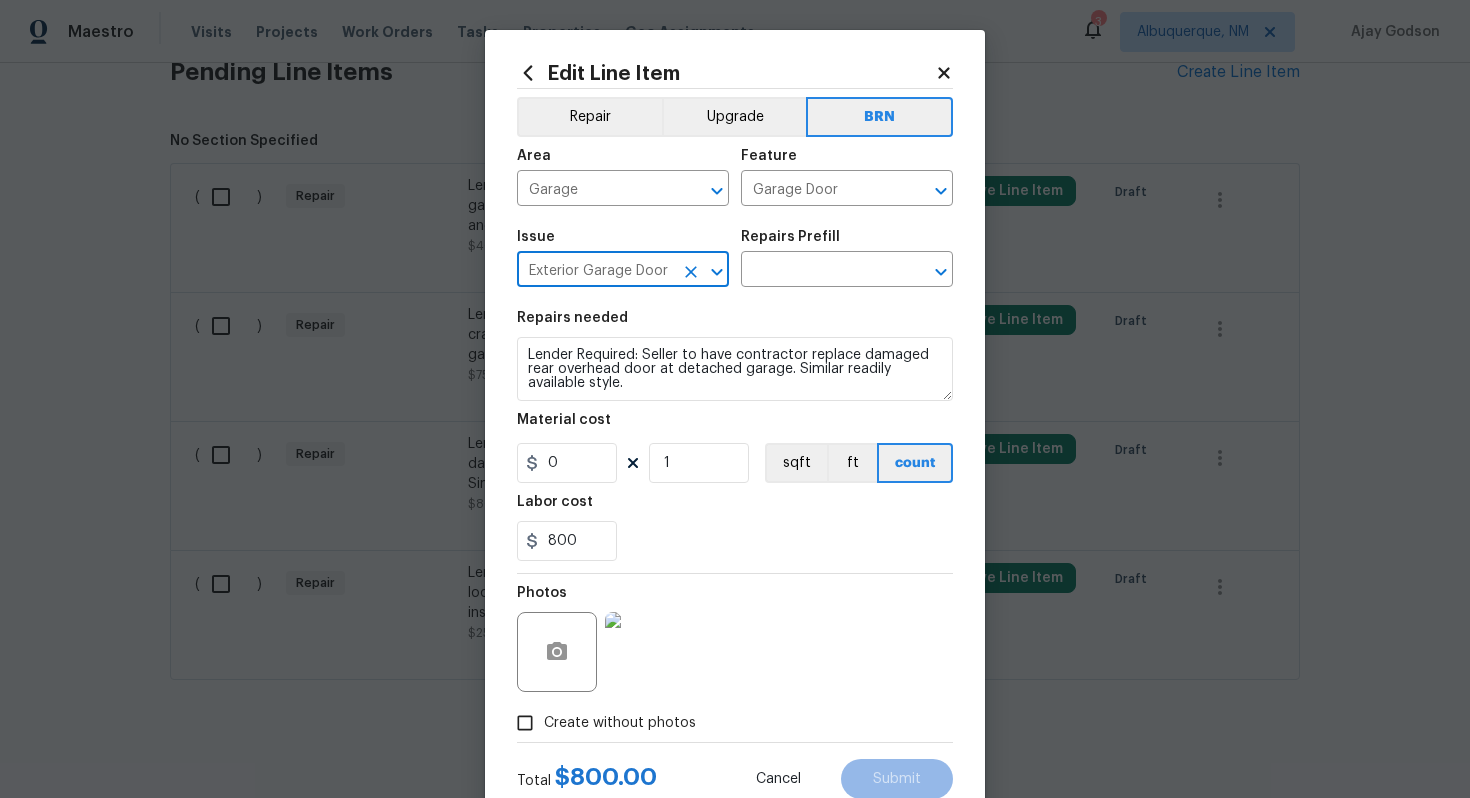 type on "Exterior Garage Door" 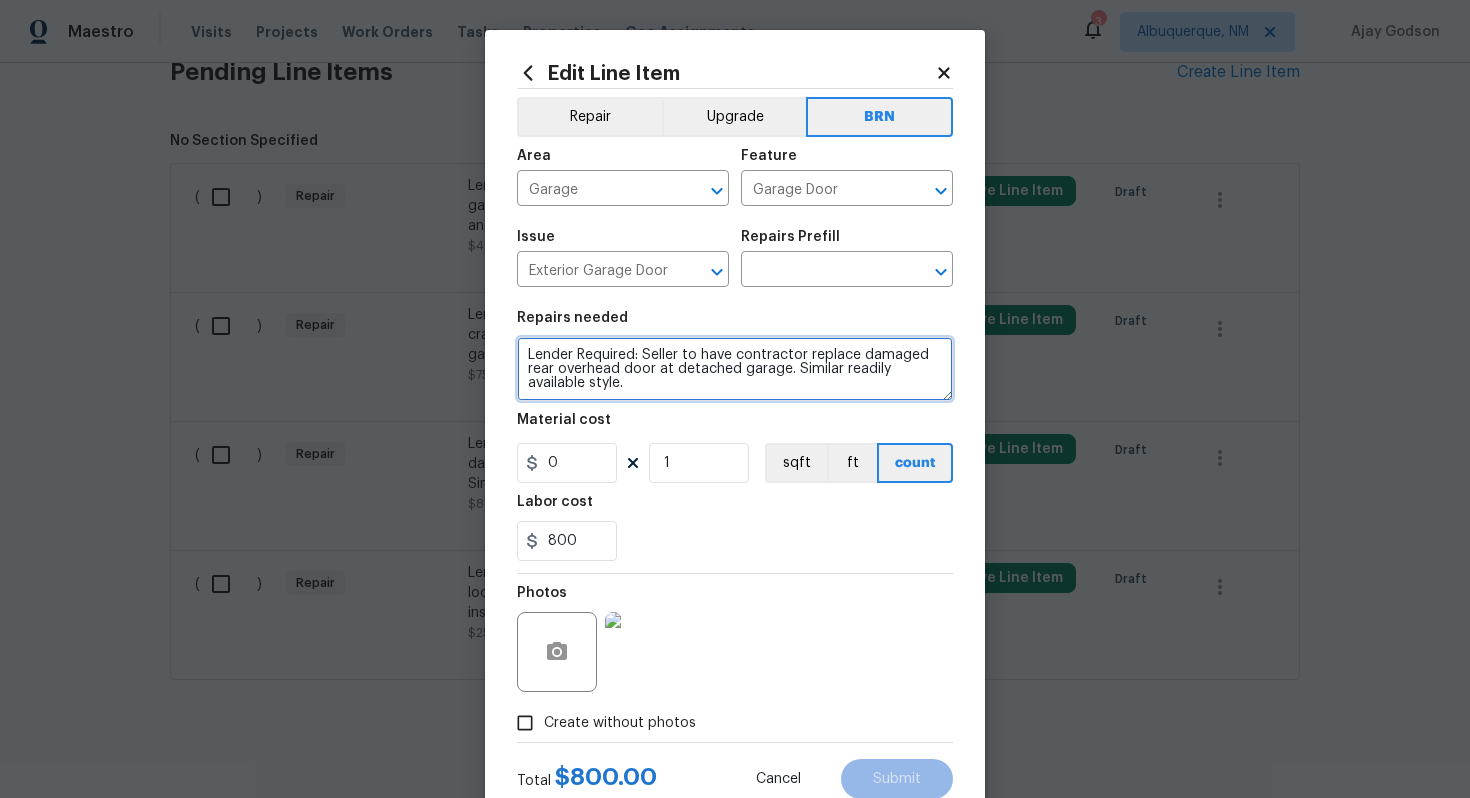 drag, startPoint x: 526, startPoint y: 354, endPoint x: 624, endPoint y: 393, distance: 105.47511 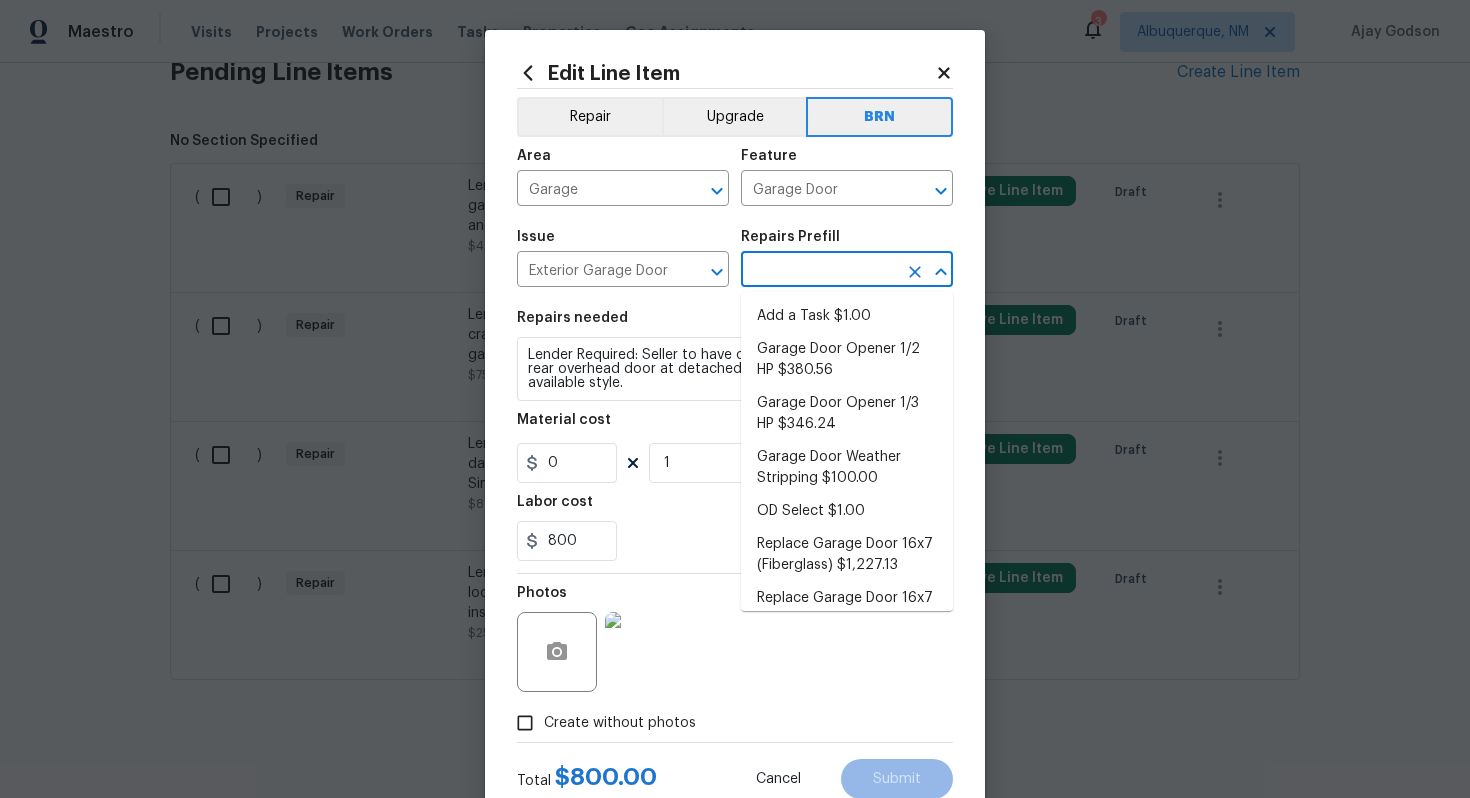 click at bounding box center (819, 271) 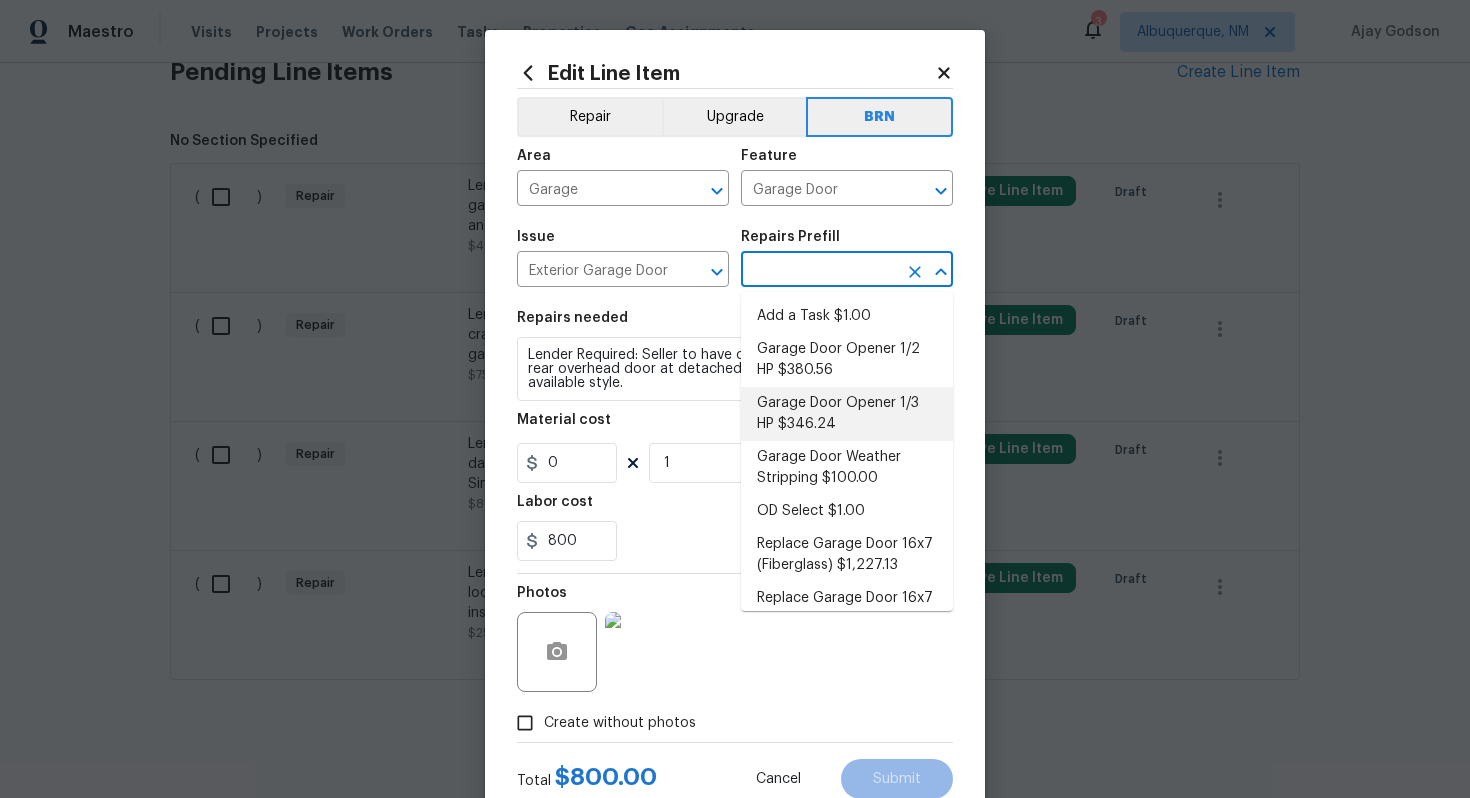 click on "Garage Door Opener 1/3 HP $346.24" at bounding box center (847, 414) 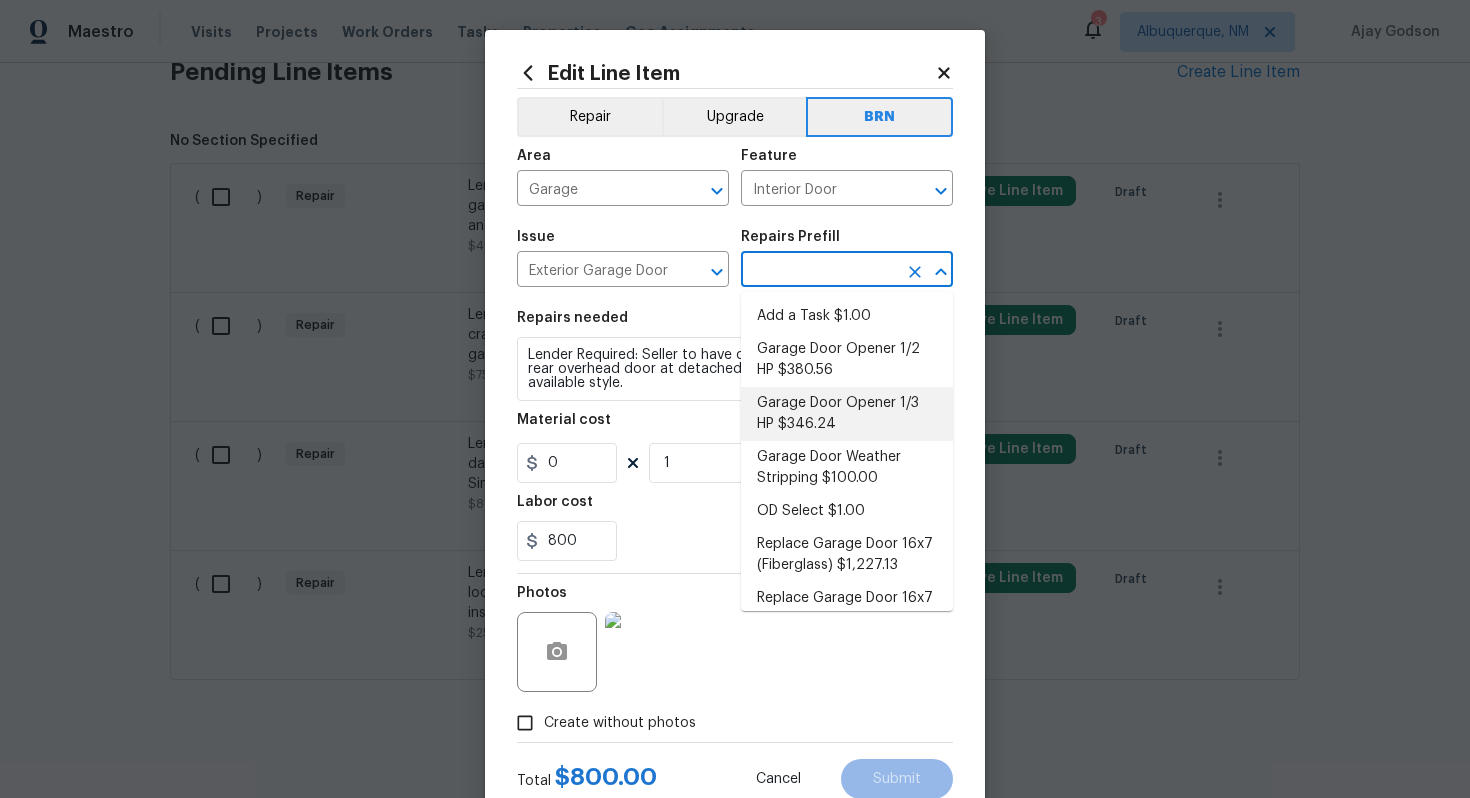 type on "Garage Door Opener 1/3 HP $346.24" 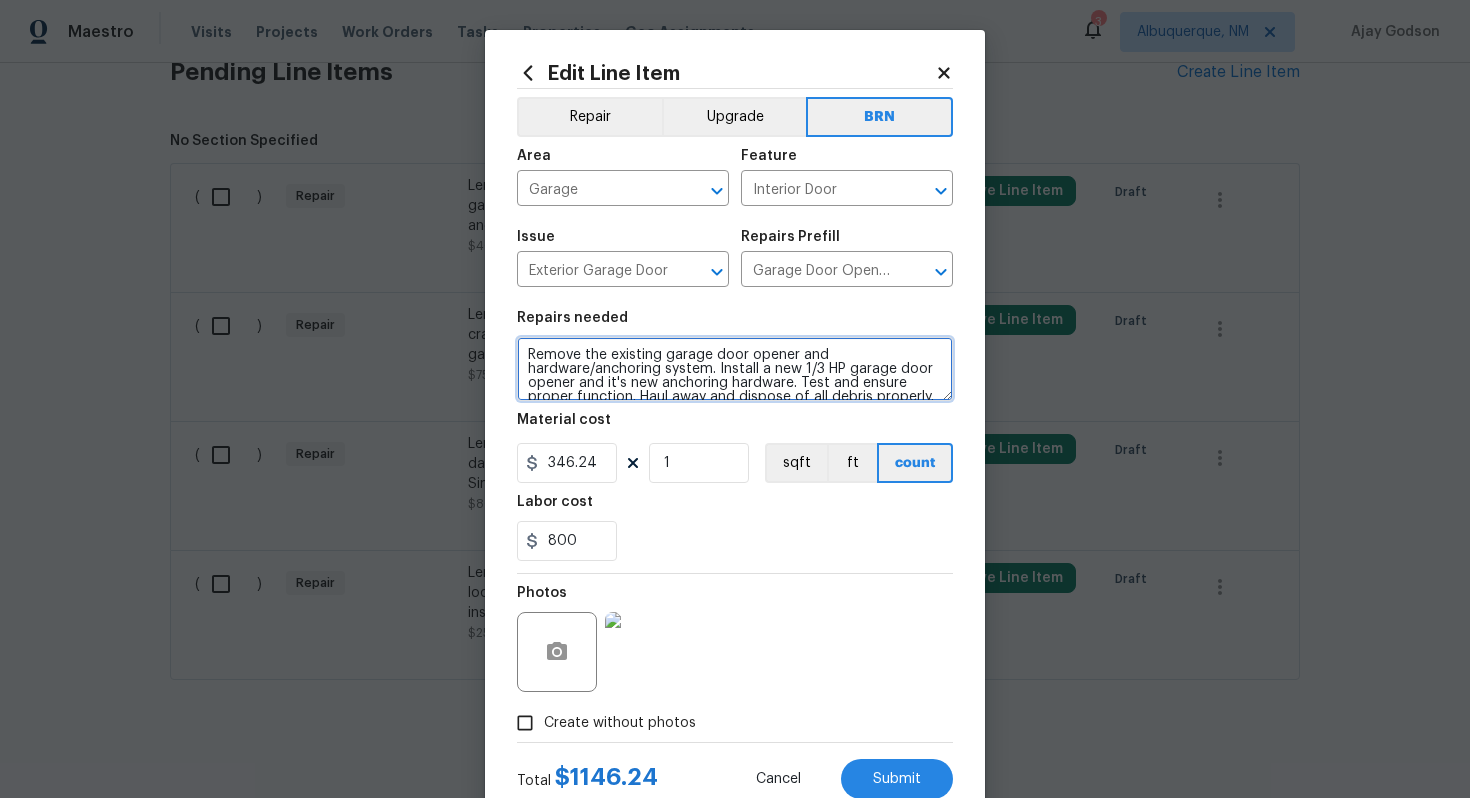 scroll, scrollTop: 14, scrollLeft: 0, axis: vertical 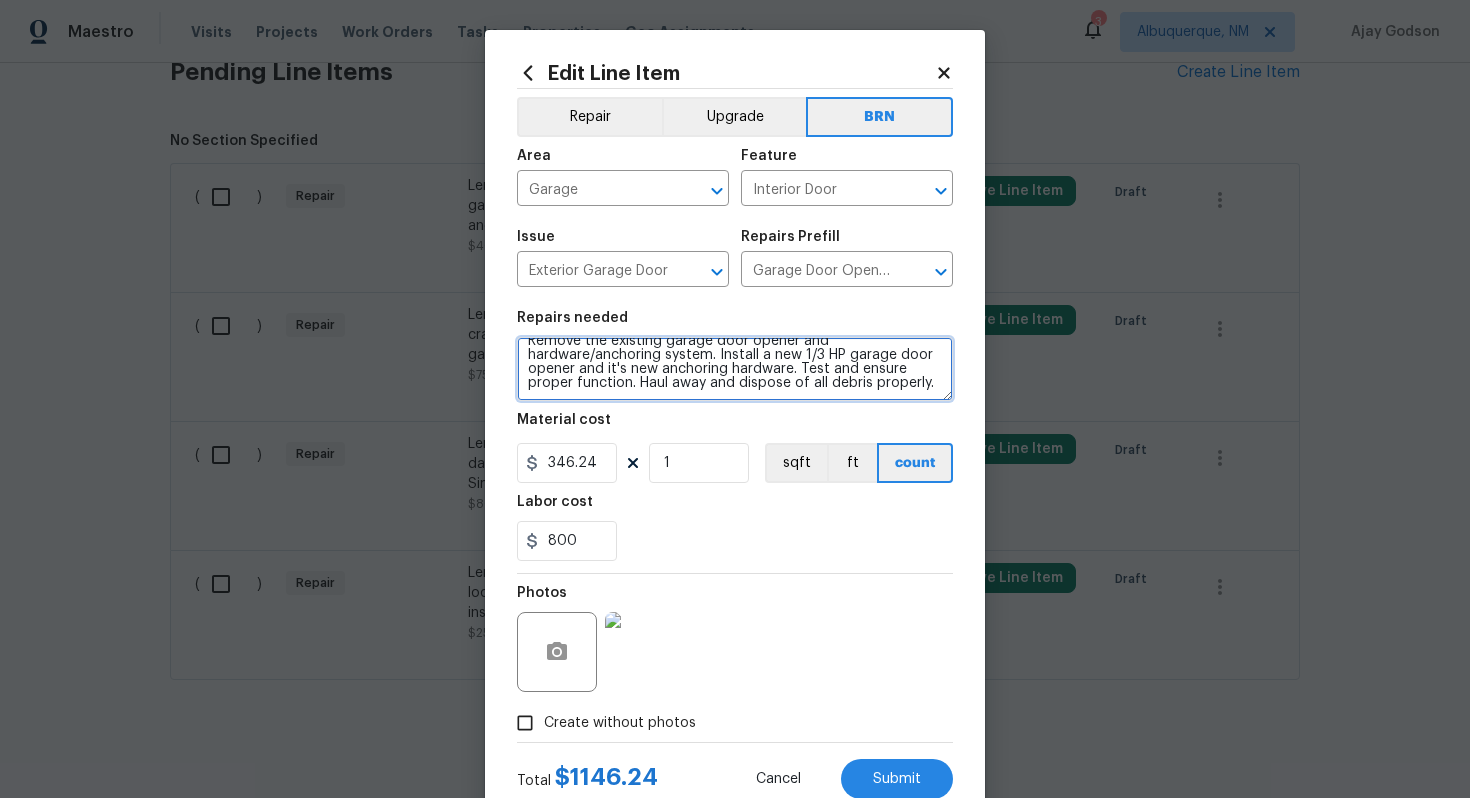 drag, startPoint x: 524, startPoint y: 354, endPoint x: 628, endPoint y: 424, distance: 125.36347 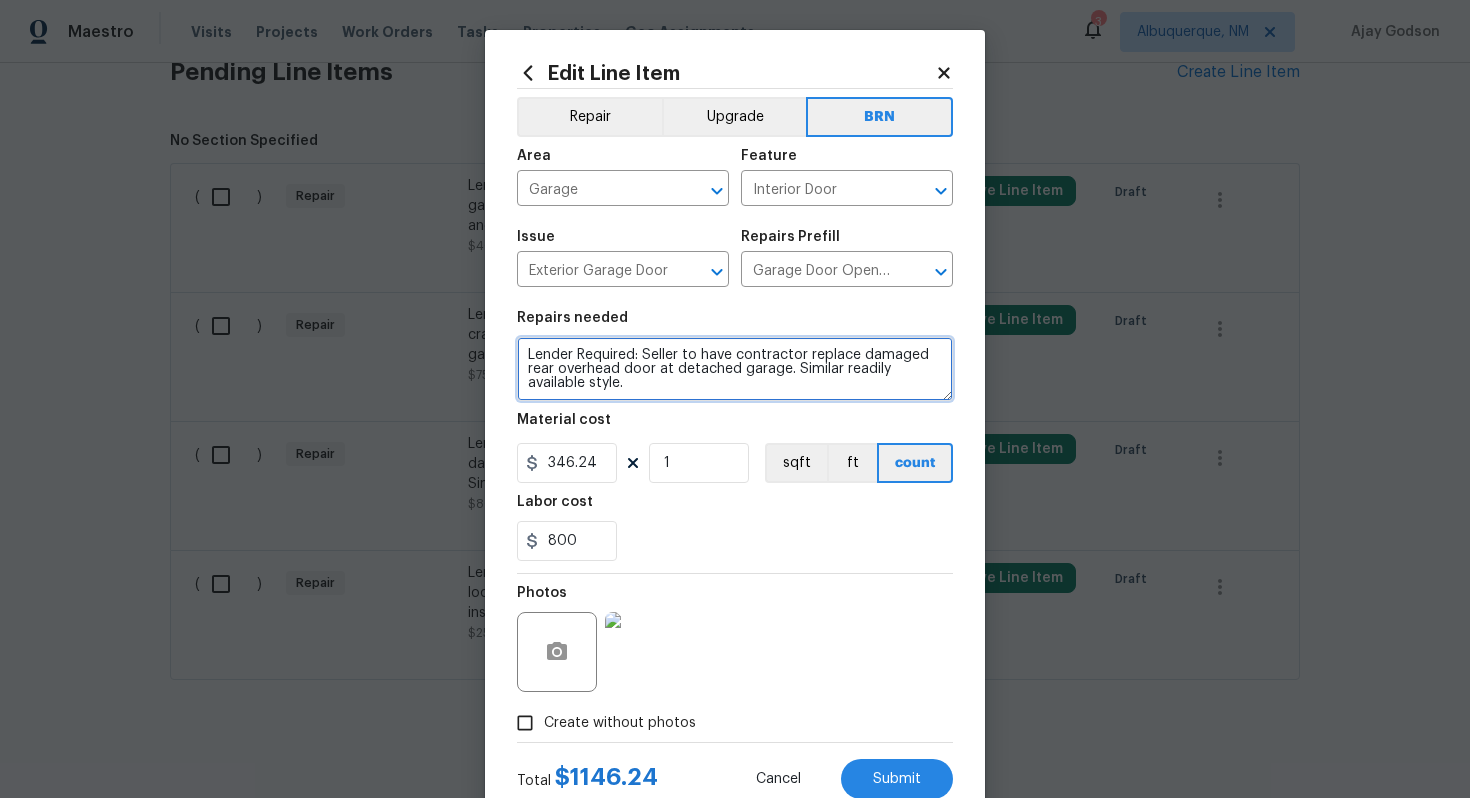 scroll, scrollTop: 0, scrollLeft: 0, axis: both 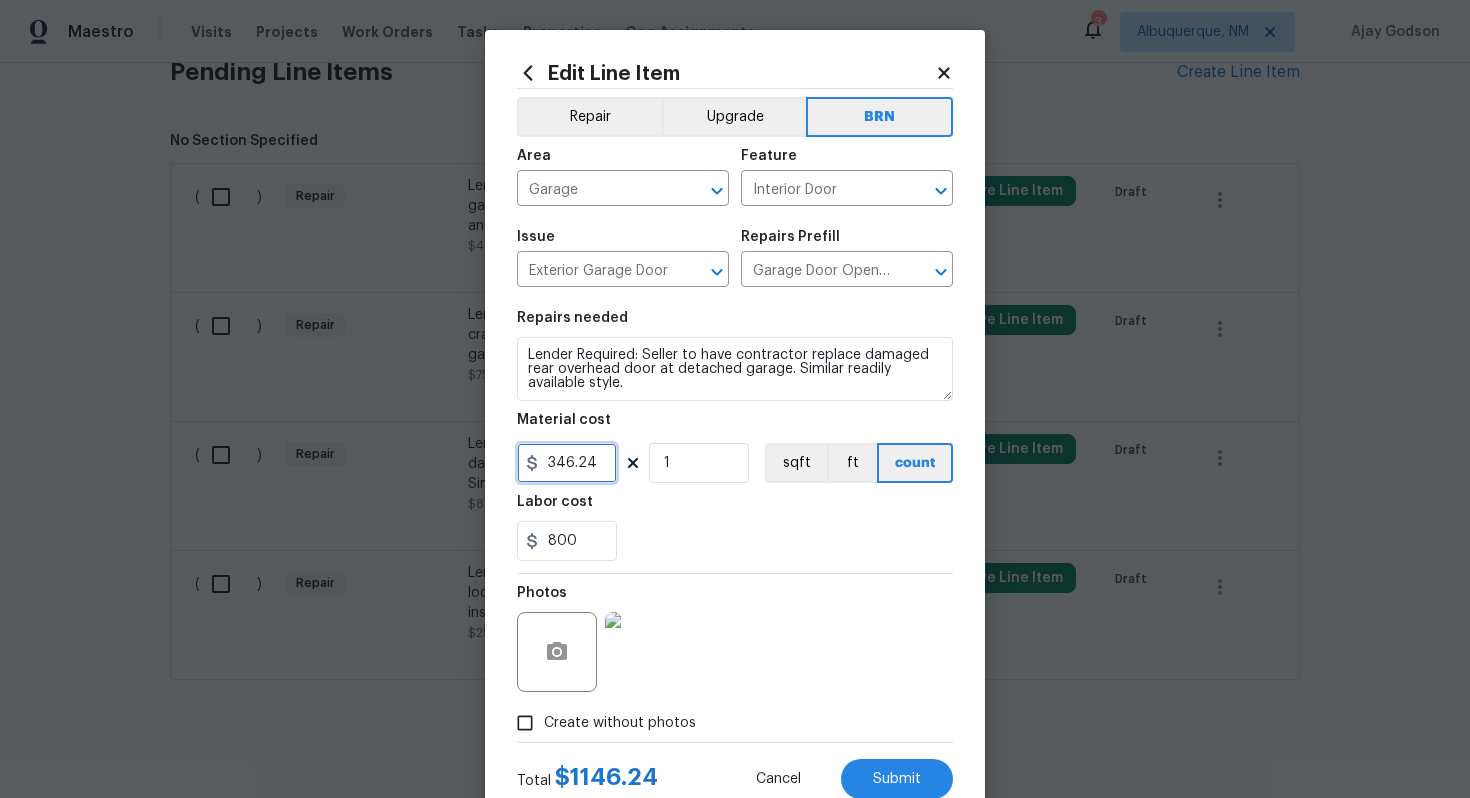 drag, startPoint x: 596, startPoint y: 461, endPoint x: 515, endPoint y: 478, distance: 82.764725 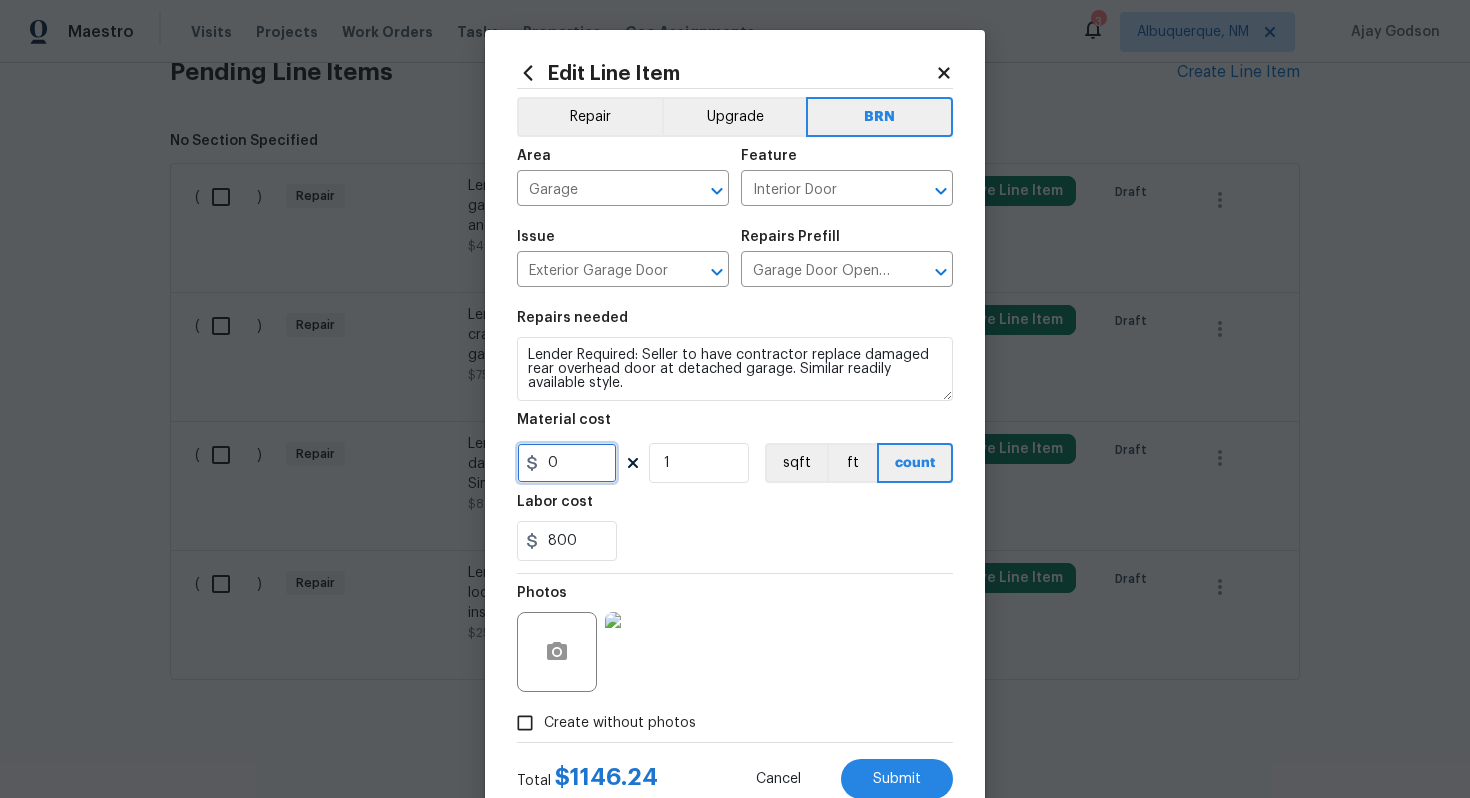 type on "0" 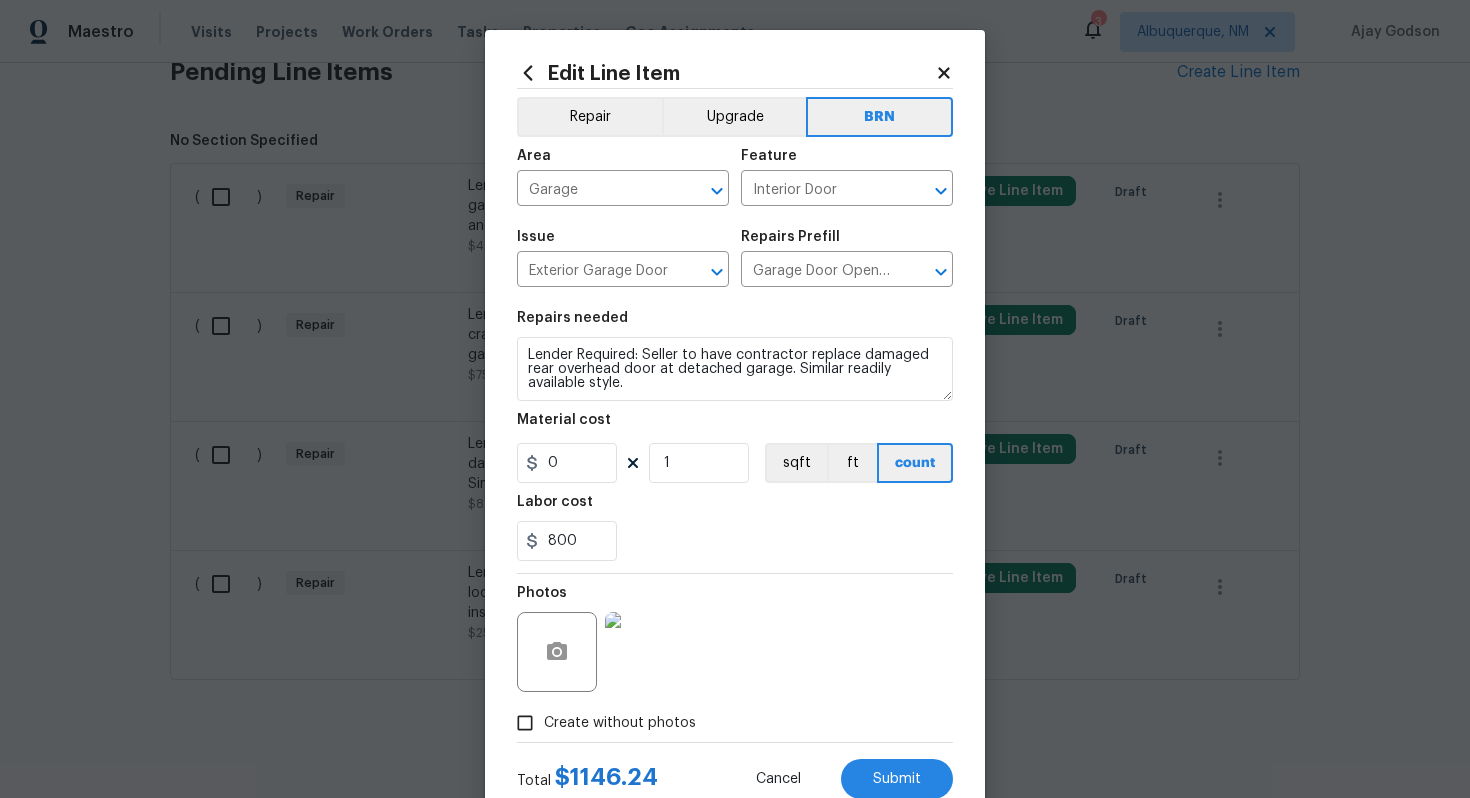 click on "800" at bounding box center [735, 541] 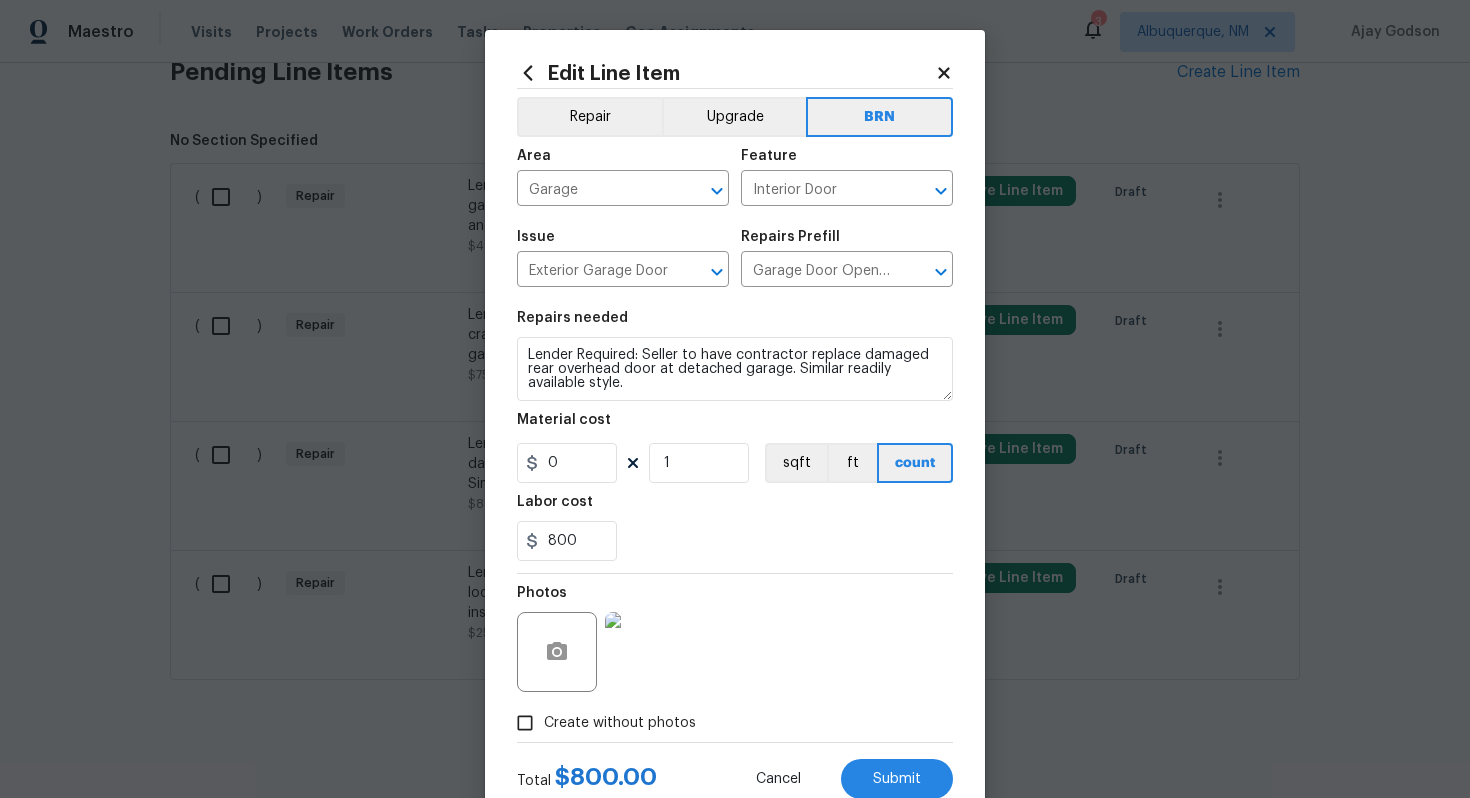 scroll, scrollTop: 64, scrollLeft: 0, axis: vertical 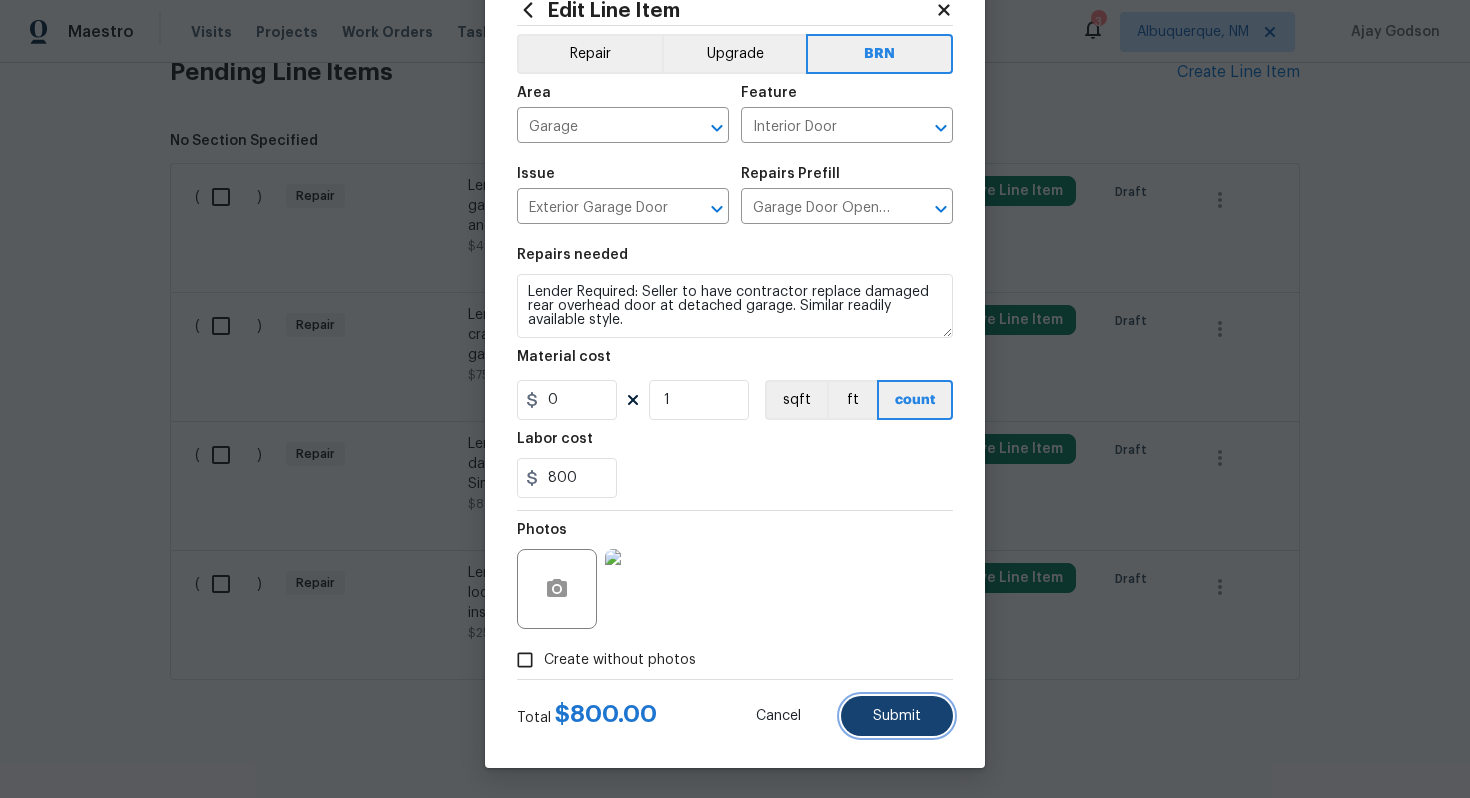 click on "Submit" at bounding box center (897, 716) 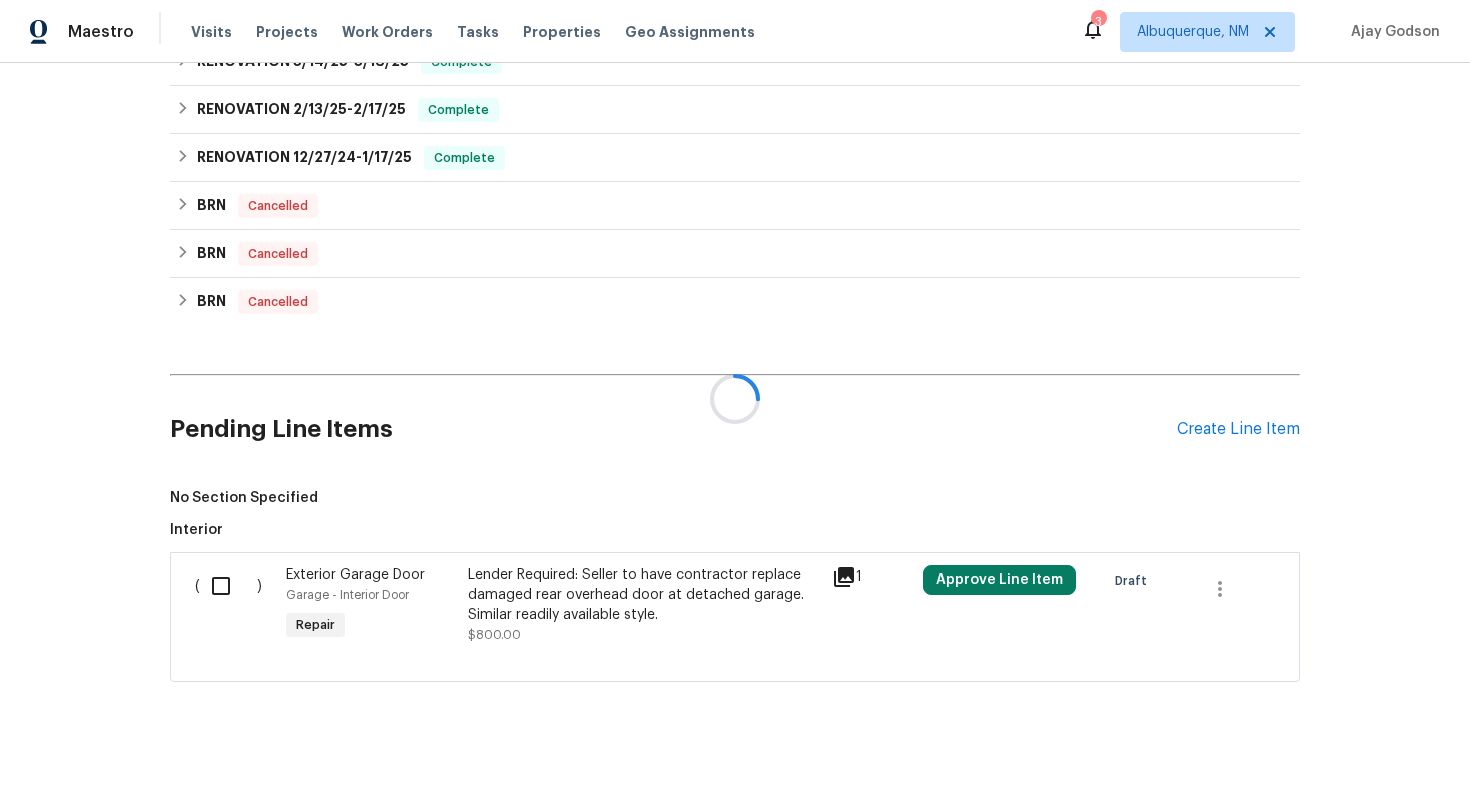 scroll, scrollTop: 1178, scrollLeft: 0, axis: vertical 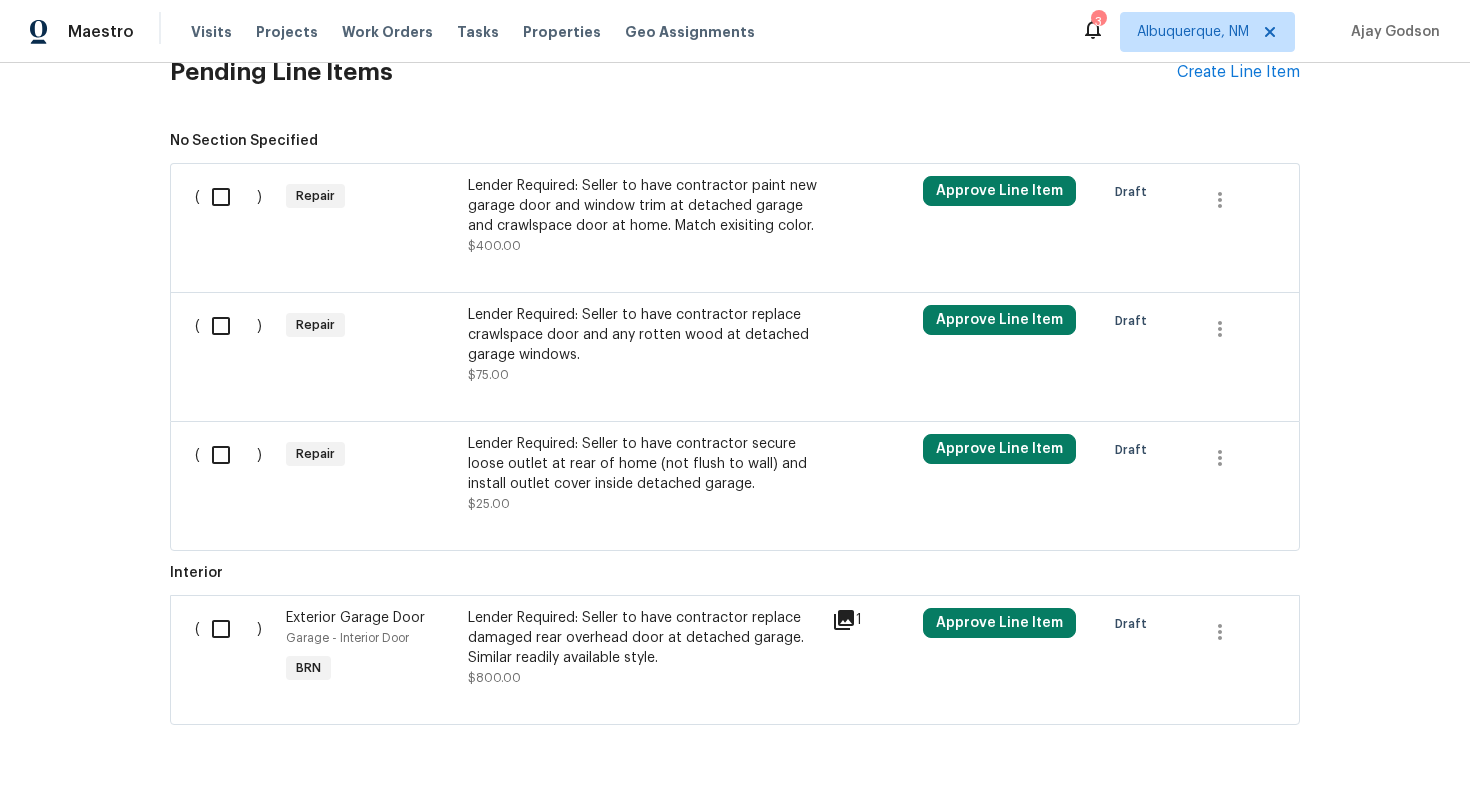 click at bounding box center [228, 629] 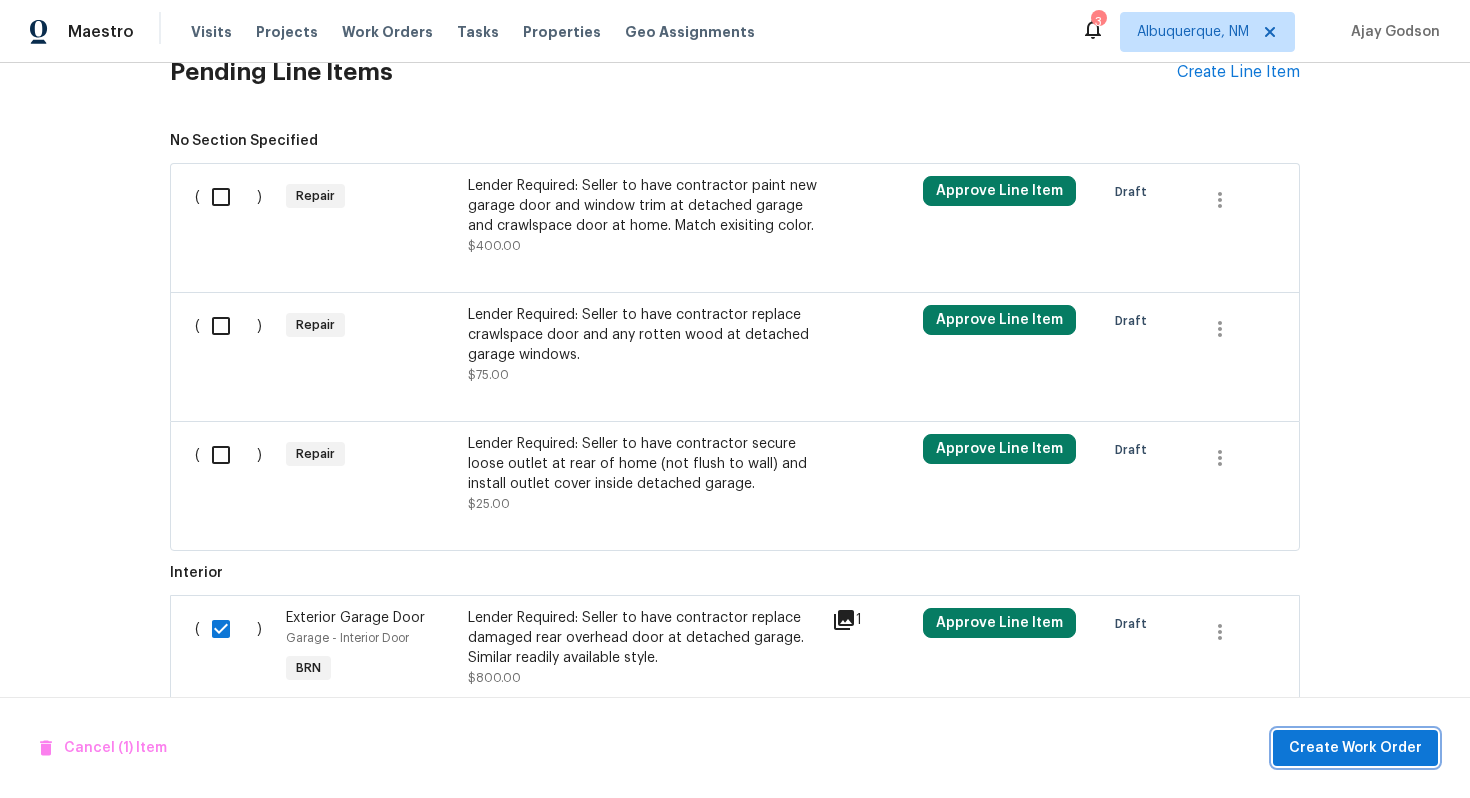 click on "Create Work Order" at bounding box center [1355, 748] 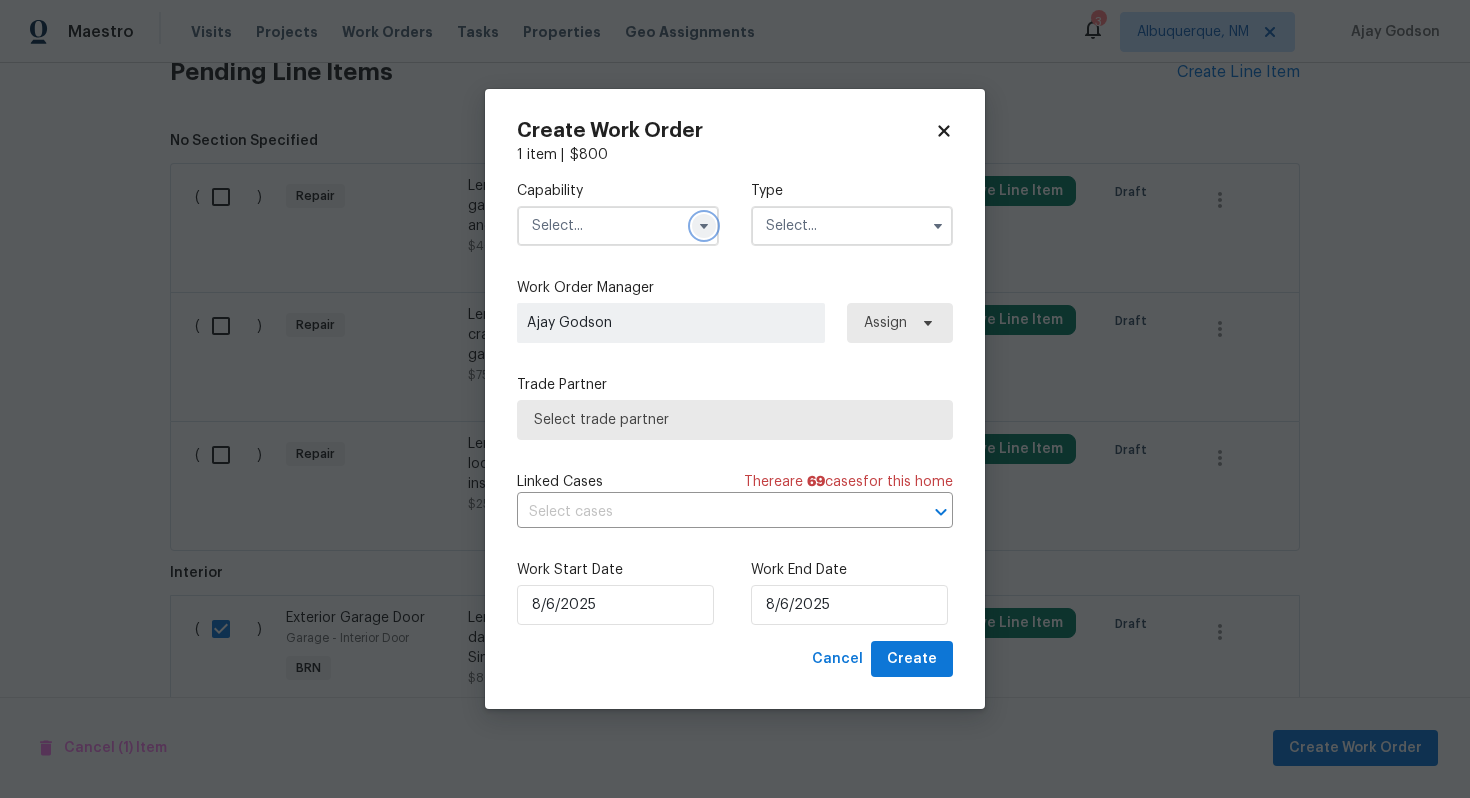 click 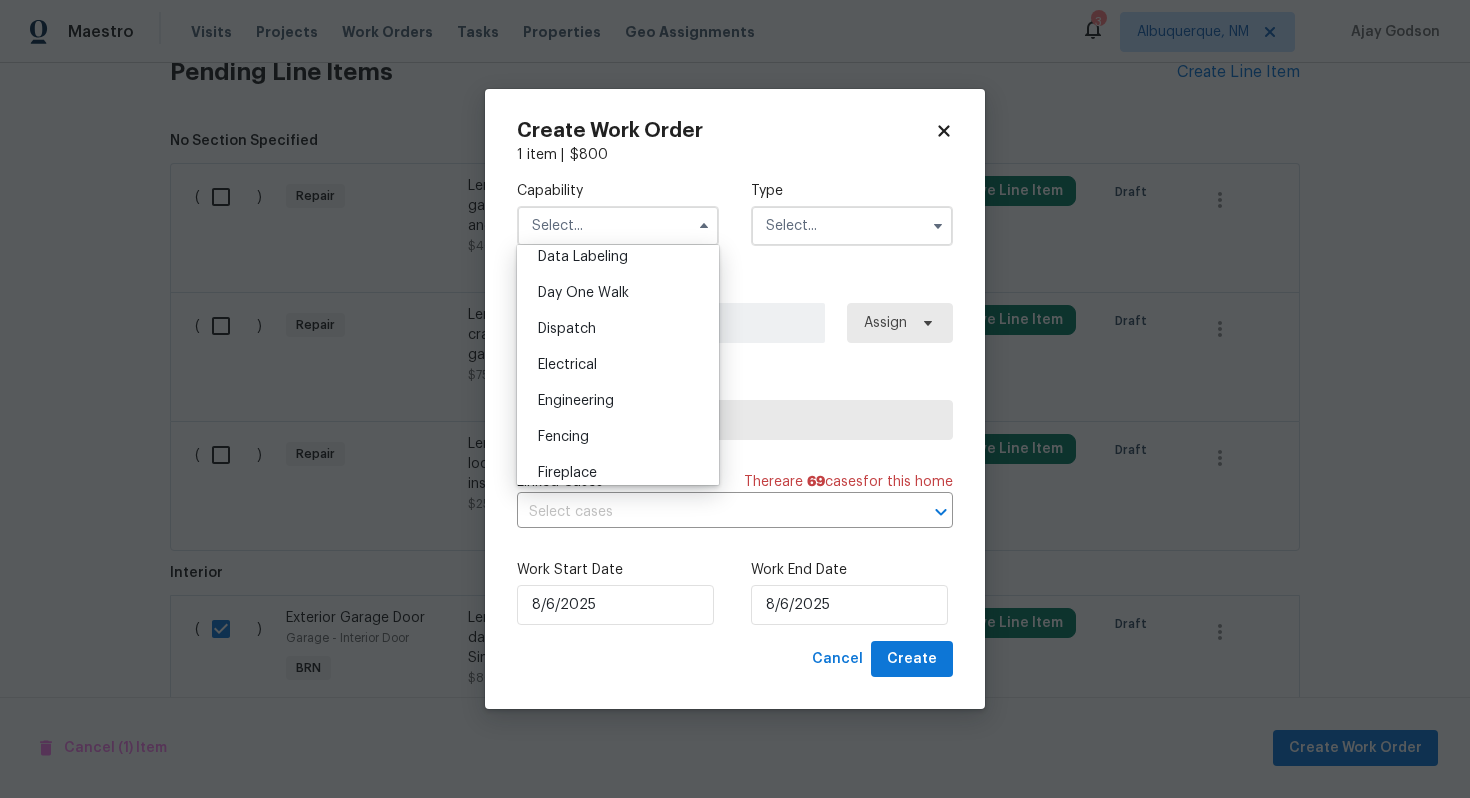 scroll, scrollTop: 517, scrollLeft: 0, axis: vertical 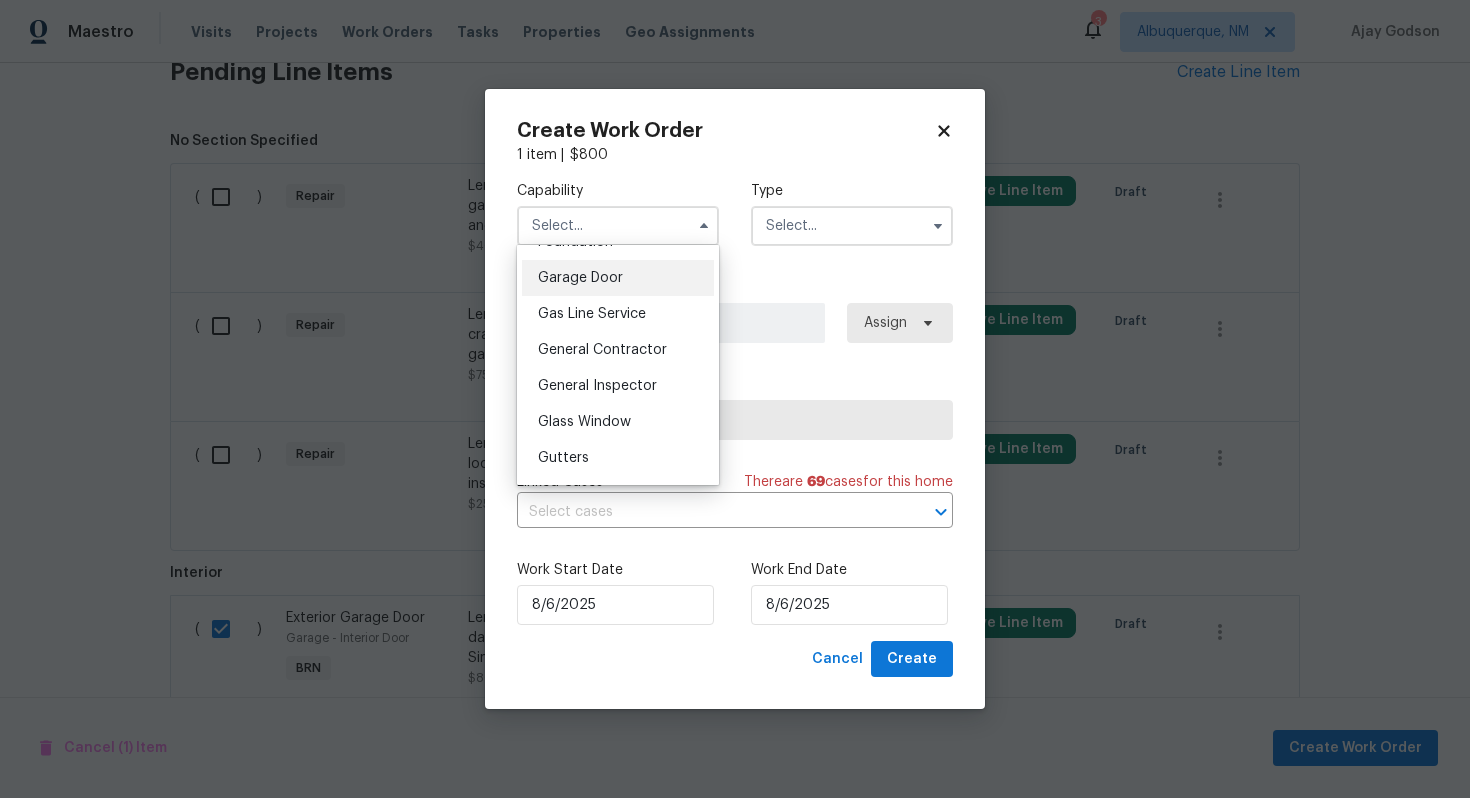 click on "Garage Door" at bounding box center (618, 278) 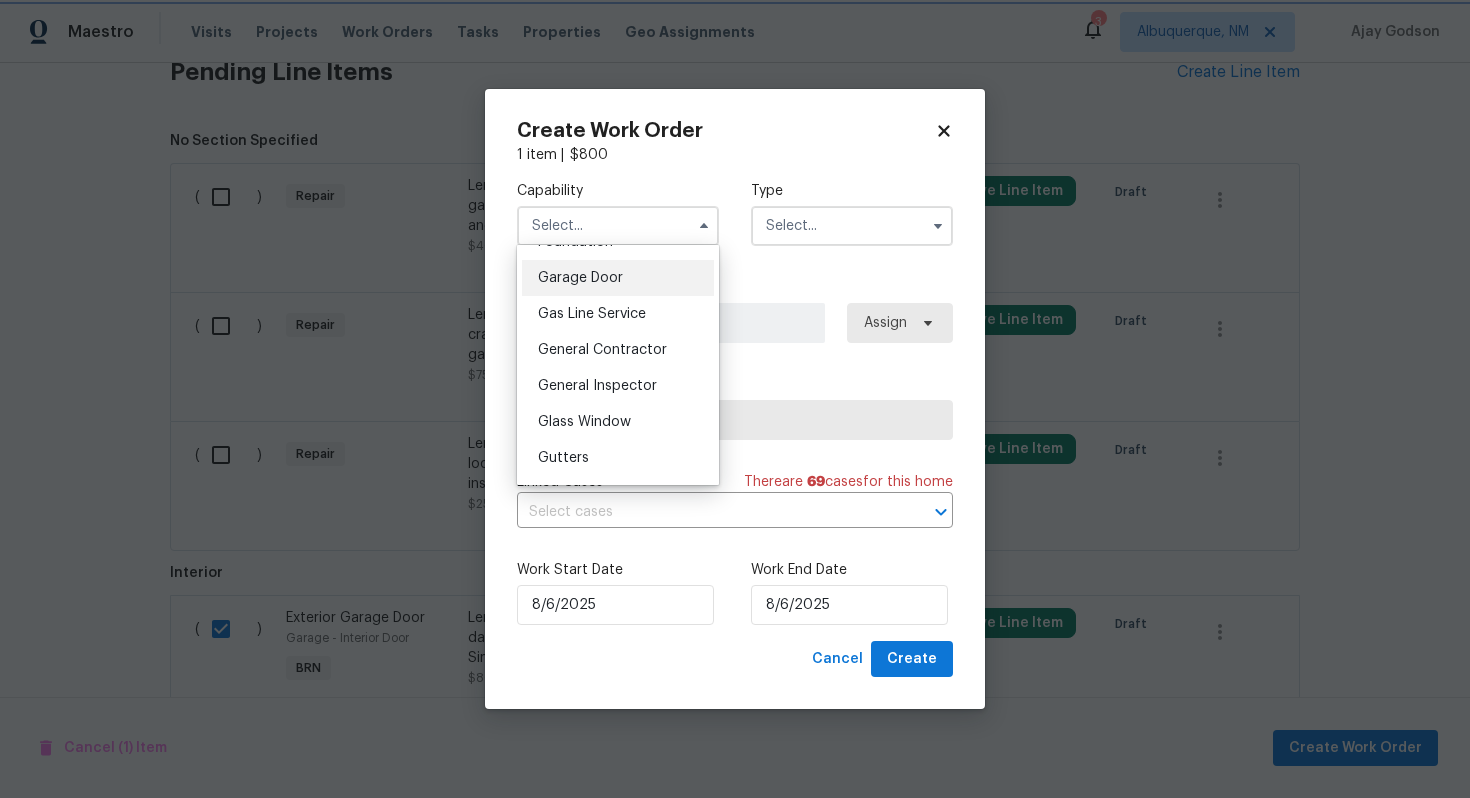 type on "Garage Door" 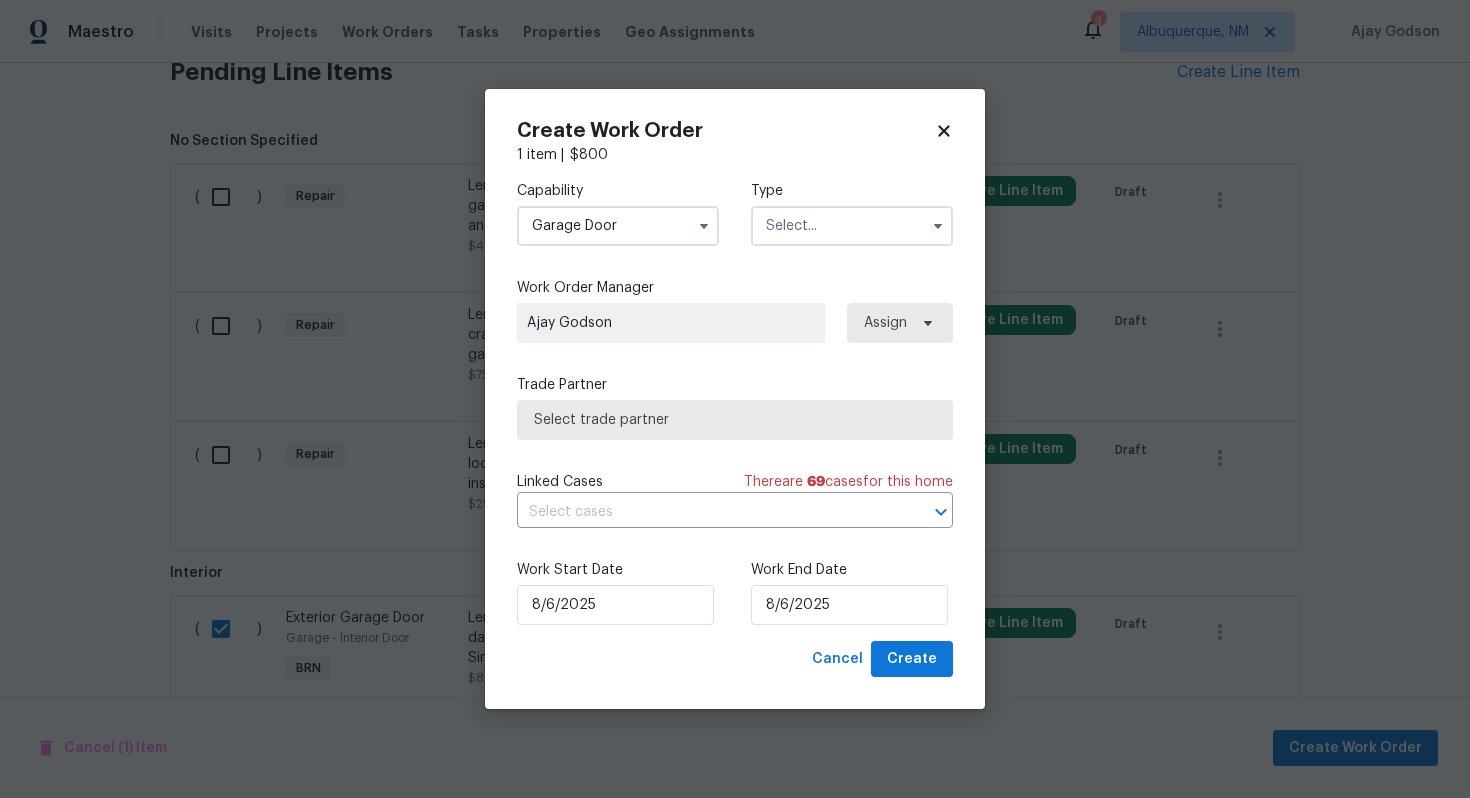 click at bounding box center [852, 226] 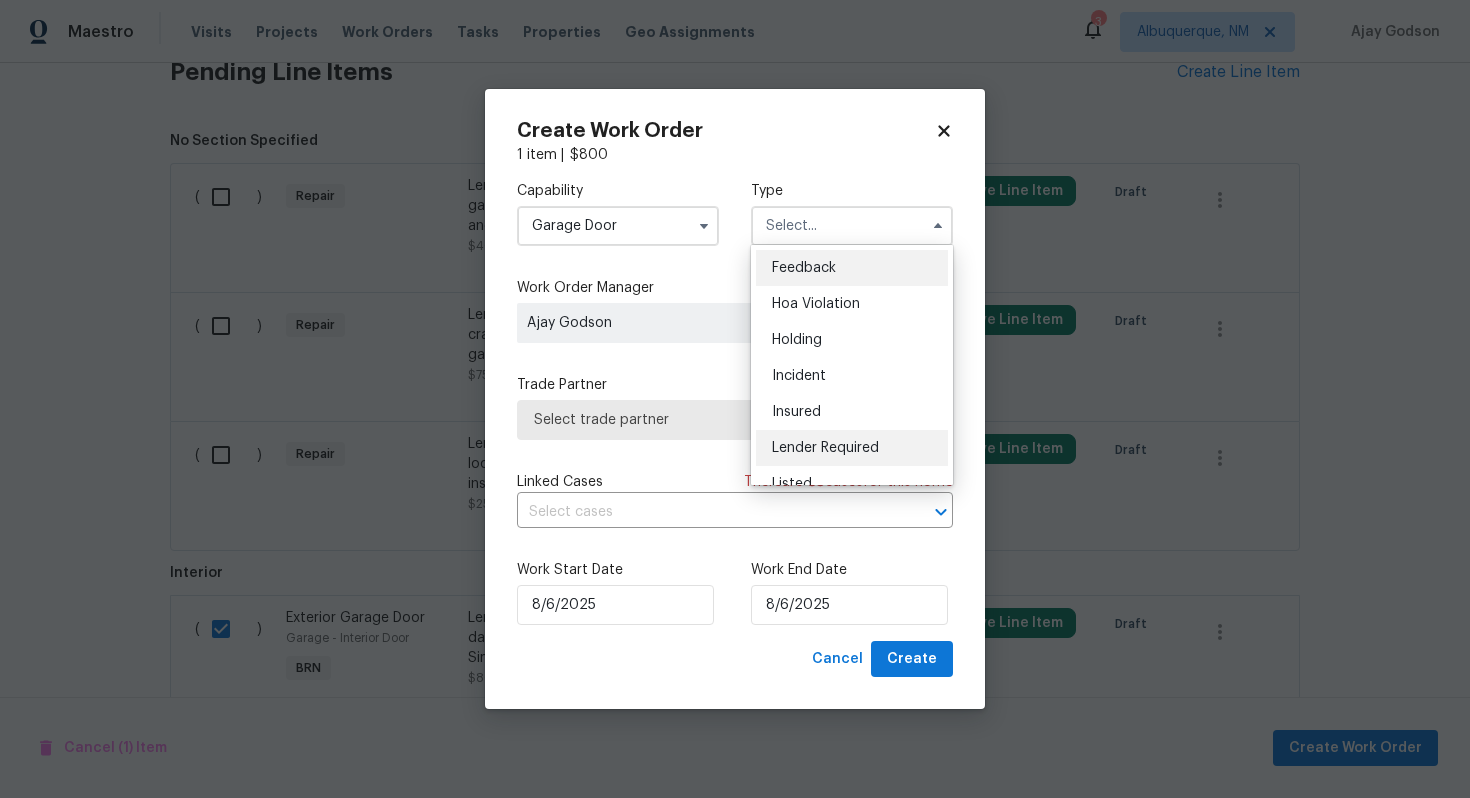 click on "Lender Required" at bounding box center (825, 448) 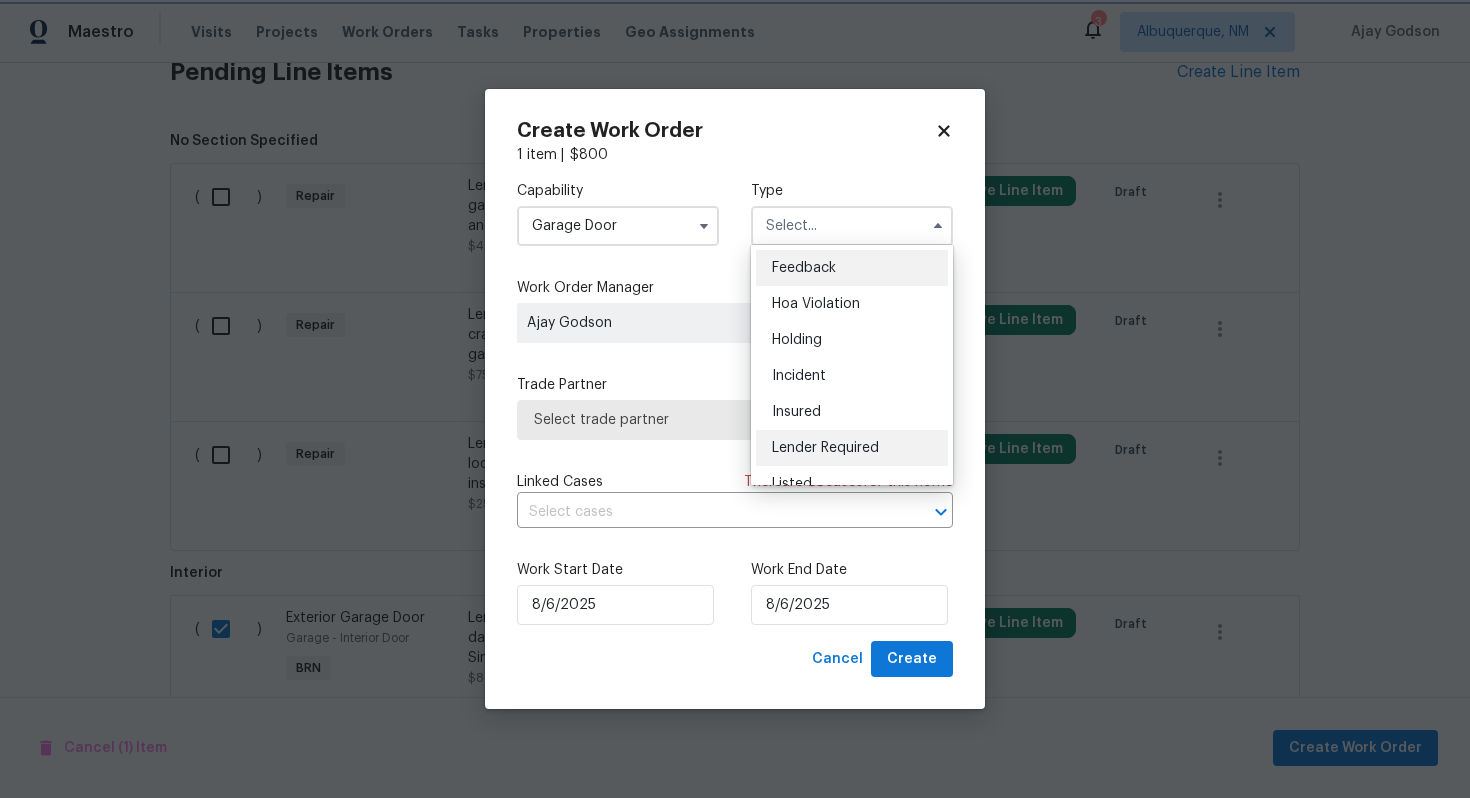 type on "Lender Required" 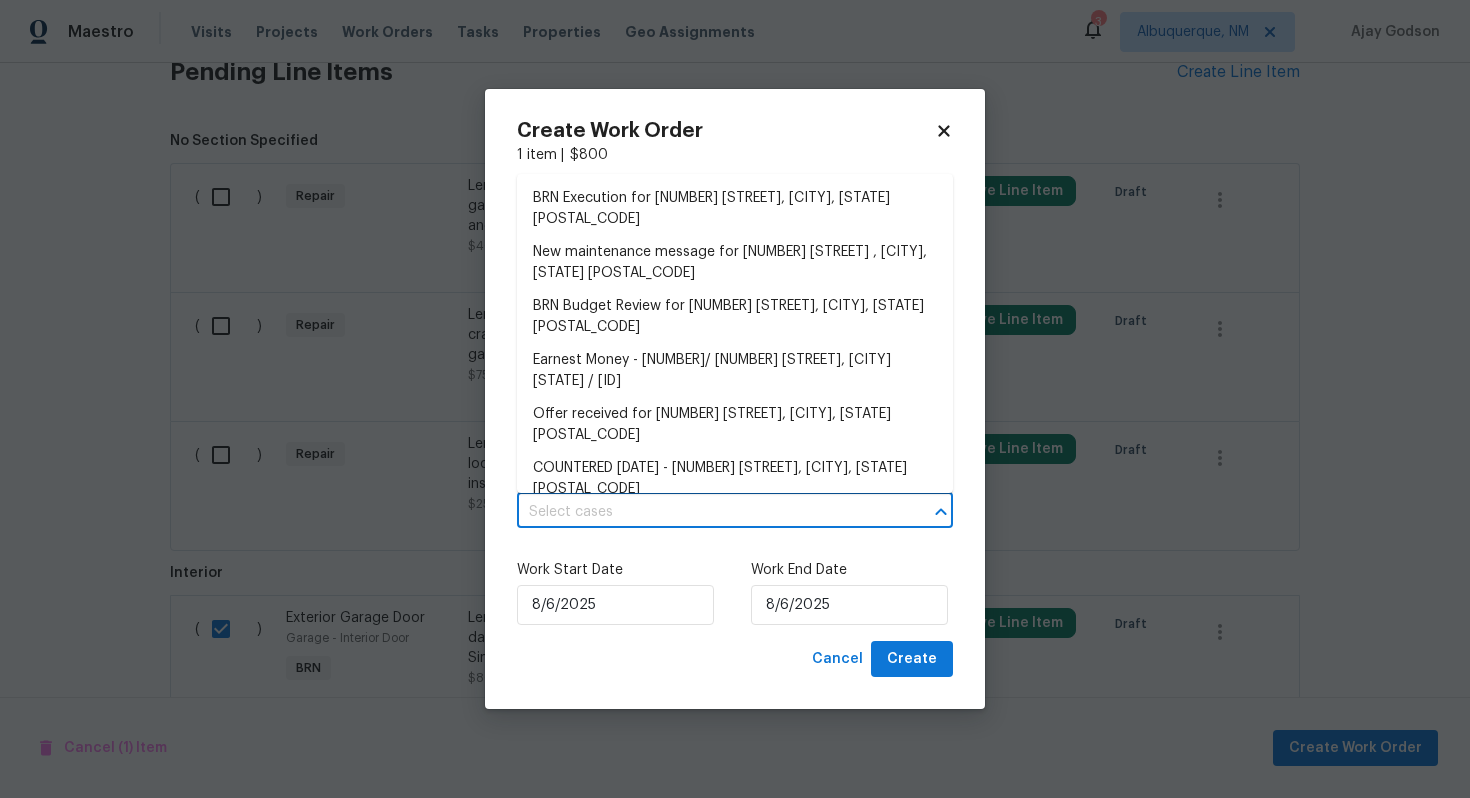 click at bounding box center (707, 512) 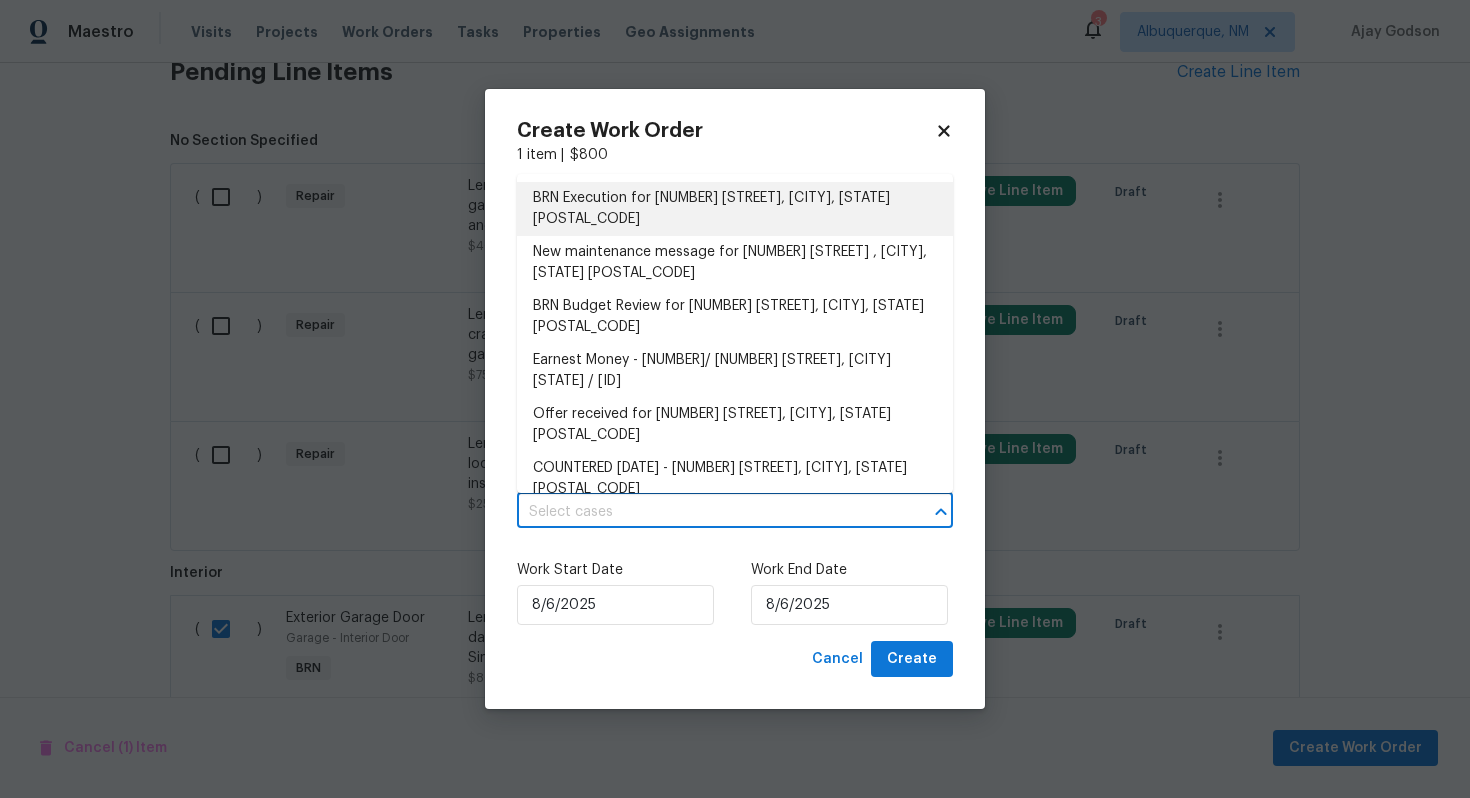 click on "BRN Execution for 10067 Freeman Ct, Jonesboro, GA 30236" at bounding box center [735, 209] 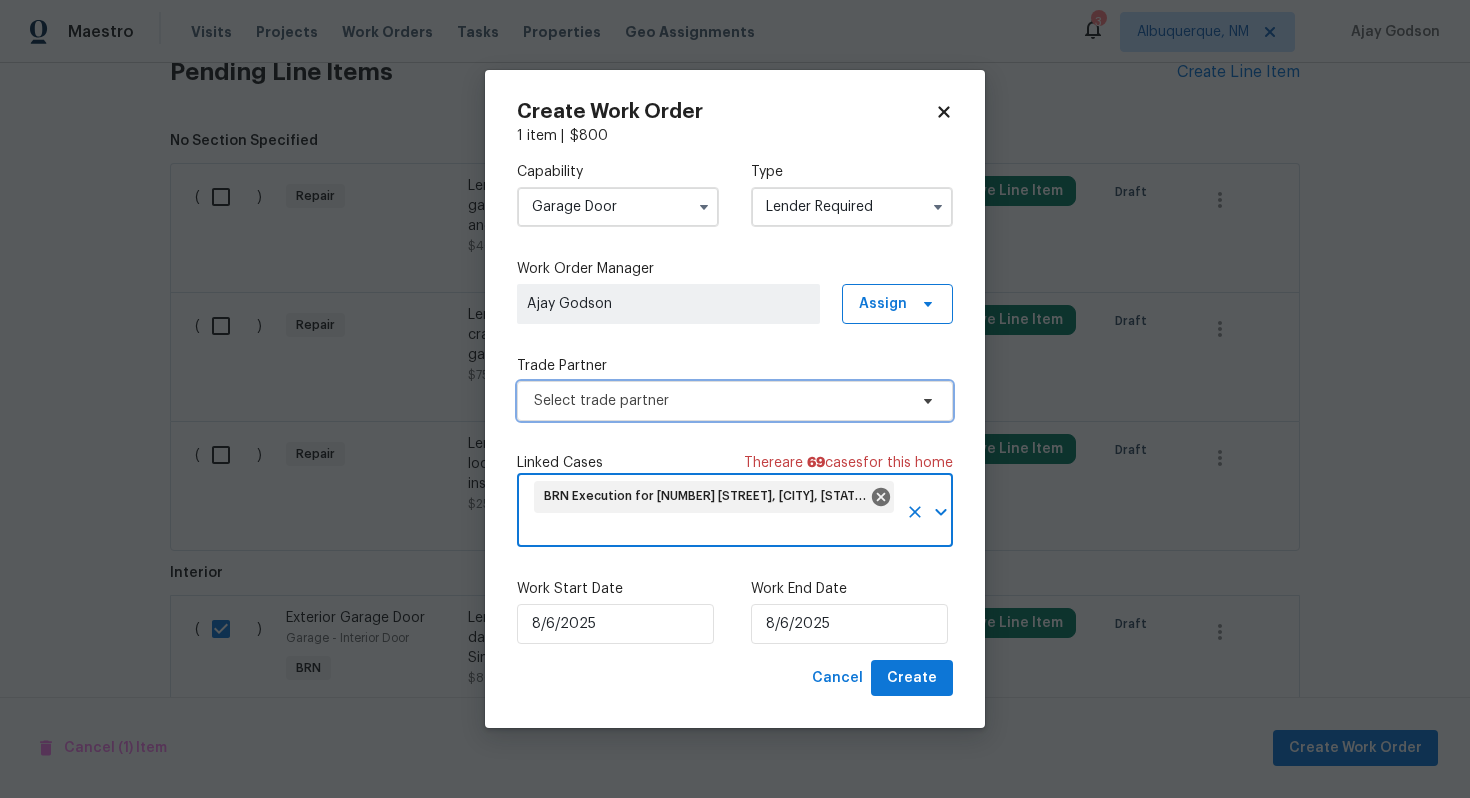 click on "Select trade partner" at bounding box center (720, 401) 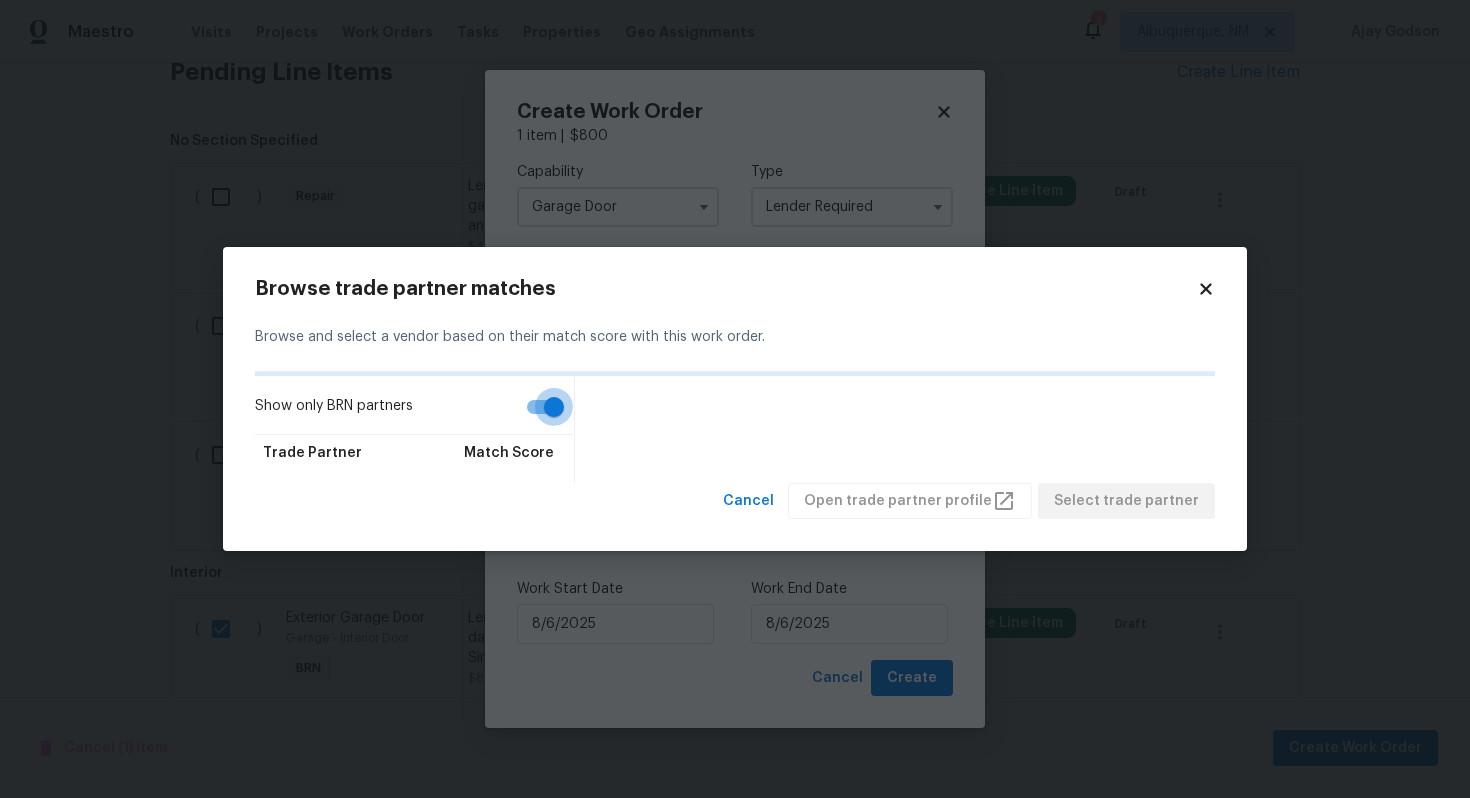 click on "Show only BRN partners" at bounding box center (554, 407) 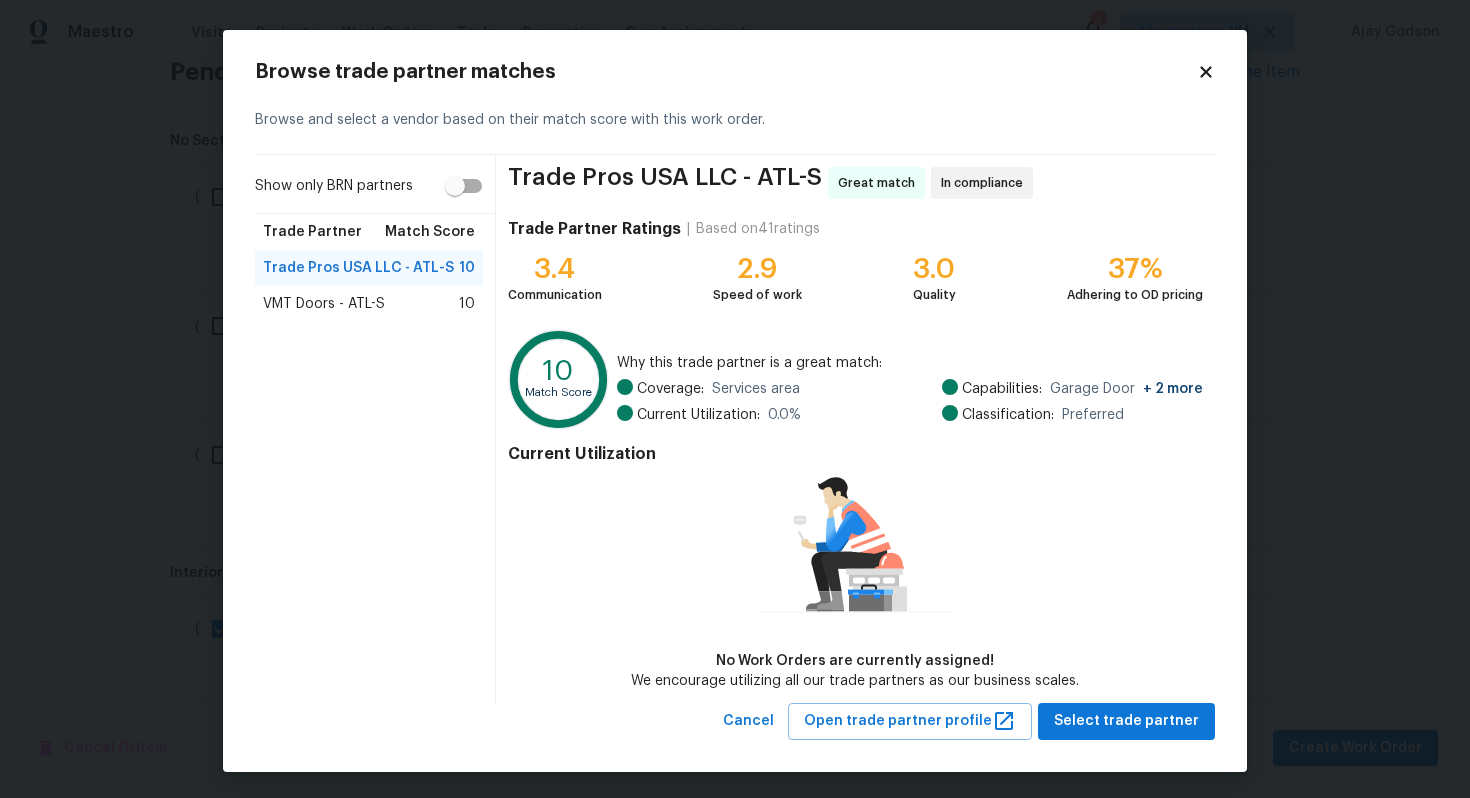 click on "VMT Doors - ATL-S" at bounding box center (324, 304) 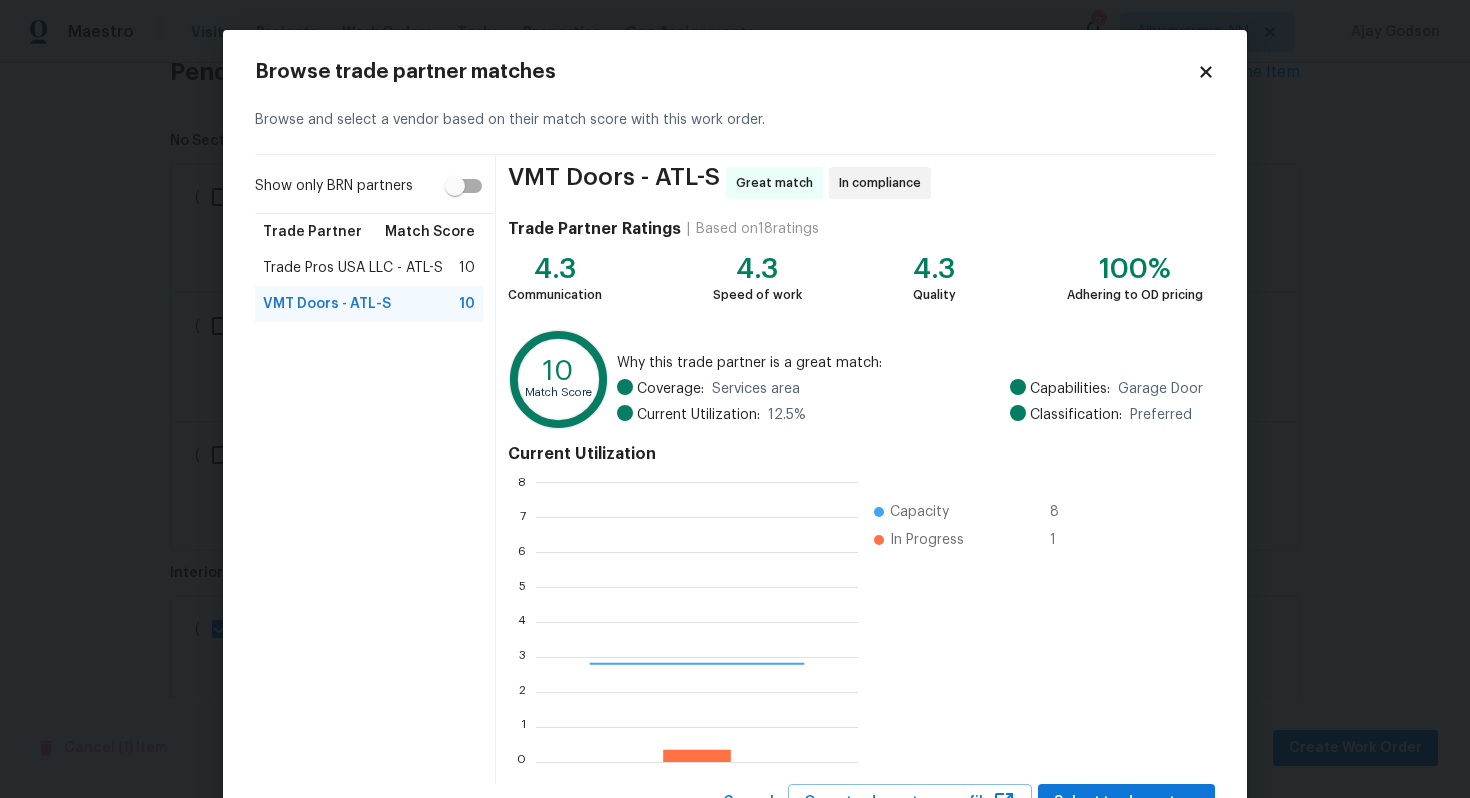 scroll, scrollTop: 2, scrollLeft: 2, axis: both 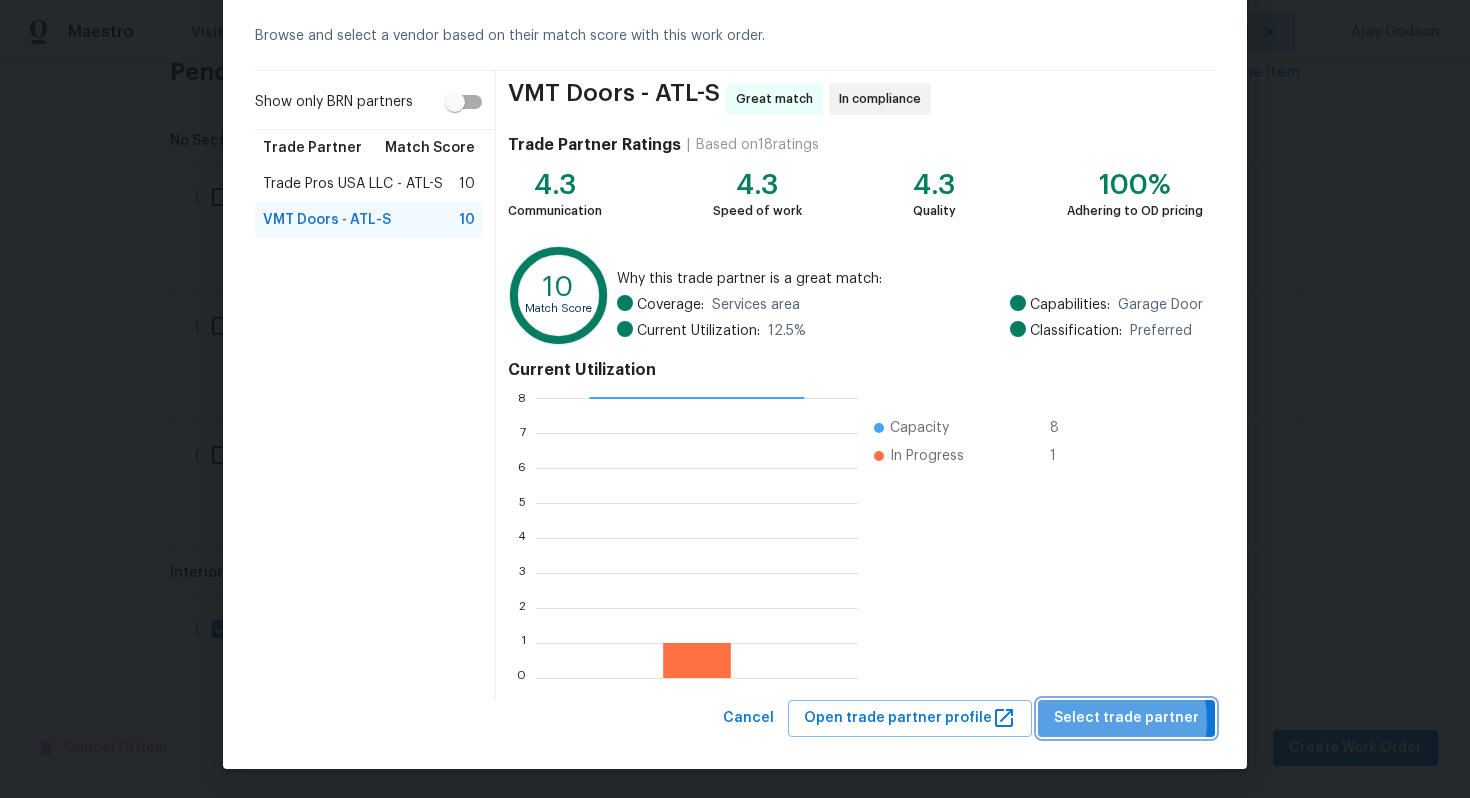 click on "Select trade partner" at bounding box center [1126, 718] 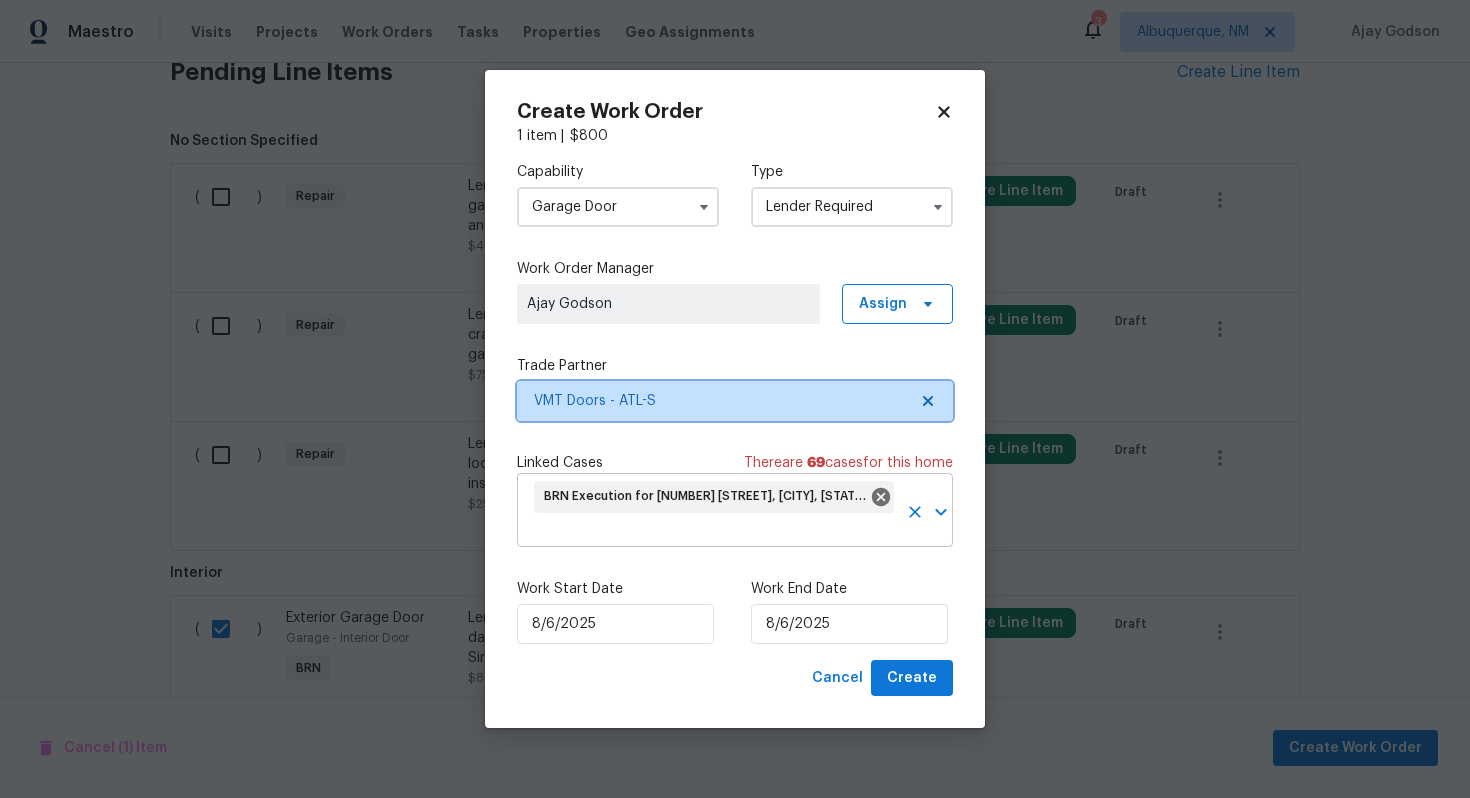 scroll, scrollTop: 0, scrollLeft: 0, axis: both 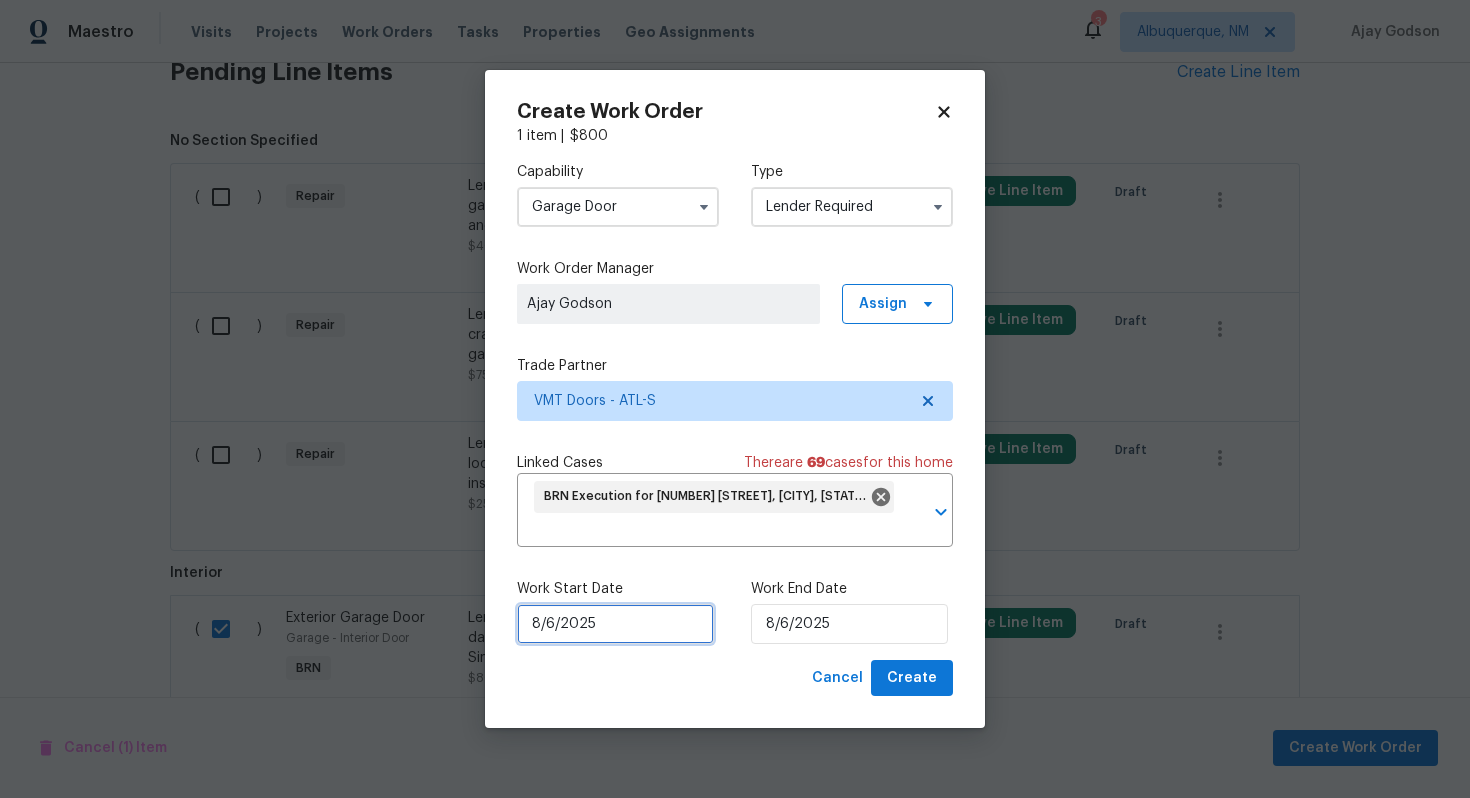 click on "8/6/2025" at bounding box center [615, 624] 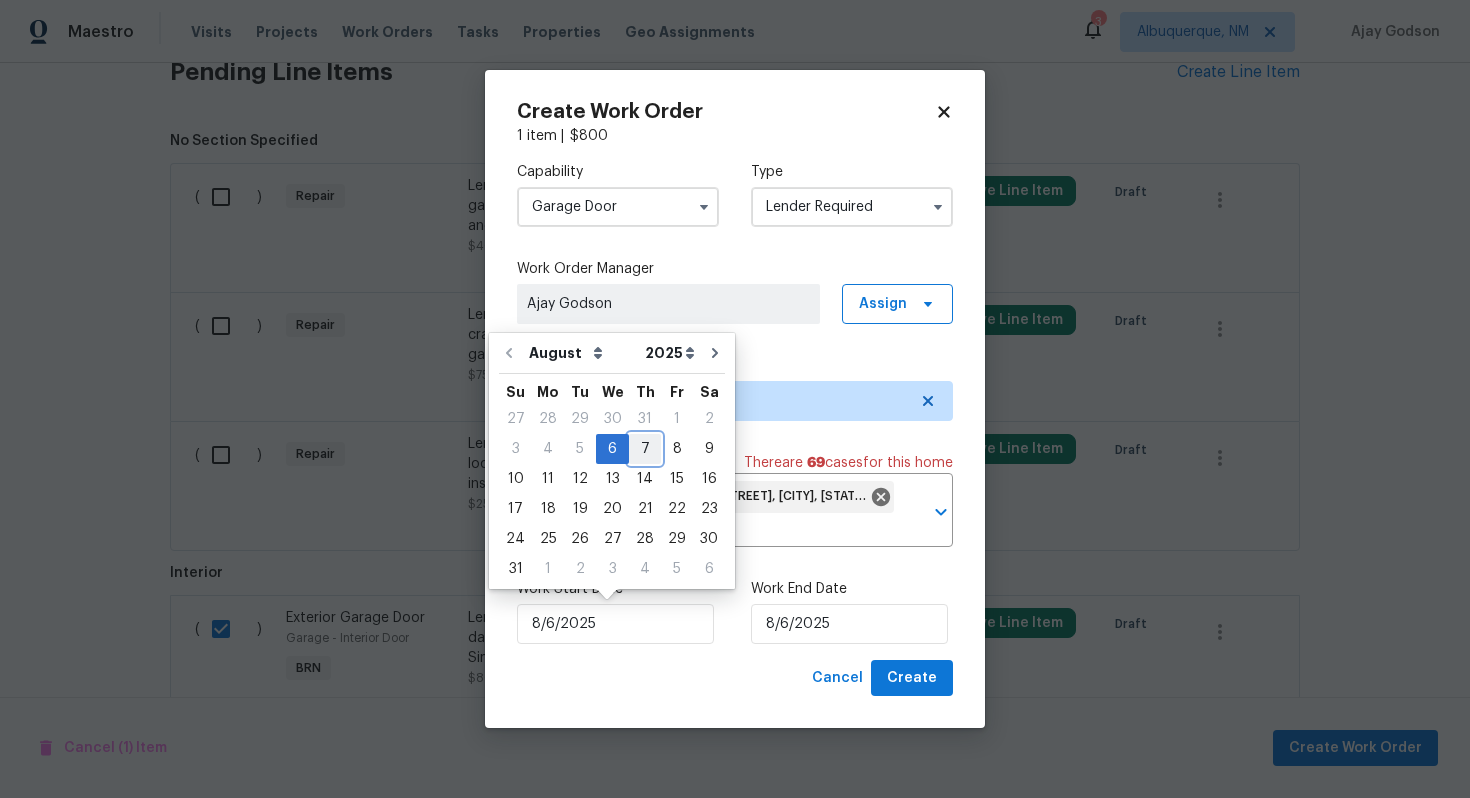 click on "7" at bounding box center [645, 449] 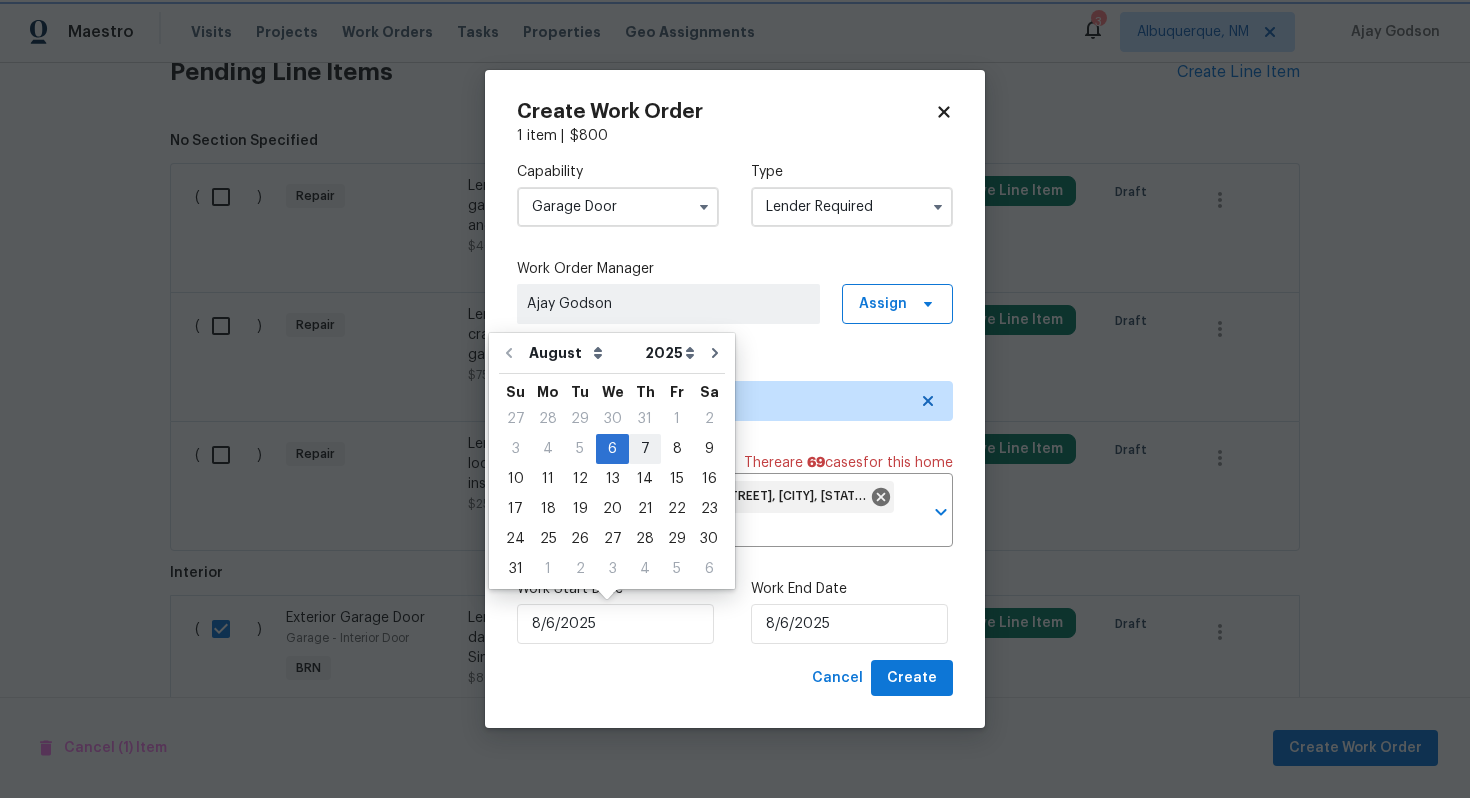type on "8/7/2025" 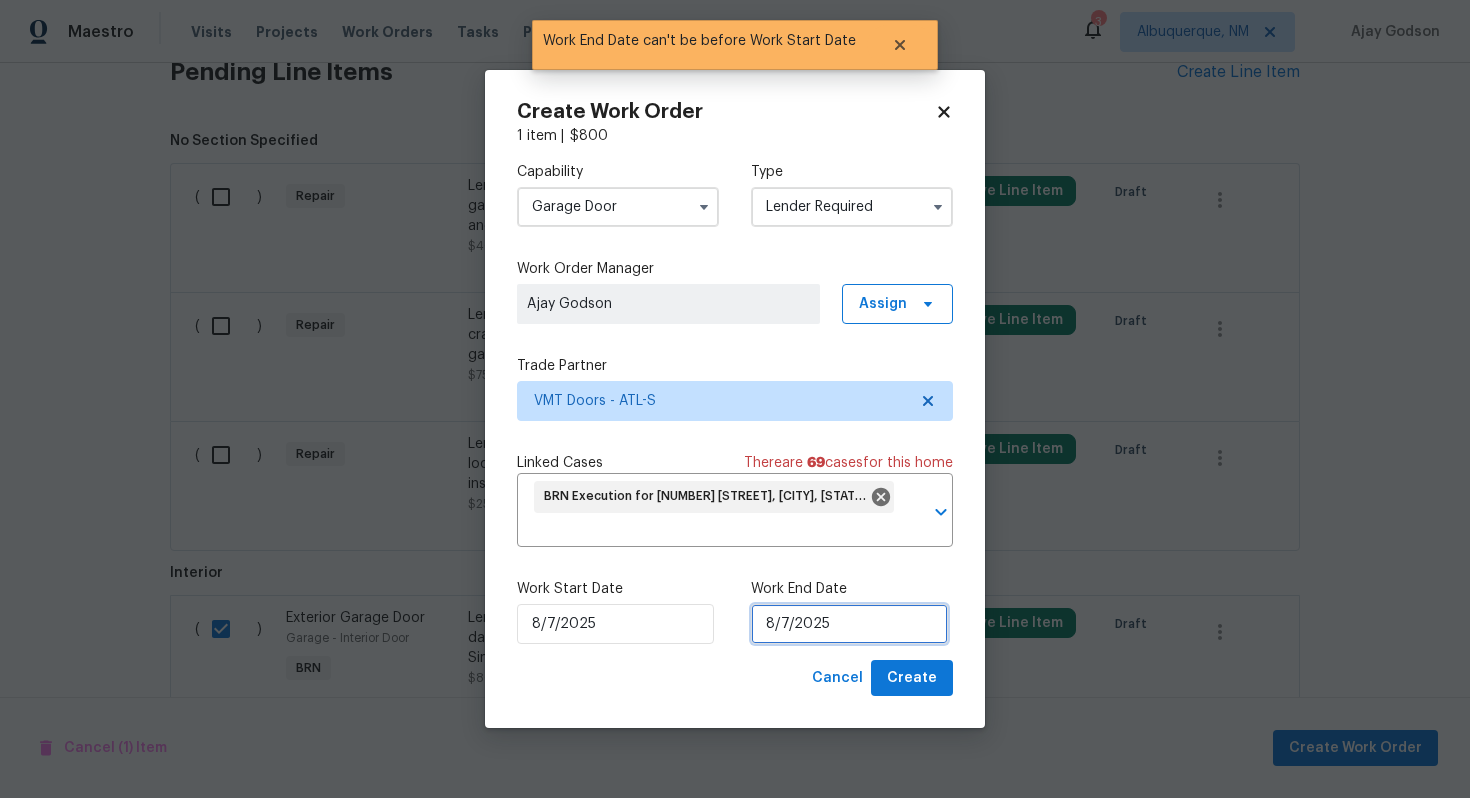 click on "8/7/2025" at bounding box center (849, 624) 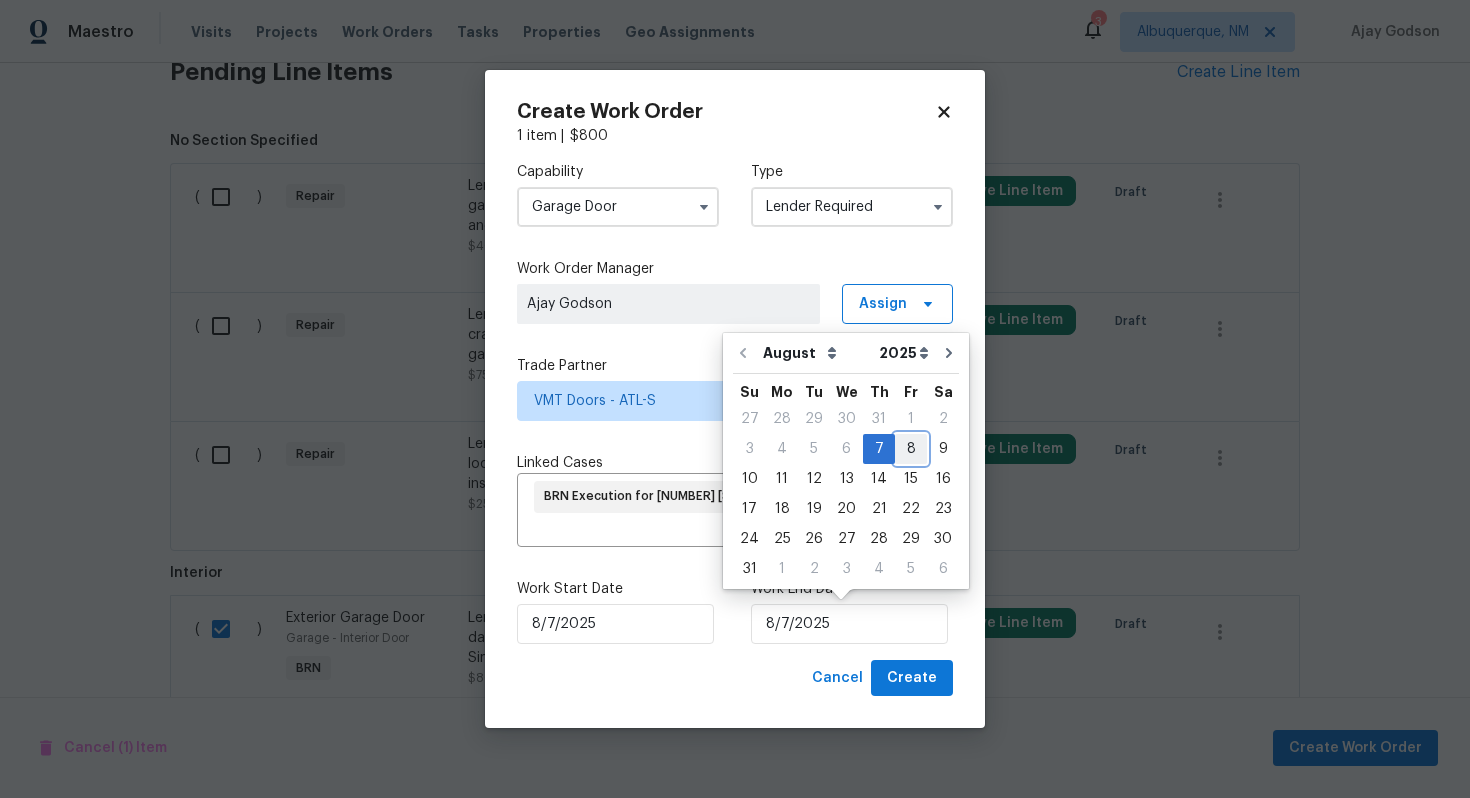 click on "8" at bounding box center [911, 449] 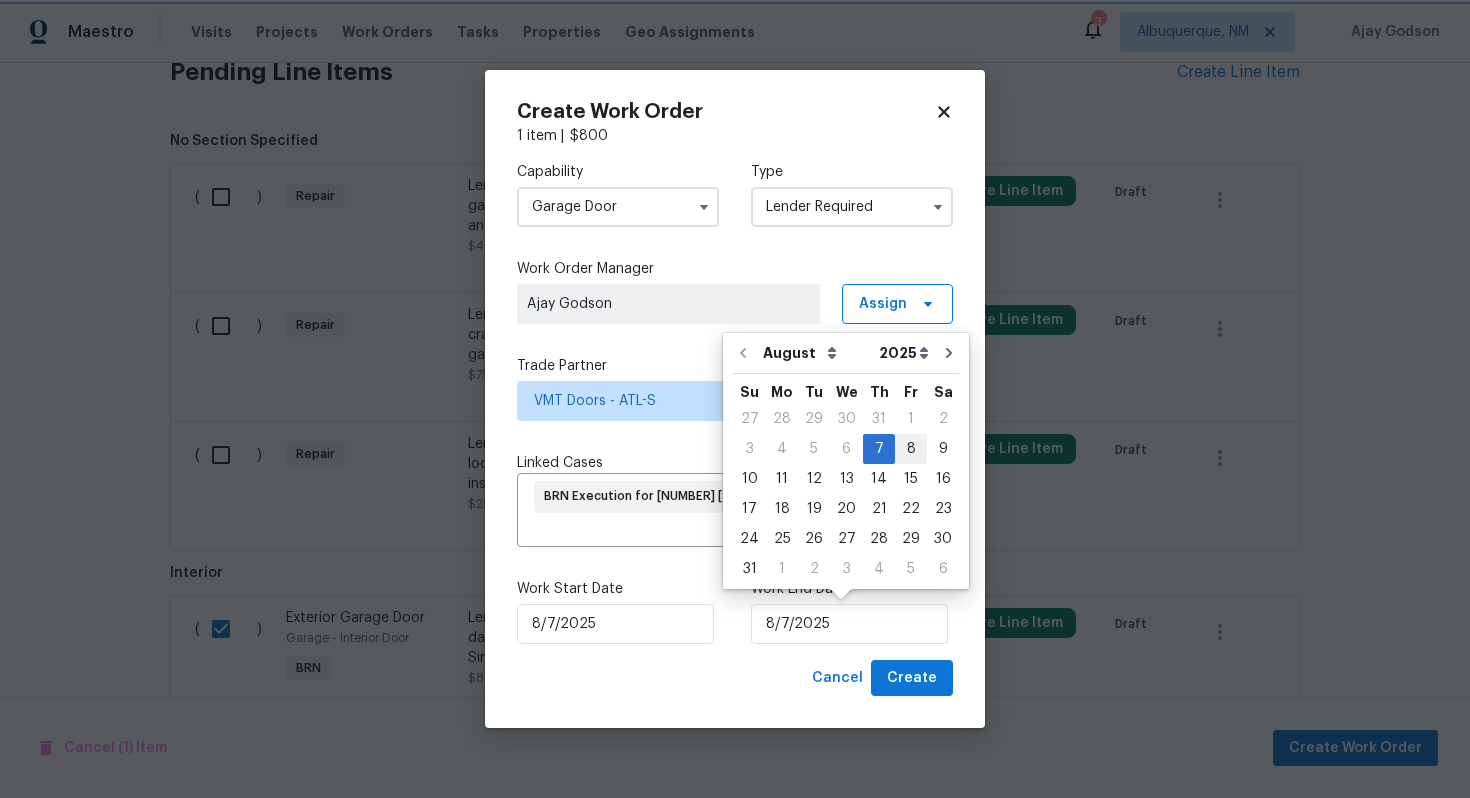 type on "8/8/2025" 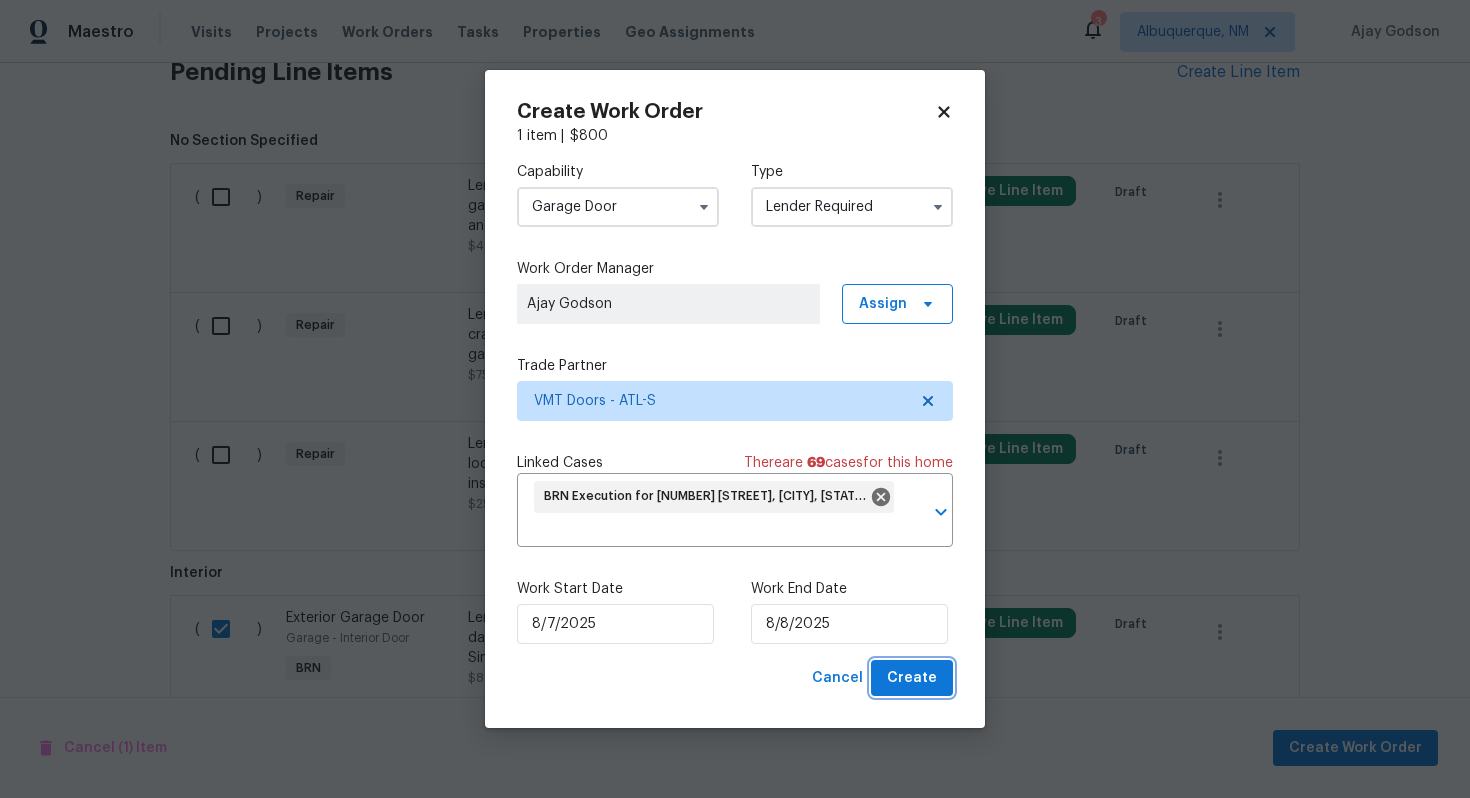click on "Create" at bounding box center (912, 678) 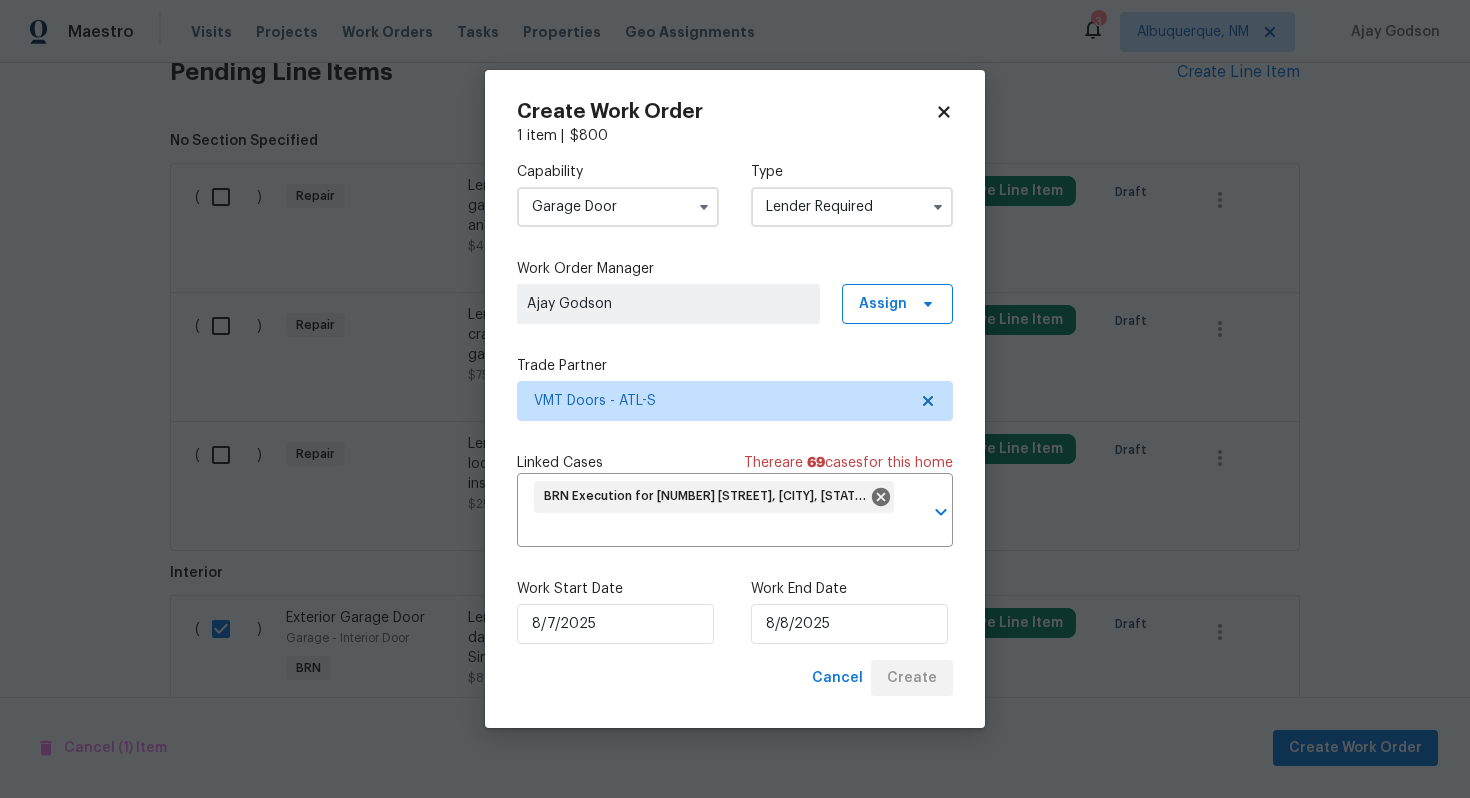 checkbox on "false" 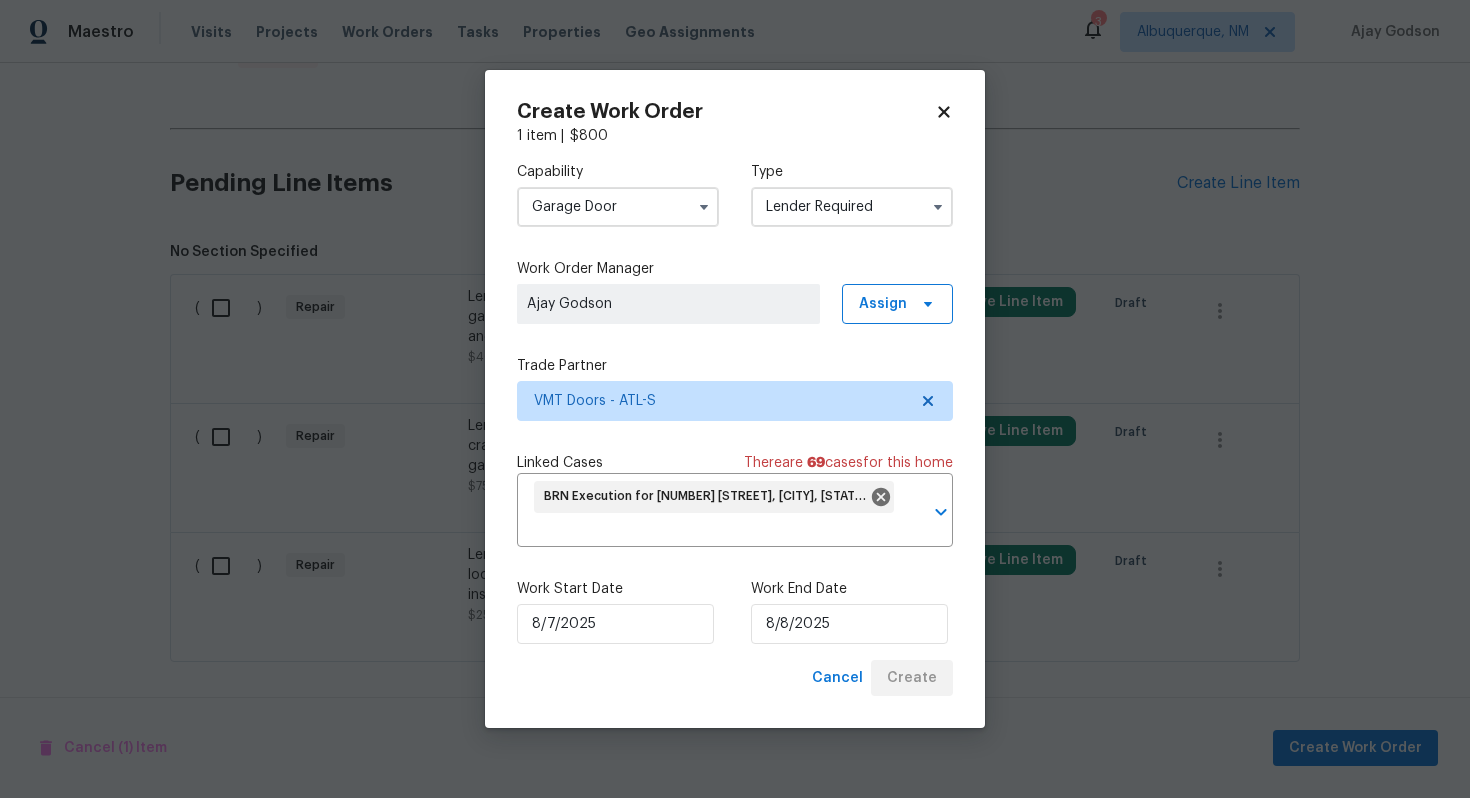scroll, scrollTop: 1101, scrollLeft: 0, axis: vertical 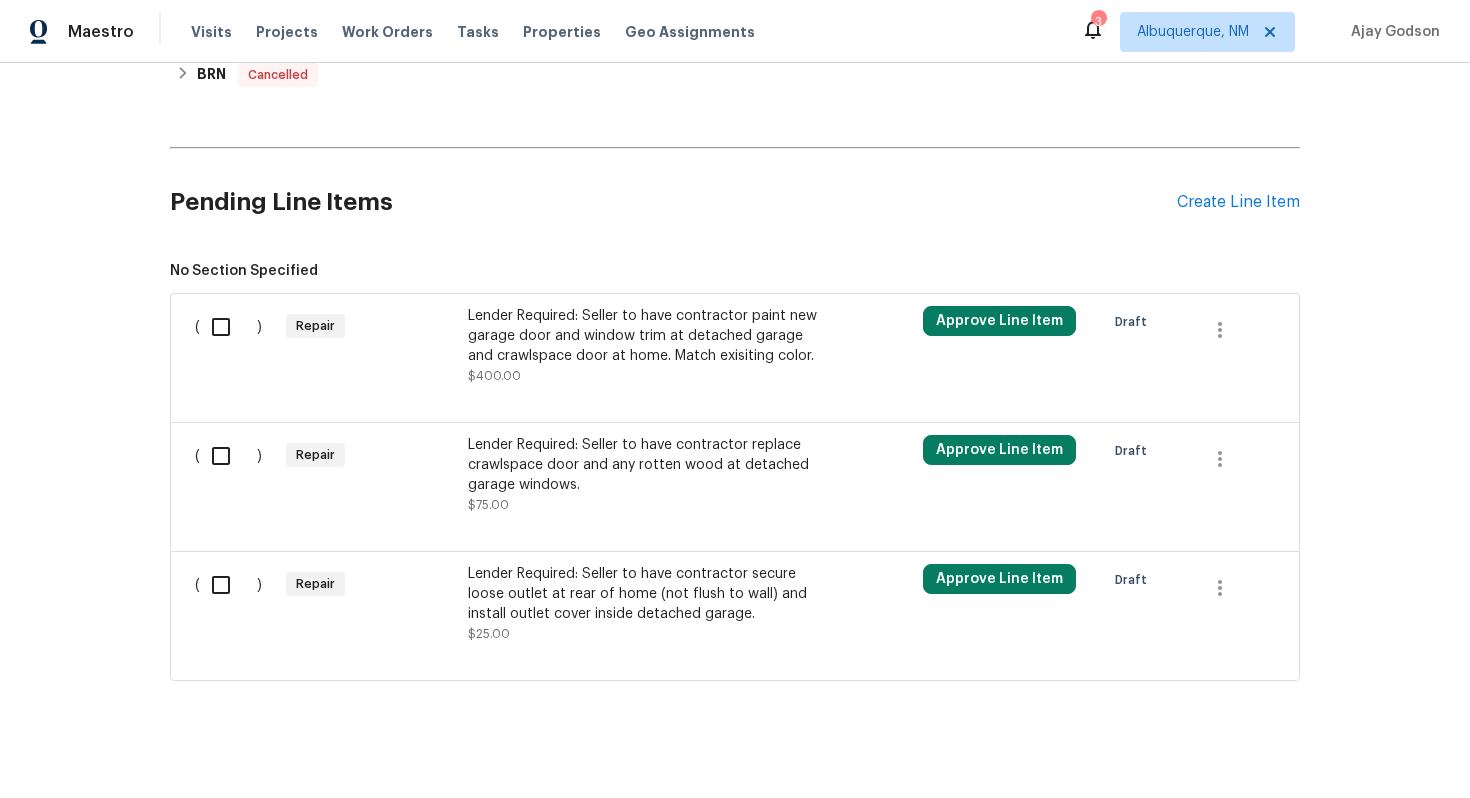click on "Lender Required: Seller to have contractor replace crawlspace door and any rotten wood at detached garage windows." at bounding box center (644, 465) 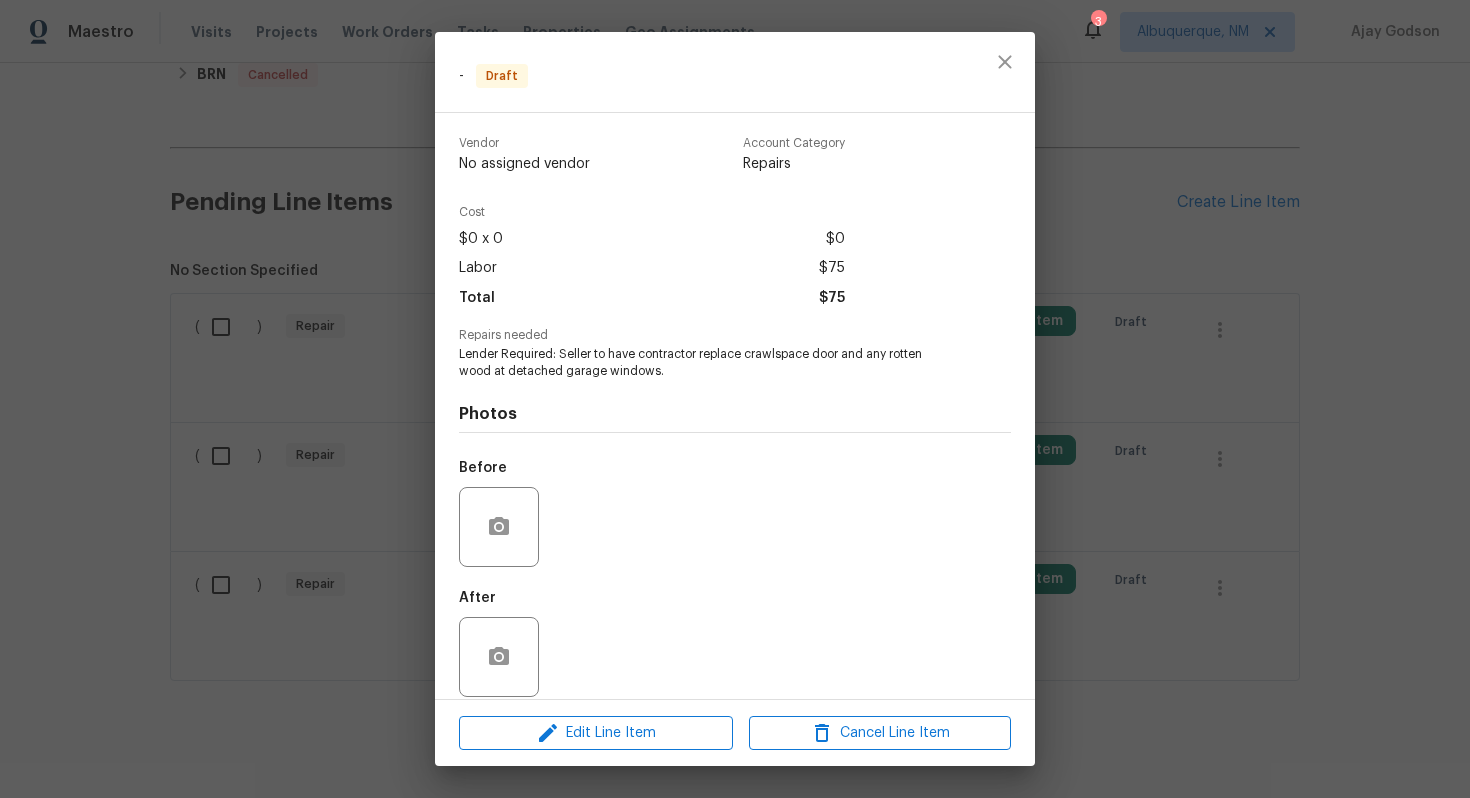 click on "Edit Line Item  Cancel Line Item" at bounding box center [735, 733] 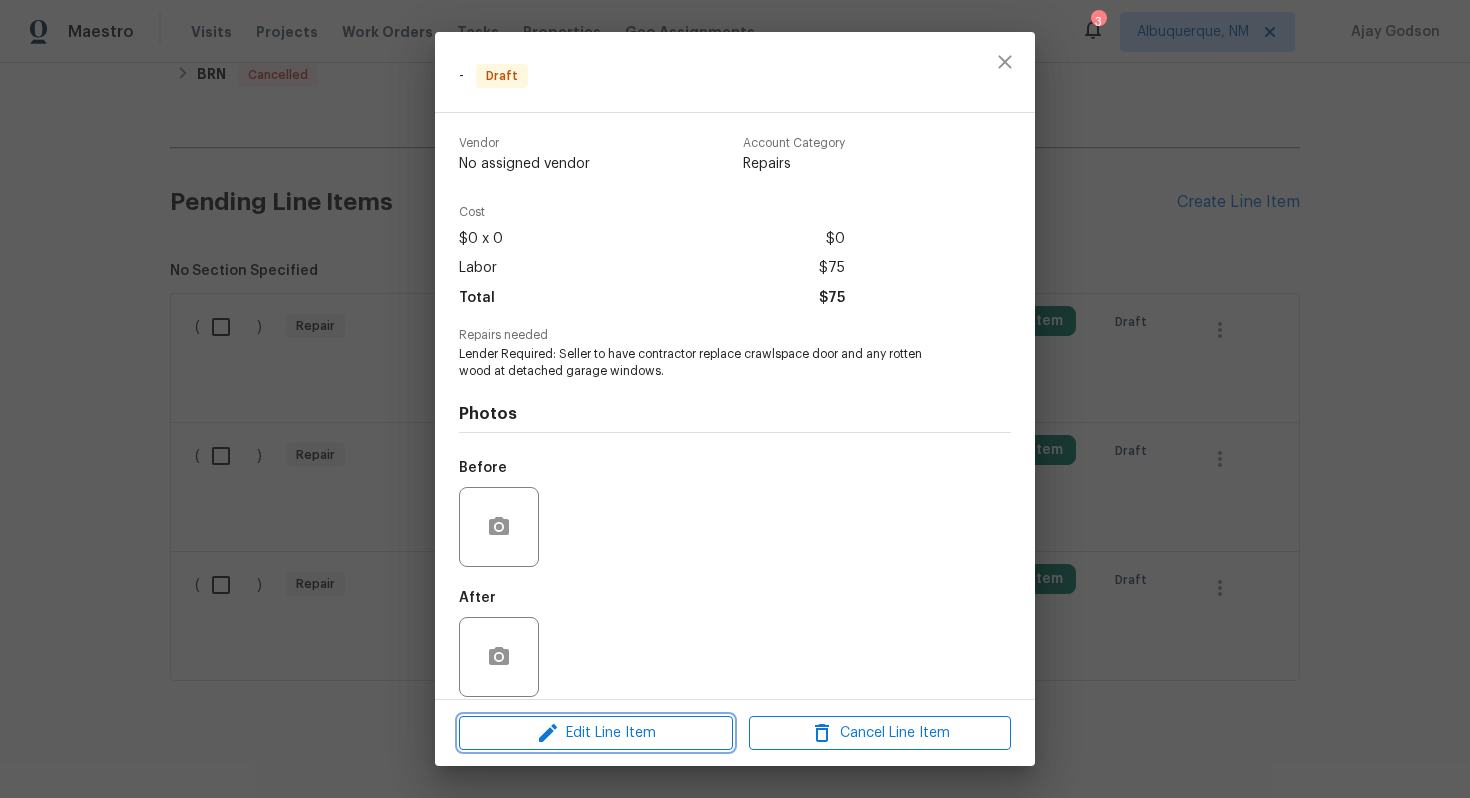click on "Edit Line Item" at bounding box center (596, 733) 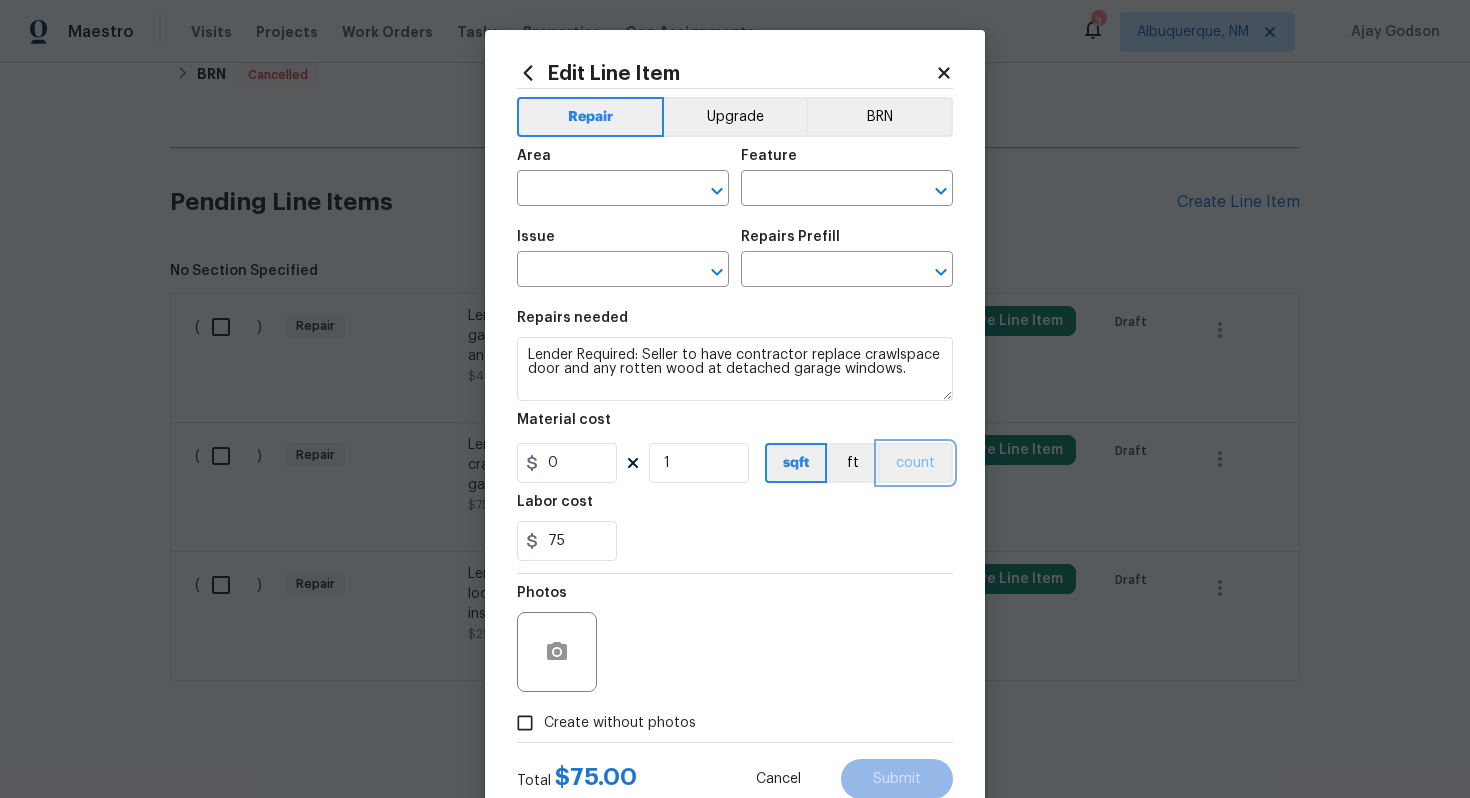click on "count" at bounding box center [915, 463] 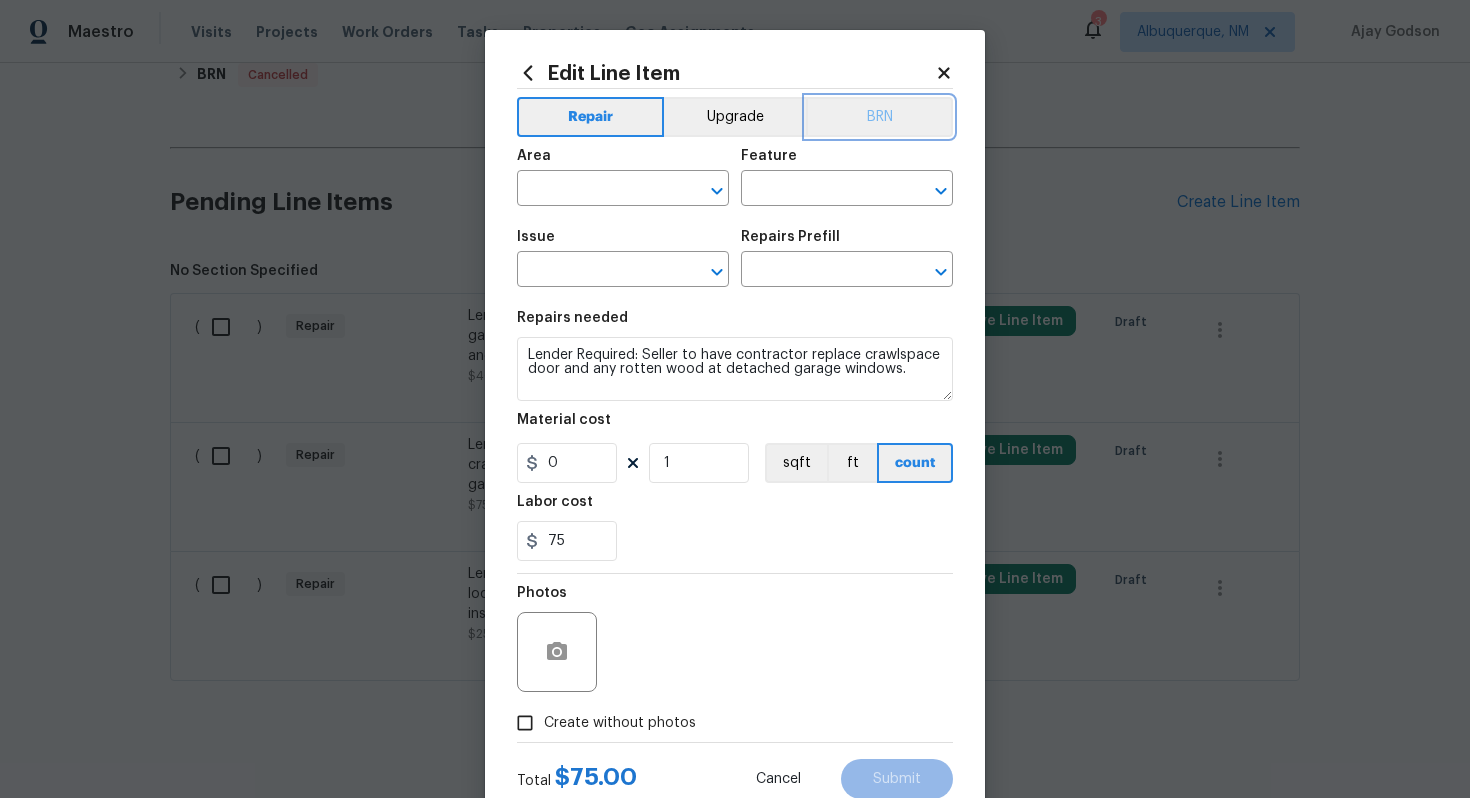 click on "BRN" at bounding box center (879, 117) 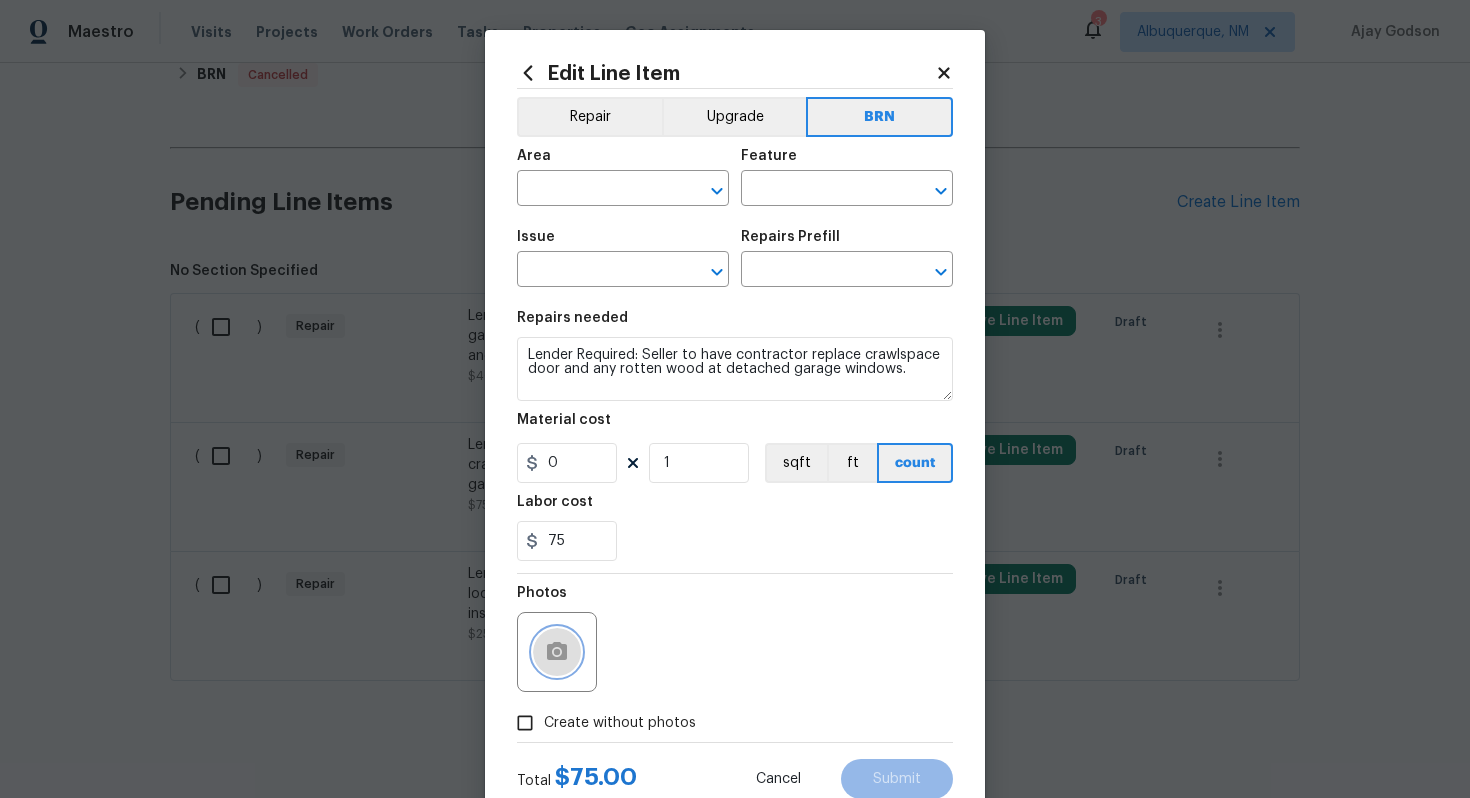 click at bounding box center [557, 652] 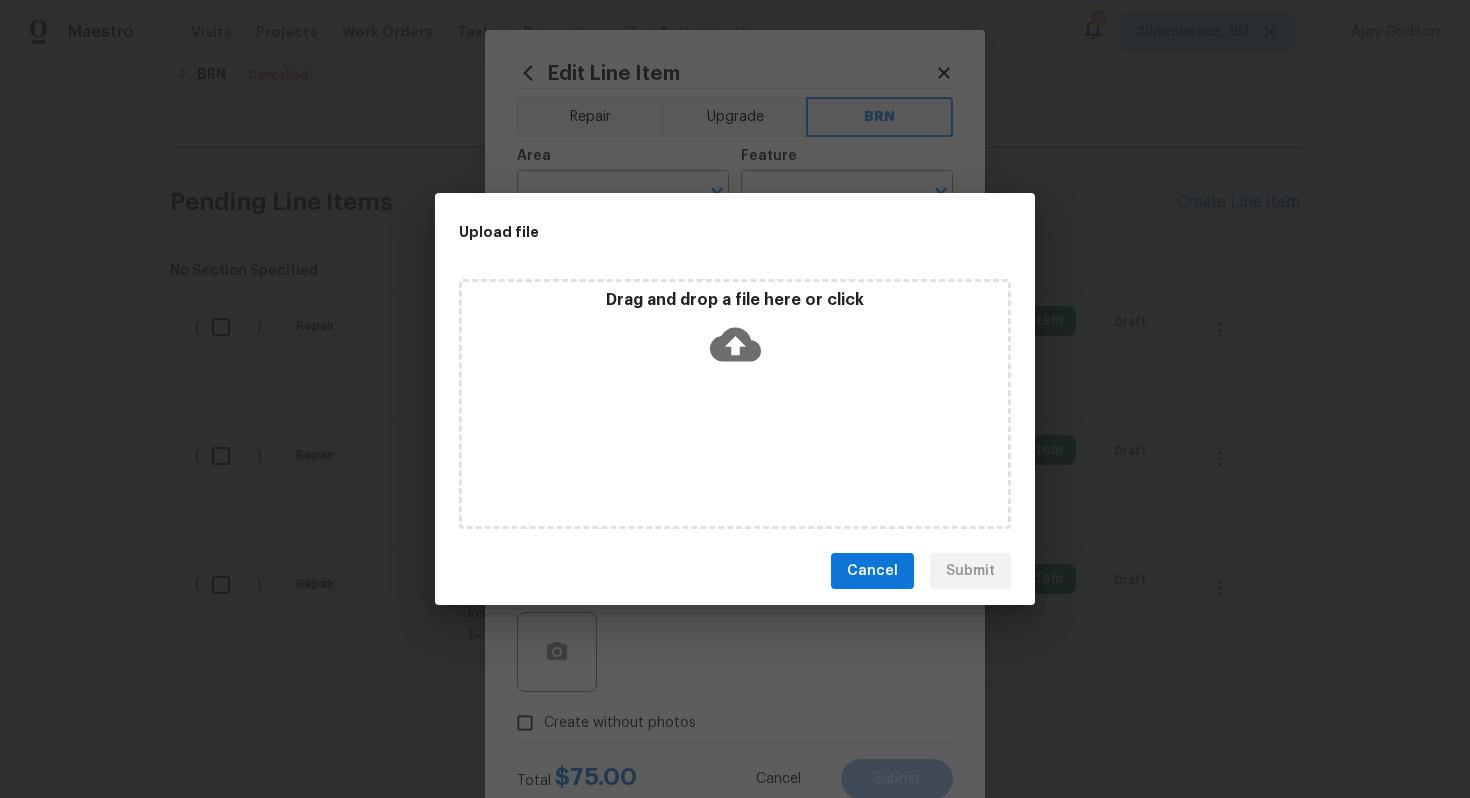 click 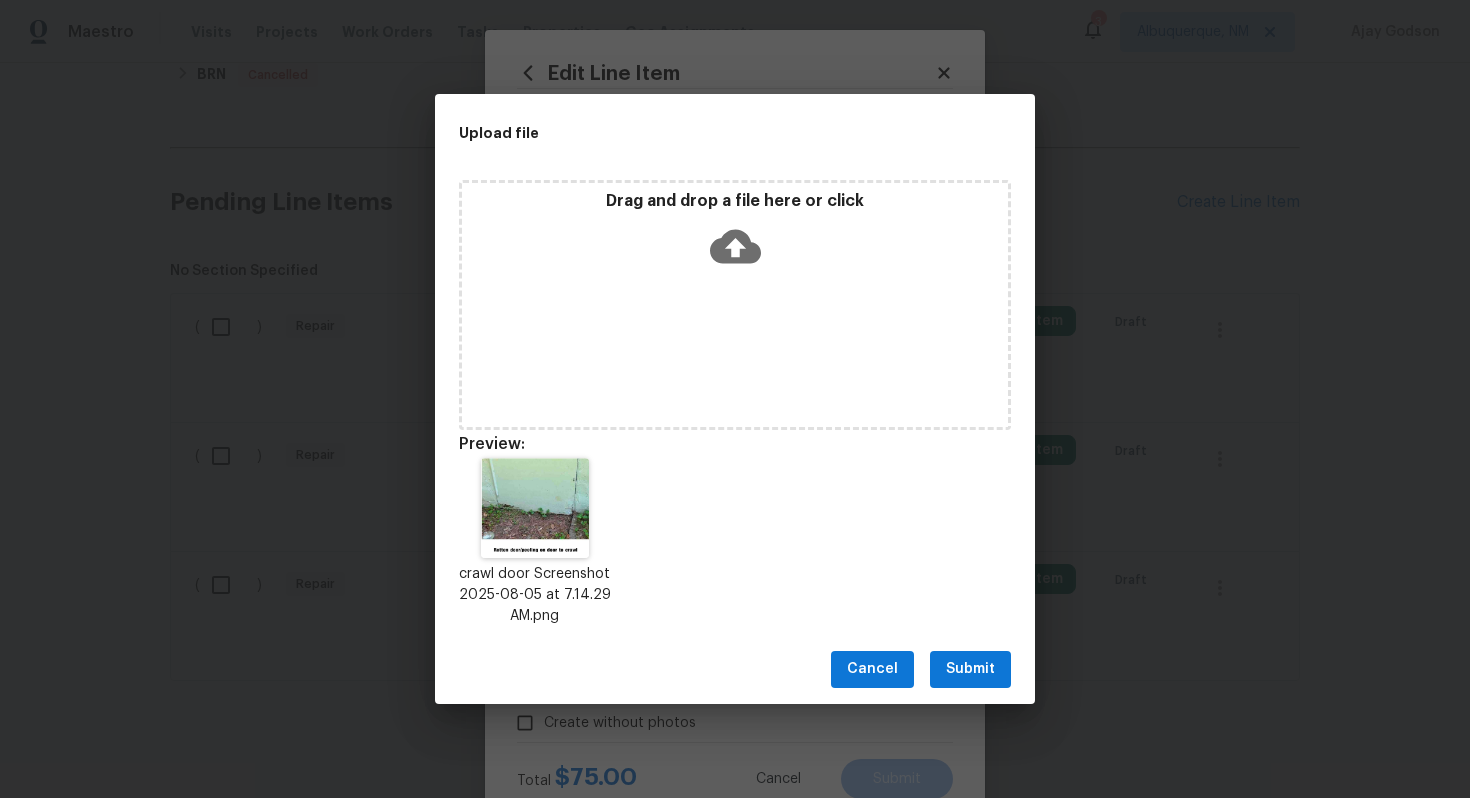 click on "Submit" at bounding box center (970, 669) 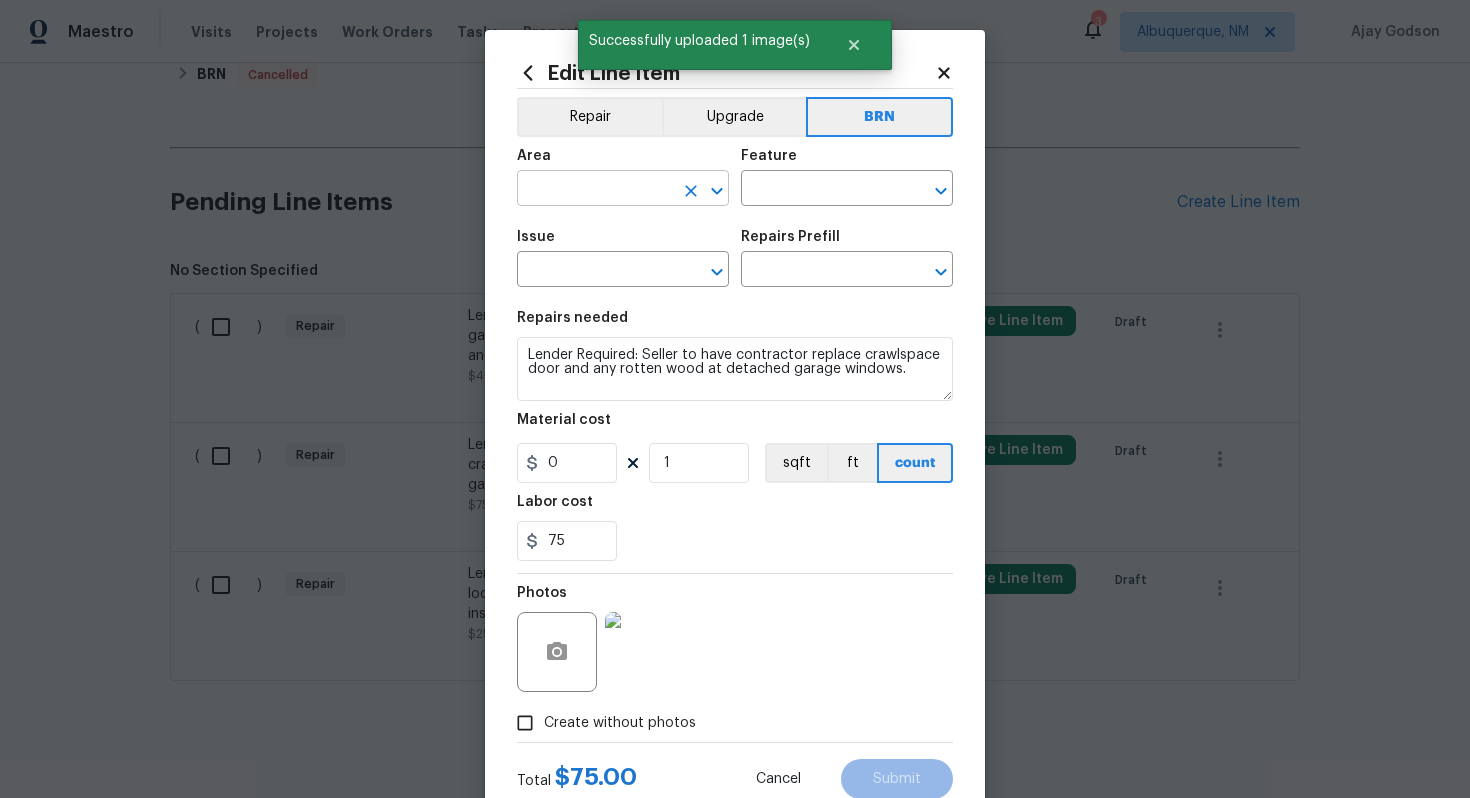 click at bounding box center [595, 190] 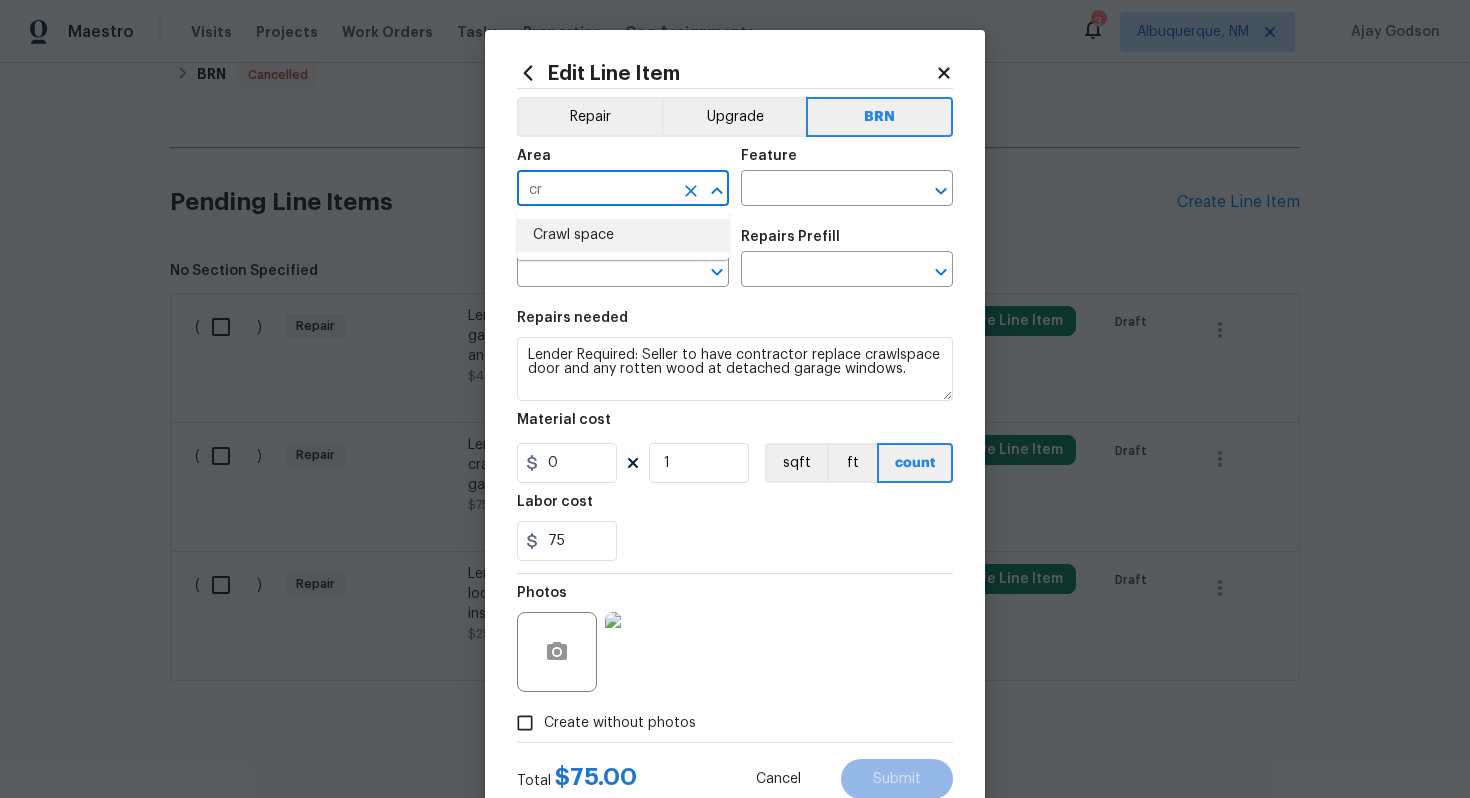 click on "Crawl space" at bounding box center (623, 235) 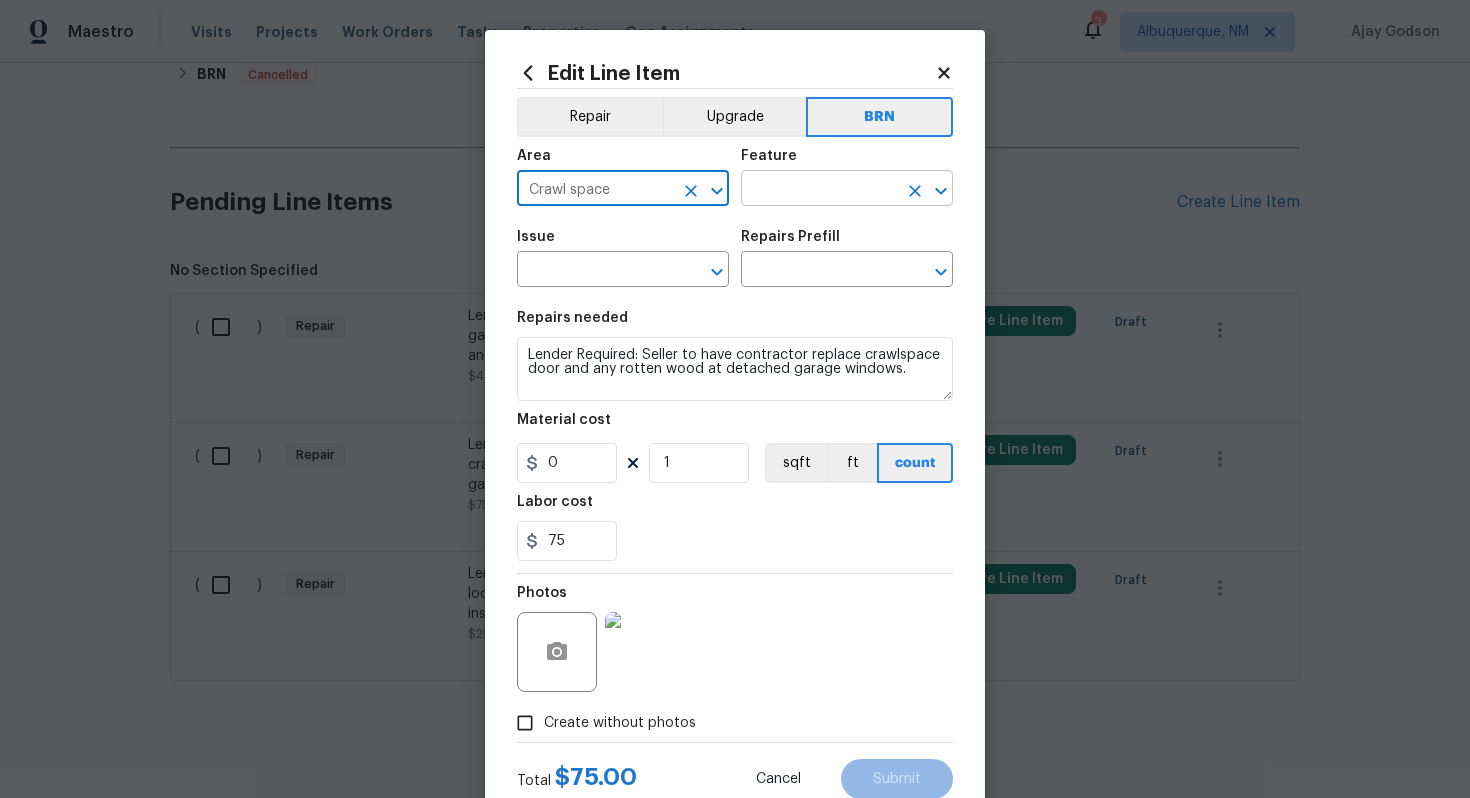 type on "Crawl space" 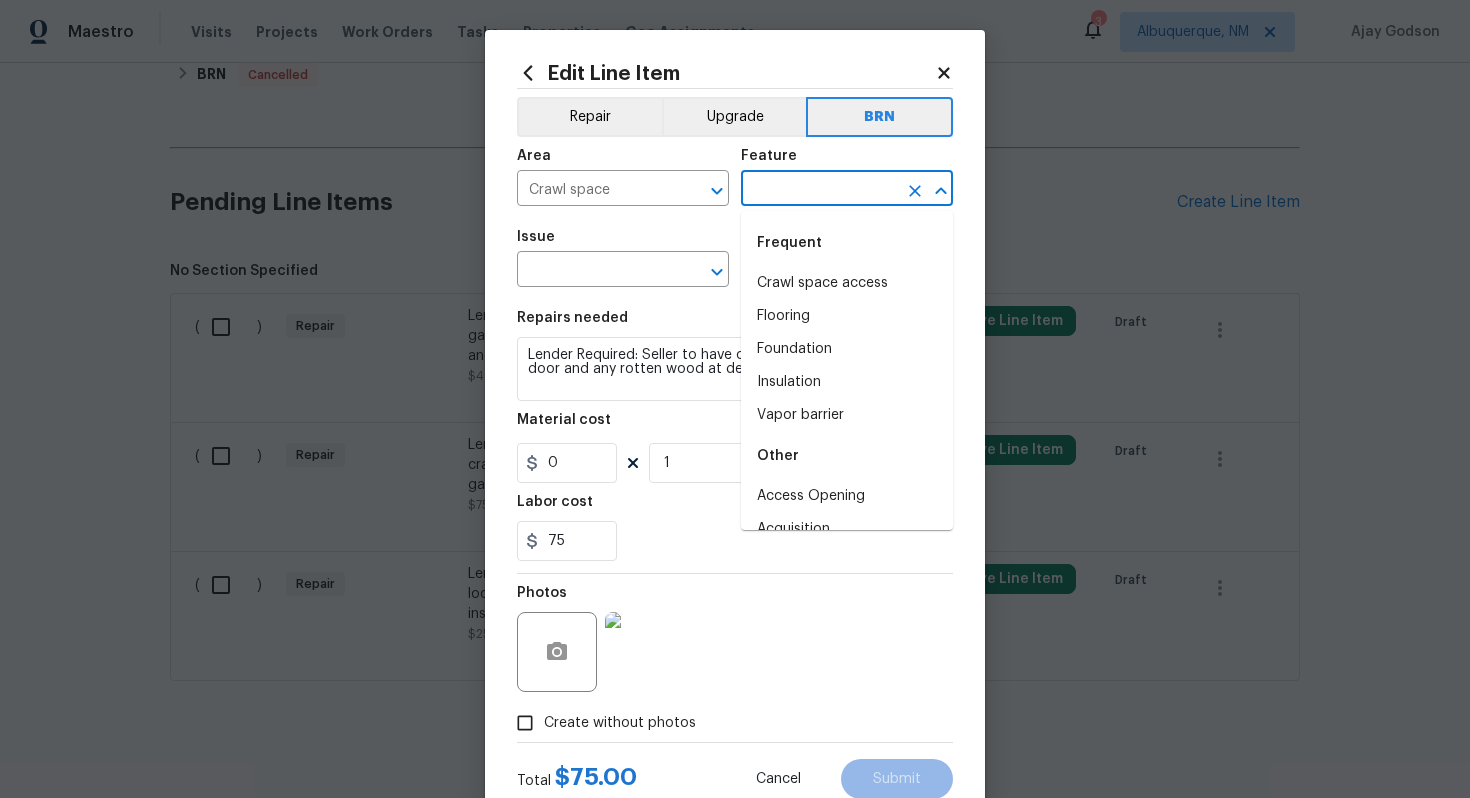 click at bounding box center (819, 190) 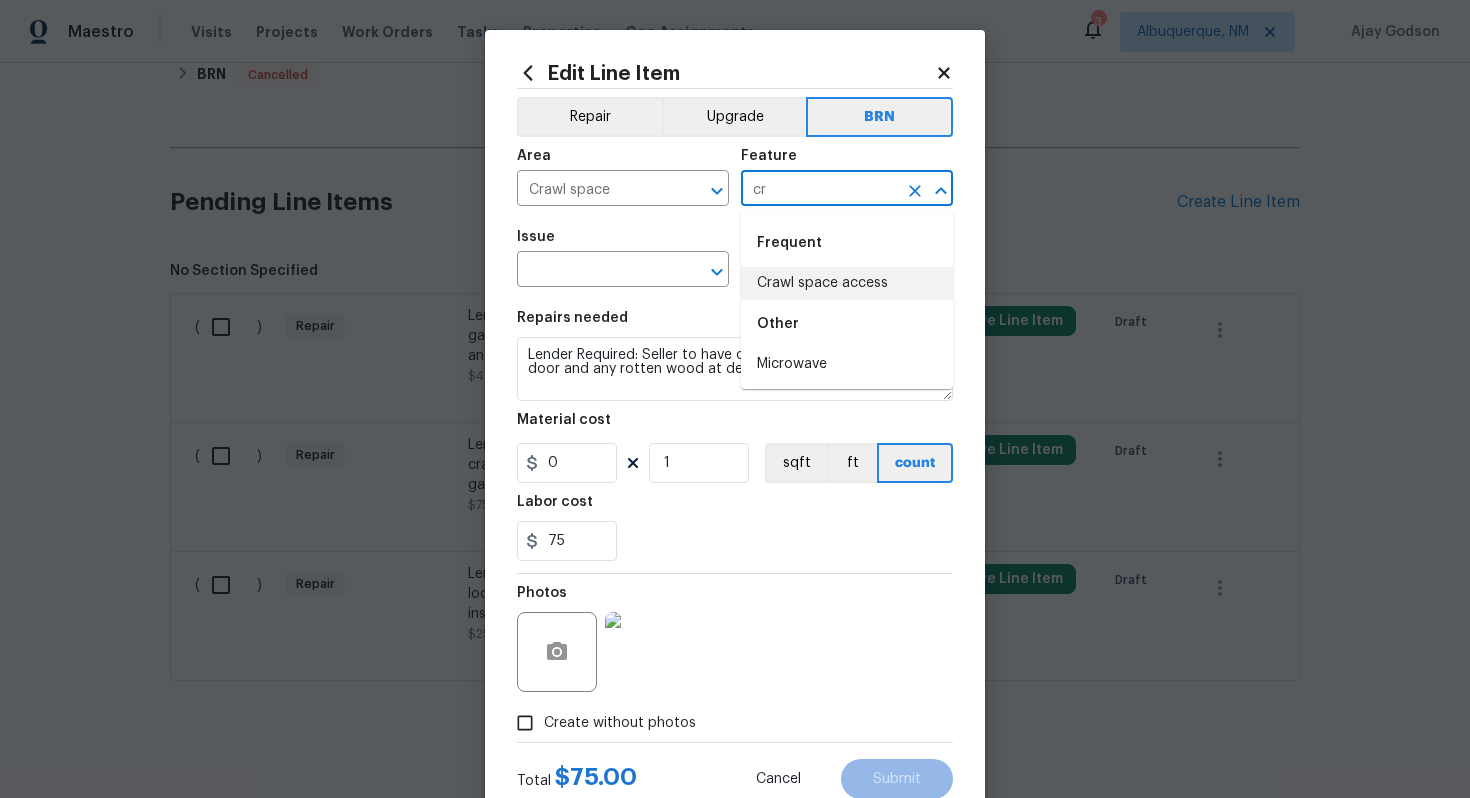 click on "Crawl space access" at bounding box center [847, 283] 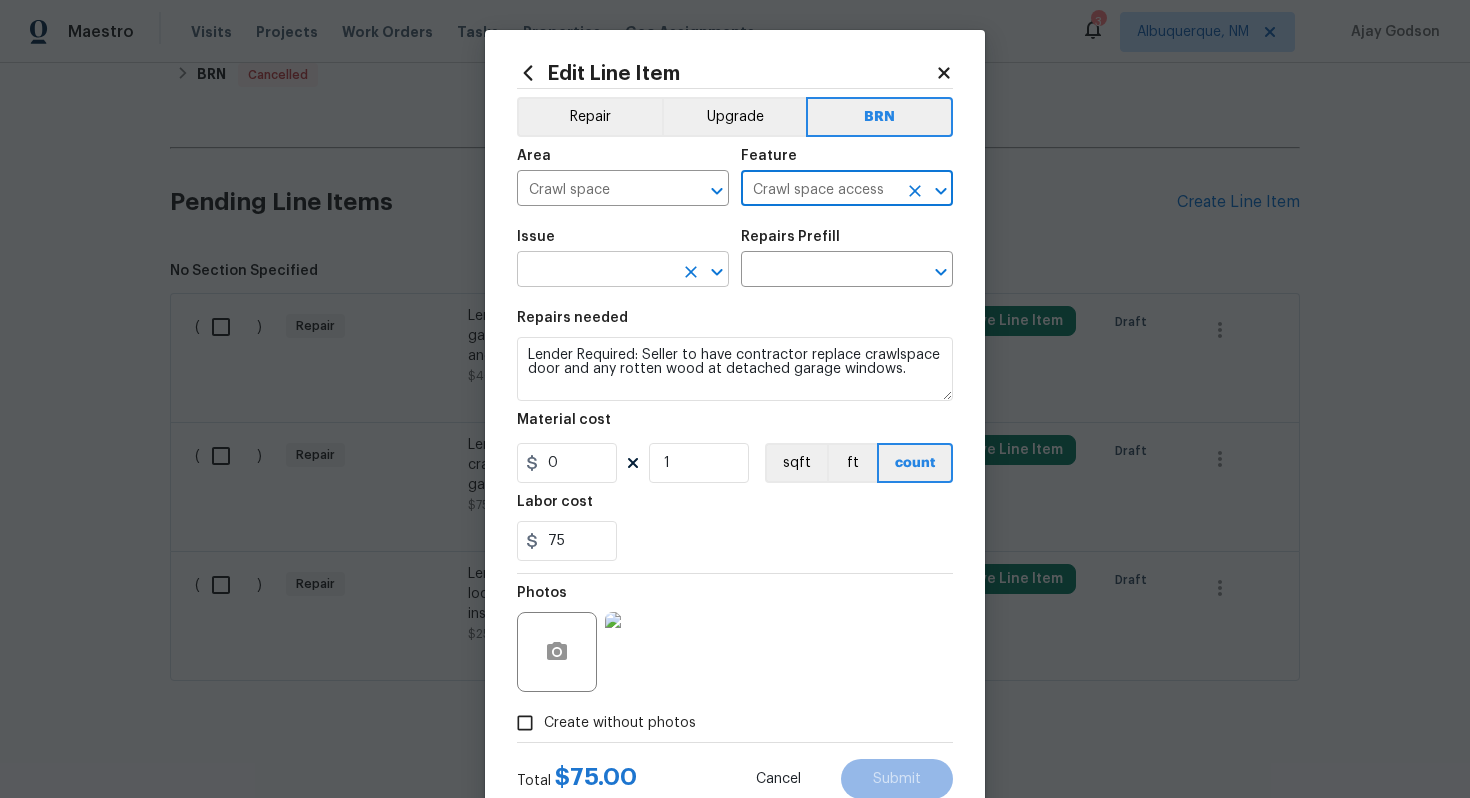 type on "Crawl space access" 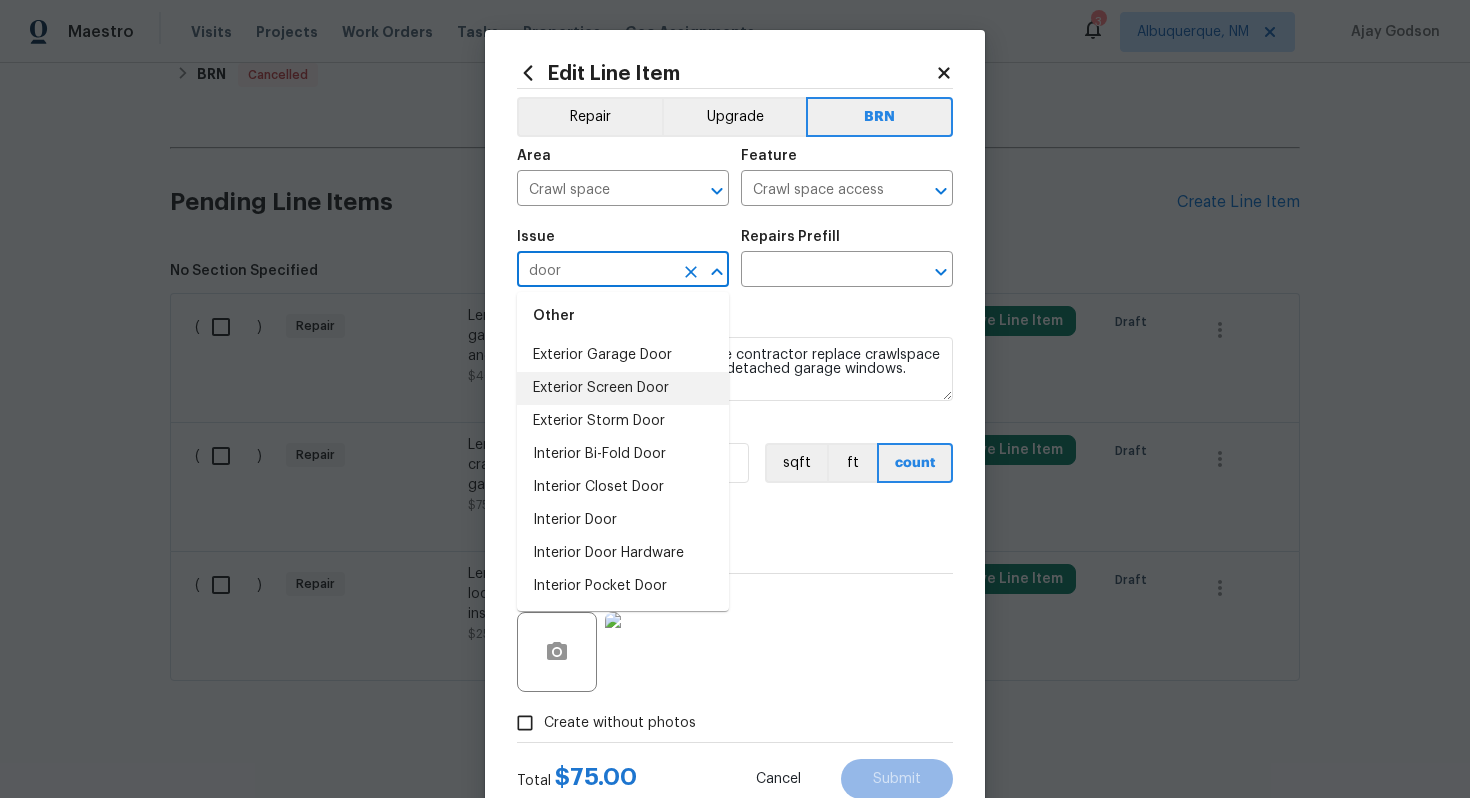 scroll, scrollTop: 0, scrollLeft: 0, axis: both 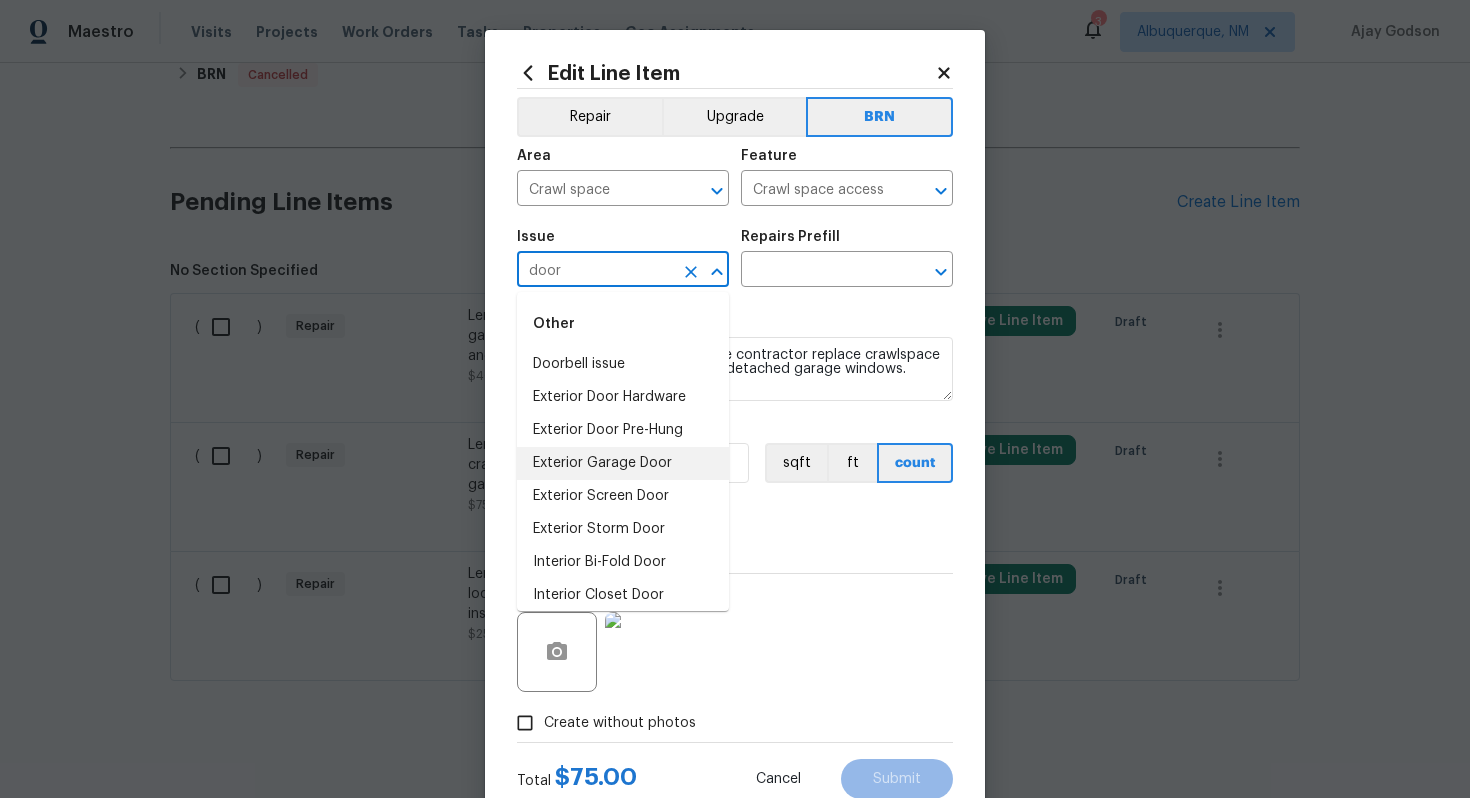 click on "Exterior Garage Door" at bounding box center (623, 463) 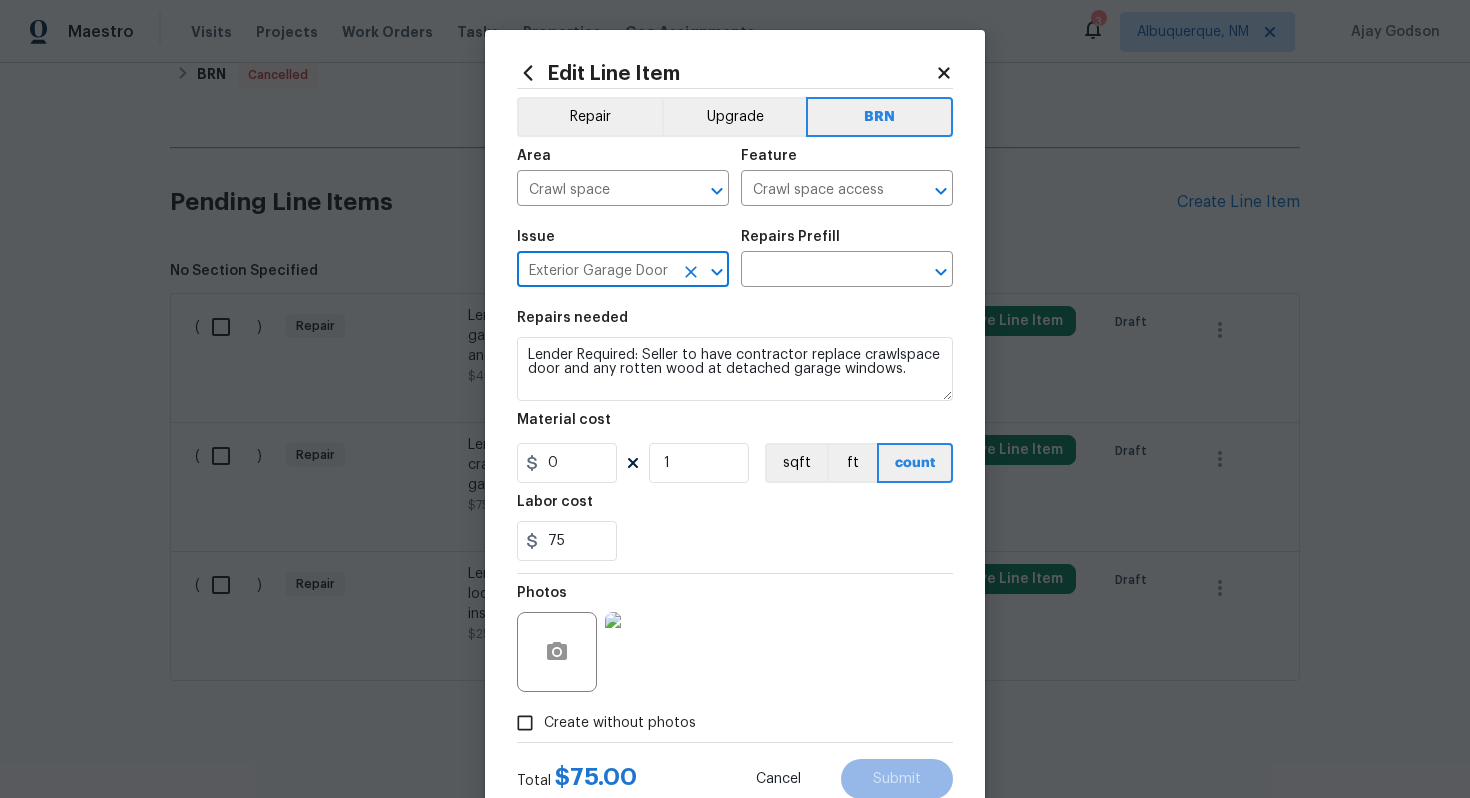 type on "Exterior Garage Door" 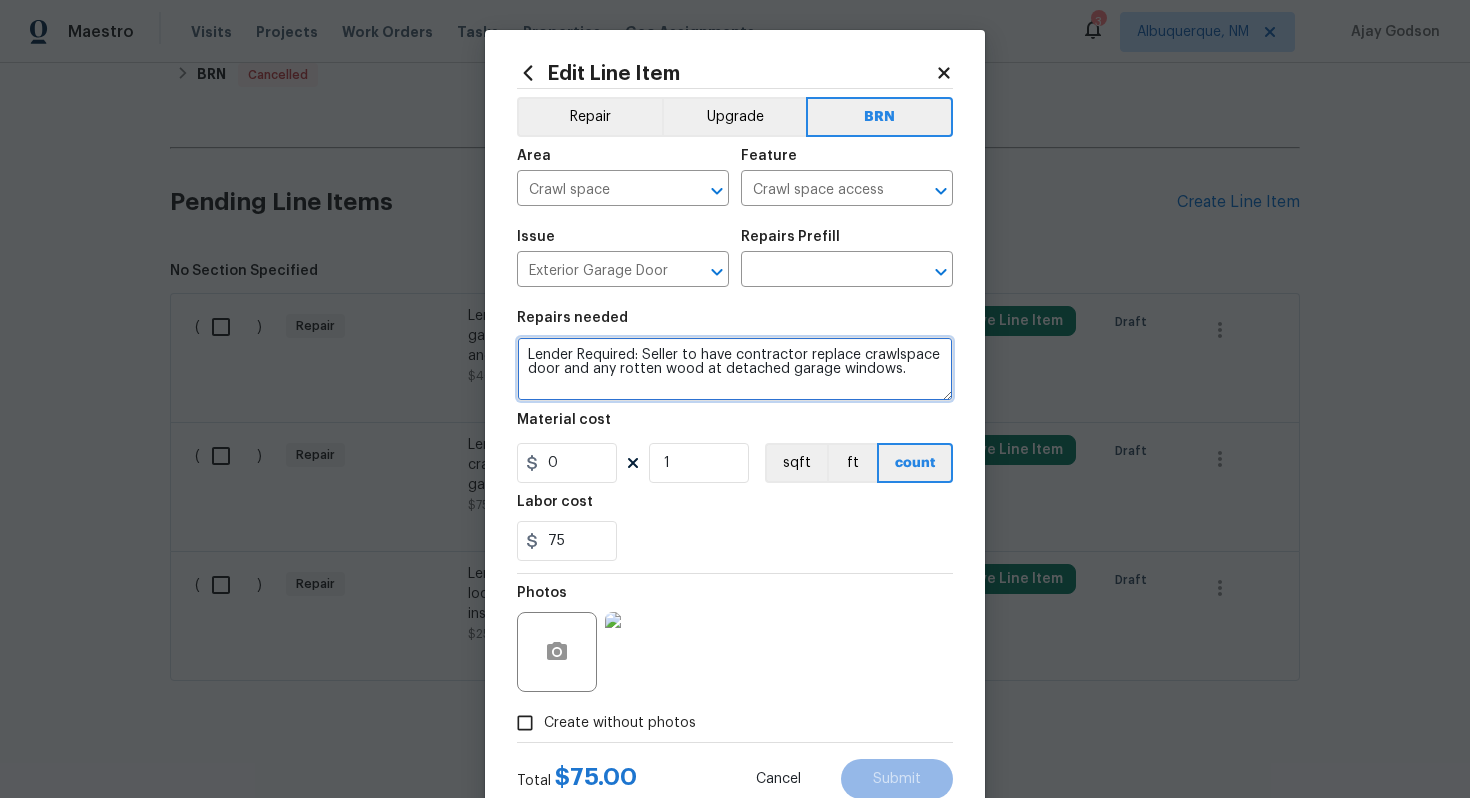 drag, startPoint x: 525, startPoint y: 361, endPoint x: 822, endPoint y: 398, distance: 299.29584 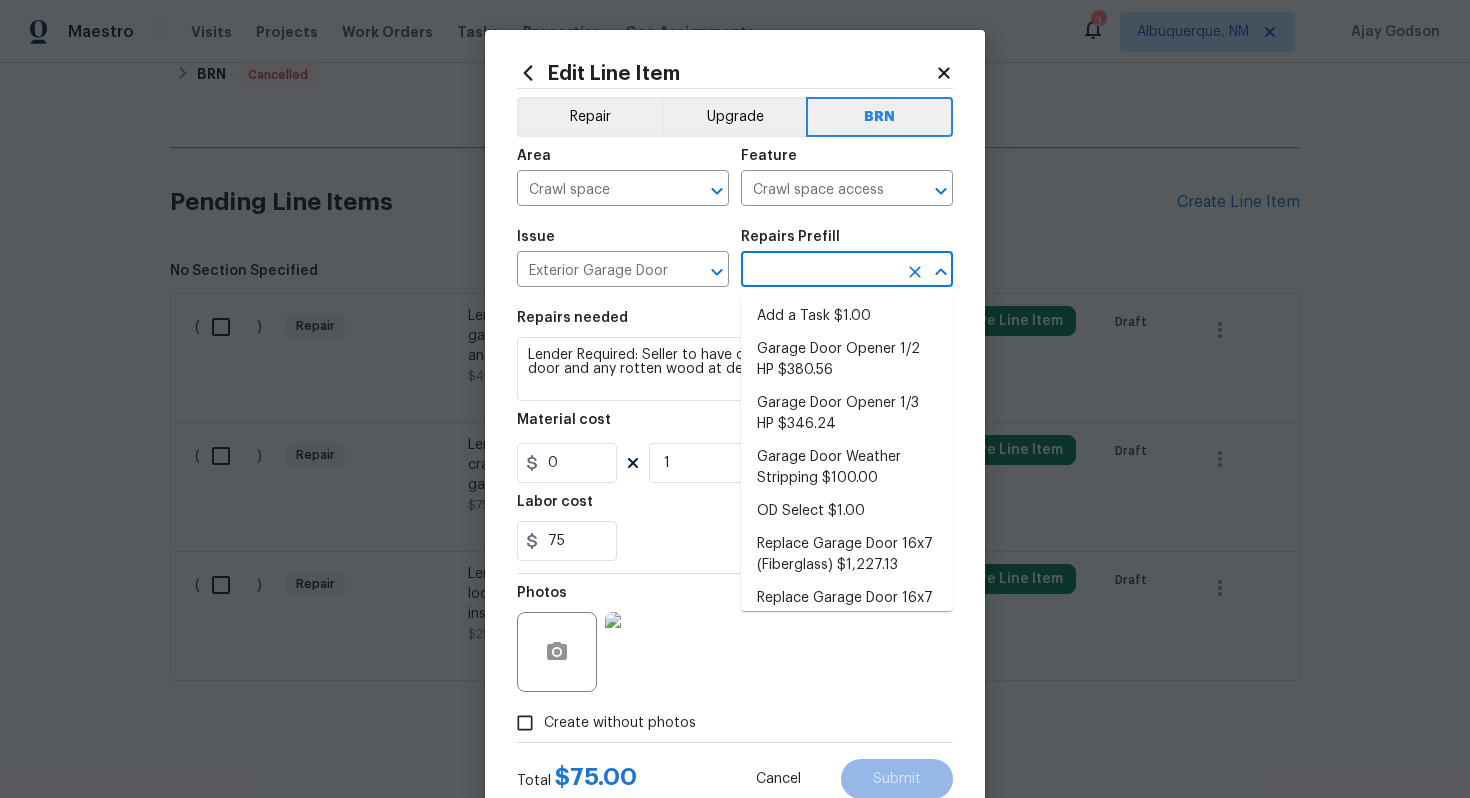 click at bounding box center [819, 271] 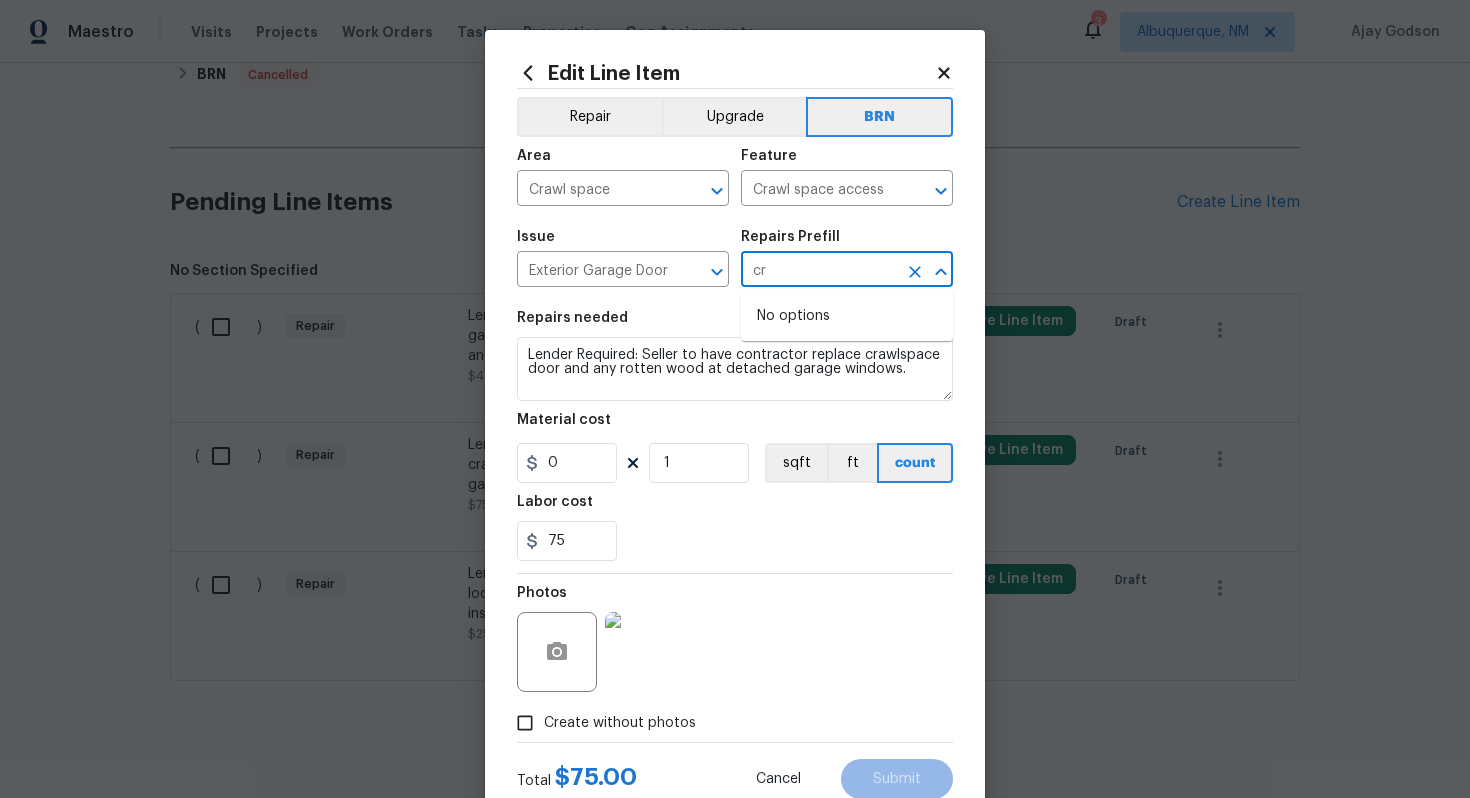 type on "c" 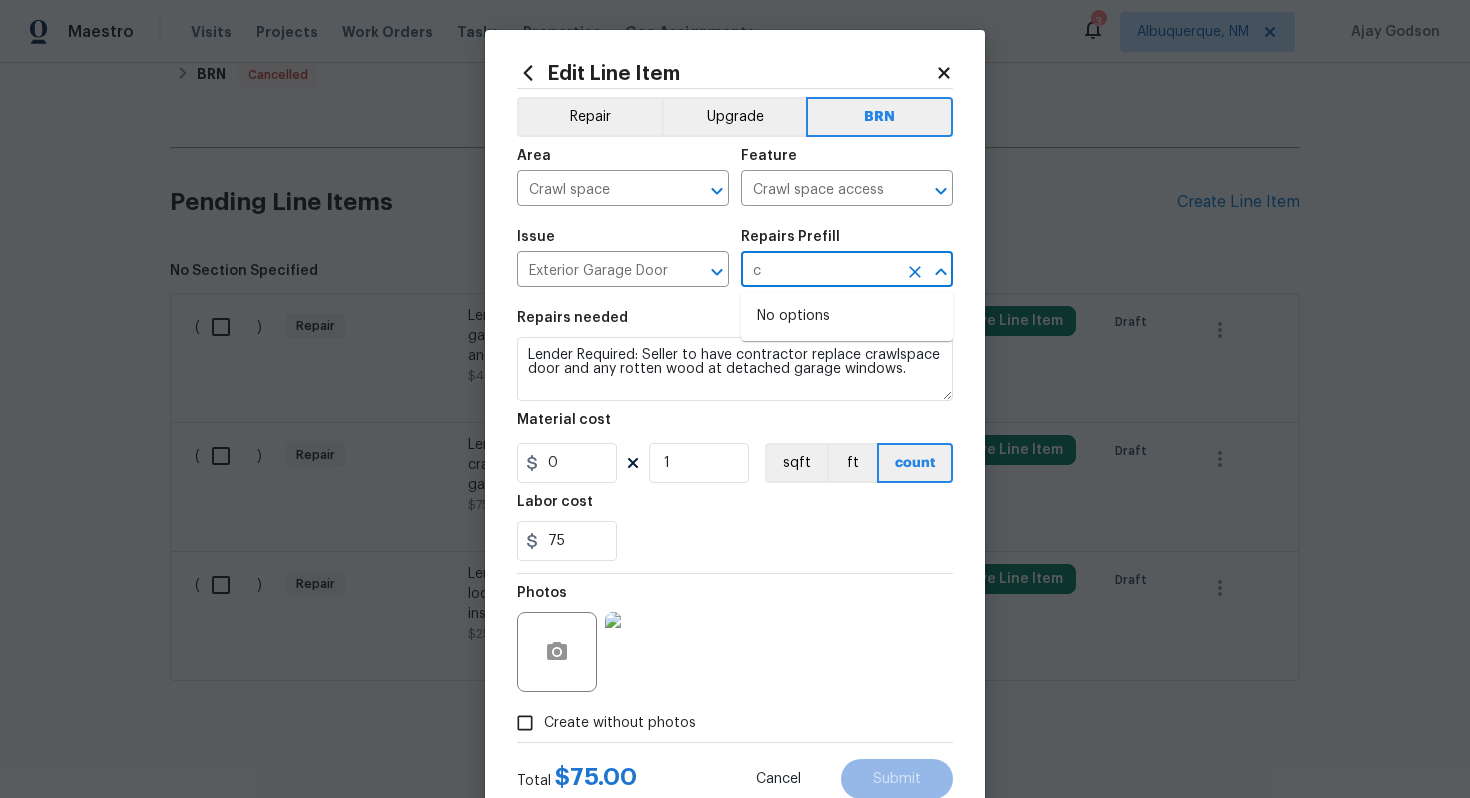 type 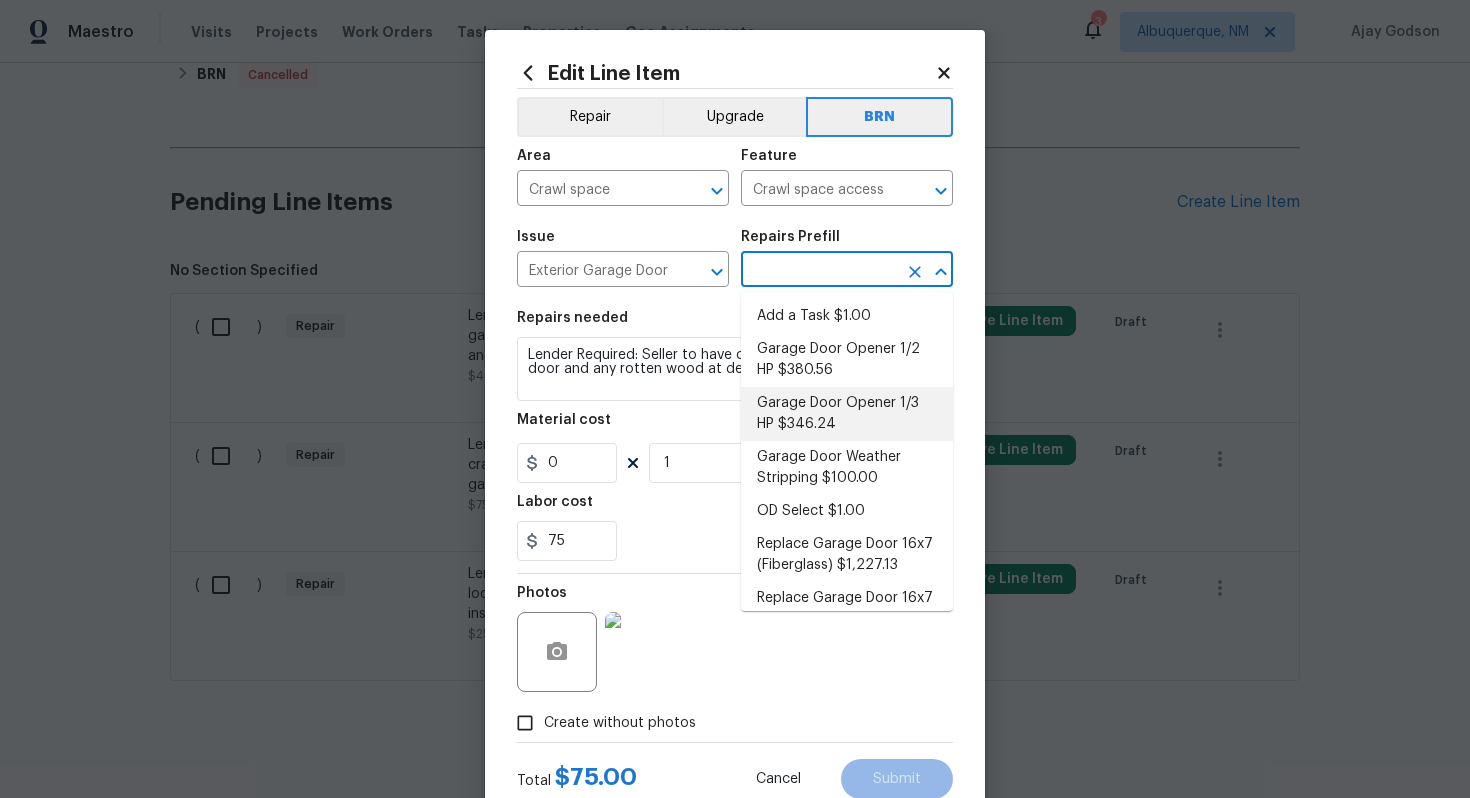 click on "Garage Door Opener 1/3 HP $346.24" at bounding box center [847, 414] 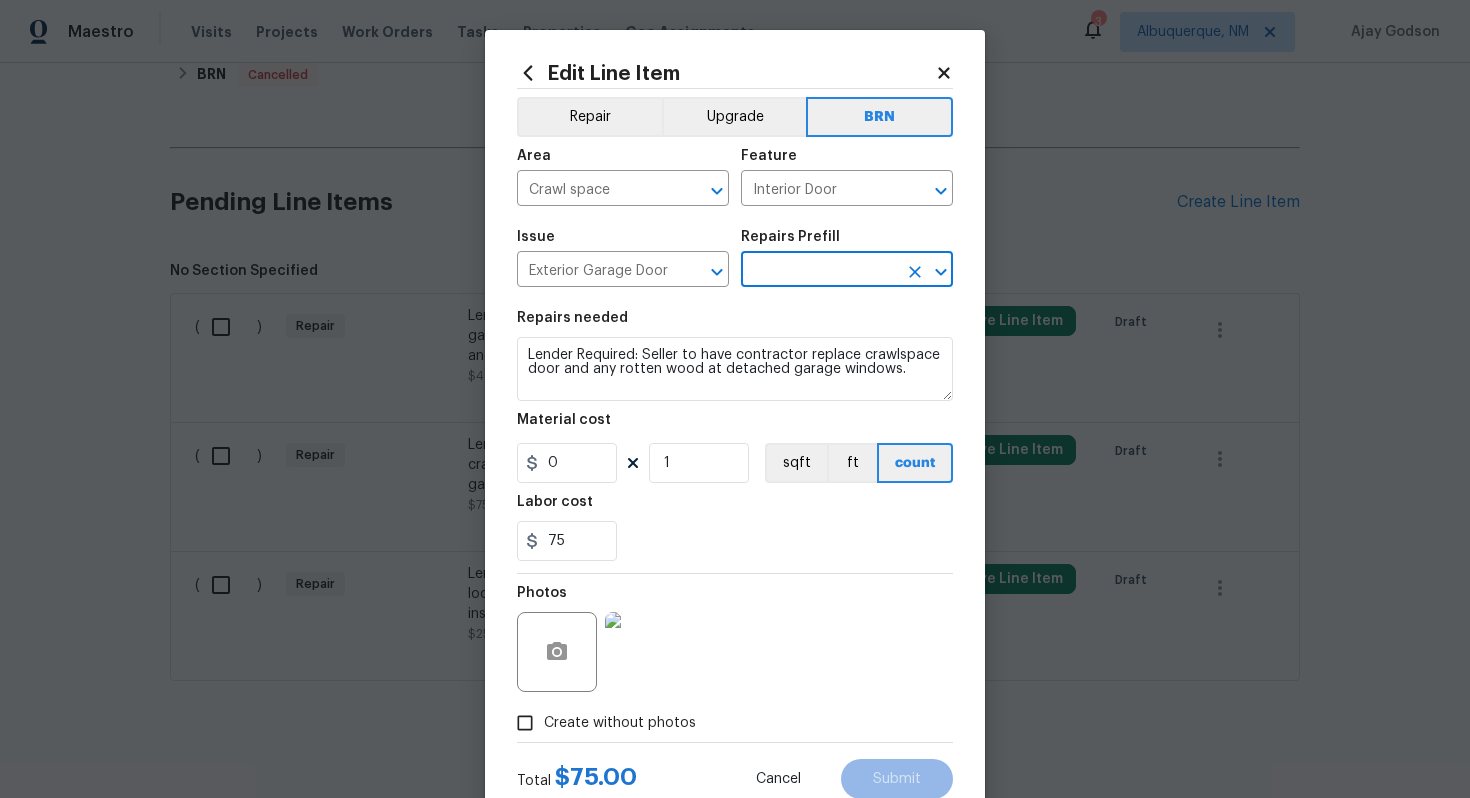 type on "Garage Door Opener 1/3 HP $346.24" 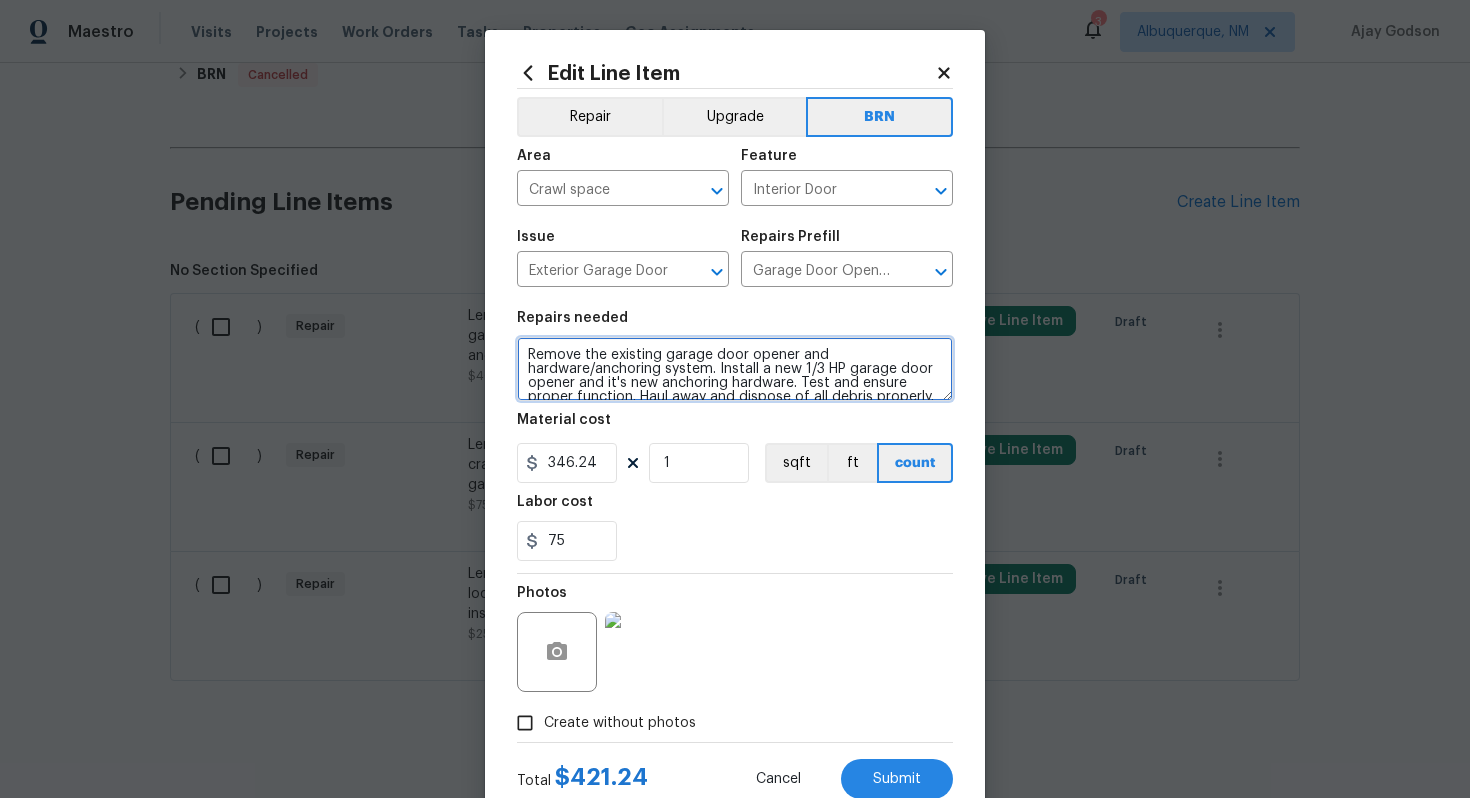 scroll, scrollTop: 14, scrollLeft: 0, axis: vertical 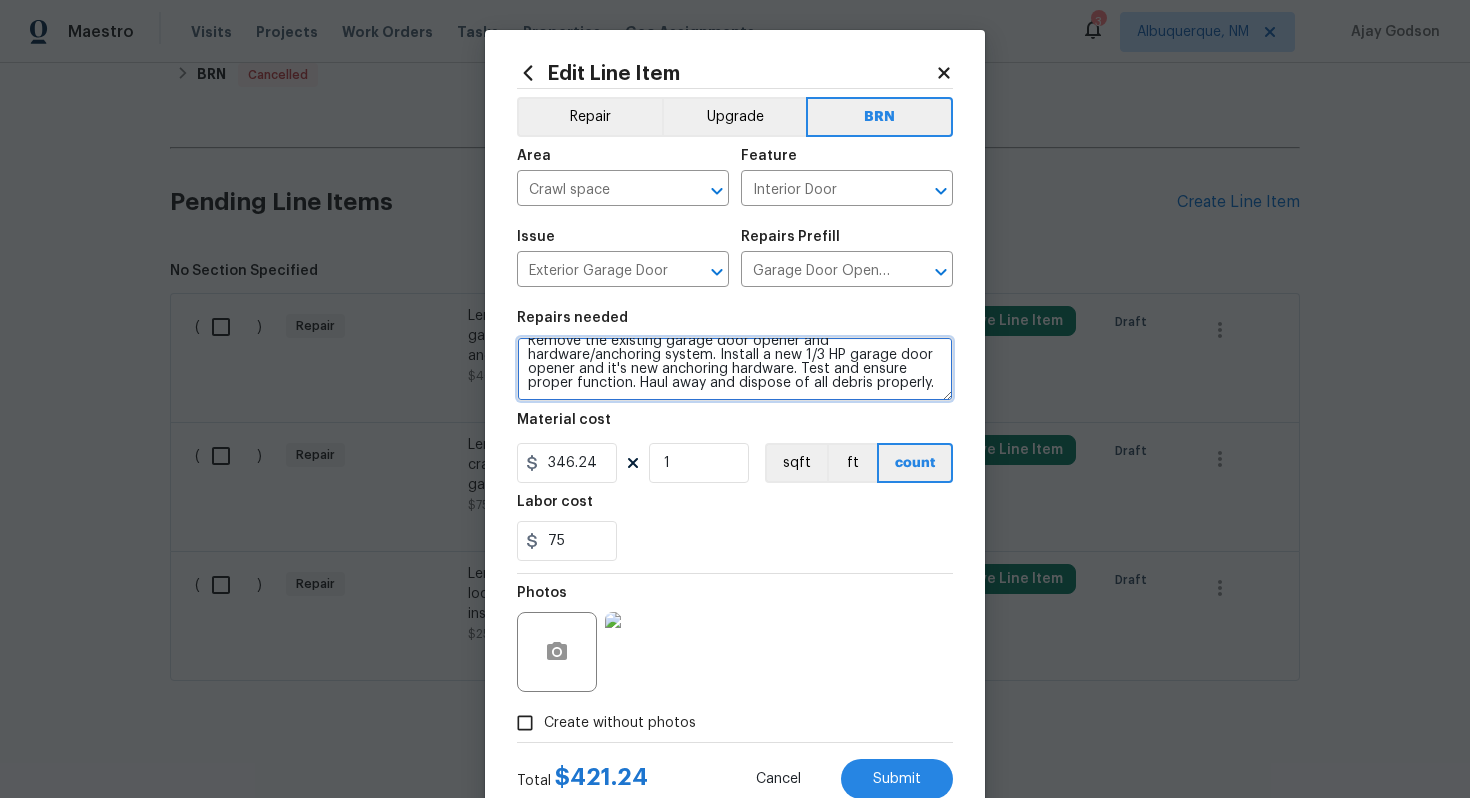 drag, startPoint x: 526, startPoint y: 358, endPoint x: 702, endPoint y: 453, distance: 200.0025 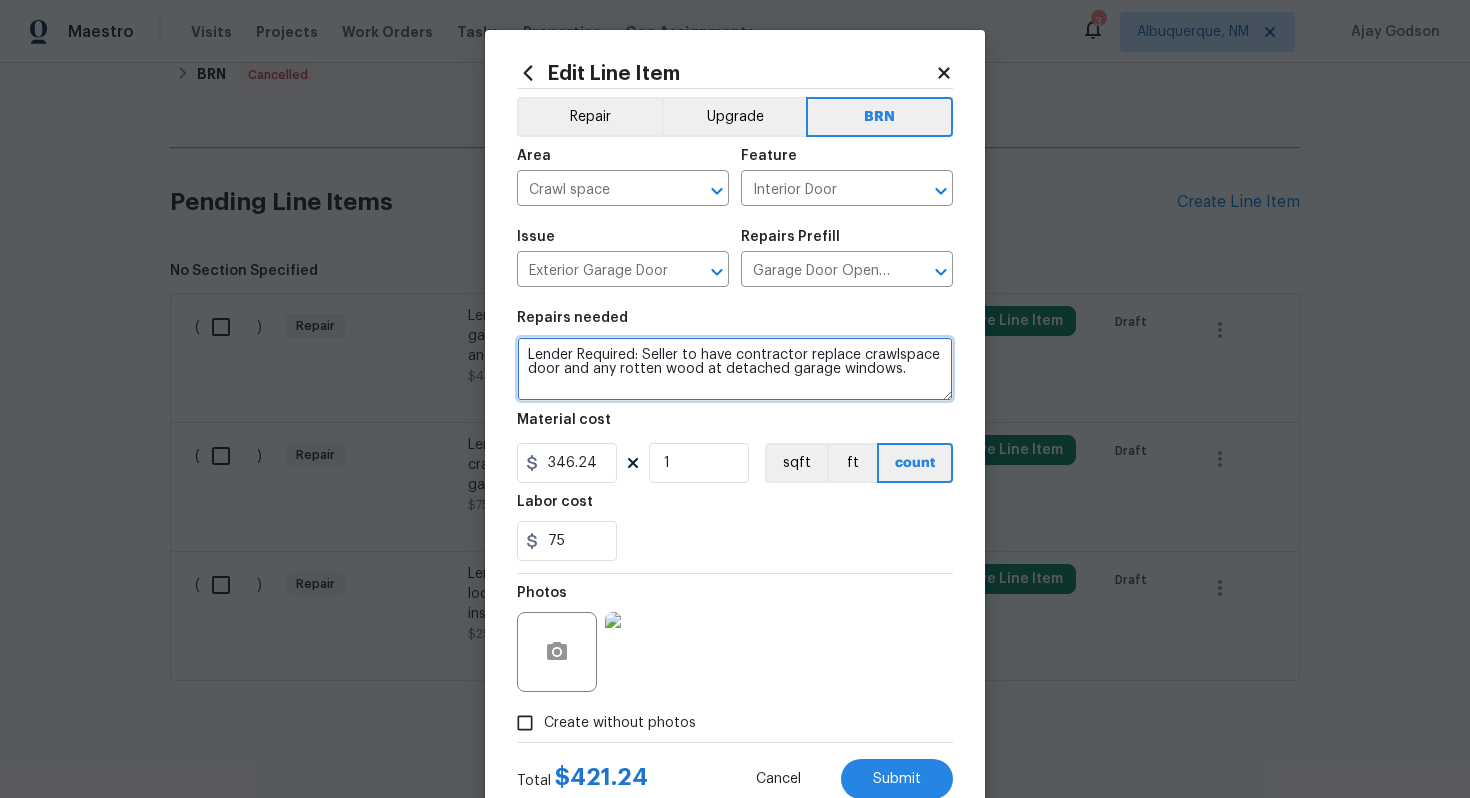 scroll, scrollTop: 0, scrollLeft: 0, axis: both 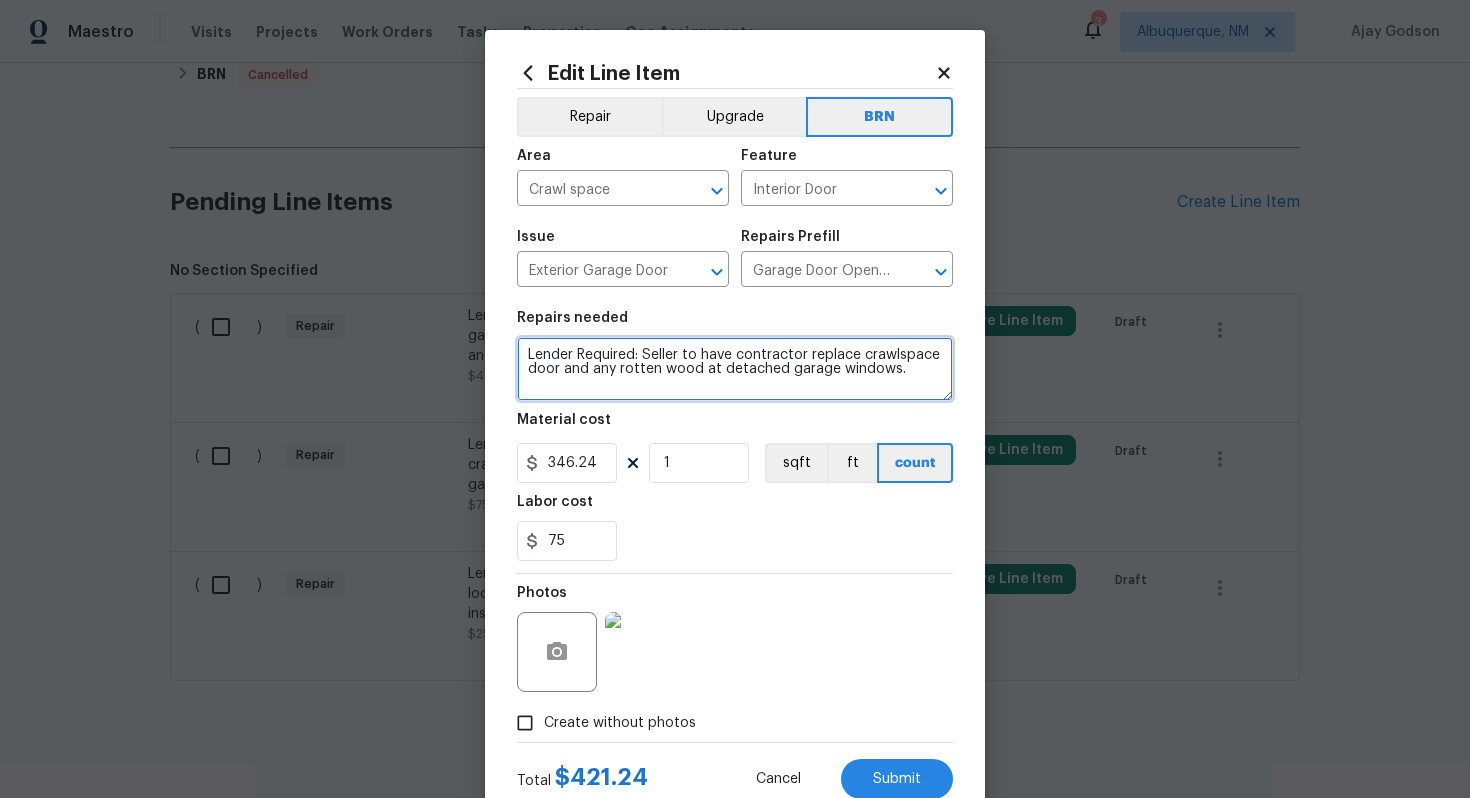 type on "Lender Required: Seller to have contractor replace crawlspace door and any rotten wood at detached garage windows." 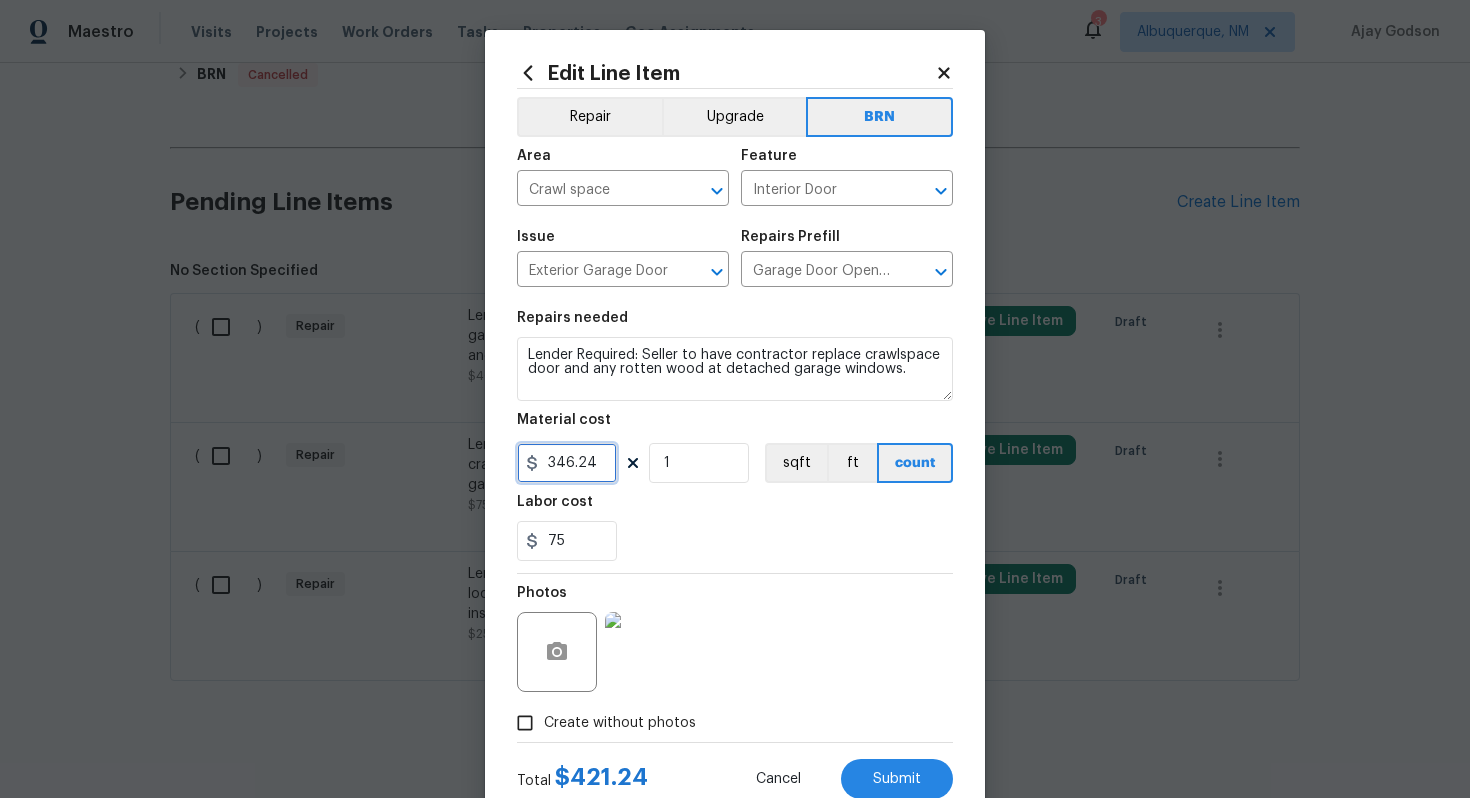 drag, startPoint x: 602, startPoint y: 459, endPoint x: 535, endPoint y: 462, distance: 67.06713 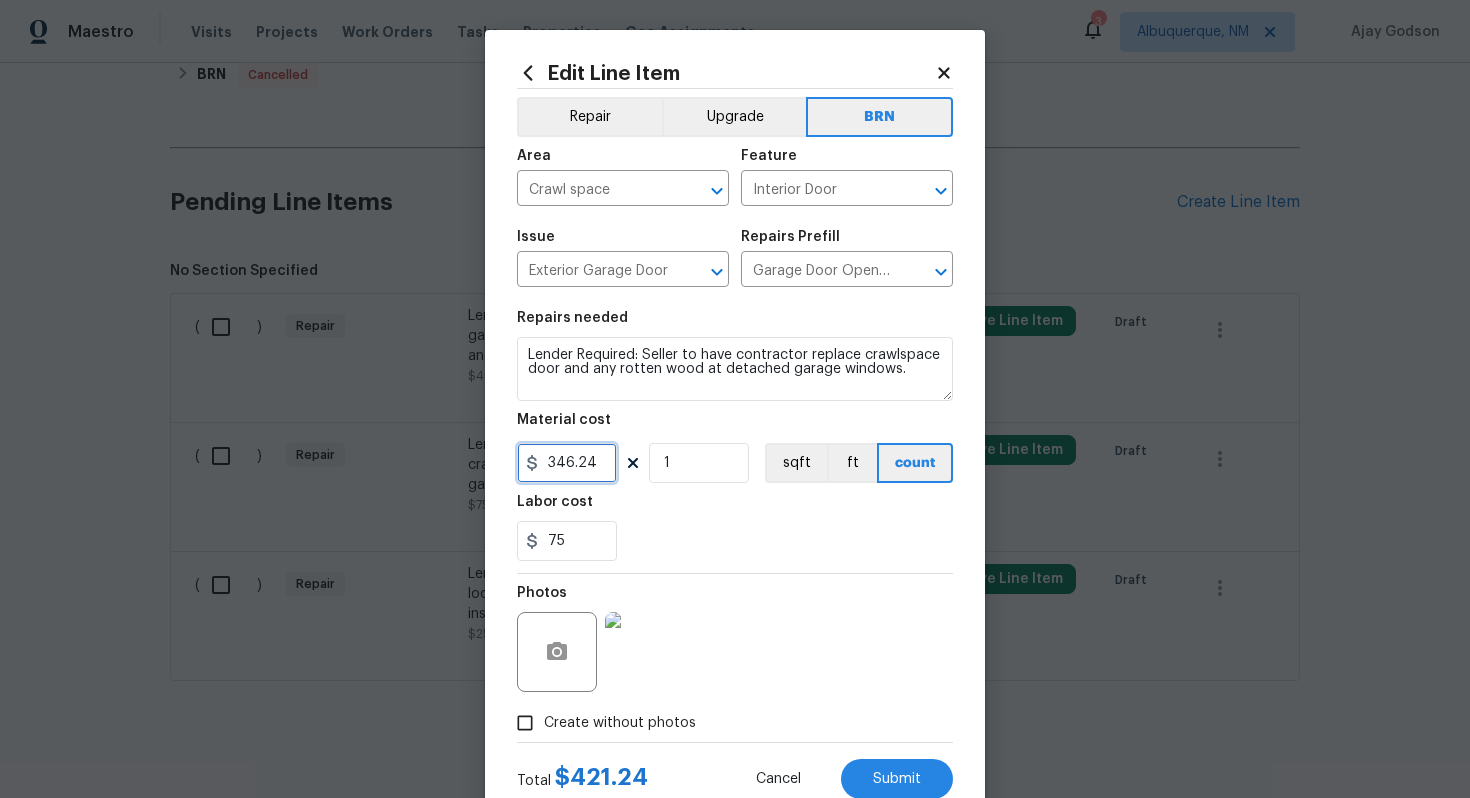 click on "346.24" at bounding box center [567, 463] 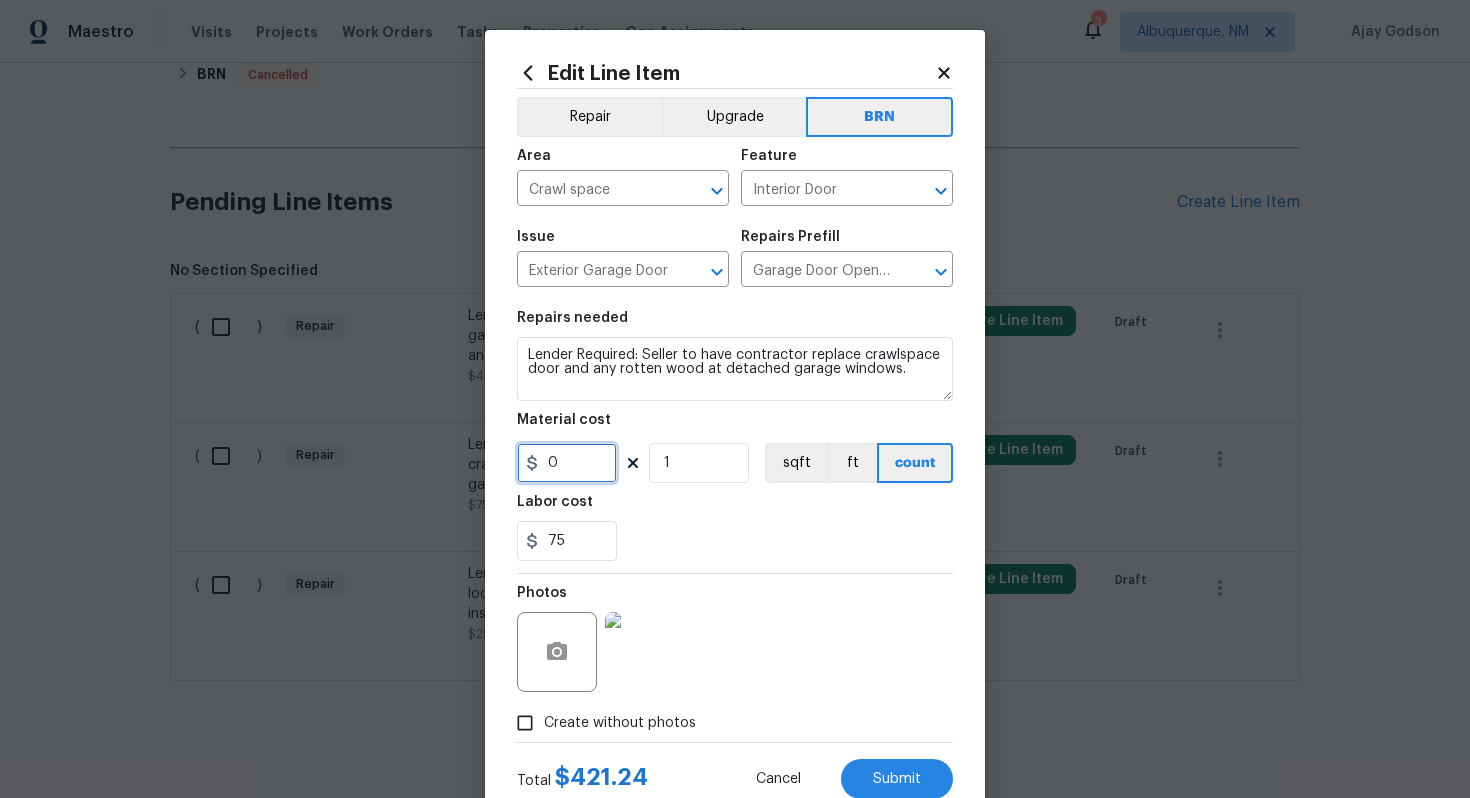 type on "0" 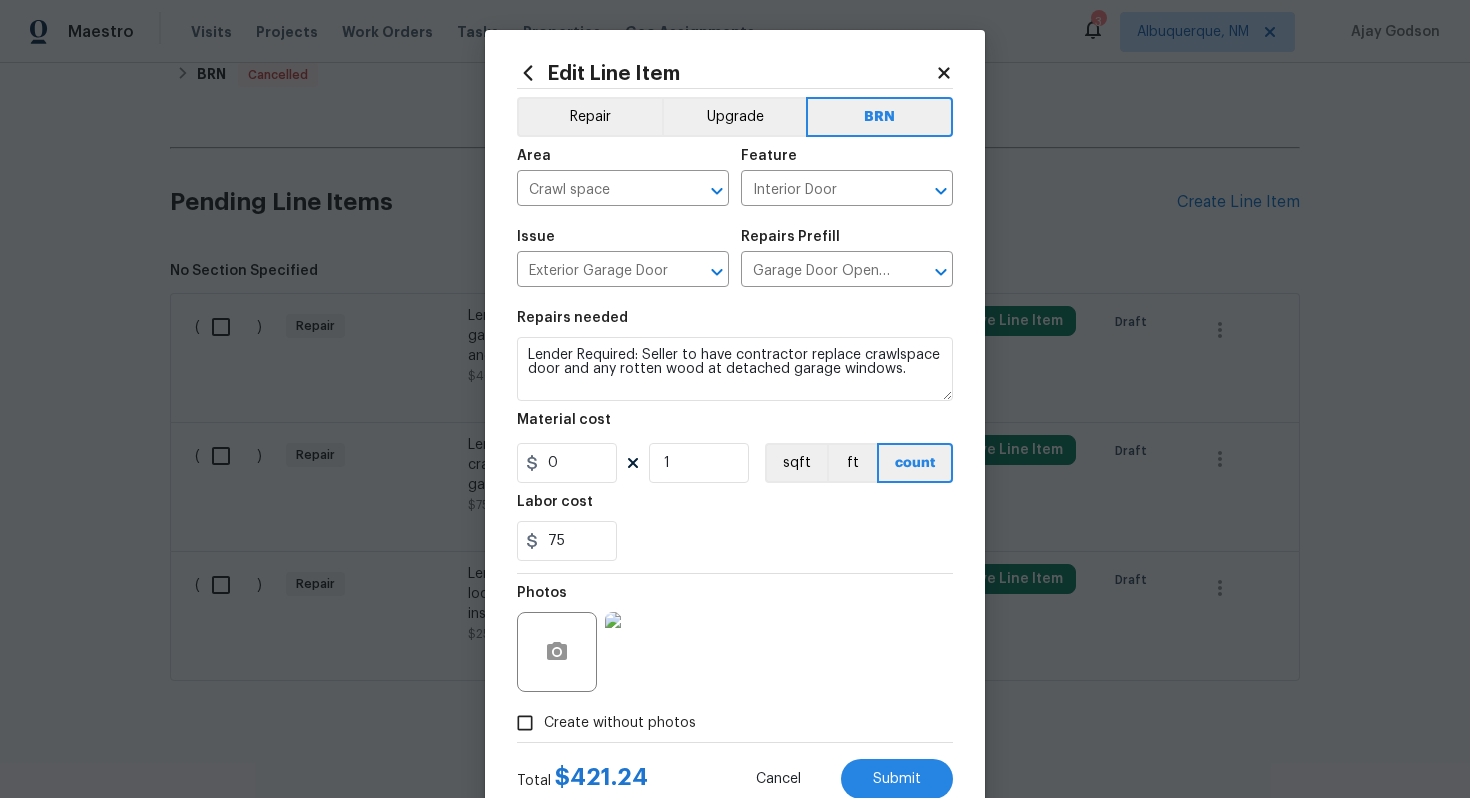 click on "75" at bounding box center [735, 541] 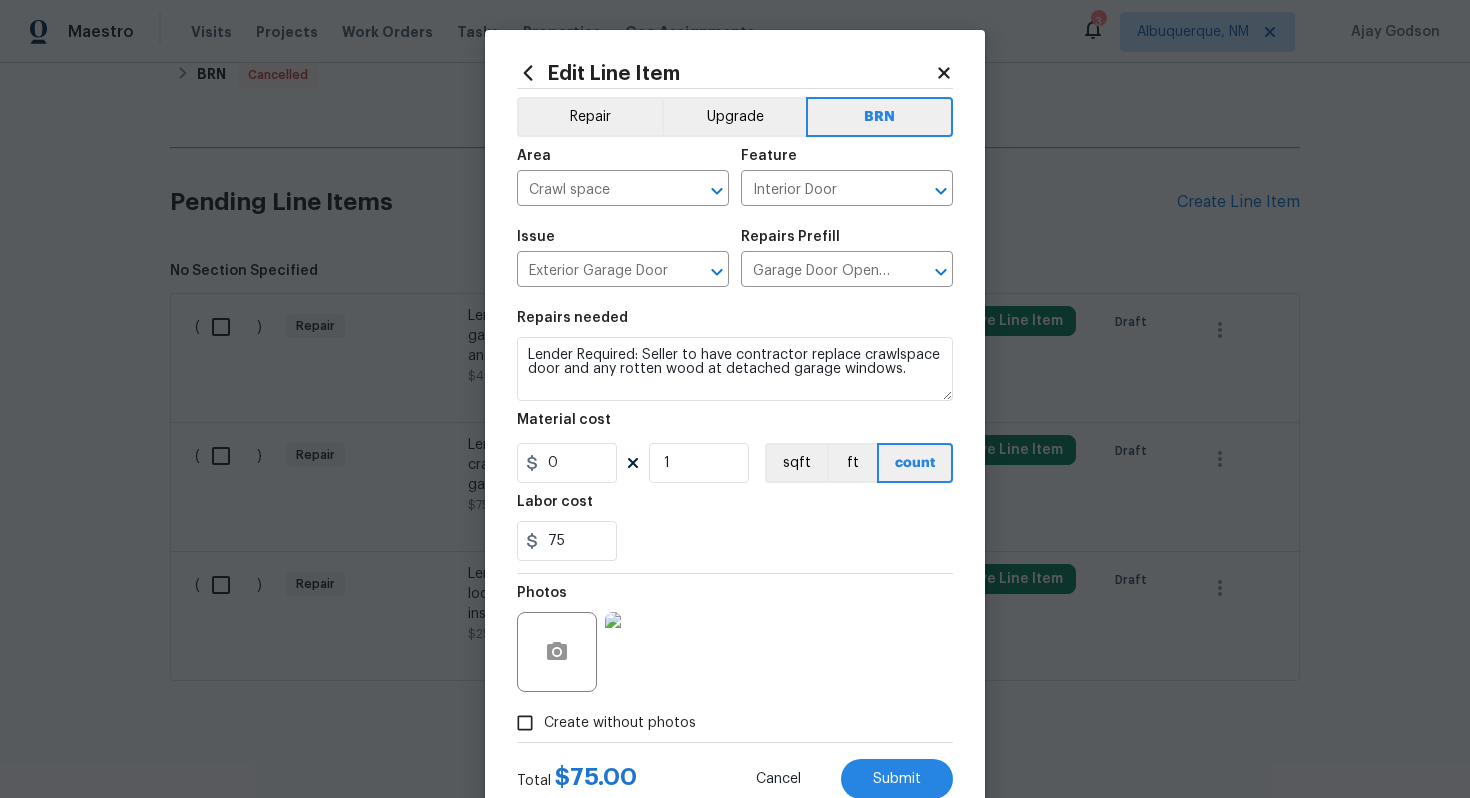 scroll, scrollTop: 64, scrollLeft: 0, axis: vertical 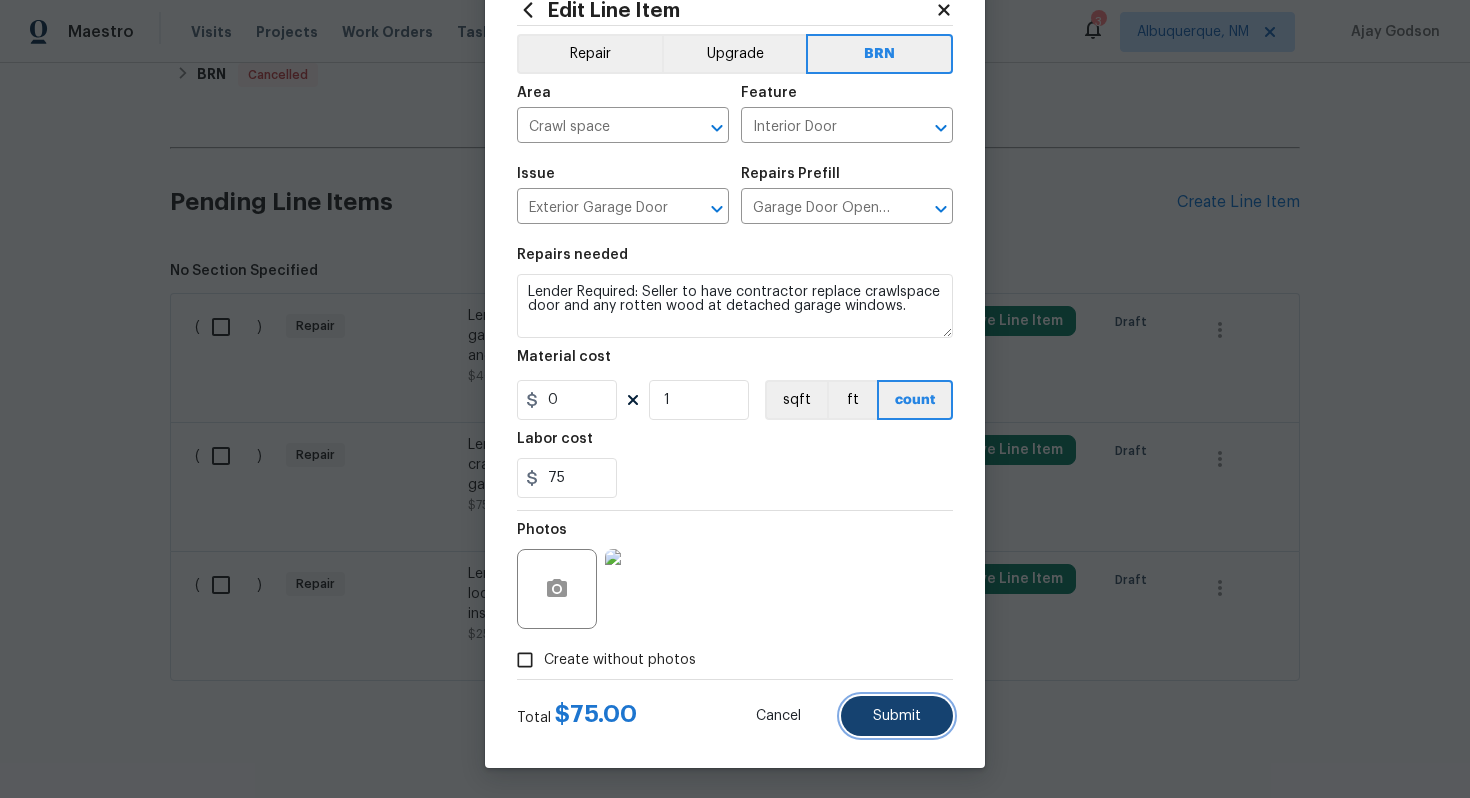 click on "Submit" at bounding box center (897, 716) 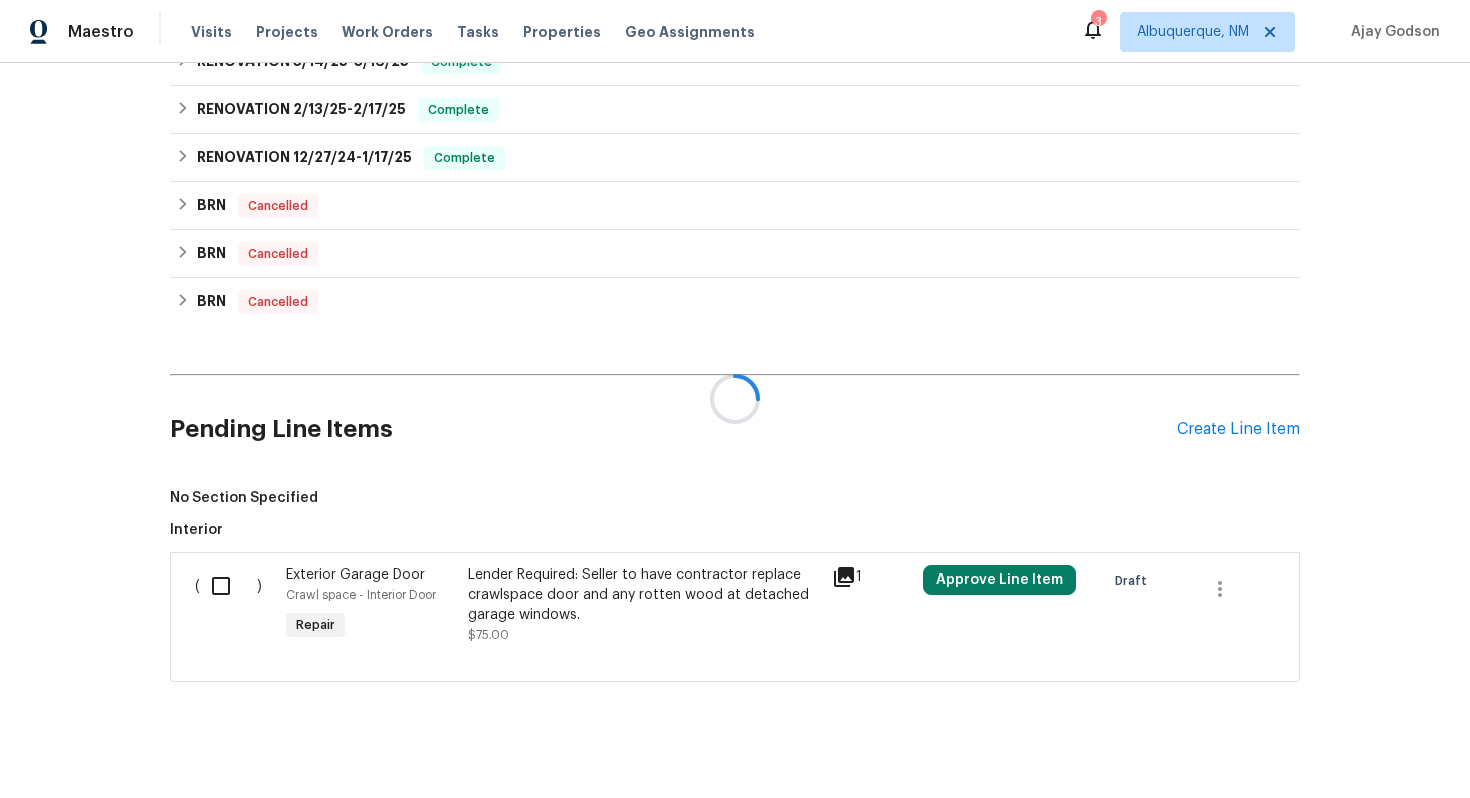 scroll, scrollTop: 1146, scrollLeft: 0, axis: vertical 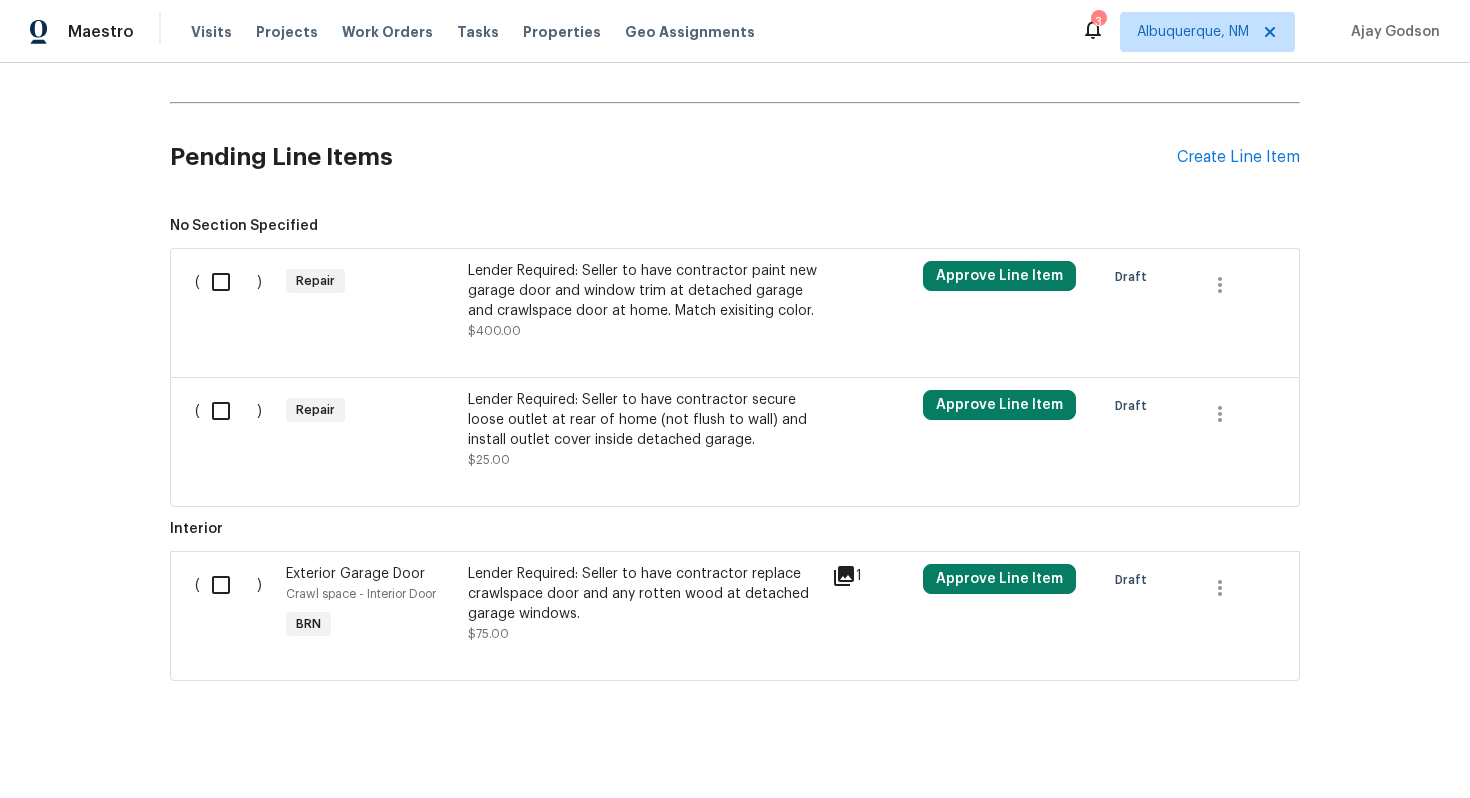 click on "Lender Required: Seller to have contractor paint new garage door and window trim at detached garage and crawlspace door at home. Match exisiting color." at bounding box center (644, 291) 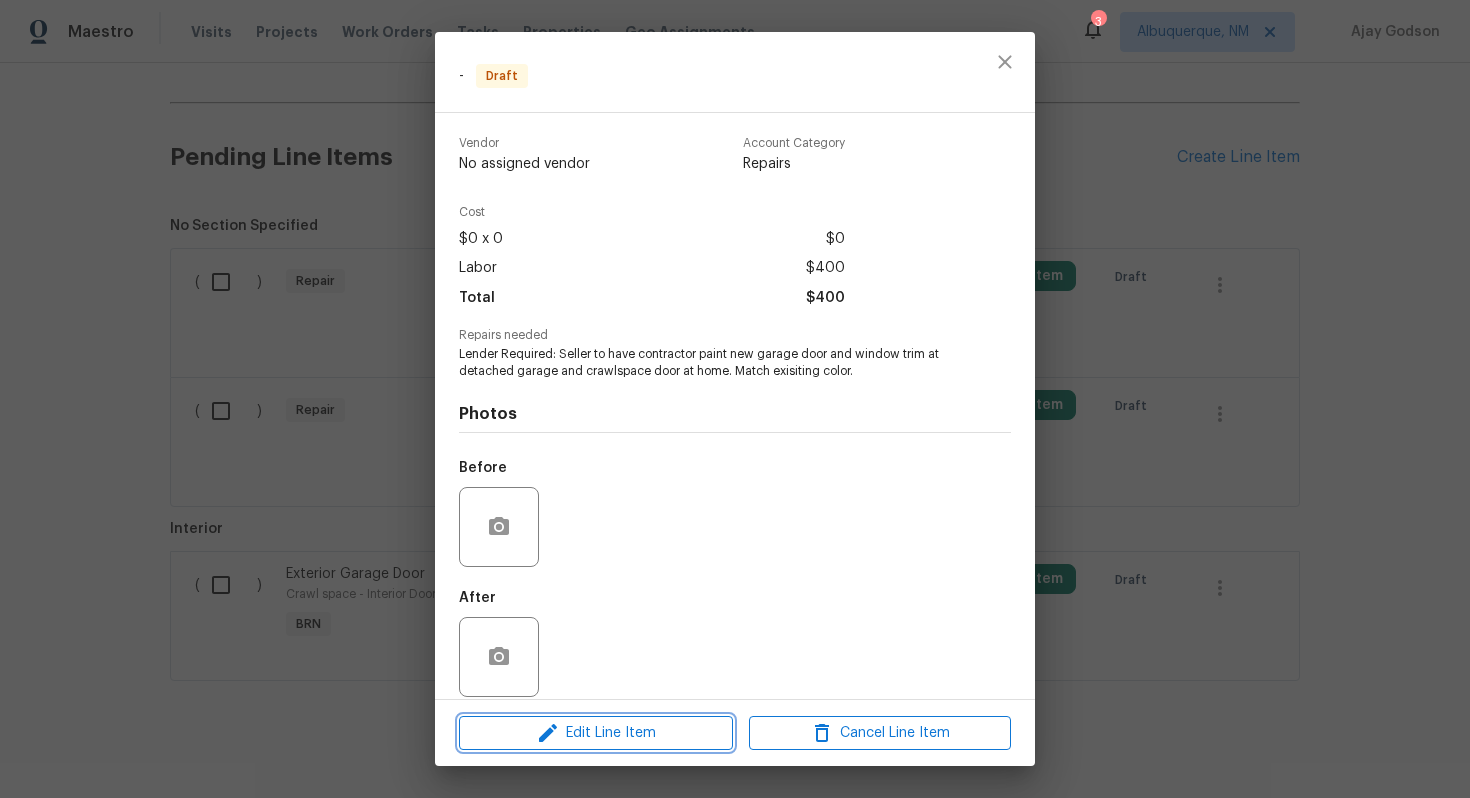 click on "Edit Line Item" at bounding box center [596, 733] 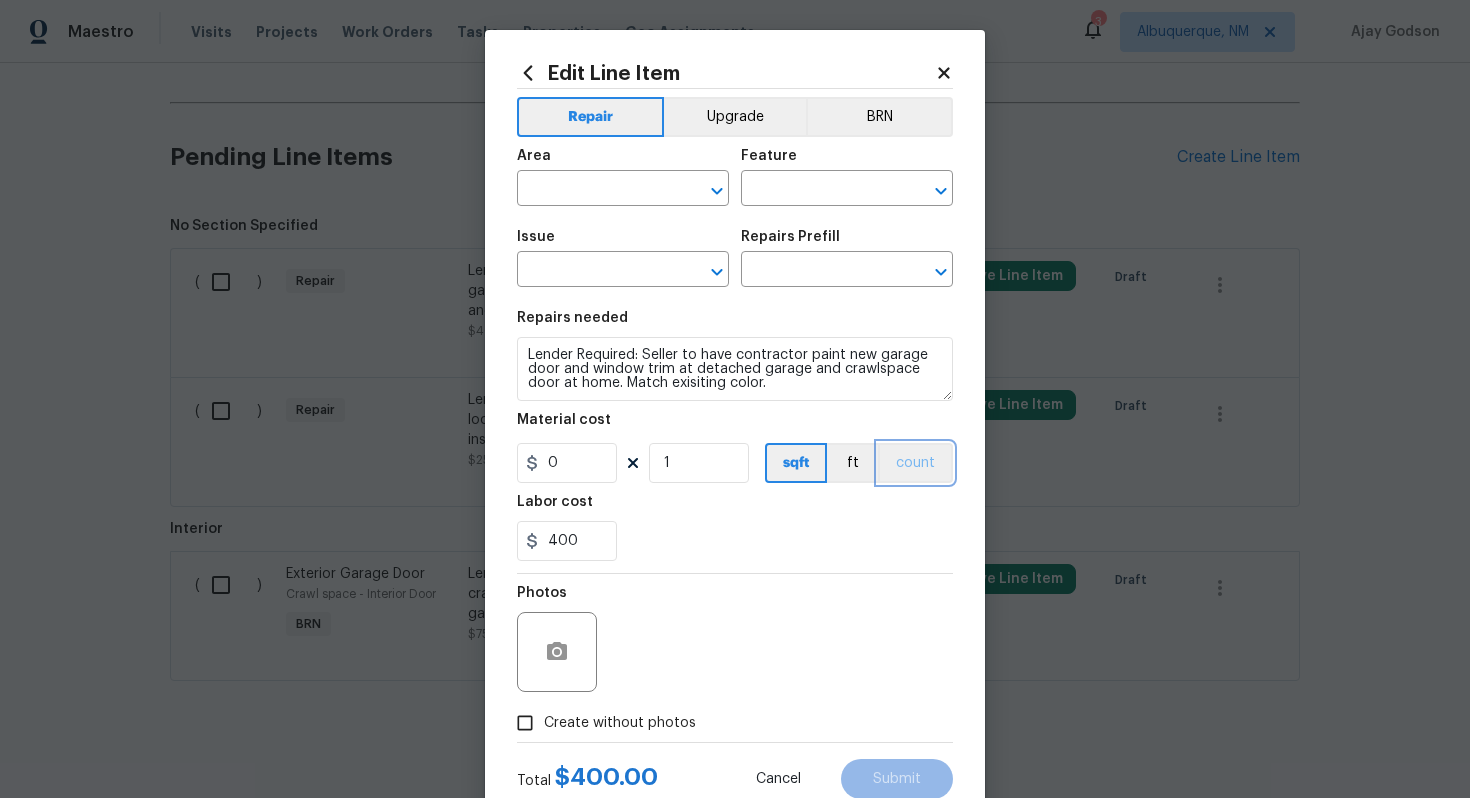 click on "count" at bounding box center (915, 463) 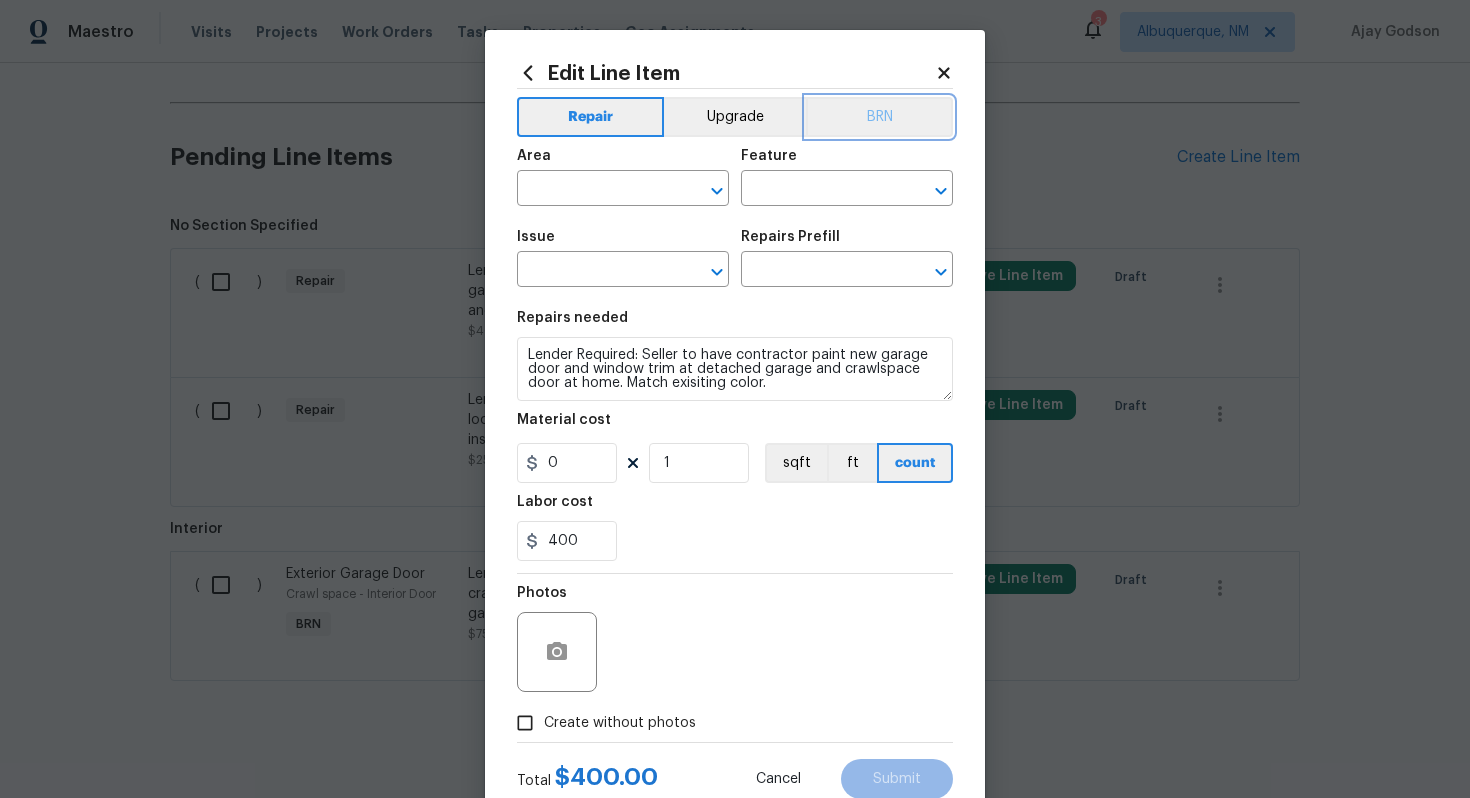 click on "BRN" at bounding box center (879, 117) 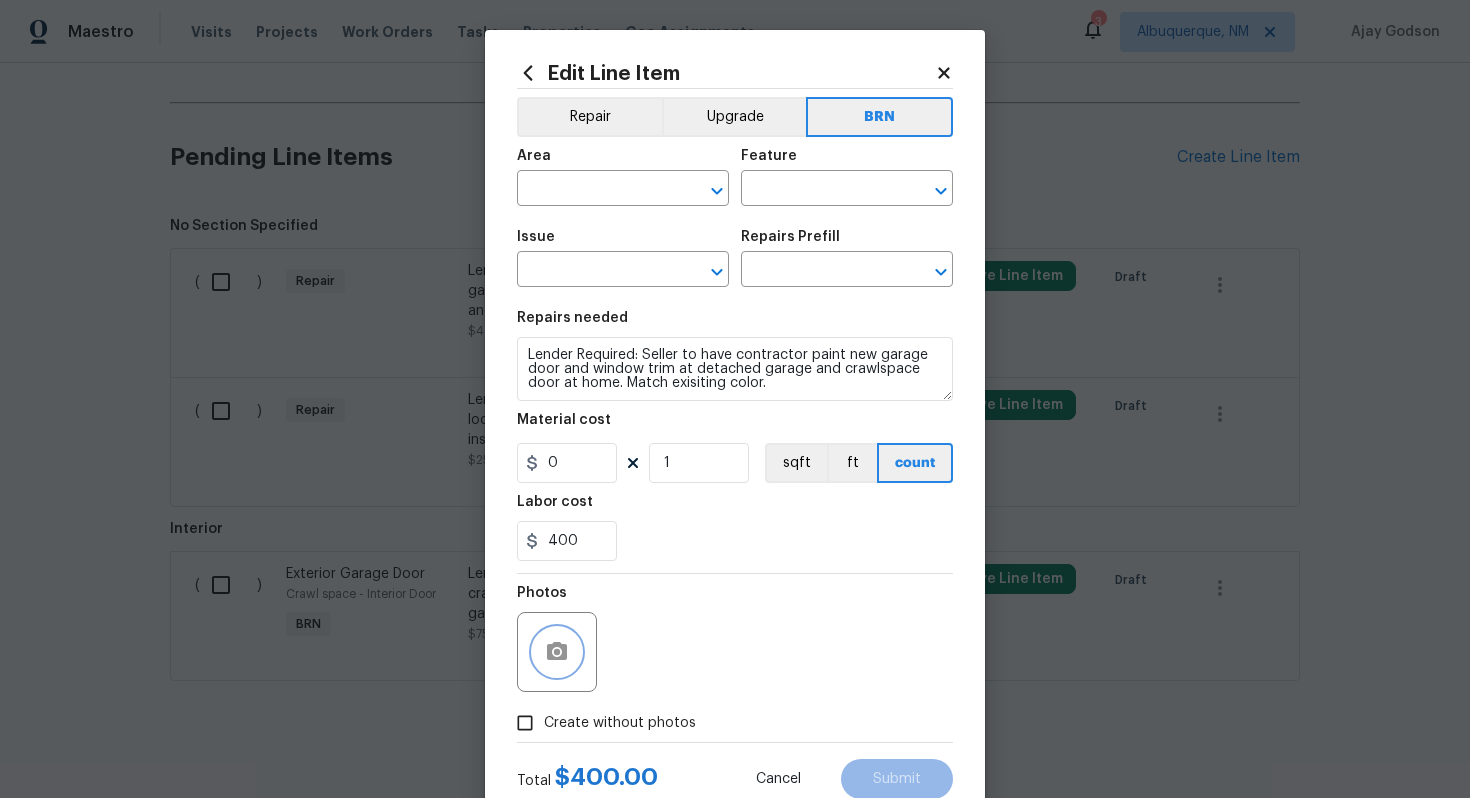 click 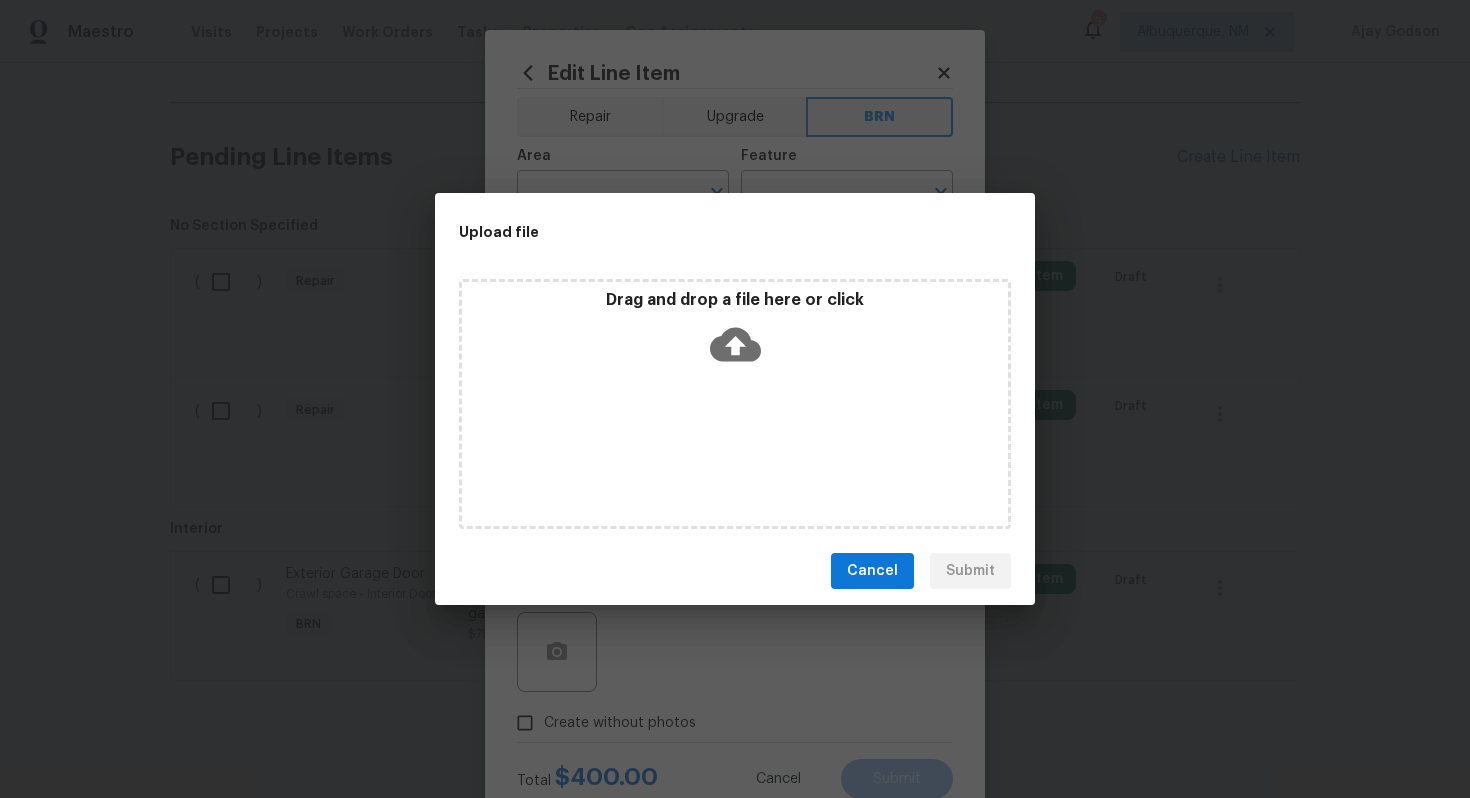 click 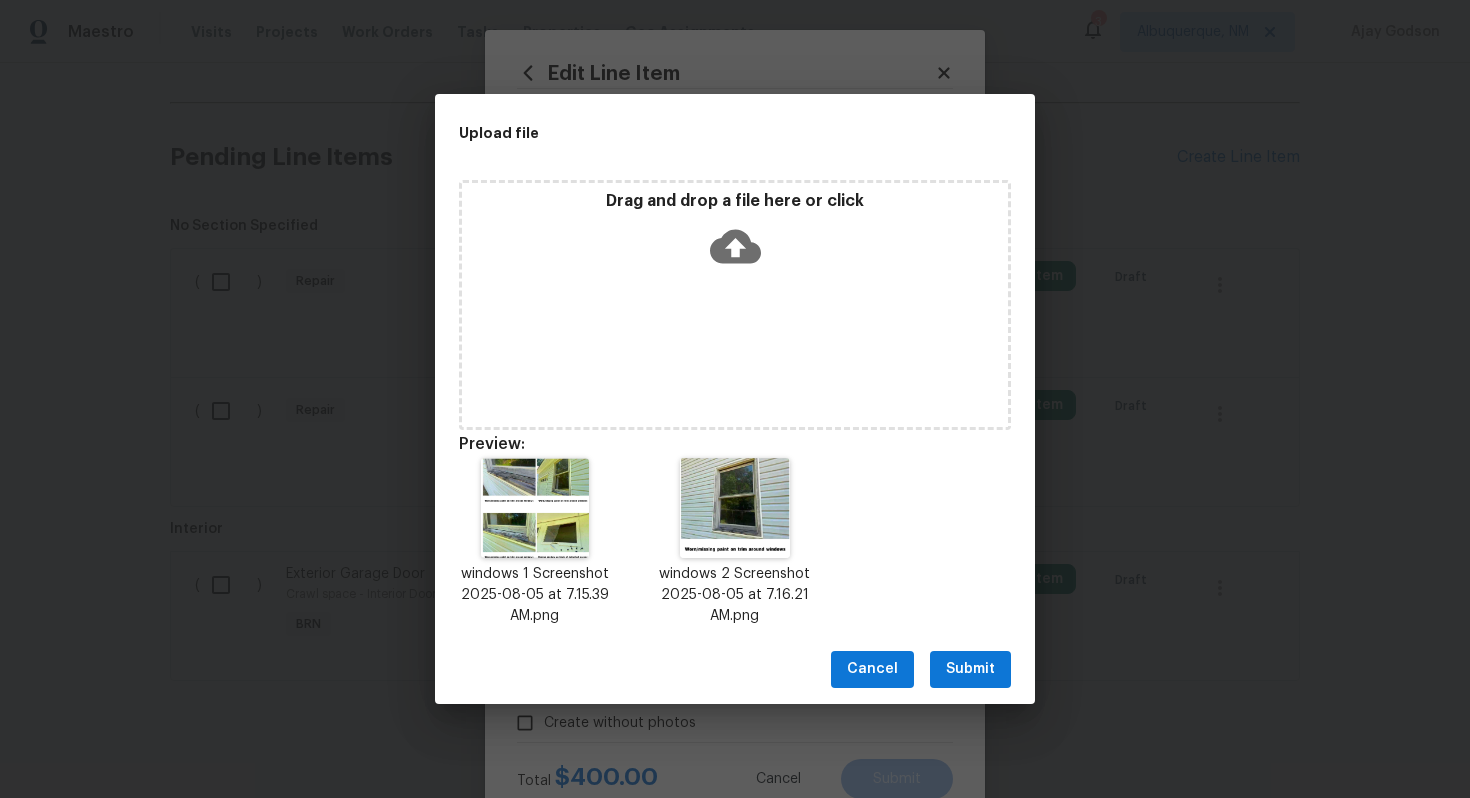 click on "Submit" at bounding box center (970, 669) 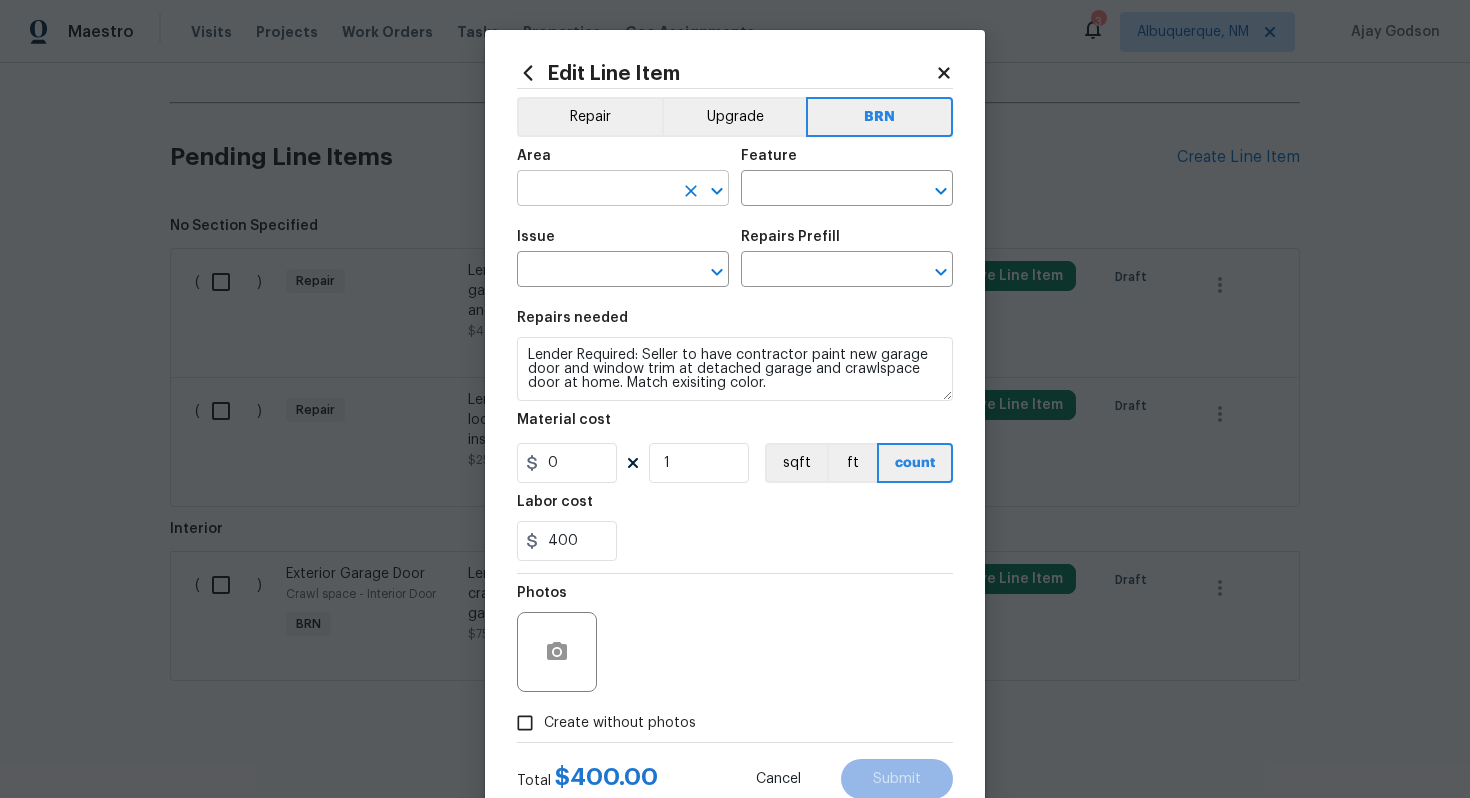 click at bounding box center [595, 190] 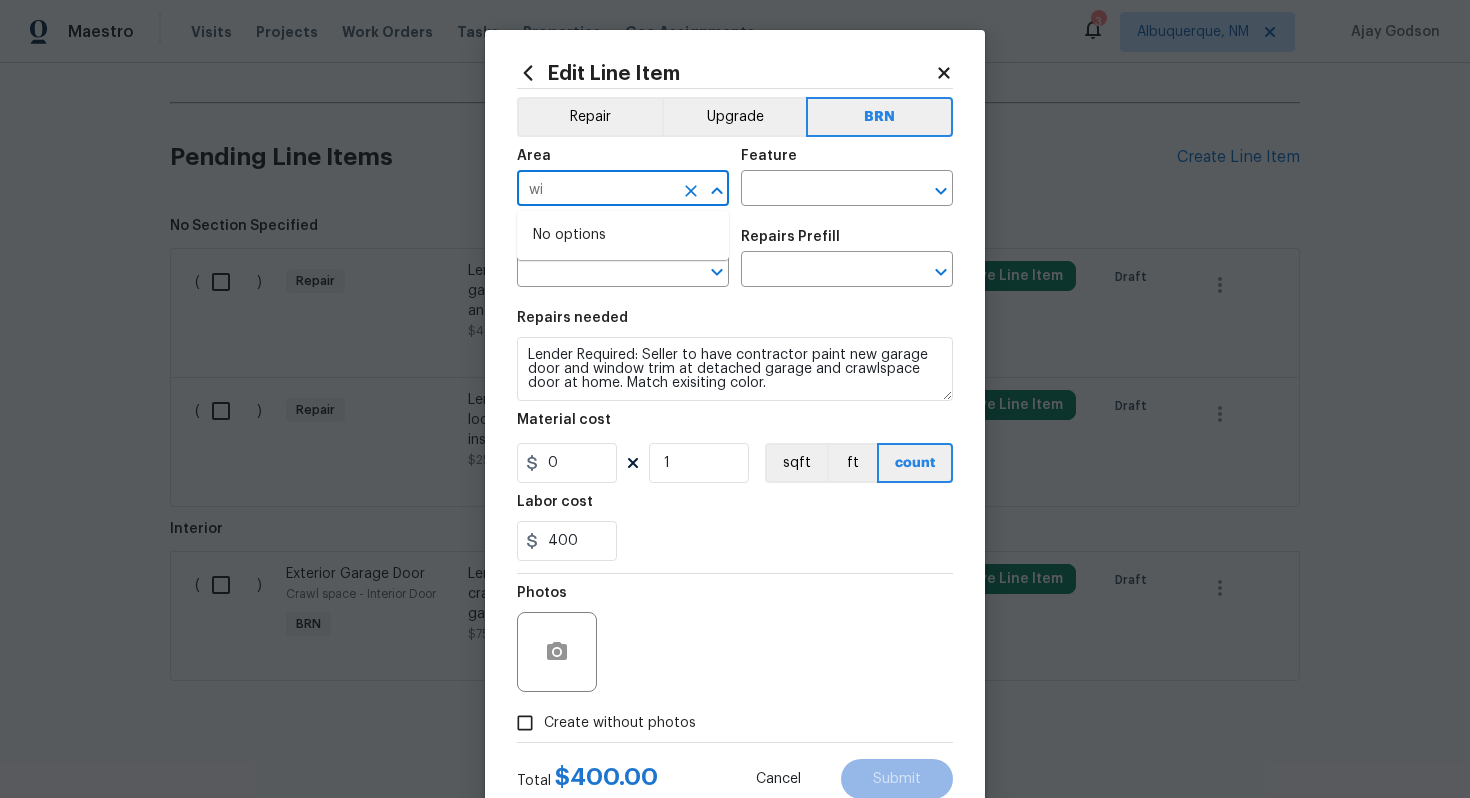 type on "win" 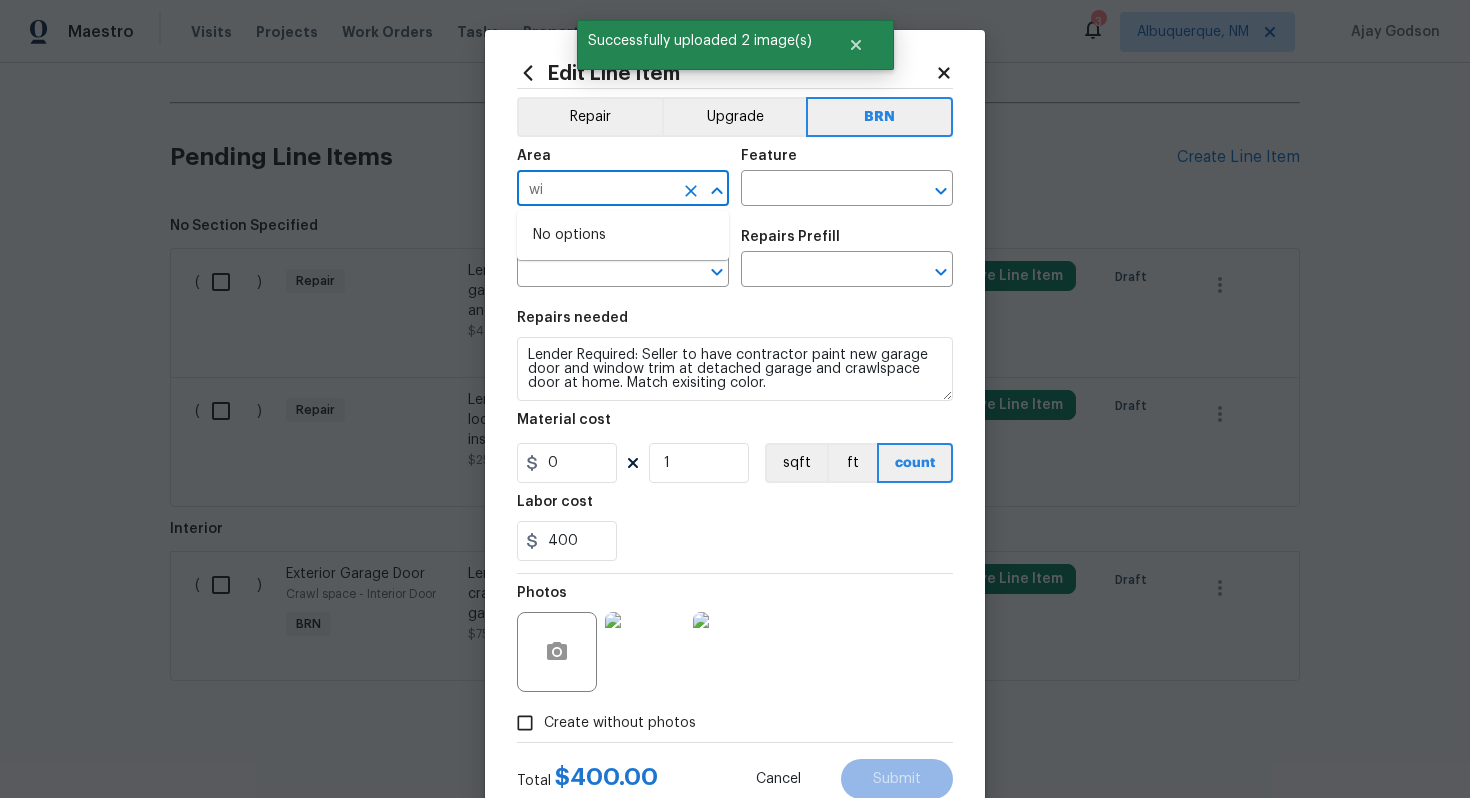 type on "w" 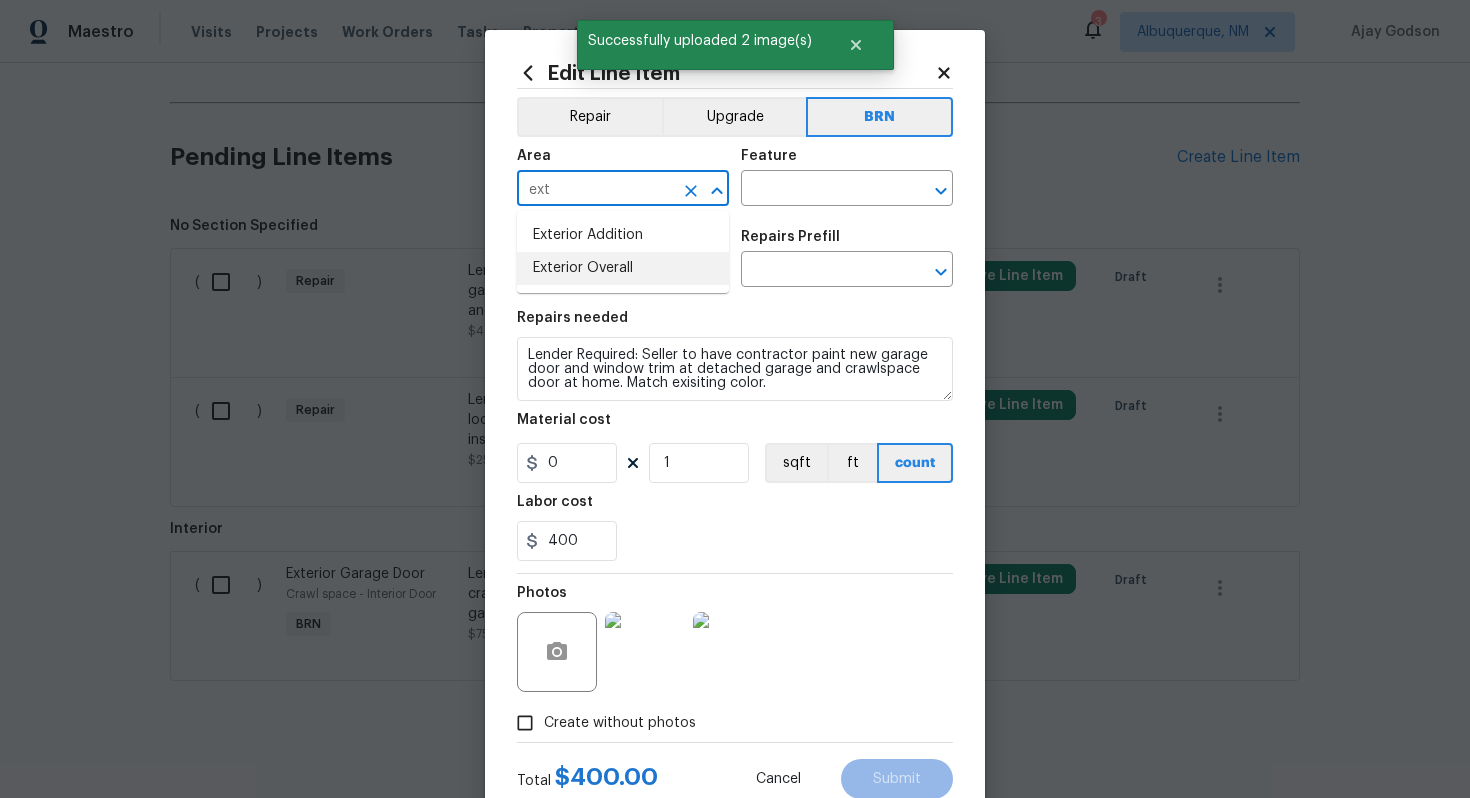 click on "Exterior Overall" at bounding box center [623, 268] 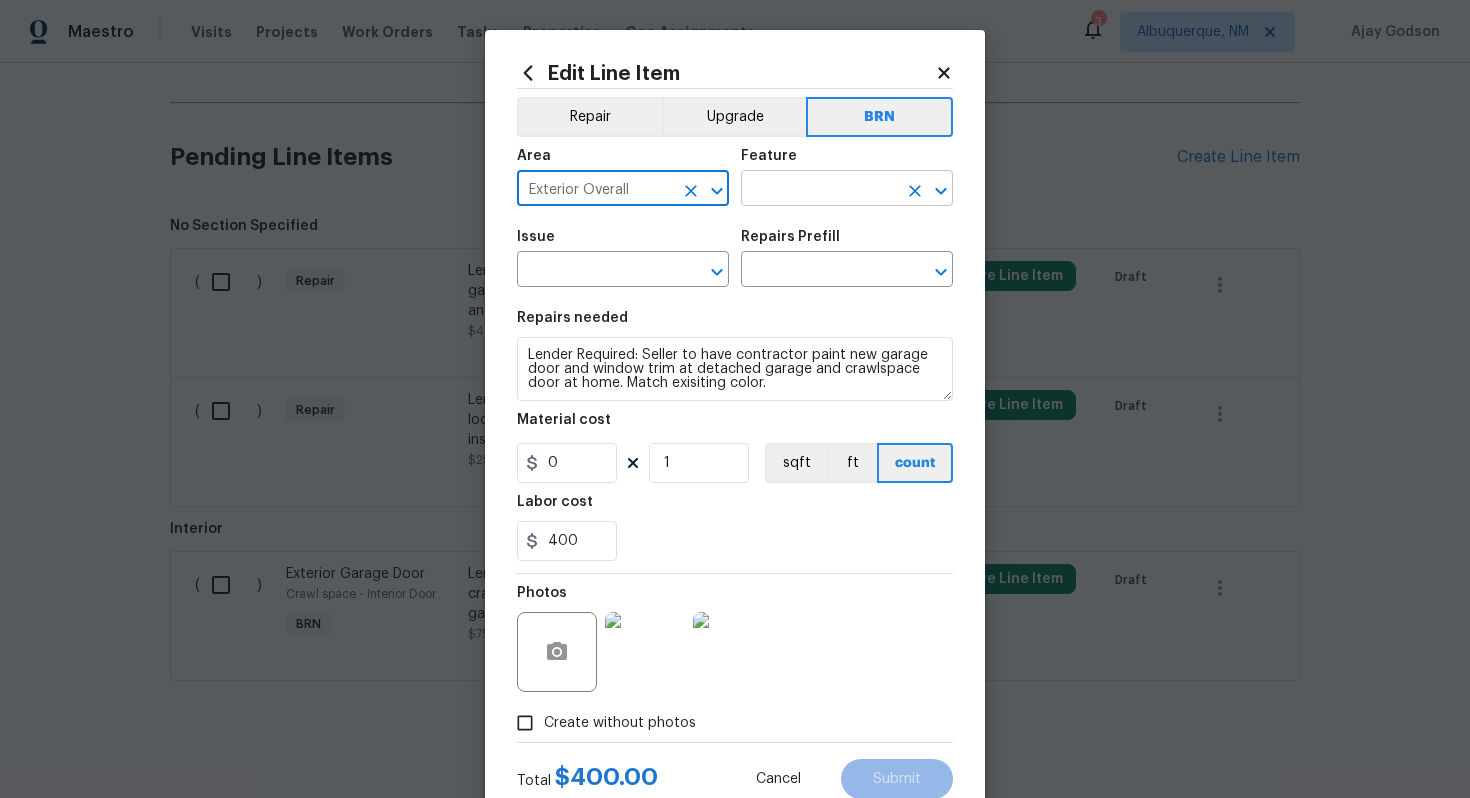 type on "Exterior Overall" 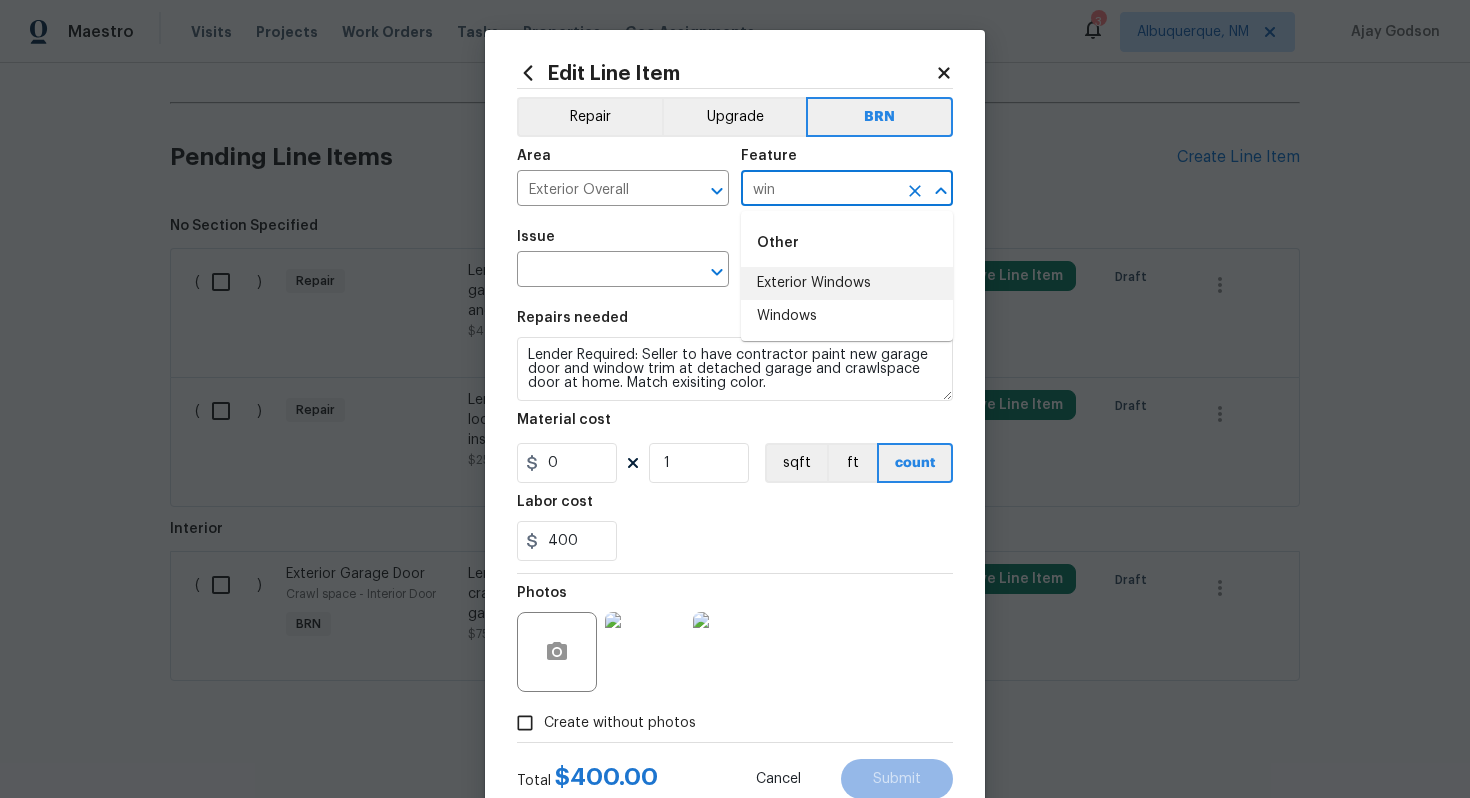 click on "Exterior Windows" at bounding box center [847, 283] 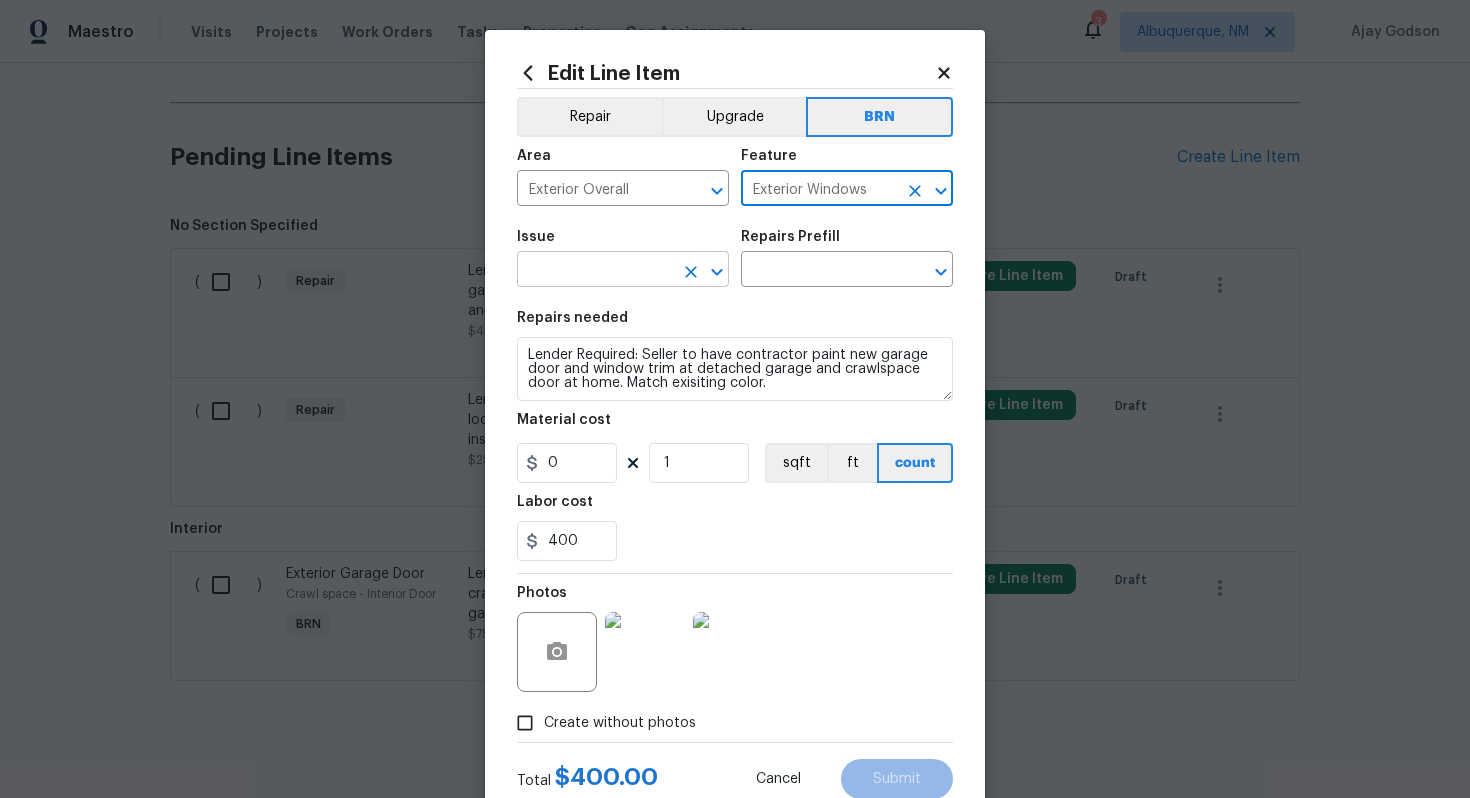type on "Exterior Windows" 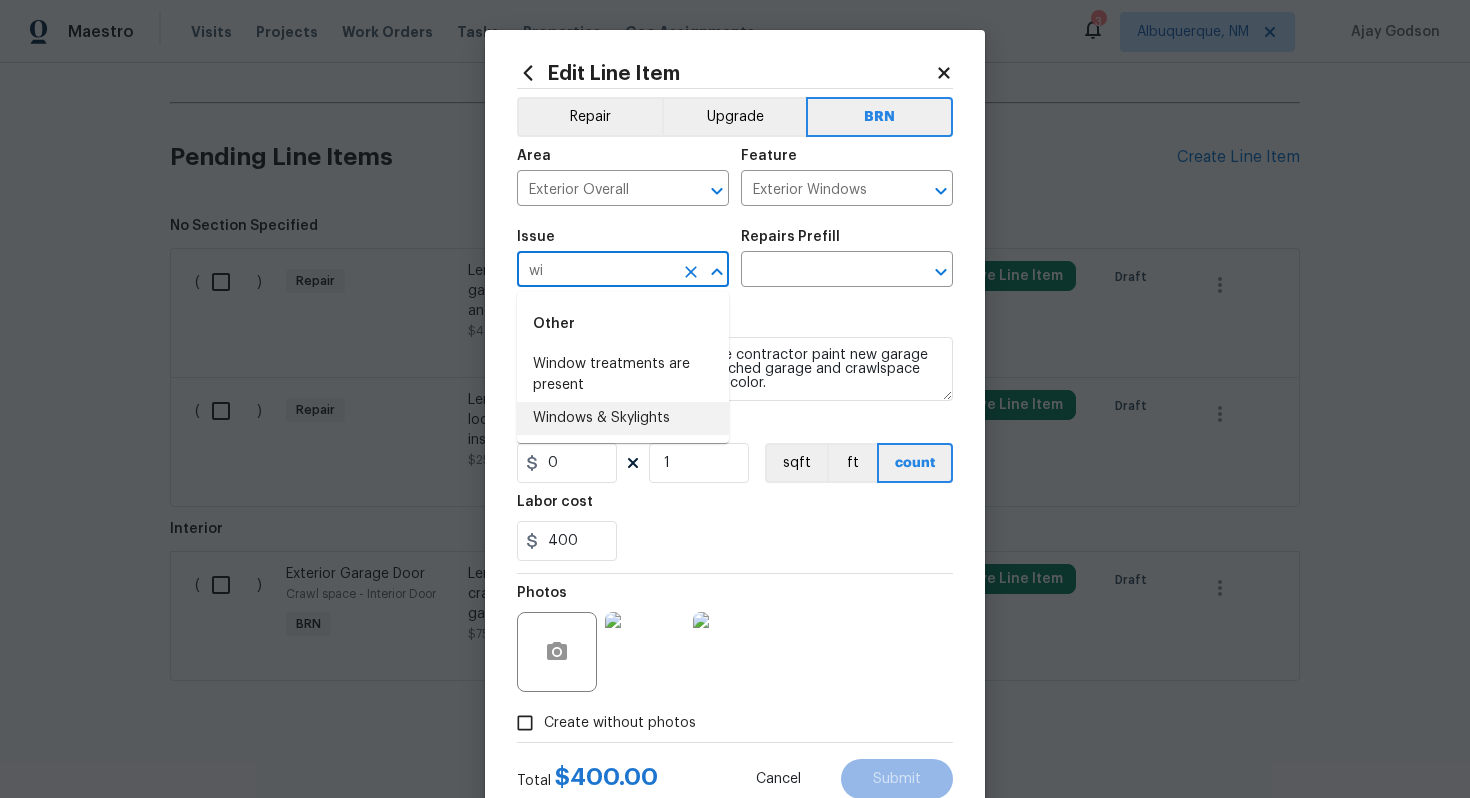 click on "Windows & Skylights" at bounding box center (623, 418) 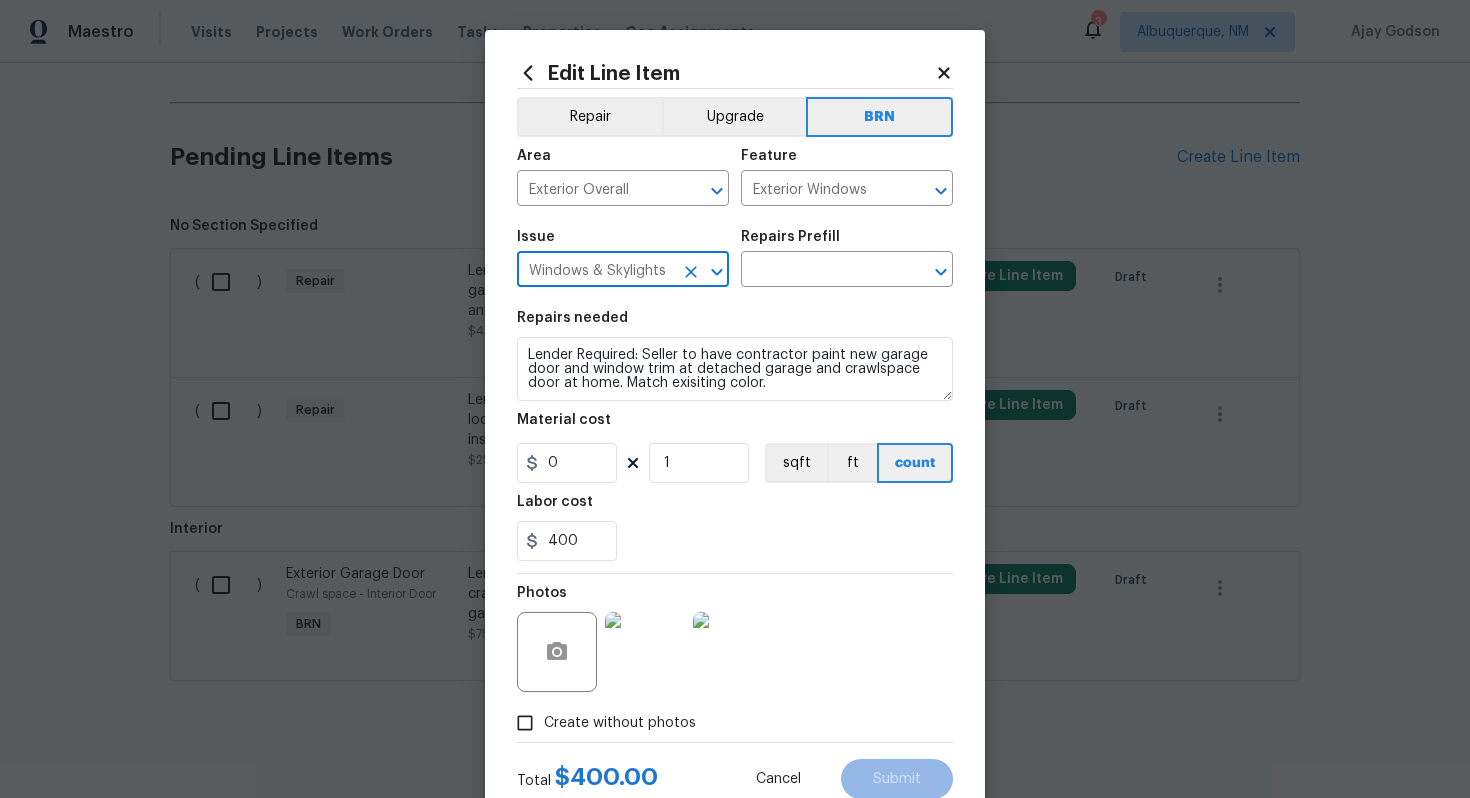 type on "Windows & Skylights" 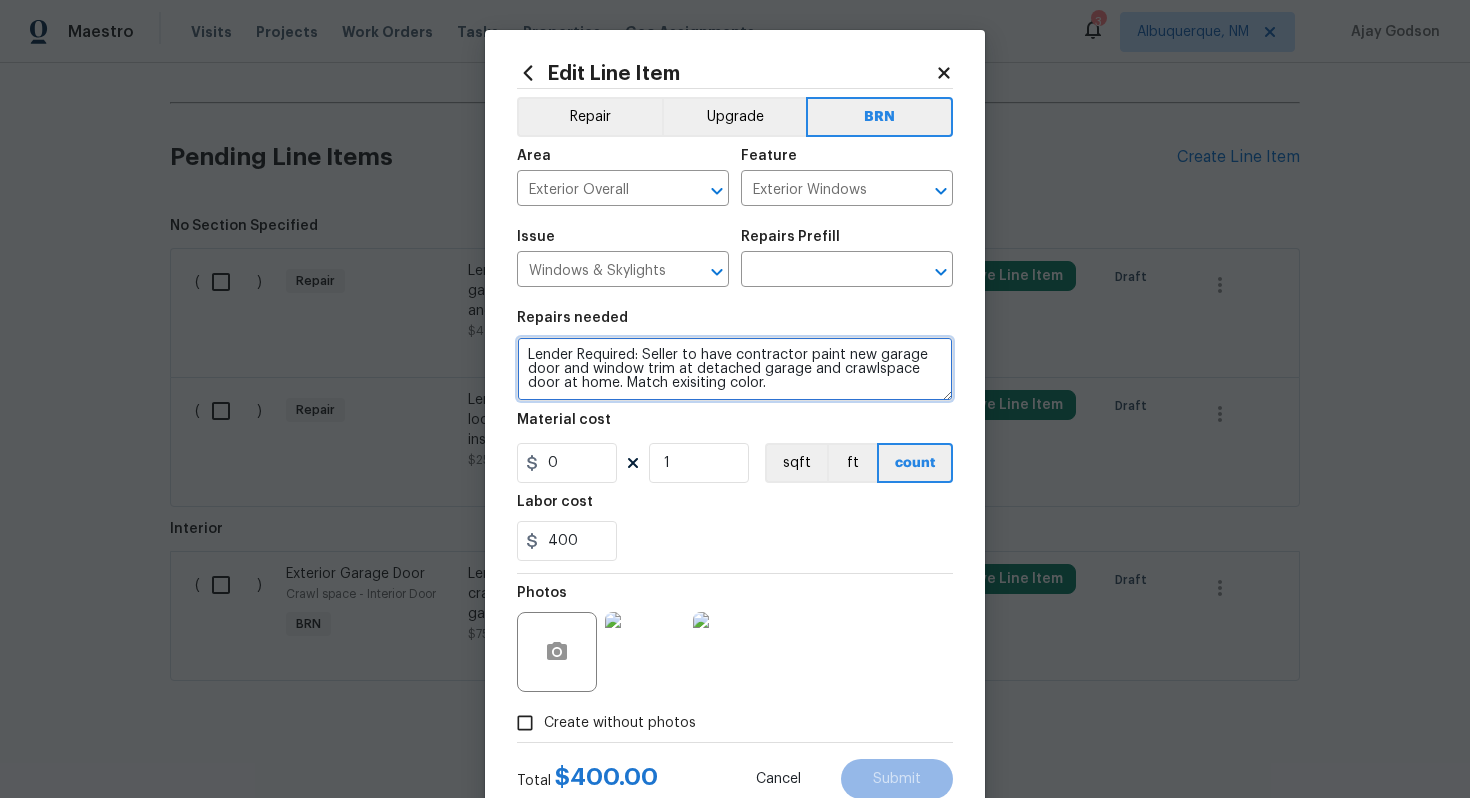 drag, startPoint x: 522, startPoint y: 355, endPoint x: 739, endPoint y: 409, distance: 223.61798 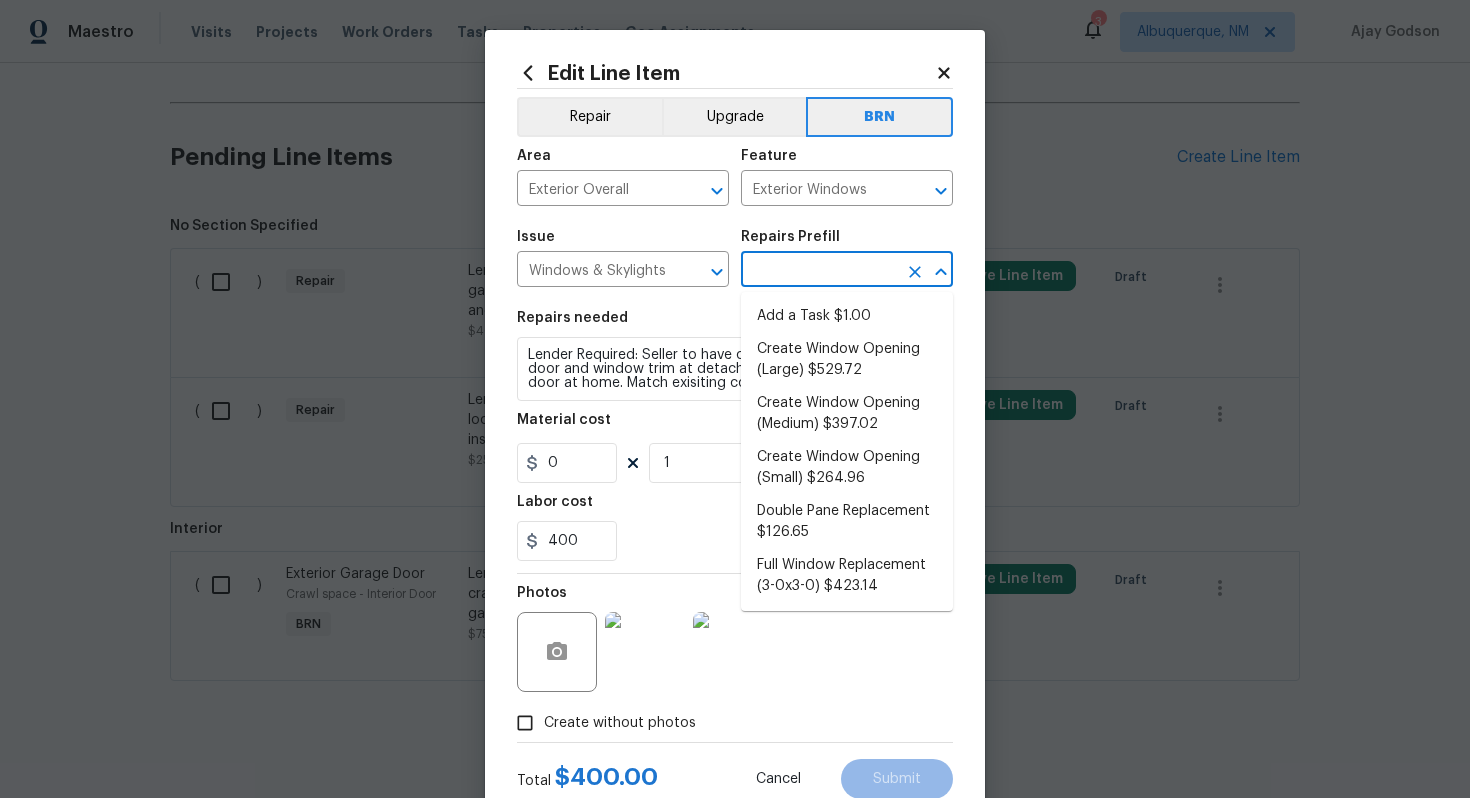 click at bounding box center [819, 271] 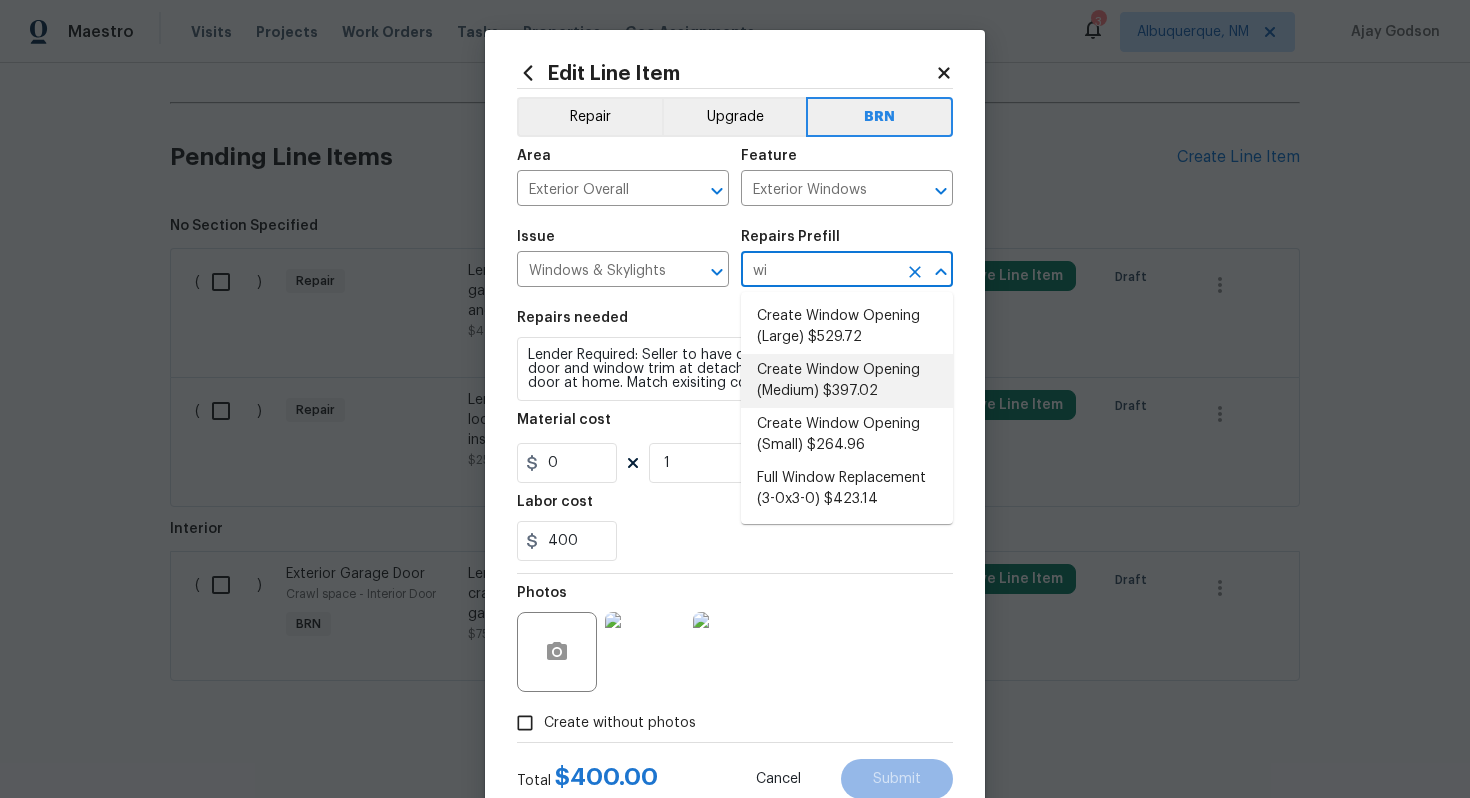 click on "Create Window Opening (Medium) $397.02" at bounding box center [847, 381] 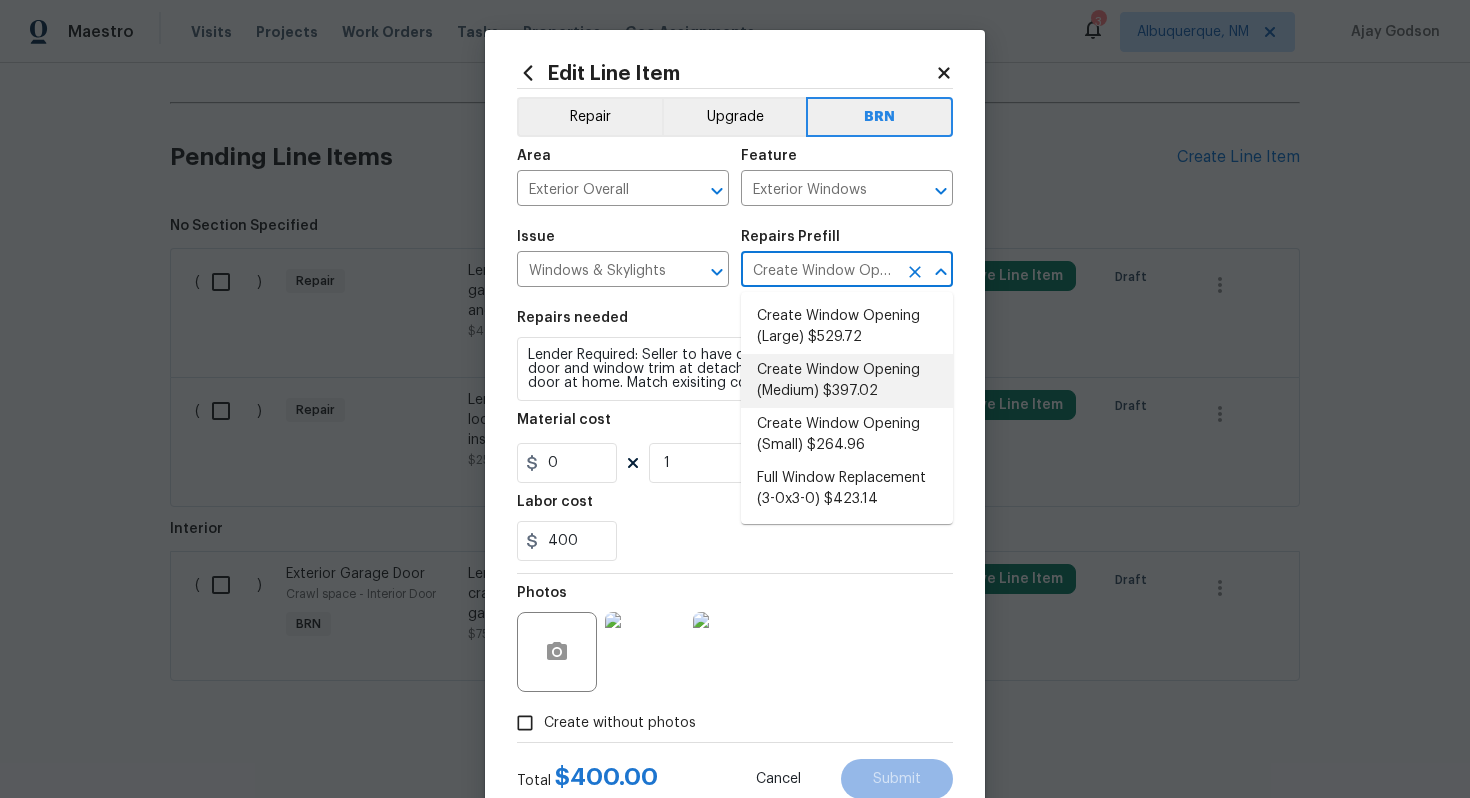 type on "Remove the existing substrate, insulation, etc to create a window opening of up to 25 sqft. Ensure that the framing lumber used is consistent in size with what is existing, is level, plumb and properly anchored to the existing structure. Remove and dispose of all debris properly." 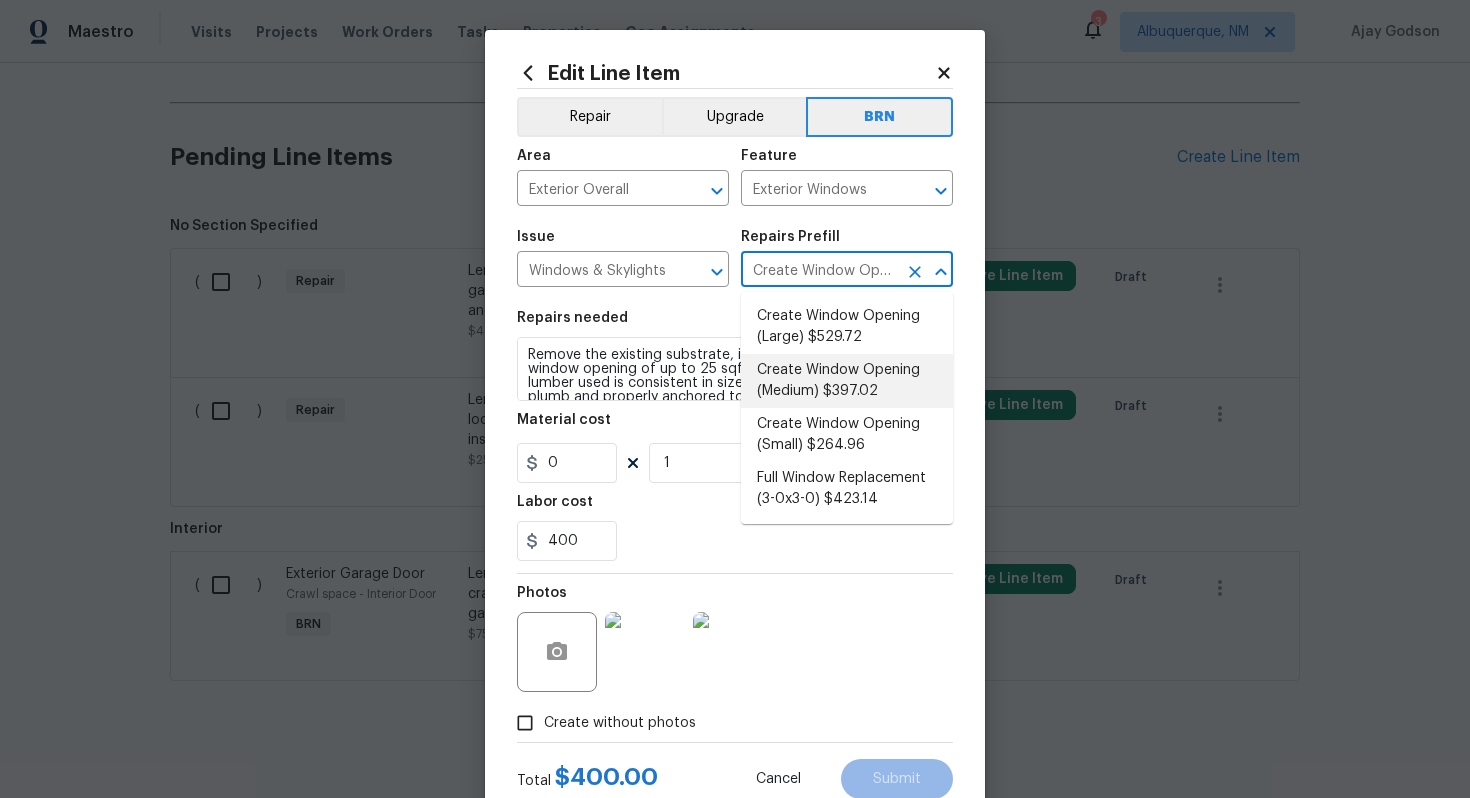 type on "397.02" 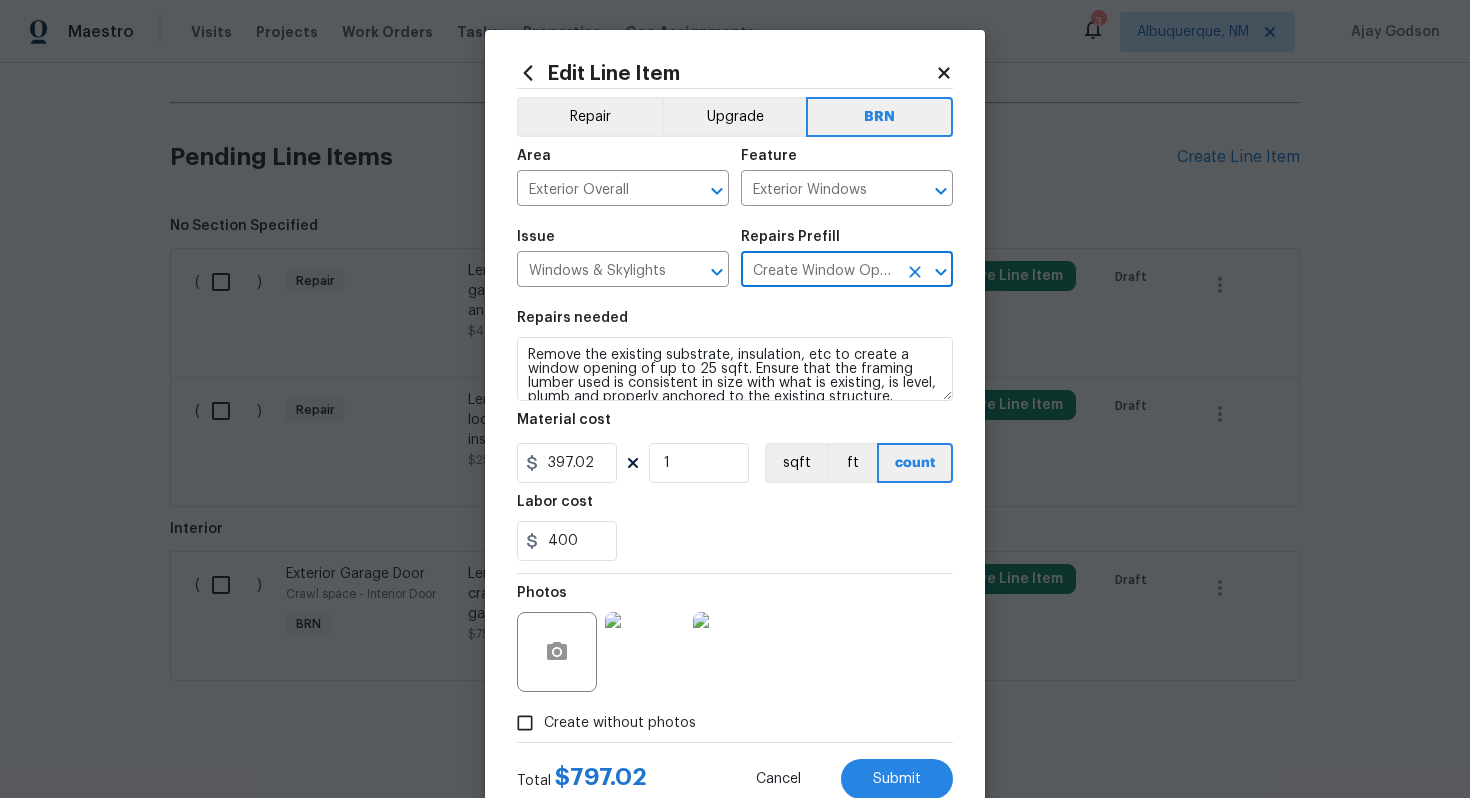 type on "Create Window Opening (Medium) $397.02" 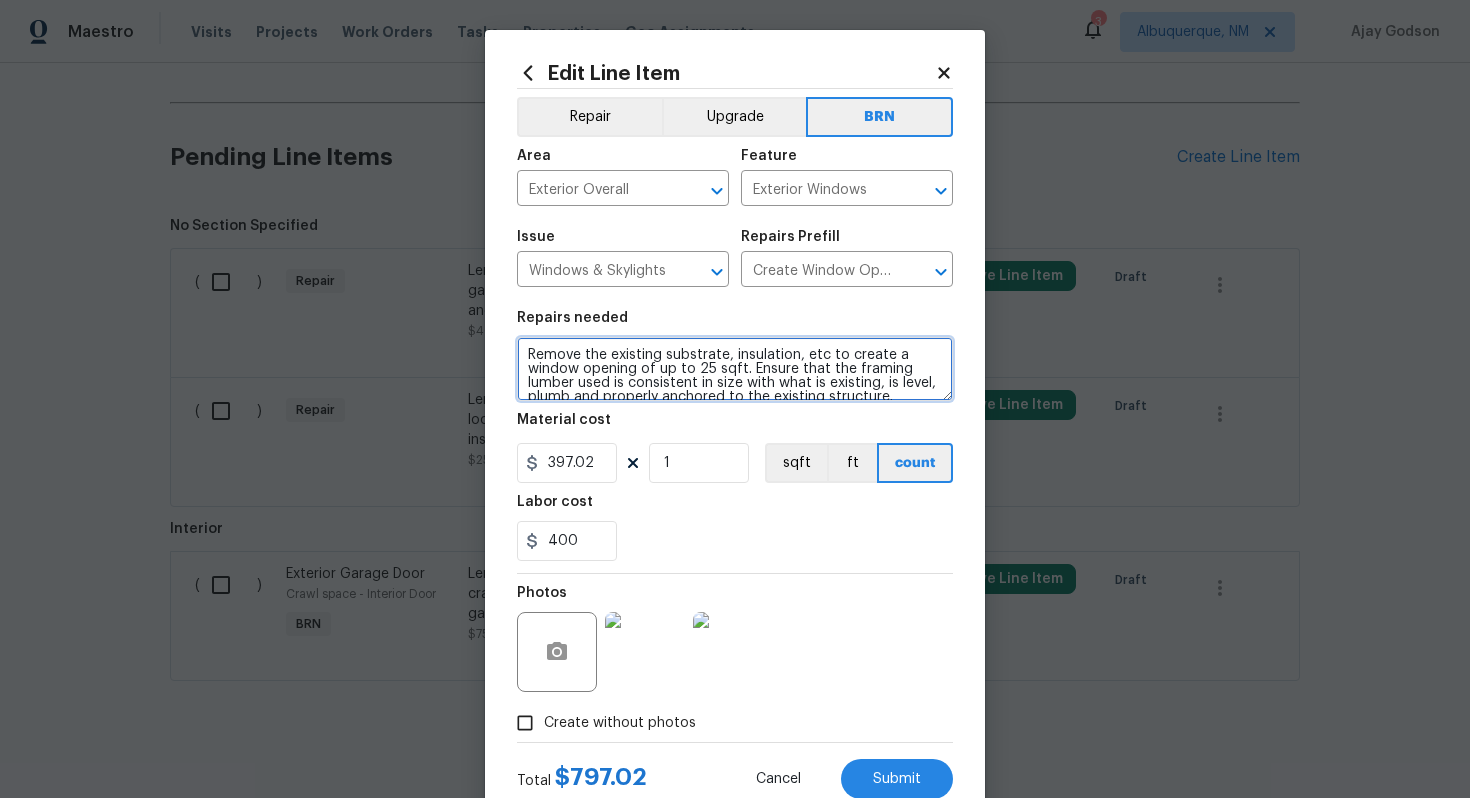 scroll, scrollTop: 28, scrollLeft: 0, axis: vertical 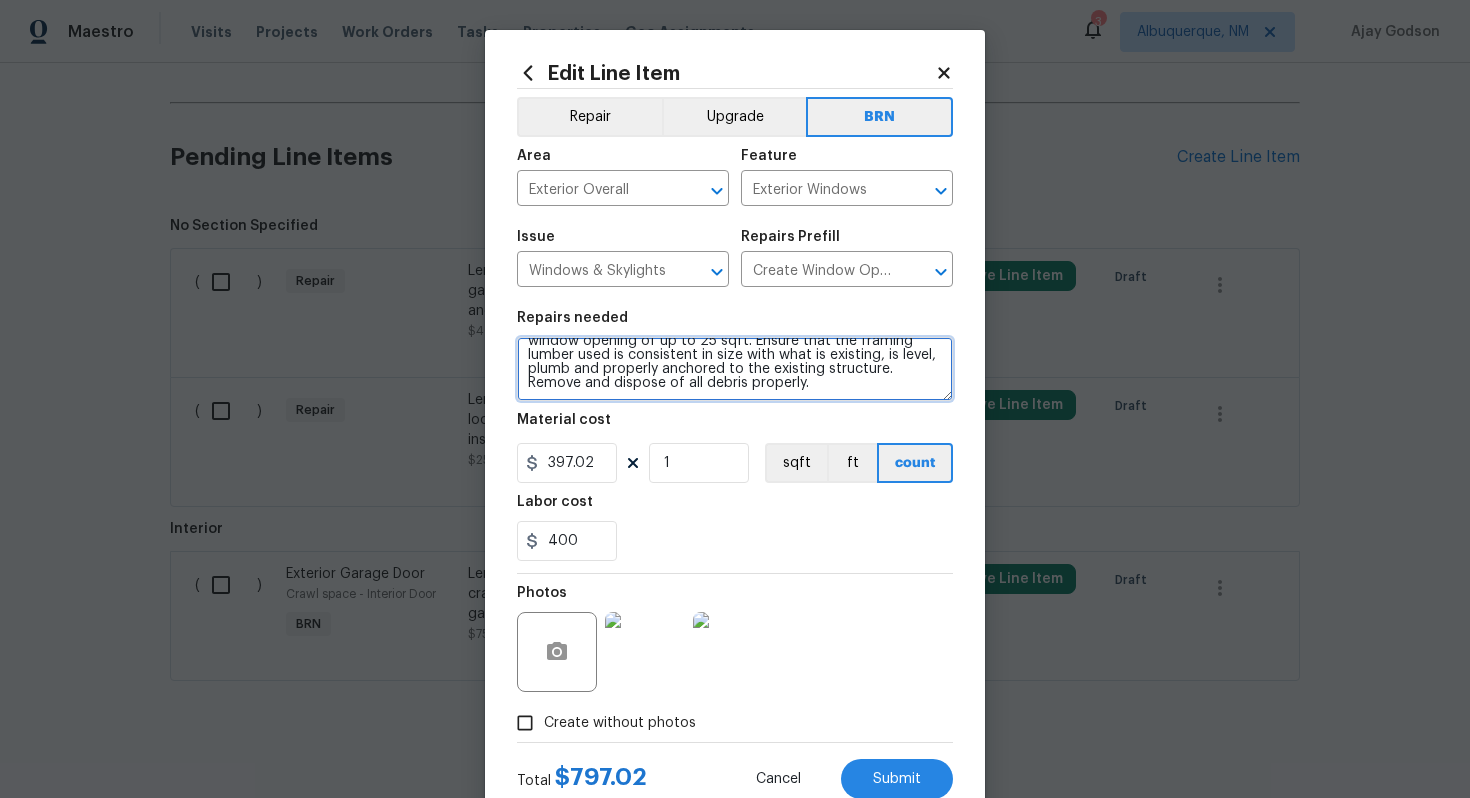 drag, startPoint x: 525, startPoint y: 355, endPoint x: 653, endPoint y: 414, distance: 140.94325 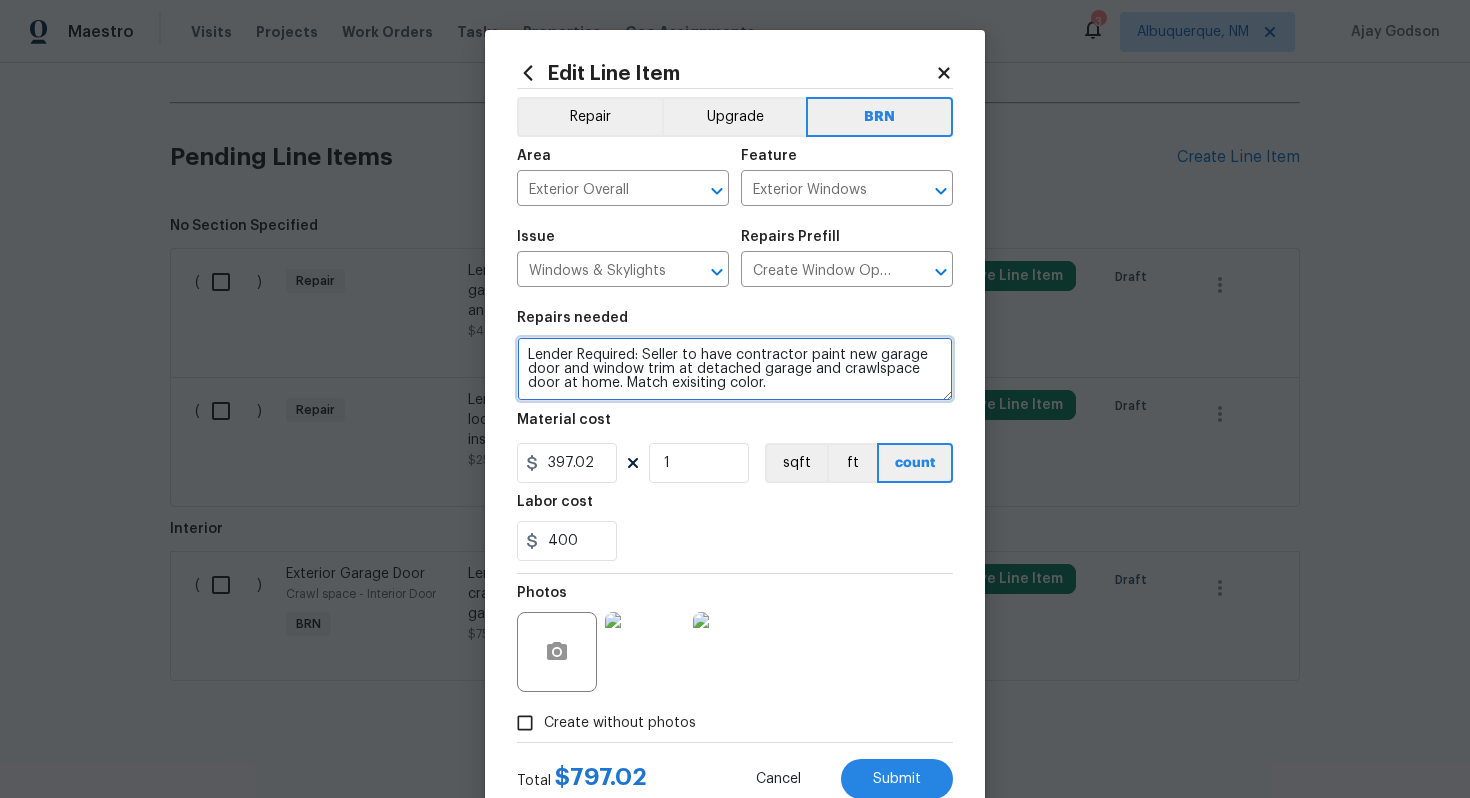 scroll, scrollTop: 0, scrollLeft: 0, axis: both 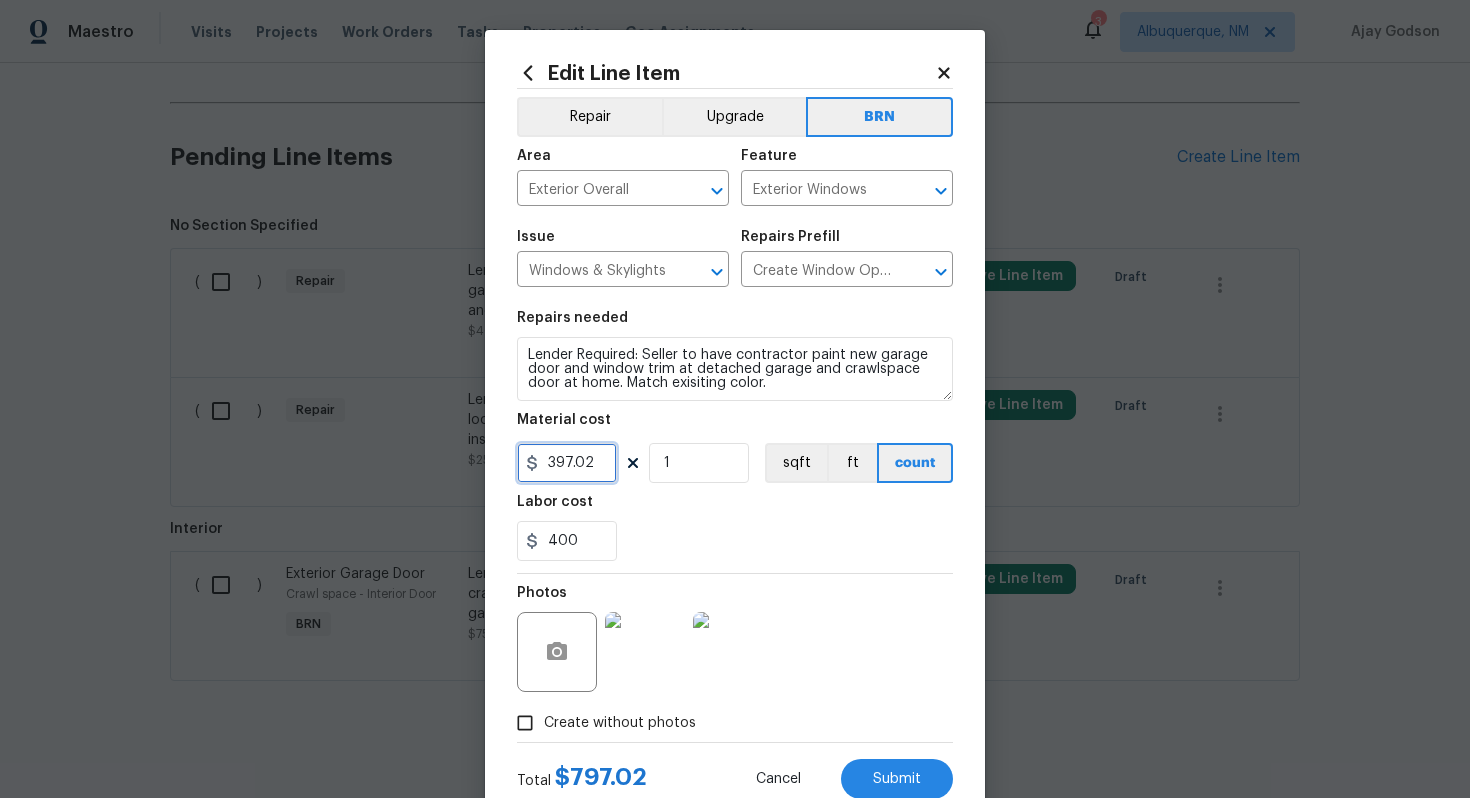 drag, startPoint x: 606, startPoint y: 462, endPoint x: 525, endPoint y: 474, distance: 81.88406 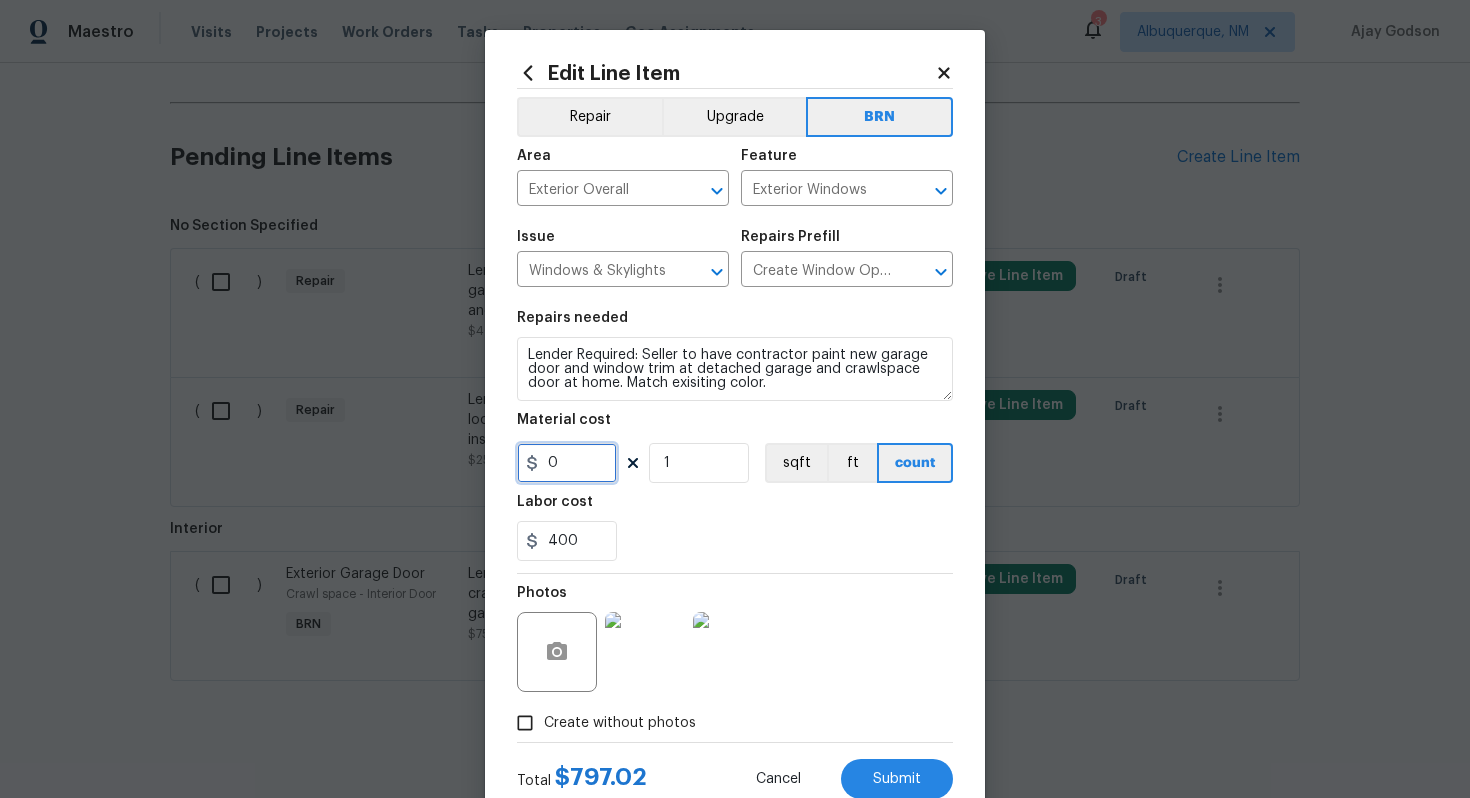 type on "0" 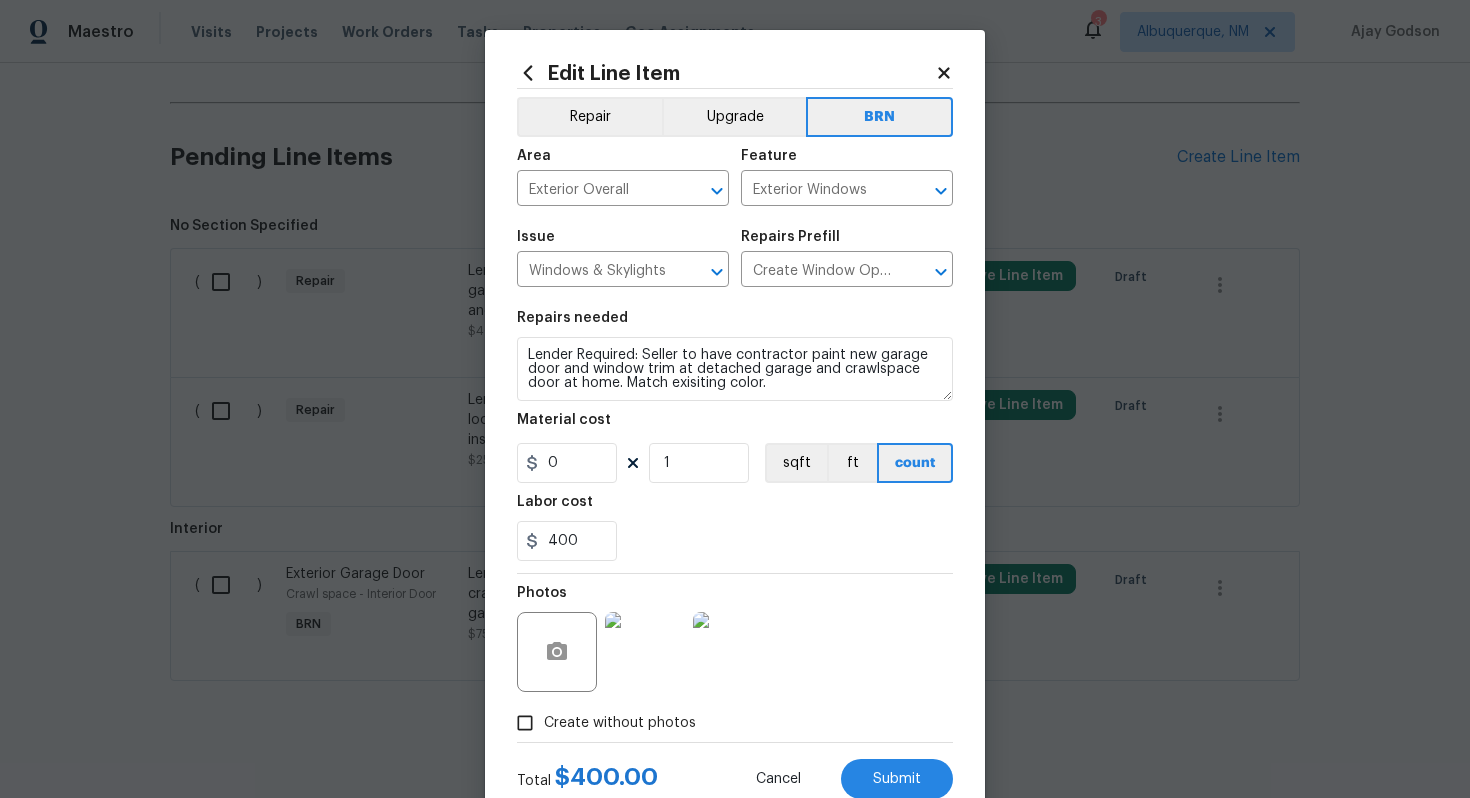 click on "400" at bounding box center [735, 541] 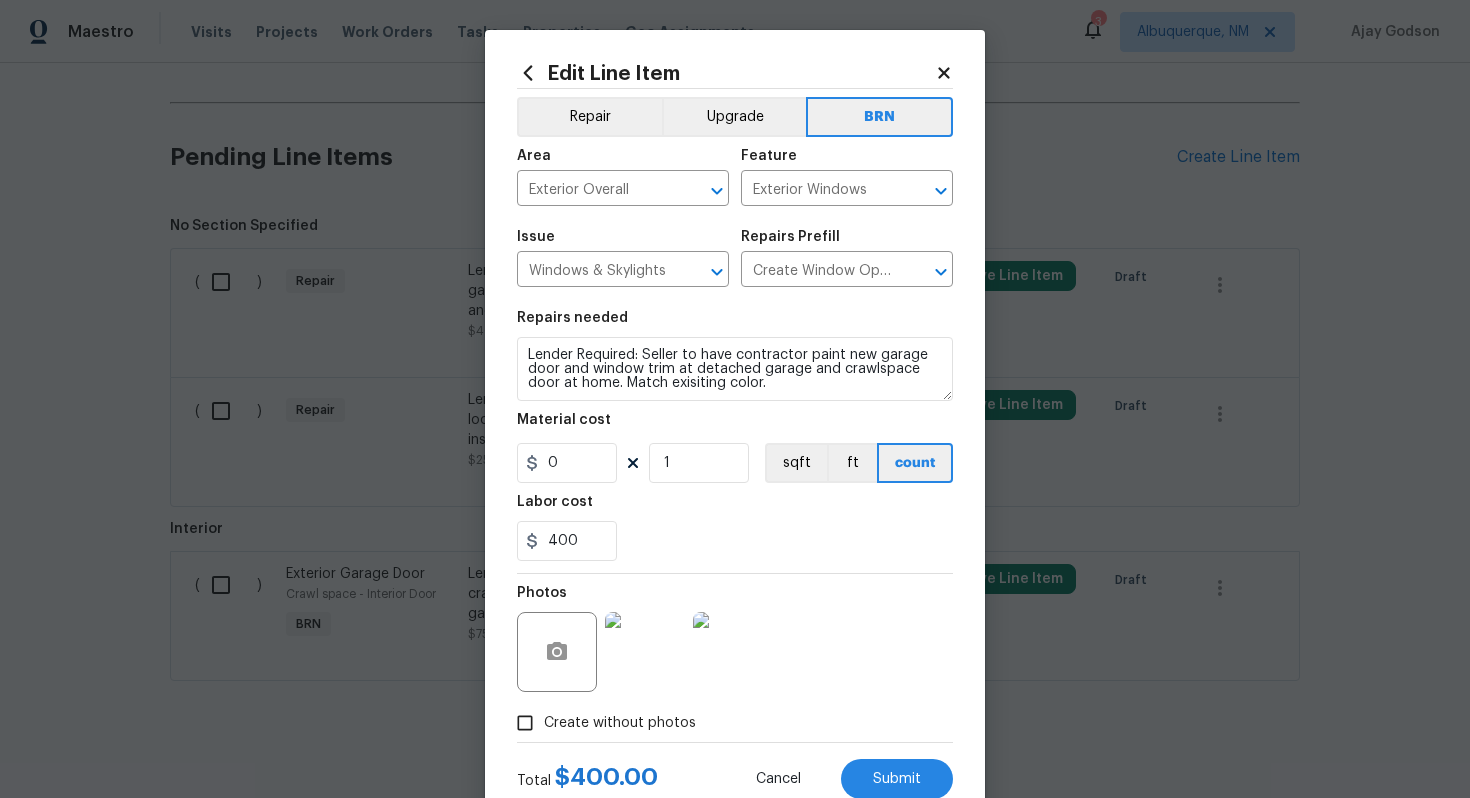 scroll, scrollTop: 64, scrollLeft: 0, axis: vertical 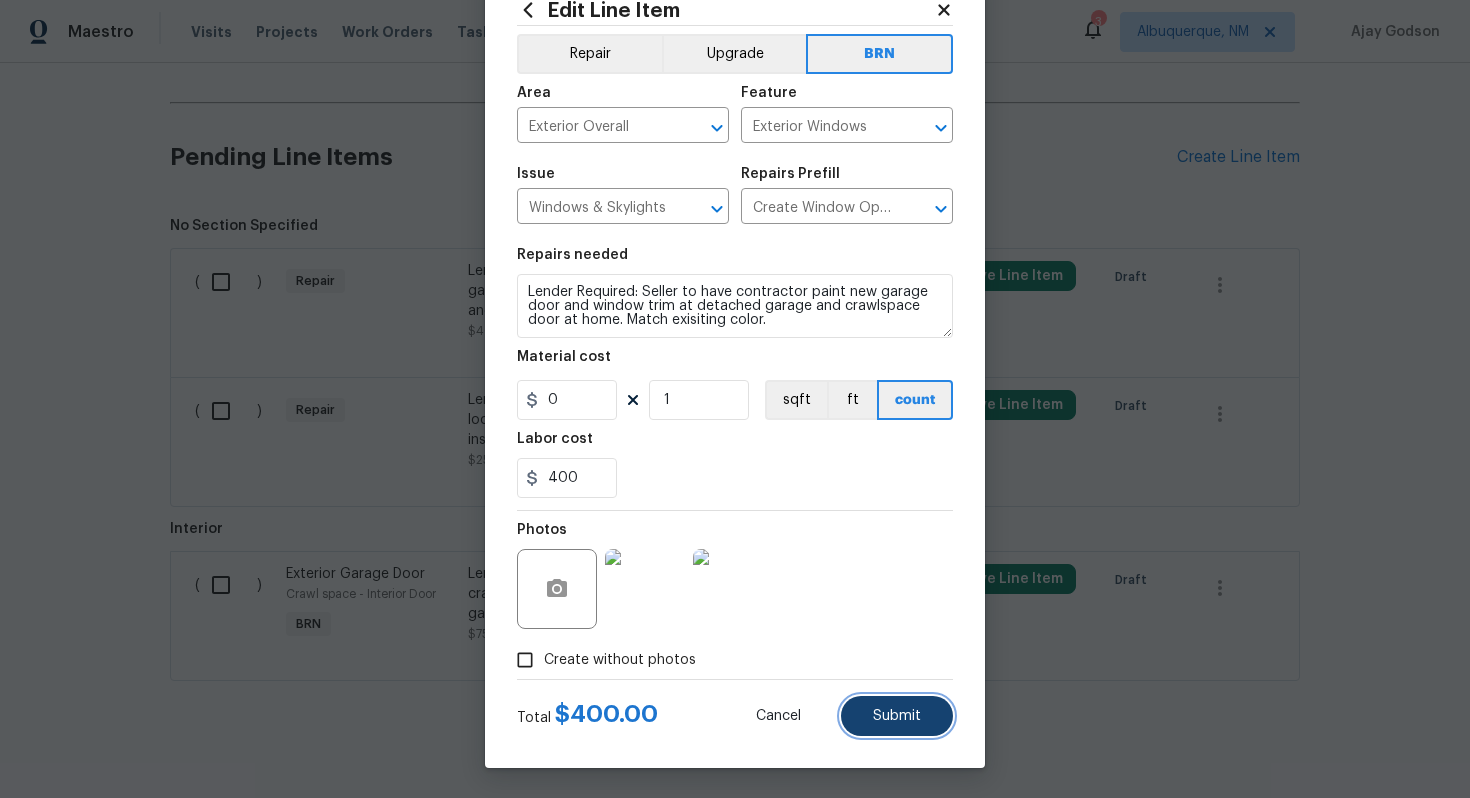 click on "Submit" at bounding box center [897, 716] 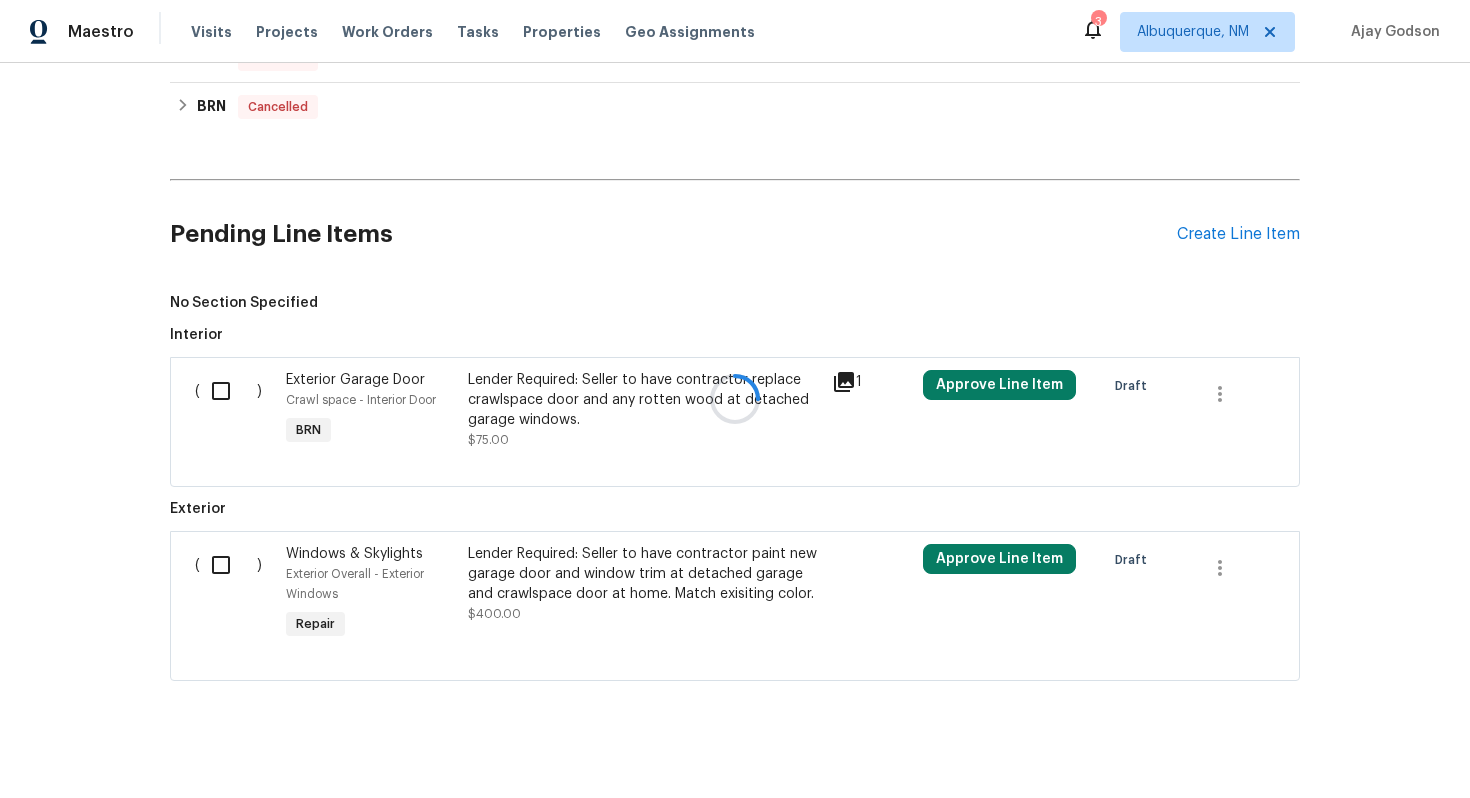 scroll, scrollTop: 1212, scrollLeft: 0, axis: vertical 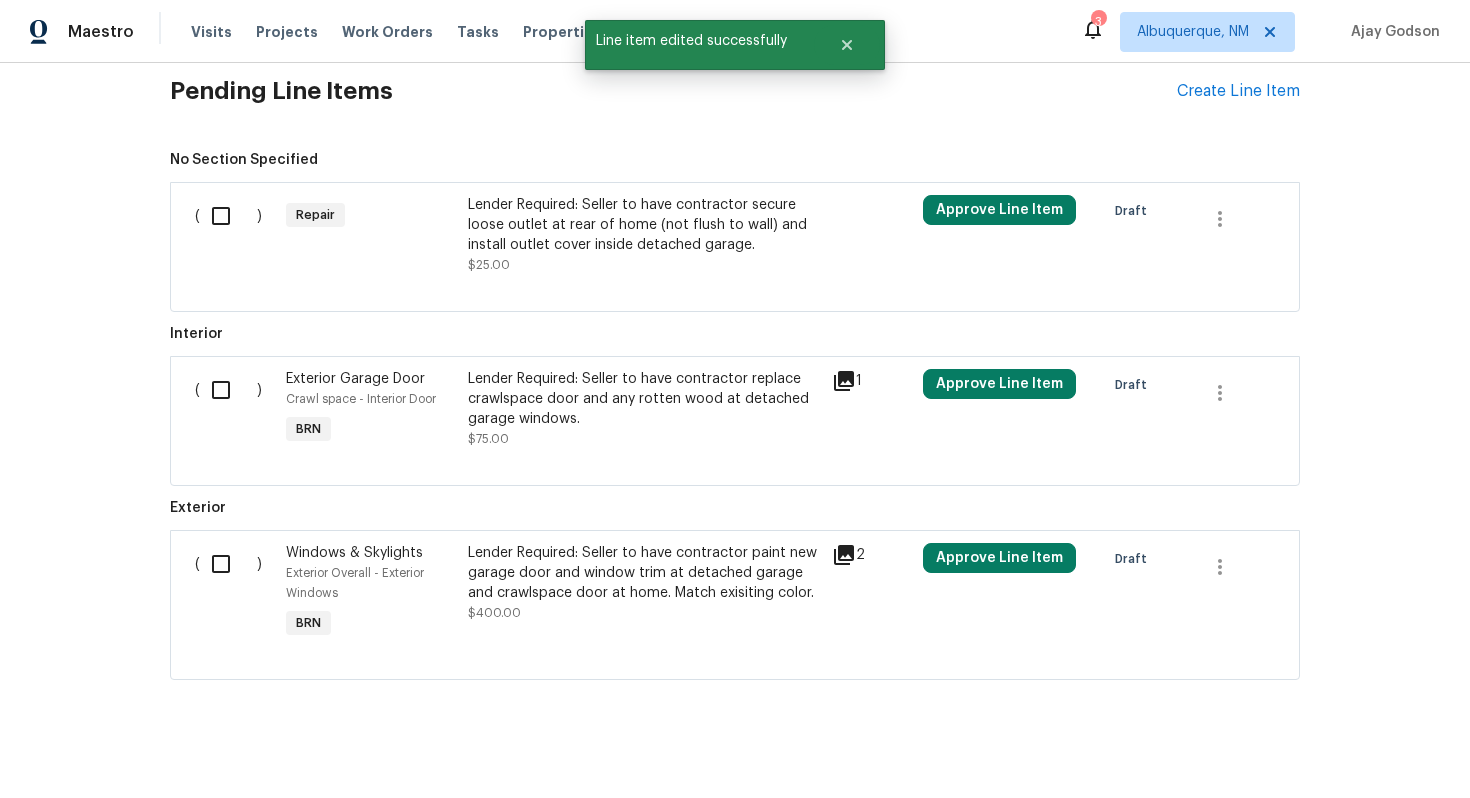 click on "Lender Required: Seller to have contractor secure loose outlet at rear of home (not flush to wall) and install outlet cover inside detached garage. $25.00" at bounding box center (644, 235) 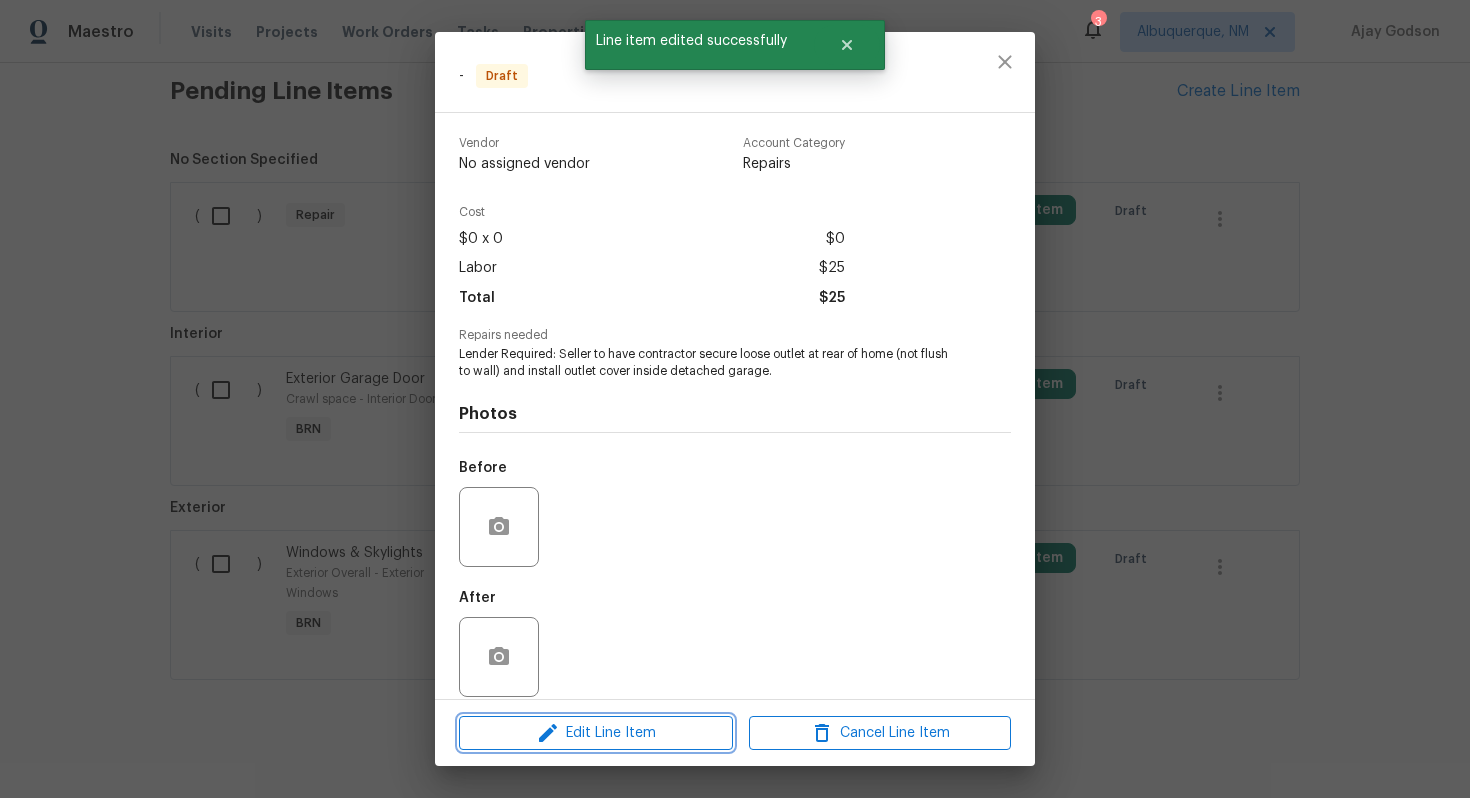 click on "Edit Line Item" at bounding box center (596, 733) 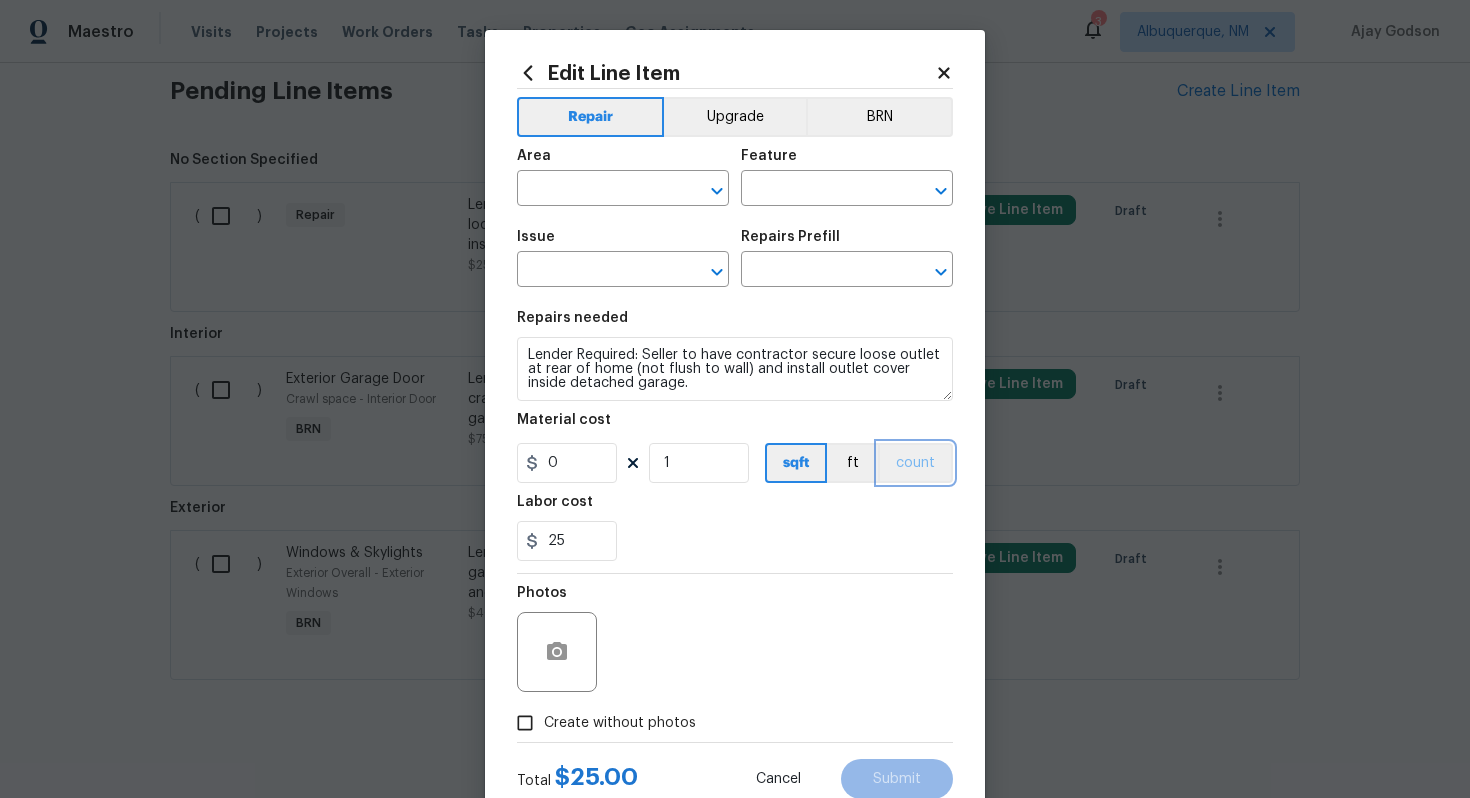 click on "count" at bounding box center (915, 463) 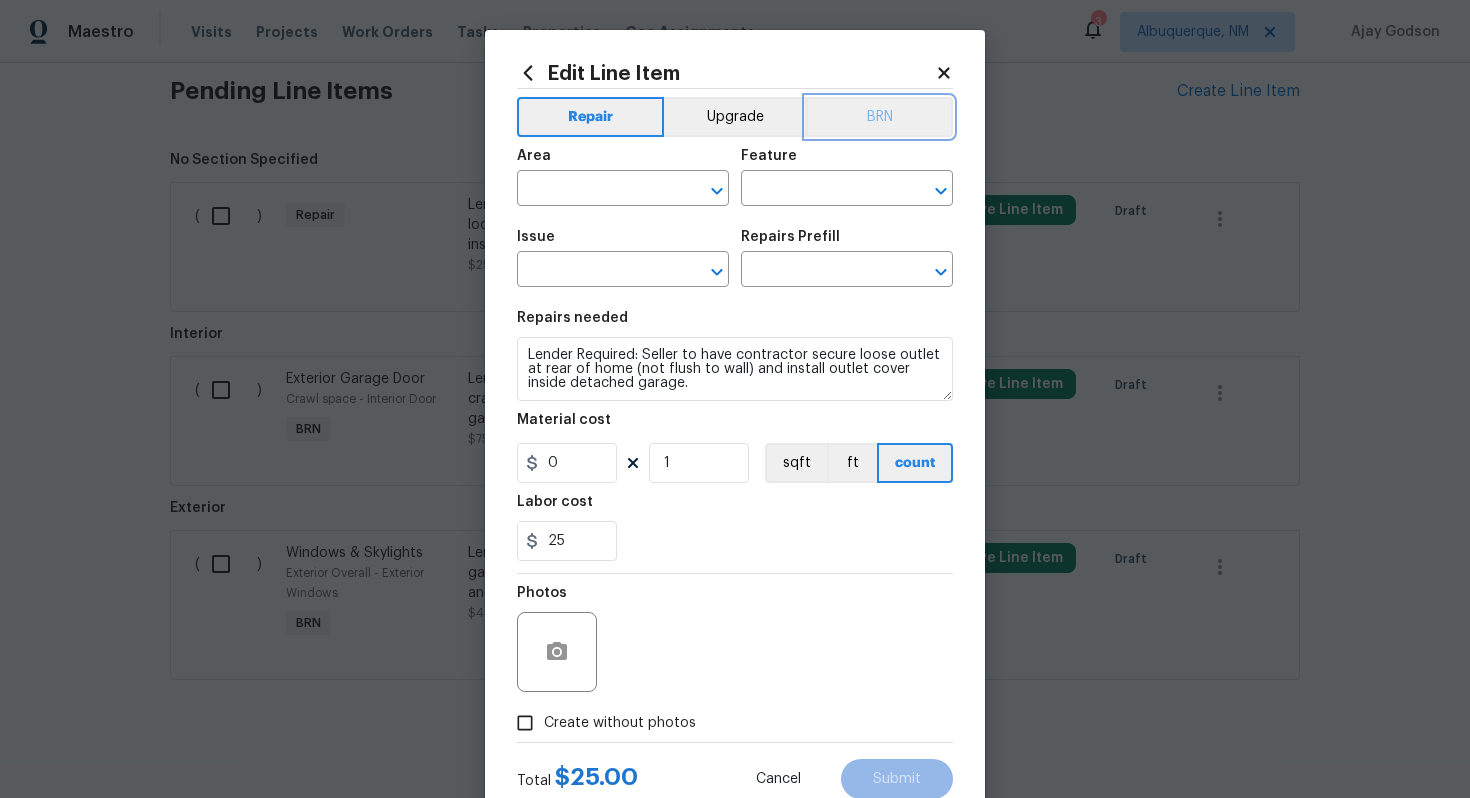 click on "BRN" at bounding box center (879, 117) 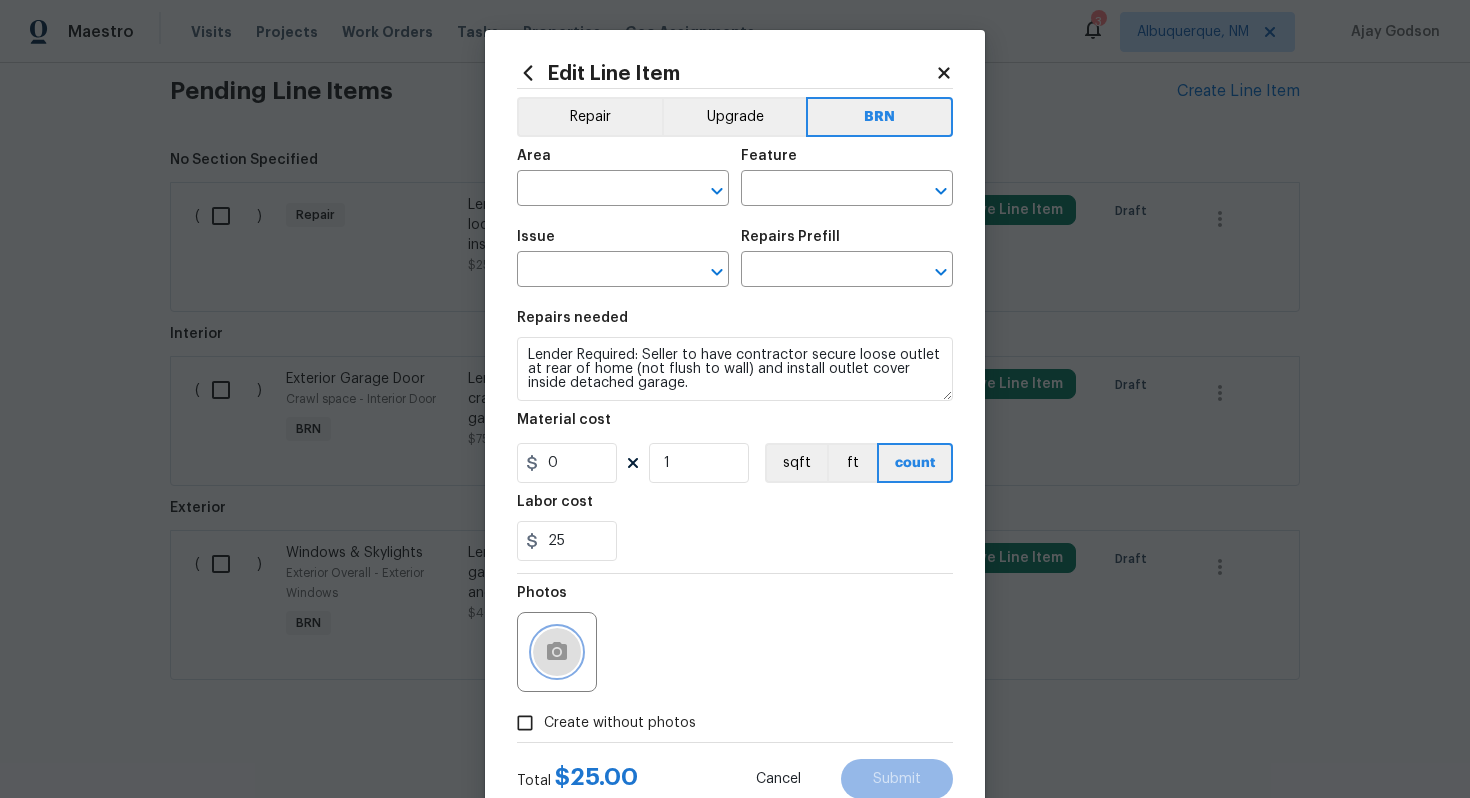 click 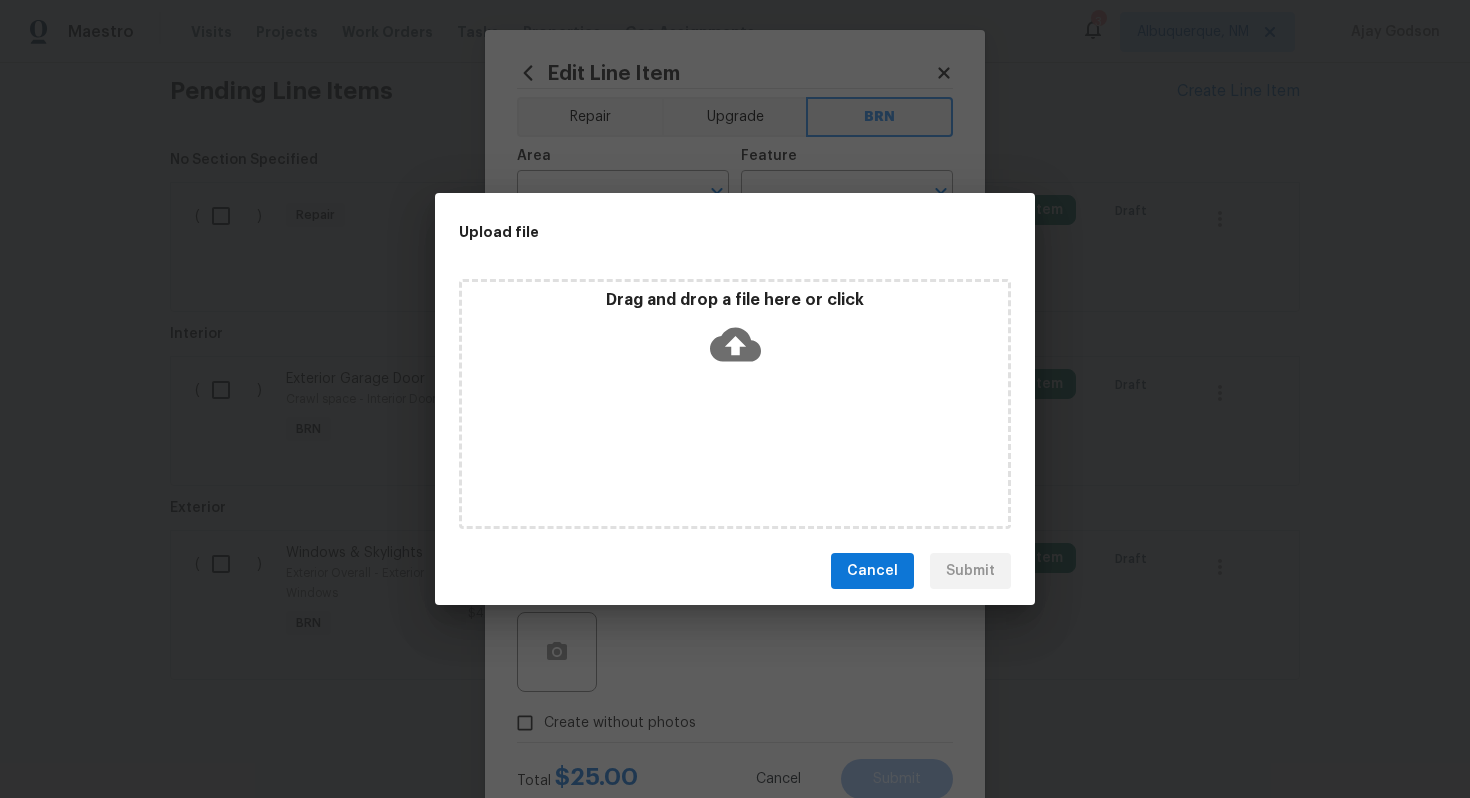 click 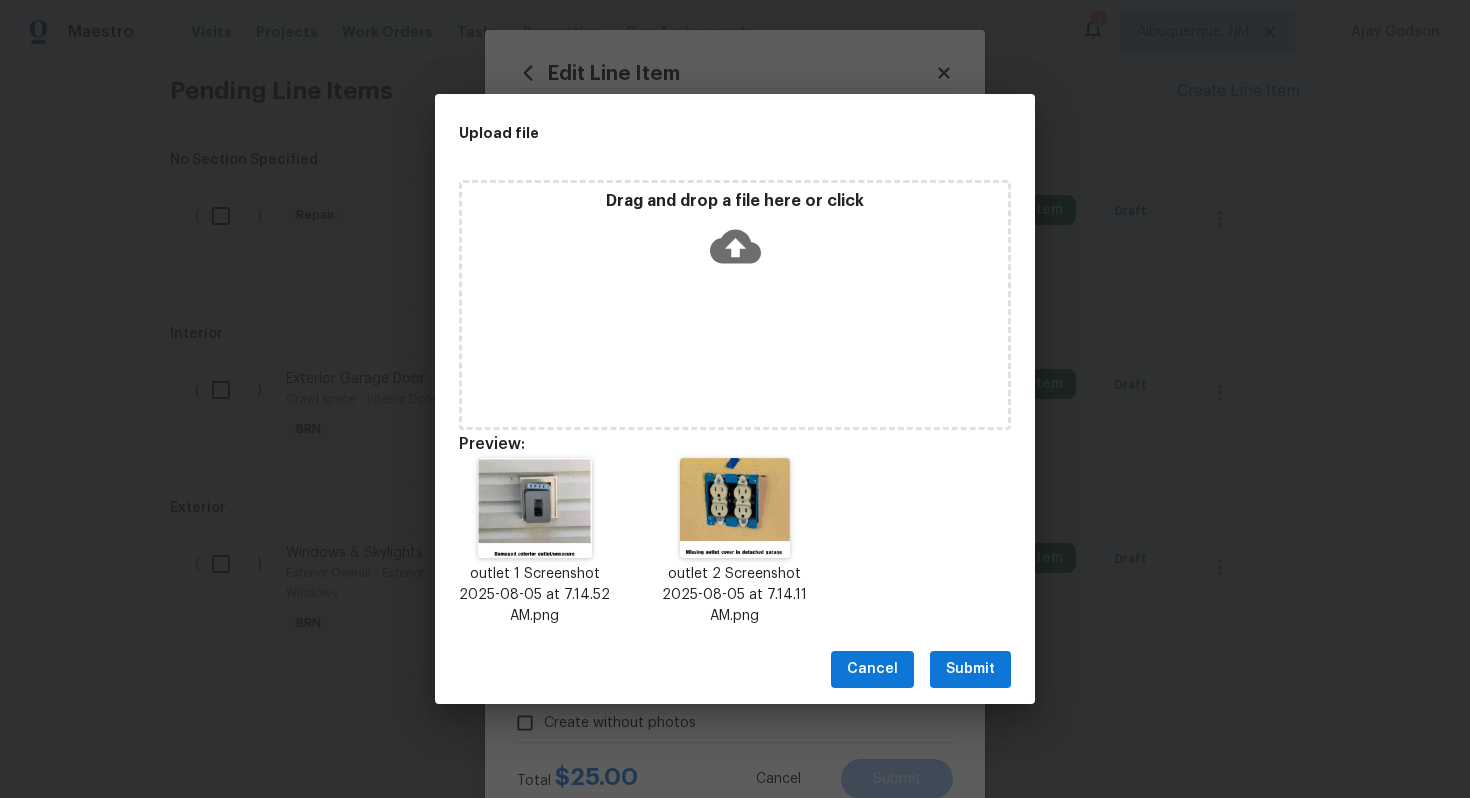 click on "Submit" at bounding box center (970, 669) 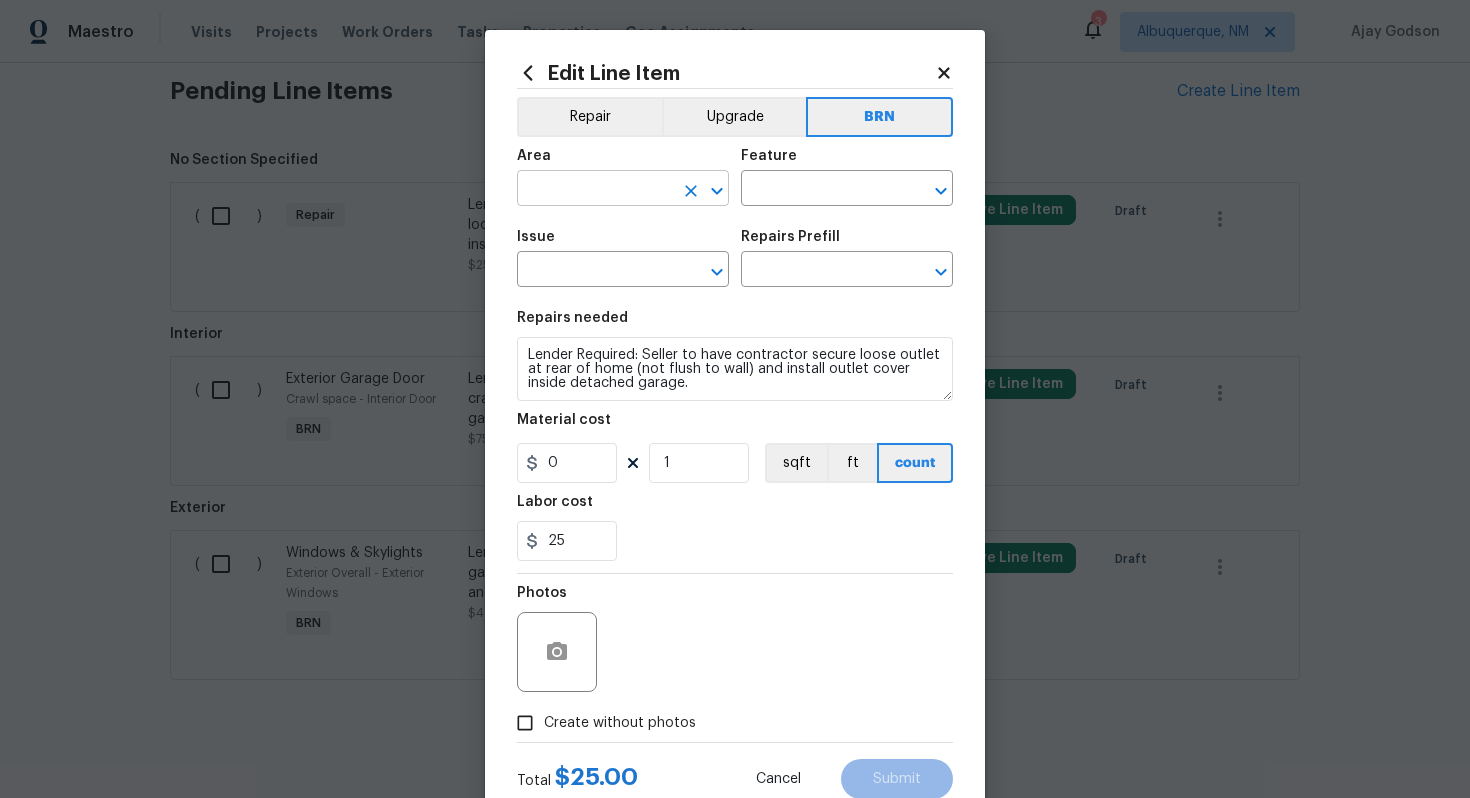 click at bounding box center (595, 190) 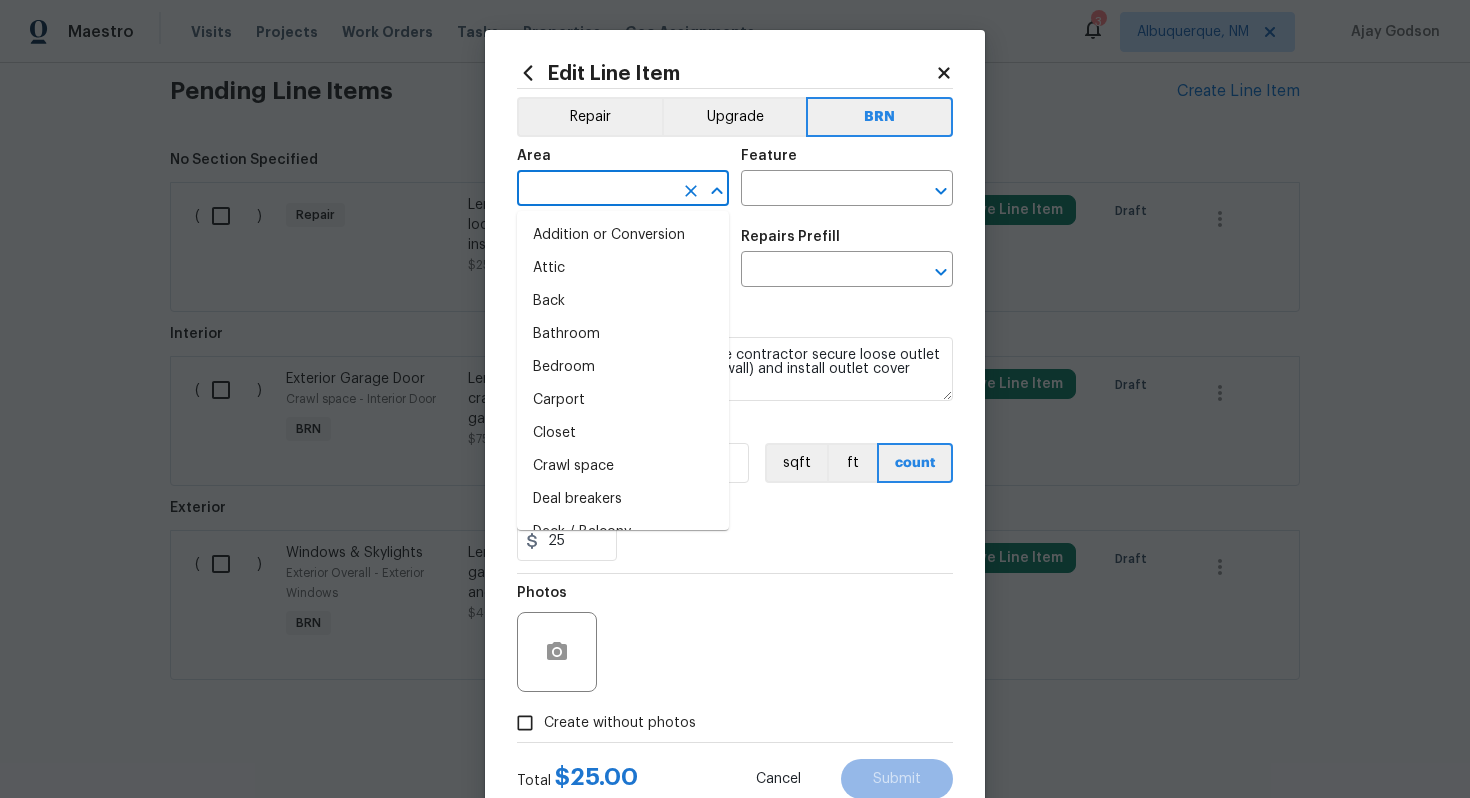 type on "e" 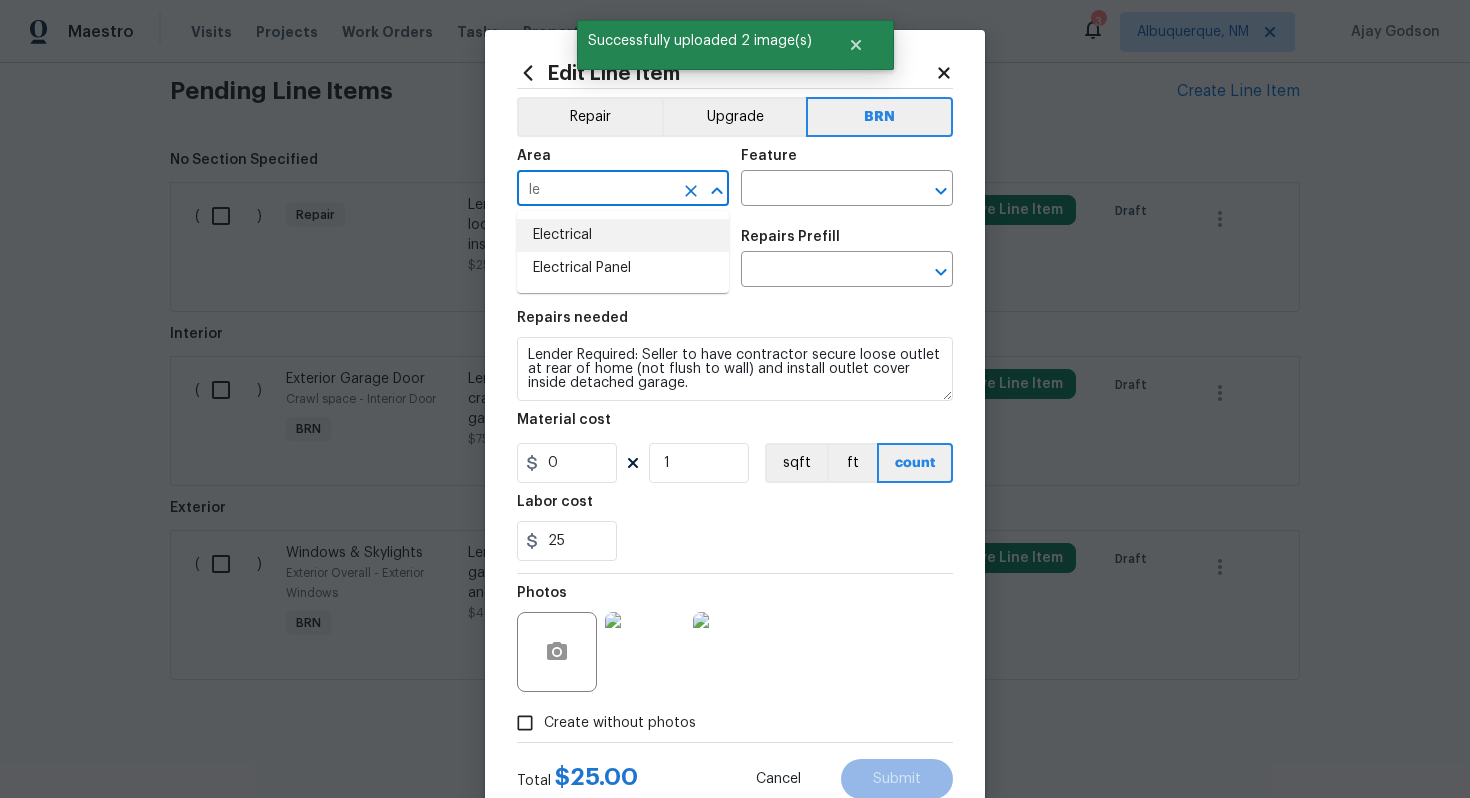 click on "Electrical" at bounding box center (623, 235) 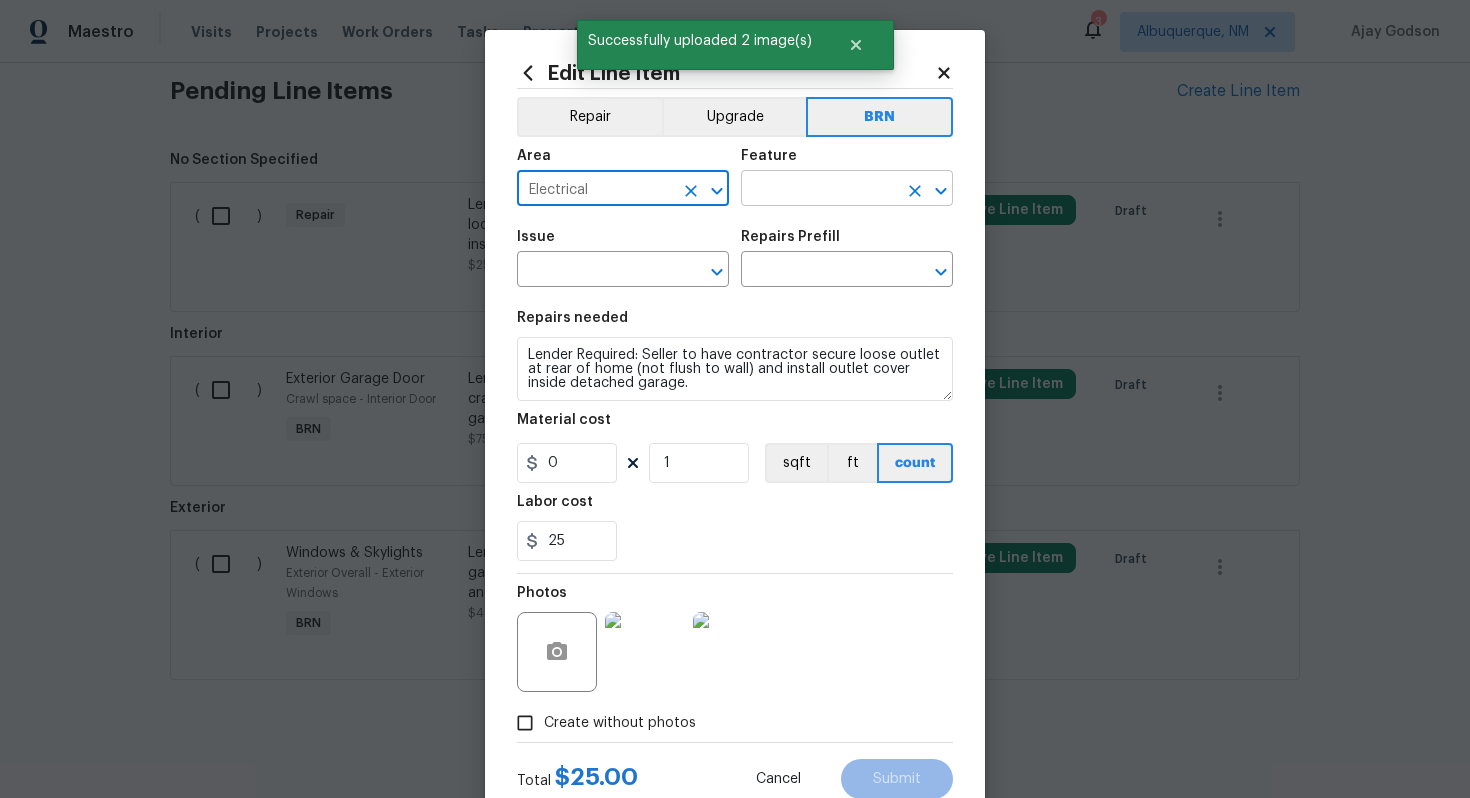 type on "Electrical" 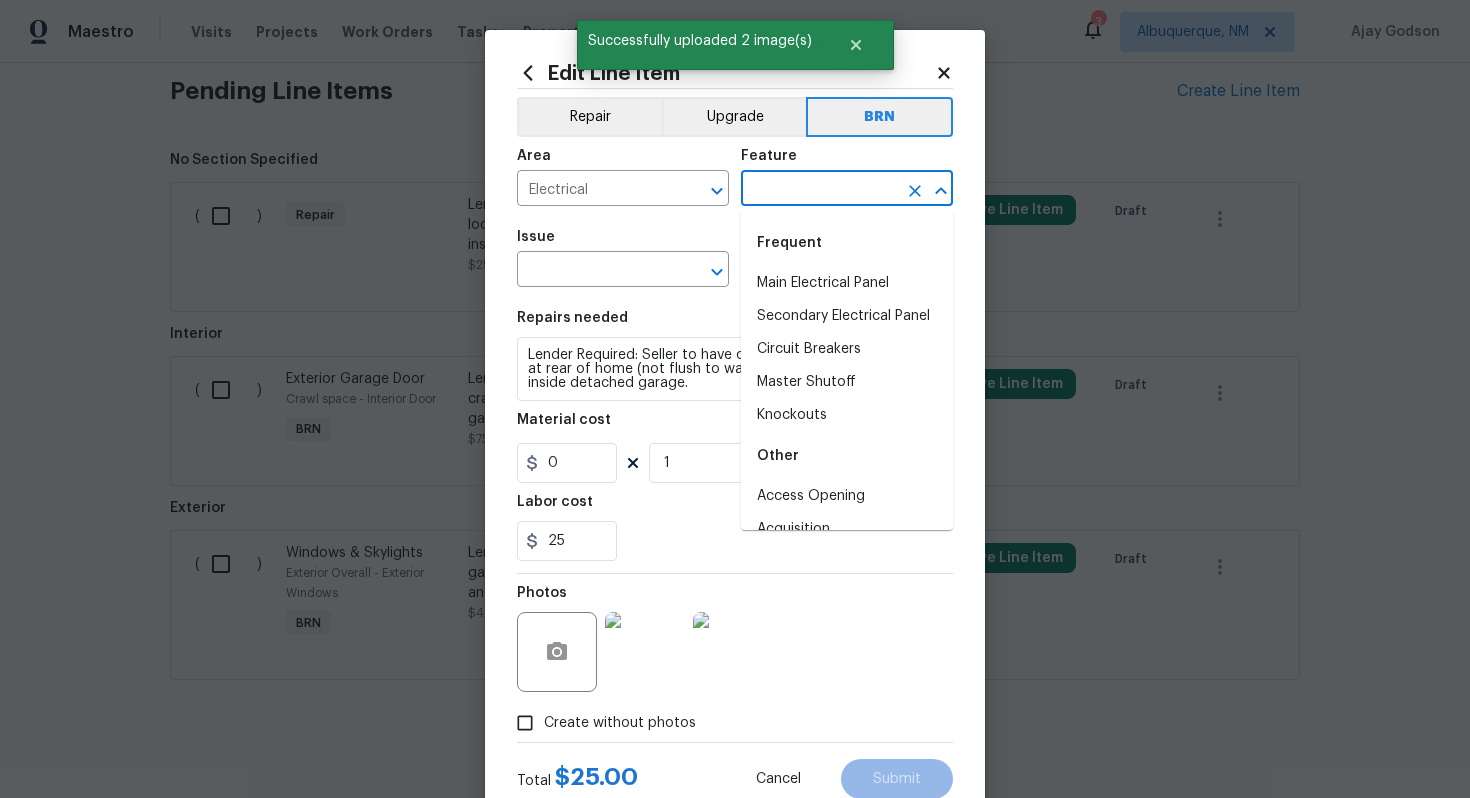 click at bounding box center [819, 190] 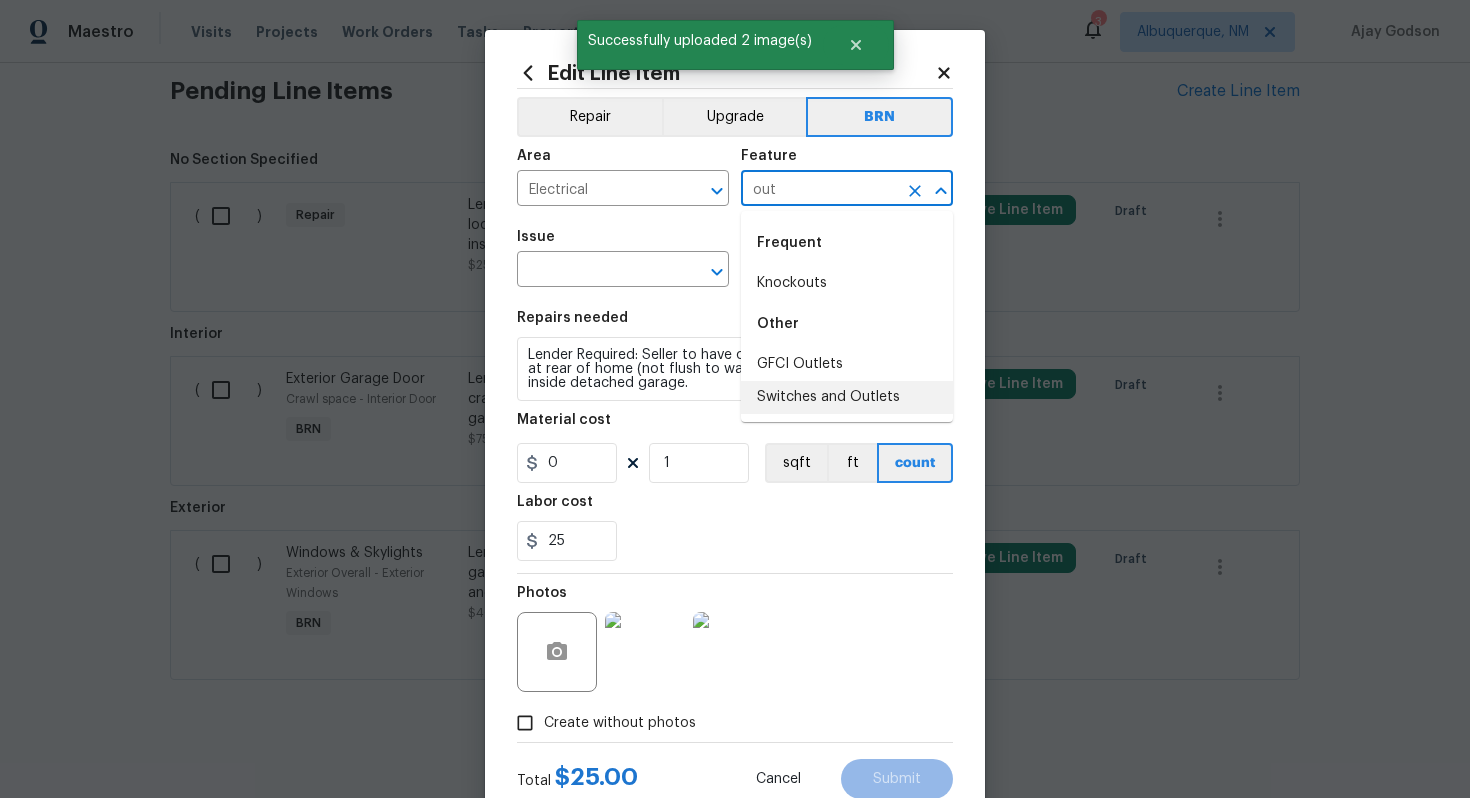 click on "Switches and Outlets" at bounding box center (847, 397) 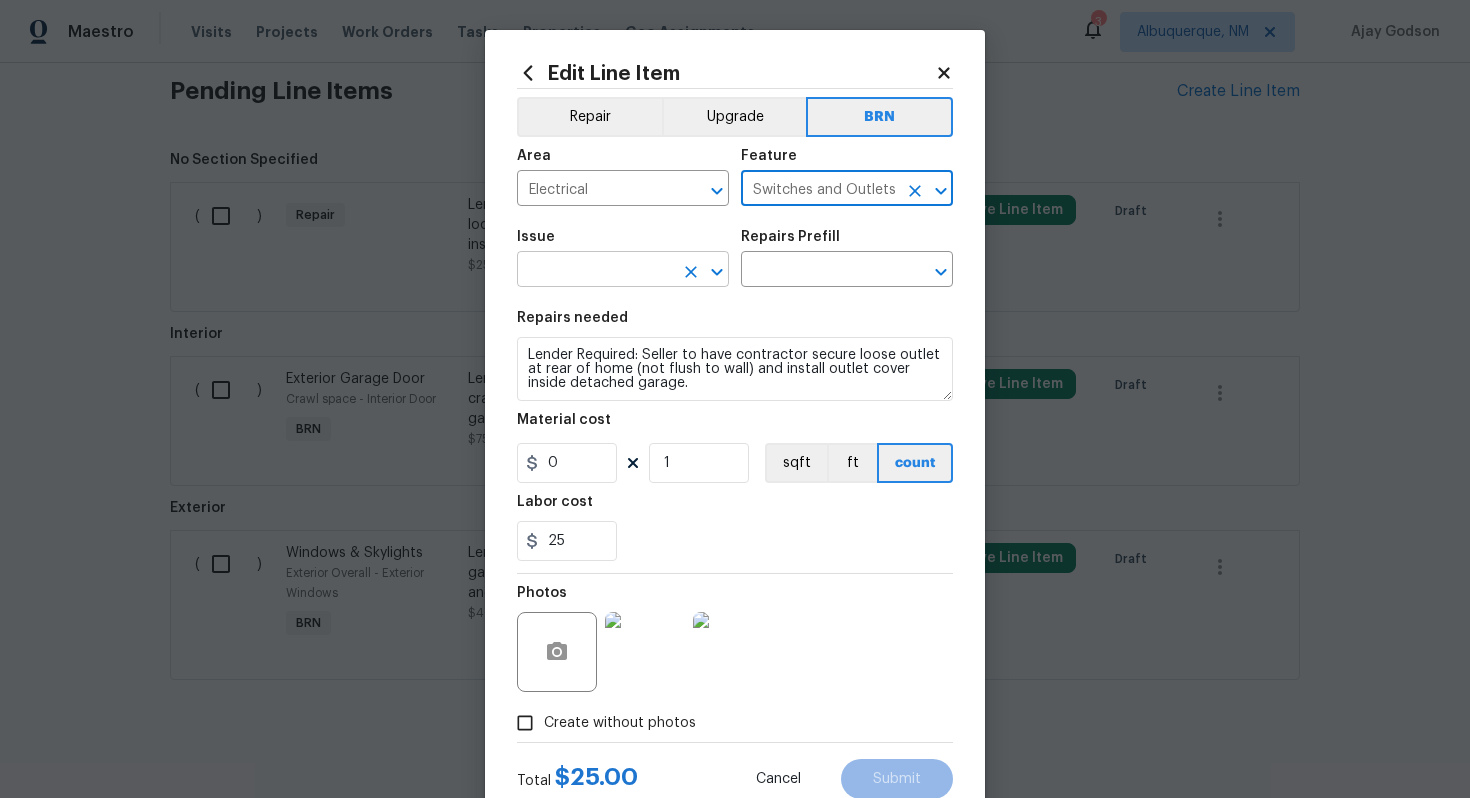 type on "Switches and Outlets" 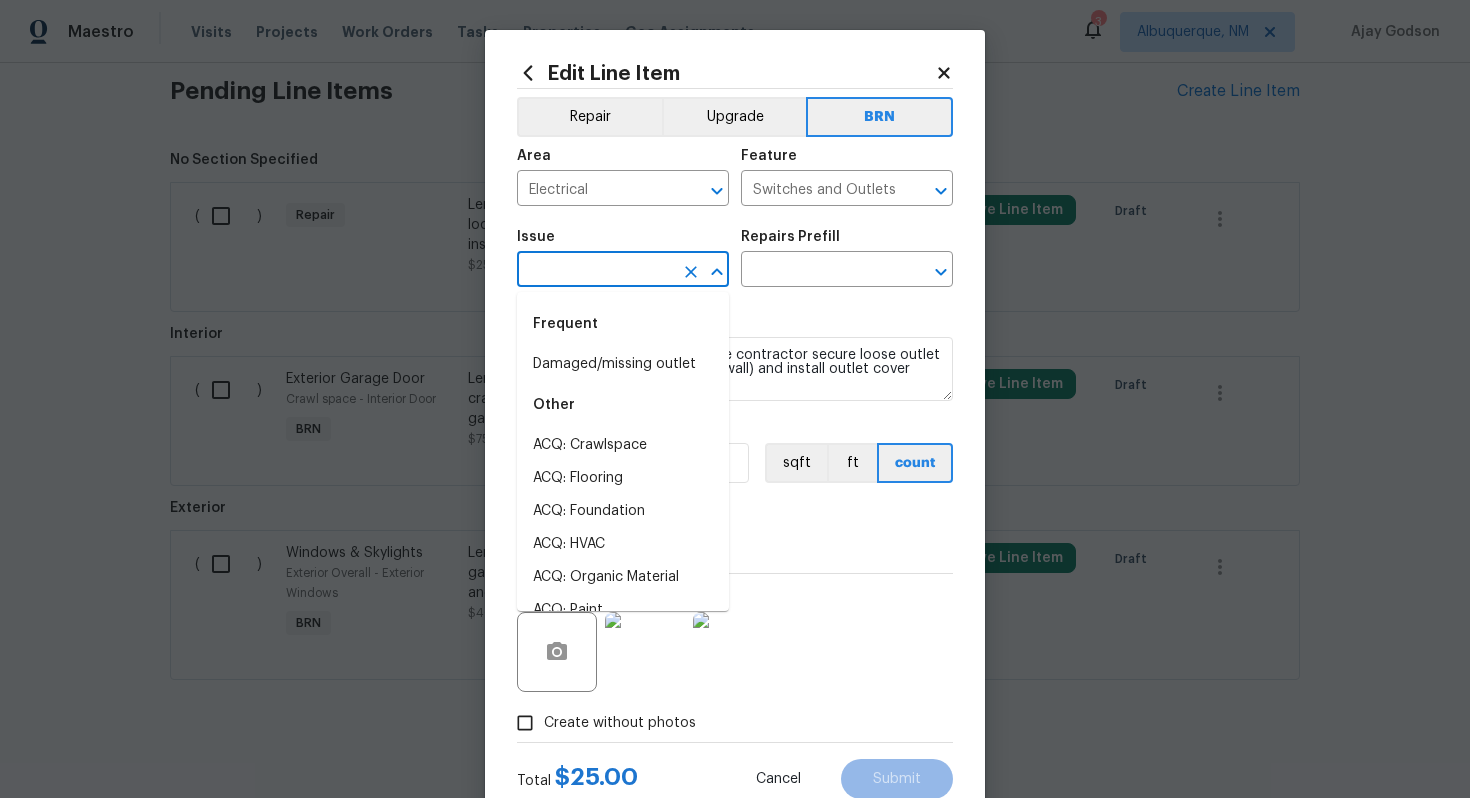 click at bounding box center (595, 271) 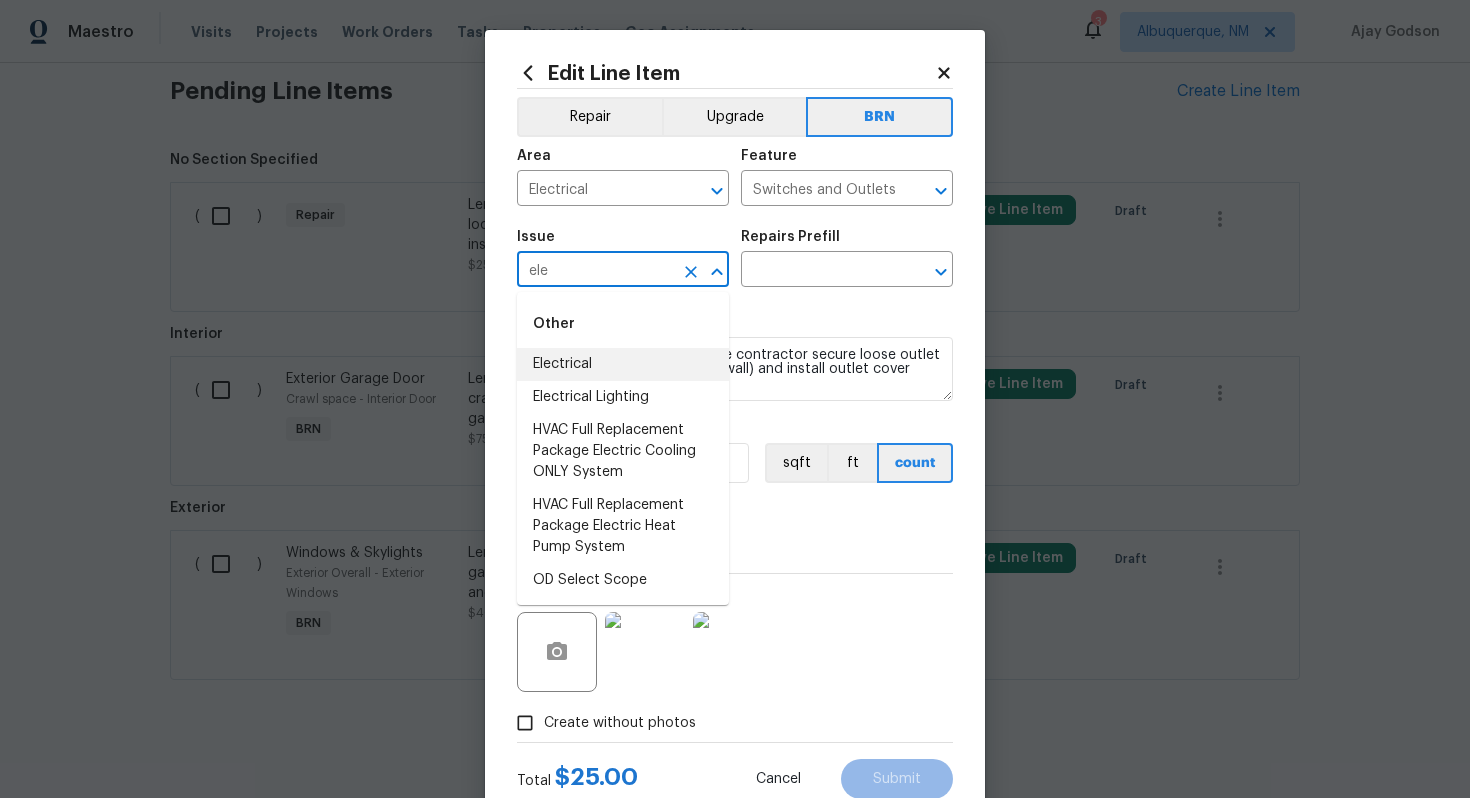 click on "Electrical" at bounding box center [623, 364] 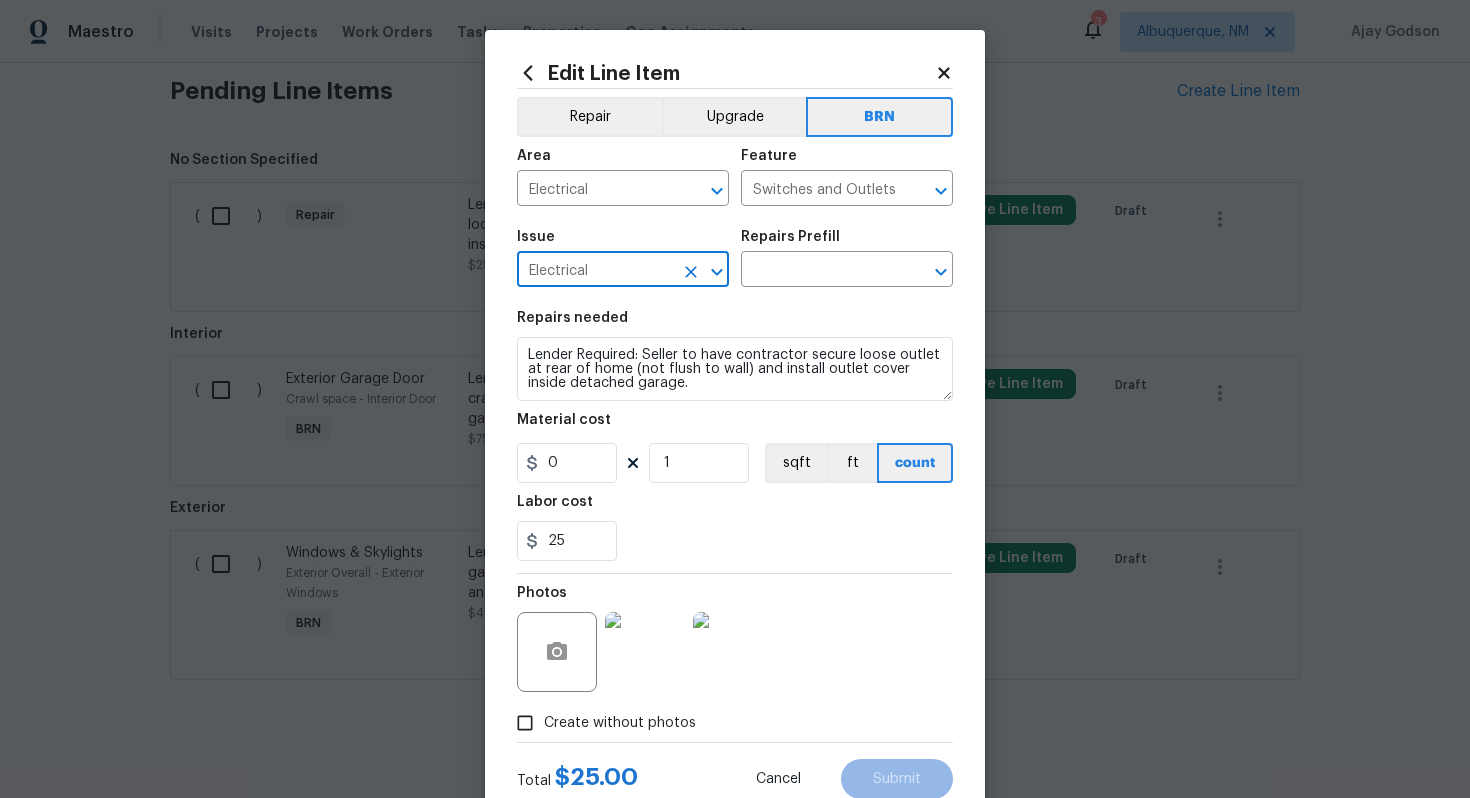 type on "Electrical" 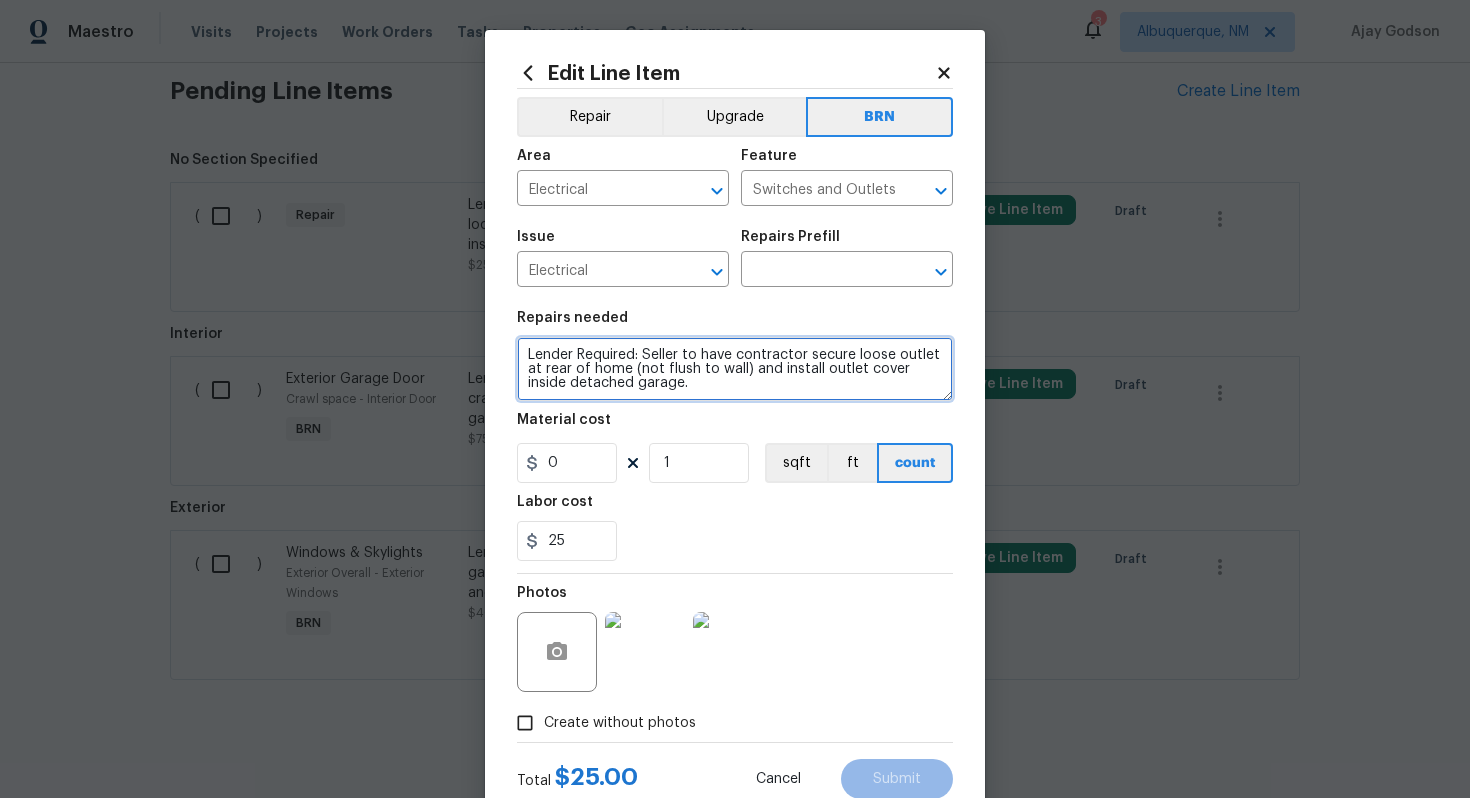 drag, startPoint x: 523, startPoint y: 354, endPoint x: 691, endPoint y: 407, distance: 176.16185 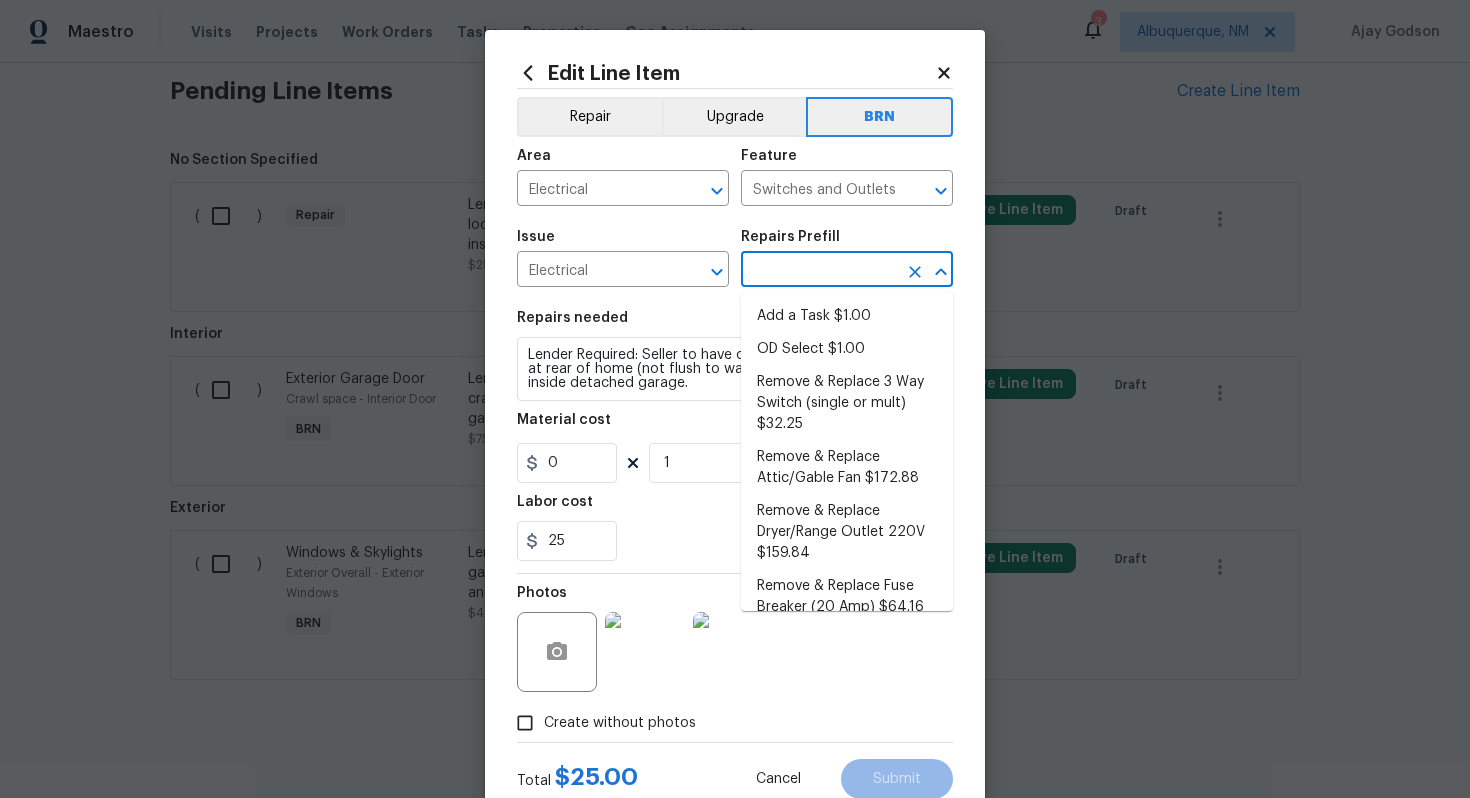 click at bounding box center [819, 271] 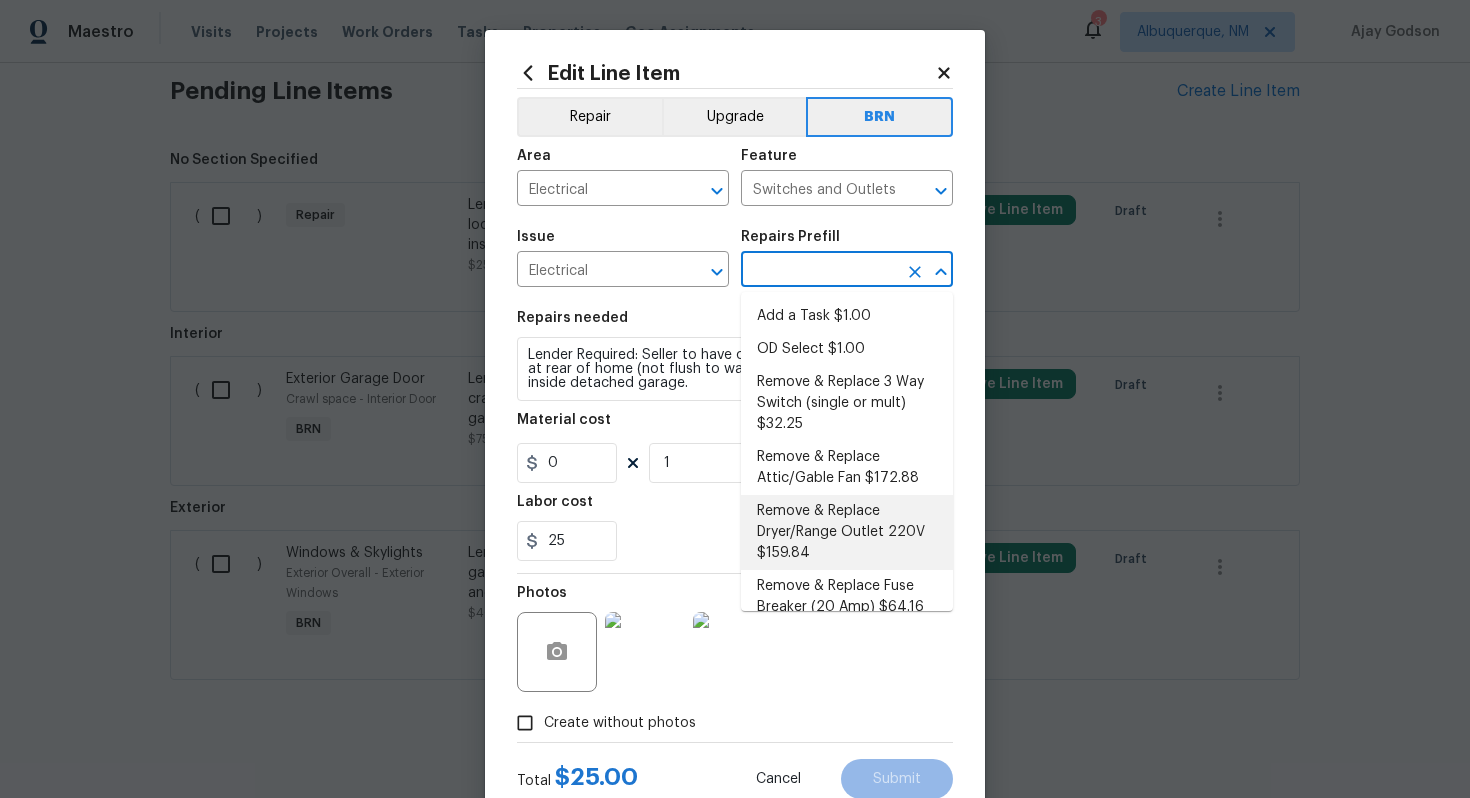 click on "Remove & Replace Dryer/Range Outlet 220V $159.84" at bounding box center [847, 532] 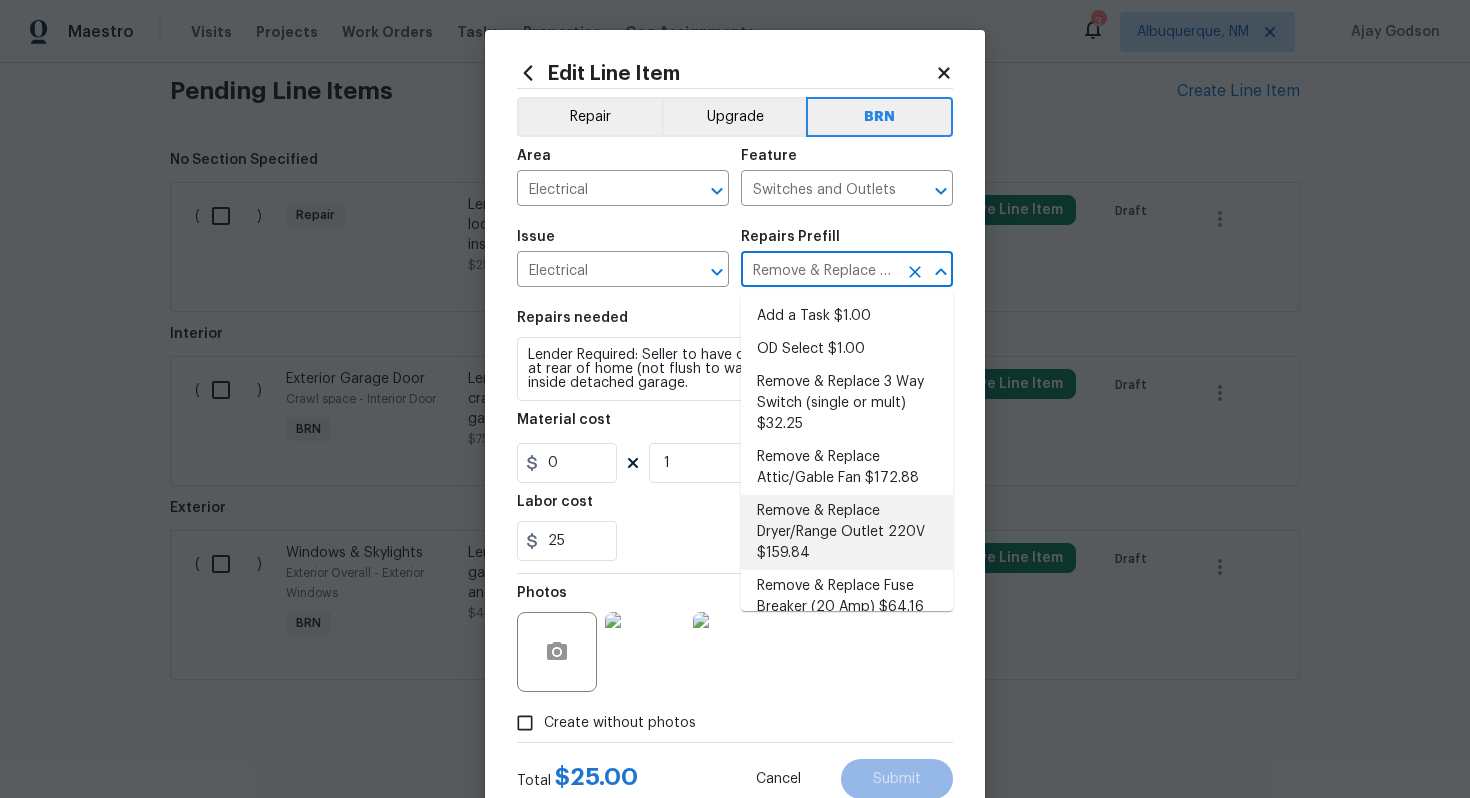 type on "Remove and replace the 220 AMP range/dryer outlet with new. Ensure all connections are secure, cover plate(s) installed and that the new outlet operates as intended." 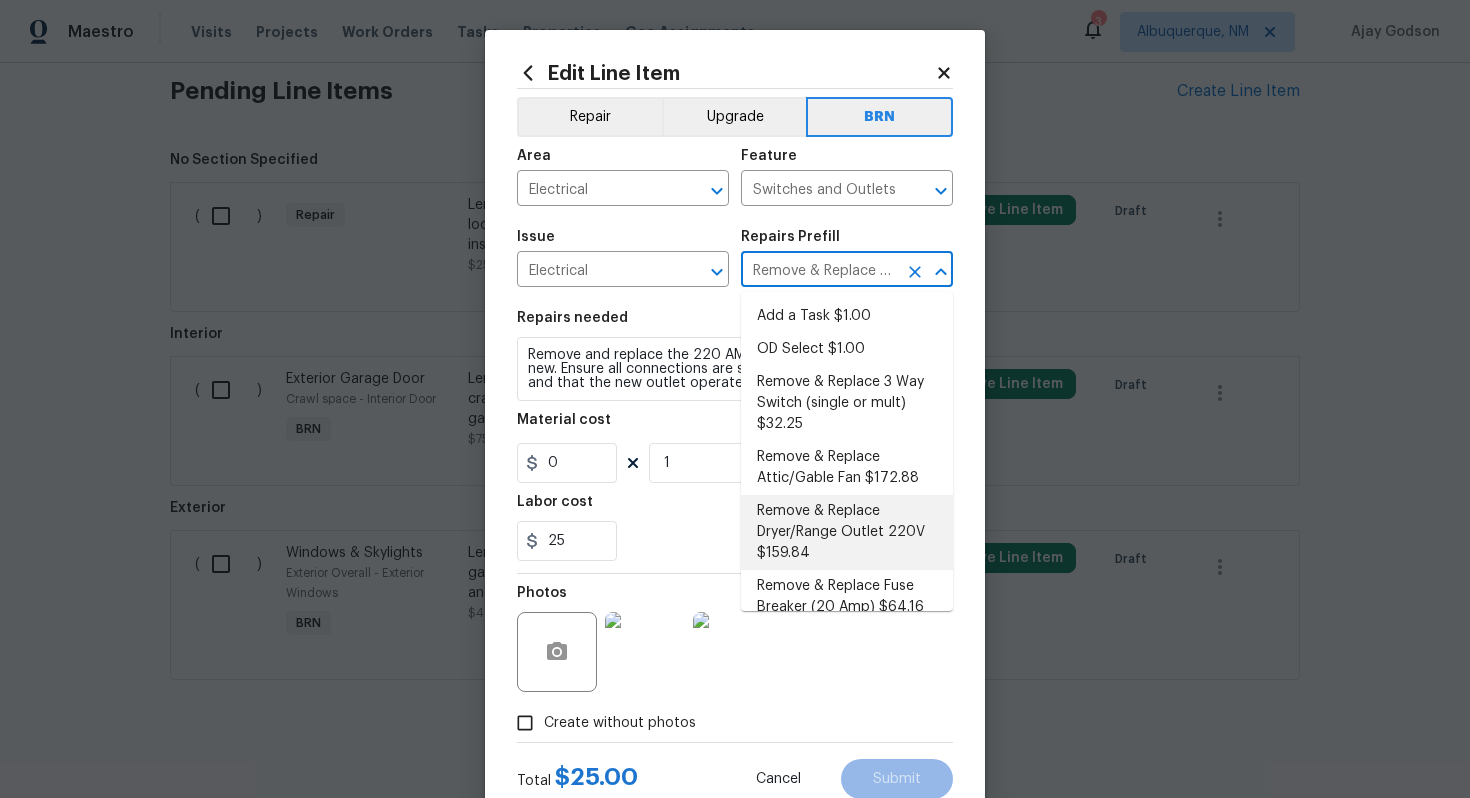 type on "159.84" 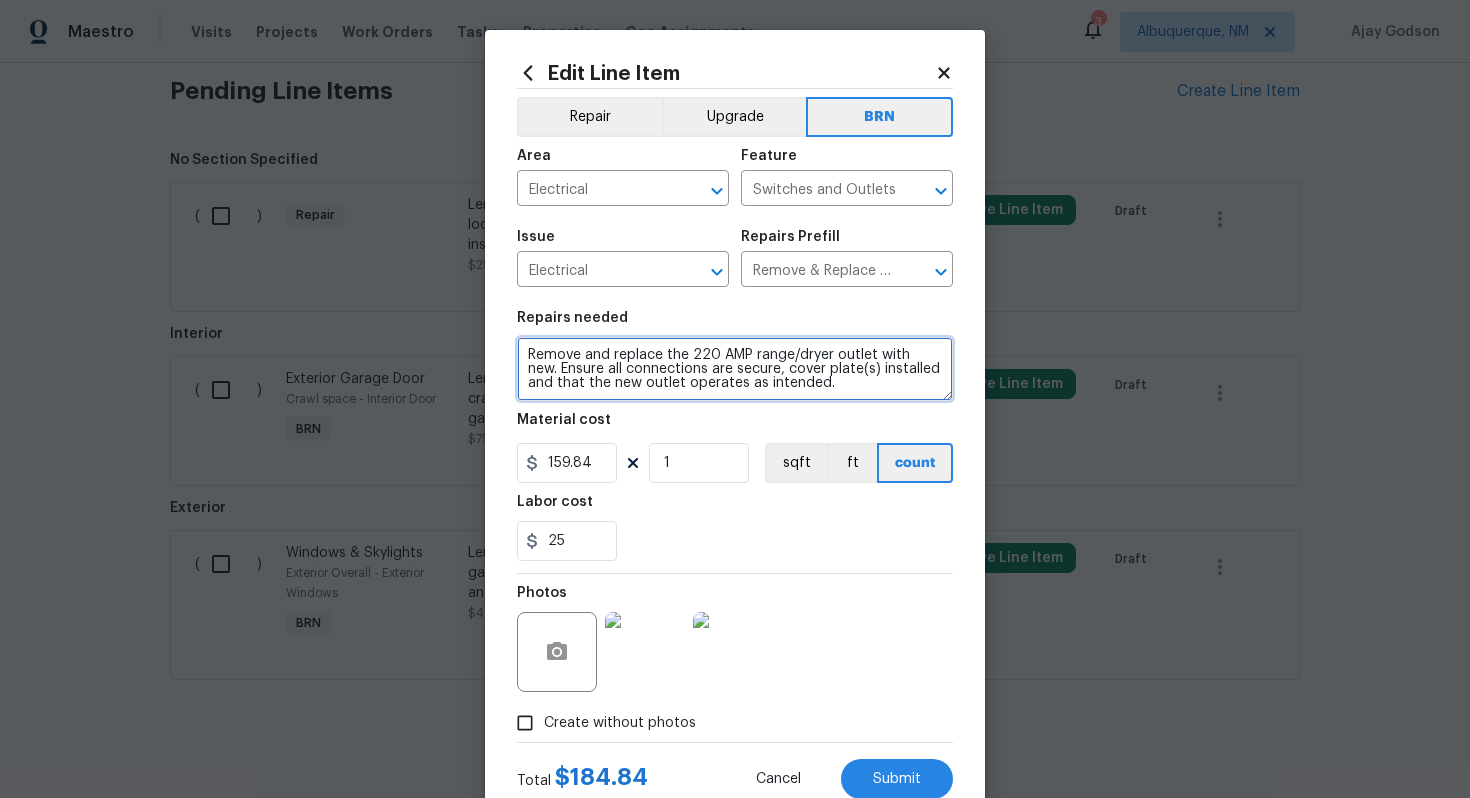 drag, startPoint x: 526, startPoint y: 355, endPoint x: 775, endPoint y: 402, distance: 253.39693 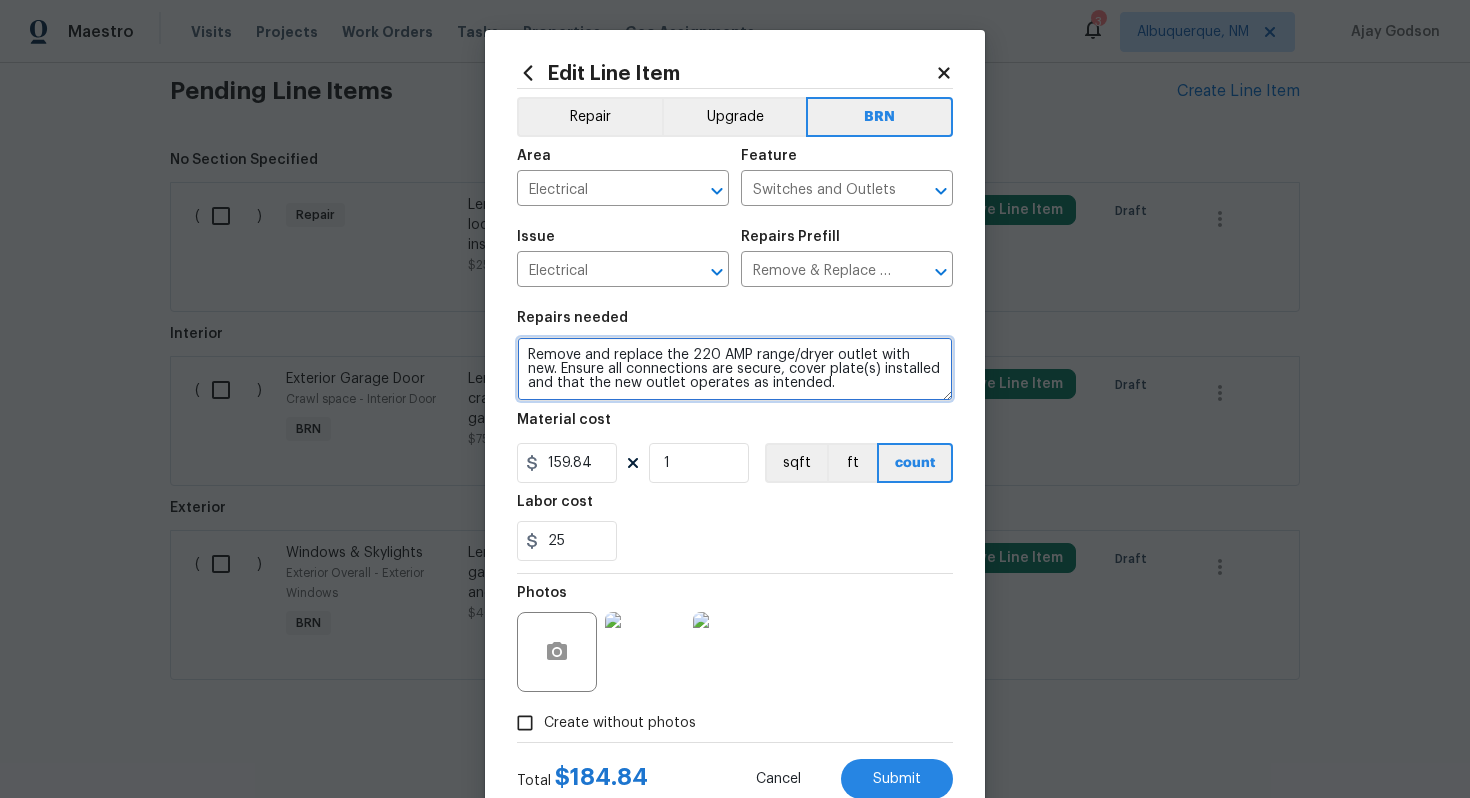 click on "Remove and replace the 220 AMP range/dryer outlet with new. Ensure all connections are secure, cover plate(s) installed and that the new outlet operates as intended." at bounding box center (735, 369) 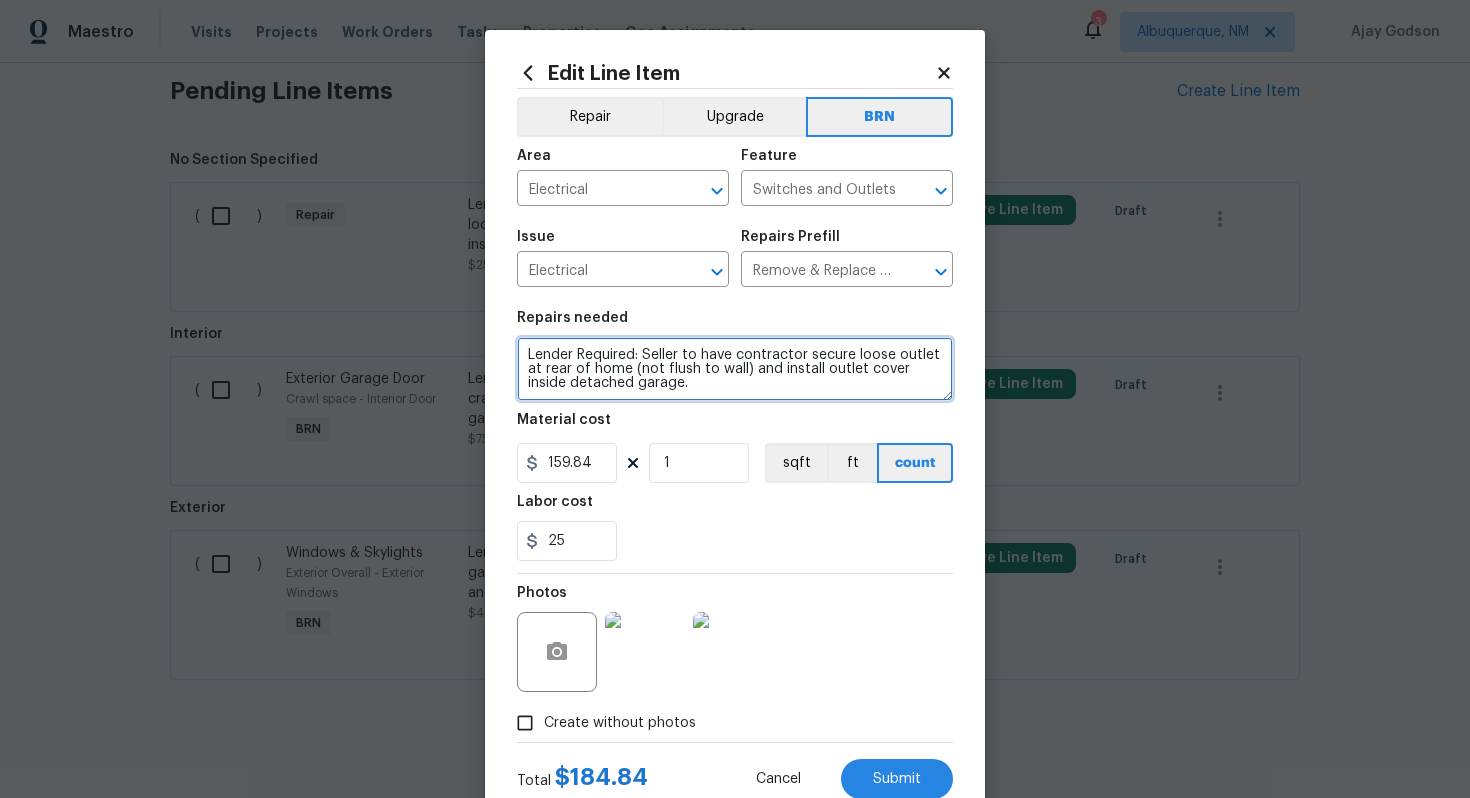 type on "Lender Required: Seller to have contractor secure loose outlet at rear of home (not flush to wall) and install outlet cover inside detached garage." 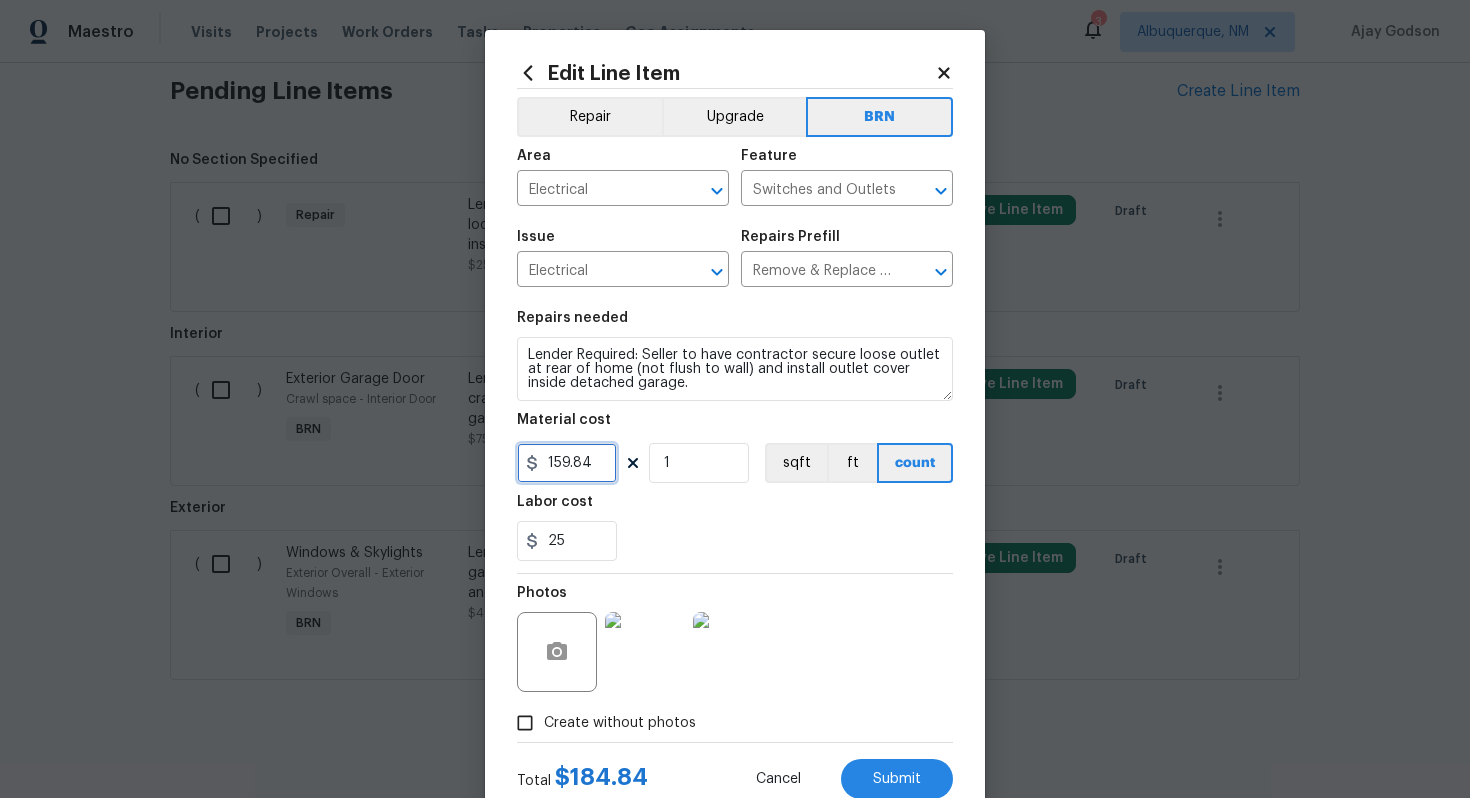 drag, startPoint x: 604, startPoint y: 471, endPoint x: 514, endPoint y: 474, distance: 90.04999 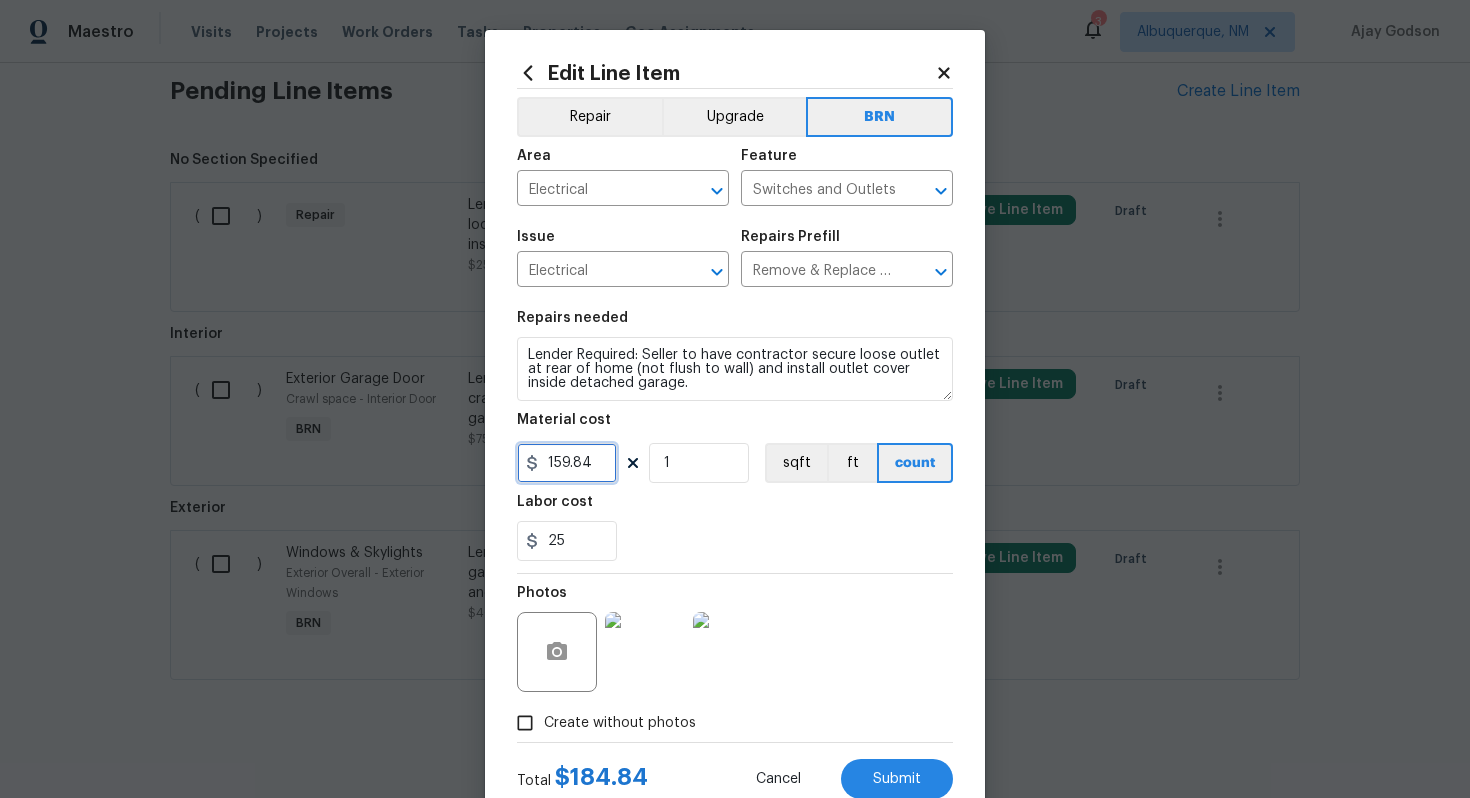 click on "Edit Line Item Repair Upgrade BRN Area Electrical ​ Feature Switches and Outlets ​ Issue Electrical ​ Repairs Prefill Remove & Replace Dryer/Range Outlet 220V $159.84 ​ Repairs needed Lender Required: Seller to have contractor secure loose outlet at rear of home (not flush to wall) and install outlet cover inside detached garage. Material cost 159.84 1 sqft ft count Labor cost 25 Photos Create without photos Total   $ 184.84 Cancel Submit" at bounding box center (735, 430) 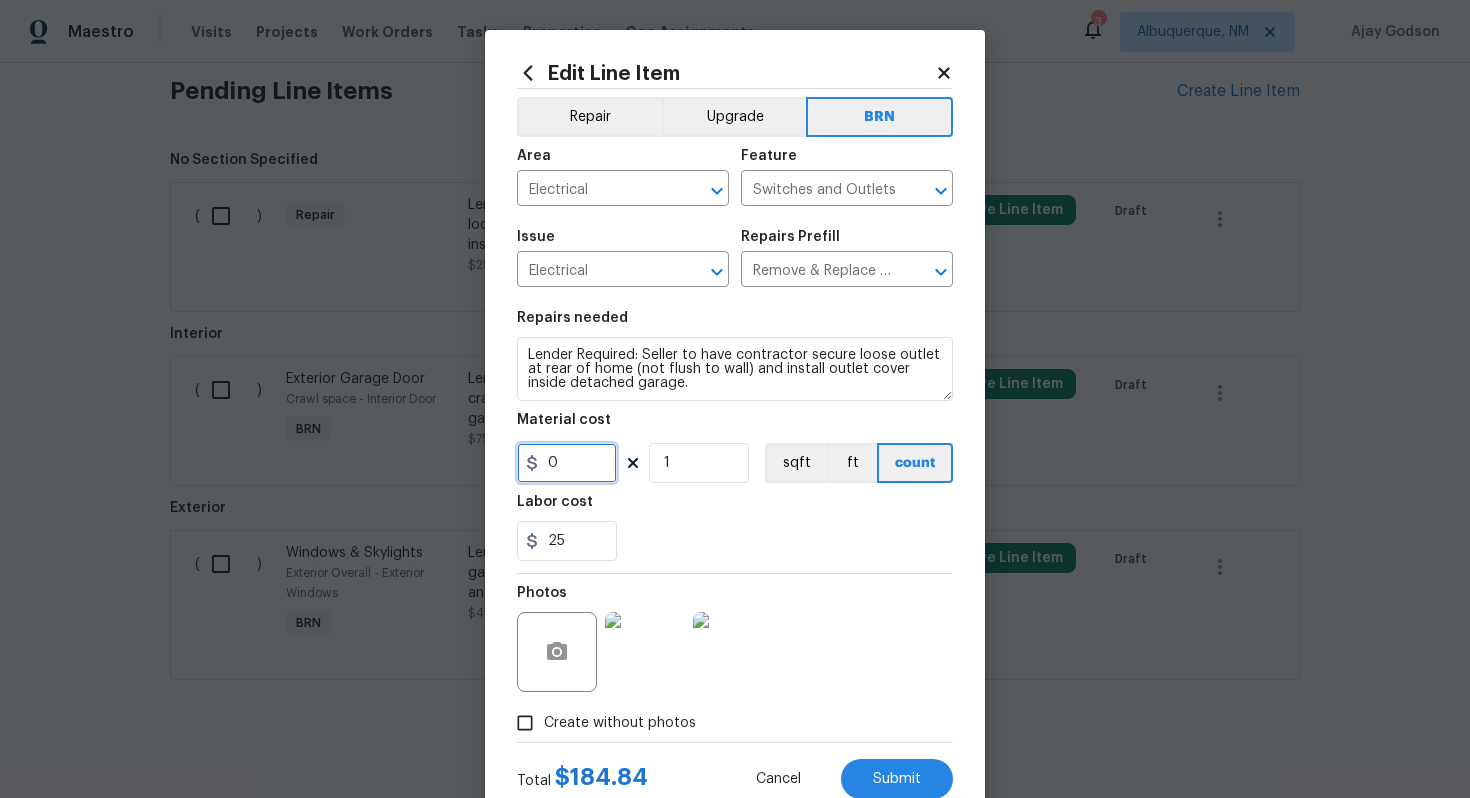 type on "0" 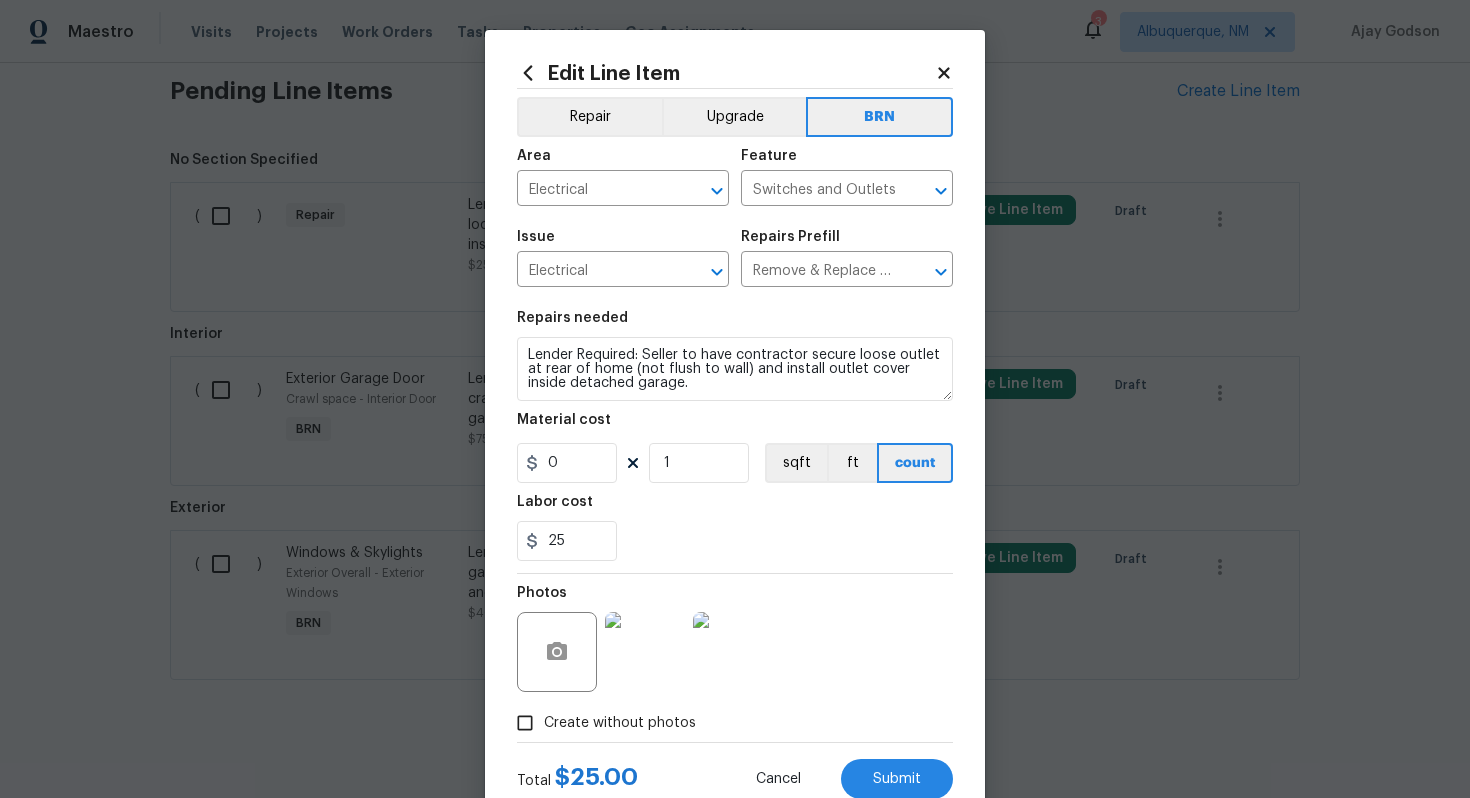 click on "25" at bounding box center (735, 541) 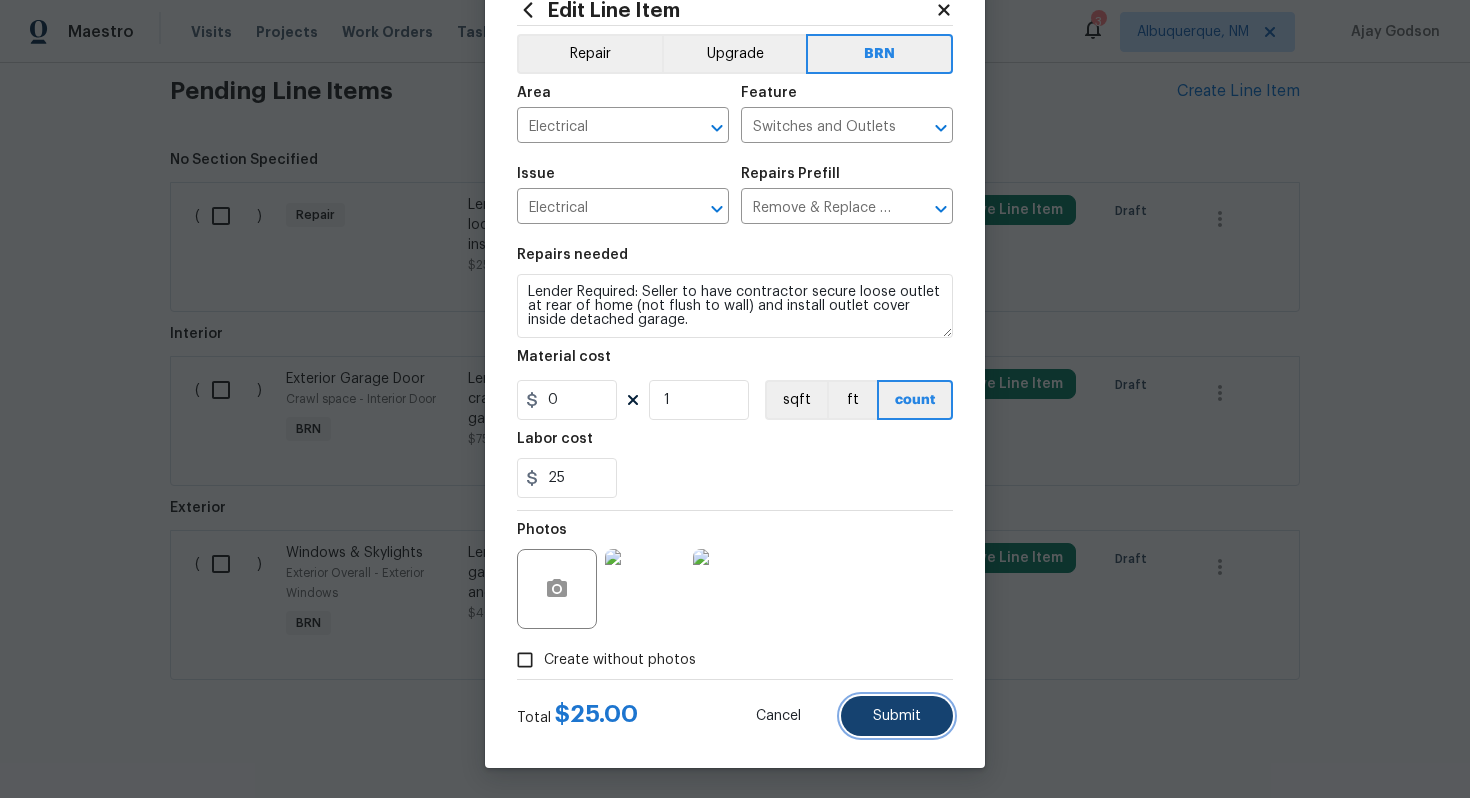 click on "Submit" at bounding box center [897, 716] 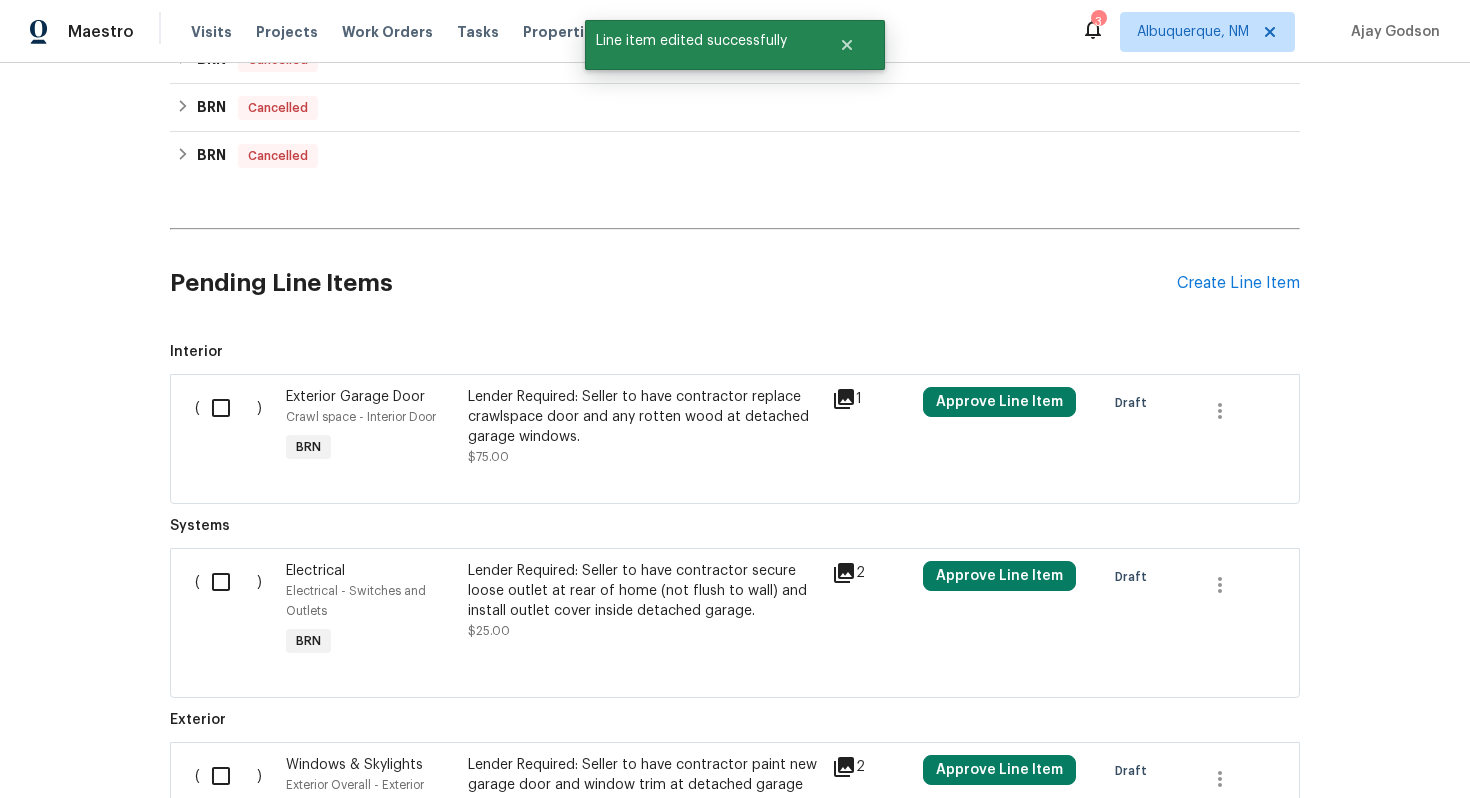 scroll, scrollTop: 1000, scrollLeft: 0, axis: vertical 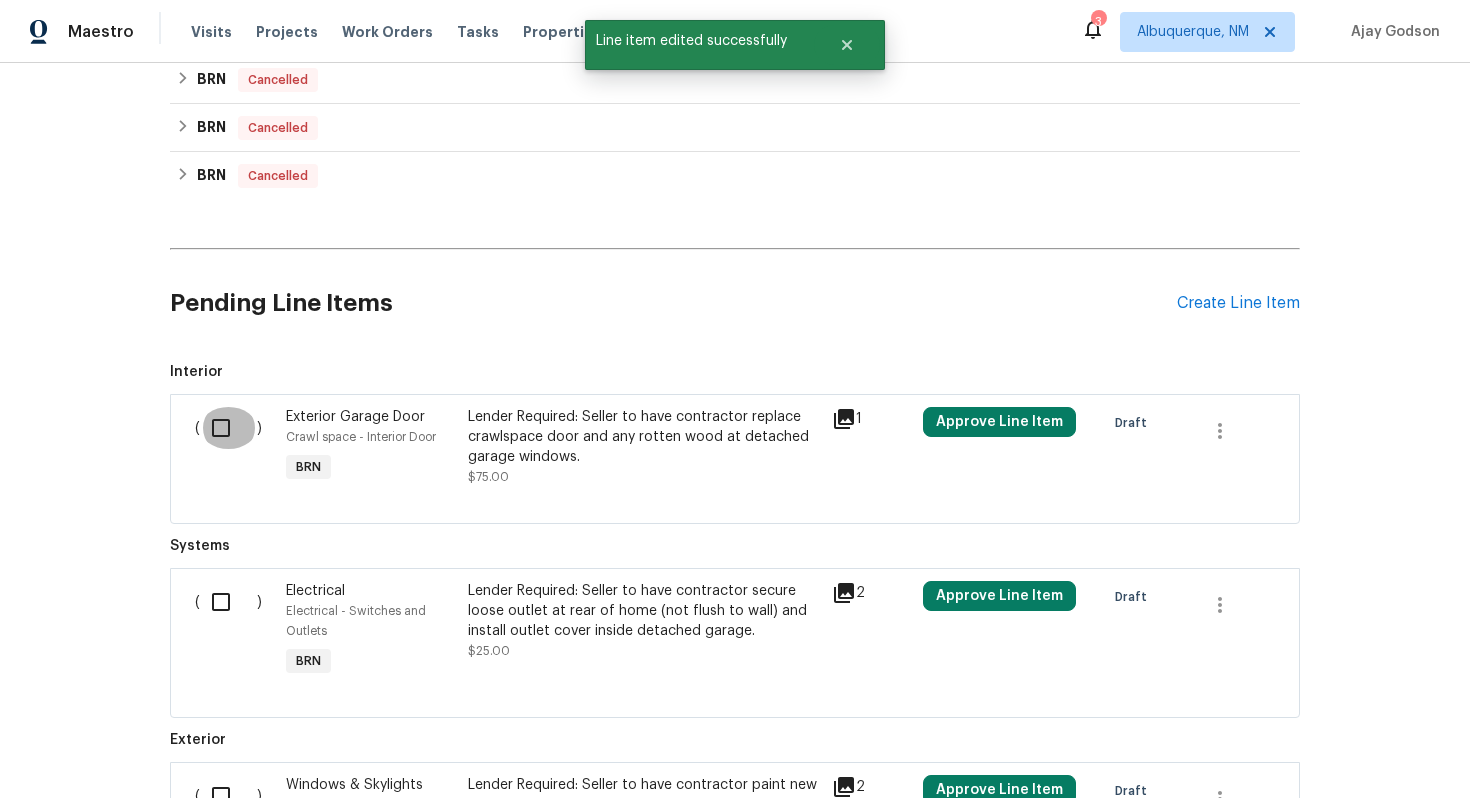 click at bounding box center [228, 428] 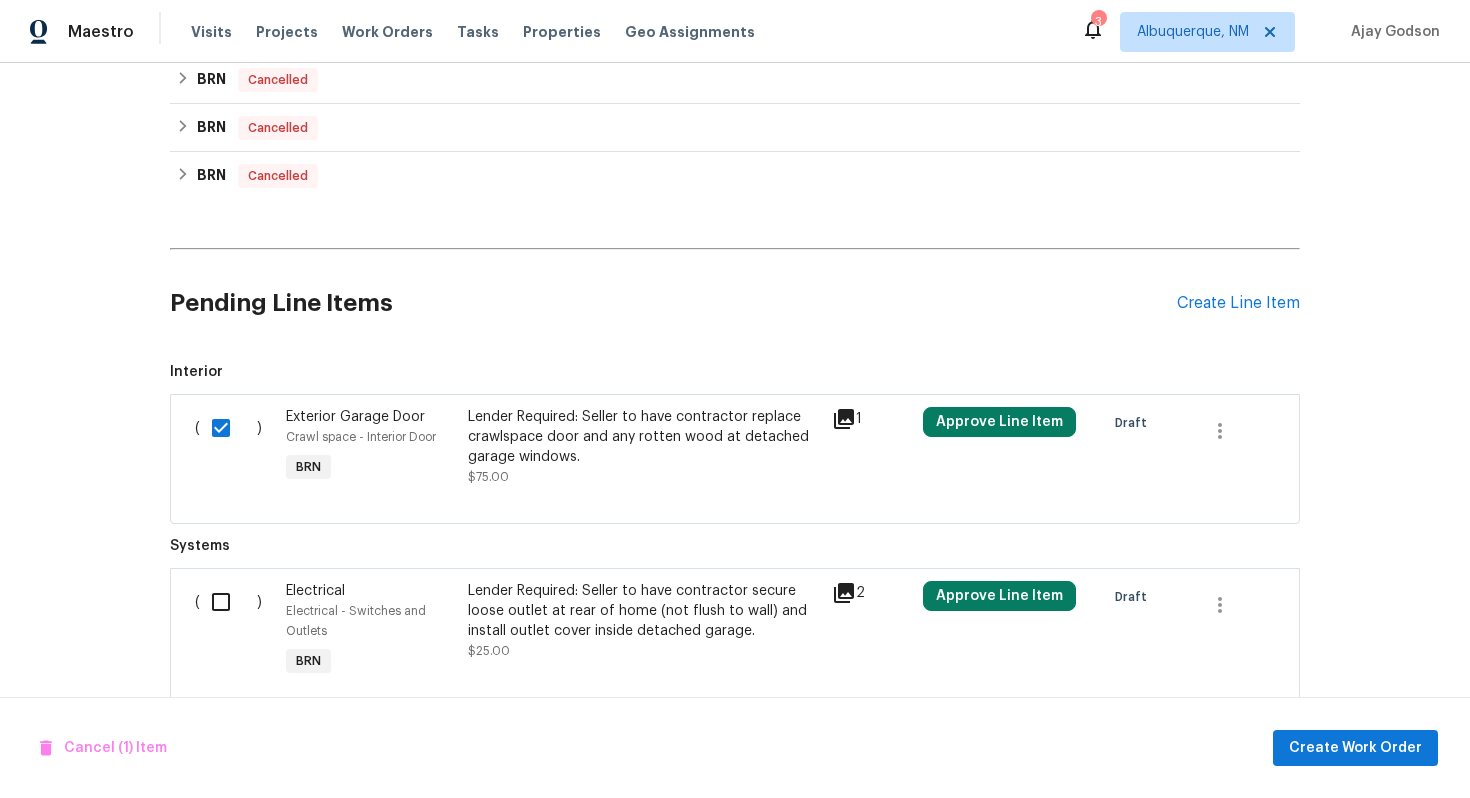 click at bounding box center (228, 602) 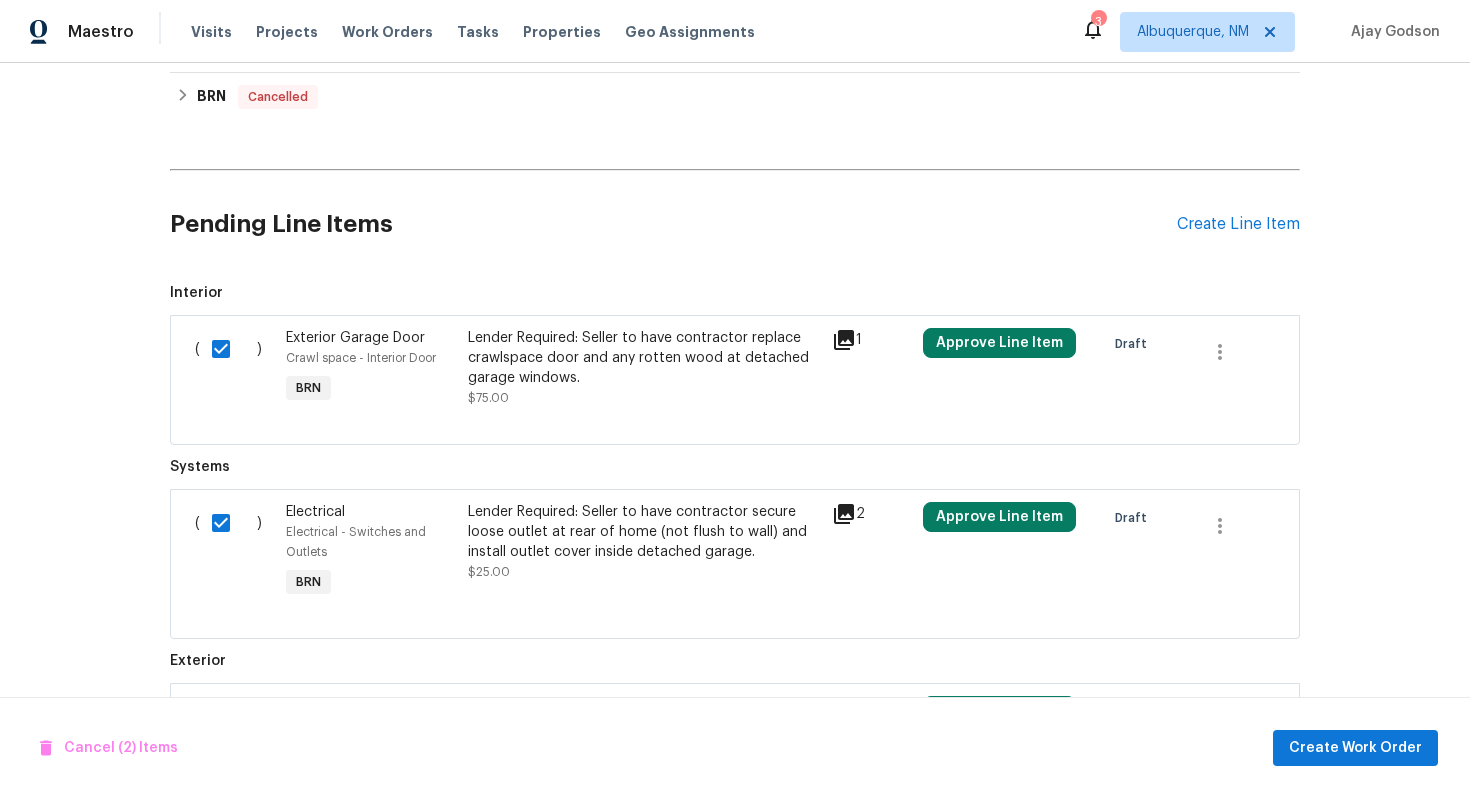 scroll, scrollTop: 1232, scrollLeft: 0, axis: vertical 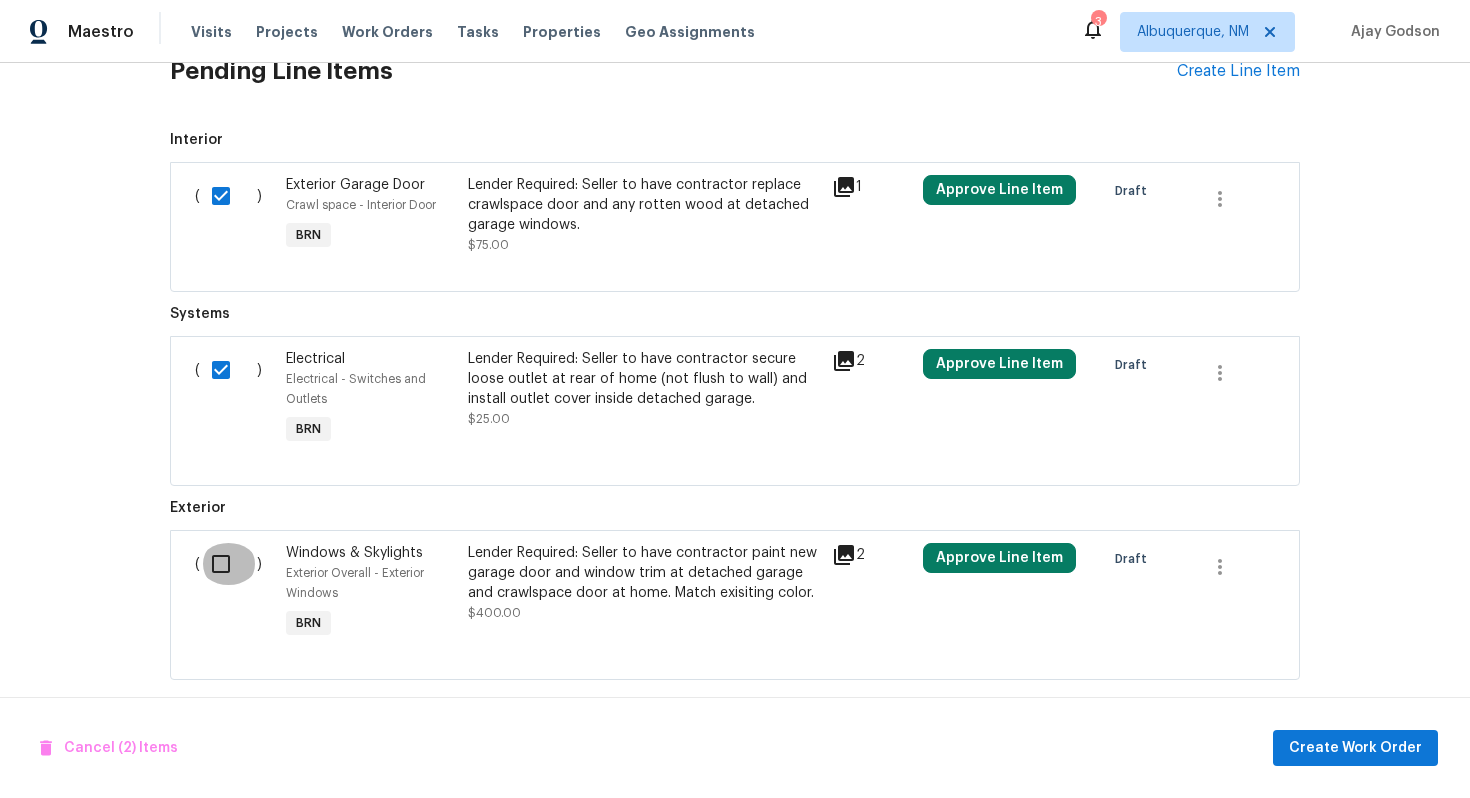 click at bounding box center [228, 564] 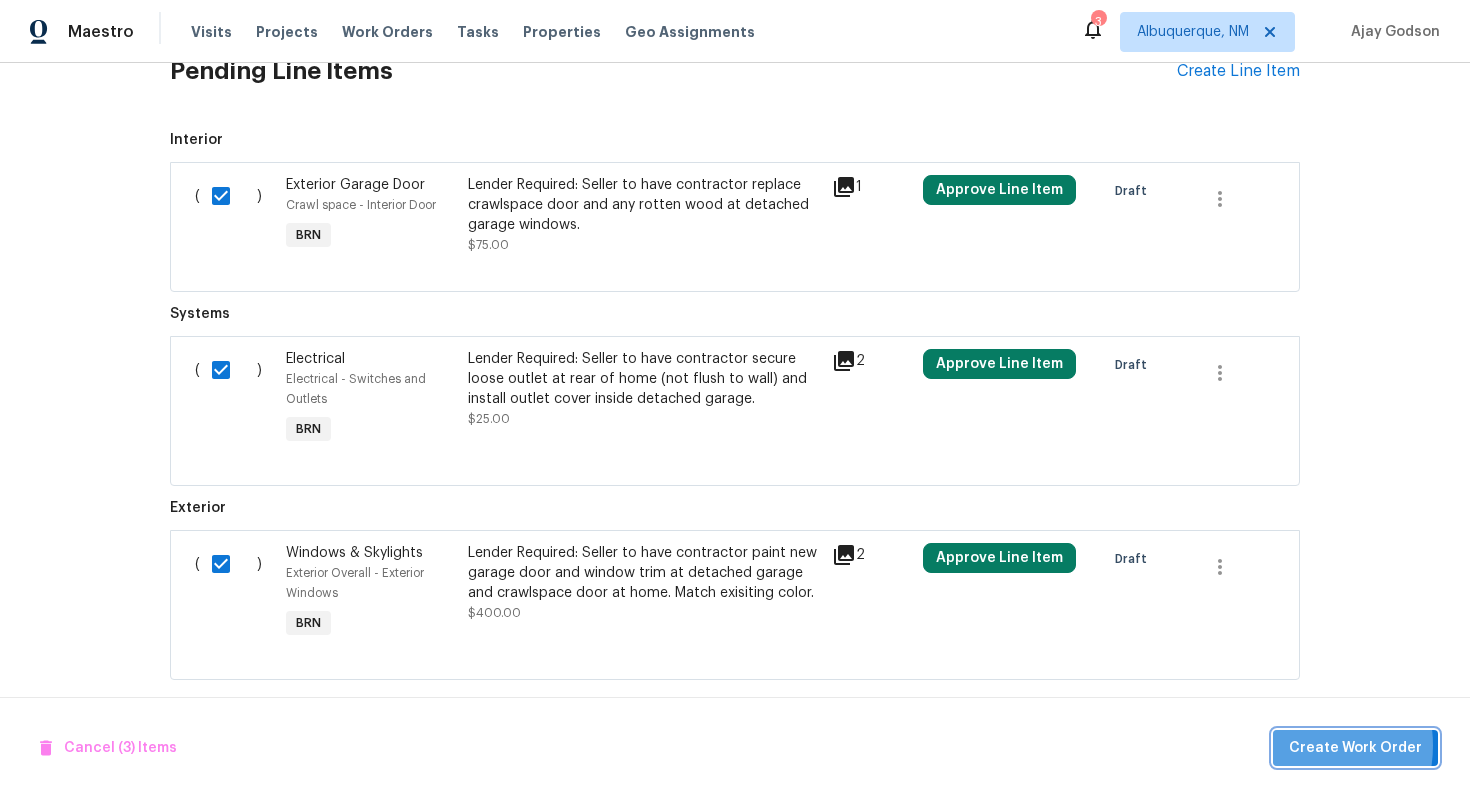 click on "Create Work Order" at bounding box center [1355, 748] 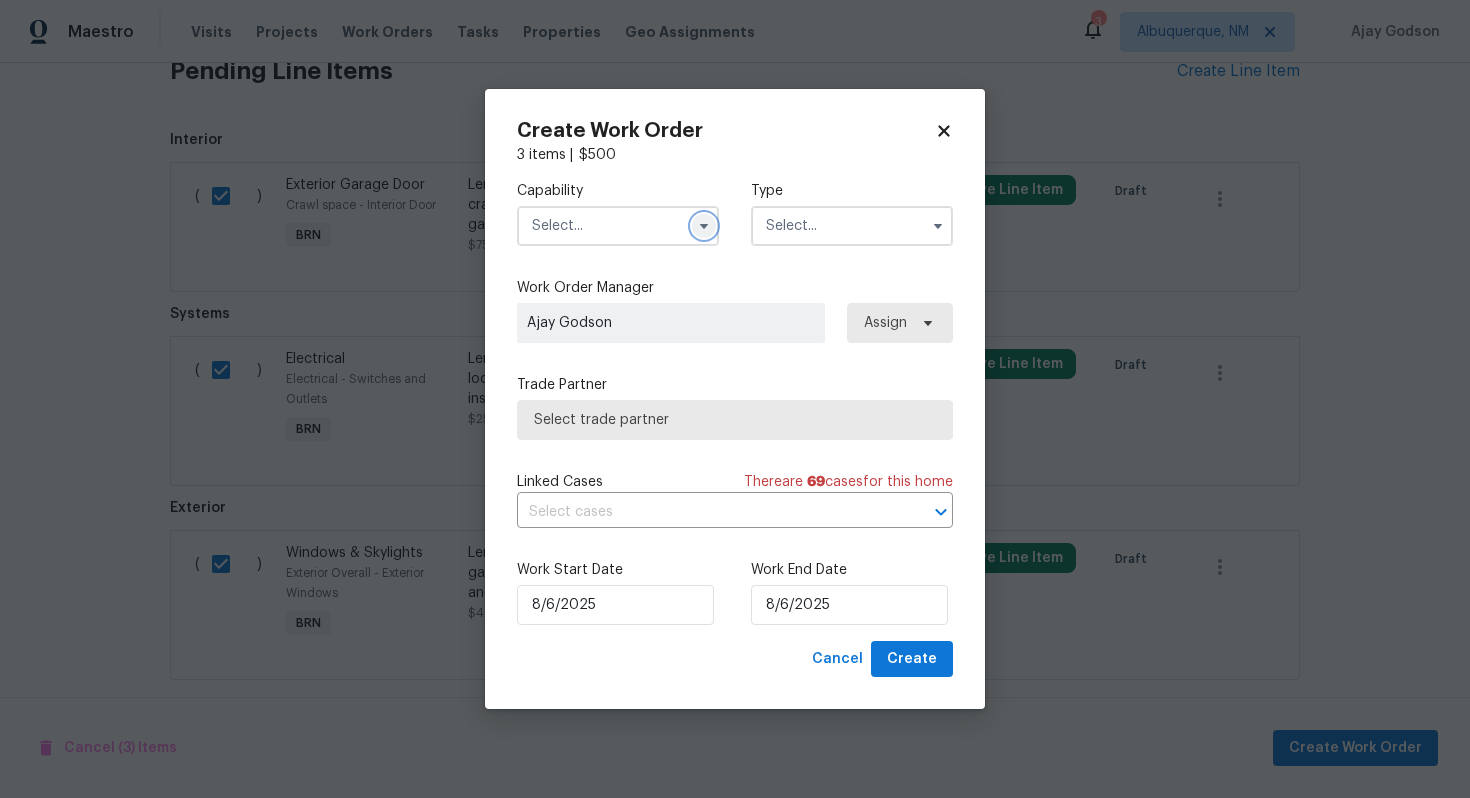 click 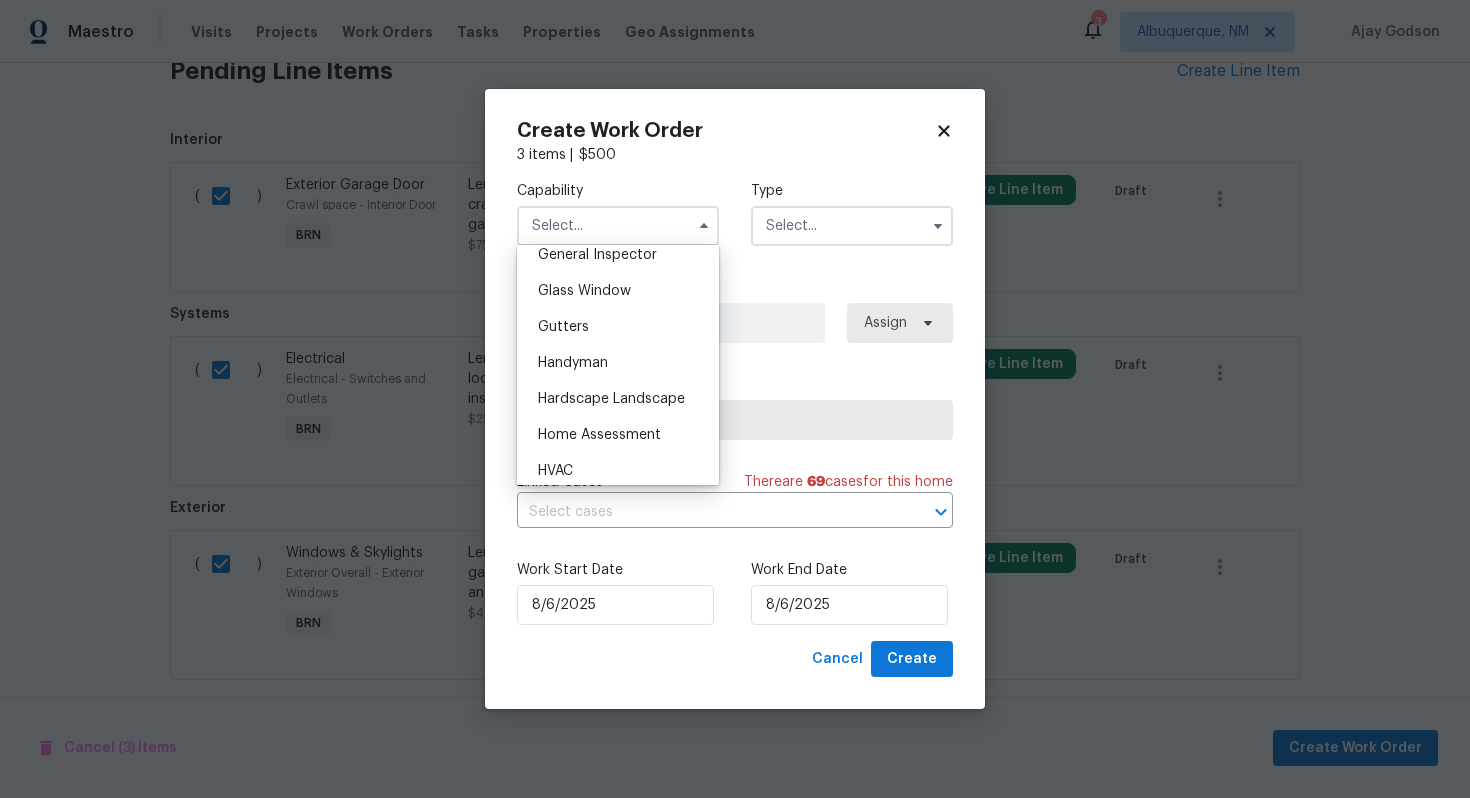 scroll, scrollTop: 1028, scrollLeft: 0, axis: vertical 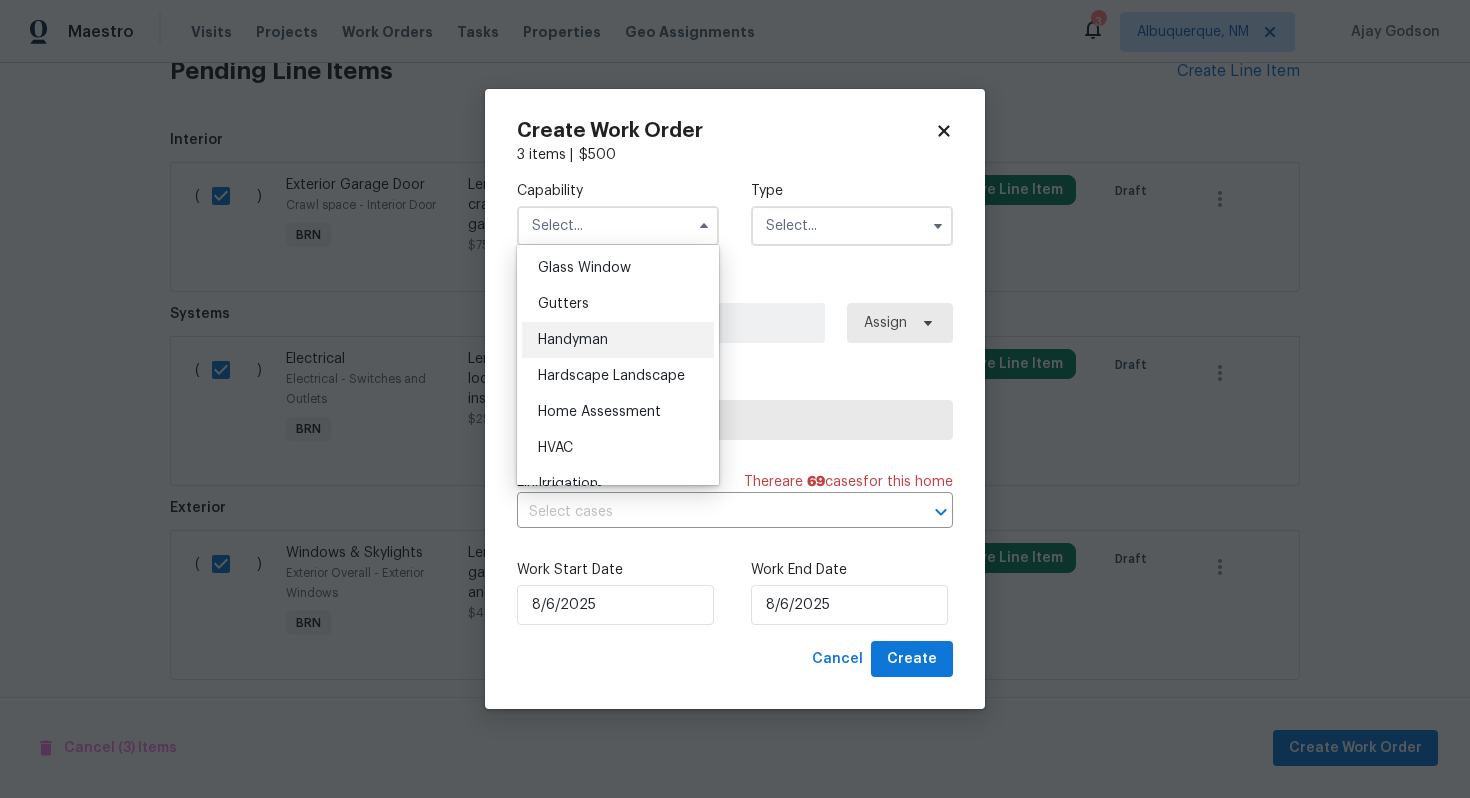 click on "Handyman" at bounding box center (618, 340) 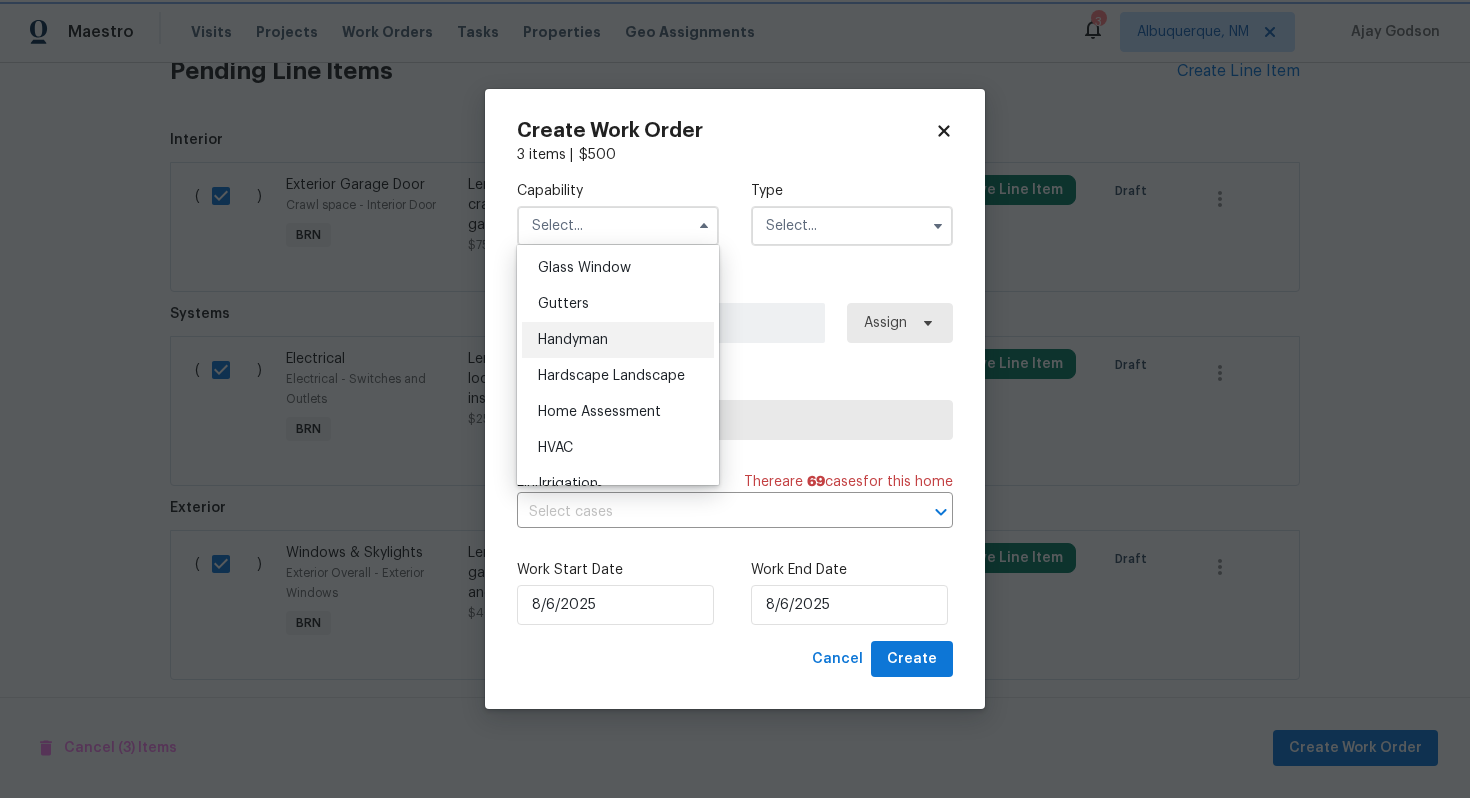 type on "Handyman" 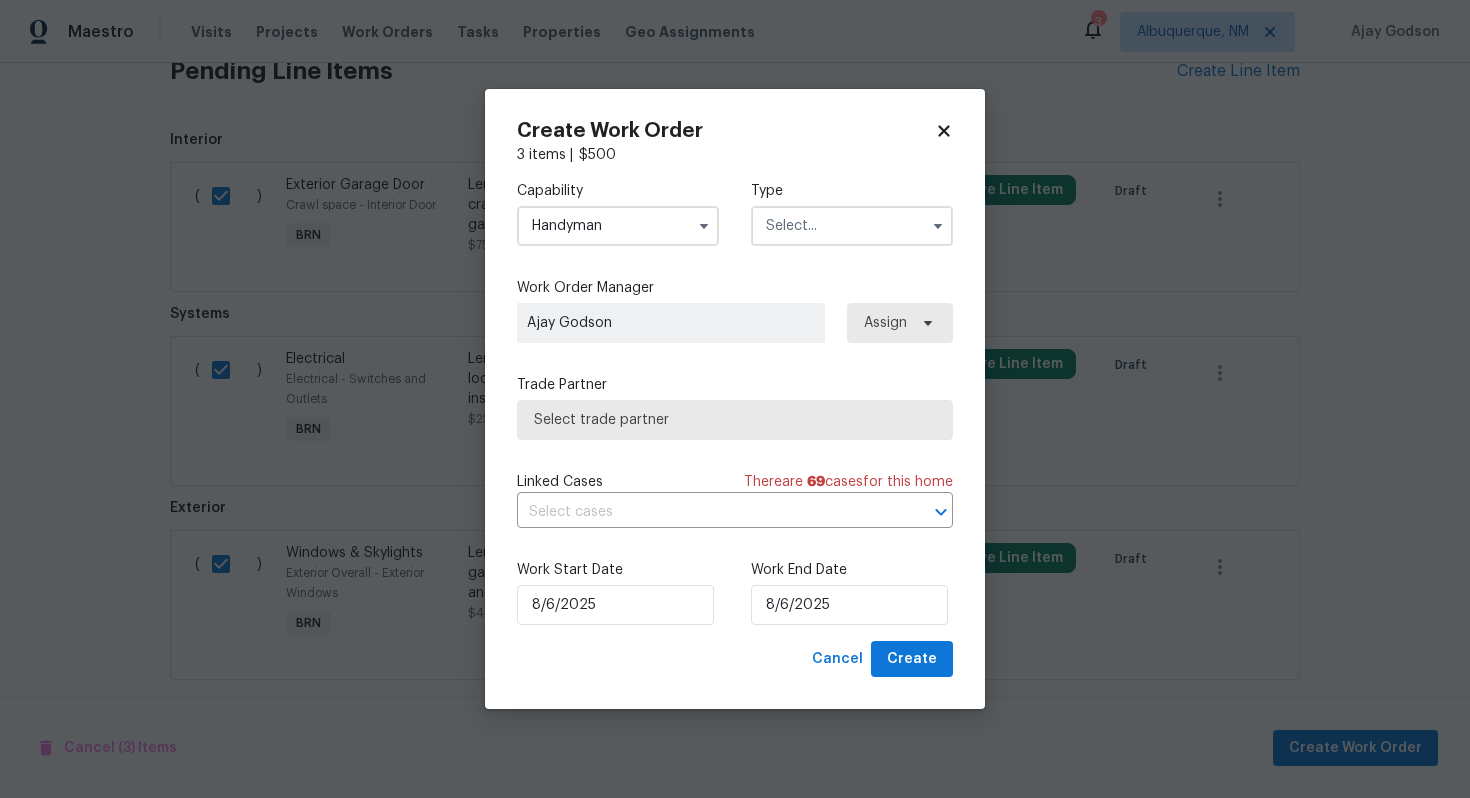 click at bounding box center [852, 226] 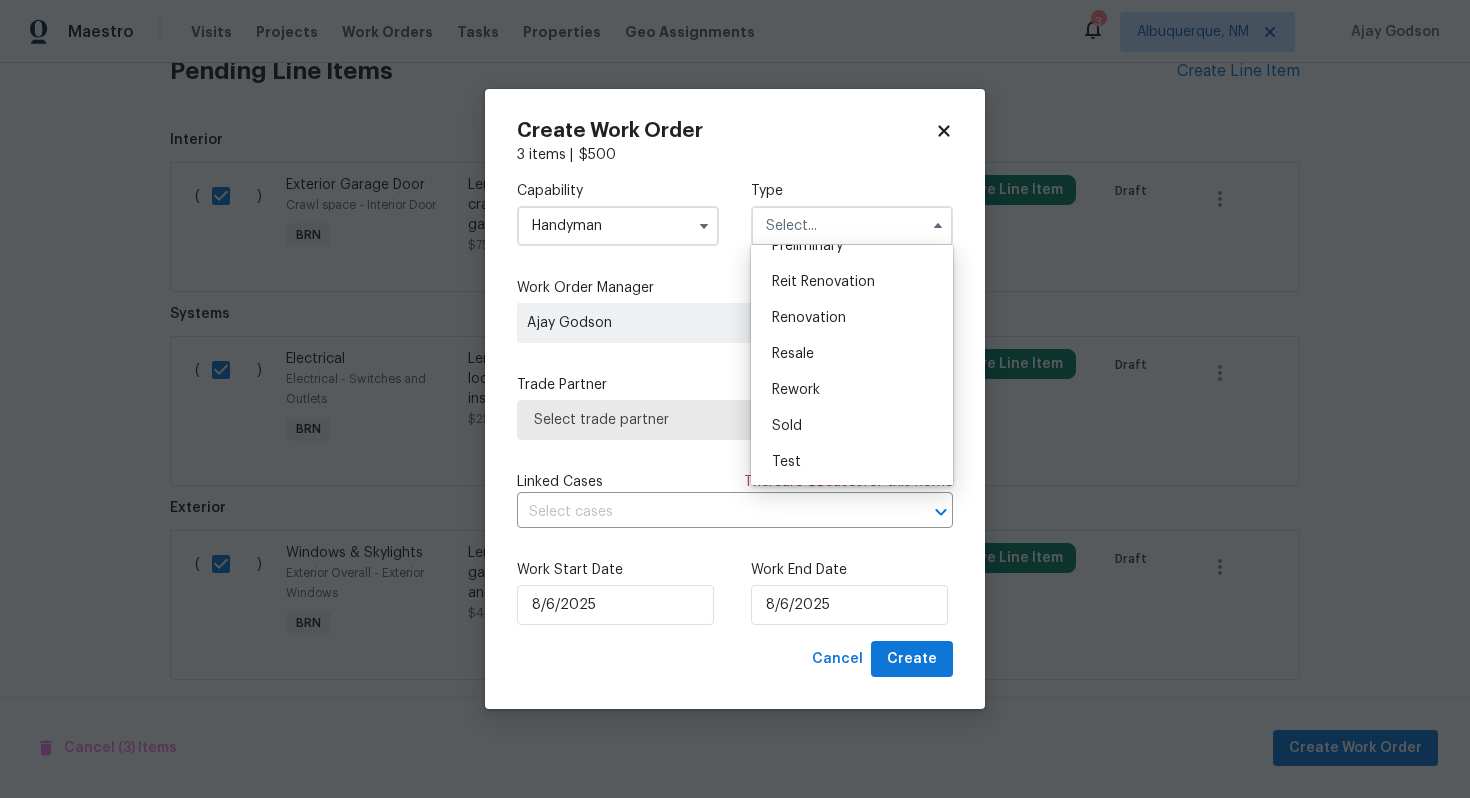 scroll, scrollTop: 0, scrollLeft: 0, axis: both 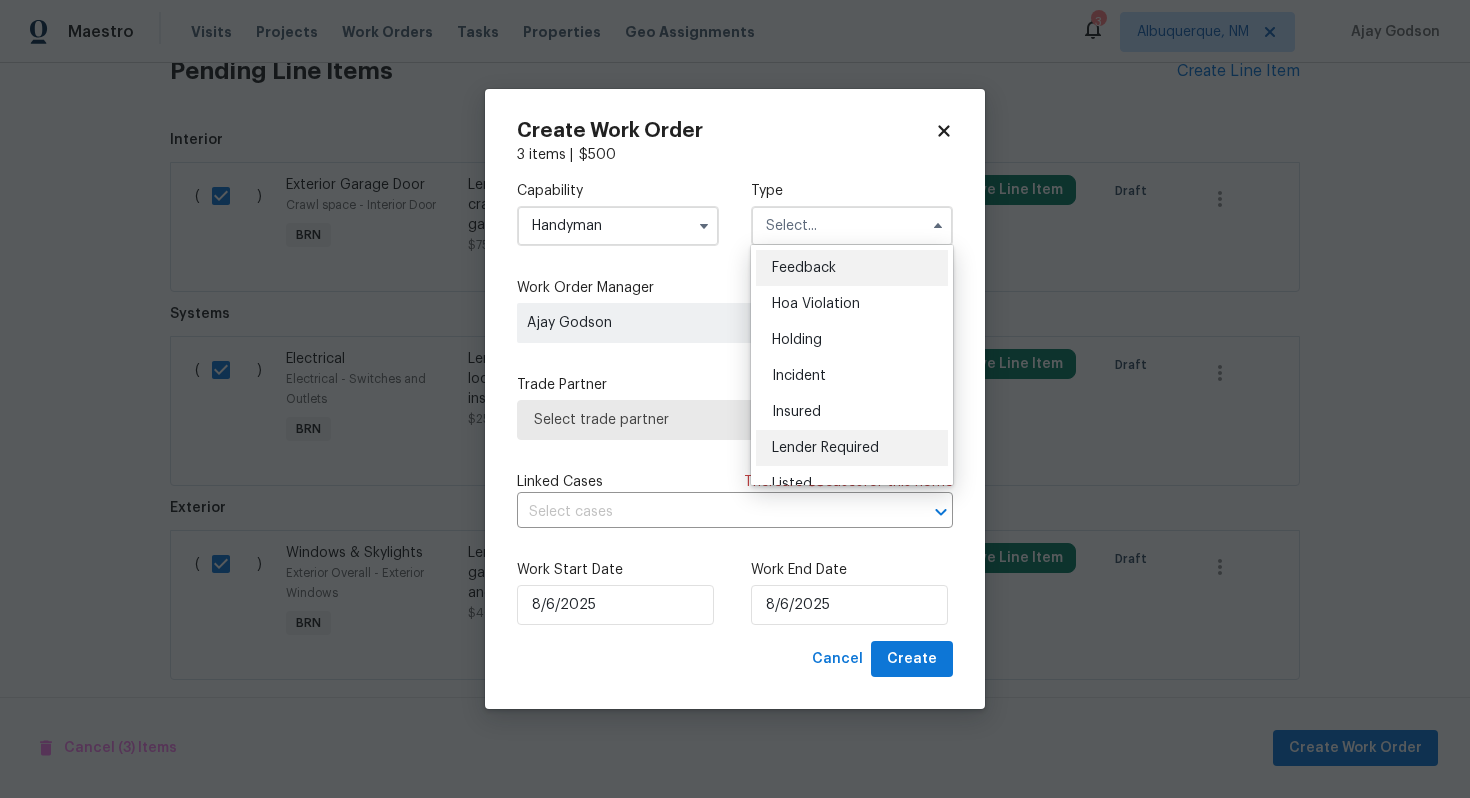 click on "Lender Required" at bounding box center (825, 448) 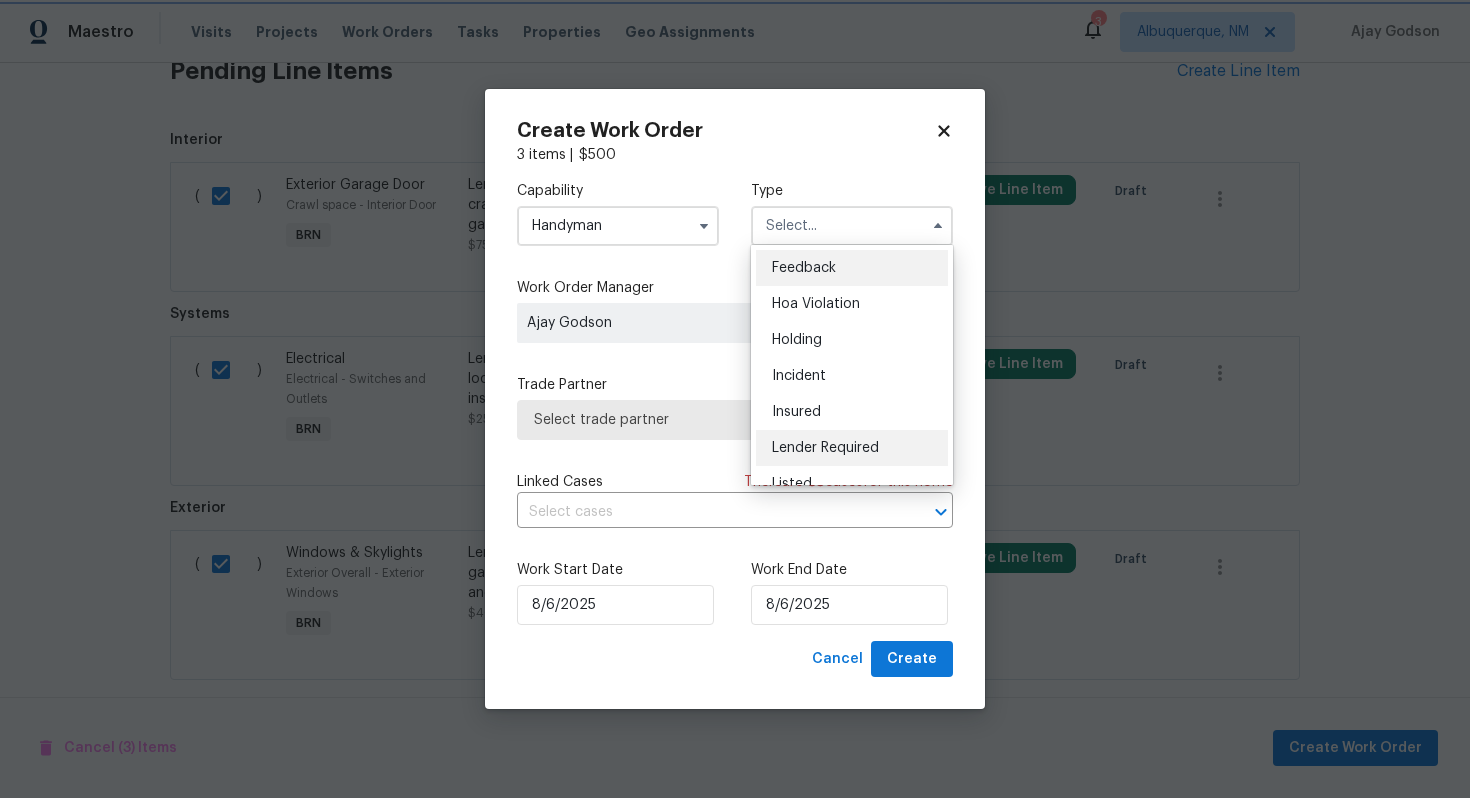 type on "Lender Required" 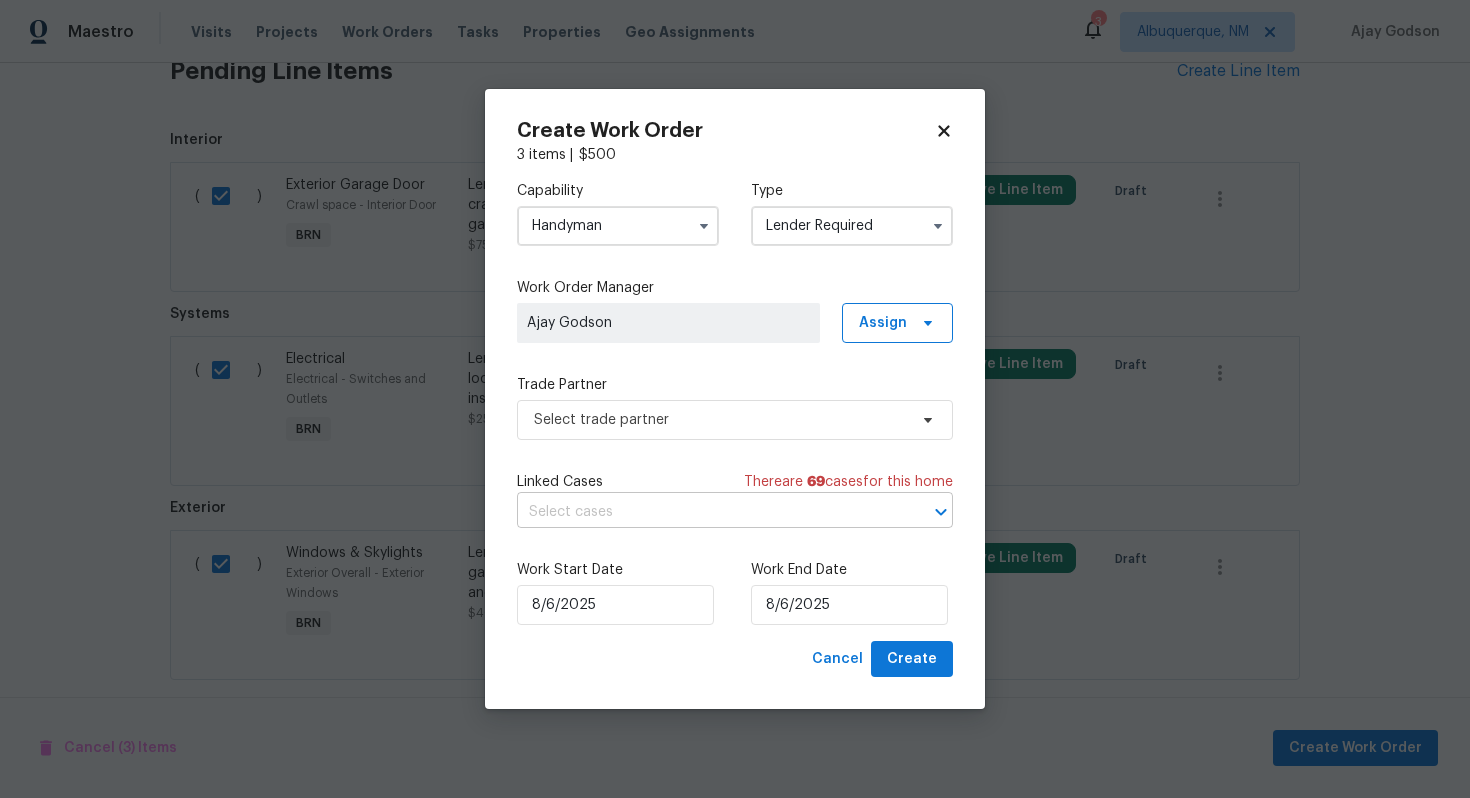 click at bounding box center (707, 512) 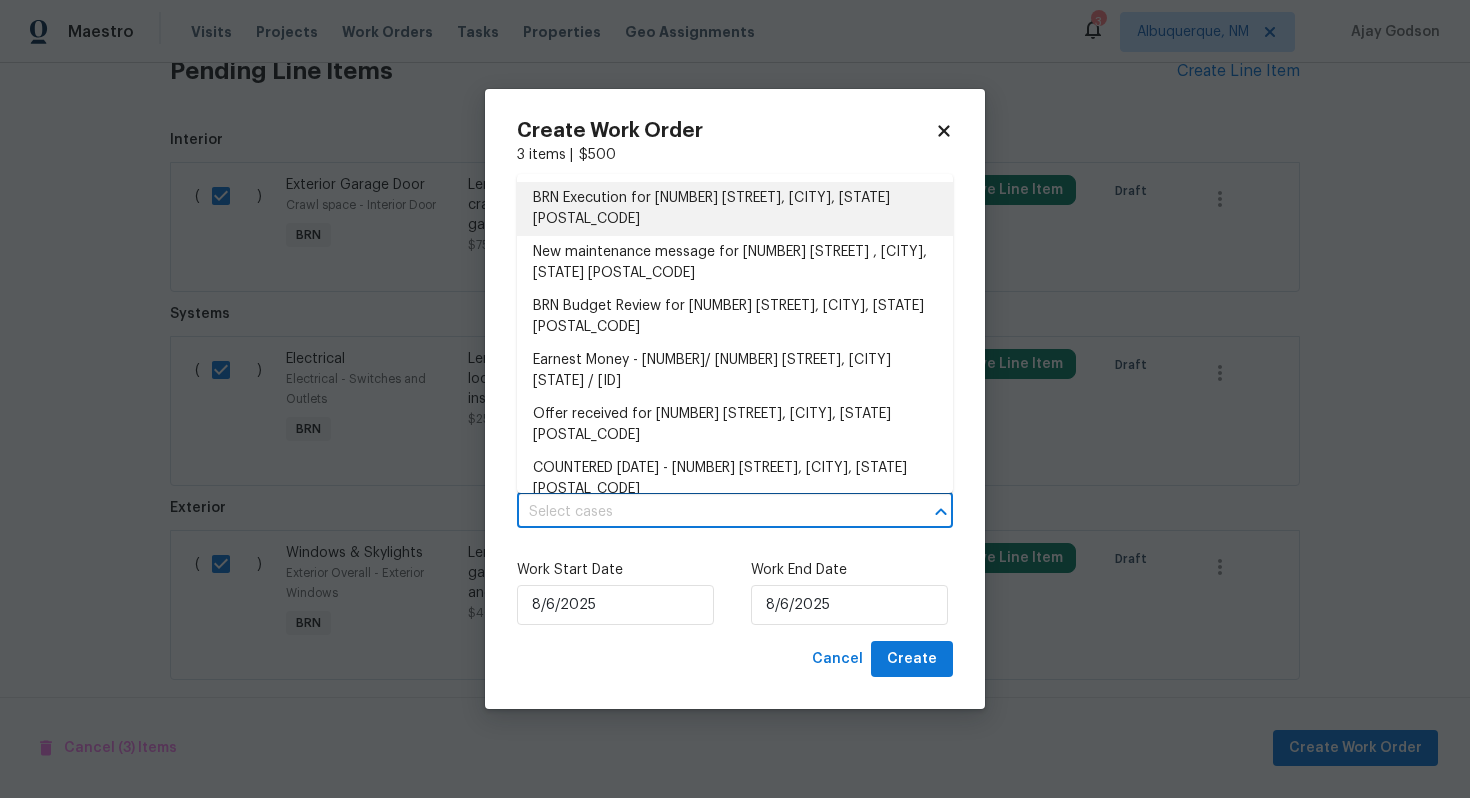 click on "BRN Execution for 10067 Freeman Ct, Jonesboro, GA 30236" at bounding box center [735, 209] 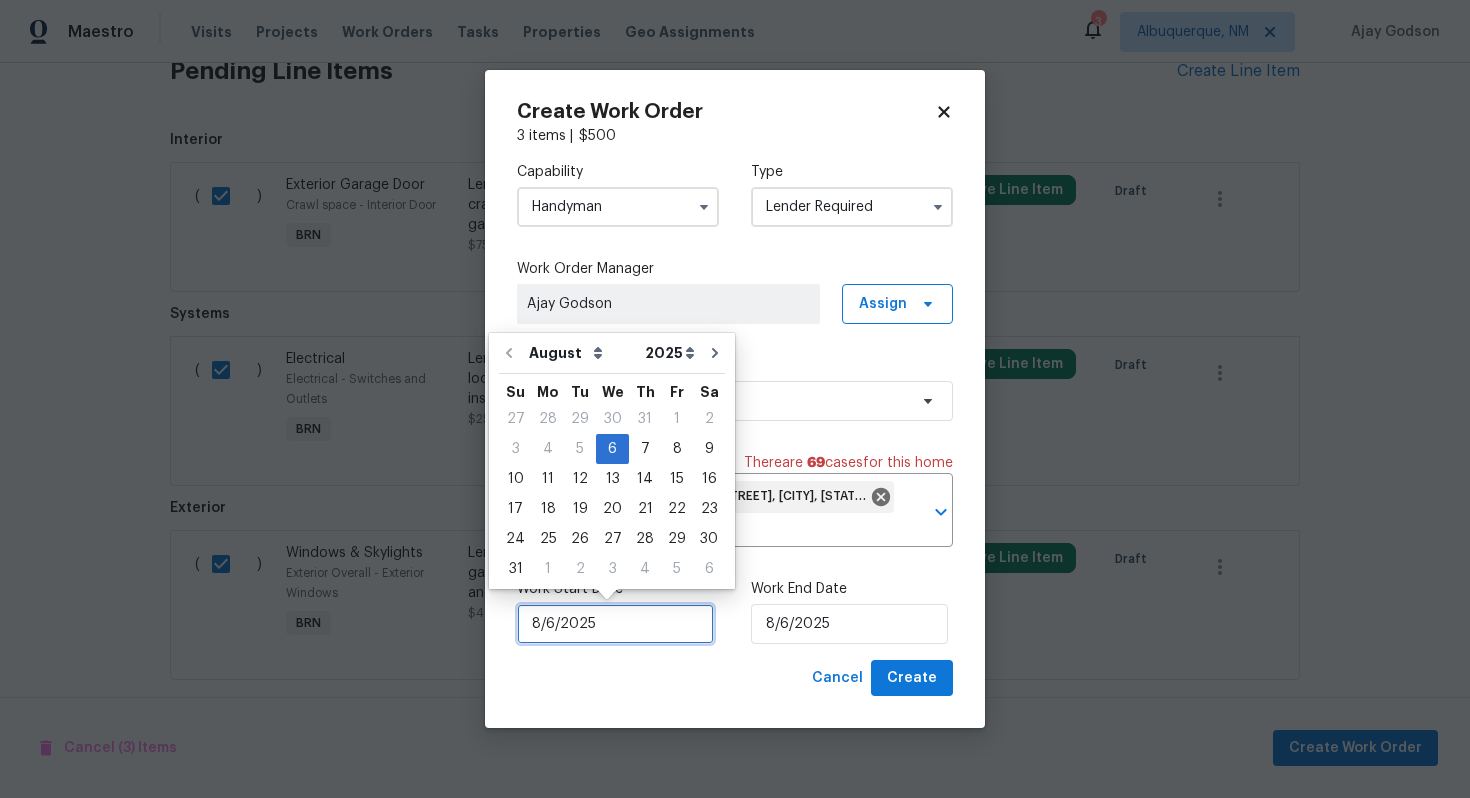 click on "8/6/2025" at bounding box center (615, 624) 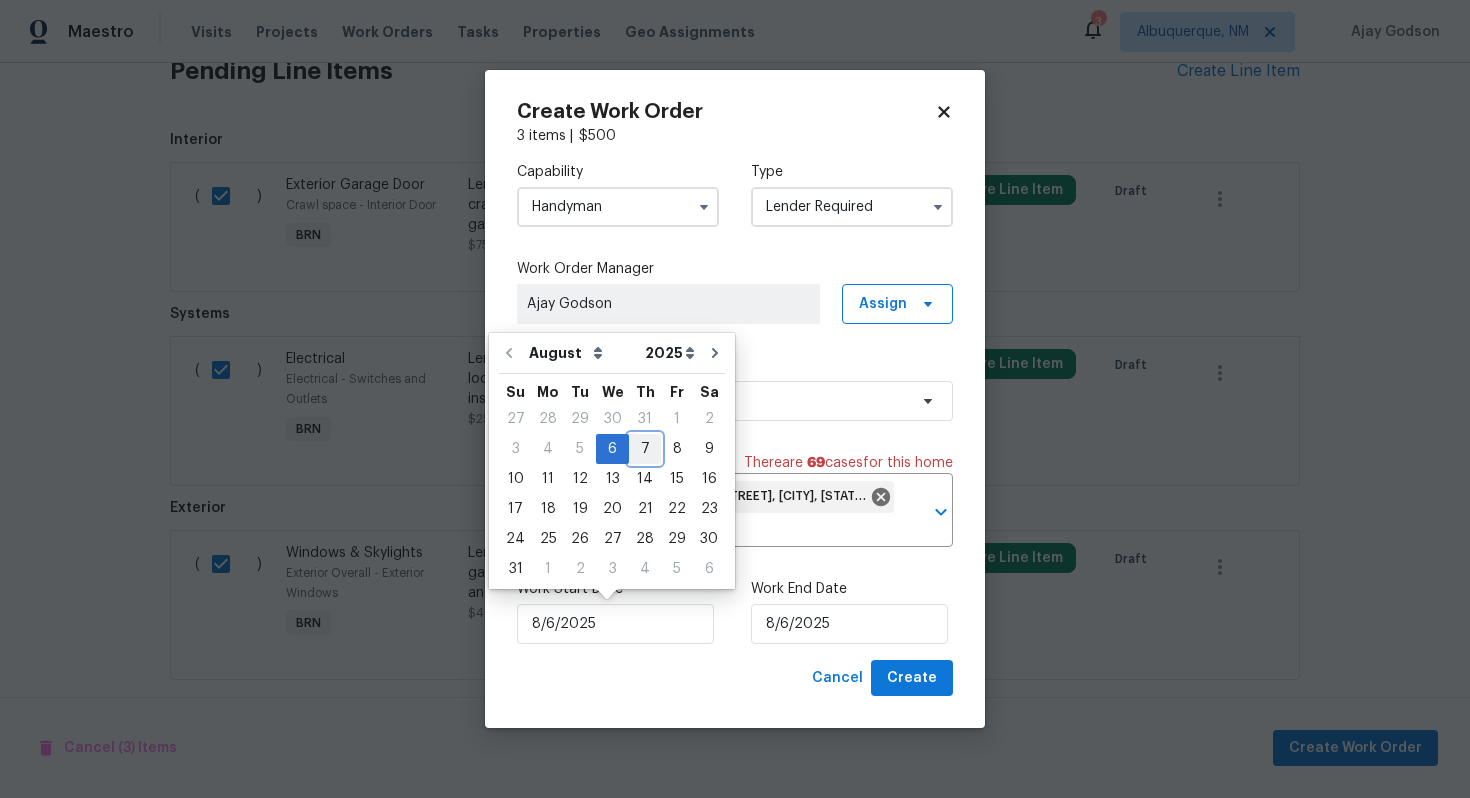 click on "7" at bounding box center [645, 449] 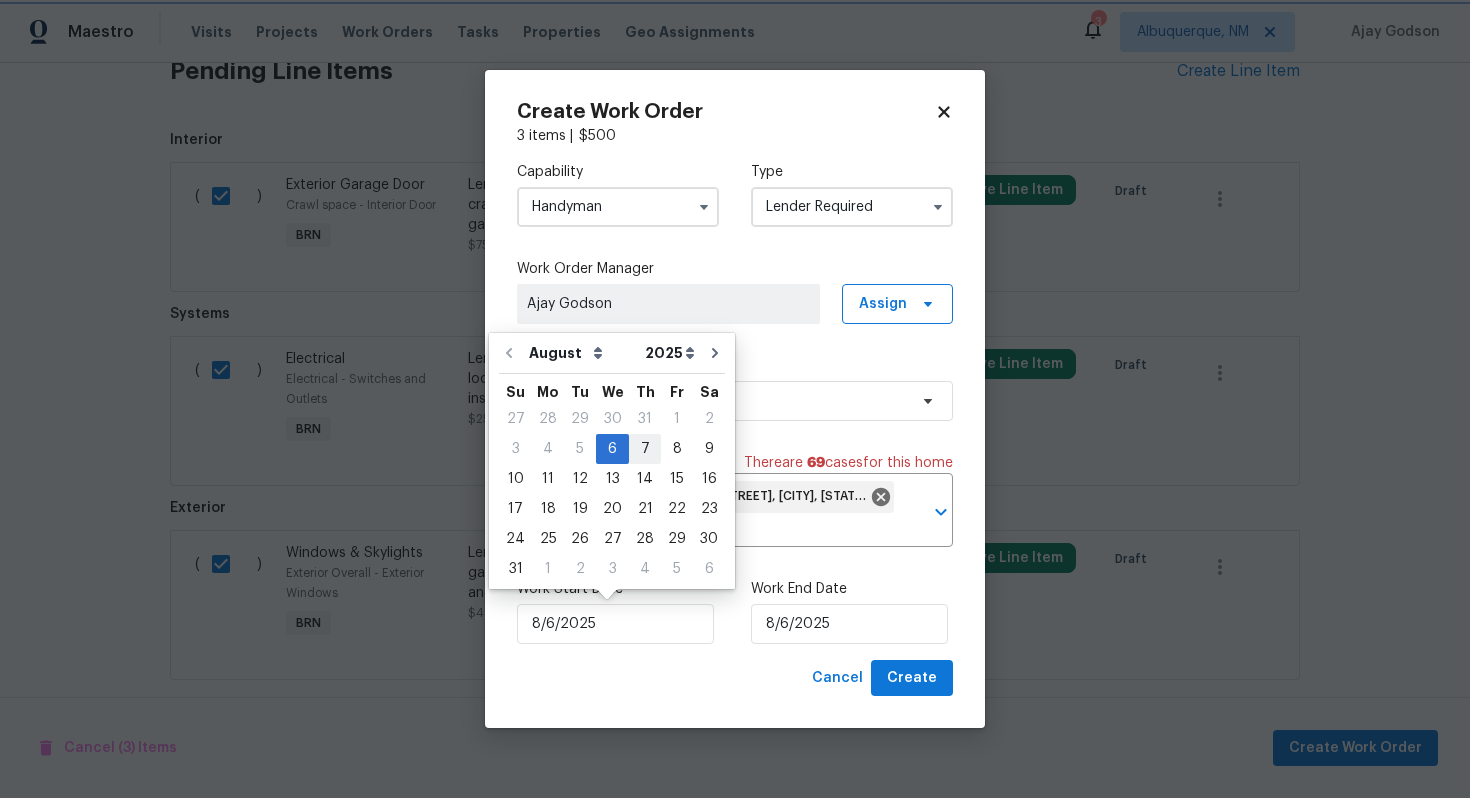 type on "8/7/2025" 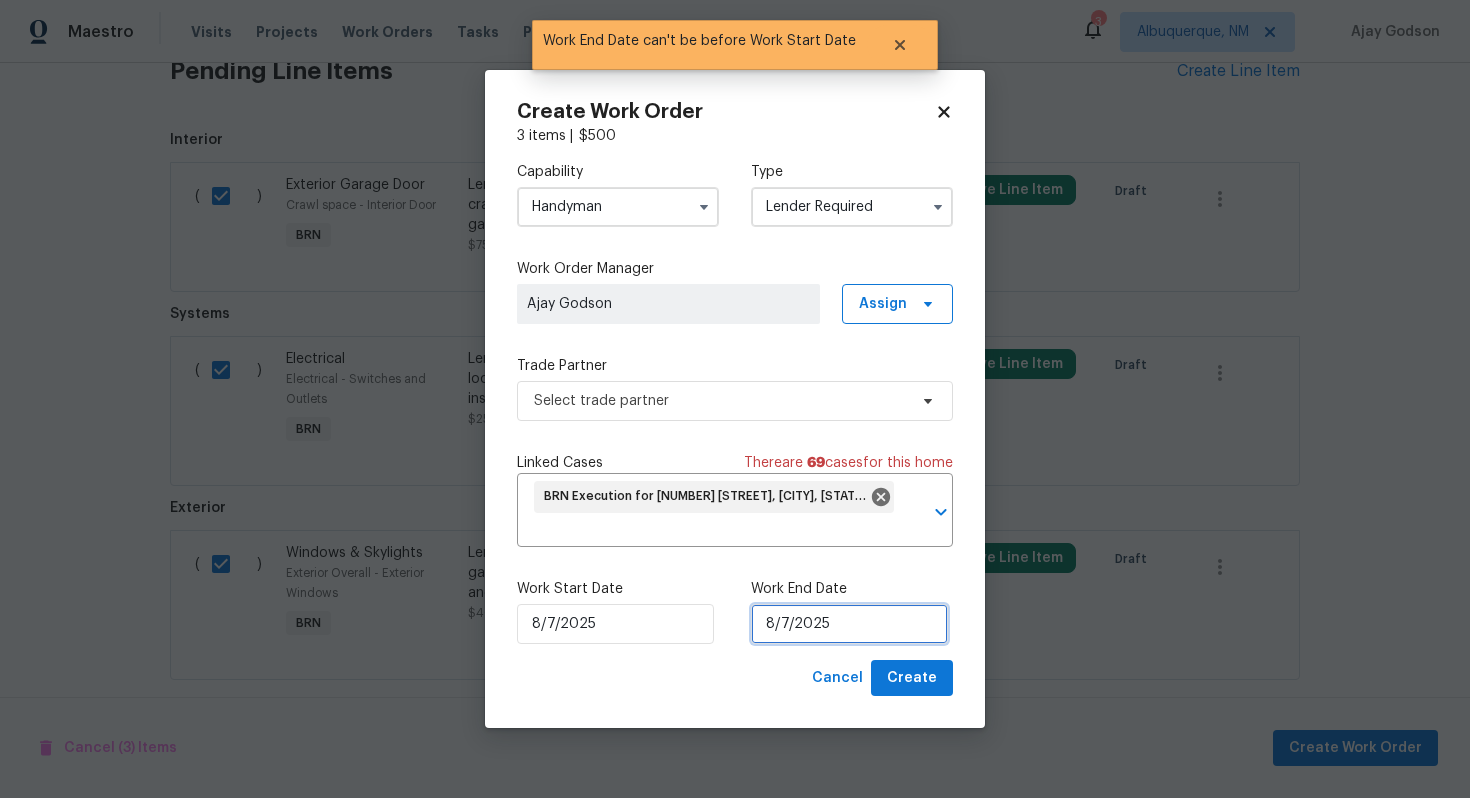 click on "8/7/2025" at bounding box center (849, 624) 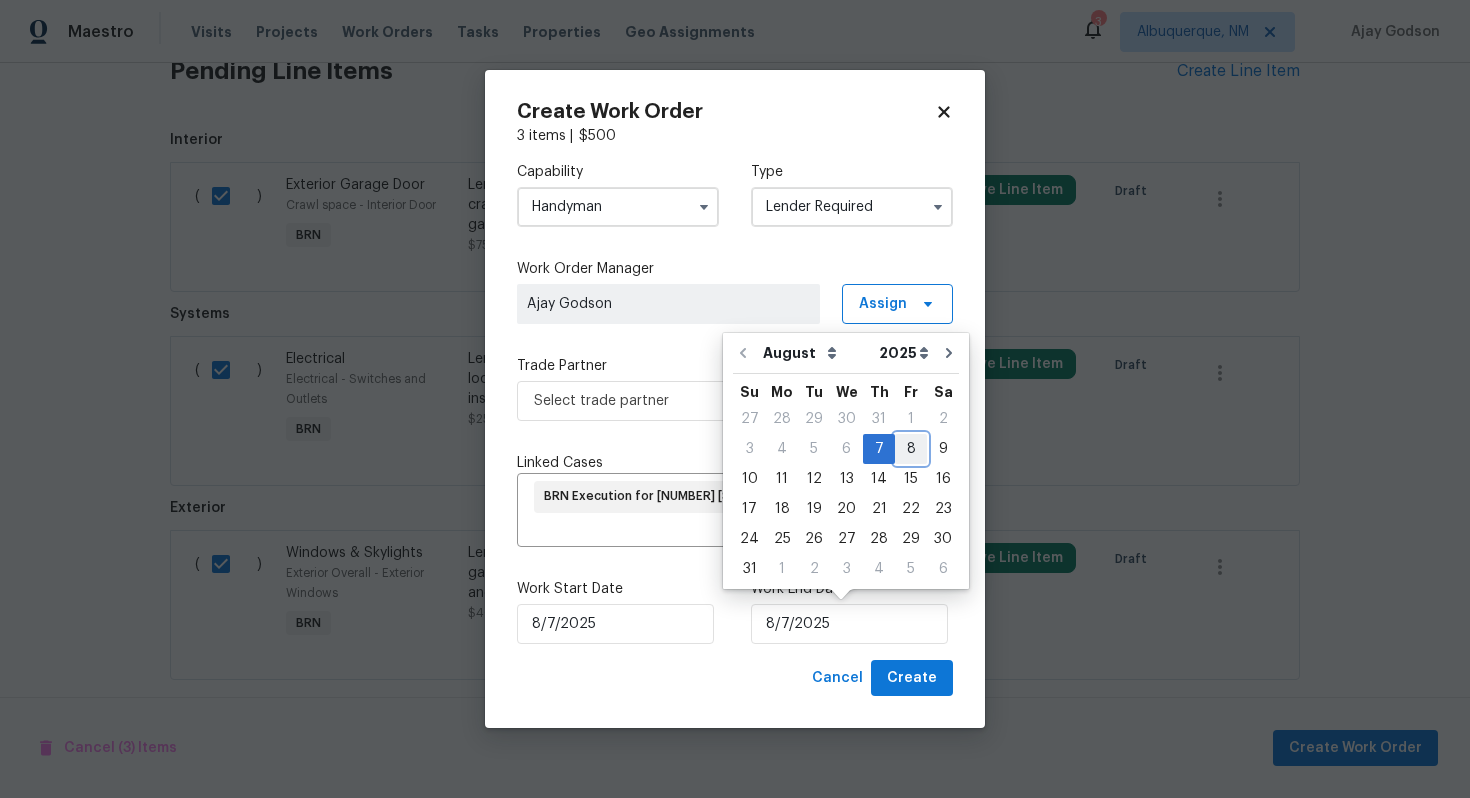 click on "8" at bounding box center [911, 449] 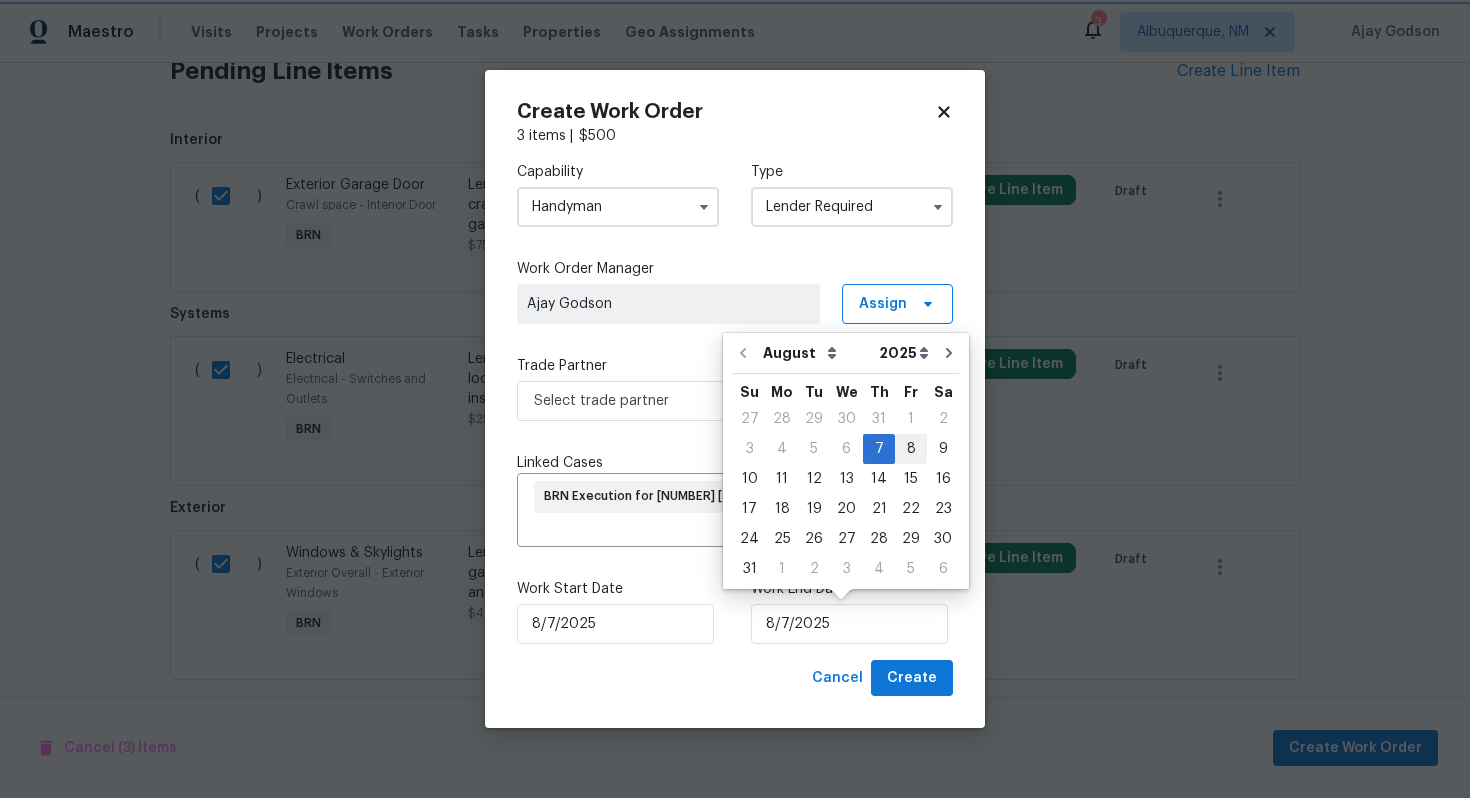 type on "8/8/2025" 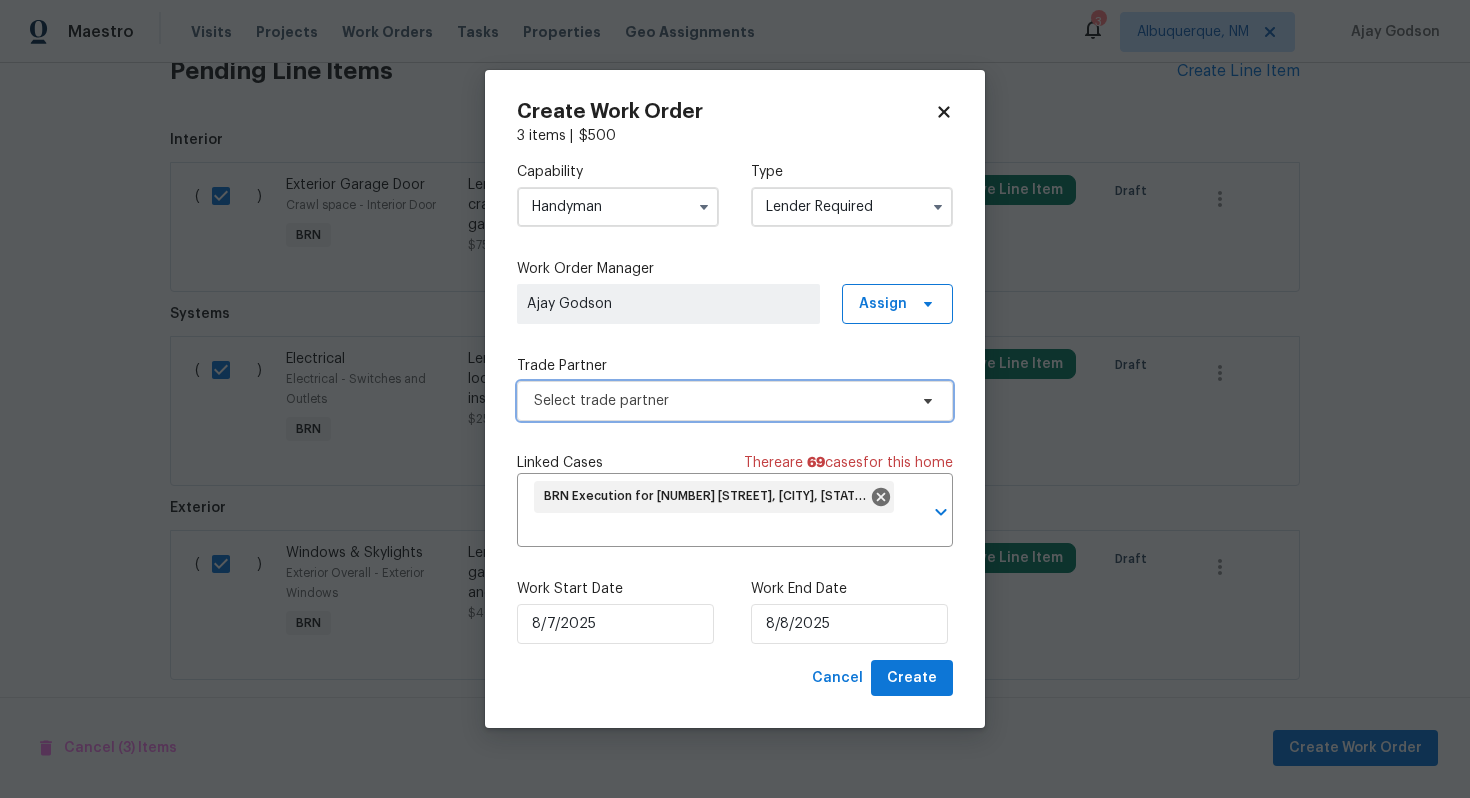 click on "Select trade partner" at bounding box center (720, 401) 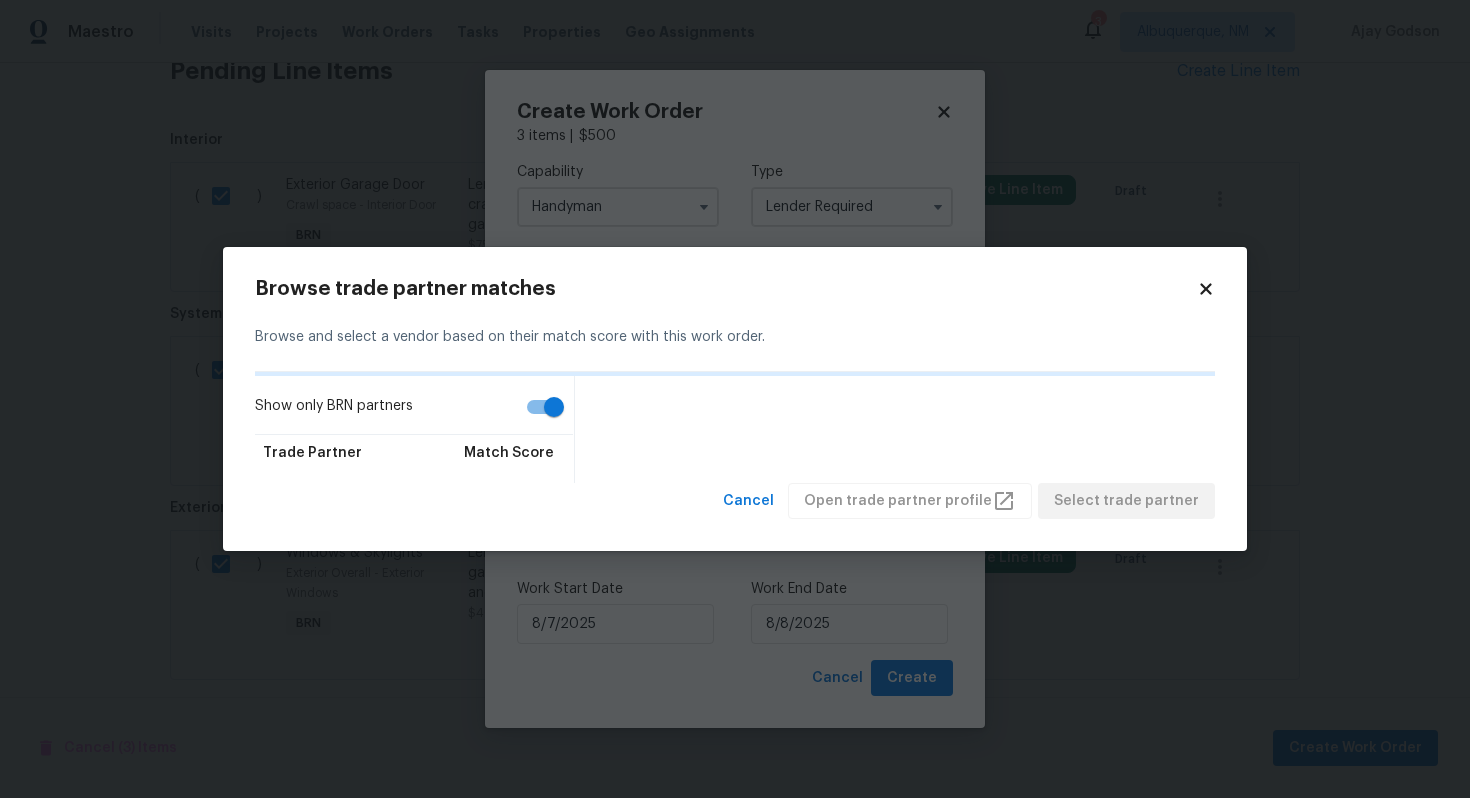 click on "Show only BRN partners" at bounding box center [554, 407] 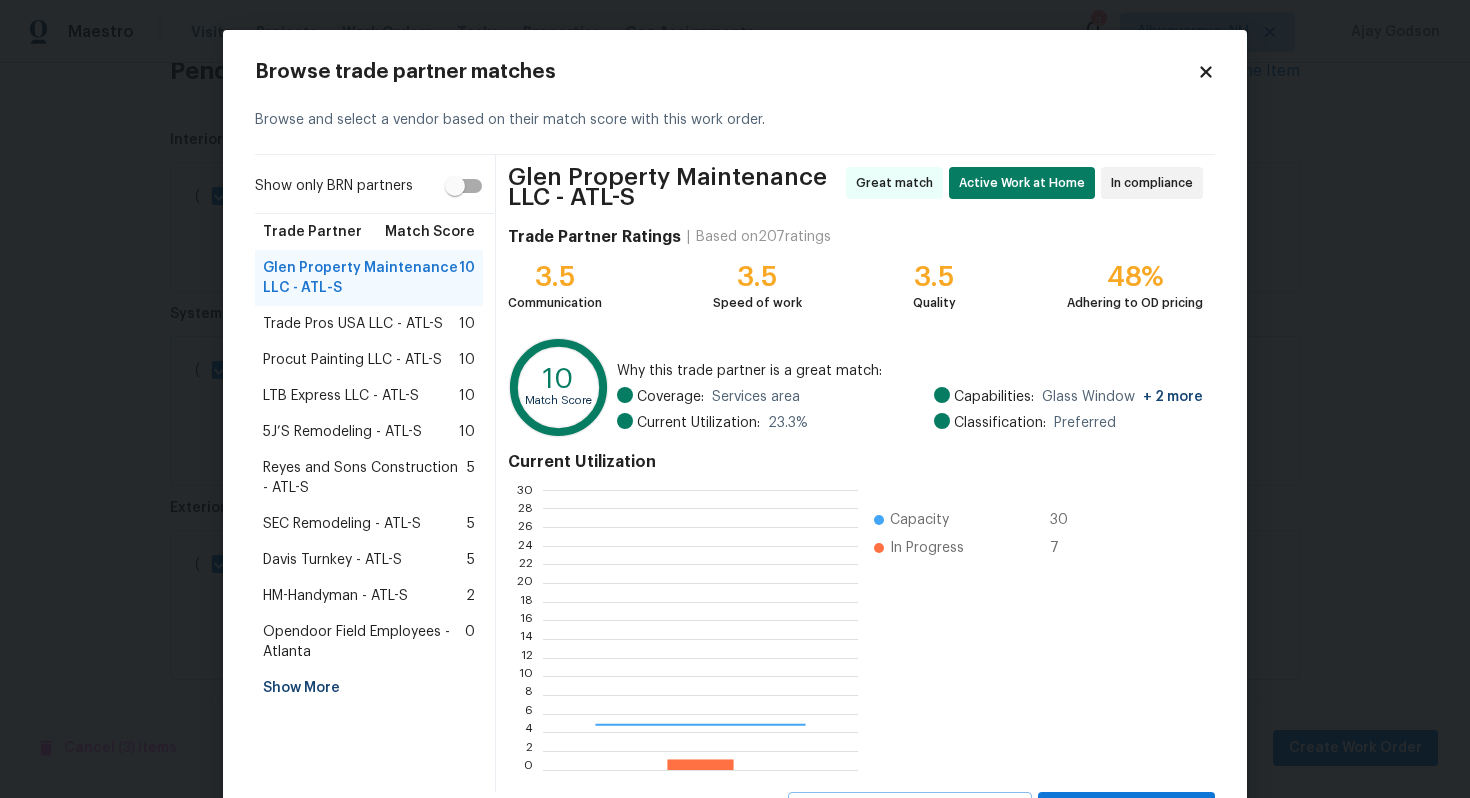 scroll, scrollTop: 2, scrollLeft: 2, axis: both 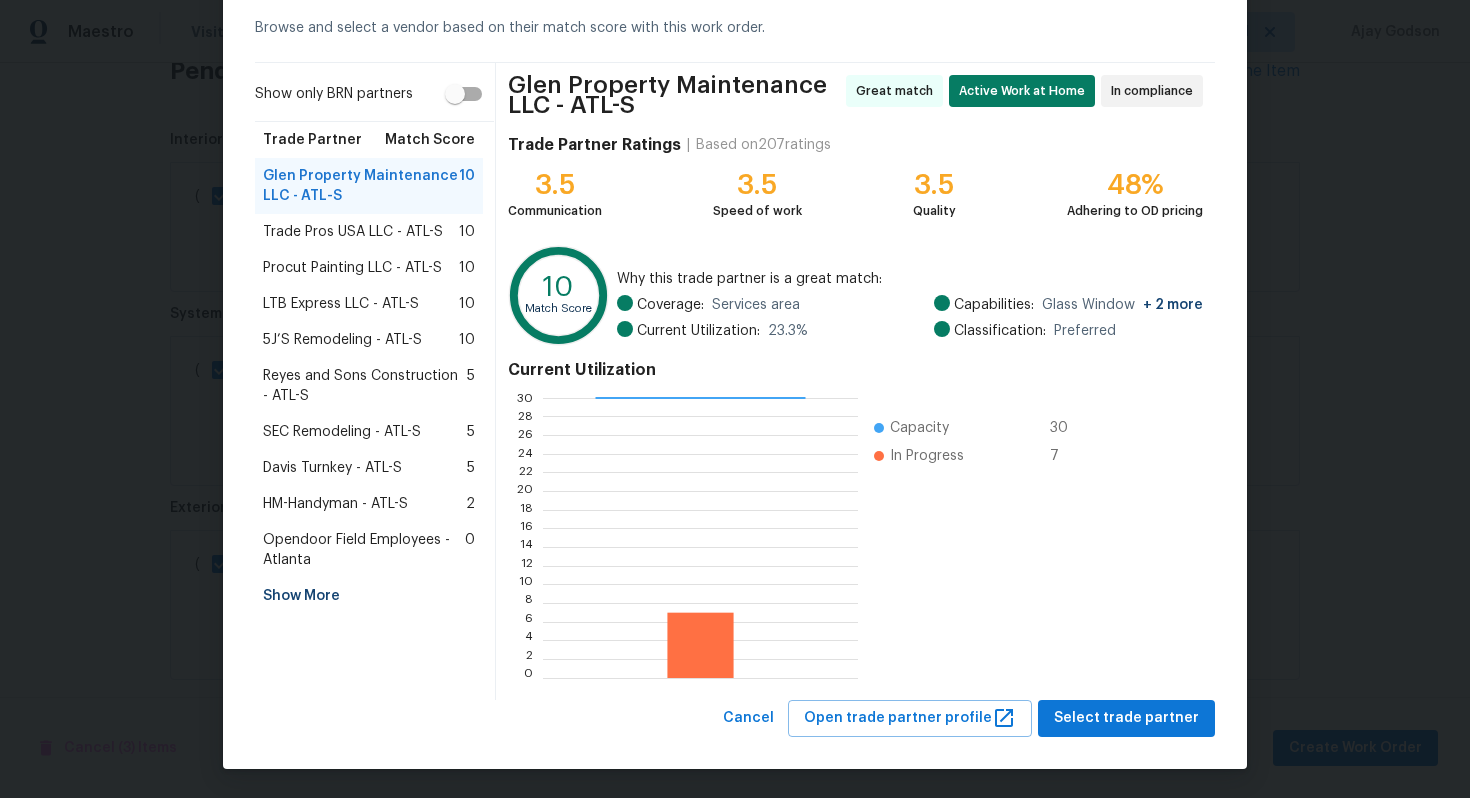 click on "HM-Handyman - ATL-S" at bounding box center [335, 504] 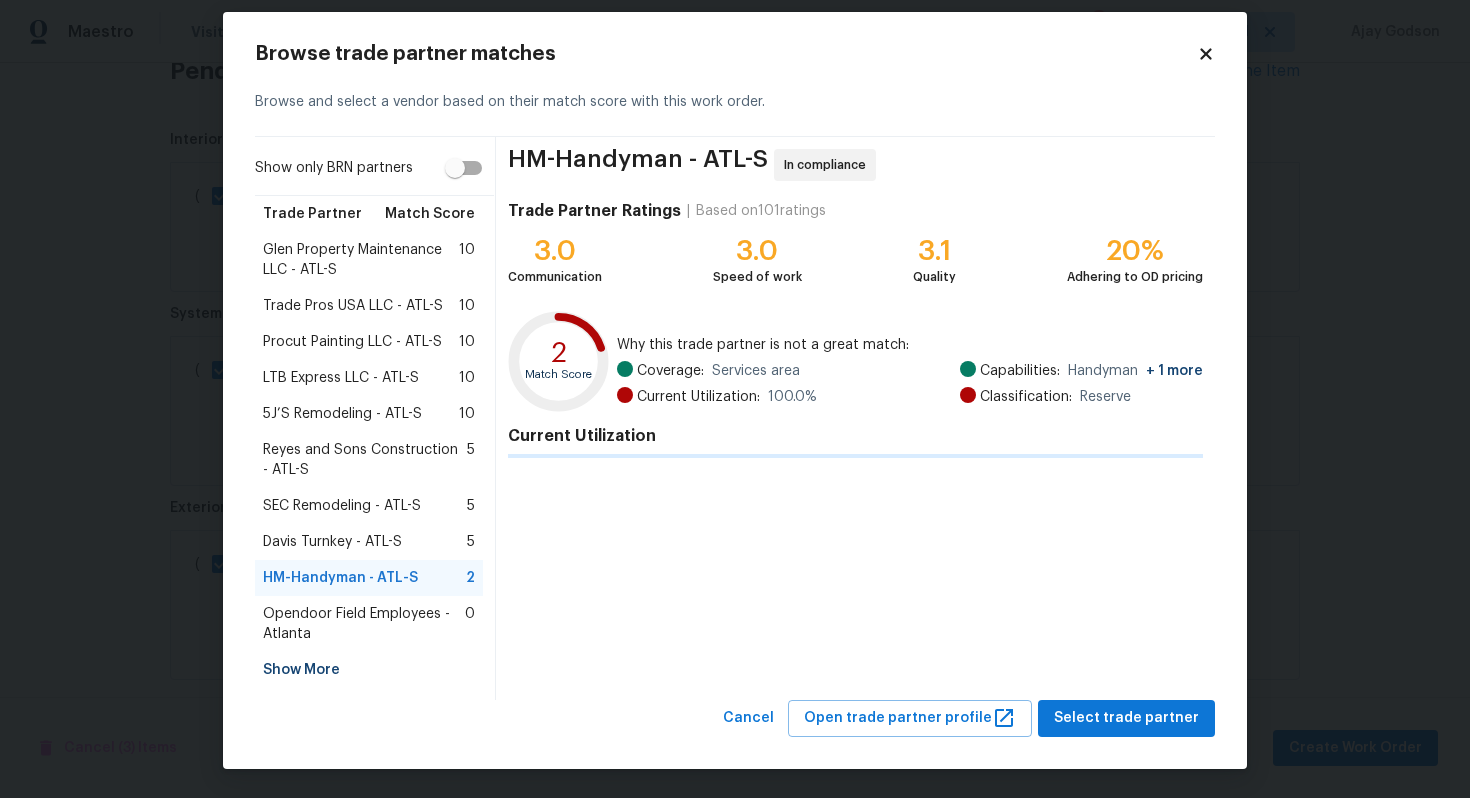 scroll, scrollTop: 84, scrollLeft: 0, axis: vertical 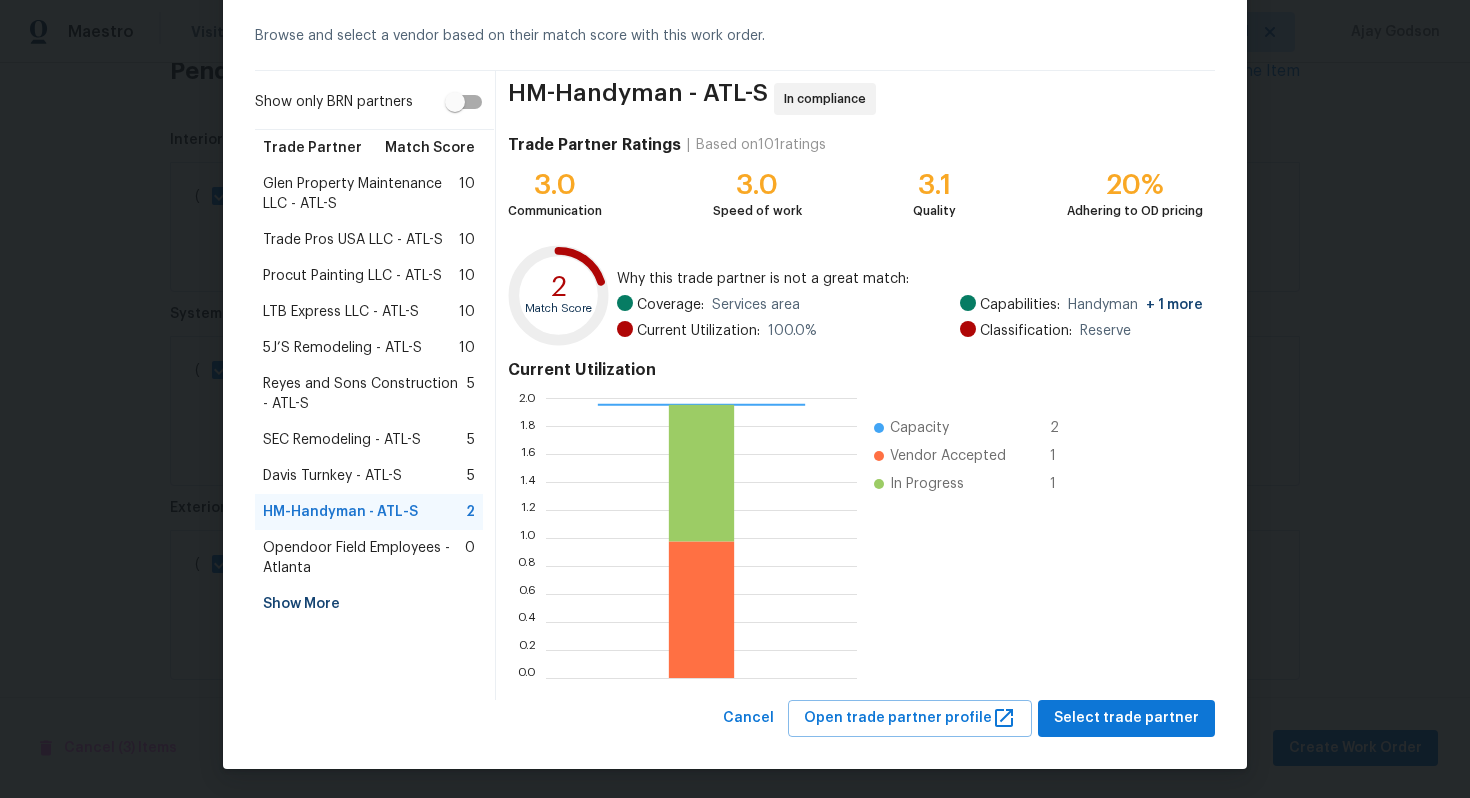 click on "Glen Property Maintenance LLC - ATL-S" at bounding box center (361, 194) 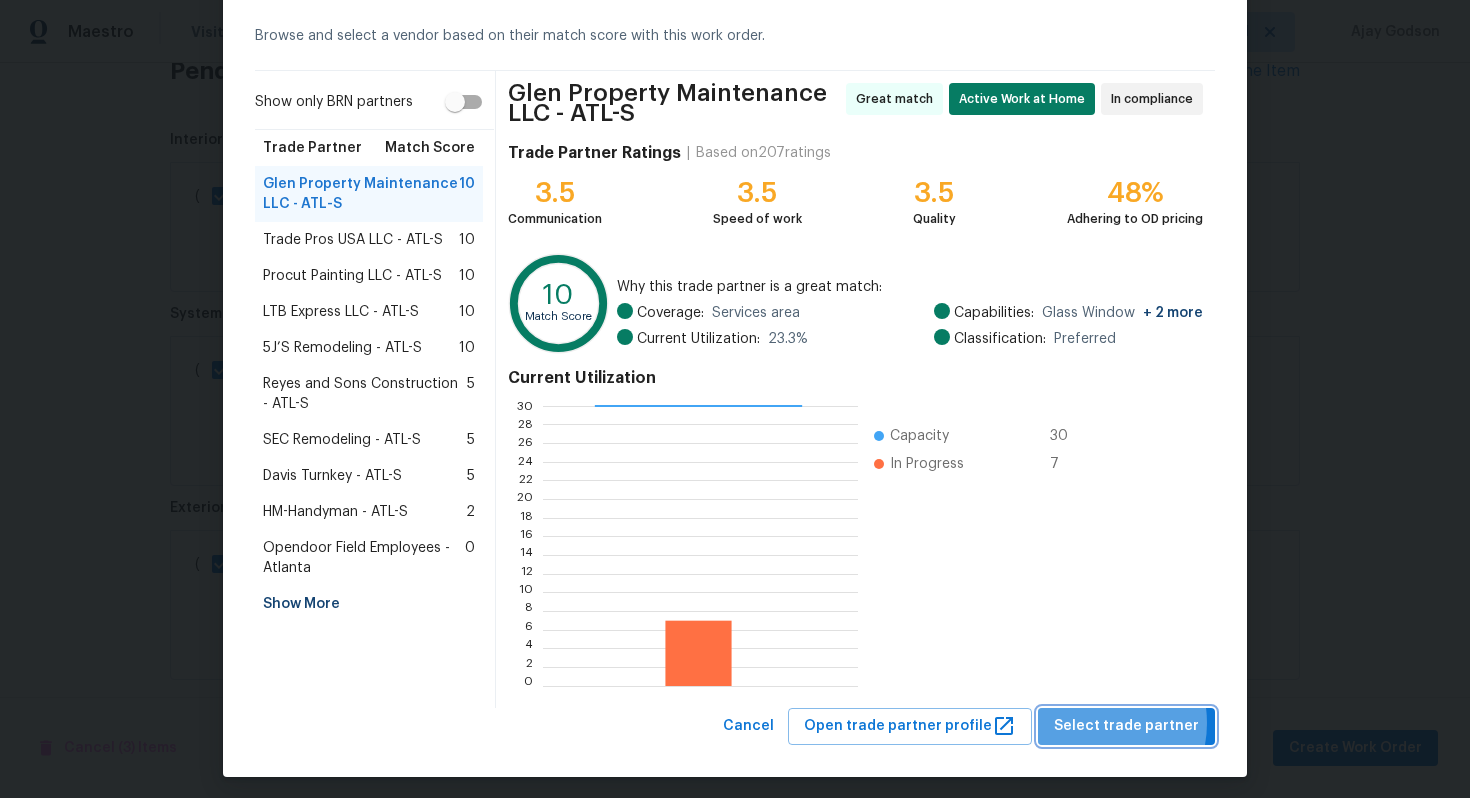 click on "Select trade partner" at bounding box center [1126, 726] 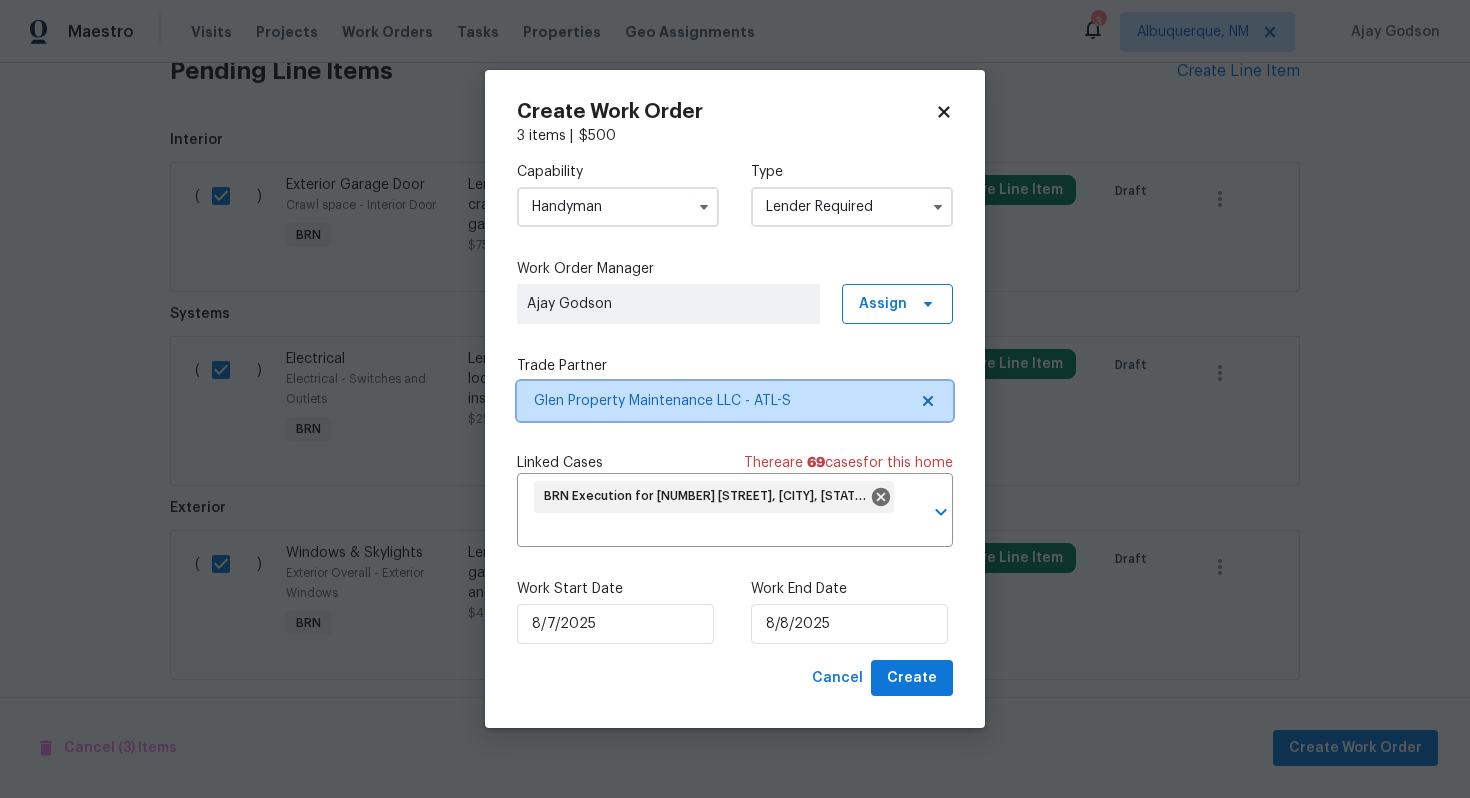 scroll, scrollTop: 0, scrollLeft: 0, axis: both 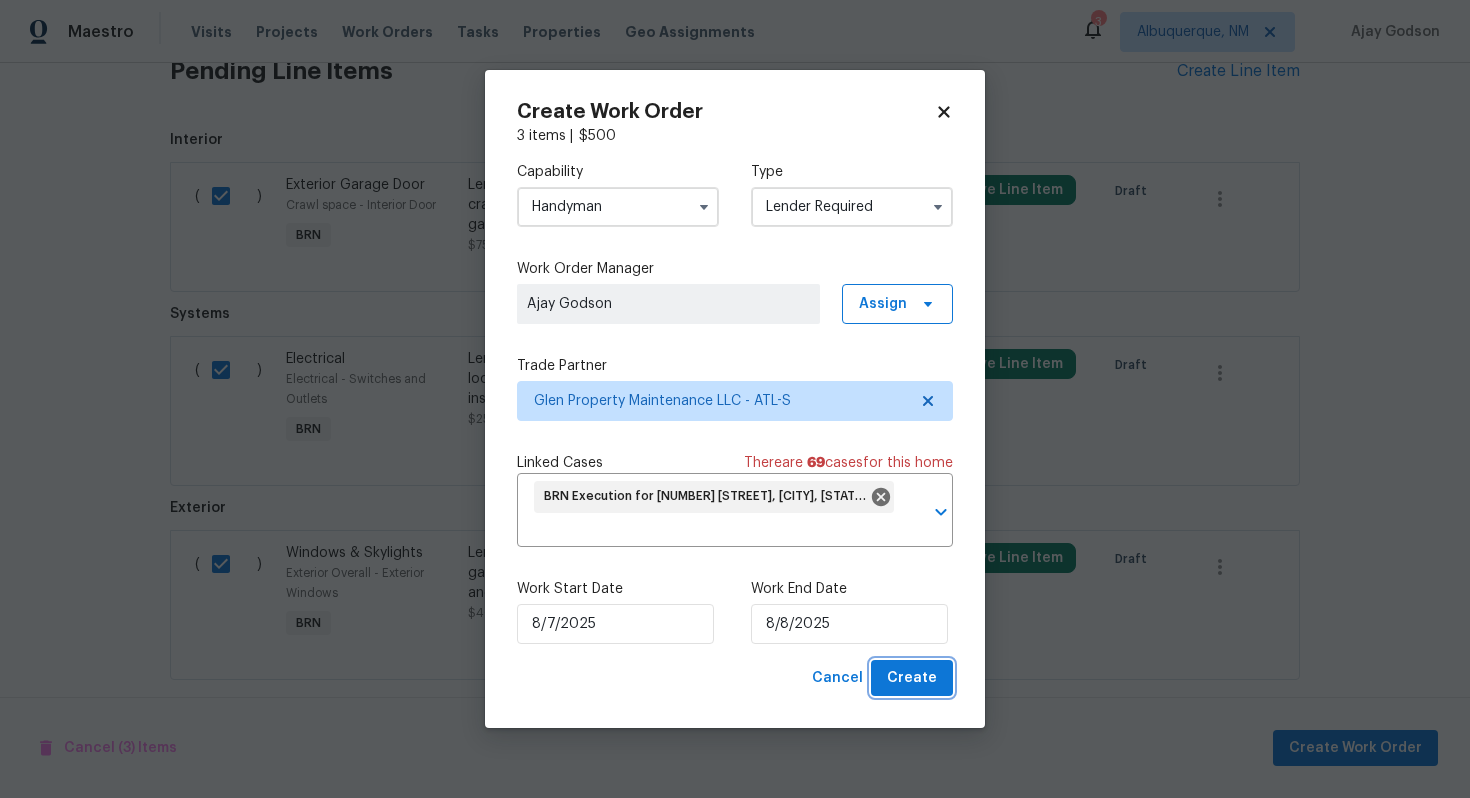 click on "Create" at bounding box center (912, 678) 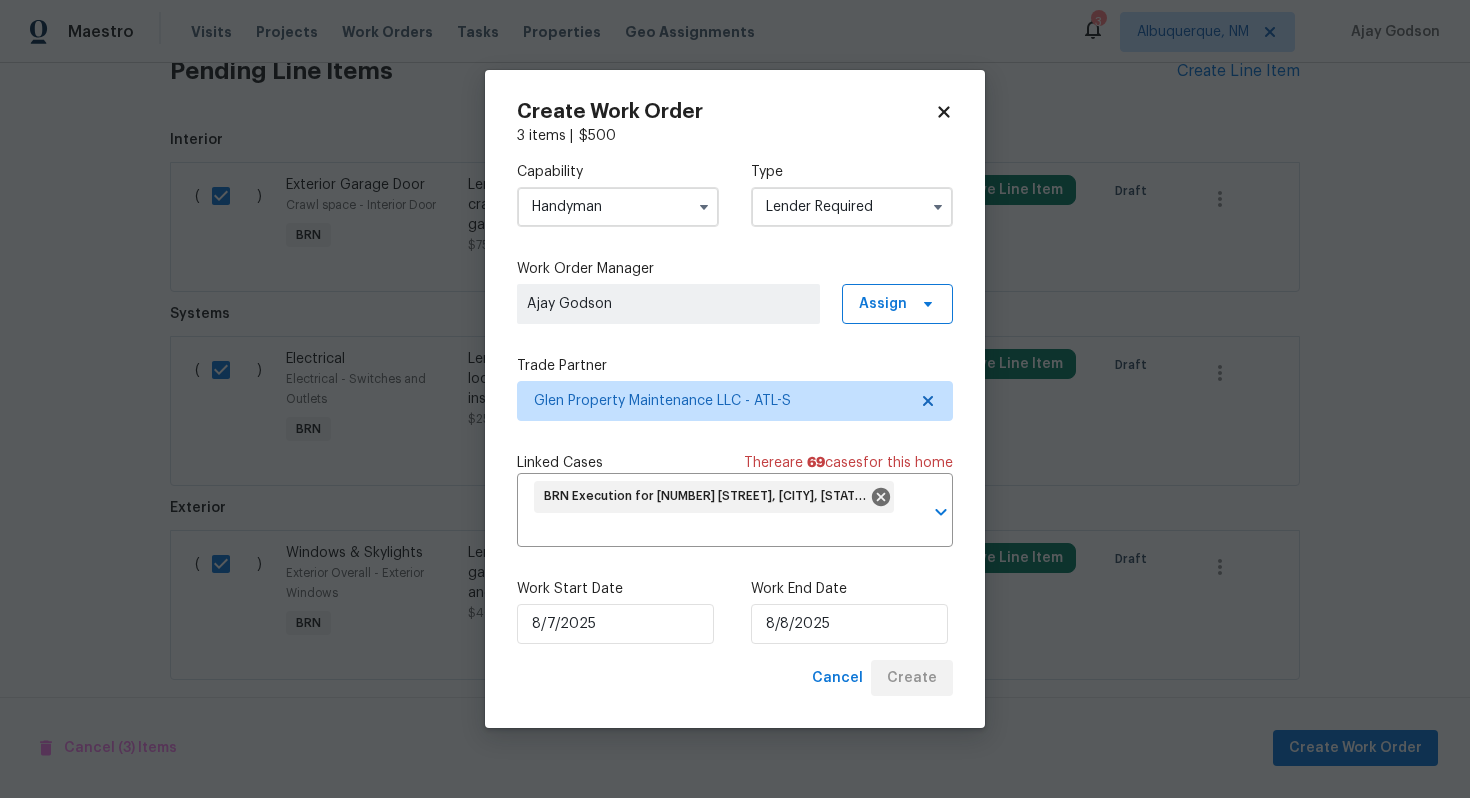 checkbox on "false" 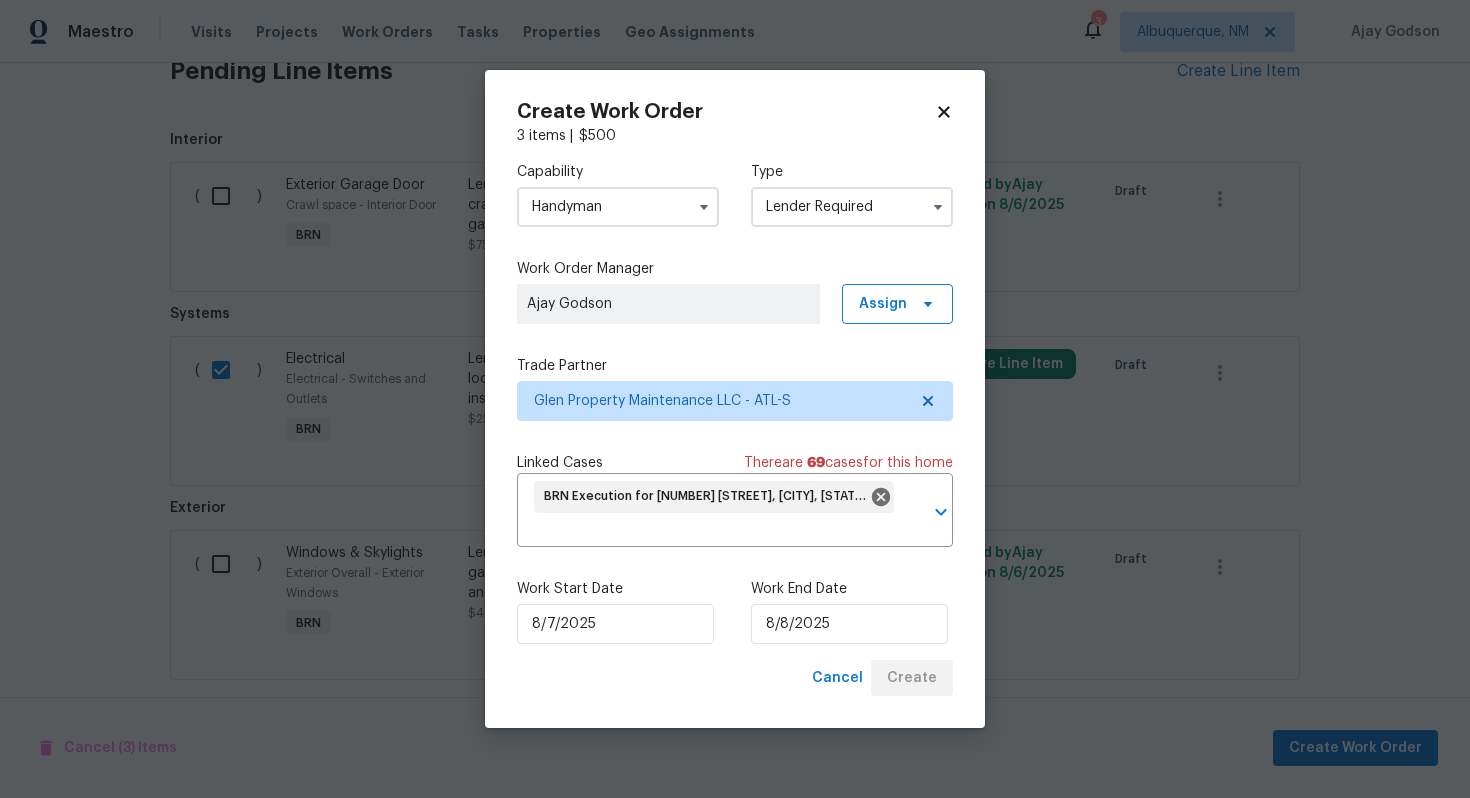 checkbox on "false" 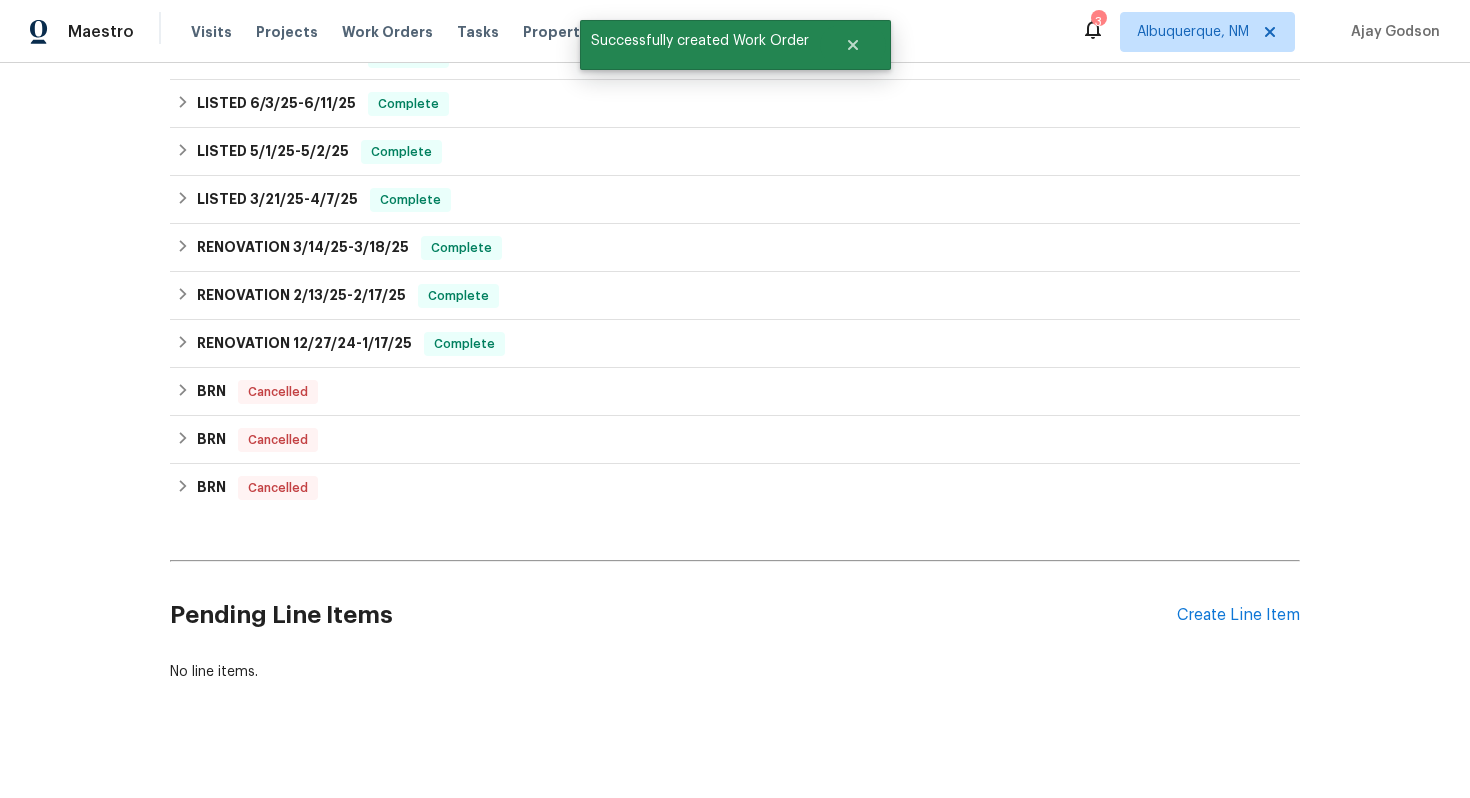 scroll, scrollTop: 0, scrollLeft: 0, axis: both 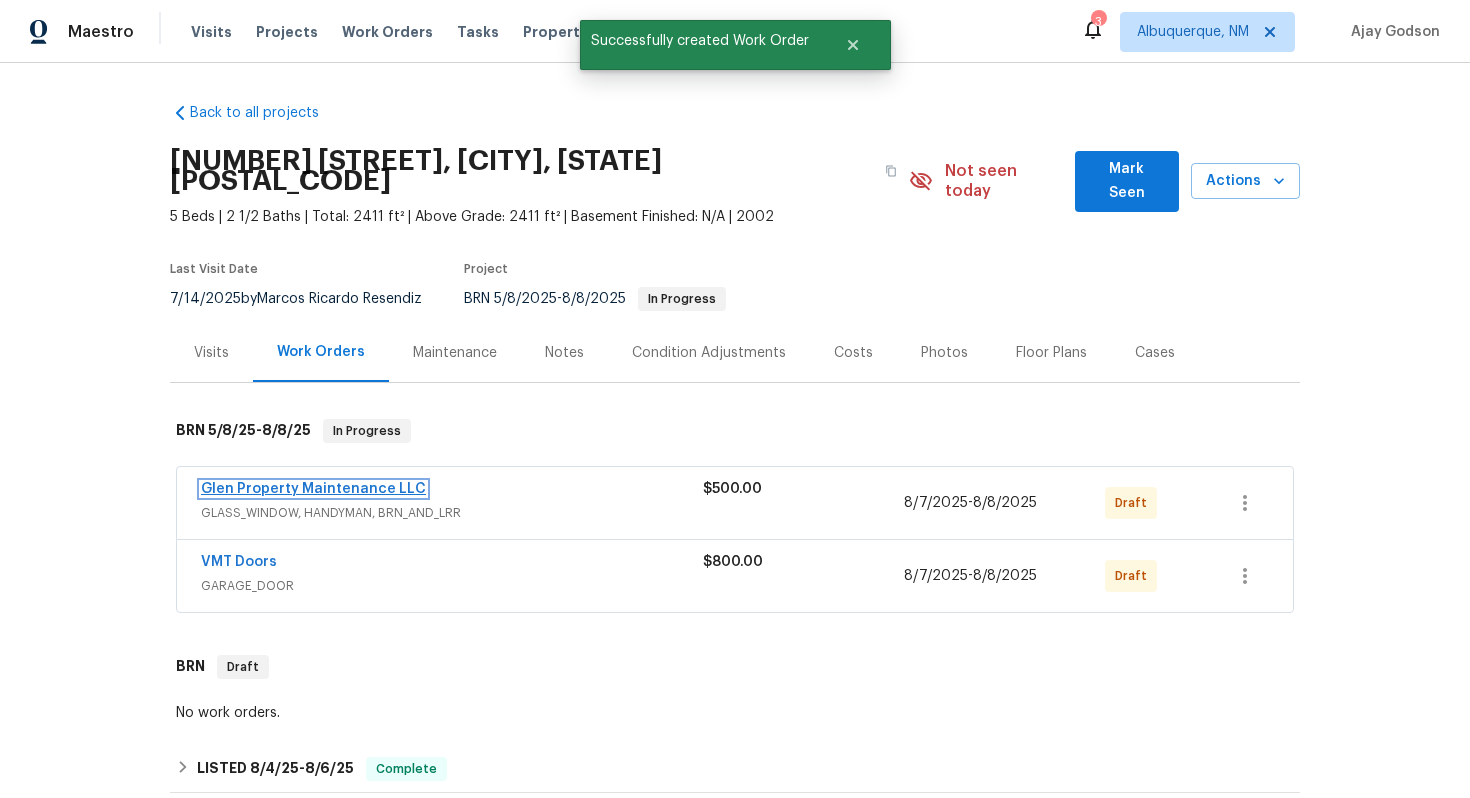 click on "Glen Property Maintenance LLC" at bounding box center (313, 489) 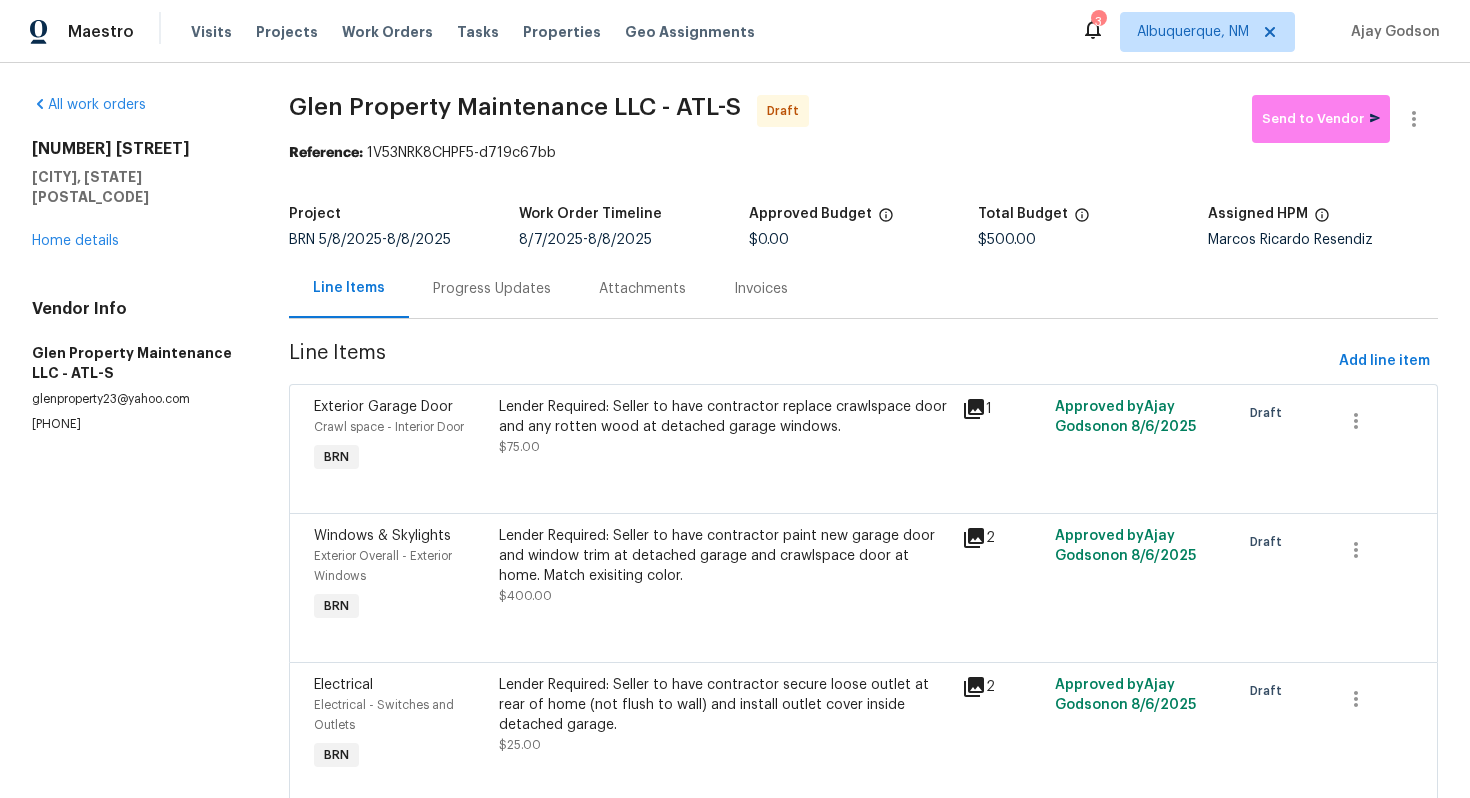 click on "Progress Updates" at bounding box center (492, 289) 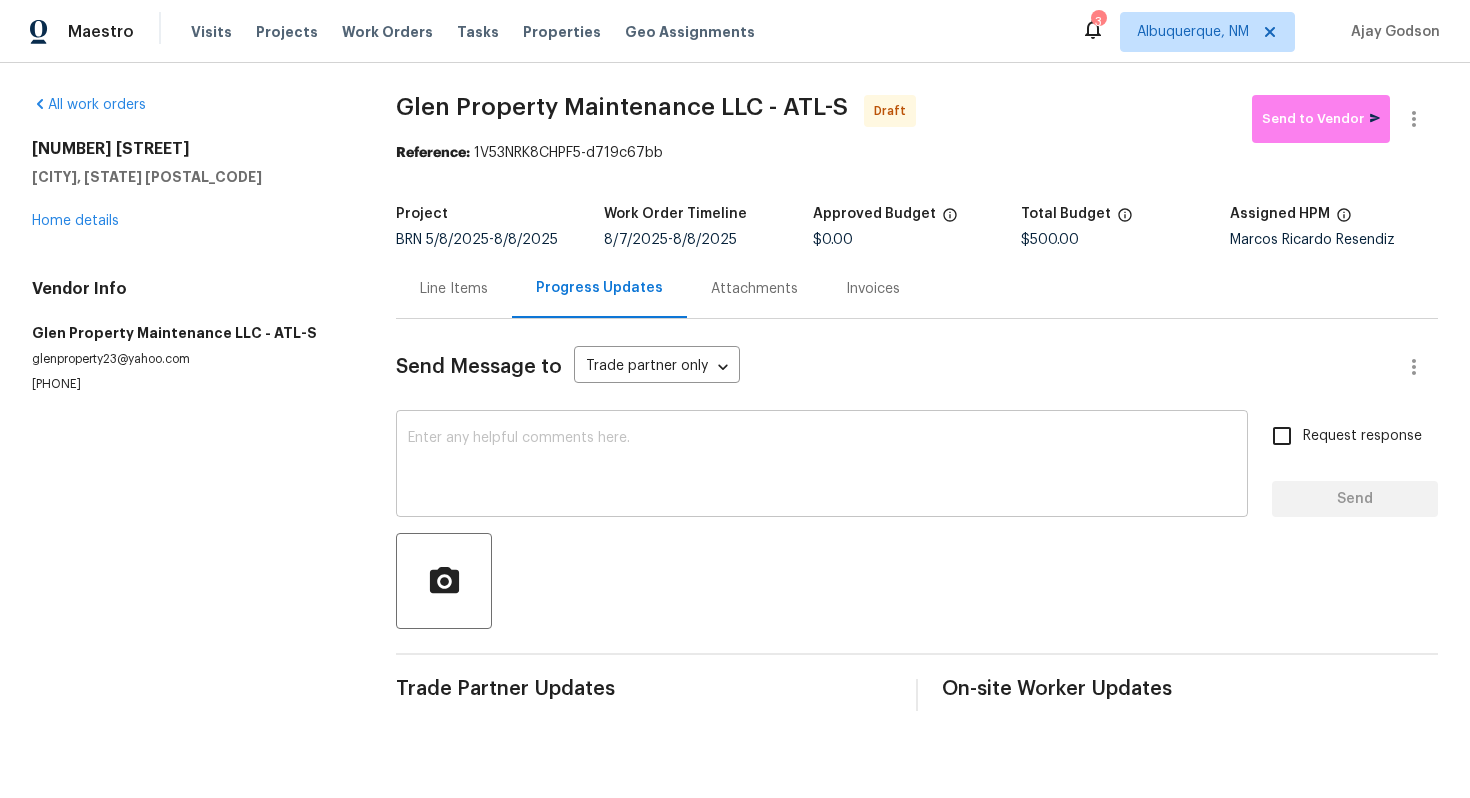 click at bounding box center (822, 466) 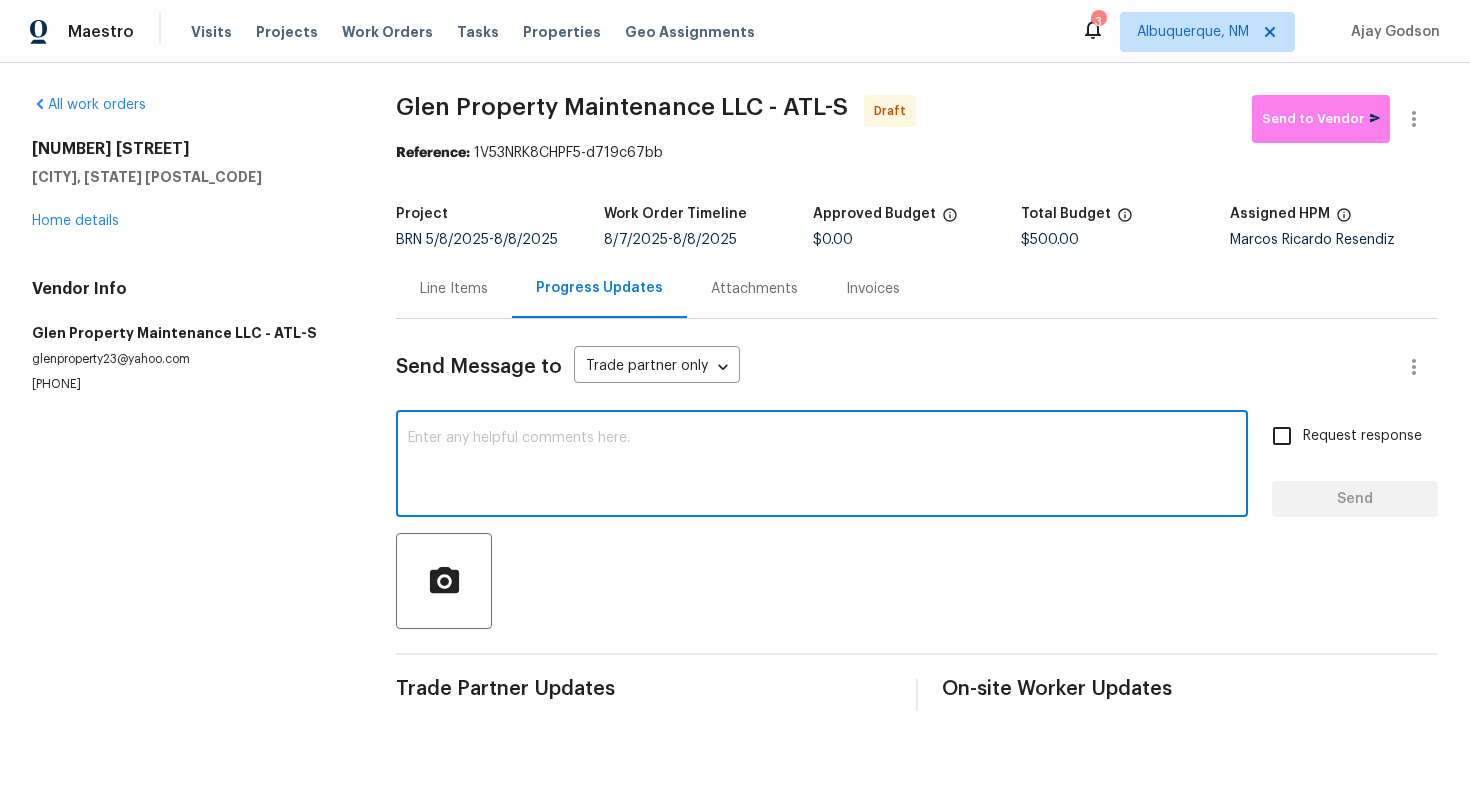 paste on "Hey! This is Ajay with Opendoor. I’m confirming a BRN Work Order for the property at Address with a target date of 8/. Please review and accept the WO within 24 hours and provide a schedule within the target date. The given target date is based on the criticality of the closing. However, if you need more time to complete this work, please do let me know and I’ll see what can be done about it. And the cost can be updated based on the work required here at the time of inspection too. You can contact us through the portal or by phone/text at 650-800-9524." 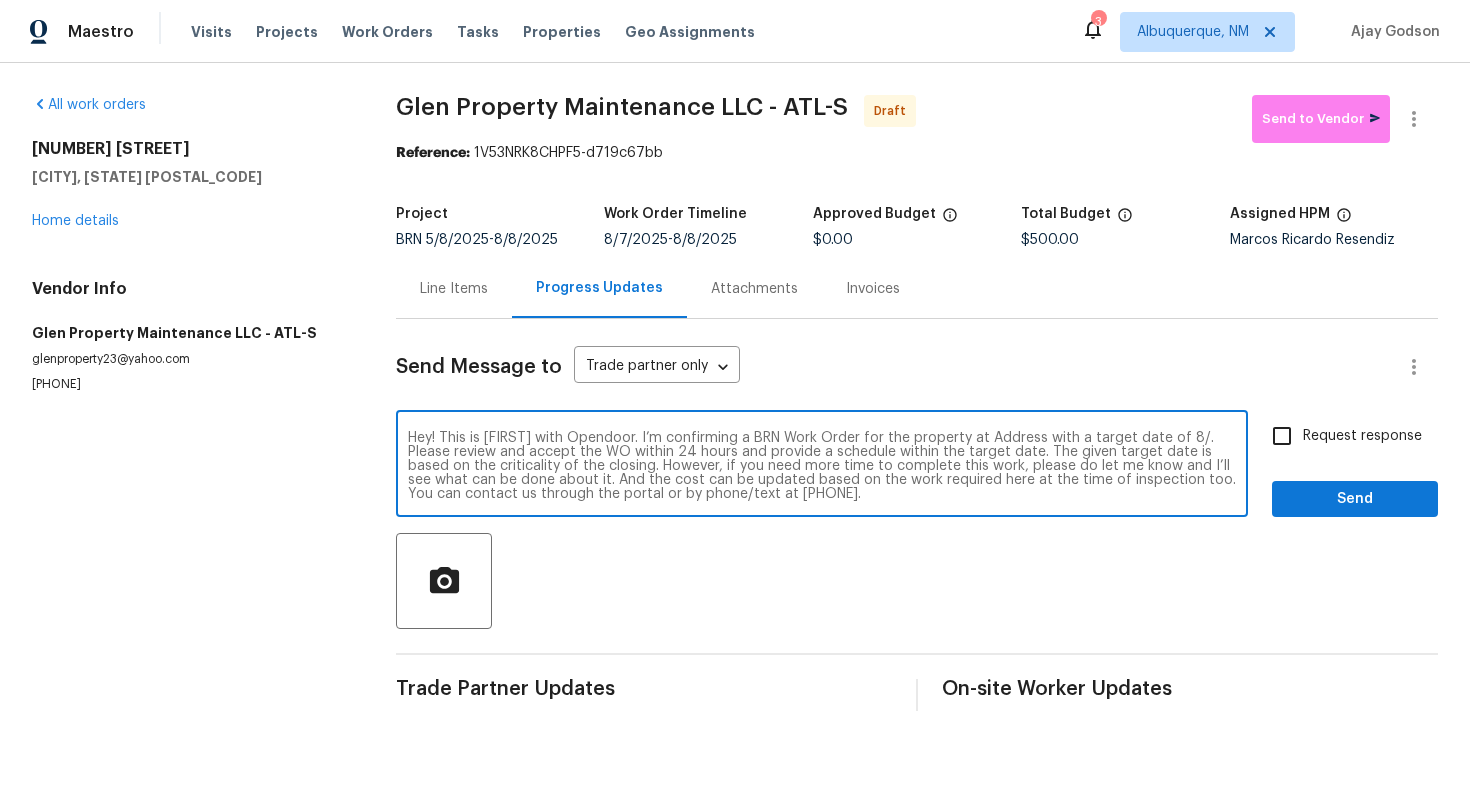 scroll, scrollTop: 0, scrollLeft: 0, axis: both 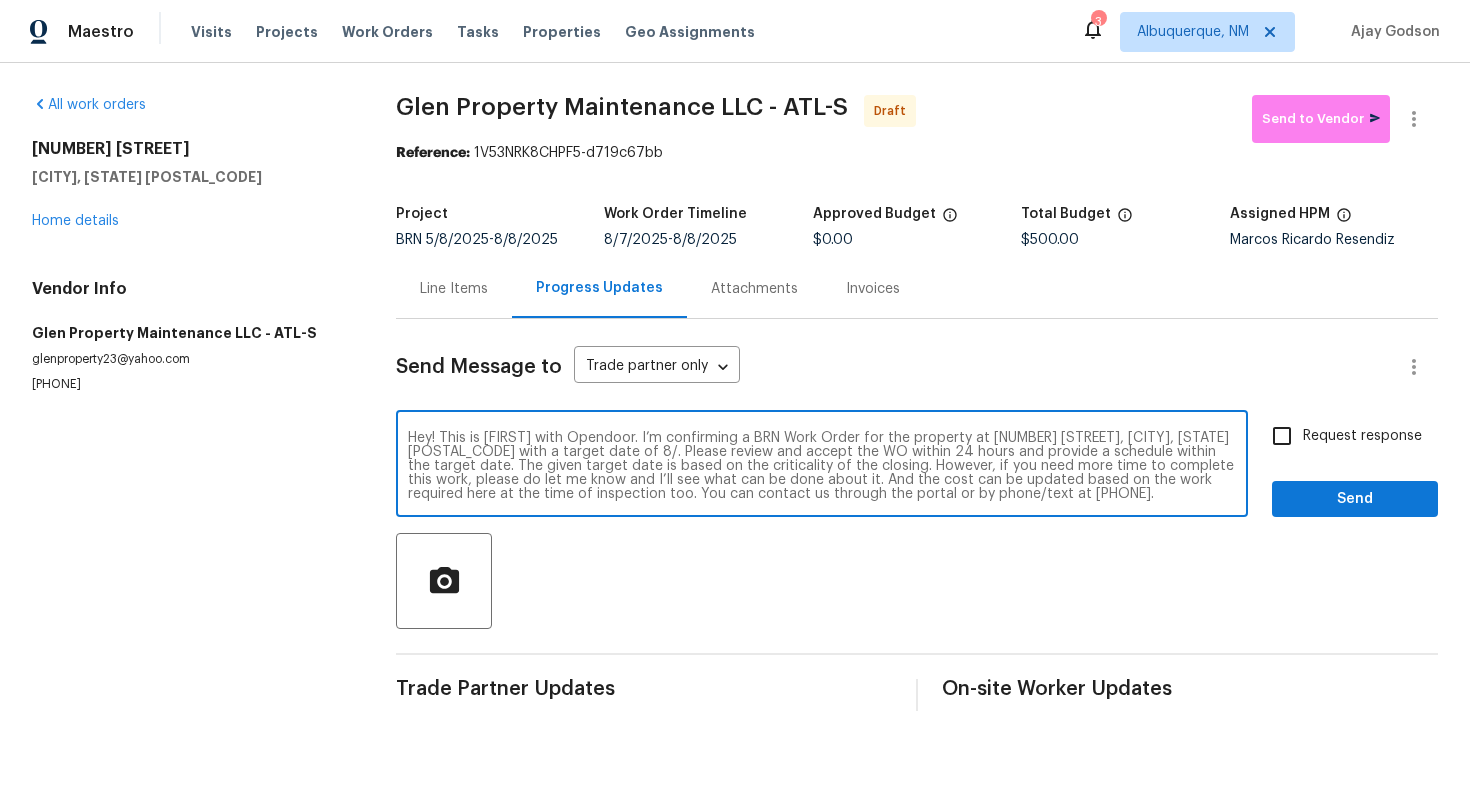 click on "Hey! This is Ajay with Opendoor. I’m confirming a BRN Work Order for the property at 10067 Freeman Ct, Jonesboro, GA 30236 with a target date of 8/. Please review and accept the WO within 24 hours and provide a schedule within the target date. The given target date is based on the criticality of the closing. However, if you need more time to complete this work, please do let me know and I’ll see what can be done about it. And the cost can be updated based on the work required here at the time of inspection too. You can contact us through the portal or by phone/text at 650-800-9524." at bounding box center [822, 466] 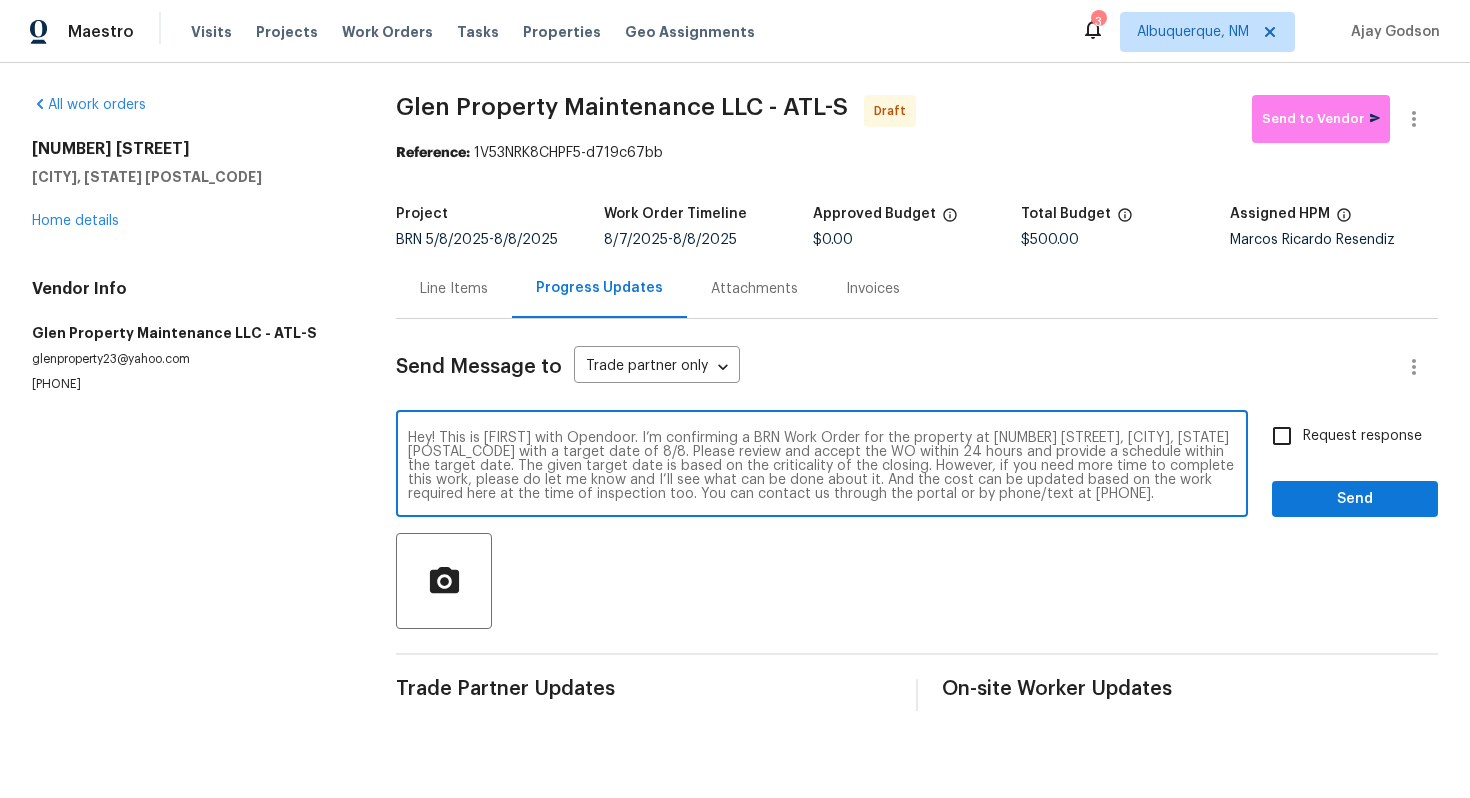 type on "Hey! This is Ajay with Opendoor. I’m confirming a BRN Work Order for the property at 10067 Freeman Ct, Jonesboro, GA 30236 with a target date of 8/8. Please review and accept the WO within 24 hours and provide a schedule within the target date. The given target date is based on the criticality of the closing. However, if you need more time to complete this work, please do let me know and I’ll see what can be done about it. And the cost can be updated based on the work required here at the time of inspection too. You can contact us through the portal or by phone/text at 650-800-9524." 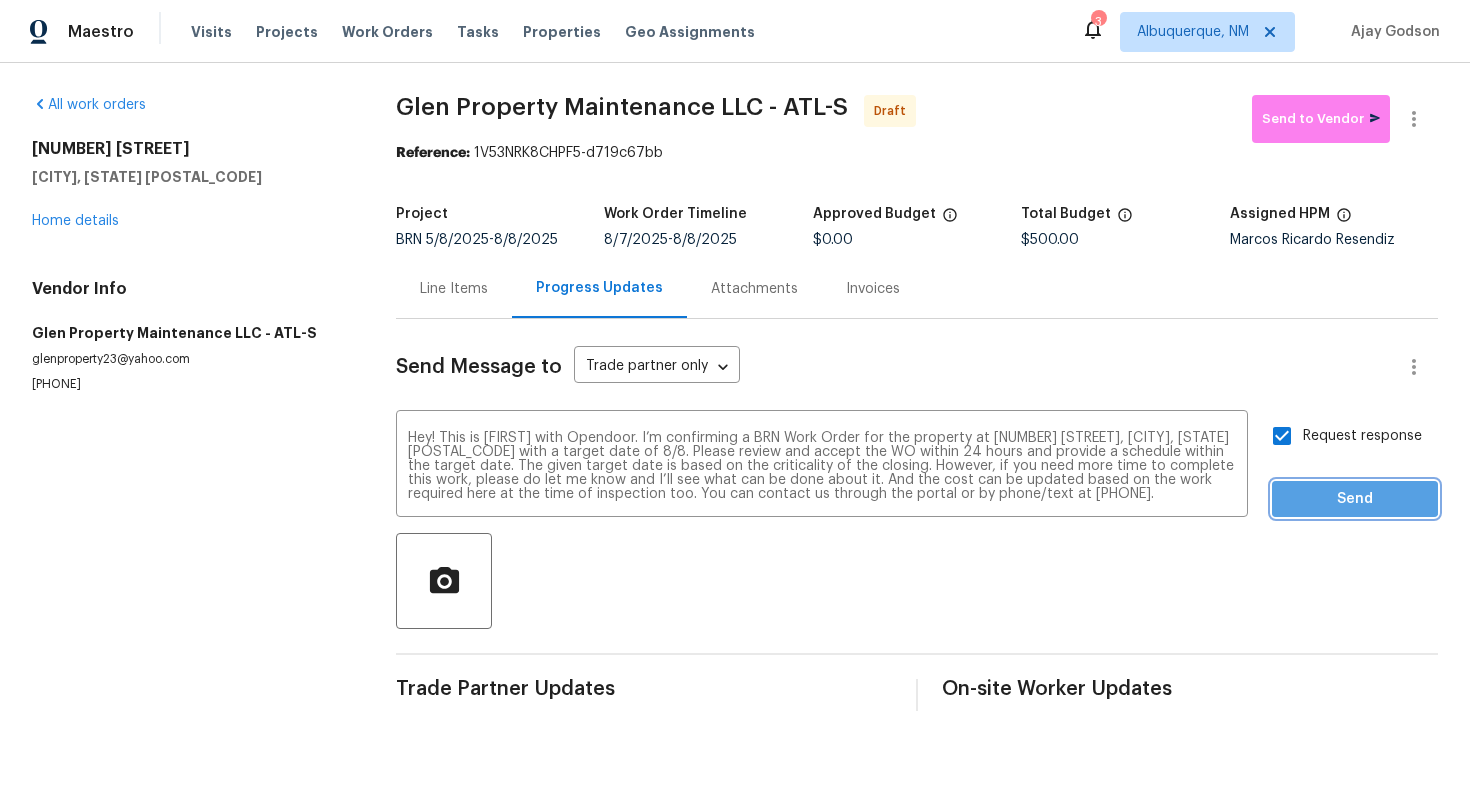 click on "Send" at bounding box center (1355, 499) 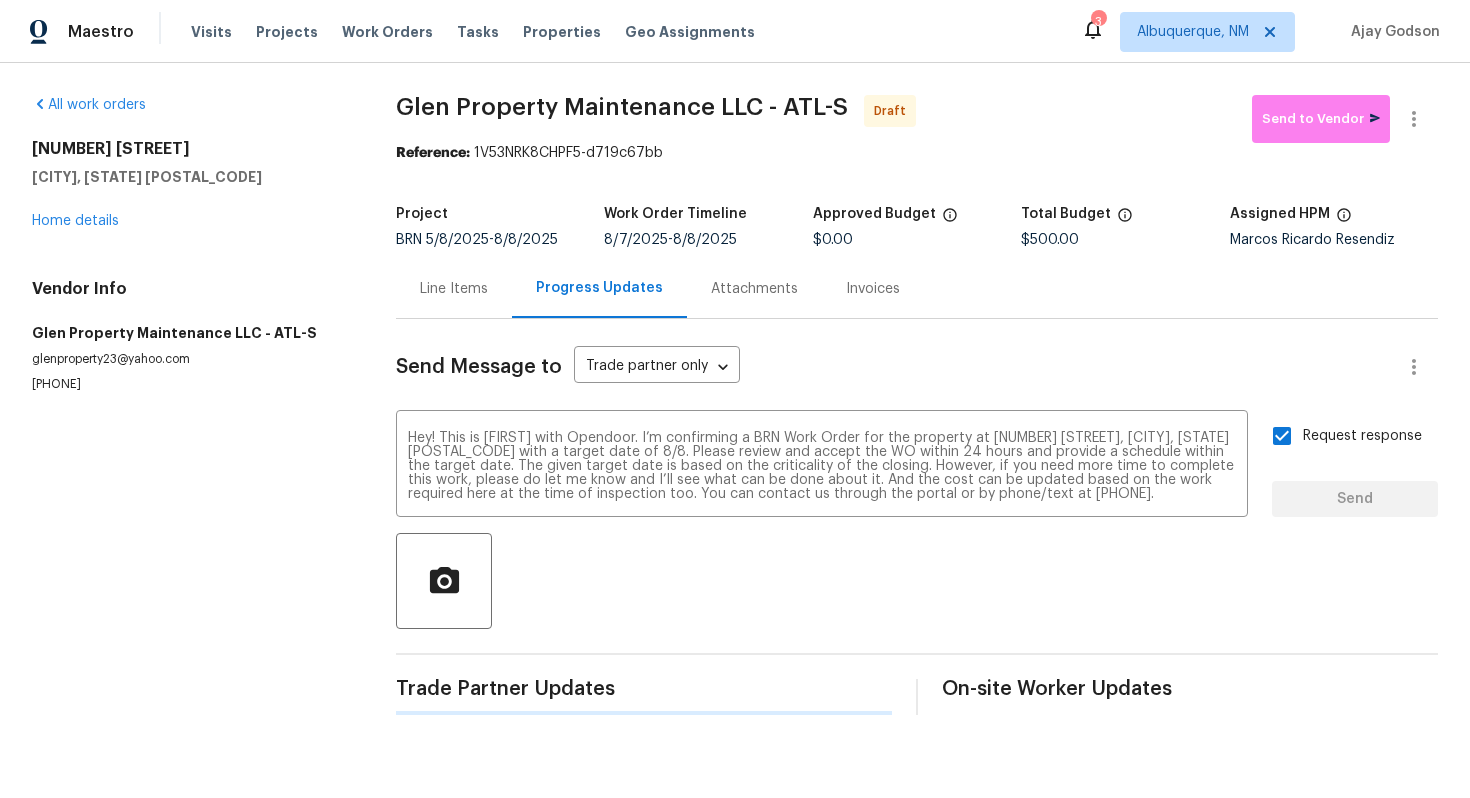 type 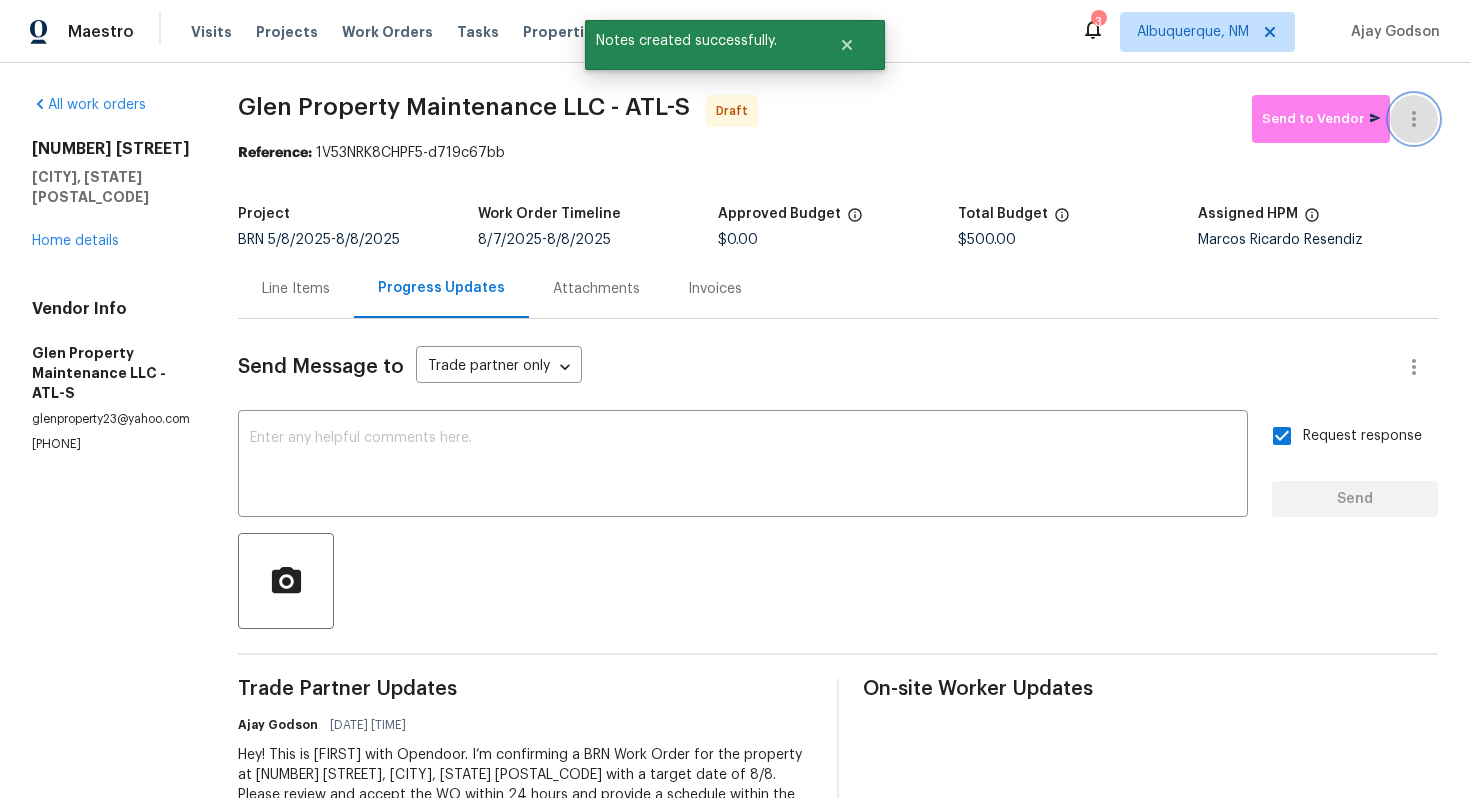click 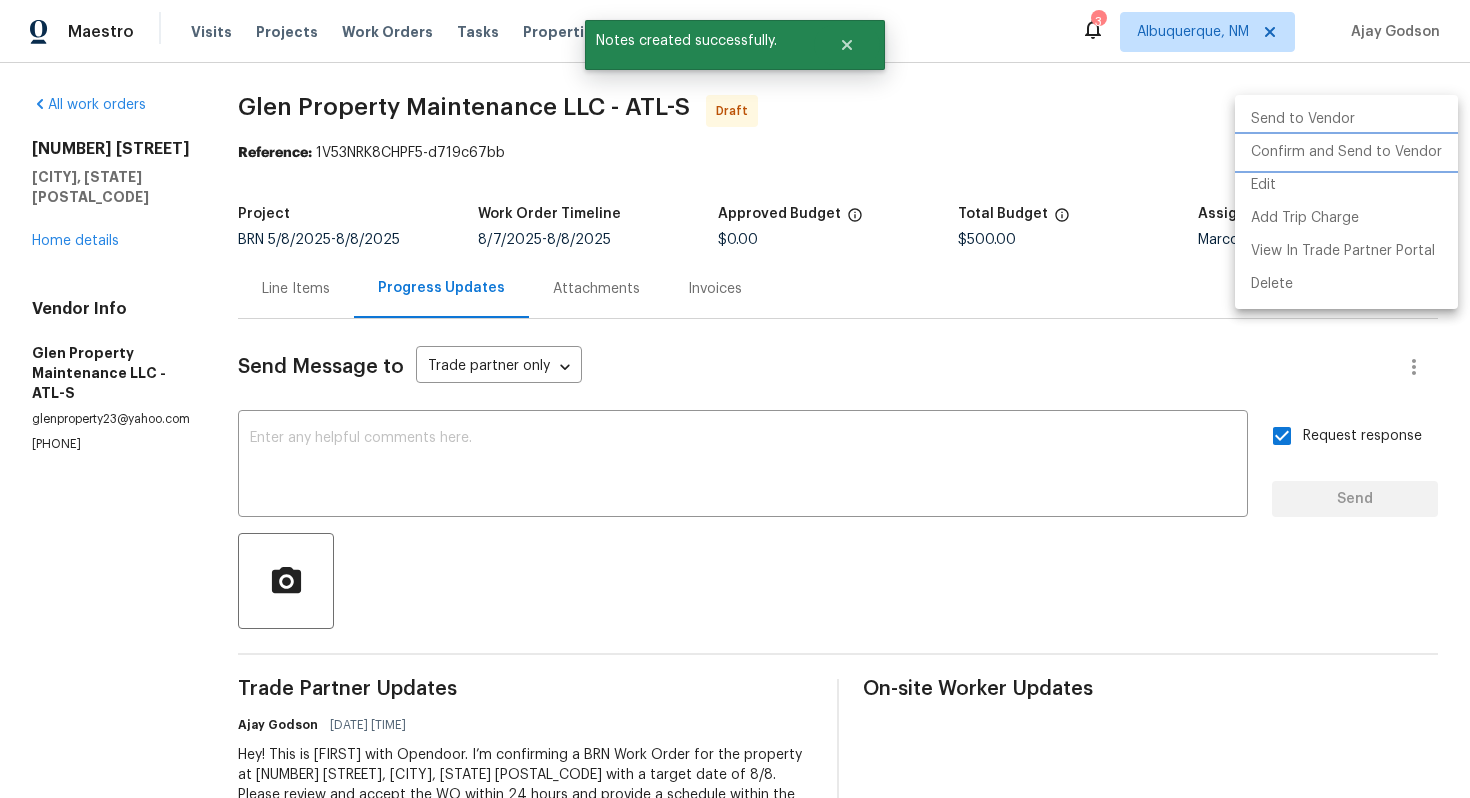 click on "Confirm and Send to Vendor" at bounding box center [1346, 152] 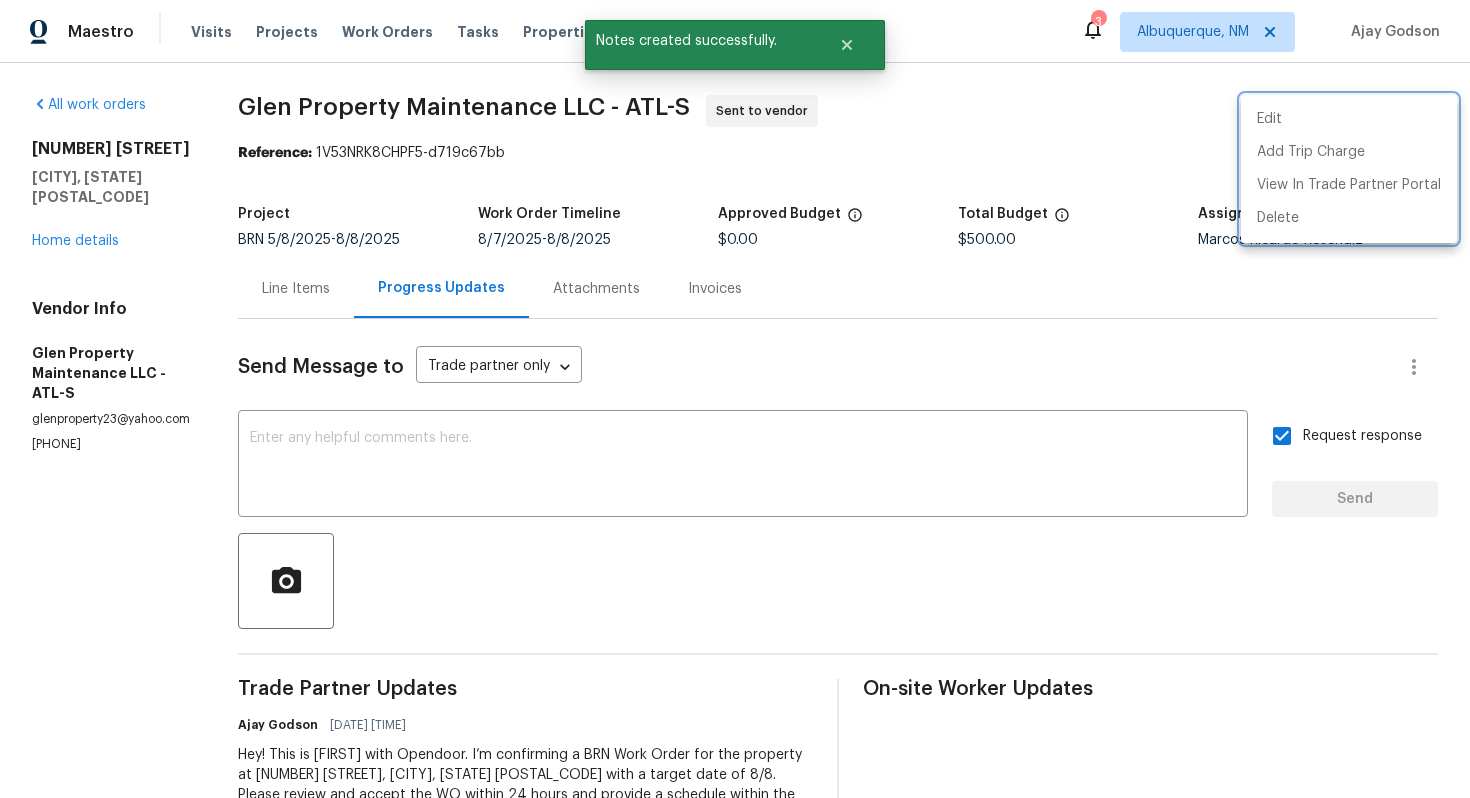 click at bounding box center (735, 399) 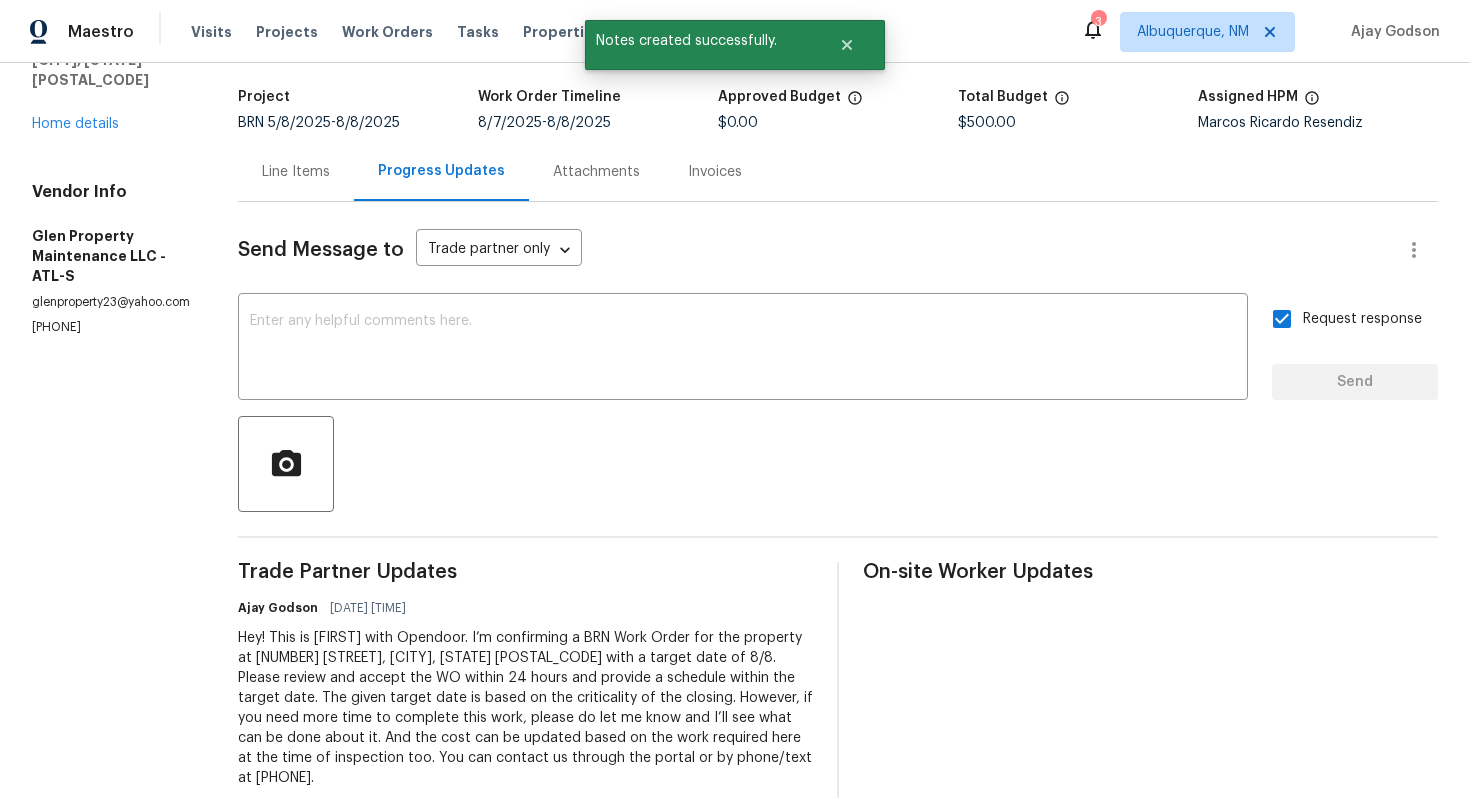 scroll, scrollTop: 163, scrollLeft: 0, axis: vertical 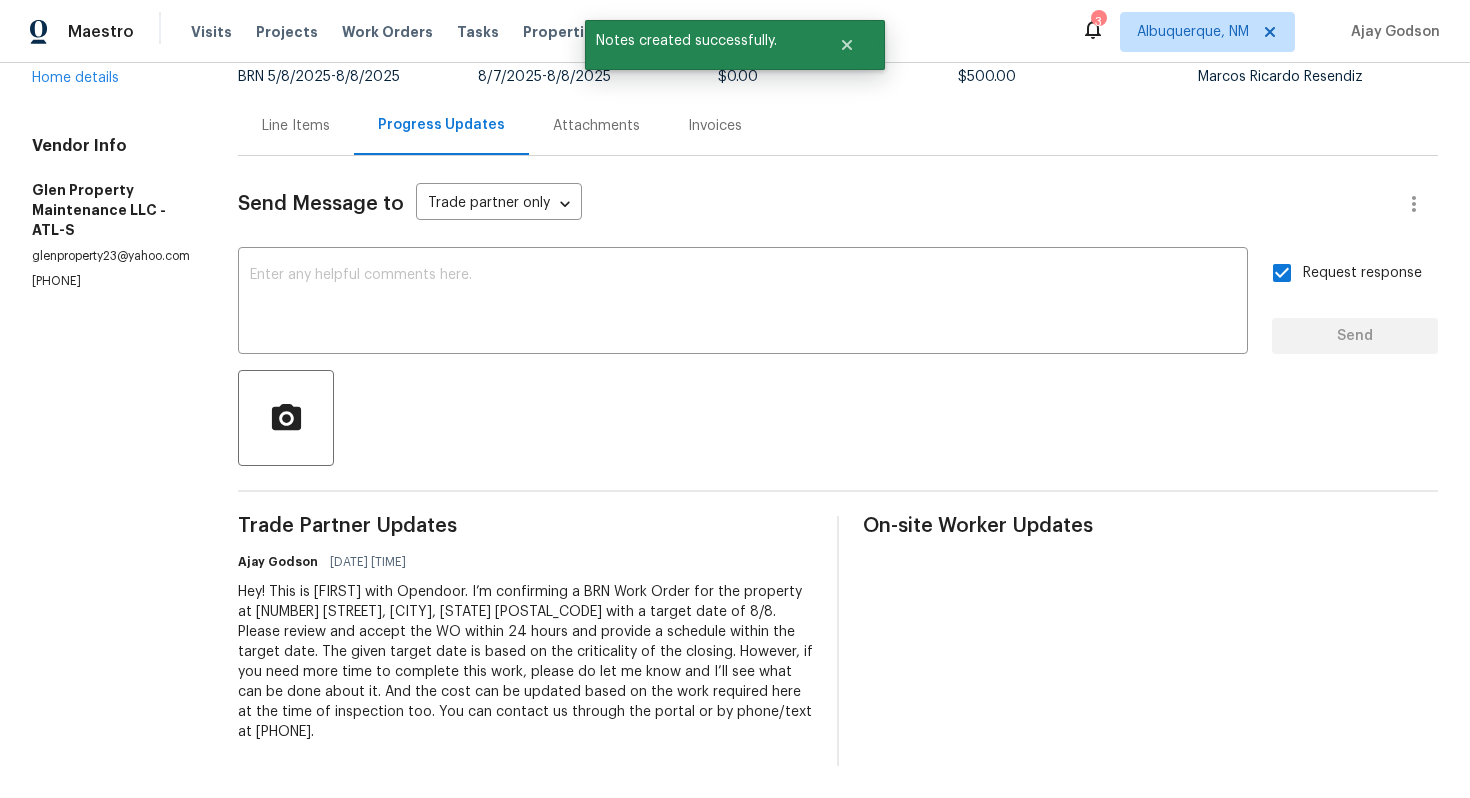 click on "Hey! This is Ajay with Opendoor. I’m confirming a BRN Work Order for the property at 10067 Freeman Ct, Jonesboro, GA 30236 with a target date of 8/8. Please review and accept the WO within 24 hours and provide a schedule within the target date. The given target date is based on the criticality of the closing. However, if you need more time to complete this work, please do let me know and I’ll see what can be done about it. And the cost can be updated based on the work required here at the time of inspection too. You can contact us through the portal or by phone/text at 650-800-9524." at bounding box center (525, 662) 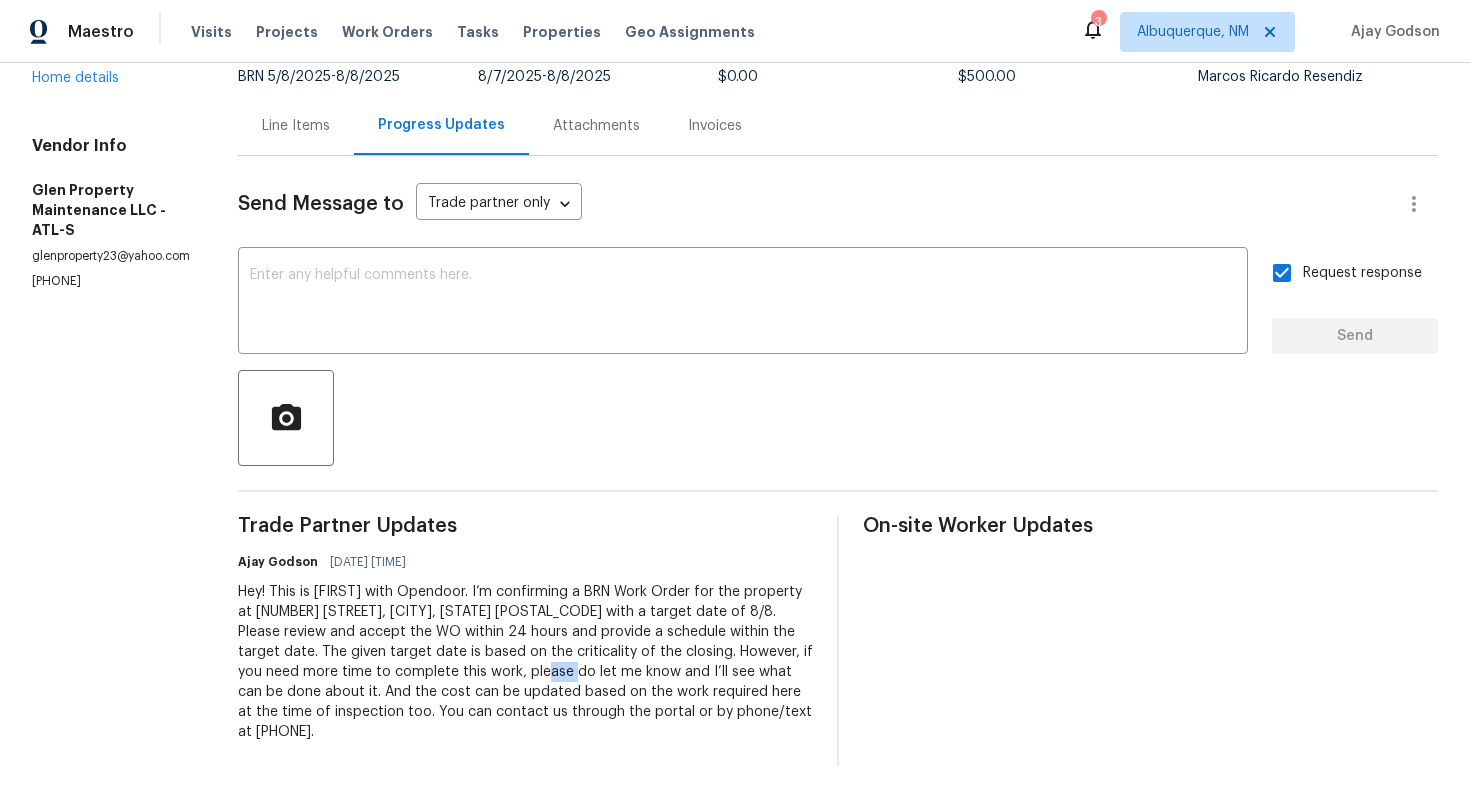 click on "Hey! This is Ajay with Opendoor. I’m confirming a BRN Work Order for the property at 10067 Freeman Ct, Jonesboro, GA 30236 with a target date of 8/8. Please review and accept the WO within 24 hours and provide a schedule within the target date. The given target date is based on the criticality of the closing. However, if you need more time to complete this work, please do let me know and I’ll see what can be done about it. And the cost can be updated based on the work required here at the time of inspection too. You can contact us through the portal or by phone/text at 650-800-9524." at bounding box center [525, 662] 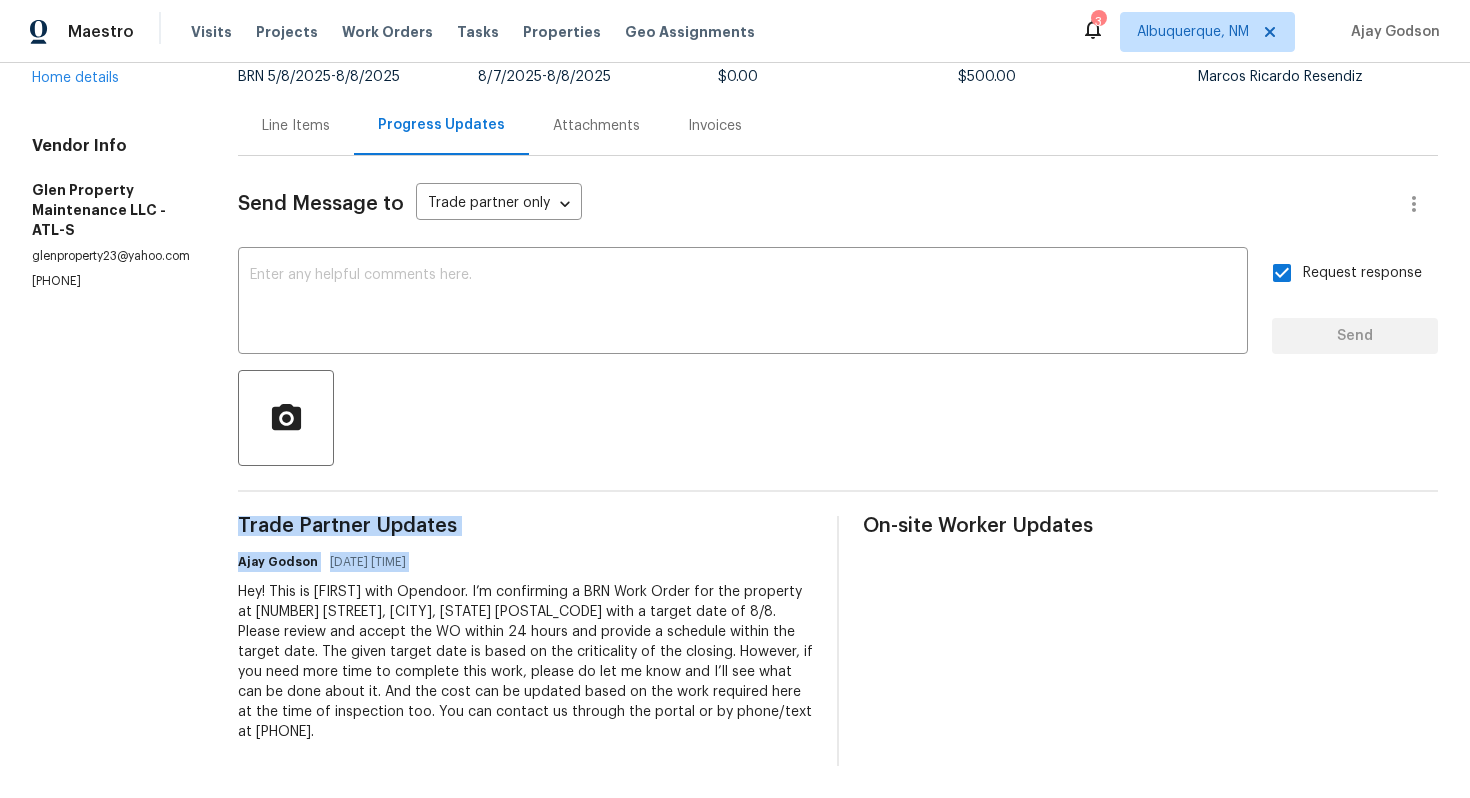 click on "Hey! This is Ajay with Opendoor. I’m confirming a BRN Work Order for the property at 10067 Freeman Ct, Jonesboro, GA 30236 with a target date of 8/8. Please review and accept the WO within 24 hours and provide a schedule within the target date. The given target date is based on the criticality of the closing. However, if you need more time to complete this work, please do let me know and I’ll see what can be done about it. And the cost can be updated based on the work required here at the time of inspection too. You can contact us through the portal or by phone/text at 650-800-9524." at bounding box center (525, 662) 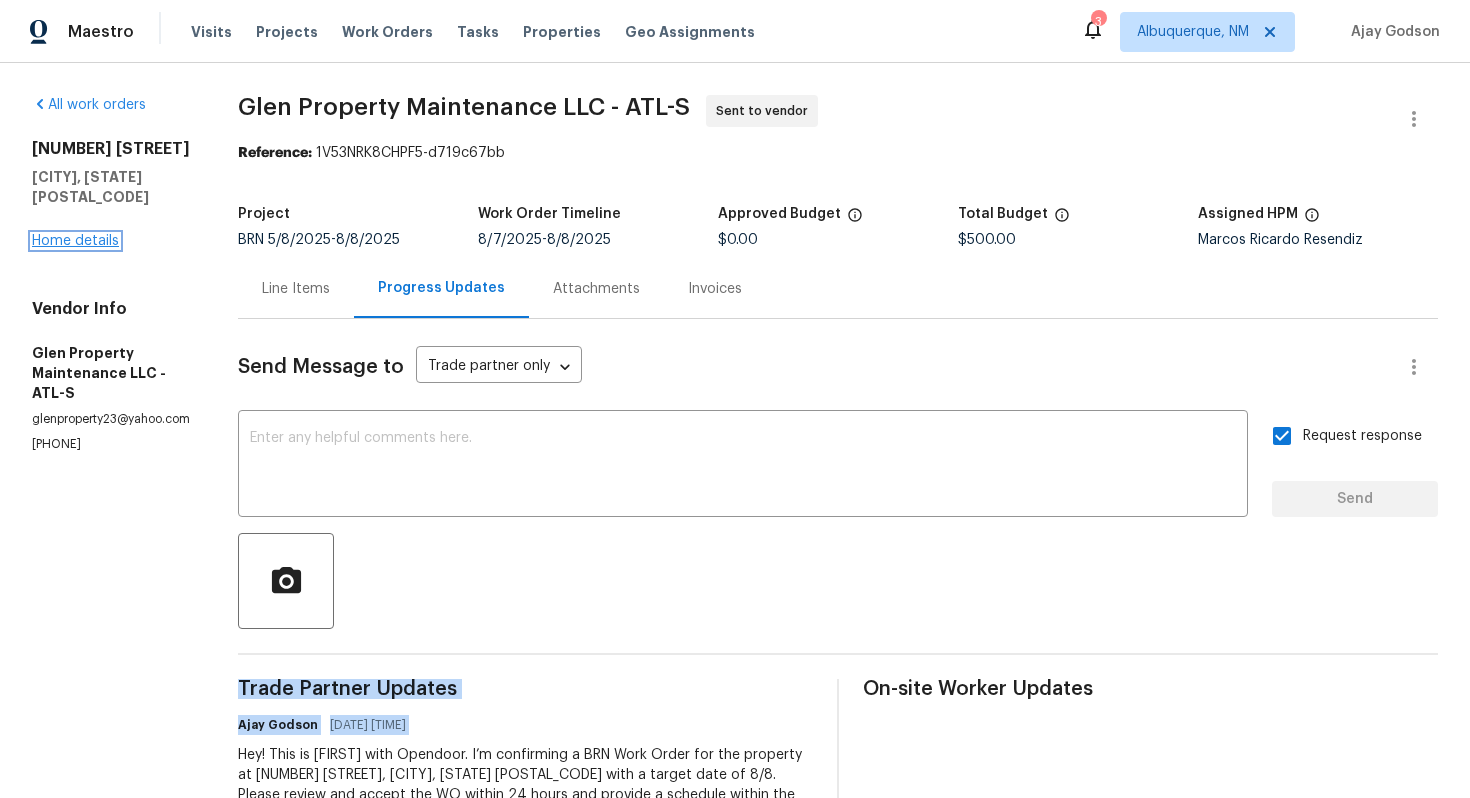 click on "Home details" at bounding box center (75, 241) 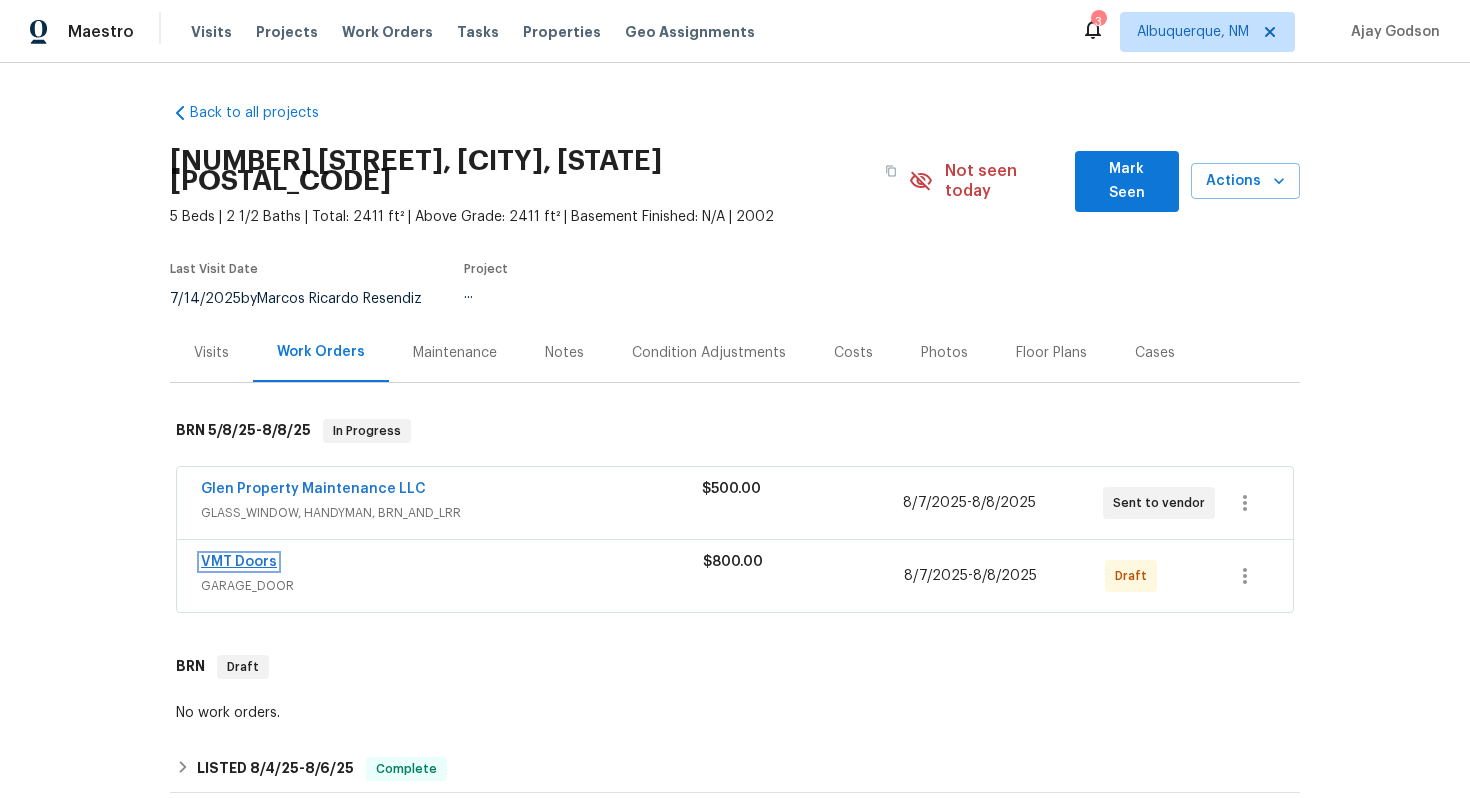 click on "VMT Doors" at bounding box center (239, 562) 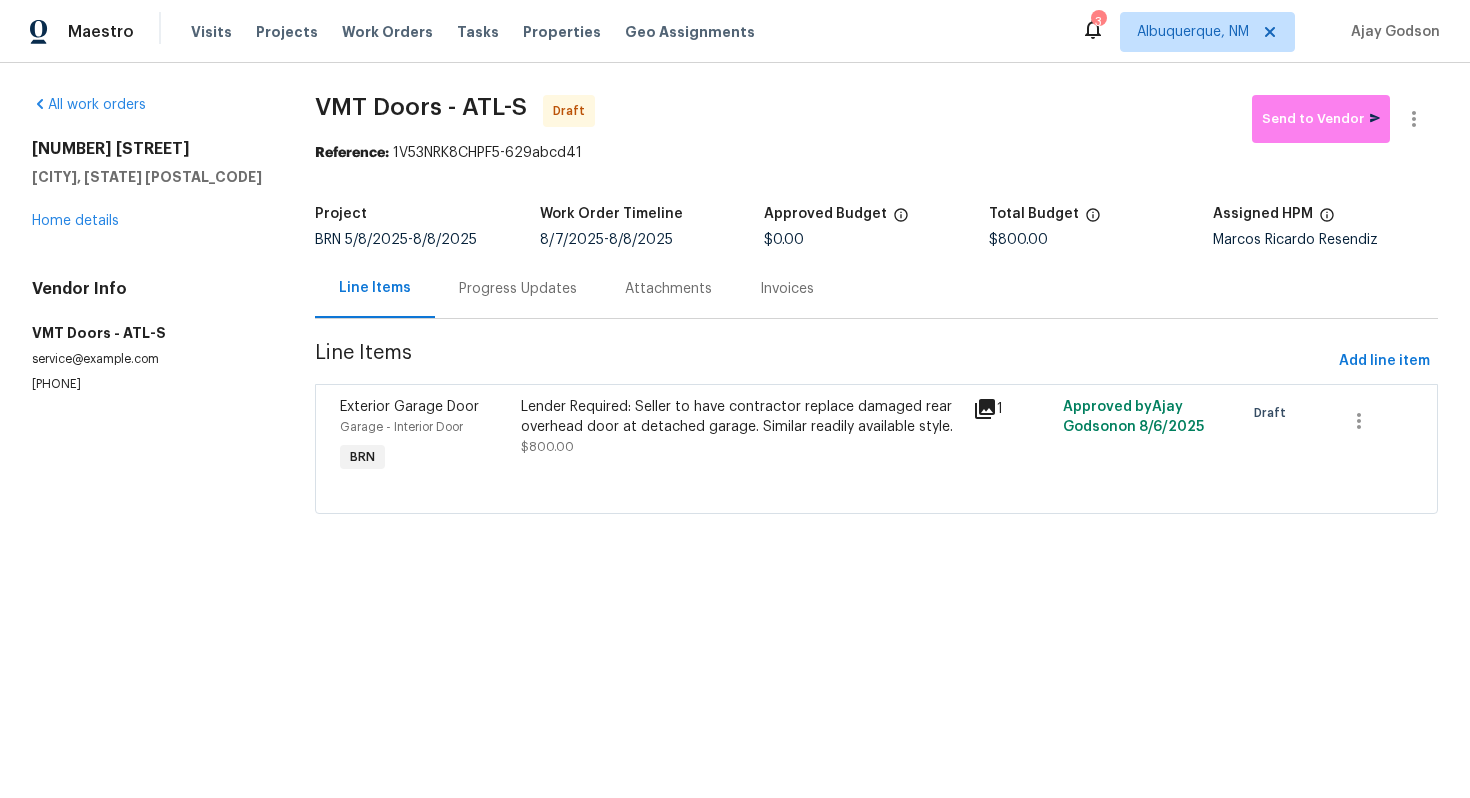 click on "Progress Updates" at bounding box center (518, 288) 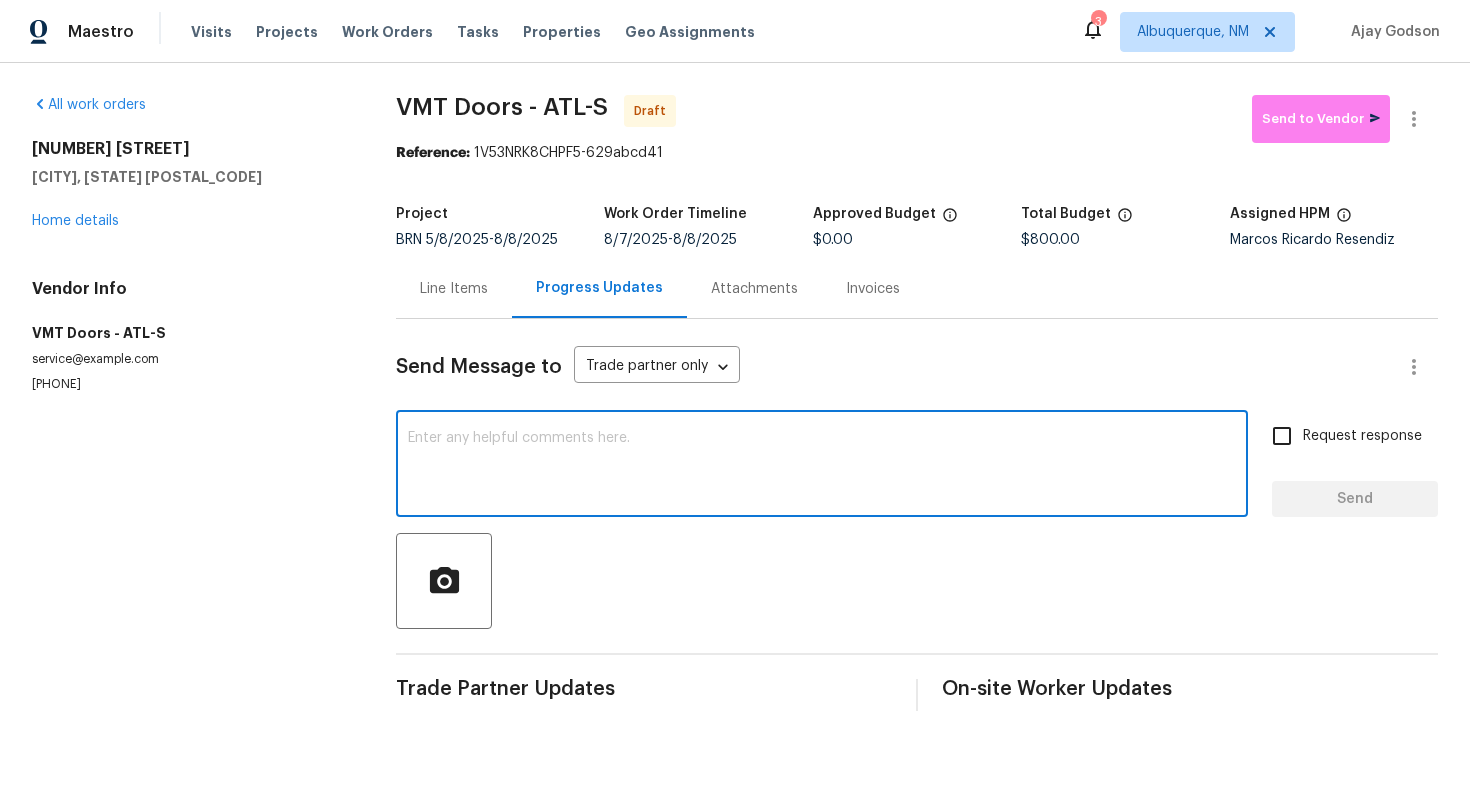 click at bounding box center (822, 466) 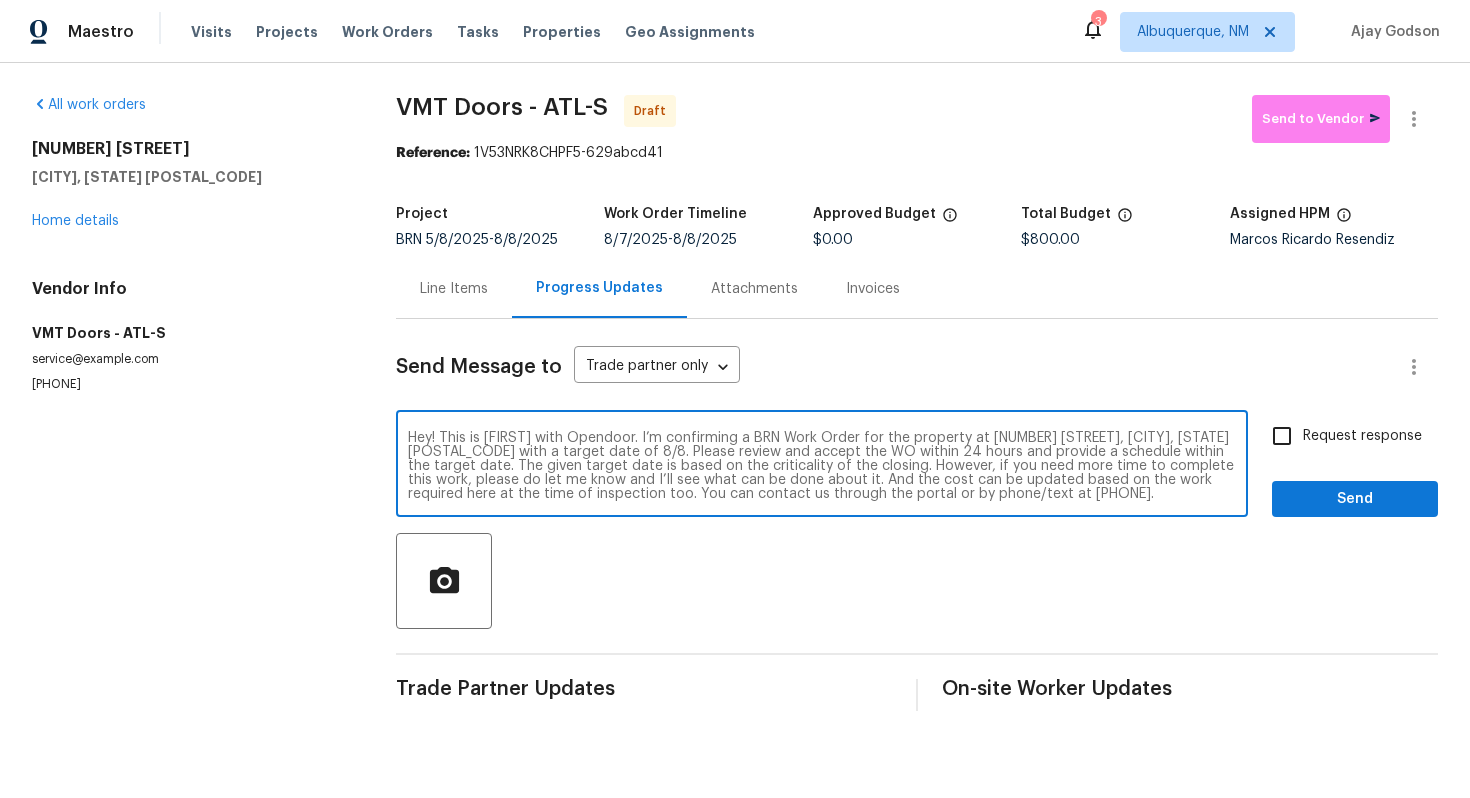 scroll, scrollTop: 0, scrollLeft: 0, axis: both 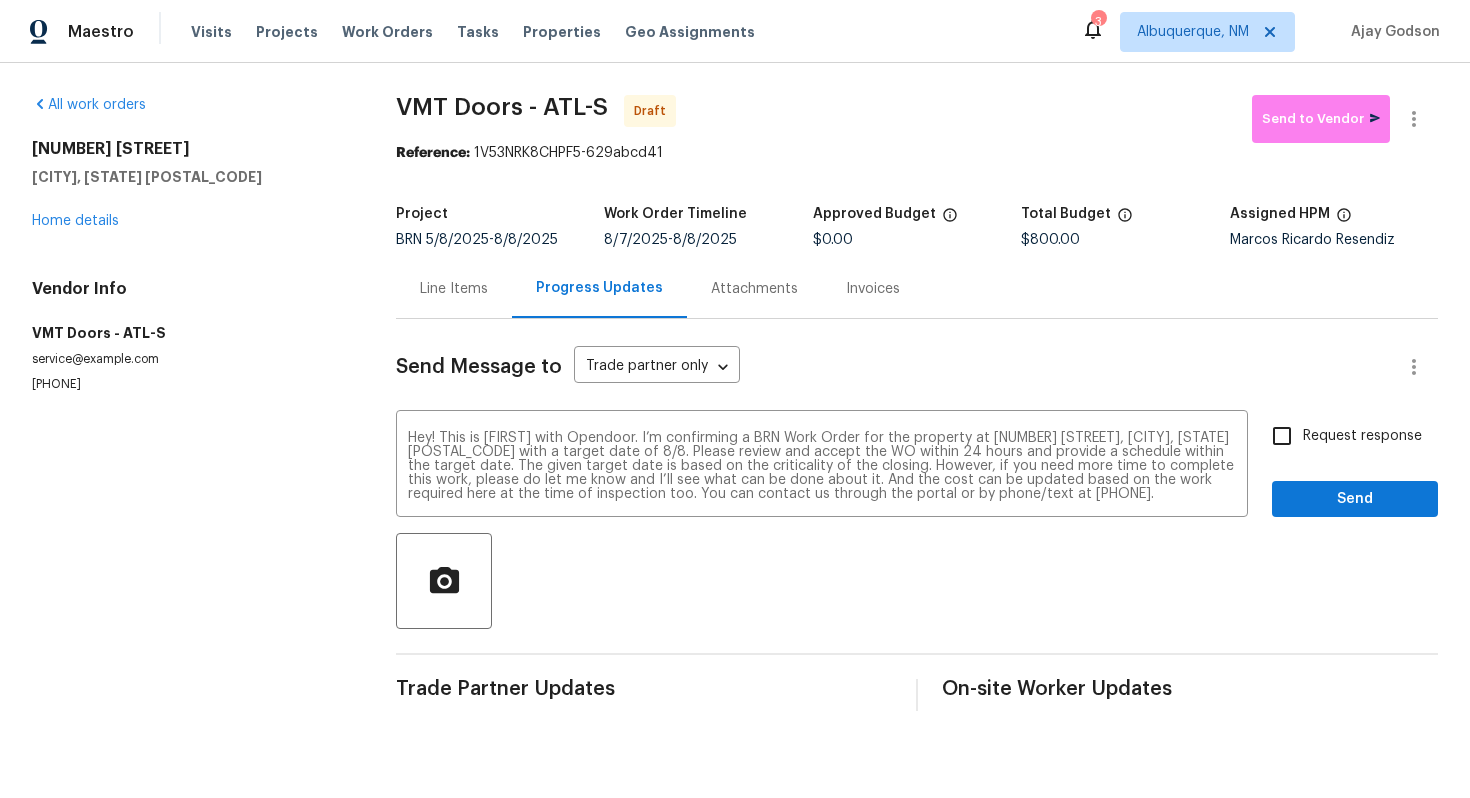click on "Request response" at bounding box center [1362, 436] 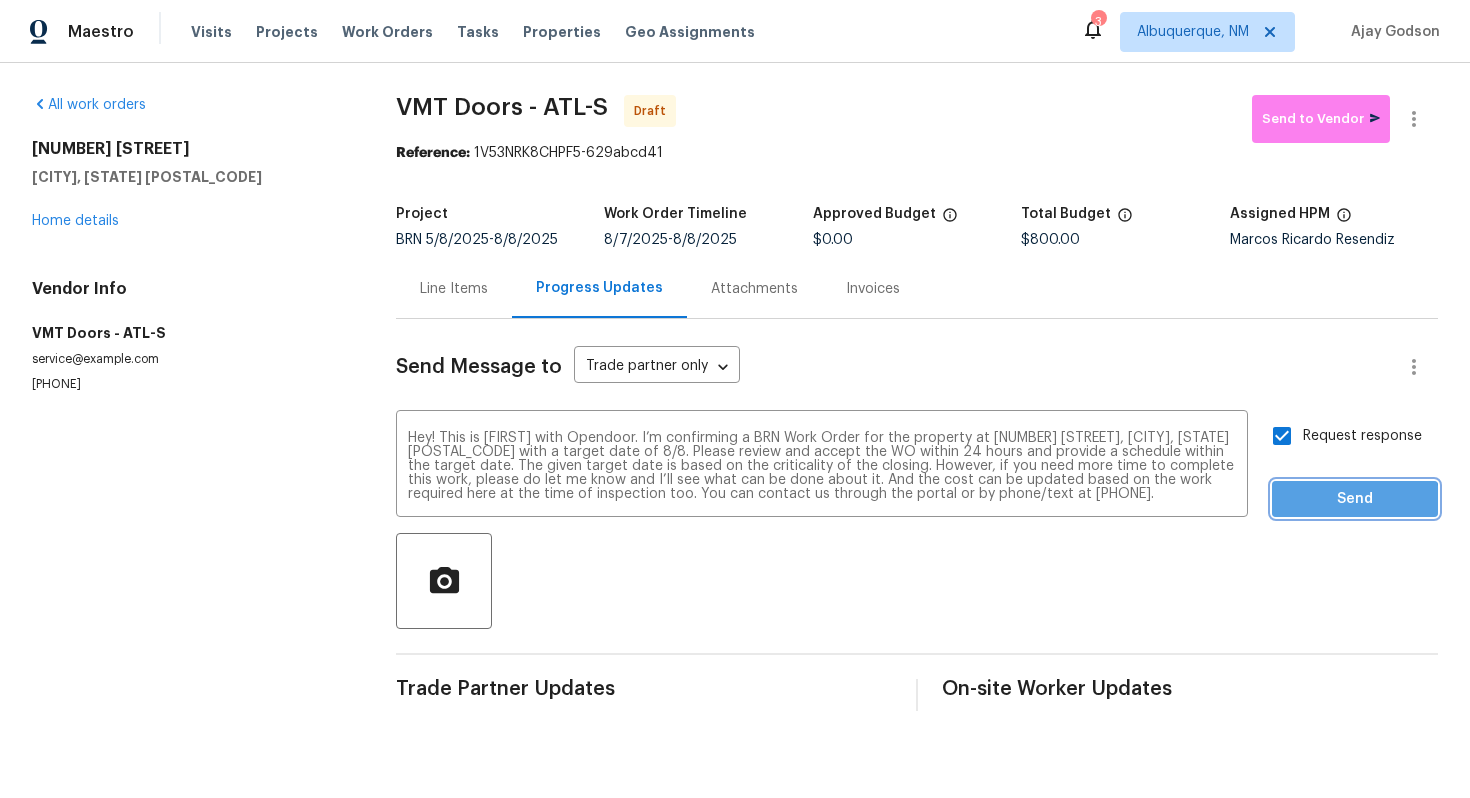 click on "Send" at bounding box center [1355, 499] 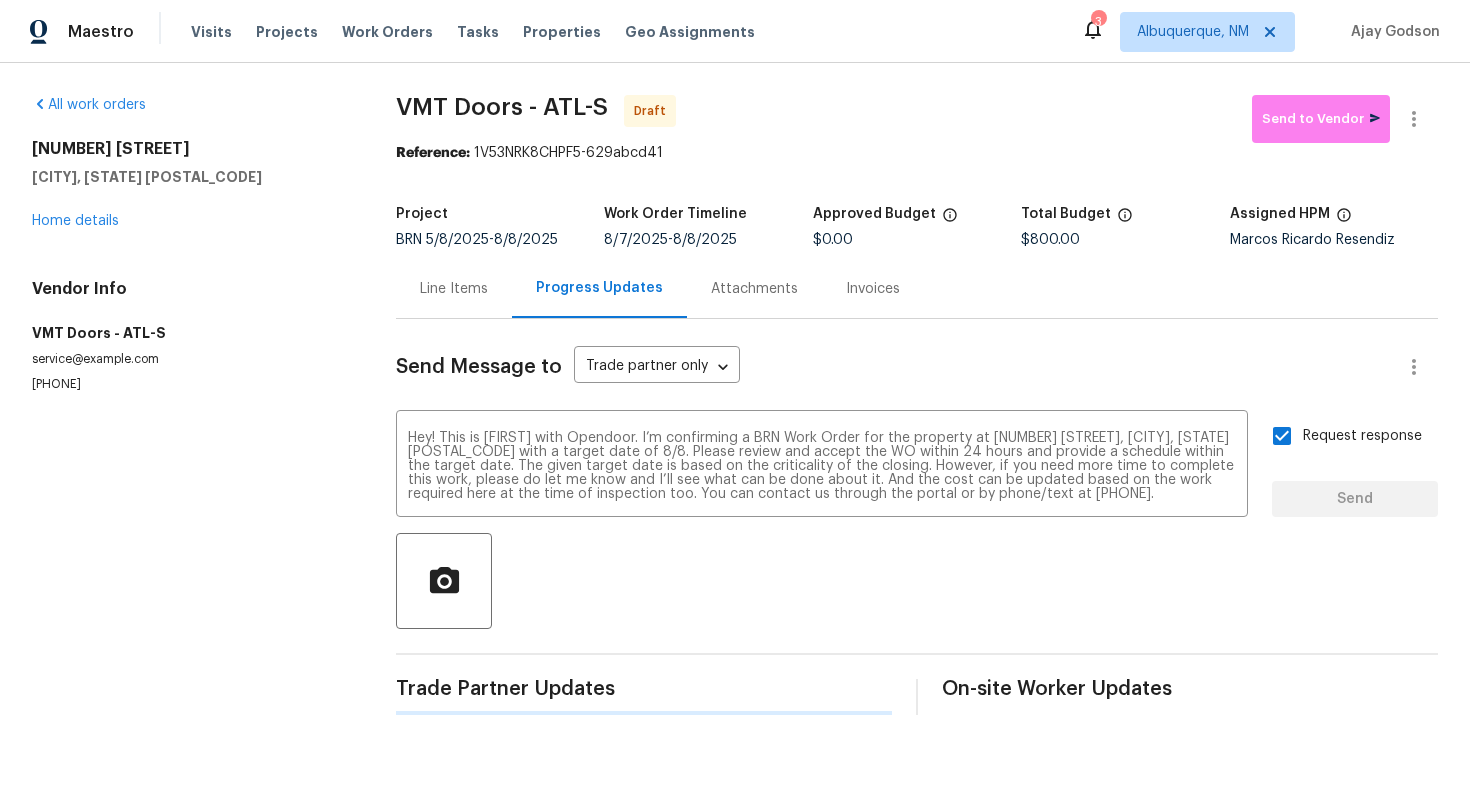 type 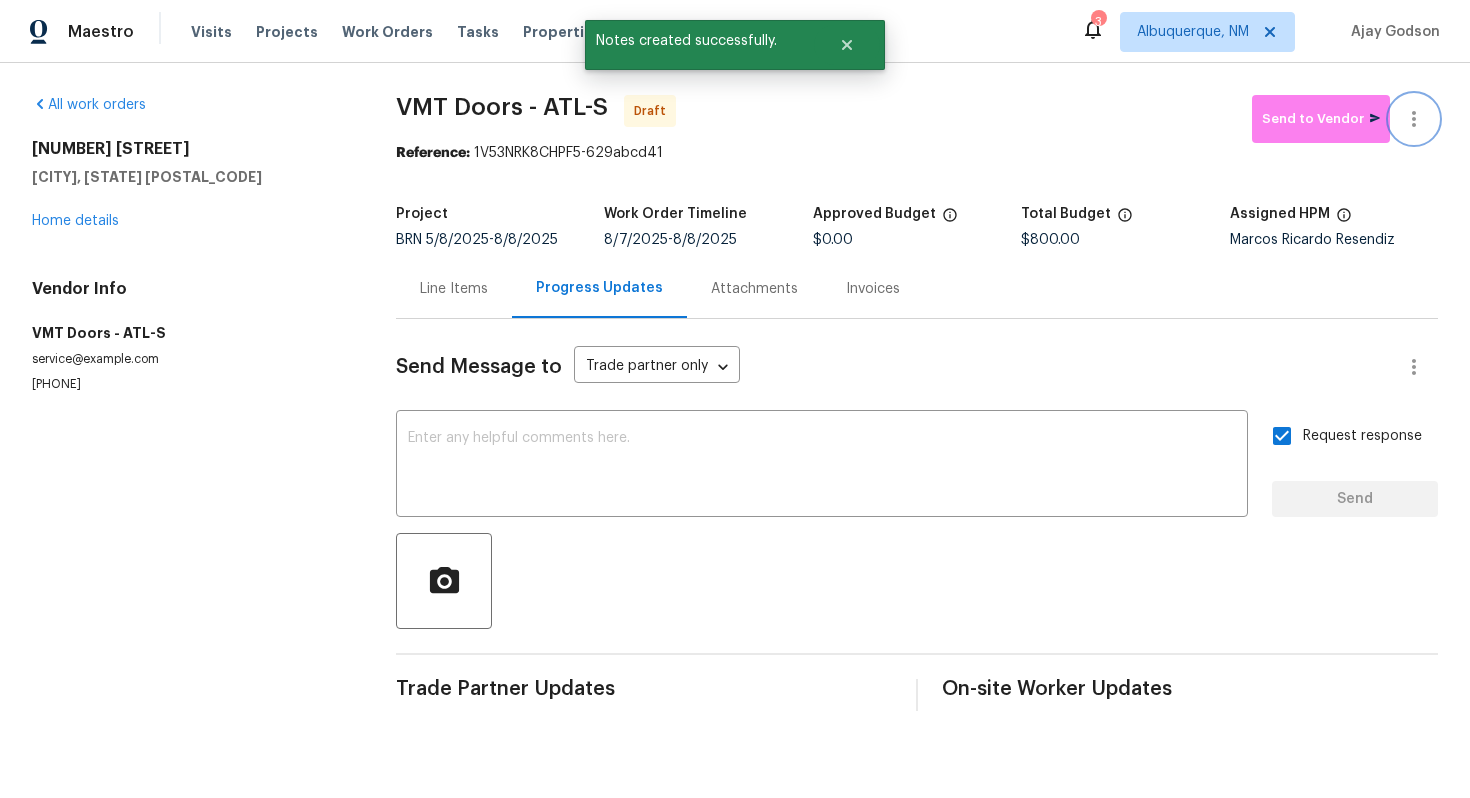 click 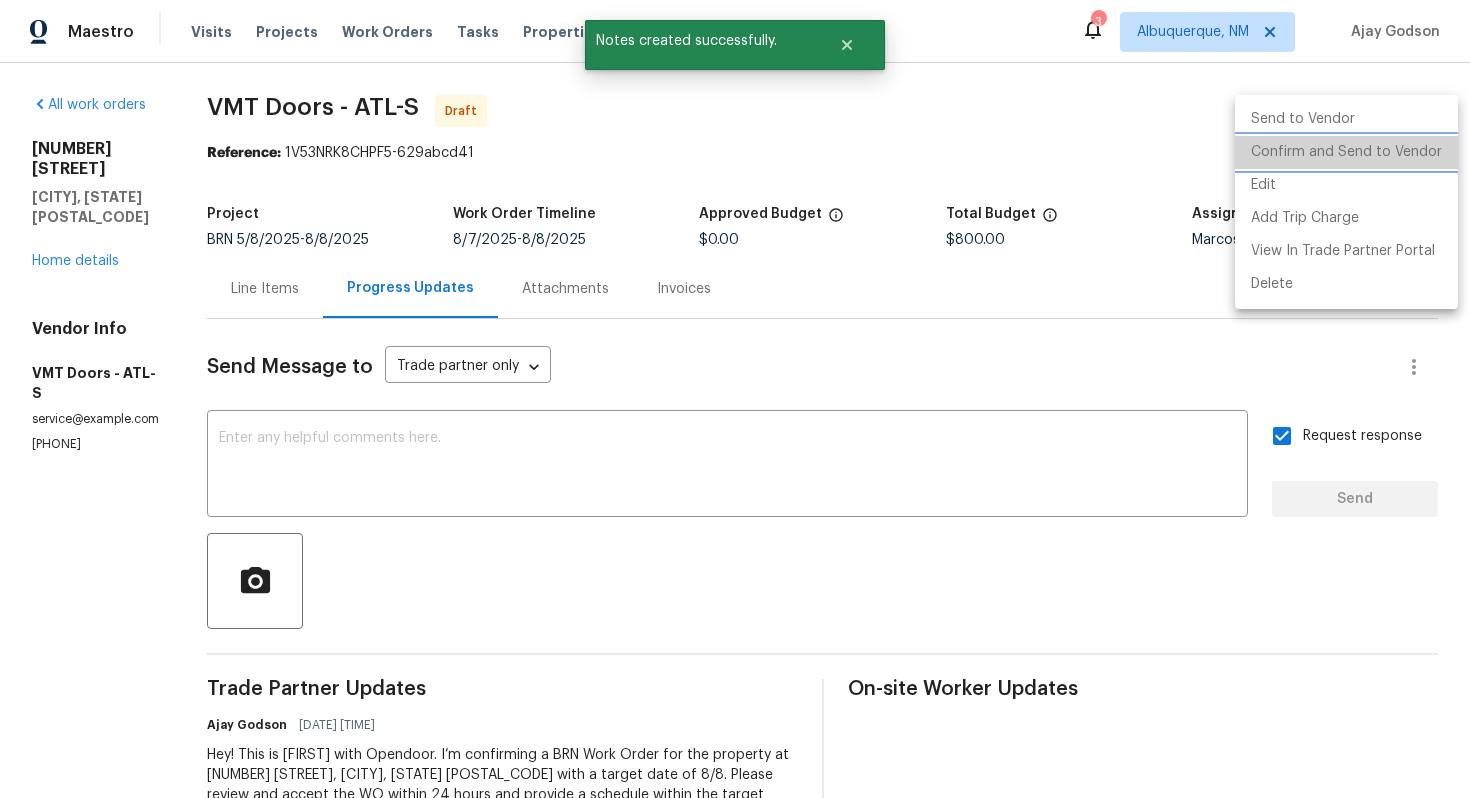click on "Confirm and Send to Vendor" at bounding box center (1346, 152) 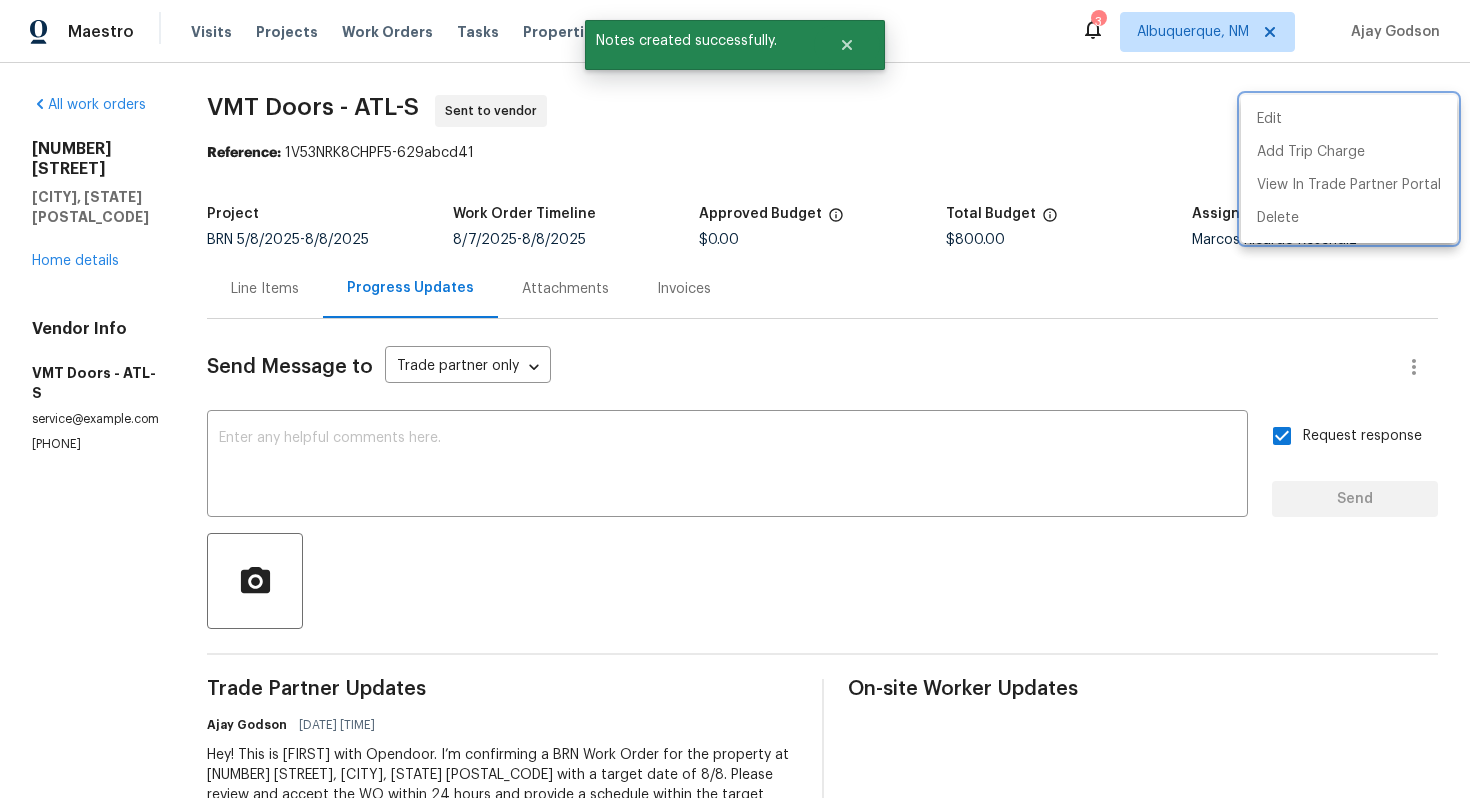 click at bounding box center (735, 399) 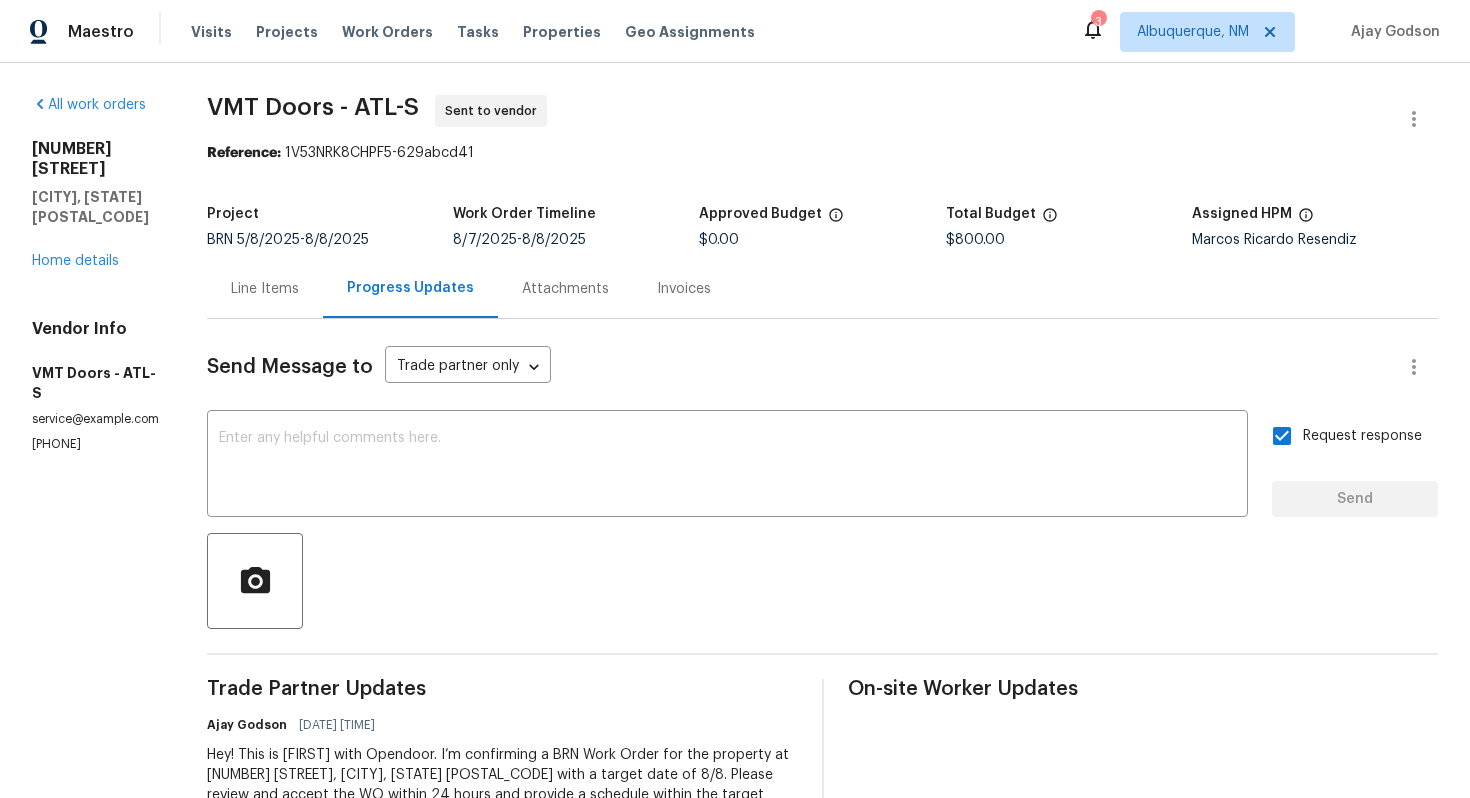 click on "Line Items" at bounding box center [265, 288] 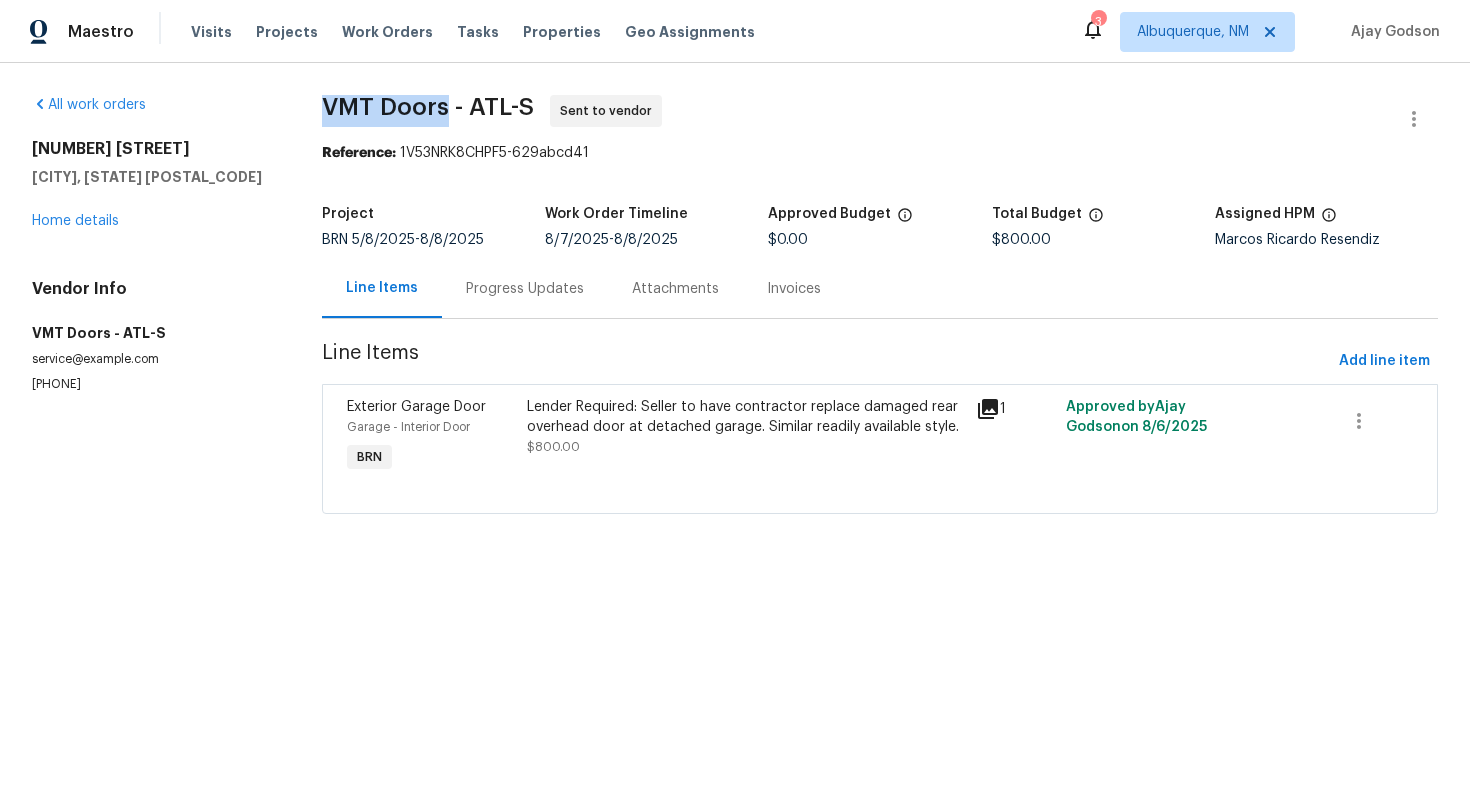 drag, startPoint x: 324, startPoint y: 109, endPoint x: 445, endPoint y: 109, distance: 121 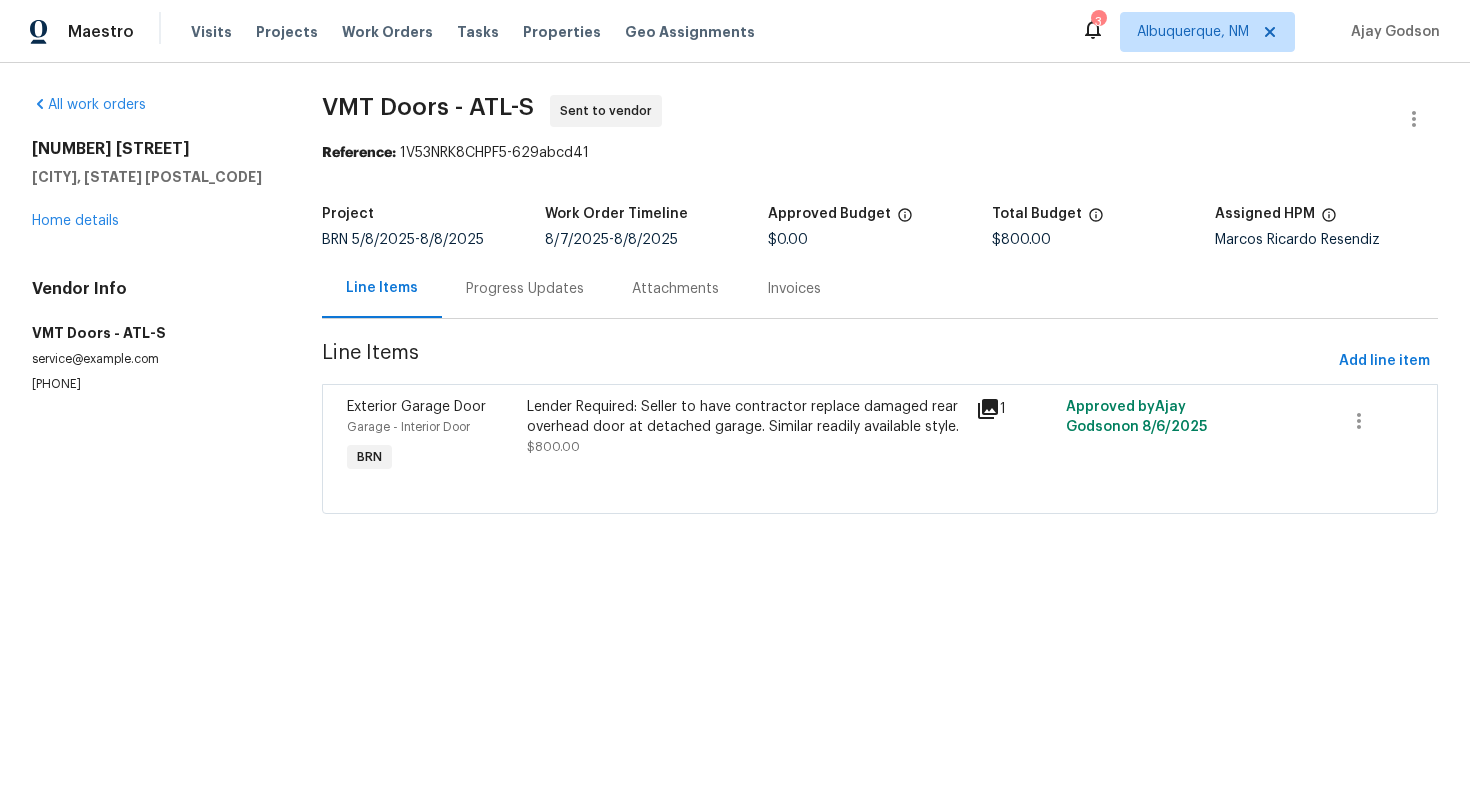 click on "VMT Doors - ATL-S Sent to vendor" at bounding box center [856, 119] 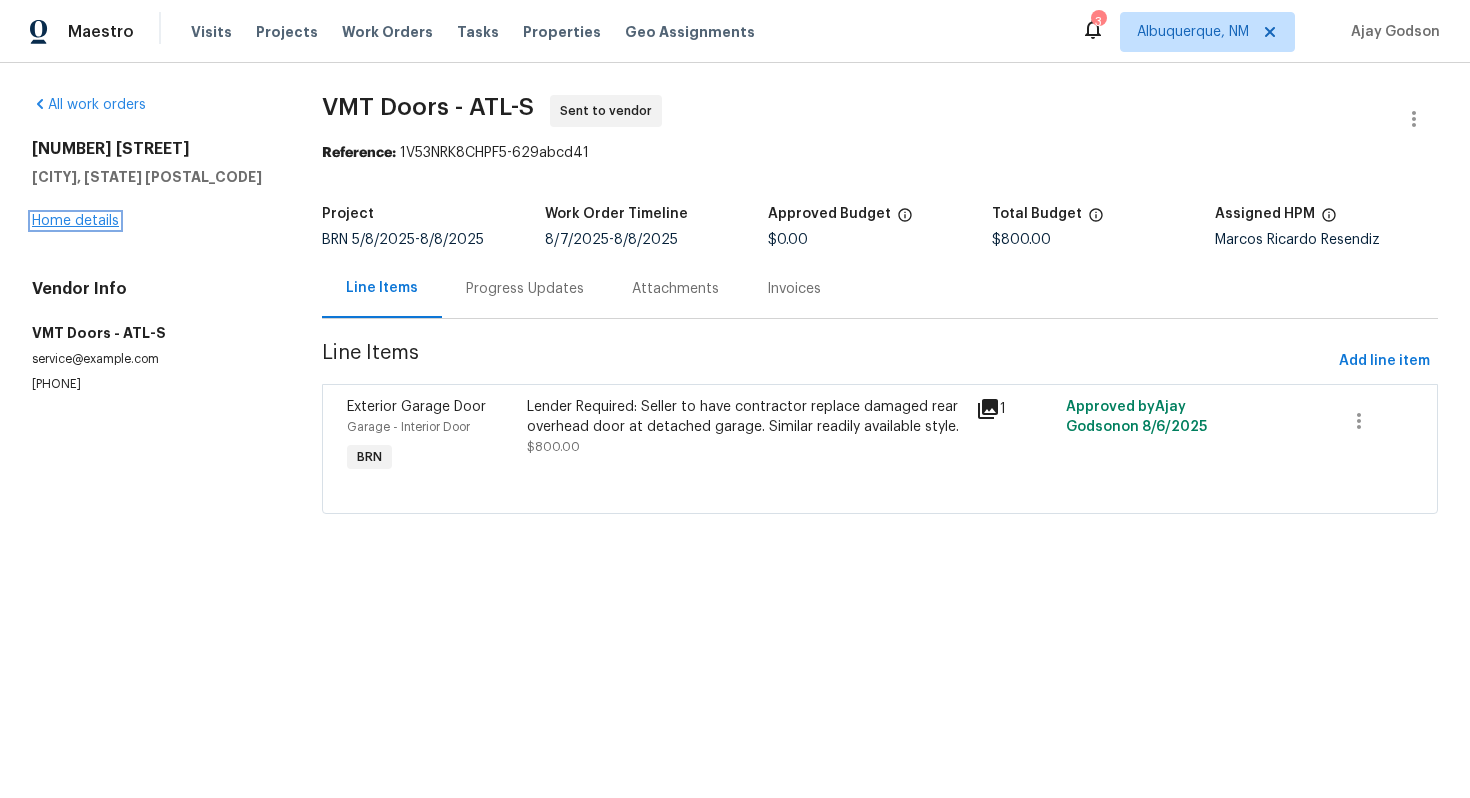 click on "Home details" at bounding box center [75, 221] 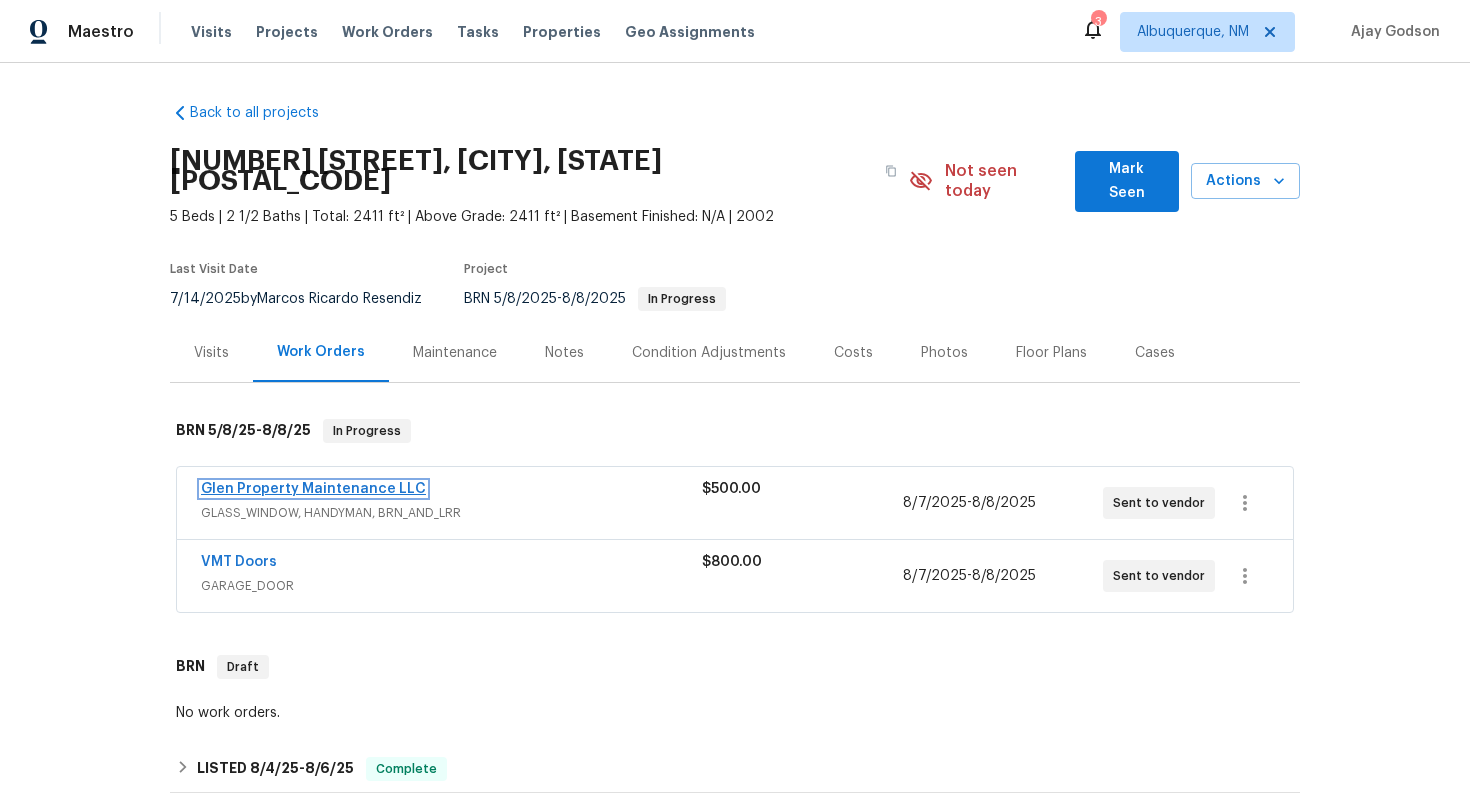 click on "Glen Property Maintenance LLC" at bounding box center (313, 489) 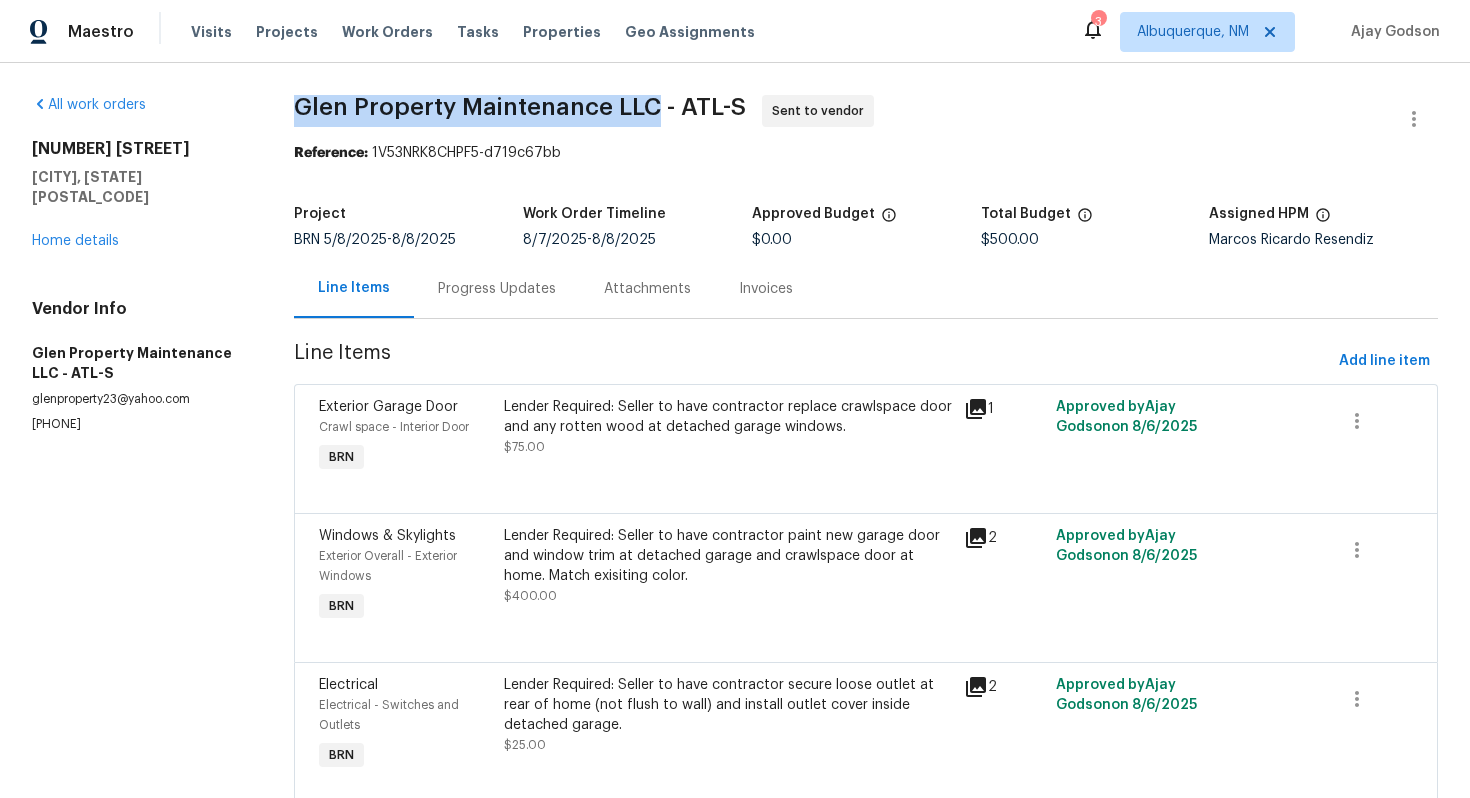 drag, startPoint x: 293, startPoint y: 106, endPoint x: 654, endPoint y: 100, distance: 361.04987 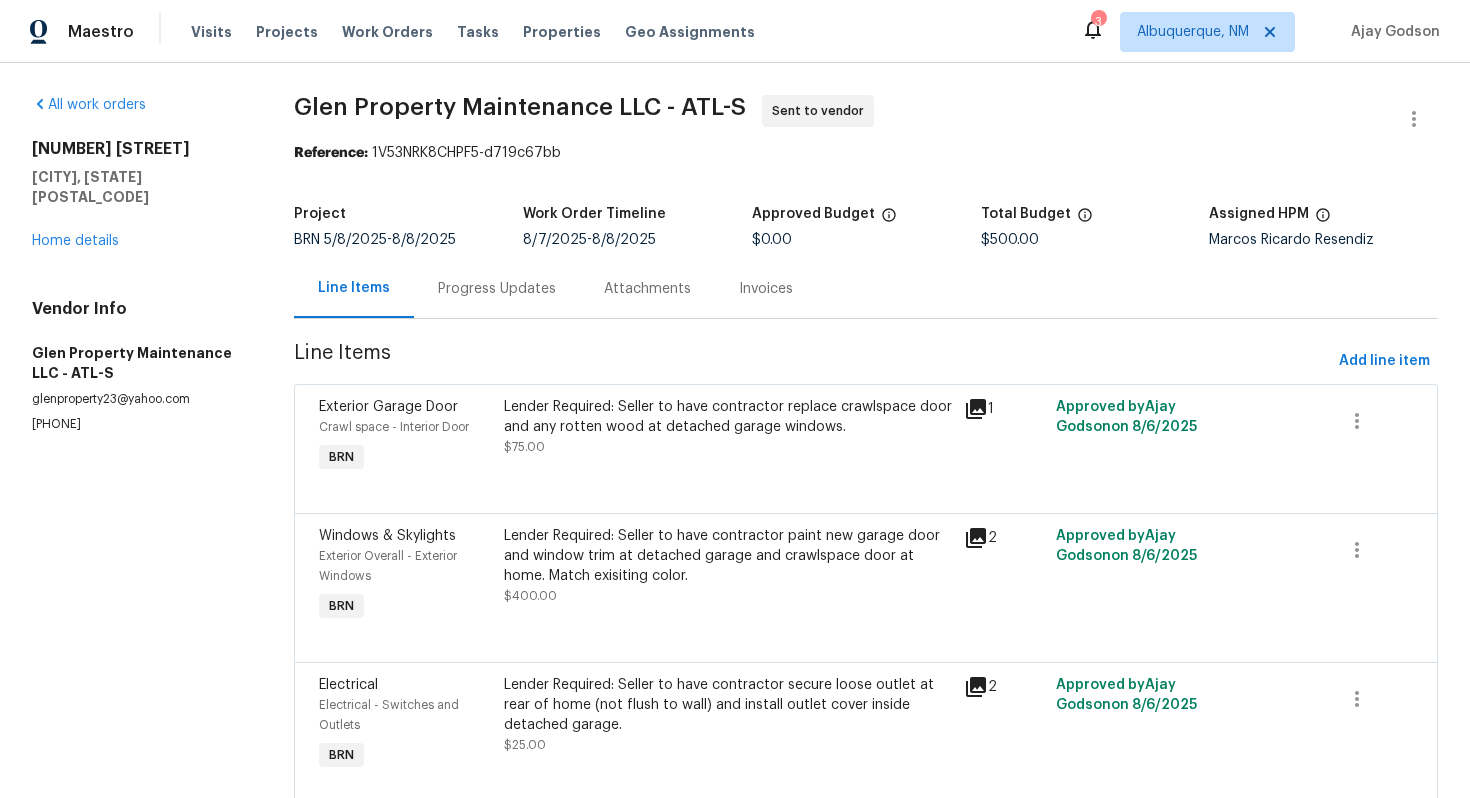 click on "Glen Property Maintenance LLC - ATL-S Sent to vendor" at bounding box center [842, 119] 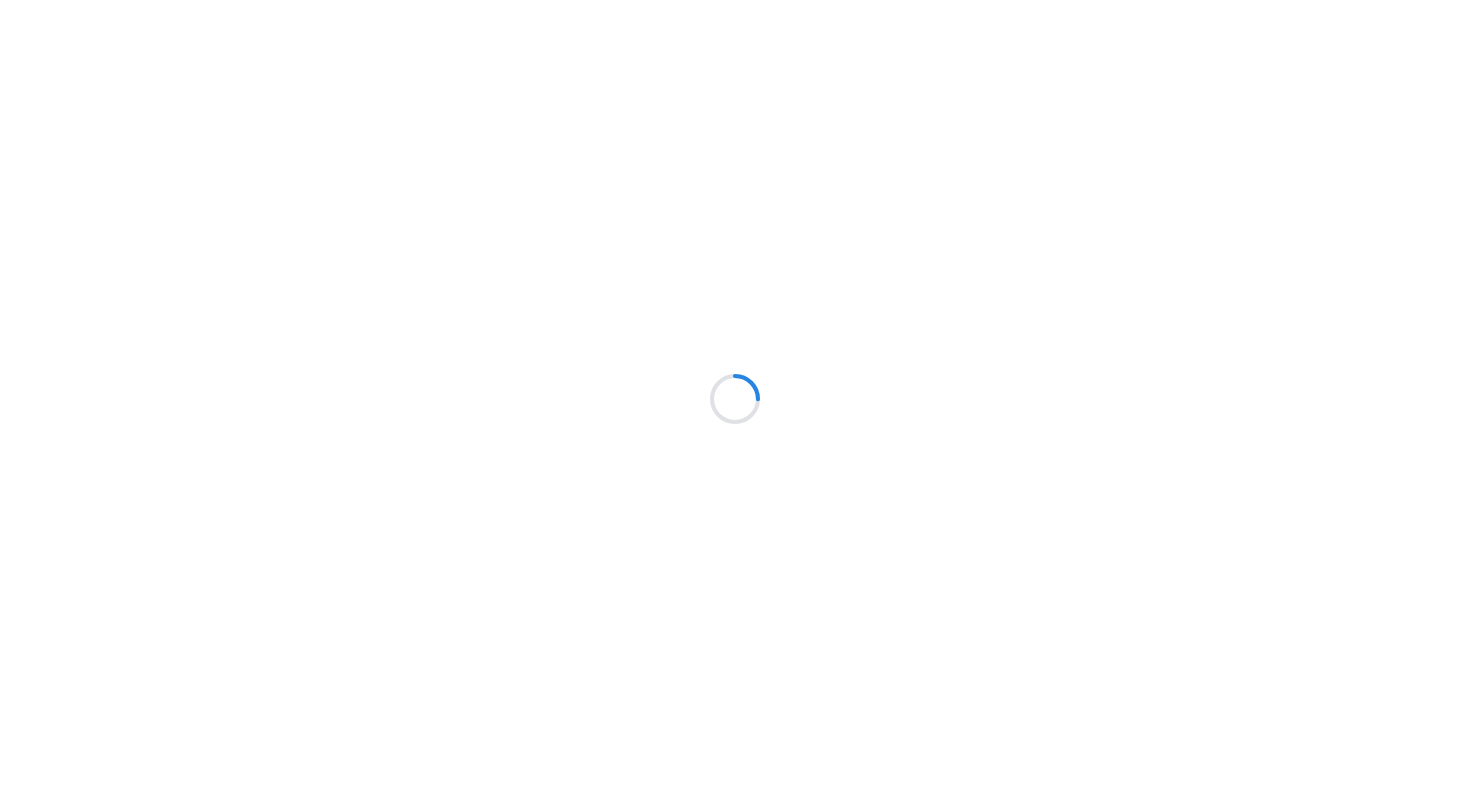 scroll, scrollTop: 0, scrollLeft: 0, axis: both 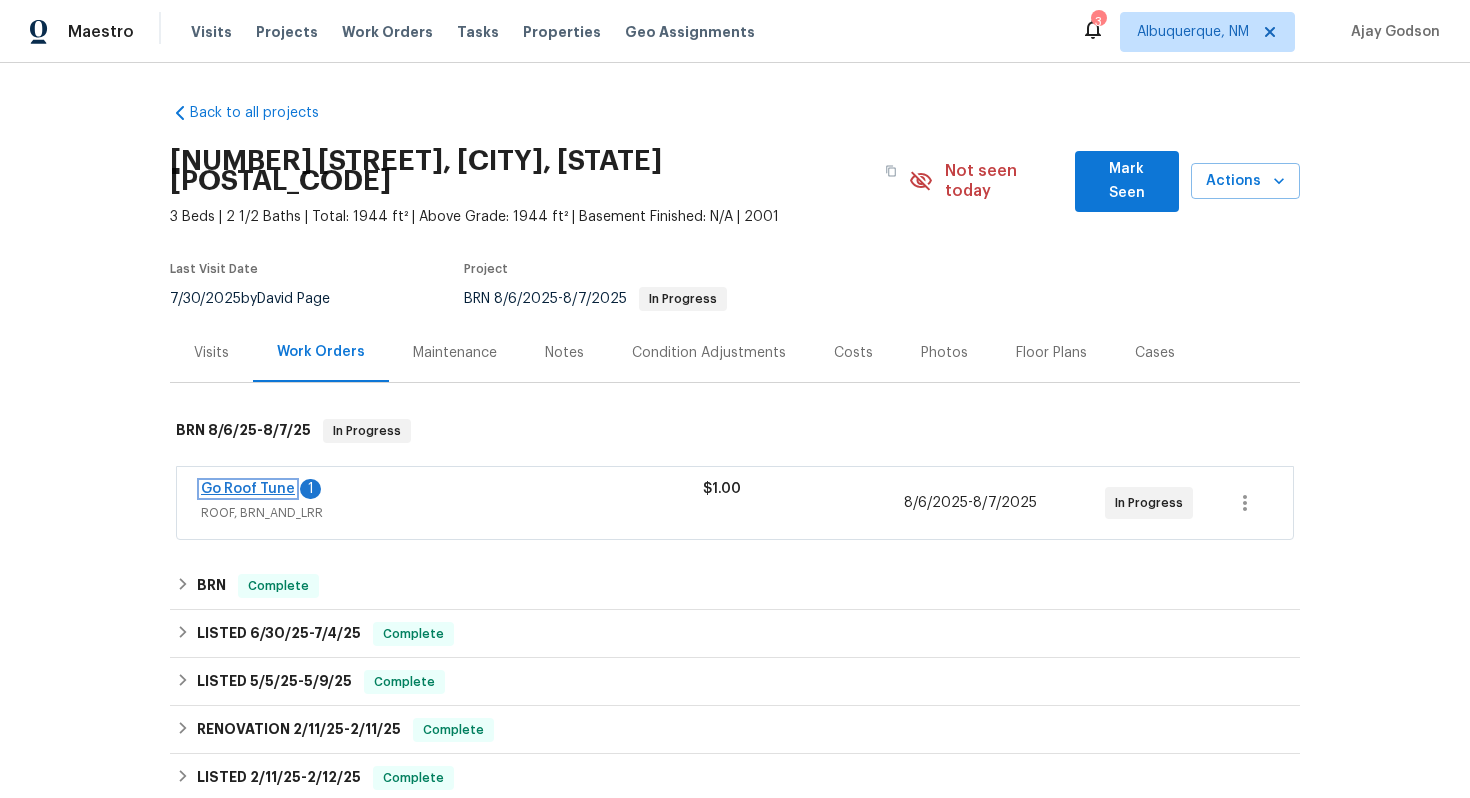 click on "Go Roof Tune" at bounding box center (248, 489) 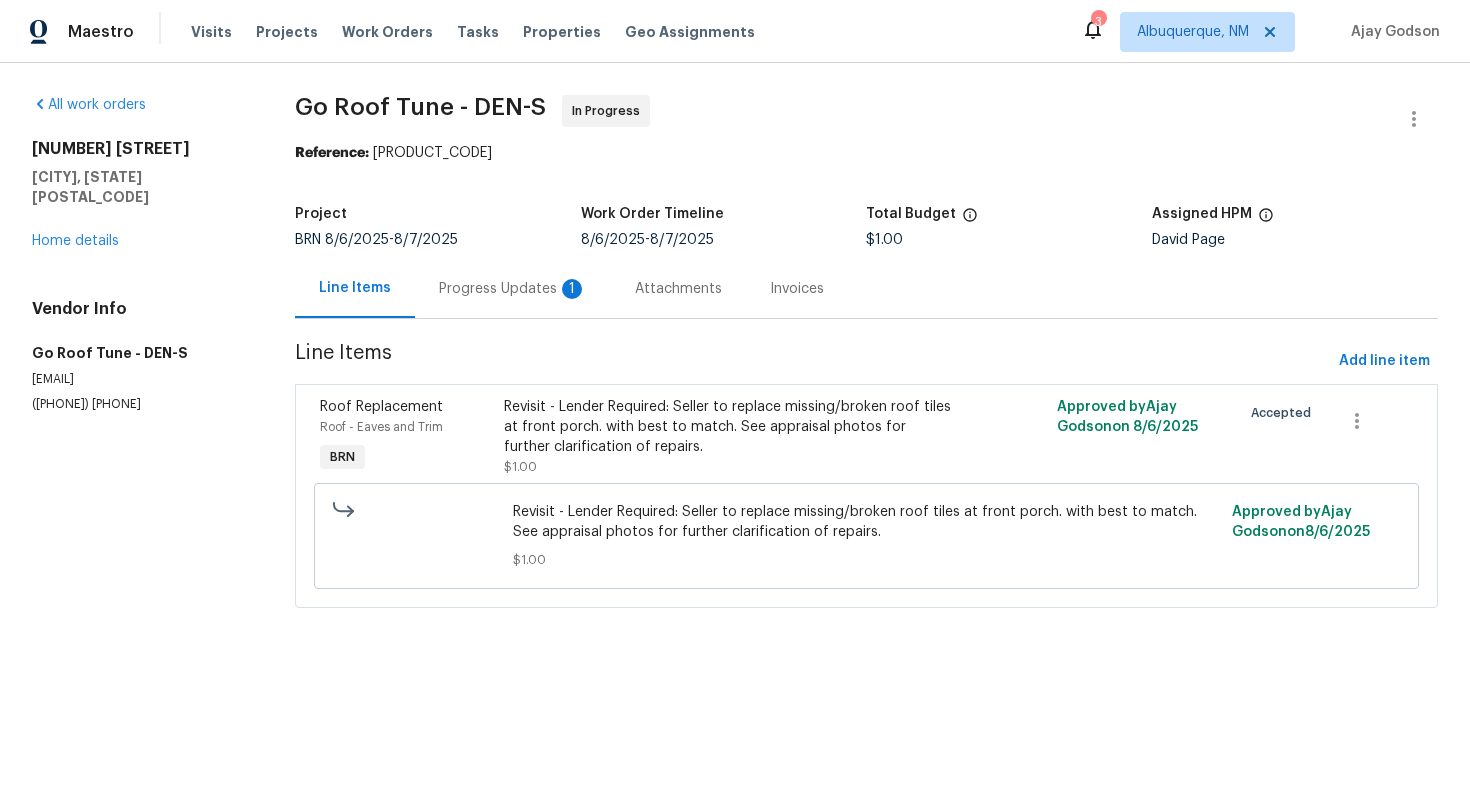click on "Progress Updates 1" at bounding box center (513, 288) 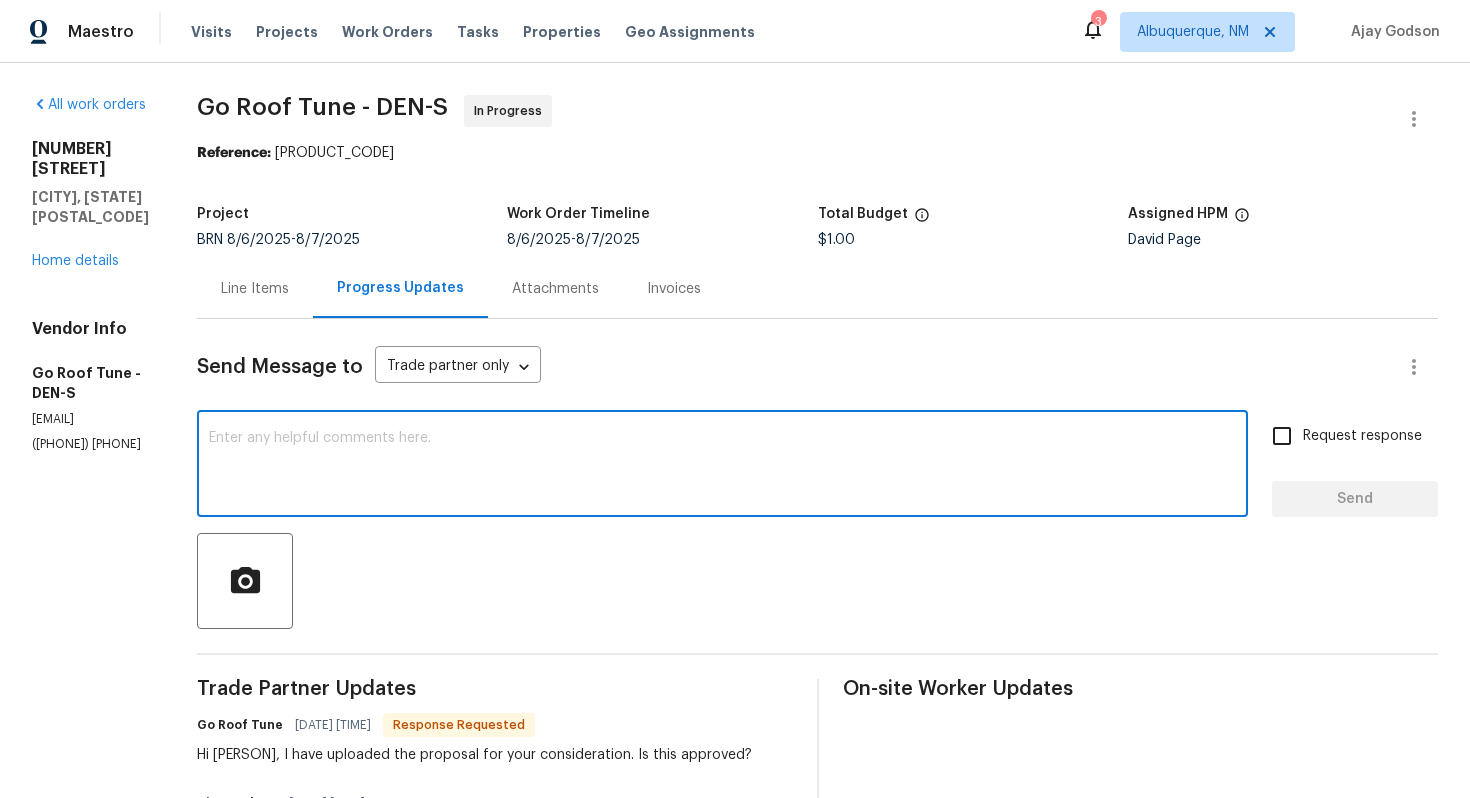 click at bounding box center (722, 466) 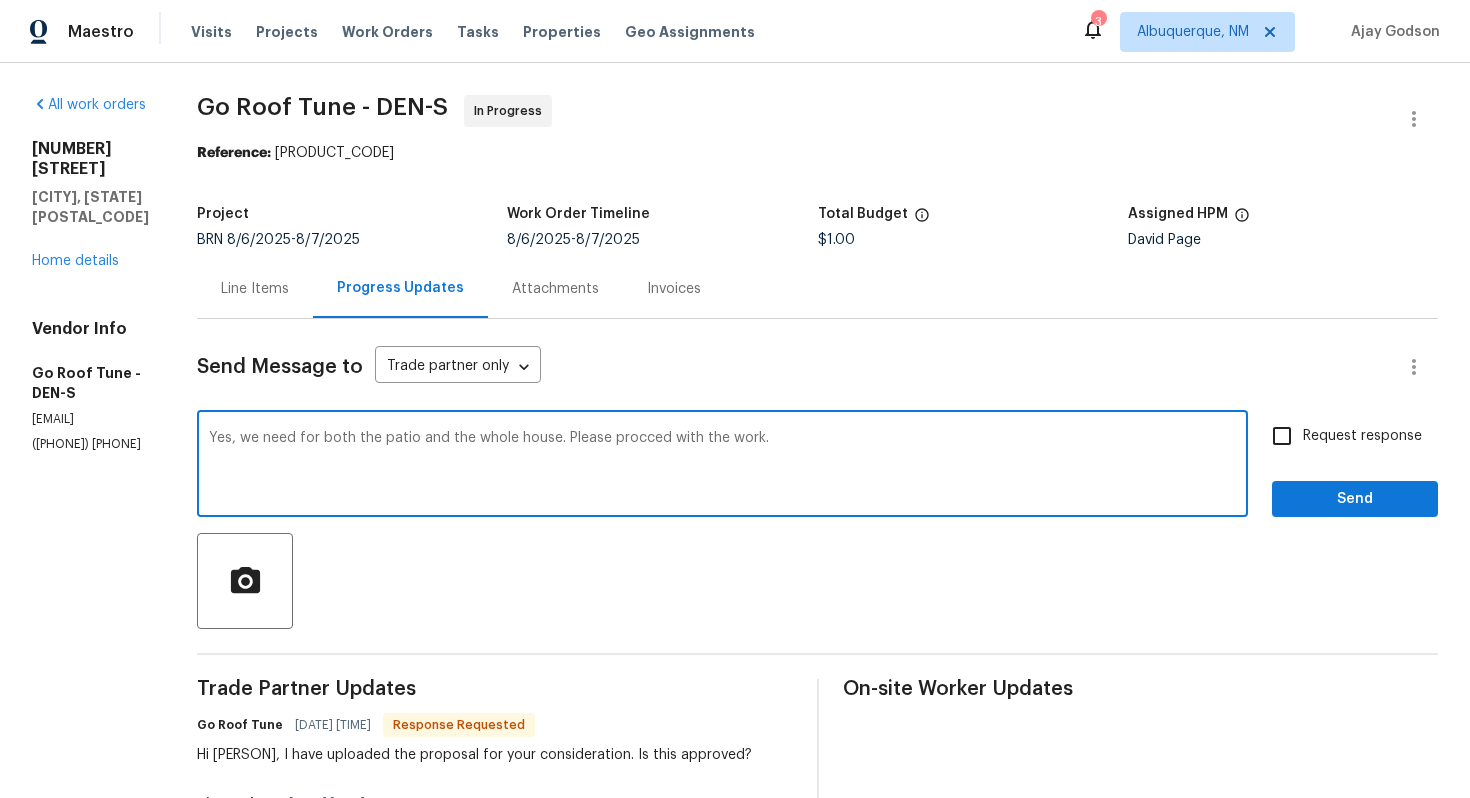 click on "Yes, we need for both the patio and the whole house. Please procced with the work." at bounding box center [722, 466] 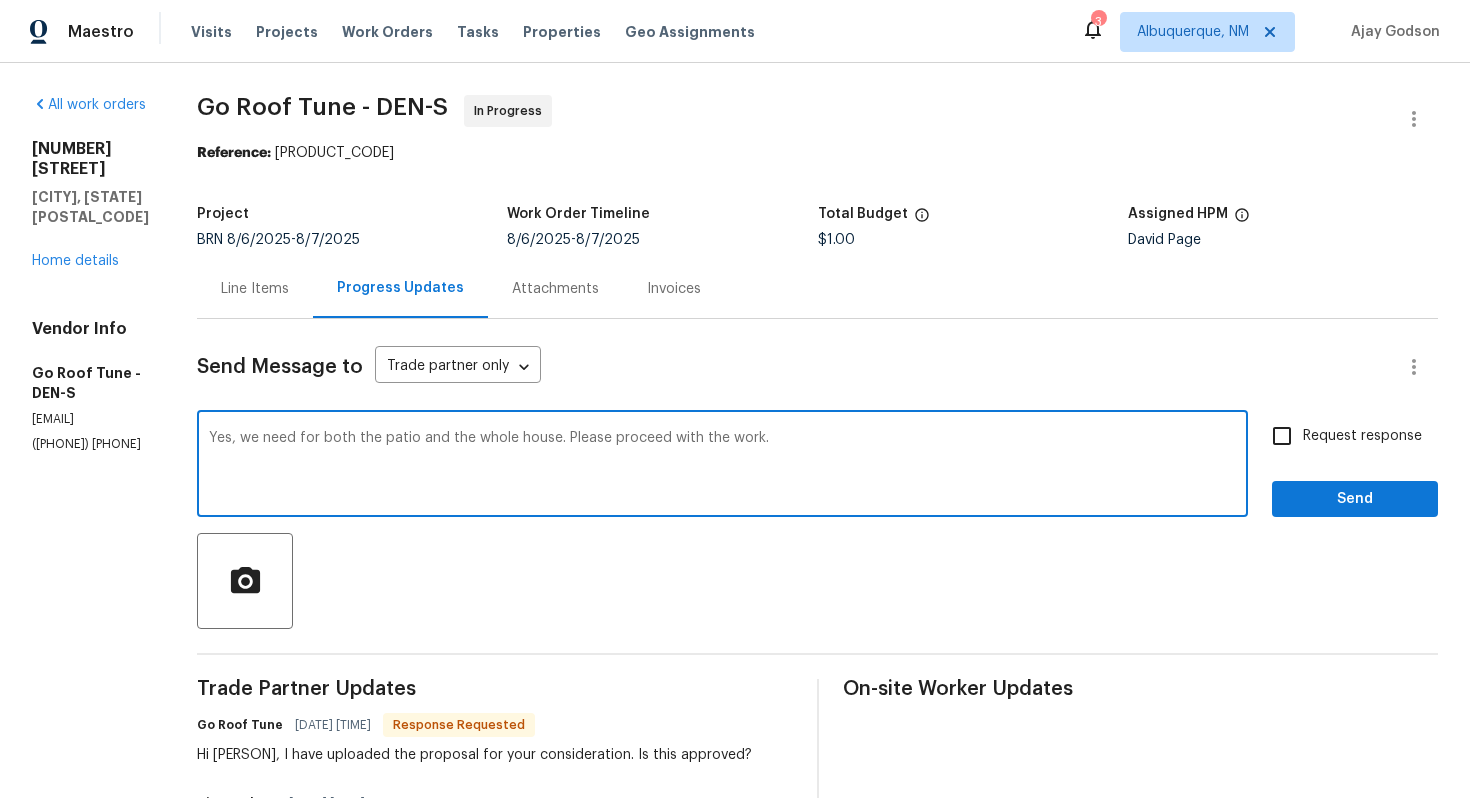 type on "Yes, we need for both the patio and the whole house. Please proceed with the work." 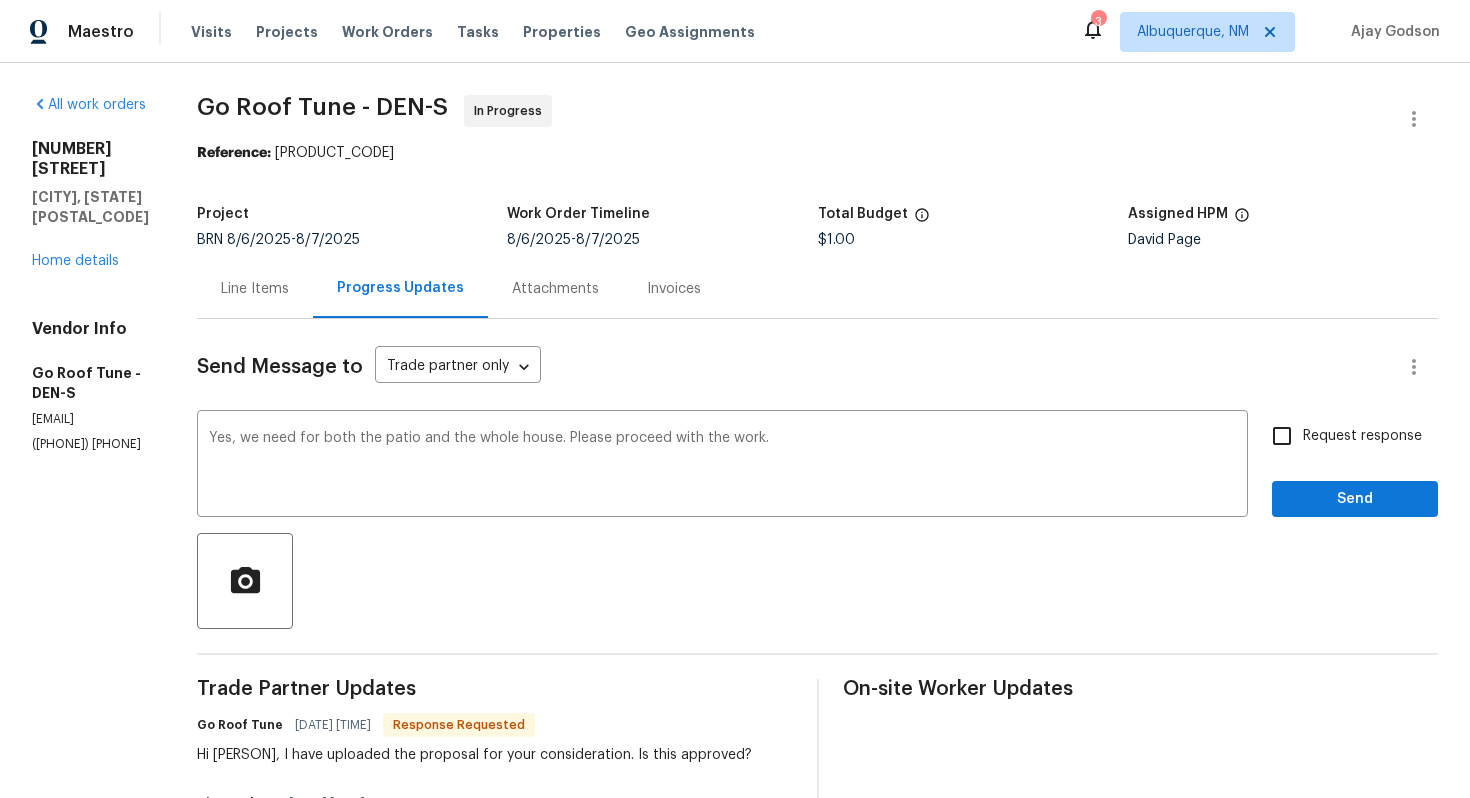 click on "Request response" at bounding box center (1362, 436) 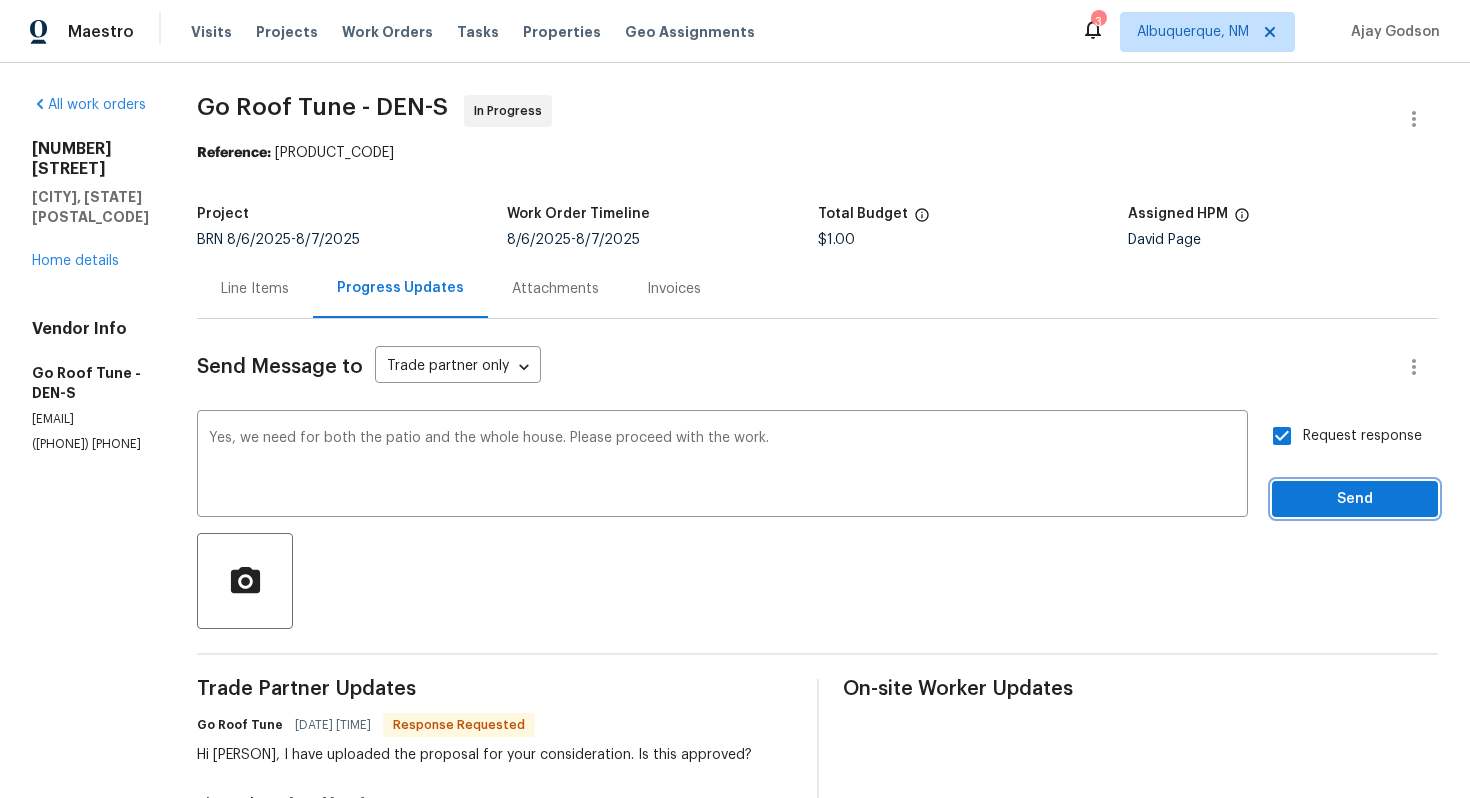 click on "Send" at bounding box center [1355, 499] 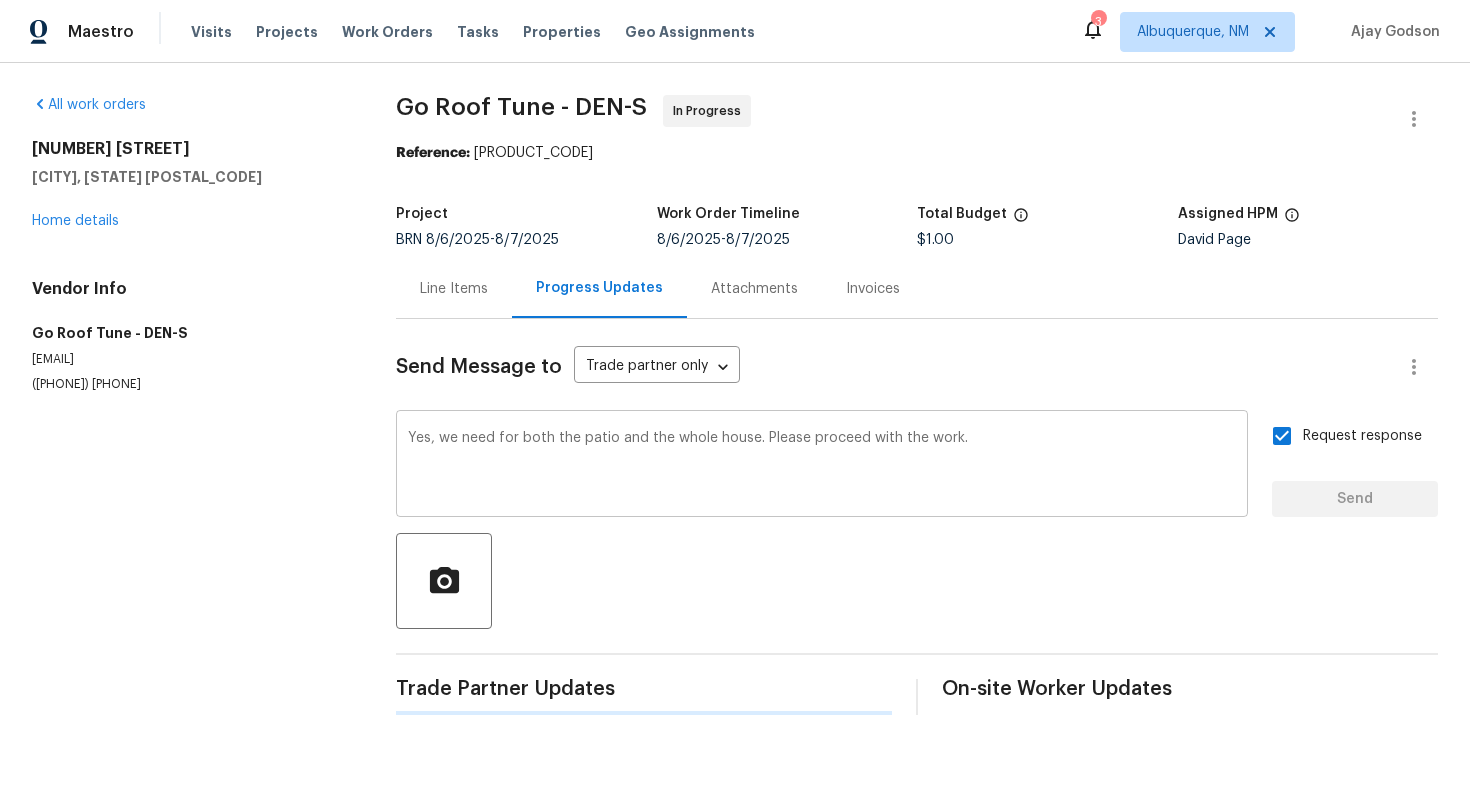 type 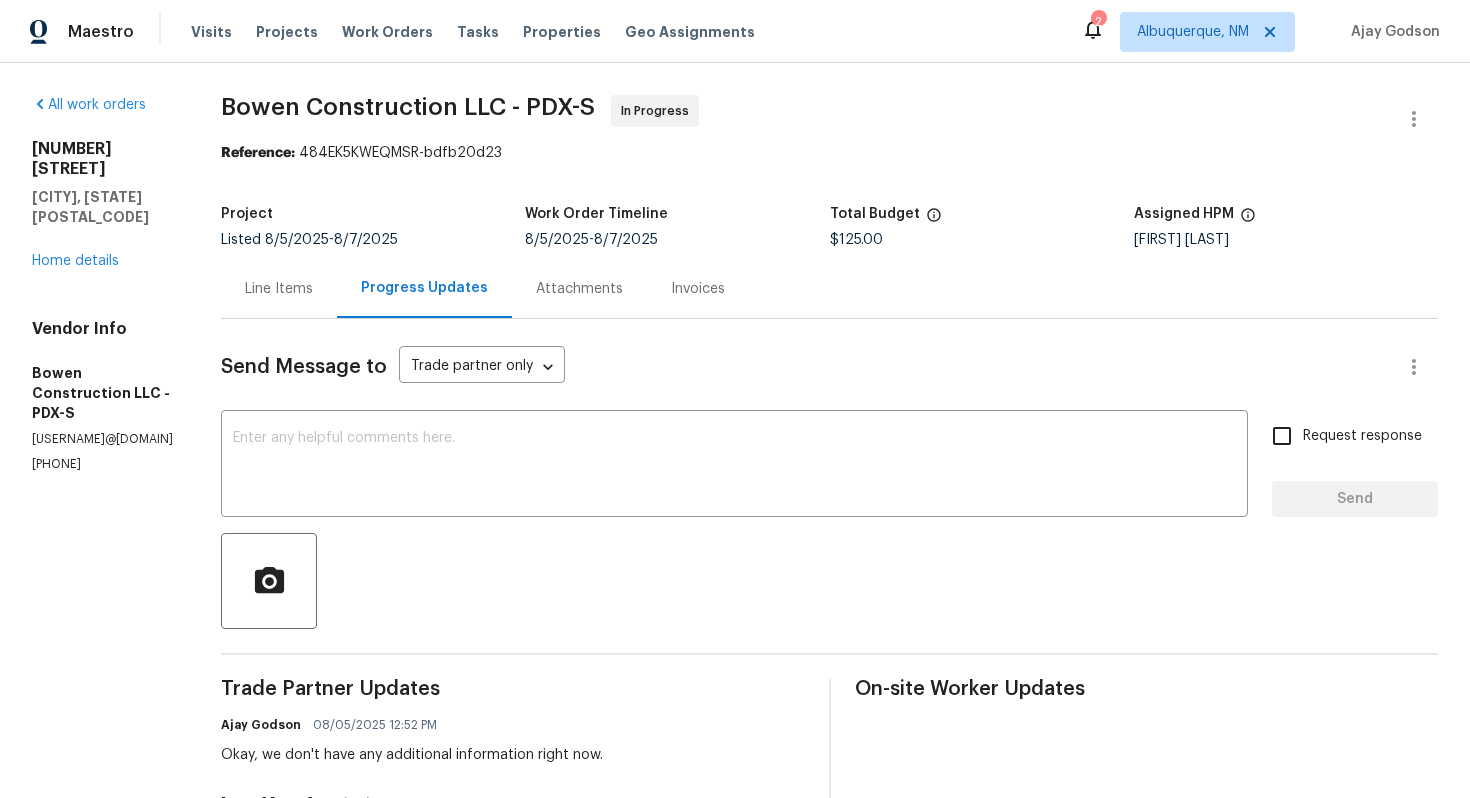scroll, scrollTop: 0, scrollLeft: 0, axis: both 